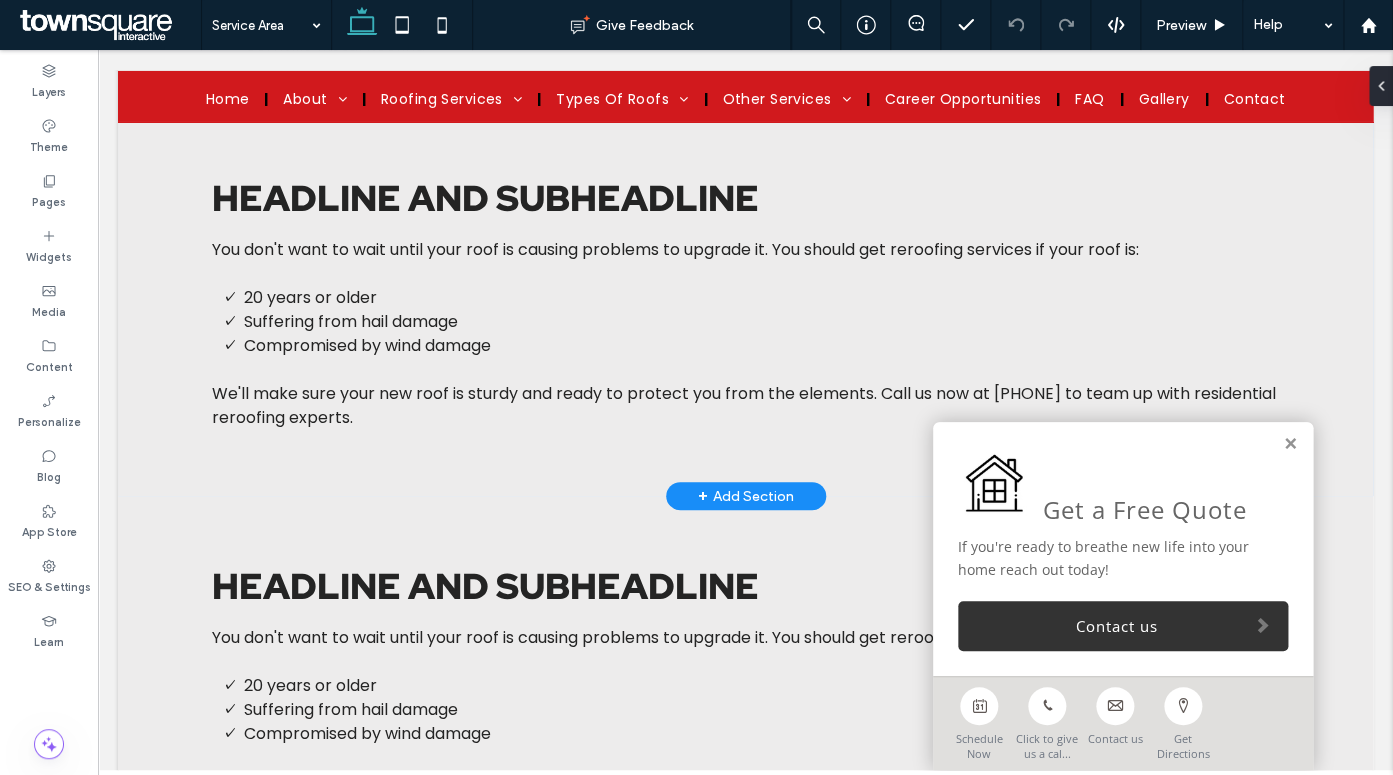scroll, scrollTop: 2983, scrollLeft: 0, axis: vertical 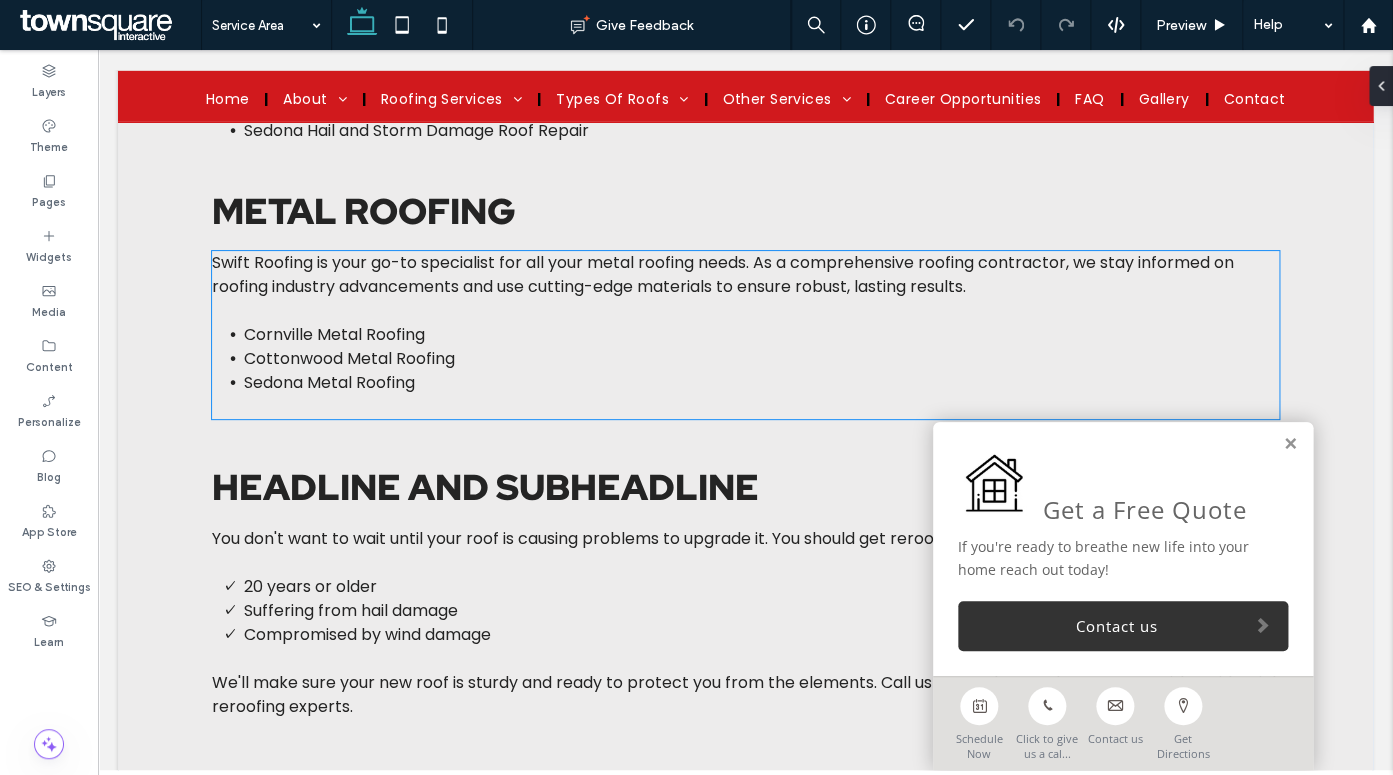 click at bounding box center (746, 563) 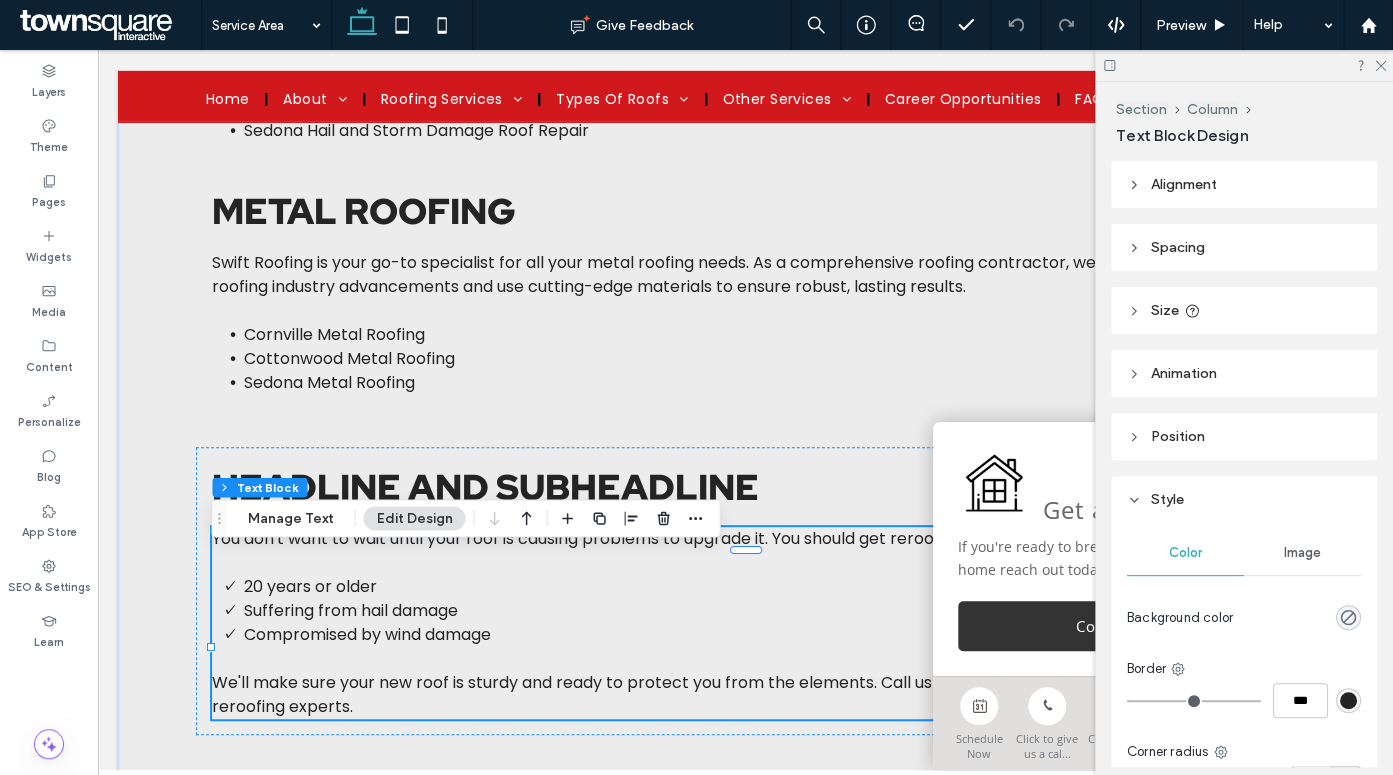 click at bounding box center (746, 563) 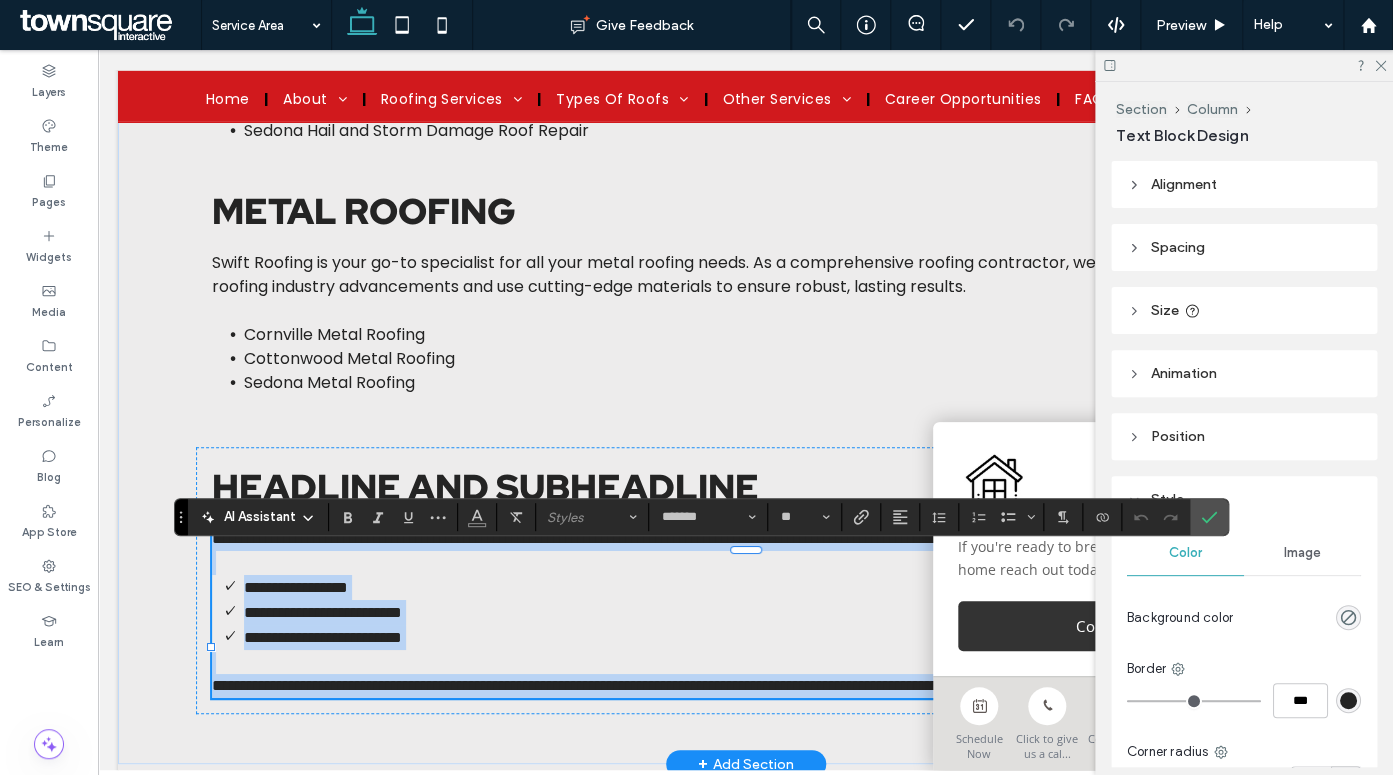 type 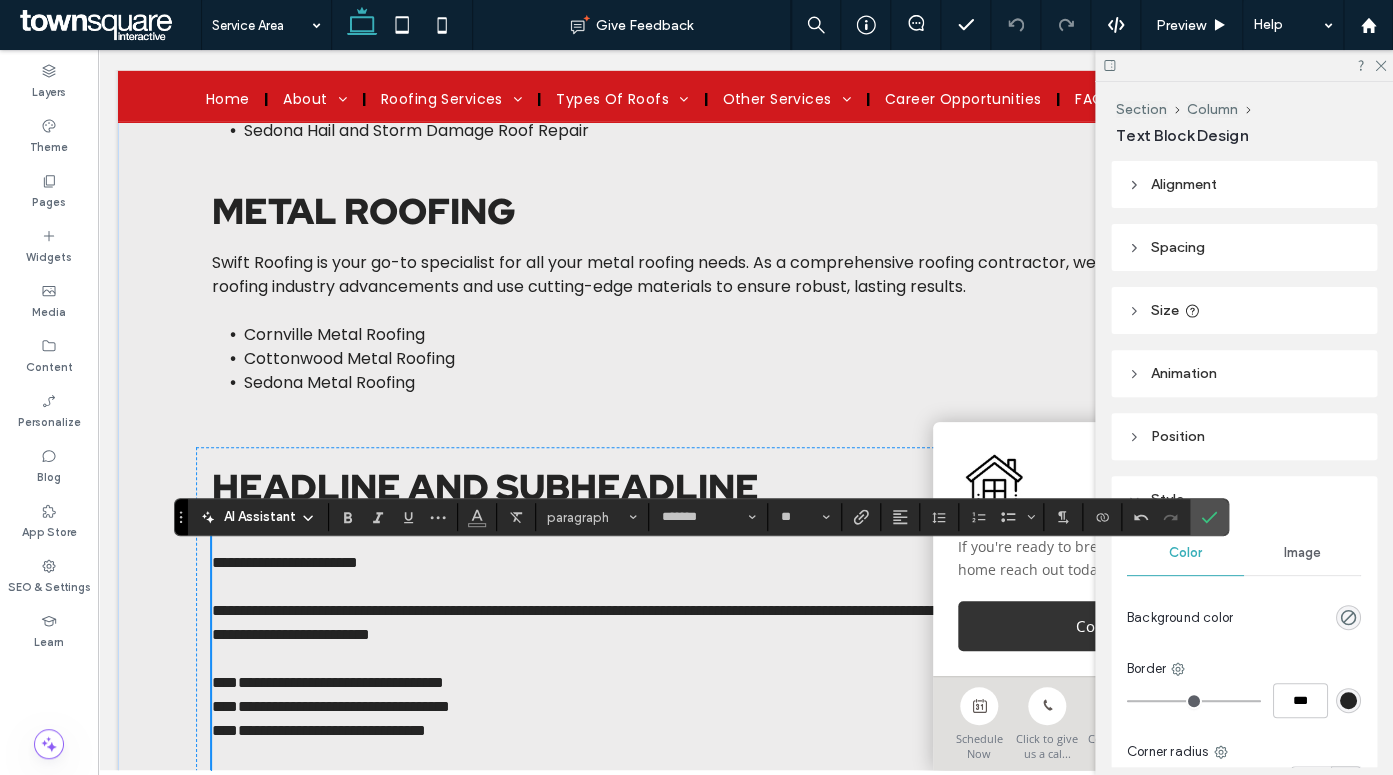 scroll, scrollTop: 2653, scrollLeft: 0, axis: vertical 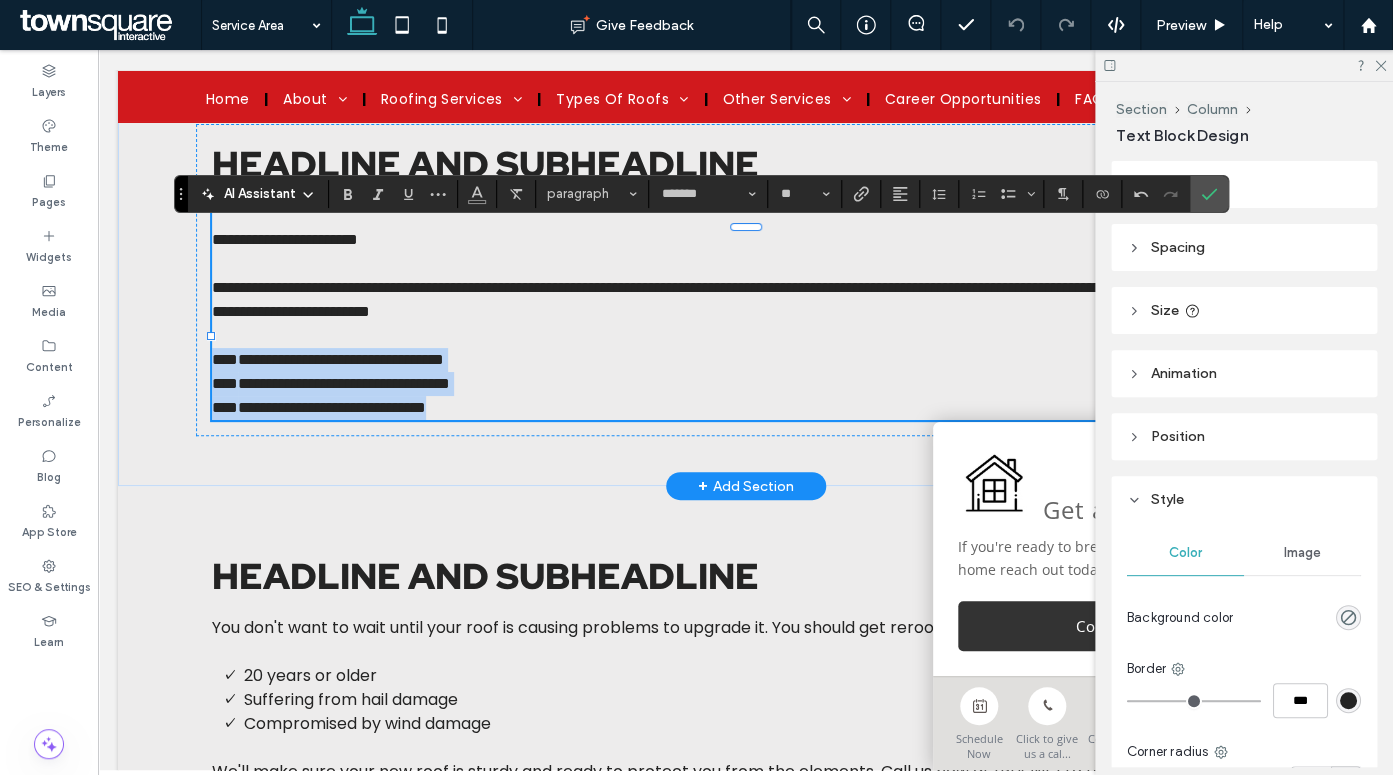 click on "**********" at bounding box center (746, 312) 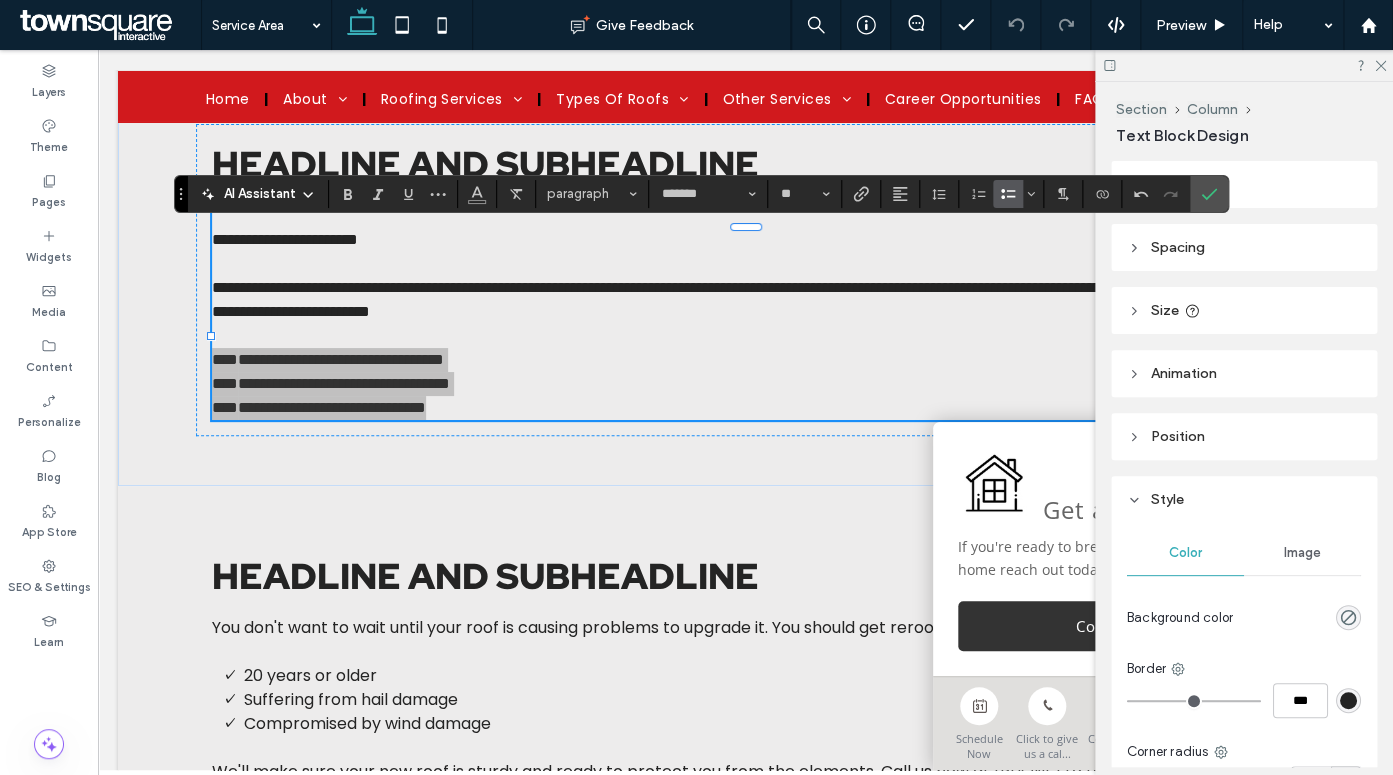 click 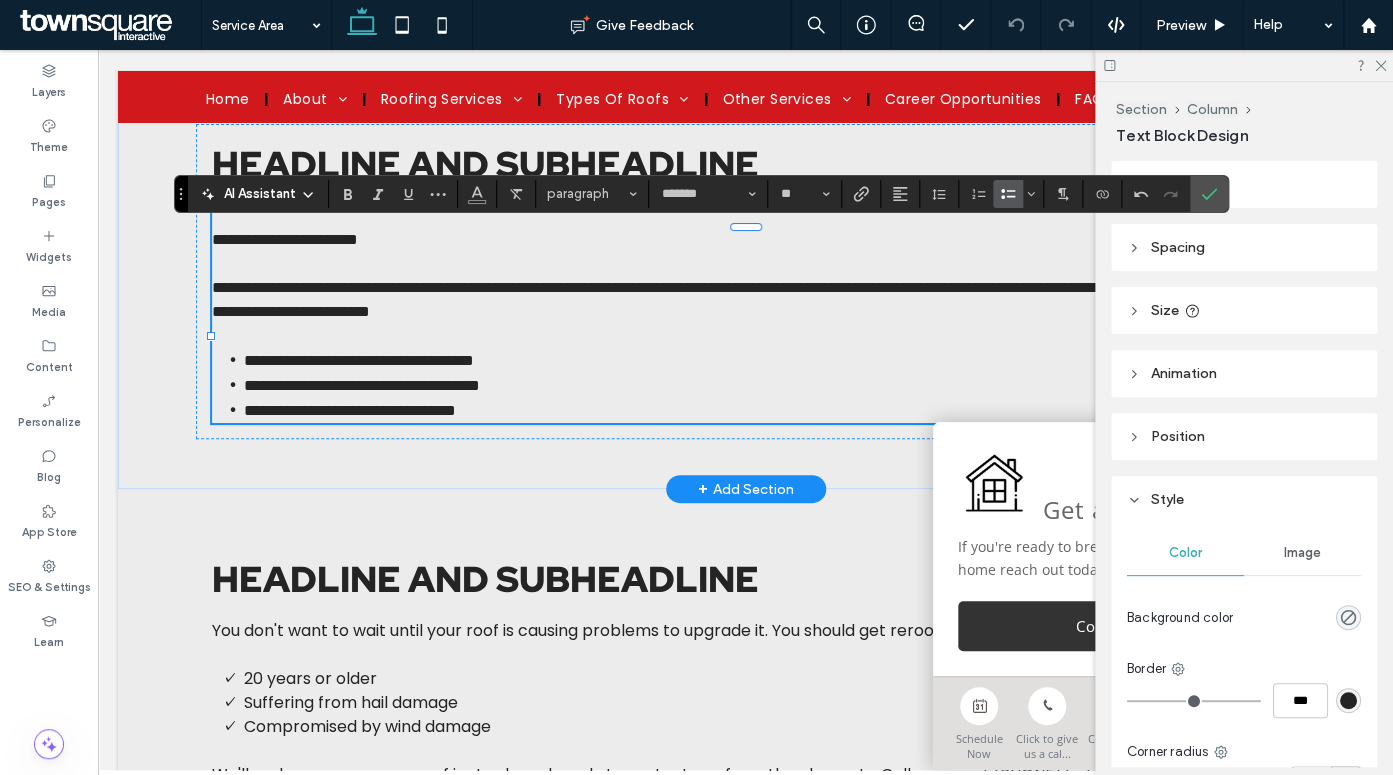 click on "**********" at bounding box center (737, 299) 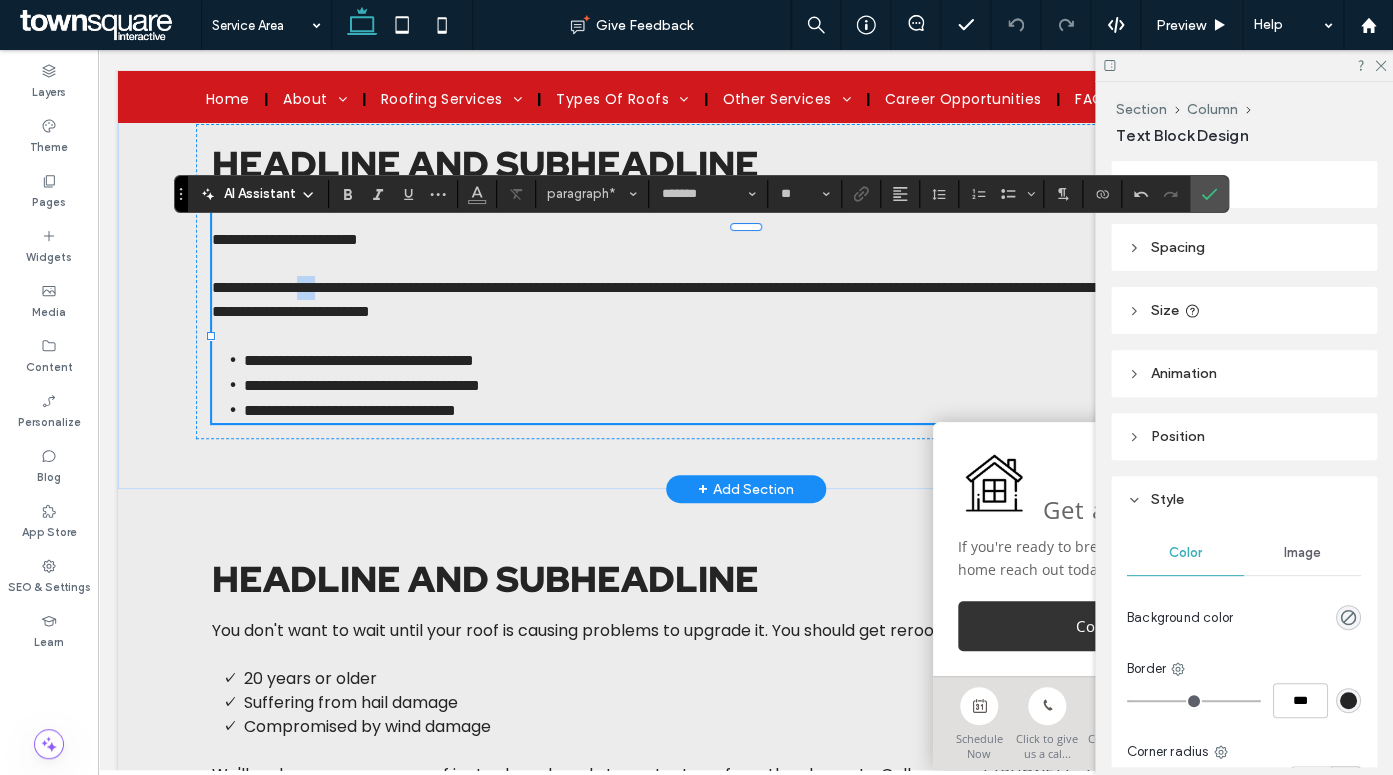click on "**********" at bounding box center [737, 299] 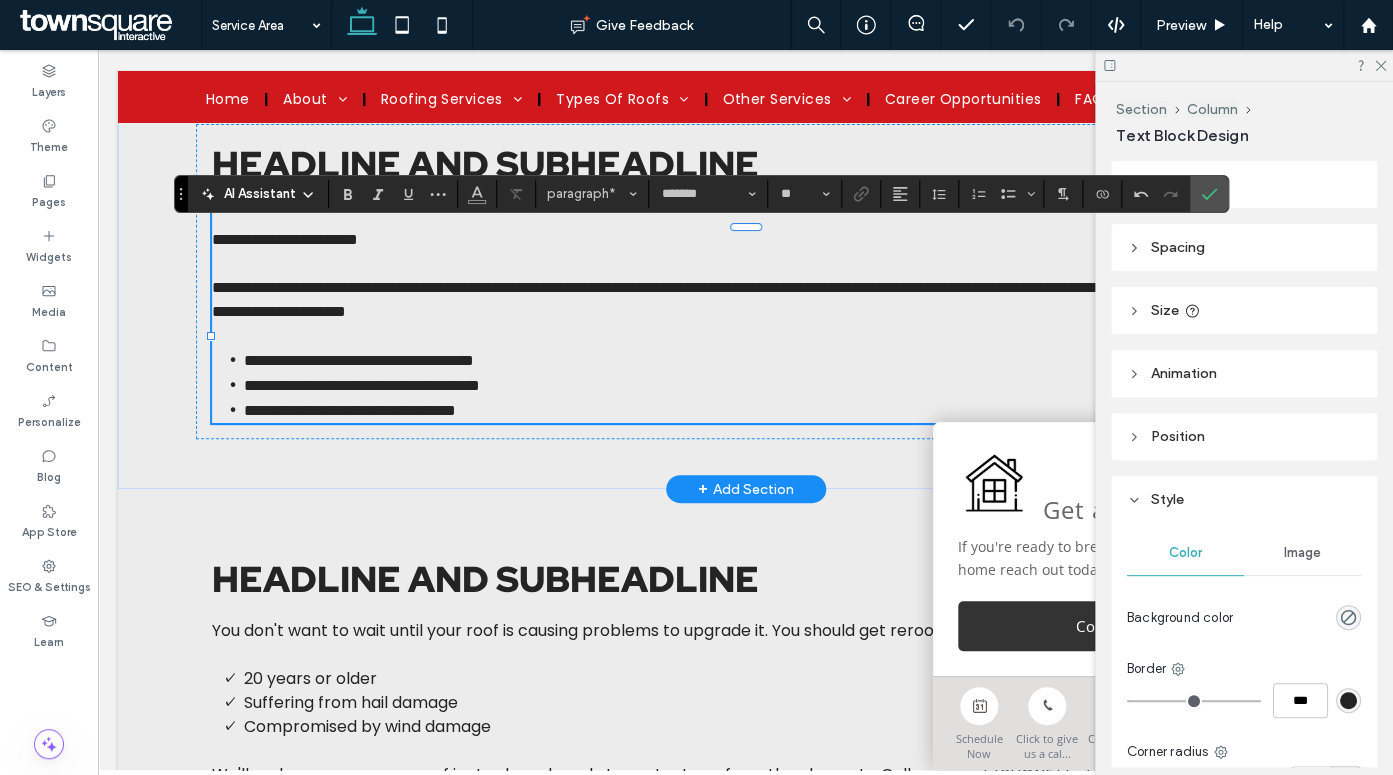 click on "**********" at bounding box center (285, 239) 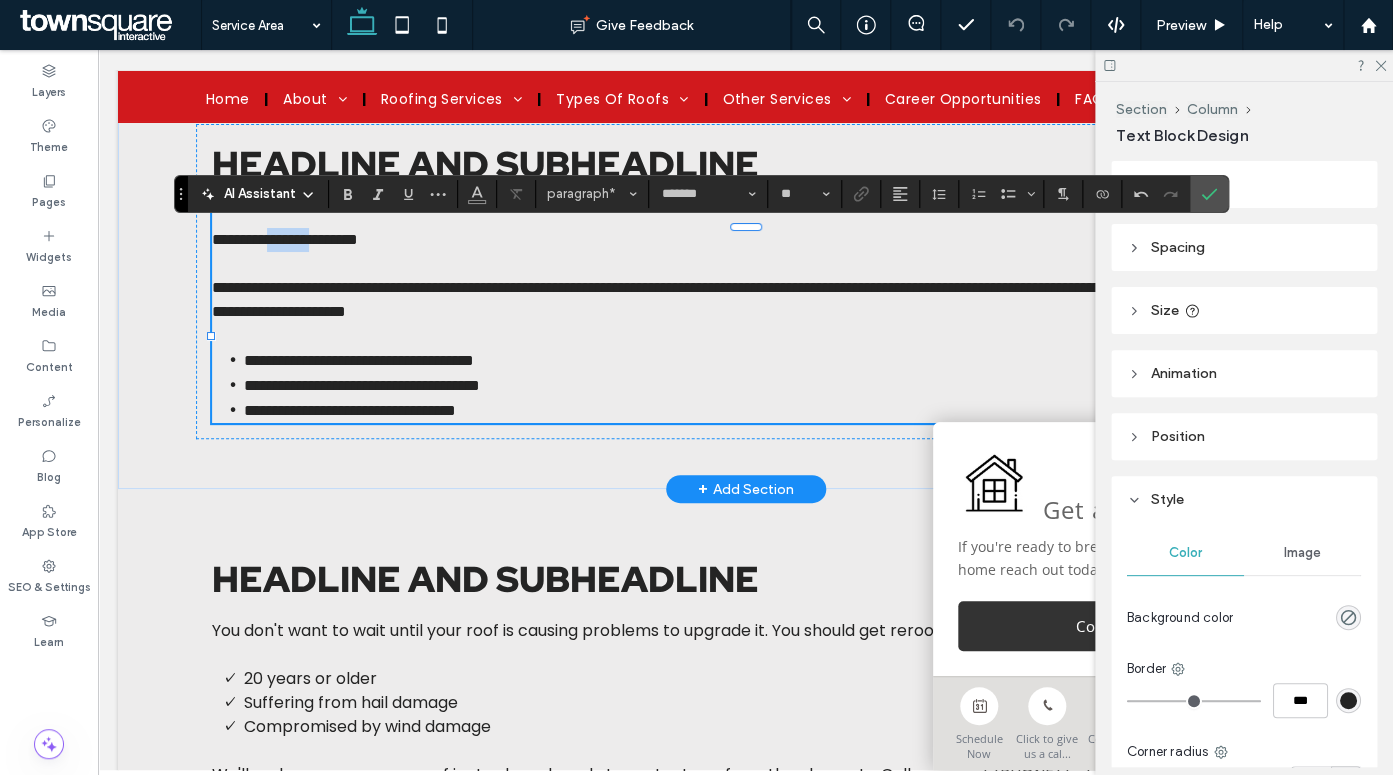 click on "**********" at bounding box center [285, 239] 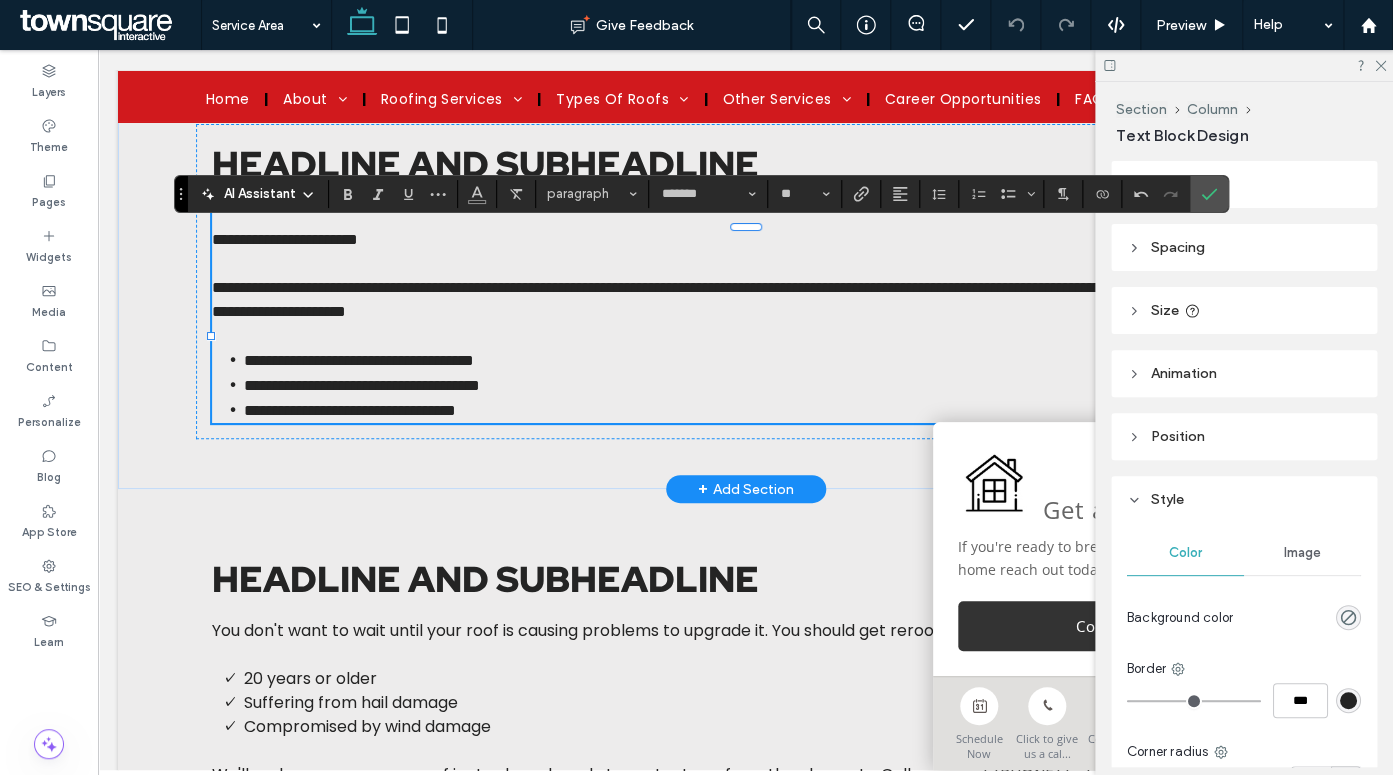 click on "**********" at bounding box center [285, 239] 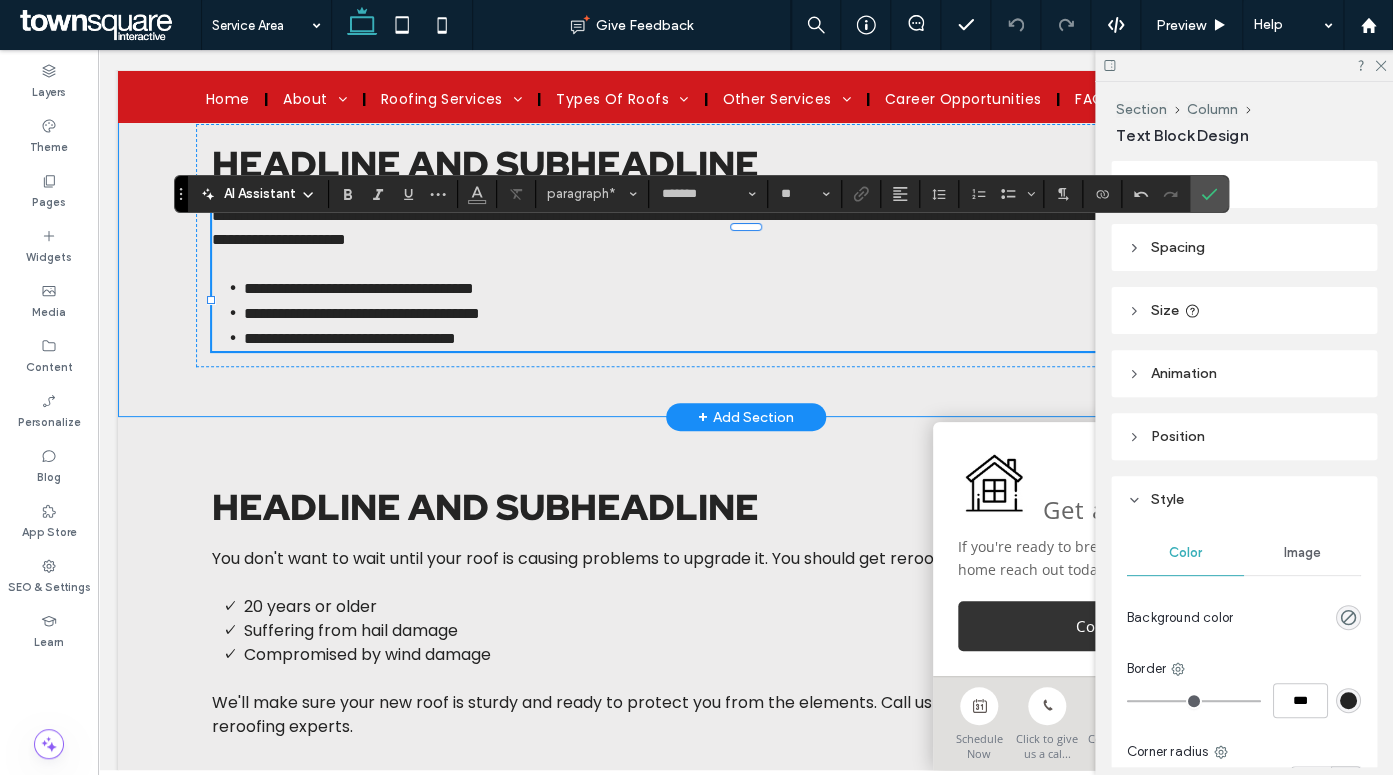 click on "Custom Carpentry And Woodworking
When it comes to carpentry many people feel that function comes before fashion. However, we fully believe that style and substance go hand in hand, and that any piece of furniture, carpentry or woodworking can be enhanced with a customized touch that is important to you.       Cornville Custom Carpentry and Woodworking     Cottonwood Custom Carpentry and Woodworking     Sedona Custom Carpentry and Woodworking
Drywall Repair
If you are looking for safe, reliable, efficient, drywall patch services, Swift Roofing has you covered. Our trained and skilled team of drywall repair experts will stop at nothing to give you the professional services you need.       Cornville Drywall Repair     Cottonwood Drywall Repair     Sedona Drywall Repair
Emergency Roof Repair
Cornville Emergency Roof Repair     Cottonwood Emergency Roof Repair     Sedona Emergency Roof Repair" at bounding box center [746, -697] 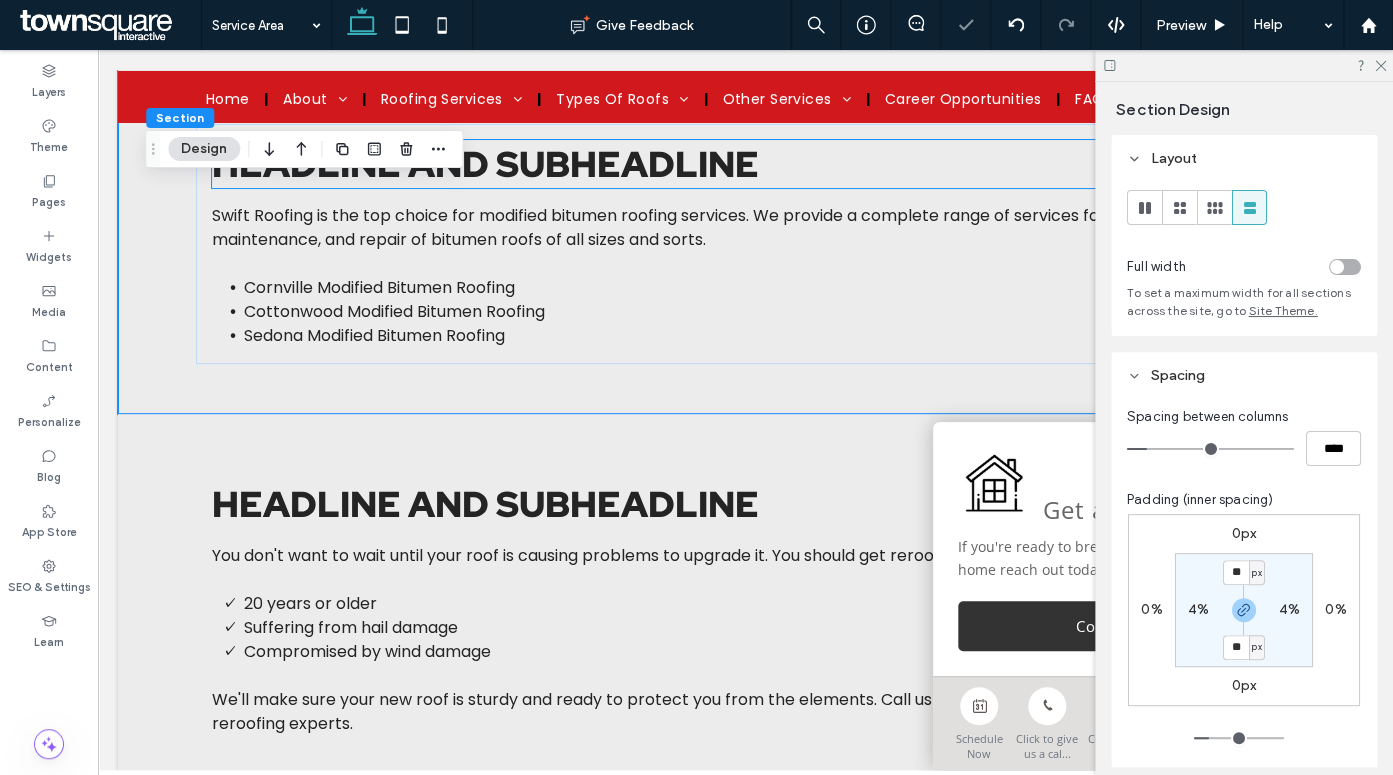 click on "Headline and subheadline" at bounding box center (485, 164) 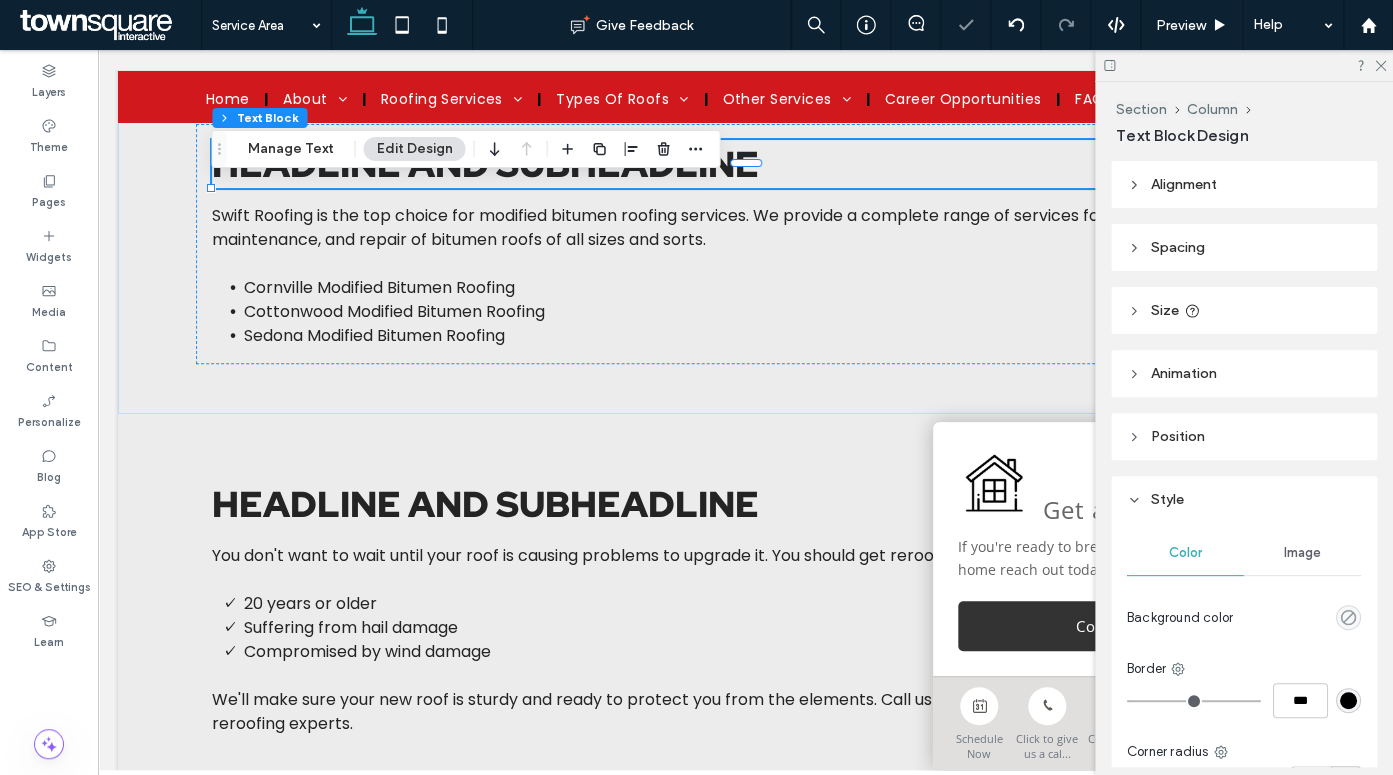 click on "Headline and subheadline" at bounding box center [485, 164] 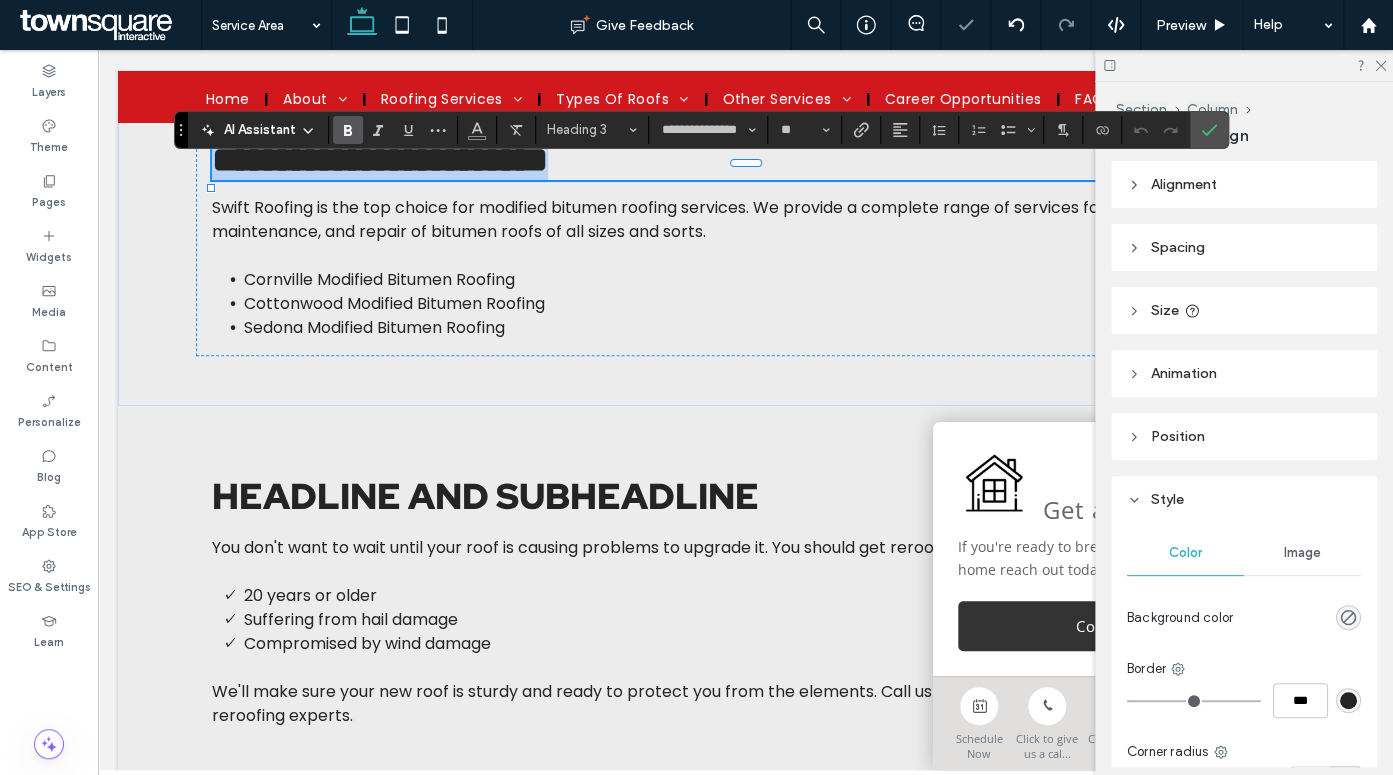 type 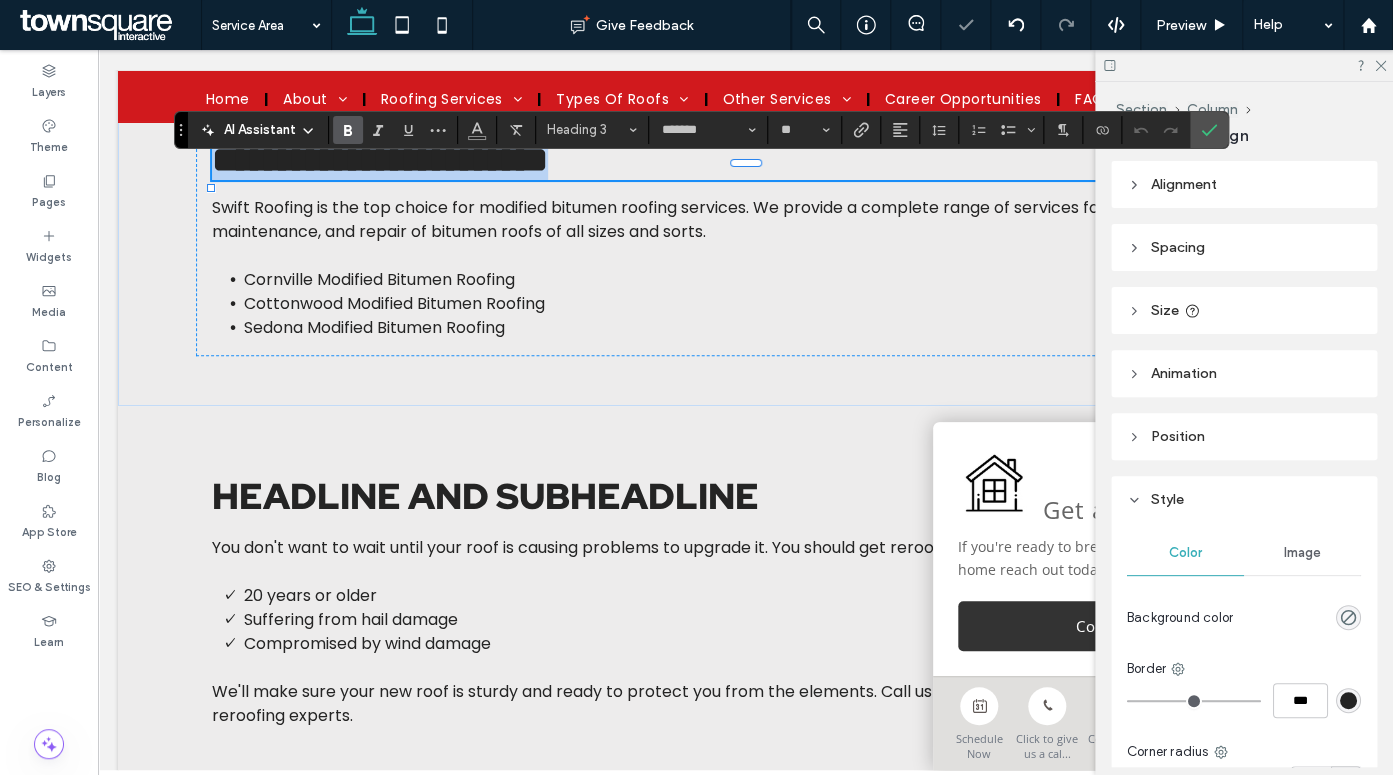 scroll, scrollTop: 0, scrollLeft: 0, axis: both 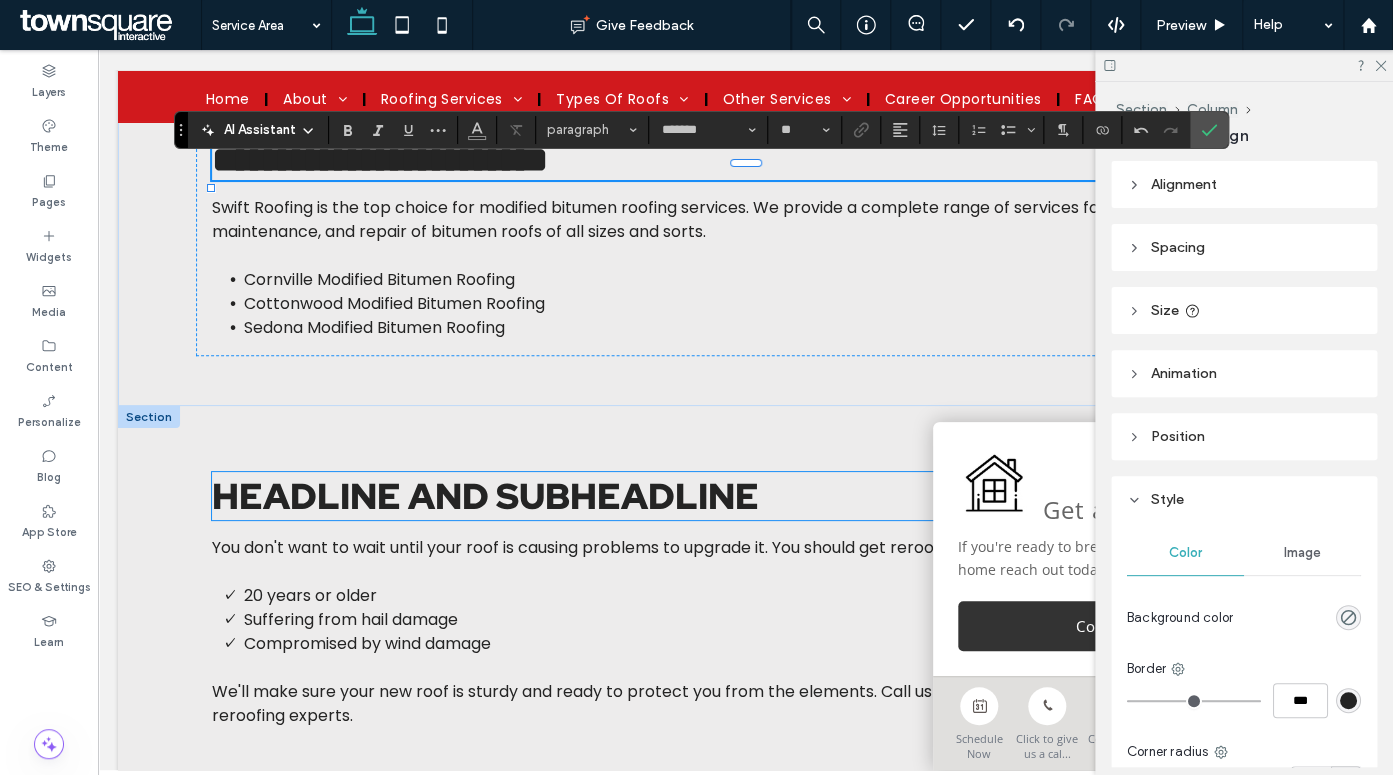 click on "Headline and subheadline" at bounding box center (485, 496) 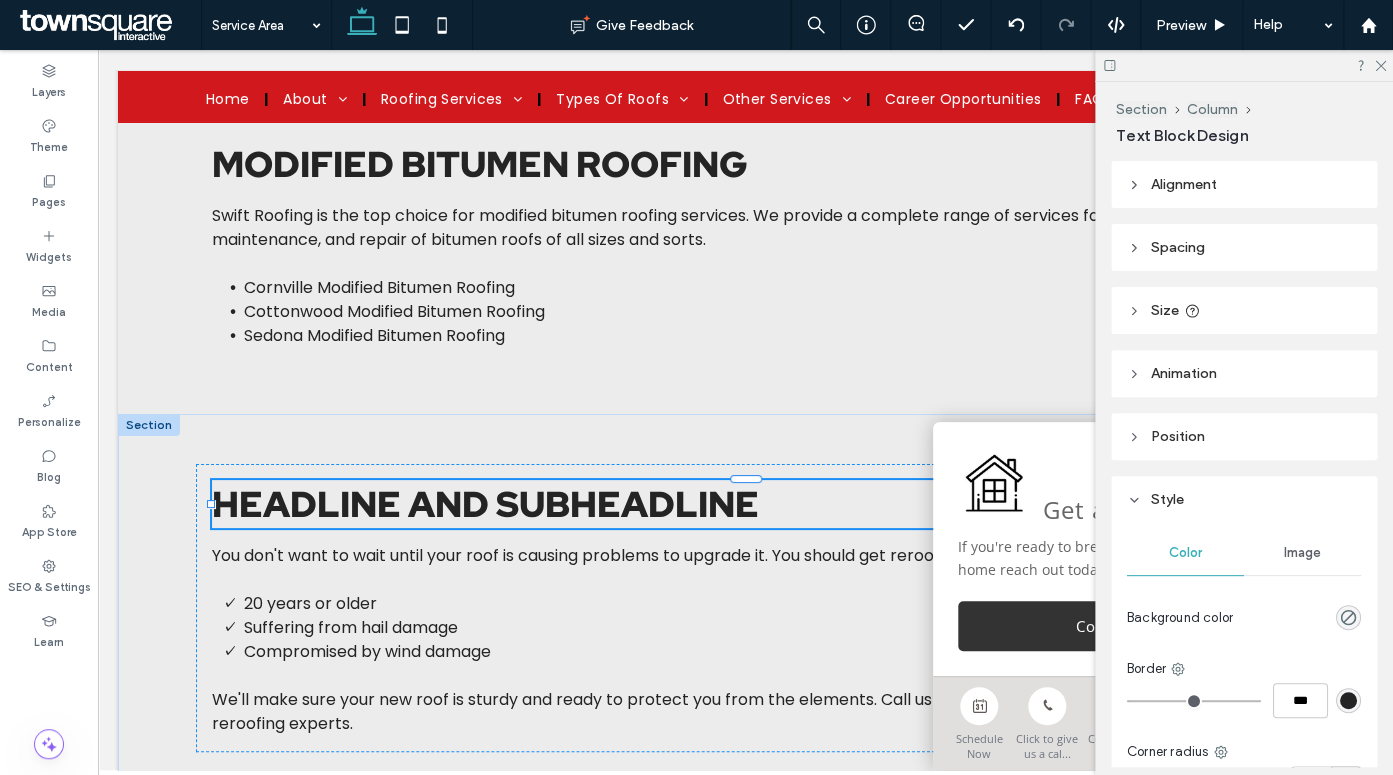 click on "Headline and subheadline" at bounding box center [485, 504] 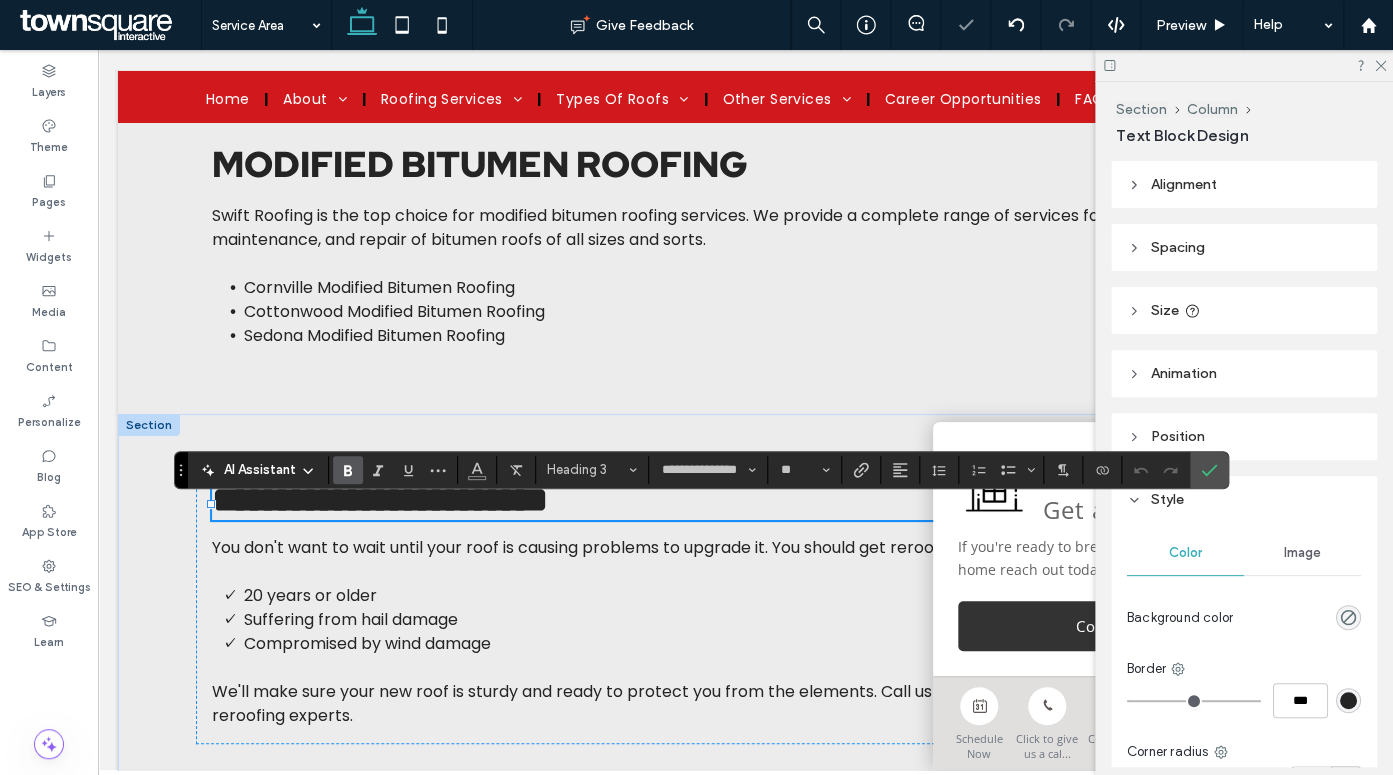 type 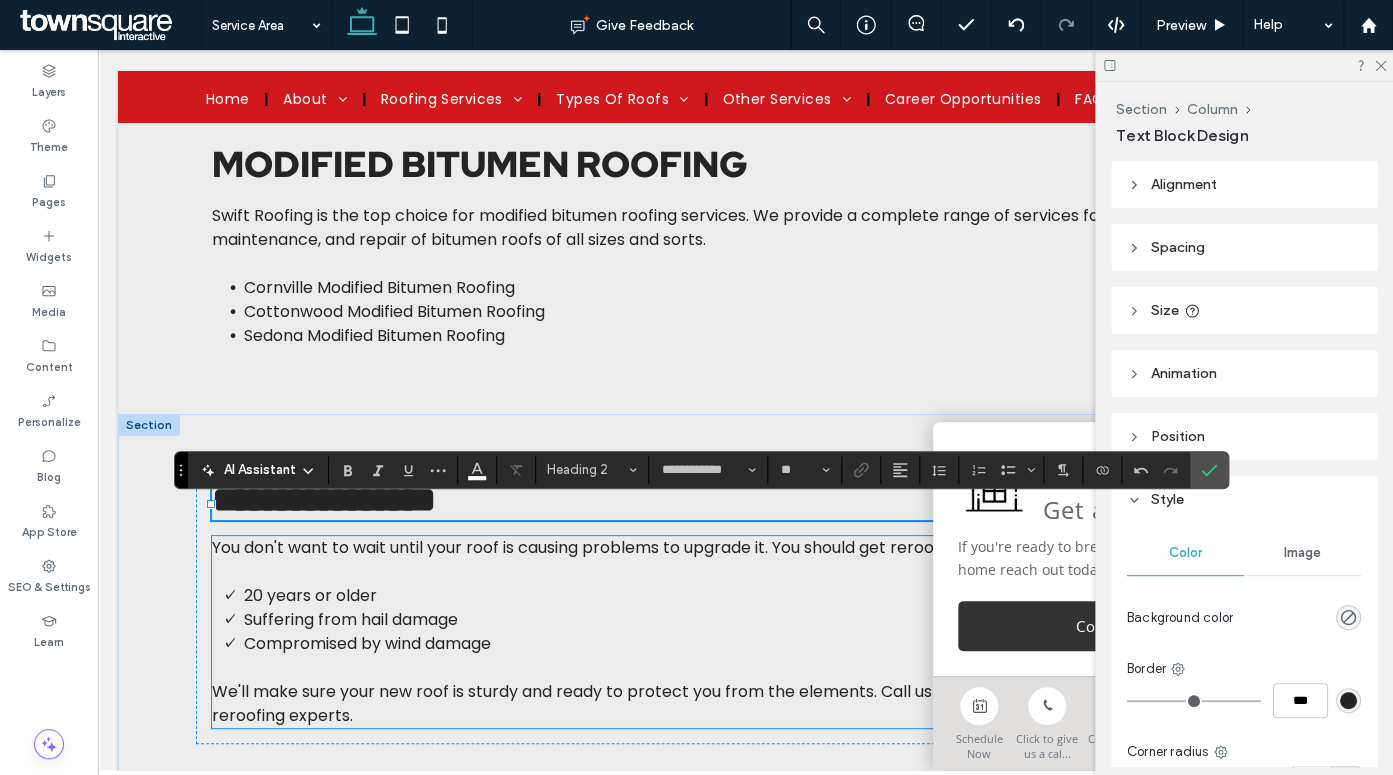 click on "20 years or older" at bounding box center (762, 596) 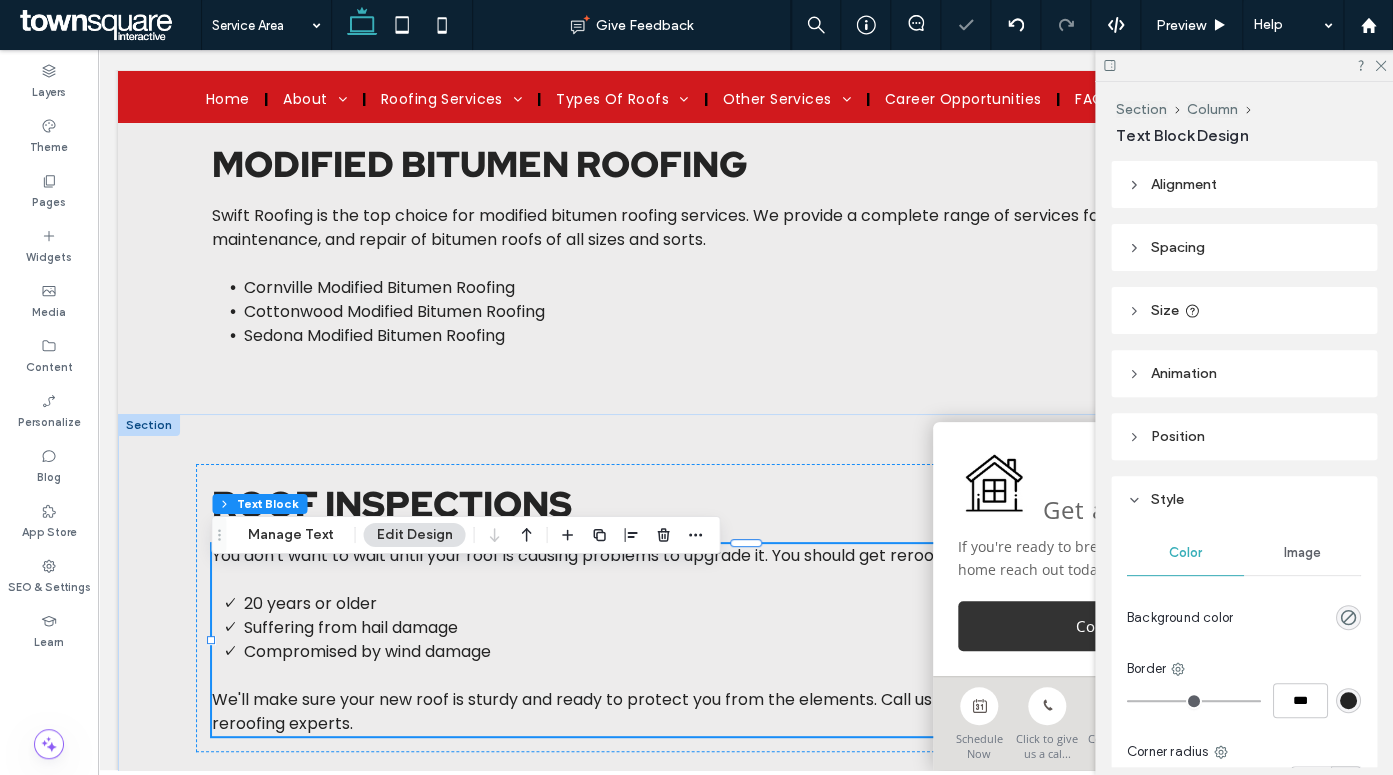 click on "20 years or older" at bounding box center [762, 604] 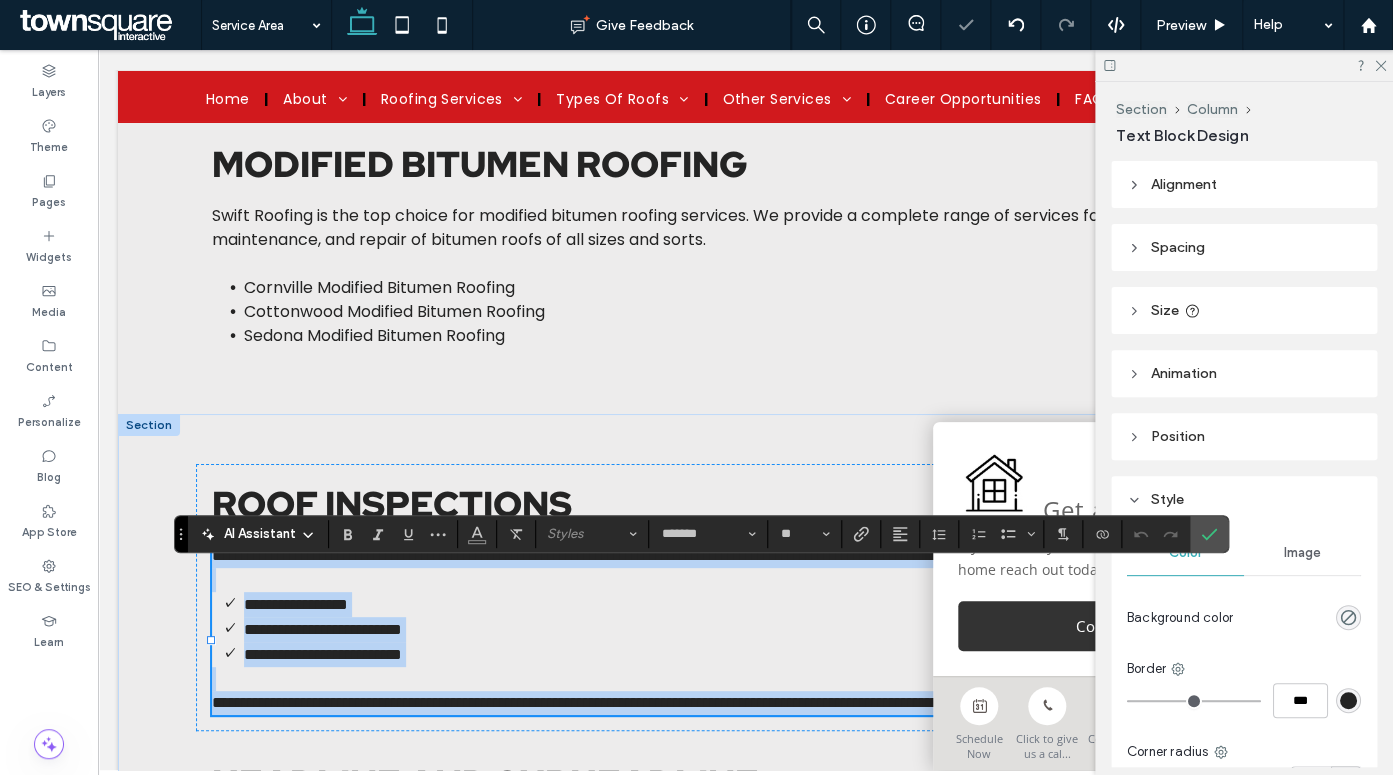 type 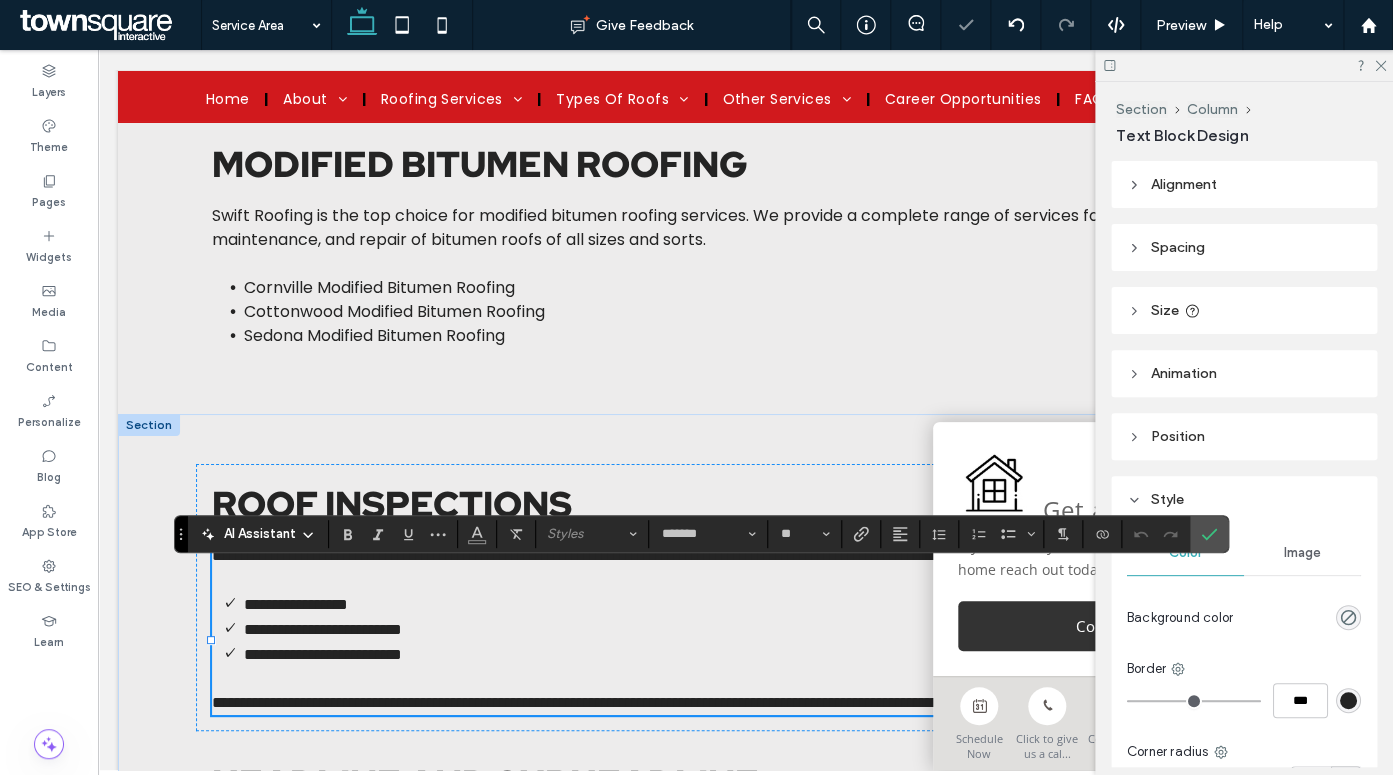 scroll, scrollTop: 72, scrollLeft: 0, axis: vertical 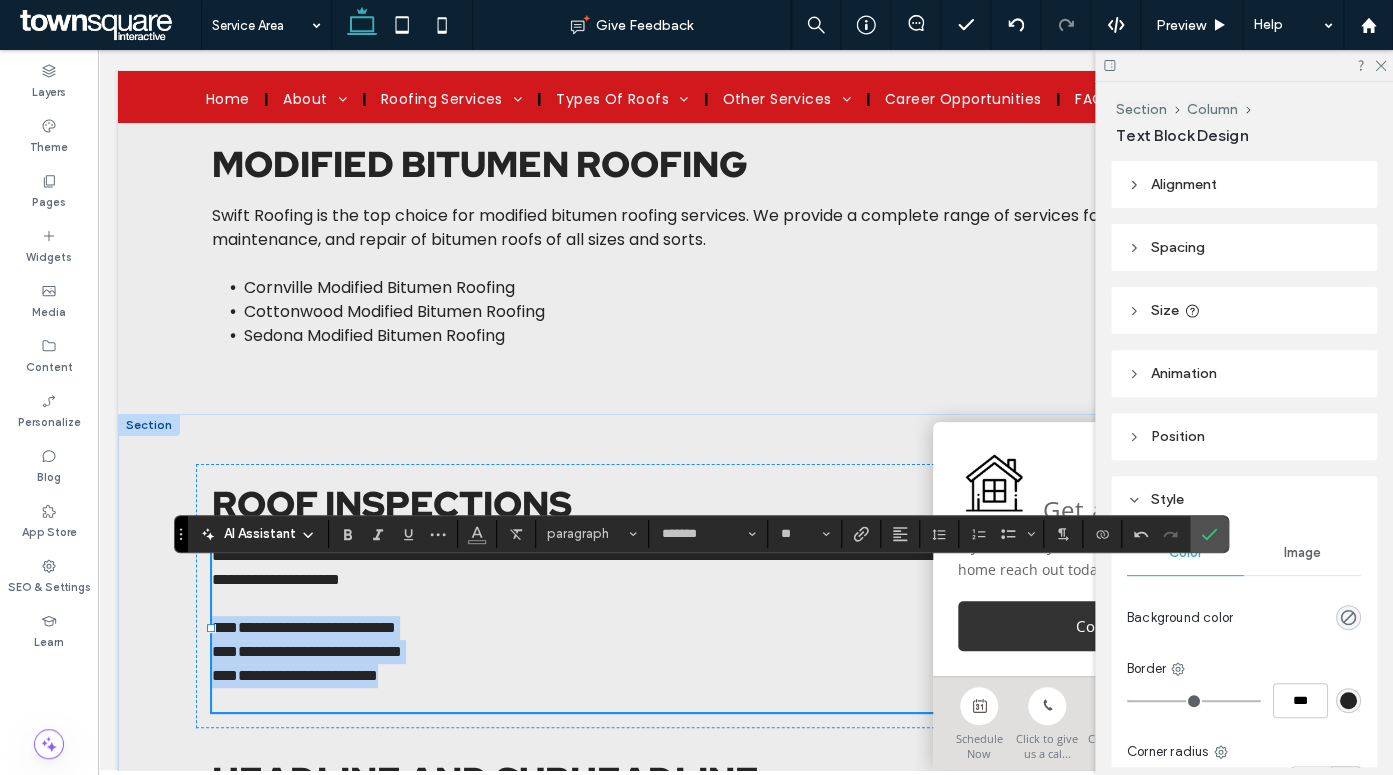 drag, startPoint x: 434, startPoint y: 699, endPoint x: 202, endPoint y: 656, distance: 235.95126 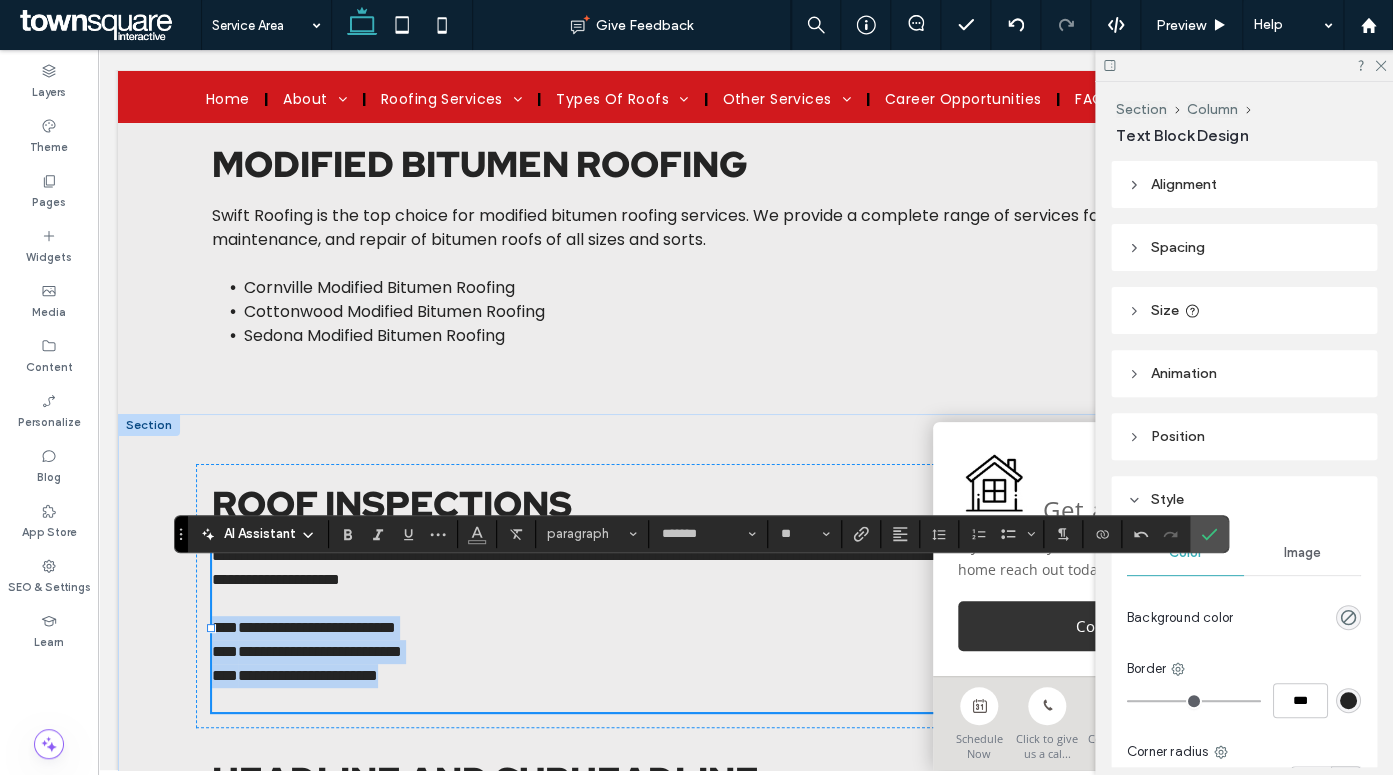 click on "**********" at bounding box center [746, 628] 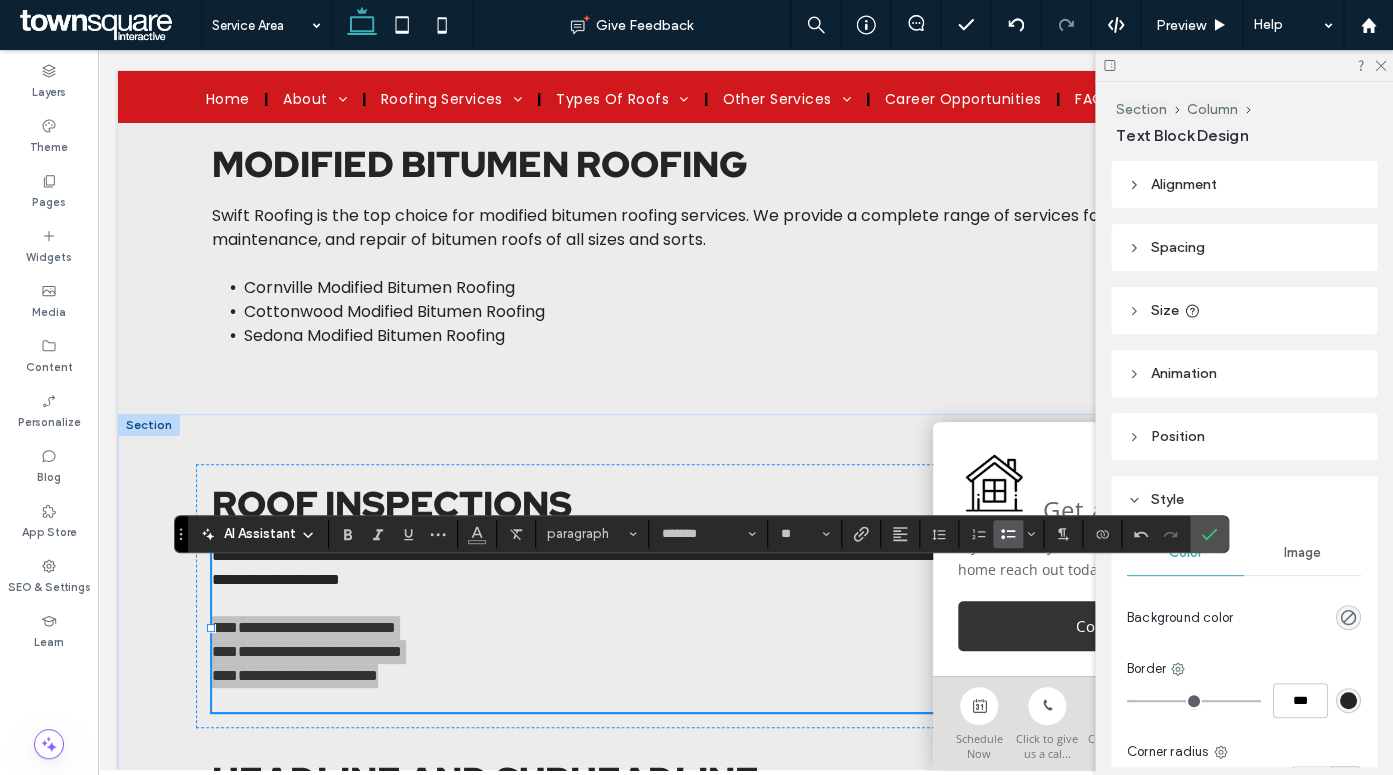 drag, startPoint x: 1002, startPoint y: 536, endPoint x: 231, endPoint y: 523, distance: 771.1096 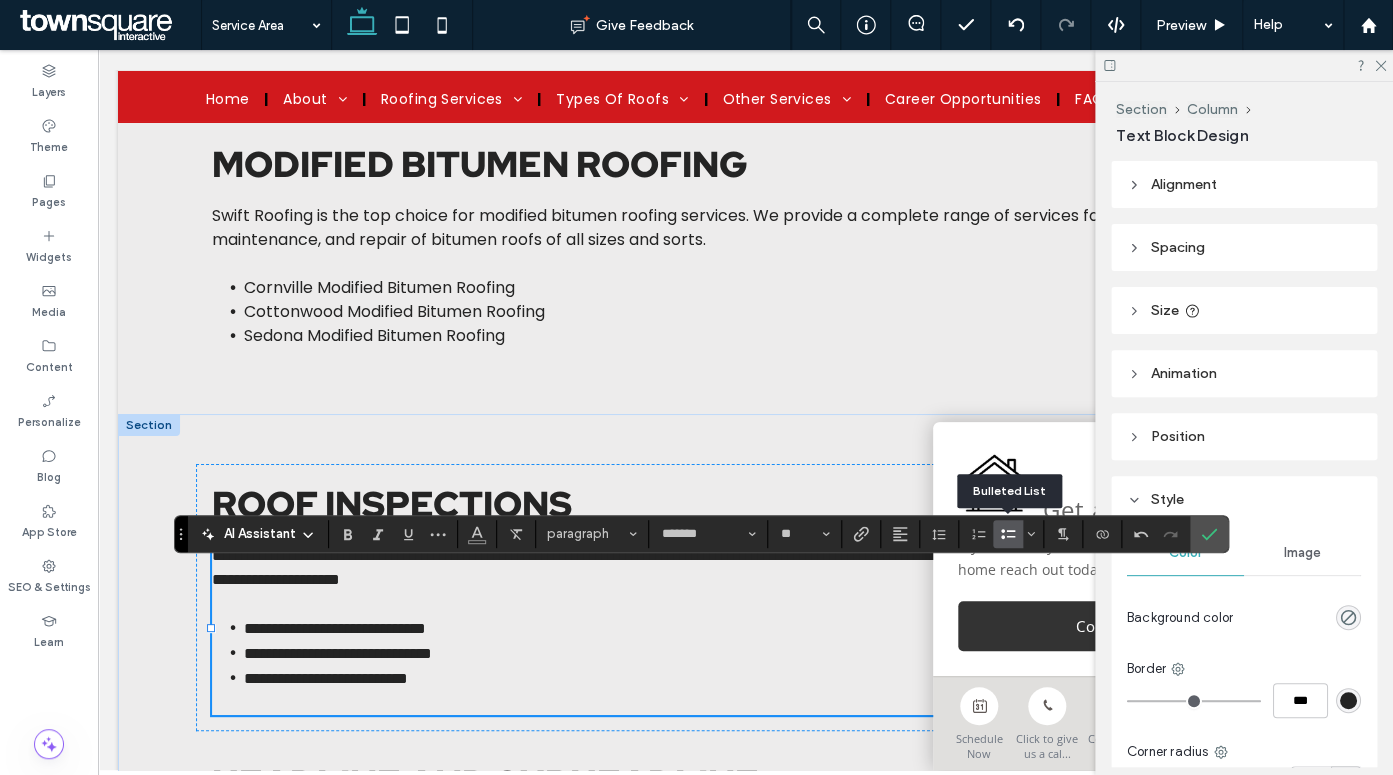 click on "**********" at bounding box center (737, 567) 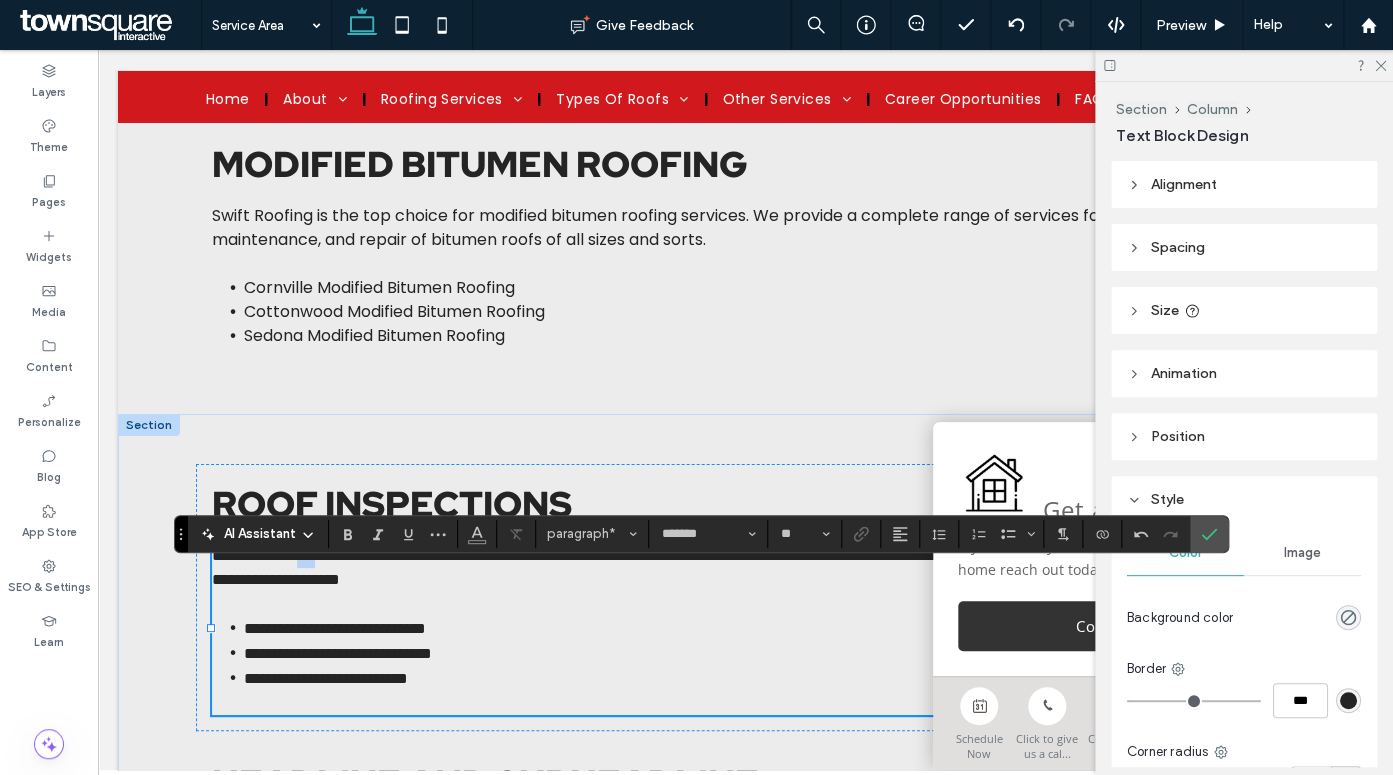 click on "**********" at bounding box center [737, 567] 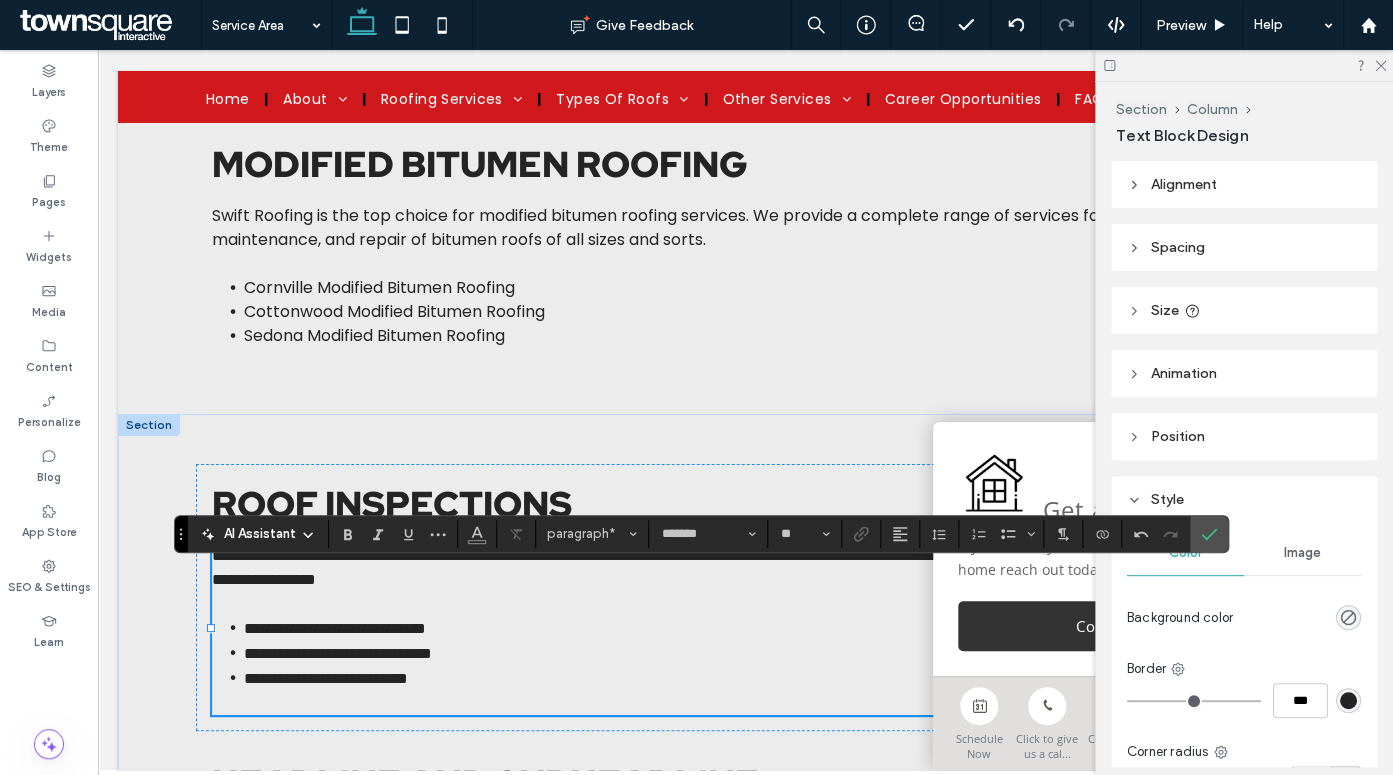 click at bounding box center [746, 703] 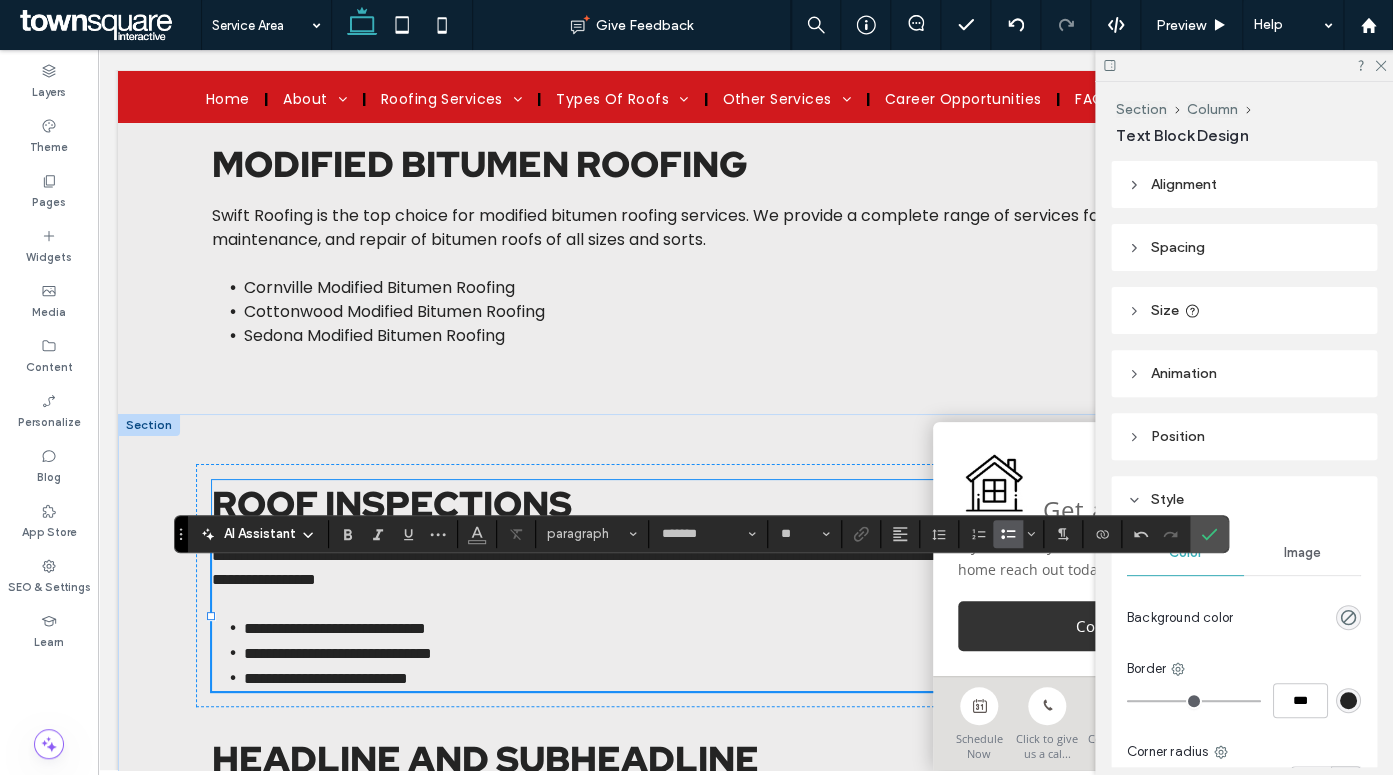 click on "**********" at bounding box center [746, 585] 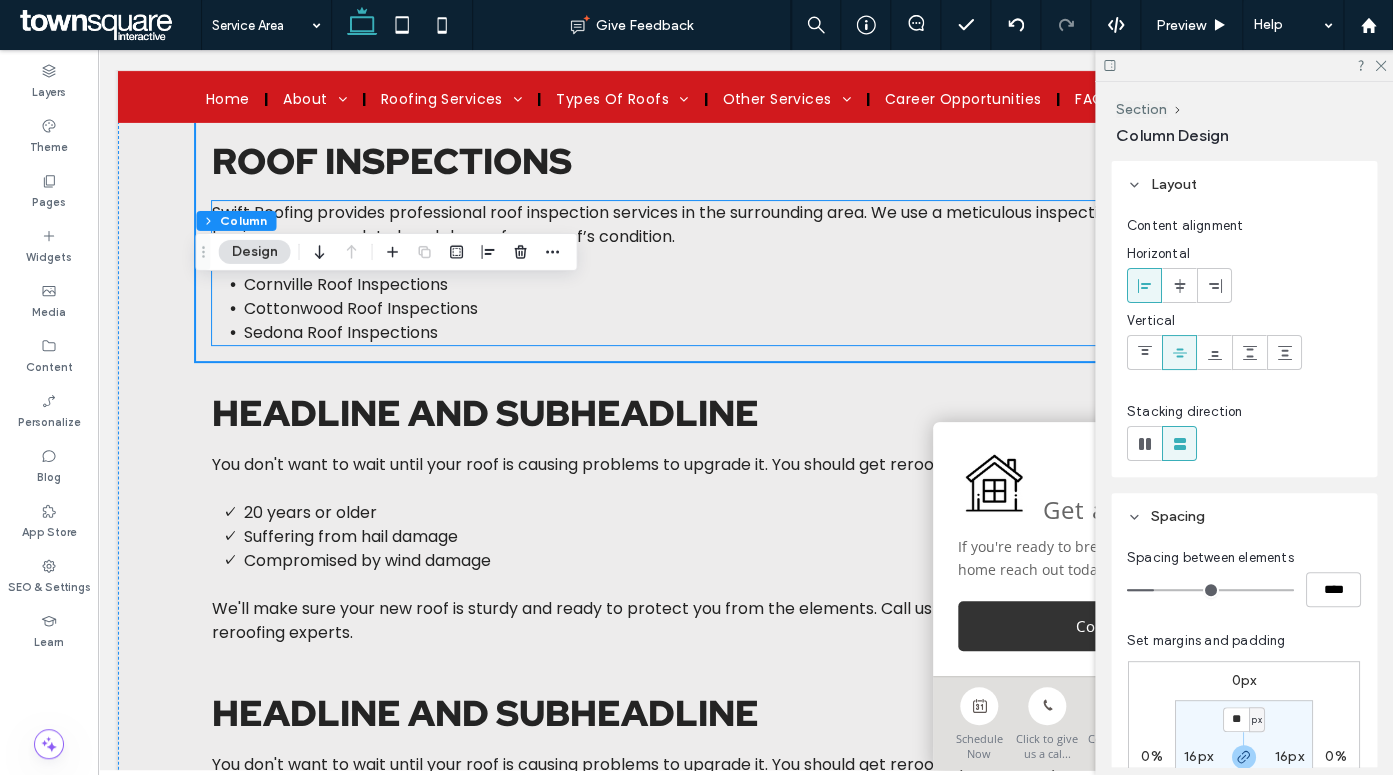 scroll, scrollTop: 3025, scrollLeft: 0, axis: vertical 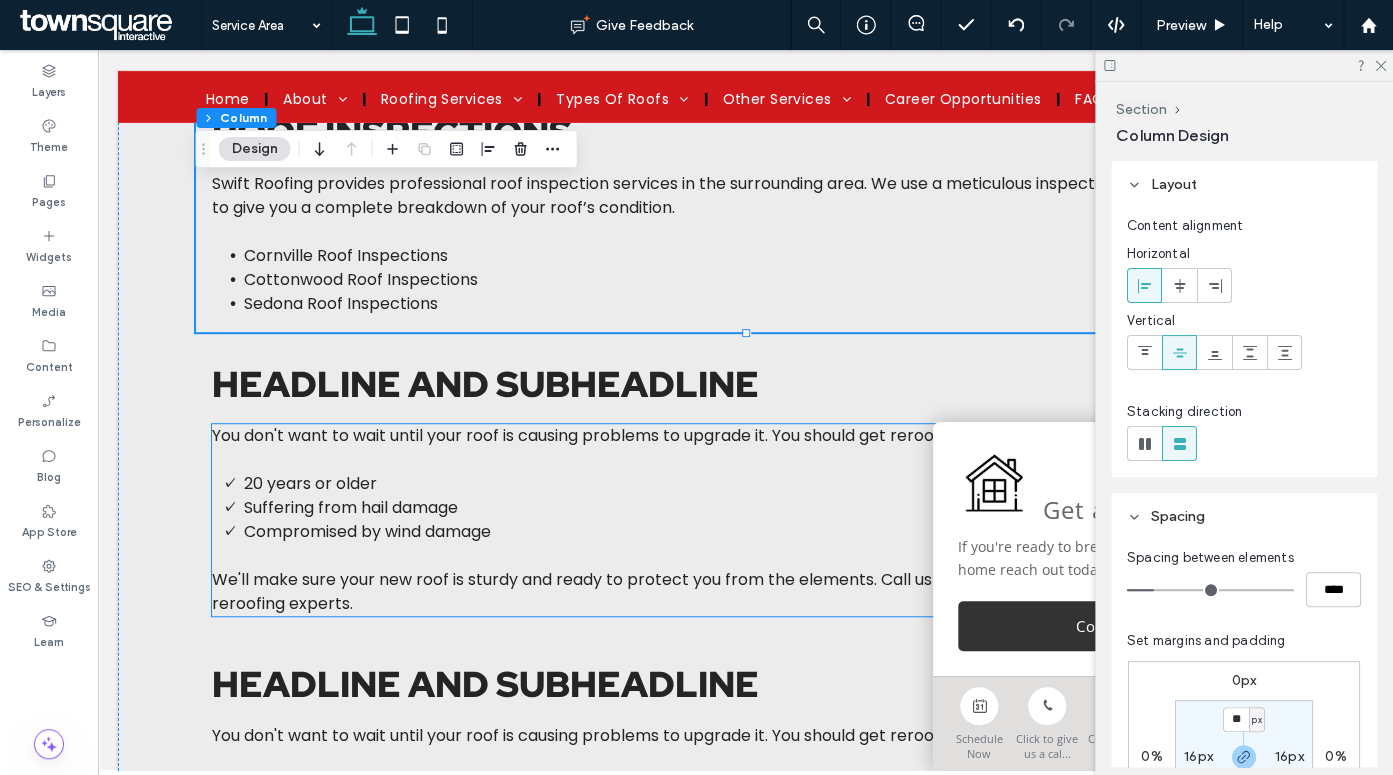 click at bounding box center (746, 556) 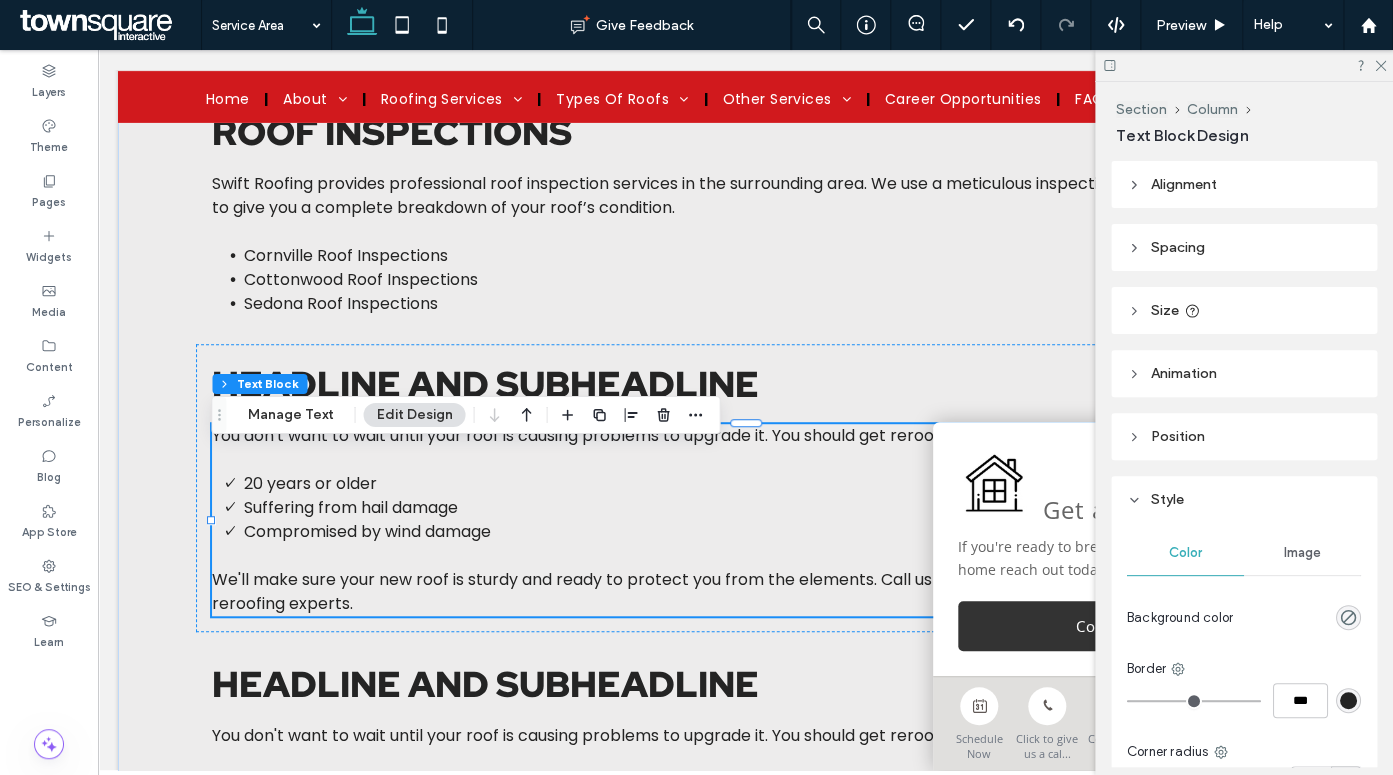 click at bounding box center (746, 556) 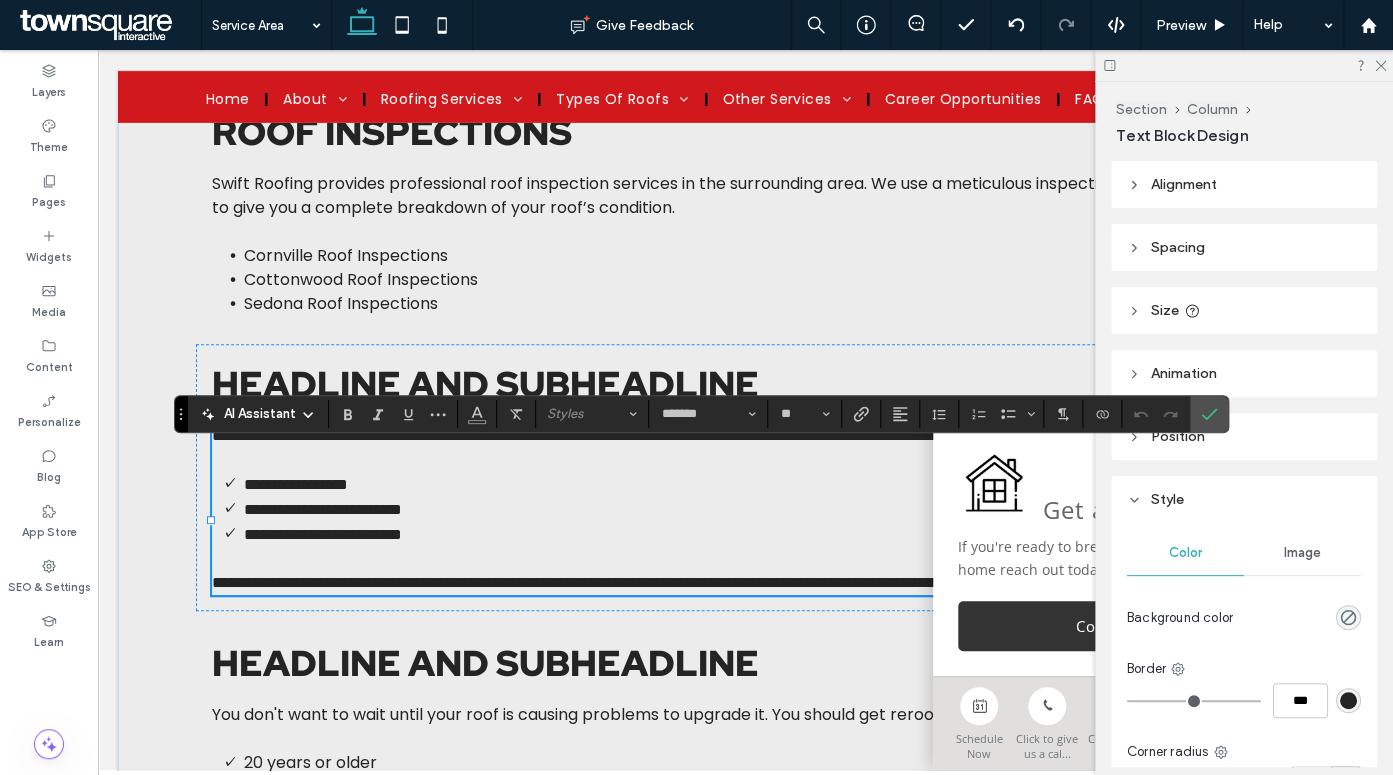 type 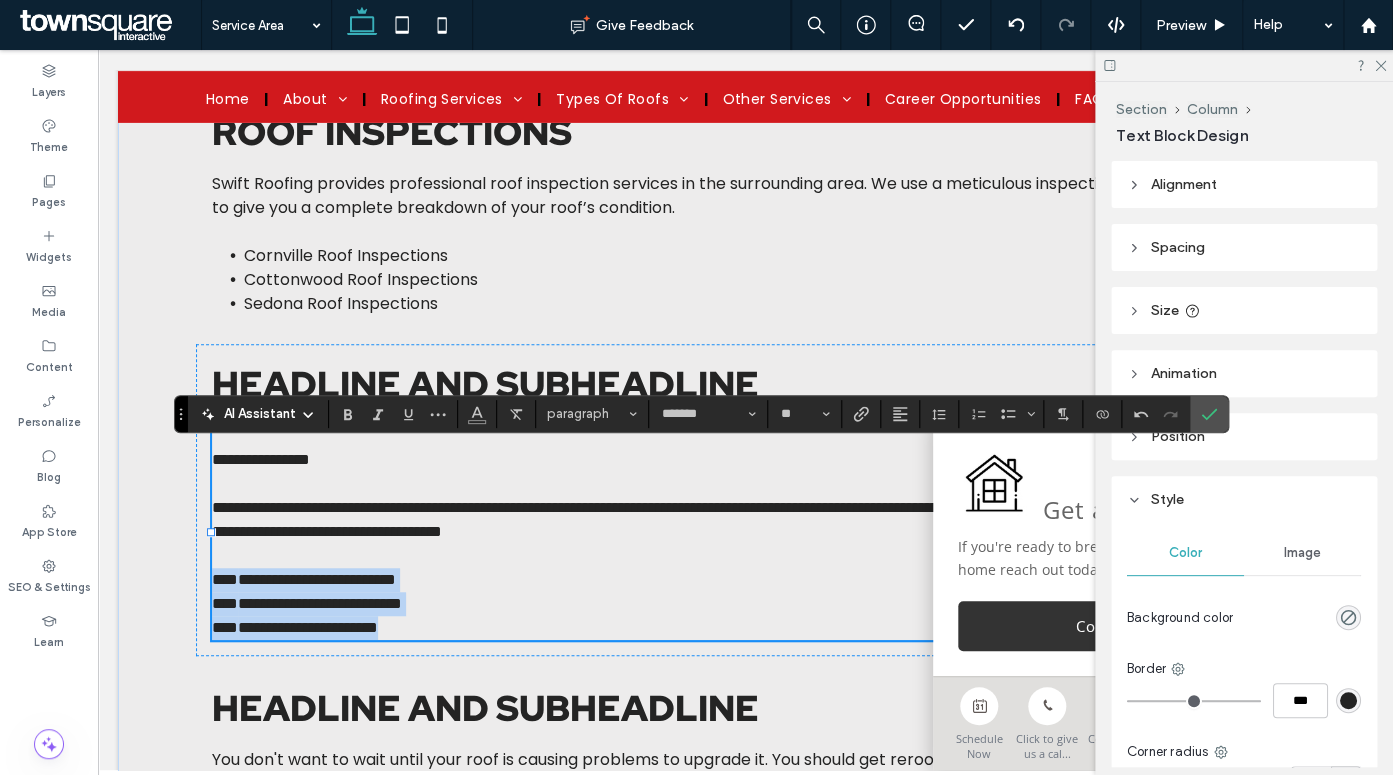 drag, startPoint x: 385, startPoint y: 644, endPoint x: 204, endPoint y: 600, distance: 186.2713 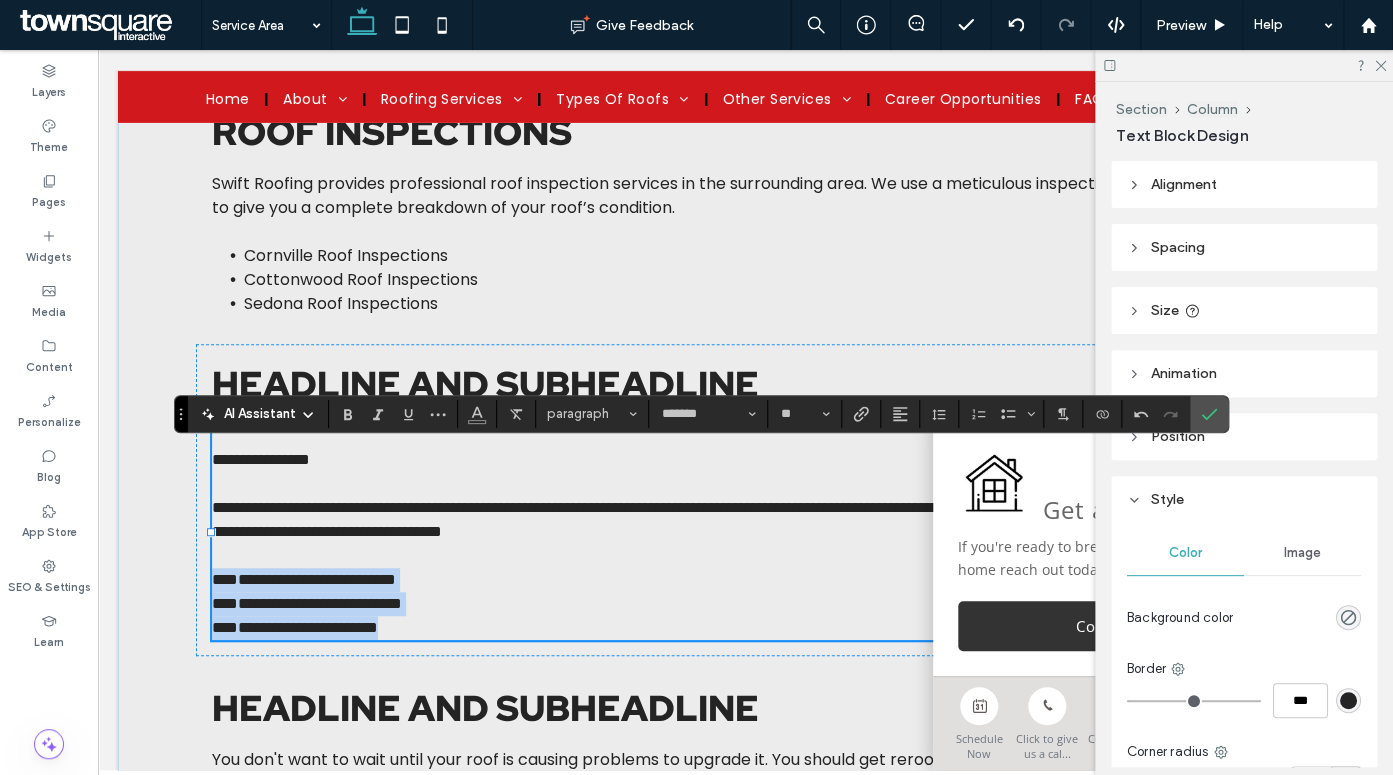 click on "**********" at bounding box center (746, 532) 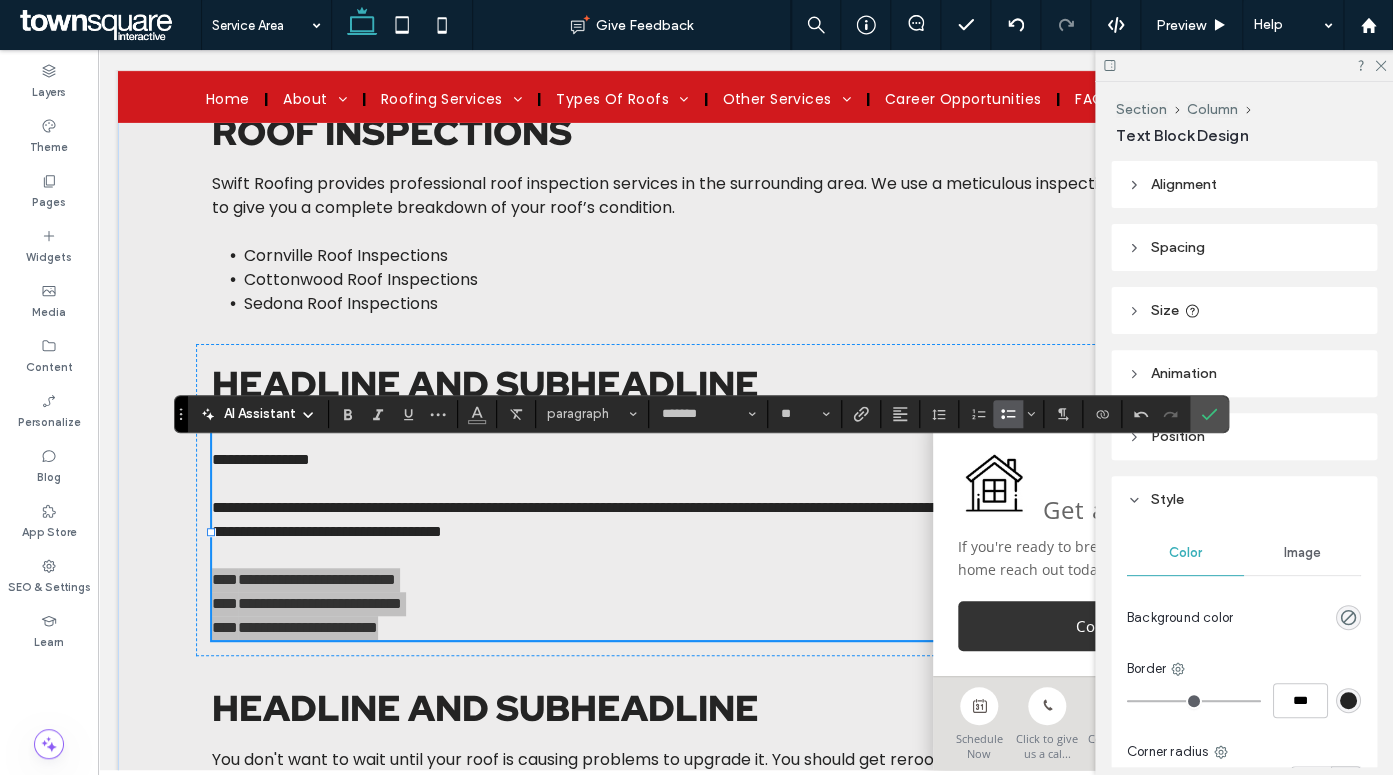 click 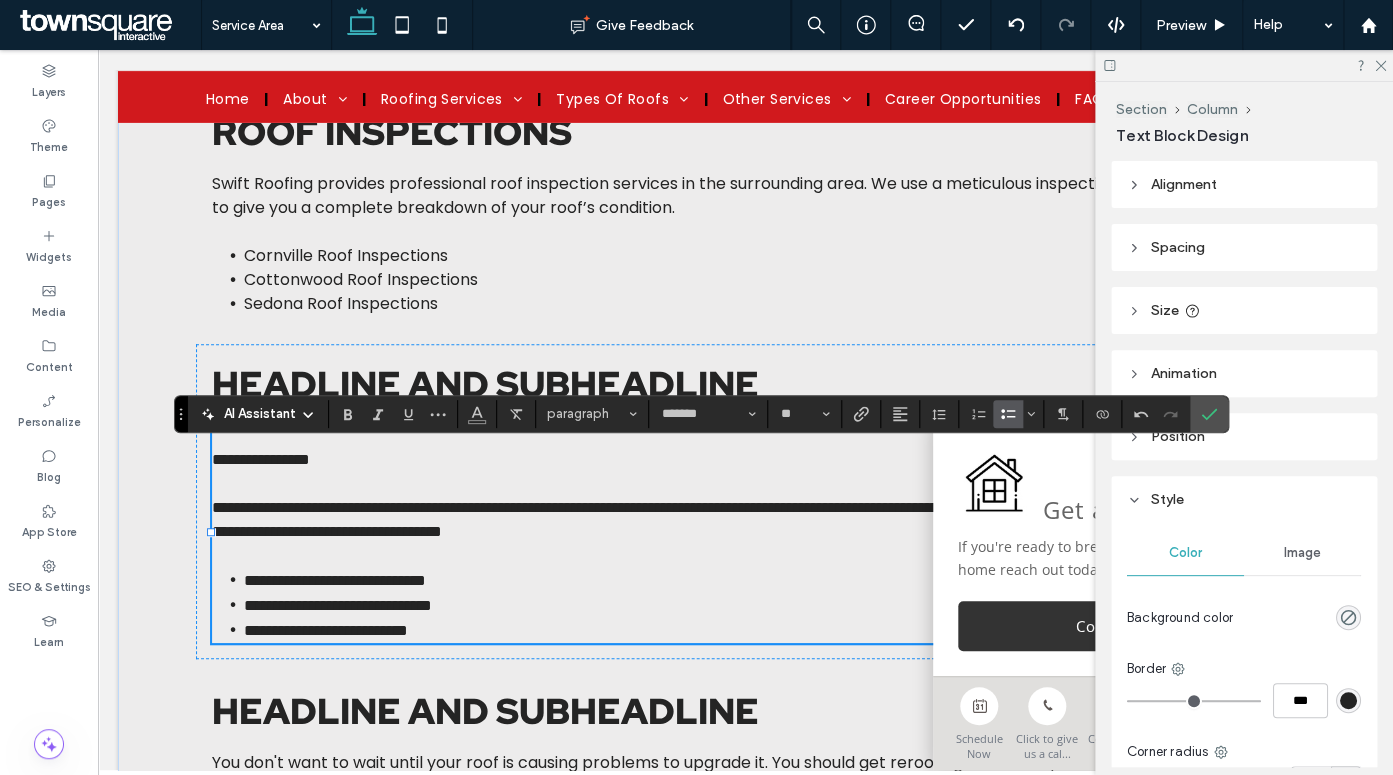 click on "**********" at bounding box center [737, 519] 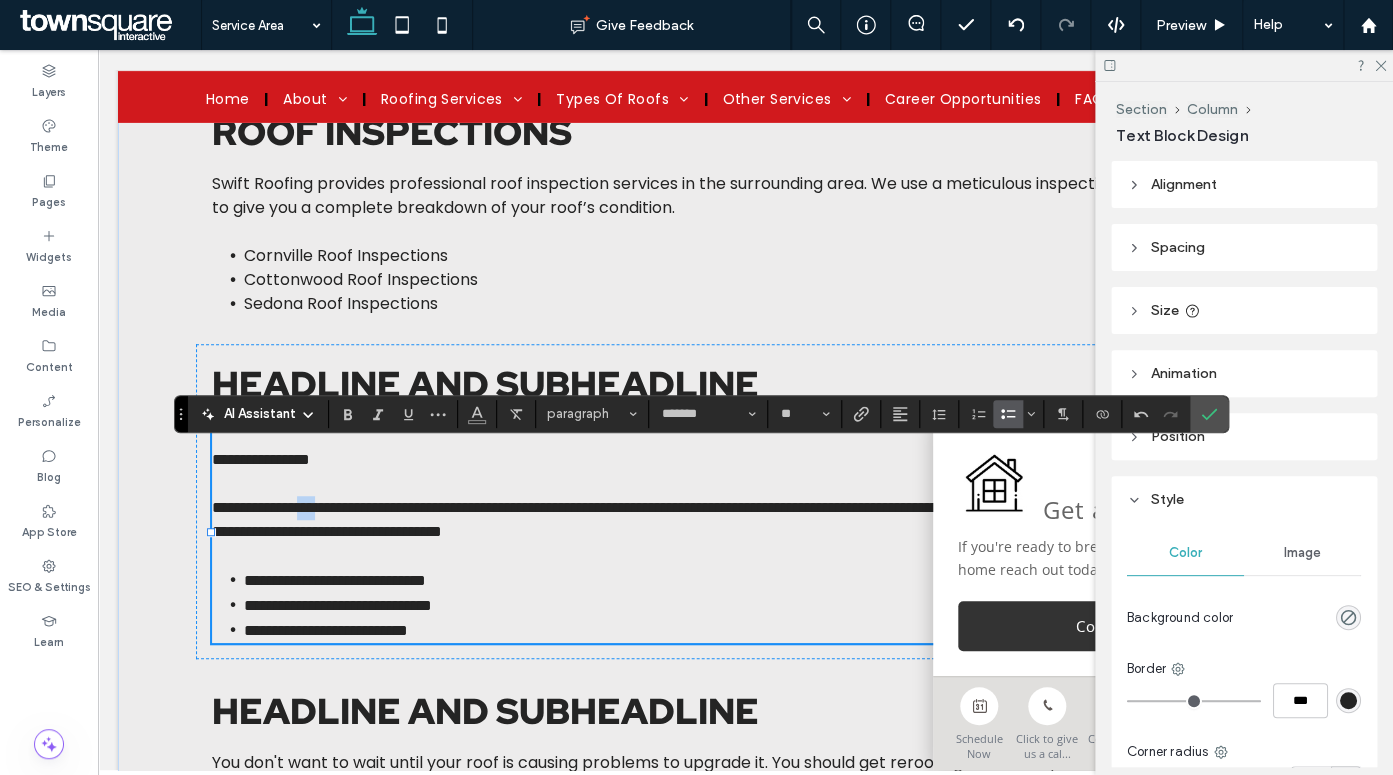 click on "**********" at bounding box center [737, 519] 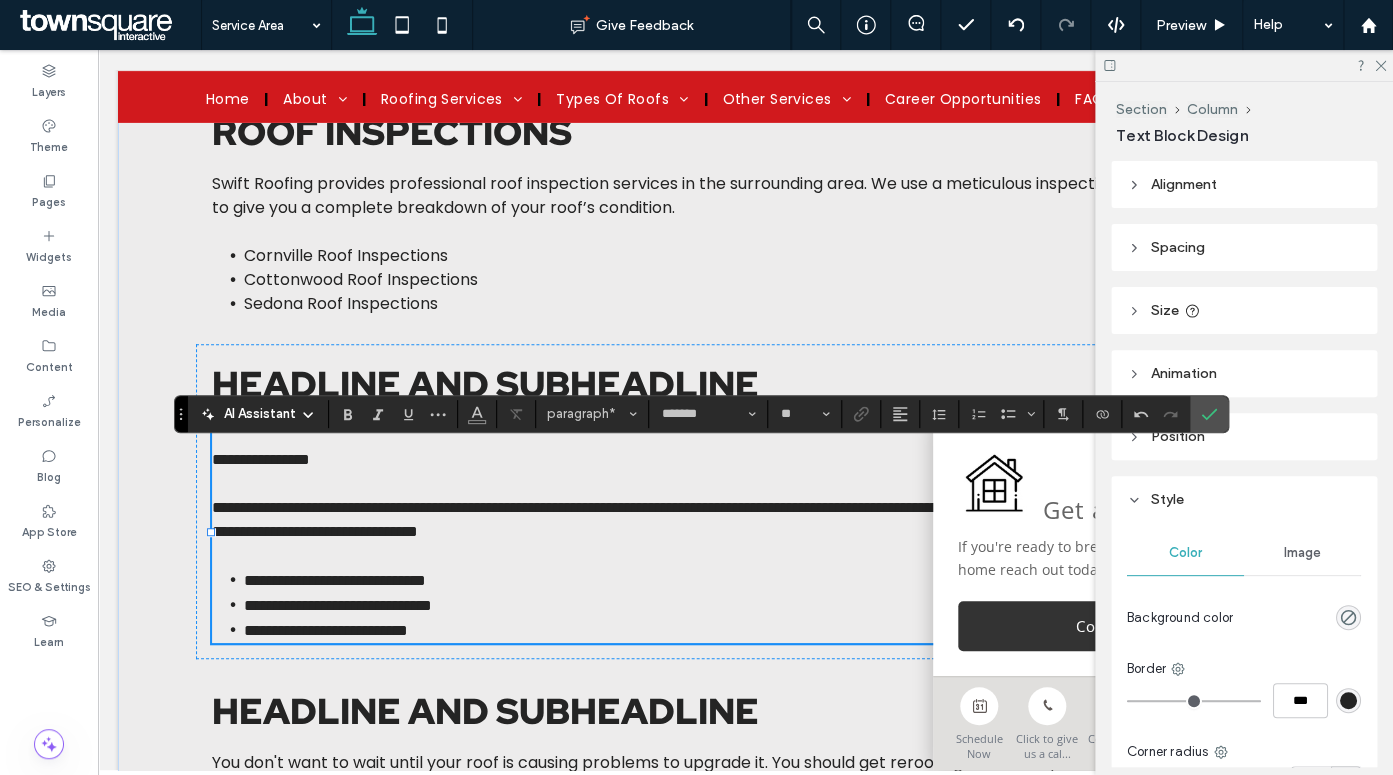 click on "**********" at bounding box center [261, 459] 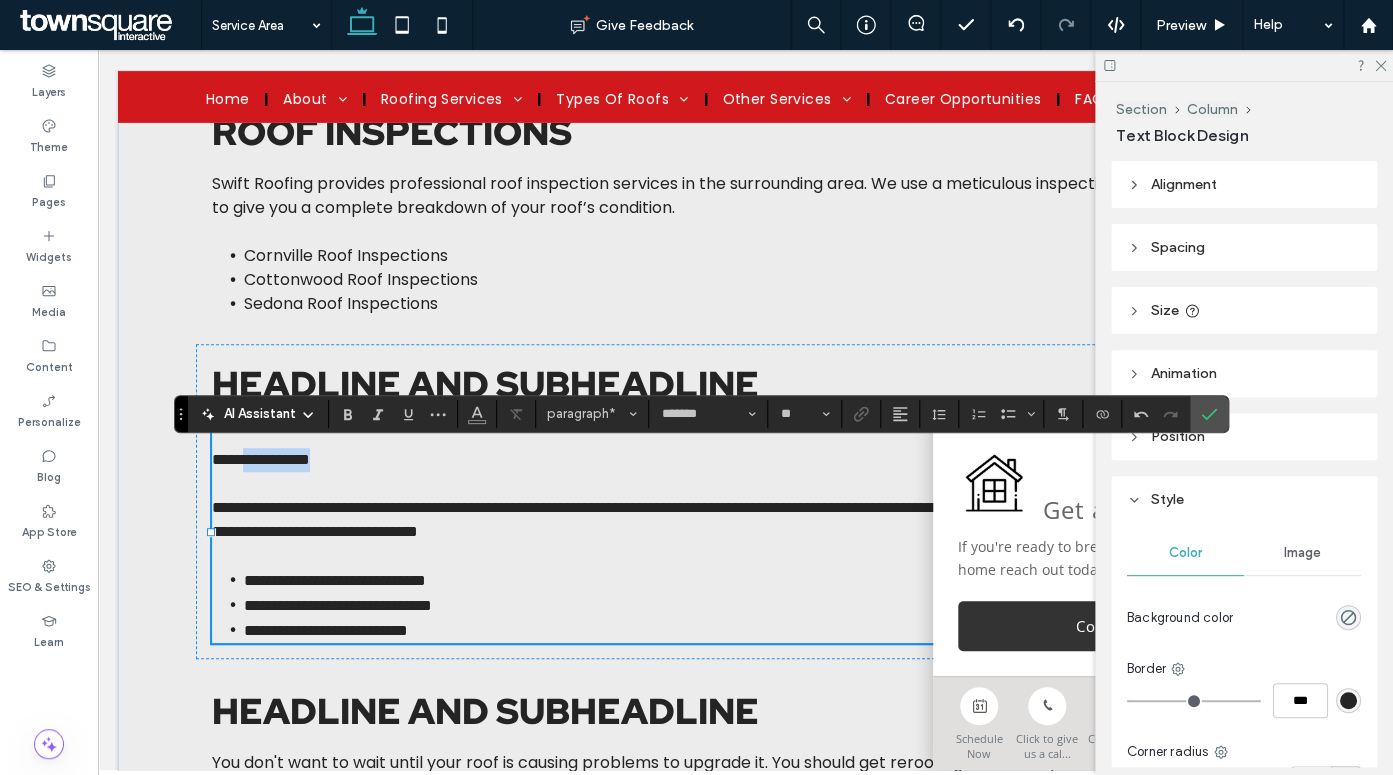 click on "**********" at bounding box center (261, 459) 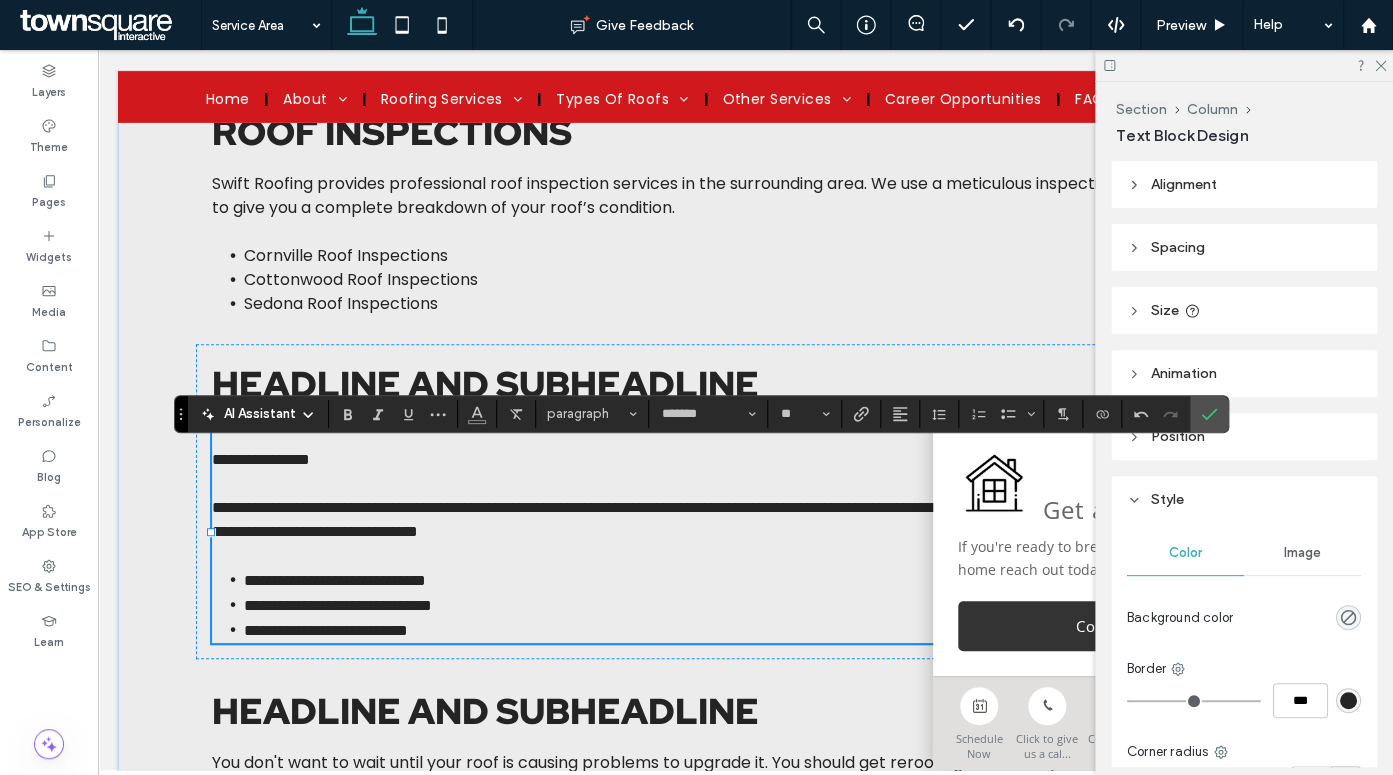 click on "**********" at bounding box center (261, 459) 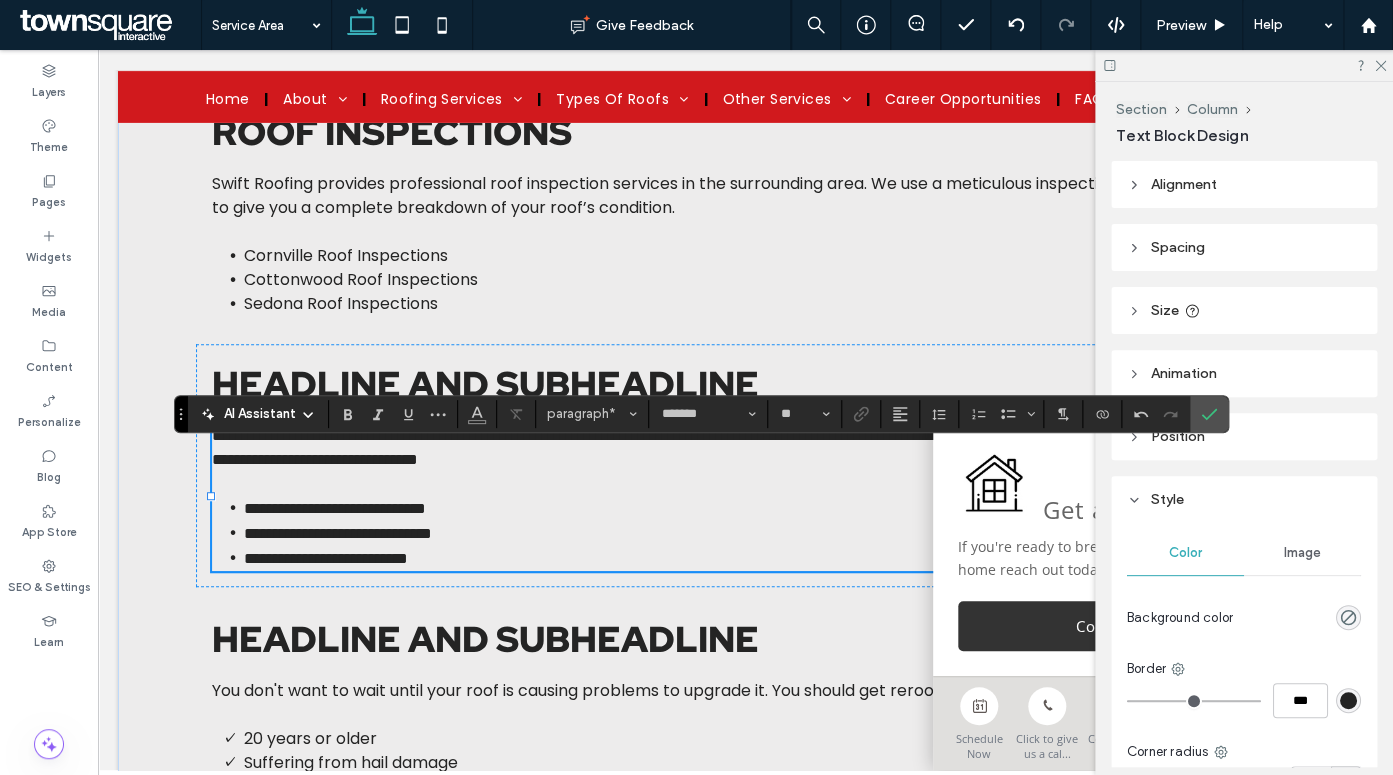 click on "**********" at bounding box center (746, 465) 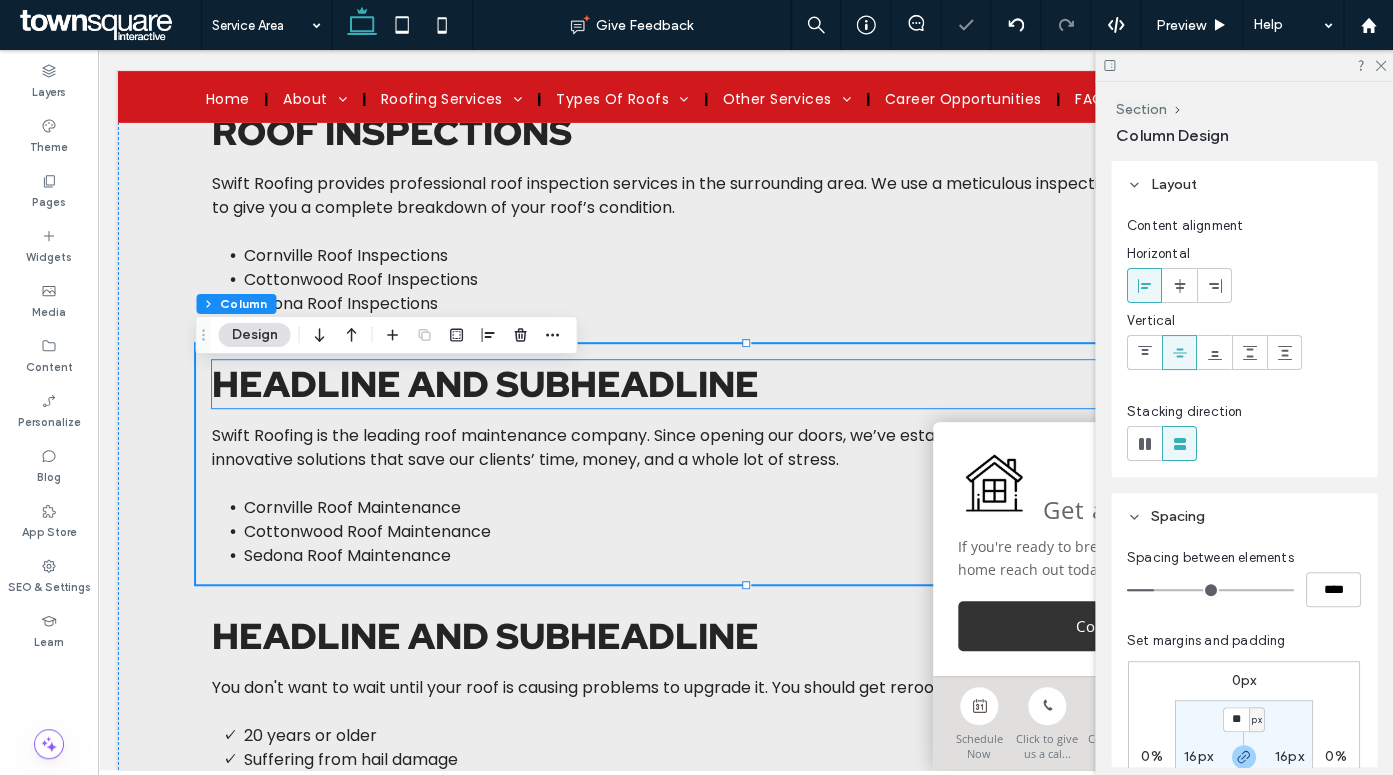 click on "Headline and subheadline" at bounding box center [485, 384] 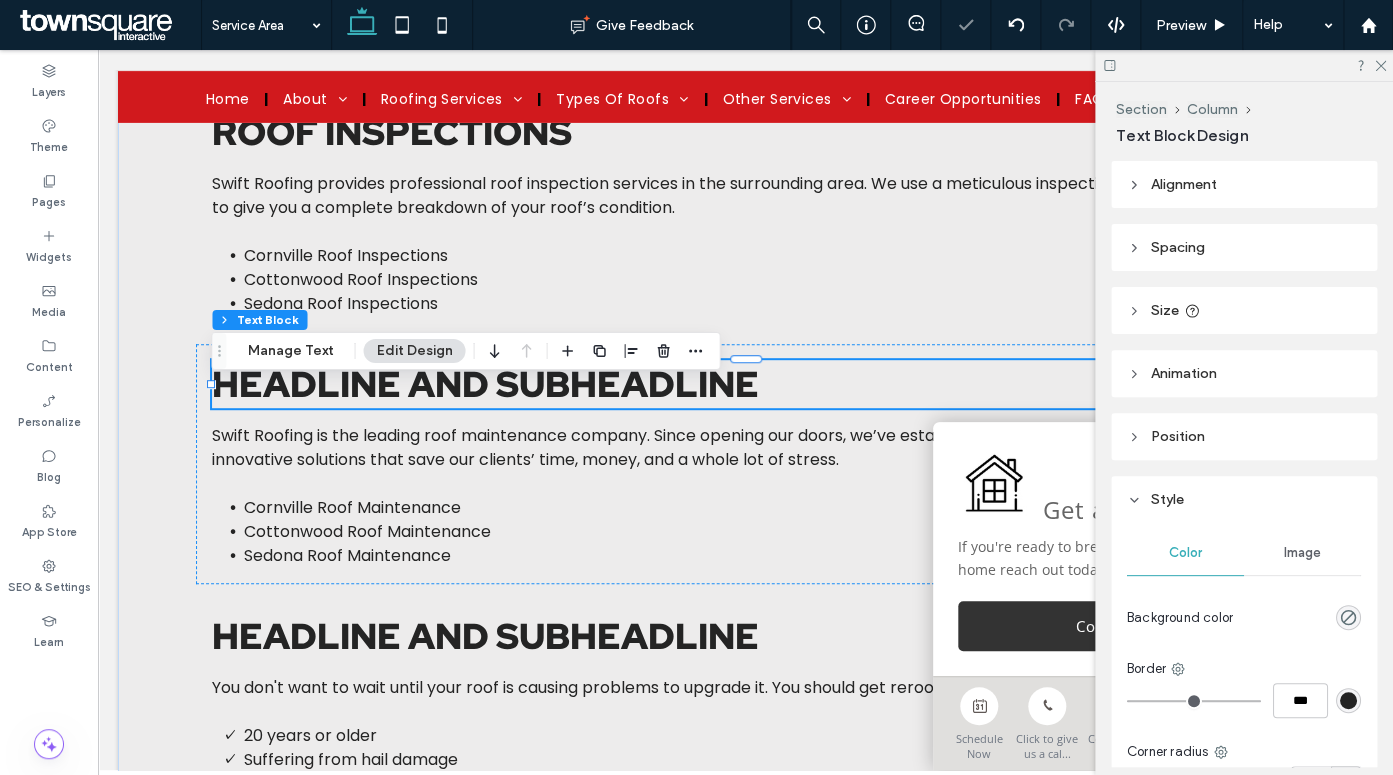 click on "Headline and subheadline" at bounding box center (485, 384) 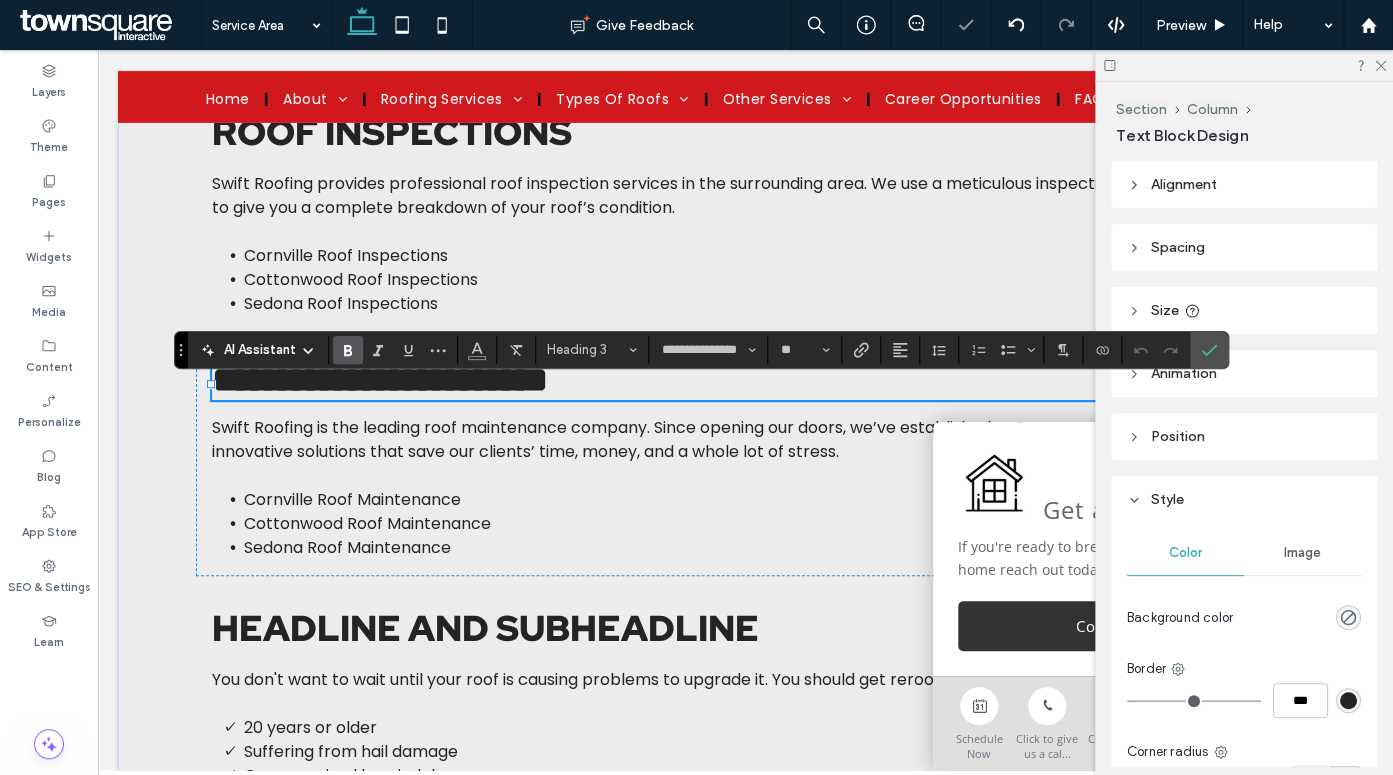 type 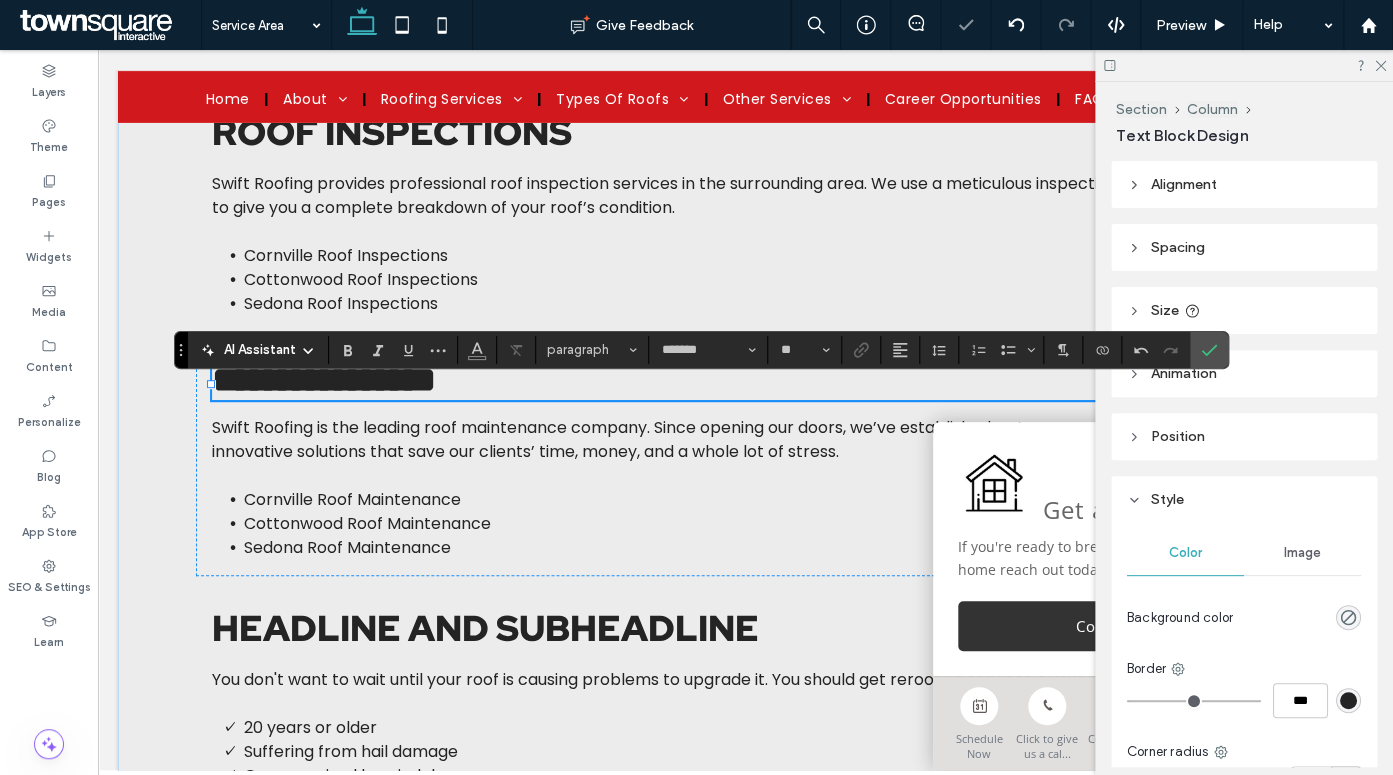 scroll, scrollTop: 0, scrollLeft: 0, axis: both 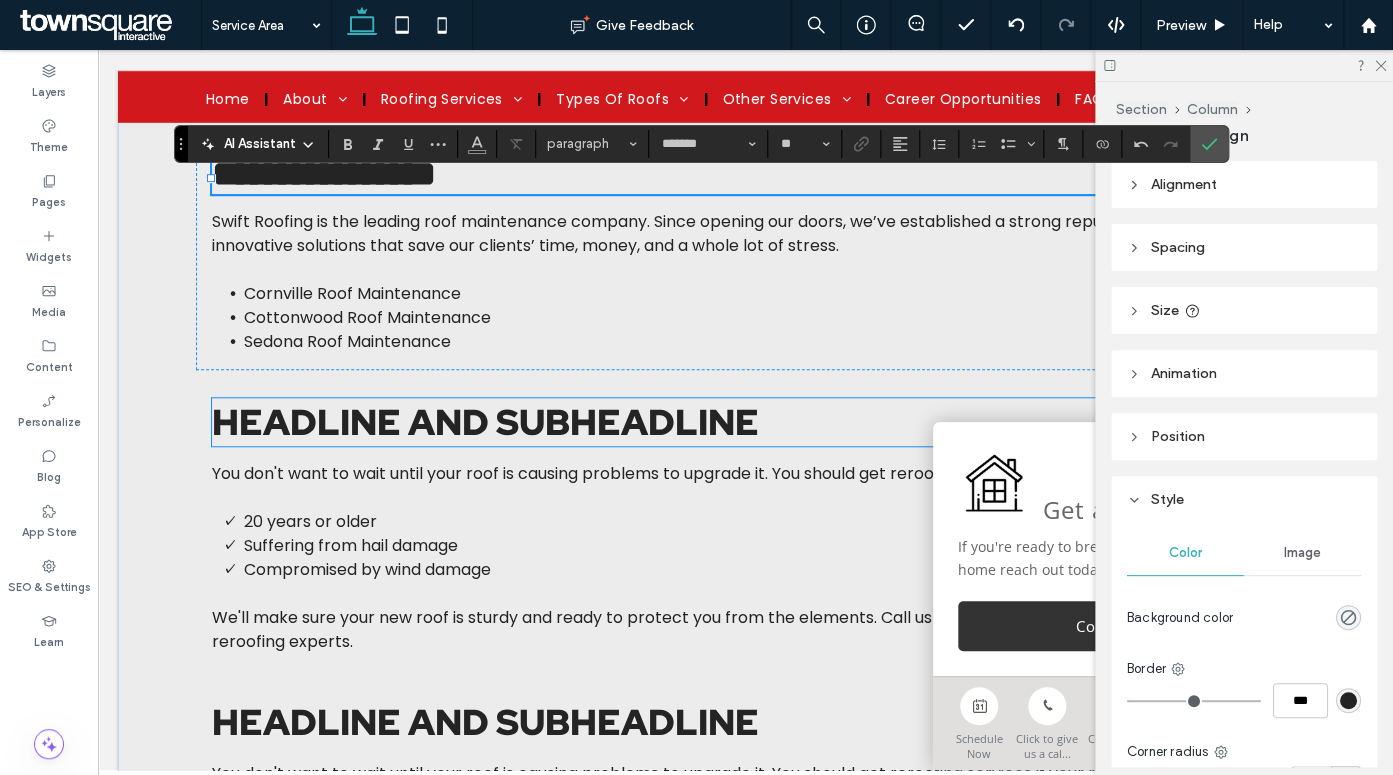 click on "Headline and subheadline" at bounding box center [485, 422] 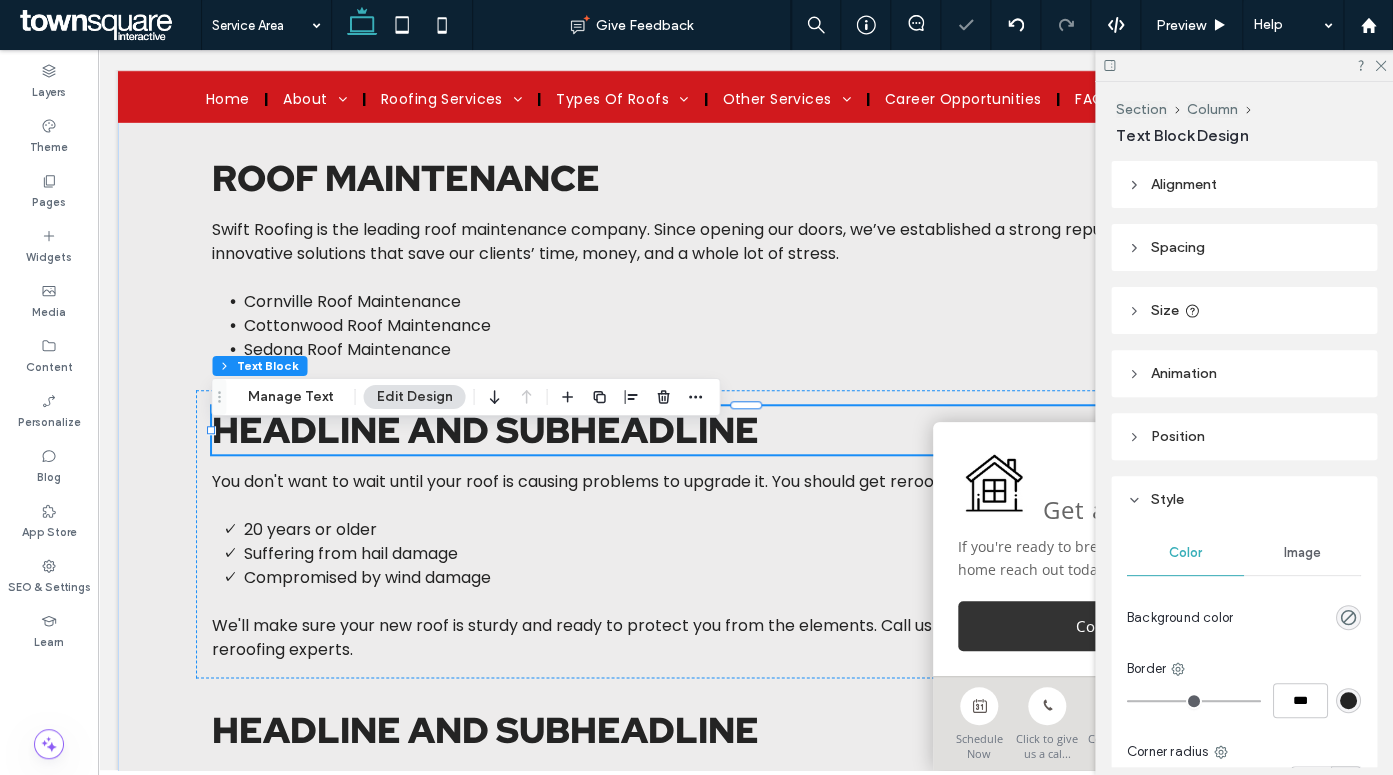 click on "Headline and subheadline" at bounding box center [485, 430] 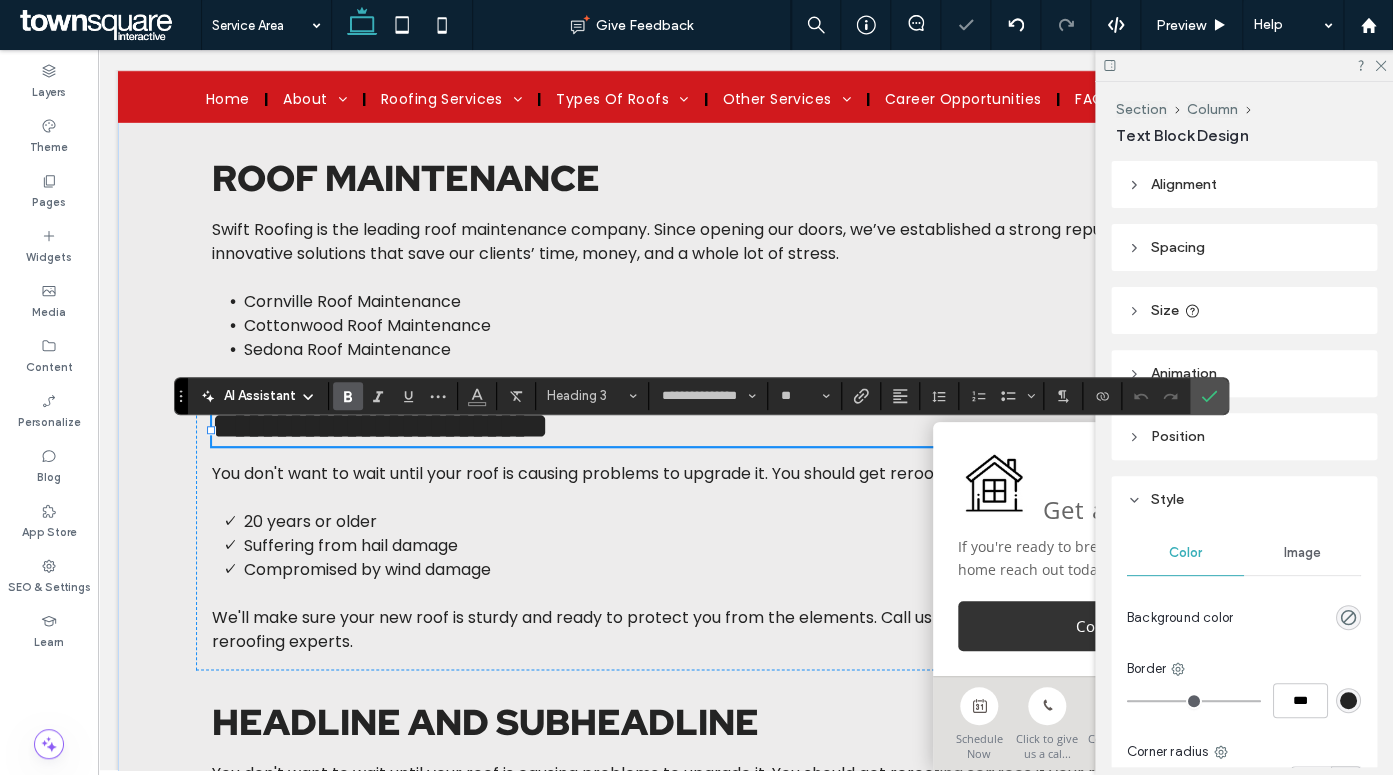 type 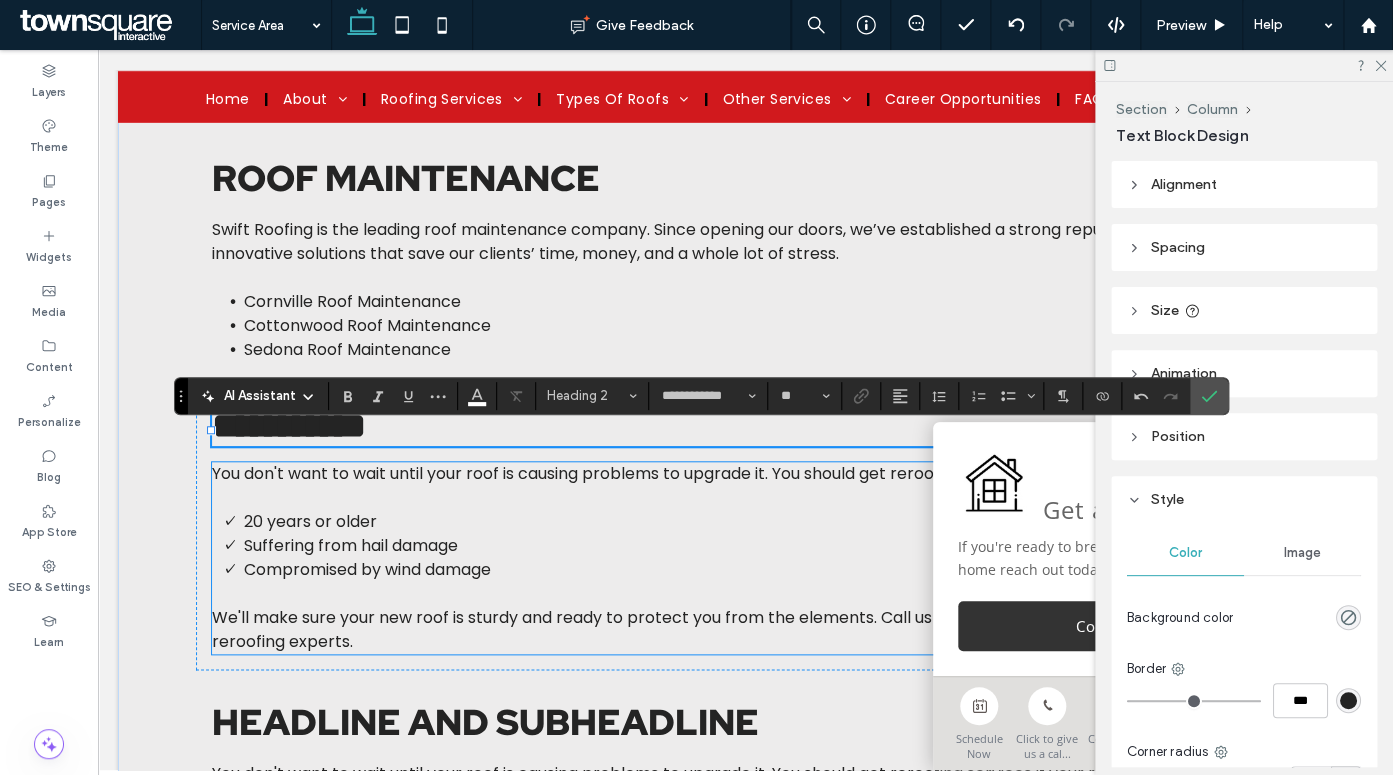 click at bounding box center (746, 498) 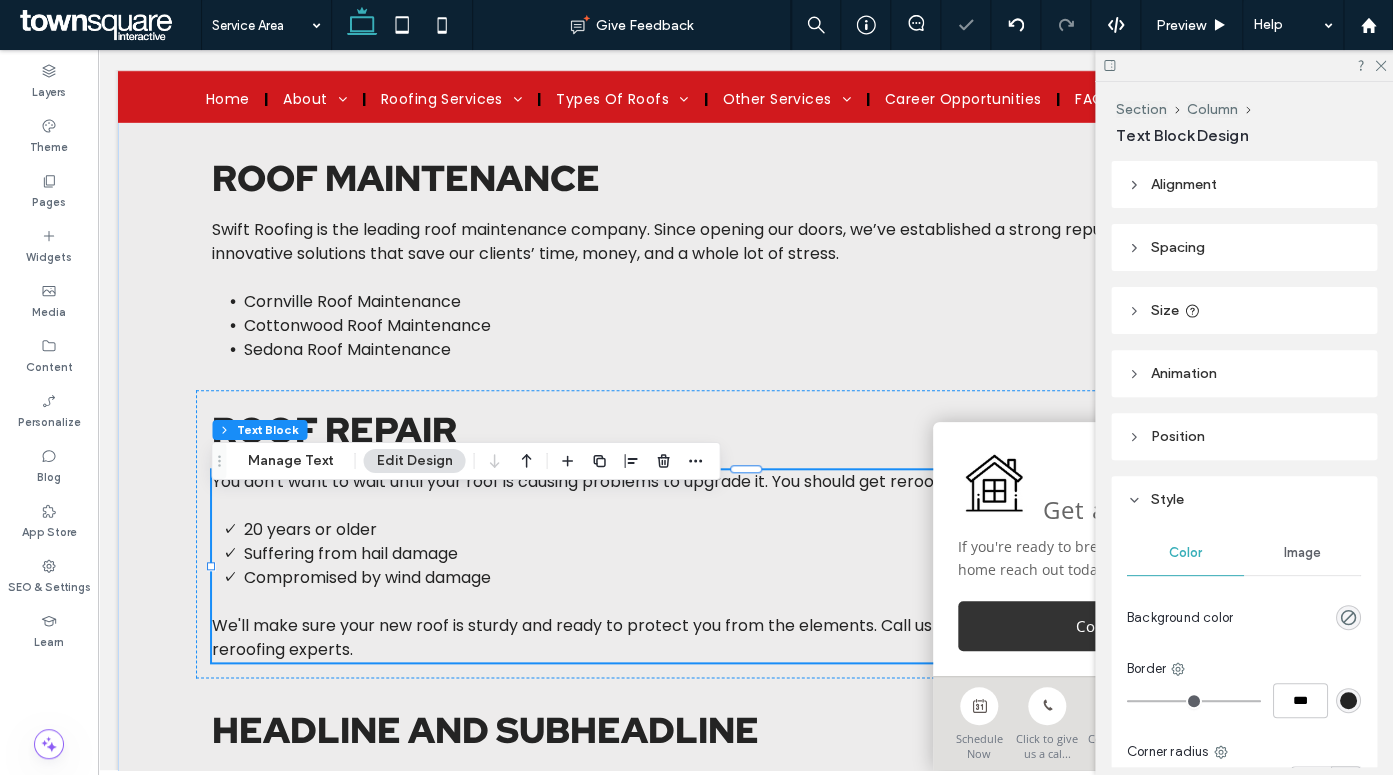 click at bounding box center (746, 506) 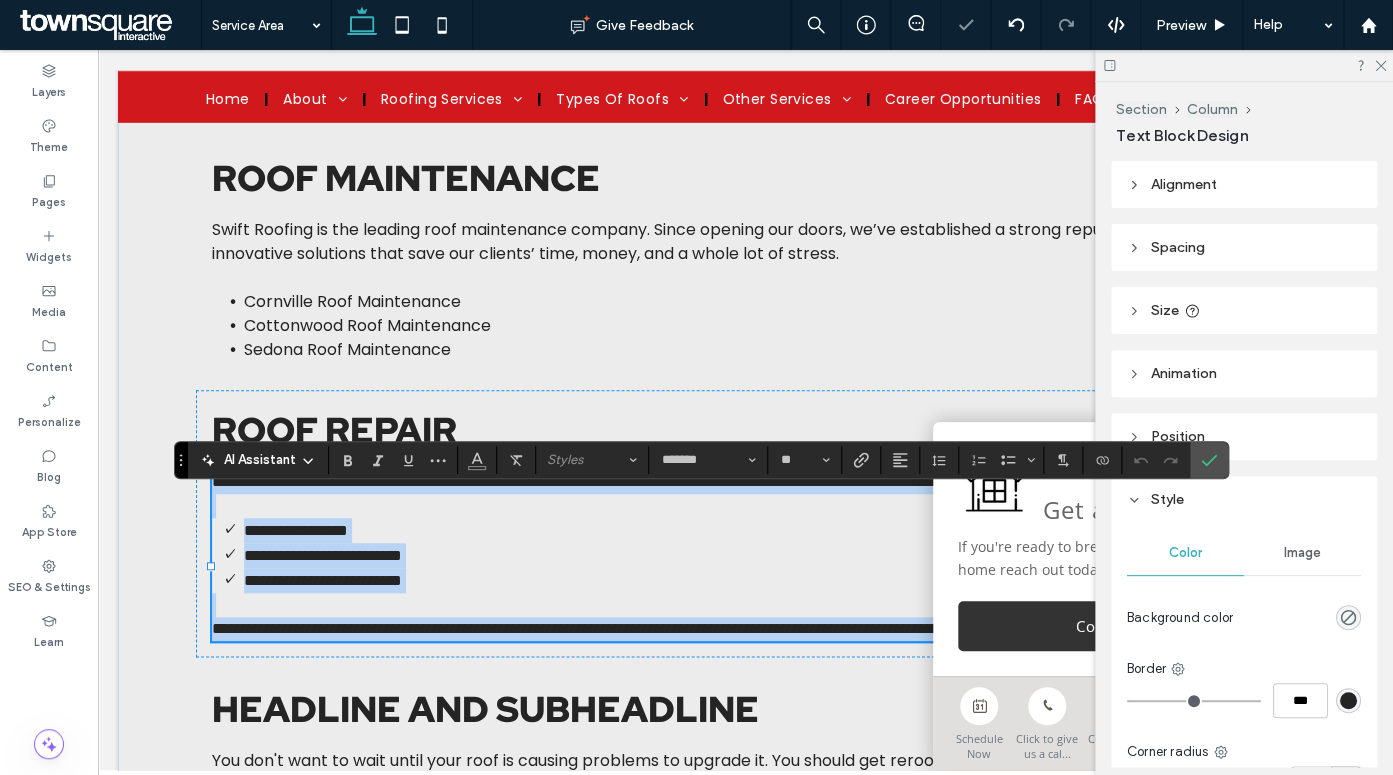 type 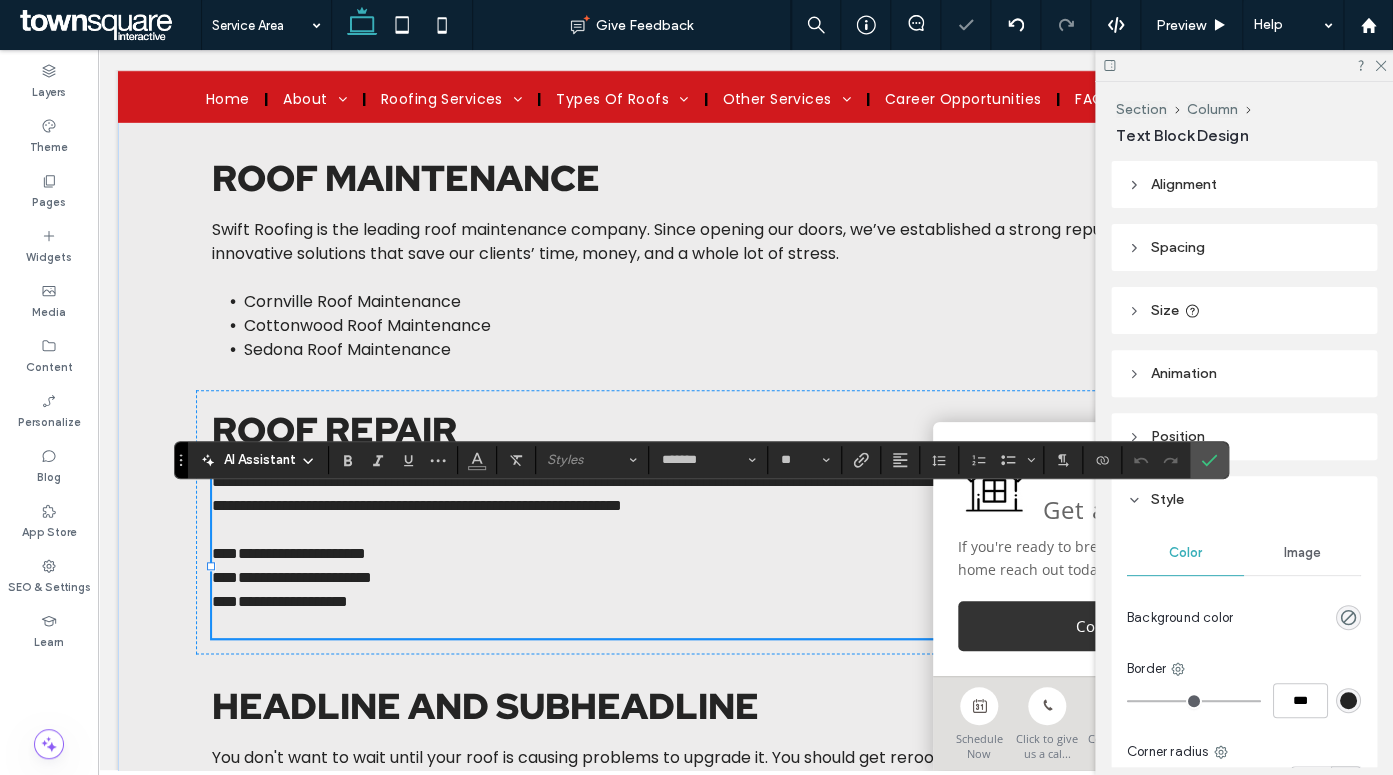 scroll, scrollTop: 72, scrollLeft: 0, axis: vertical 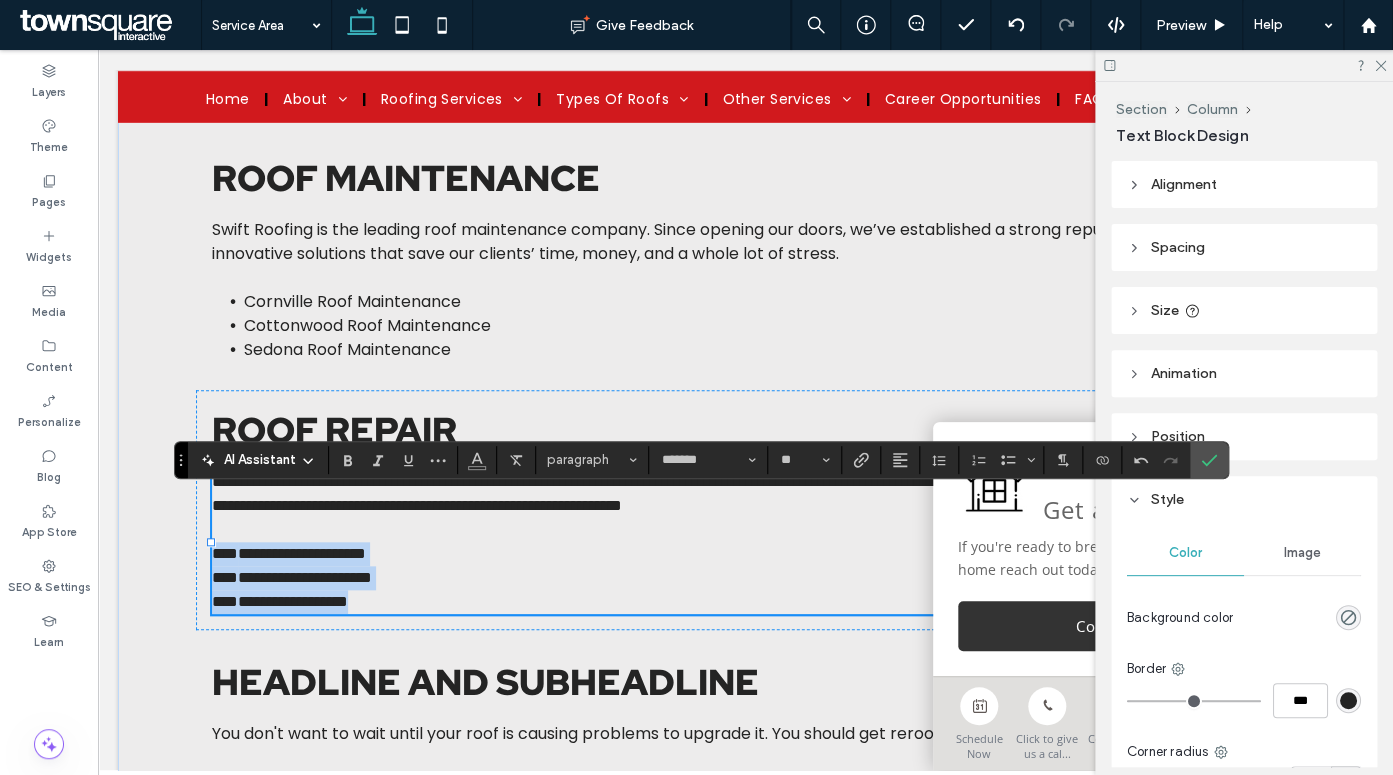 drag, startPoint x: 392, startPoint y: 628, endPoint x: 1165, endPoint y: 506, distance: 782.56824 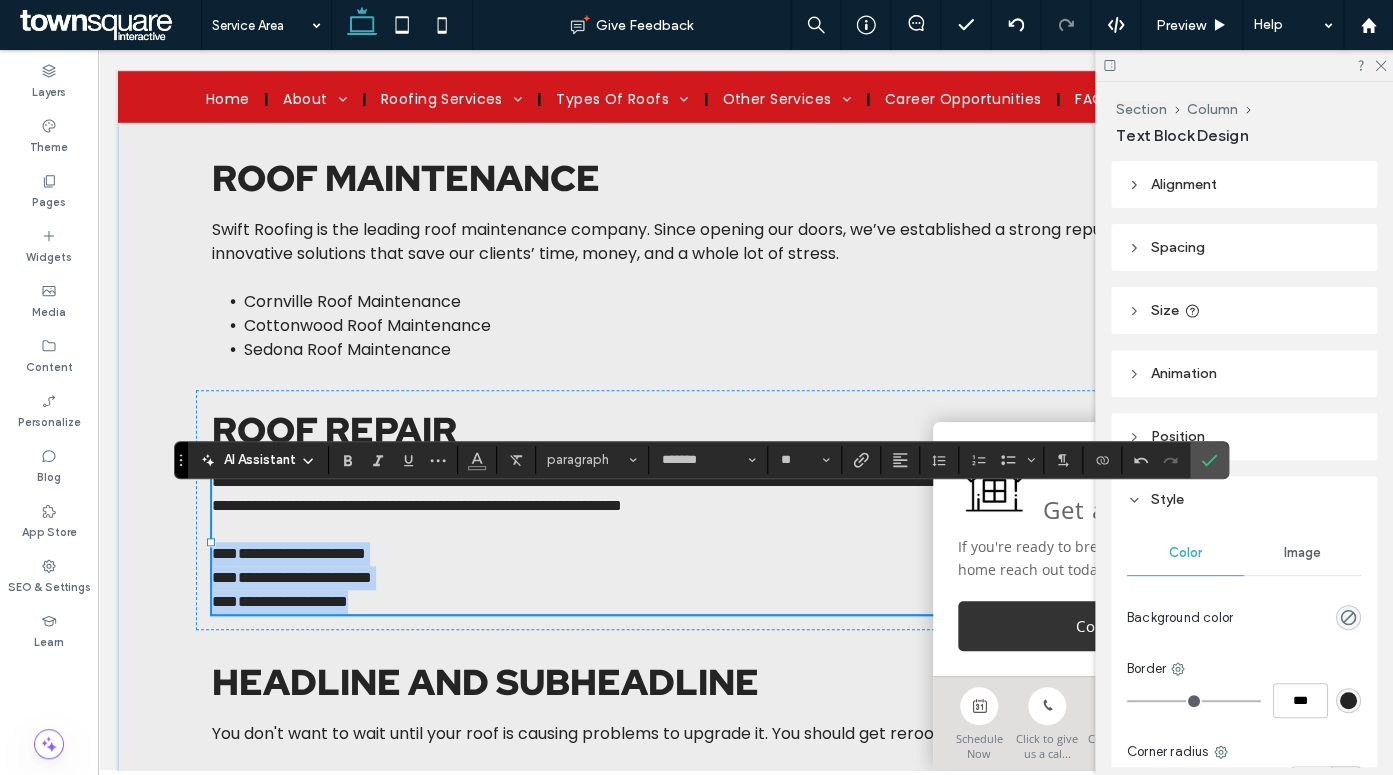 click on "**********" at bounding box center (746, 542) 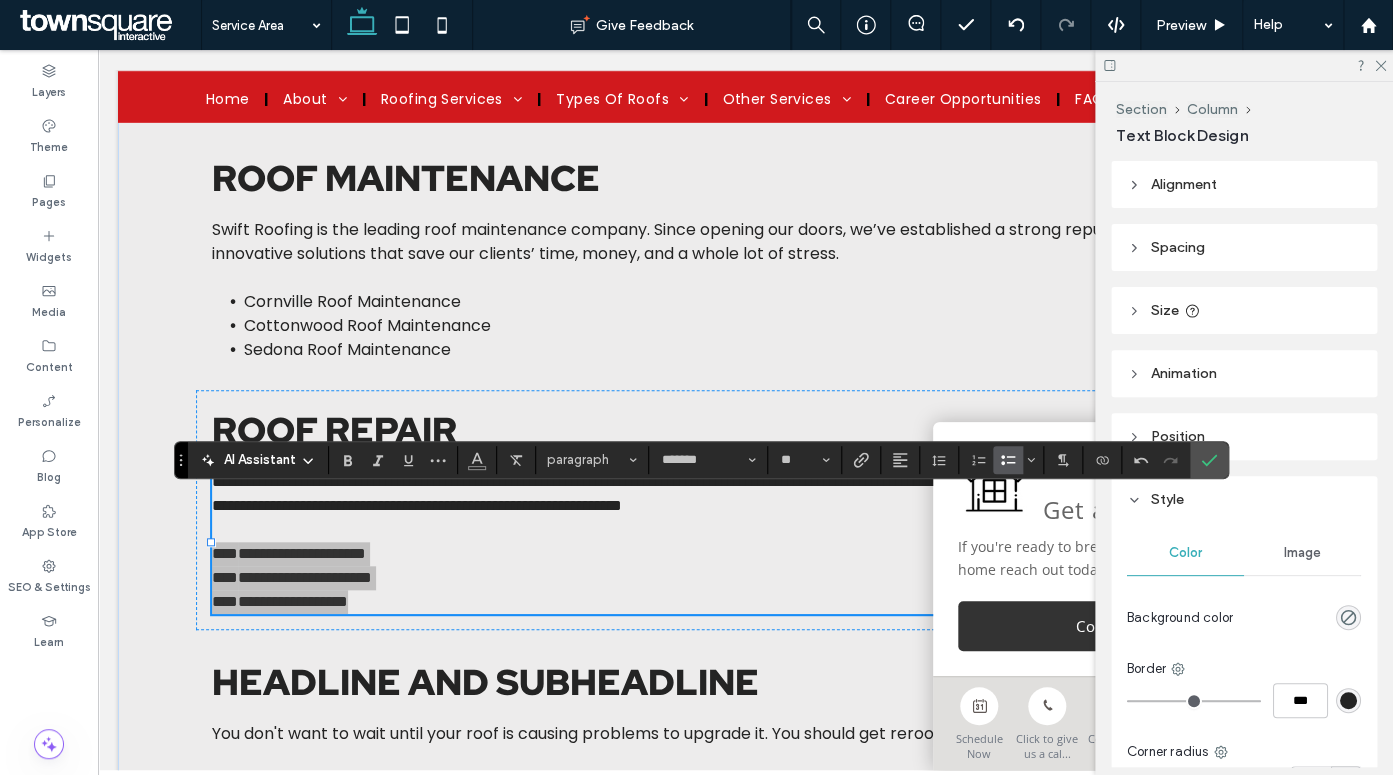 click 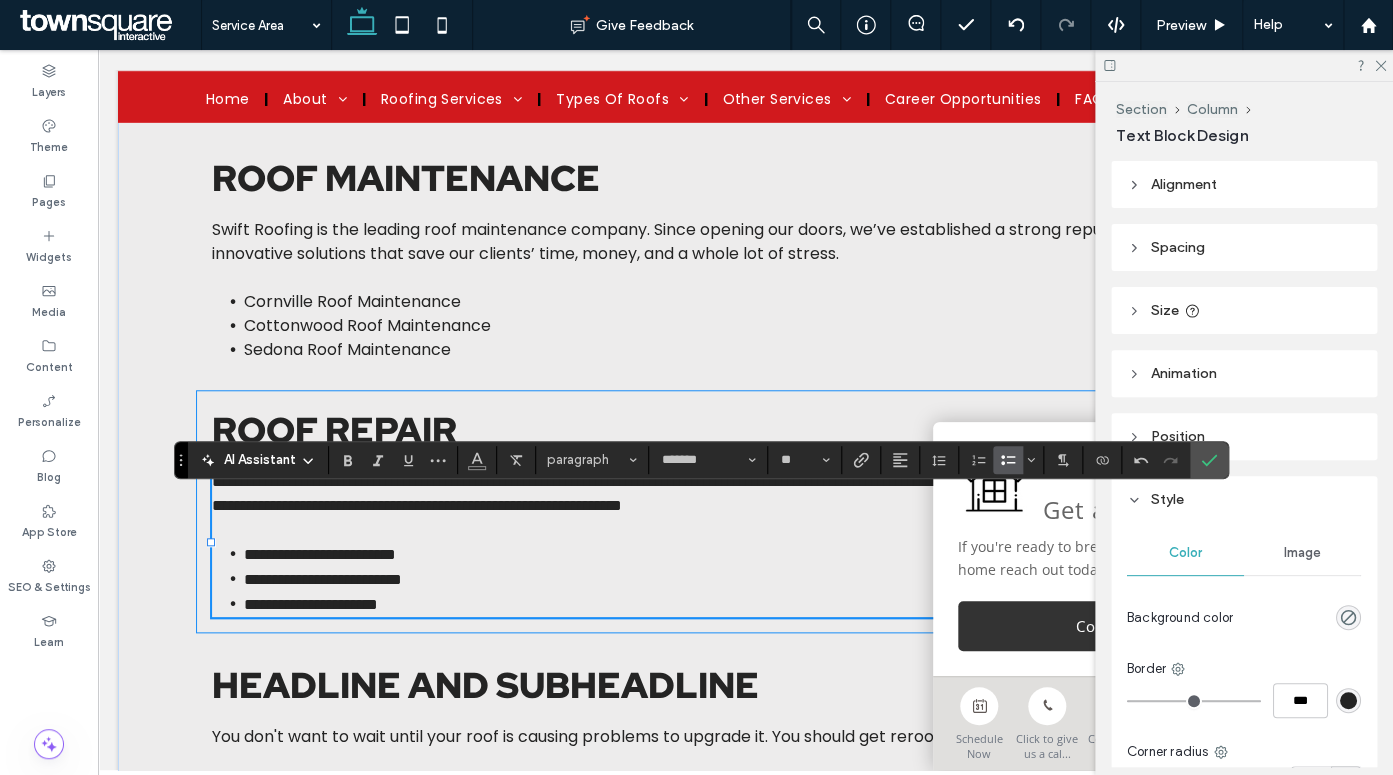 click on "**********" at bounding box center [746, 511] 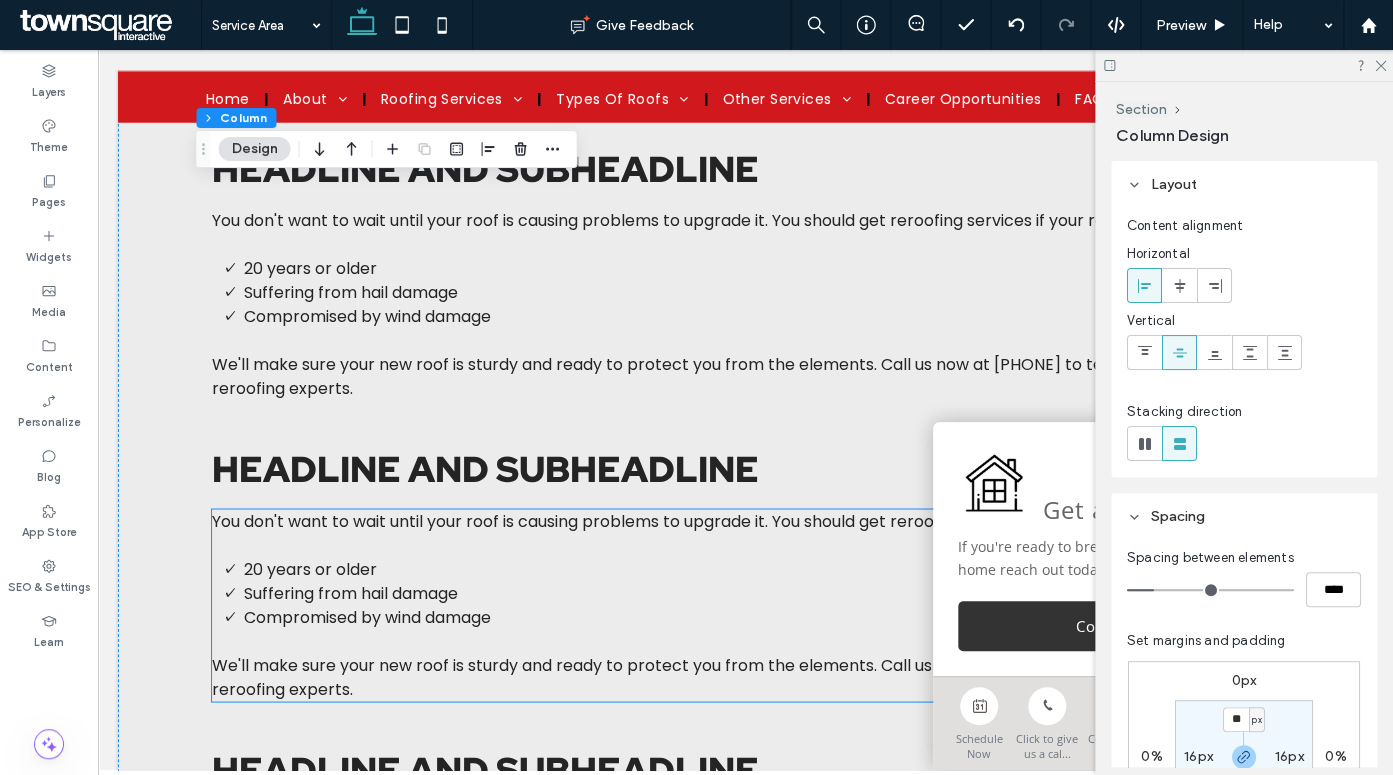 scroll, scrollTop: 3729, scrollLeft: 0, axis: vertical 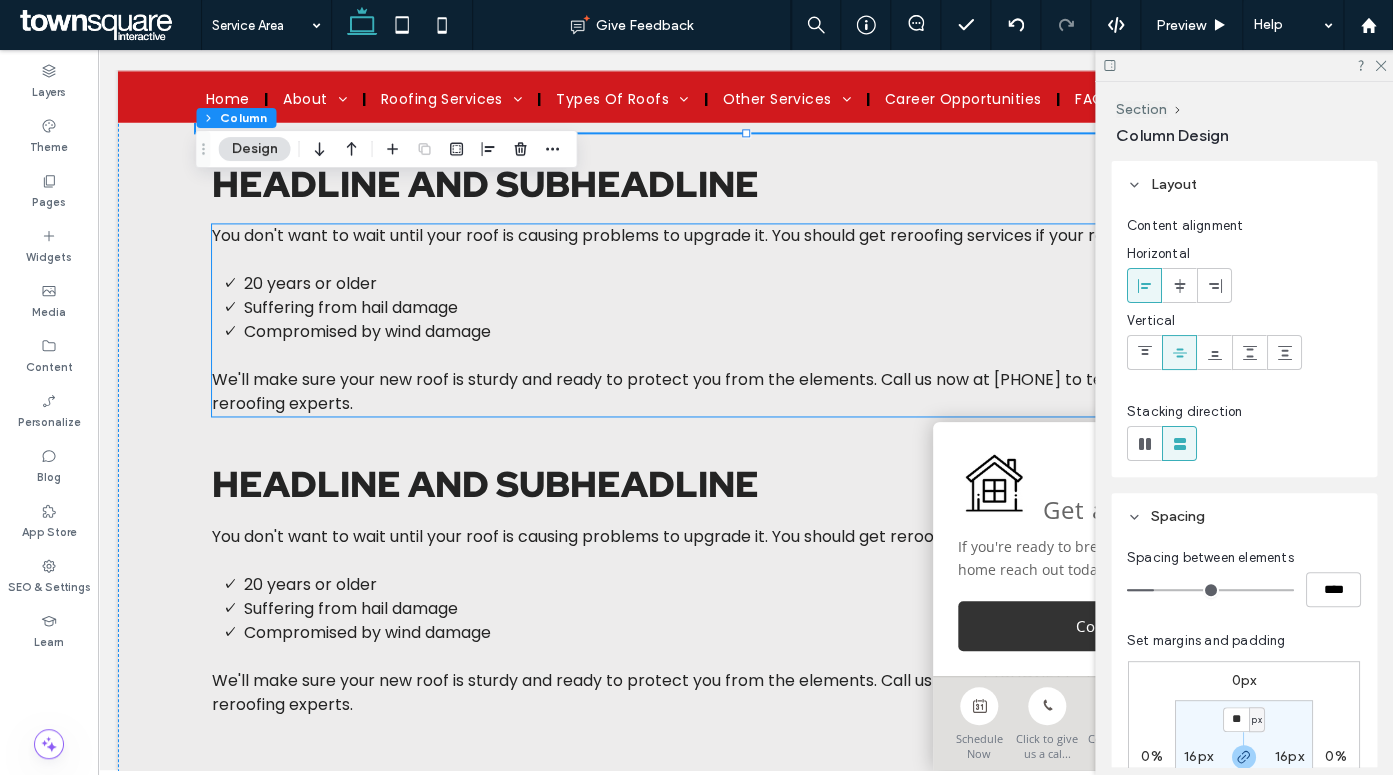 click on "Headline and subheadline
You don't want to wait until your roof is causing problems to upgrade it. You should get reroofing services if your roof is:
20 years or older Suffering from hail damage Compromised by wind damage
We'll make sure your new roof is sturdy and ready to protect you from the elements. Call us now at 855-463-5490 to team up with residential reroofing experts." at bounding box center (746, 288) 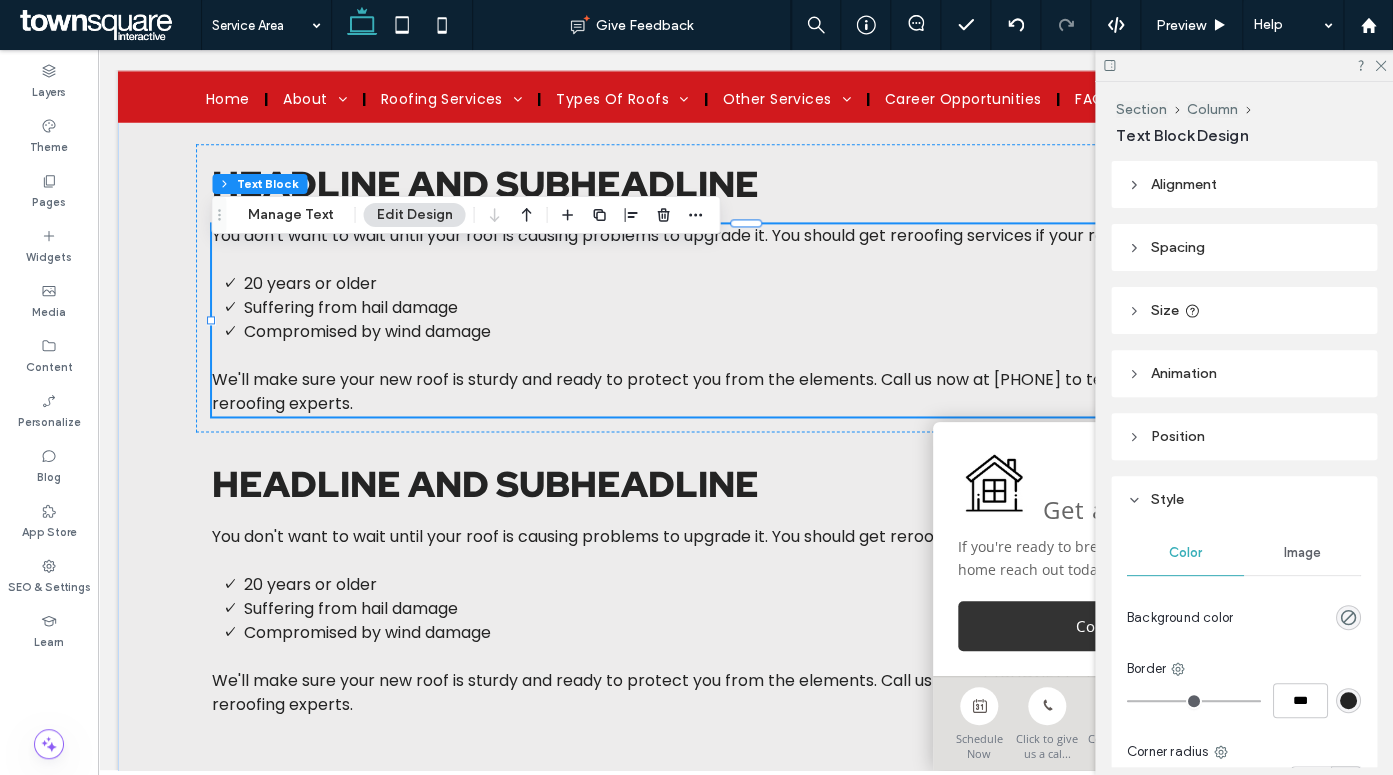 click on "We'll make sure your new roof is sturdy and ready to protect you from the elements. Call us now at 855-463-5490 to team up with residential reroofing experts." at bounding box center (744, 391) 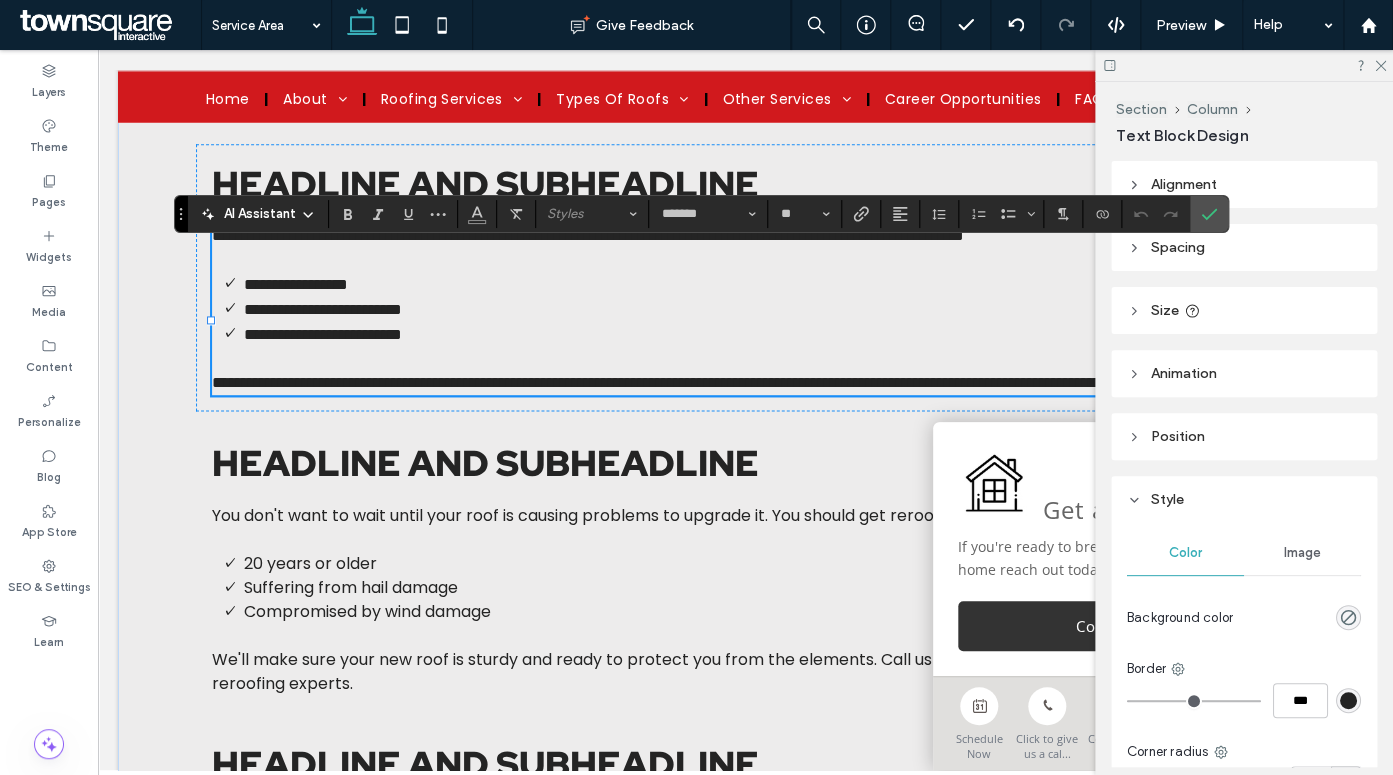 type 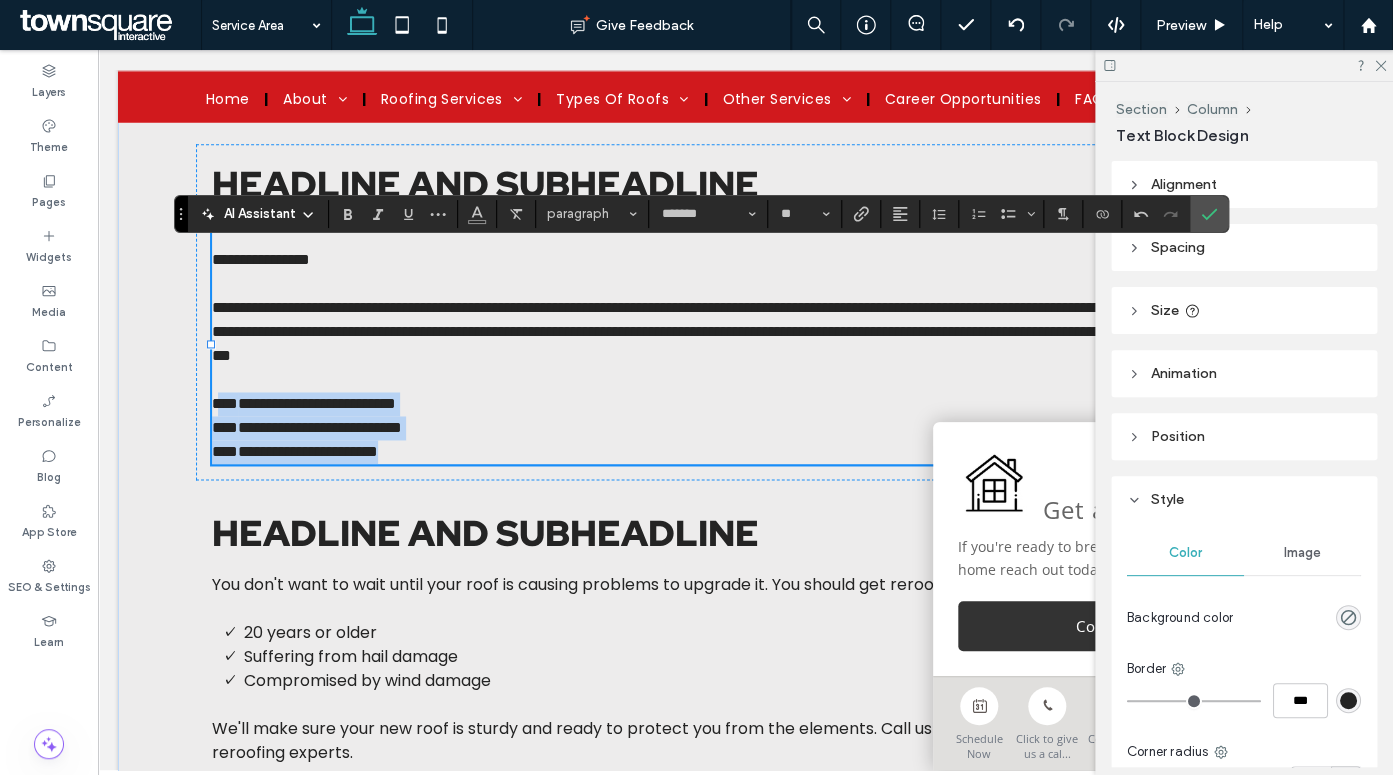 click on "**********" at bounding box center [746, 344] 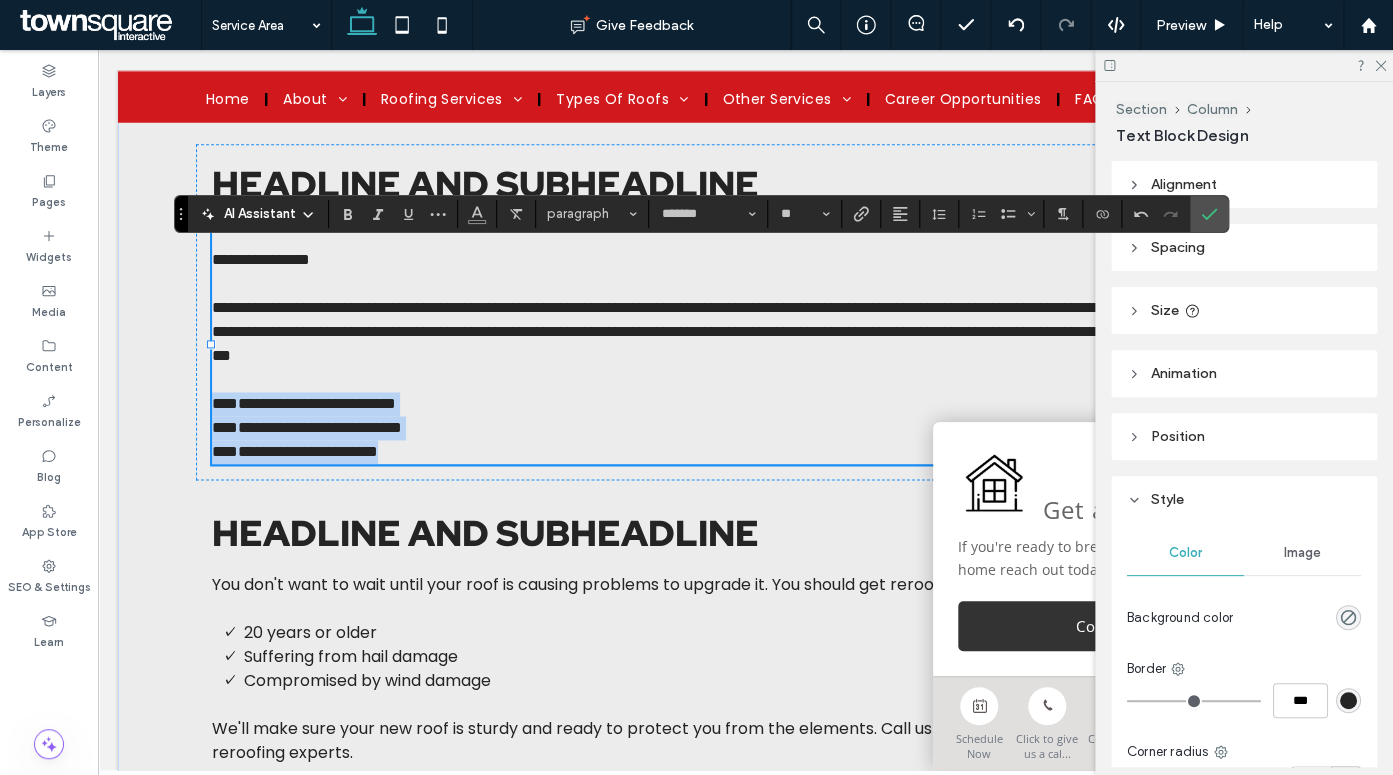 drag, startPoint x: 213, startPoint y: 428, endPoint x: 440, endPoint y: 473, distance: 231.41737 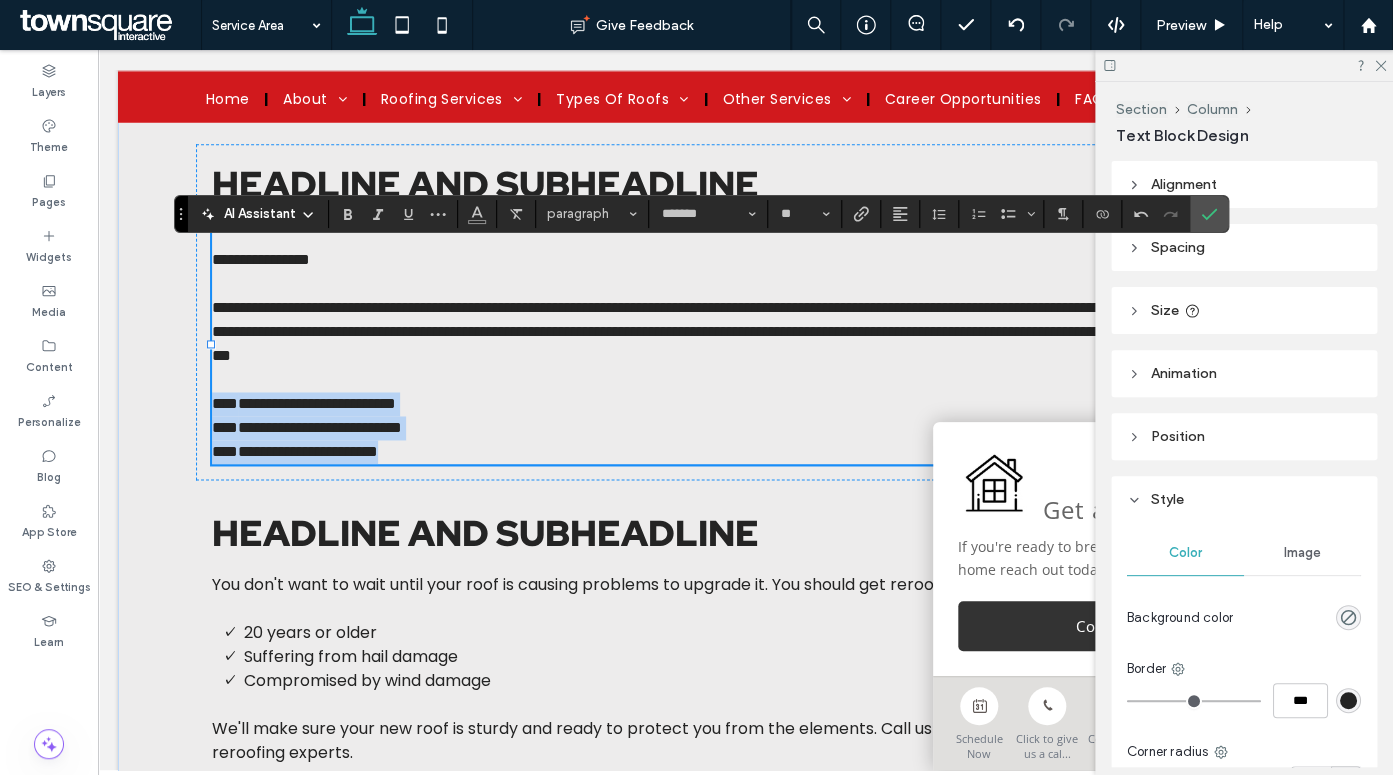 click on "**********" at bounding box center [746, 344] 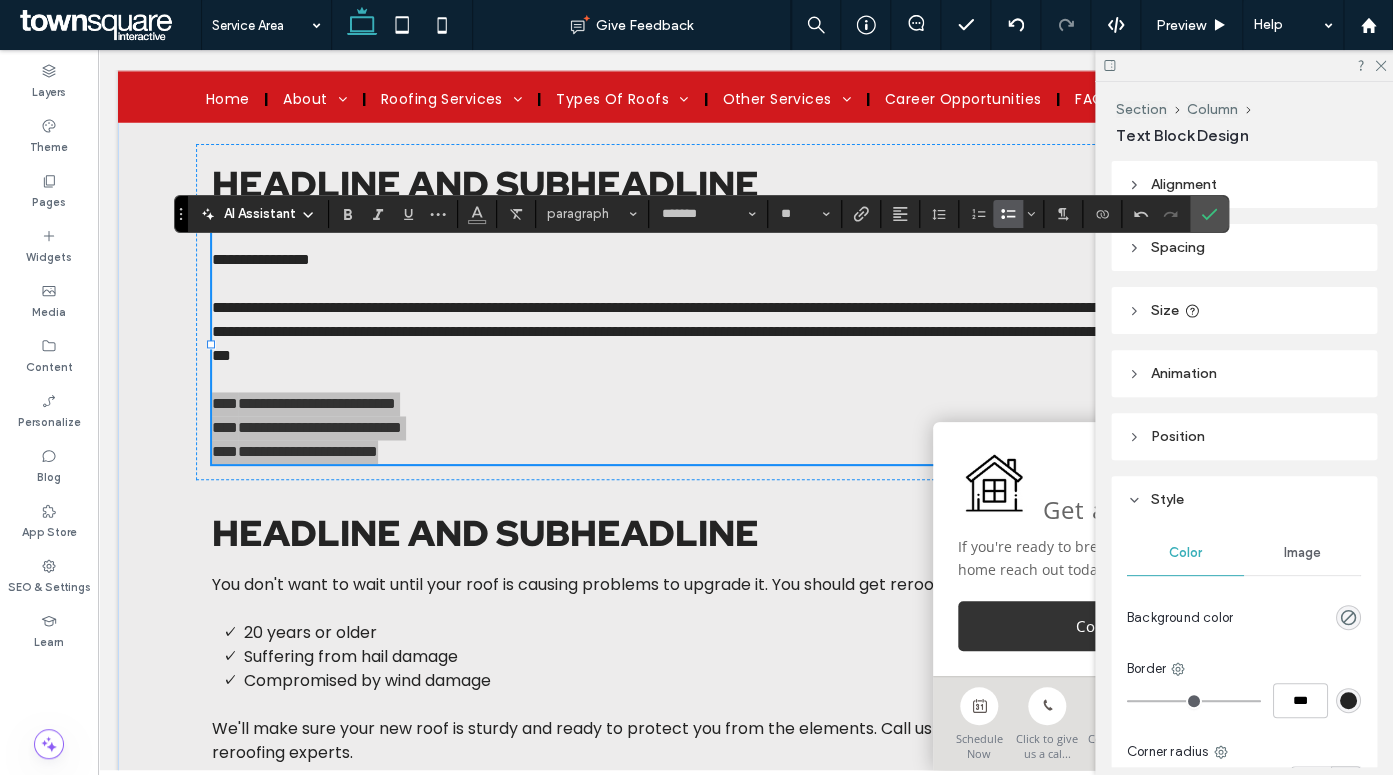 click 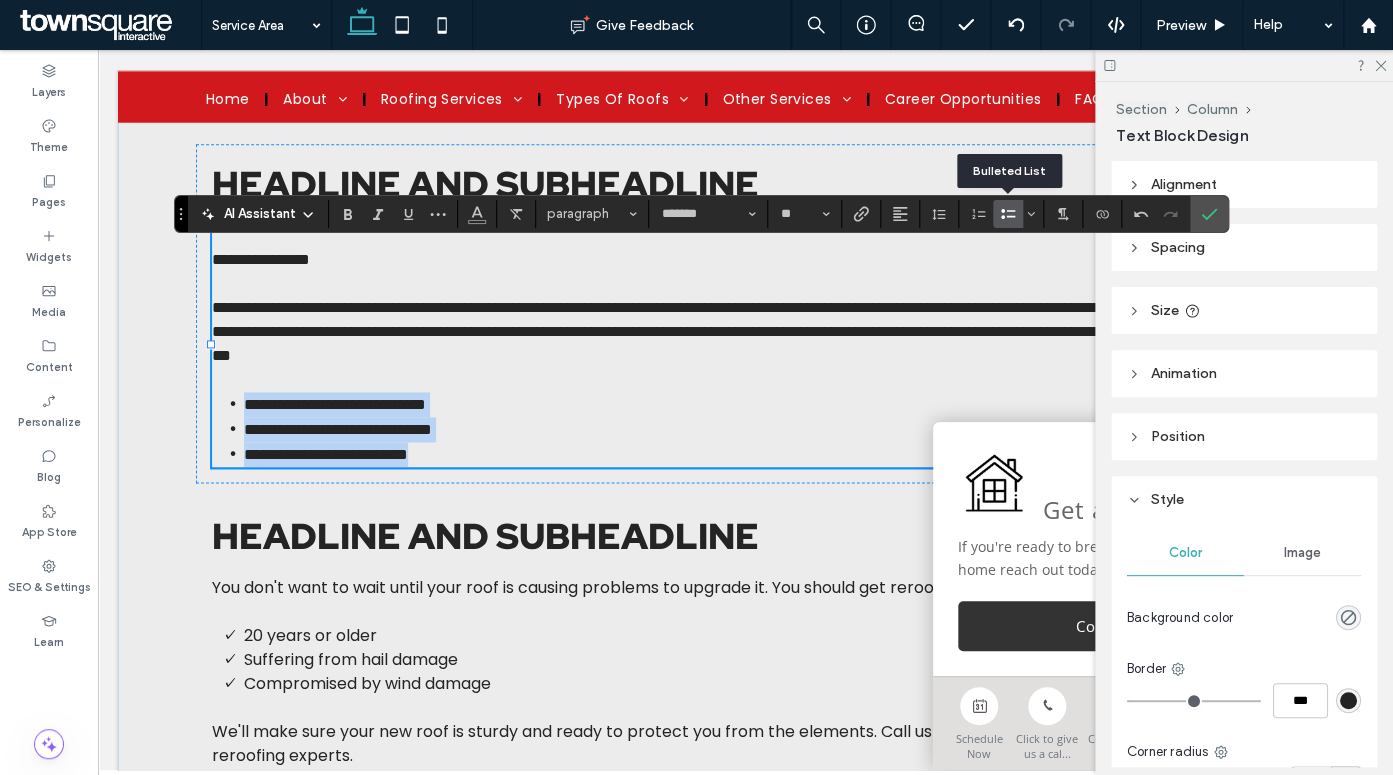 click on "**********" at bounding box center (746, 260) 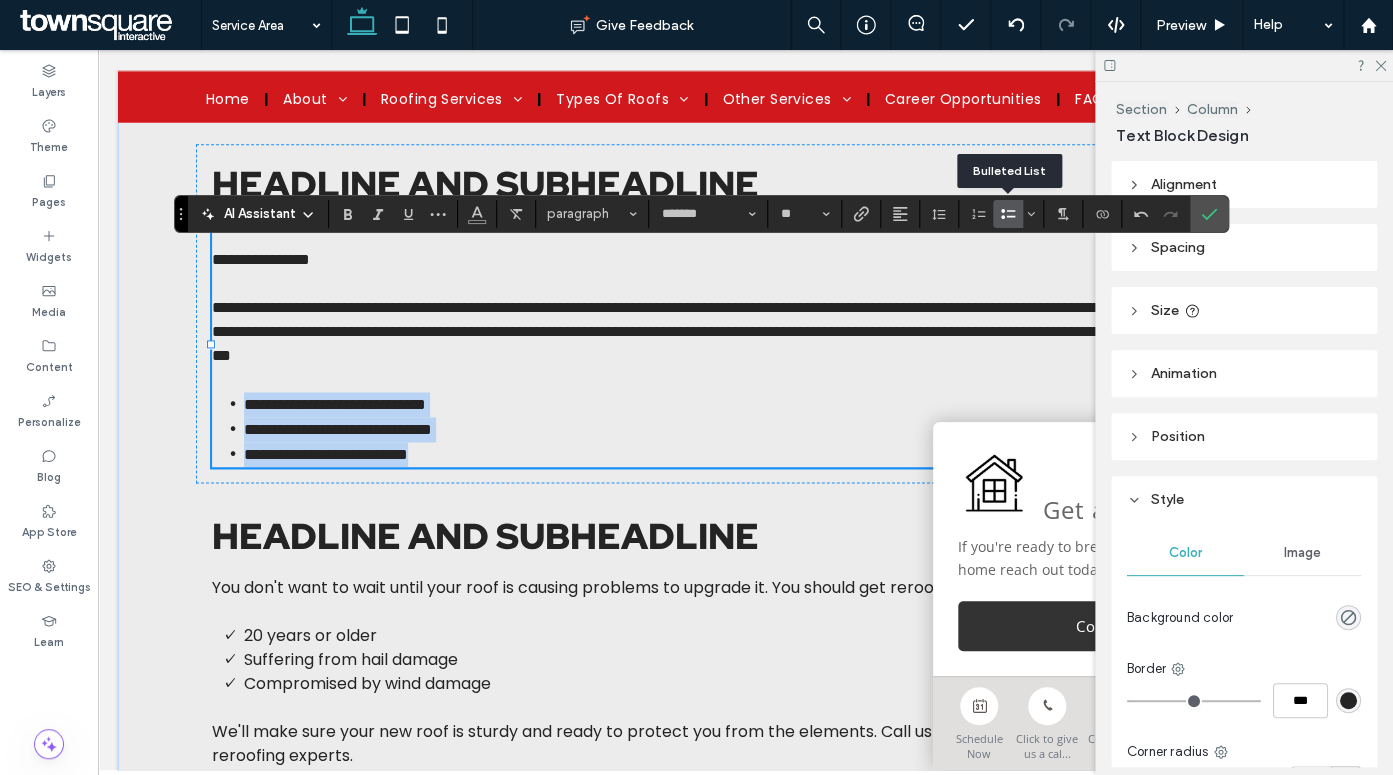 click on "**********" at bounding box center [746, 260] 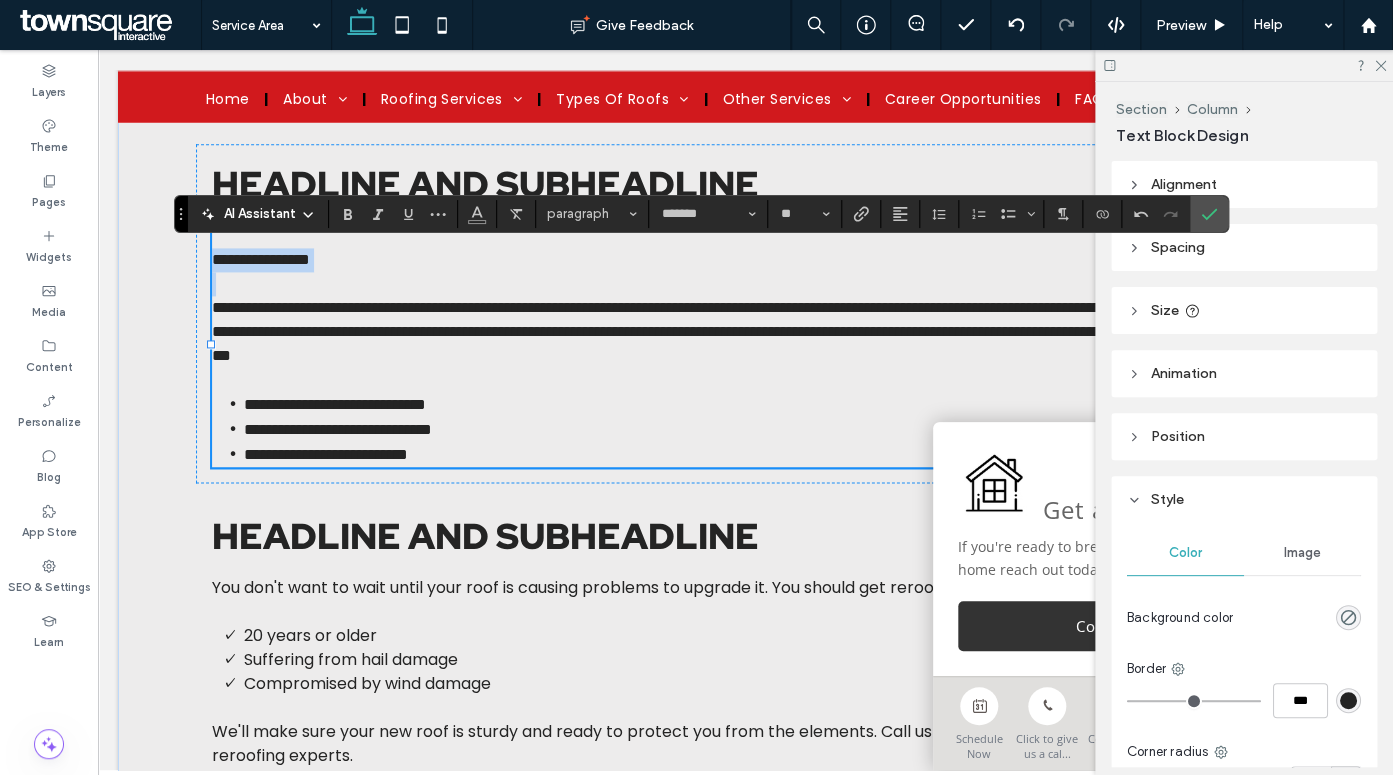 copy on "**********" 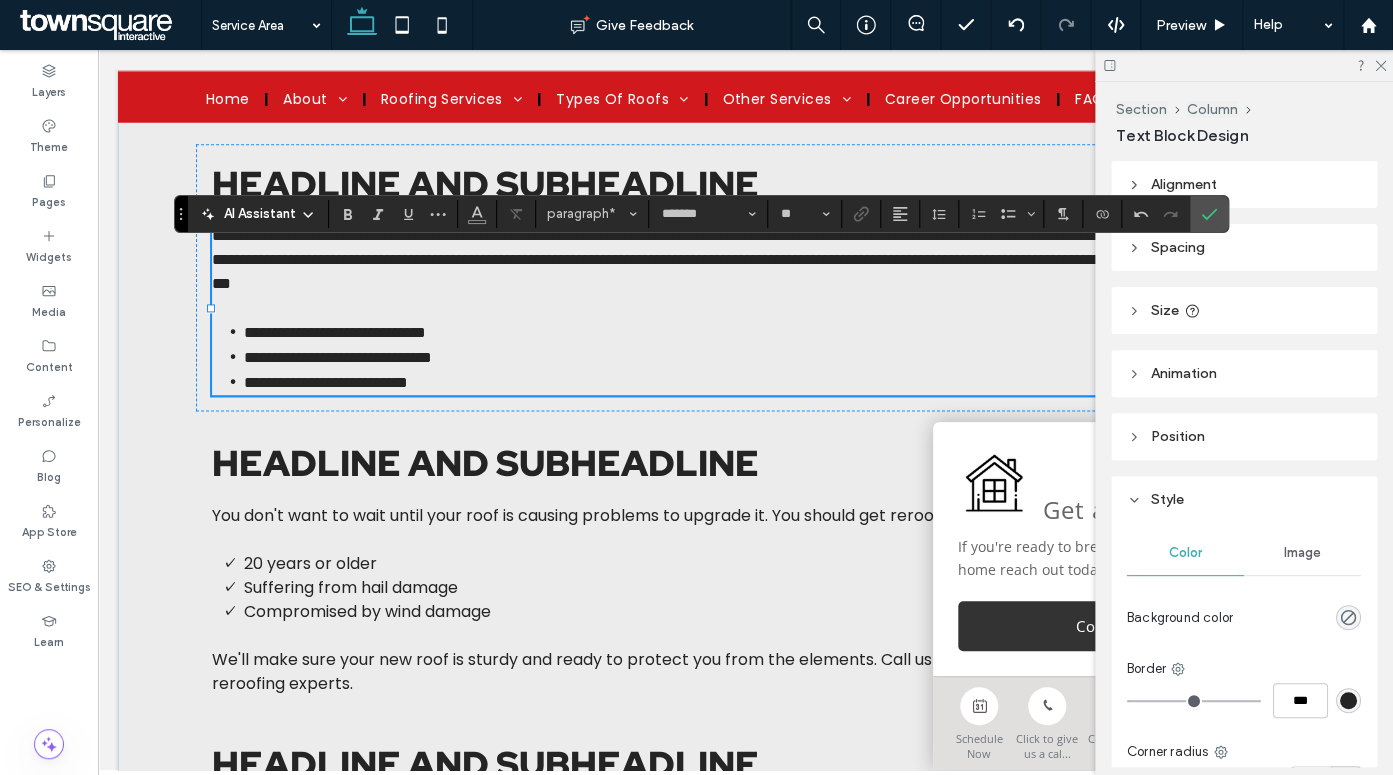 click on "**********" at bounding box center (738, 259) 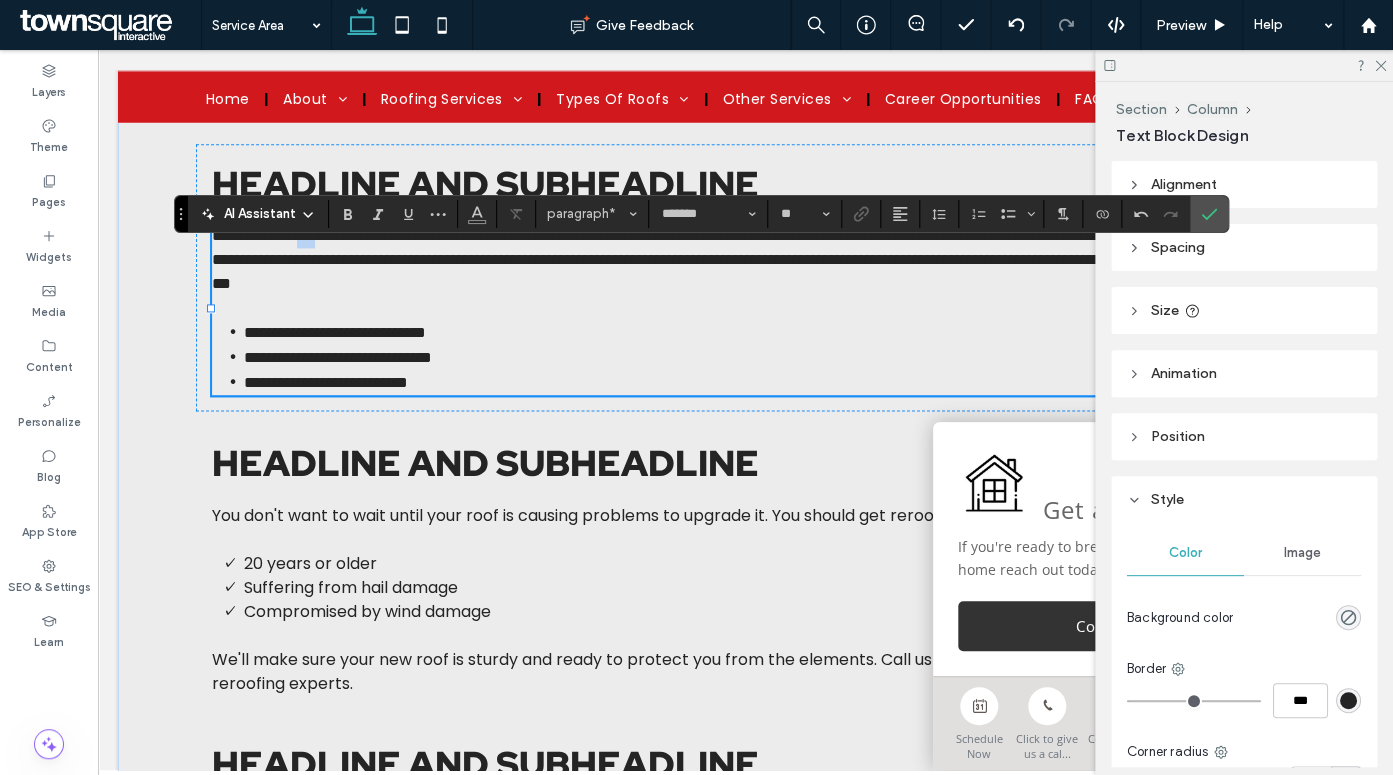 click on "**********" at bounding box center (738, 259) 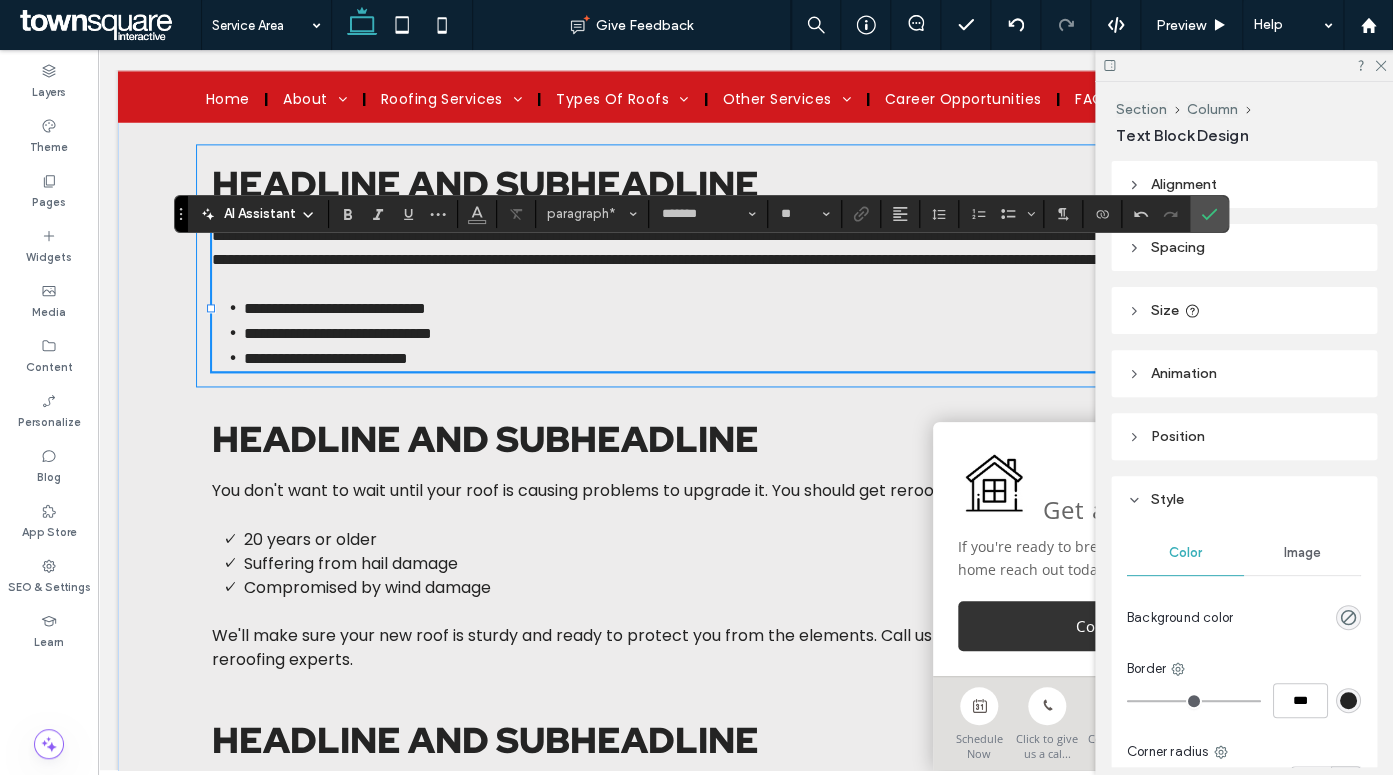 click on "**********" at bounding box center [746, 265] 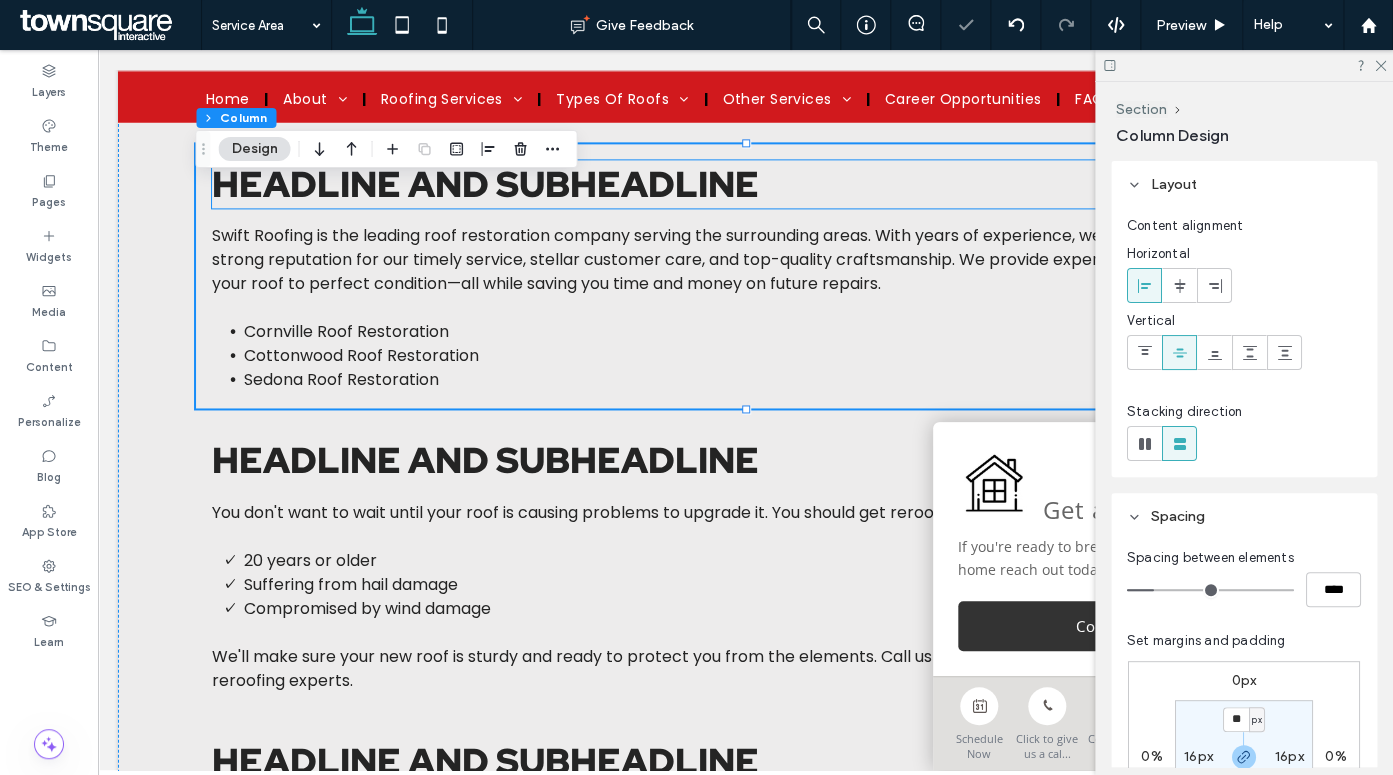 click on "Headline and subheadline" at bounding box center [485, 184] 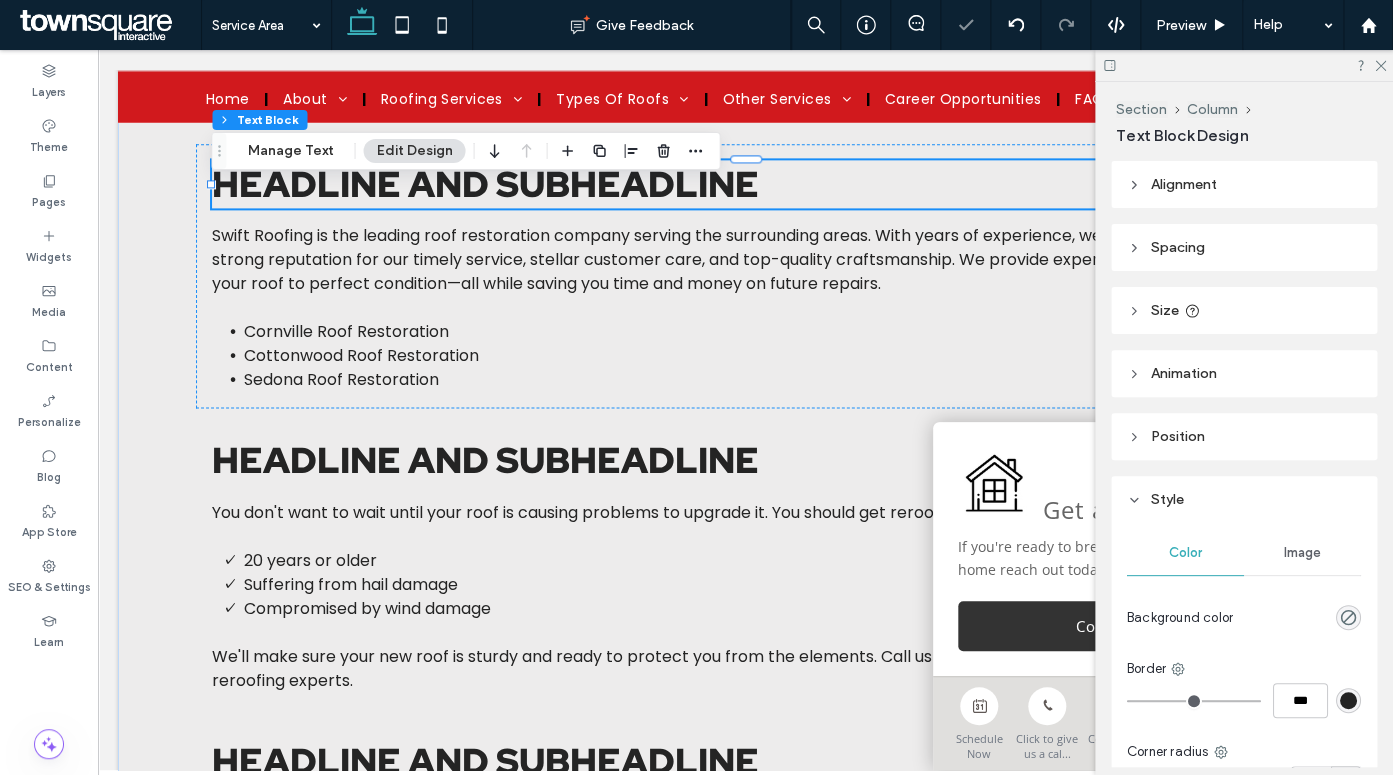click on "Headline and subheadline" at bounding box center [485, 184] 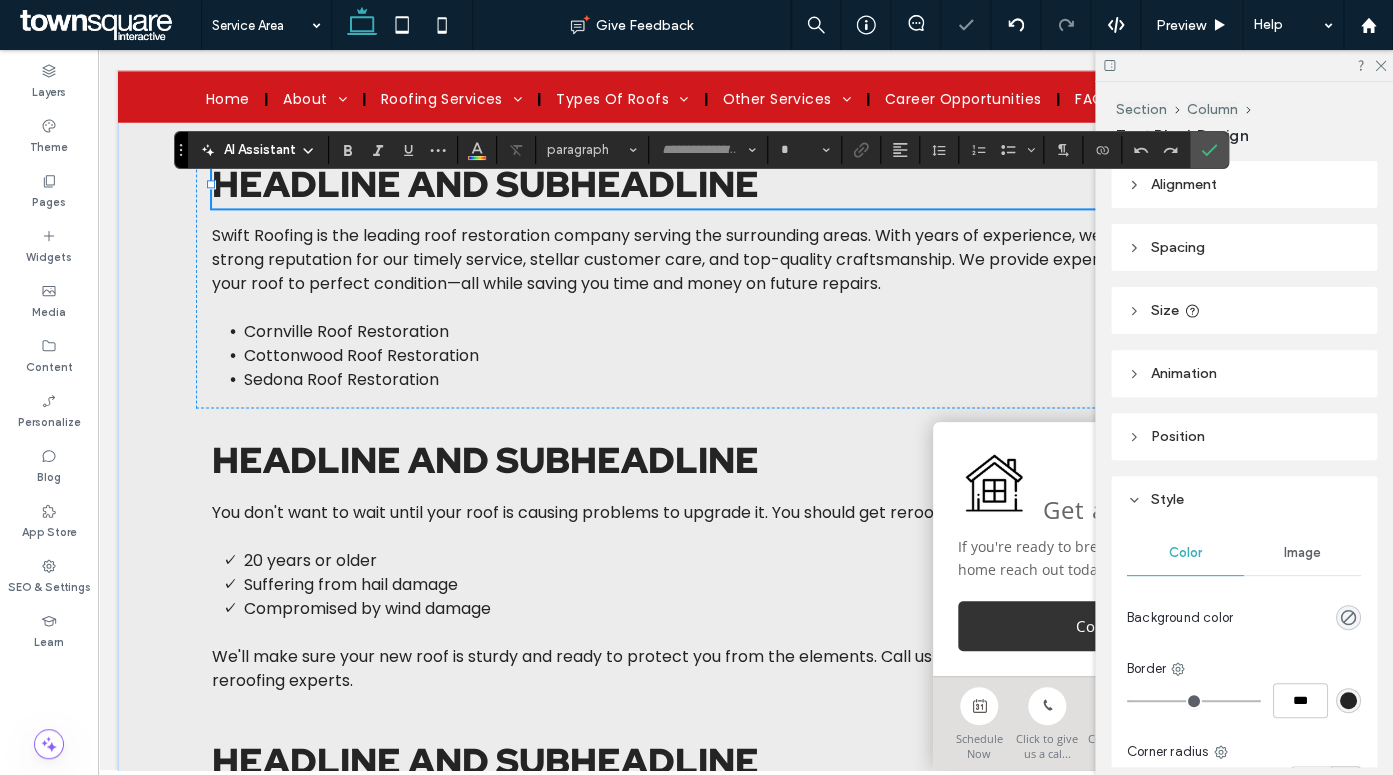 type on "**********" 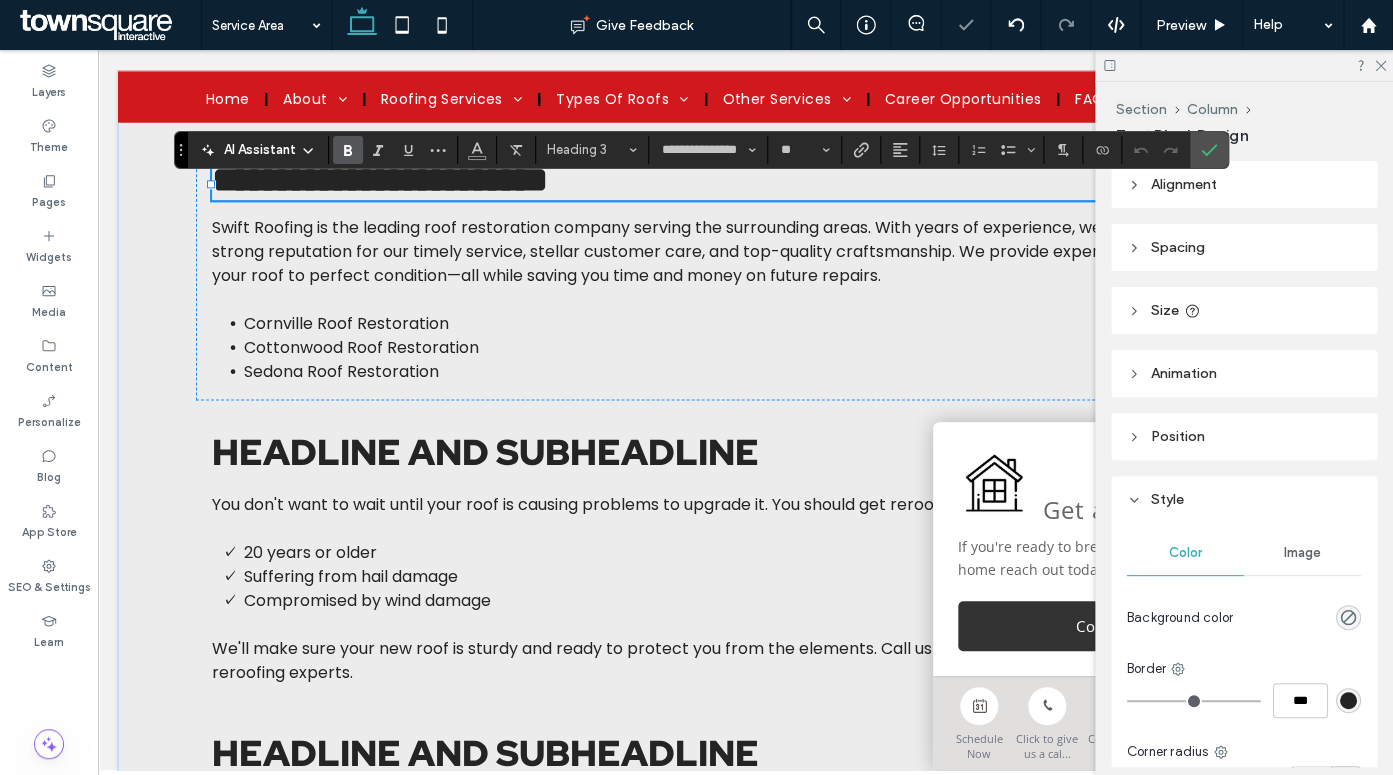 type 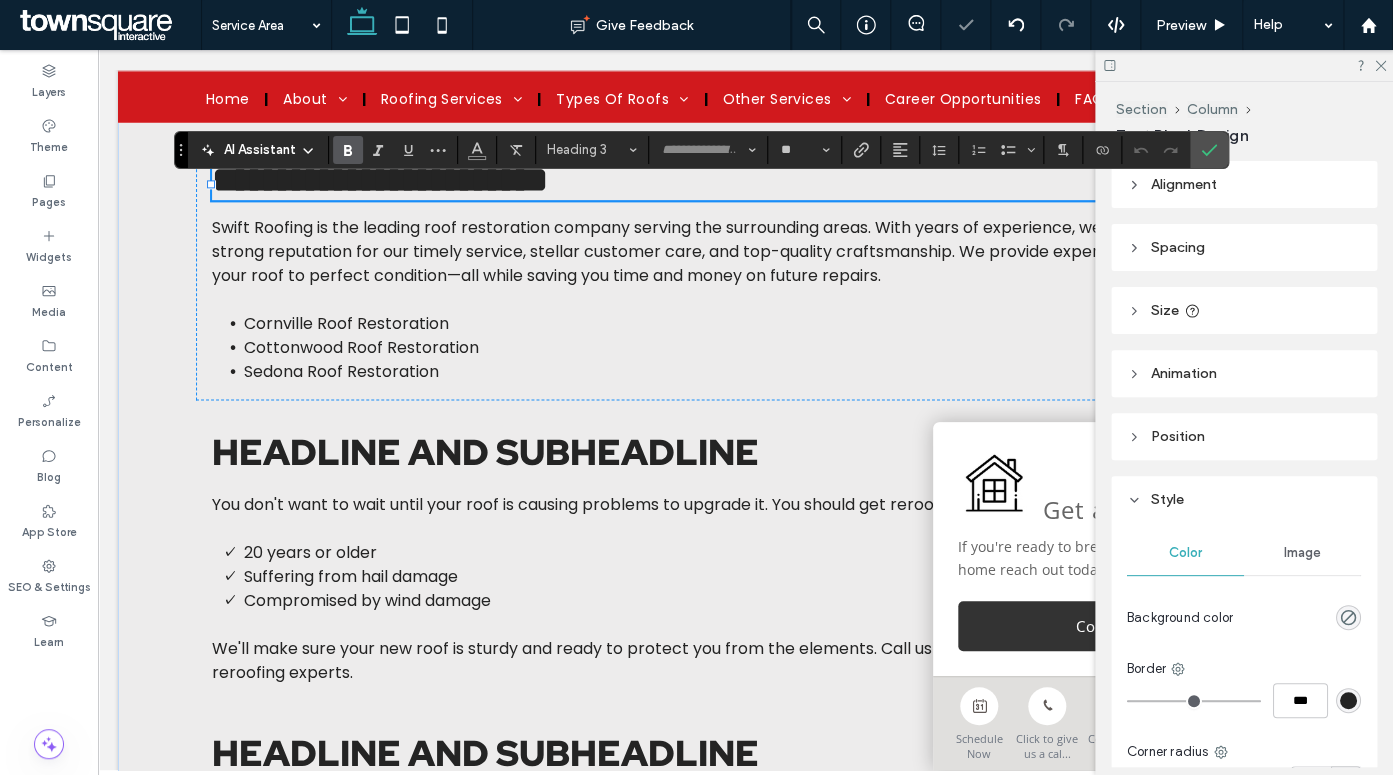 type on "*" 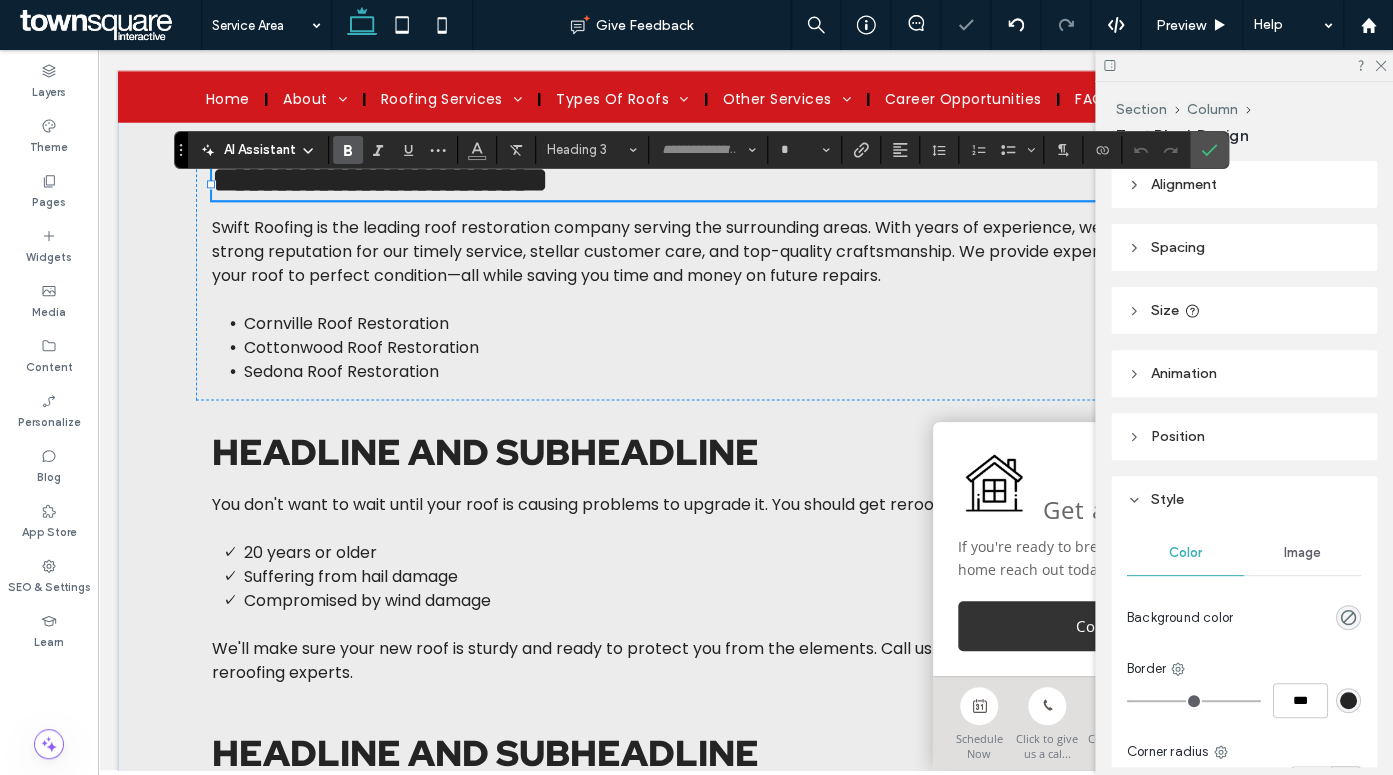 scroll, scrollTop: 48, scrollLeft: 0, axis: vertical 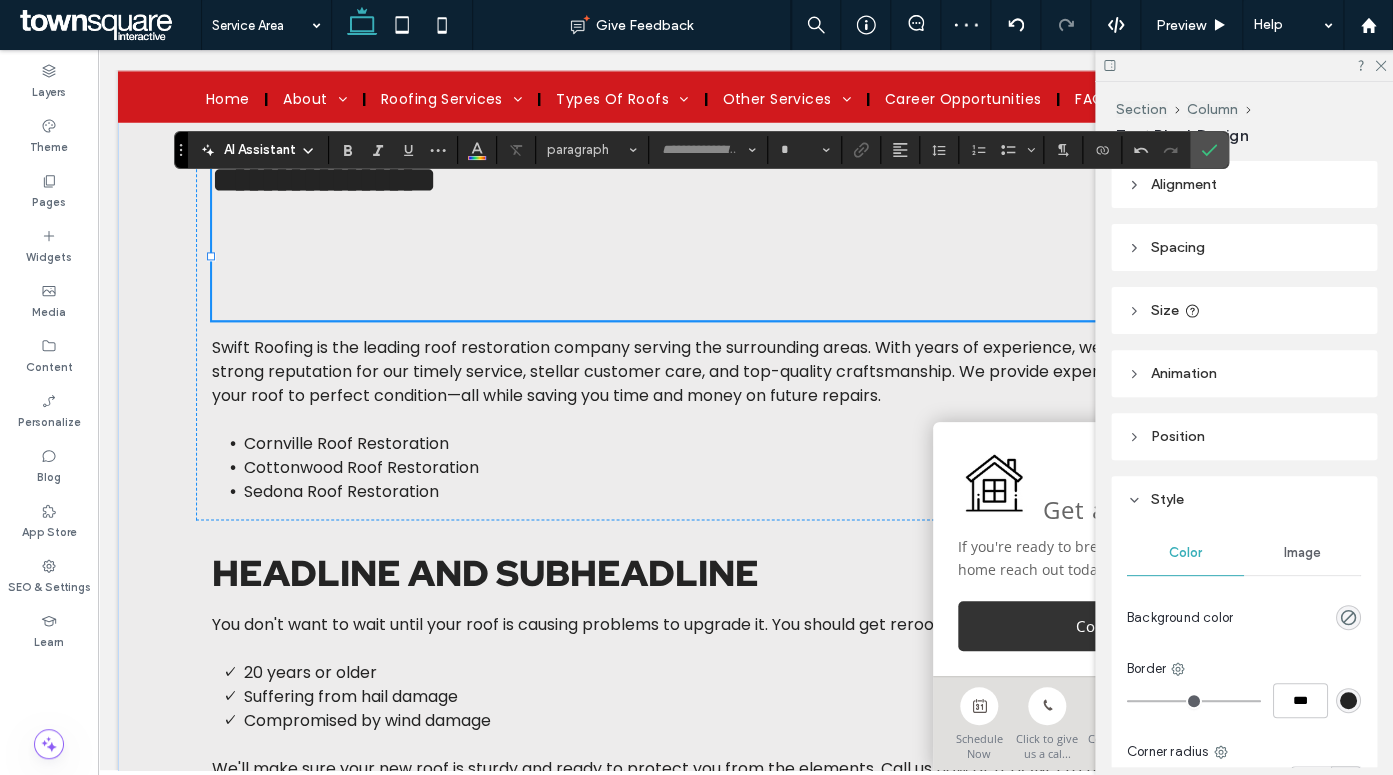 type on "**********" 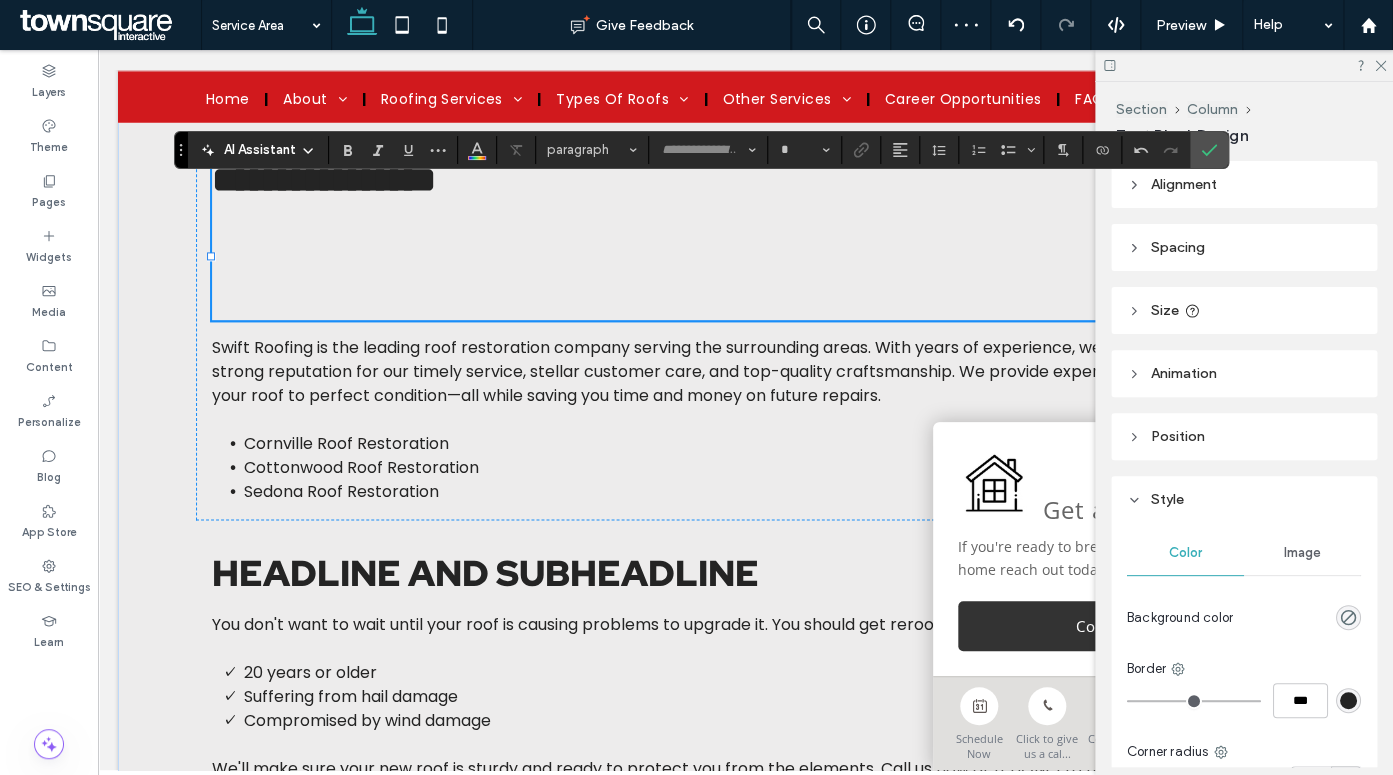 type on "**" 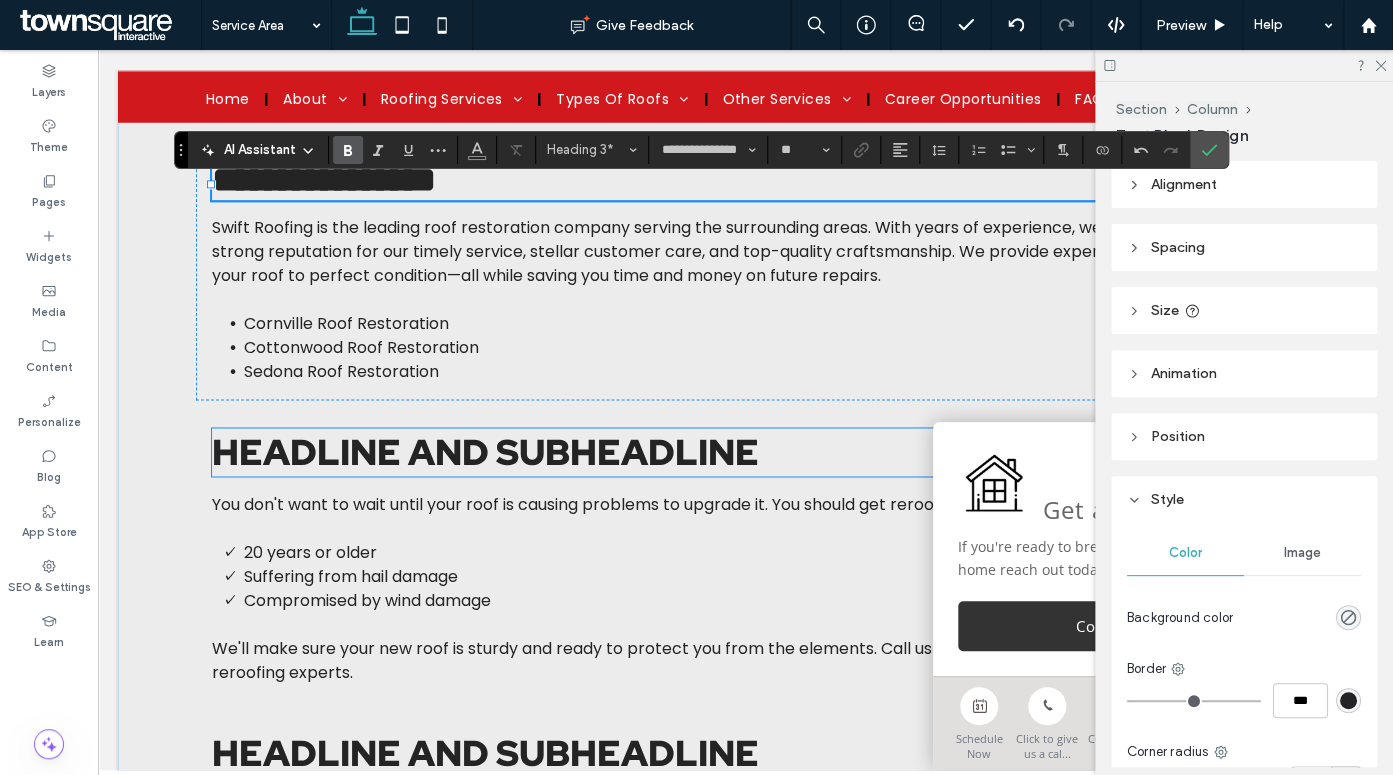 click on "Headline and subheadline" at bounding box center (485, 452) 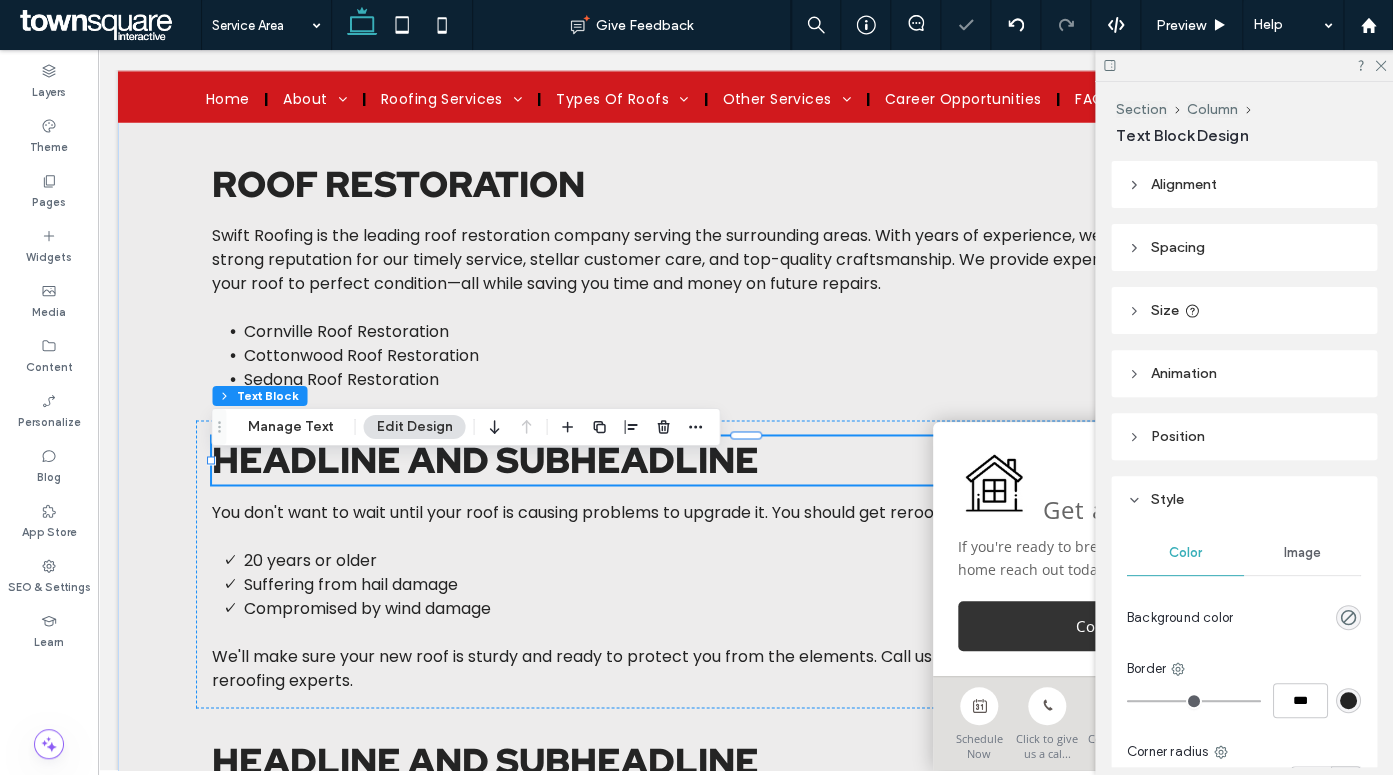 click on "Headline and subheadline" at bounding box center [485, 460] 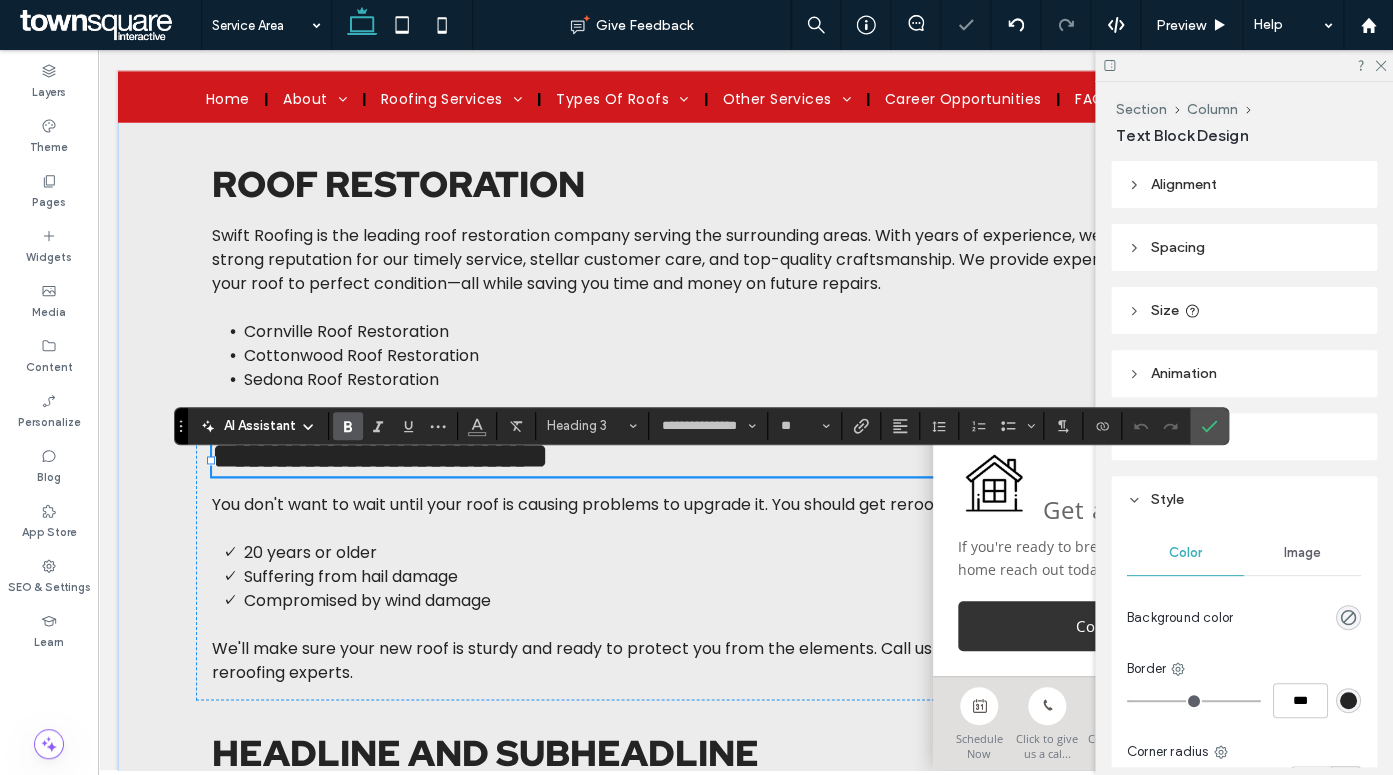 type 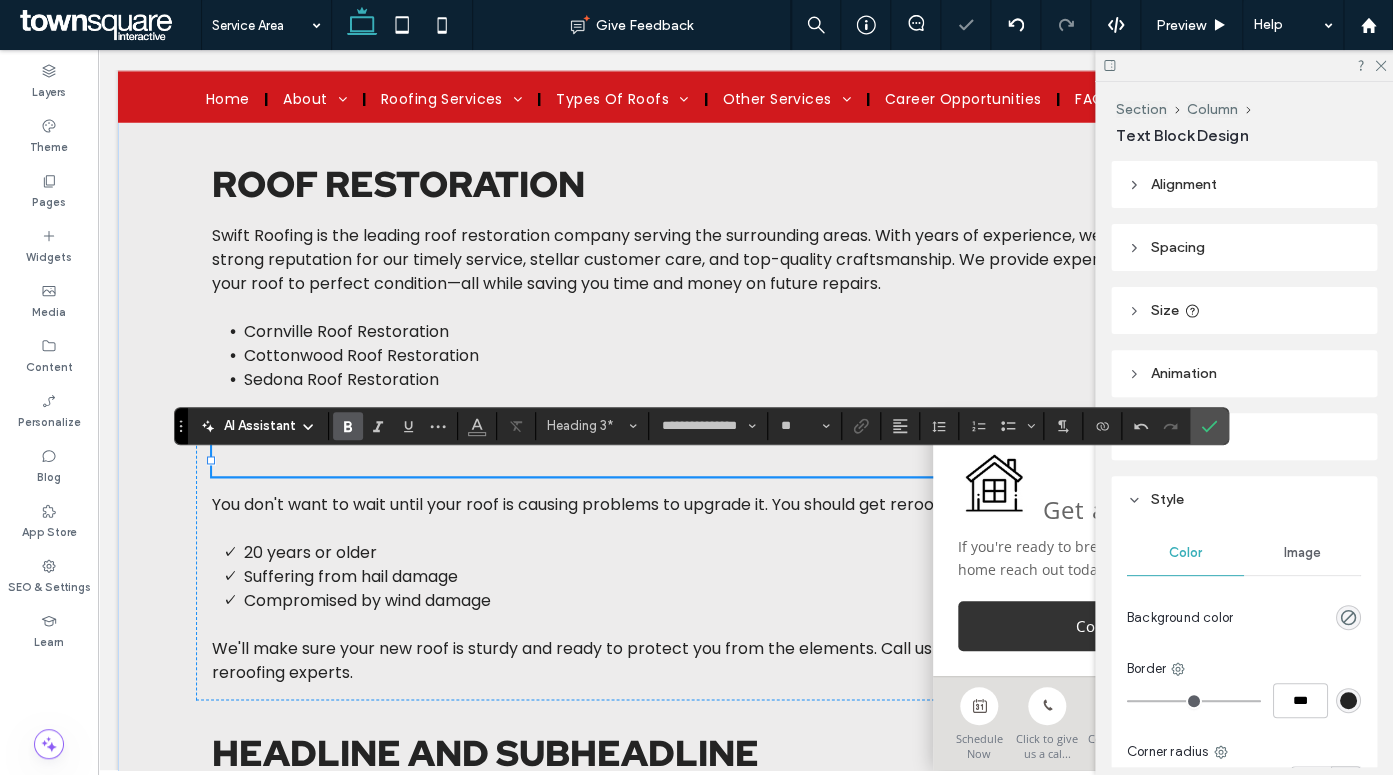 type 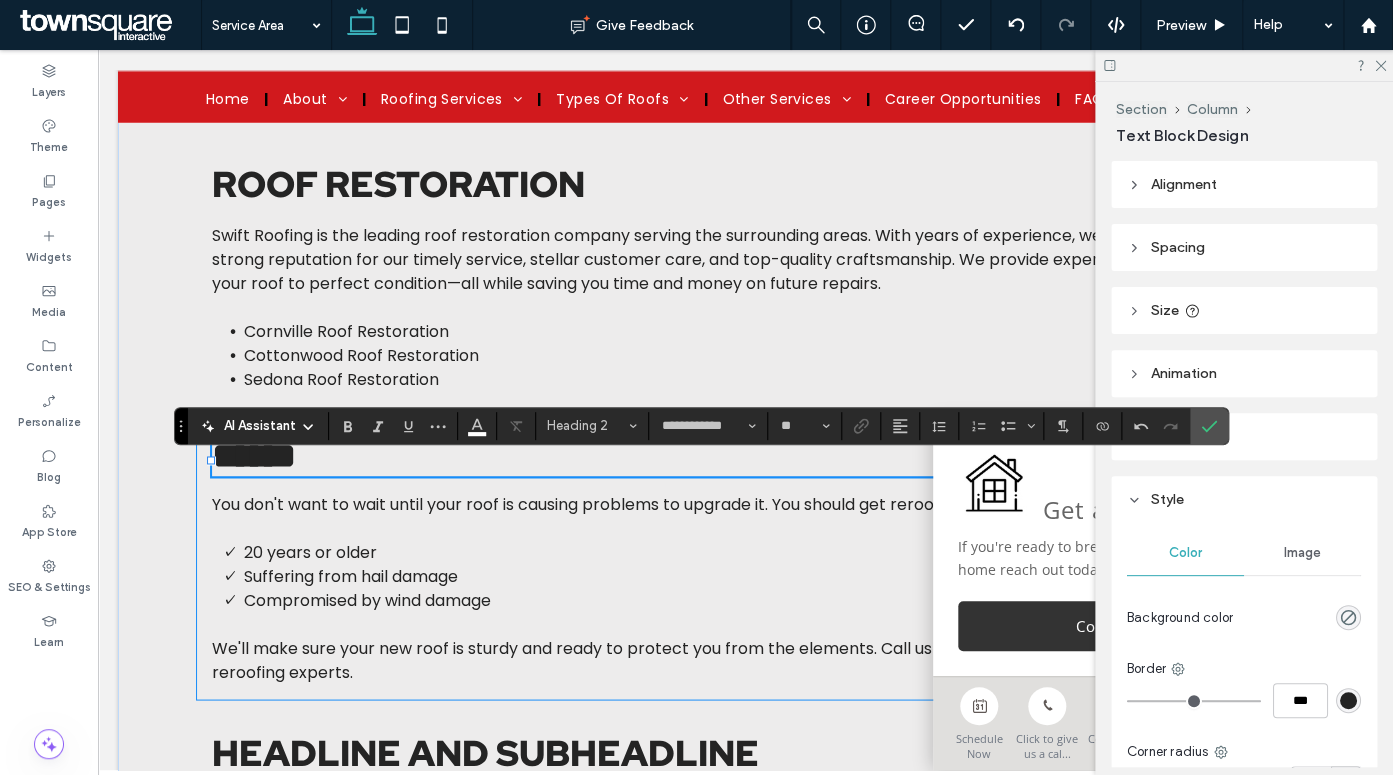 click at bounding box center [746, 528] 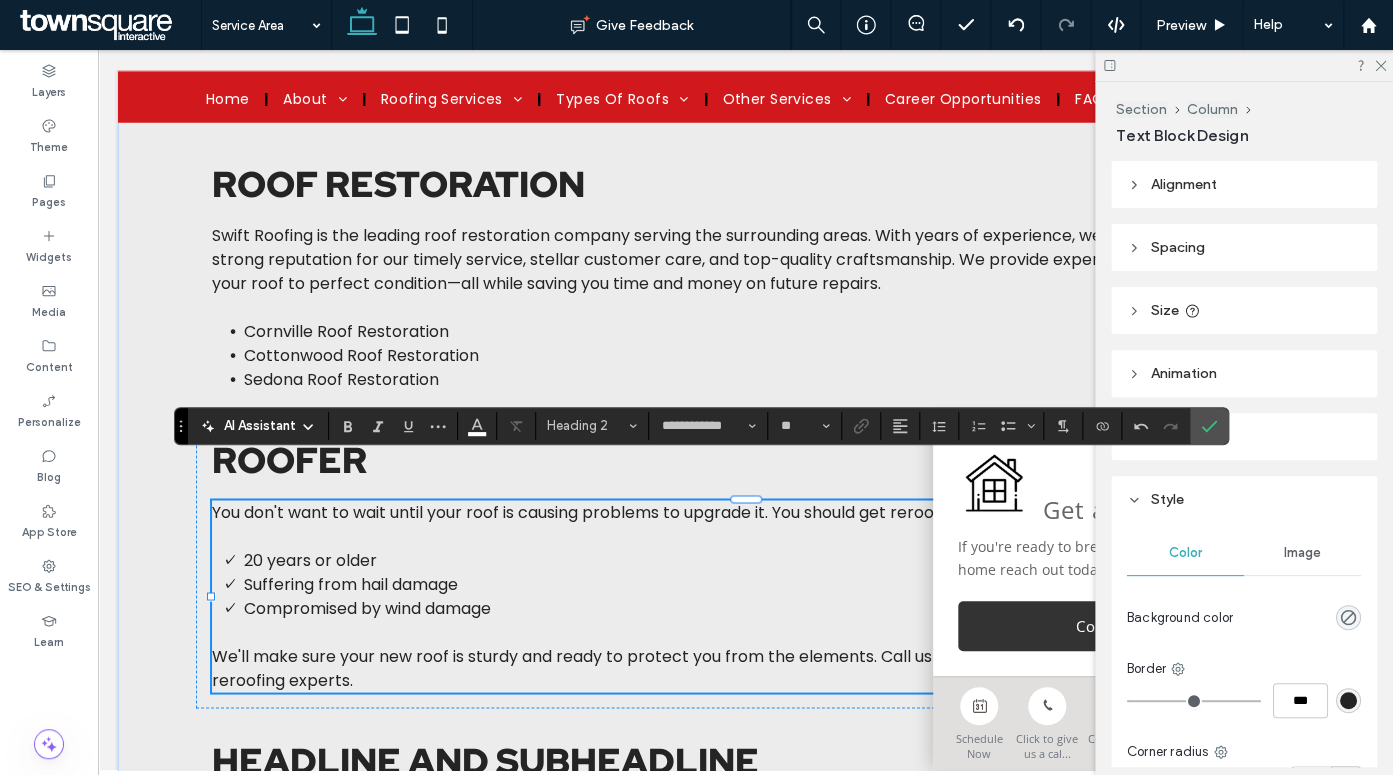 click at bounding box center [746, 536] 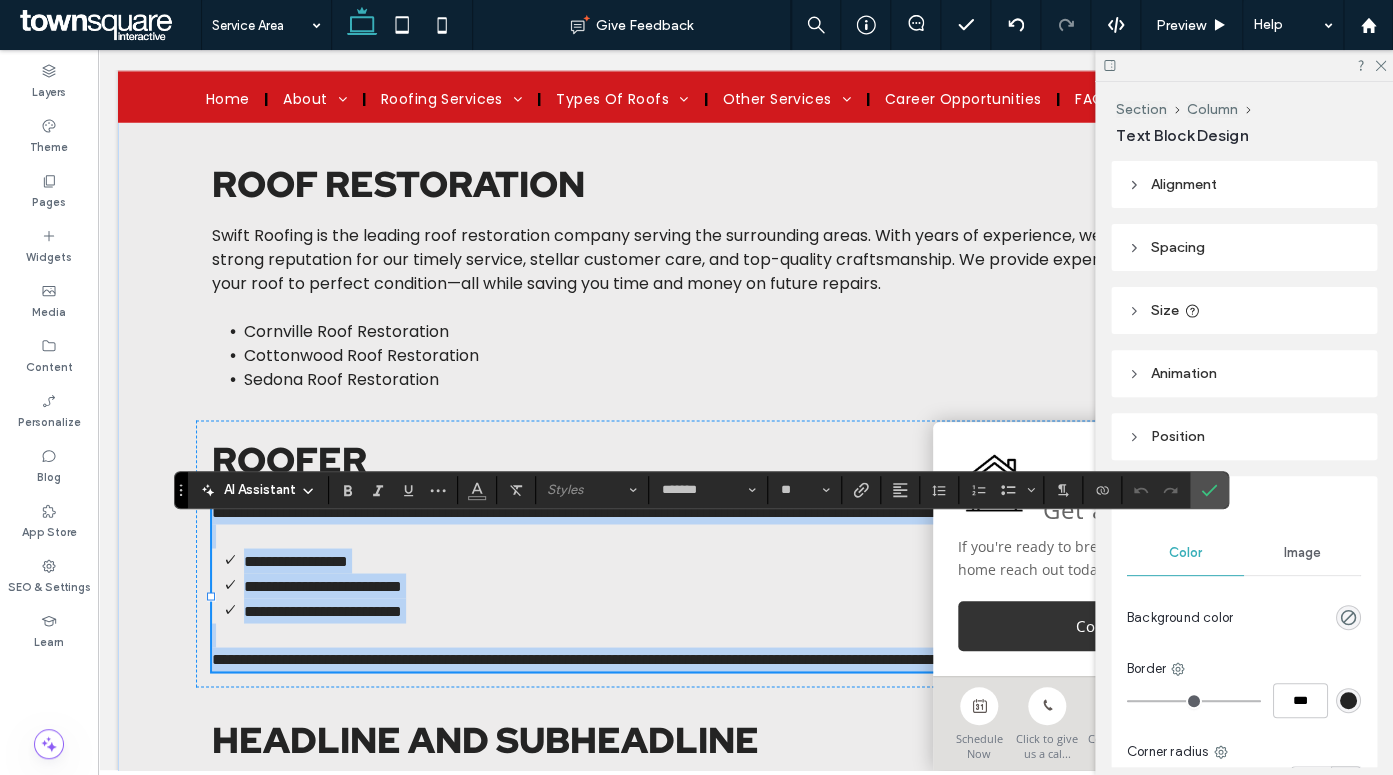 type 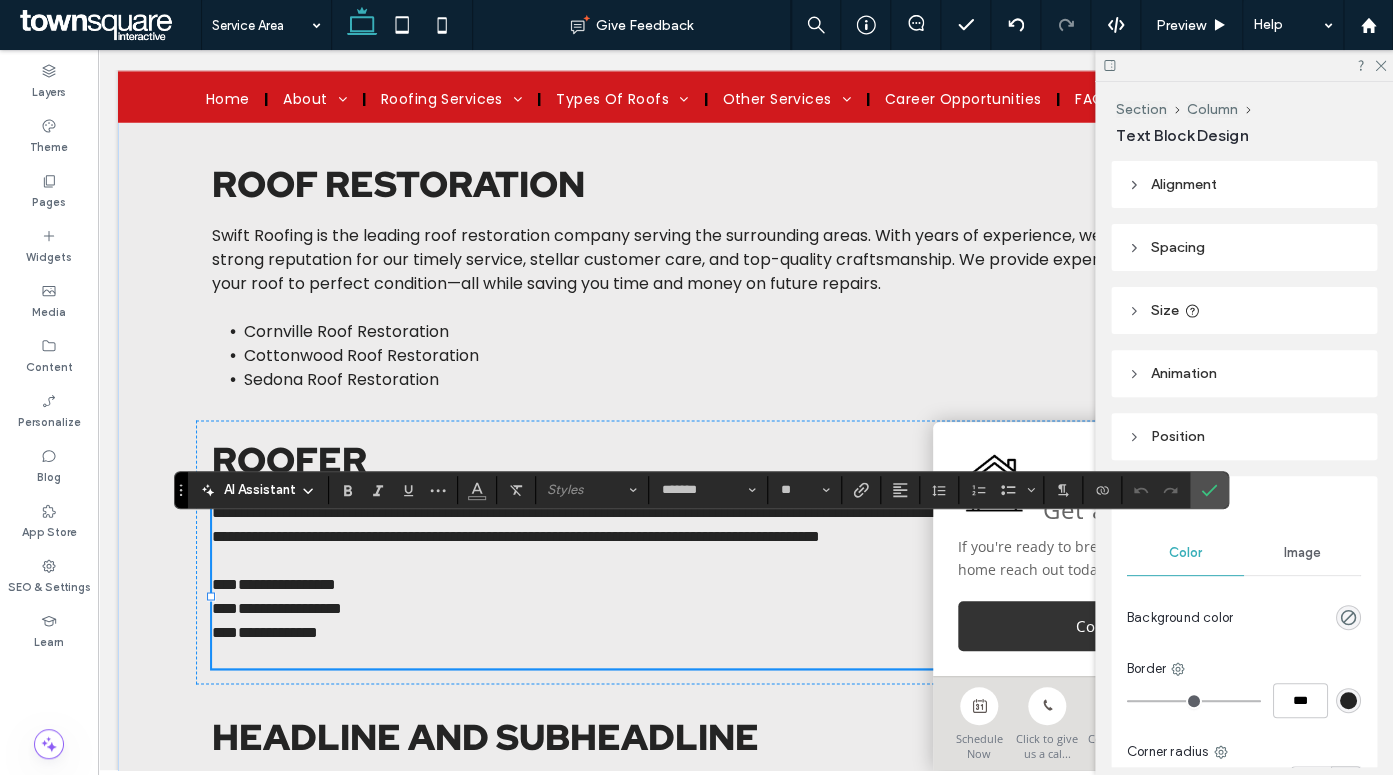 scroll, scrollTop: 72, scrollLeft: 0, axis: vertical 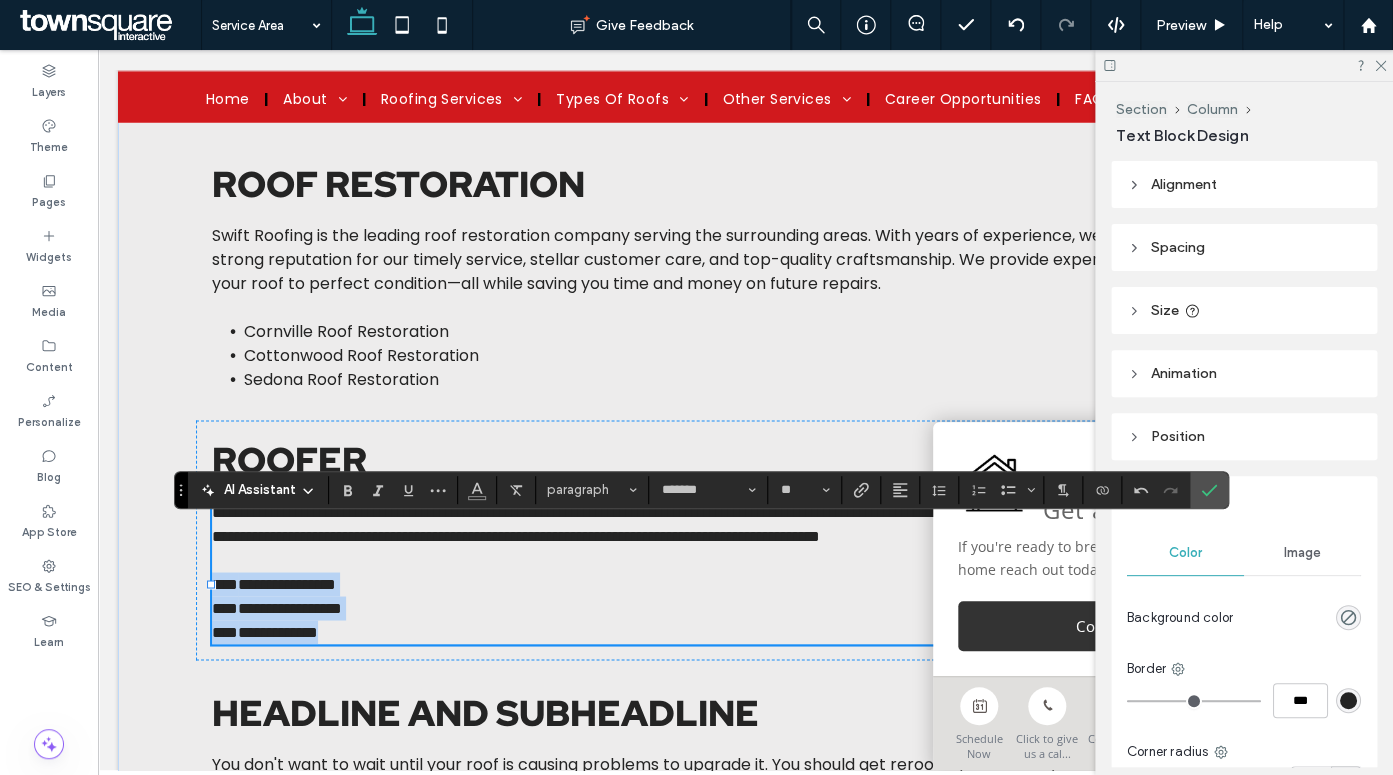 drag, startPoint x: 348, startPoint y: 681, endPoint x: 208, endPoint y: 633, distance: 148 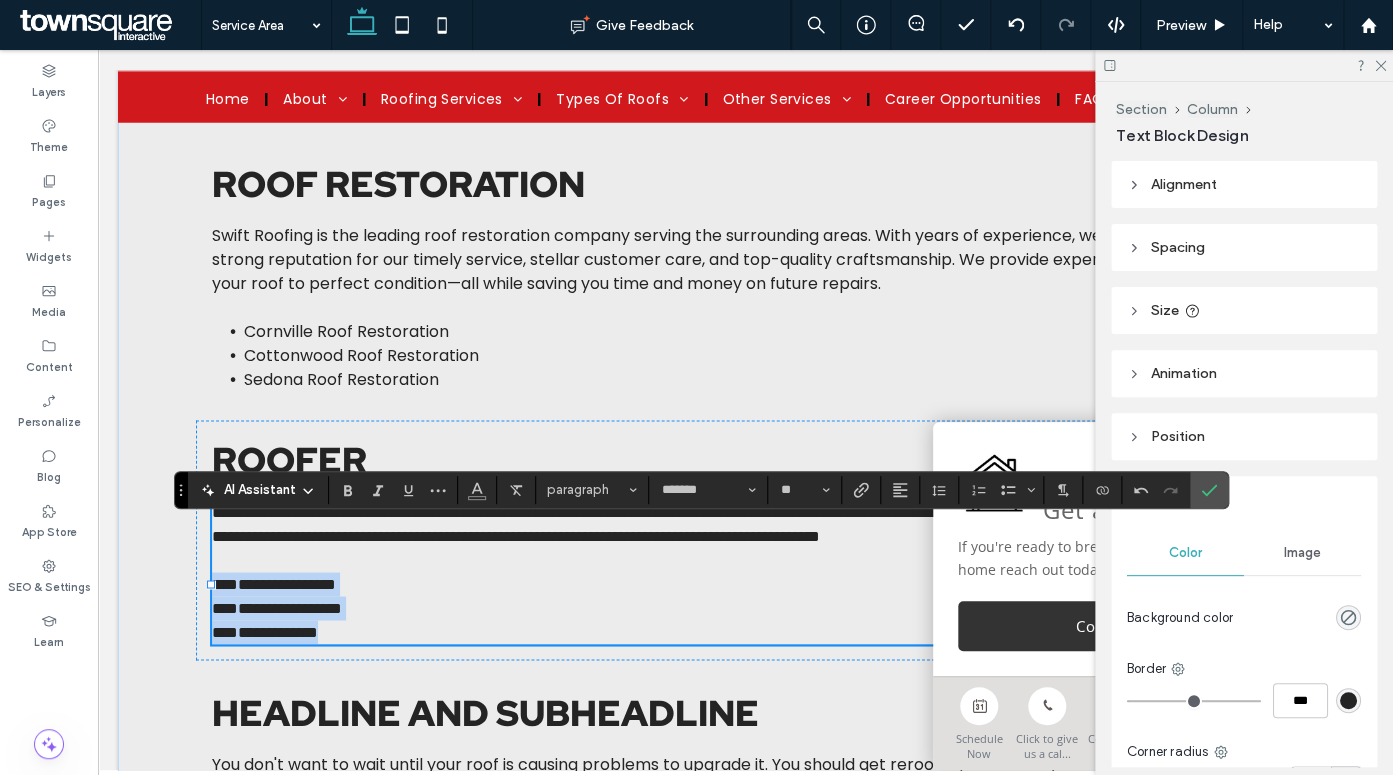 click on "**********" at bounding box center (746, 572) 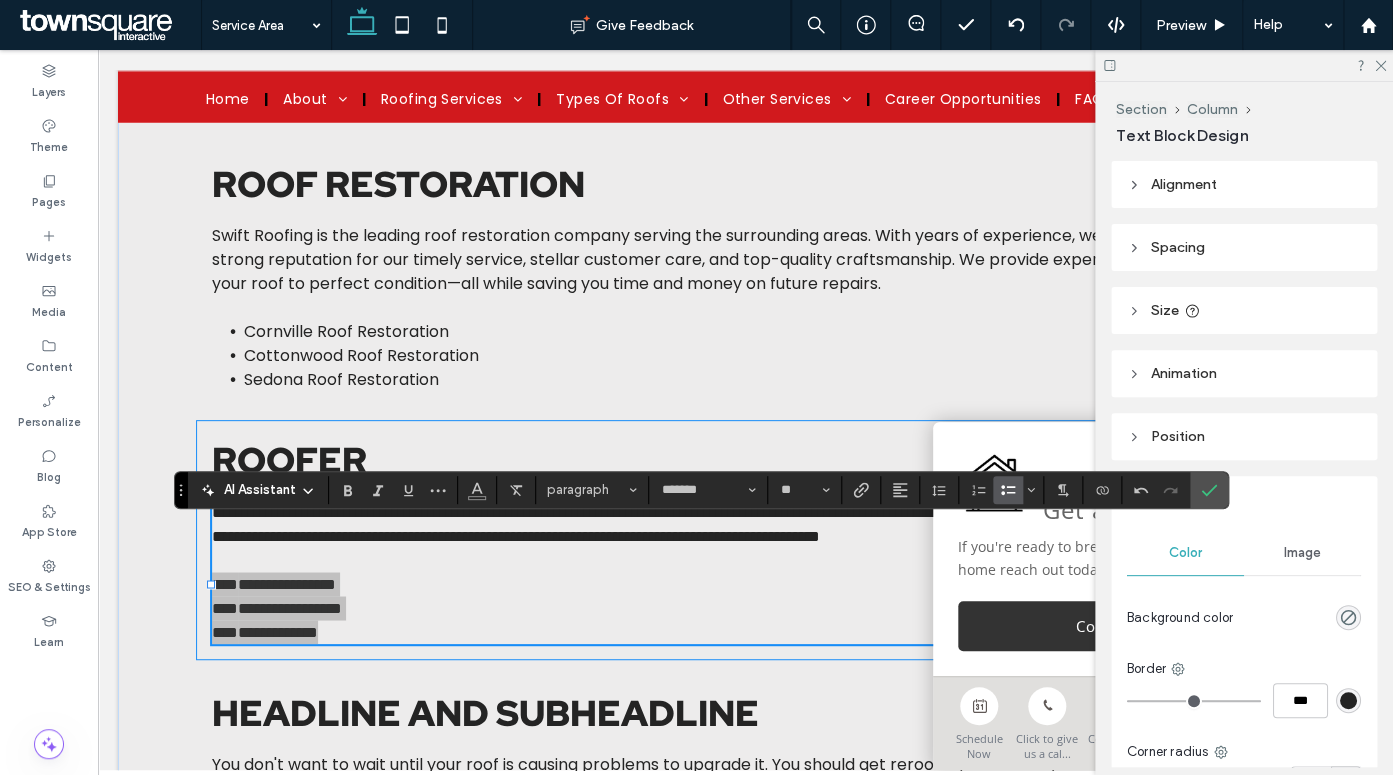 click 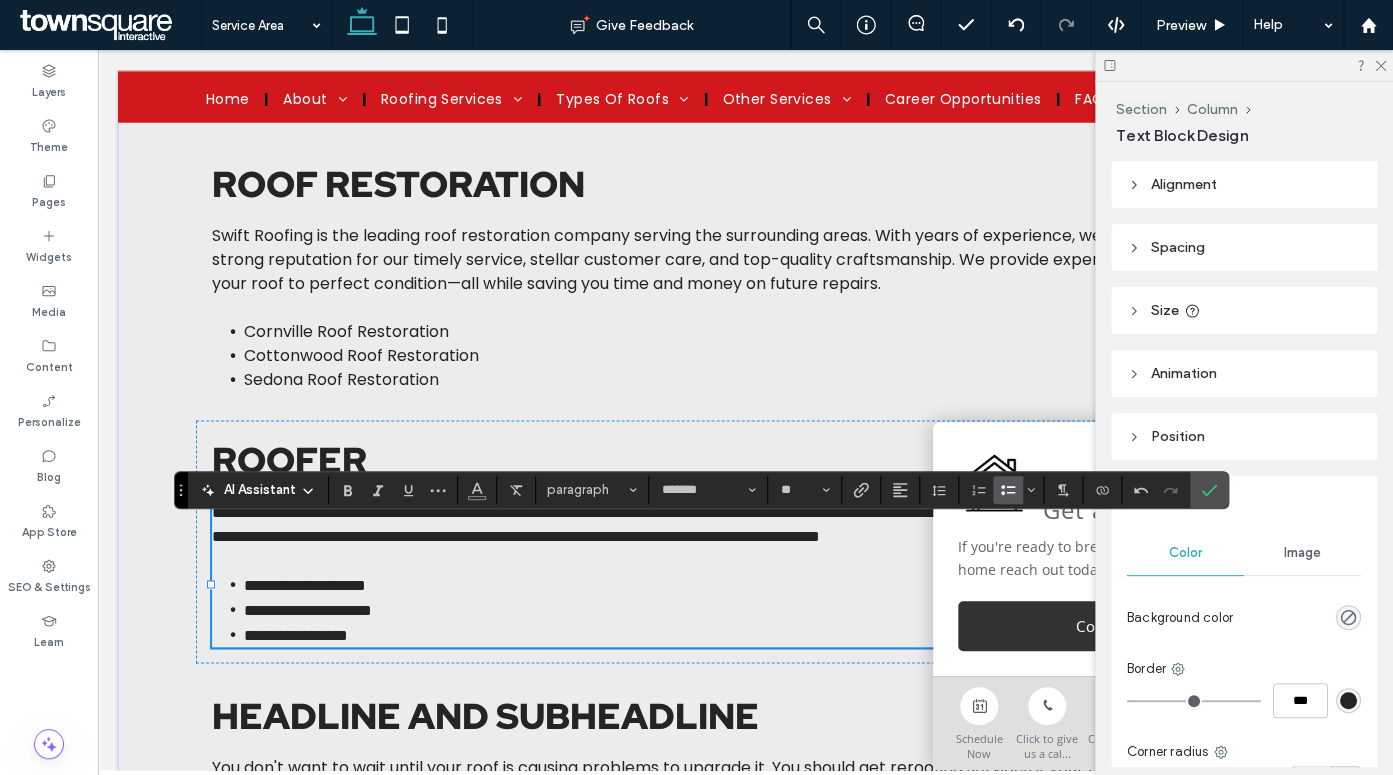 click on "**********" at bounding box center [737, 523] 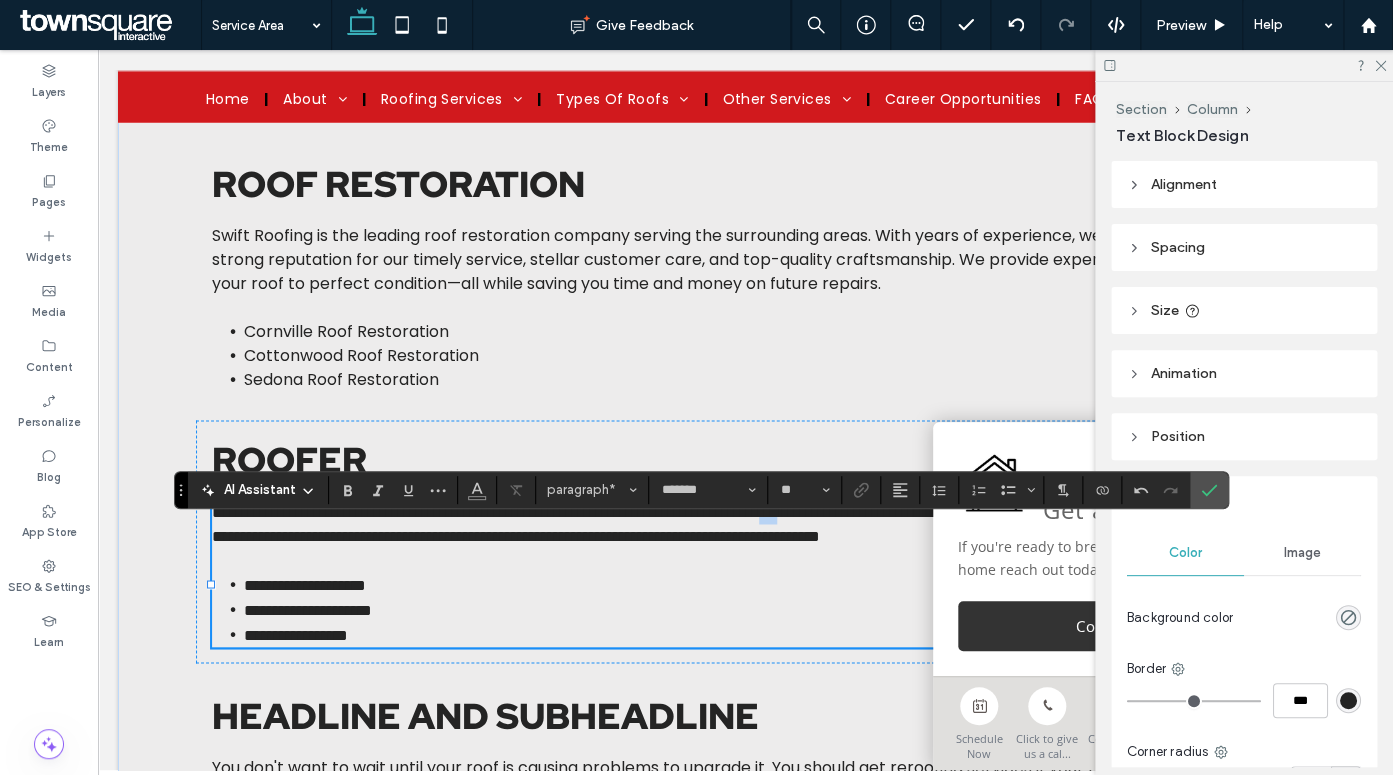 click on "**********" at bounding box center [737, 523] 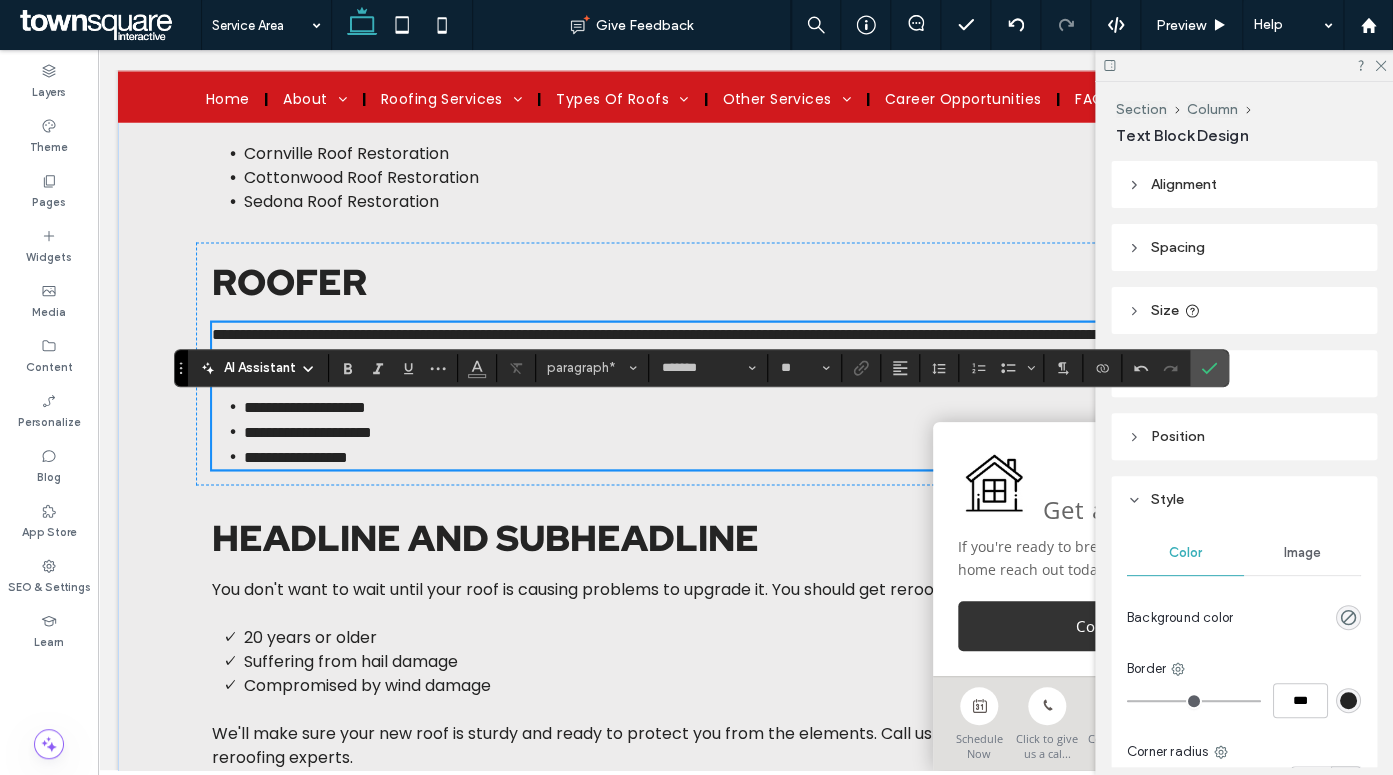 scroll, scrollTop: 3981, scrollLeft: 0, axis: vertical 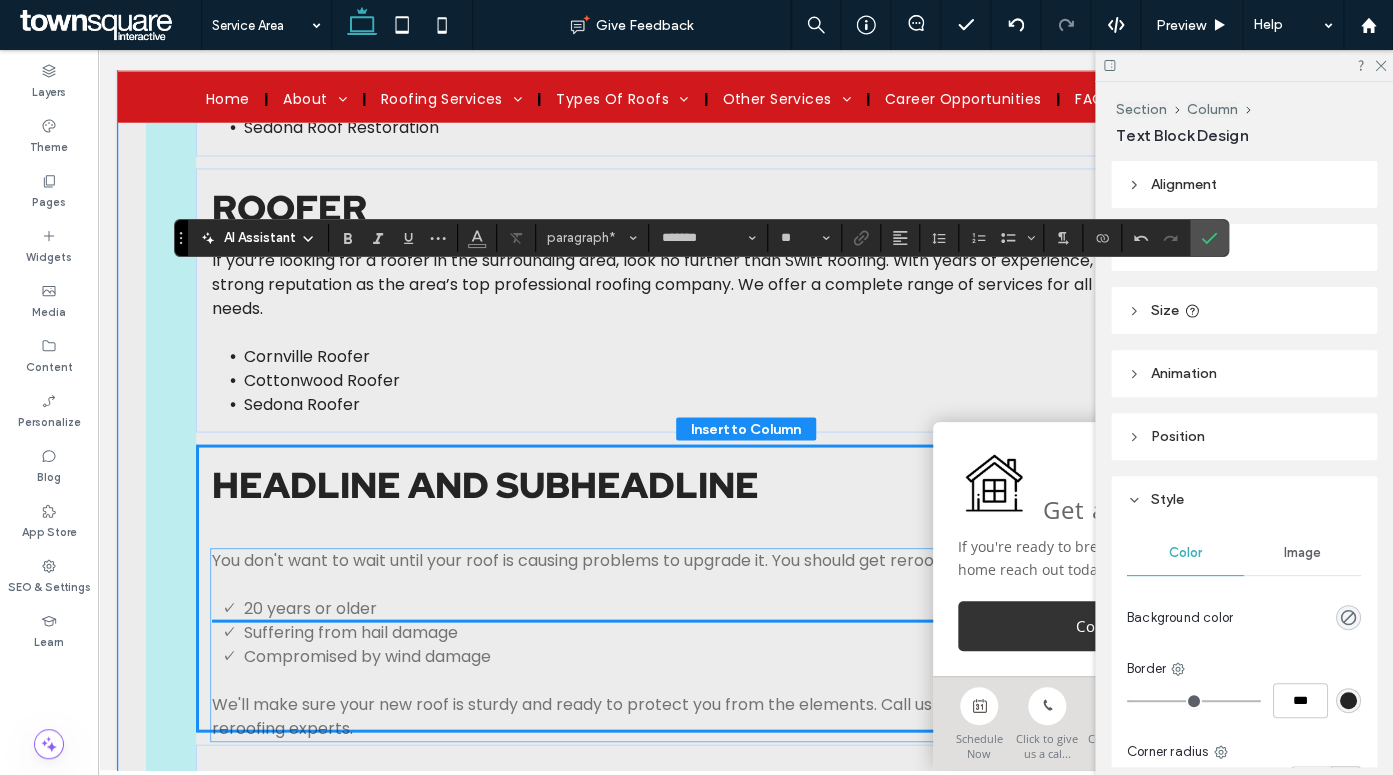 click on "Headline and subheadline
You don't want to wait until your roof is causing problems to upgrade it. You should get reroofing services if your roof is:
20 years or older Suffering from hail damage Compromised by wind damage
We'll make sure your new roof is sturdy and ready to protect you from the elements. Call us now at 855-463-5490 to team up with residential reroofing experts." at bounding box center (746, 588) 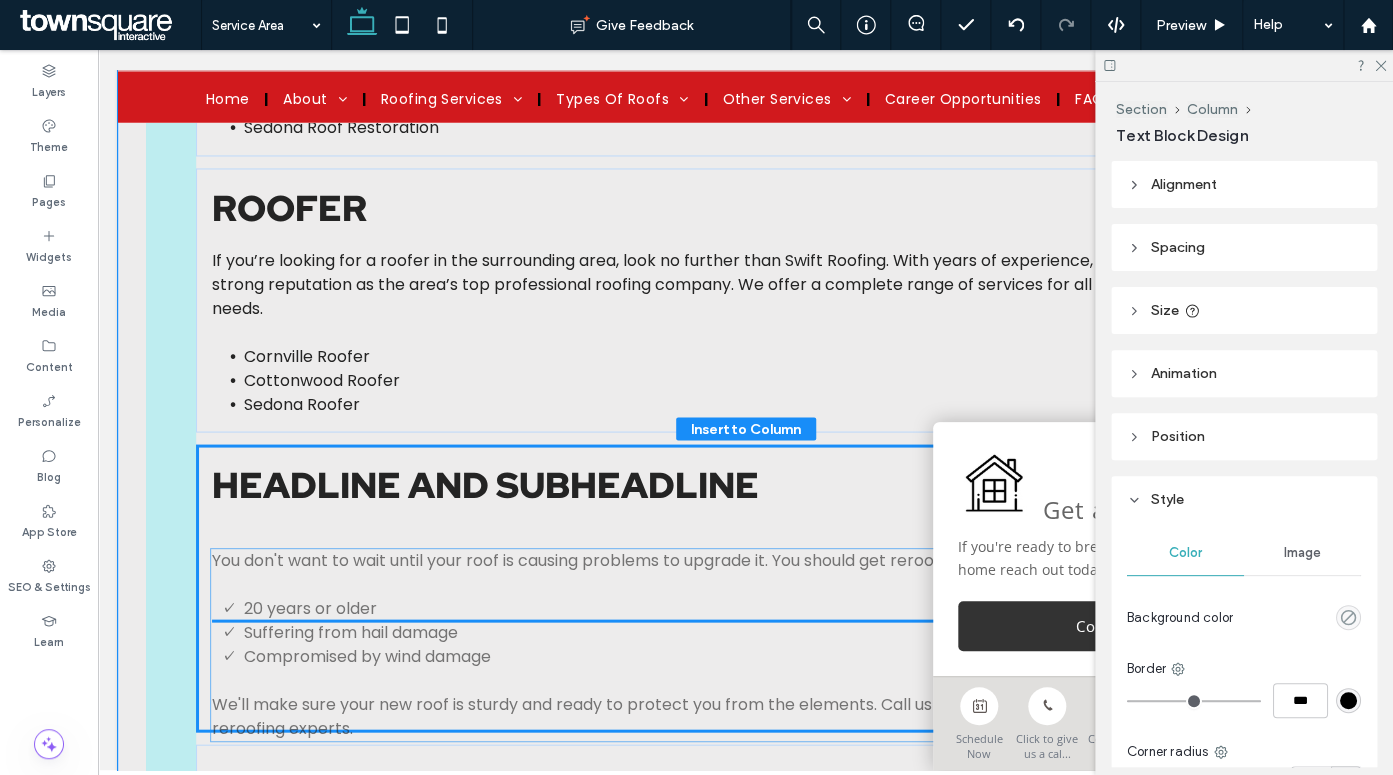 click at bounding box center (746, 585) 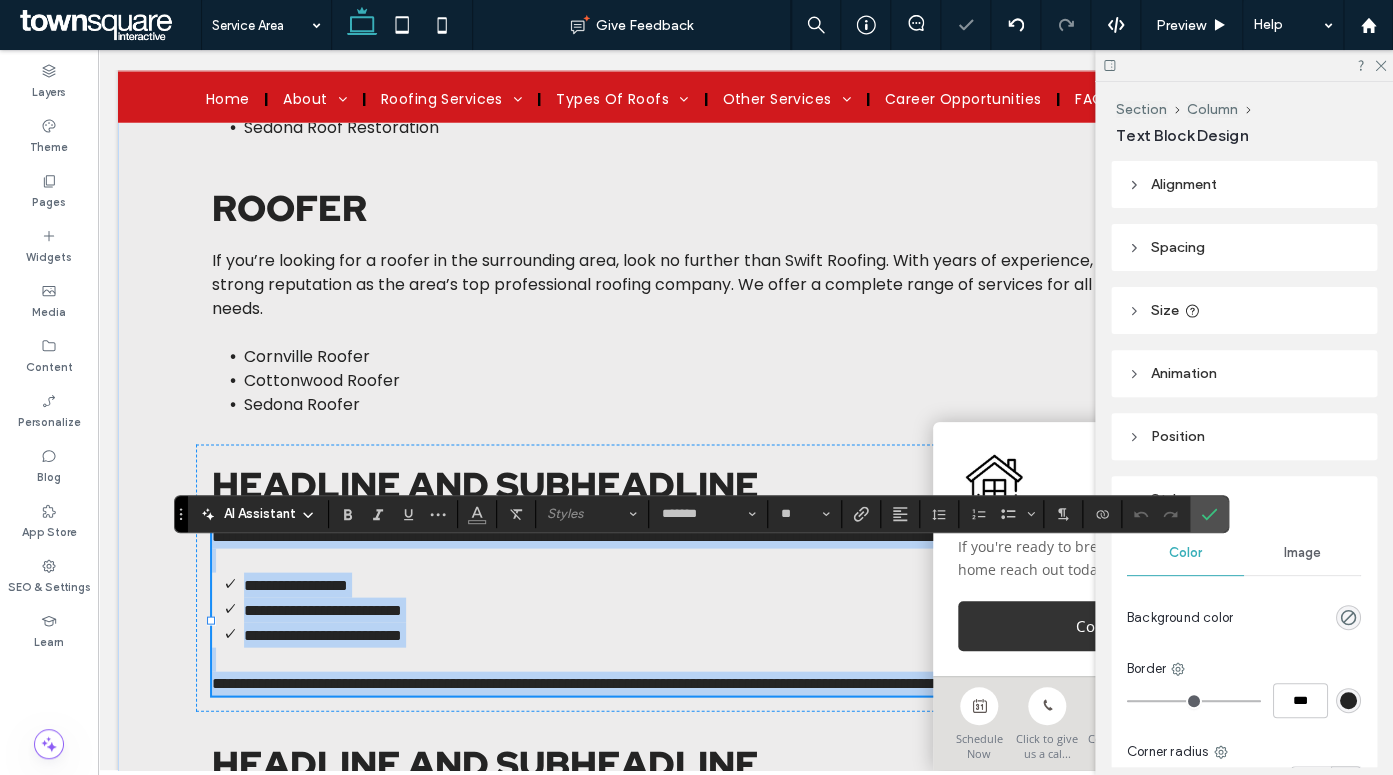 type 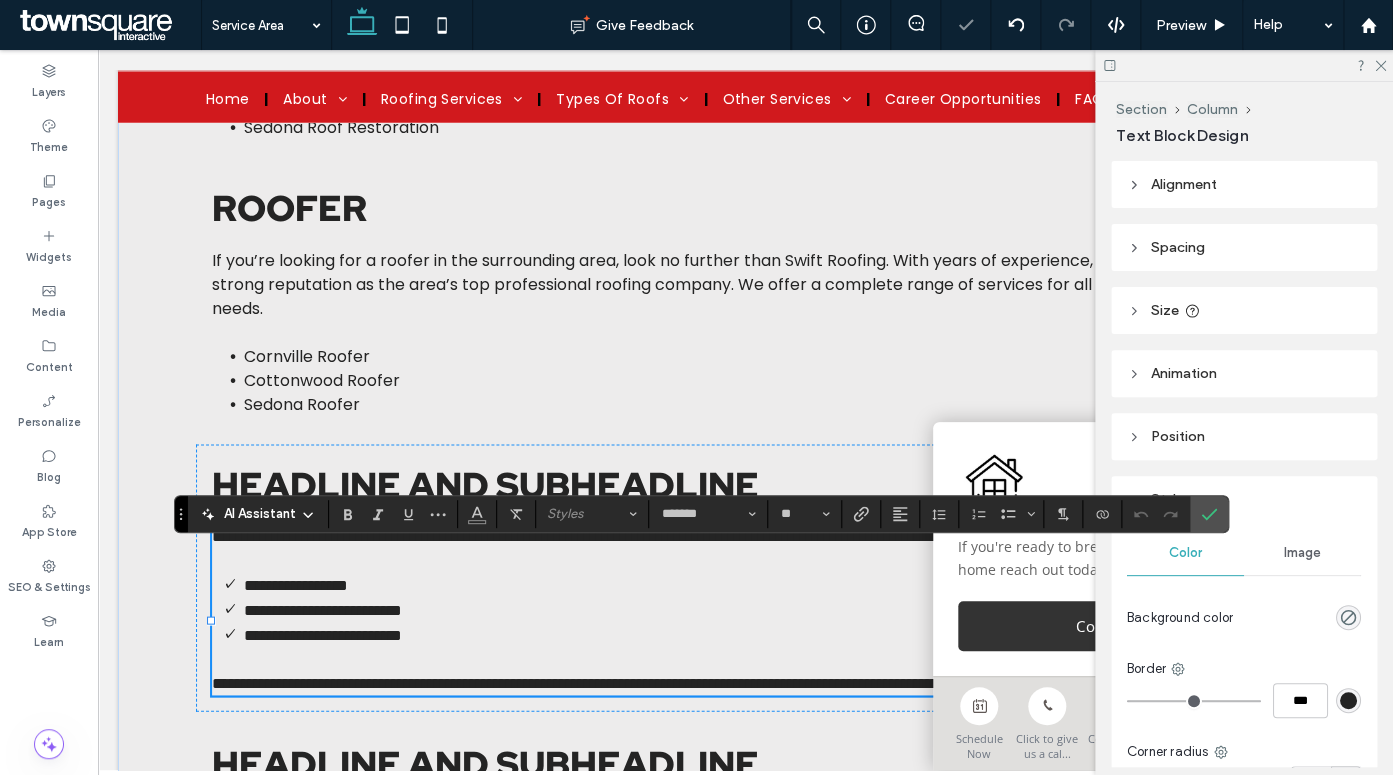 scroll, scrollTop: 127, scrollLeft: 0, axis: vertical 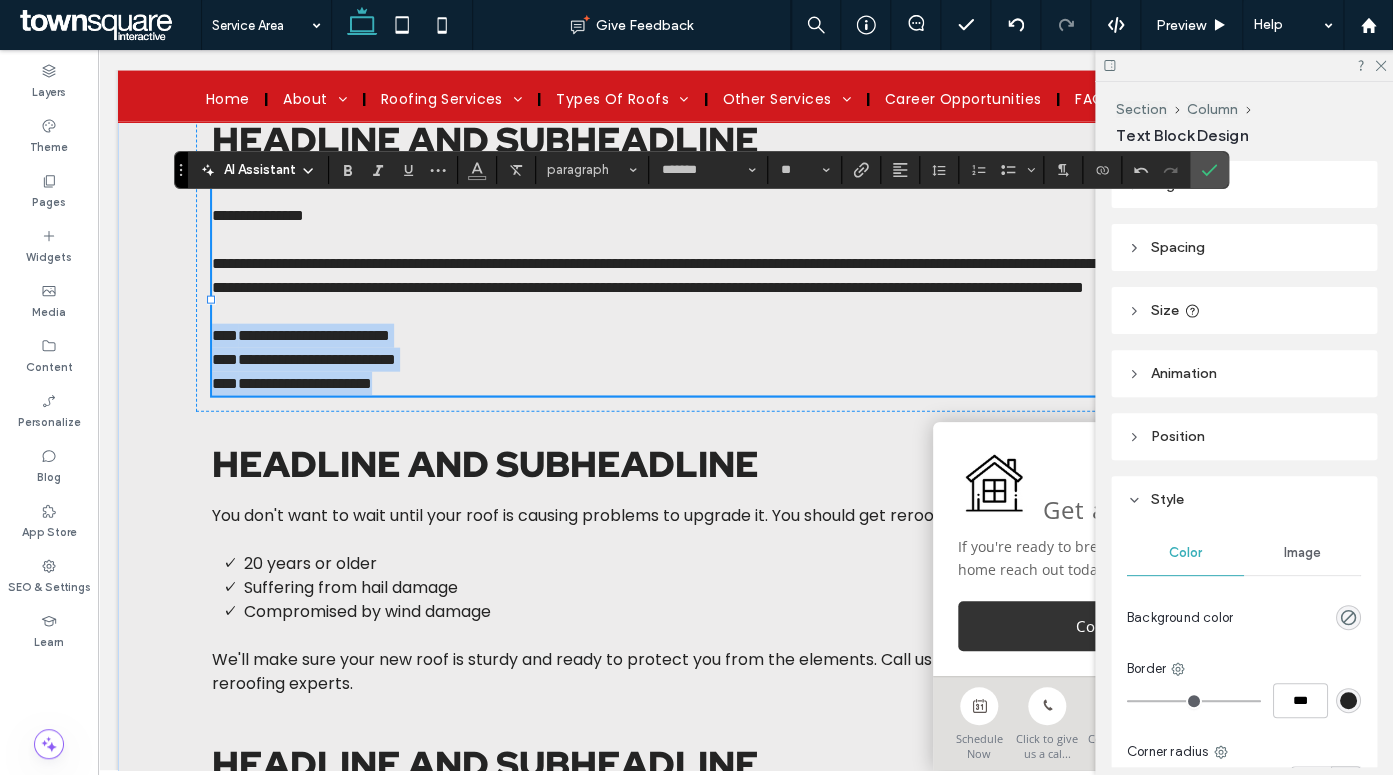 drag, startPoint x: 451, startPoint y: 430, endPoint x: 191, endPoint y: 380, distance: 264.76404 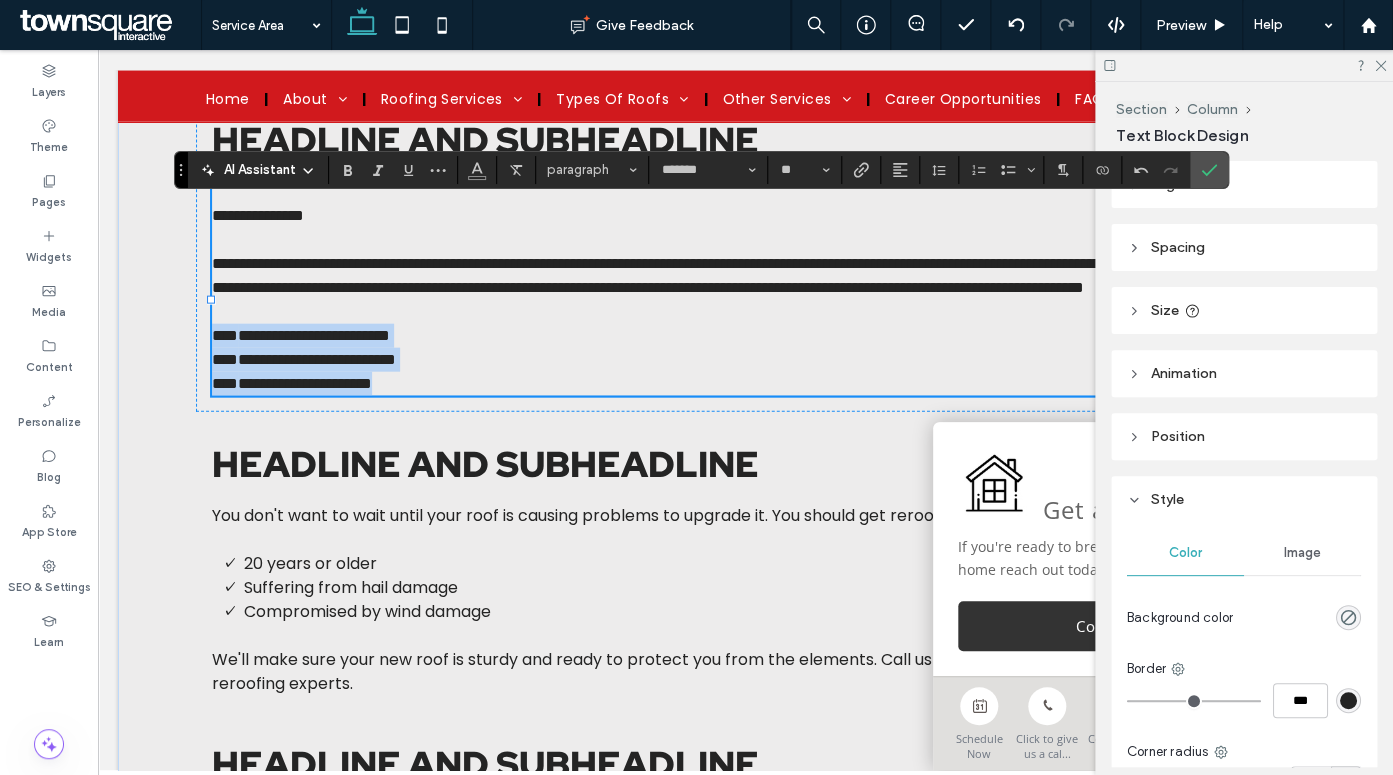 click on "**********" at bounding box center [746, 288] 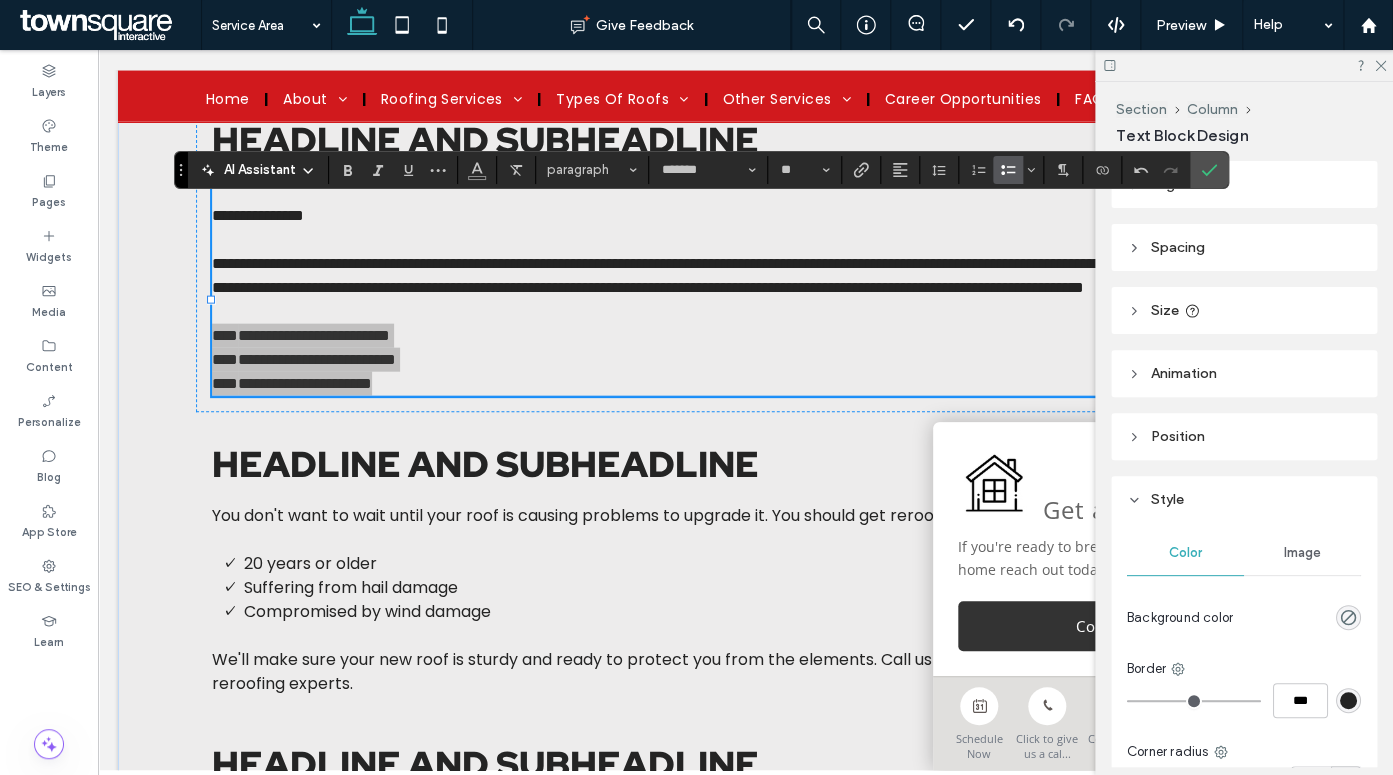 click 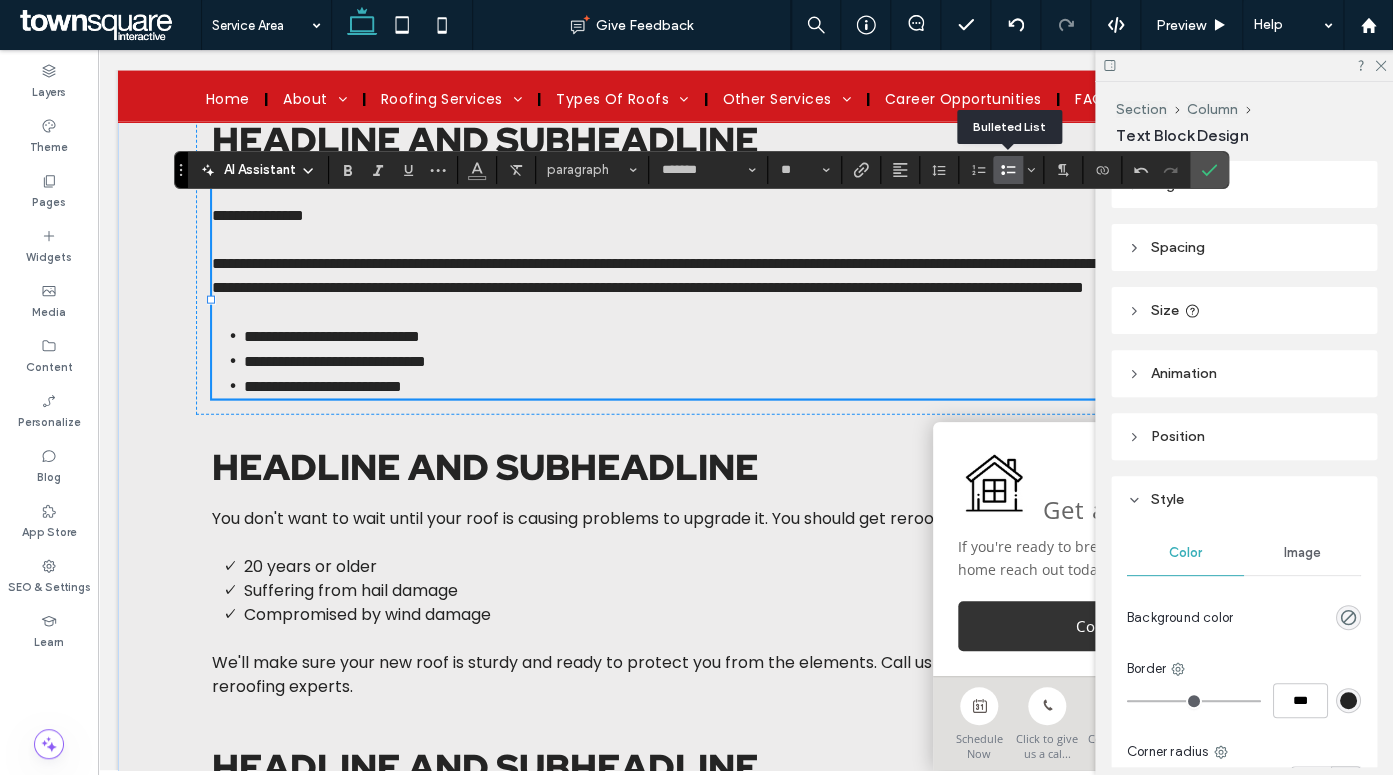 click on "**********" at bounding box center (258, 215) 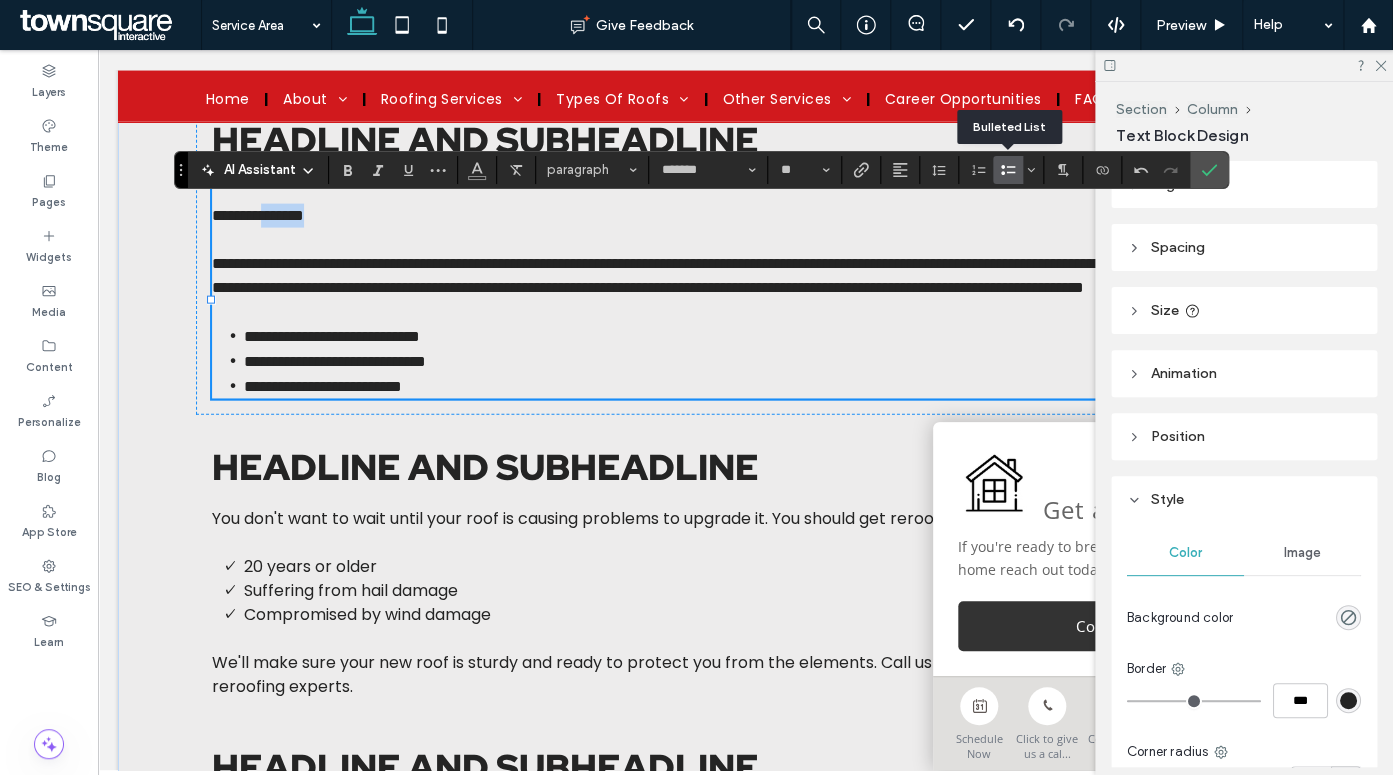 click on "**********" at bounding box center (258, 215) 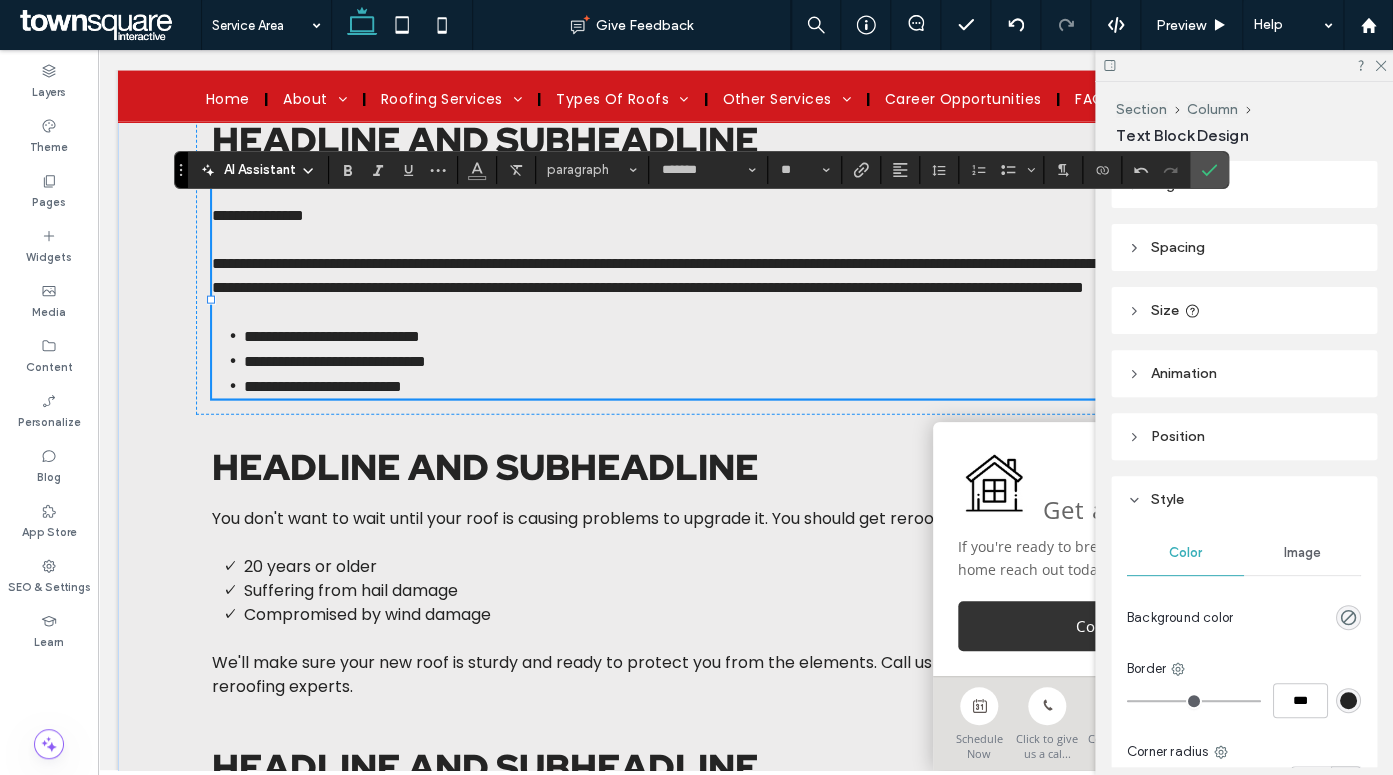 click on "**********" at bounding box center (258, 215) 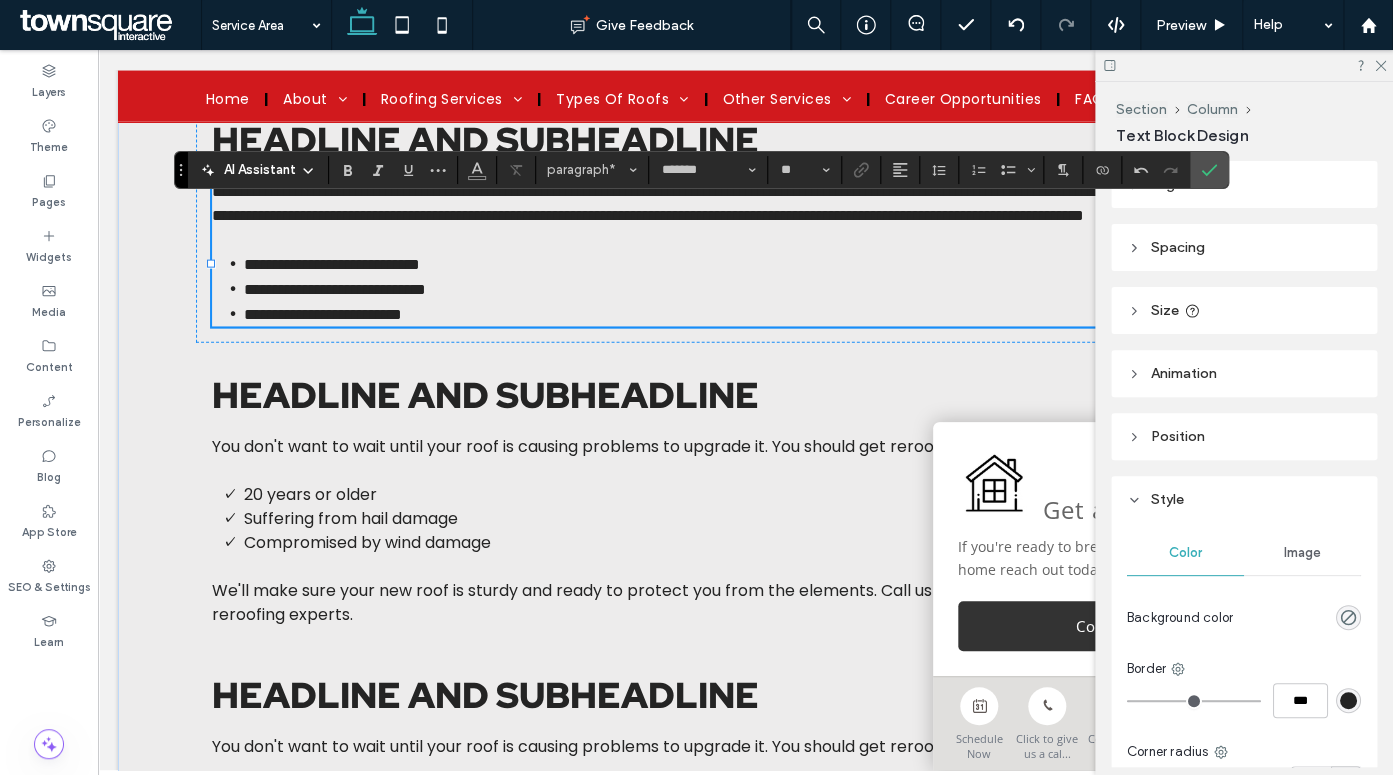 click on "**********" at bounding box center [737, 203] 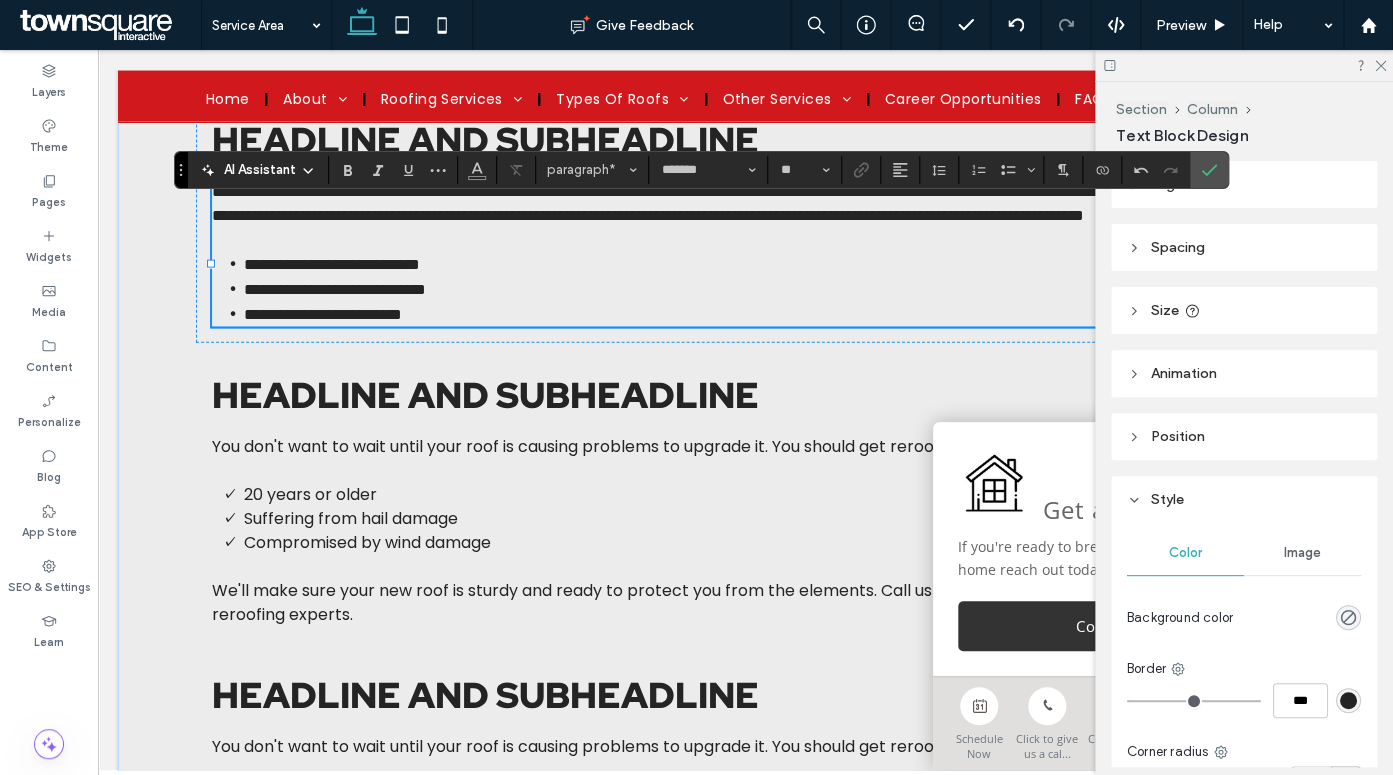 click on "**********" at bounding box center (737, 203) 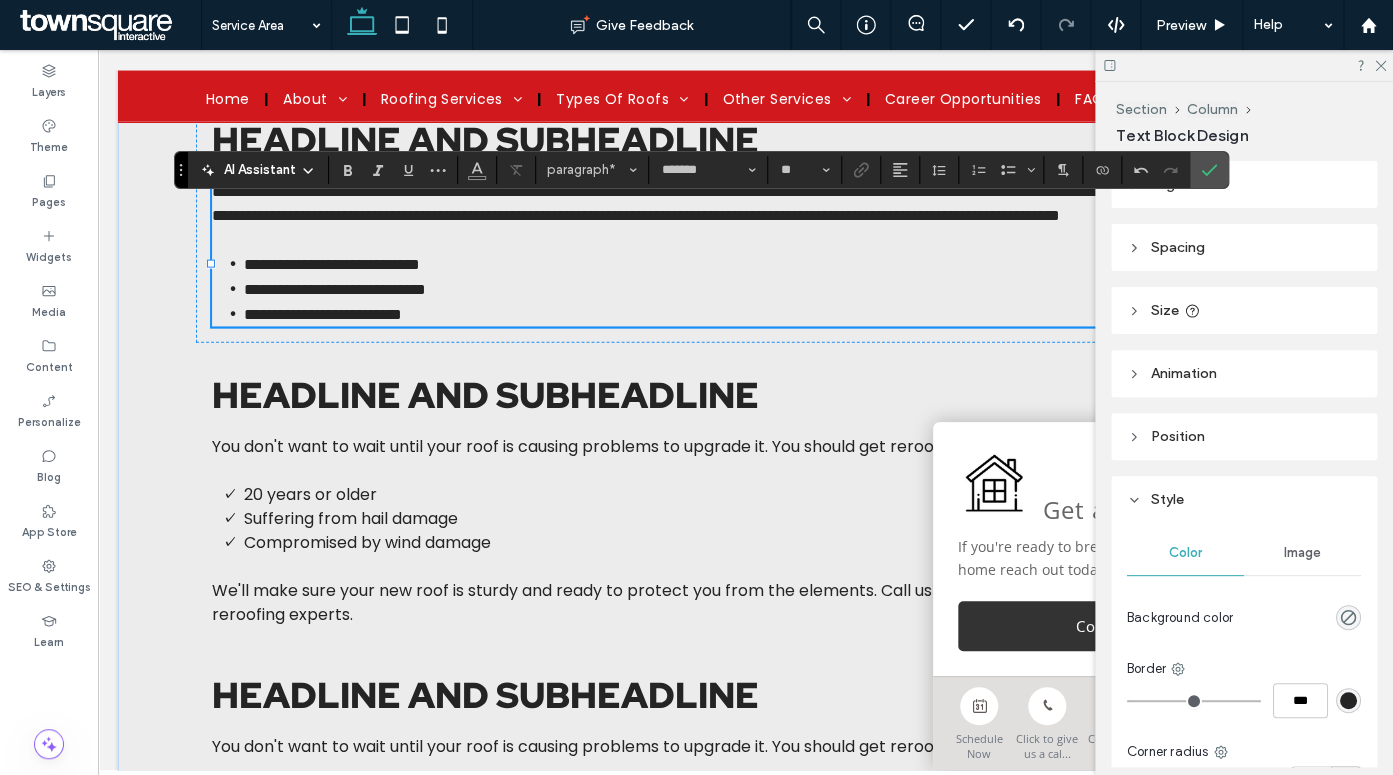 click on "Roof Inspections
Swift Roofing provides professional roof inspection services in the surrounding area. We use a meticulous inspection process designed to give you a complete breakdown of your roof’s condition.     Cornville Roof Inspections     Cottonwood Roof Inspections     Sedona Roof Inspections ﻿
Roof Maintenance
Swift Roofing is the leading roof maintenance company. Since opening our doors, we’ve established a strong reputation for our innovative solutions that save our clients’ time, money, and a whole lot of stress.     Cornville Roof Maintenance     Cottonwood Roof Maintenance     Sedona Roof Maintenance
Roof Repair
Swift Roofing LLC is the top choice for roof repair. We provide fast and comprehensive solutions based on our years of industry experience. Whether your roof has a leak or has experienced heavy storm damage, we have services you can depend on.     Cornville Roof Repair     Cottonwood Roof Repair" at bounding box center [746, -133] 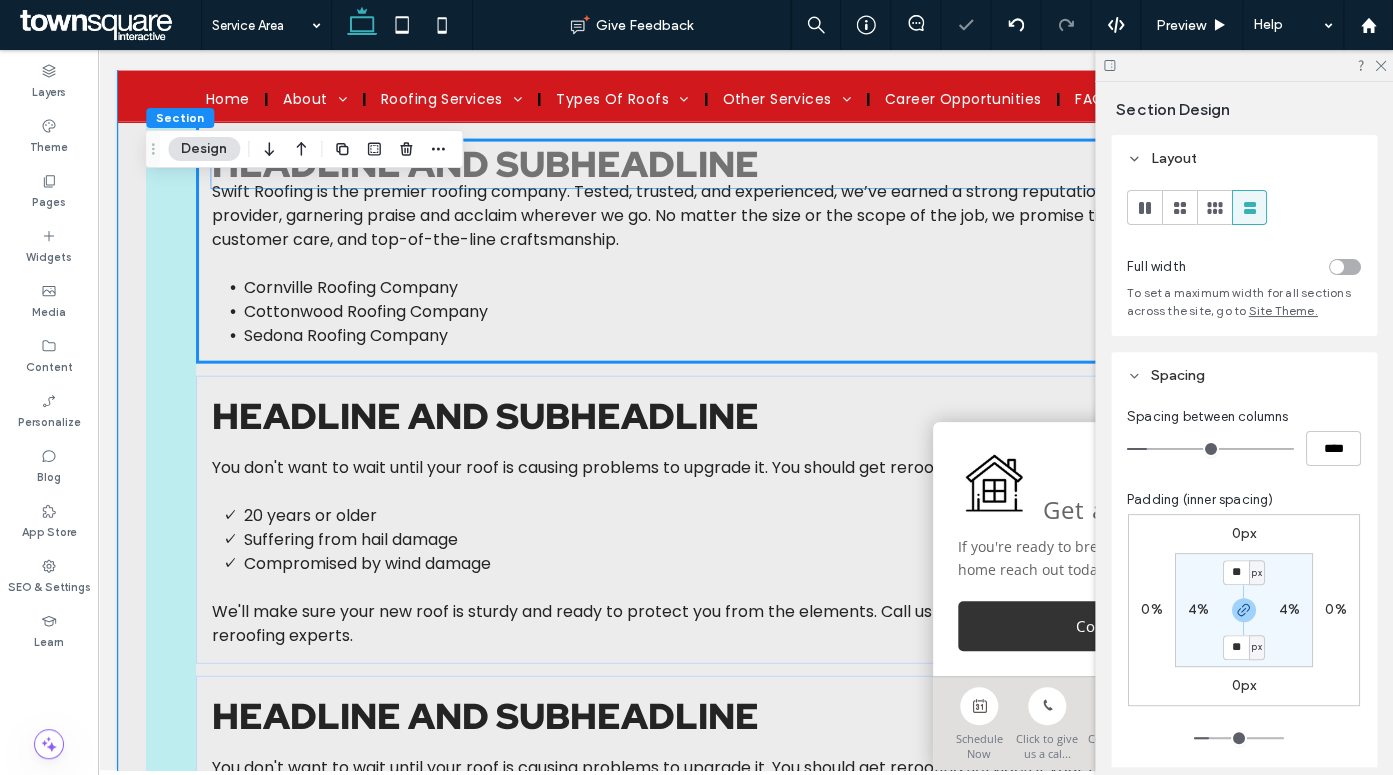 click on "Headline and subheadline
Swift Roofing is the premier roofing company. Tested, trusted, and experienced, we’ve earned a strong reputation as a stellar service provider, garnering praise and acclaim wherever we go. No matter the size or the scope of the job, we promise timely service, expert customer care, and top-of-the-line craftsmanship.     Cornville Roofing Company     Cottonwood Roofing Company     Sedona Roofing Company" at bounding box center (746, 232) 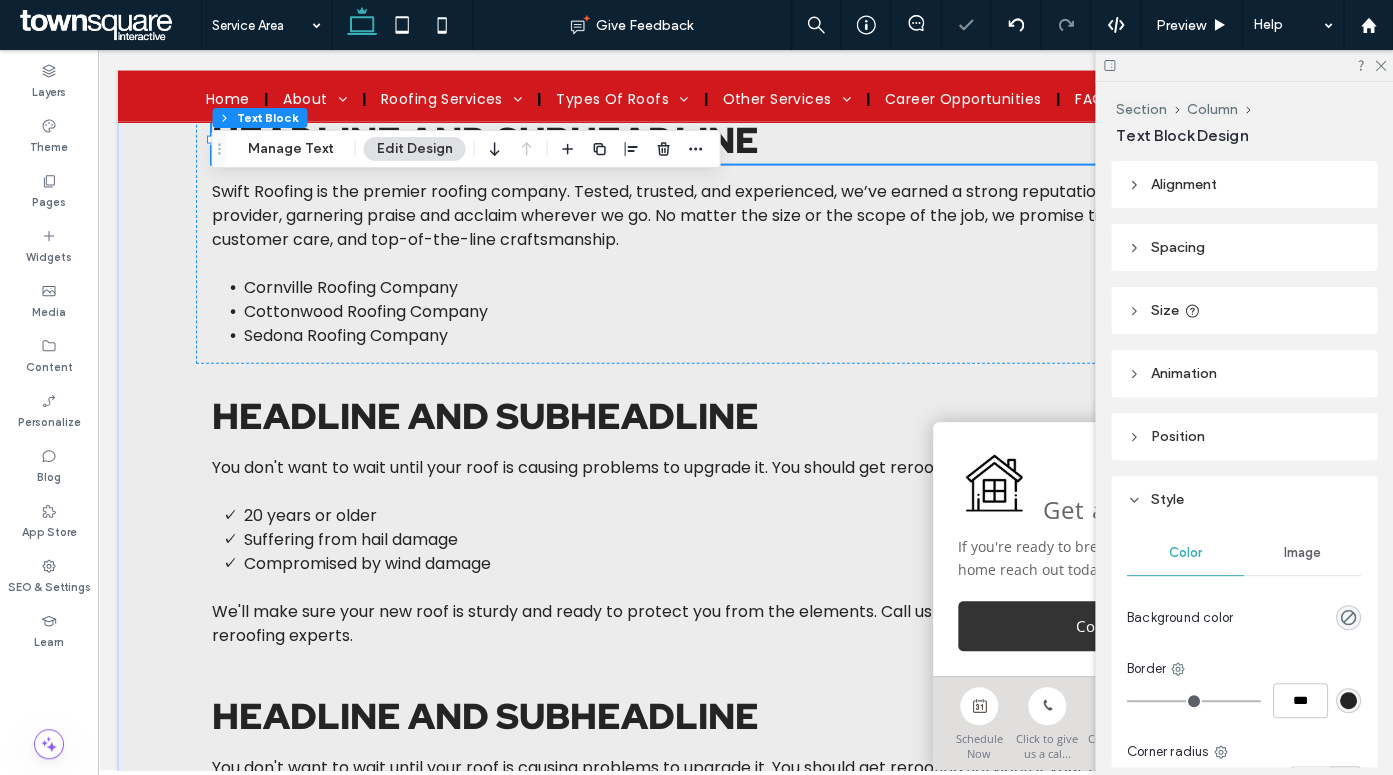 click on "Headline and subheadline" at bounding box center (485, 140) 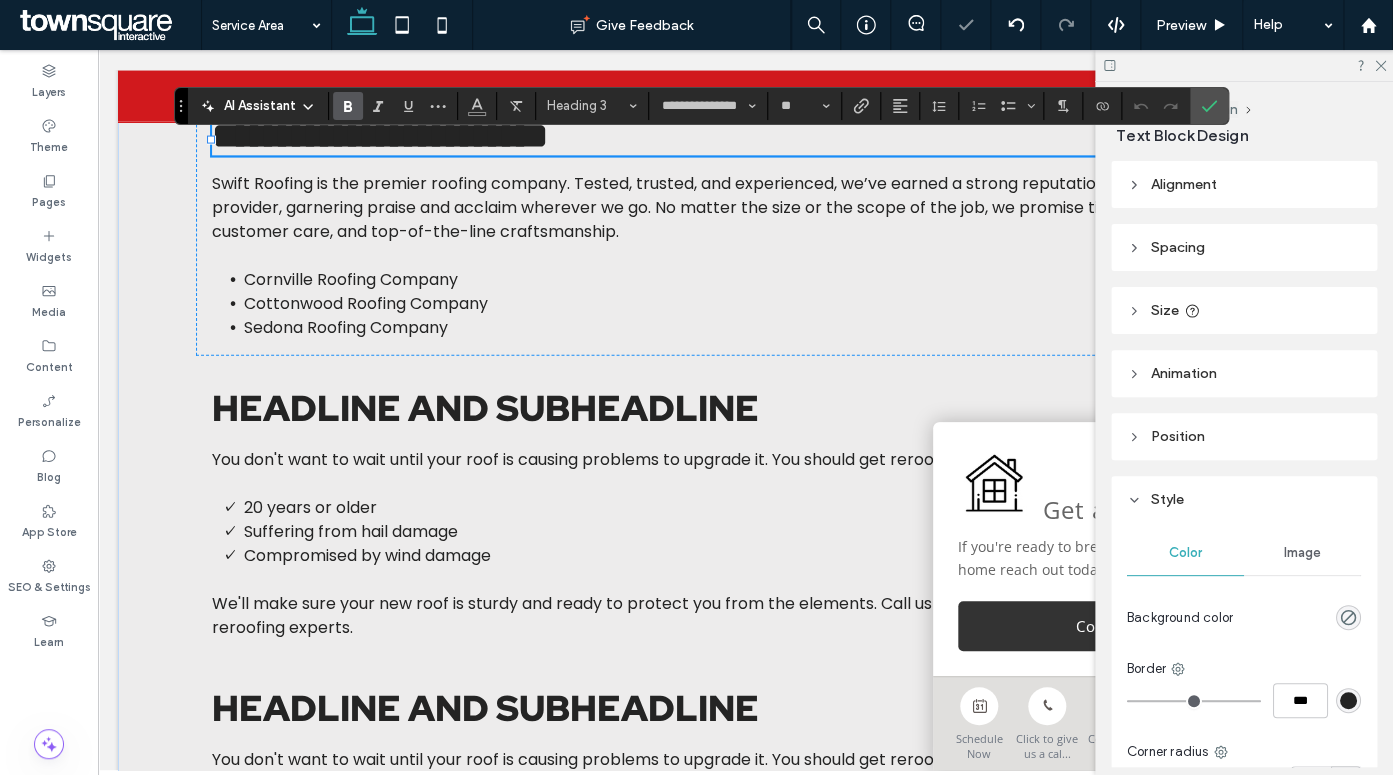 type 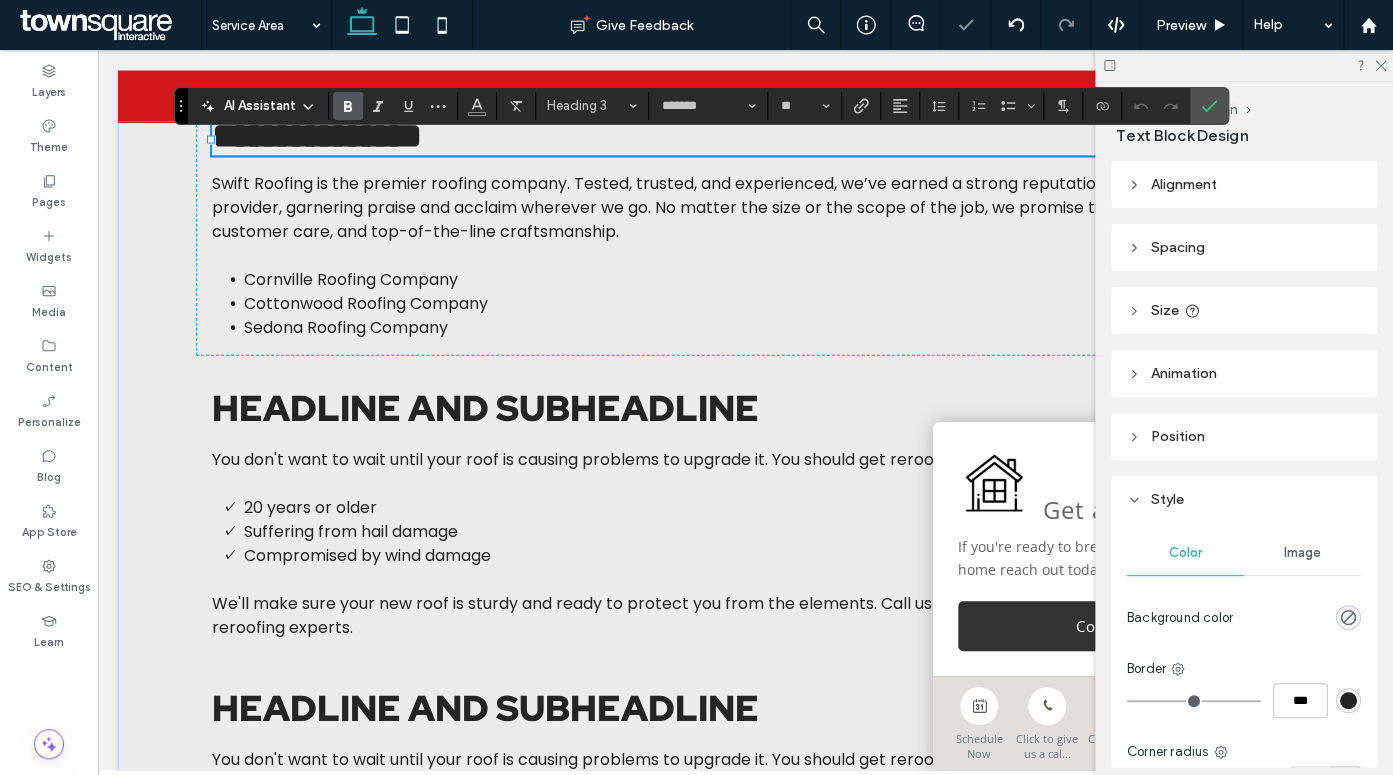 scroll, scrollTop: 0, scrollLeft: 0, axis: both 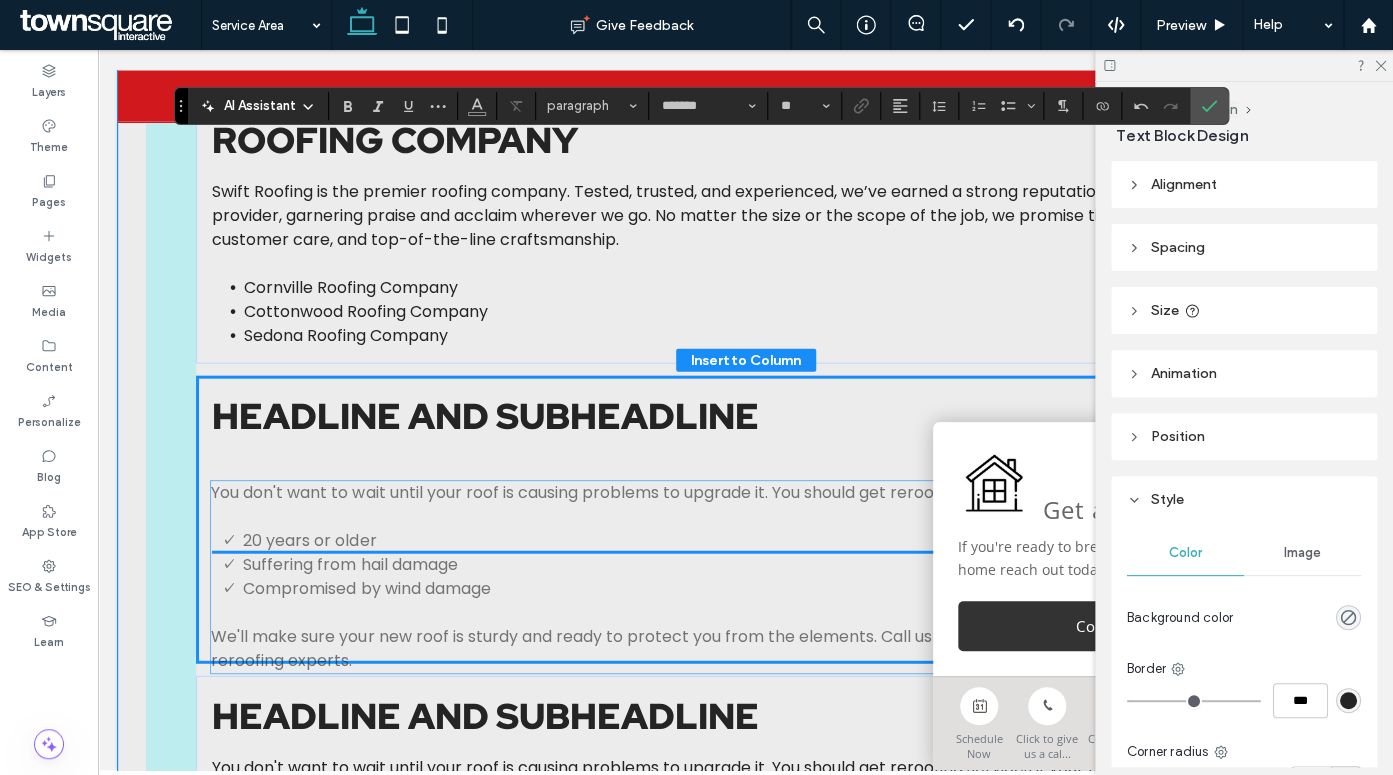 click on "Headline and subheadline
You don't want to wait until your roof is causing problems to upgrade it. You should get reroofing services if your roof is:
20 years or older Suffering from hail damage Compromised by wind damage
We'll make sure your new roof is sturdy and ready to protect you from the elements. Call us now at 855-463-5490 to team up with residential reroofing experts." at bounding box center [746, 520] 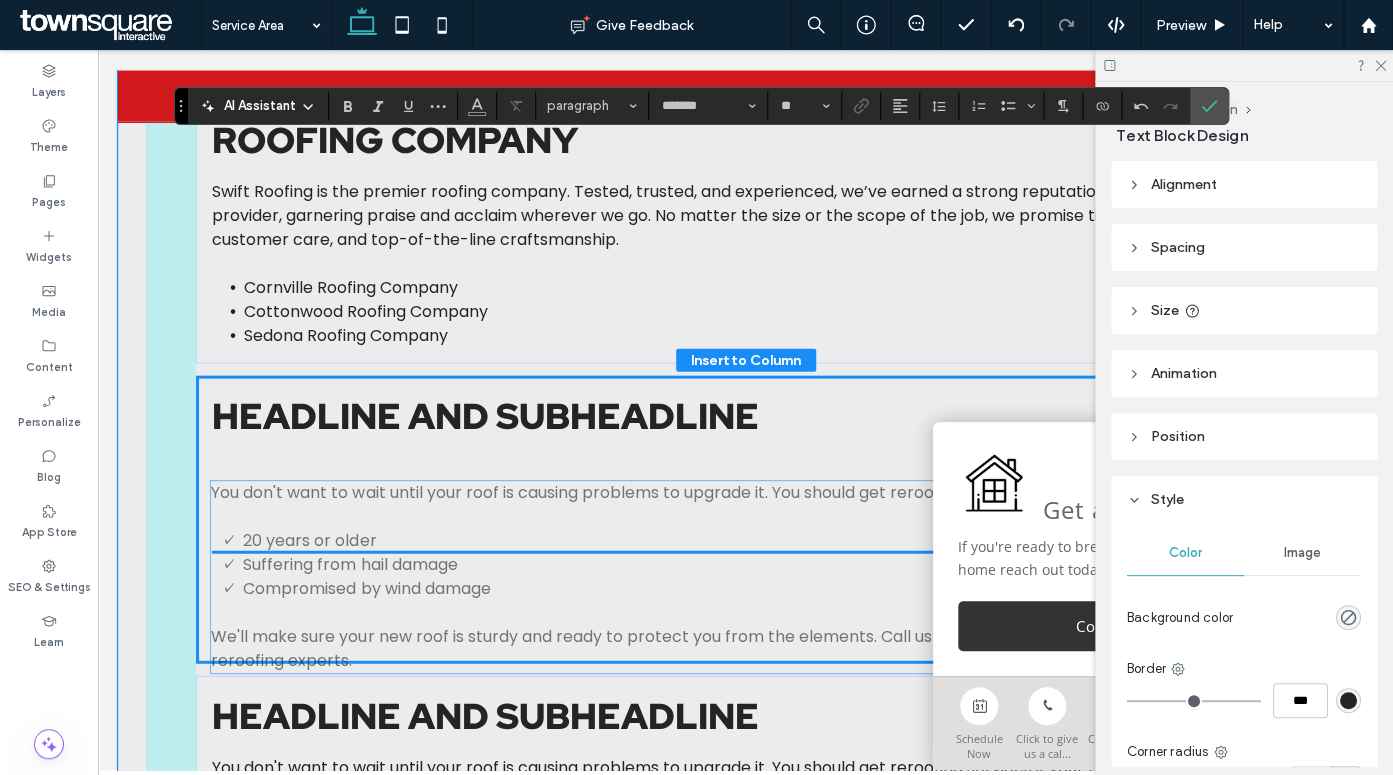 click at bounding box center (745, 517) 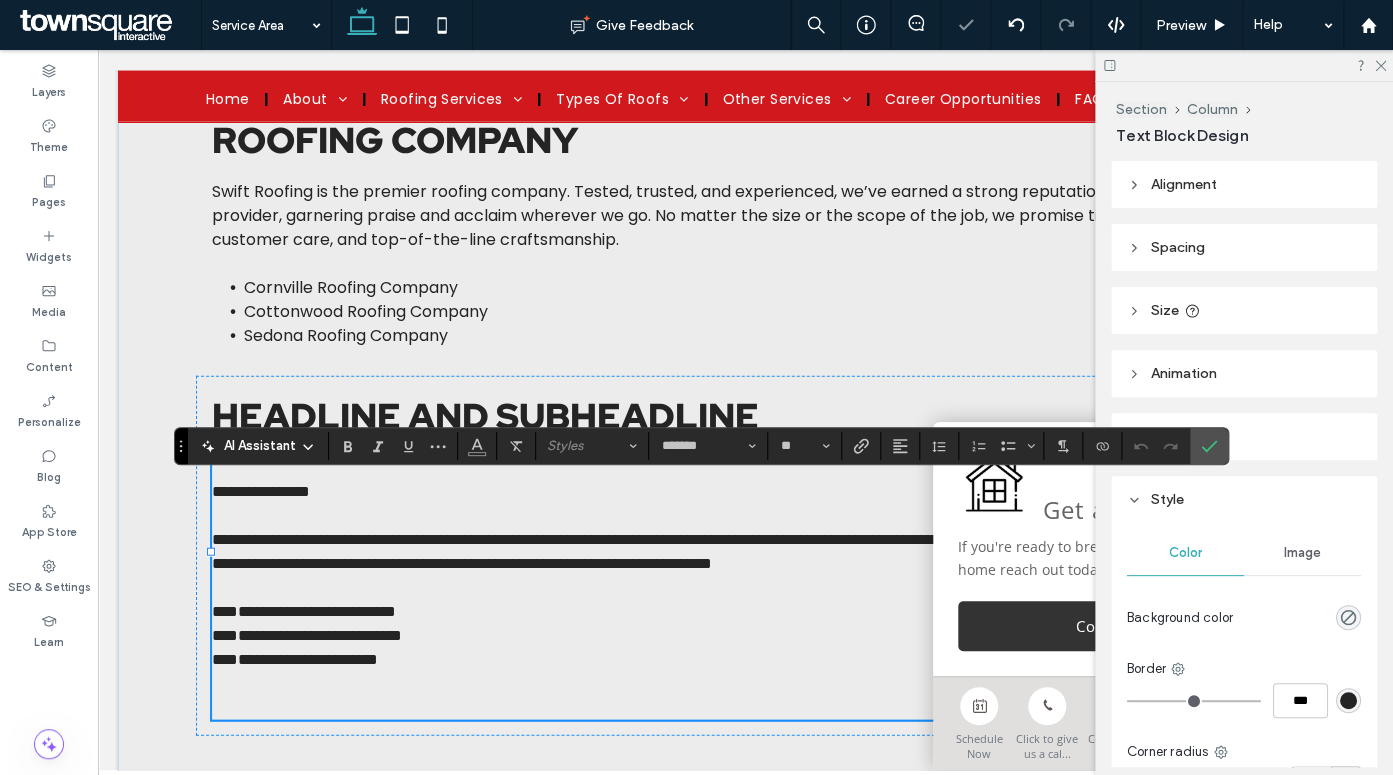 type 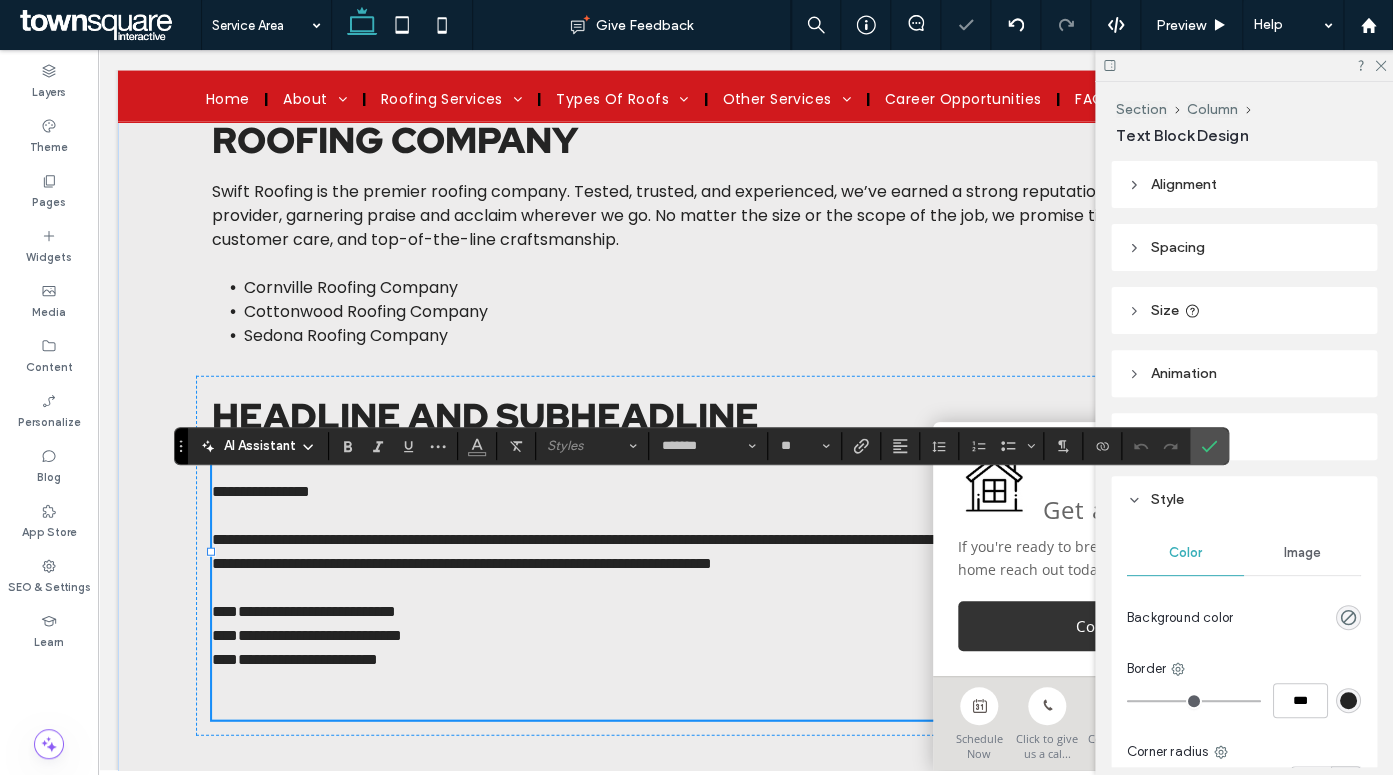 scroll, scrollTop: 127, scrollLeft: 0, axis: vertical 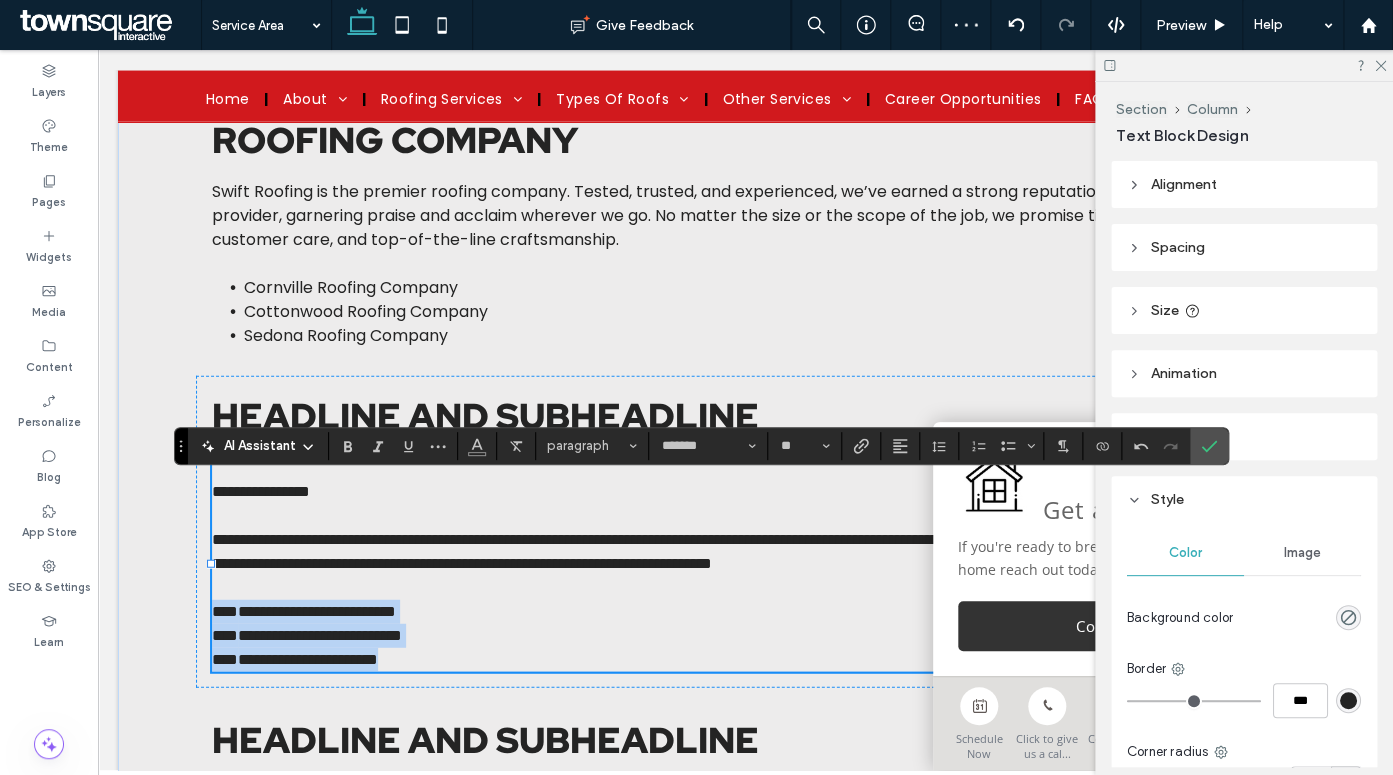 drag, startPoint x: 433, startPoint y: 688, endPoint x: 206, endPoint y: 632, distance: 233.80548 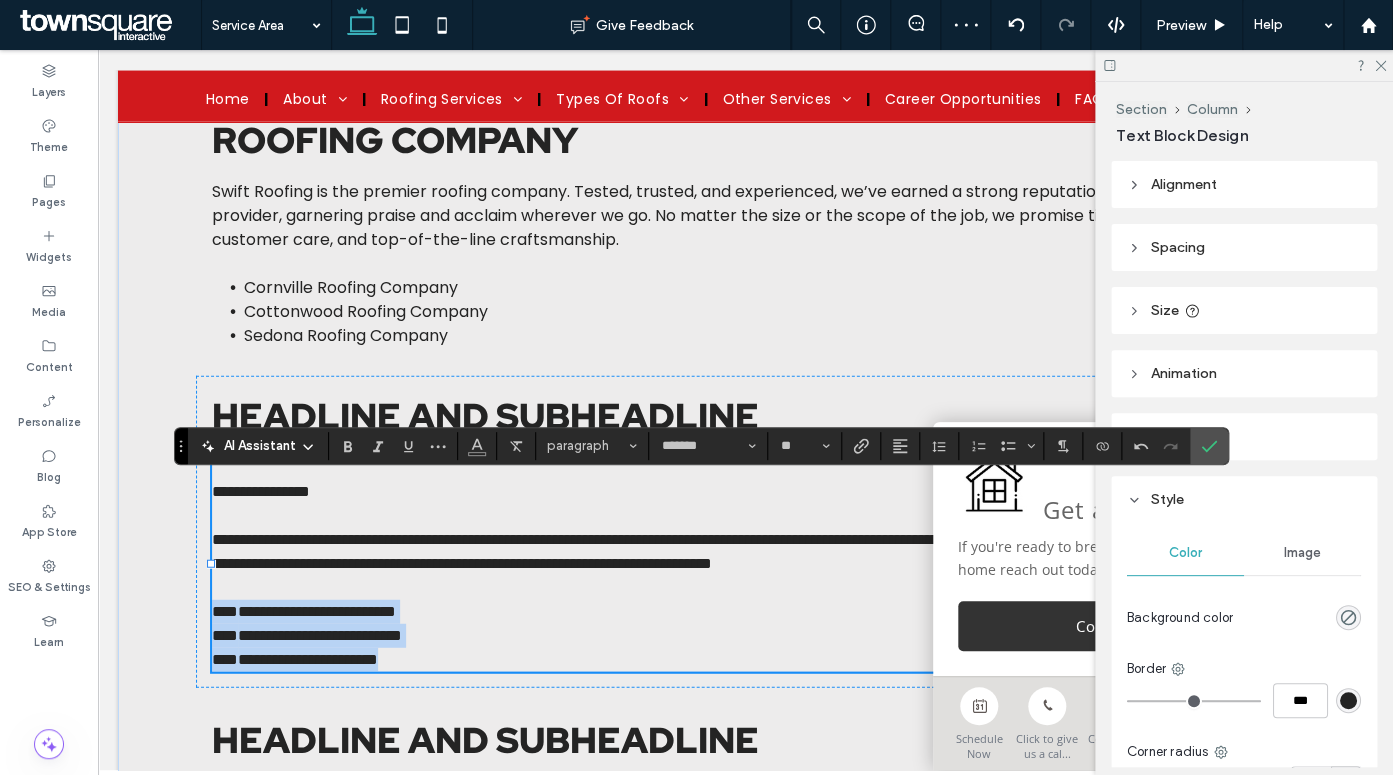click on "**********" at bounding box center (746, 564) 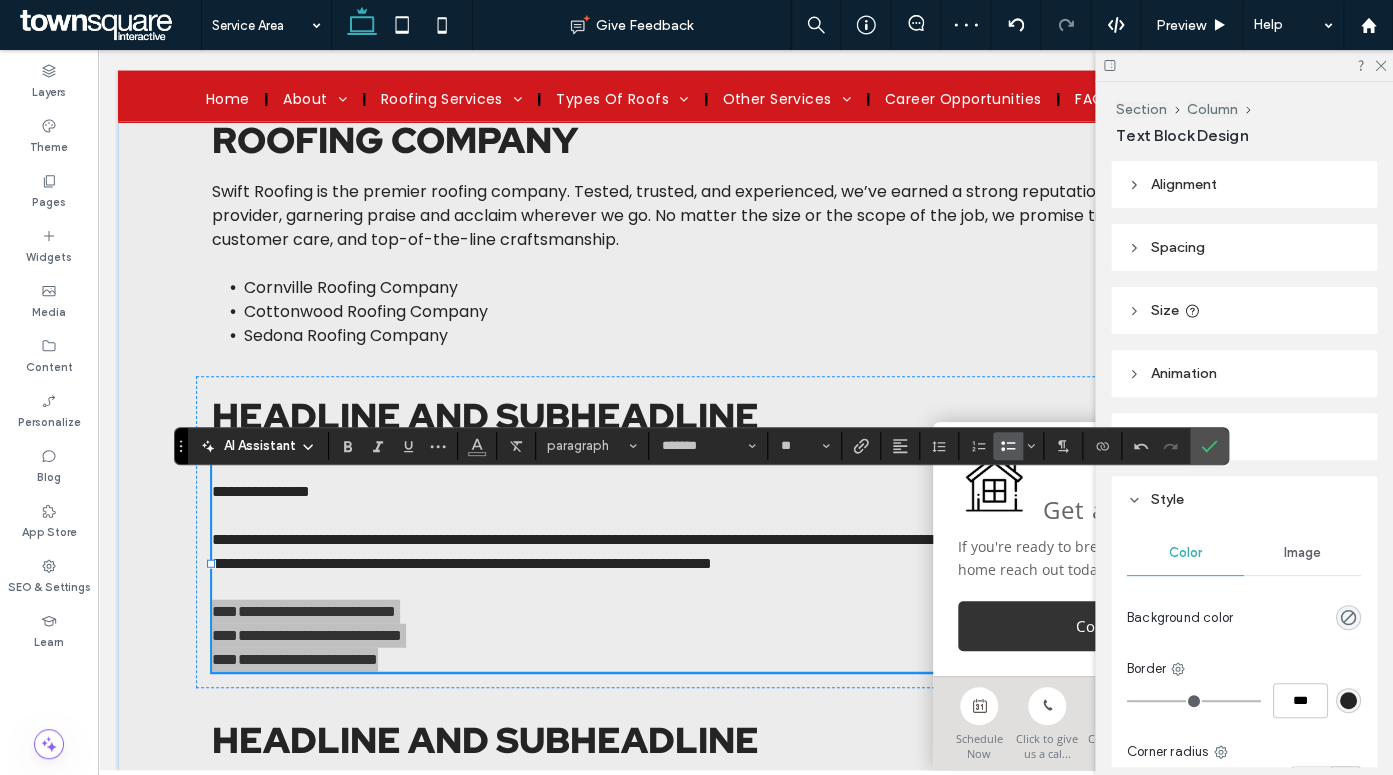 click 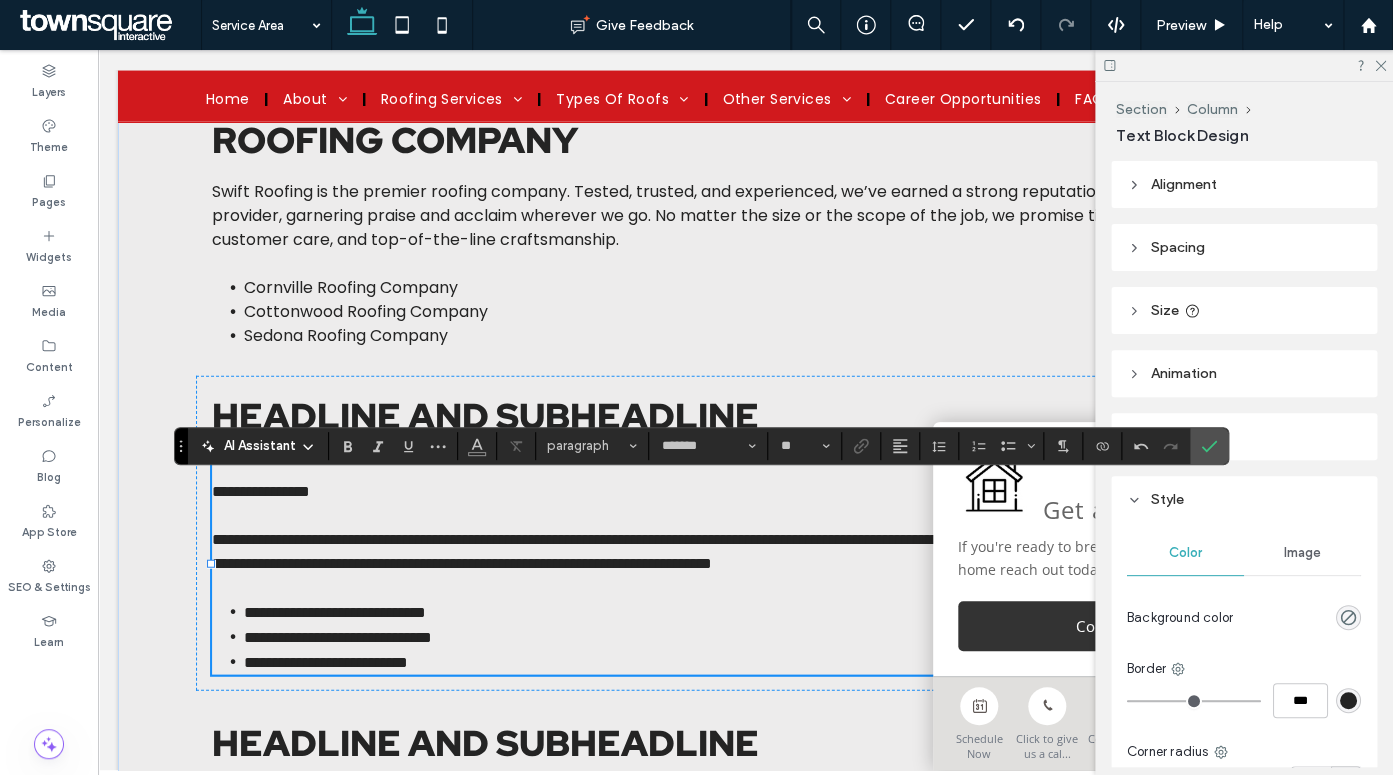 click on "**********" at bounding box center (261, 491) 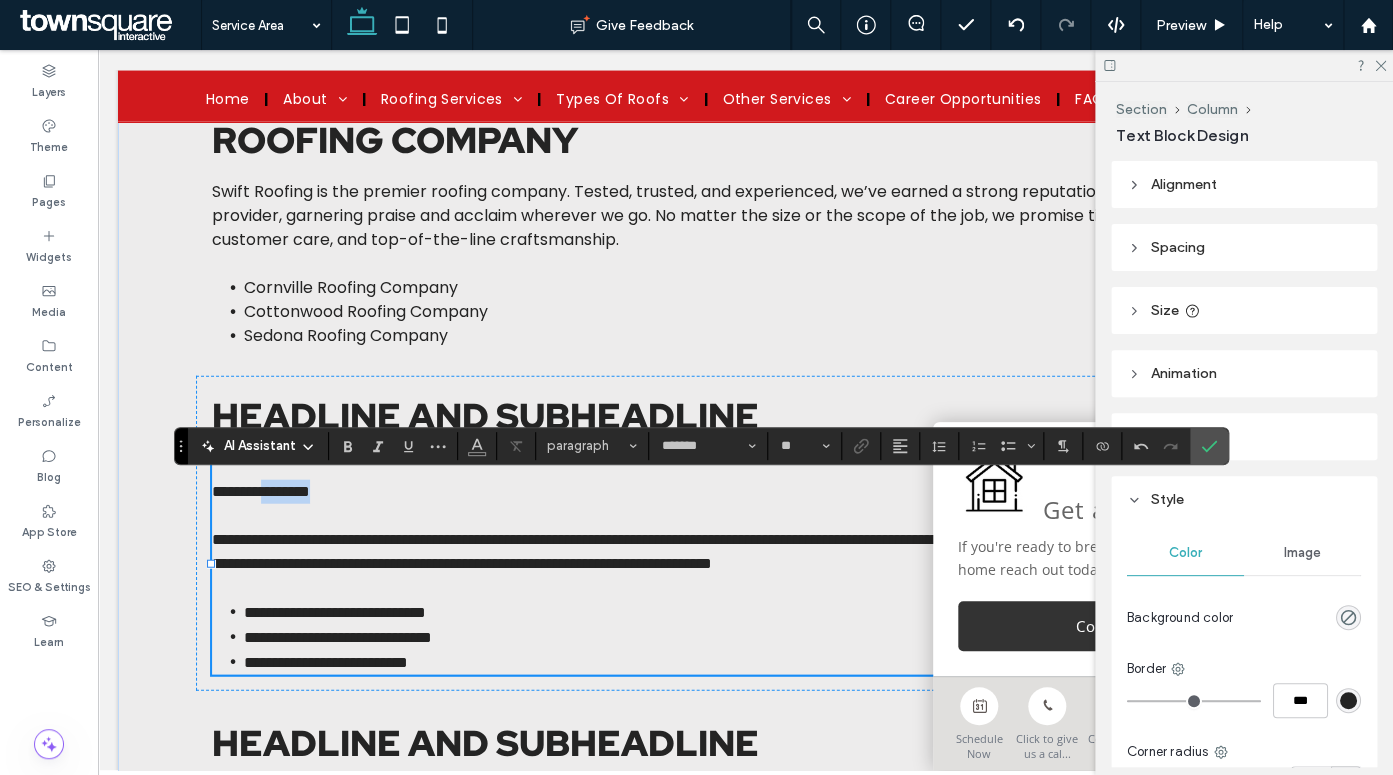 click on "**********" at bounding box center [261, 491] 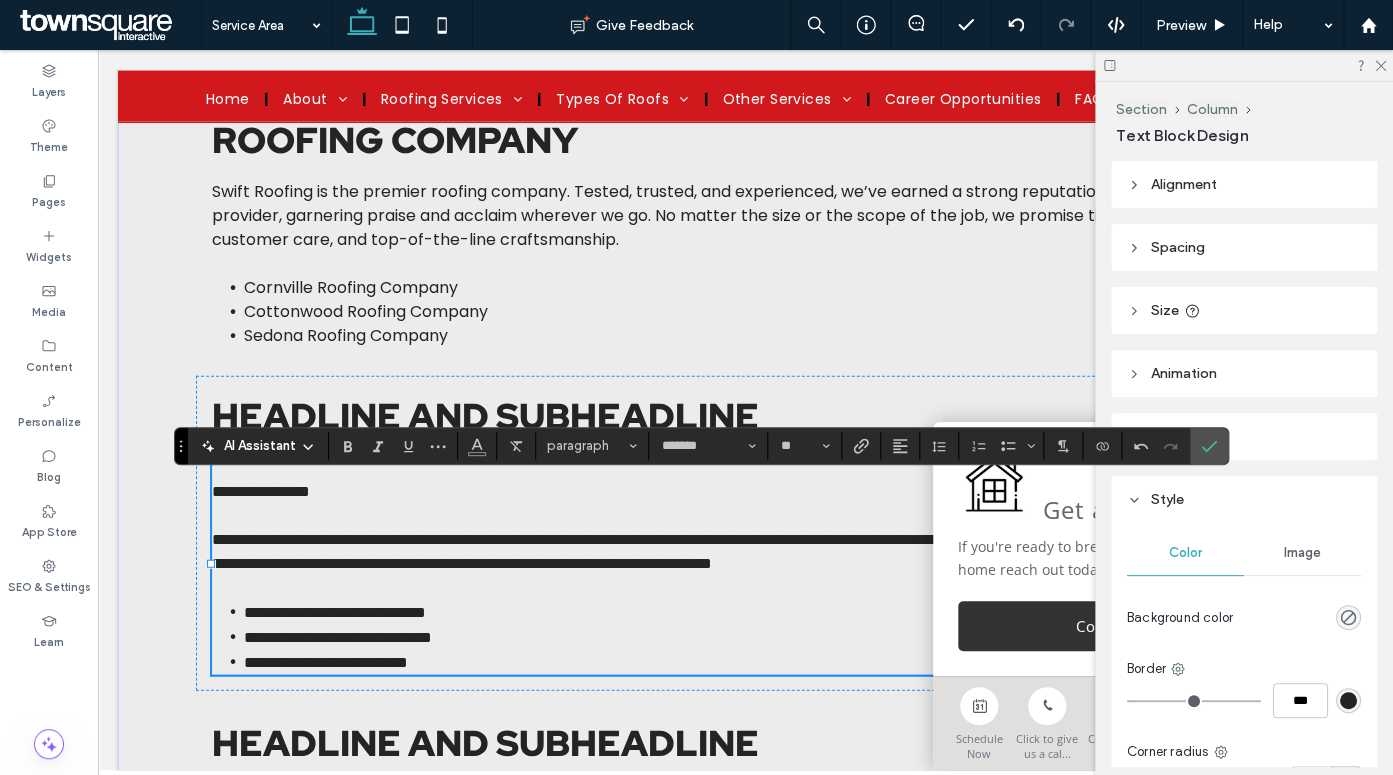 click on "**********" at bounding box center [261, 491] 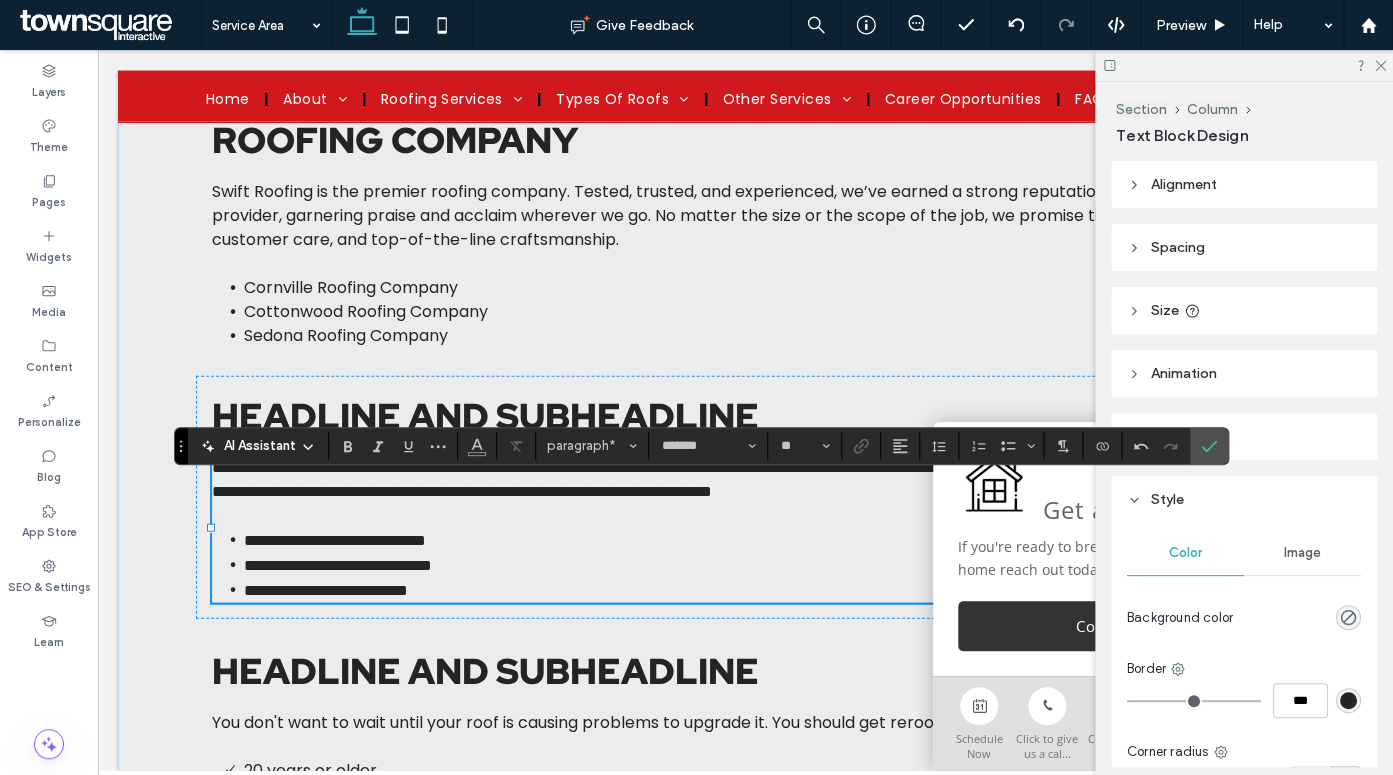click on "**********" at bounding box center (737, 479) 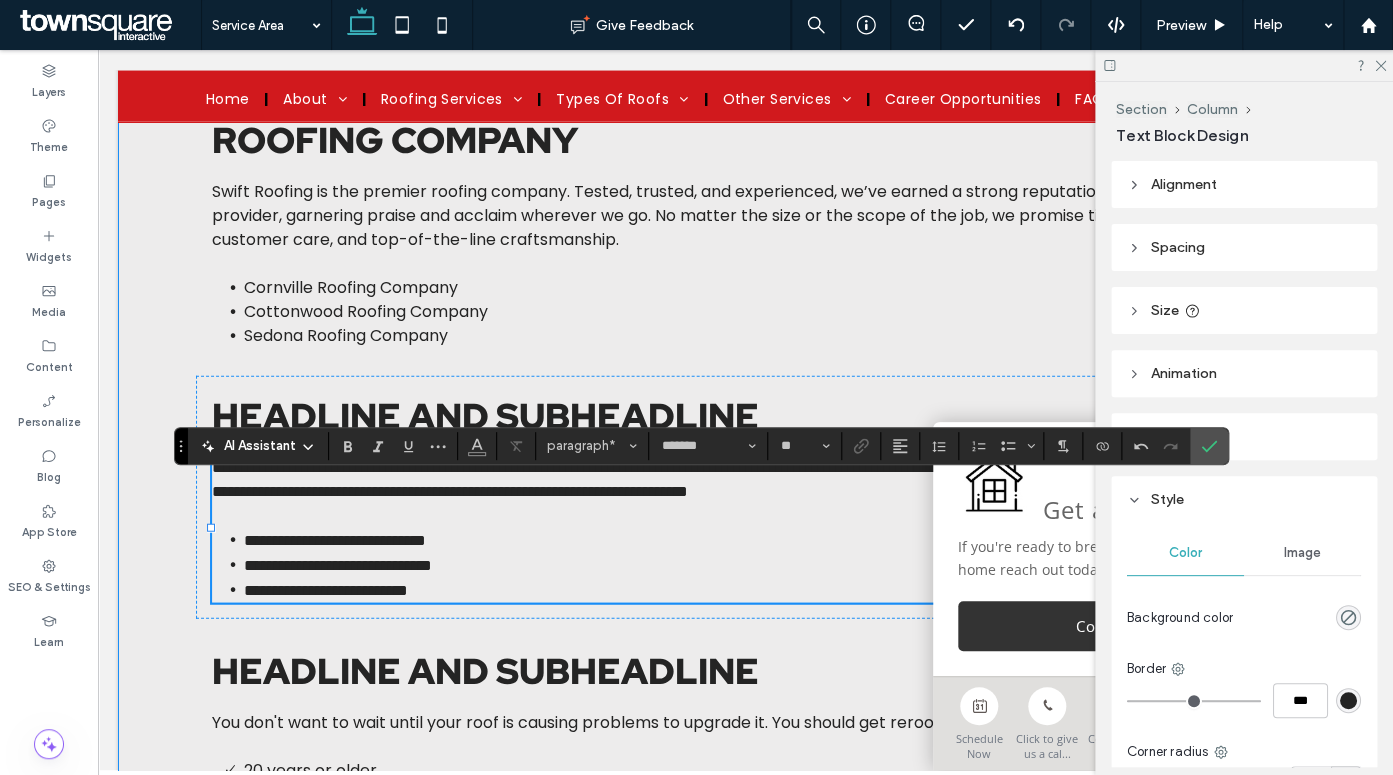 click on "**********" at bounding box center (746, 497) 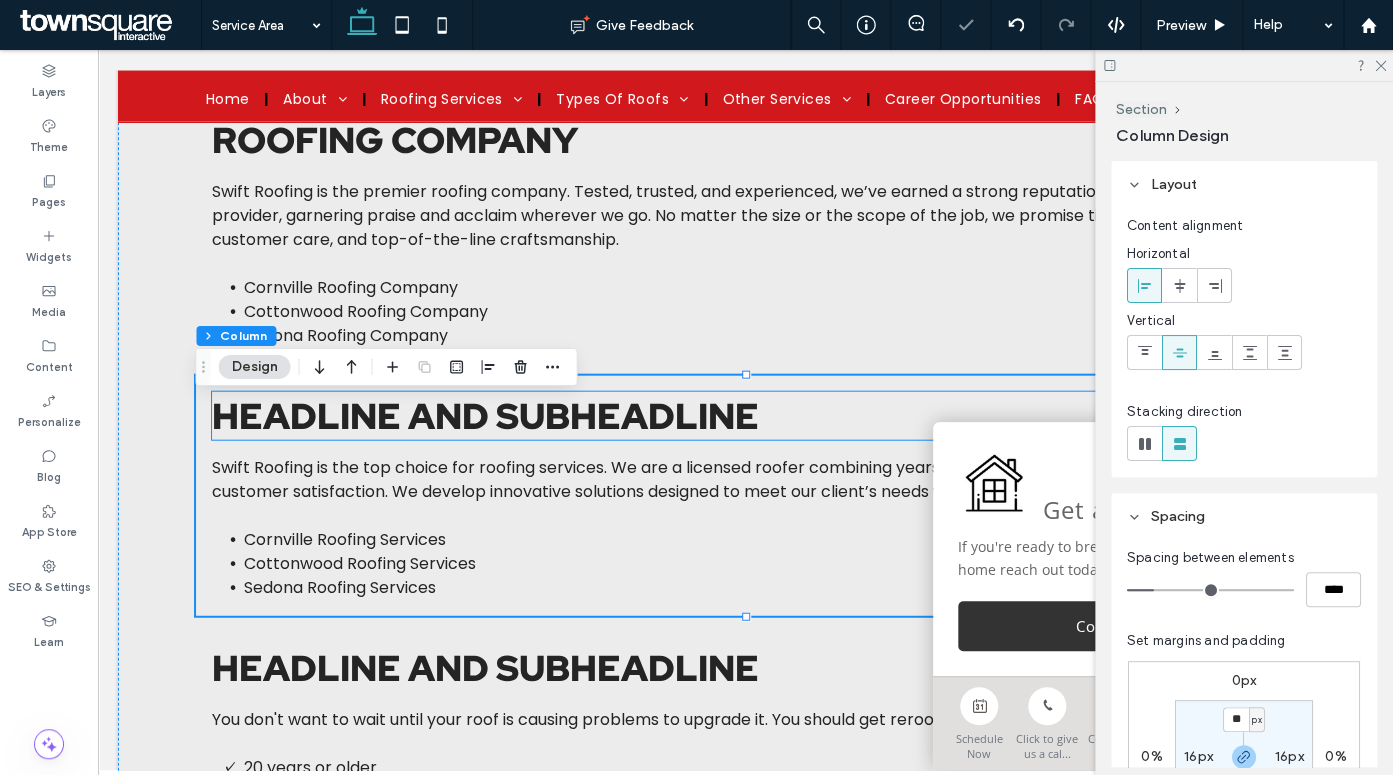 click on "Headline and subheadline" at bounding box center [485, 416] 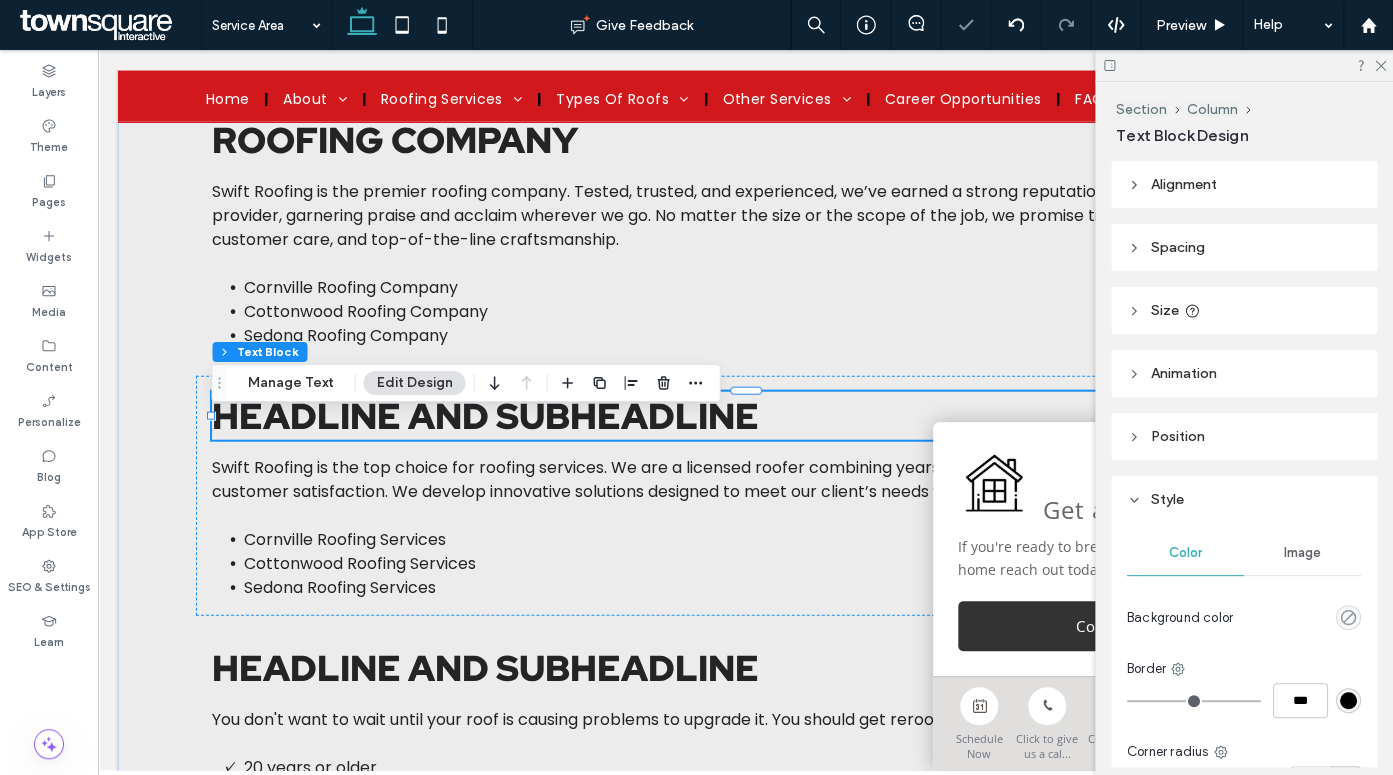 click on "Headline and subheadline" at bounding box center (485, 416) 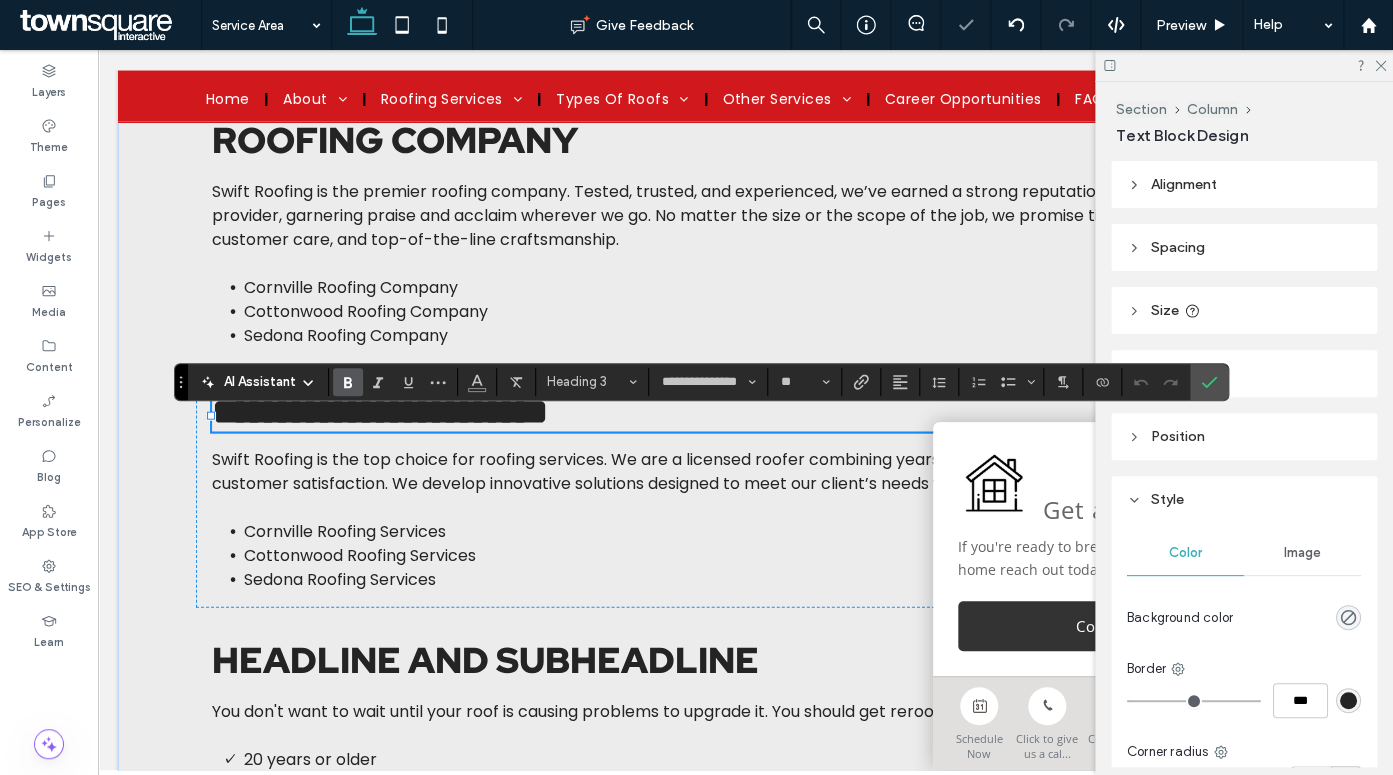 type 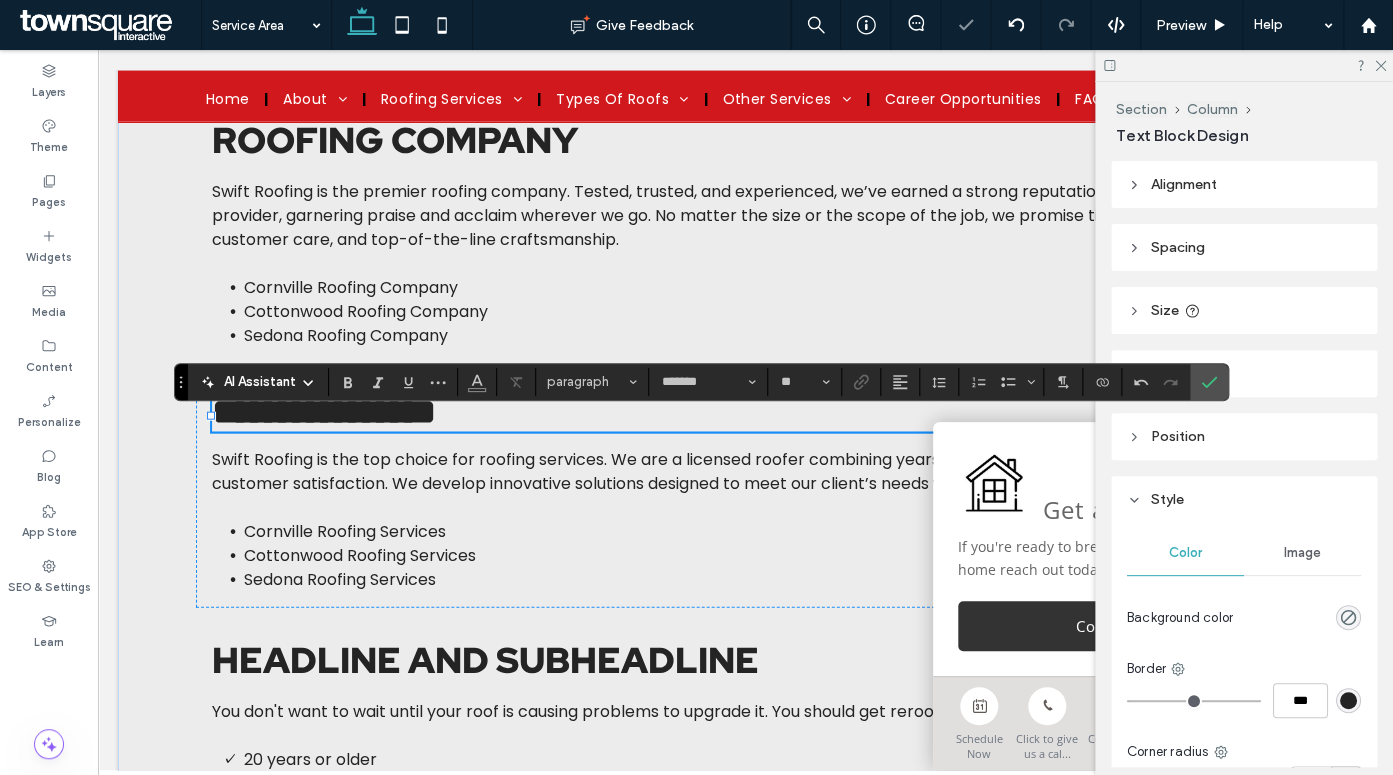 scroll, scrollTop: 0, scrollLeft: 0, axis: both 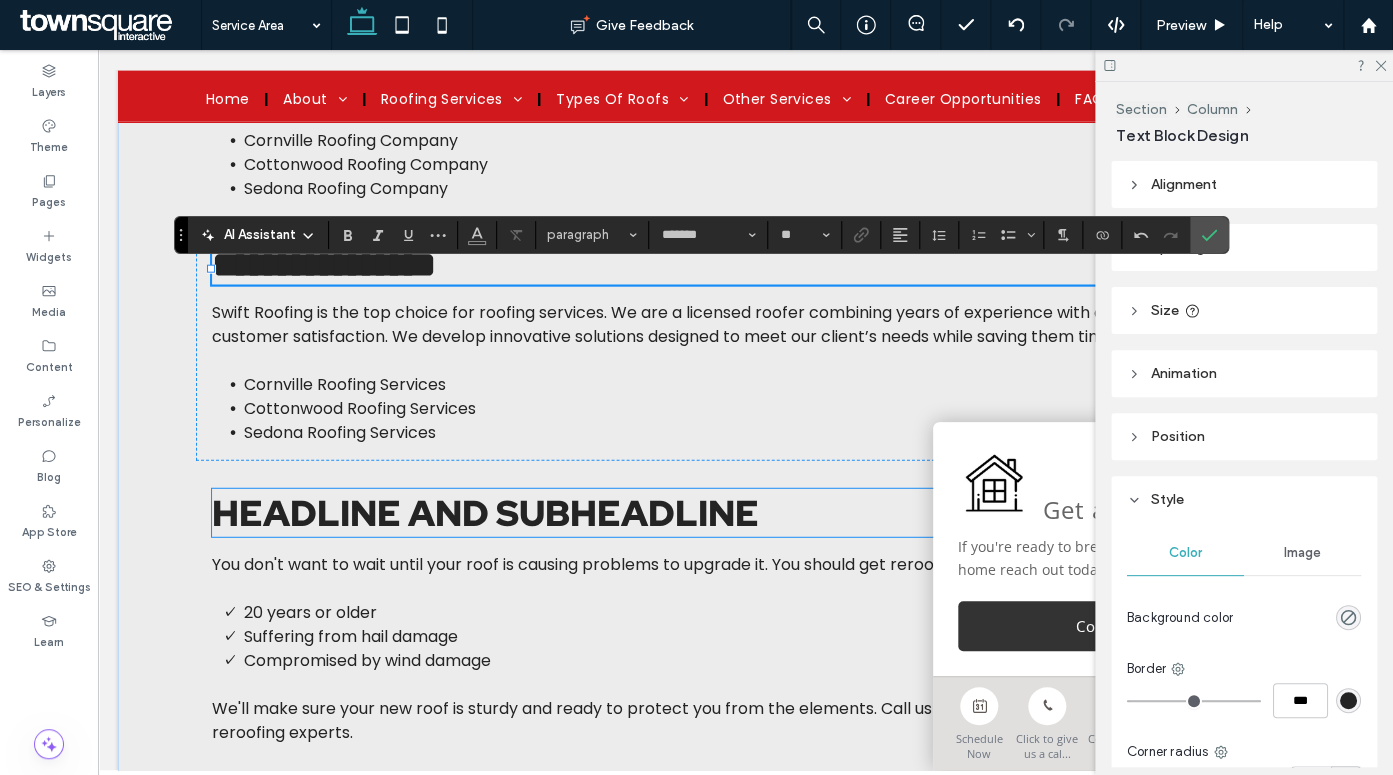 click on "Headline and subheadline" at bounding box center [485, 513] 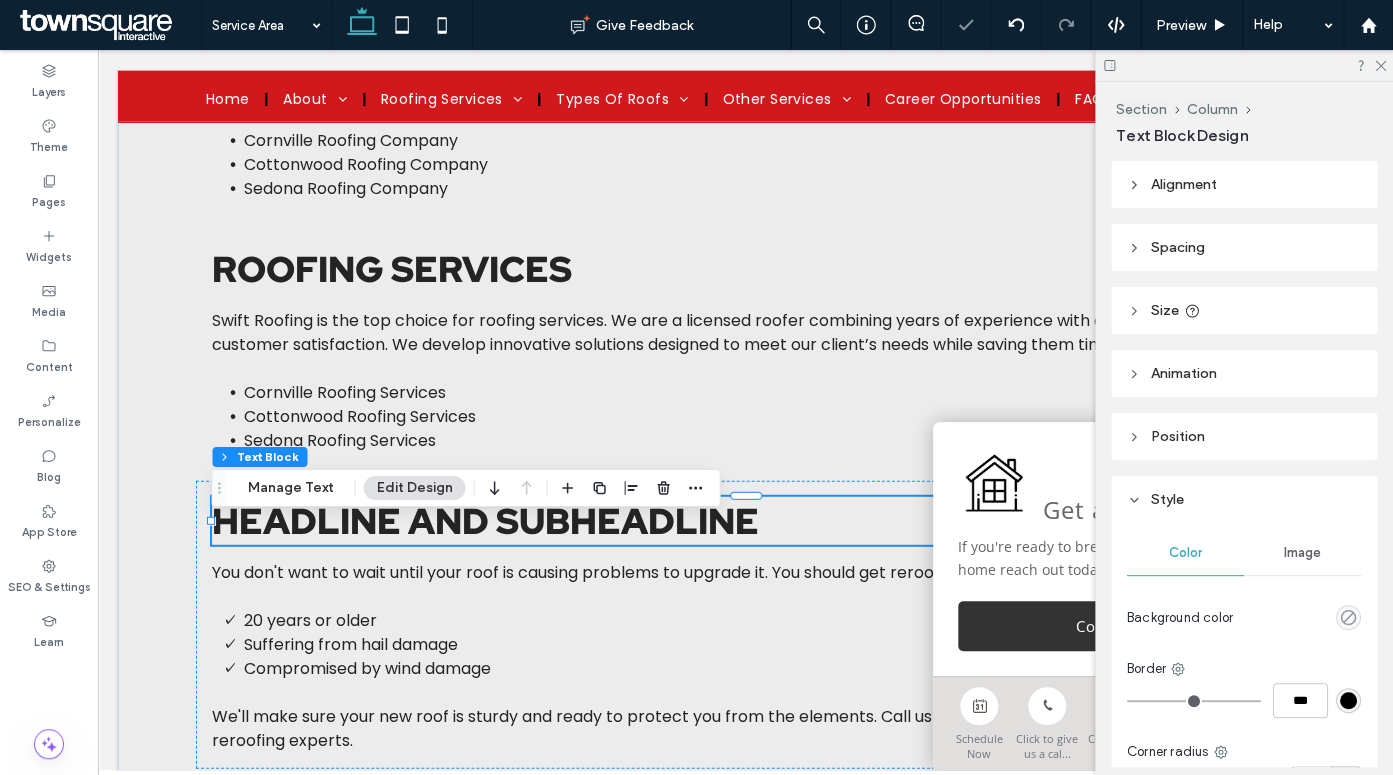 click on "Headline and subheadline" at bounding box center (746, 521) 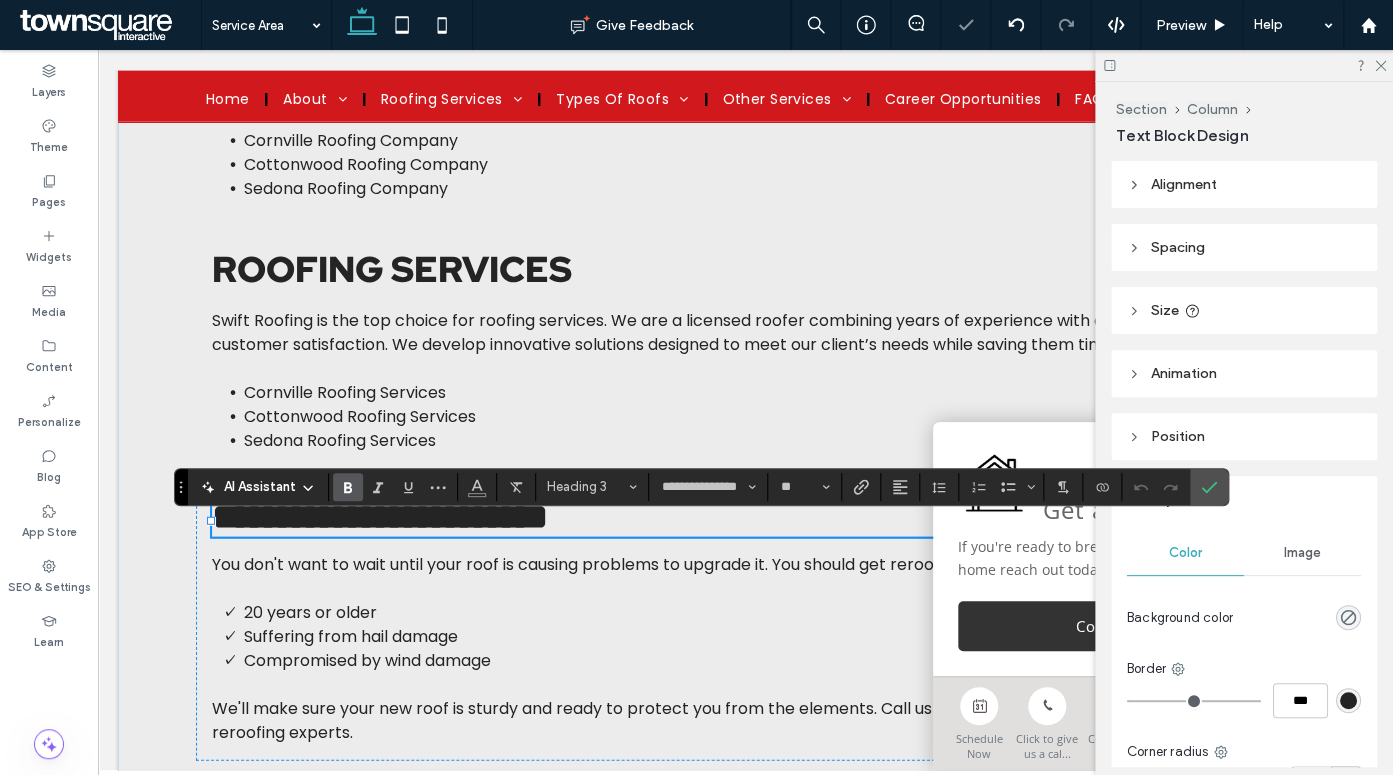 type 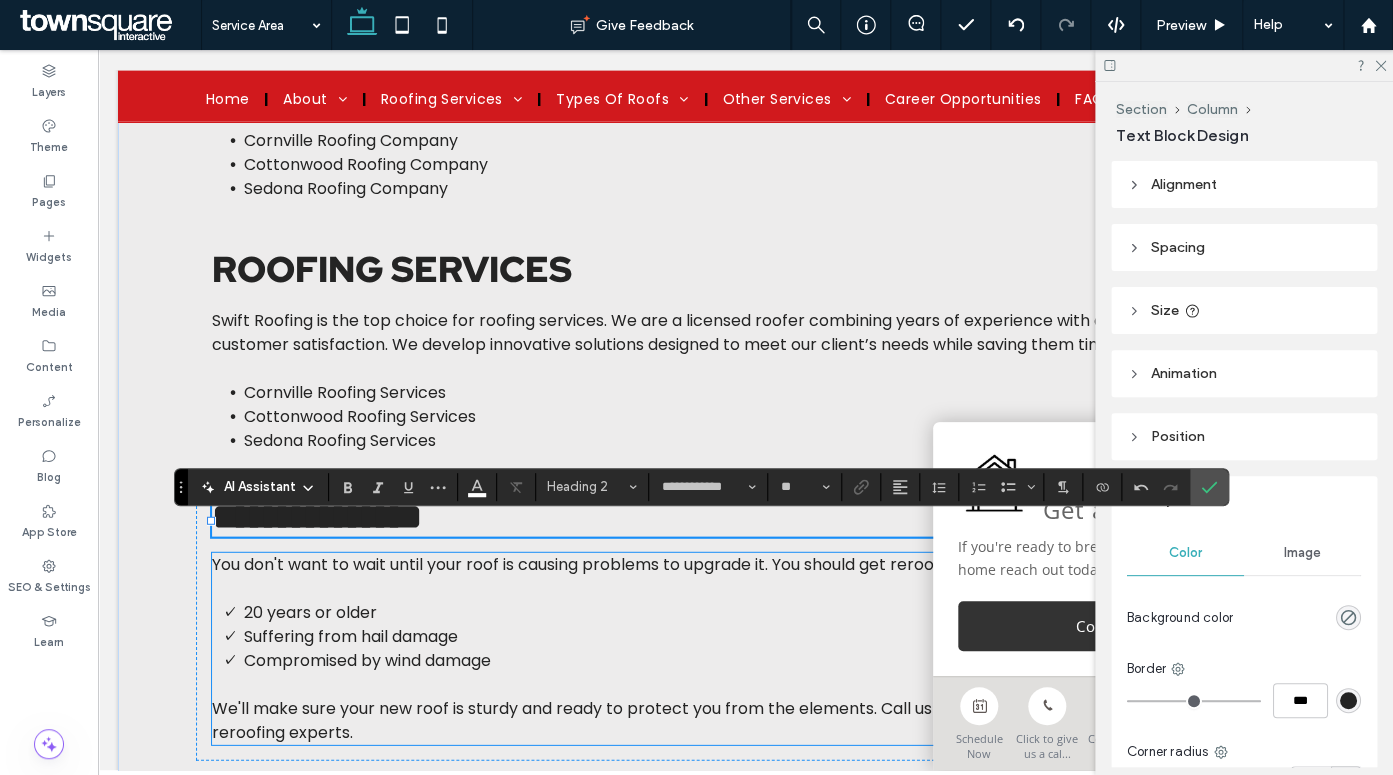 click on "Suffering from hail damage" at bounding box center (762, 637) 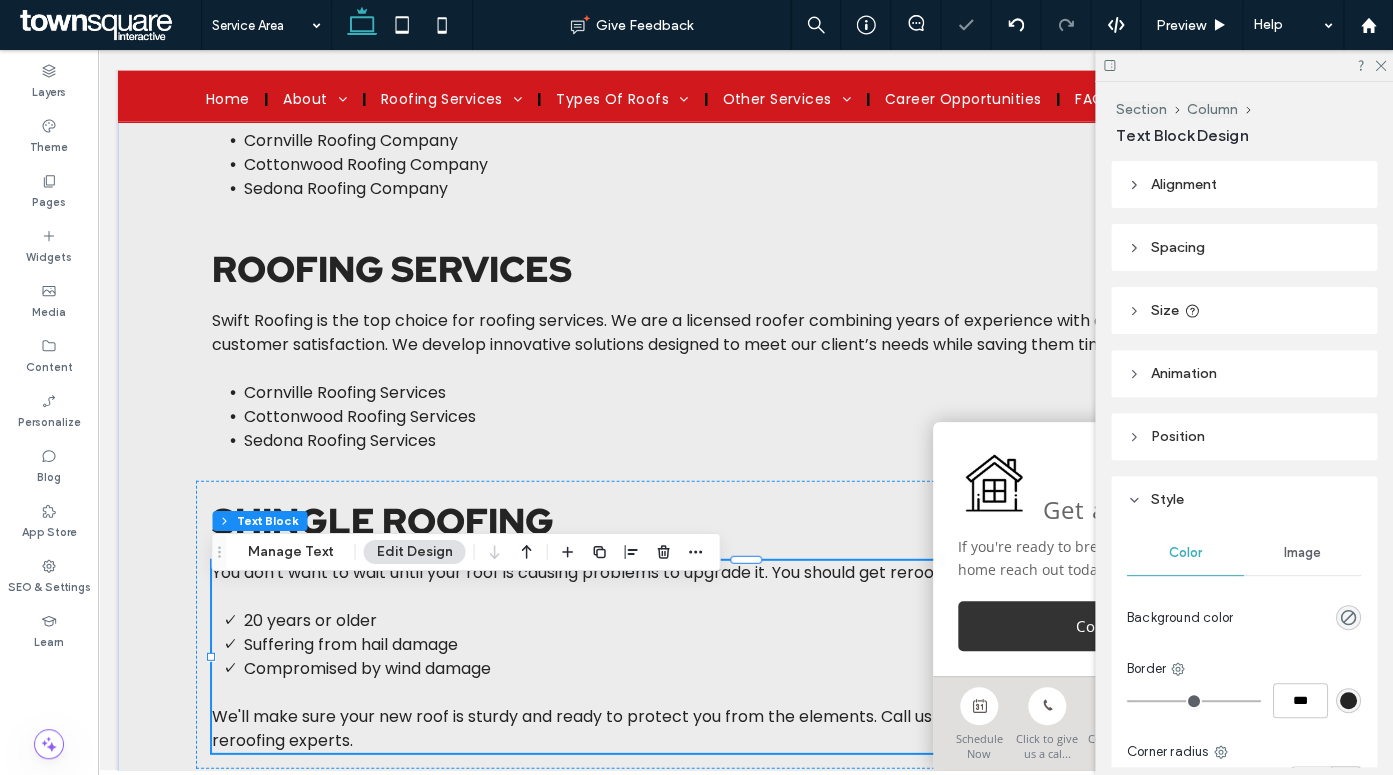 click on "Suffering from hail damage" at bounding box center (762, 645) 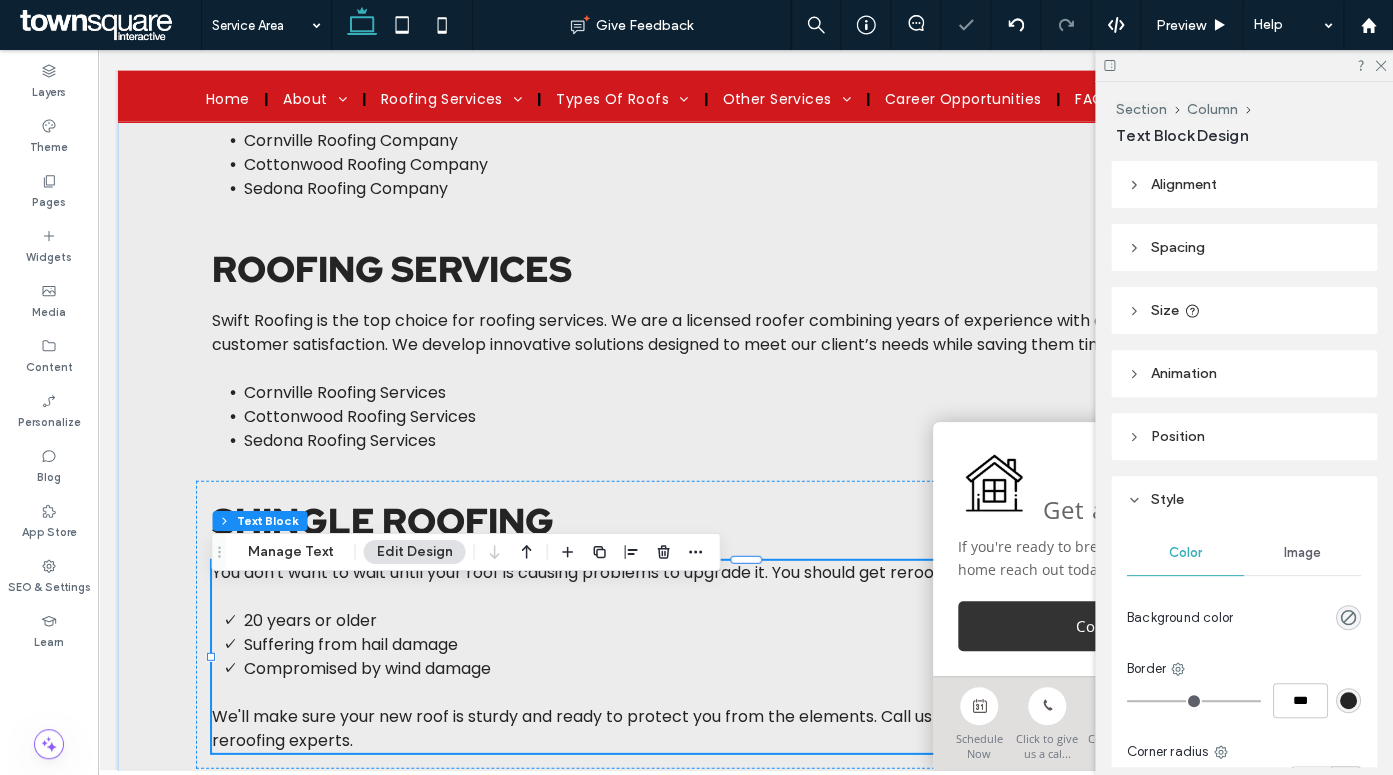 scroll, scrollTop: 4743, scrollLeft: 0, axis: vertical 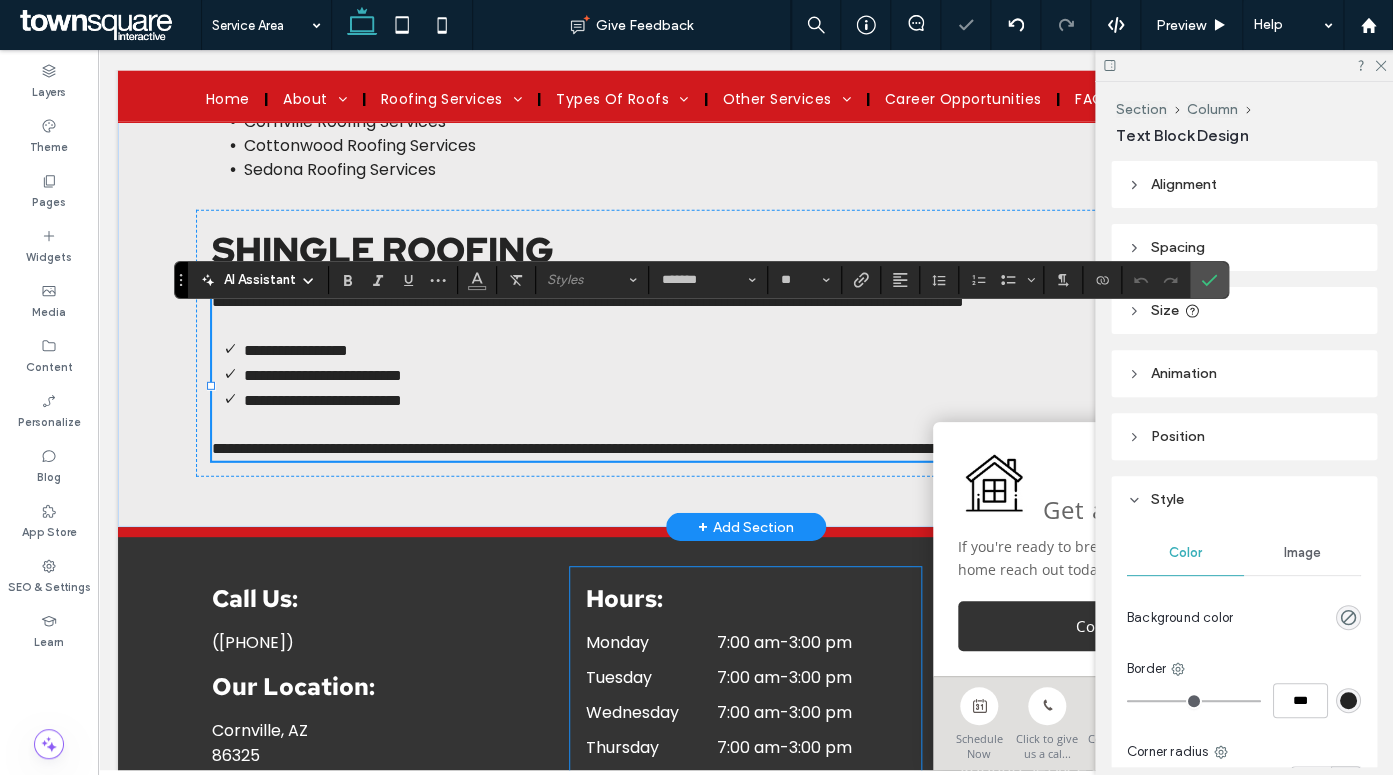 type 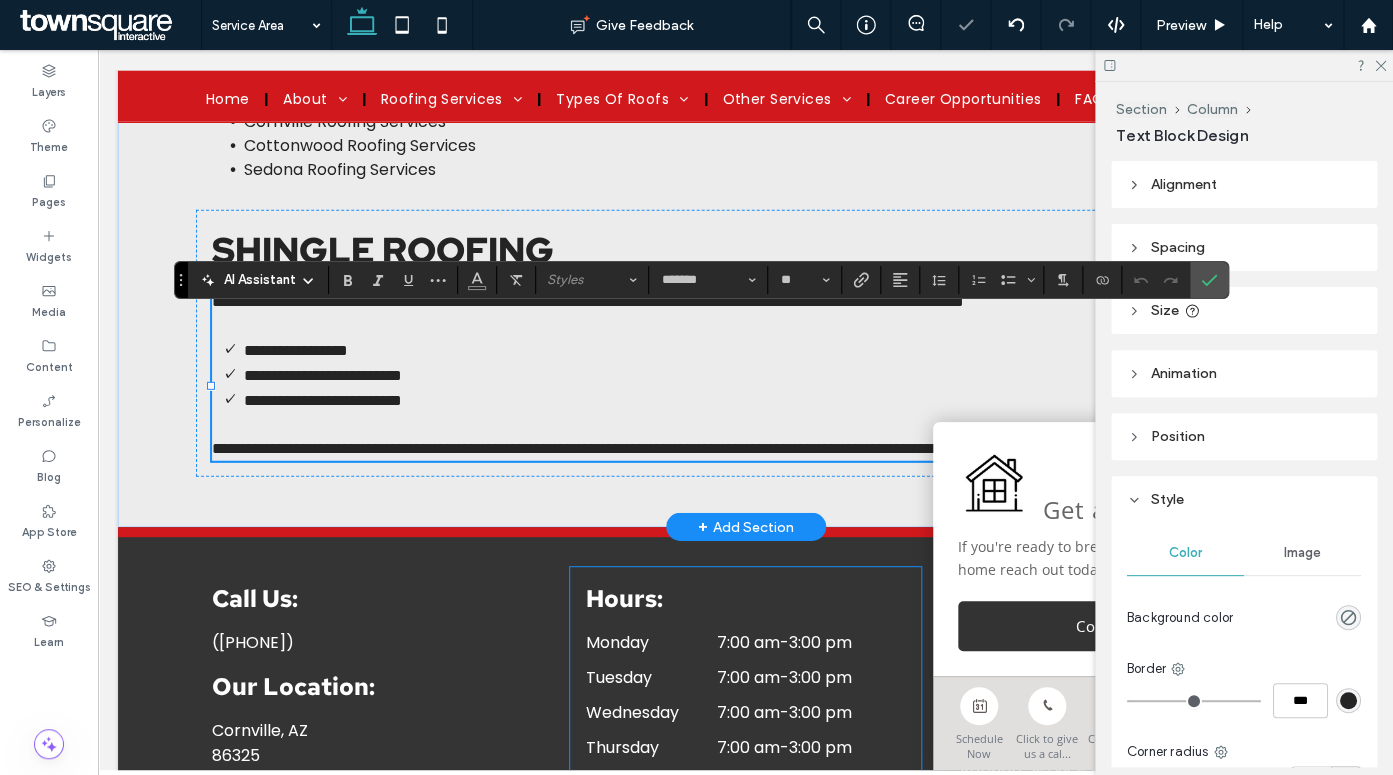 scroll, scrollTop: 72, scrollLeft: 0, axis: vertical 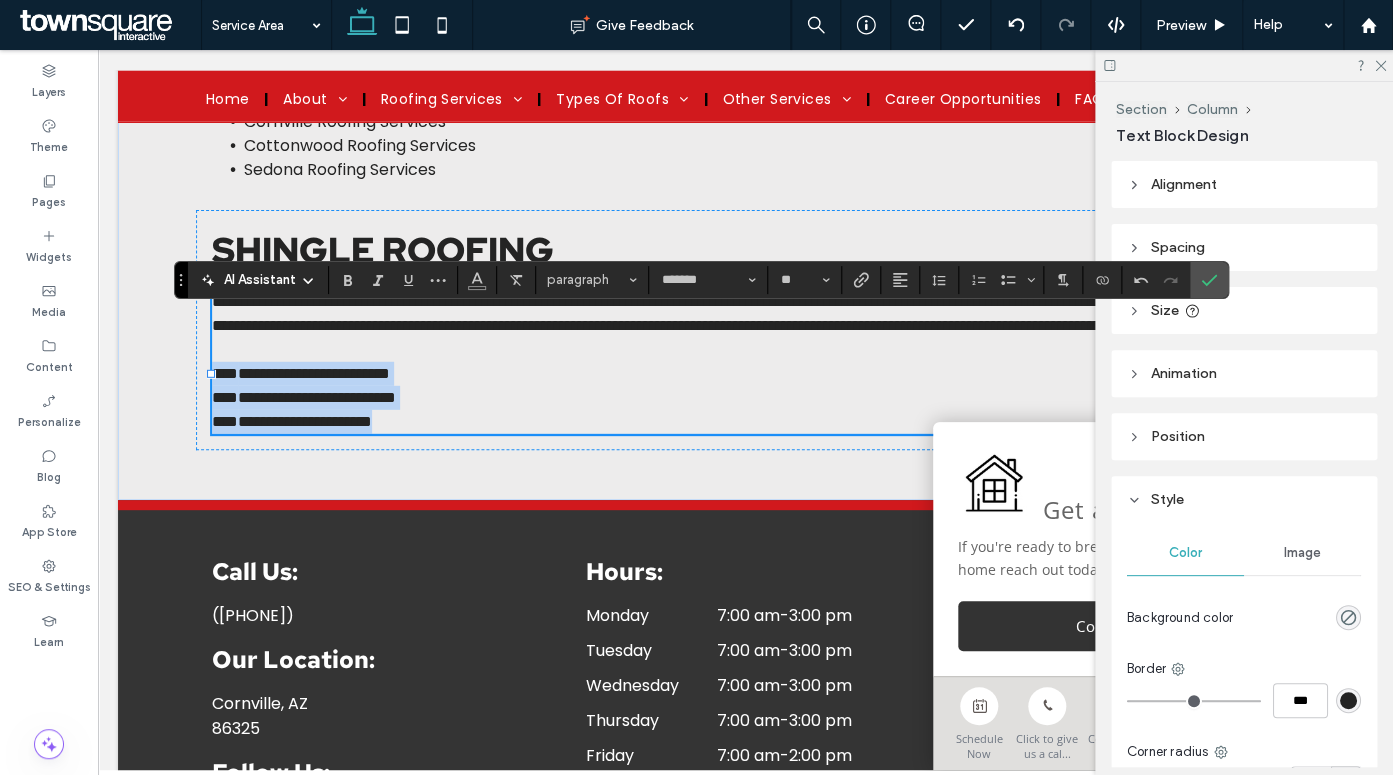drag, startPoint x: 428, startPoint y: 473, endPoint x: 202, endPoint y: 424, distance: 231.25095 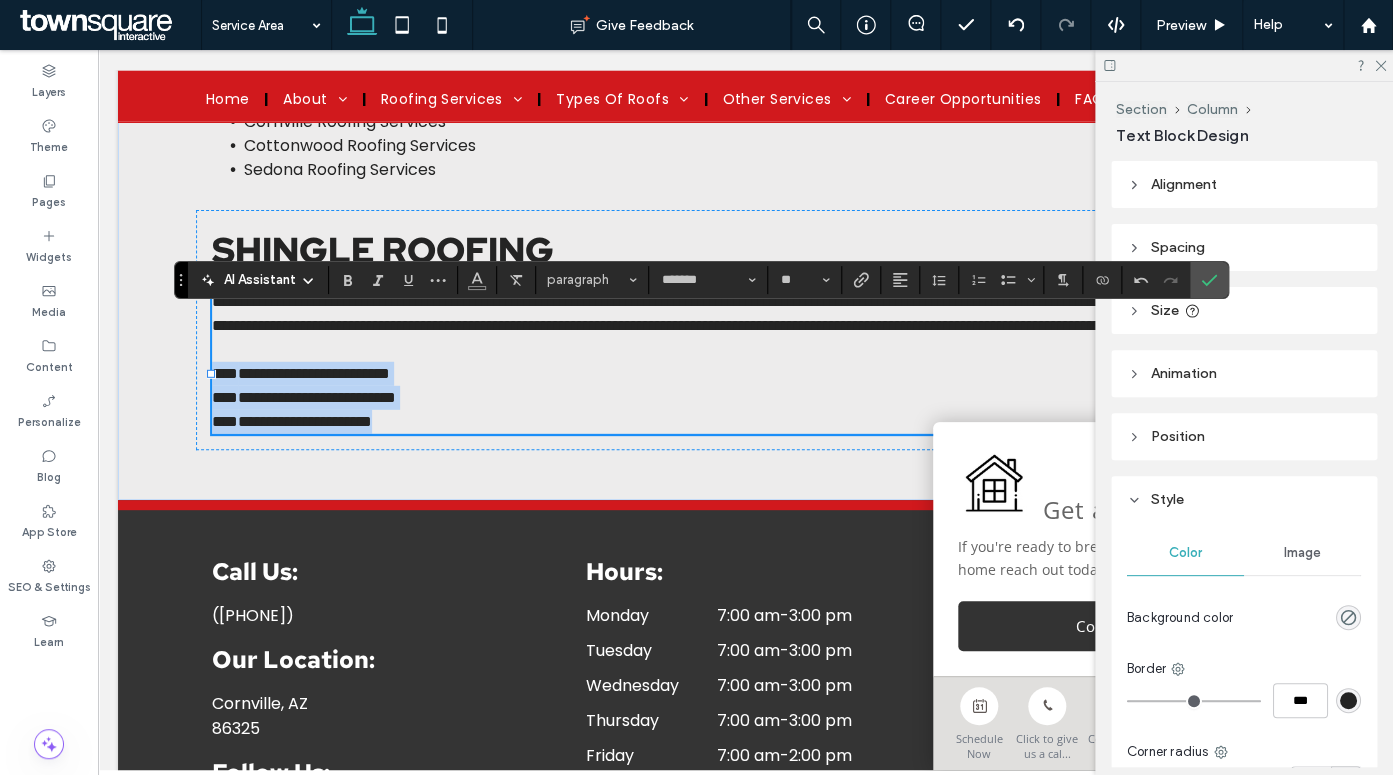 click on "**********" at bounding box center (746, 362) 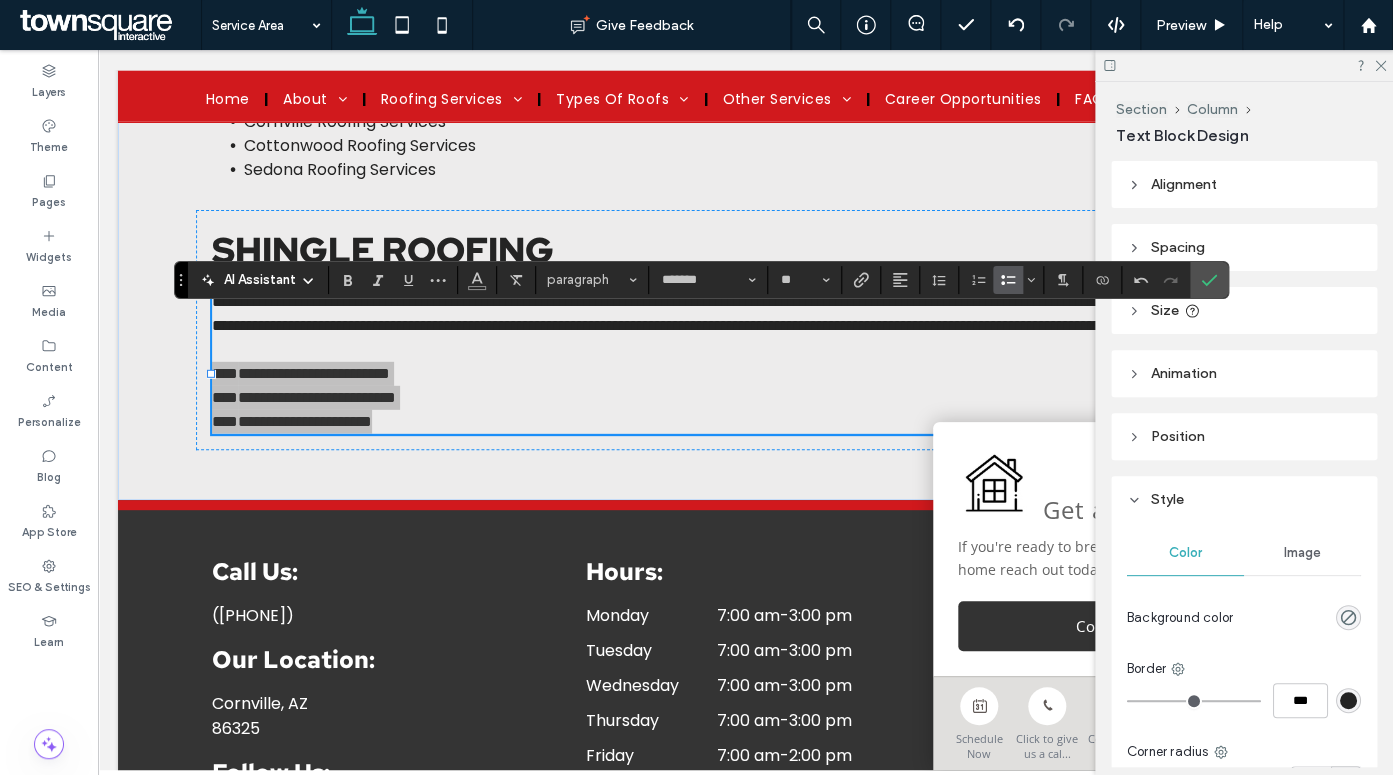 click at bounding box center [1008, 280] 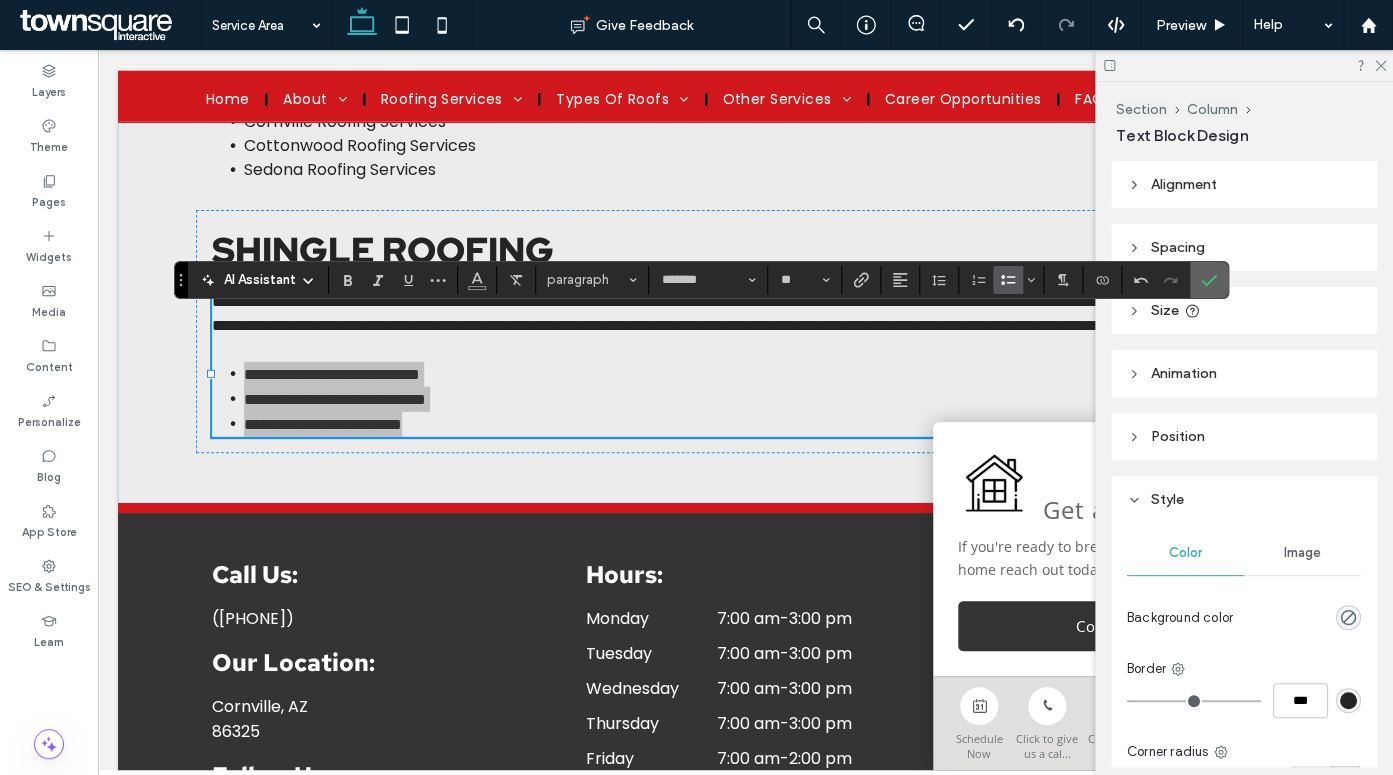 click 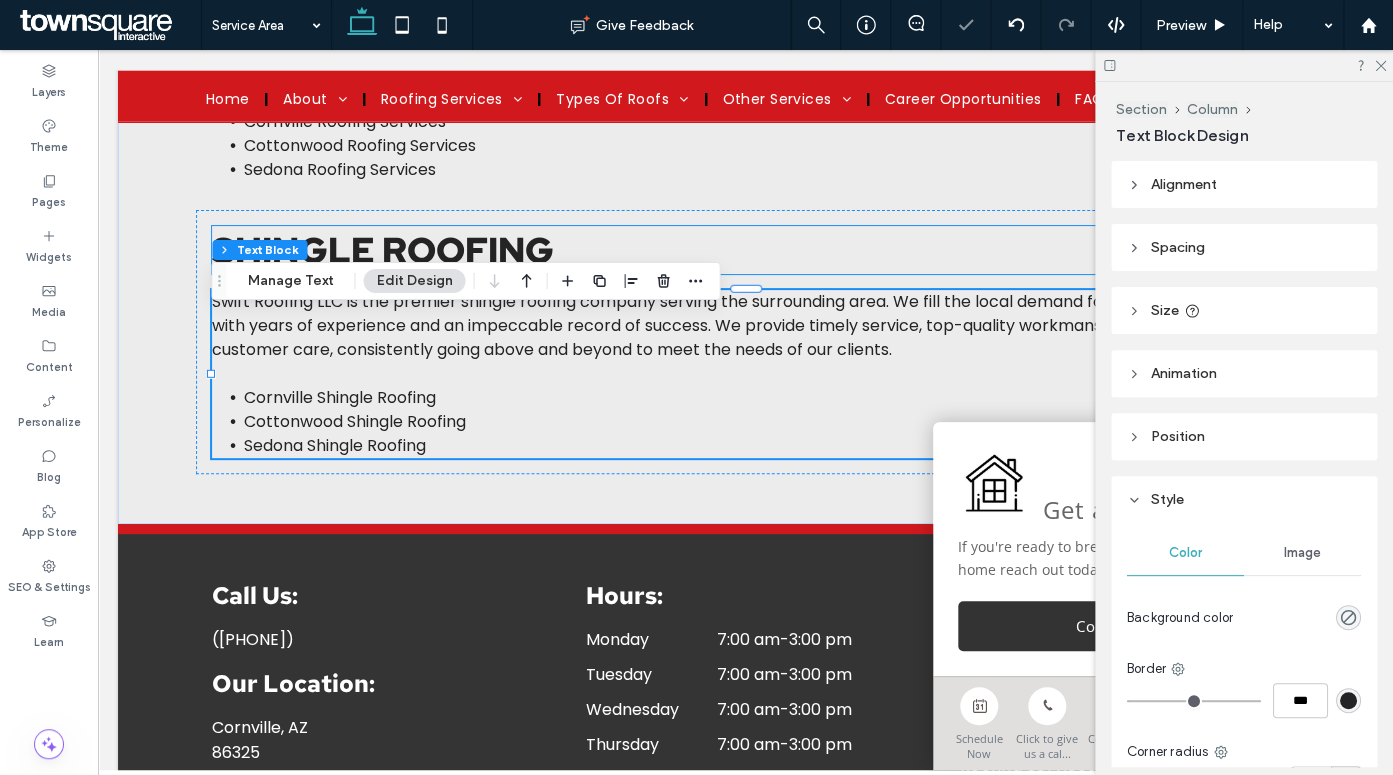 click on "Shingle Roofing" at bounding box center (746, 250) 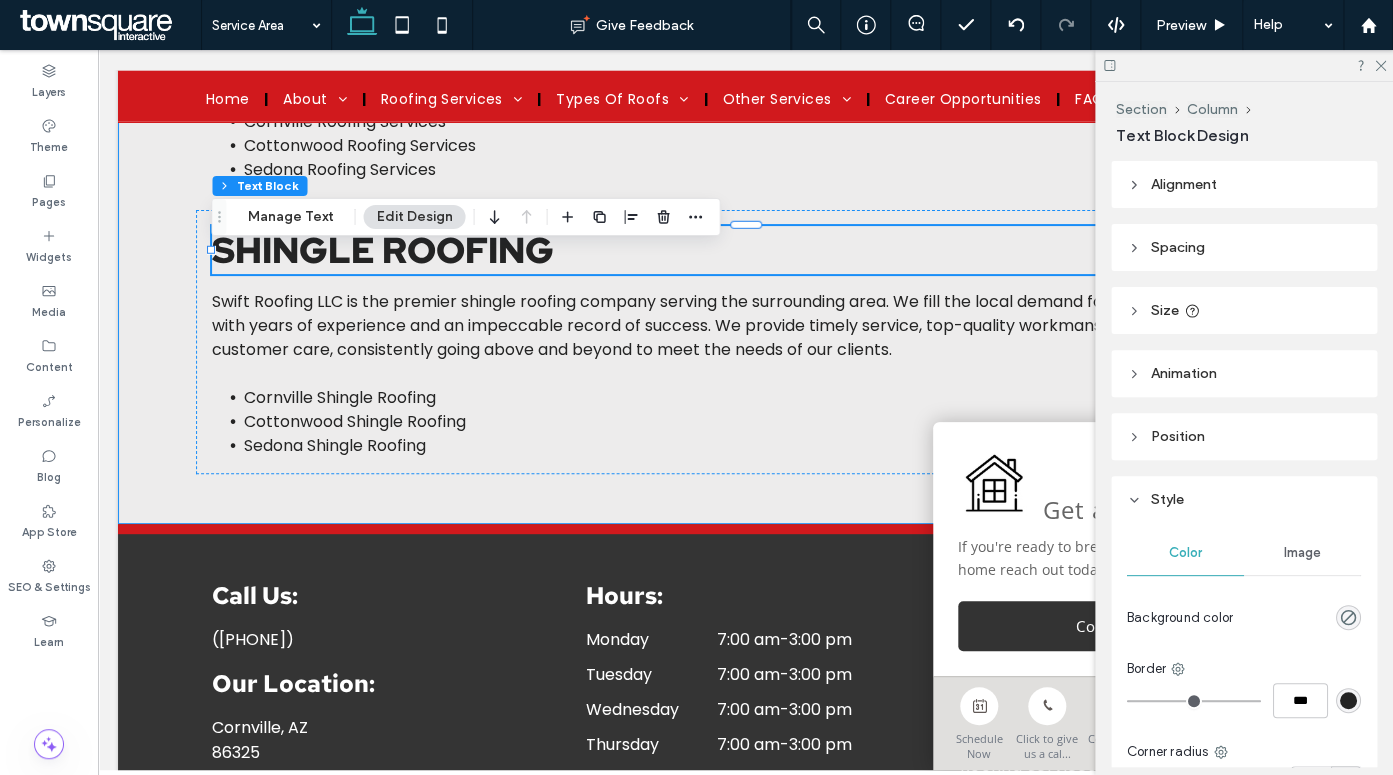 click on "Roof Inspections
Swift Roofing provides professional roof inspection services in the surrounding area. We use a meticulous inspection process designed to give you a complete breakdown of your roof’s condition.     Cornville Roof Inspections     Cottonwood Roof Inspections     Sedona Roof Inspections ﻿
Roof Maintenance
Swift Roofing is the leading roof maintenance company. Since opening our doors, we’ve established a strong reputation for our innovative solutions that save our clients’ time, money, and a whole lot of stress.     Cornville Roof Maintenance     Cottonwood Roof Maintenance     Sedona Roof Maintenance
Roof Repair
Swift Roofing LLC is the top choice for roof repair. We provide fast and comprehensive solutions based on our years of industry experience. Whether your roof has a leak or has experienced heavy storm damage, we have services you can depend on.     Cornville Roof Repair     Cottonwood Roof Repair" at bounding box center (746, -576) 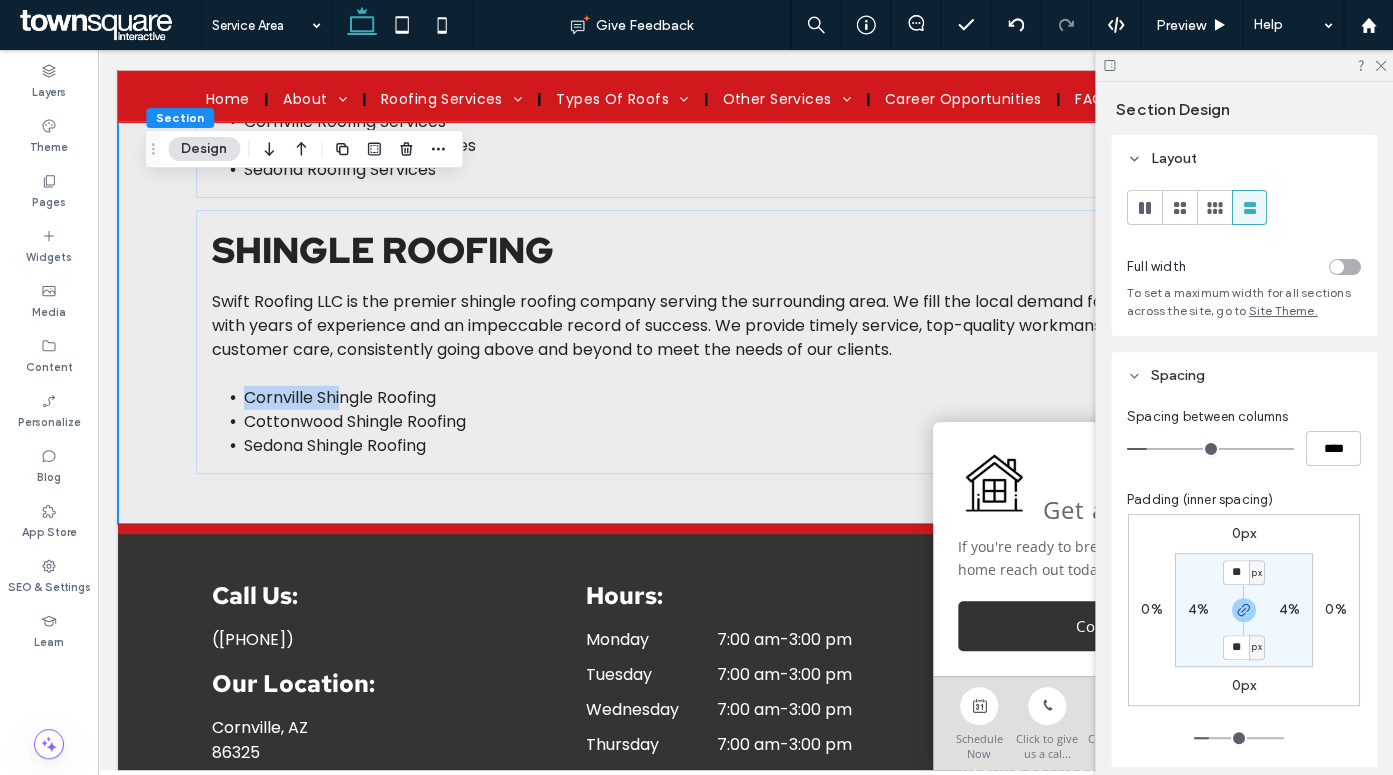 click on "Roof Inspections
Swift Roofing provides professional roof inspection services in the surrounding area. We use a meticulous inspection process designed to give you a complete breakdown of your roof’s condition.     Cornville Roof Inspections     Cottonwood Roof Inspections     Sedona Roof Inspections ﻿
Roof Maintenance
Swift Roofing is the leading roof maintenance company. Since opening our doors, we’ve established a strong reputation for our innovative solutions that save our clients’ time, money, and a whole lot of stress.     Cornville Roof Maintenance     Cottonwood Roof Maintenance     Sedona Roof Maintenance
Roof Repair
Swift Roofing LLC is the top choice for roof repair. We provide fast and comprehensive solutions based on our years of industry experience. Whether your roof has a leak or has experienced heavy storm damage, we have services you can depend on.     Cornville Roof Repair     Cottonwood Roof Repair" at bounding box center [746, -576] 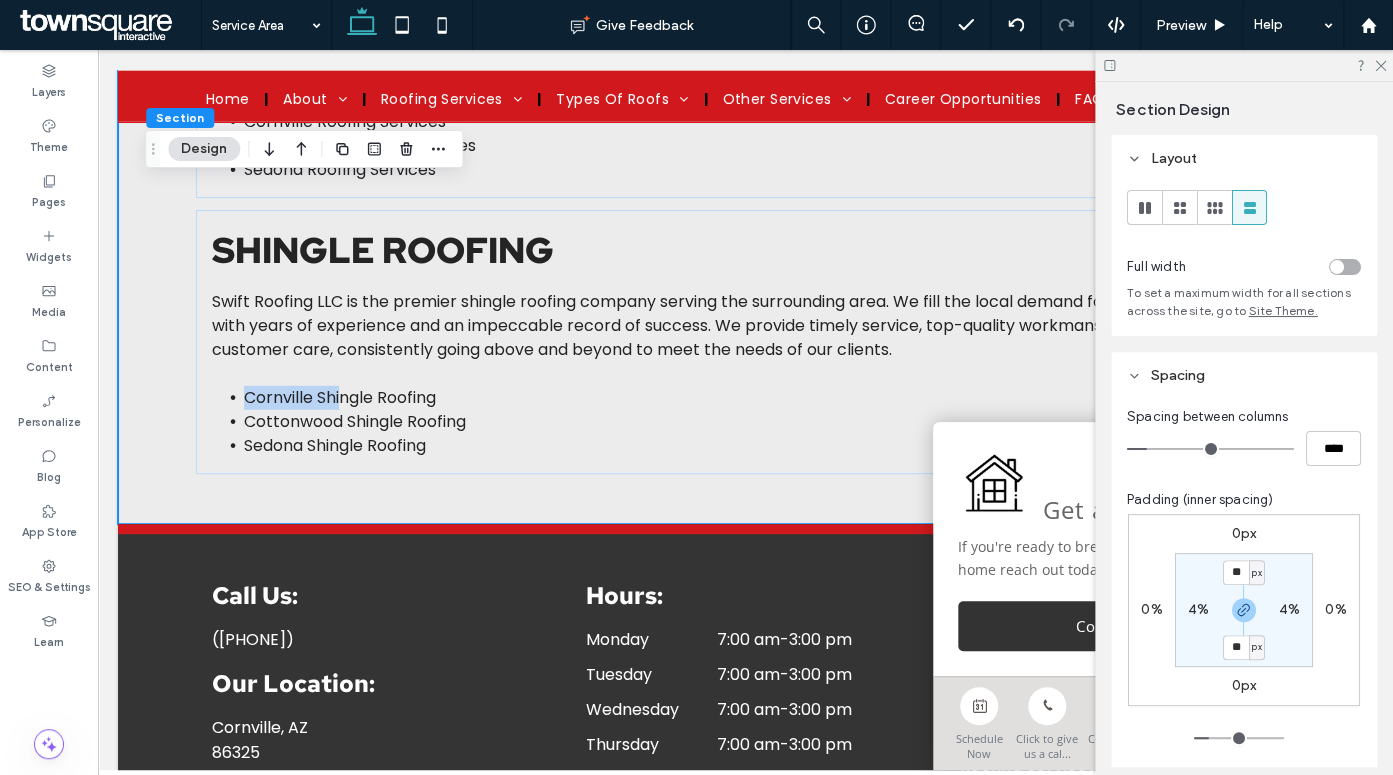 scroll, scrollTop: 4424, scrollLeft: 0, axis: vertical 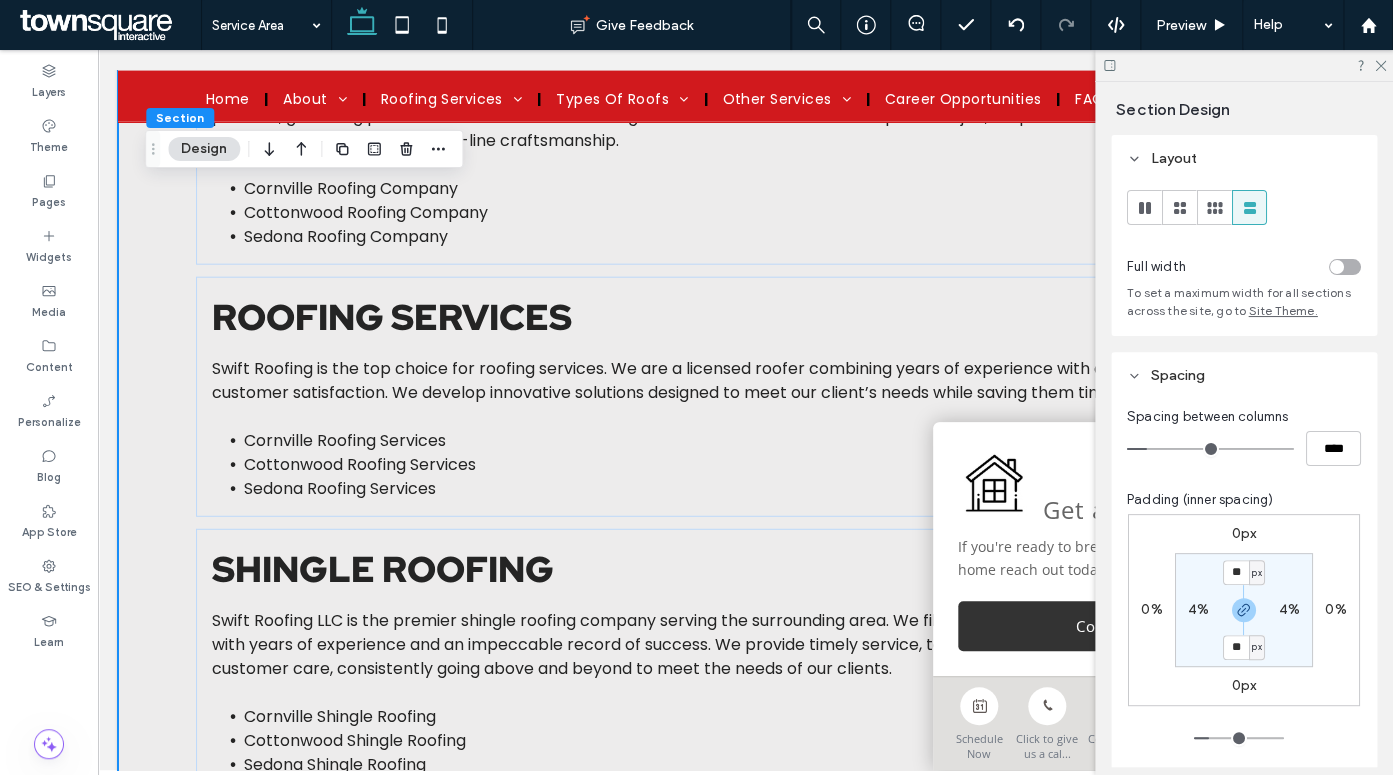 click on "Roof Inspections
Swift Roofing provides professional roof inspection services in the surrounding area. We use a meticulous inspection process designed to give you a complete breakdown of your roof’s condition.     Cornville Roof Inspections     Cottonwood Roof Inspections     Sedona Roof Inspections ﻿
Roof Maintenance
Swift Roofing is the leading roof maintenance company. Since opening our doors, we’ve established a strong reputation for our innovative solutions that save our clients’ time, money, and a whole lot of stress.     Cornville Roof Maintenance     Cottonwood Roof Maintenance     Sedona Roof Maintenance
Roof Repair
Swift Roofing LLC is the top choice for roof repair. We provide fast and comprehensive solutions based on our years of industry experience. Whether your roof has a leak or has experienced heavy storm damage, we have services you can depend on.     Cornville Roof Repair     Cottonwood Roof Repair" at bounding box center [746, -257] 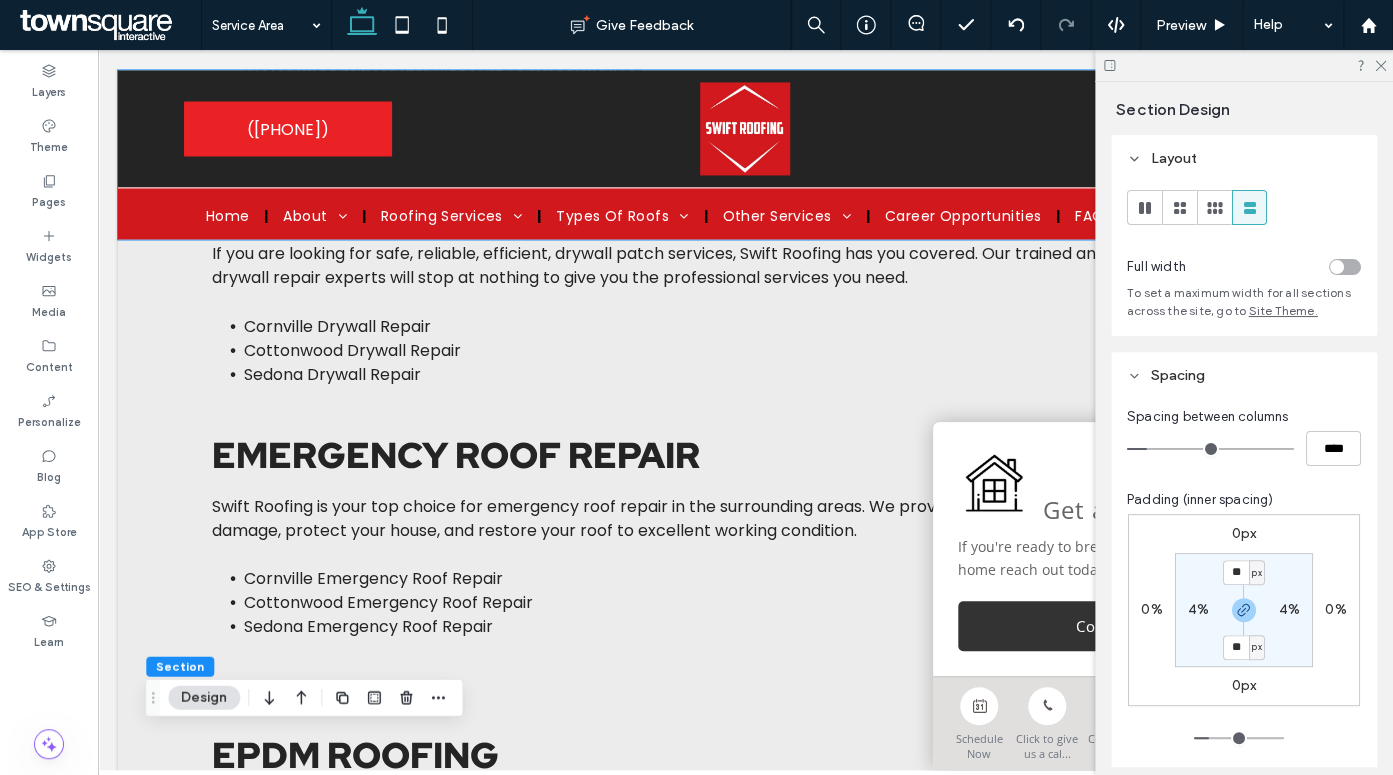 scroll, scrollTop: 0, scrollLeft: 0, axis: both 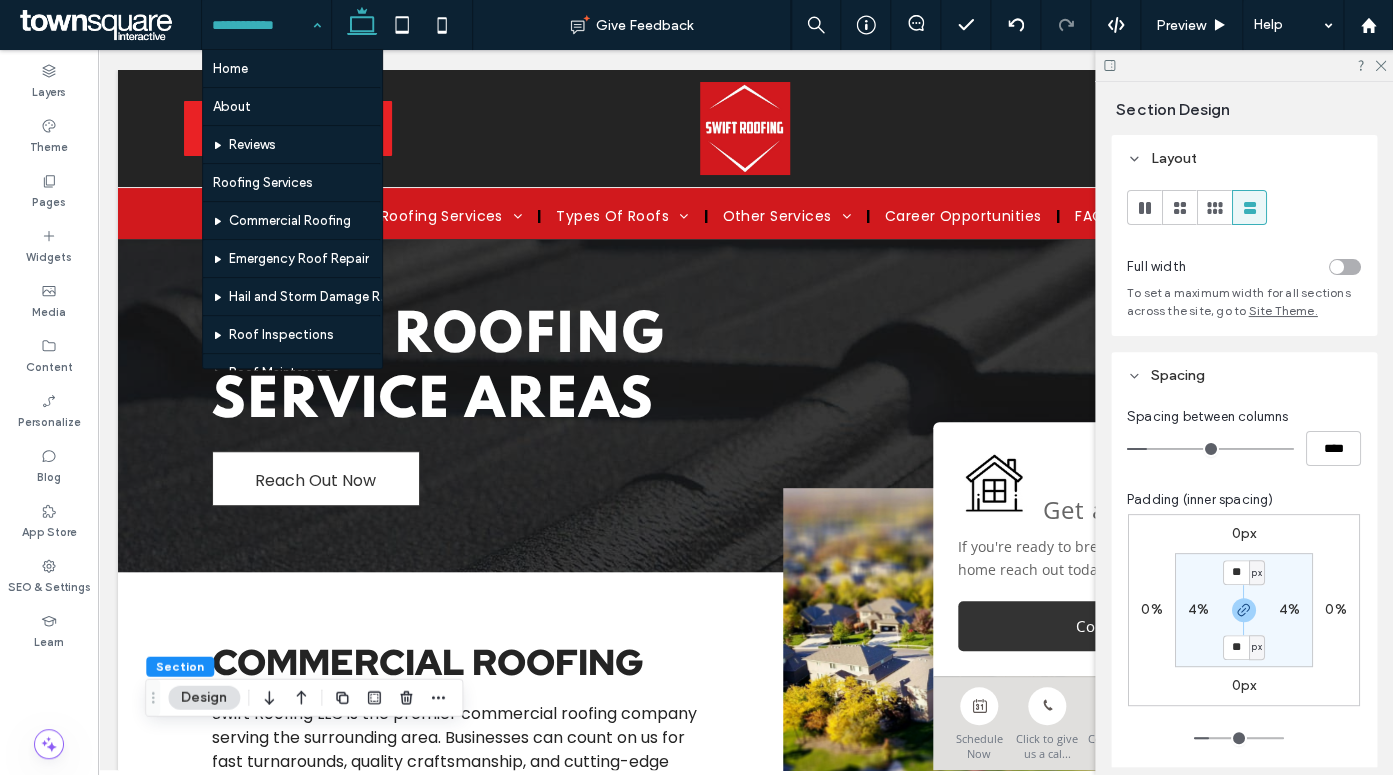 click at bounding box center (261, 25) 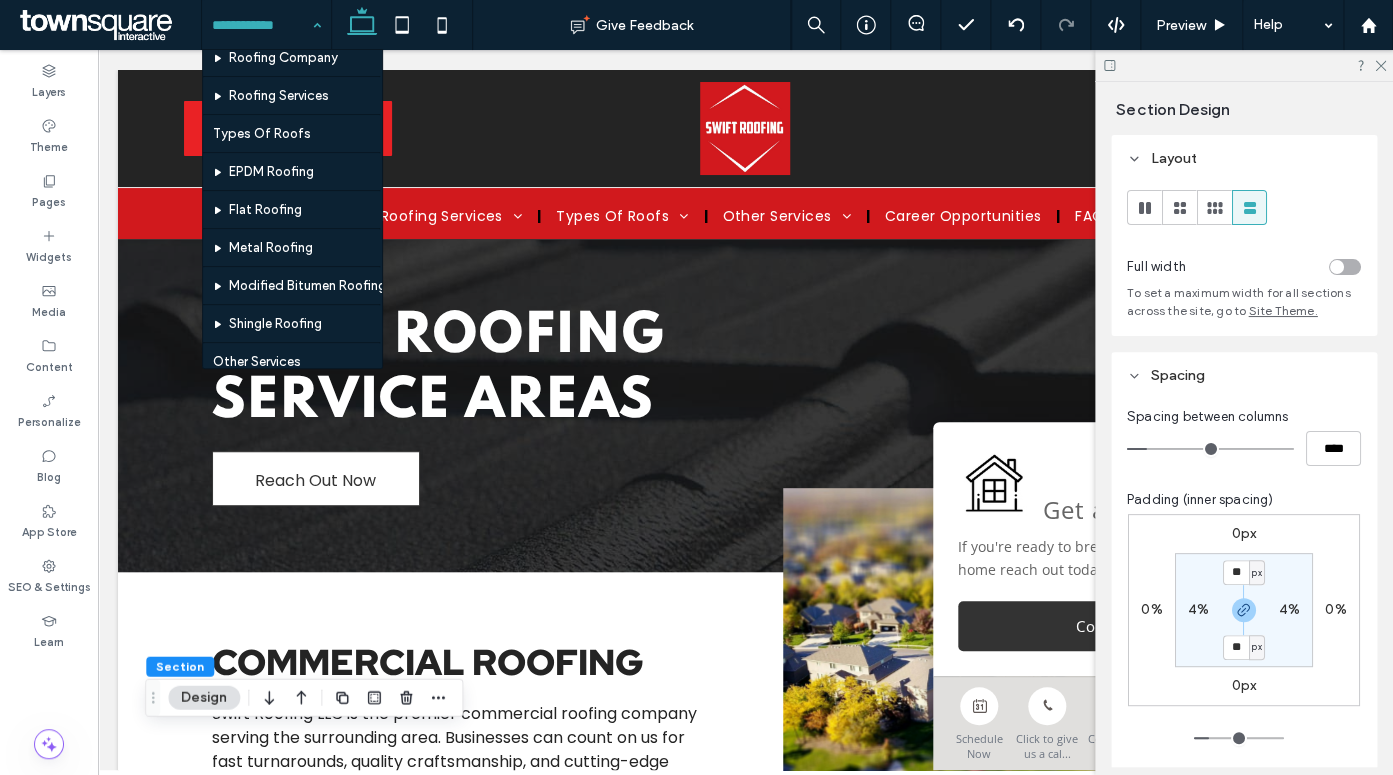 scroll, scrollTop: 810, scrollLeft: 0, axis: vertical 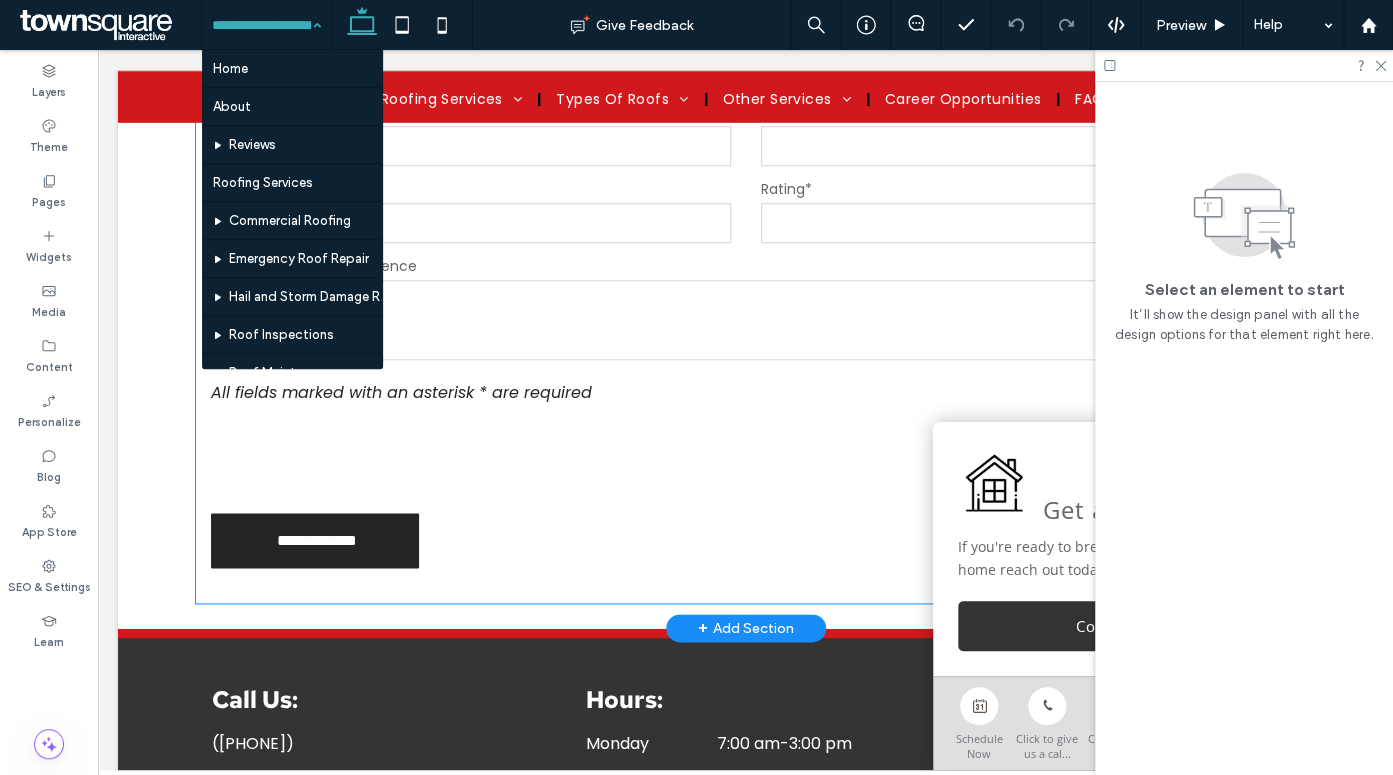click on "**********" at bounding box center (746, 340) 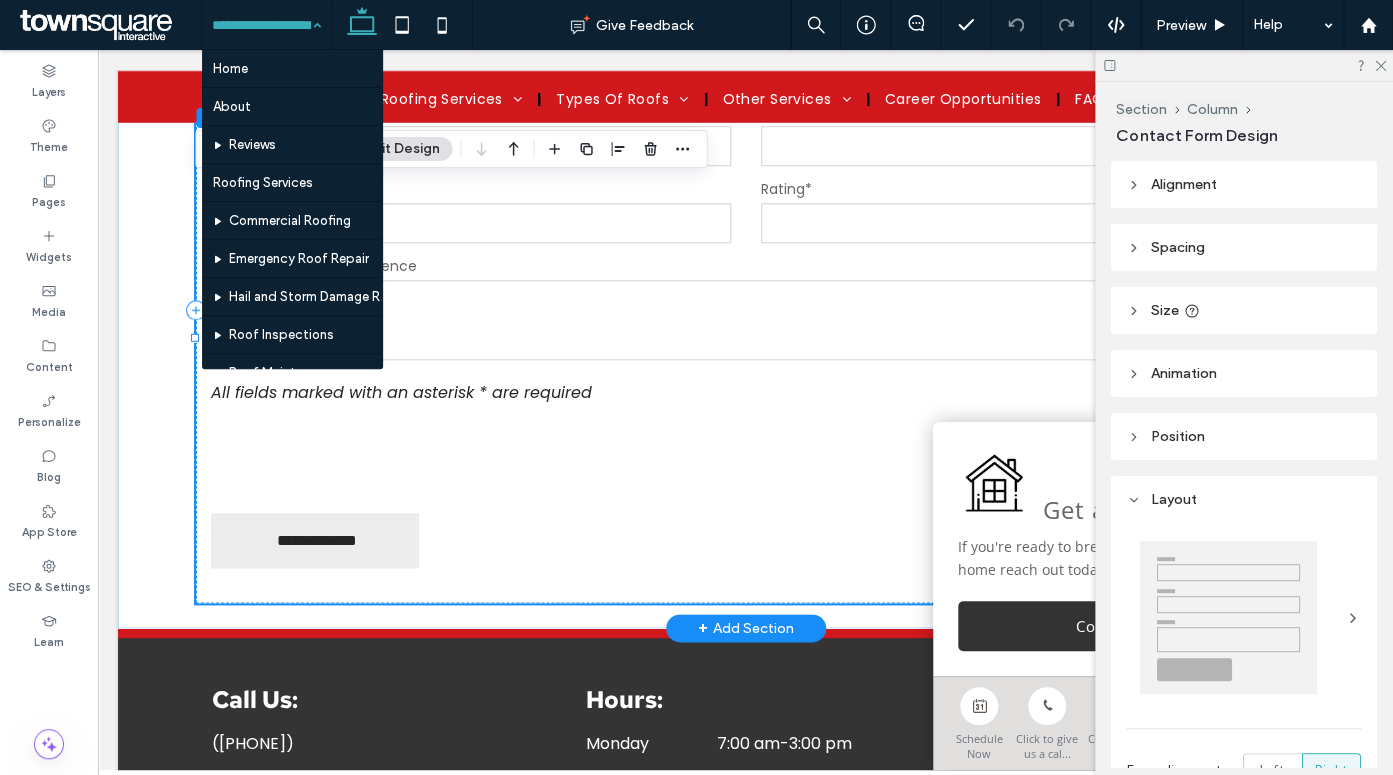type on "*" 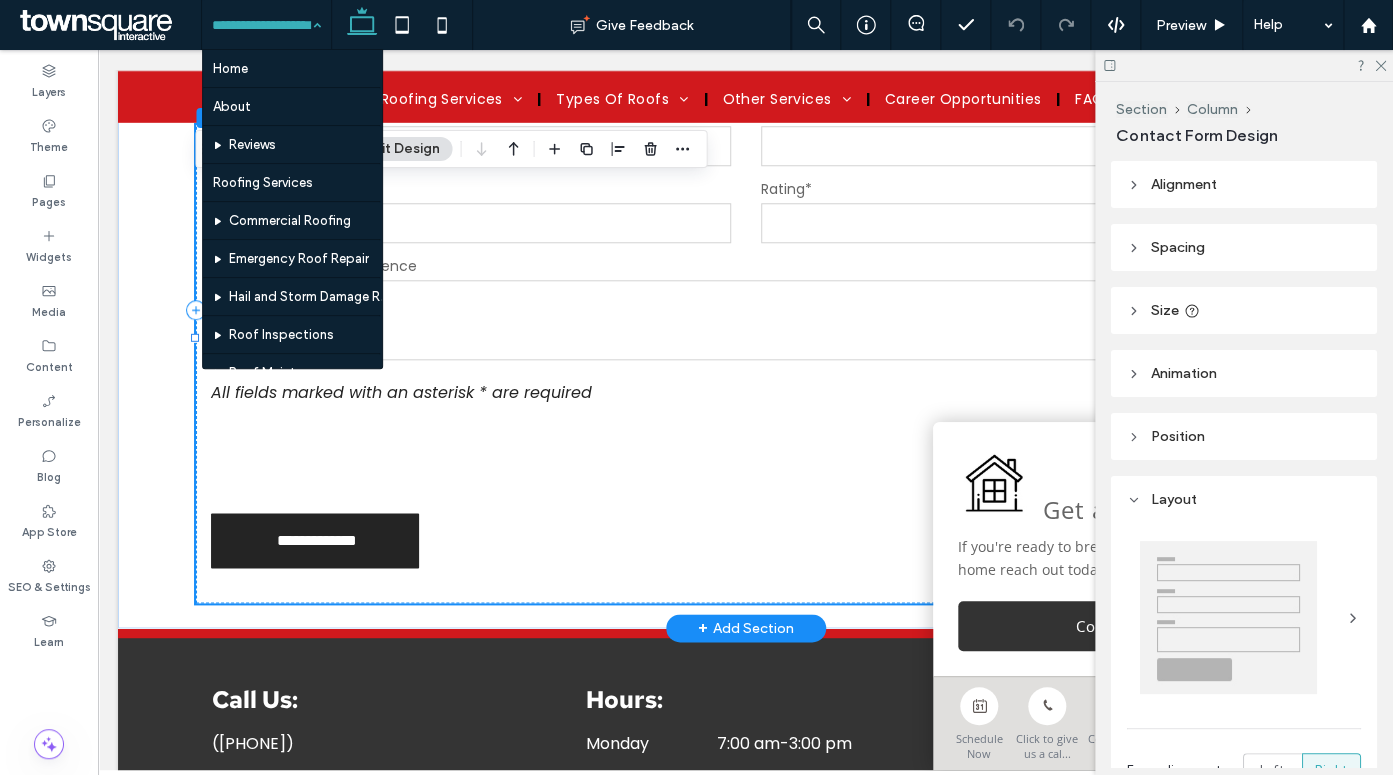 click on "+ Add Section" at bounding box center [746, 628] 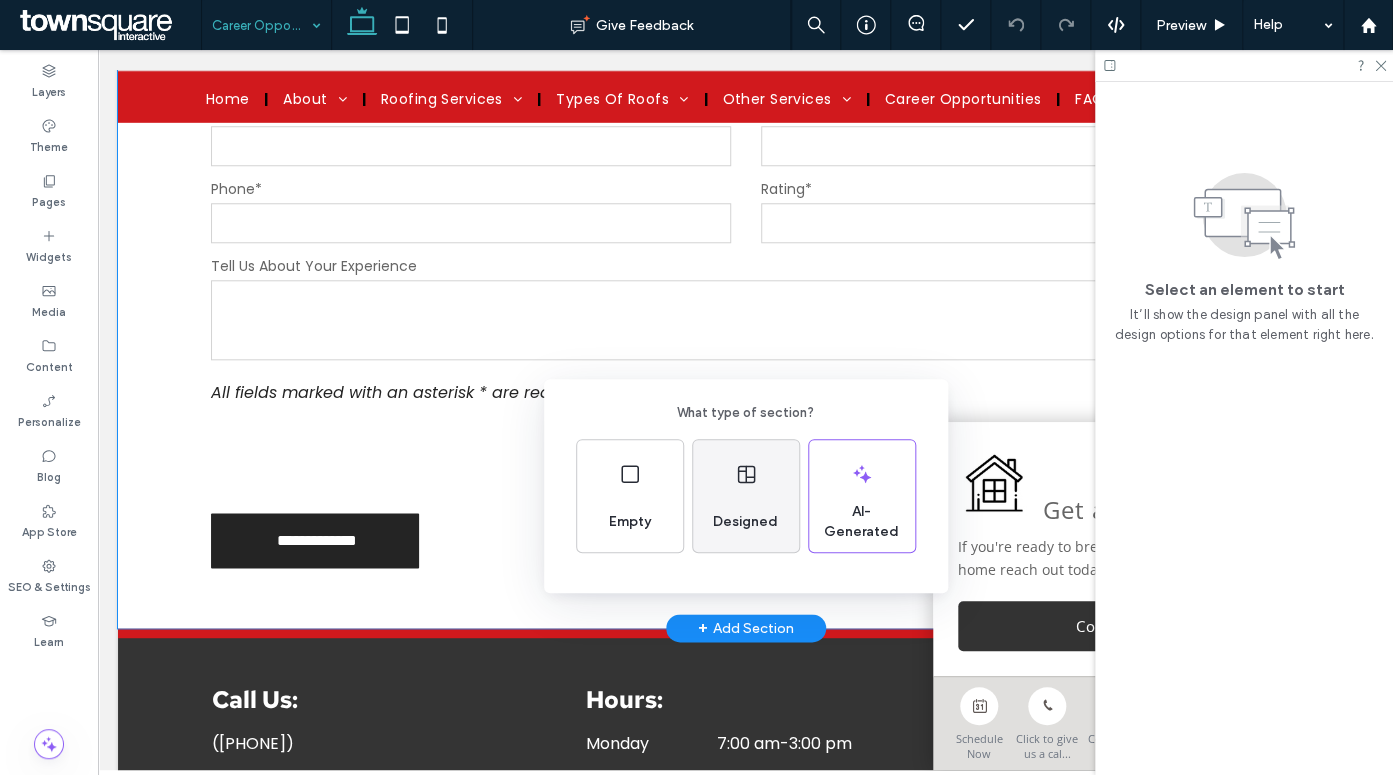 click on "Designed" at bounding box center (745, 522) 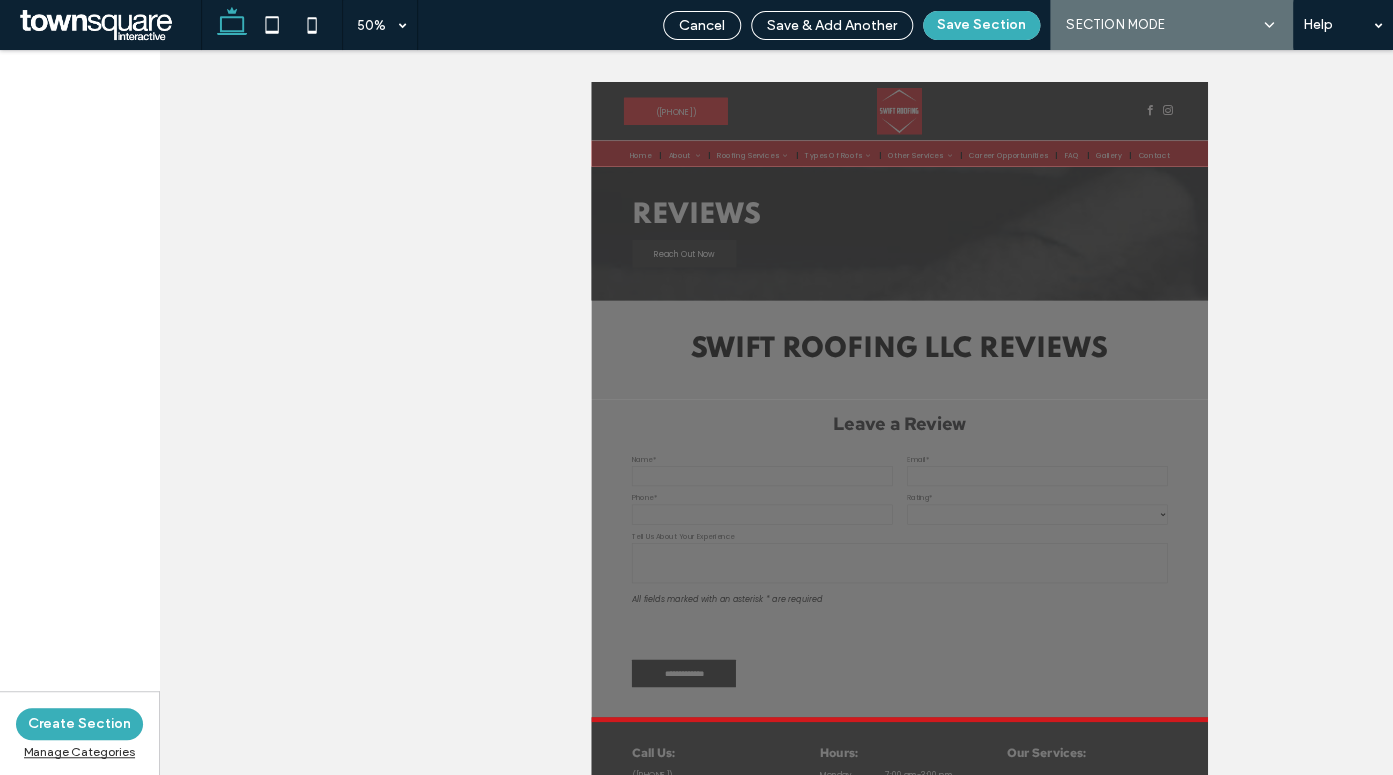 scroll, scrollTop: 0, scrollLeft: 0, axis: both 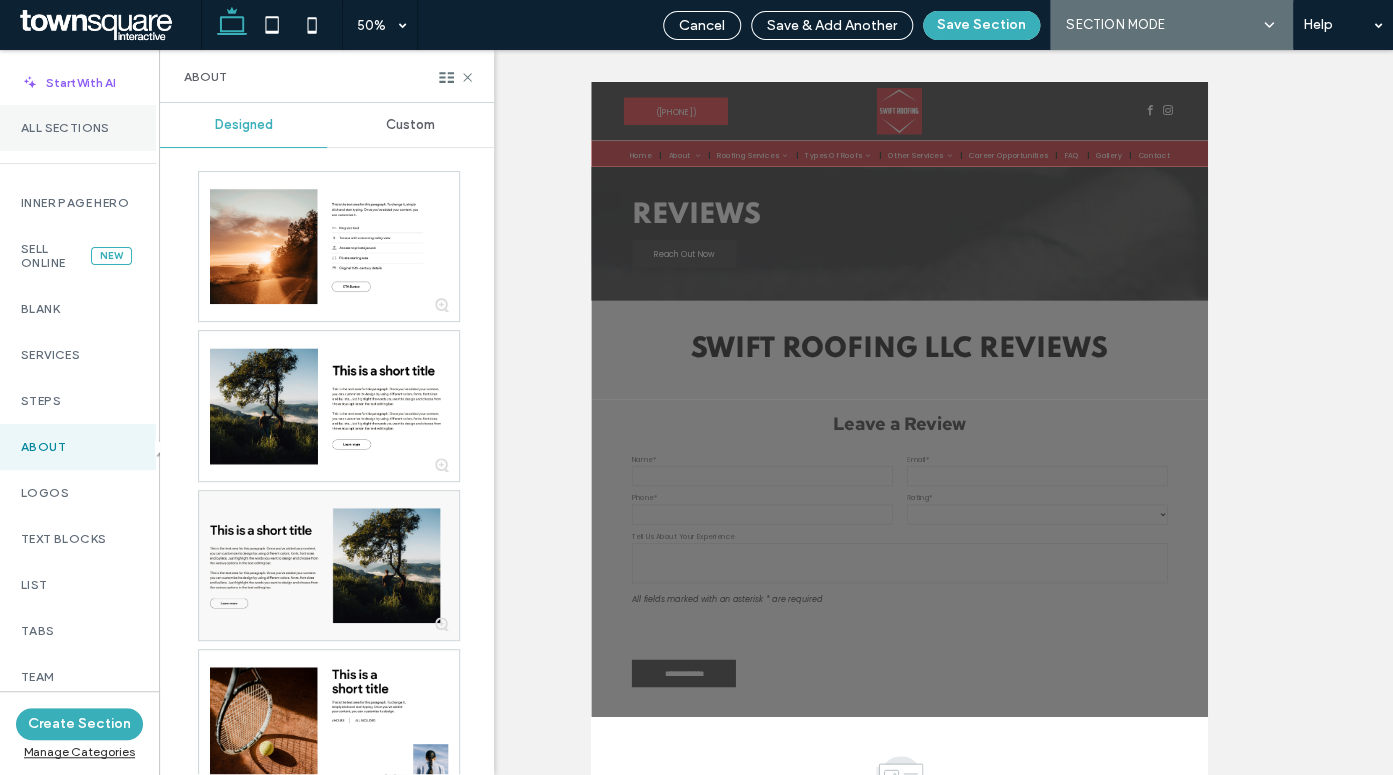 click on "All Sections" at bounding box center (76, 128) 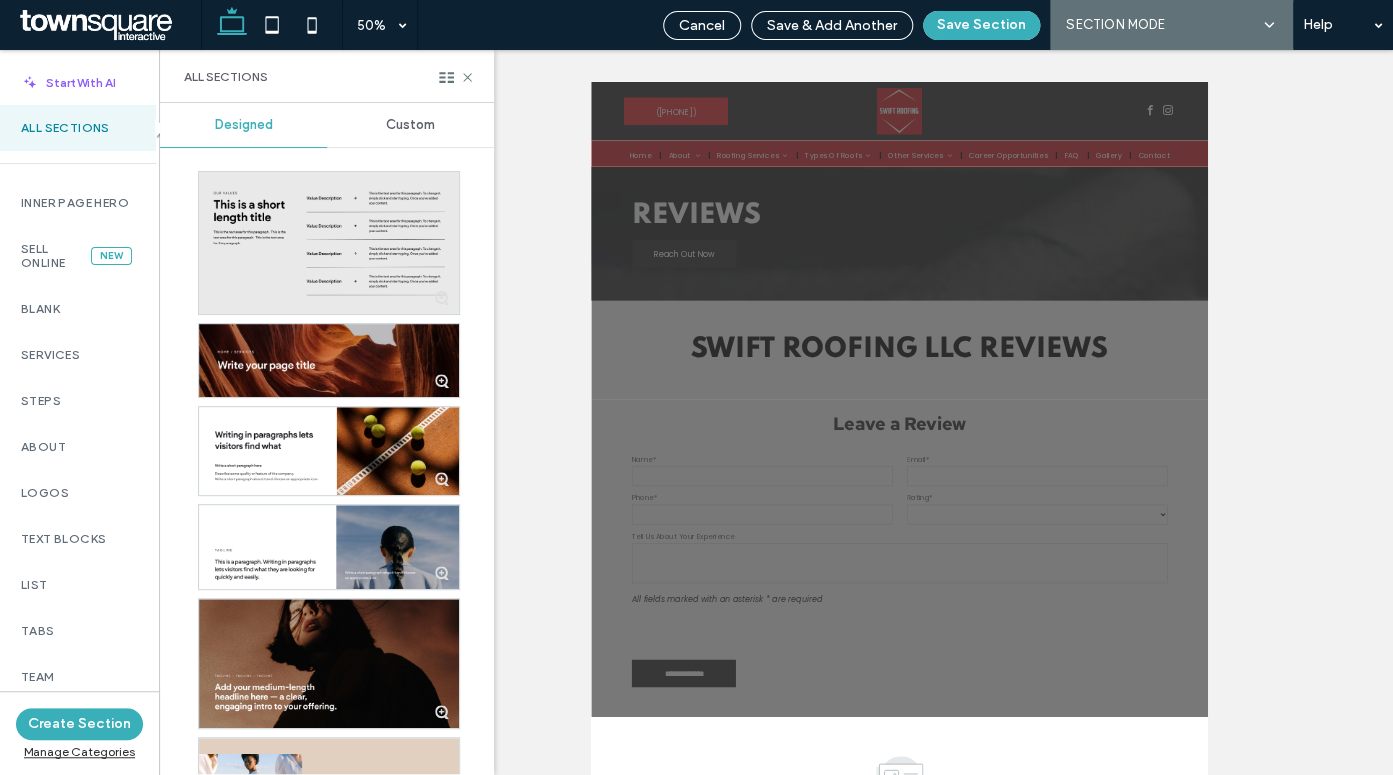 click on "Custom" at bounding box center (410, 125) 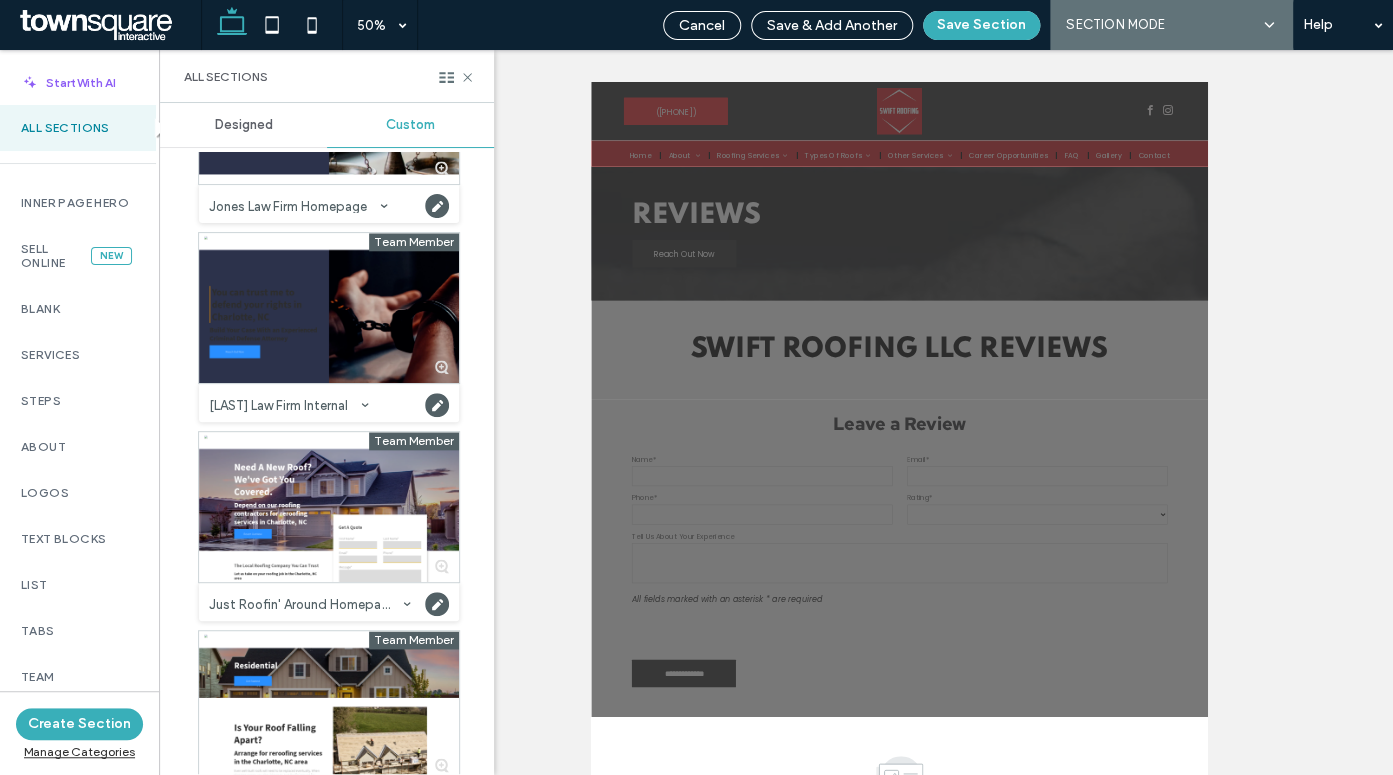 scroll, scrollTop: 28559, scrollLeft: 0, axis: vertical 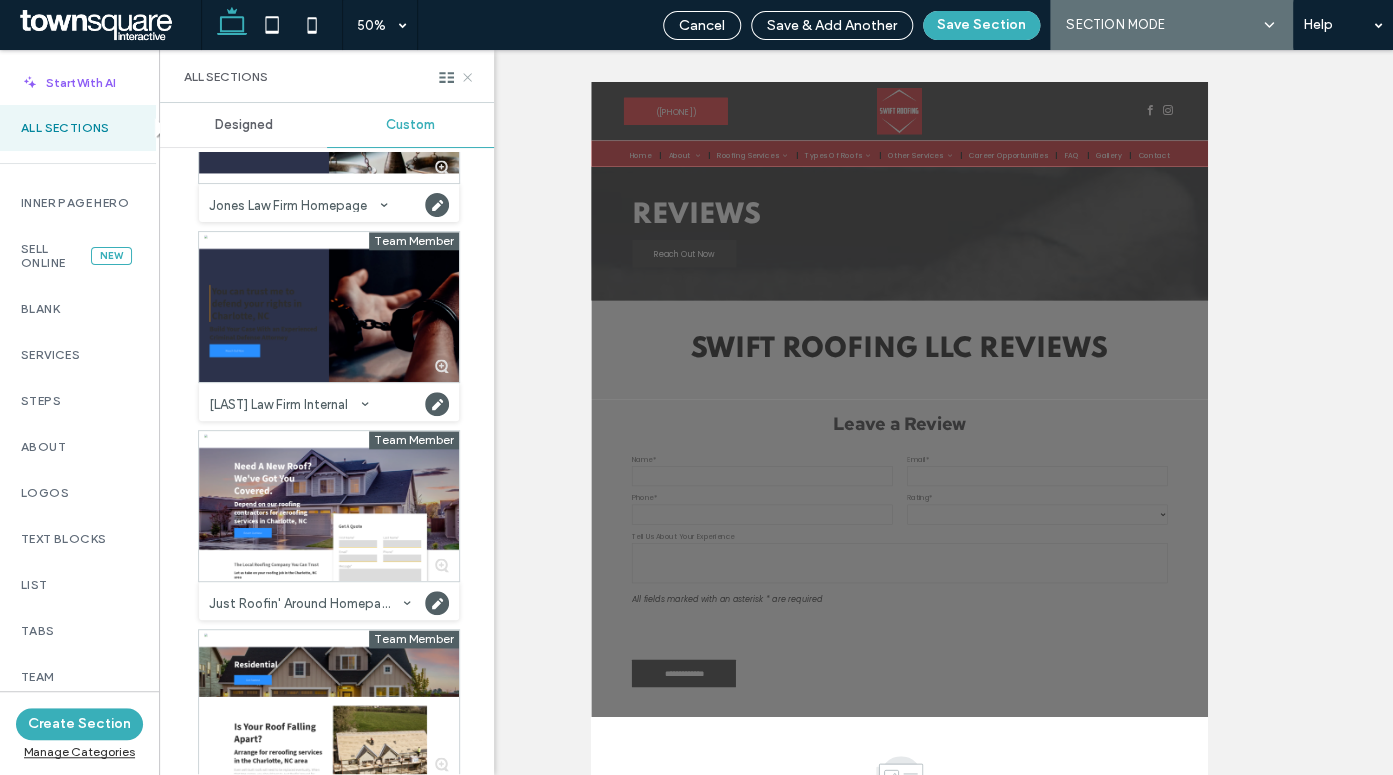 click 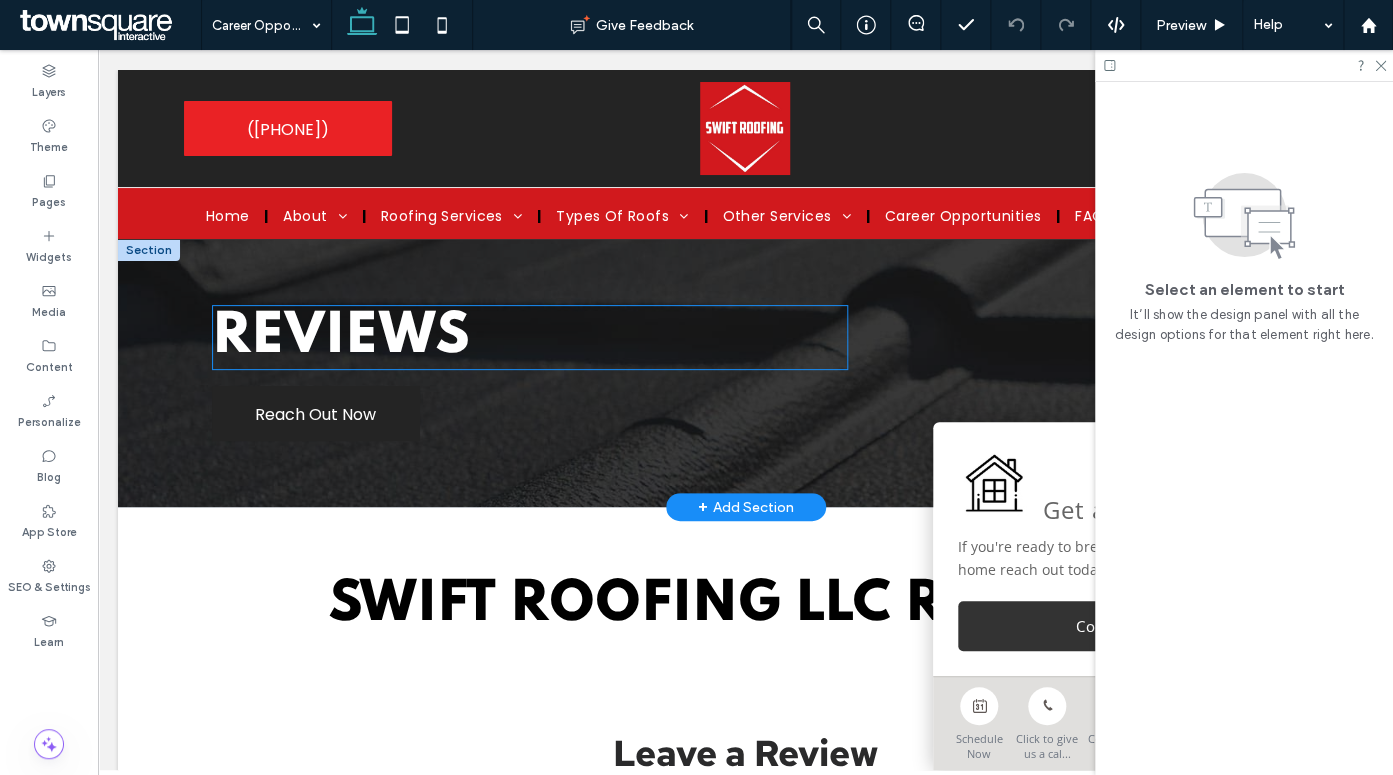 click on "Reviews ﻿" at bounding box center [530, 337] 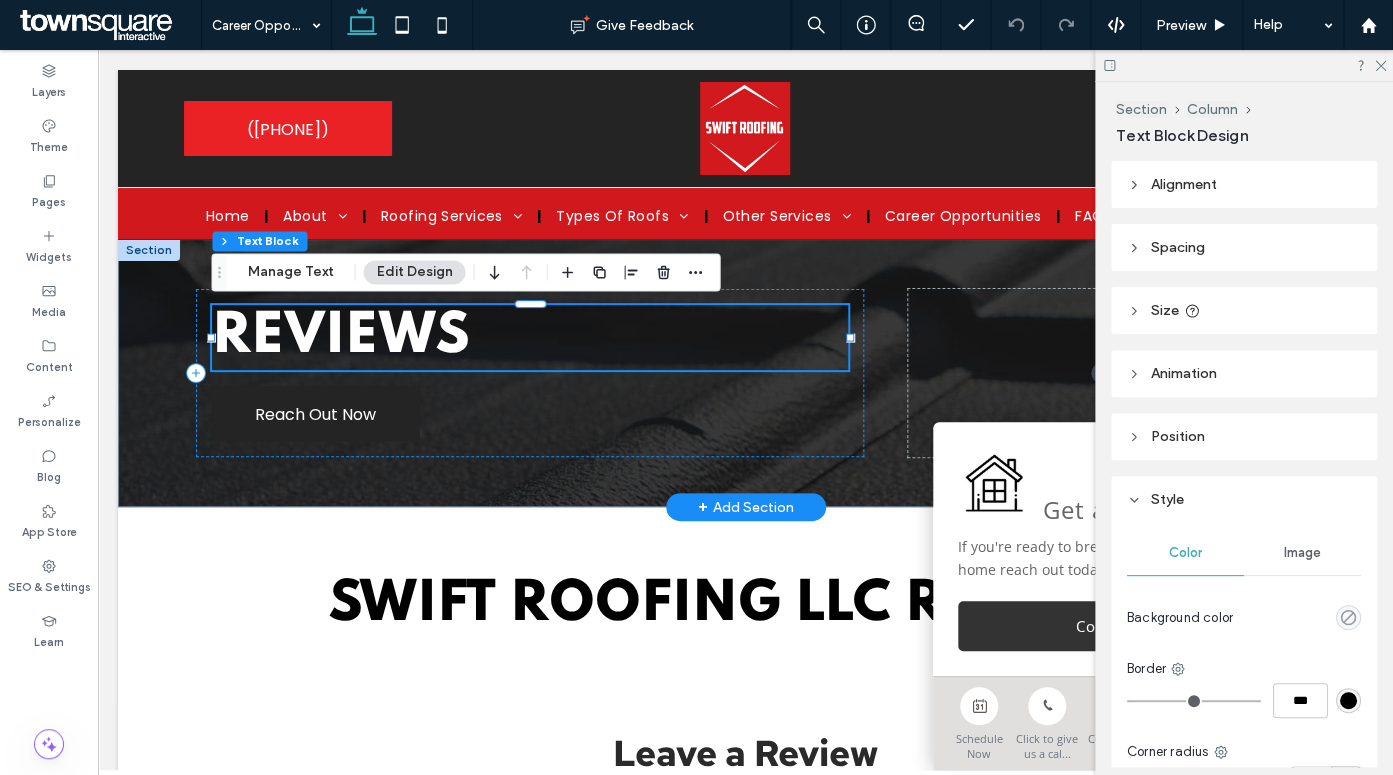 click on "Reviews ﻿" at bounding box center [530, 337] 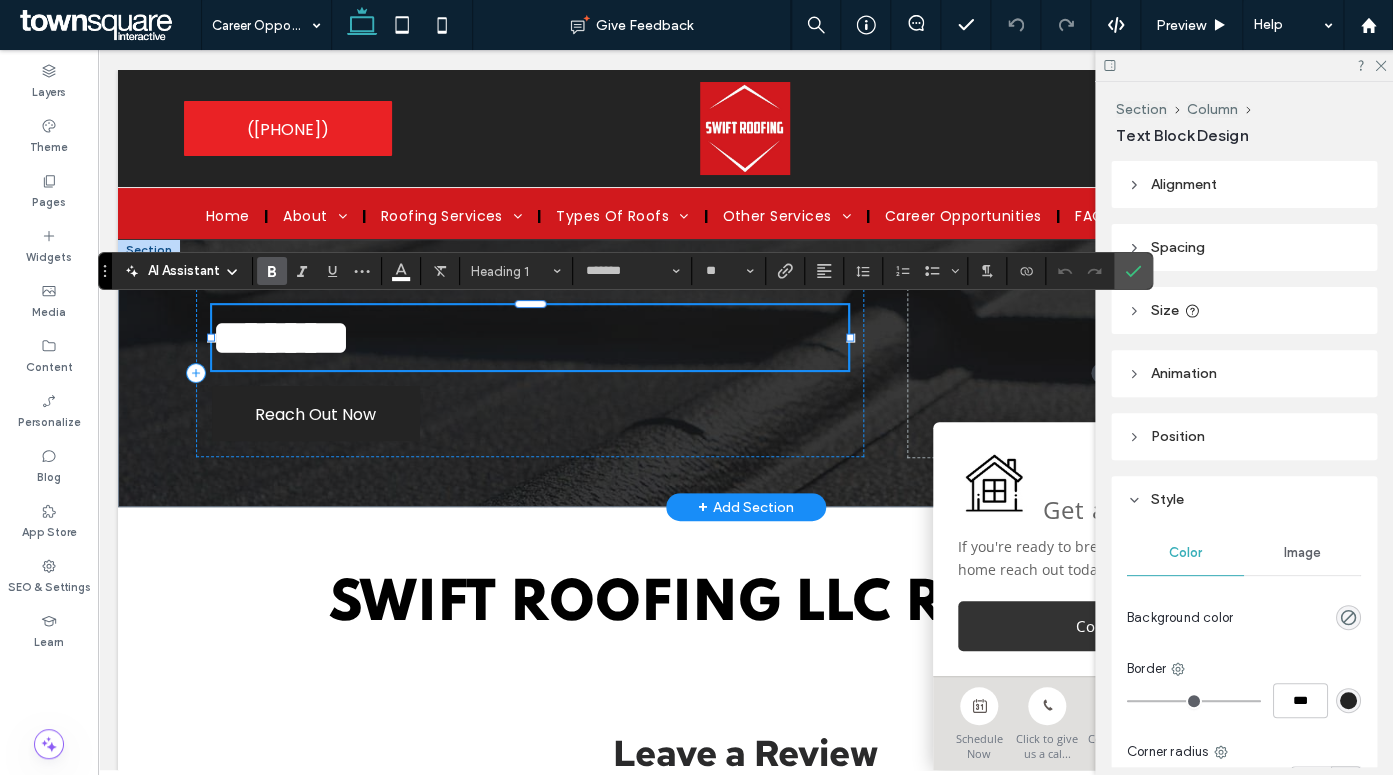 type 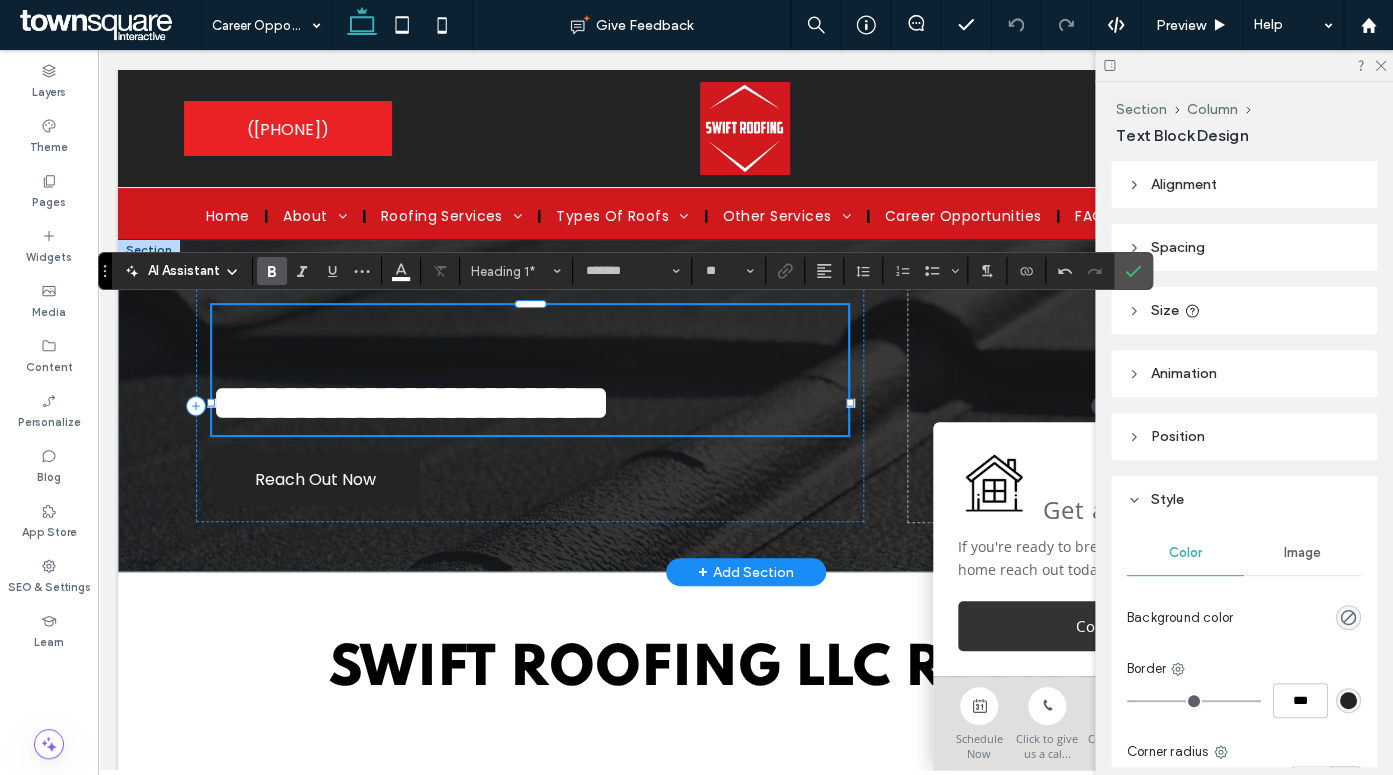 click on "**********" at bounding box center [411, 402] 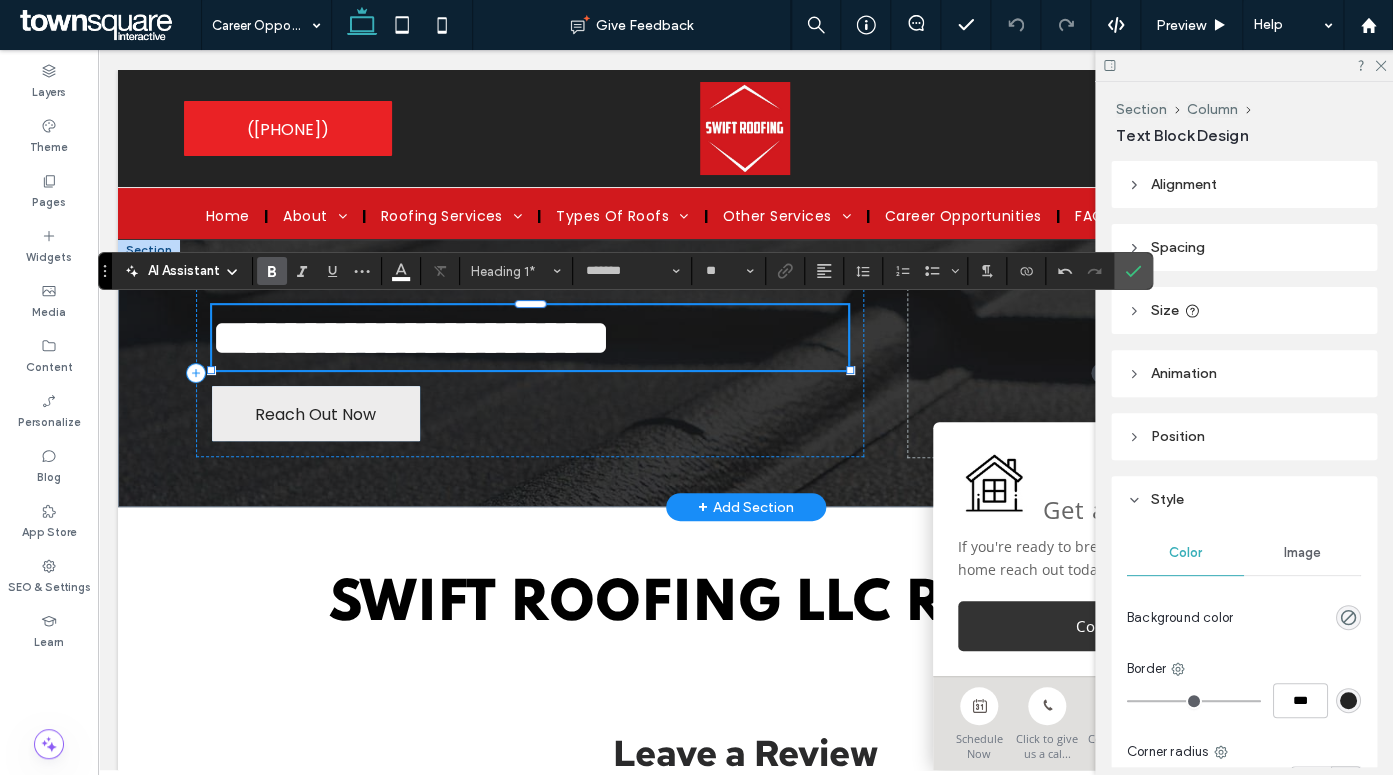 click on "Reach Out Now" at bounding box center [315, 414] 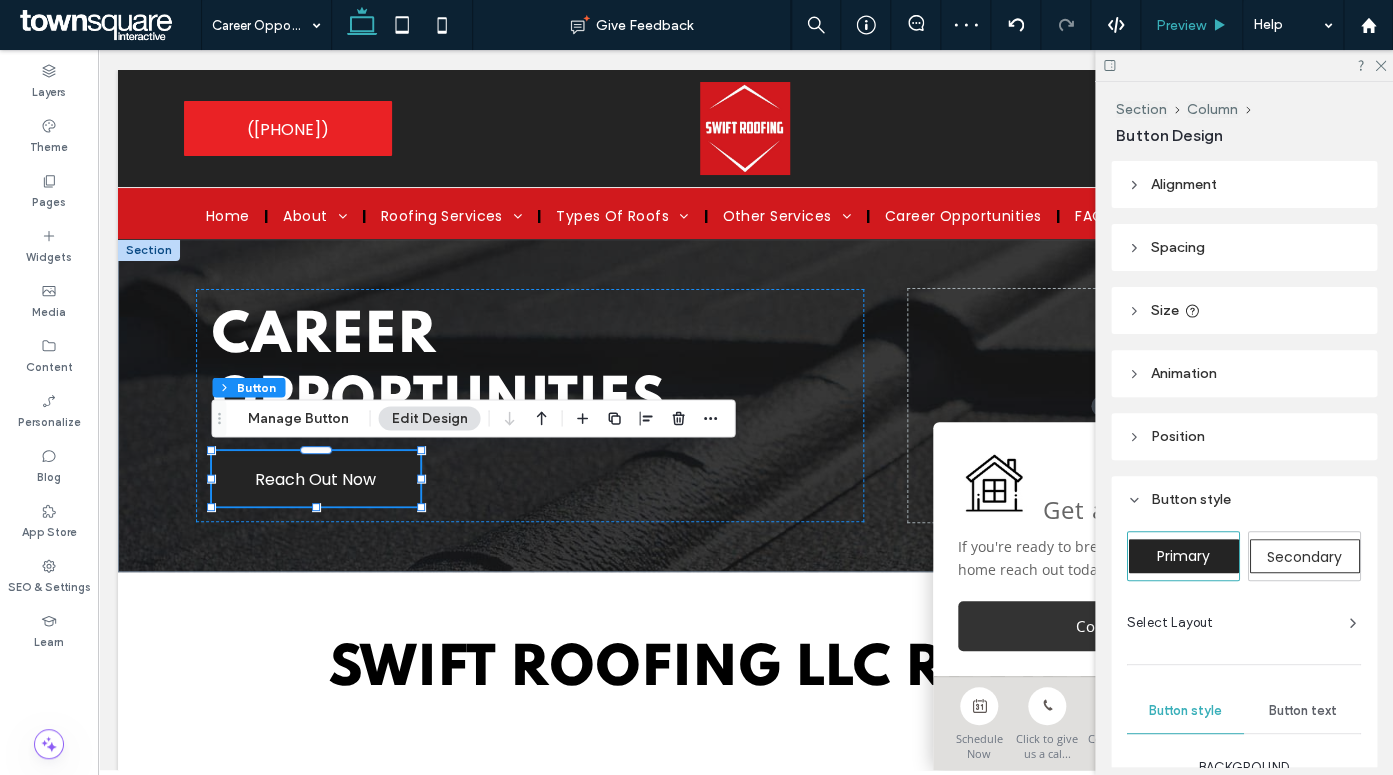 click on "Secondary" at bounding box center (1305, 556) 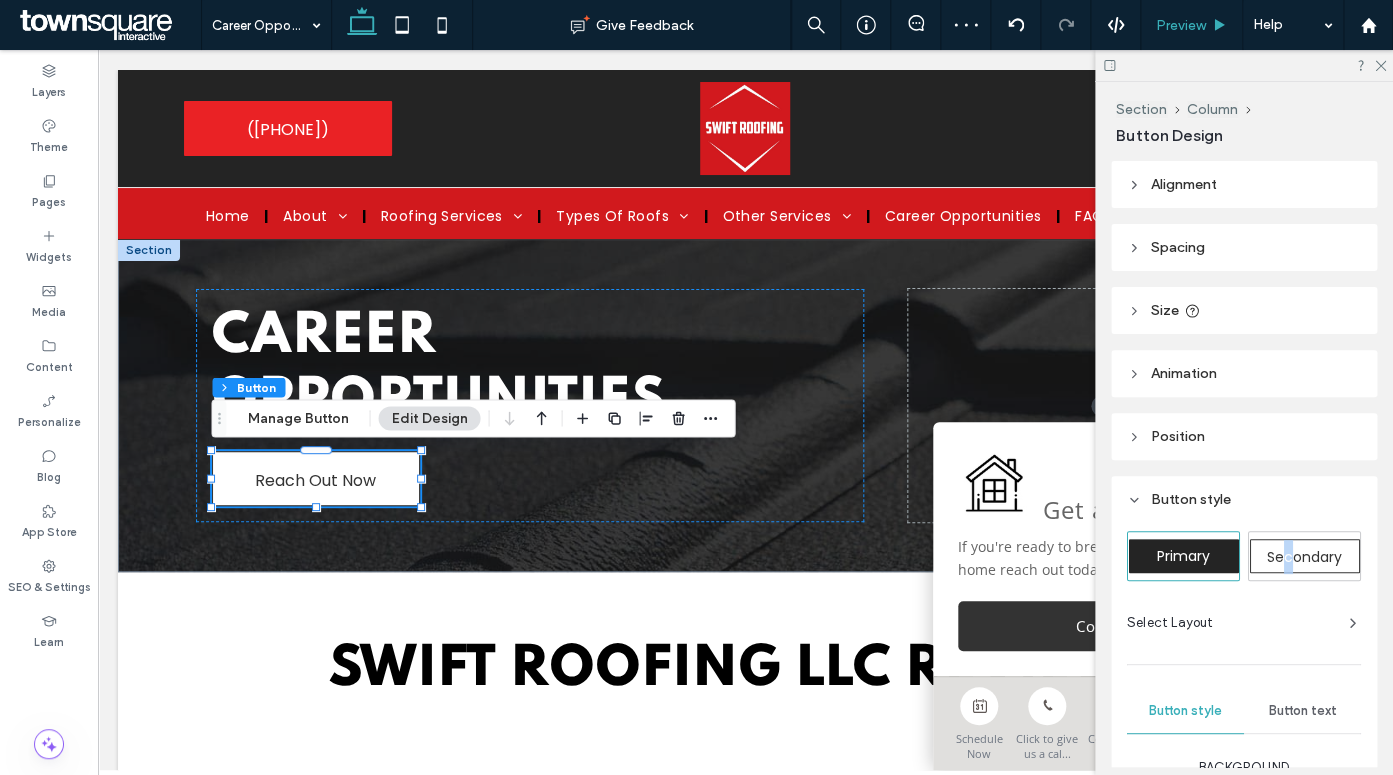 type on "*" 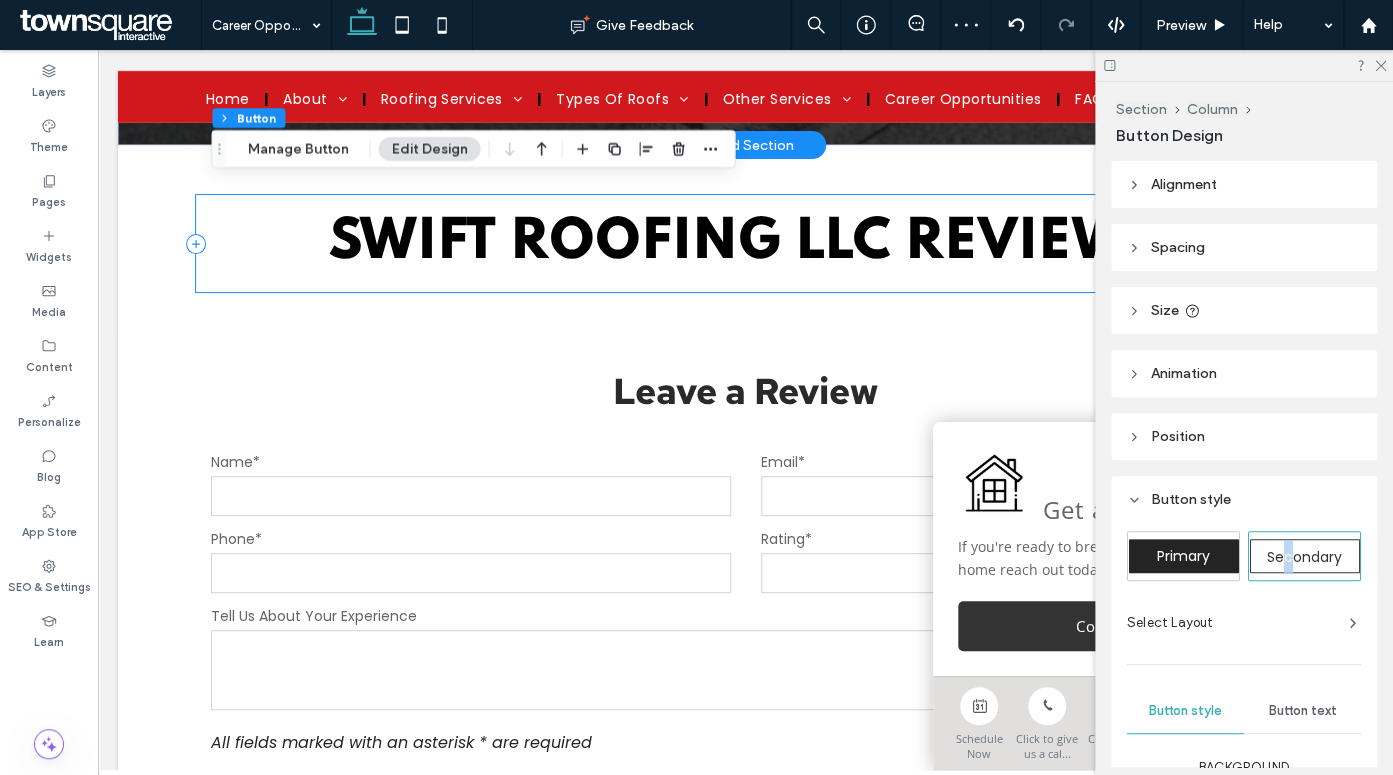 scroll, scrollTop: 391, scrollLeft: 0, axis: vertical 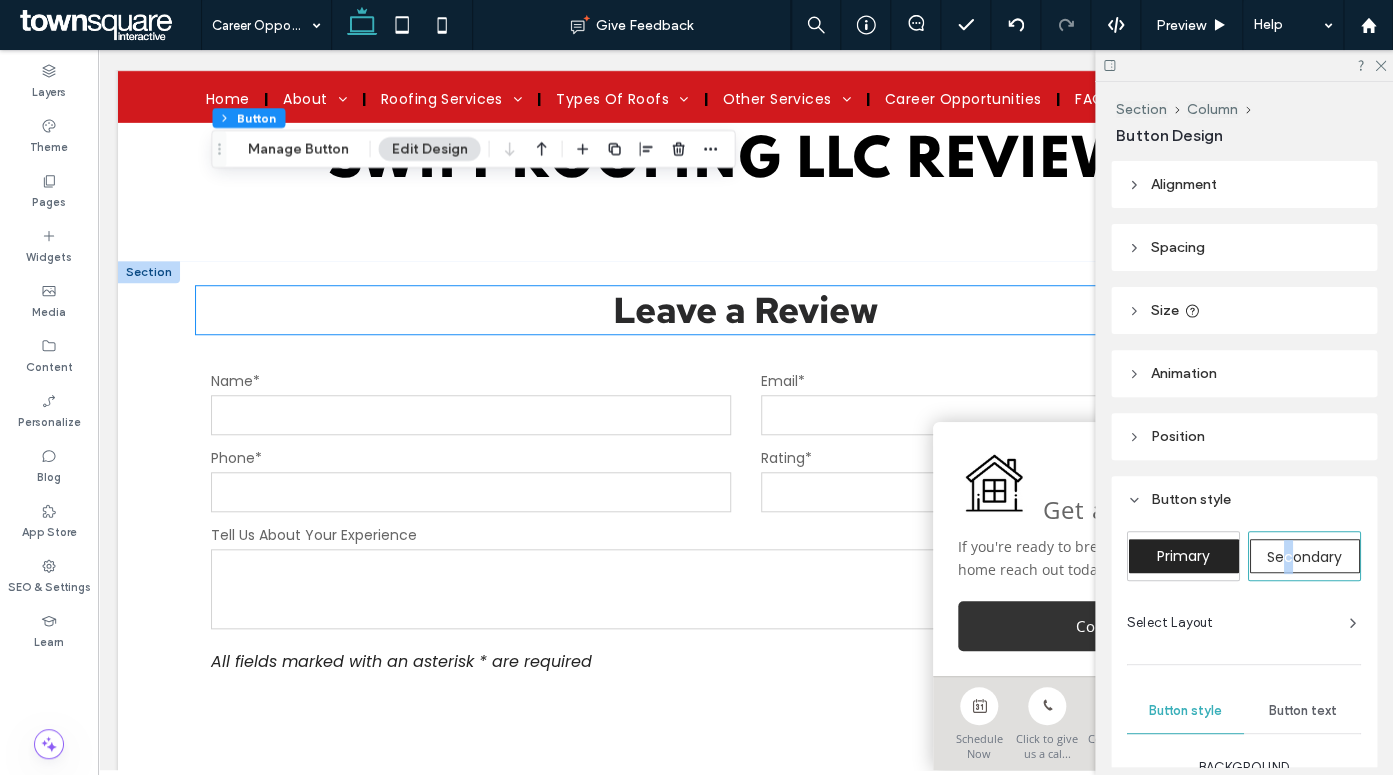 click on "Leave a Review" at bounding box center [745, 310] 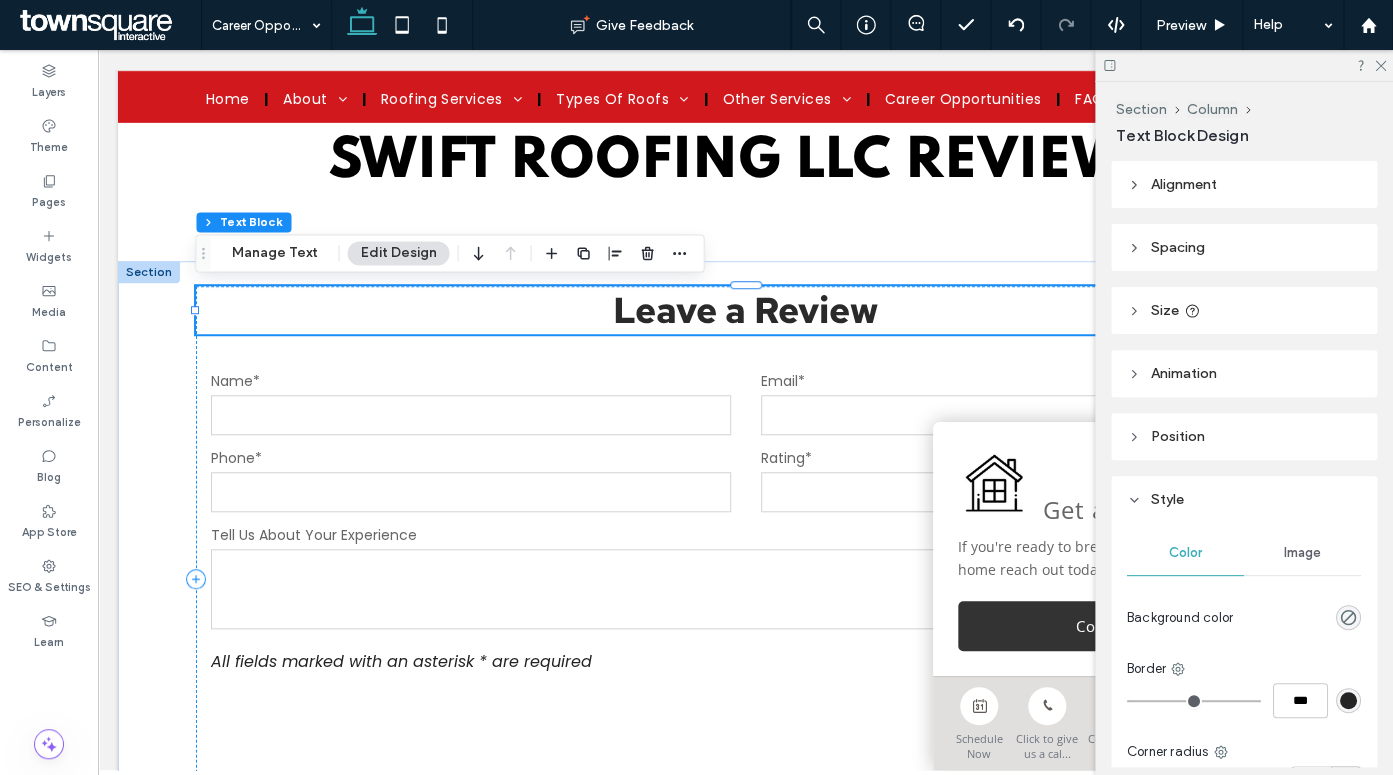 click on "Leave a Review" at bounding box center [745, 310] 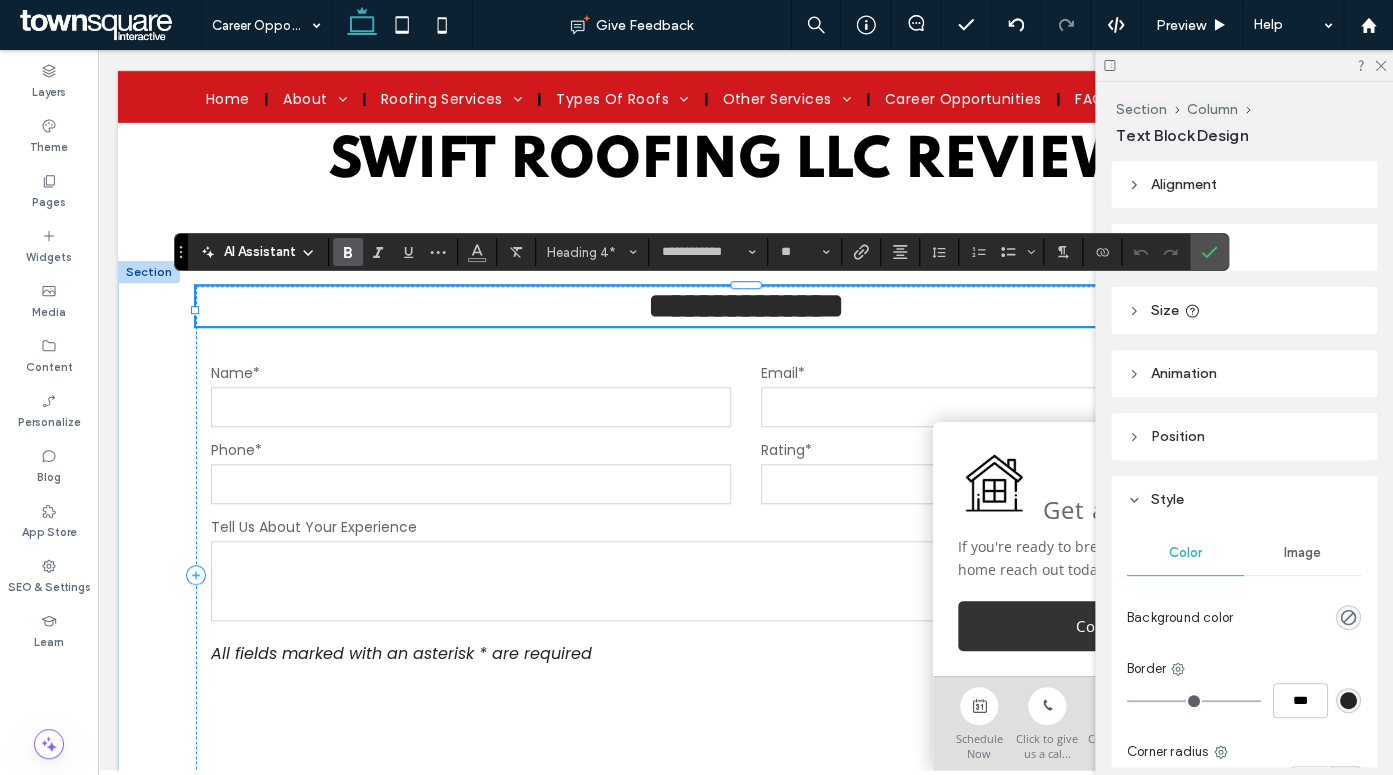 type 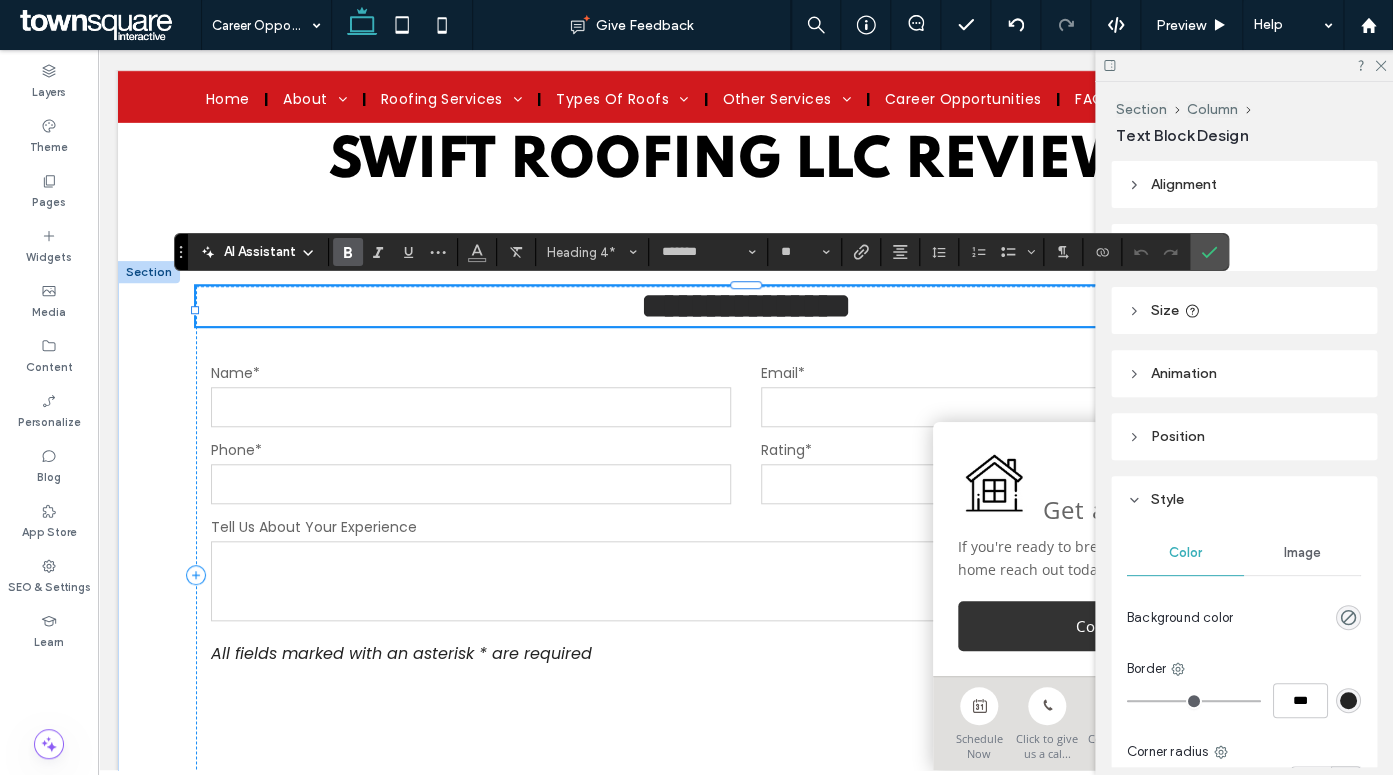 scroll, scrollTop: 4, scrollLeft: 0, axis: vertical 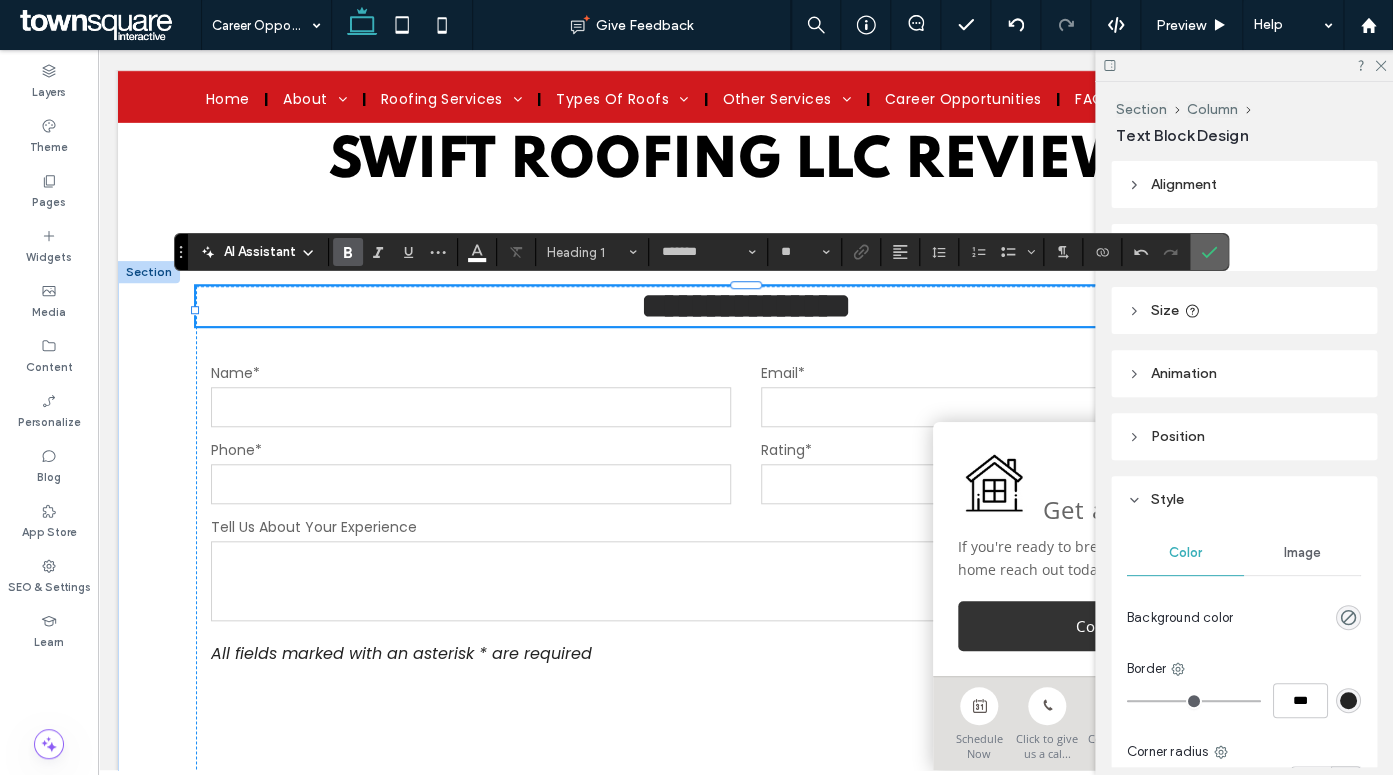 click 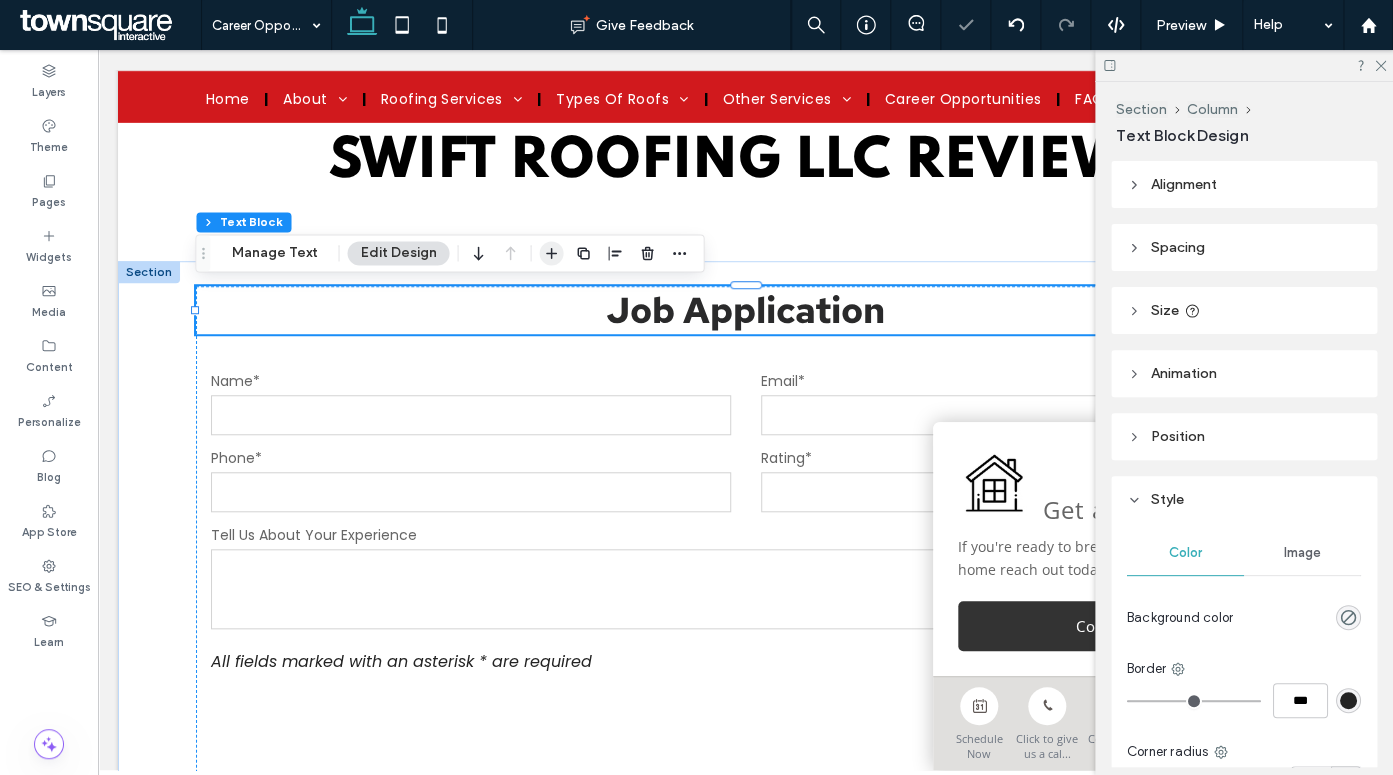 click 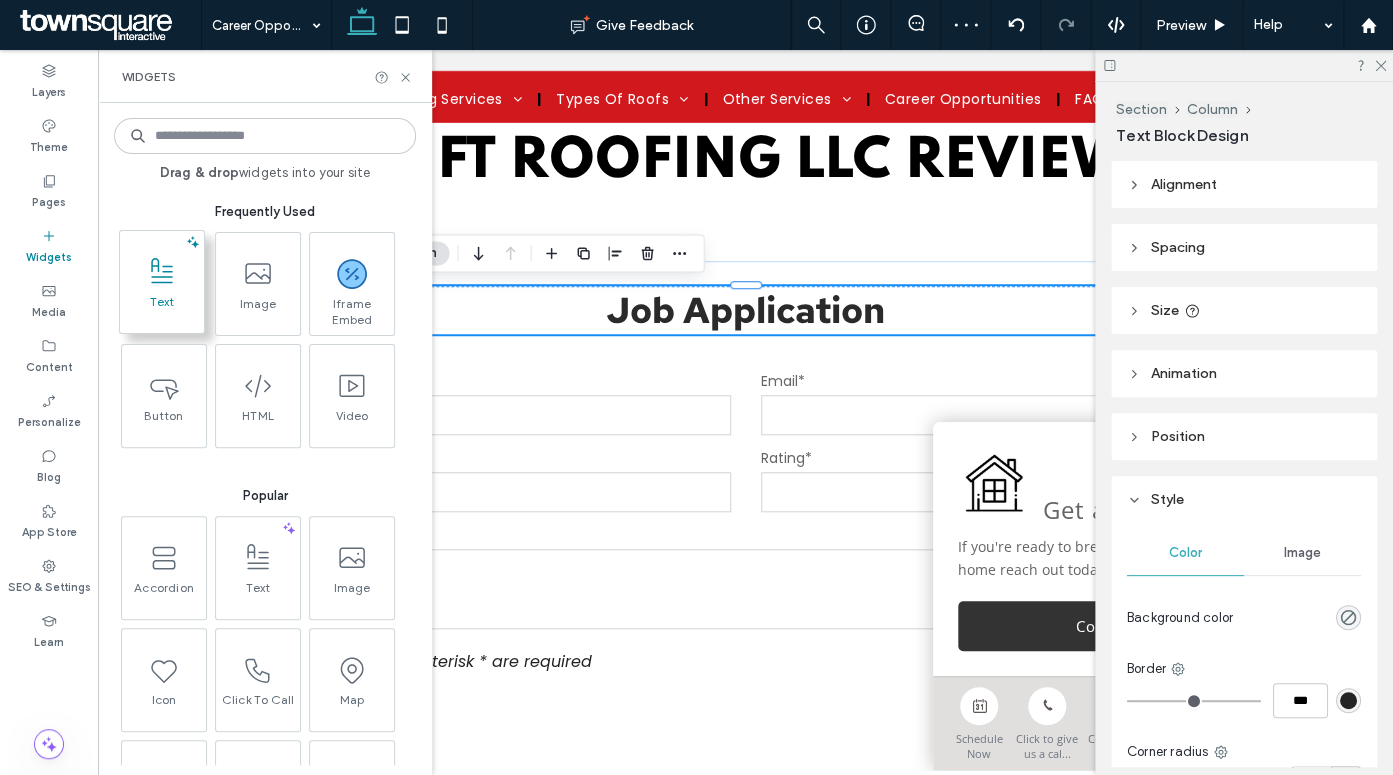 click on "Text" at bounding box center [162, 308] 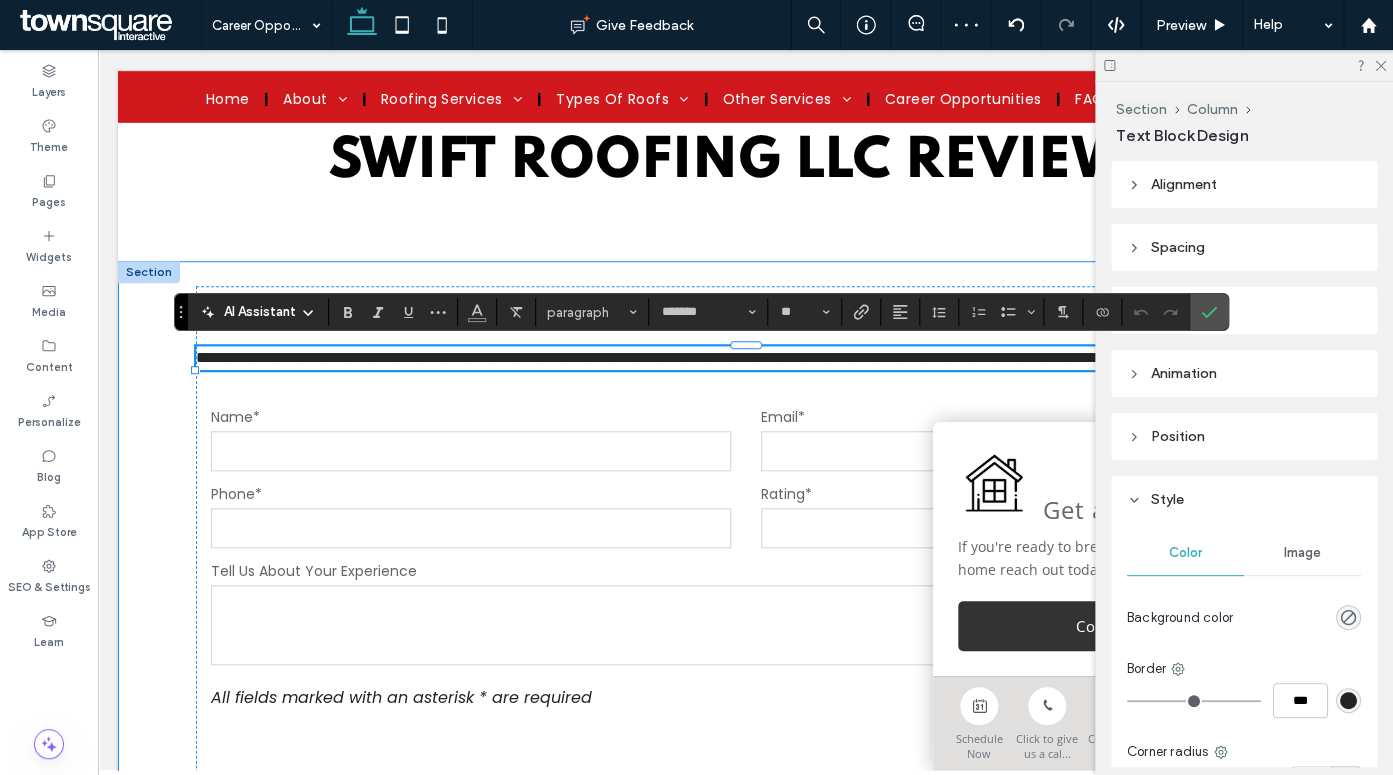type 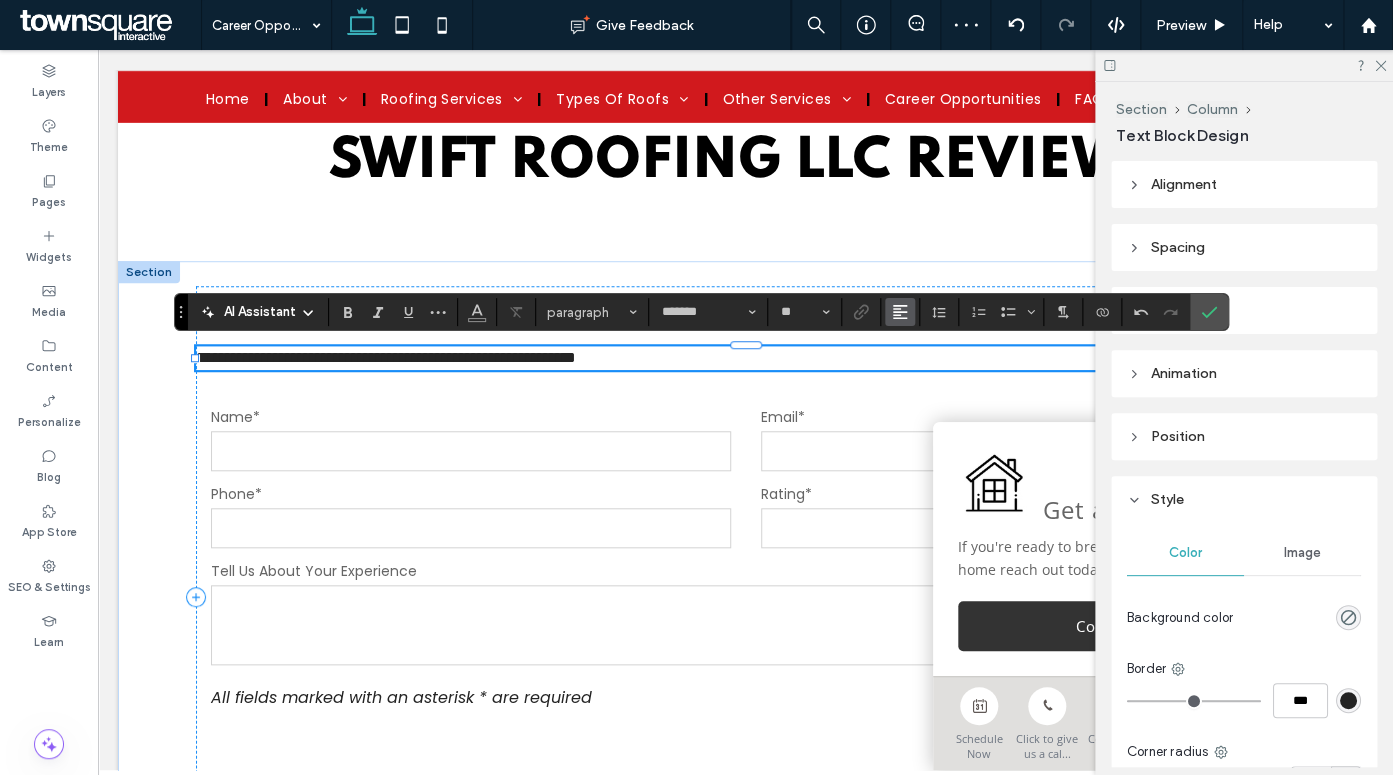 click 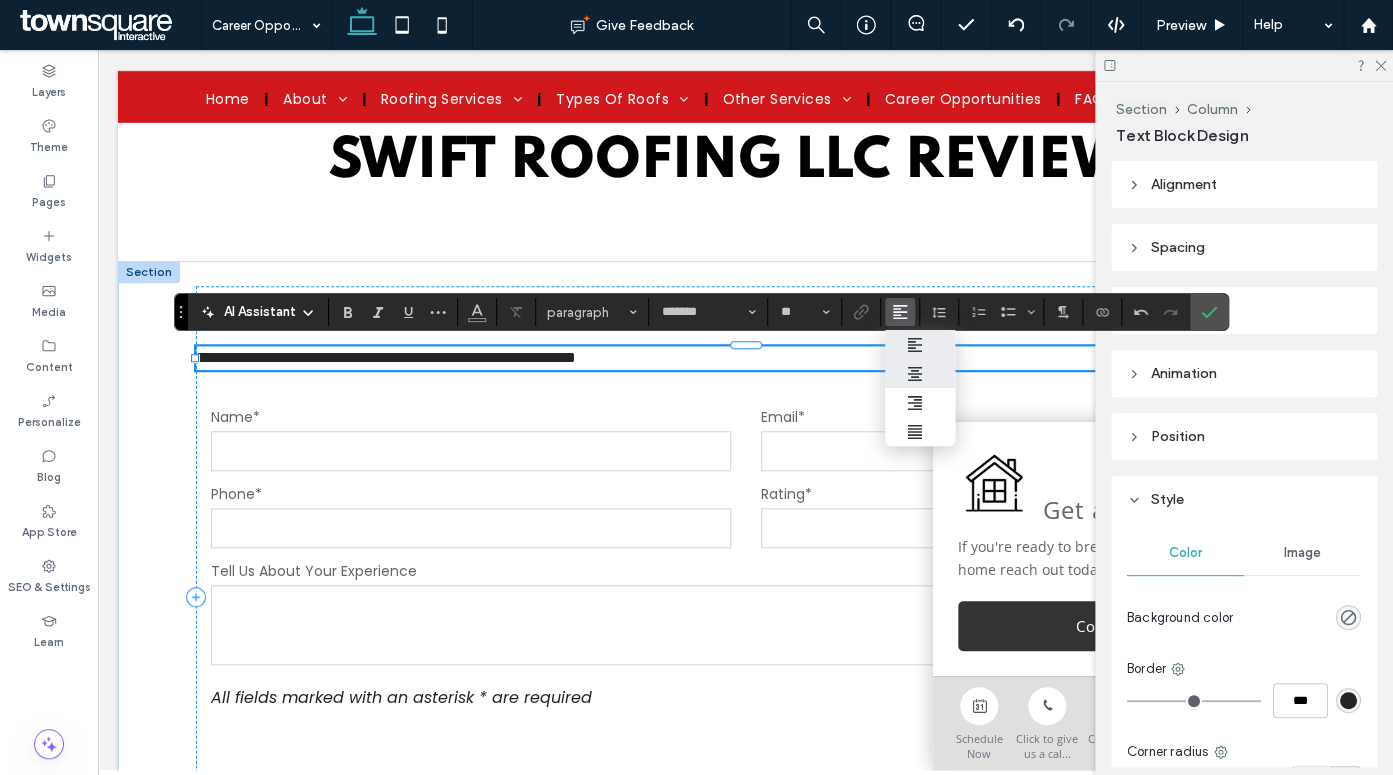 click 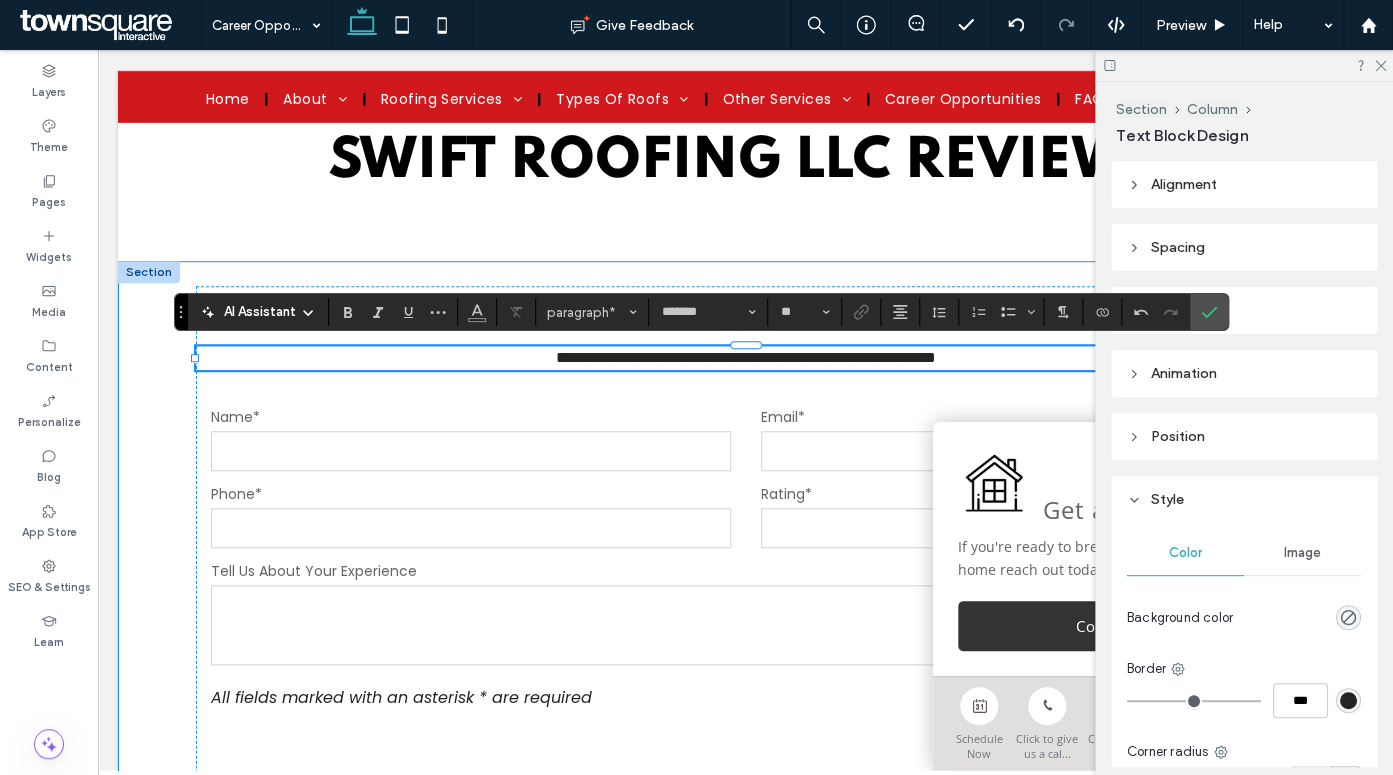 click on "**********" at bounding box center [746, 597] 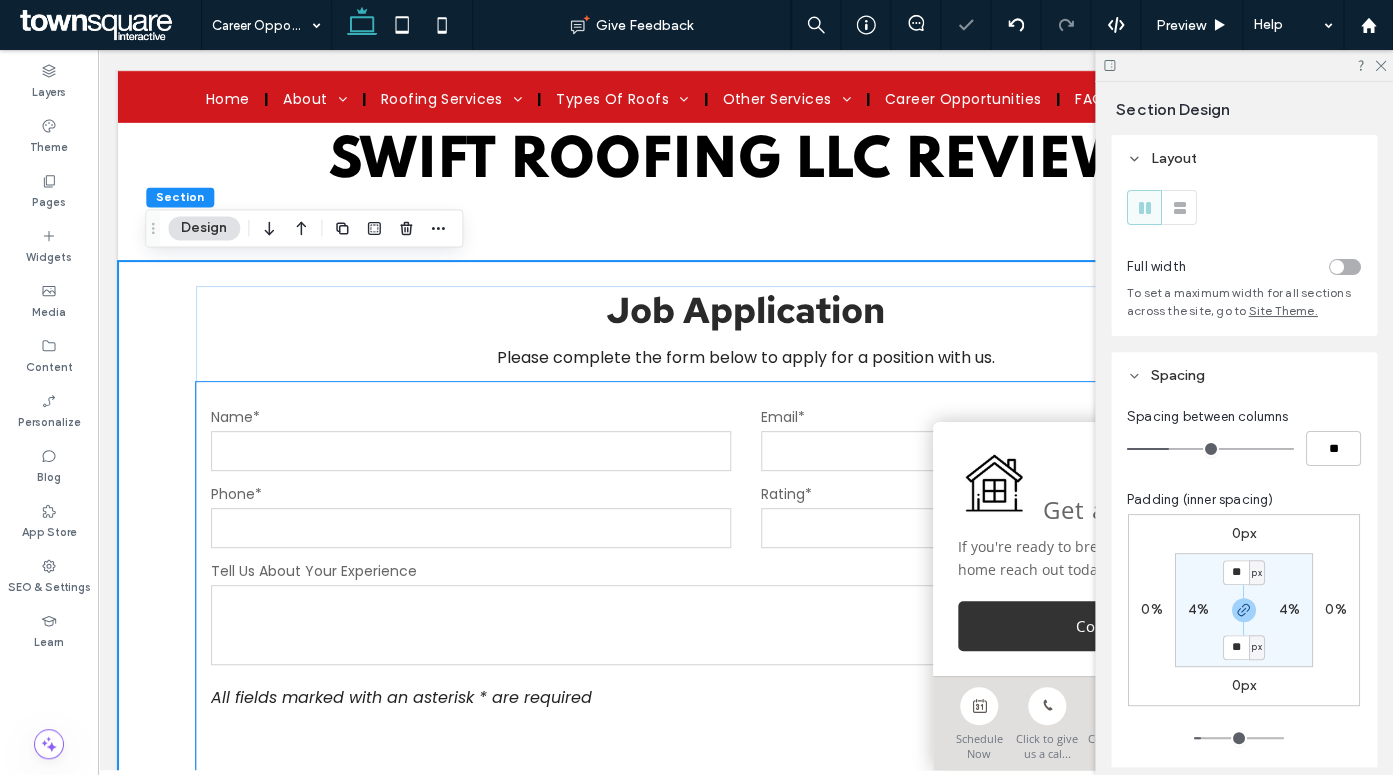 click at bounding box center [471, 528] 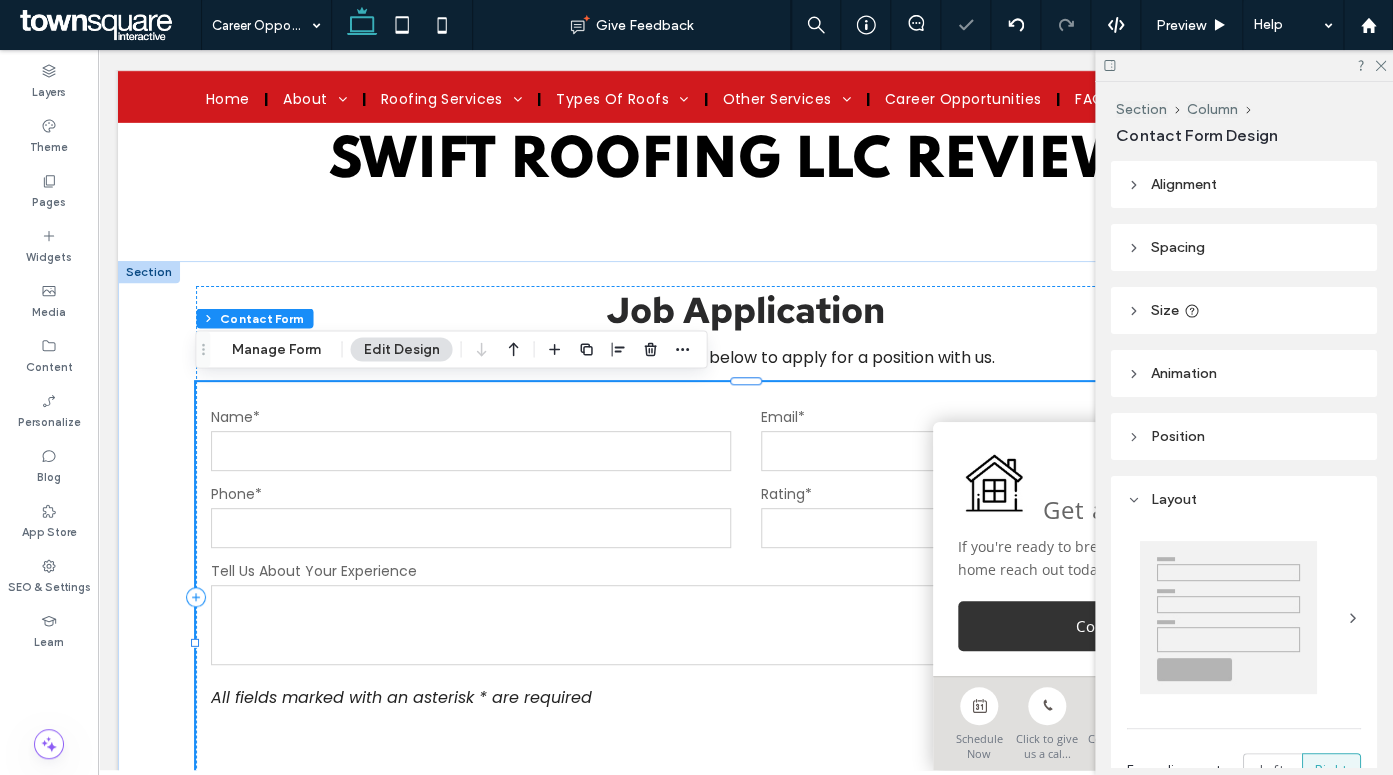 click on "**********" at bounding box center [746, 645] 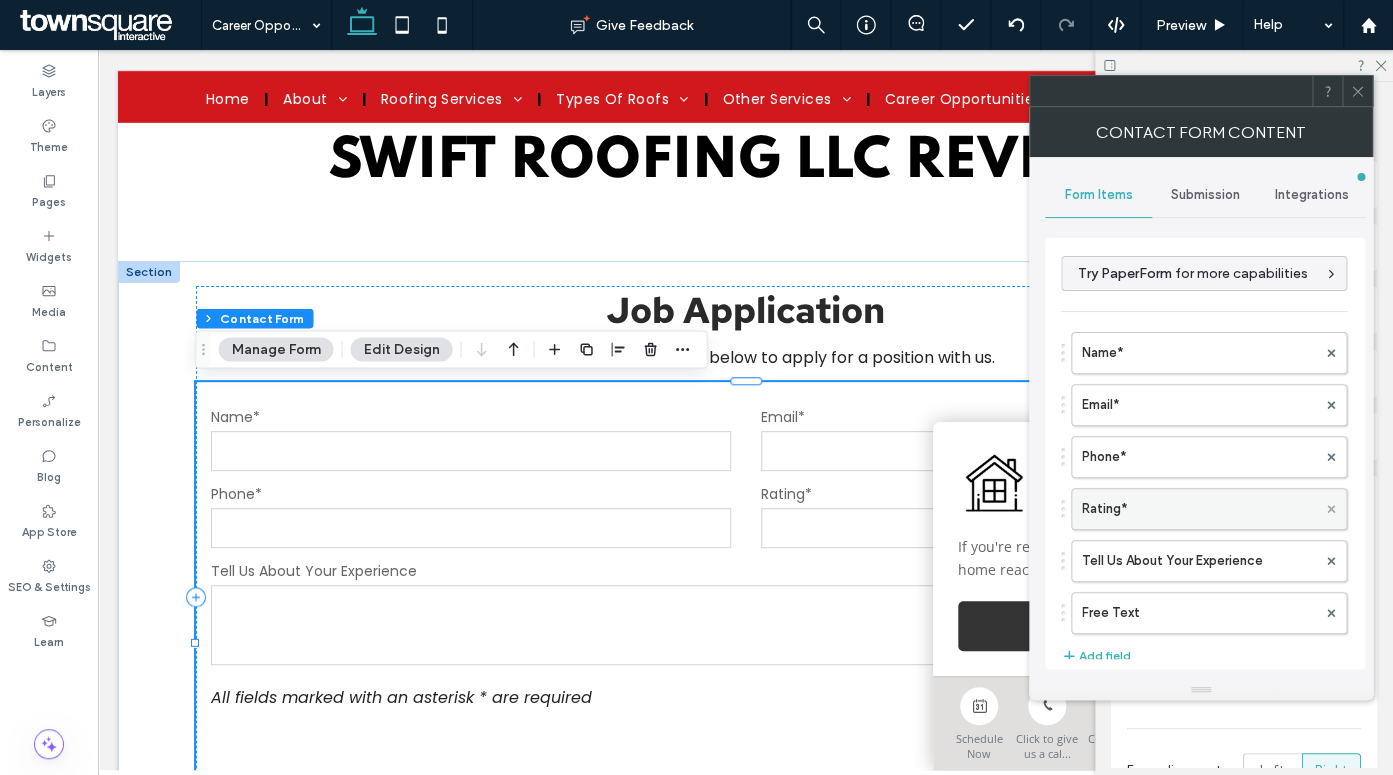click 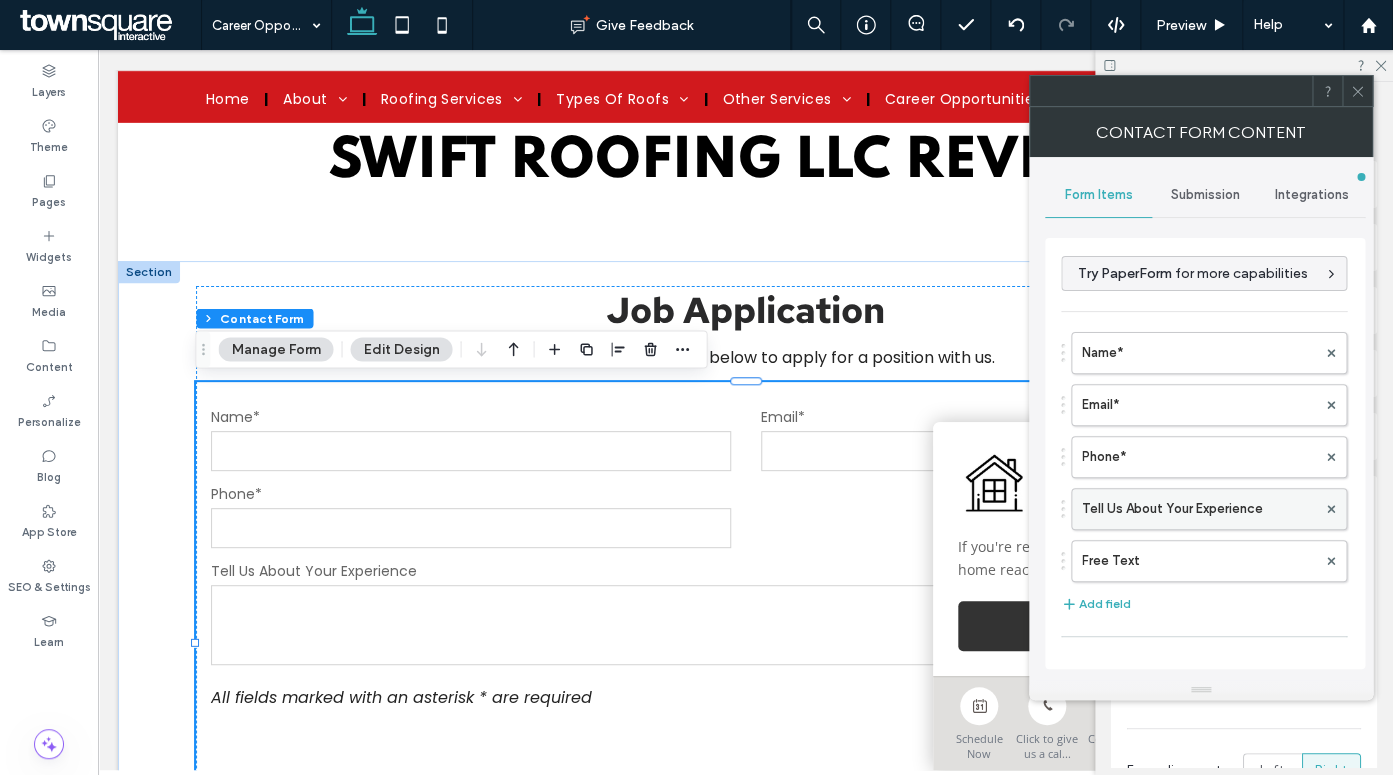 click on "Tell Us About Your Experience" at bounding box center (1199, 509) 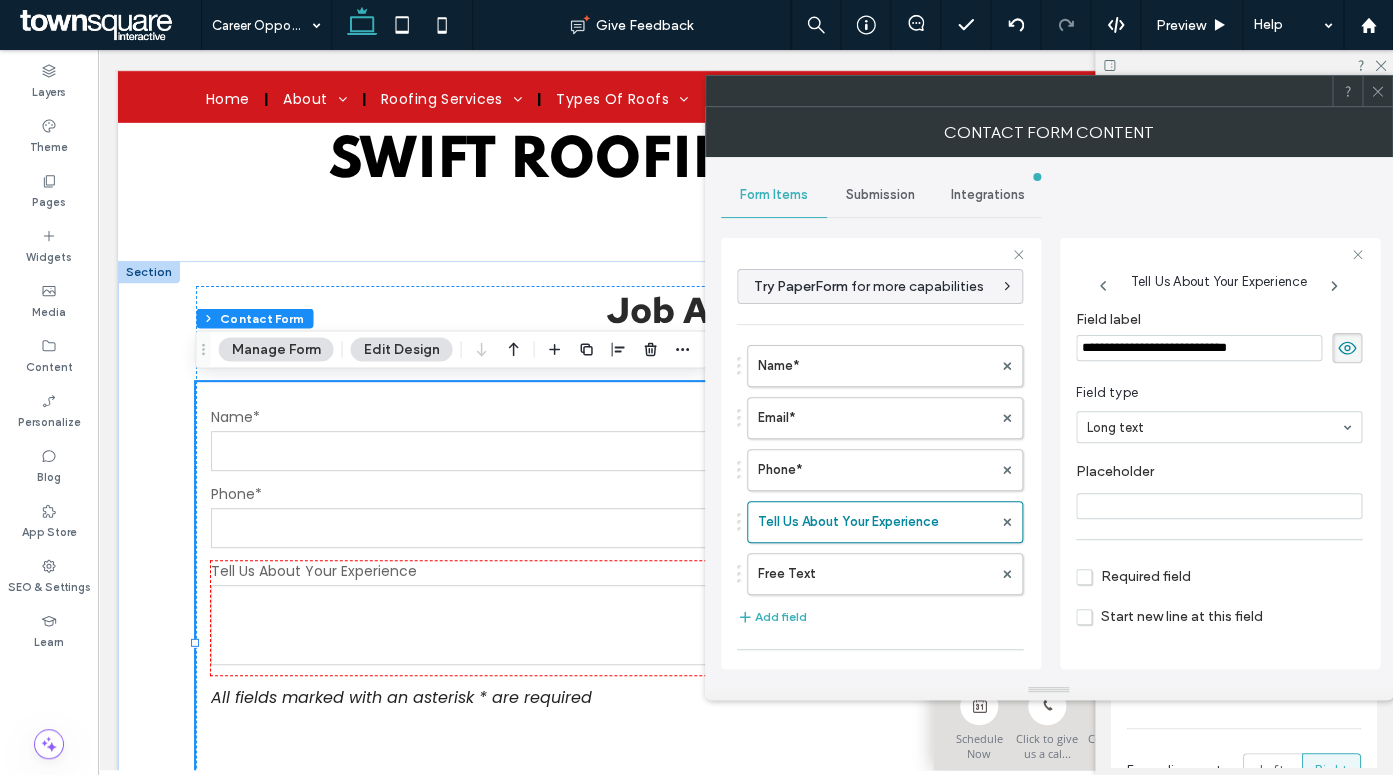 click on "**********" at bounding box center [1199, 348] 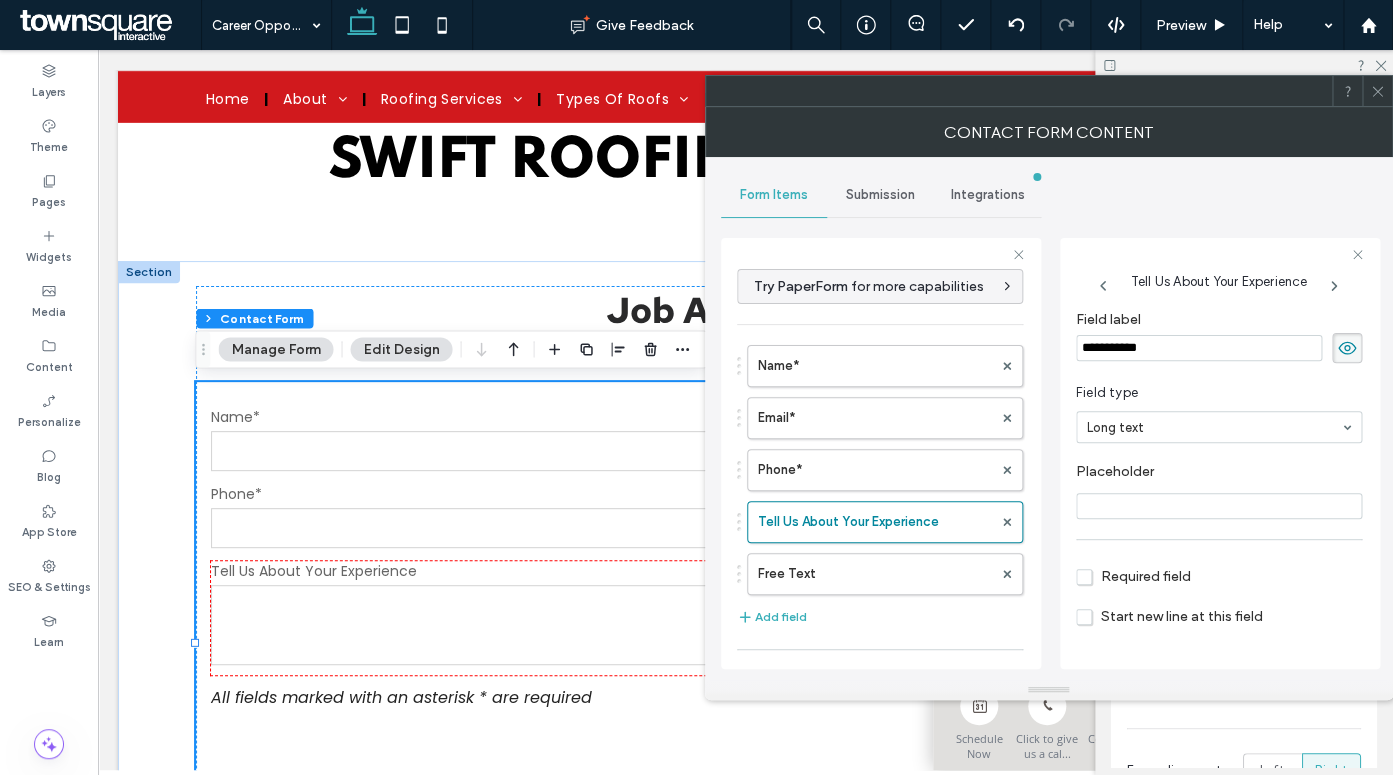 type on "**********" 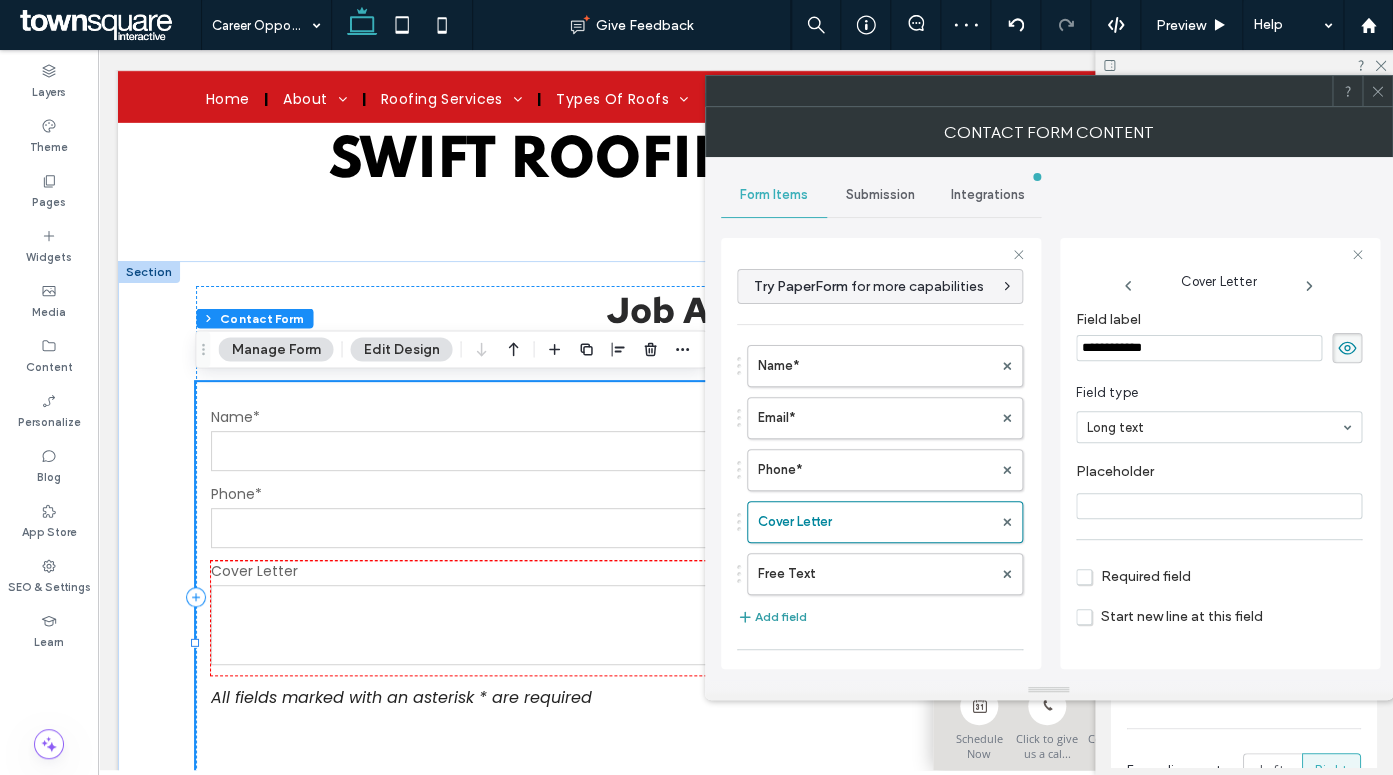 click on "Add field" at bounding box center (772, 617) 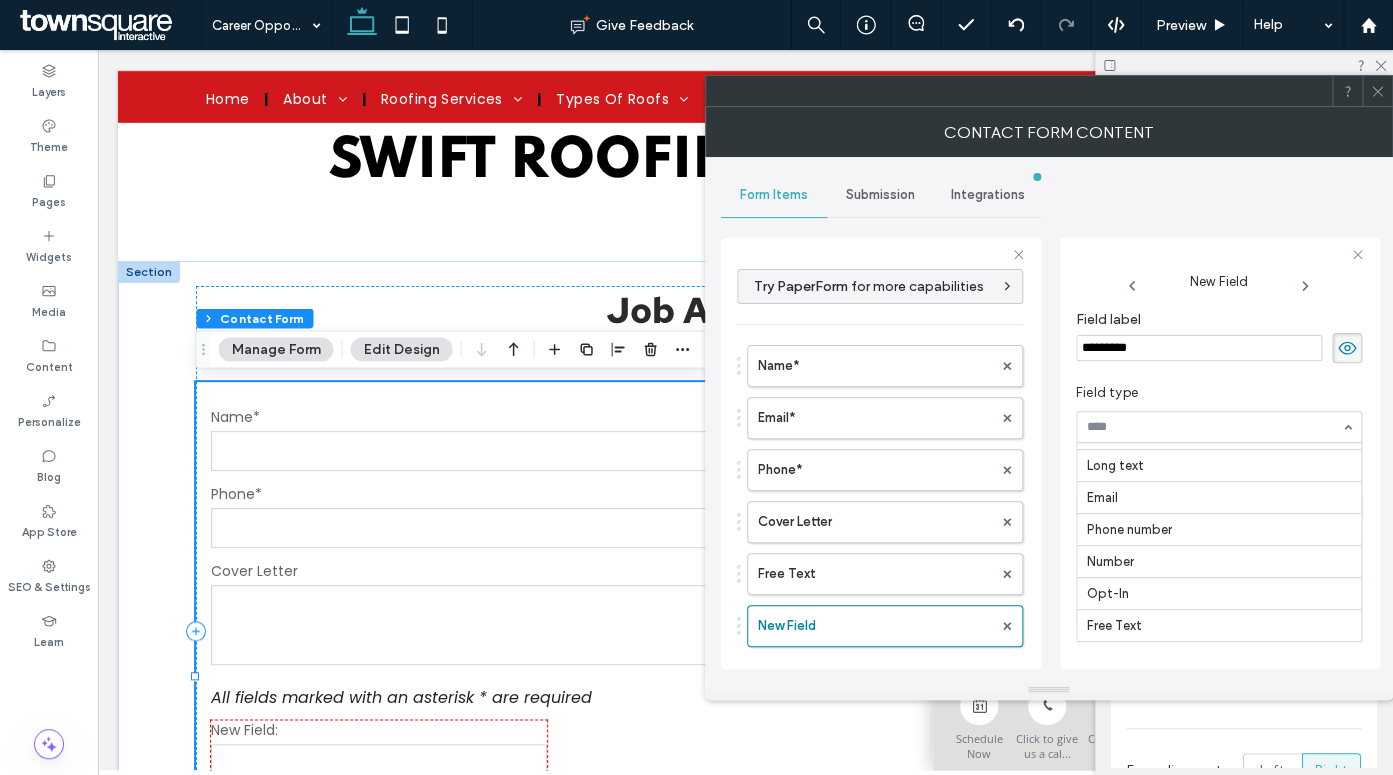 scroll, scrollTop: 84, scrollLeft: 0, axis: vertical 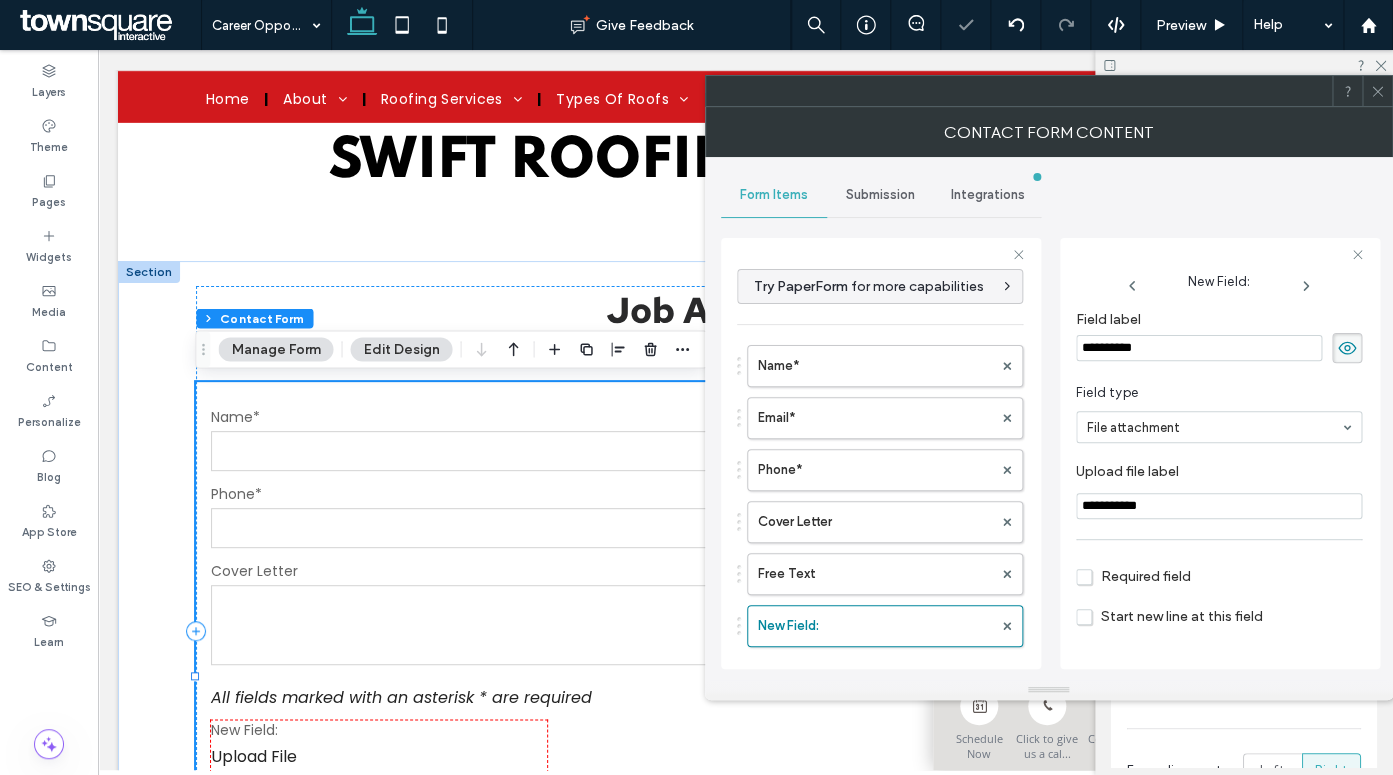 click on "**********" at bounding box center [1199, 348] 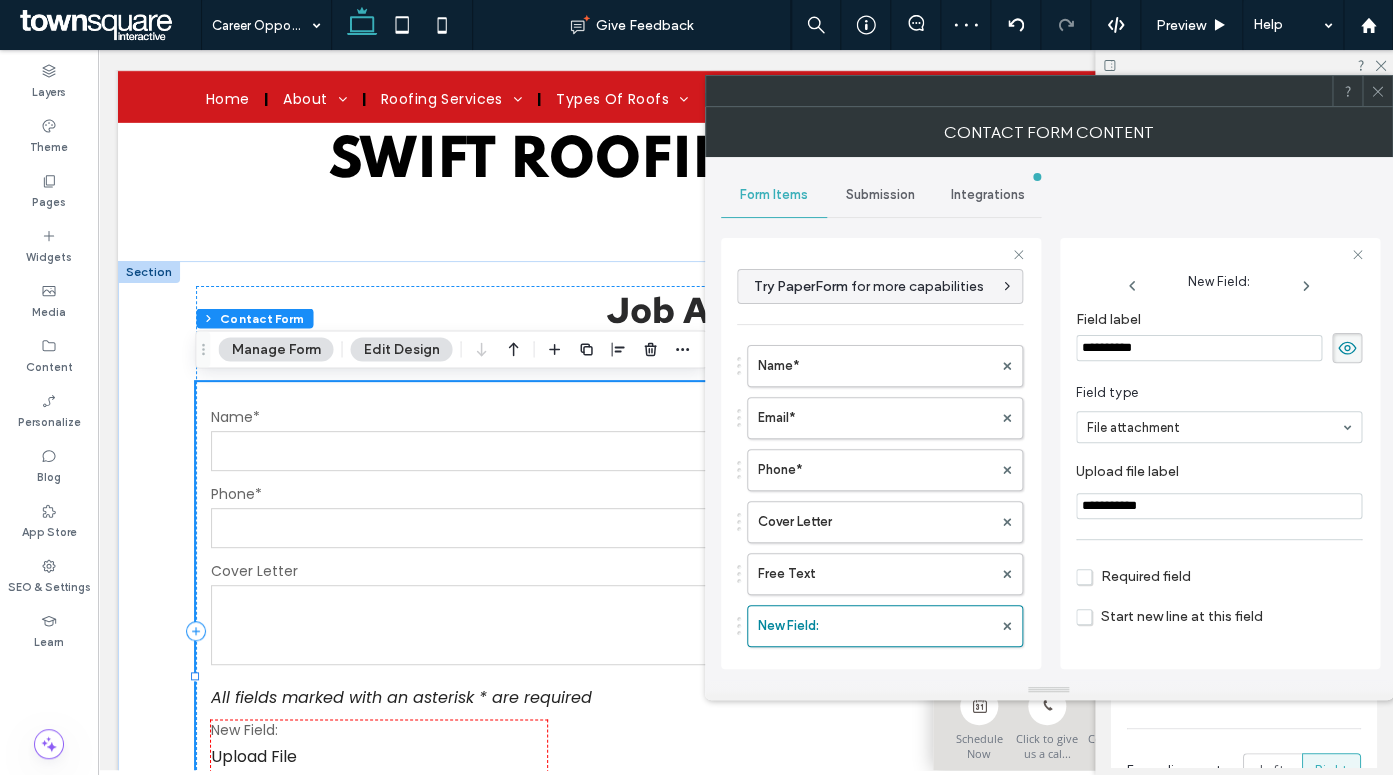 click on "**********" at bounding box center (1199, 348) 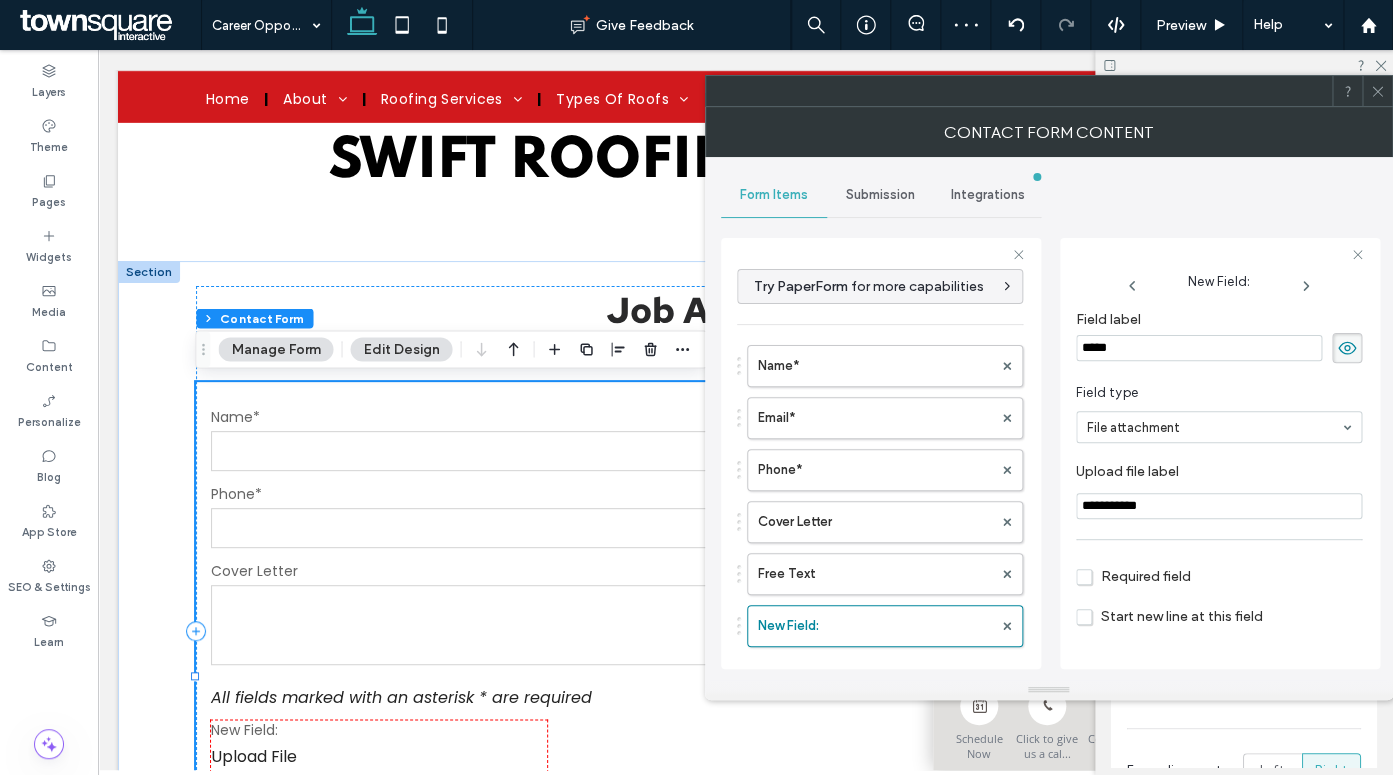type on "******" 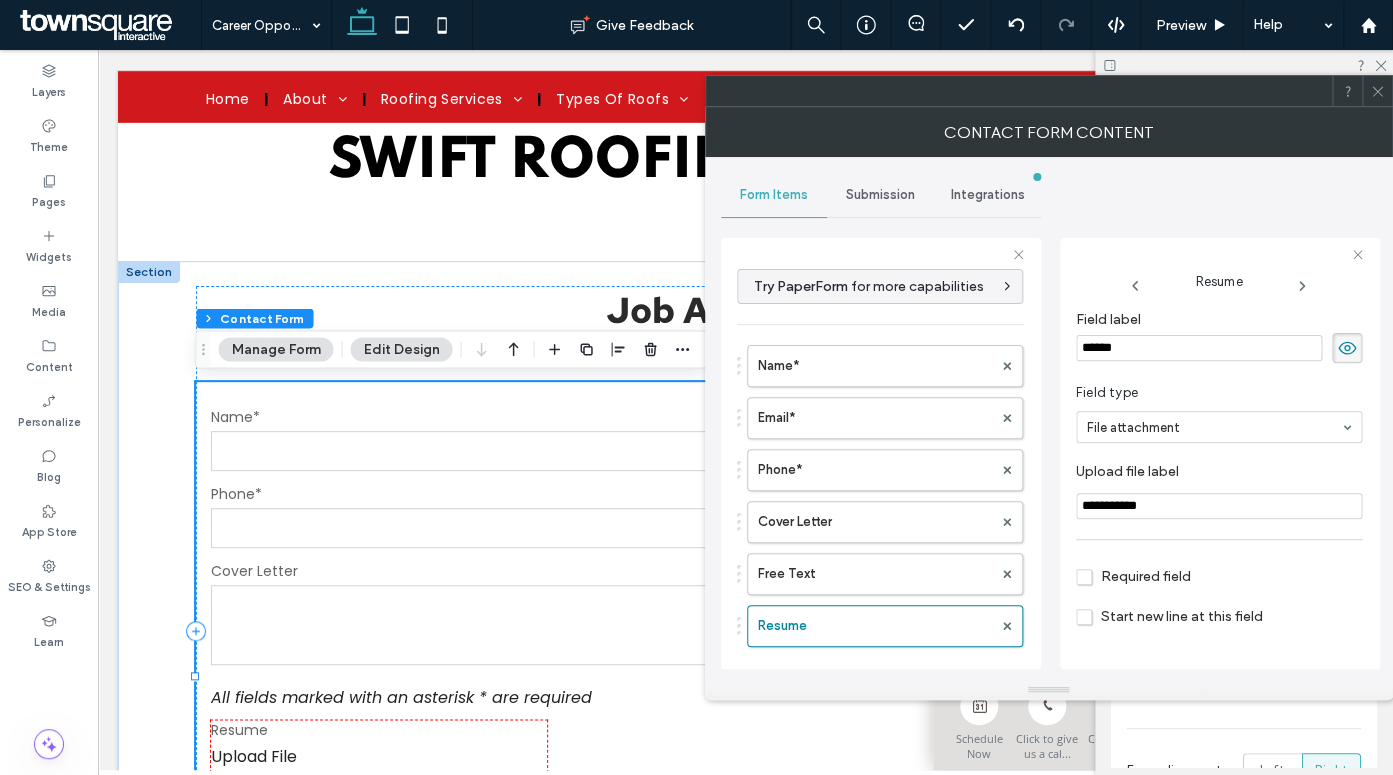 click on "******" at bounding box center (1199, 348) 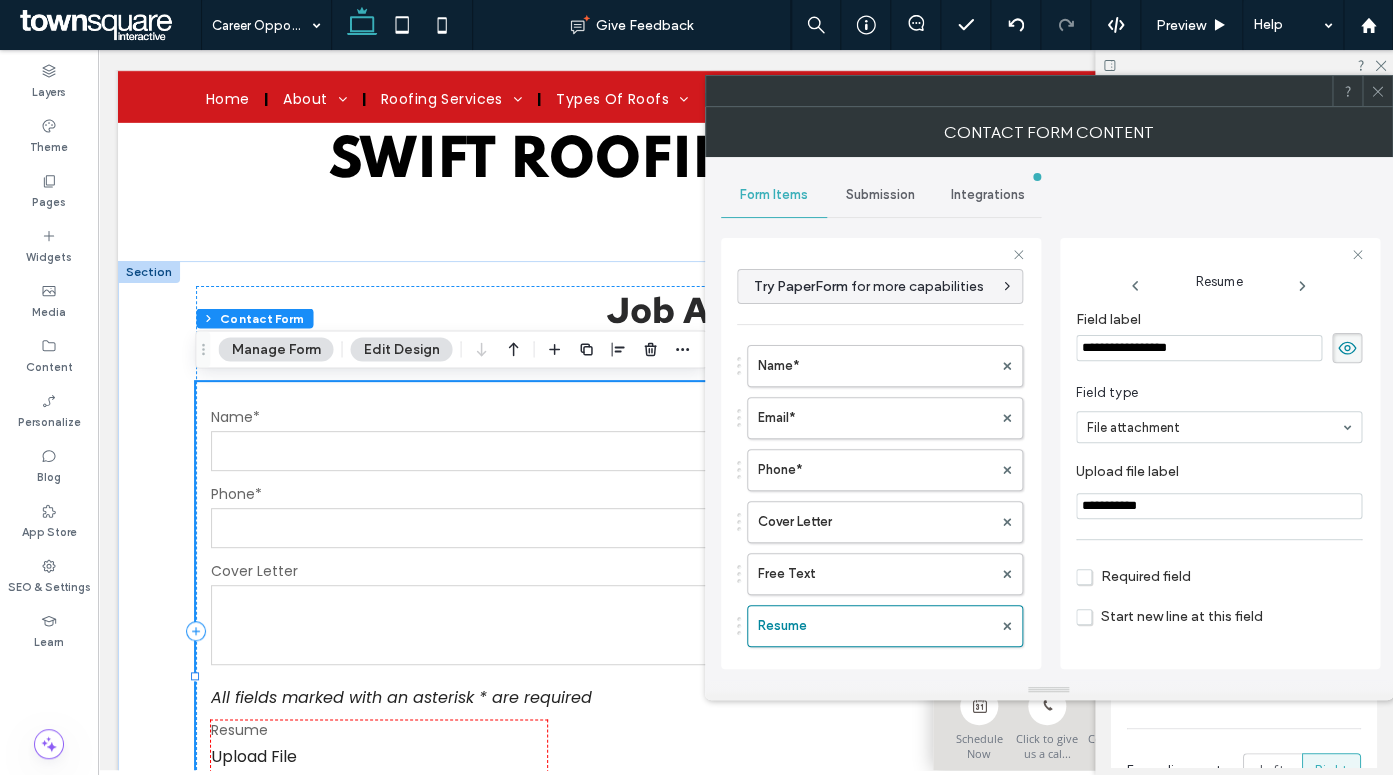 type on "**********" 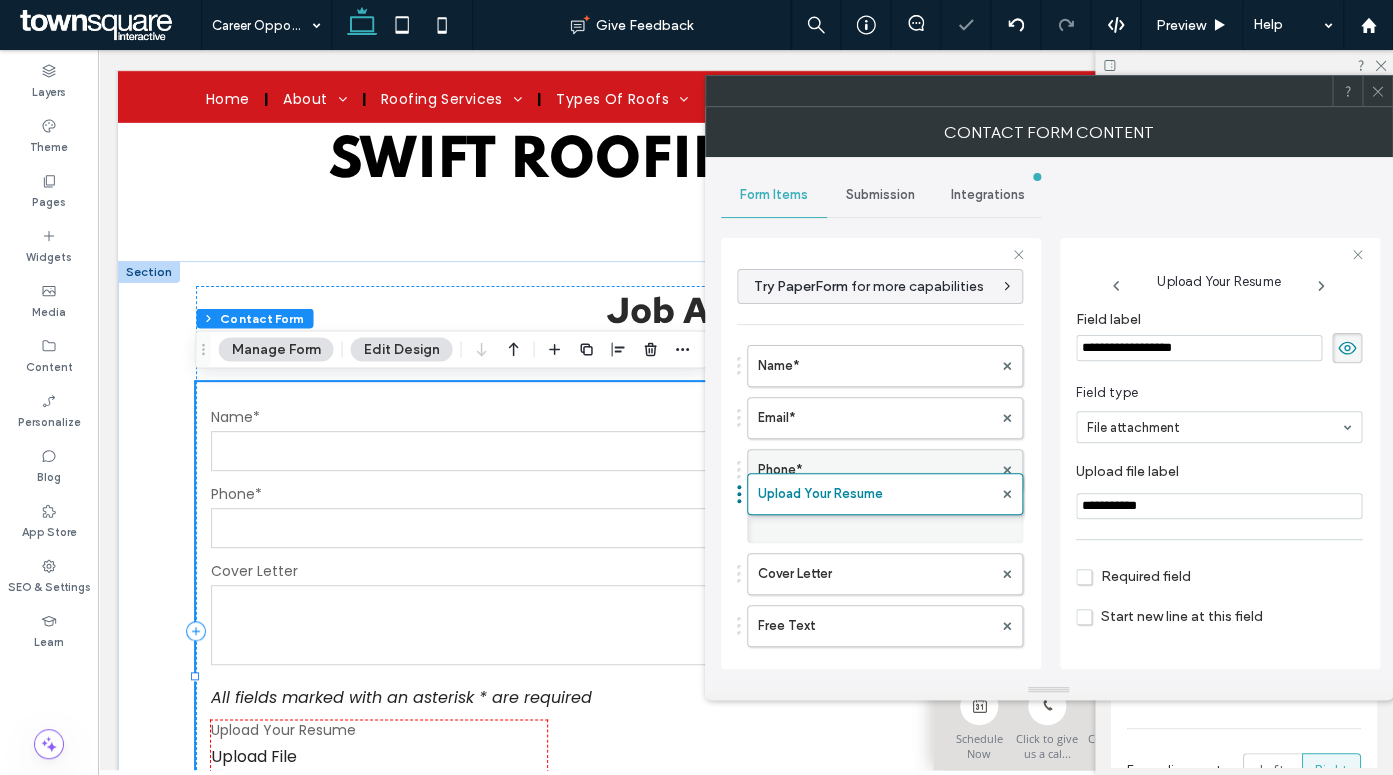 drag, startPoint x: 856, startPoint y: 614, endPoint x: 871, endPoint y: 472, distance: 142.79005 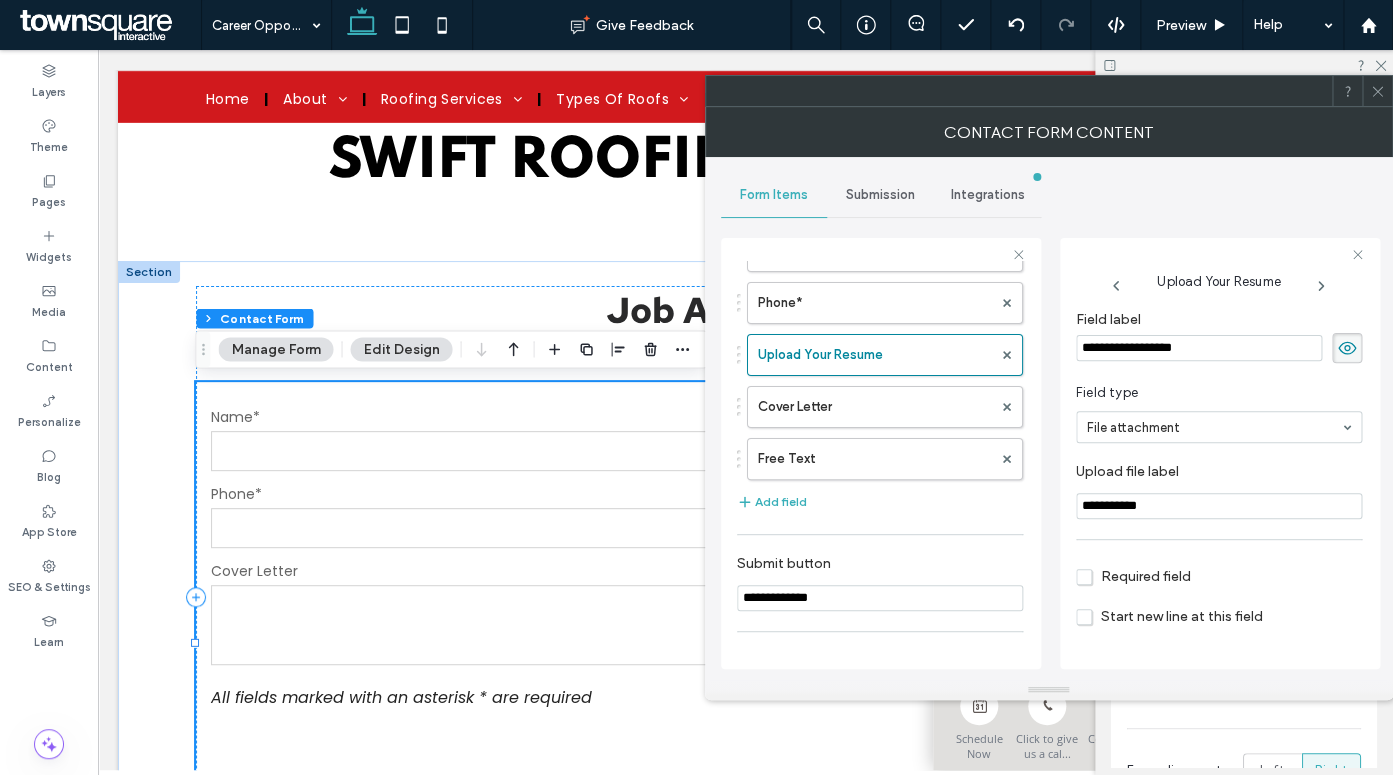 scroll, scrollTop: 184, scrollLeft: 0, axis: vertical 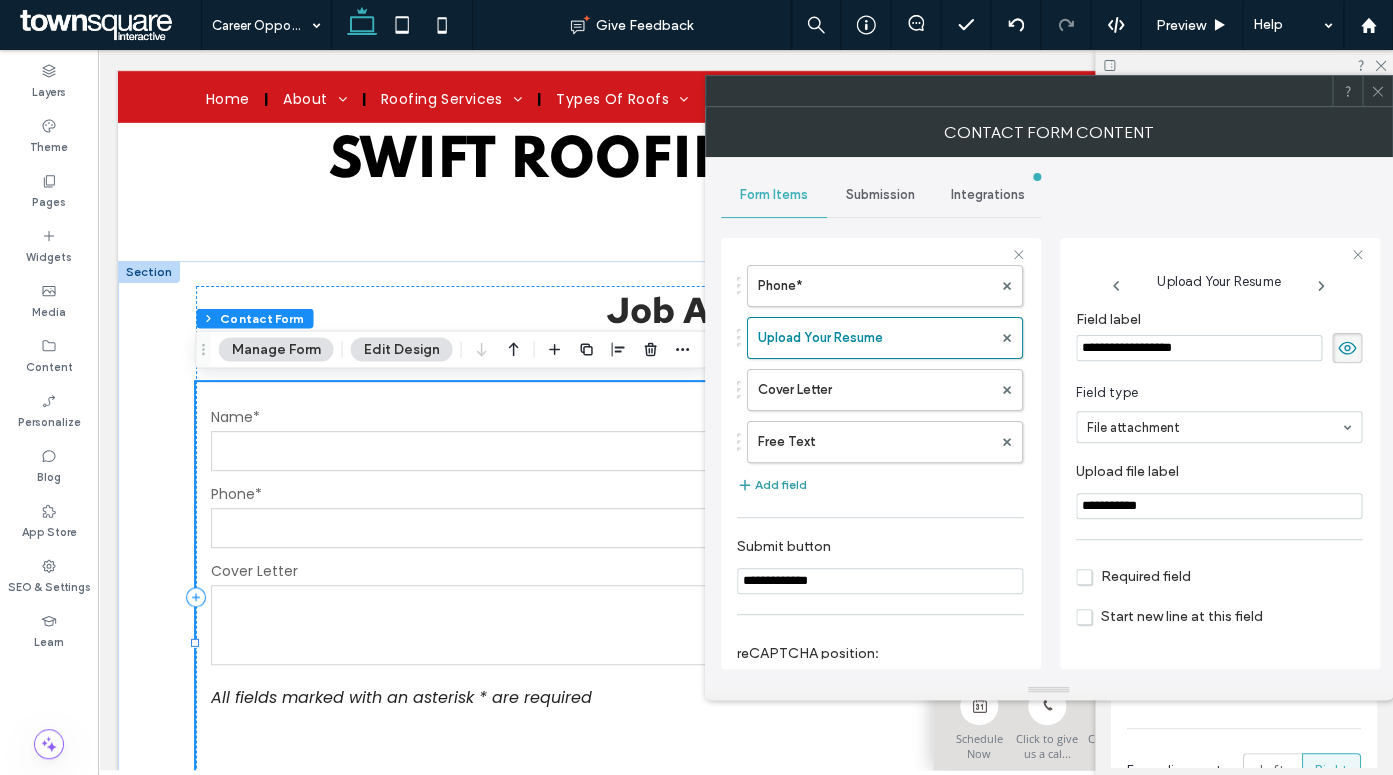 click on "Add field" at bounding box center (772, 485) 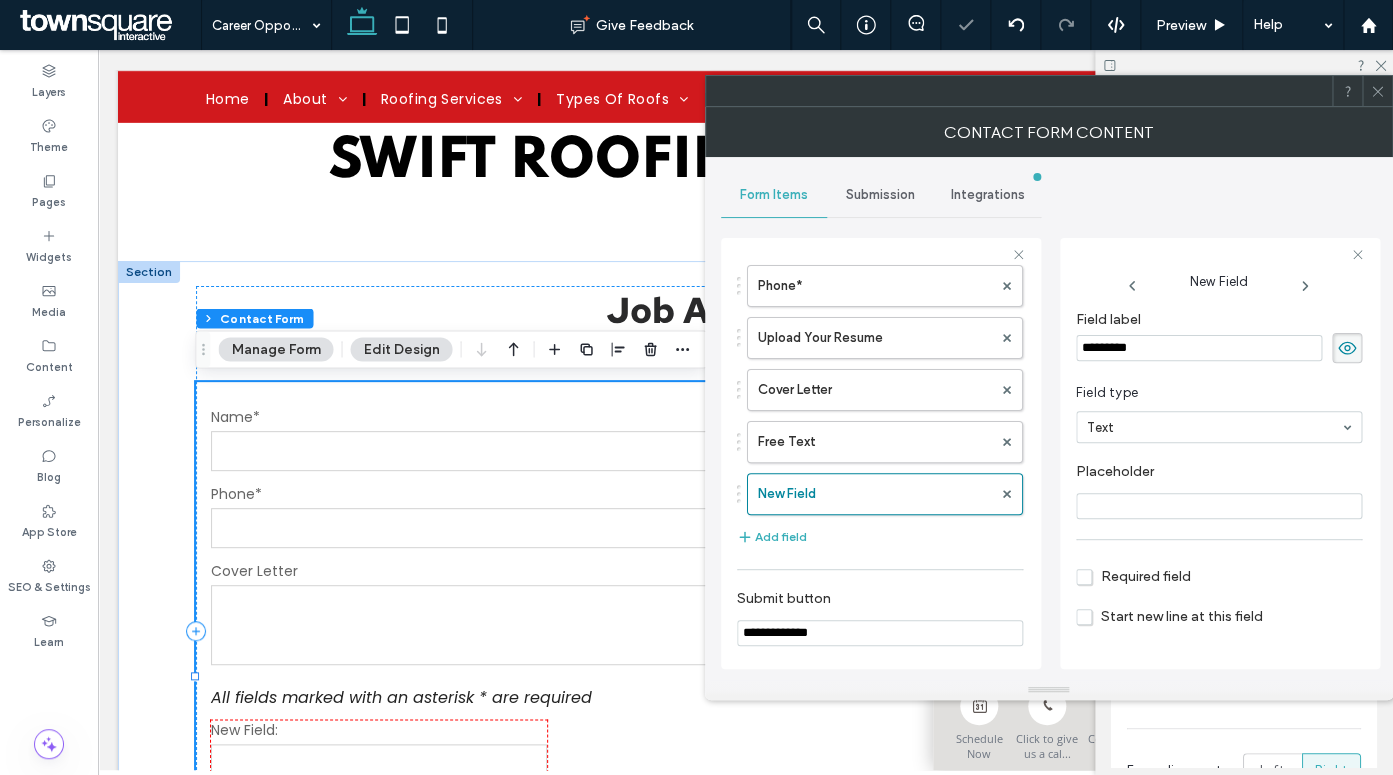 click on "*********" at bounding box center (1199, 348) 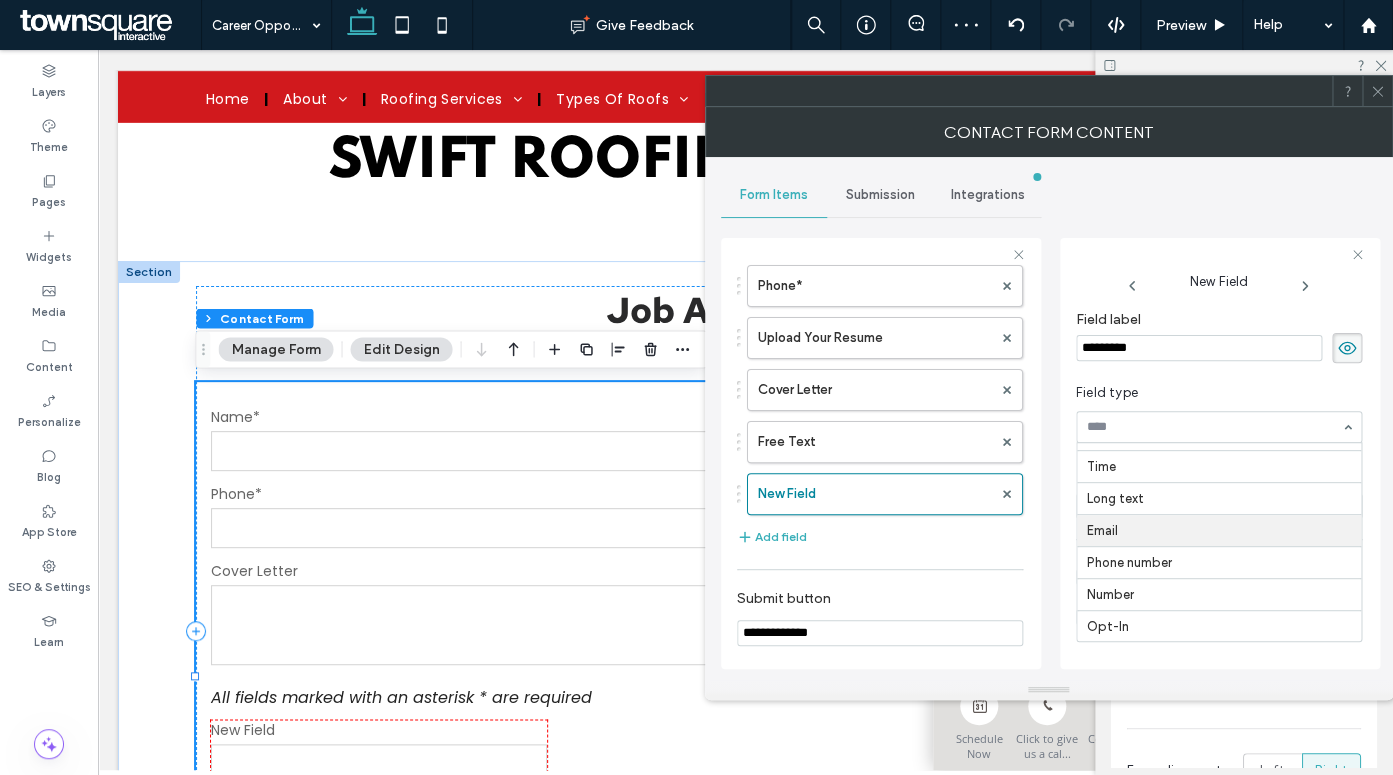 scroll, scrollTop: 230, scrollLeft: 0, axis: vertical 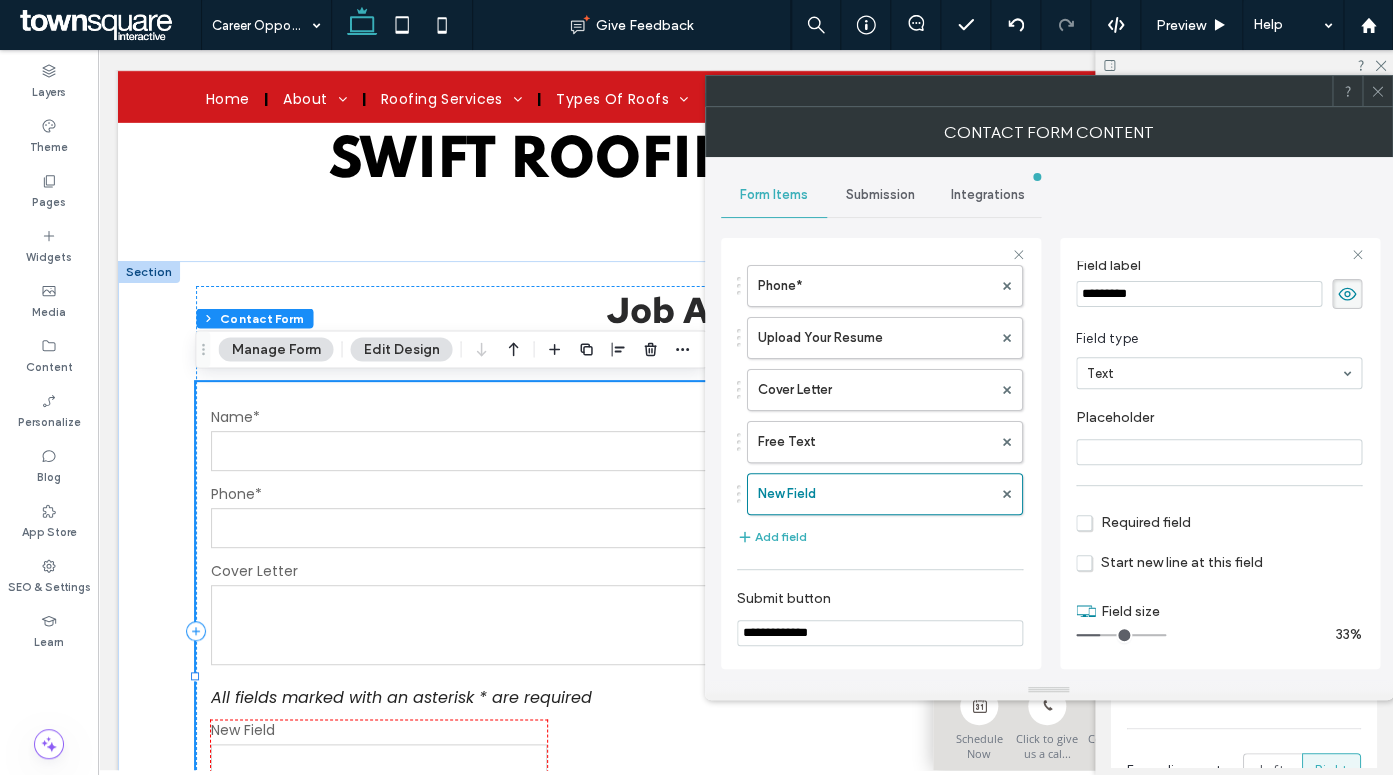 click on "*********" at bounding box center (1199, 294) 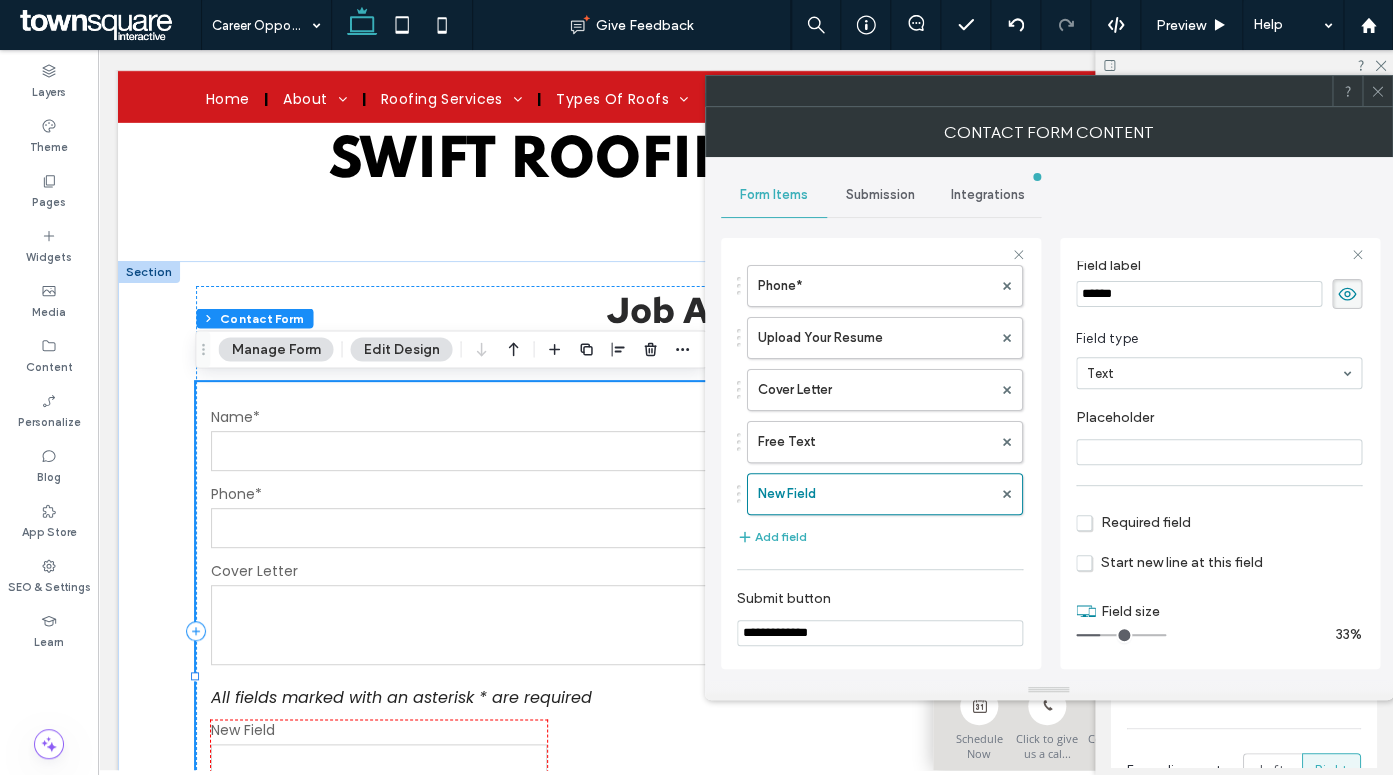 type on "*******" 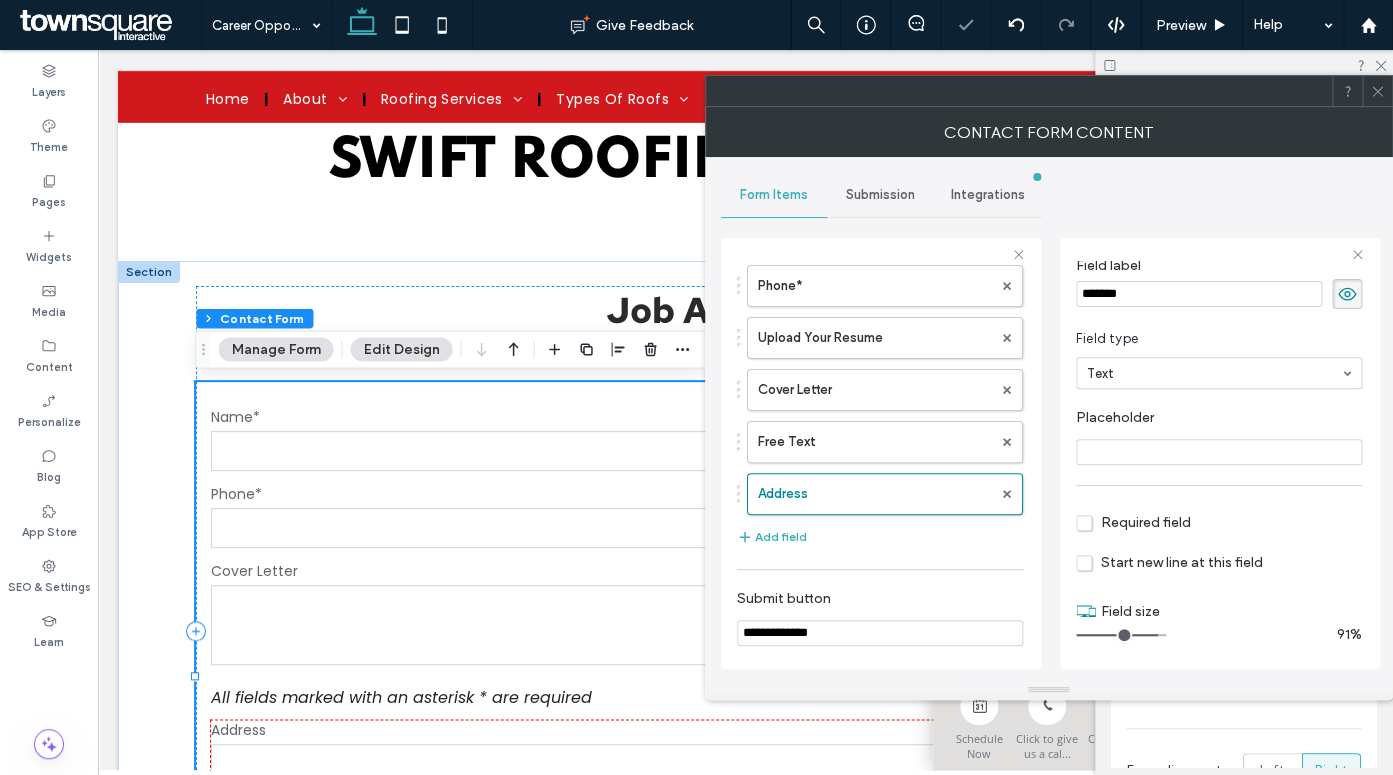 drag, startPoint x: 1113, startPoint y: 637, endPoint x: 1153, endPoint y: 633, distance: 40.1995 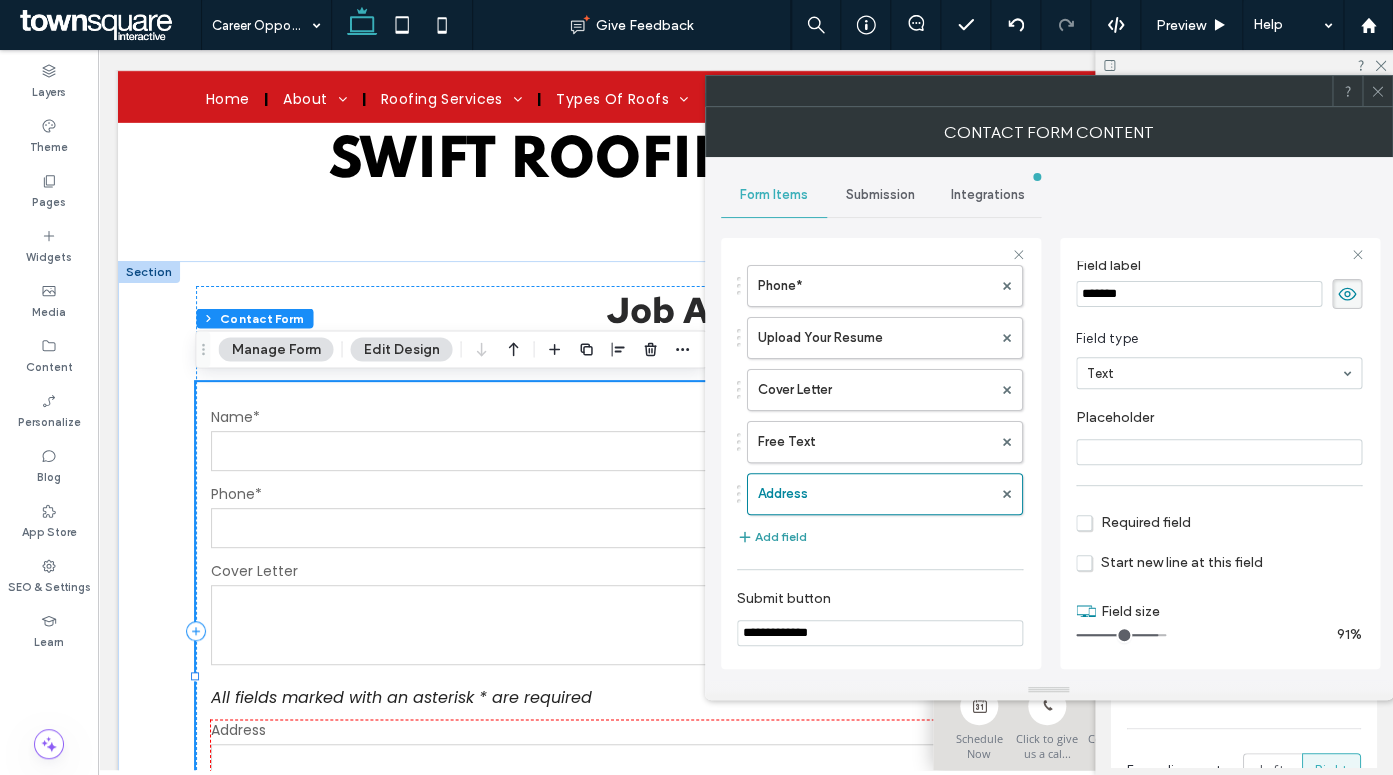 click on "Add field" at bounding box center (772, 537) 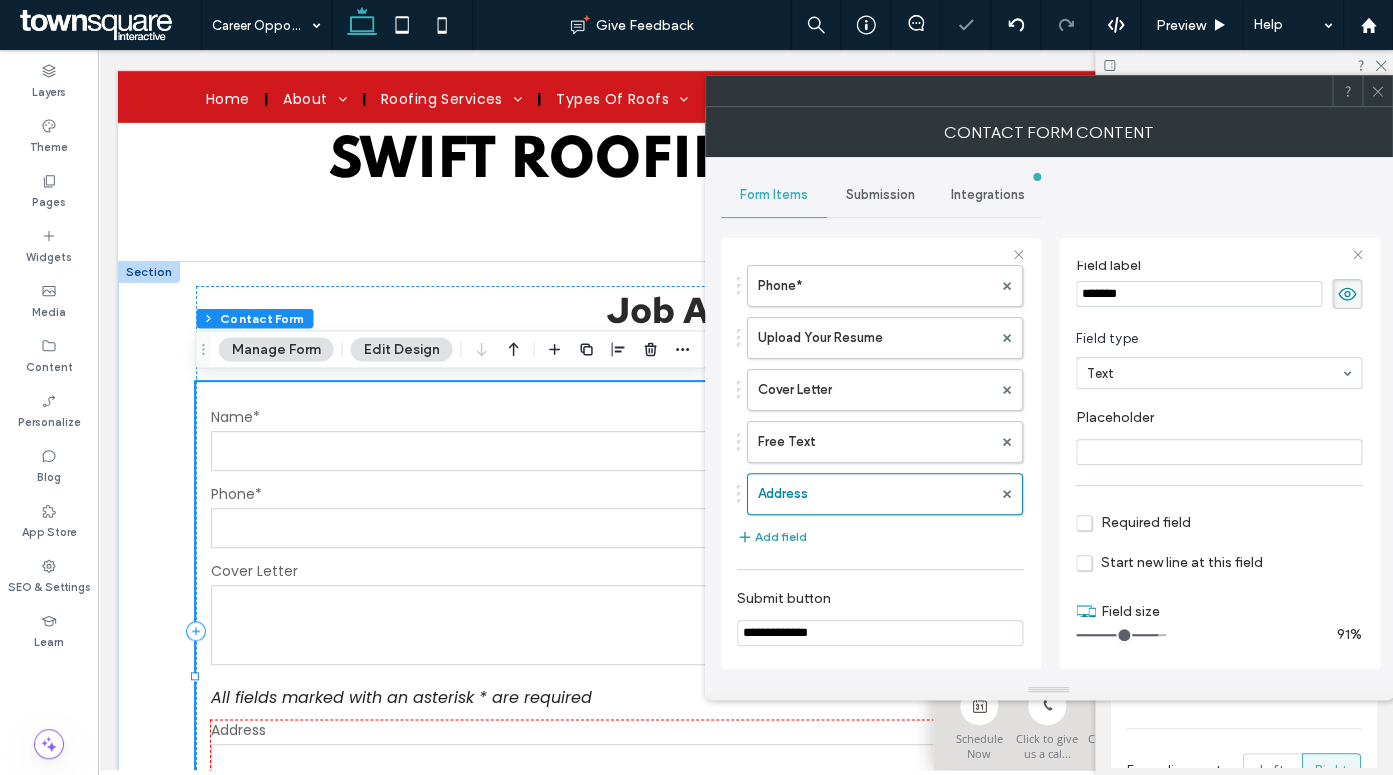 type on "*" 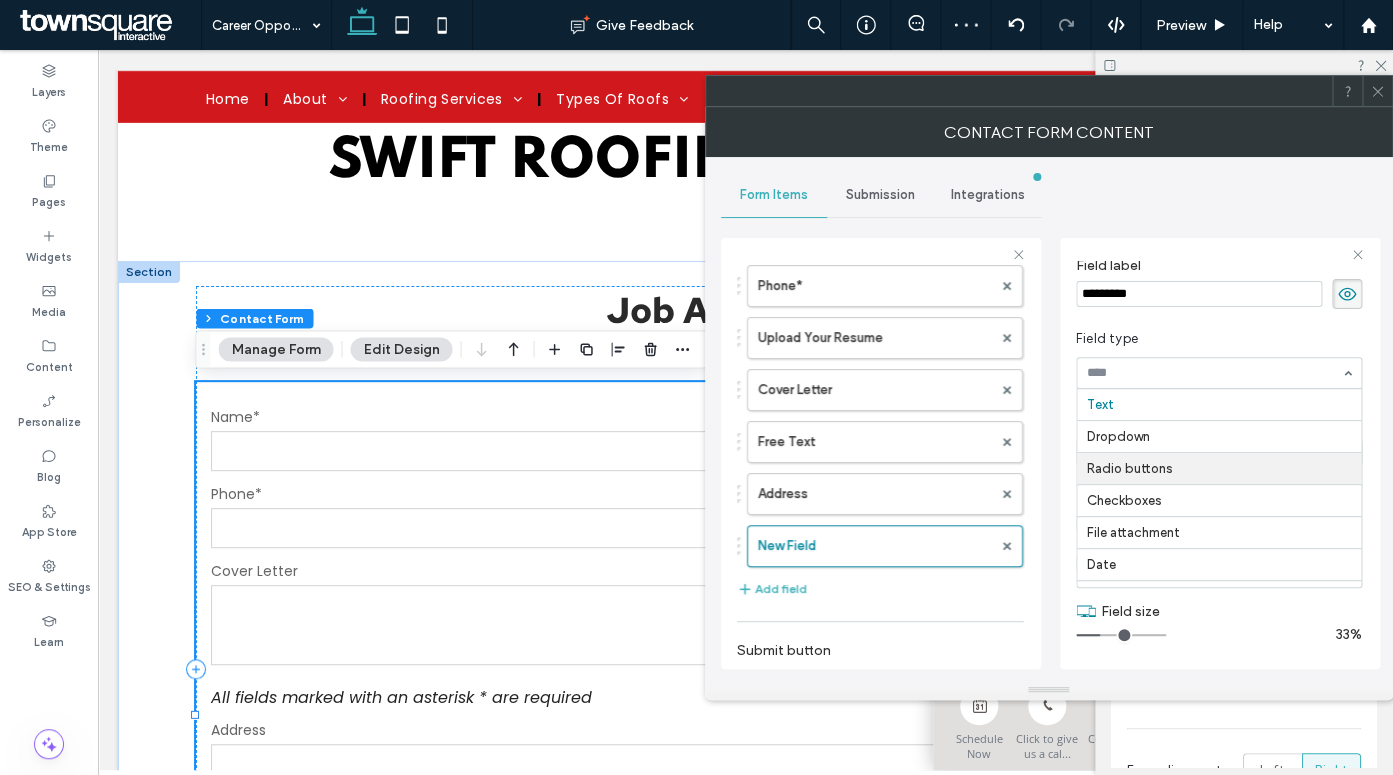 scroll, scrollTop: 0, scrollLeft: 0, axis: both 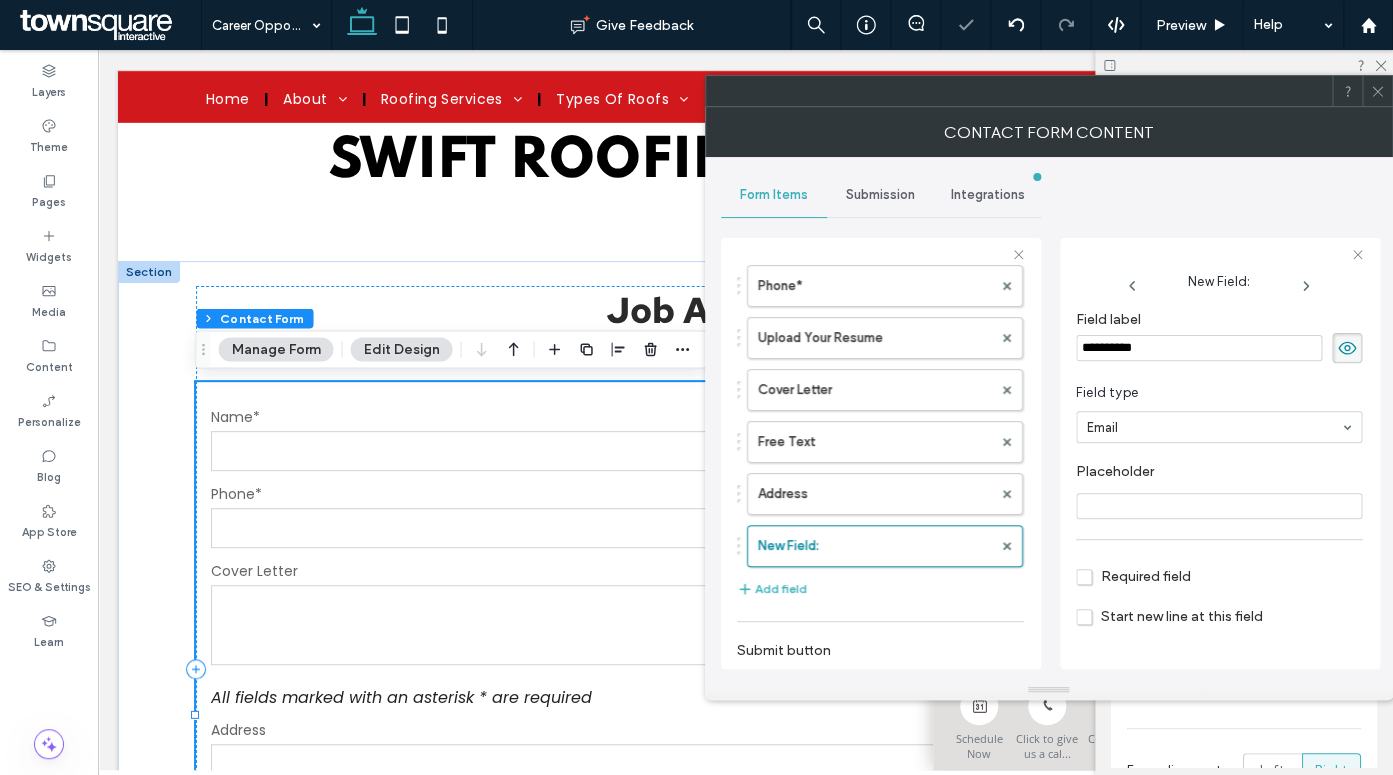 click on "**********" at bounding box center (1199, 348) 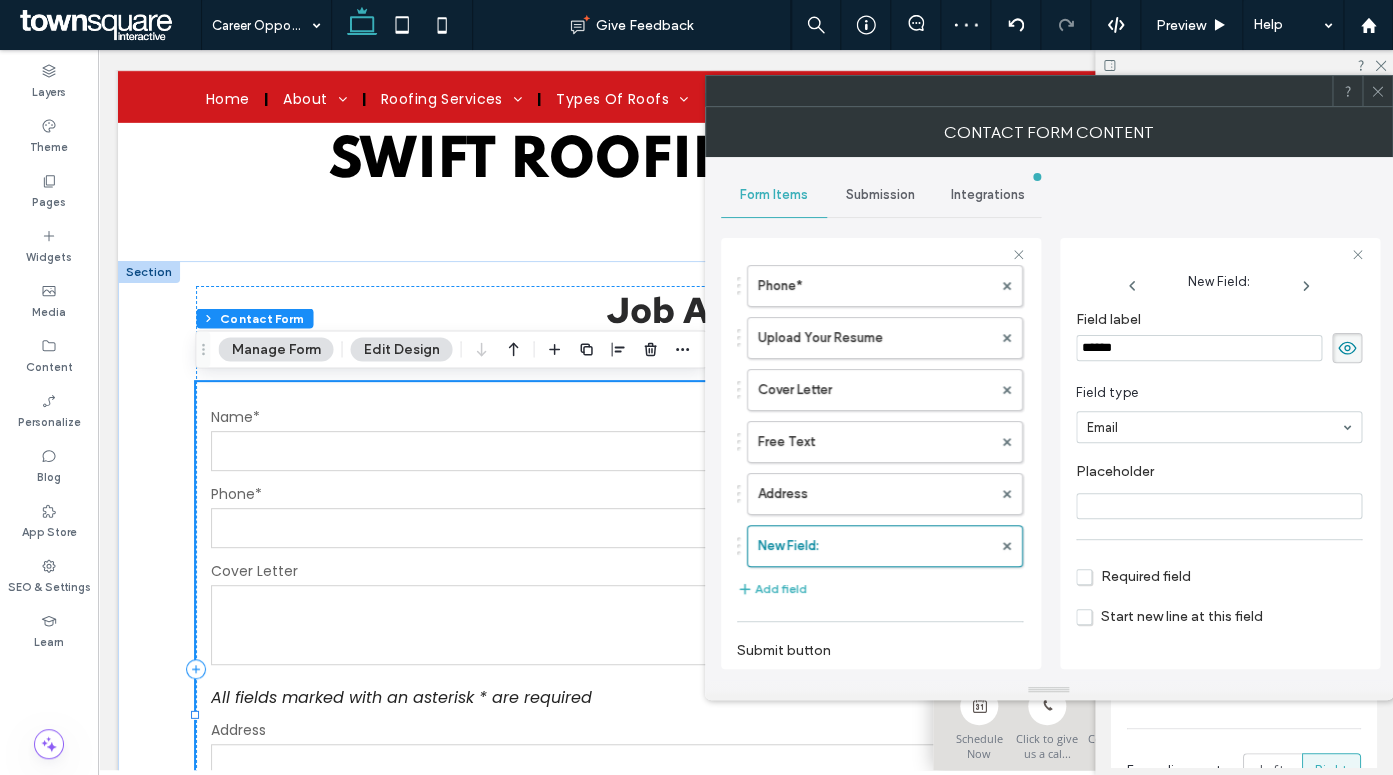 type on "*****" 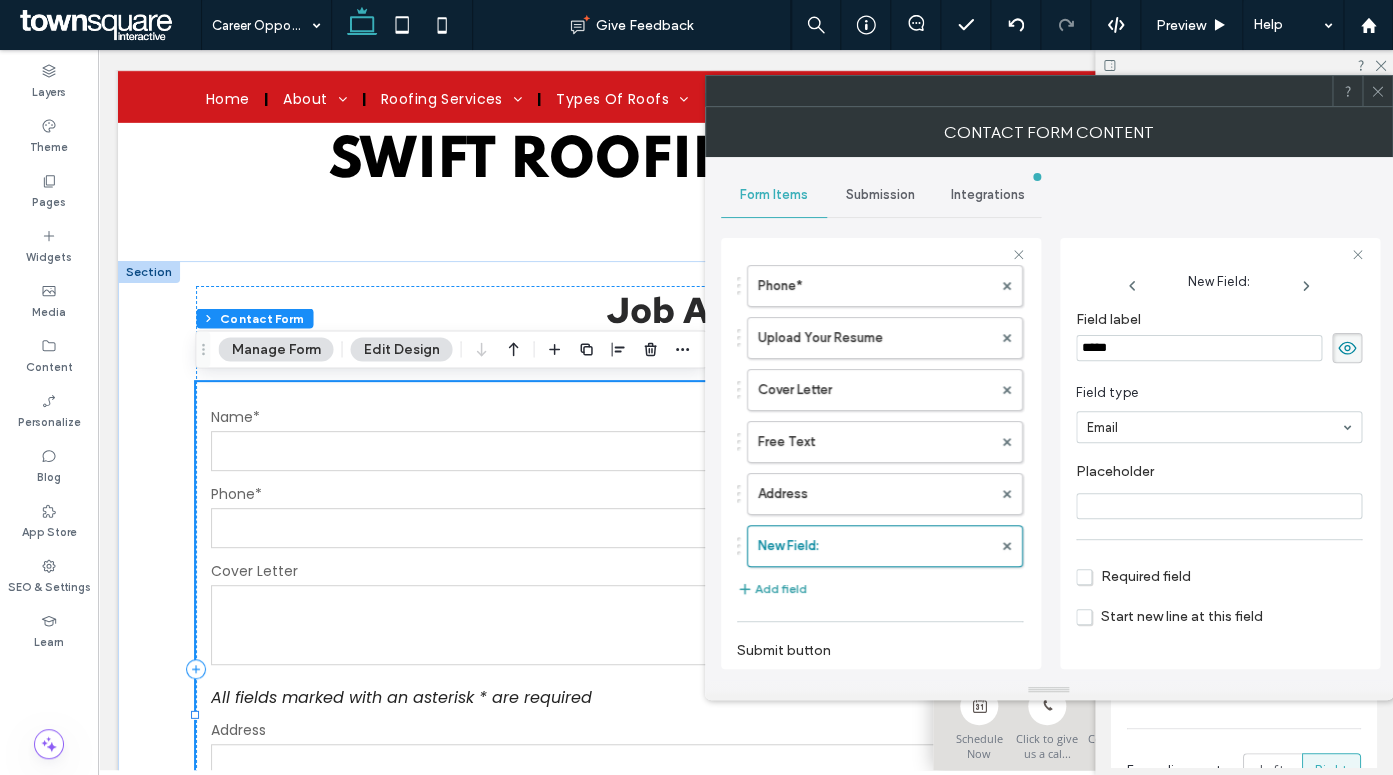 click on "Add field" at bounding box center [772, 589] 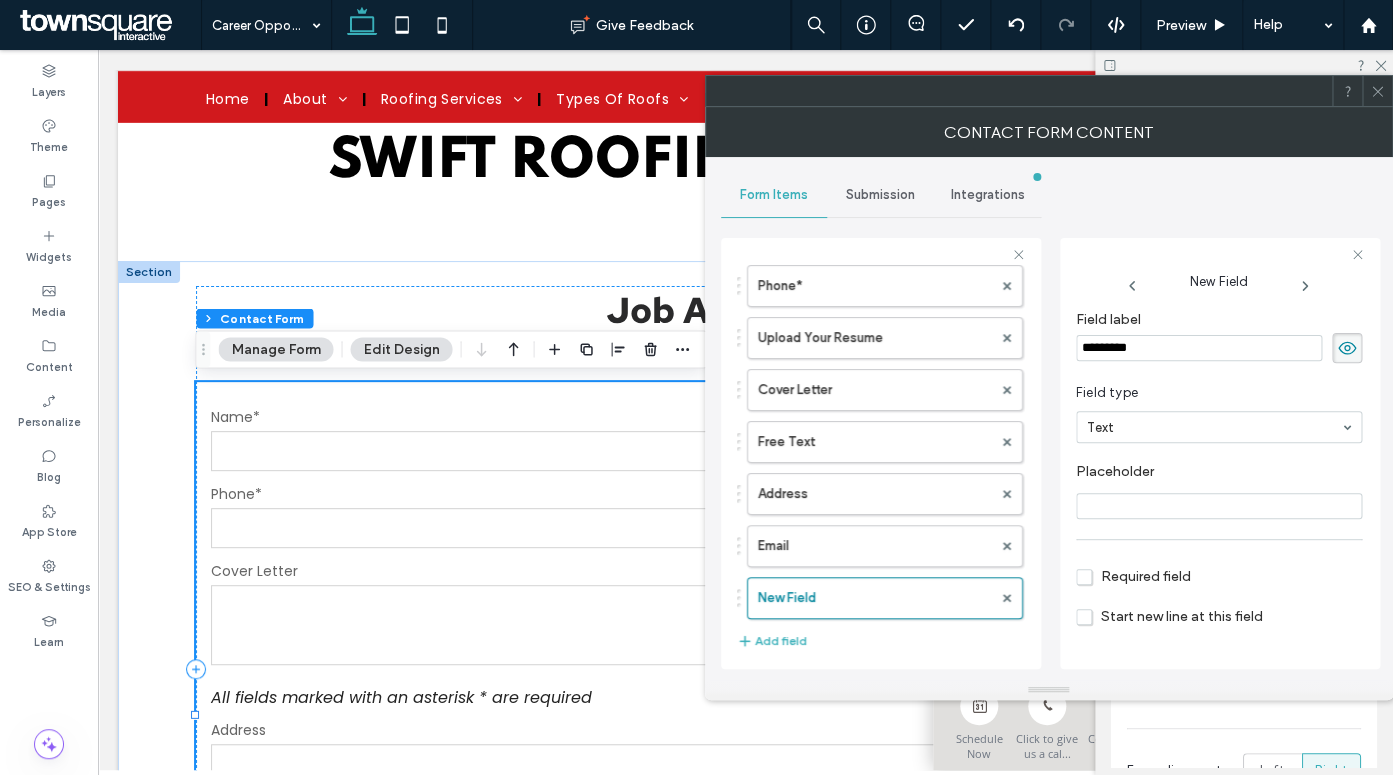 click on "*********" at bounding box center (1199, 348) 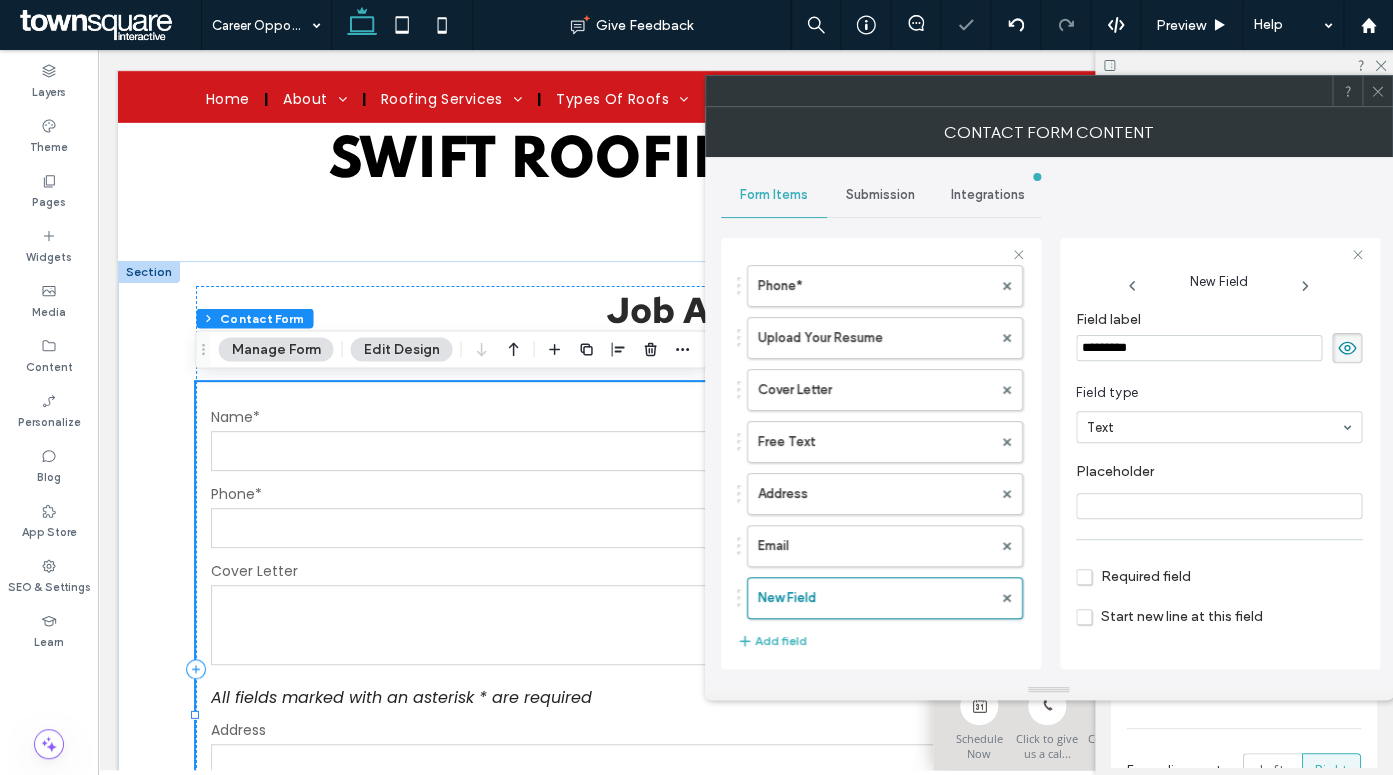 click on "Field label" at bounding box center [1219, 322] 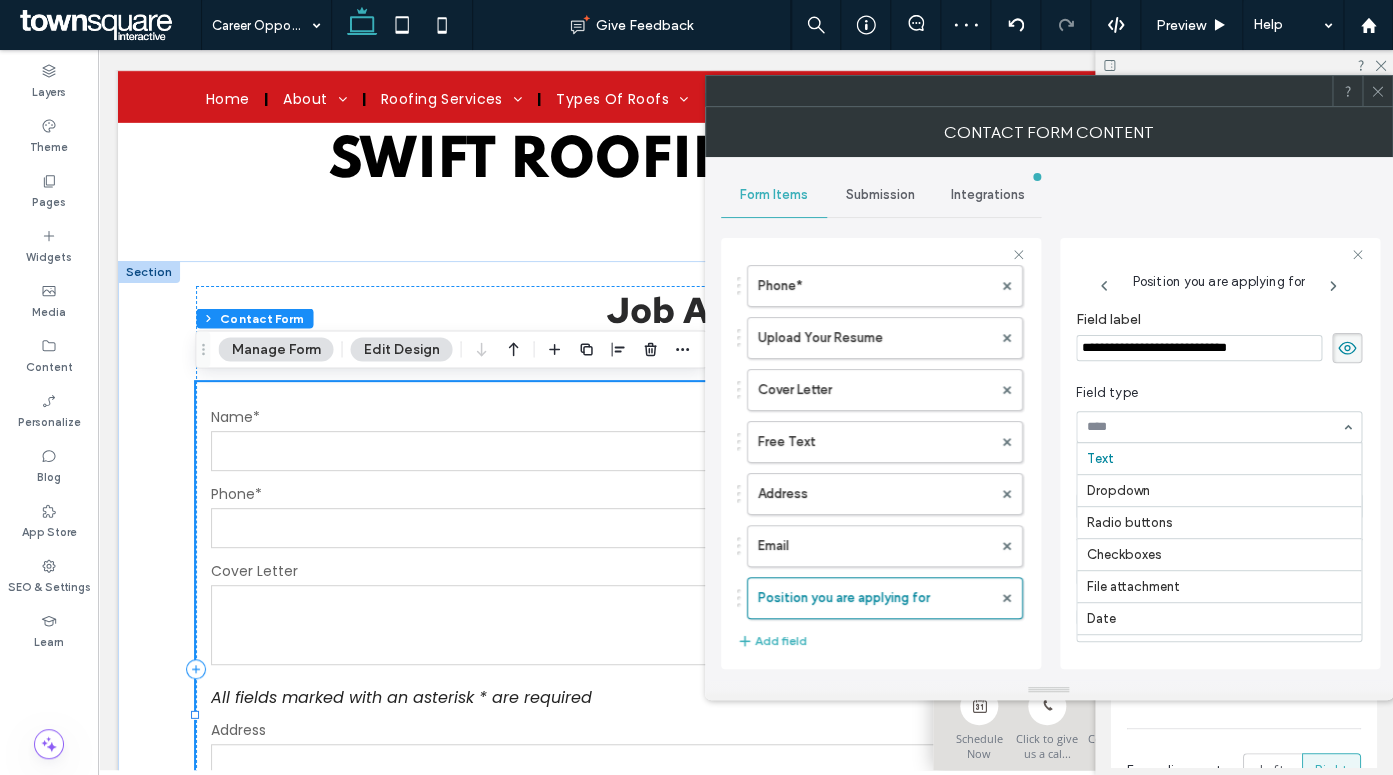scroll, scrollTop: 230, scrollLeft: 0, axis: vertical 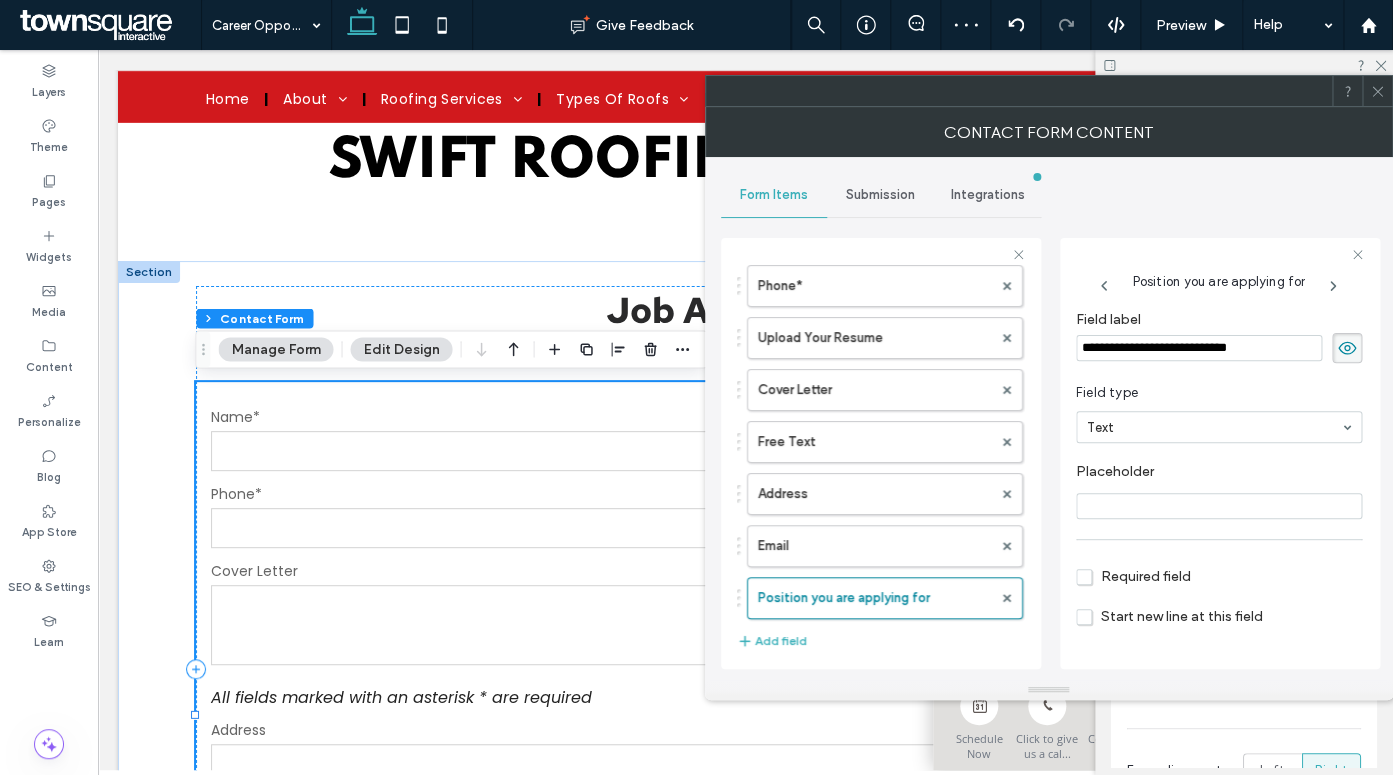 click on "**********" at bounding box center [1220, 453] 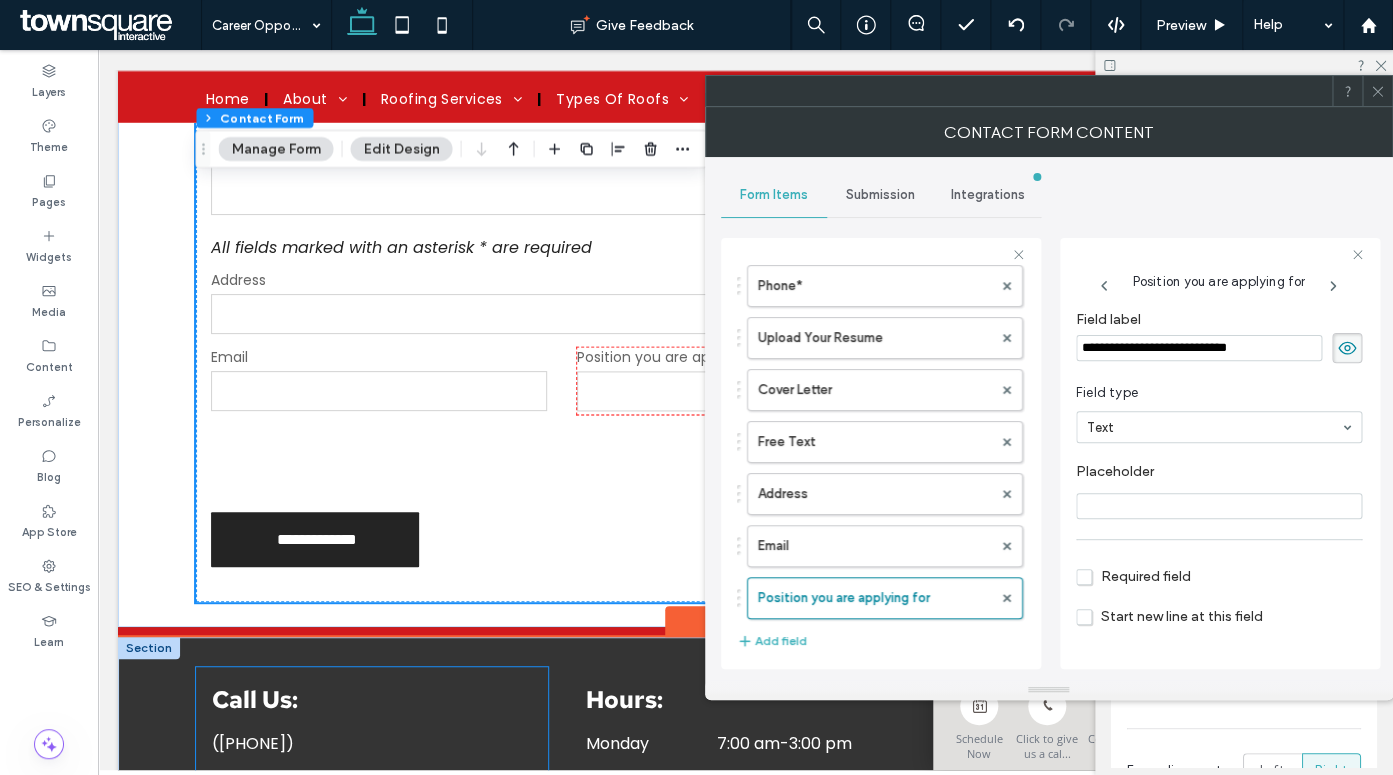 scroll, scrollTop: 838, scrollLeft: 0, axis: vertical 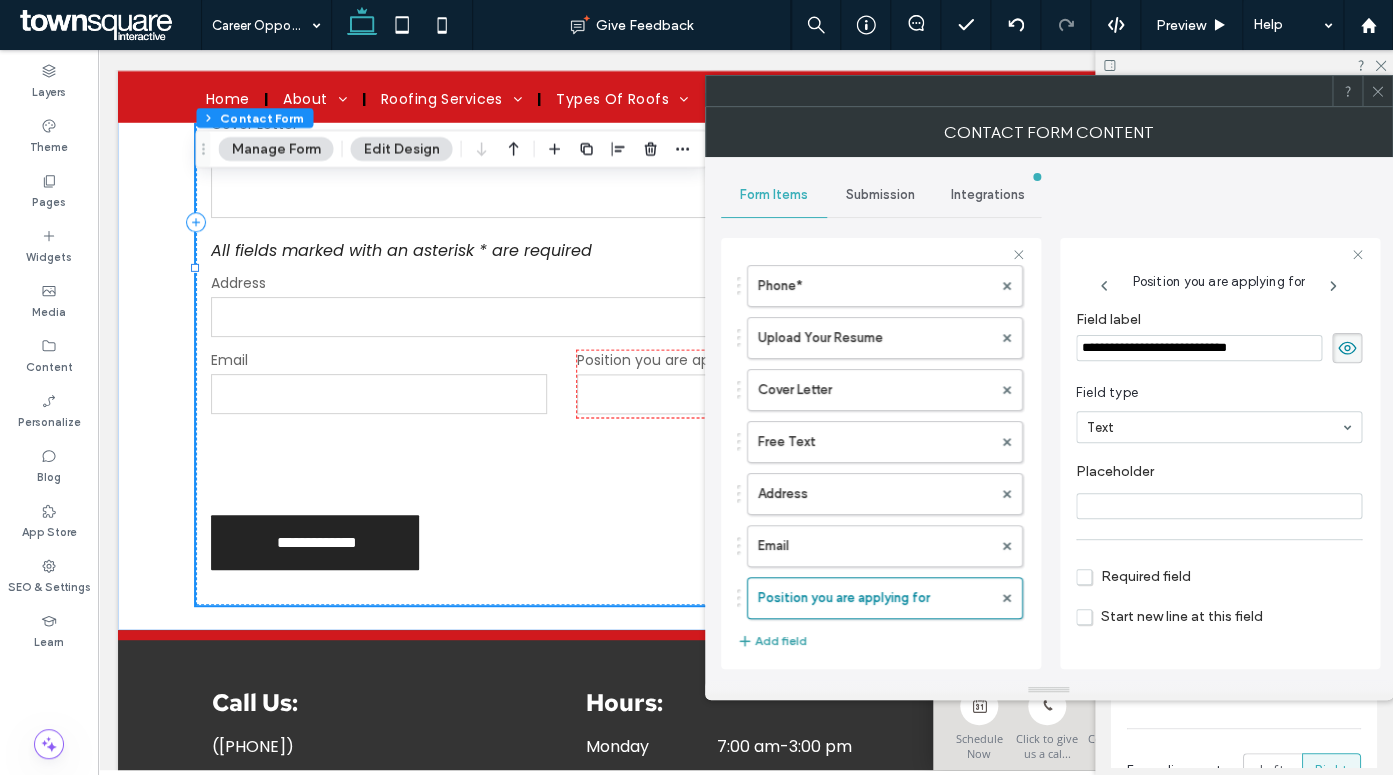 click on "Add field" at bounding box center [772, 641] 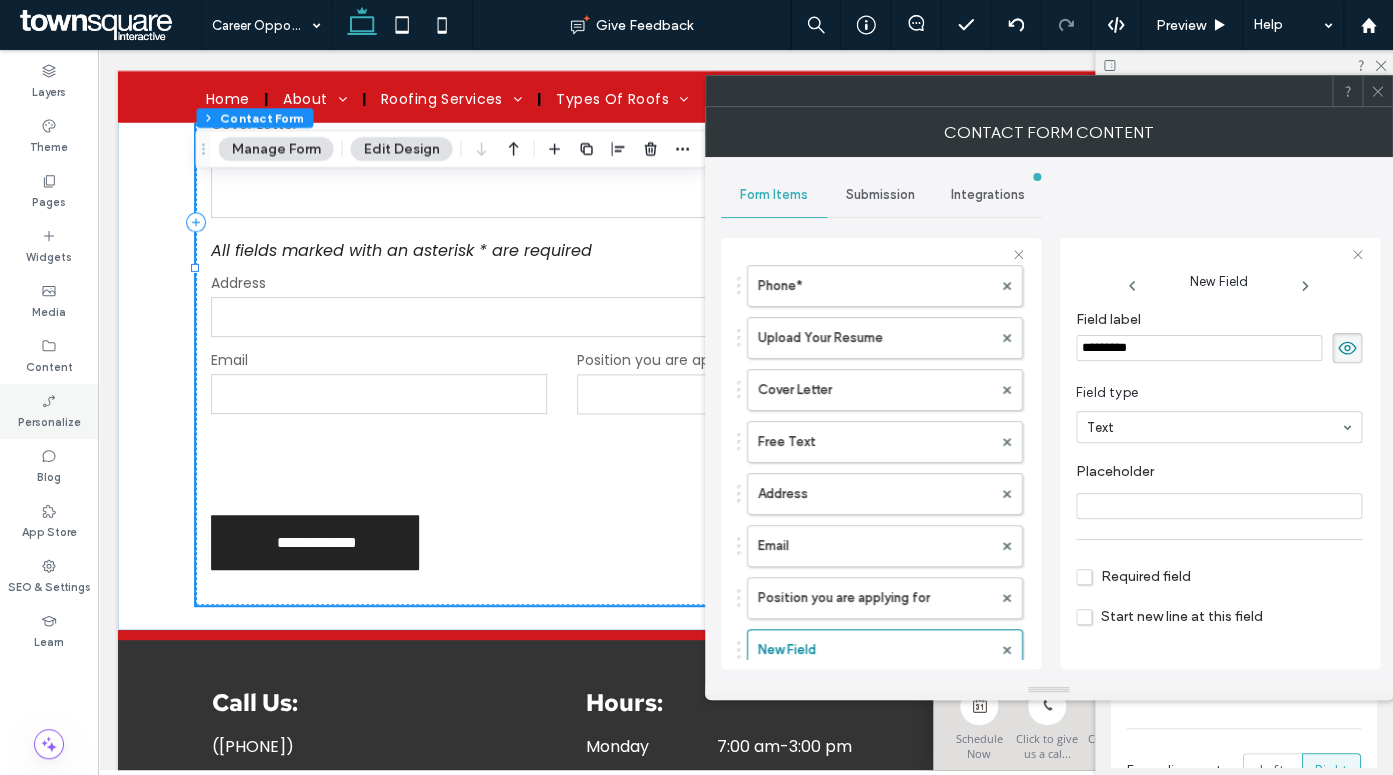 click on "*********" at bounding box center [1199, 348] 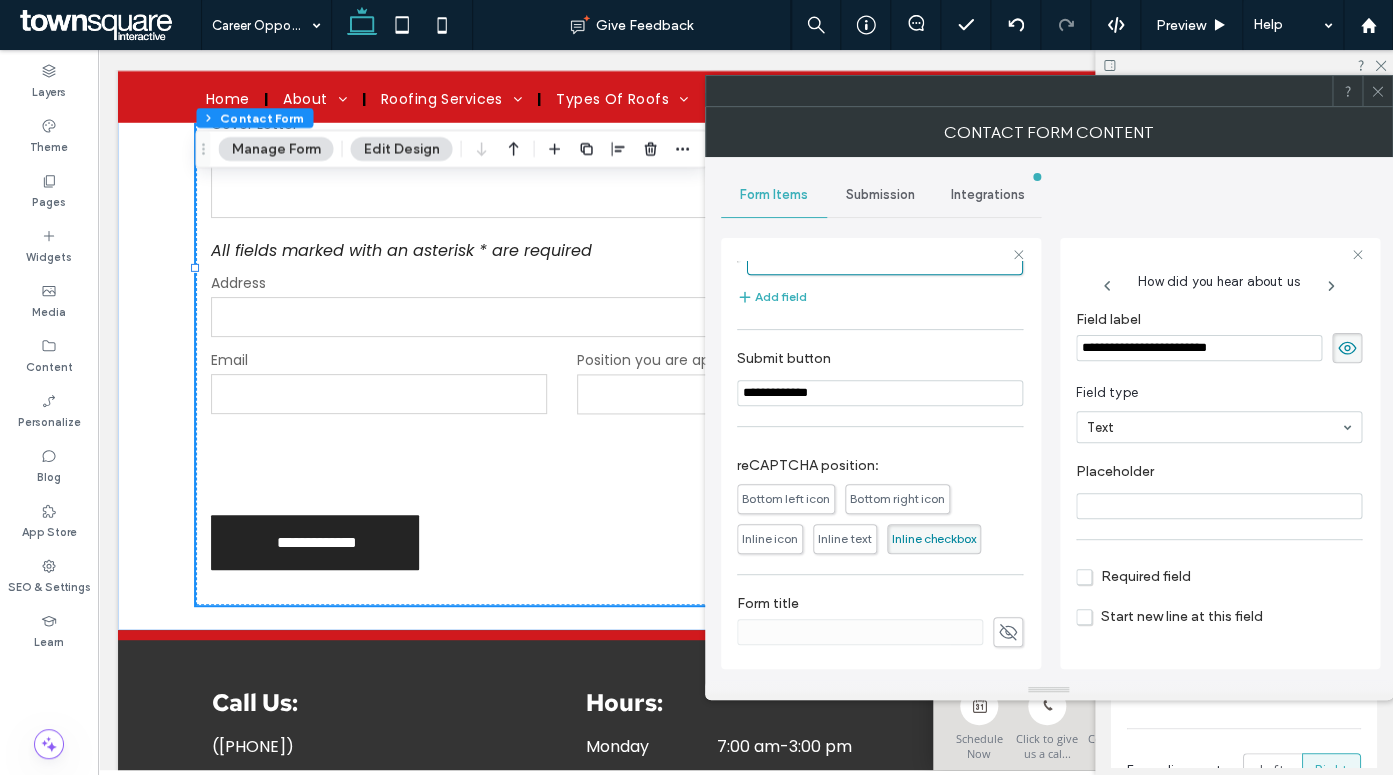 scroll, scrollTop: 404, scrollLeft: 0, axis: vertical 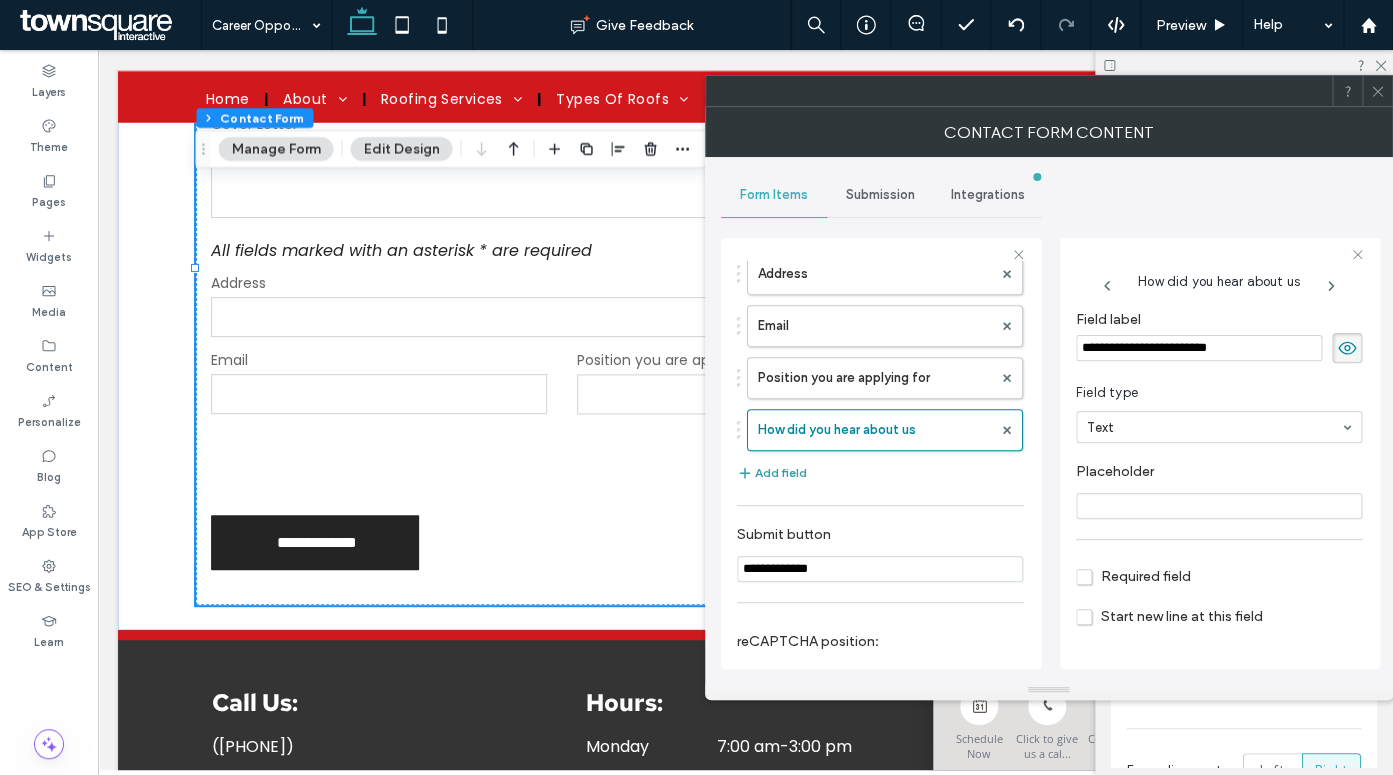 click on "Add field" at bounding box center [772, 473] 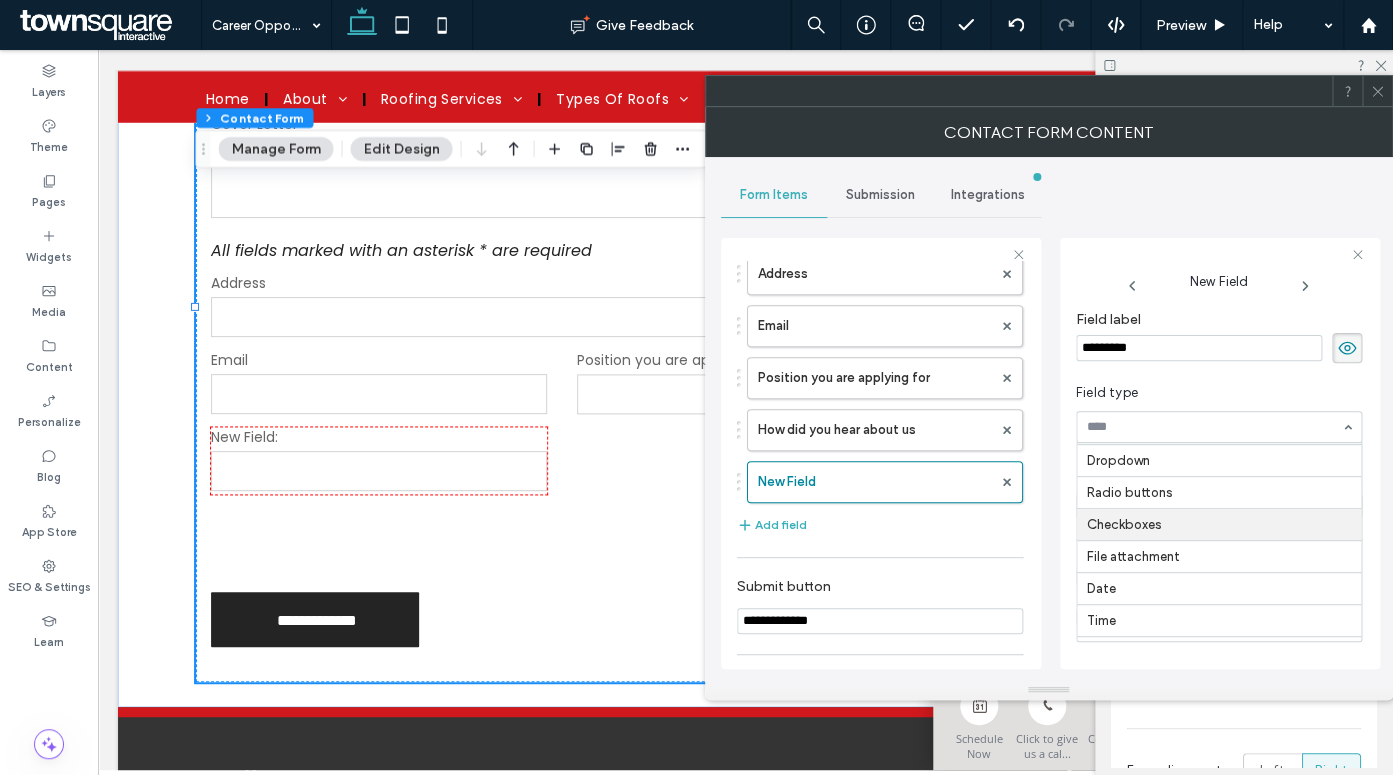 scroll, scrollTop: 34, scrollLeft: 0, axis: vertical 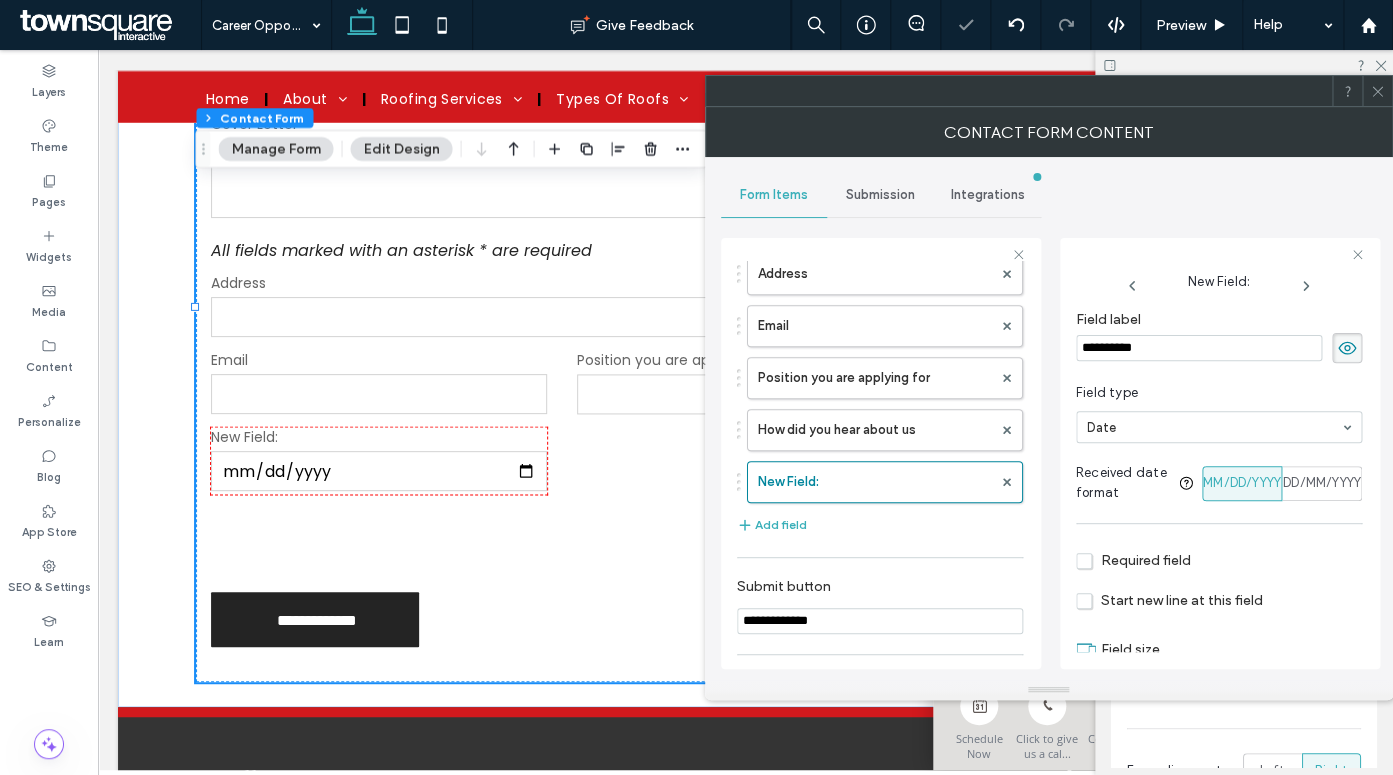 click on "**********" at bounding box center (1199, 348) 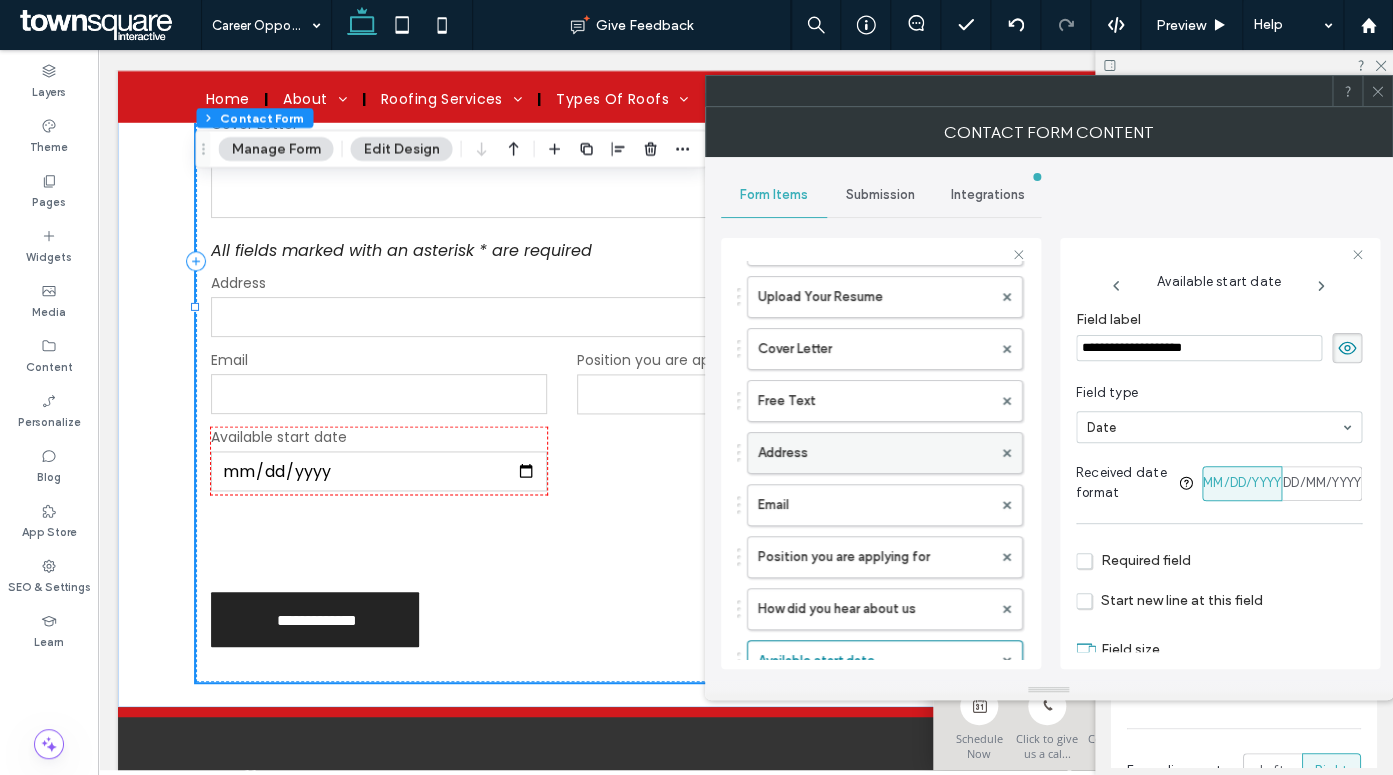 scroll, scrollTop: 228, scrollLeft: 0, axis: vertical 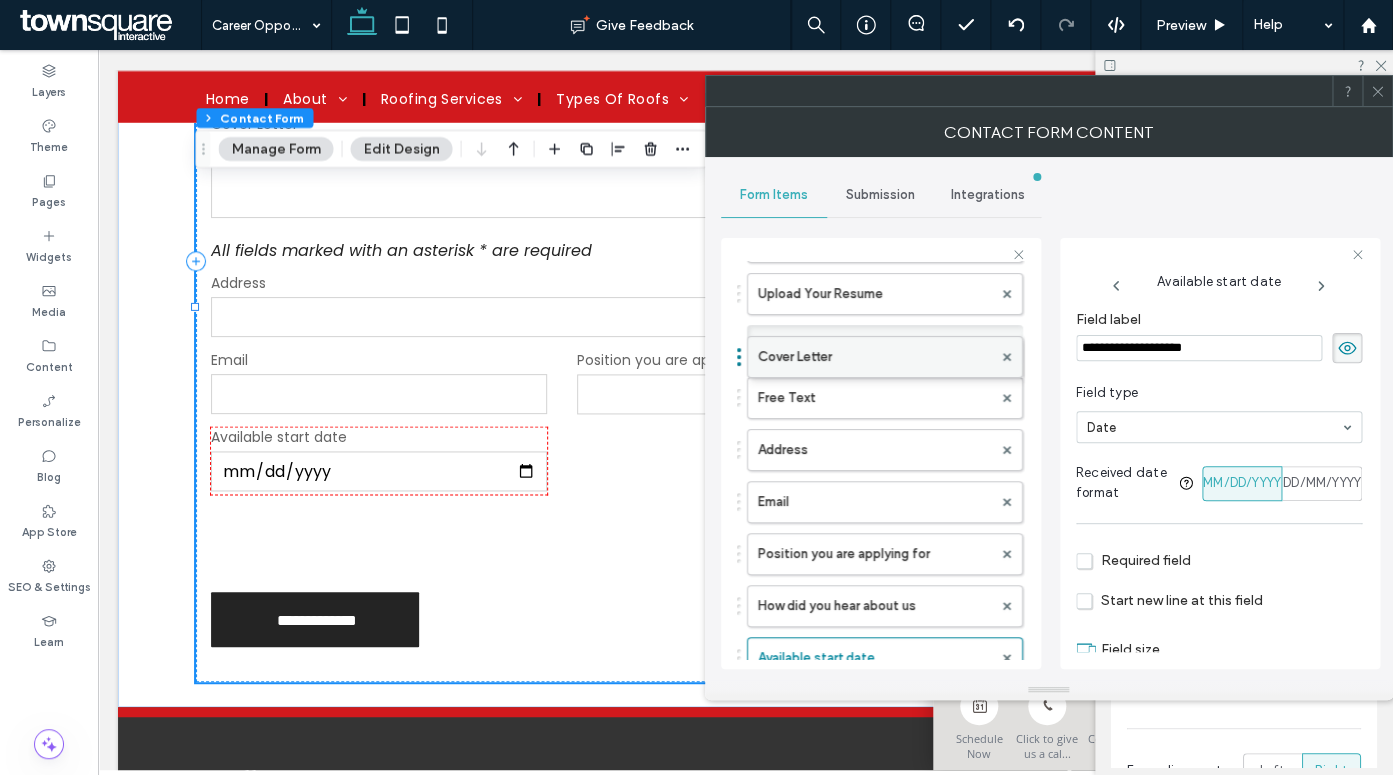 click on "Name* Email* Phone* Upload Your Resume Cover Letter Free Text Address Email Position you are applying for How did you hear about us Available start date Cover Letter" at bounding box center (880, 393) 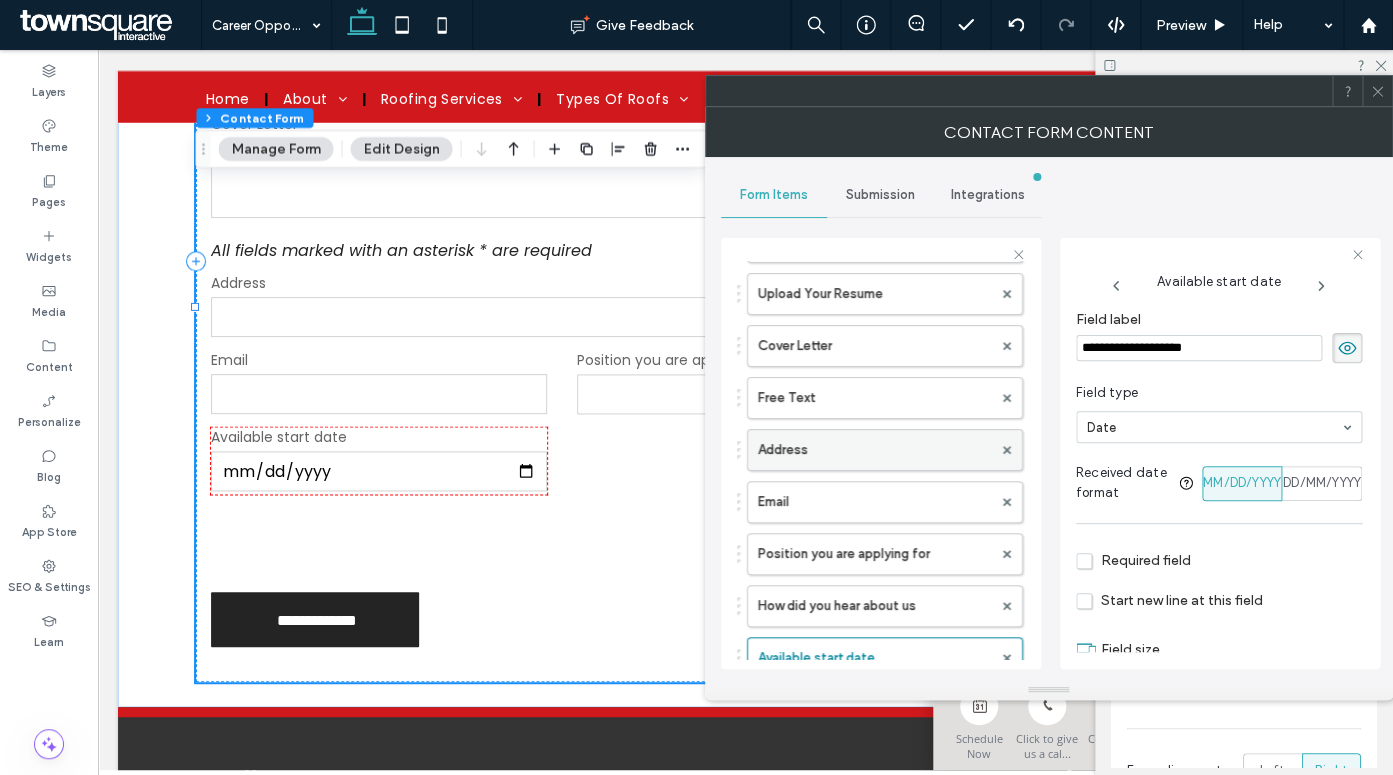 scroll, scrollTop: 124, scrollLeft: 0, axis: vertical 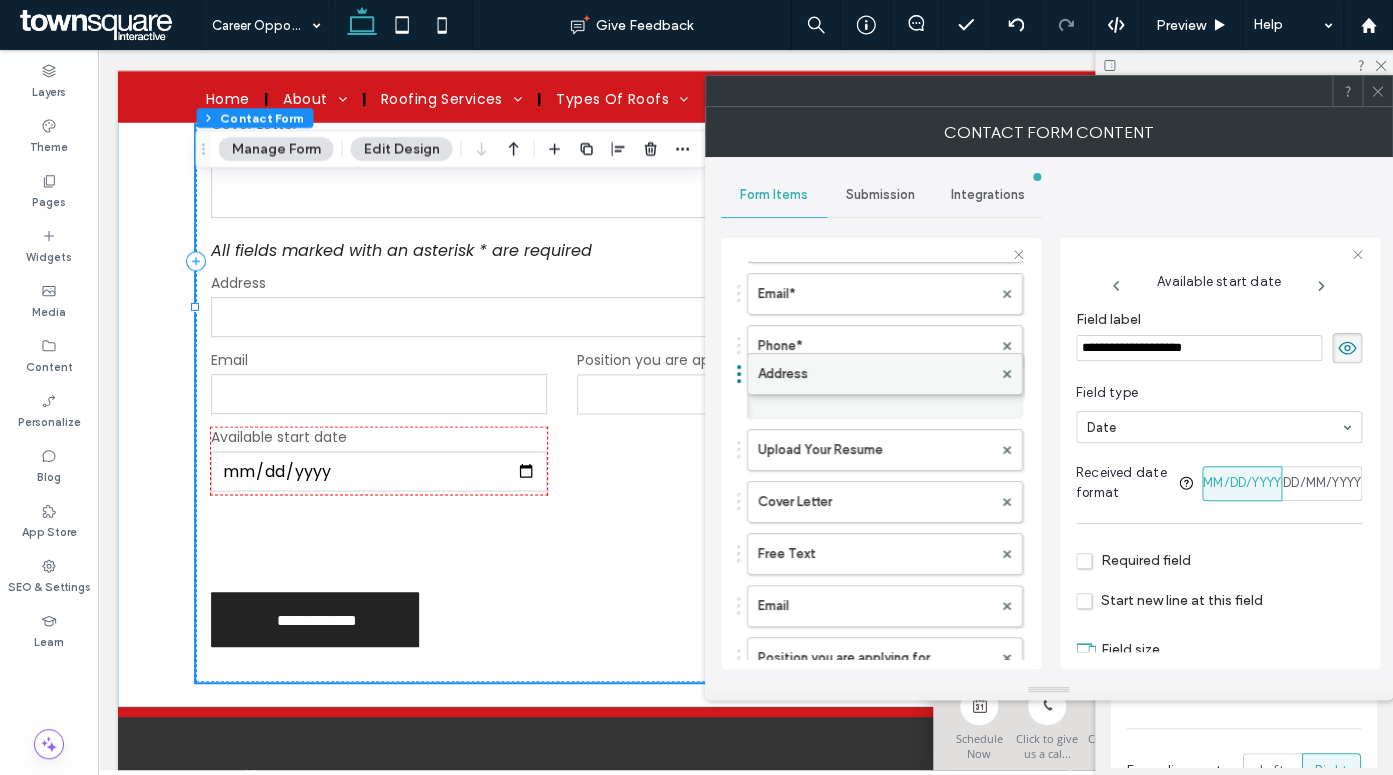 drag, startPoint x: 822, startPoint y: 554, endPoint x: 822, endPoint y: 364, distance: 190 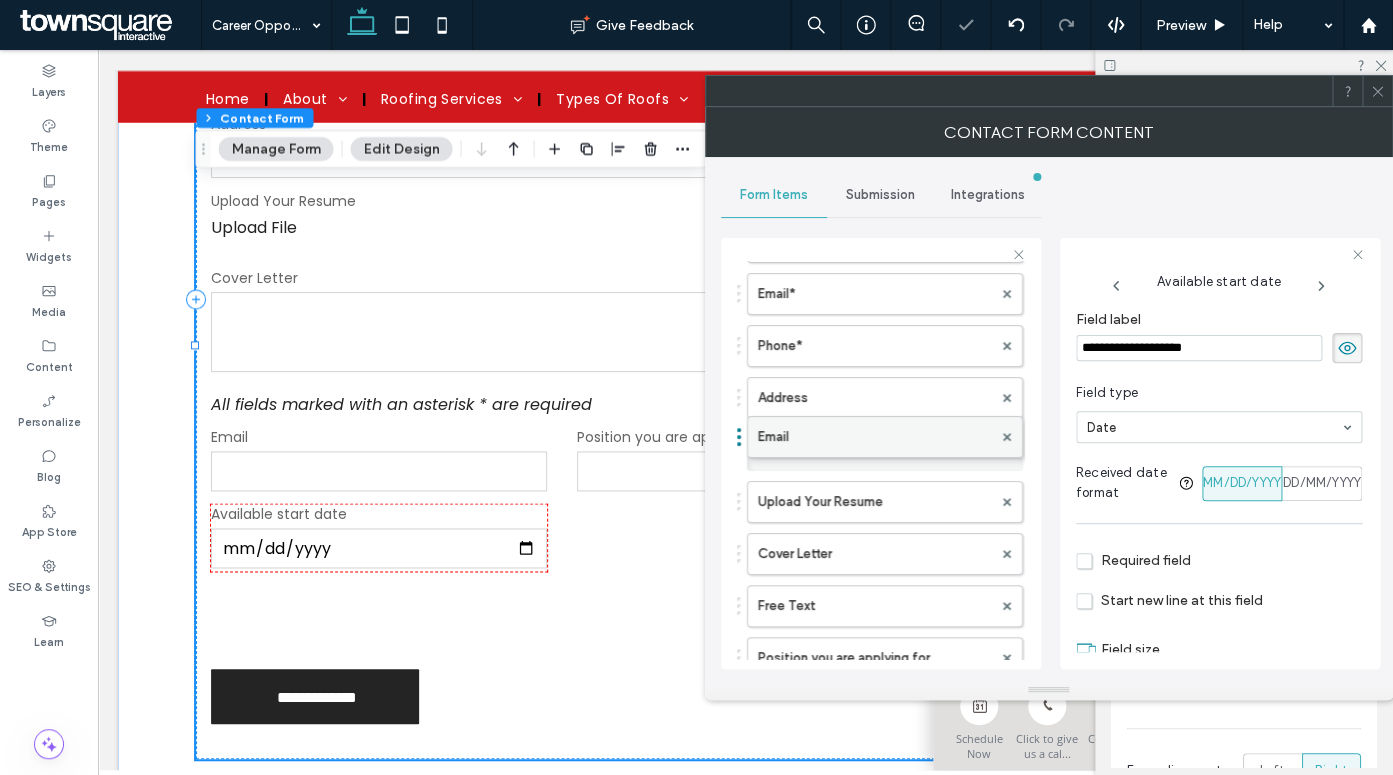 drag, startPoint x: 818, startPoint y: 601, endPoint x: 819, endPoint y: 422, distance: 179.00279 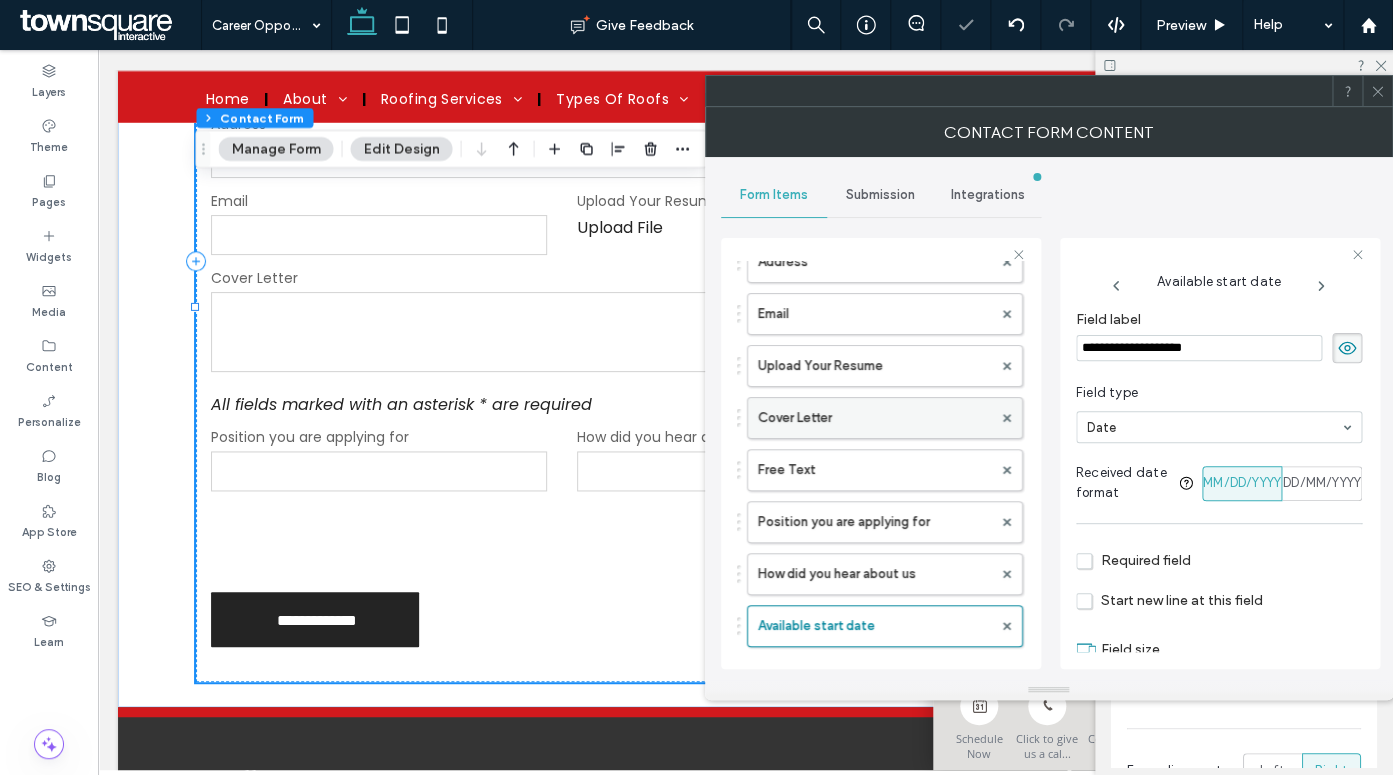 scroll, scrollTop: 332, scrollLeft: 0, axis: vertical 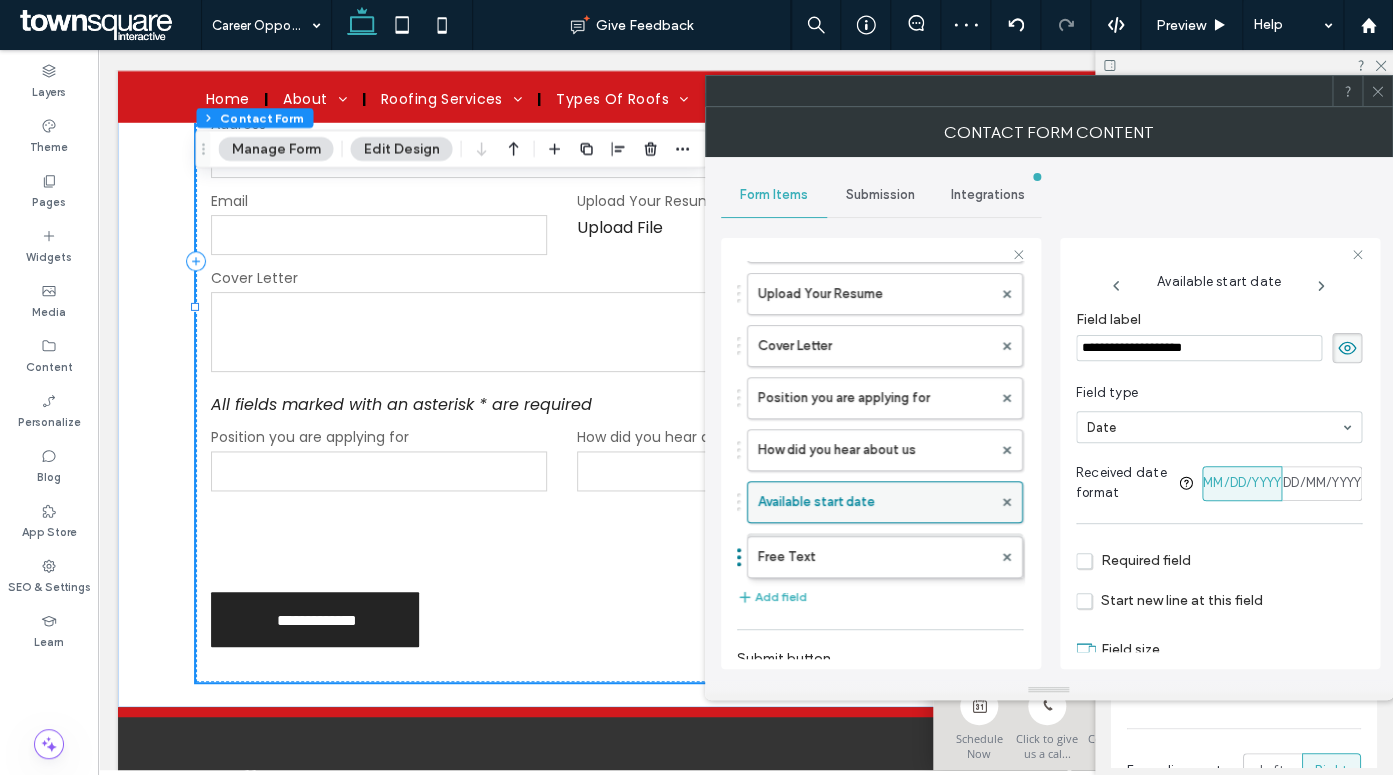 click on "Name* Email* Phone* Address Email Upload Your Resume Cover Letter Position you are applying for How did you hear about us Available start date Free Text Free Text" at bounding box center (880, 289) 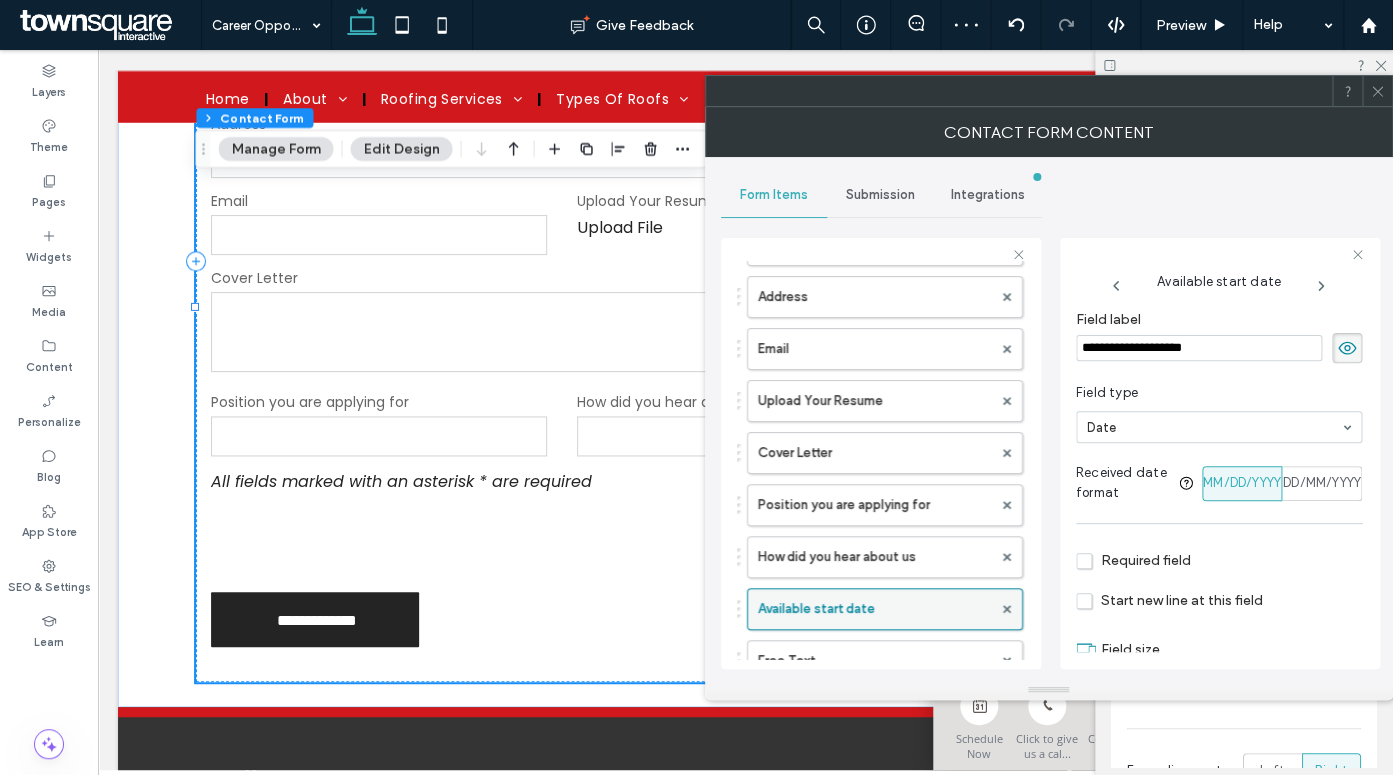 scroll, scrollTop: 207, scrollLeft: 0, axis: vertical 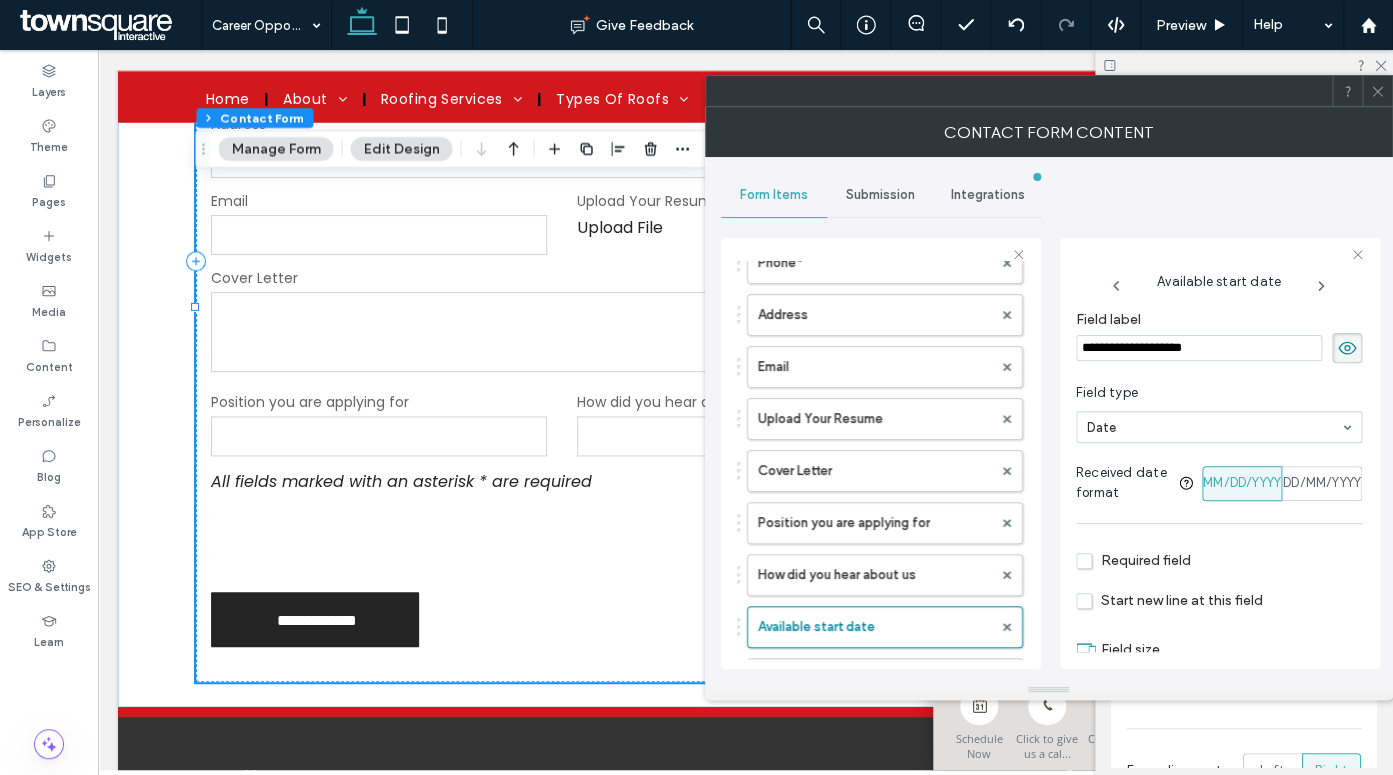 click on "Required field" at bounding box center [1133, 560] 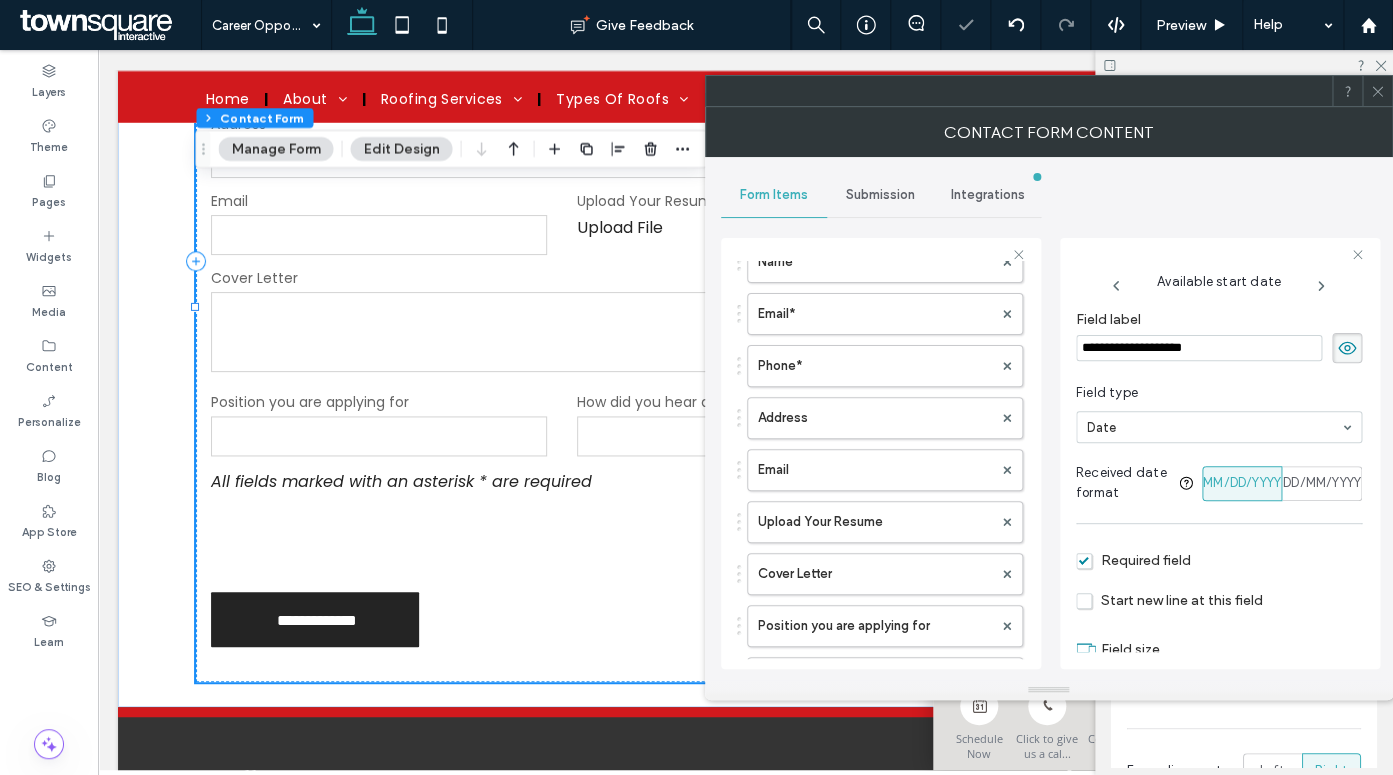 scroll, scrollTop: 92, scrollLeft: 0, axis: vertical 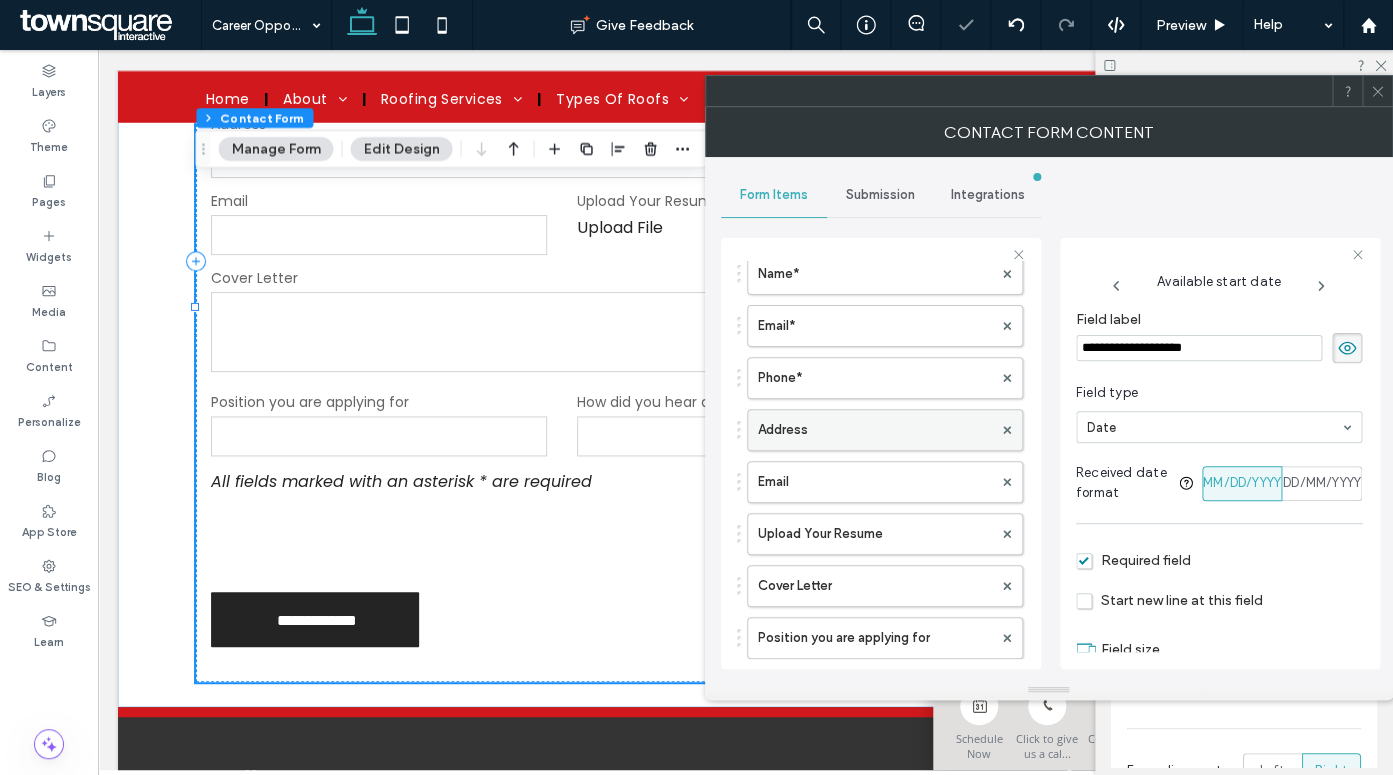 click on "Address" at bounding box center [875, 430] 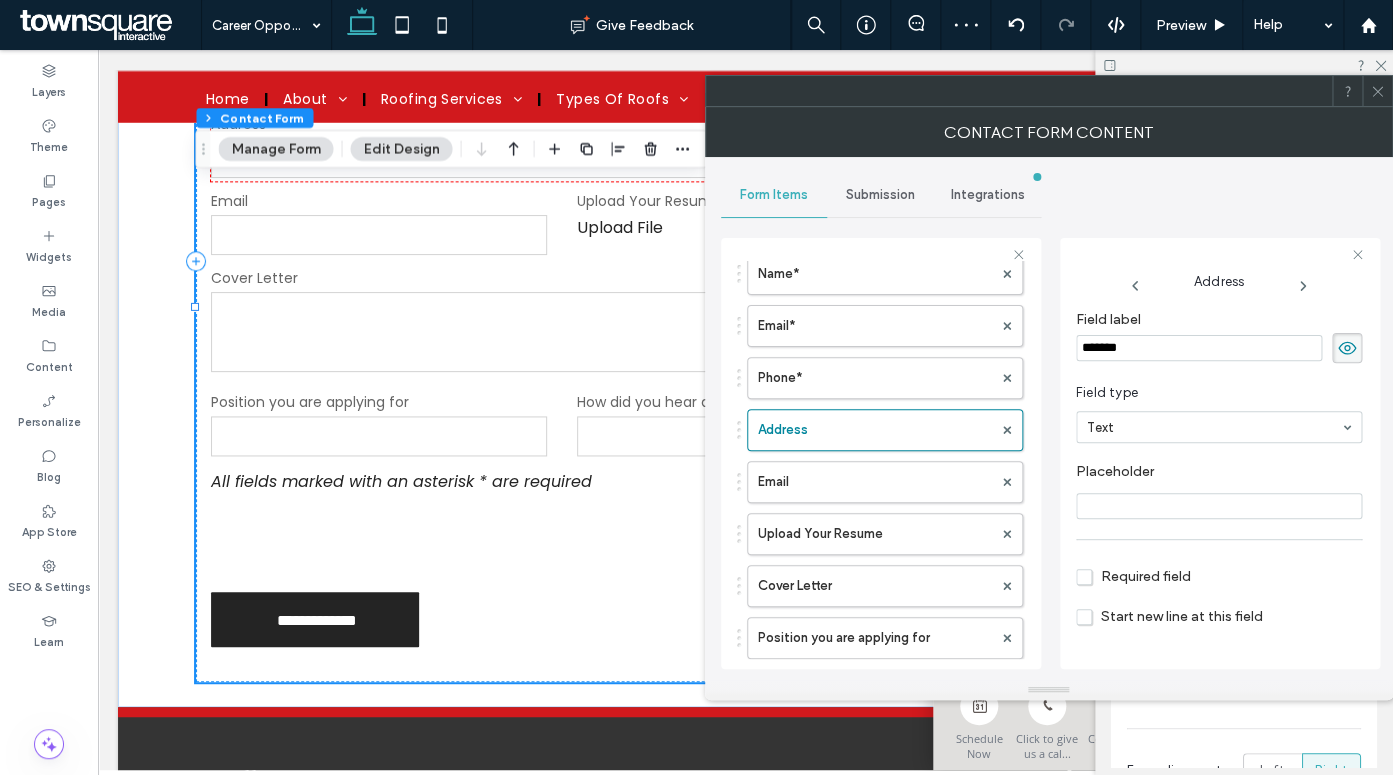 click on "Required field" at bounding box center [1133, 576] 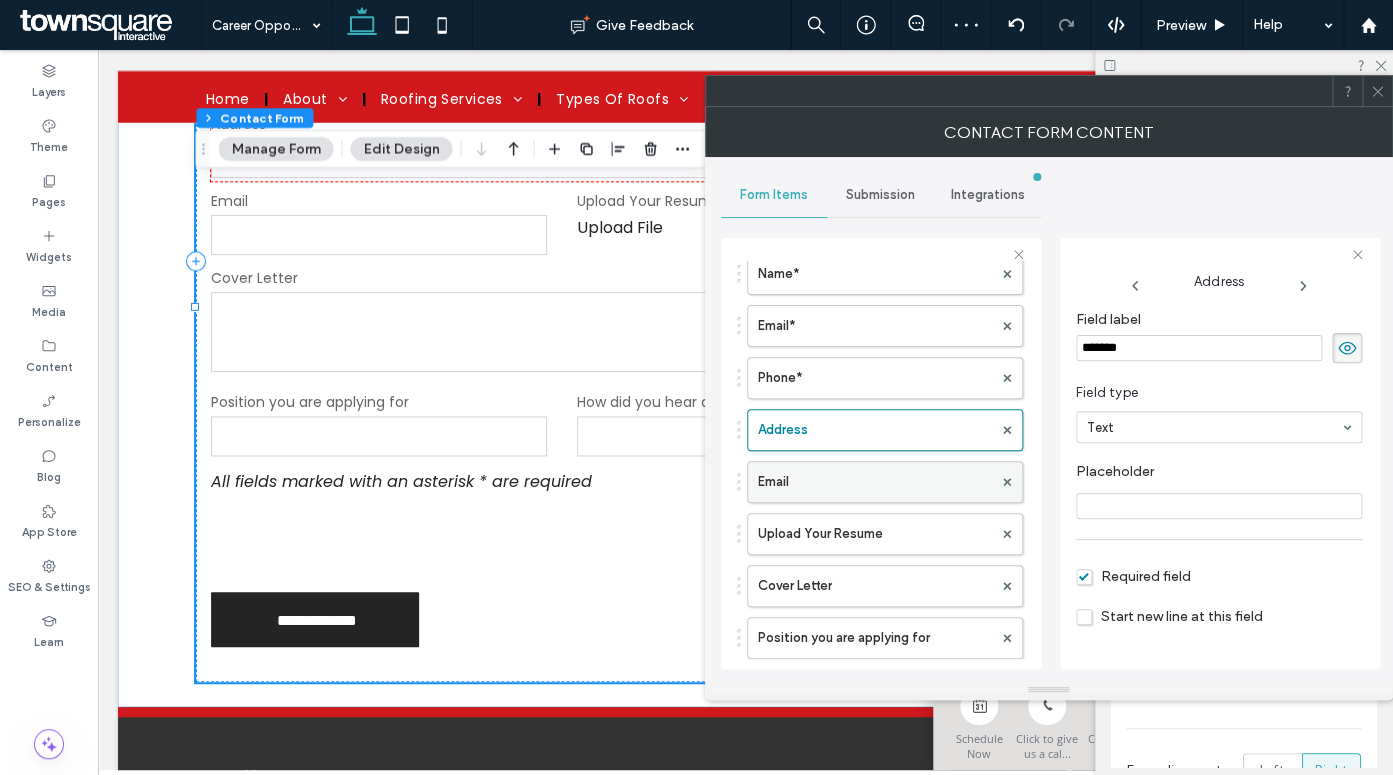 click on "Email" at bounding box center (875, 482) 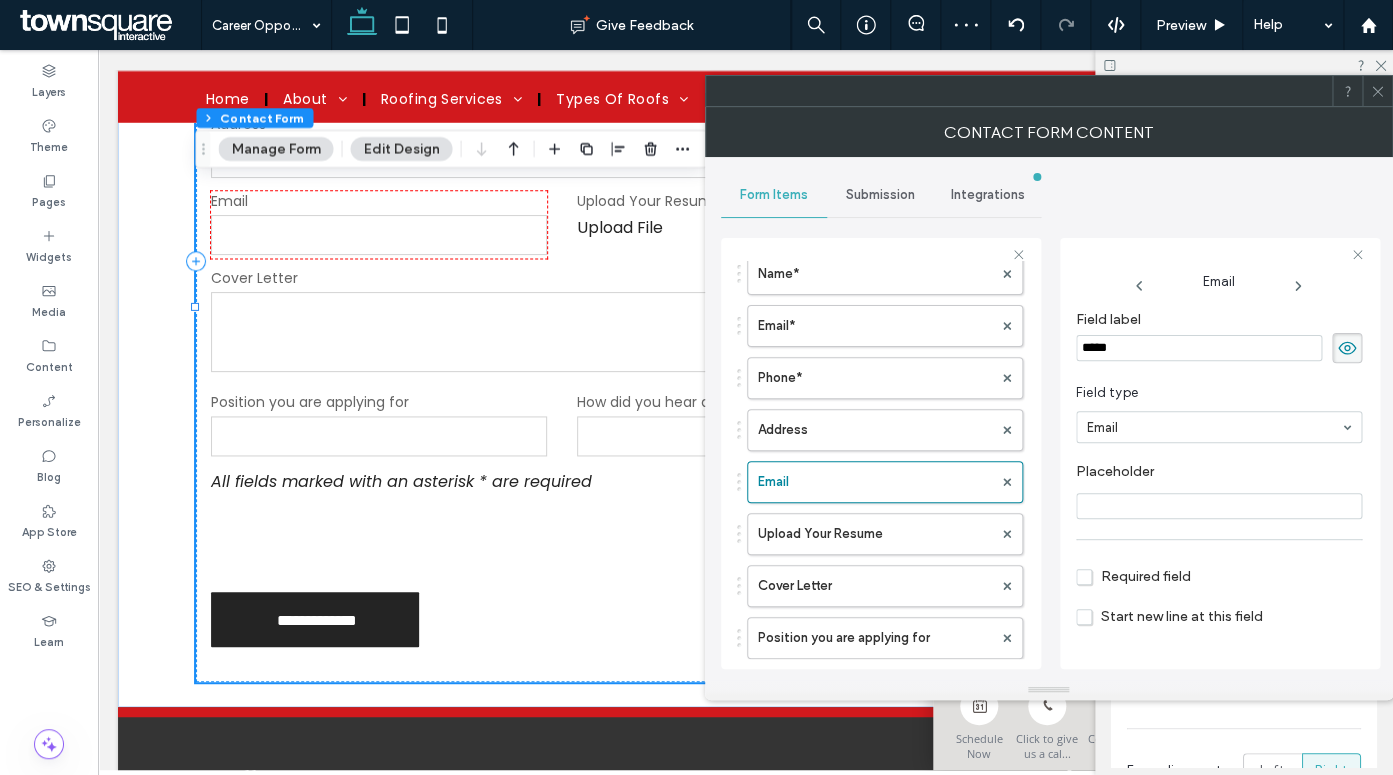 click on "Required field" at bounding box center [1219, 575] 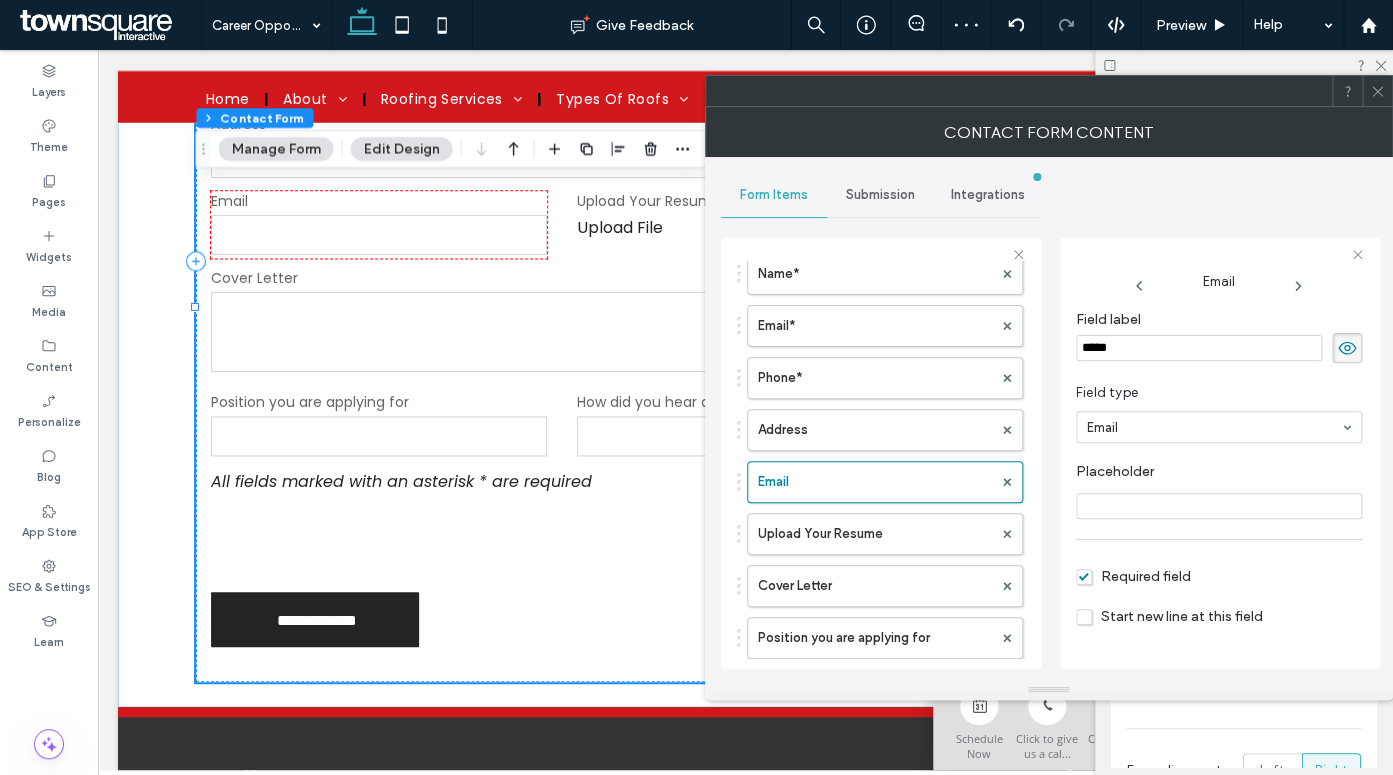 click on "Required field" at bounding box center [1133, 576] 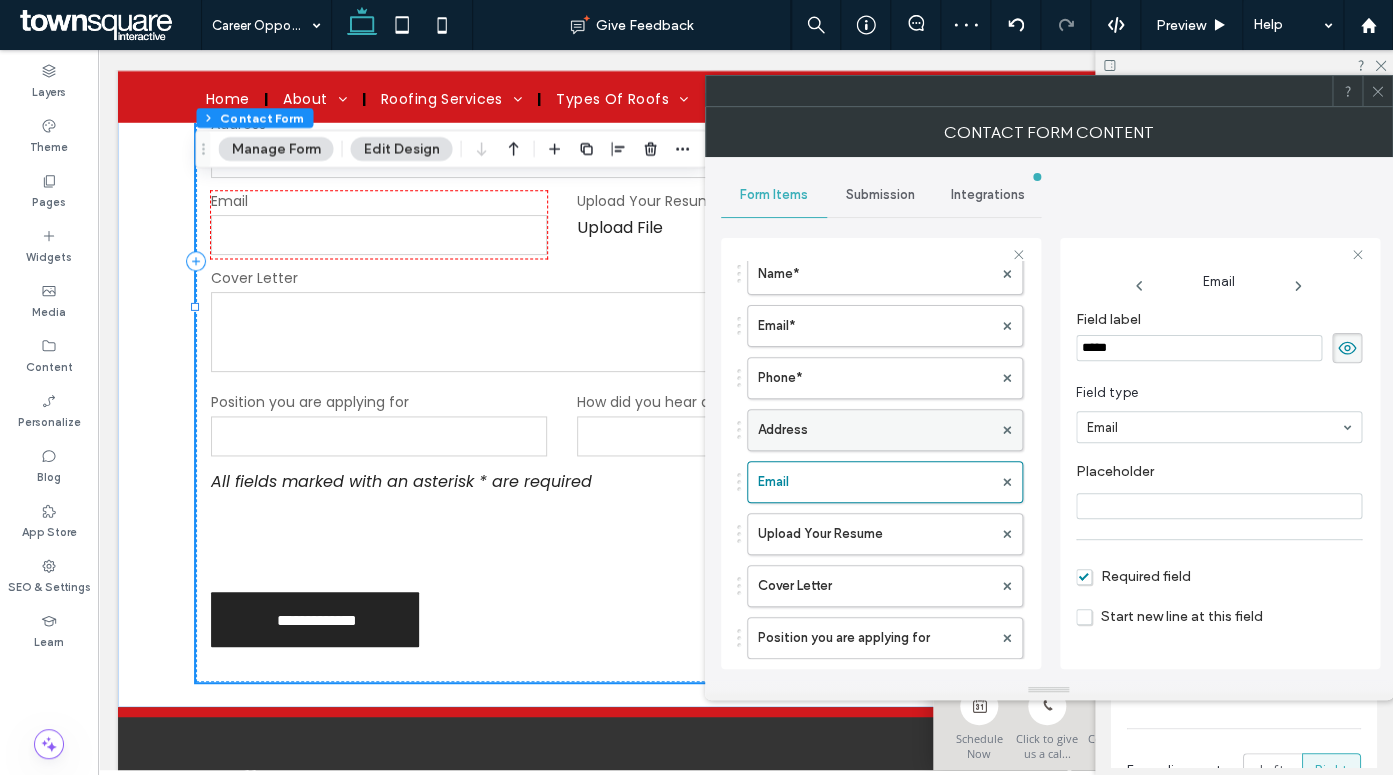 click on "Address" at bounding box center (875, 430) 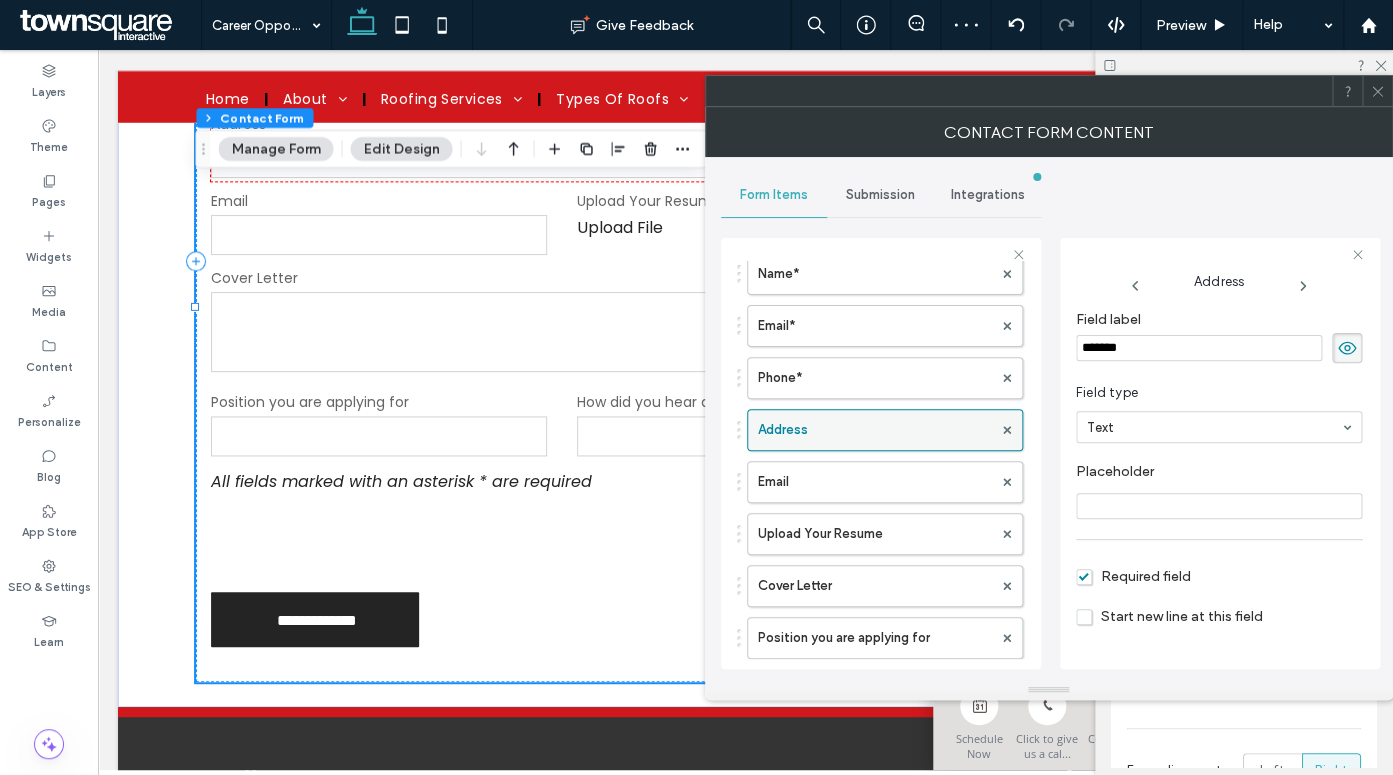 click on "Address" at bounding box center (875, 430) 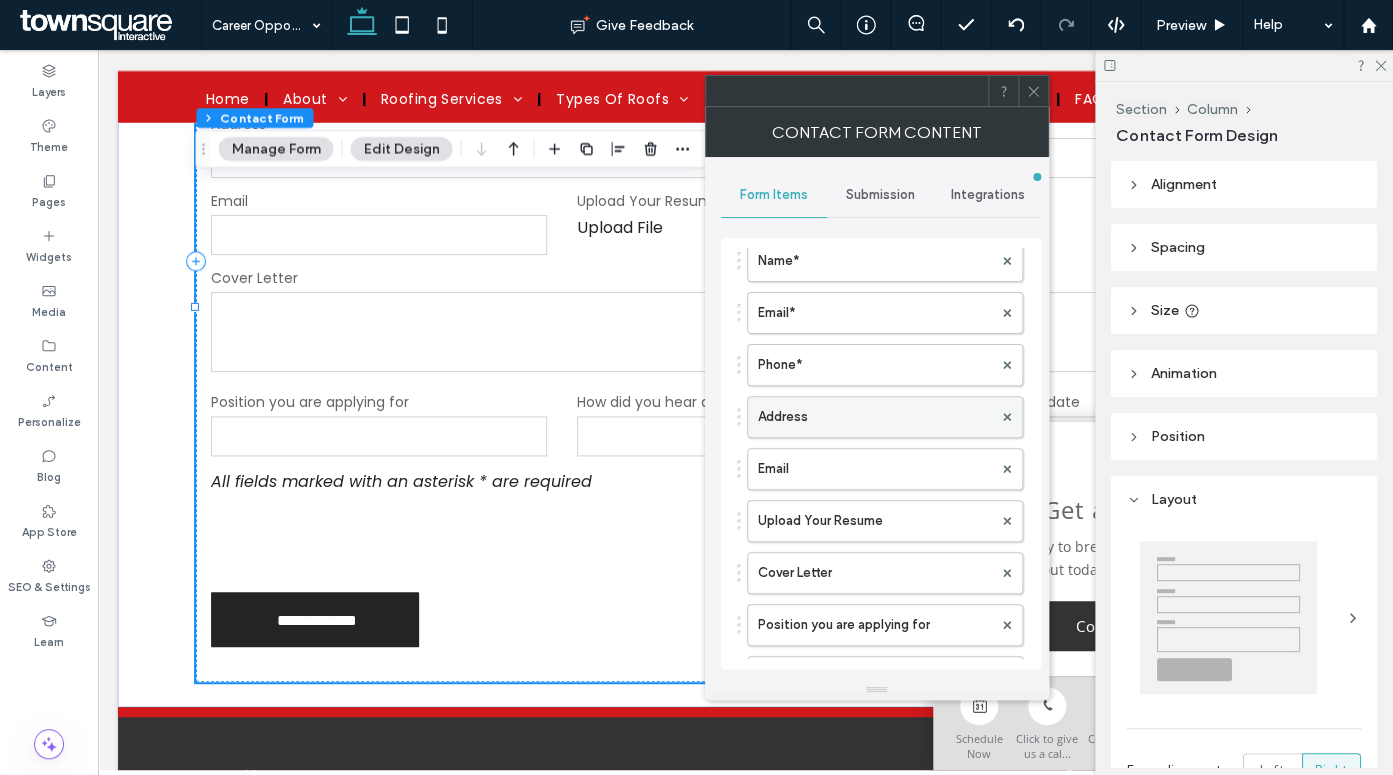 click on "Address" at bounding box center [875, 417] 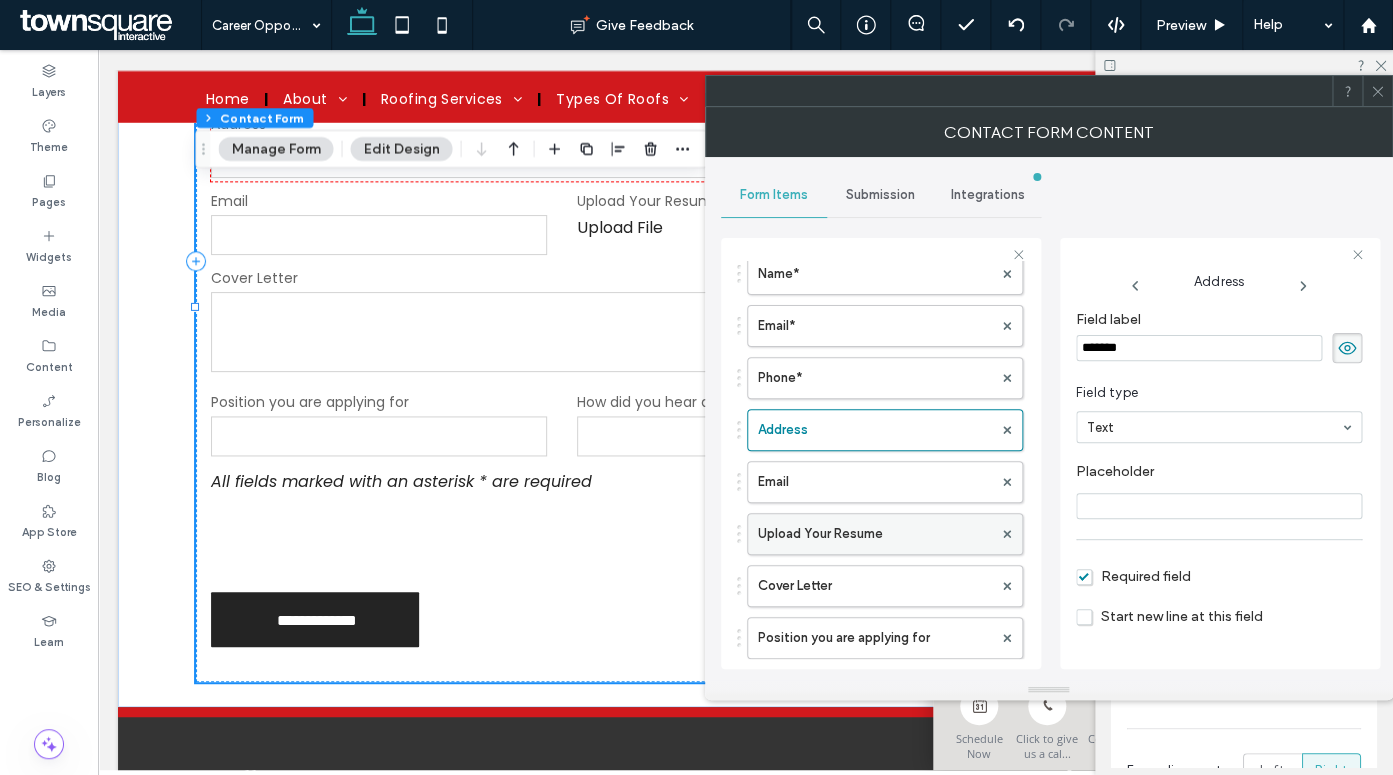click on "Upload Your Resume" at bounding box center (875, 534) 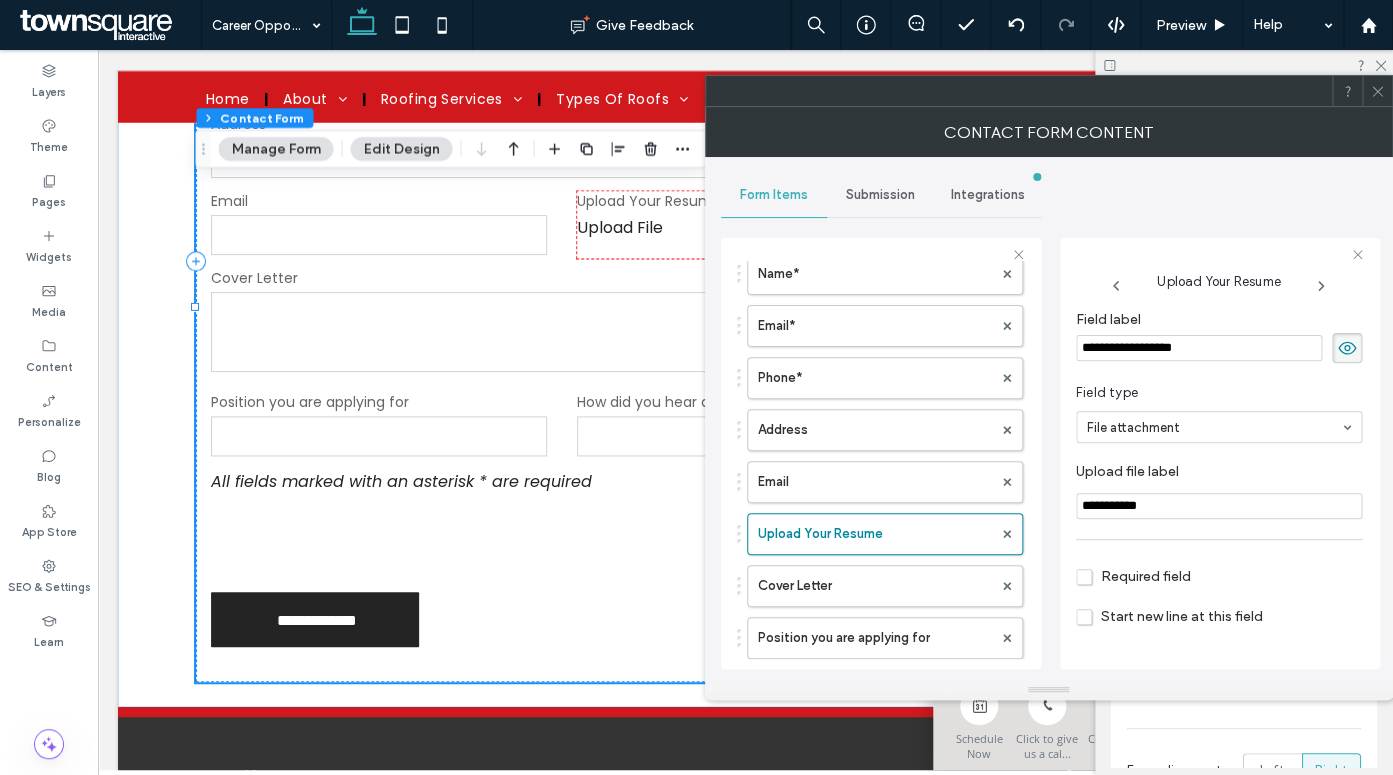 click on "Required field" at bounding box center [1133, 576] 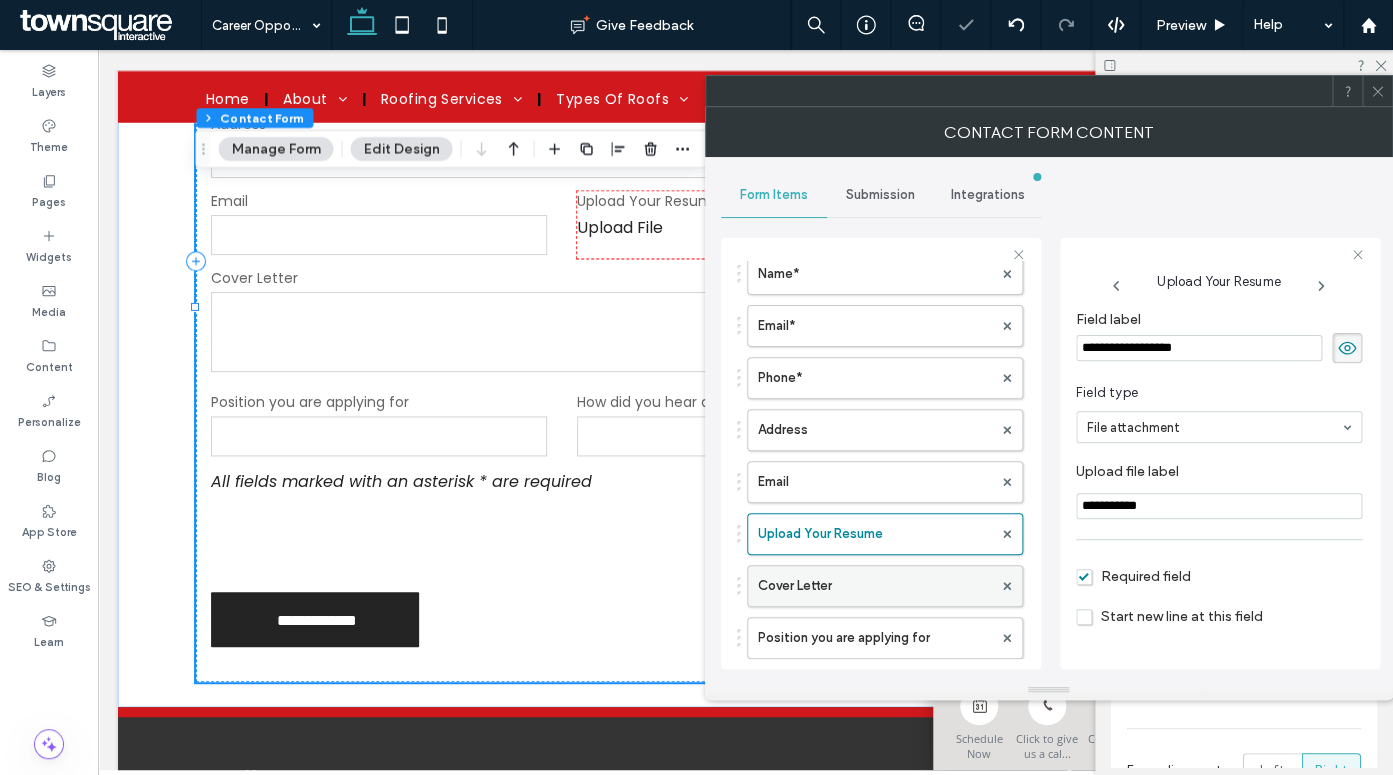 click on "Cover Letter" at bounding box center [875, 586] 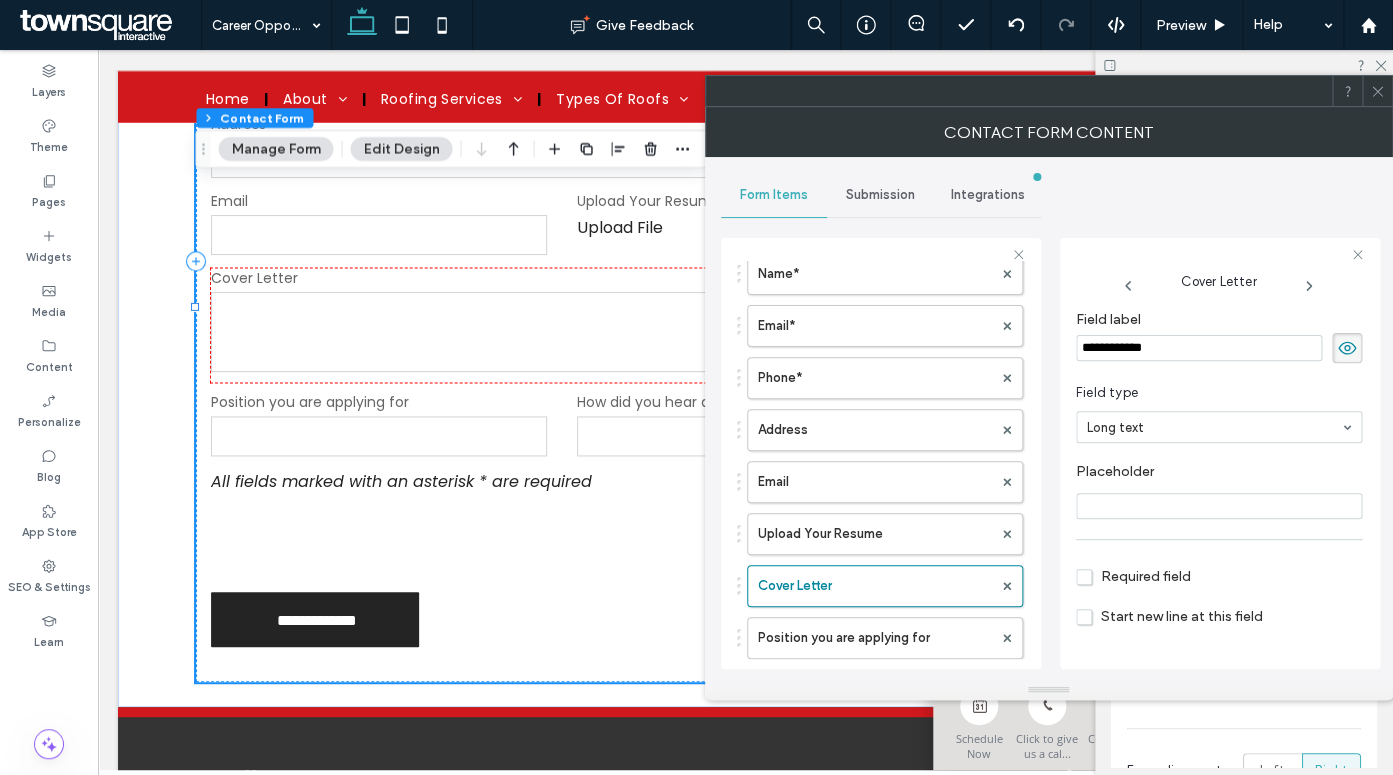 click on "Required field" at bounding box center (1133, 576) 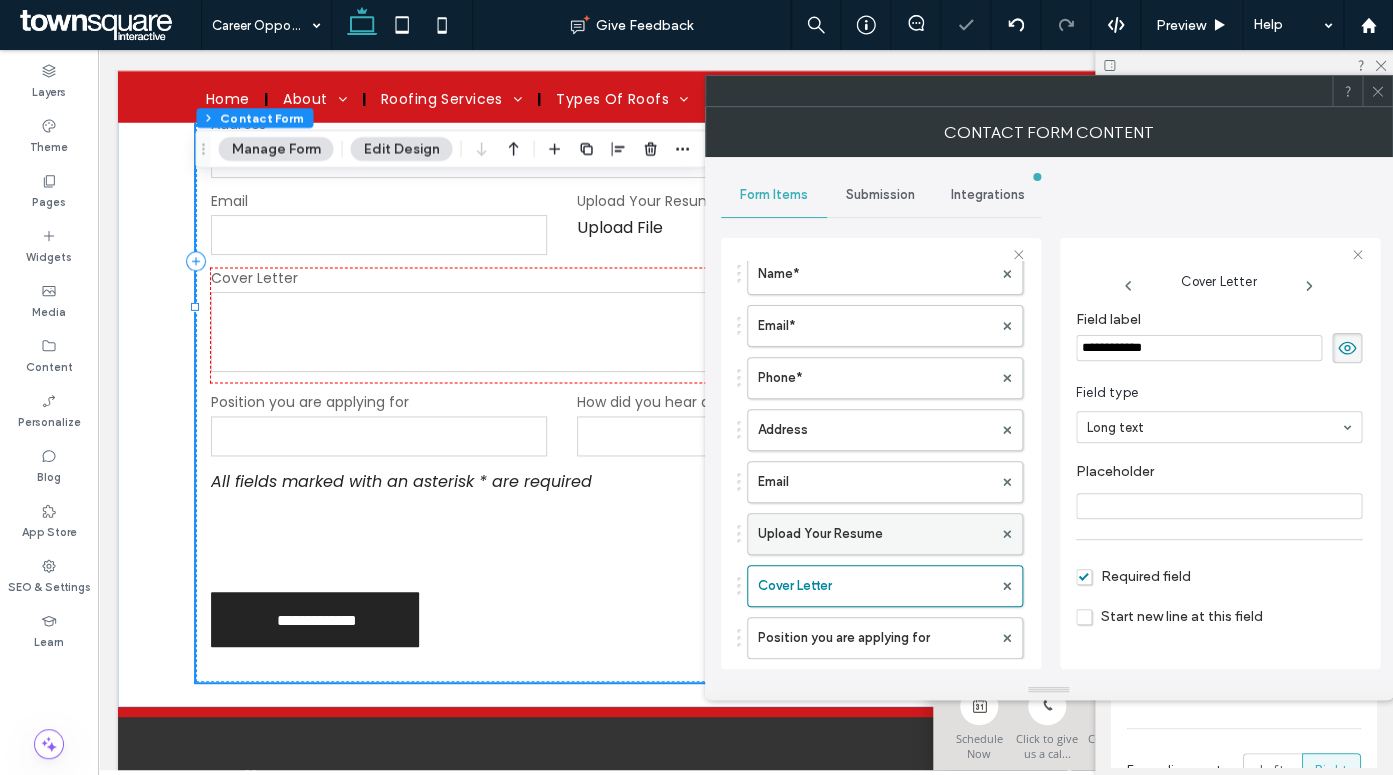 click on "Upload Your Resume" at bounding box center [875, 534] 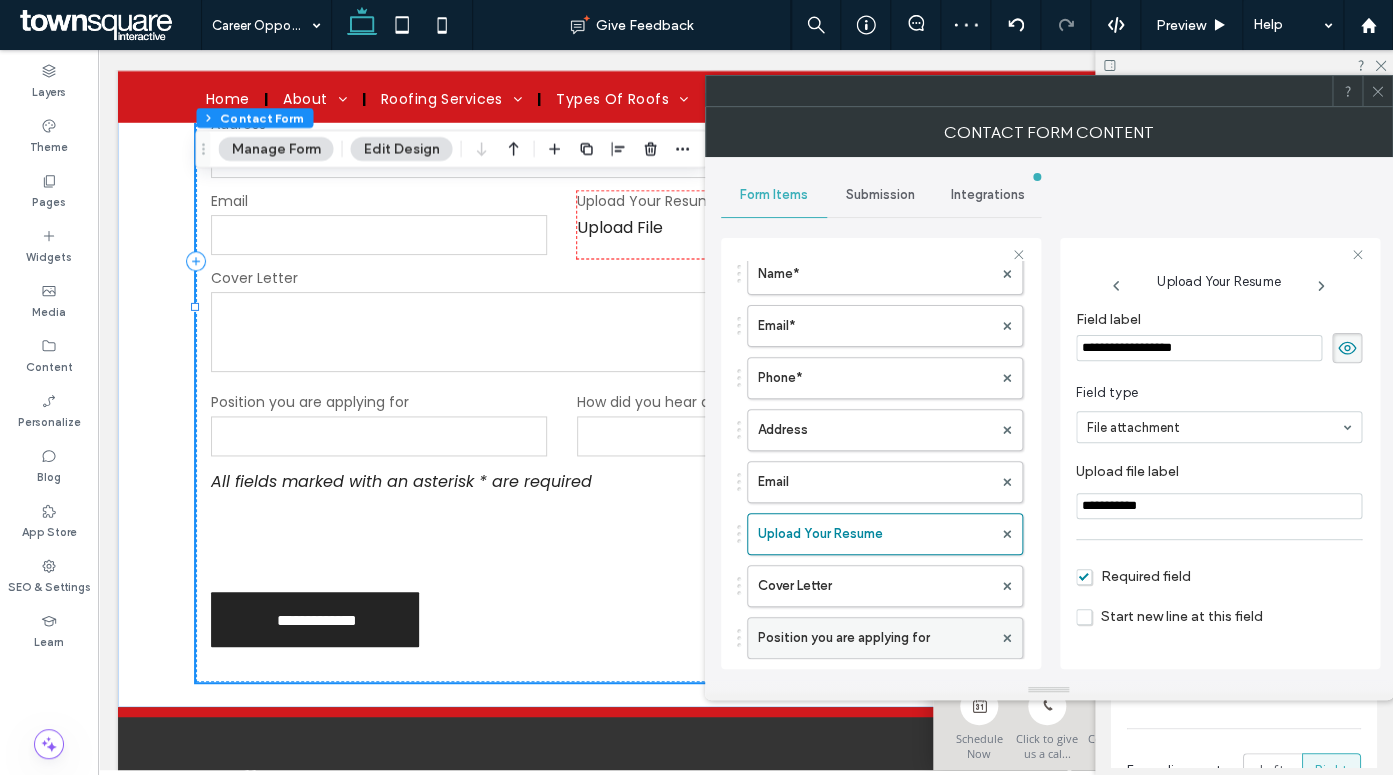 click on "Position you are applying for" at bounding box center [875, 638] 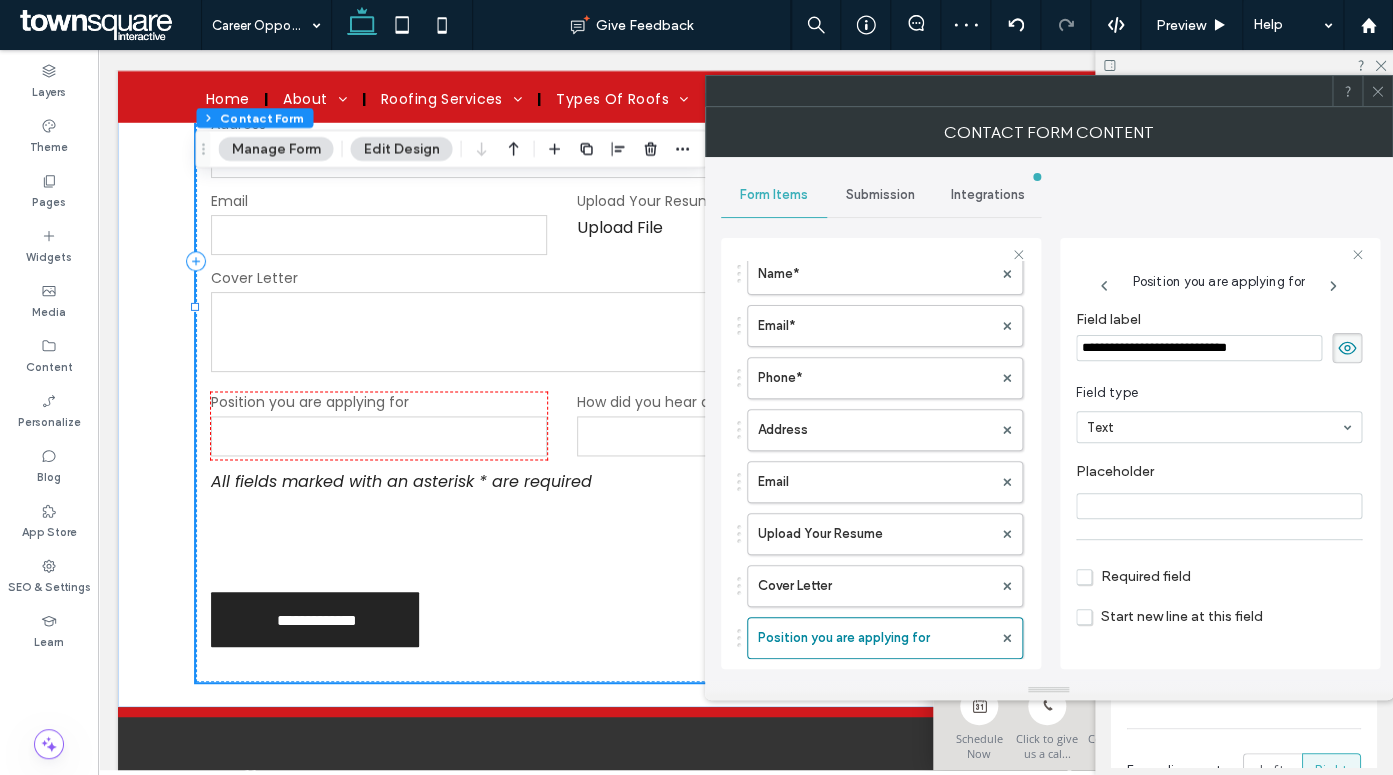 click on "Required field" at bounding box center [1133, 576] 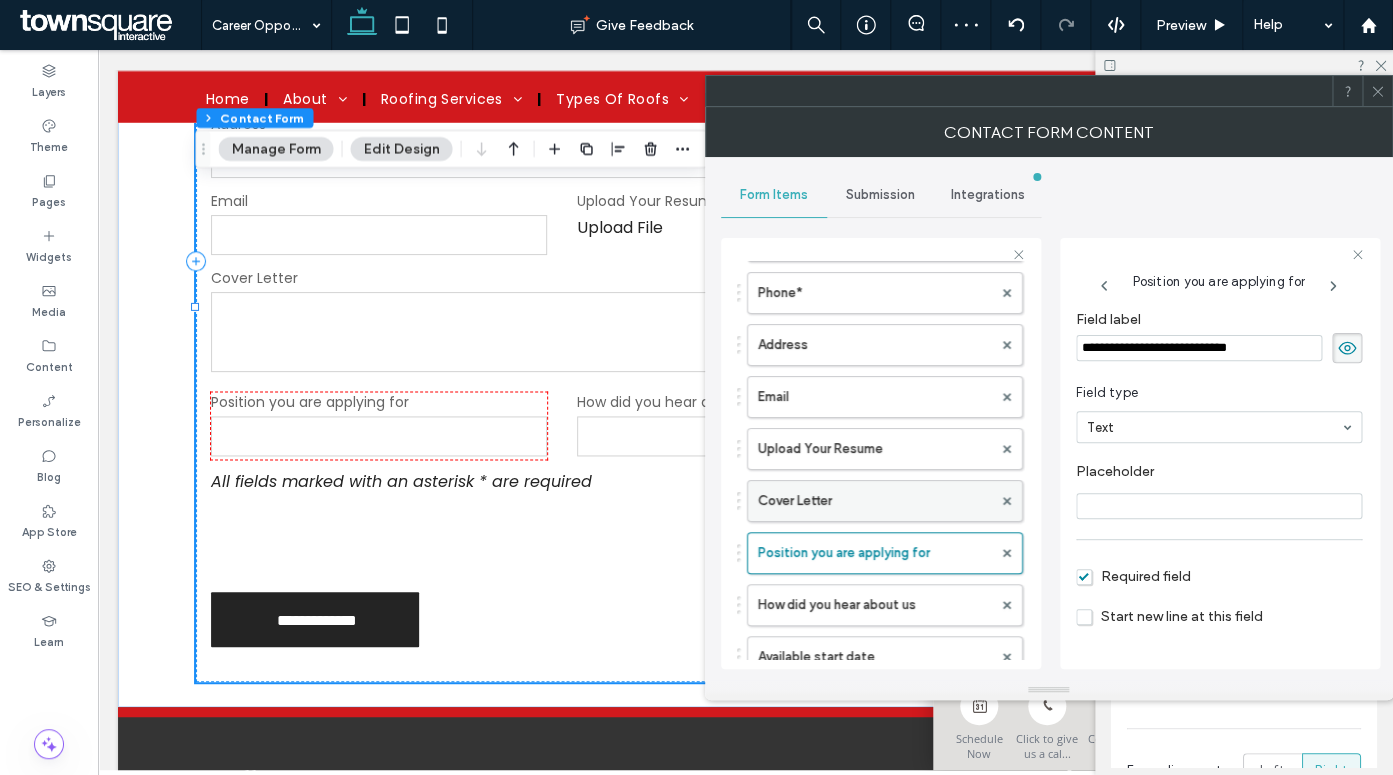 scroll, scrollTop: 244, scrollLeft: 0, axis: vertical 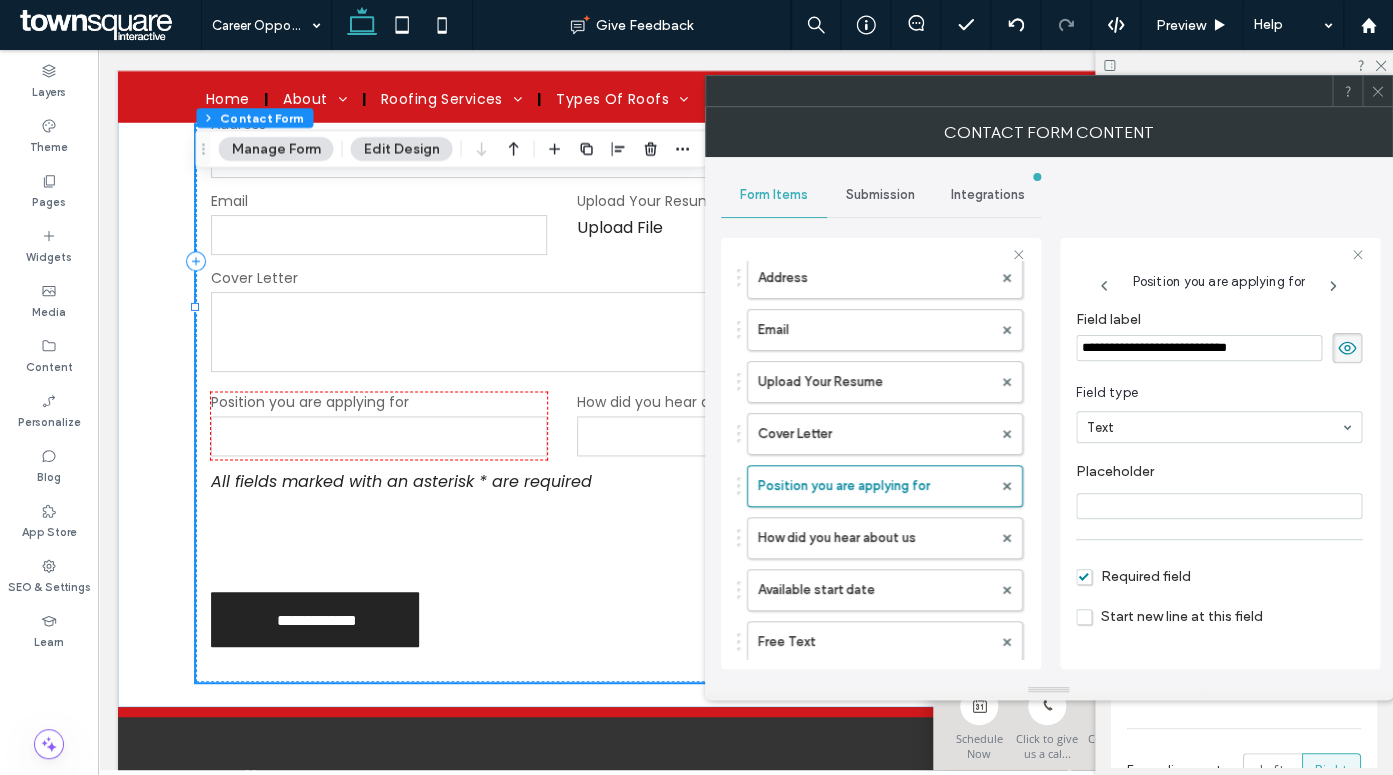 drag, startPoint x: 878, startPoint y: 477, endPoint x: 878, endPoint y: 412, distance: 65 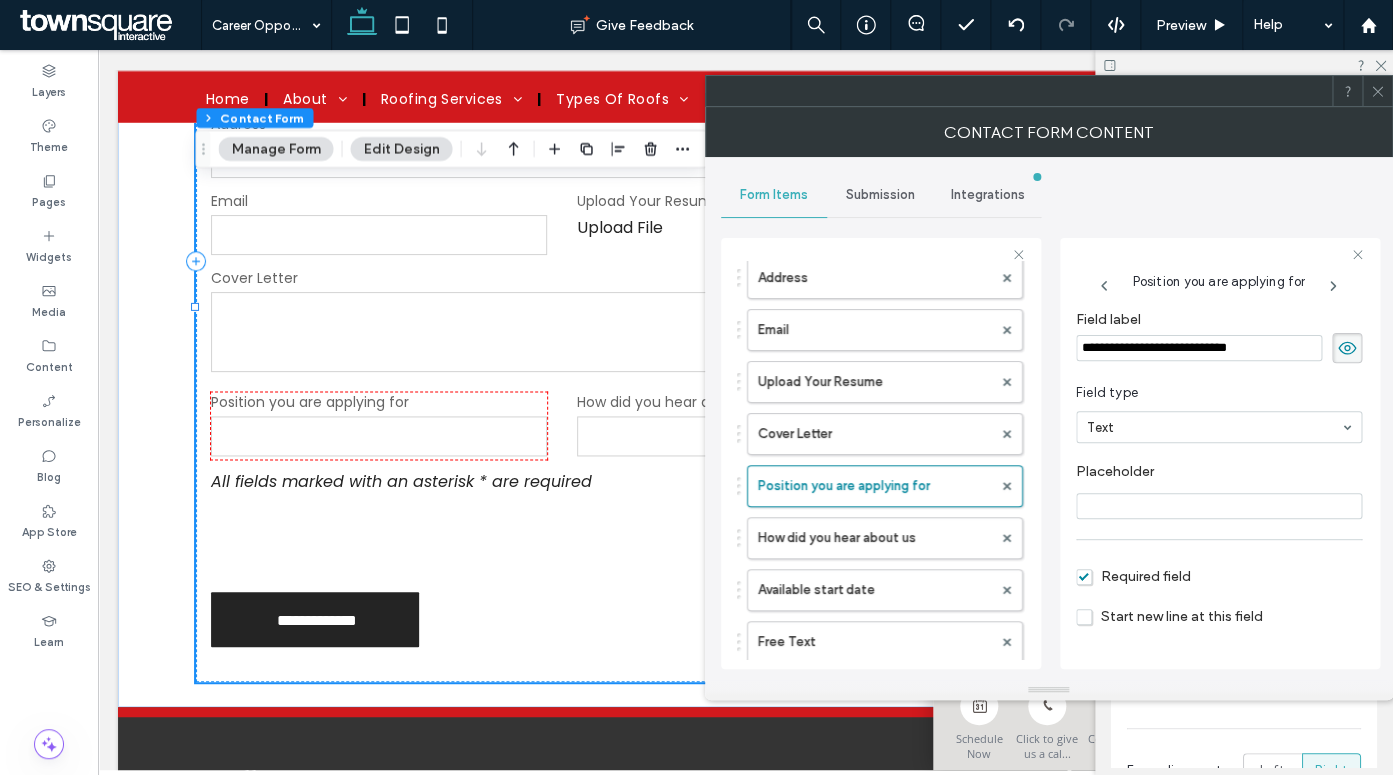 click on "Name* Email* Phone* Address Email Upload Your Resume Cover Letter Position you are applying for How did you hear about us Available start date Free Text" at bounding box center [880, 377] 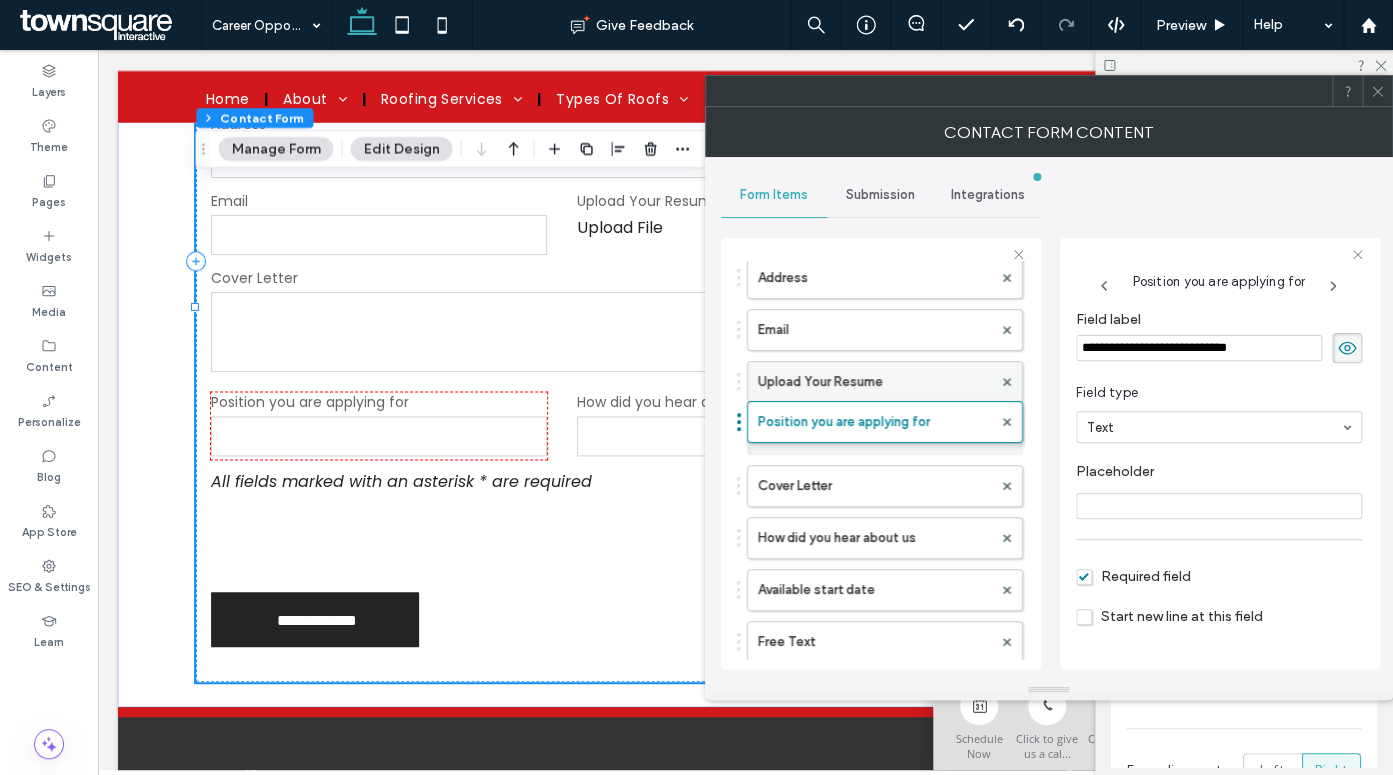 drag, startPoint x: 867, startPoint y: 475, endPoint x: 864, endPoint y: 401, distance: 74.06078 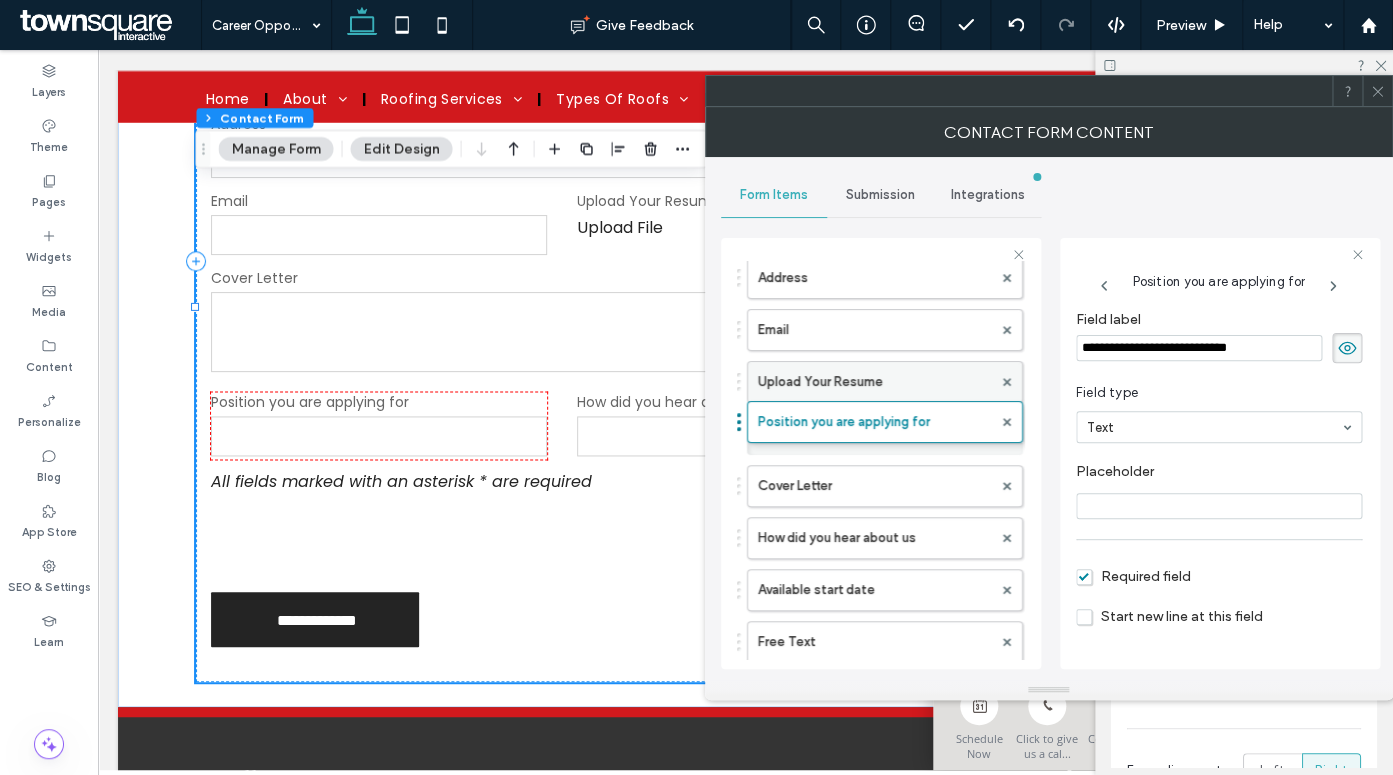 click on "Name* Email* Phone* Address Email Upload Your Resume Position you are applying for Cover Letter How did you hear about us Available start date Free Text Position you are applying for" at bounding box center [880, 377] 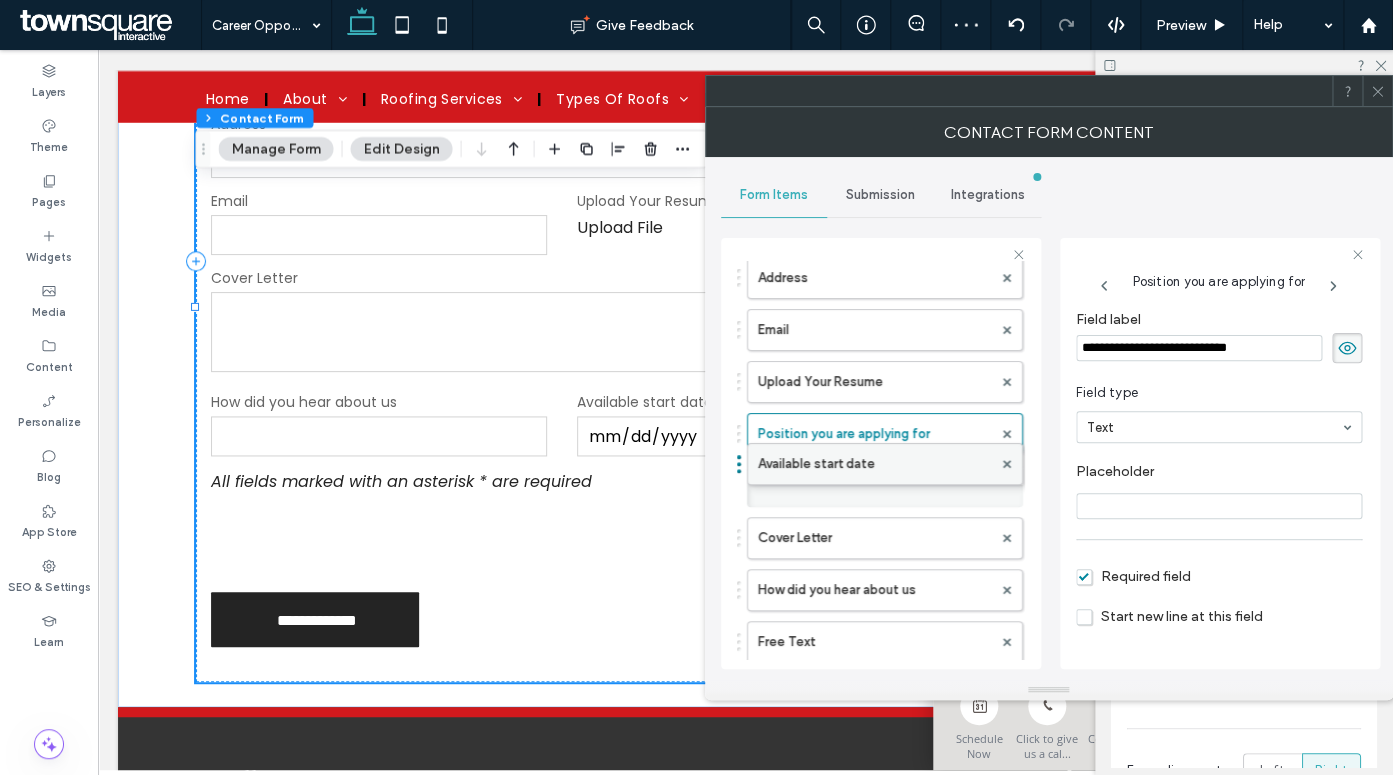 drag, startPoint x: 853, startPoint y: 597, endPoint x: 860, endPoint y: 461, distance: 136.18002 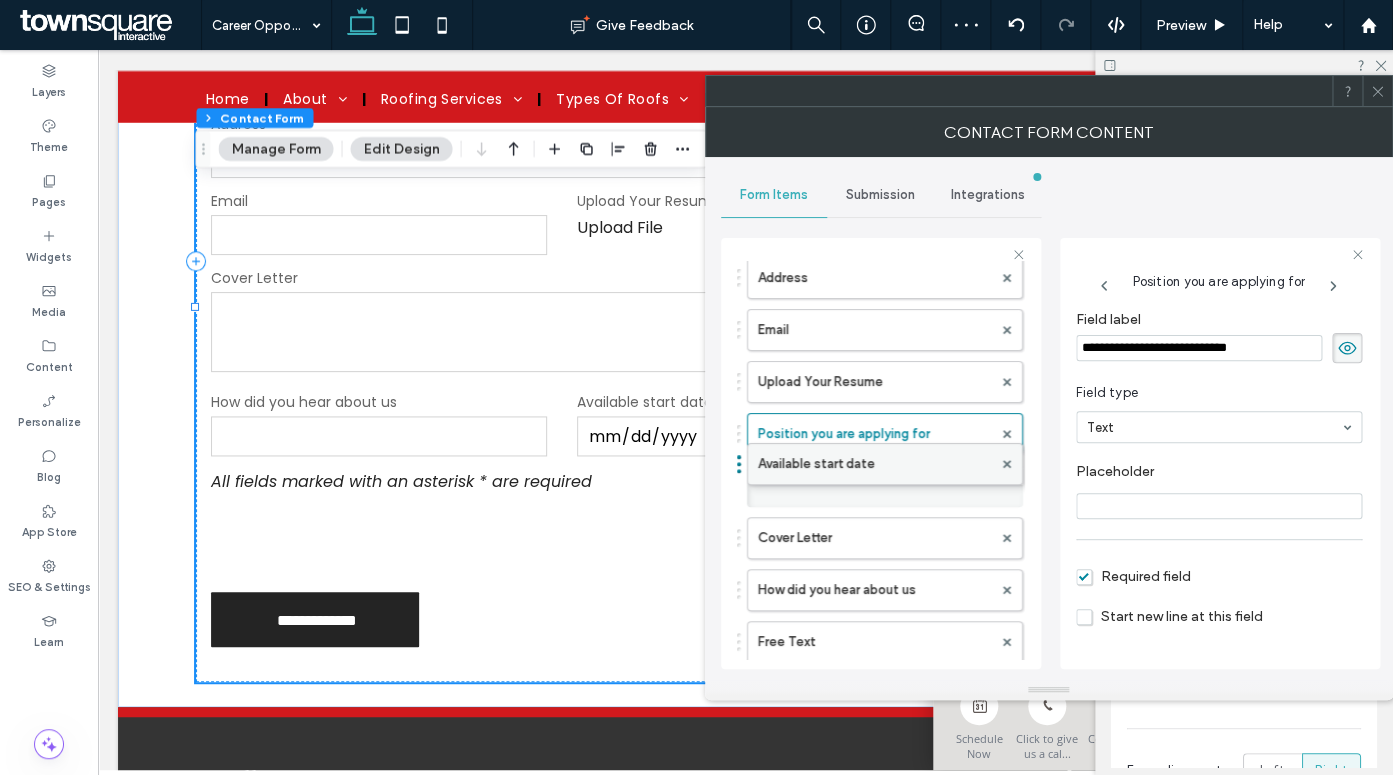 click on "Name* Email* Phone* Address Email Upload Your Resume Position you are applying for Available start date Cover Letter How did you hear about us Free Text Available start date" at bounding box center (880, 377) 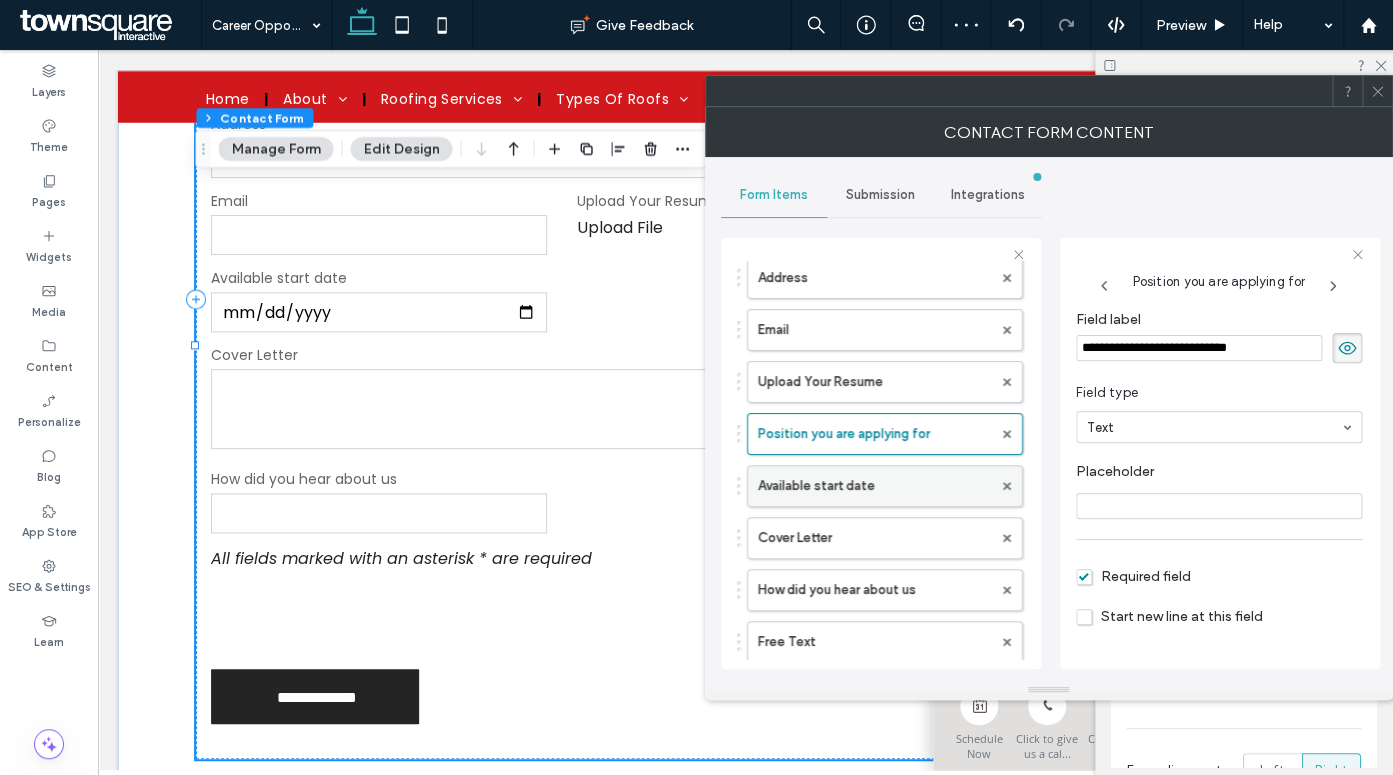 click on "Available start date" at bounding box center (875, 486) 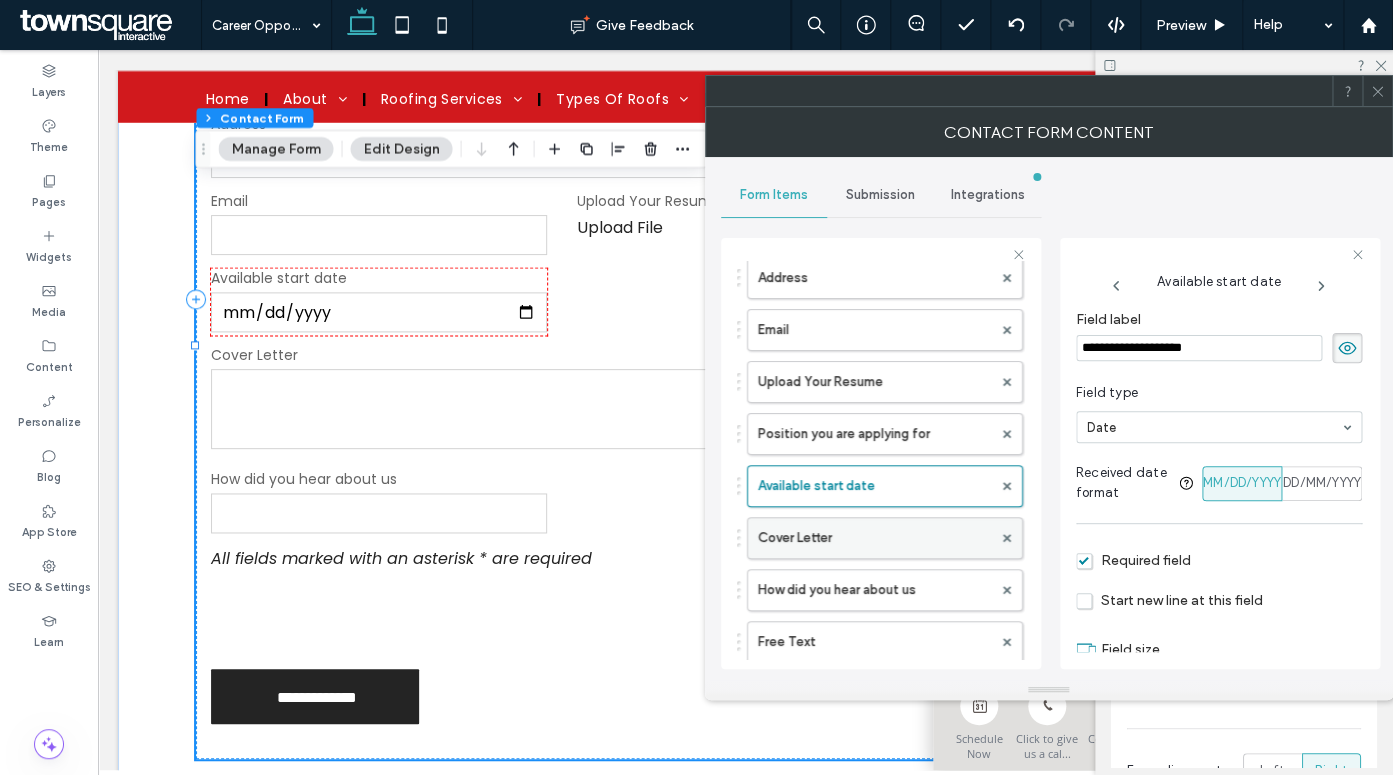 click on "Cover Letter" at bounding box center (875, 538) 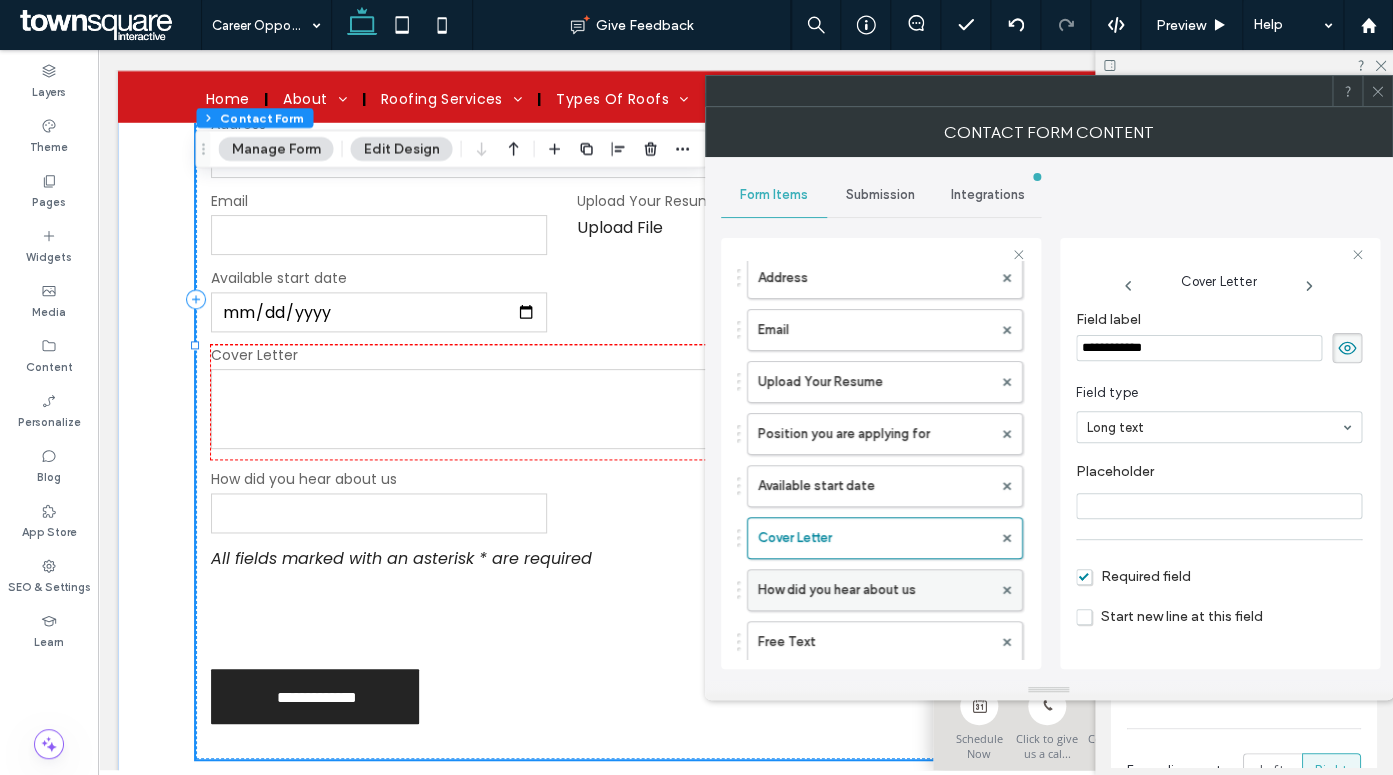 click on "How did you hear about us" at bounding box center (875, 590) 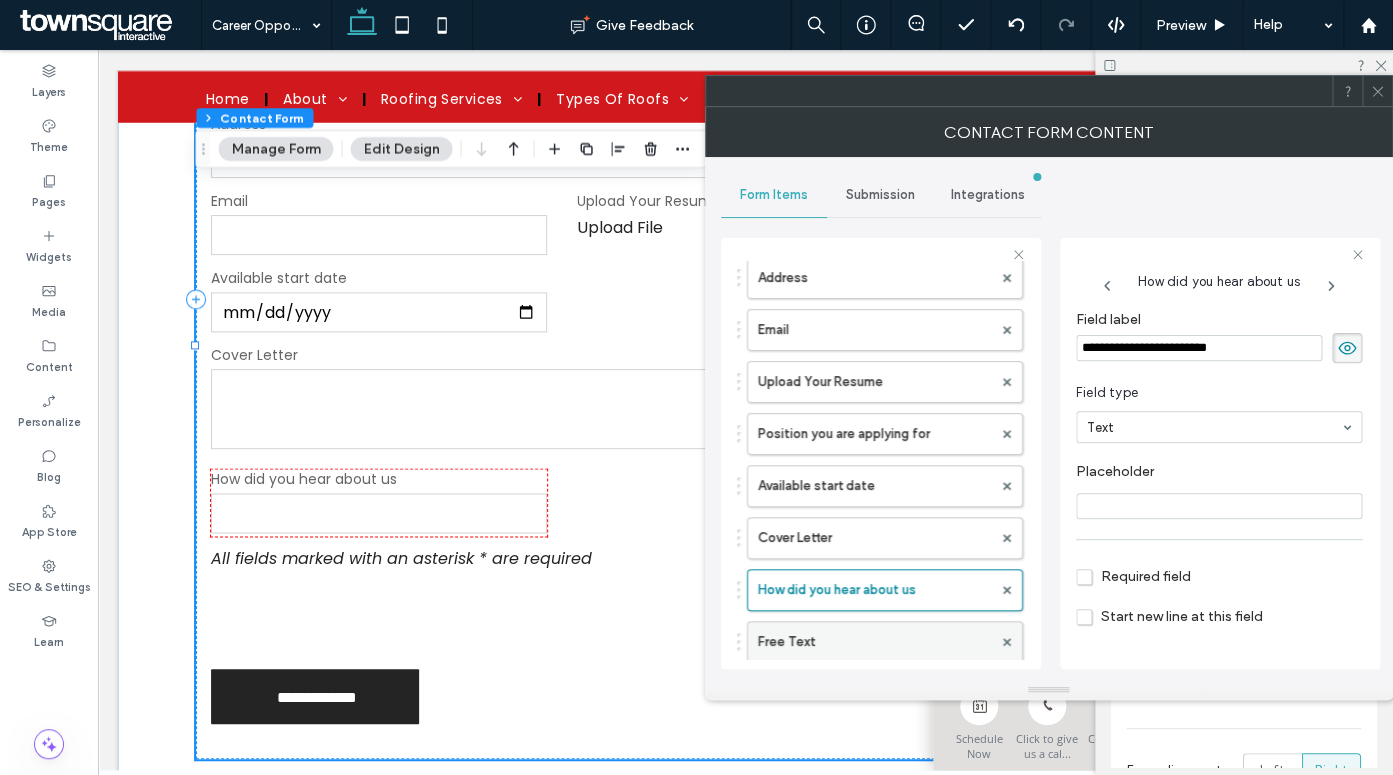click on "Free Text" at bounding box center (875, 642) 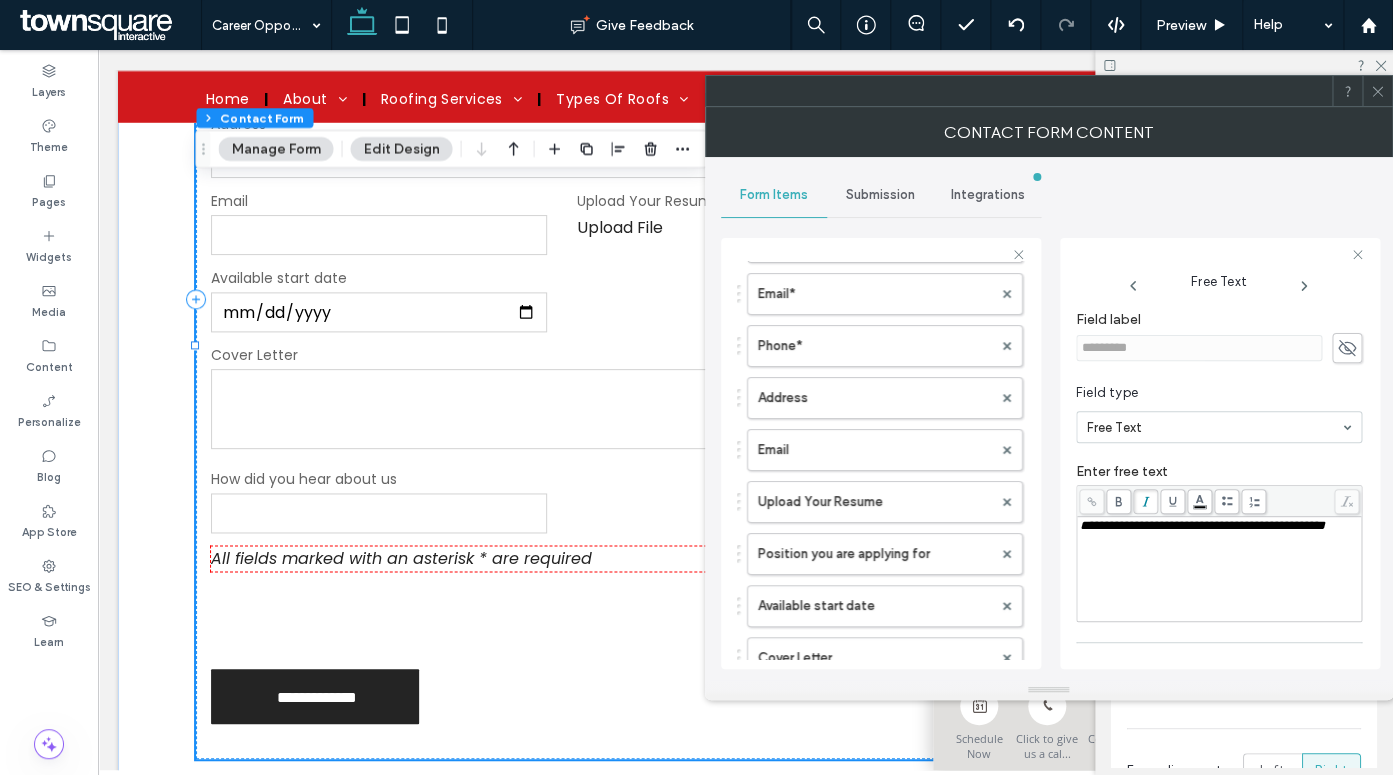 scroll, scrollTop: 0, scrollLeft: 0, axis: both 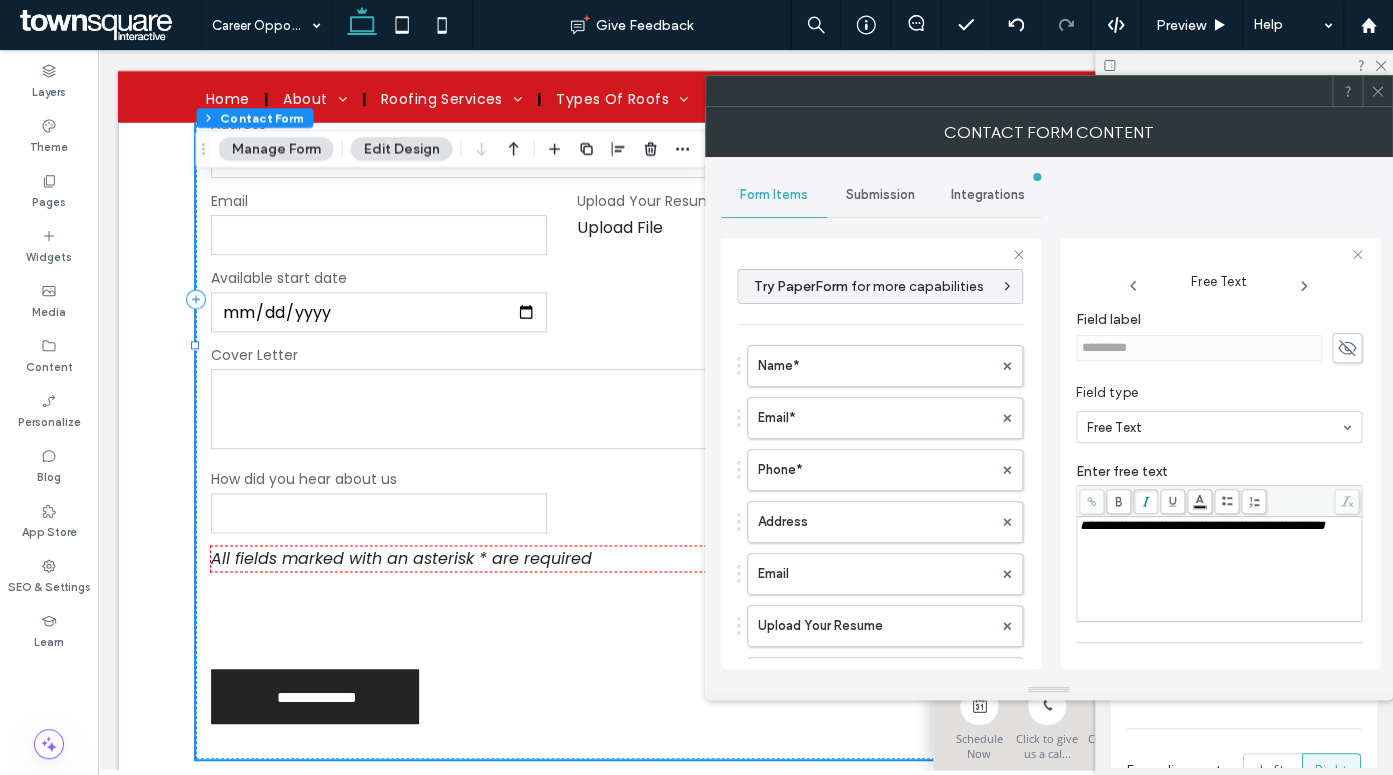 click 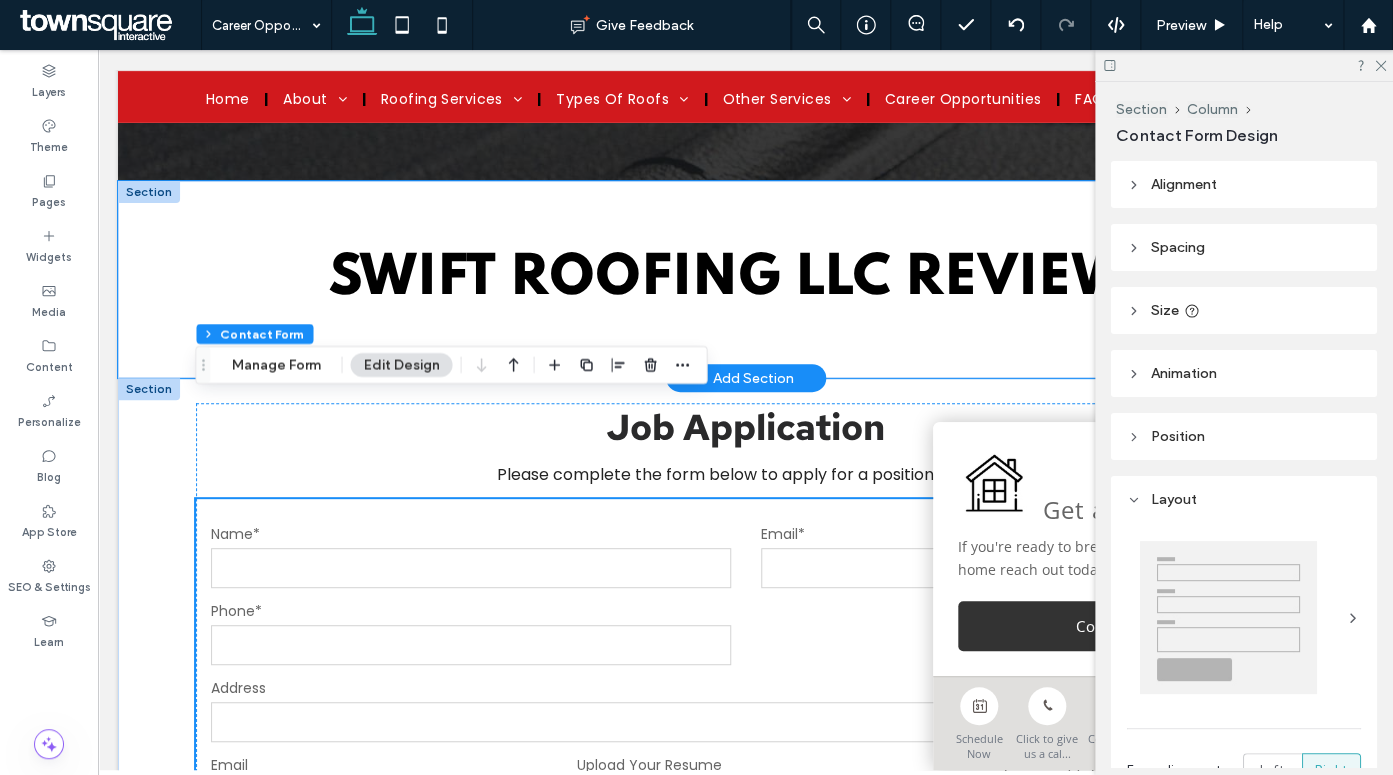 scroll, scrollTop: 375, scrollLeft: 0, axis: vertical 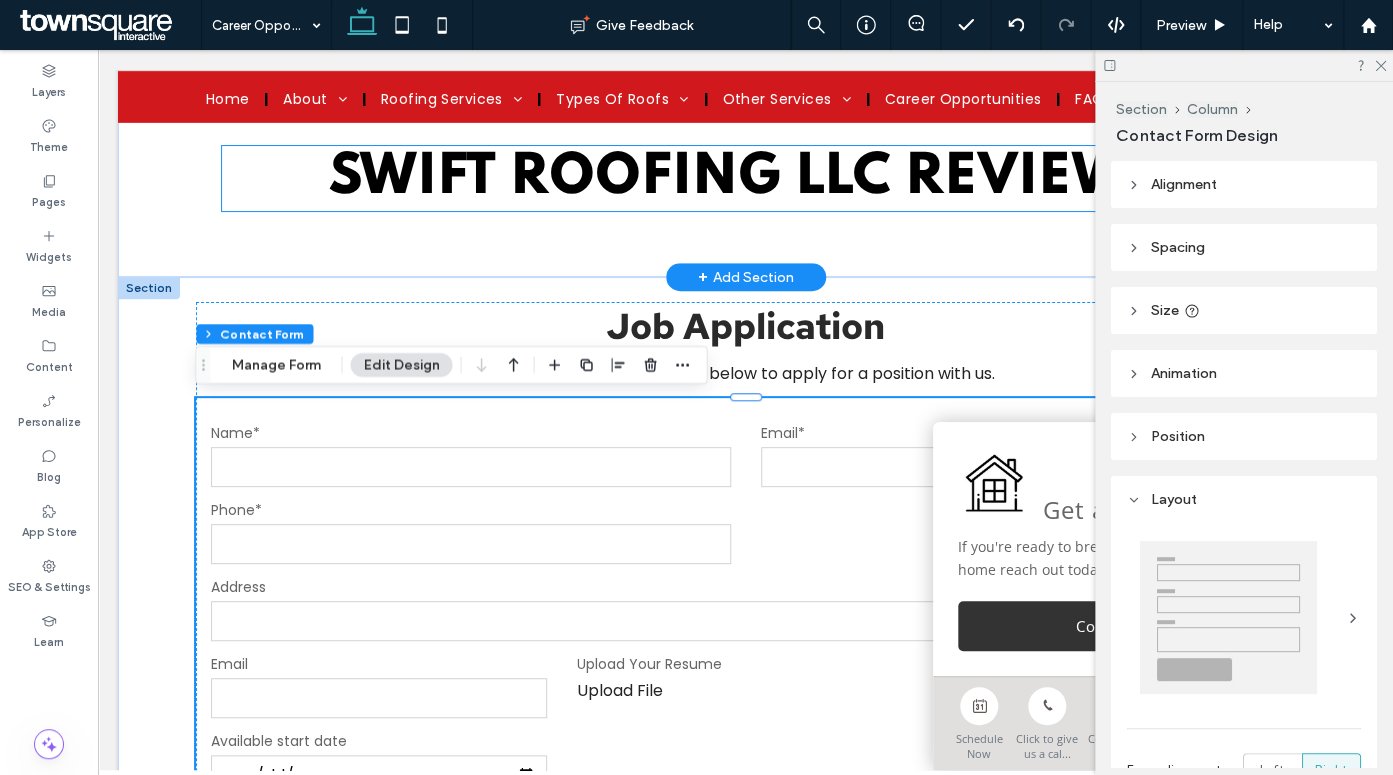click on "Swift Roofing LLC Reviews" at bounding box center (746, 178) 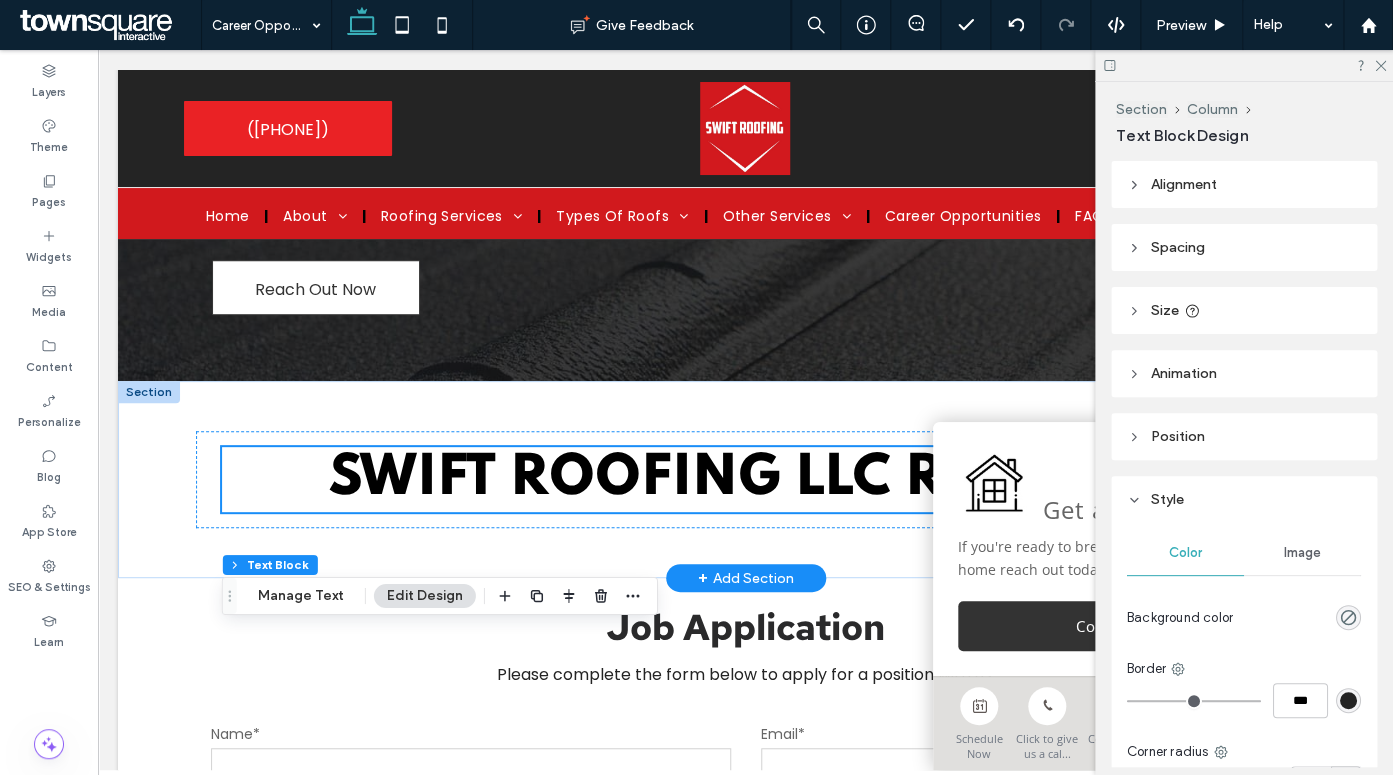 scroll, scrollTop: 319, scrollLeft: 0, axis: vertical 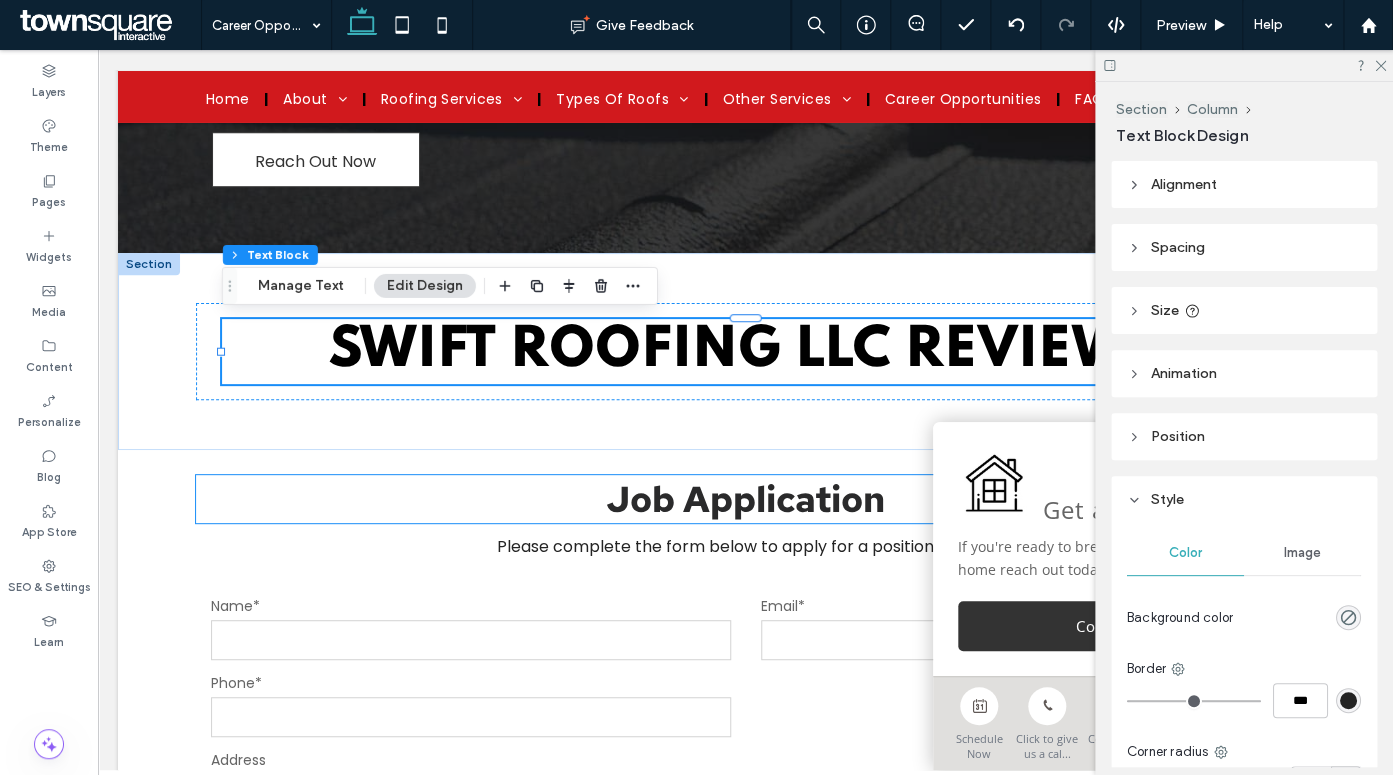 click on "Job Application" at bounding box center [745, 499] 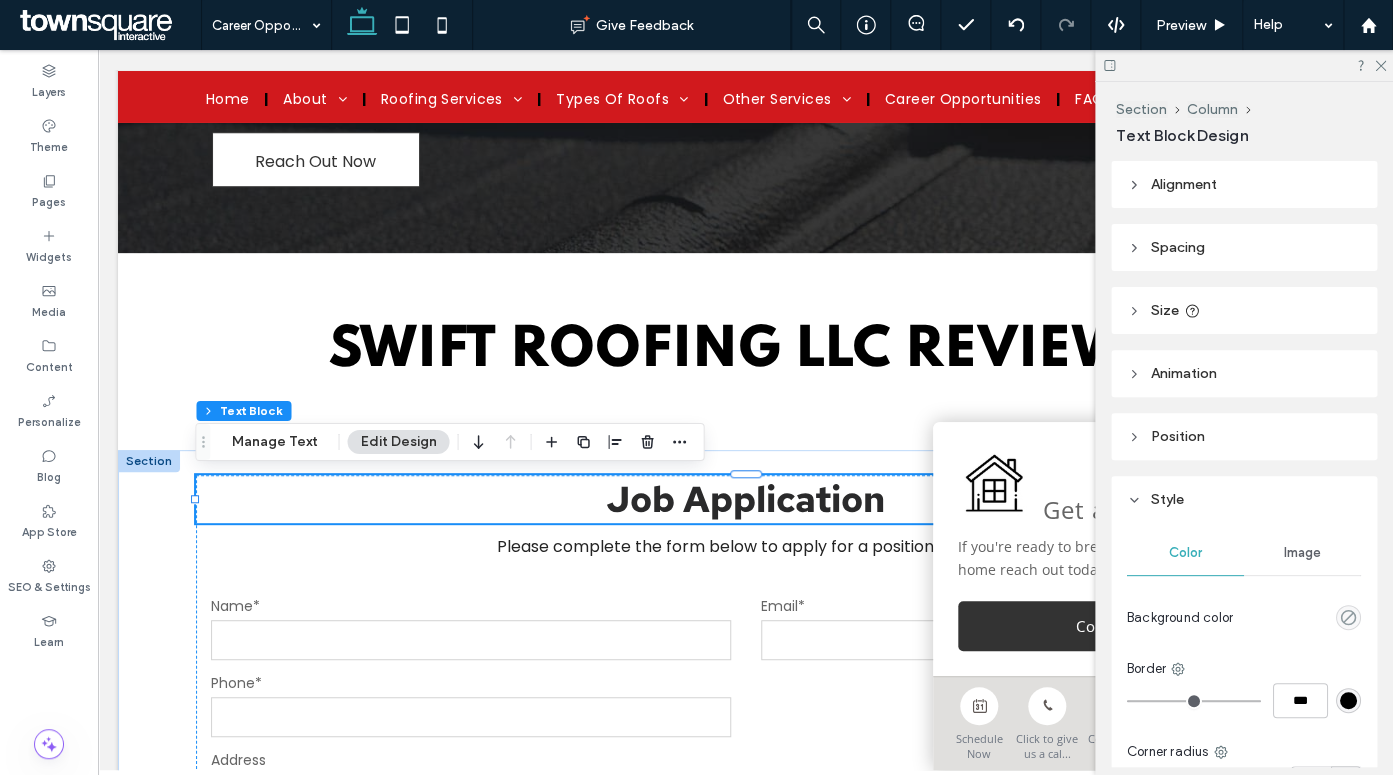 click on "Job Application" at bounding box center [745, 499] 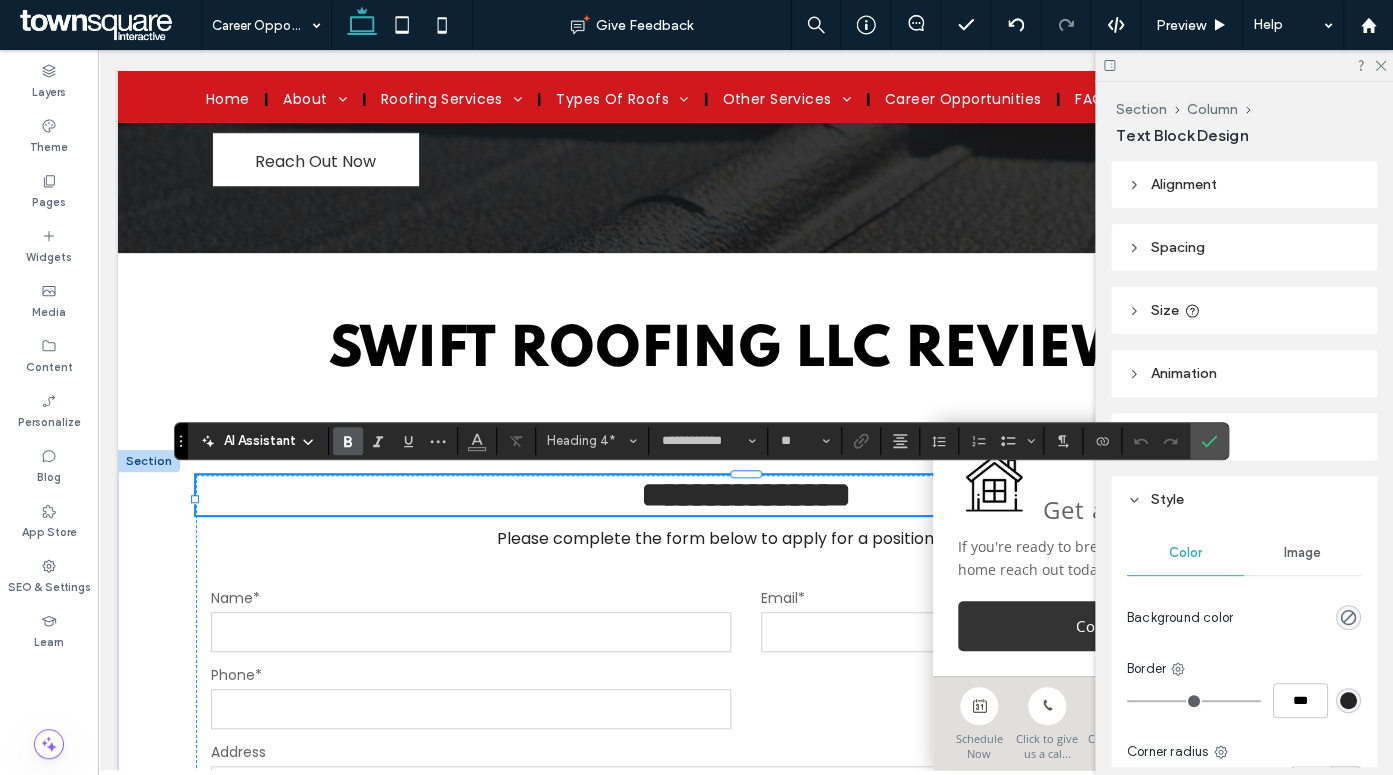 click on "**********" at bounding box center [746, 495] 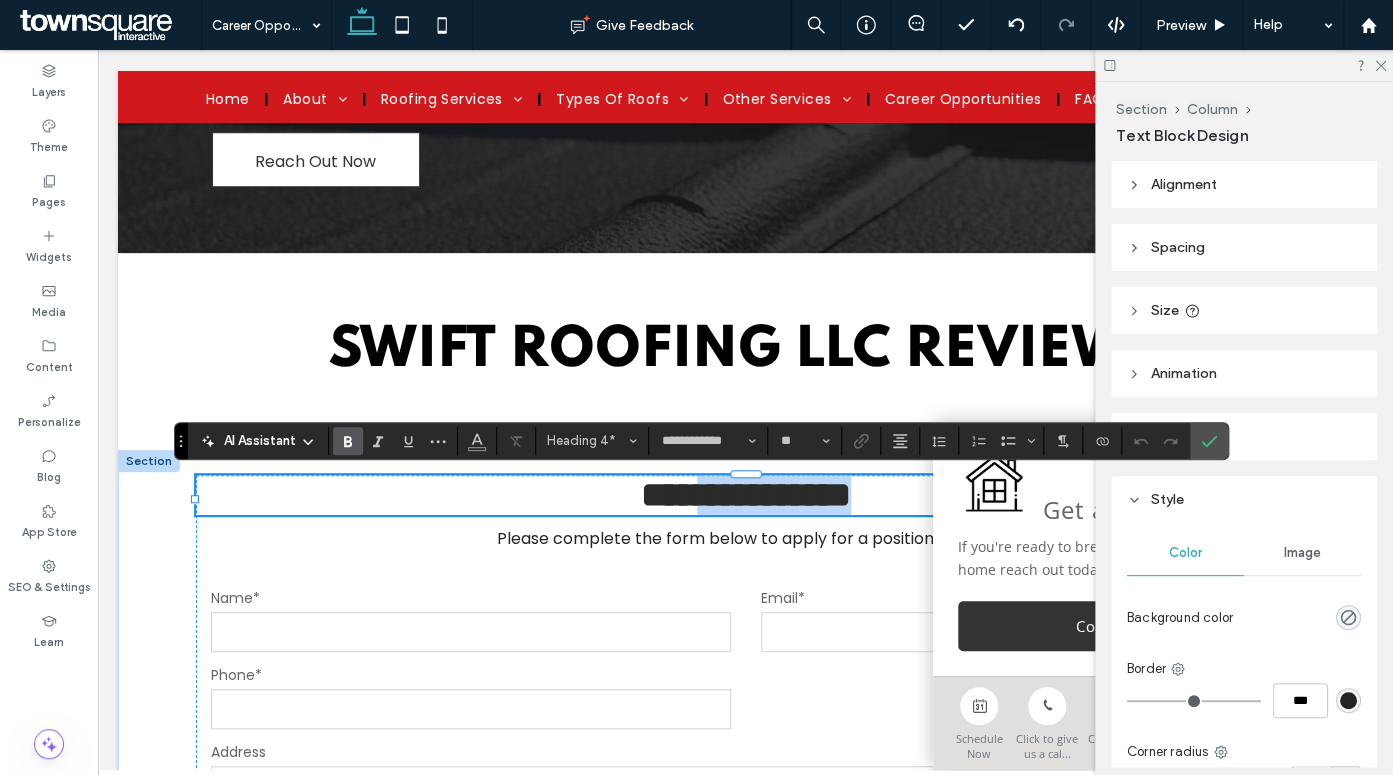 click on "**********" at bounding box center (746, 495) 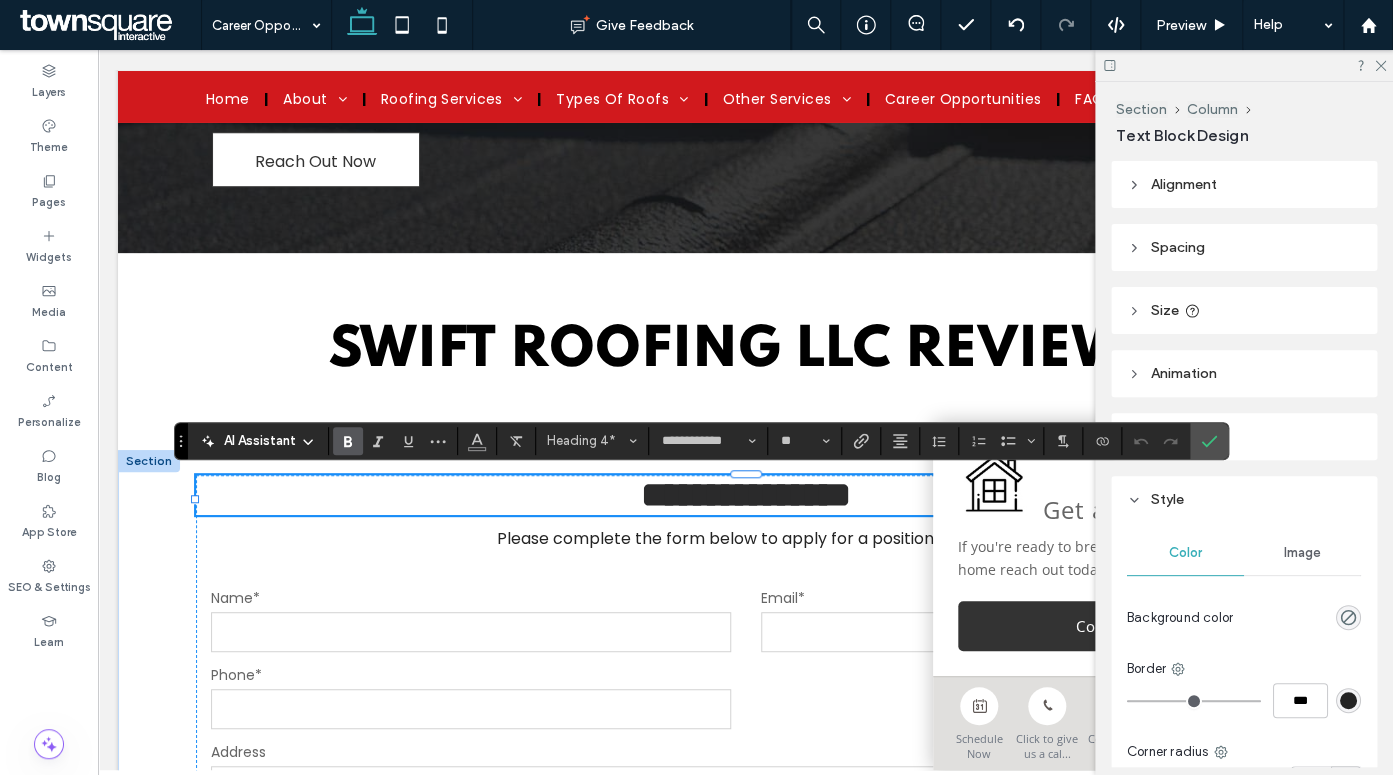click on "**********" at bounding box center [746, 495] 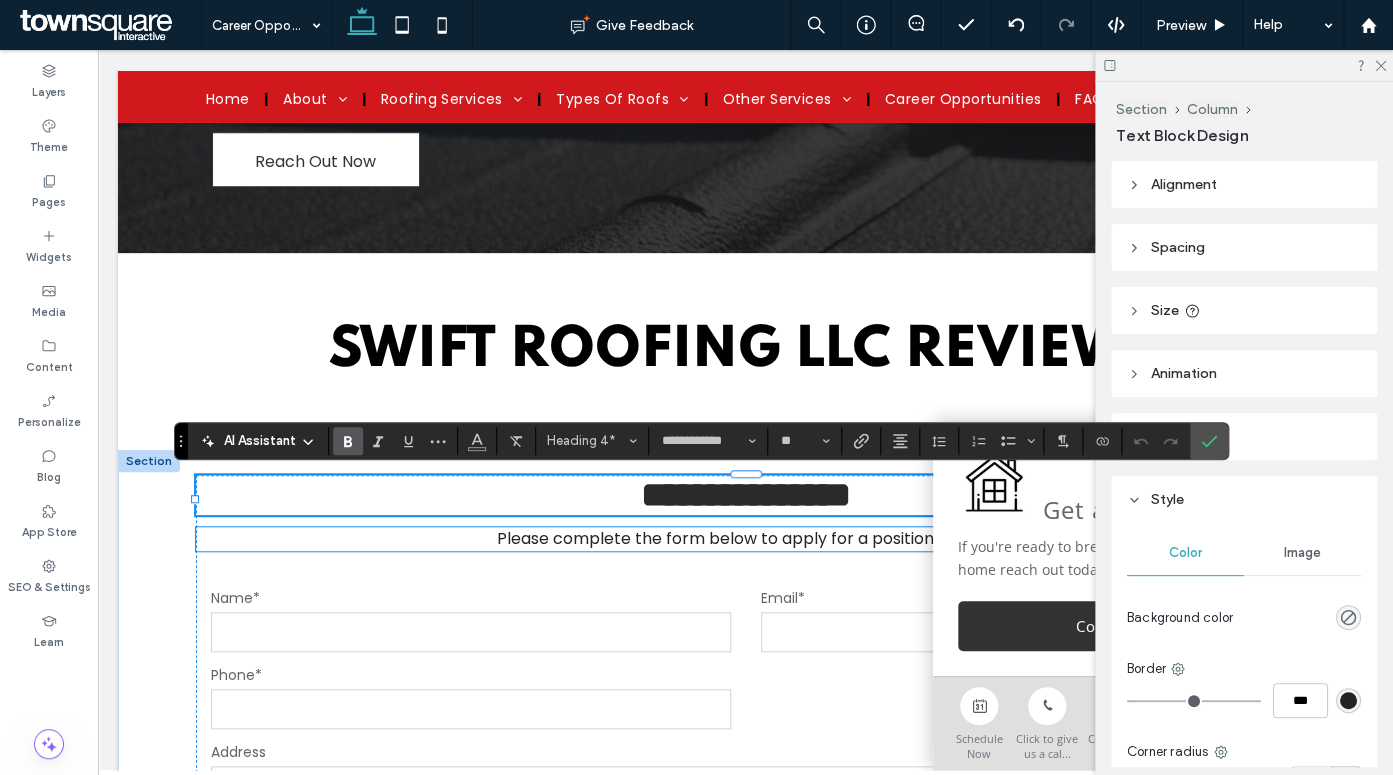click on "Please complete the form below to apply for a position with us." at bounding box center (746, 538) 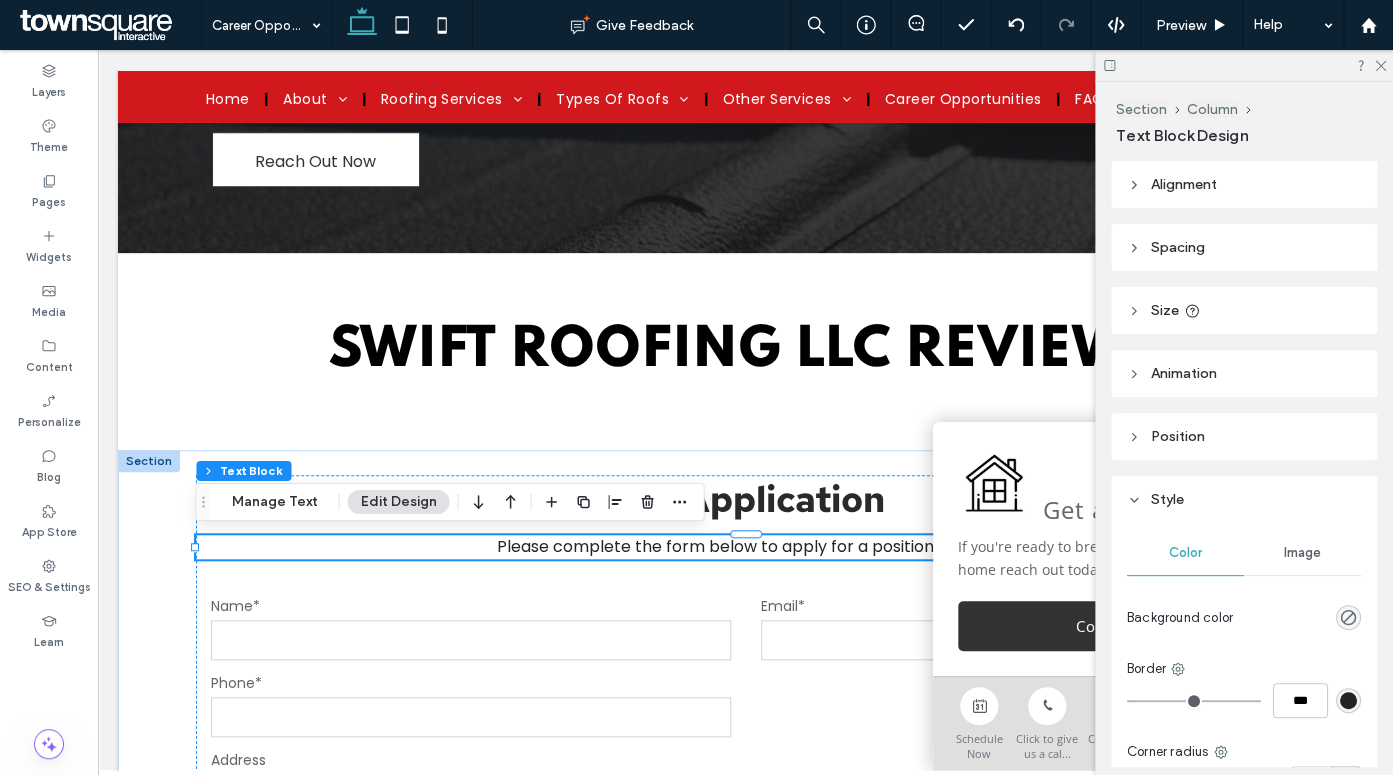 click on "Please complete the form below to apply for a position with us." at bounding box center [746, 546] 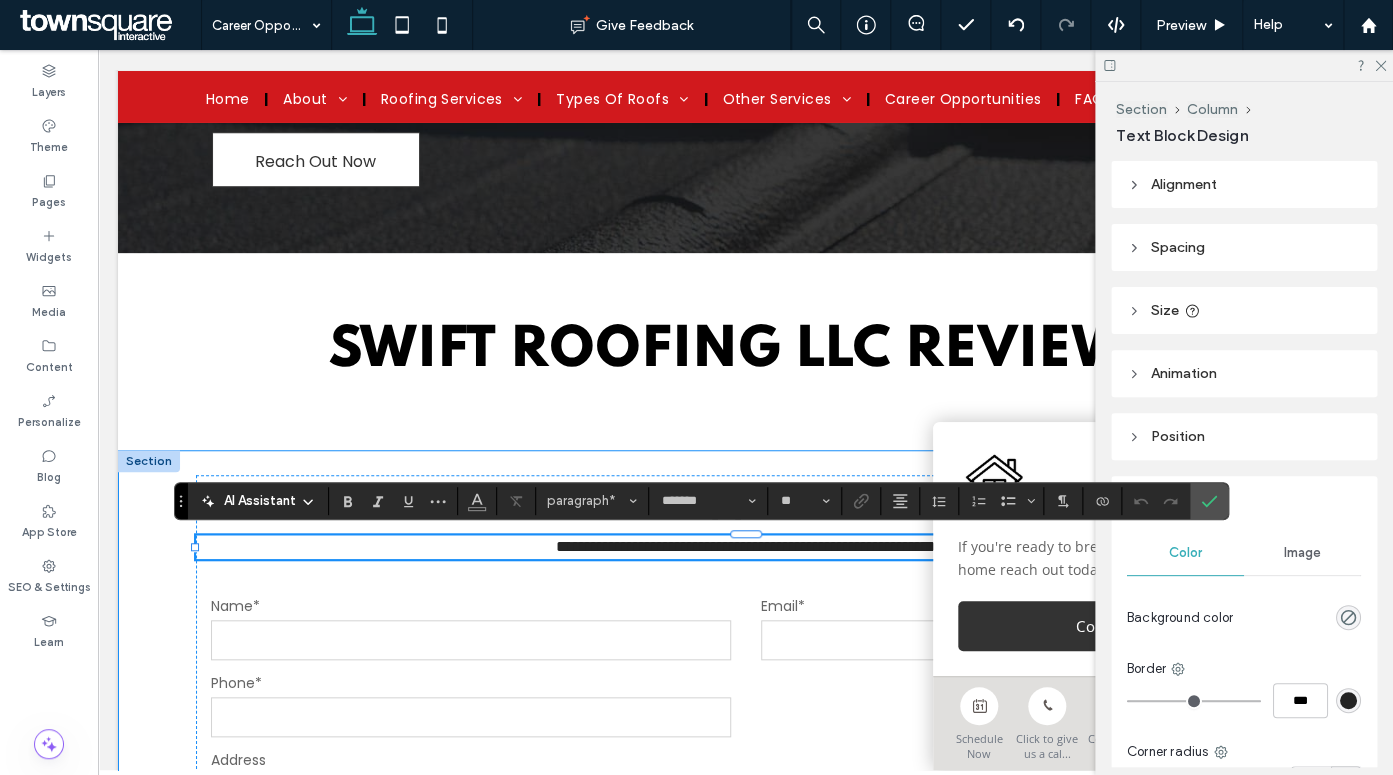 click on "**********" at bounding box center [746, 935] 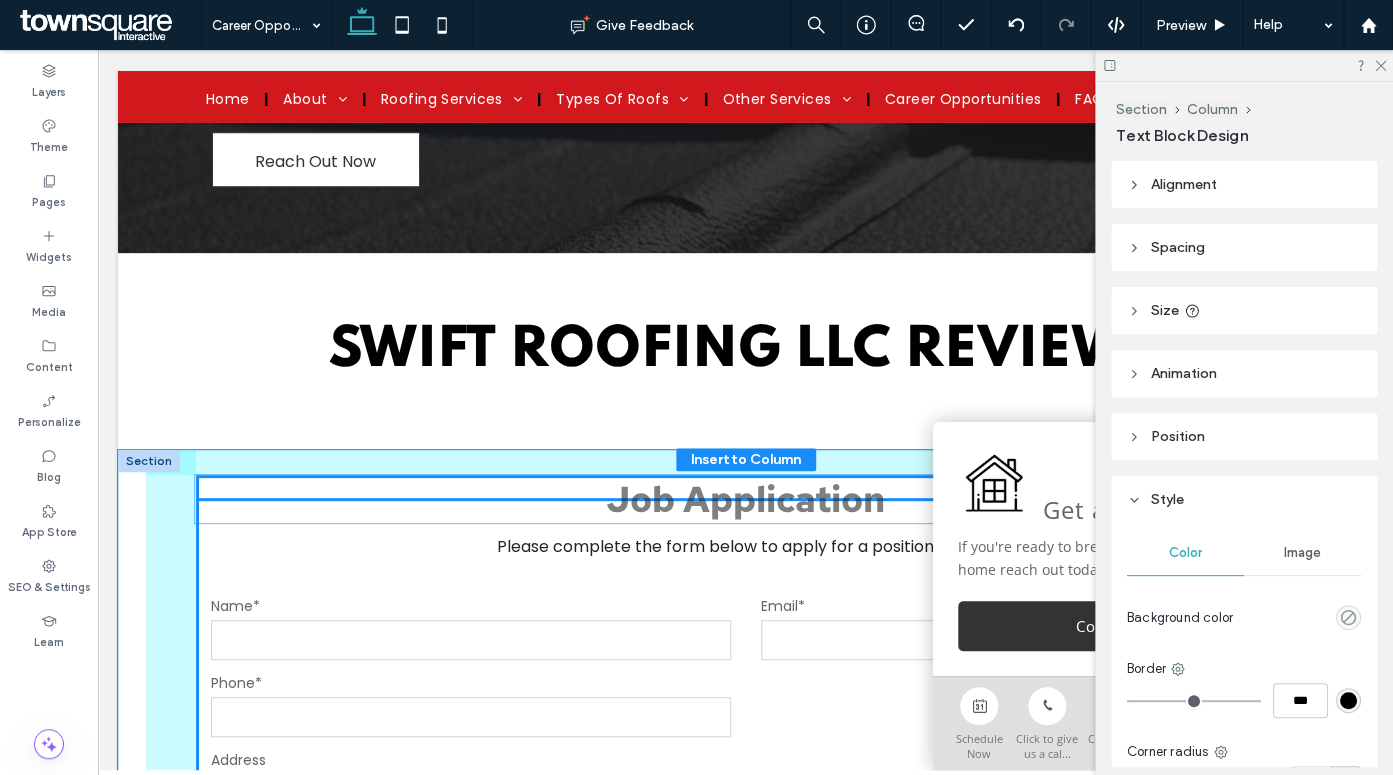 click on "**********" at bounding box center [746, 935] 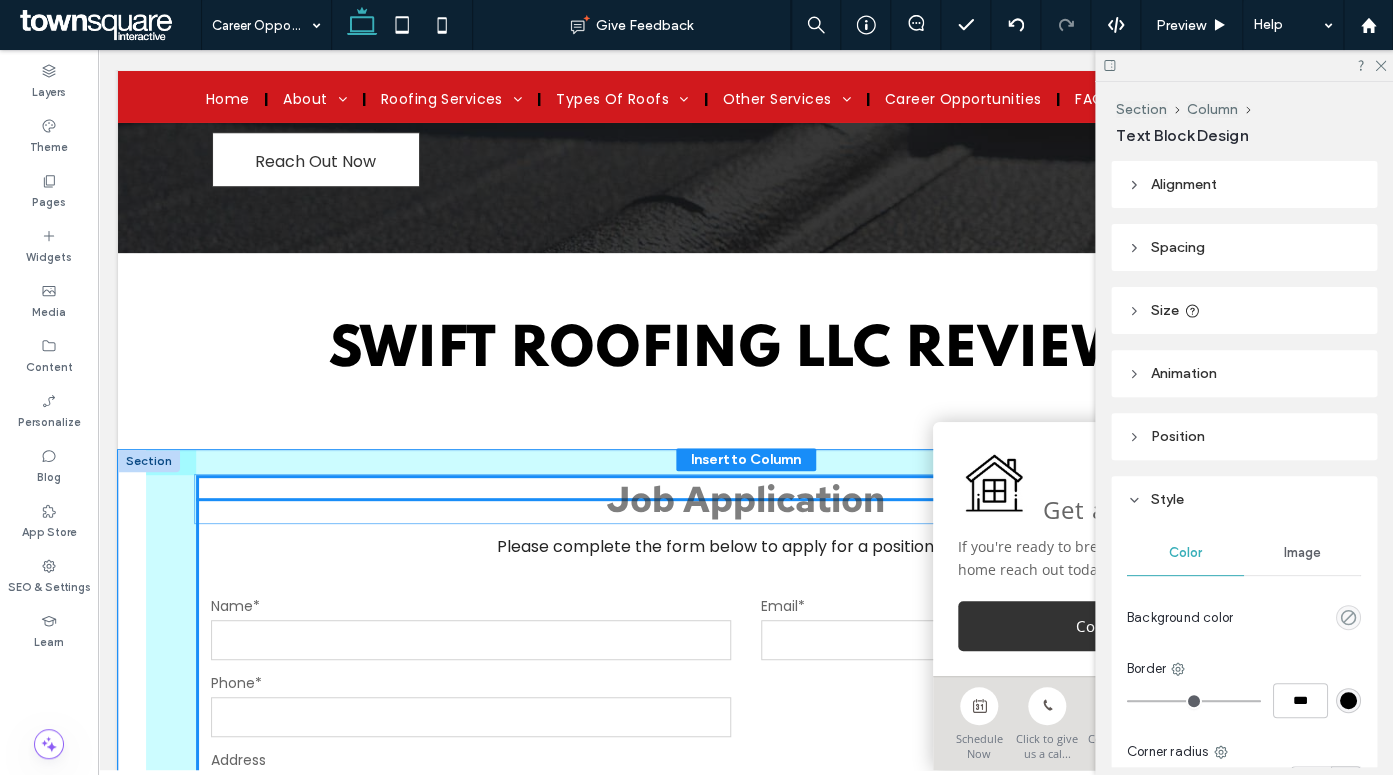 click on "Job Application" at bounding box center [745, 499] 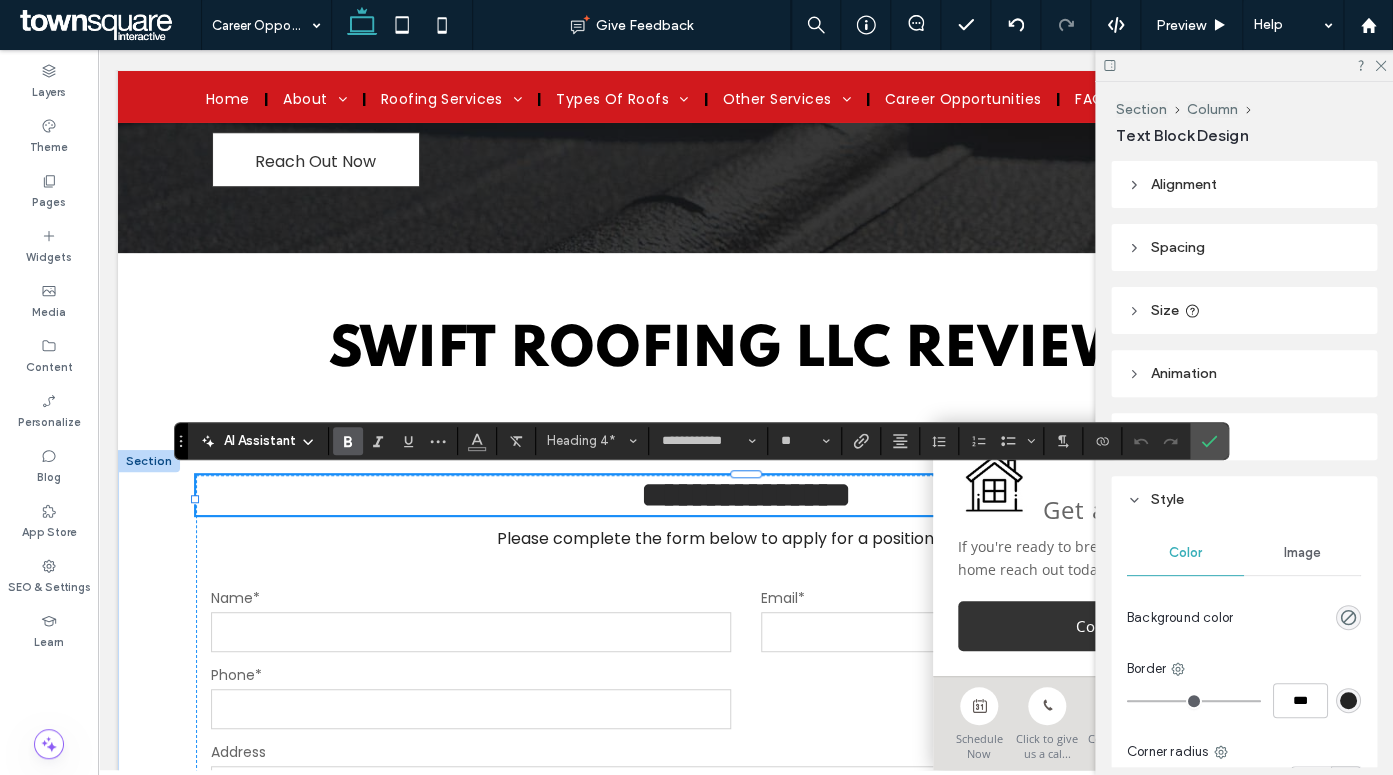 click on "**********" at bounding box center [746, 495] 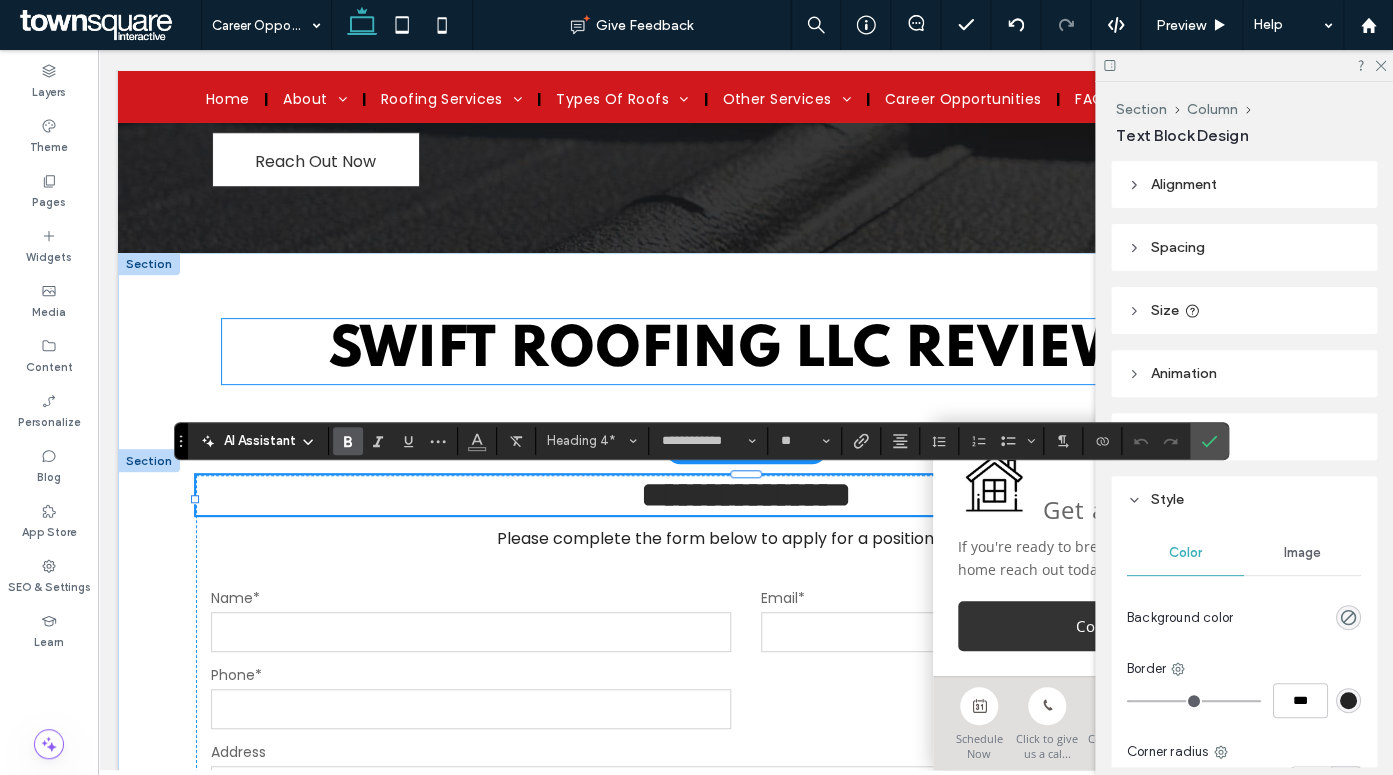 click on "Swift Roofing LLC Reviews" at bounding box center (746, 351) 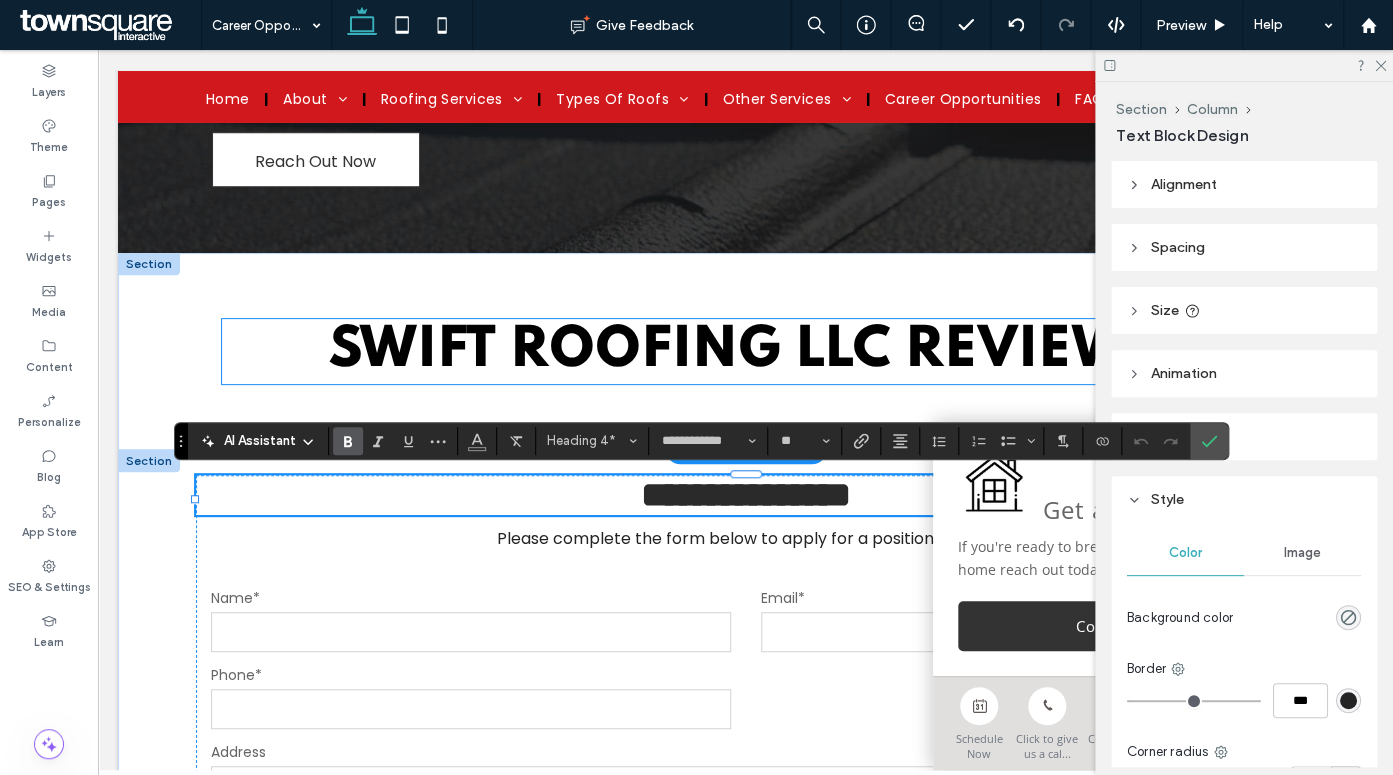 click on "Swift Roofing LLC Reviews" at bounding box center [745, 351] 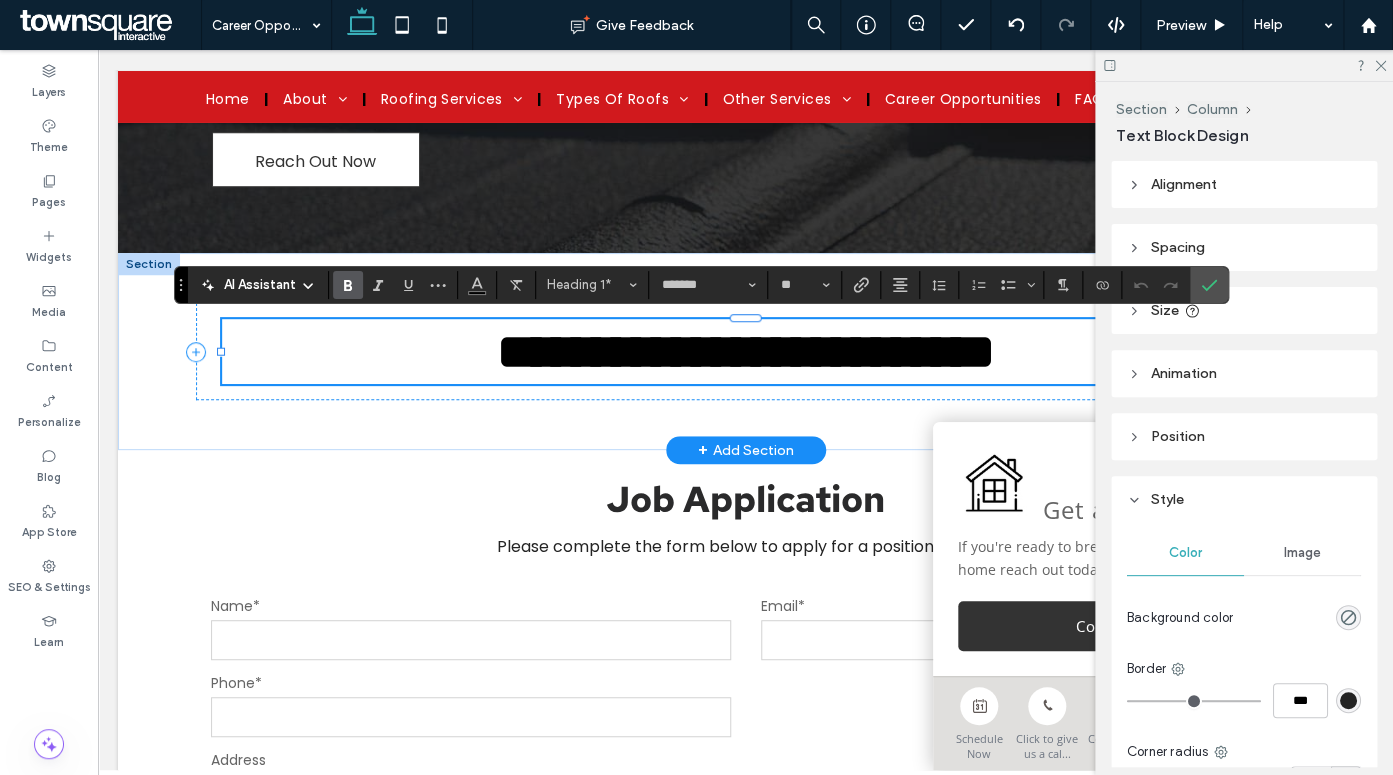click on "**********" at bounding box center (746, 351) 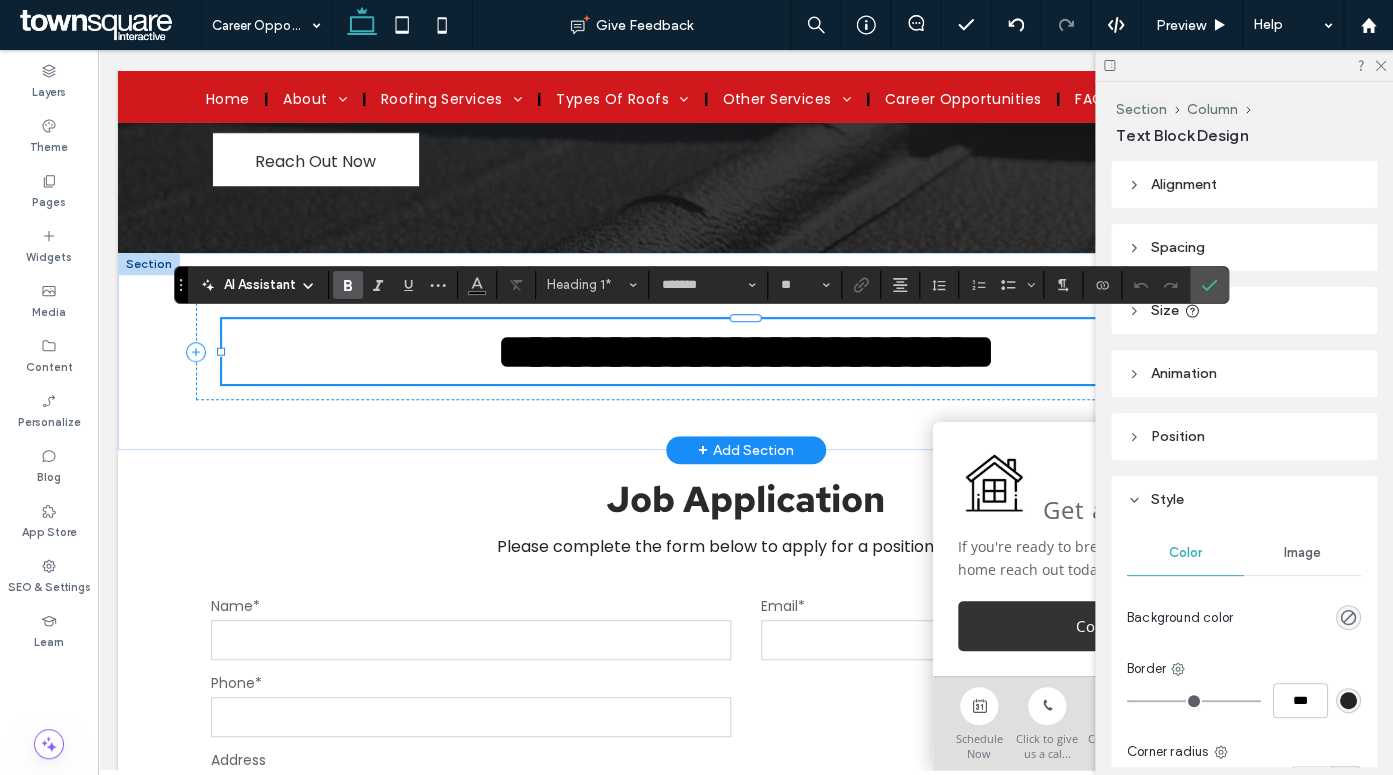 scroll, scrollTop: 319, scrollLeft: 0, axis: vertical 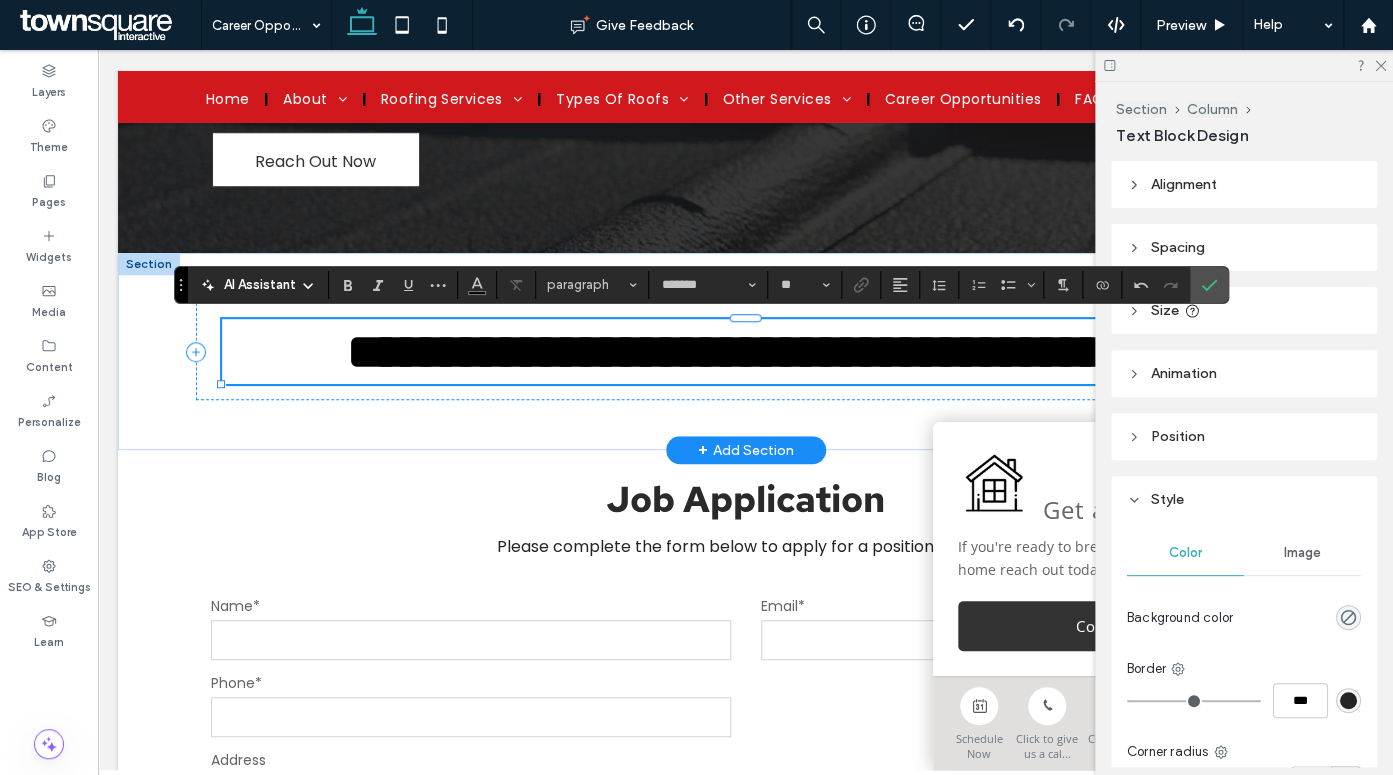 type on "*******" 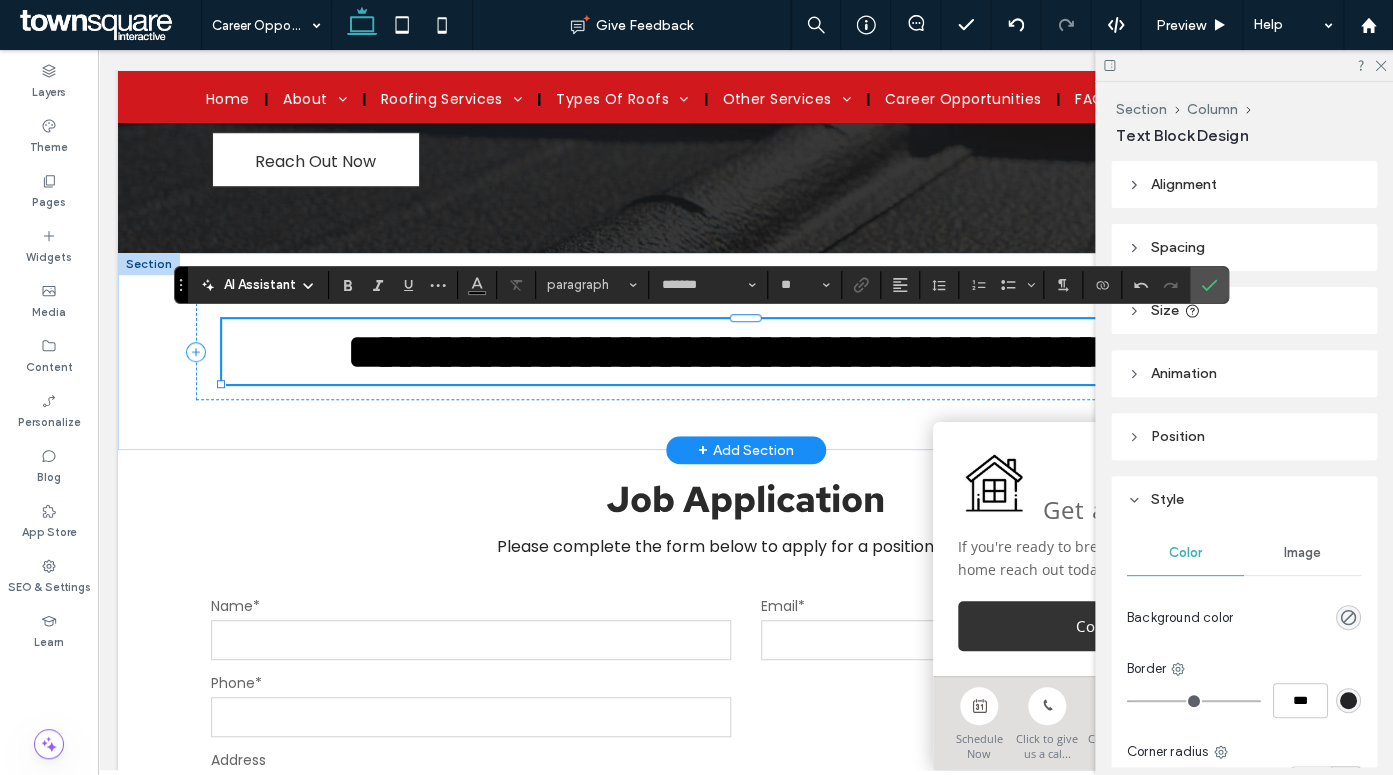type on "**" 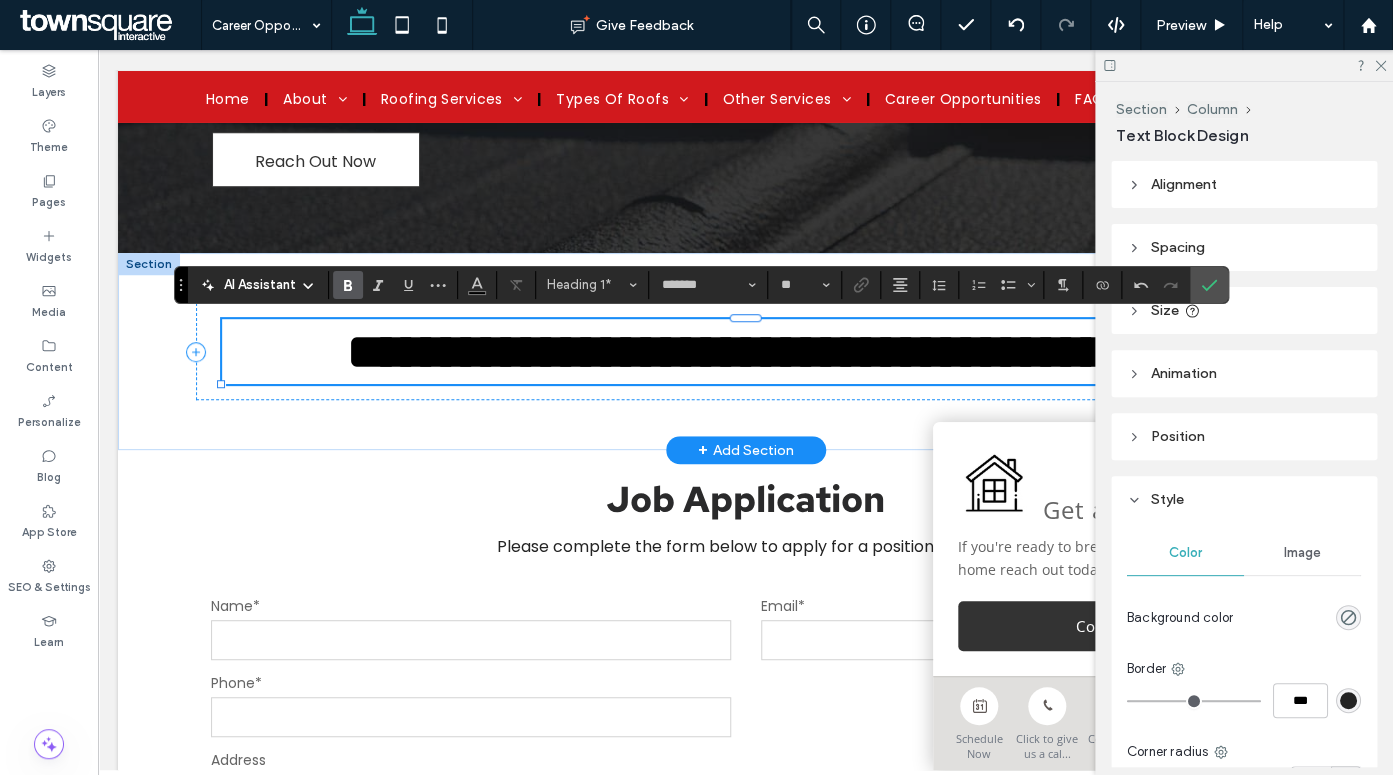 click on "**********" at bounding box center (486, 351) 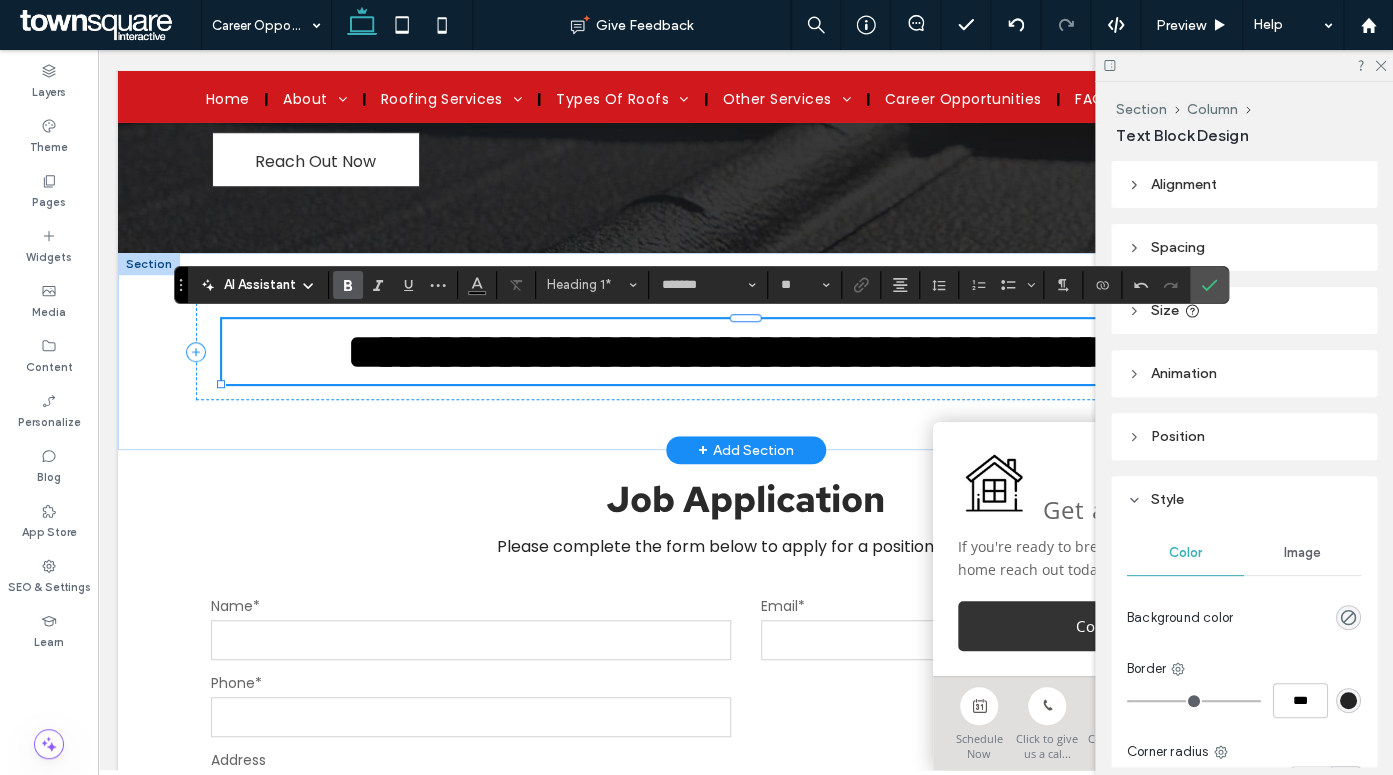 click on "**********" at bounding box center [486, 351] 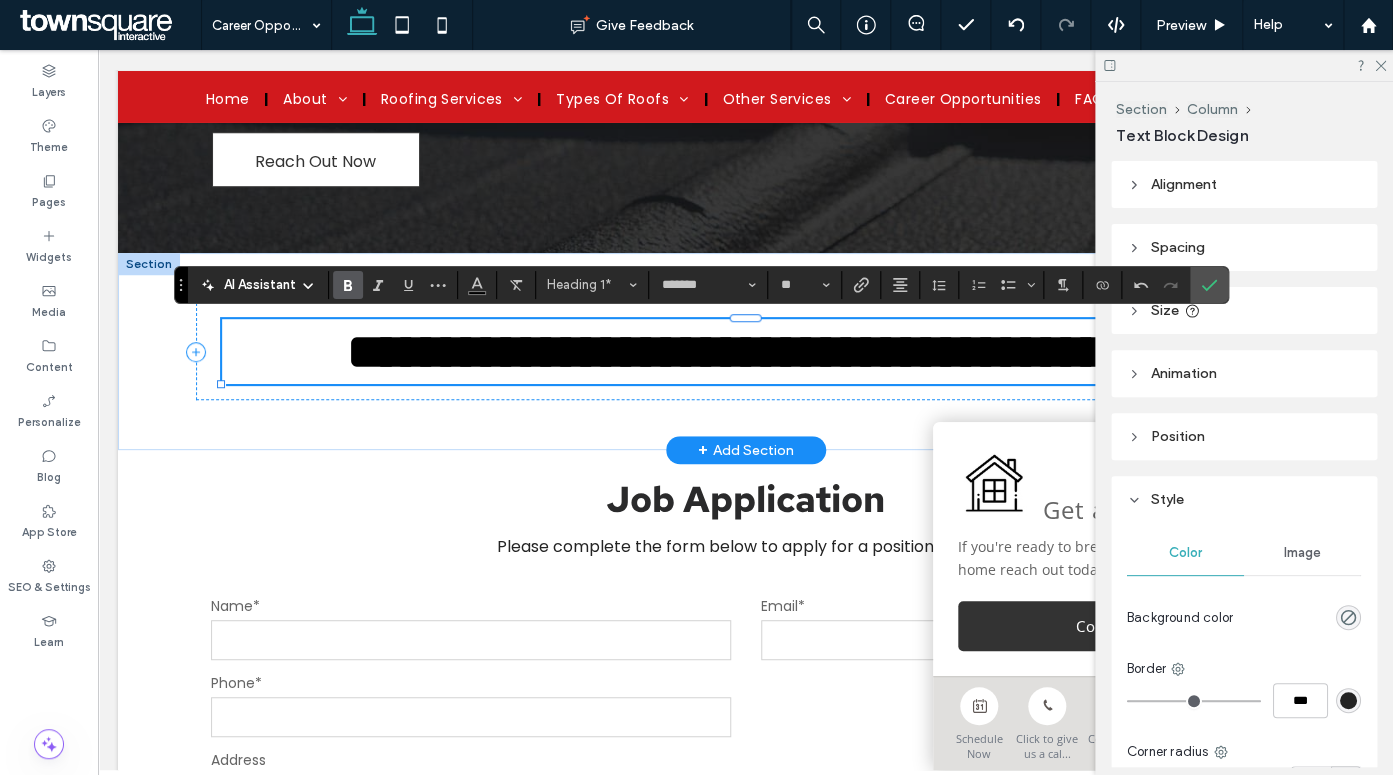 type on "**********" 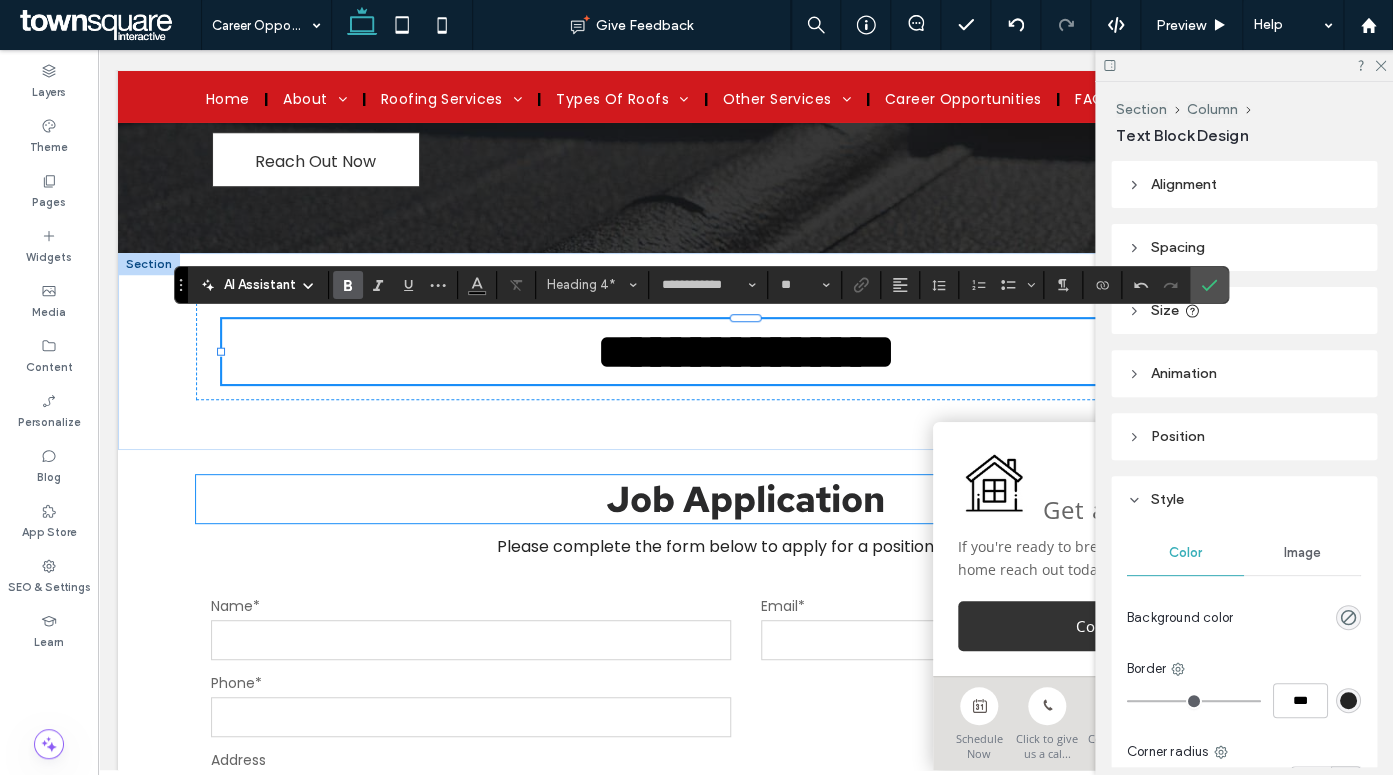 click on "Job Application" at bounding box center (745, 499) 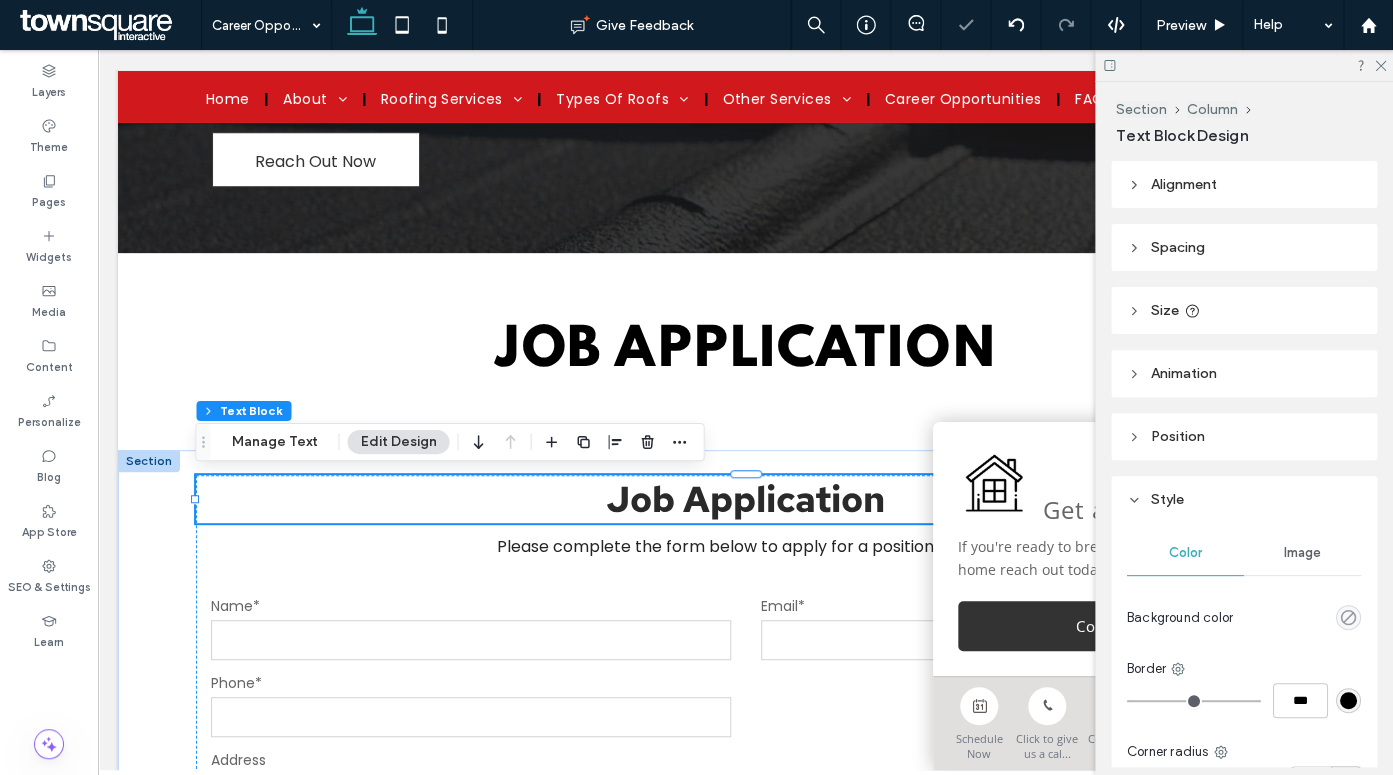 click on "Job Application" at bounding box center [746, 499] 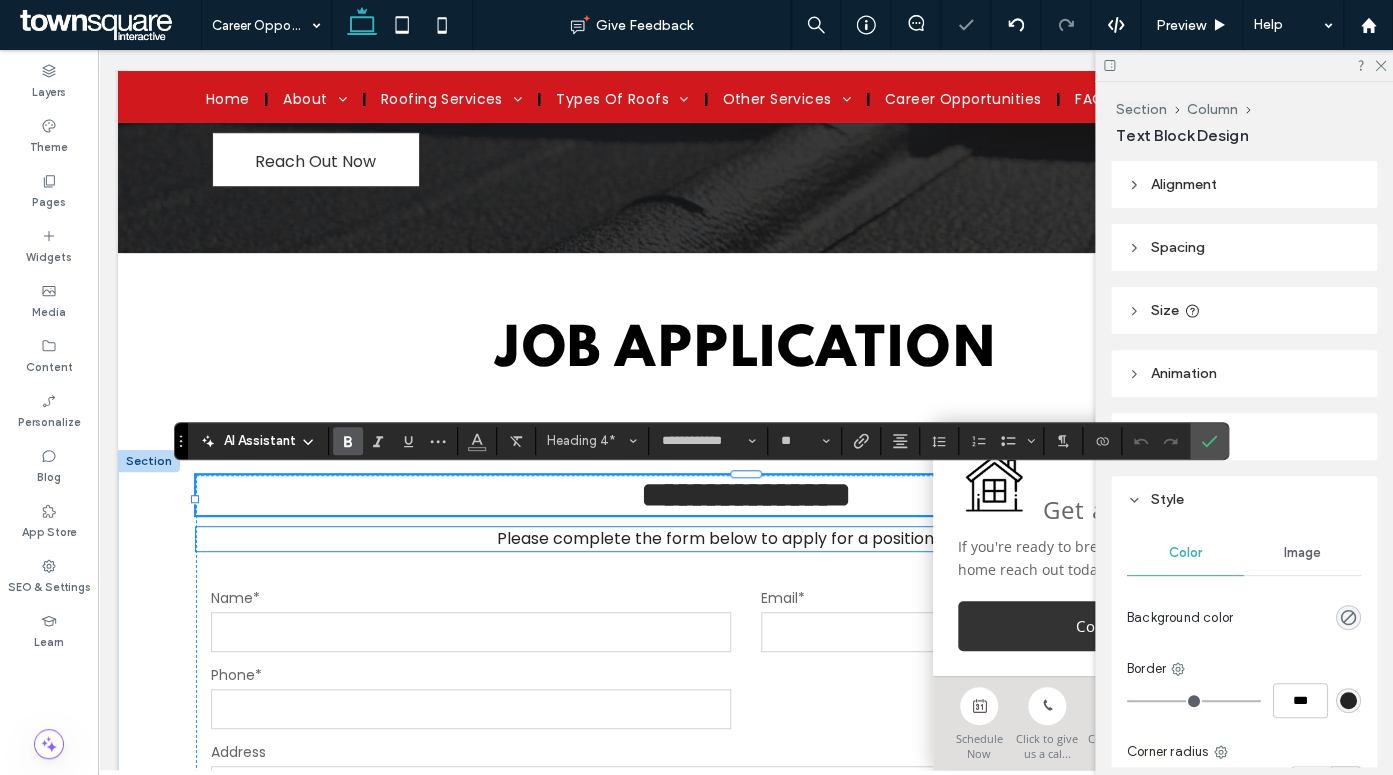 click on "Please complete the form below to apply for a position with us." at bounding box center [746, 538] 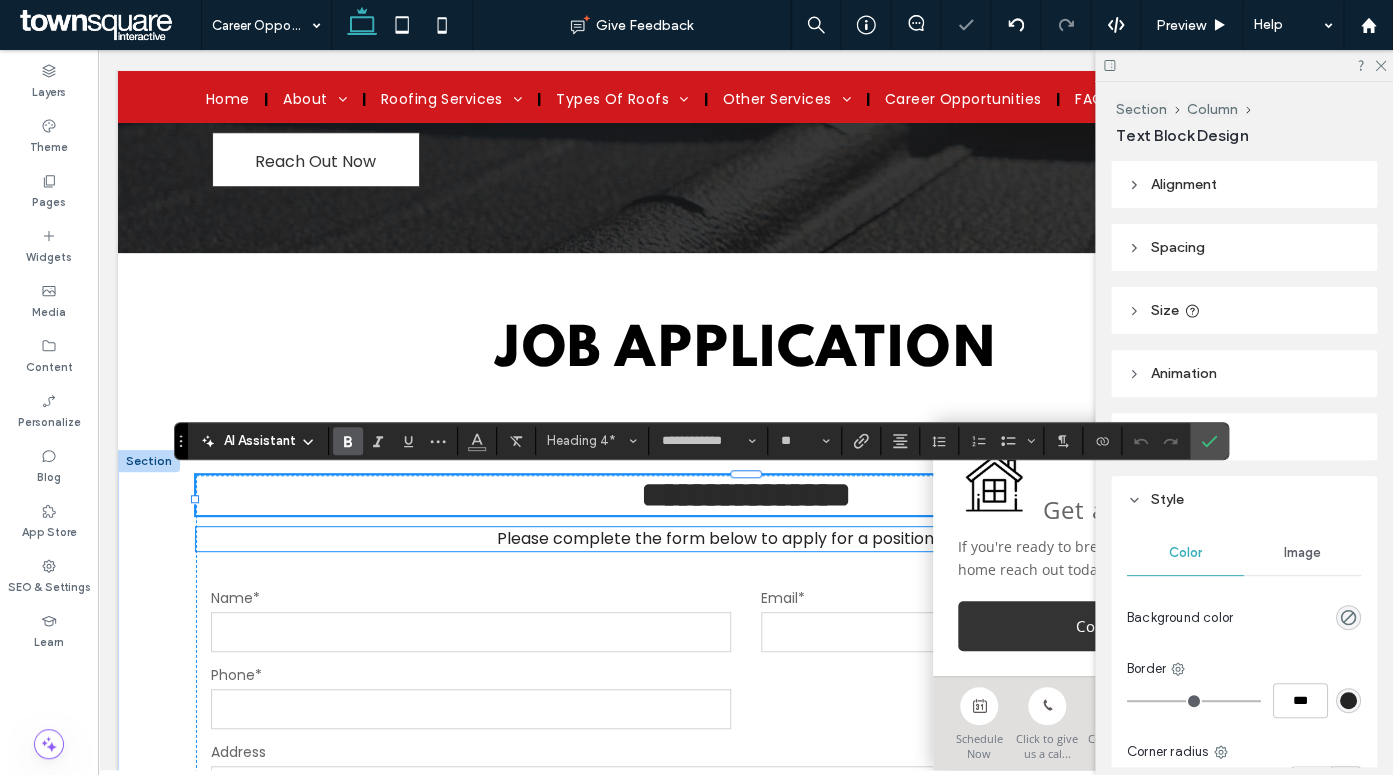 click on "Please complete the form below to apply for a position with us." at bounding box center [746, 538] 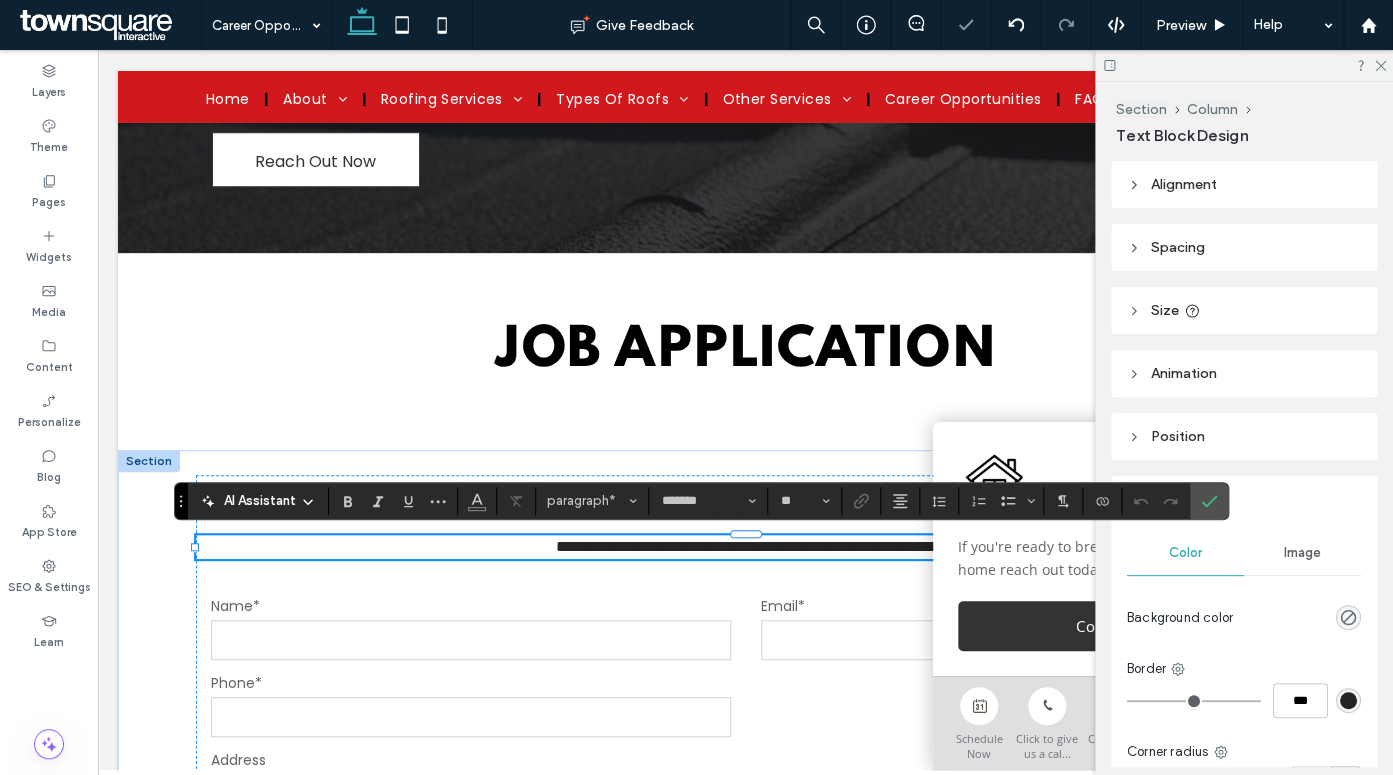 click on "**********" at bounding box center (746, 546) 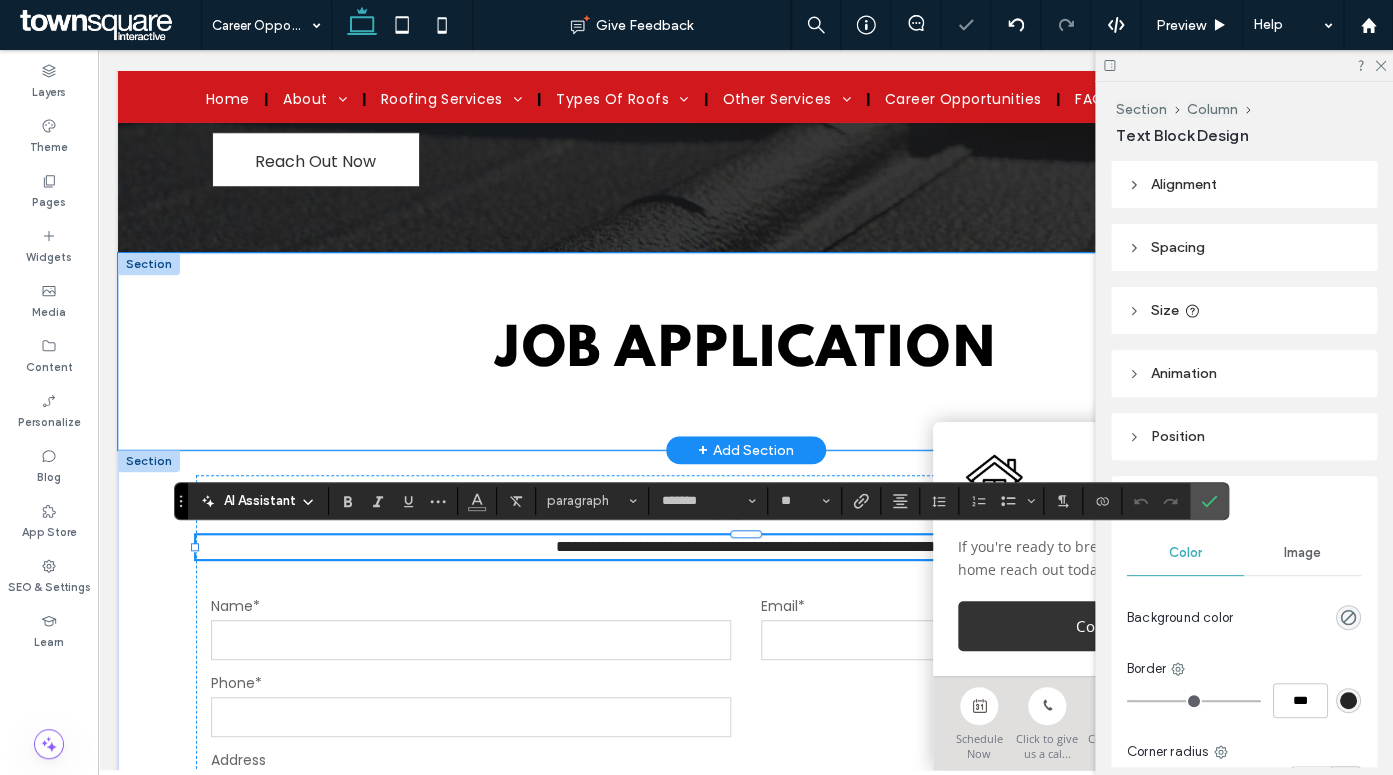 click on "Job Application" at bounding box center [746, 351] 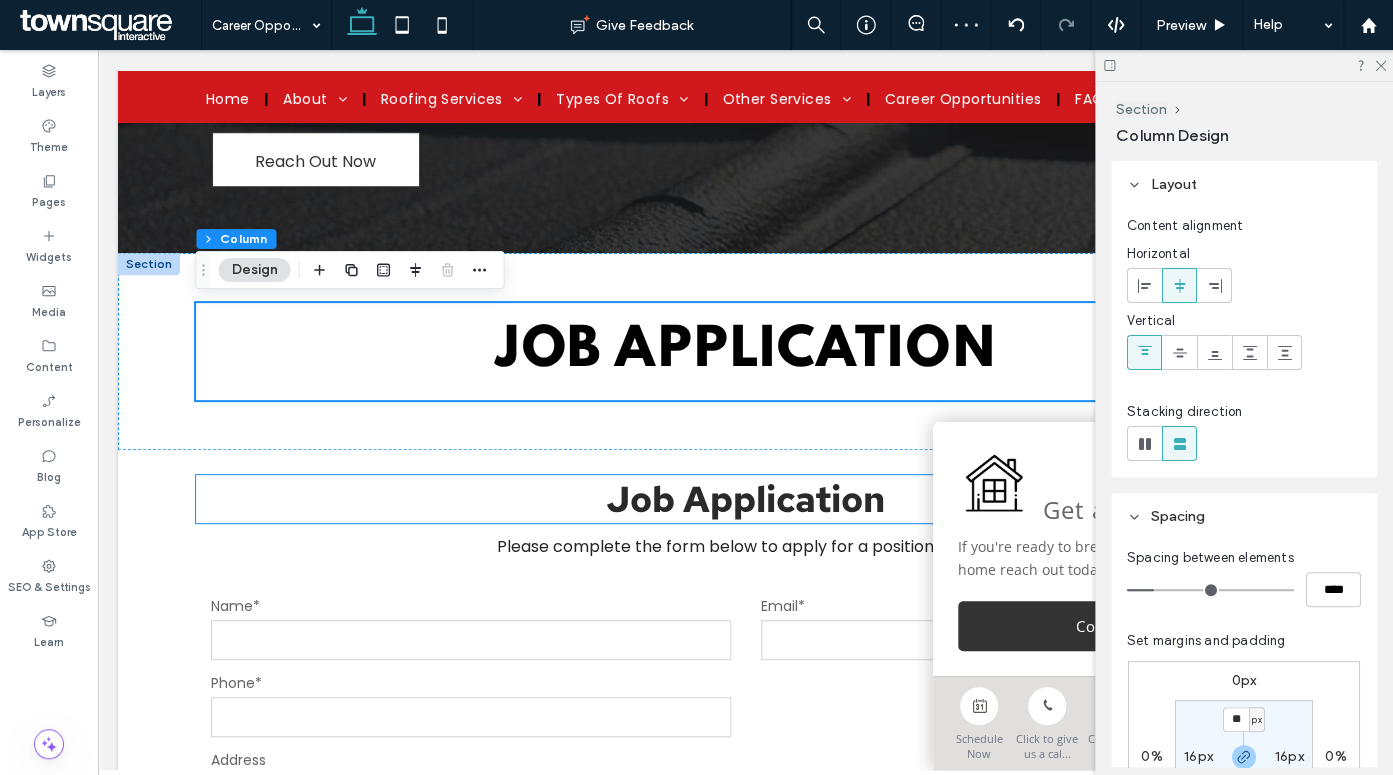 click on "Job Application" at bounding box center (745, 499) 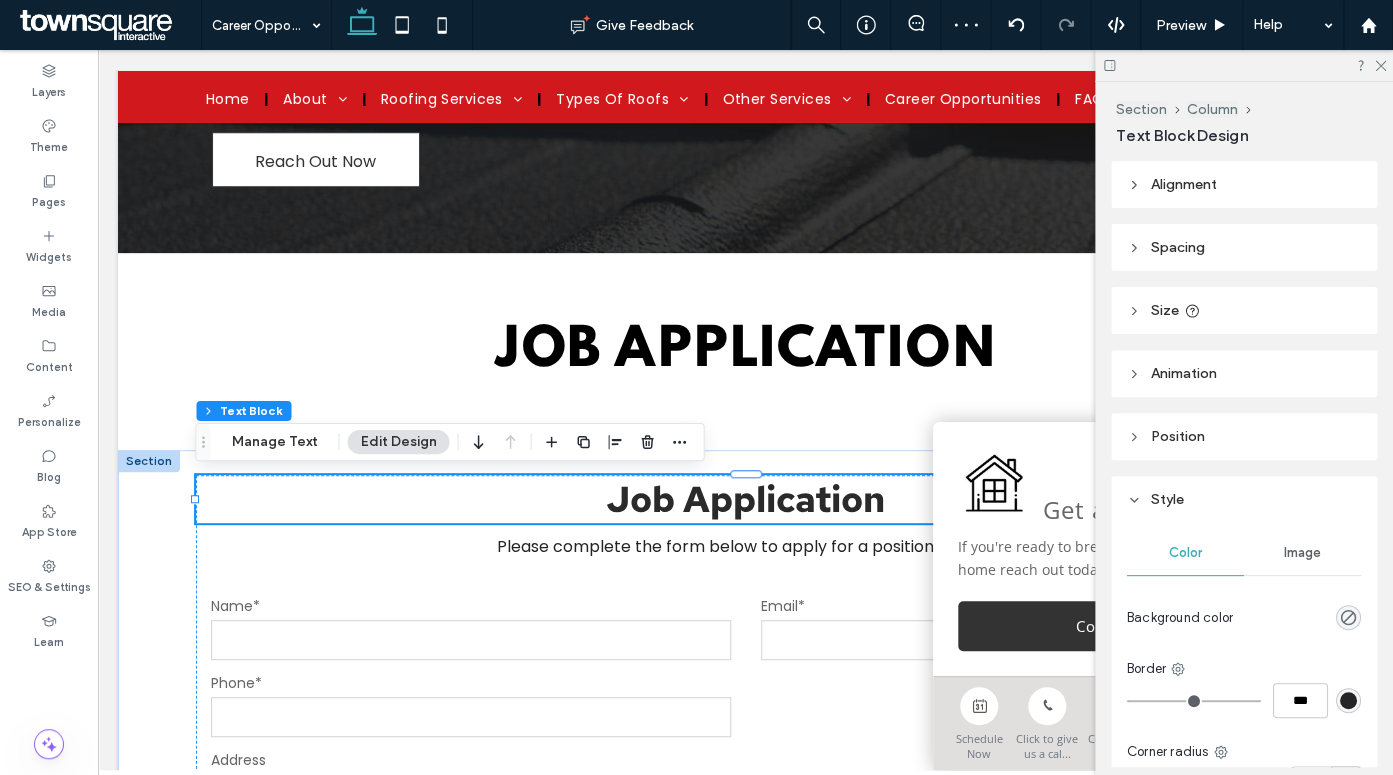 click on "Job Application" at bounding box center [745, 499] 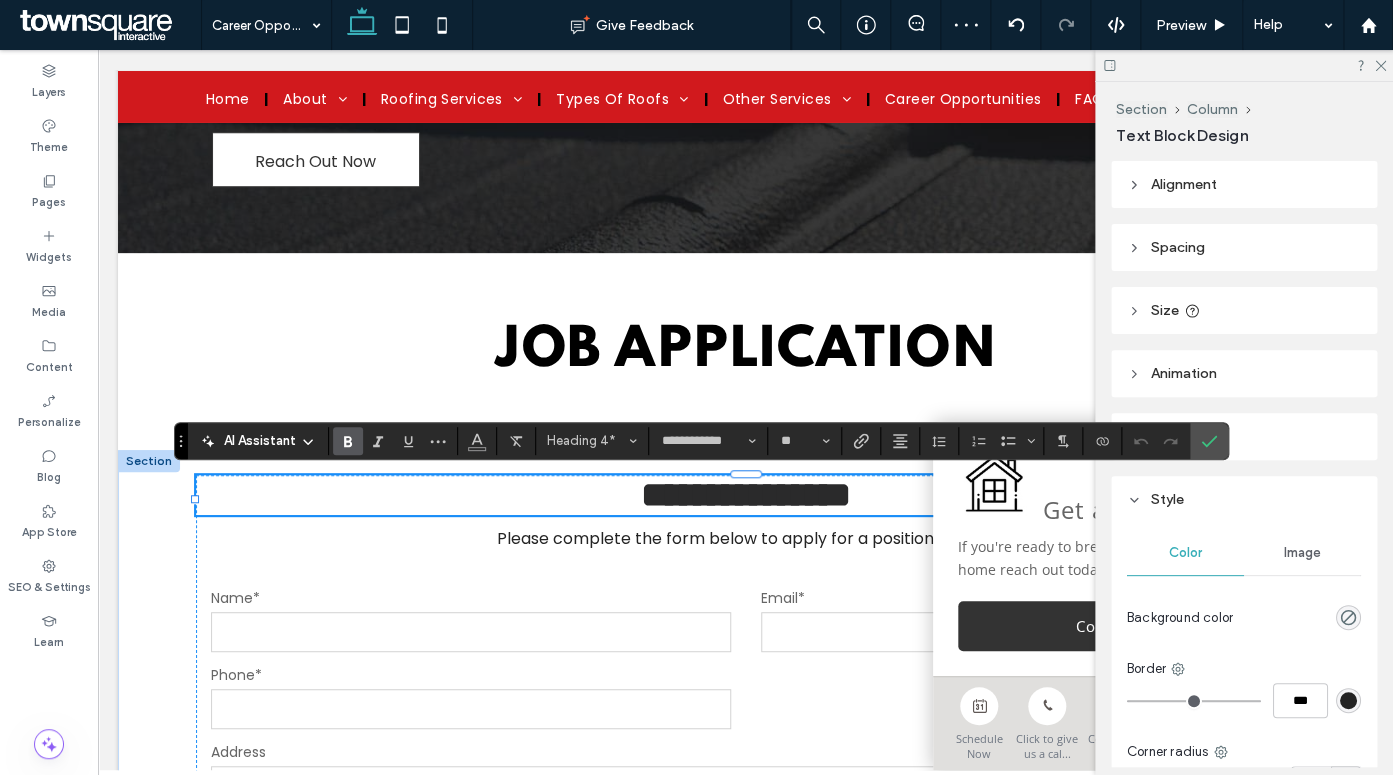 type 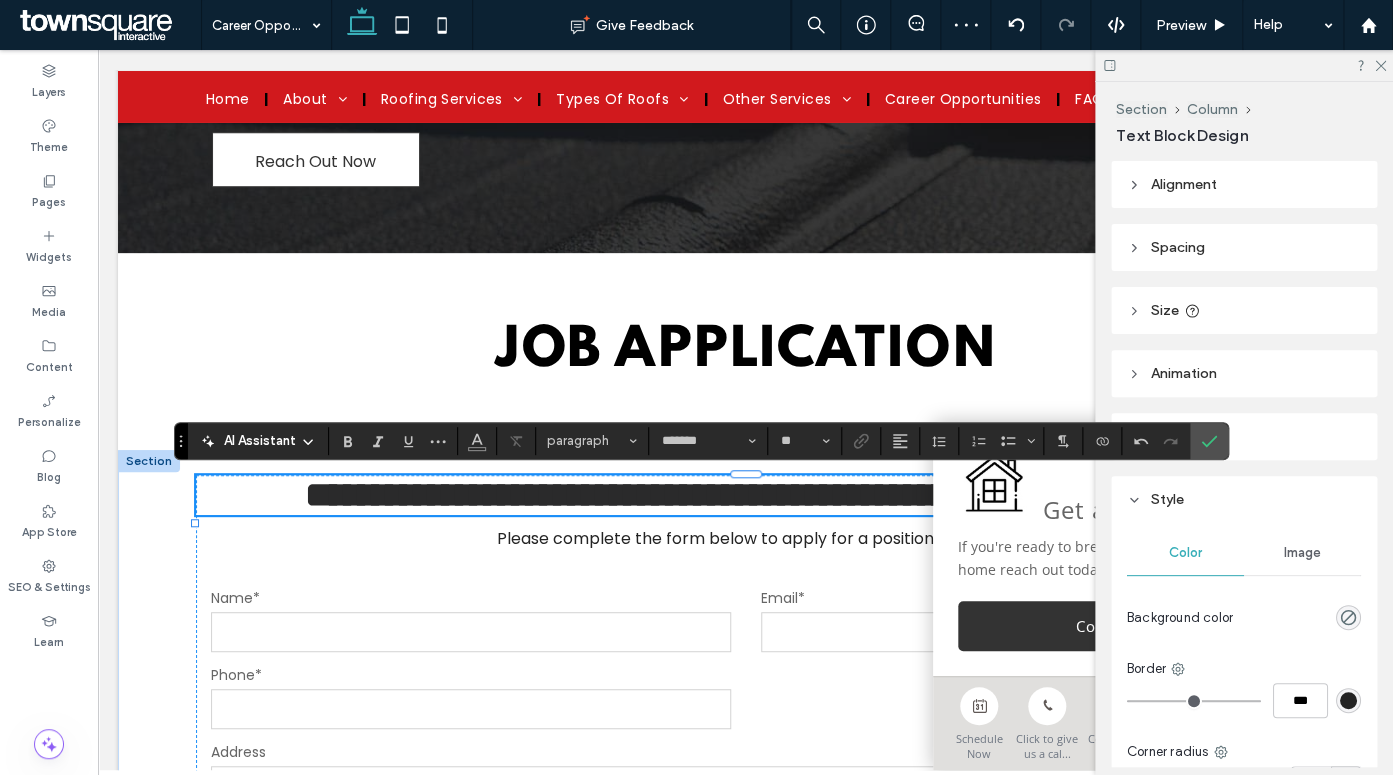 scroll, scrollTop: 0, scrollLeft: 0, axis: both 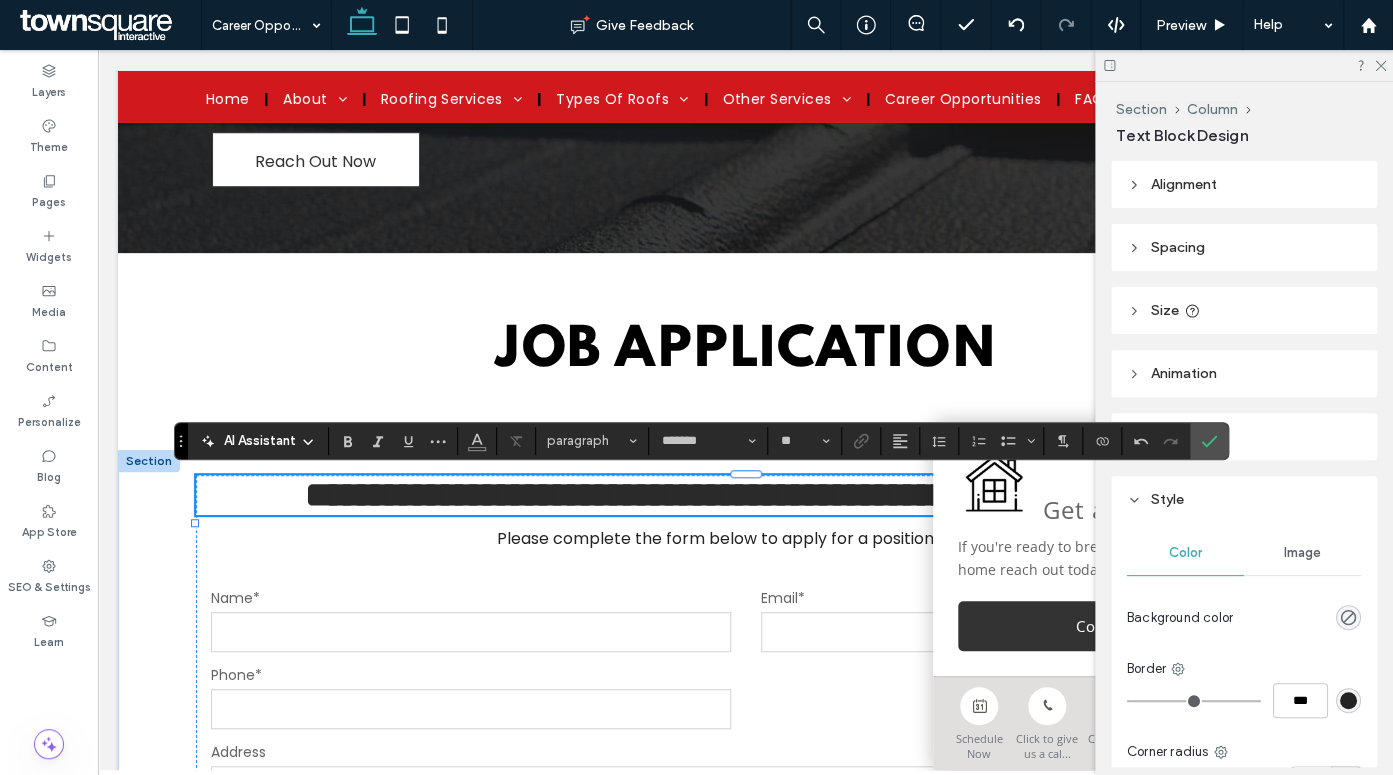 click on "**********" at bounding box center (746, 495) 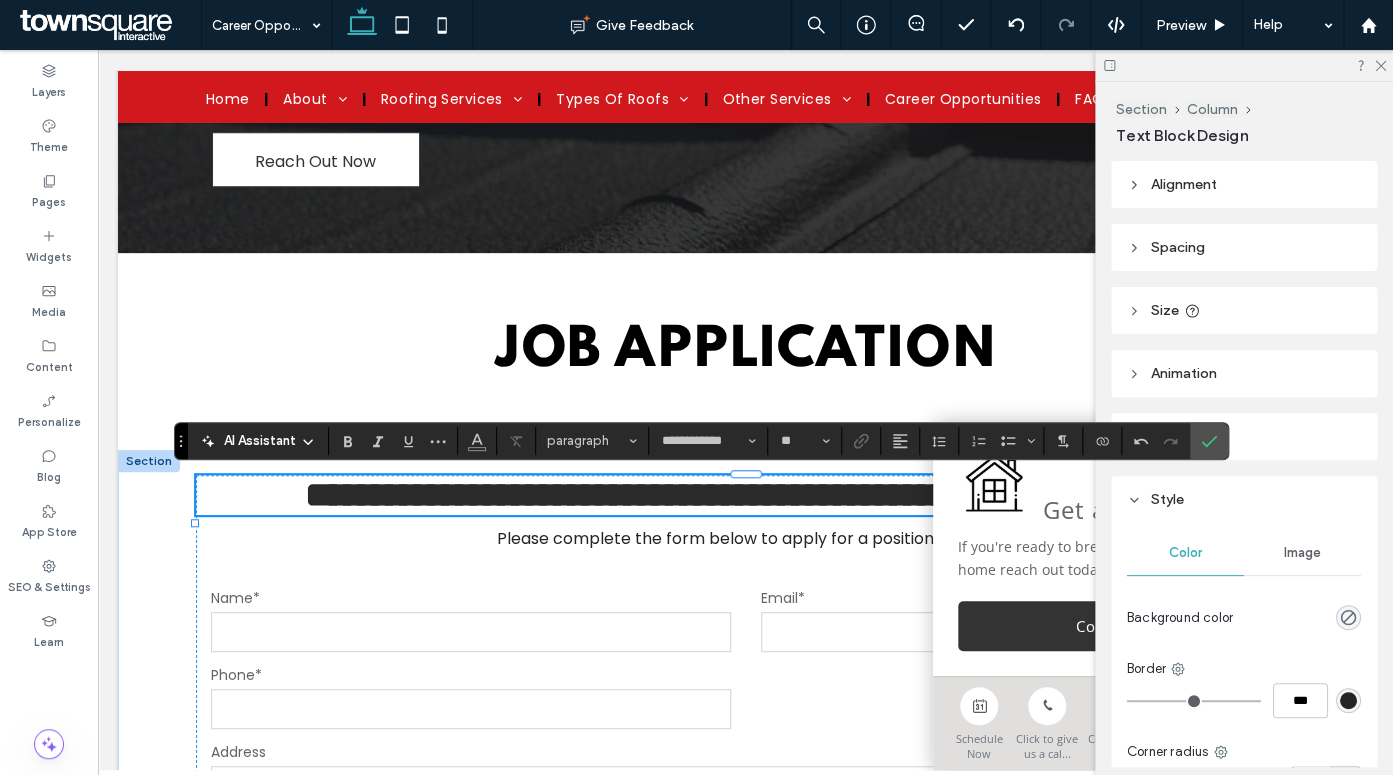 click on "**********" at bounding box center (746, 495) 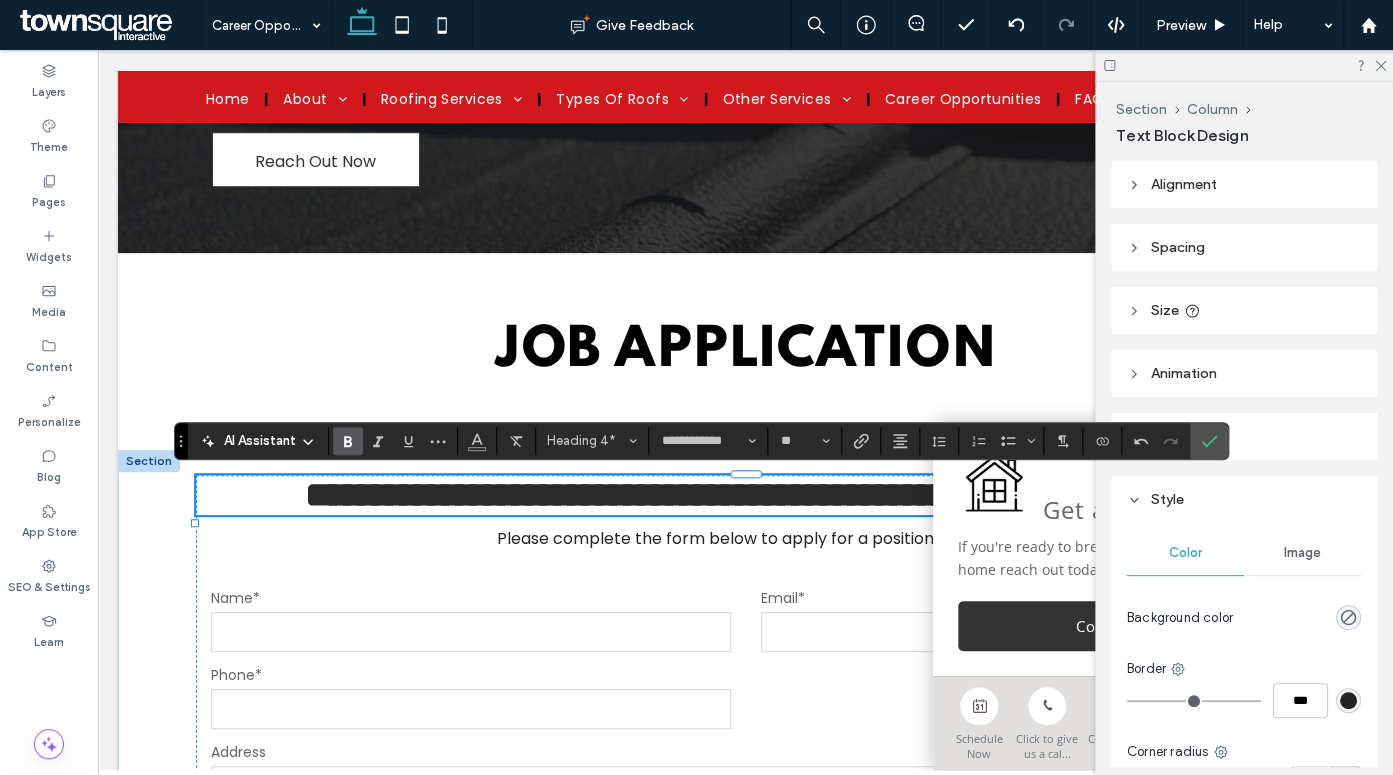 click on "**********" at bounding box center [746, 495] 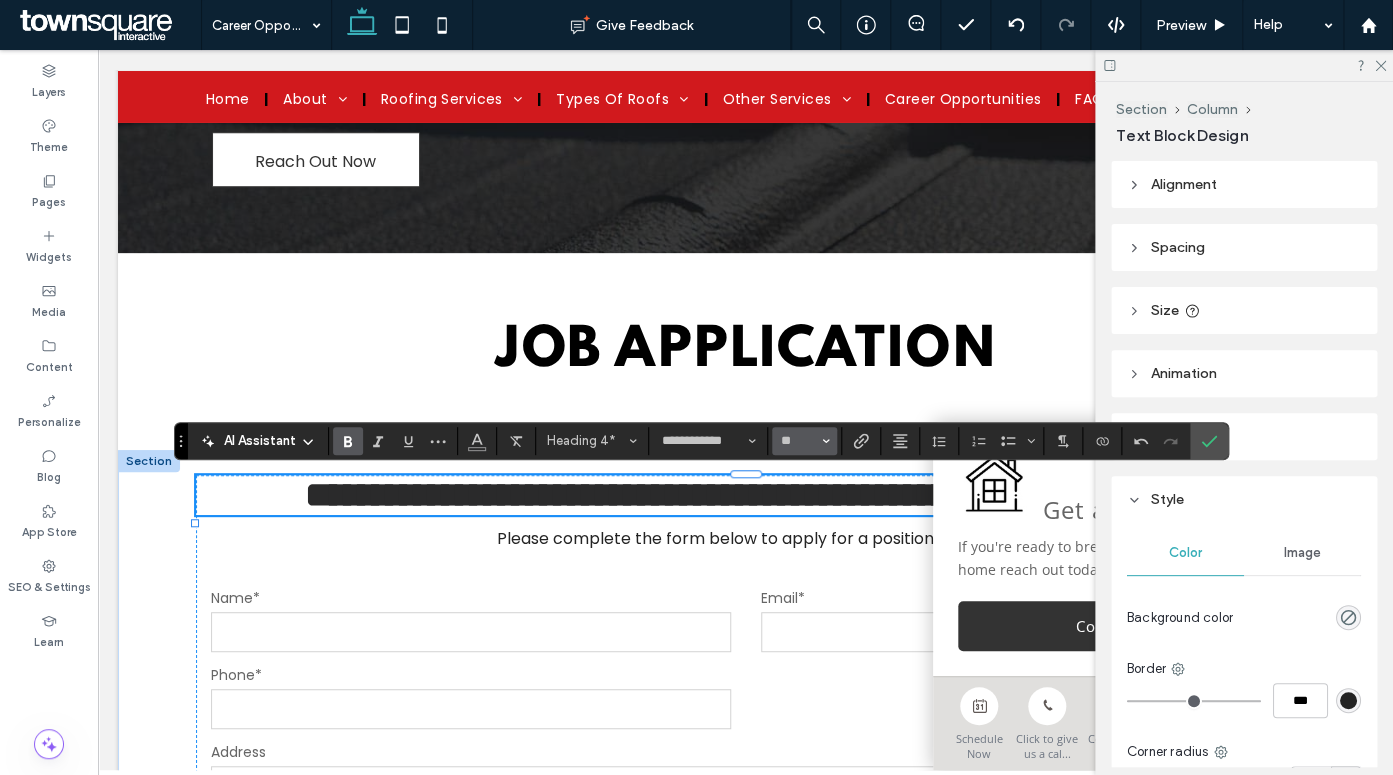 click at bounding box center (826, 441) 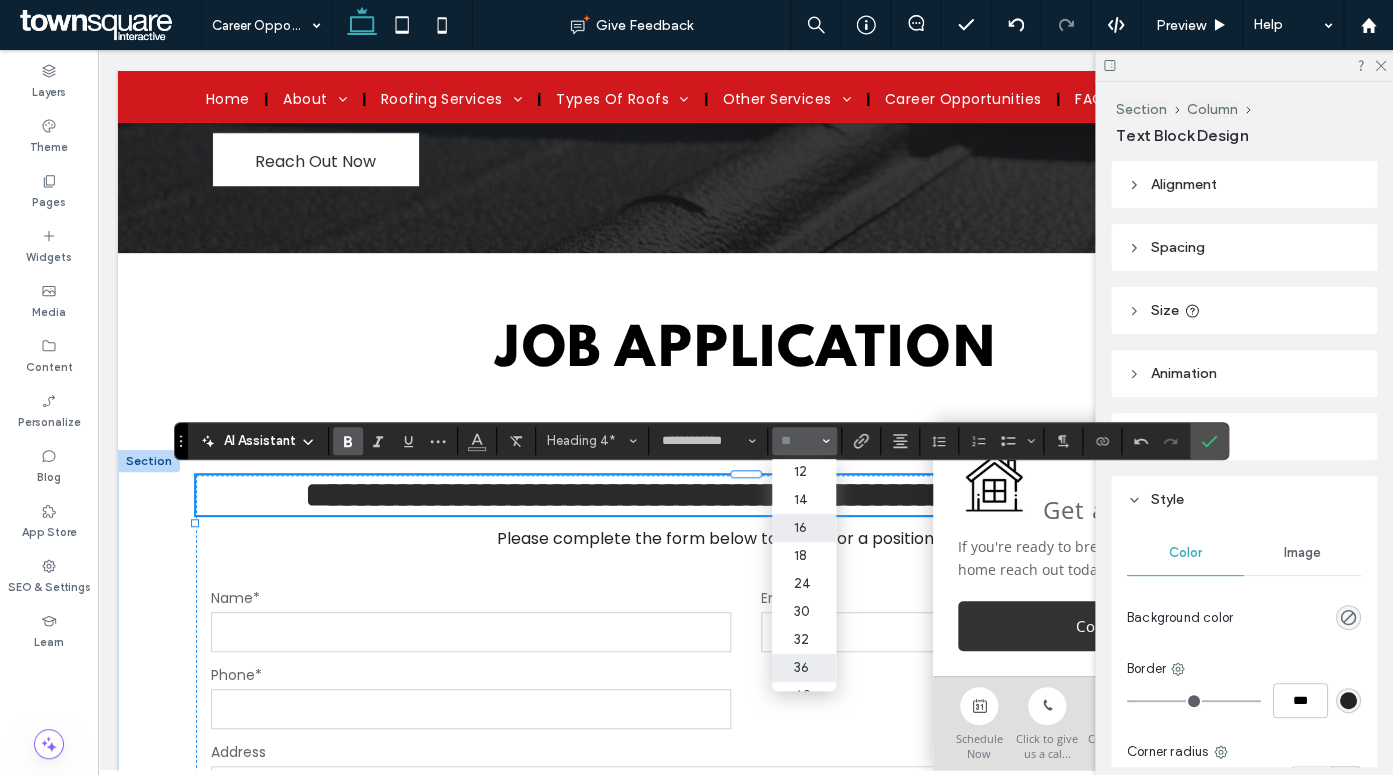 scroll, scrollTop: 127, scrollLeft: 0, axis: vertical 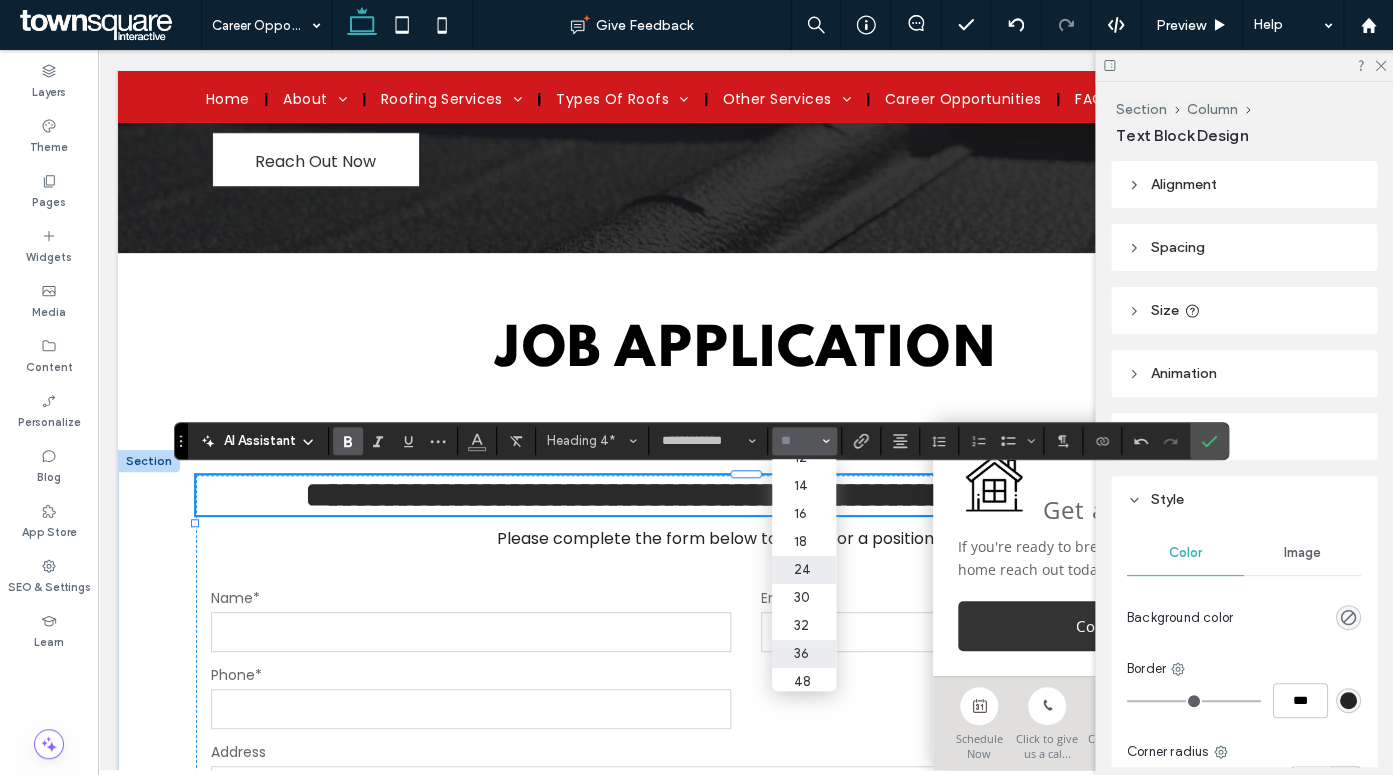 click on "24" at bounding box center [804, 570] 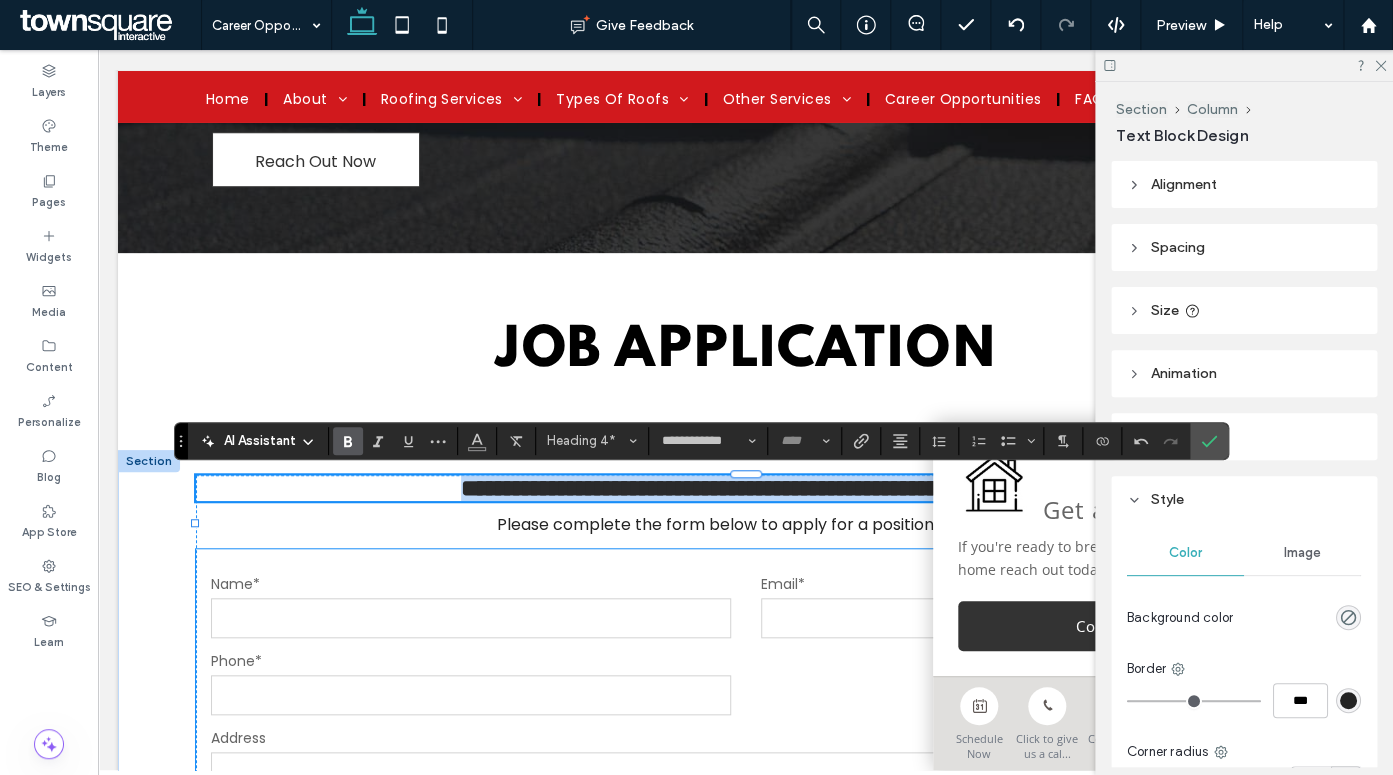 type on "**" 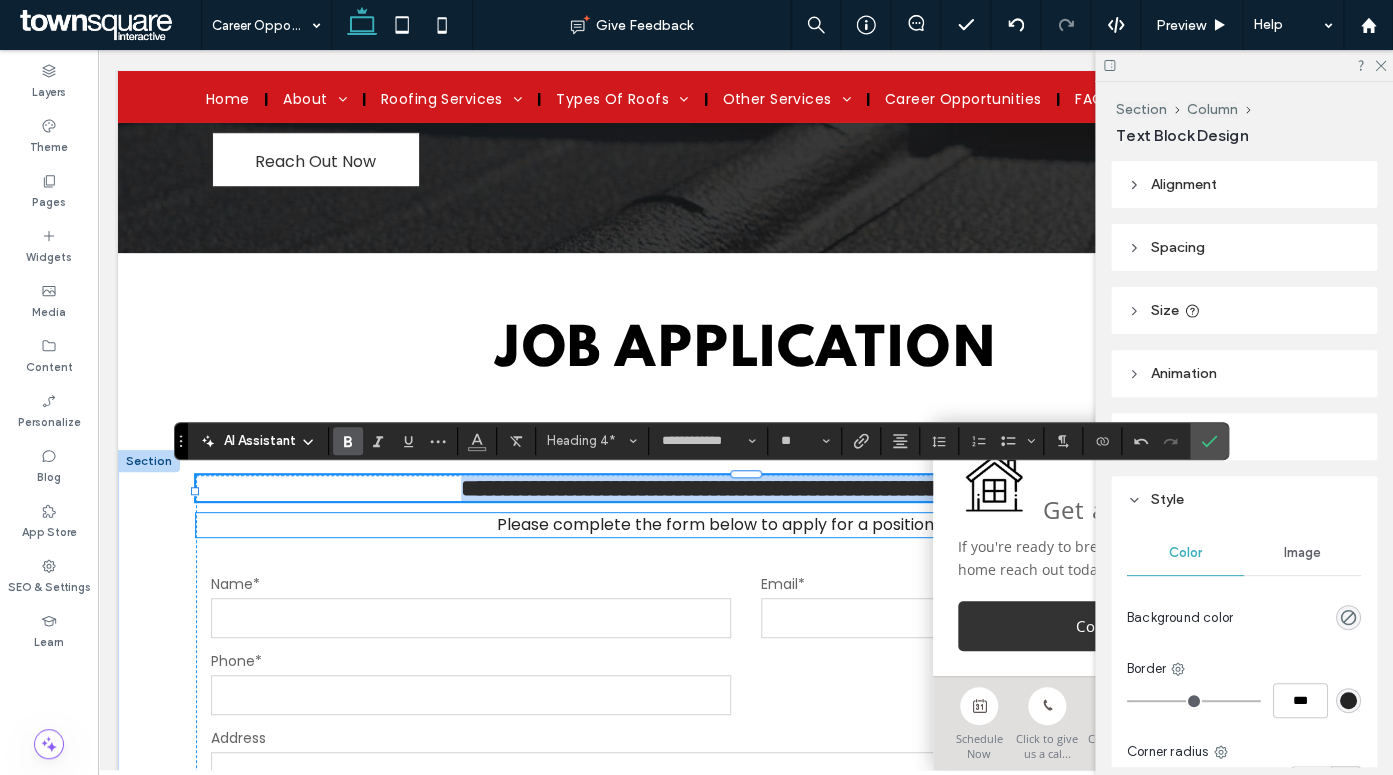 click on "Please complete the form below to apply for a position with us." at bounding box center [746, 524] 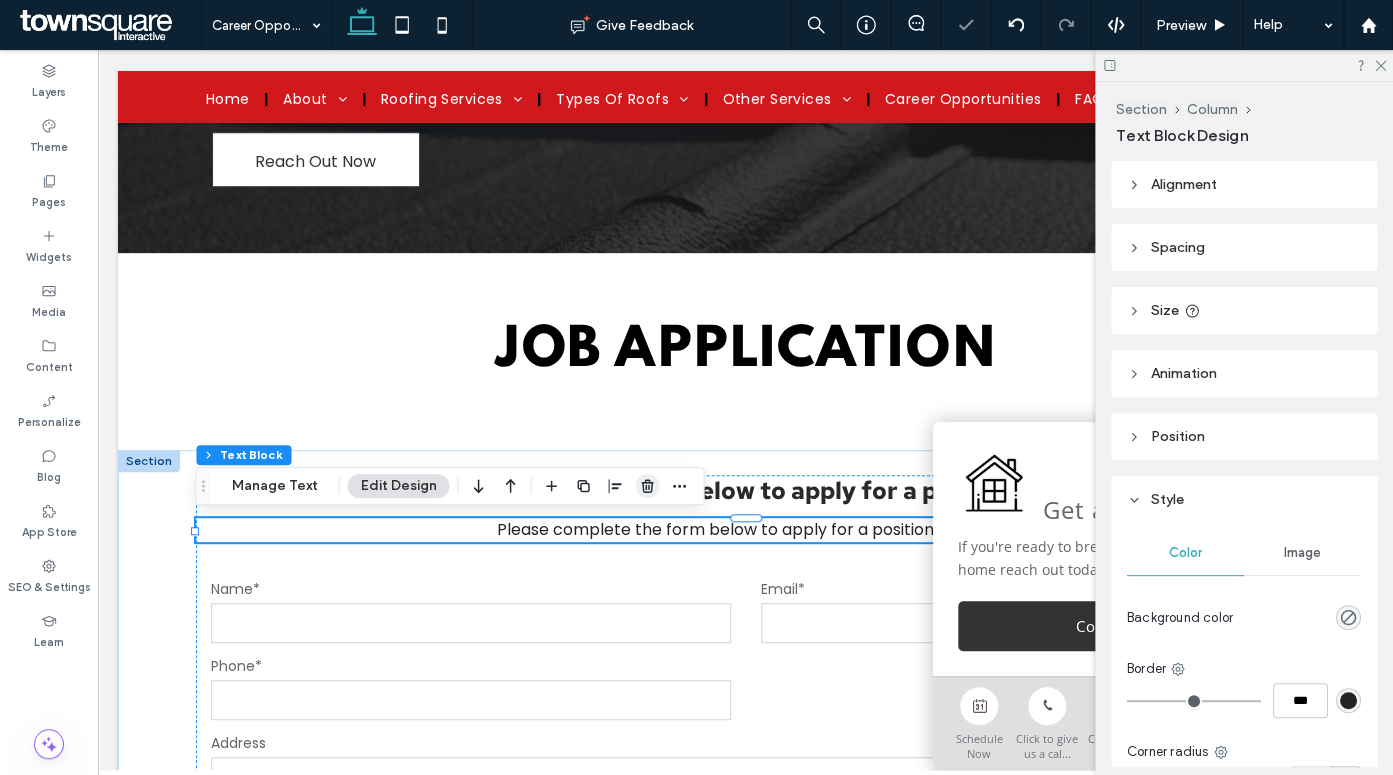 click 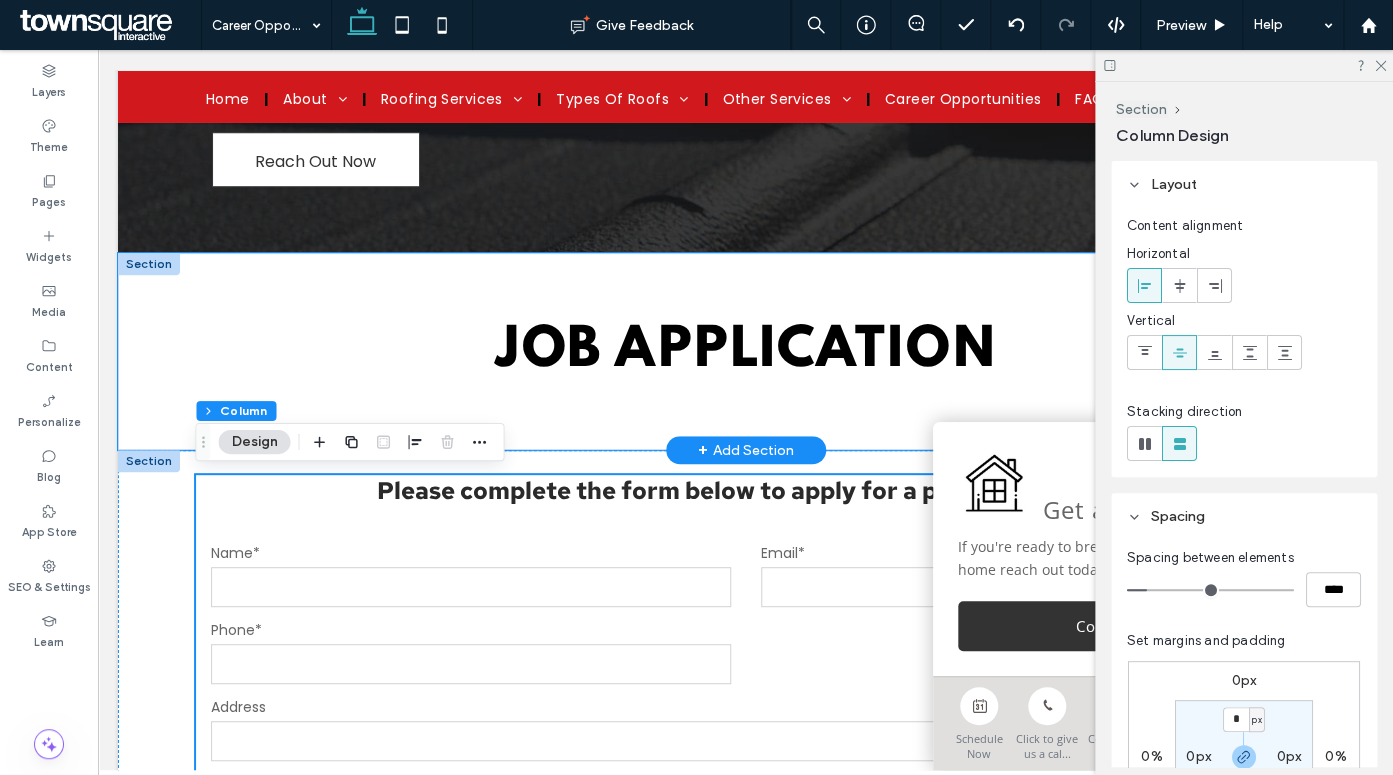 click on "Job Application" at bounding box center [746, 351] 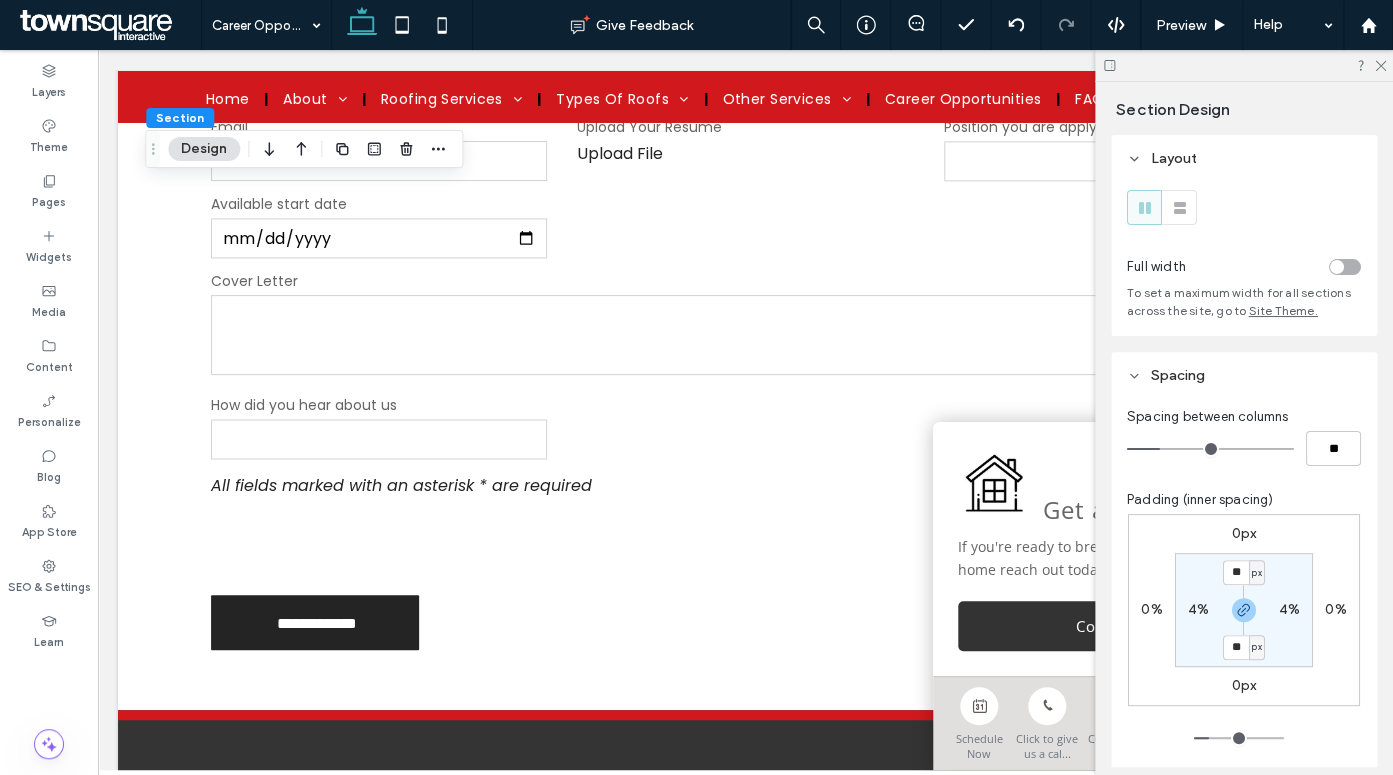 scroll, scrollTop: 1026, scrollLeft: 0, axis: vertical 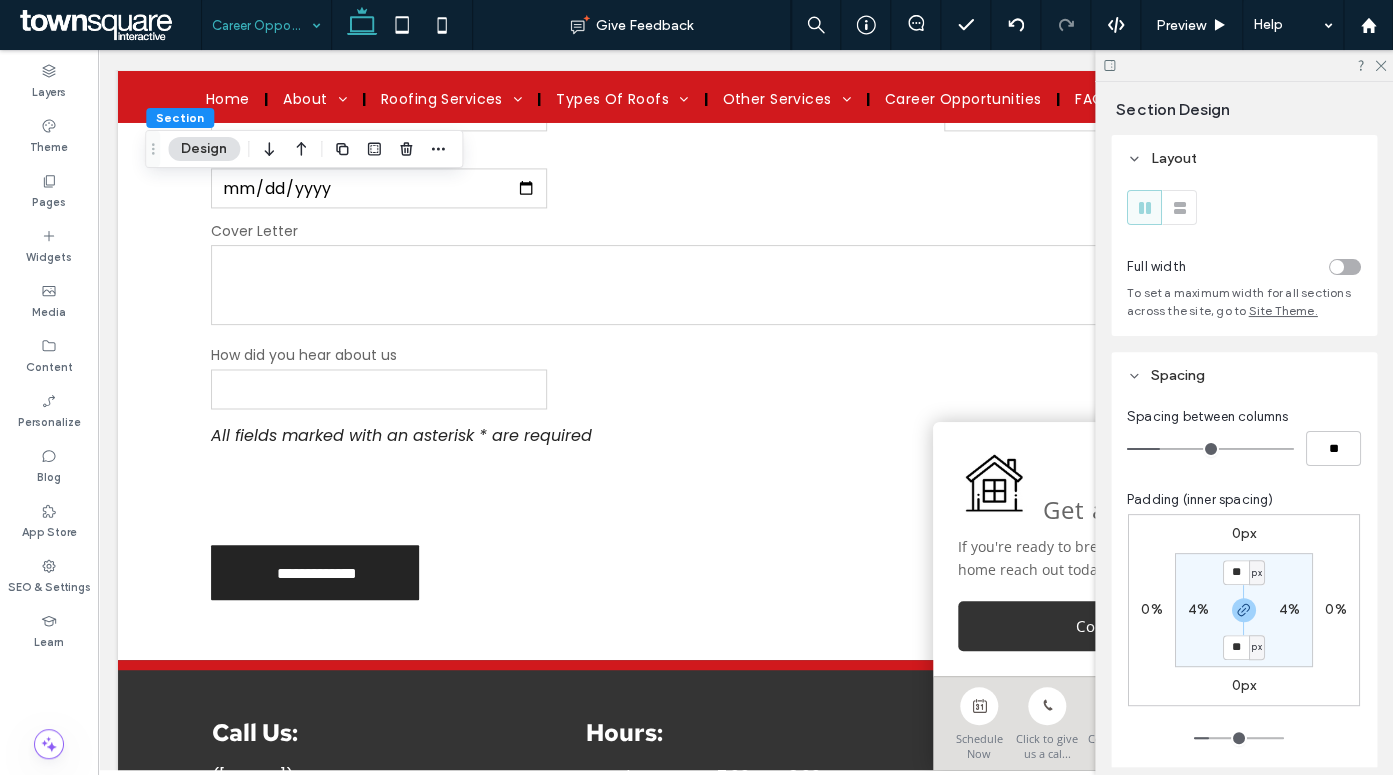 click at bounding box center (261, 25) 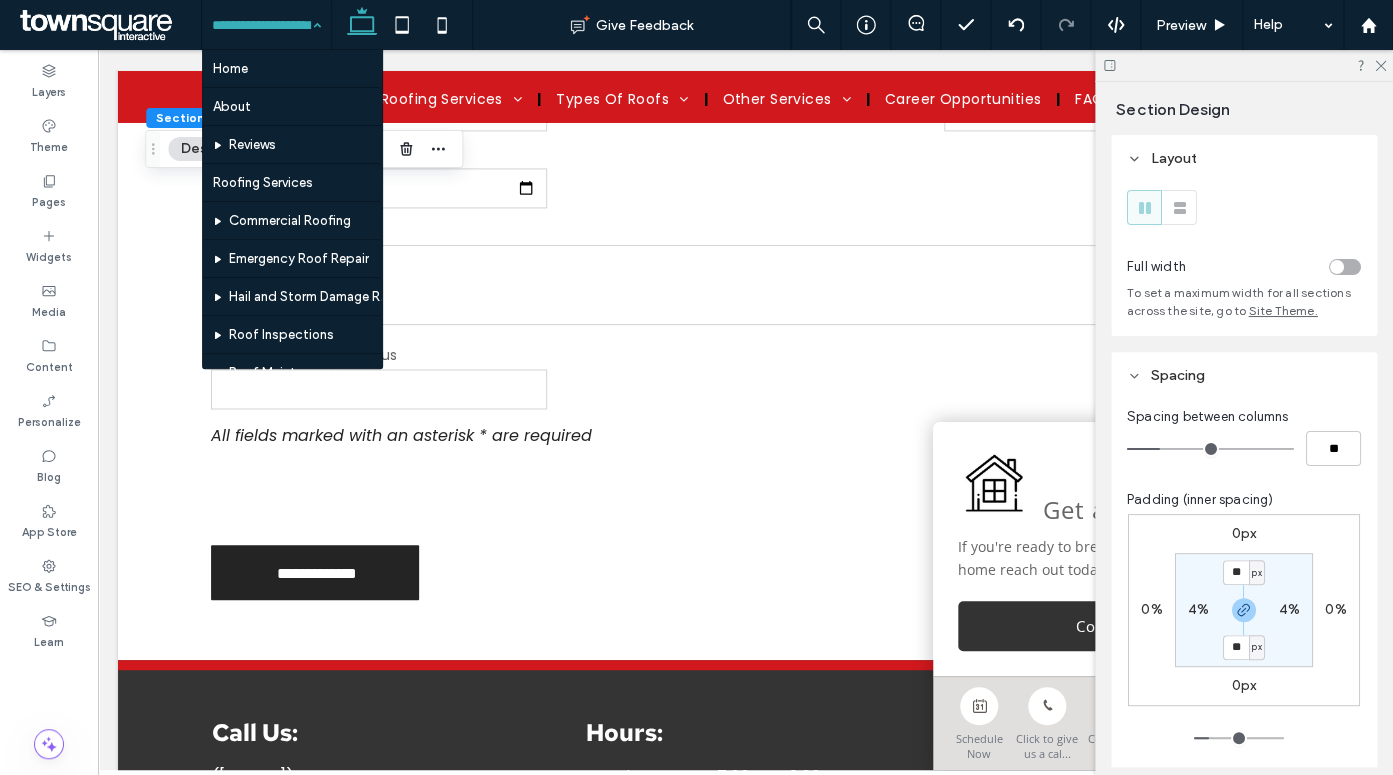 scroll, scrollTop: 810, scrollLeft: 0, axis: vertical 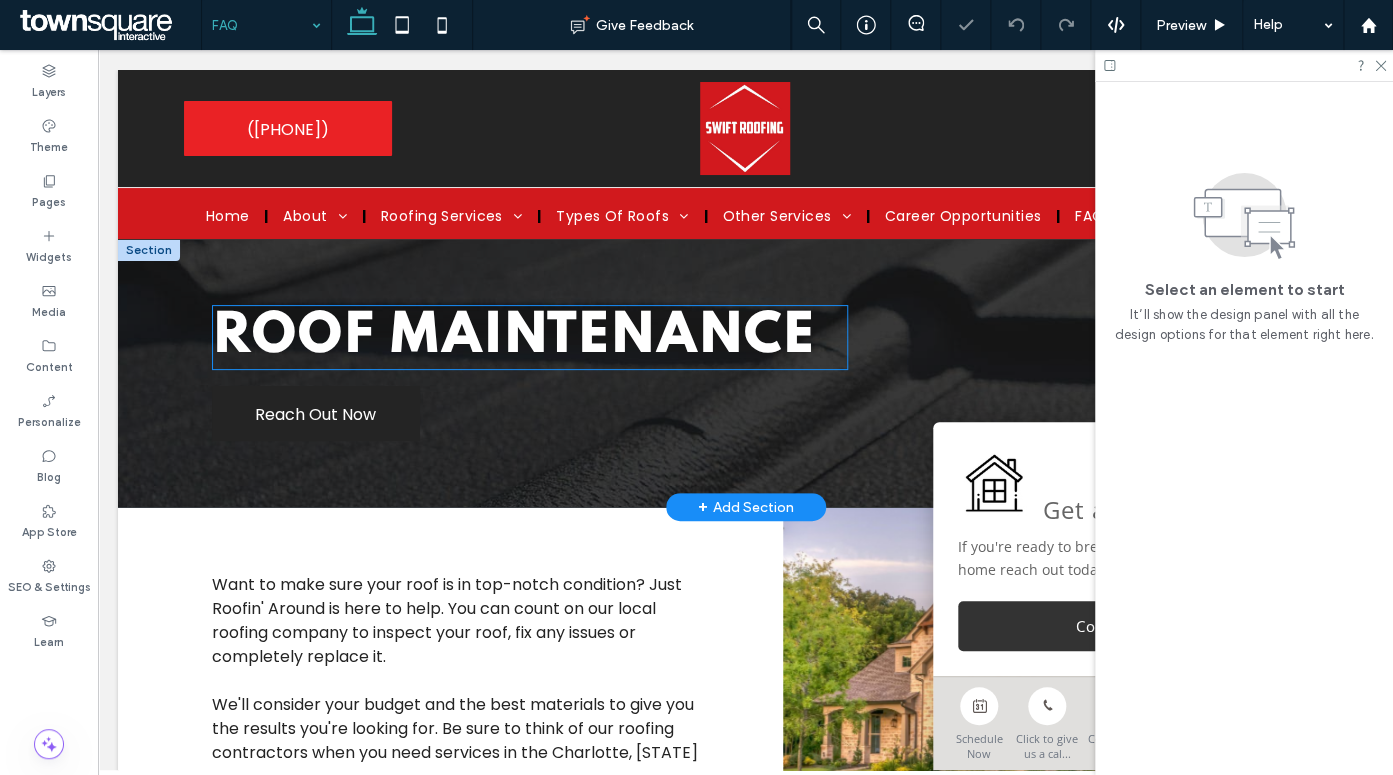click on "Roof Maintenance" at bounding box center (513, 337) 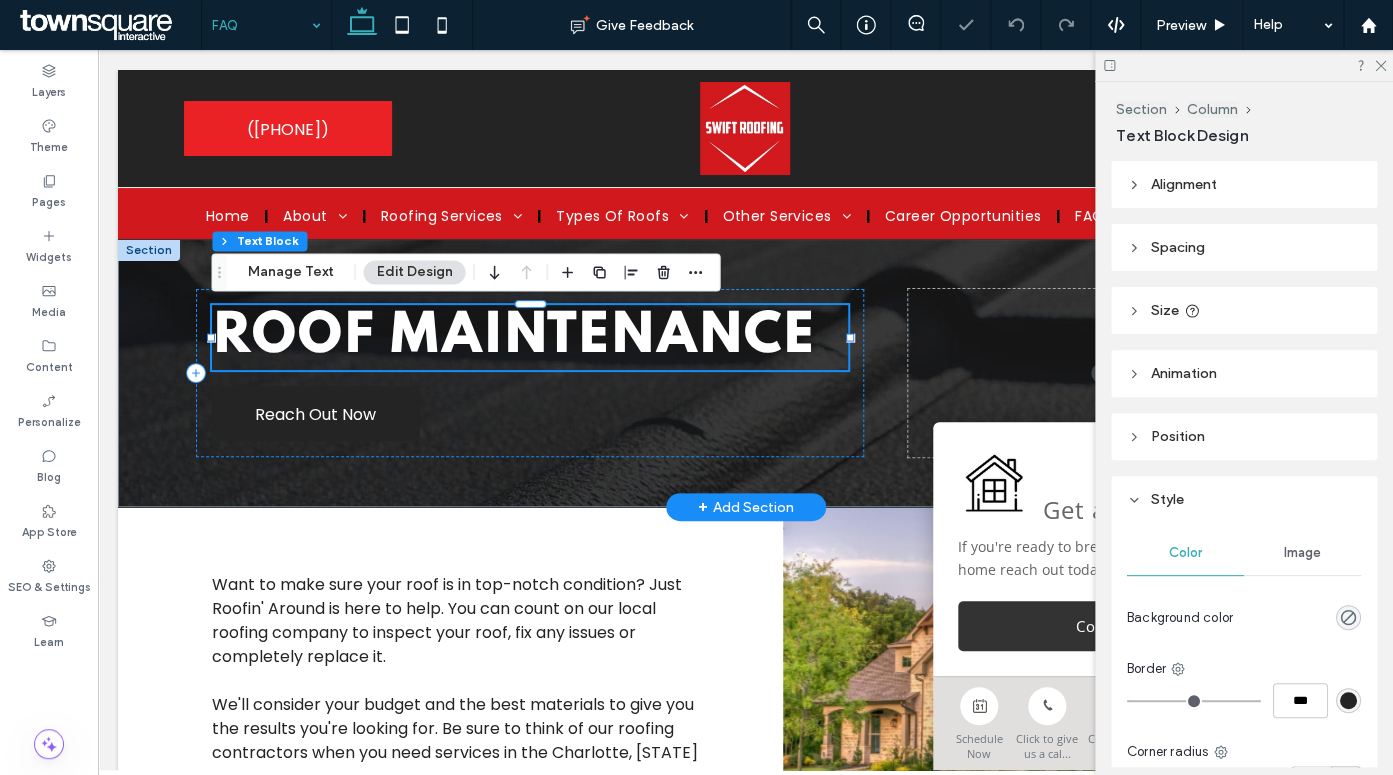 click on "Roof Maintenance" at bounding box center (513, 337) 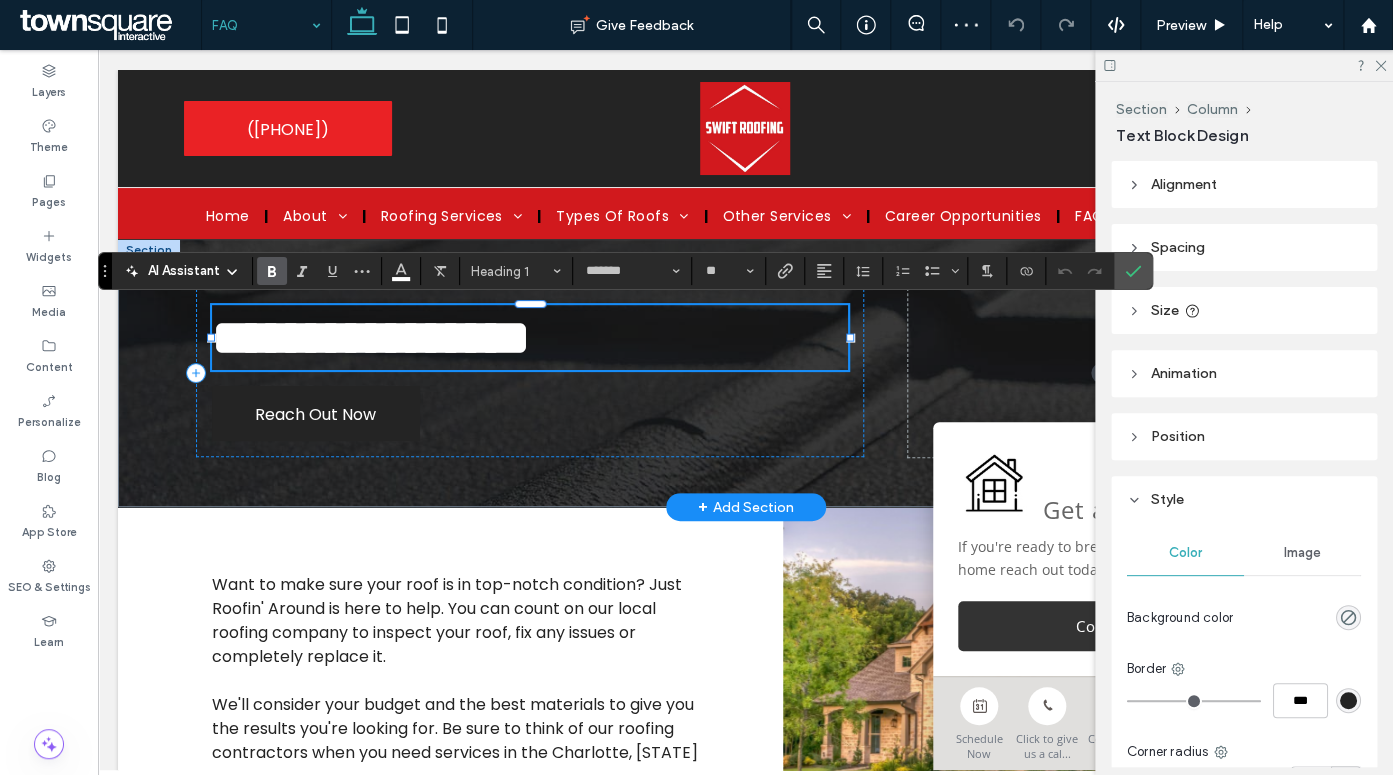 type 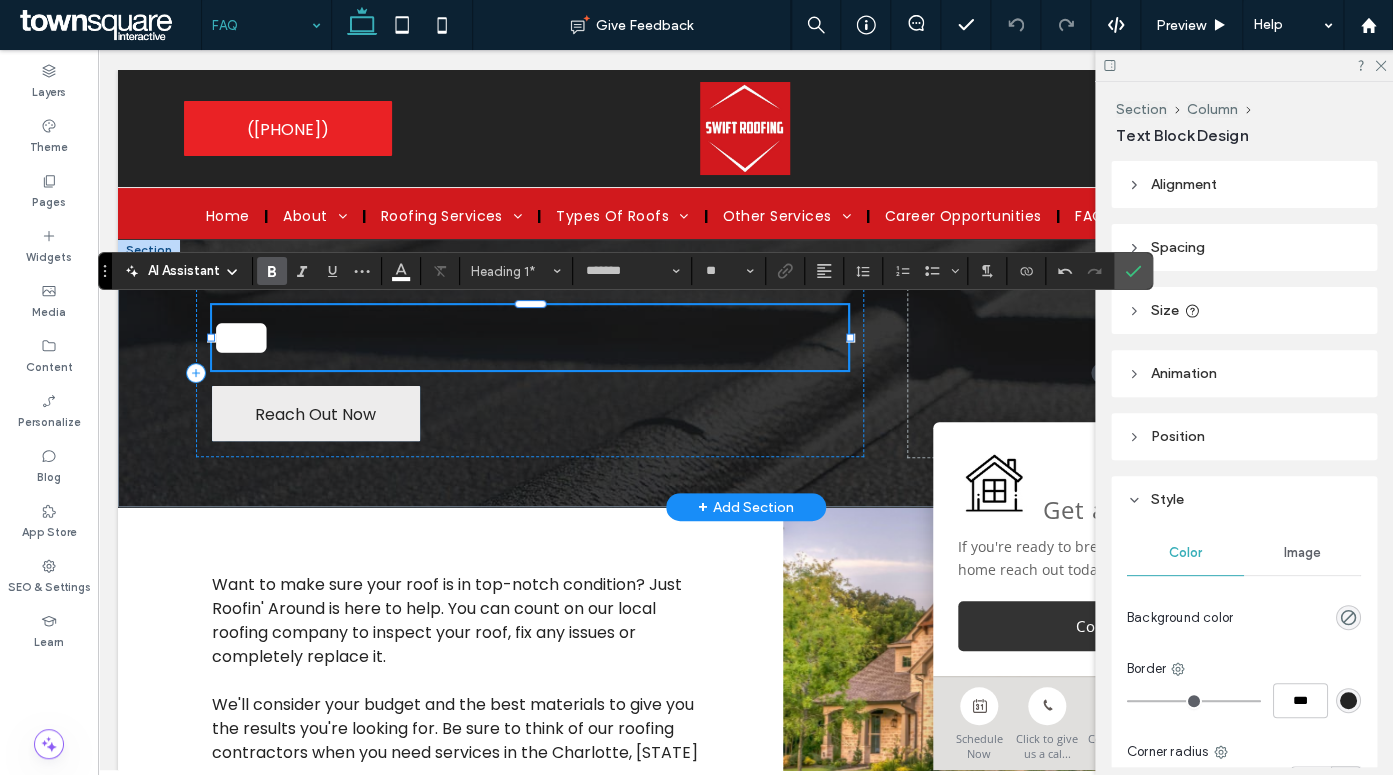 click on "Reach Out Now" at bounding box center (315, 414) 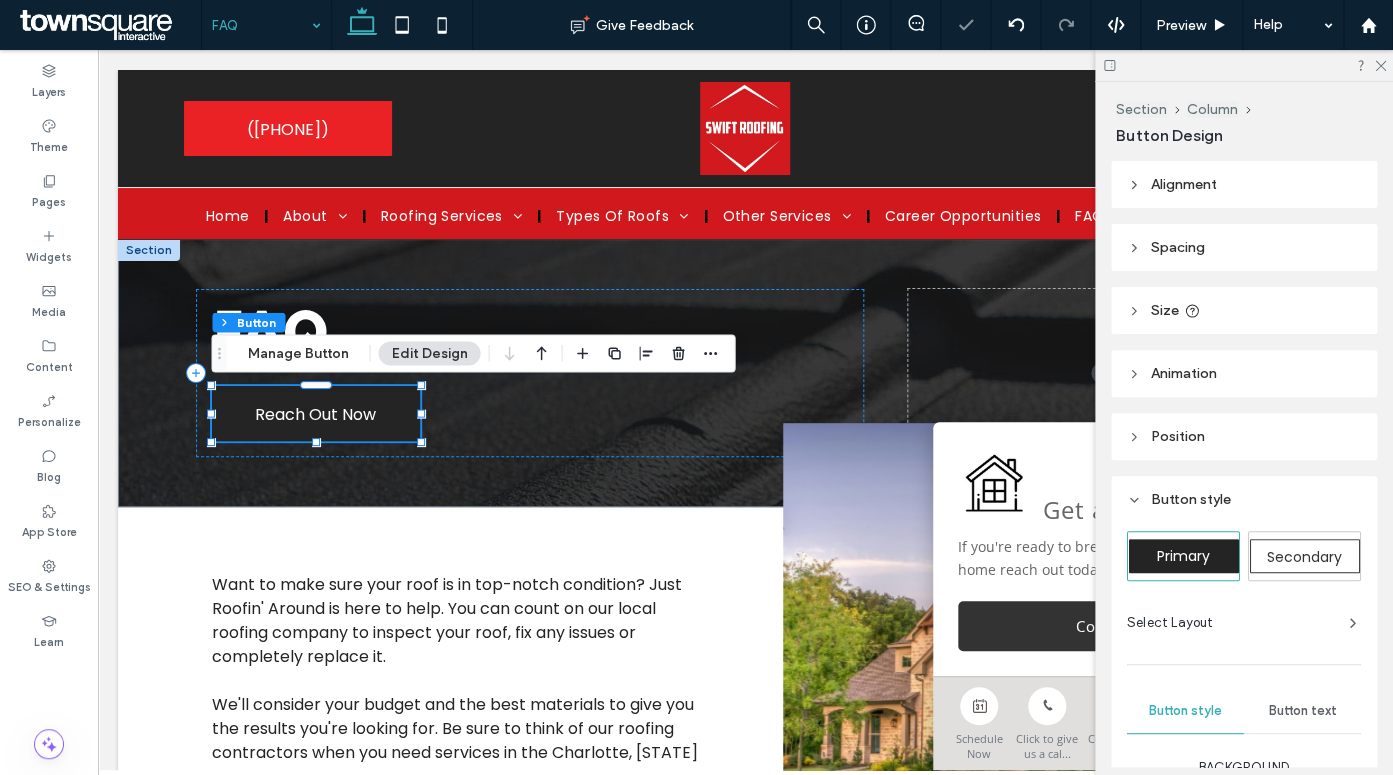 click on "Secondary" at bounding box center [1305, 556] 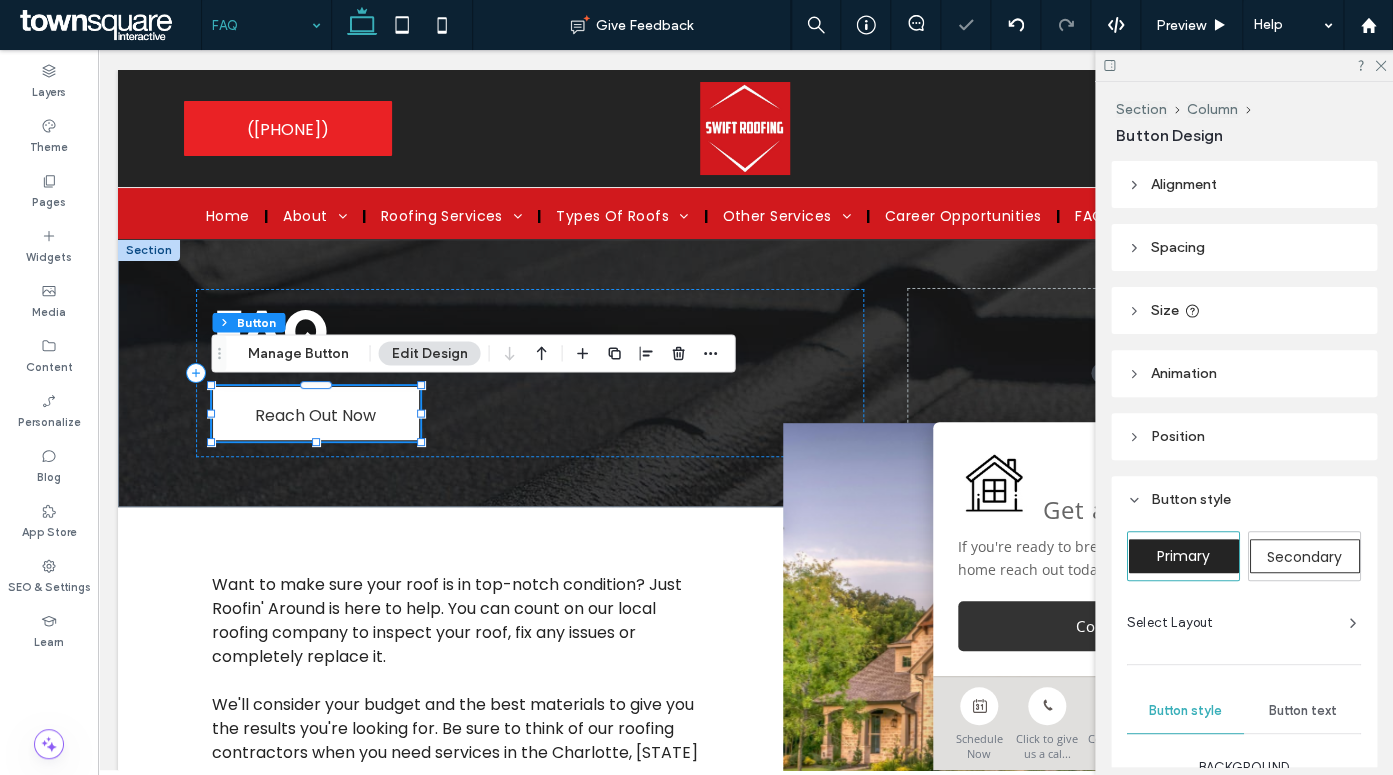 type on "*" 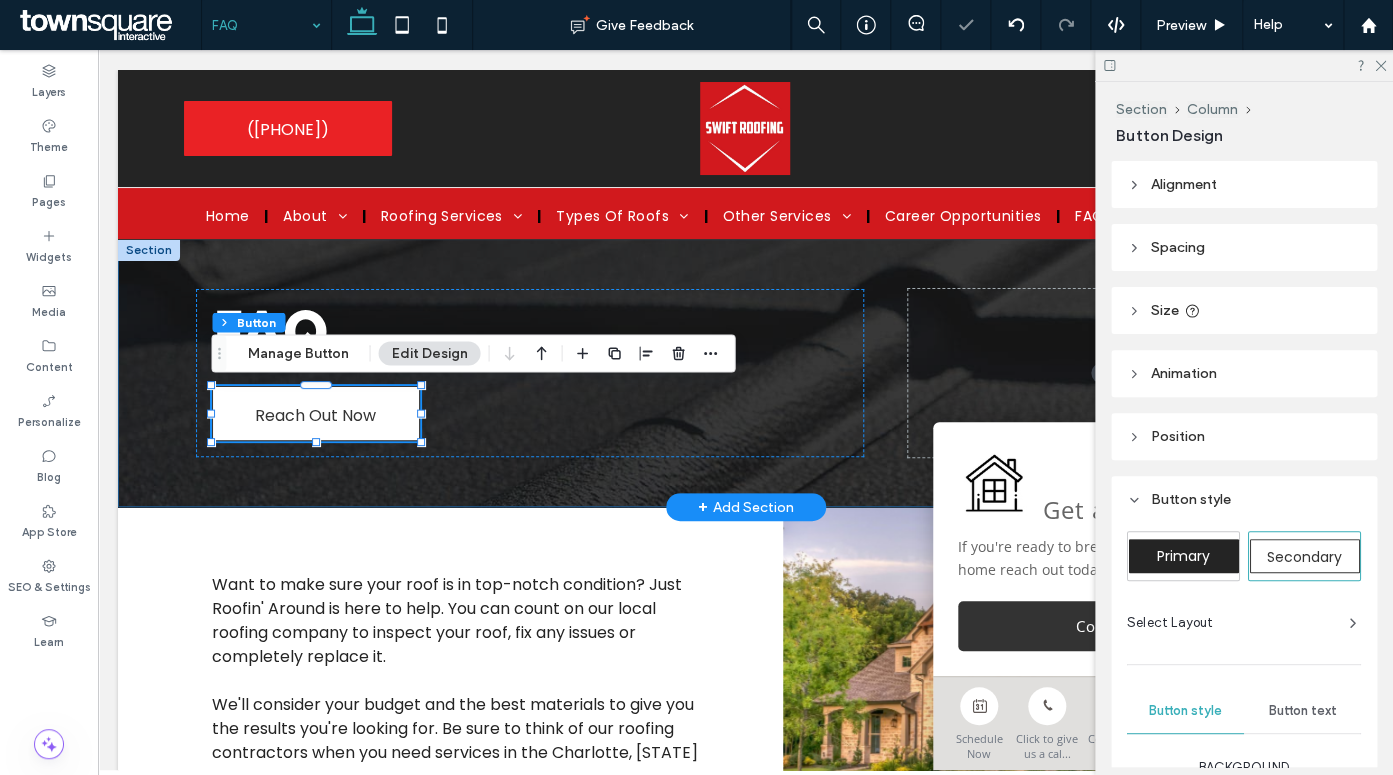 click on "FAQ
Reach Out Now" at bounding box center (746, 373) 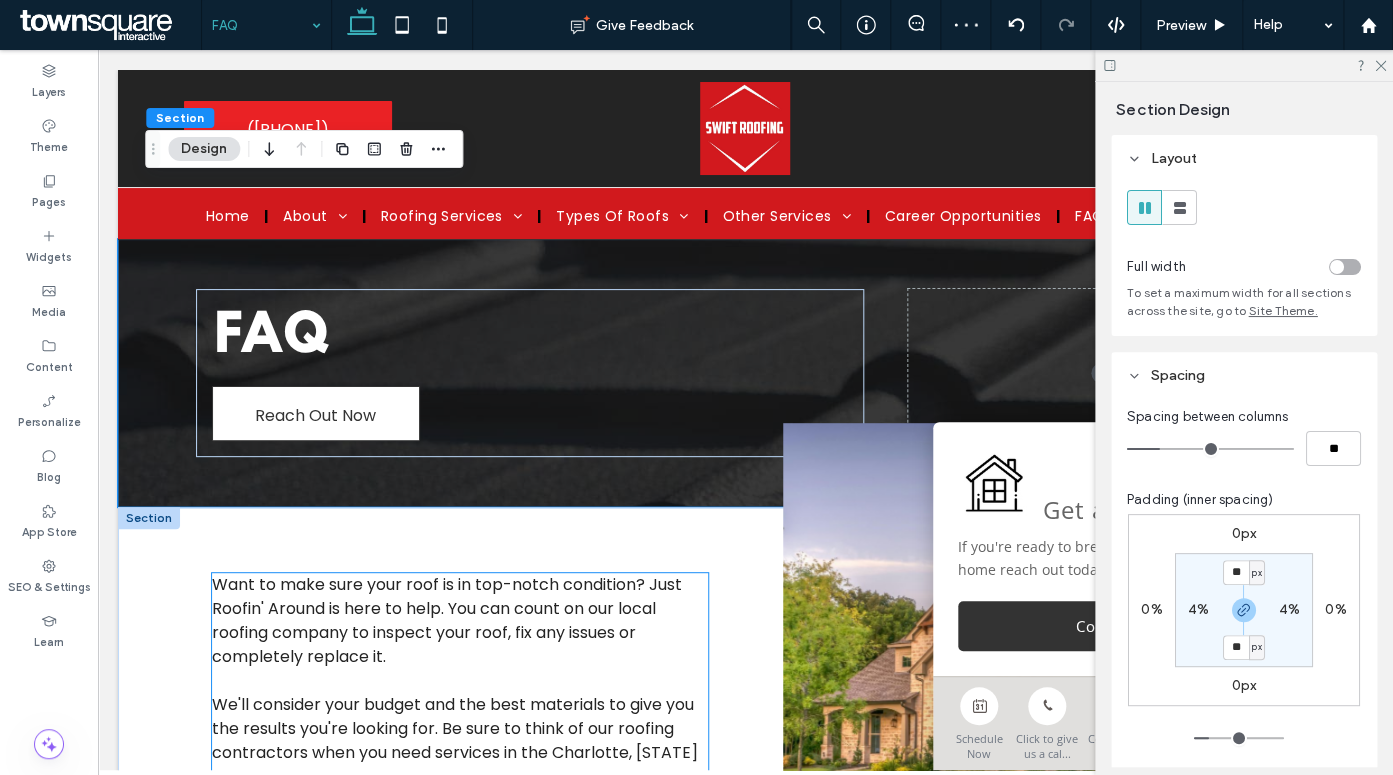 scroll, scrollTop: 421, scrollLeft: 0, axis: vertical 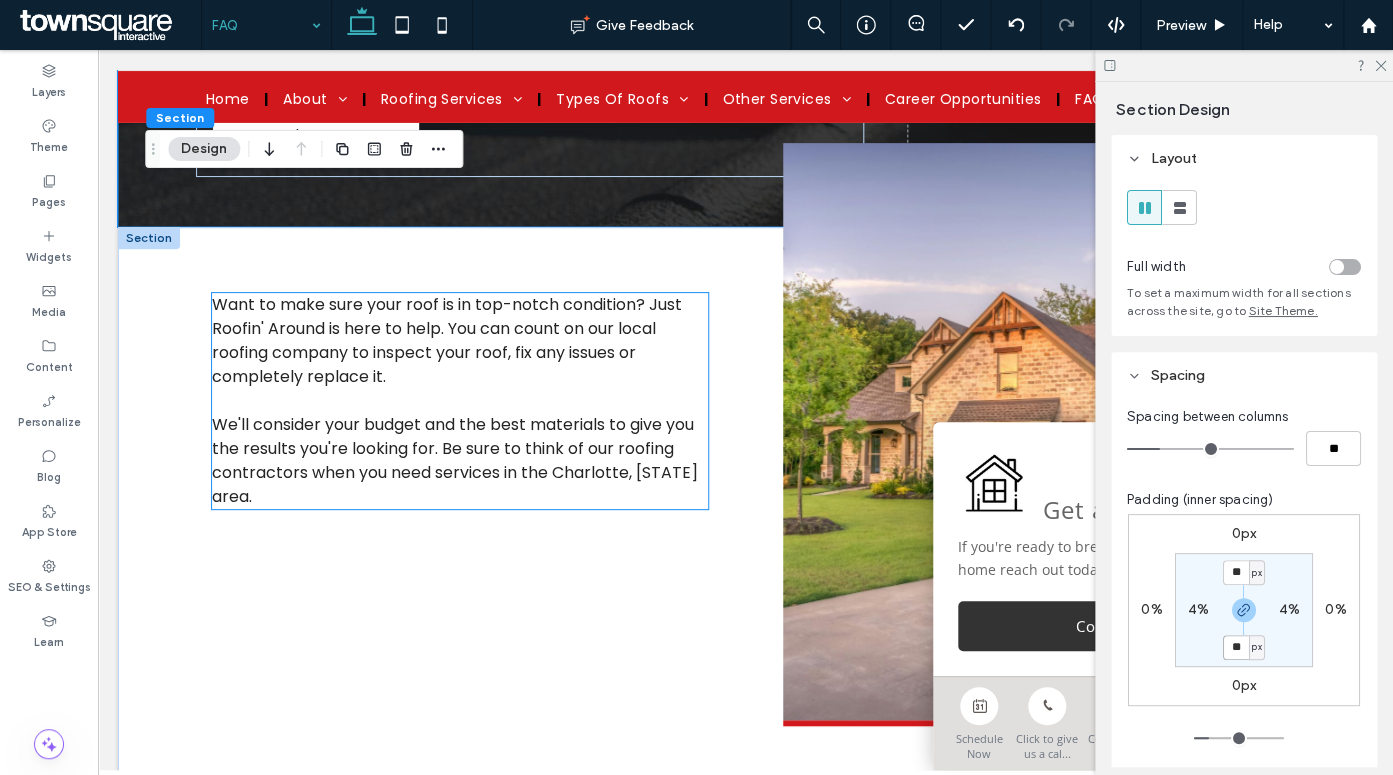 click on "Want to make sure your roof is in top-notch condition? Just Roofin' Around is here to help. You can count on our local roofing company to inspect your roof, fix any issues or completely replace it." at bounding box center (447, 340) 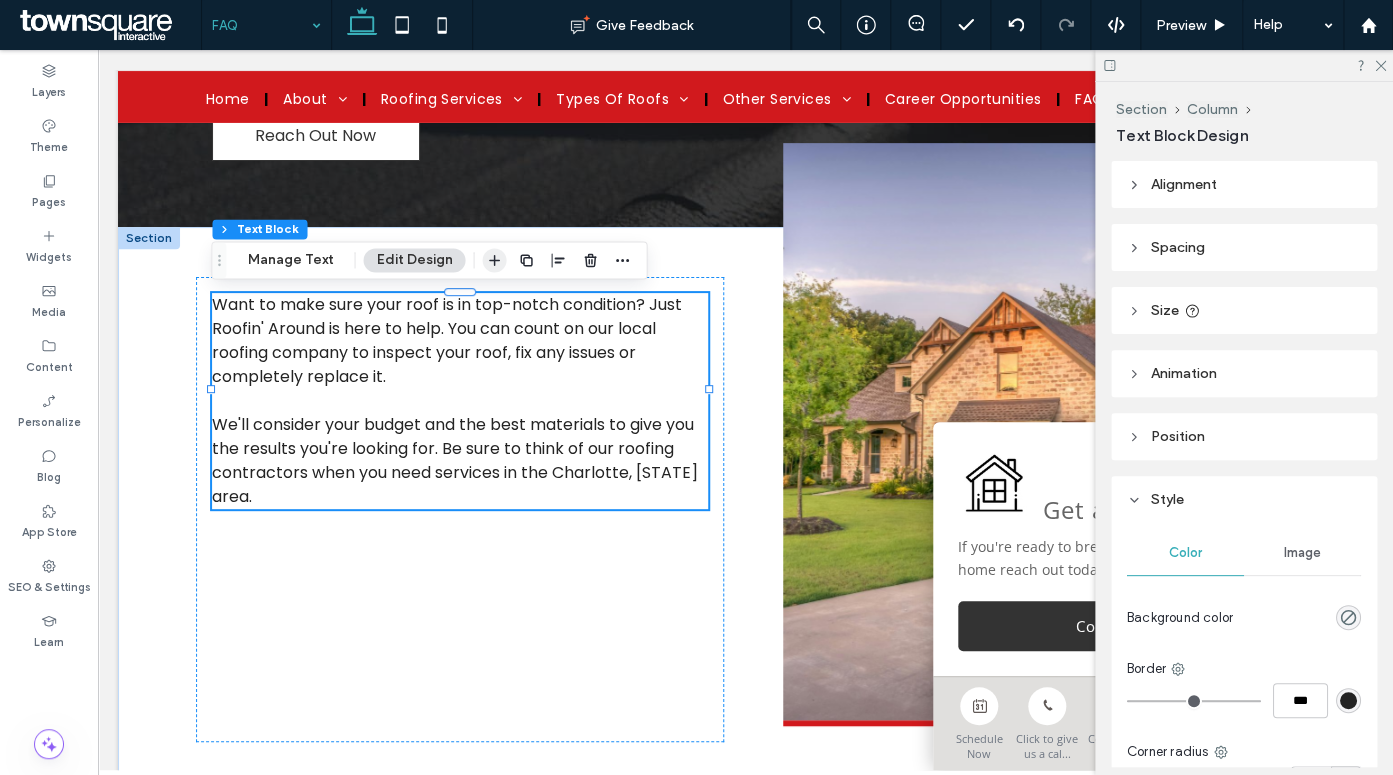 click 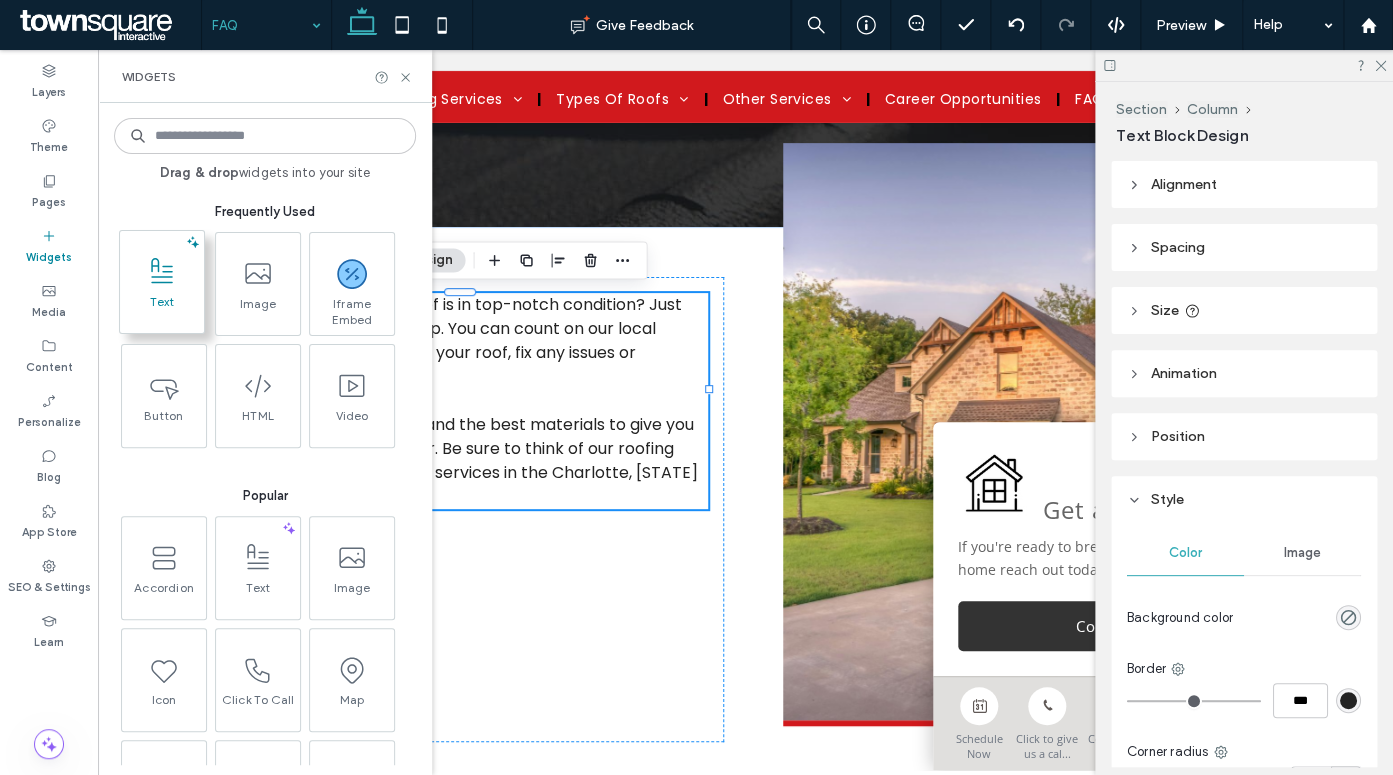 click on "Text" at bounding box center (162, 308) 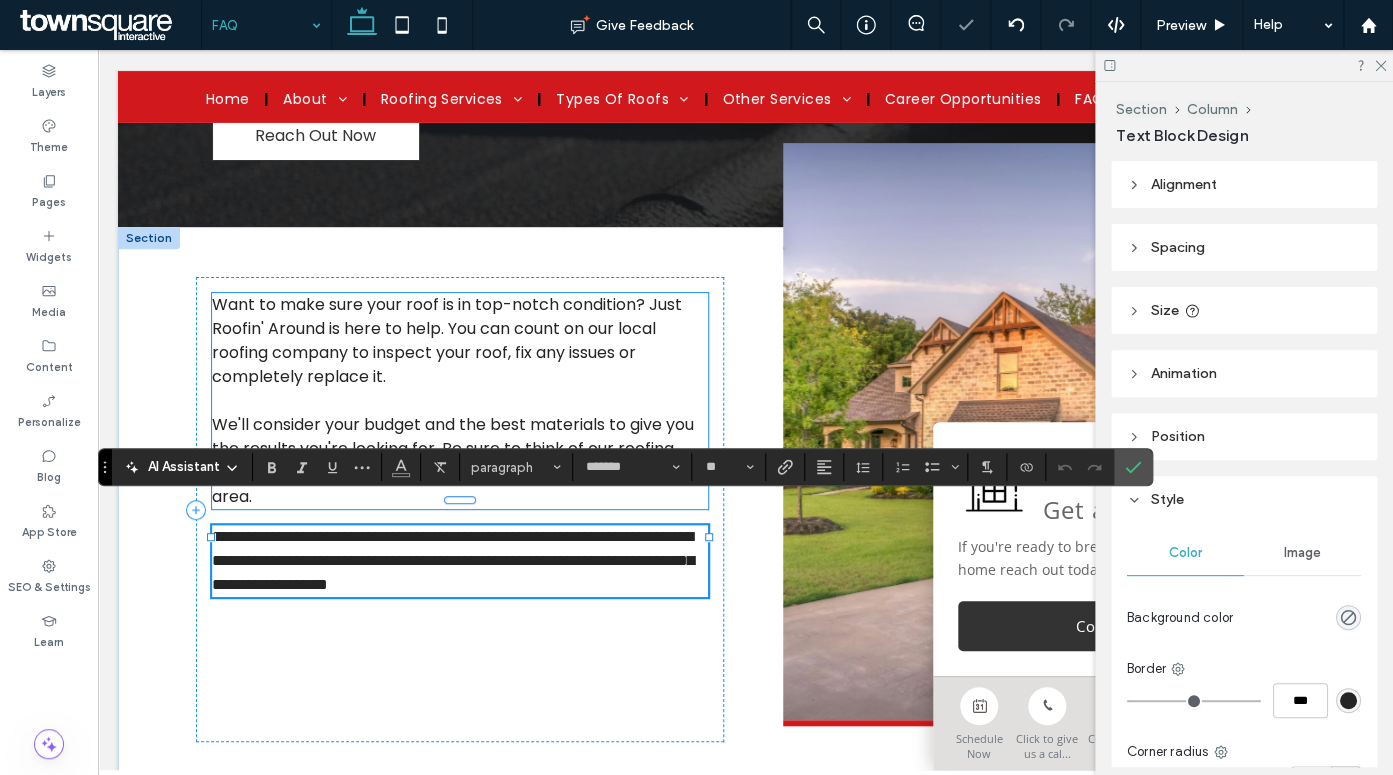 click on "Want to make sure your roof is in top-notch condition? Just Roofin' Around is here to help. You can count on our local roofing company to inspect your roof, fix any issues or completely replace it." at bounding box center [460, 341] 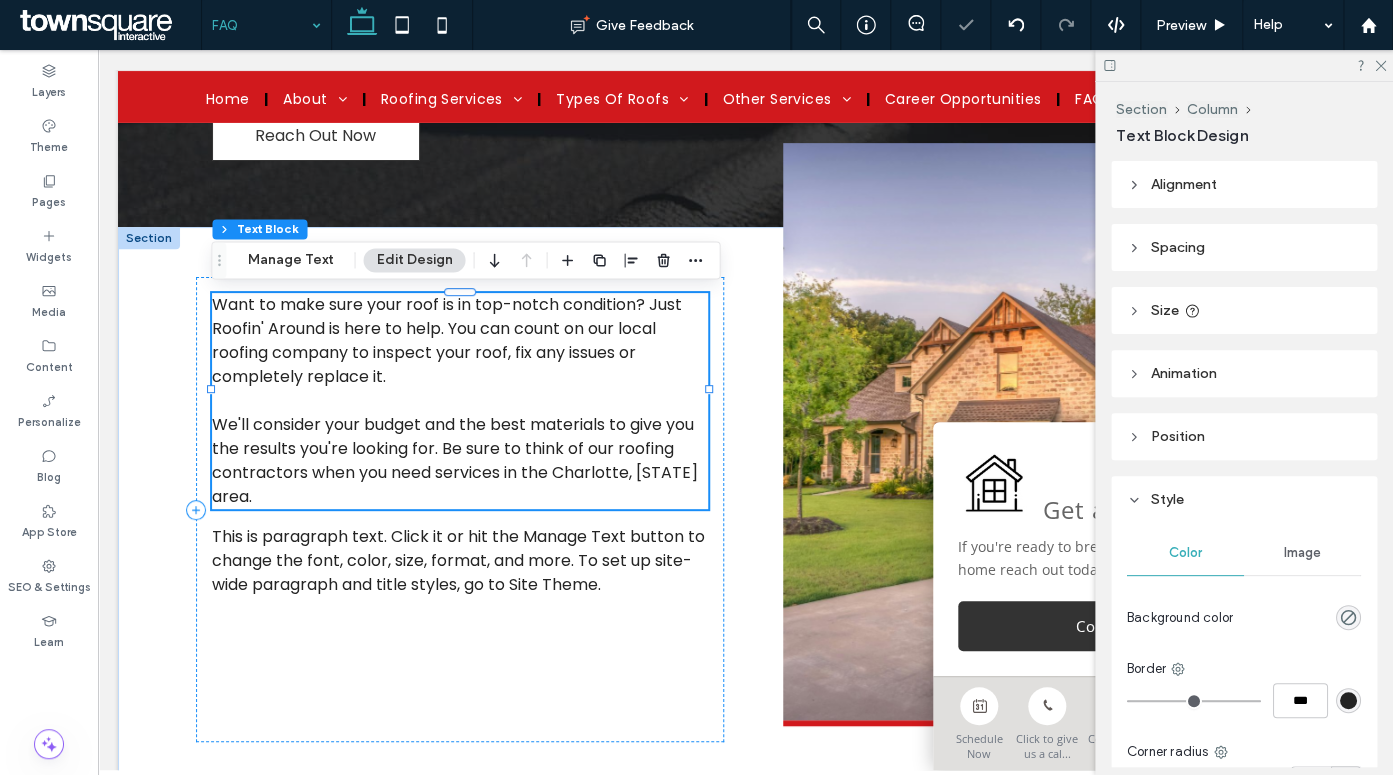 click on "Want to make sure your roof is in top-notch condition? Just Roofin' Around is here to help. You can count on our local roofing company to inspect your roof, fix any issues or completely replace it." at bounding box center (460, 341) 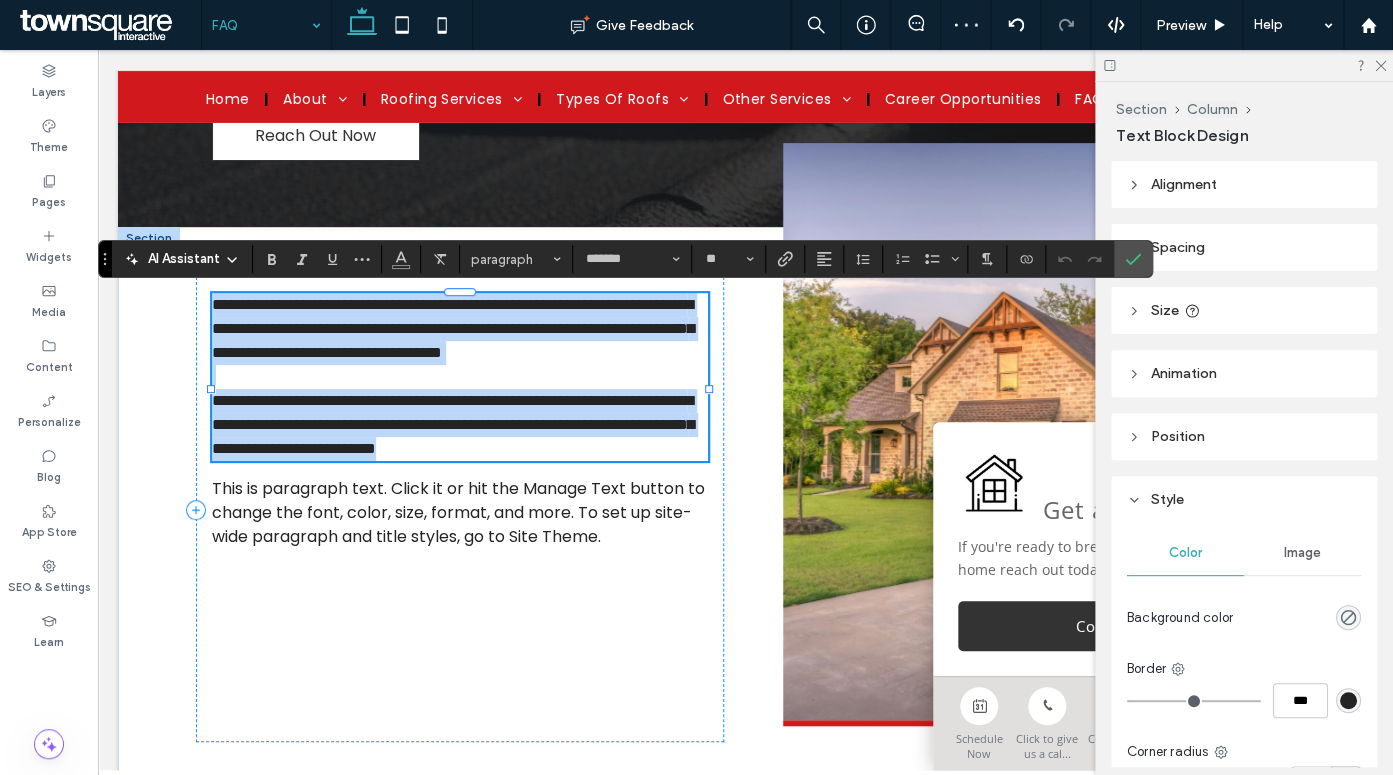 type 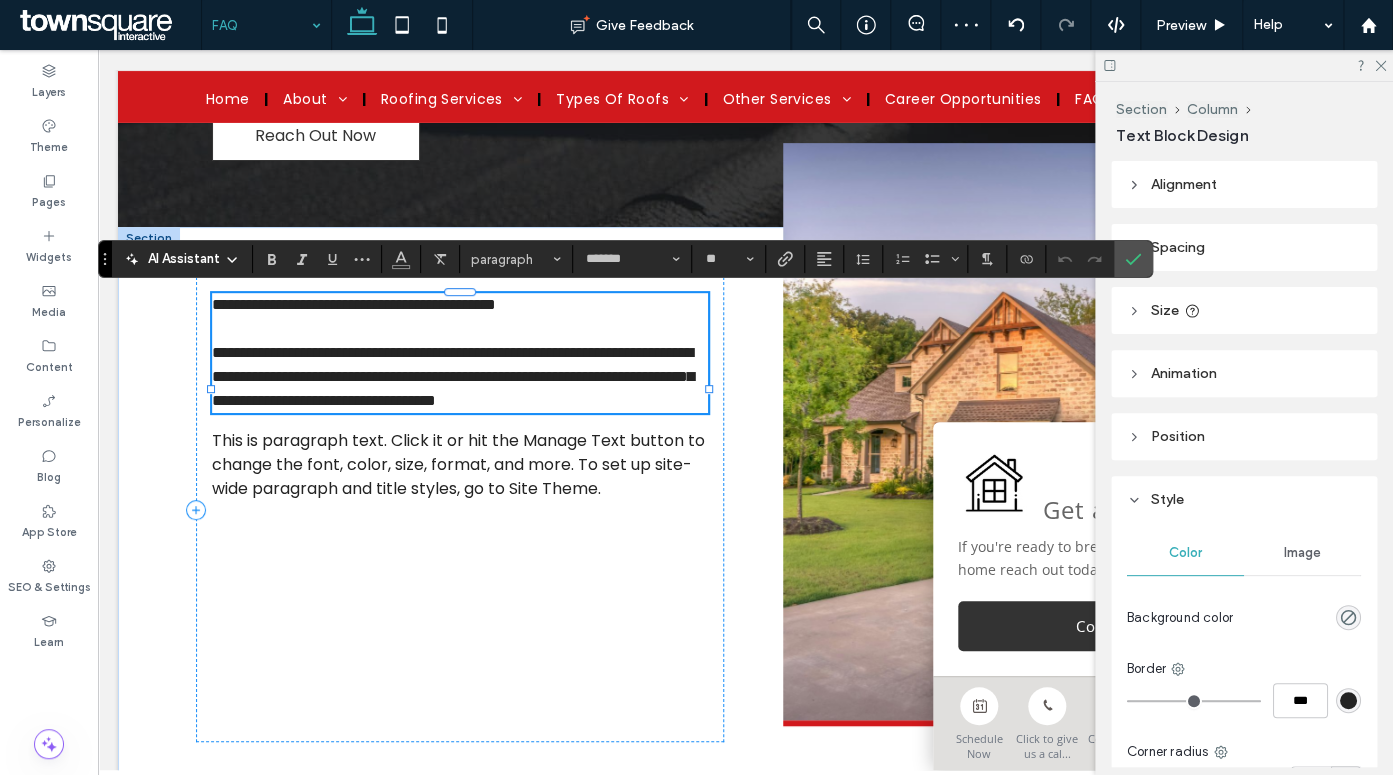 scroll, scrollTop: 32, scrollLeft: 0, axis: vertical 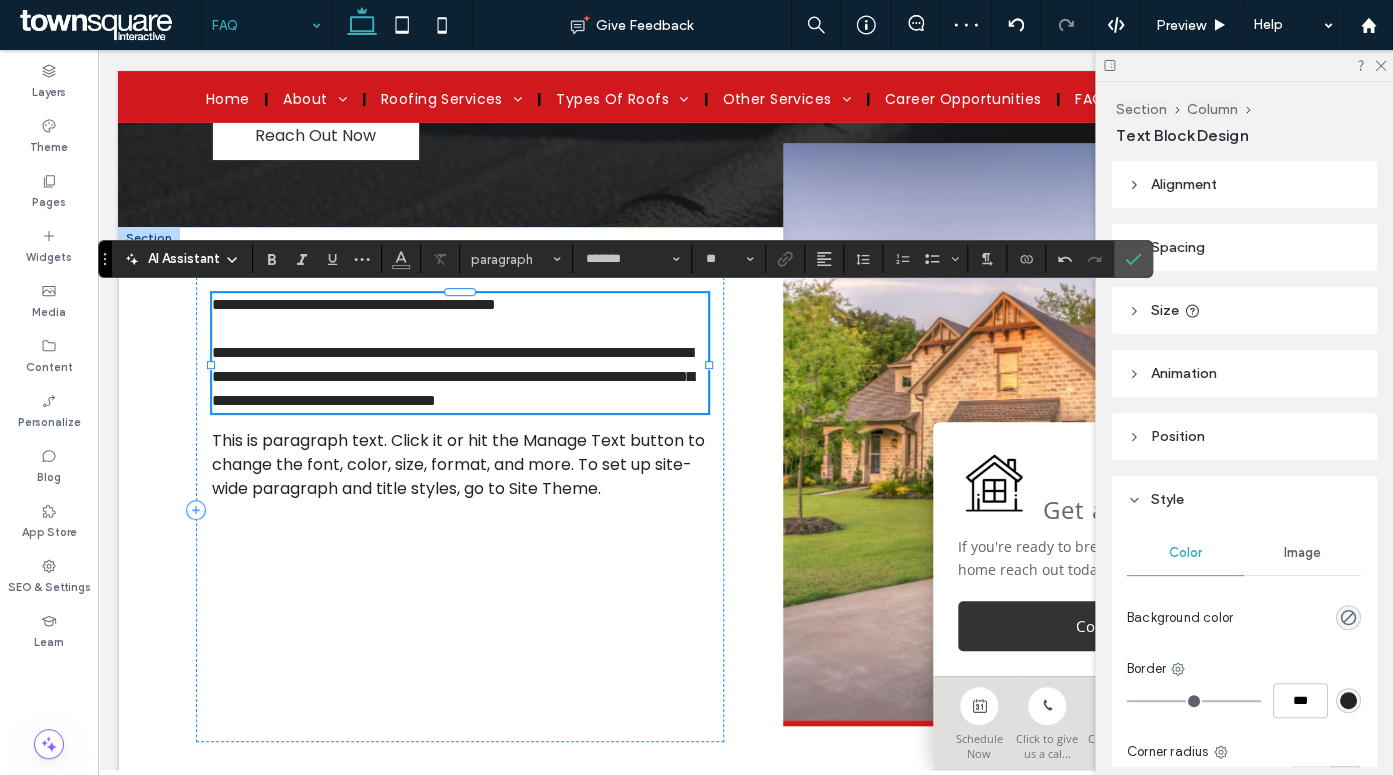 click on "**********" at bounding box center (354, 304) 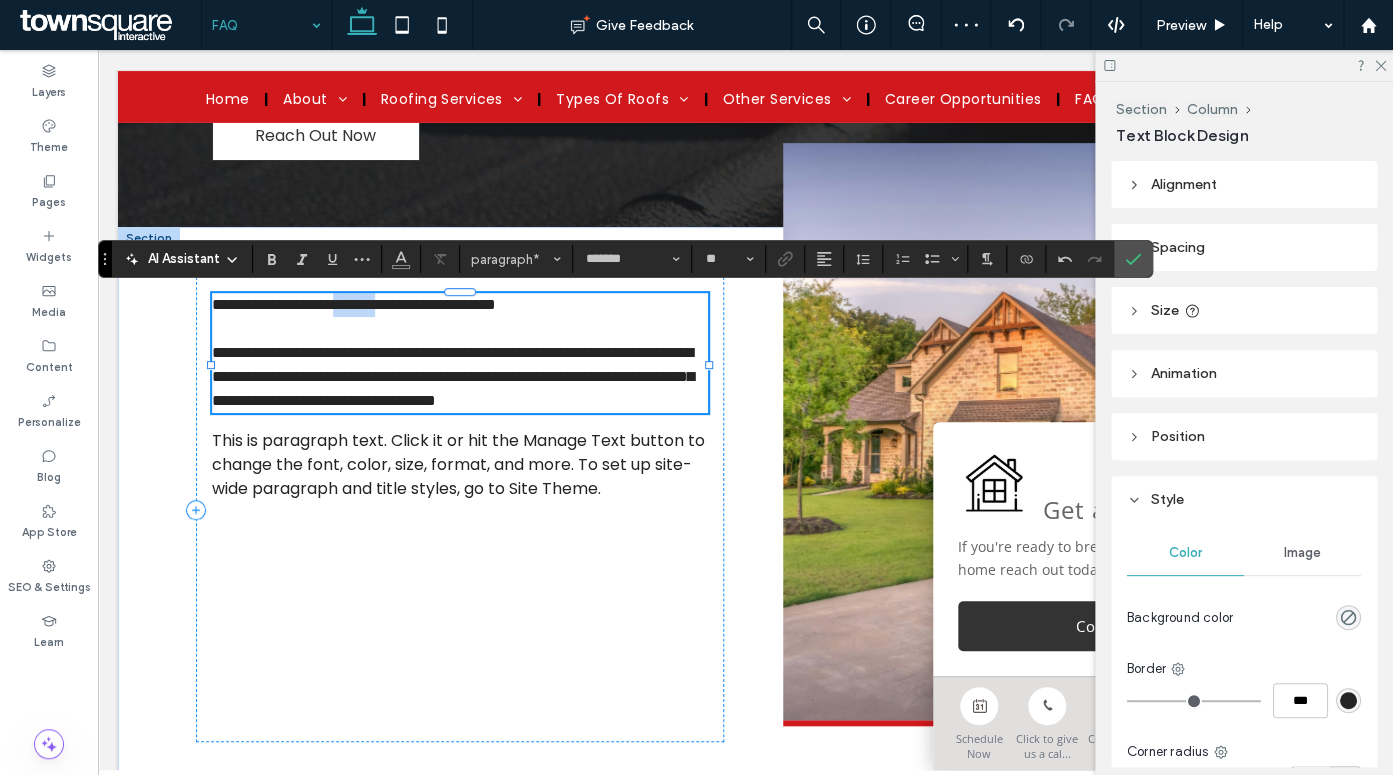 click on "**********" at bounding box center [354, 304] 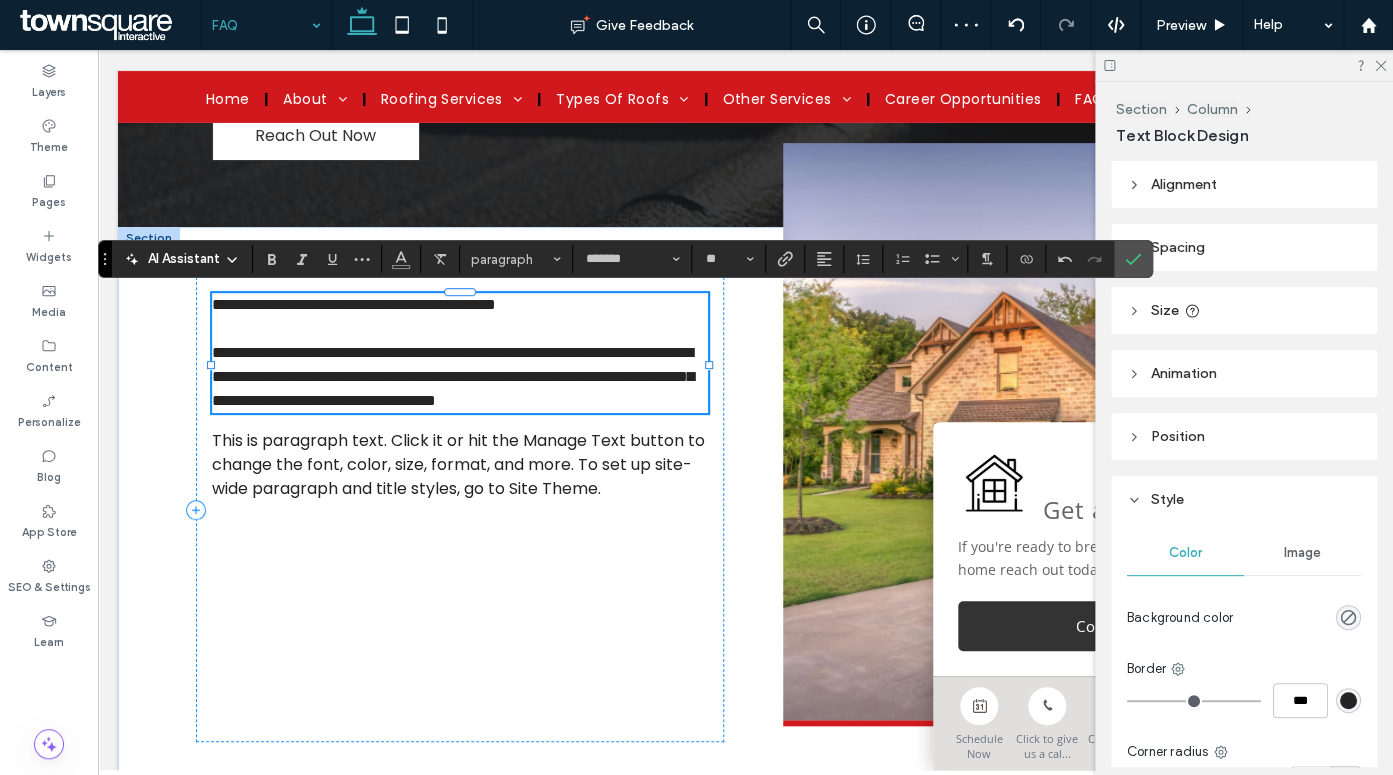 click on "**********" at bounding box center [354, 304] 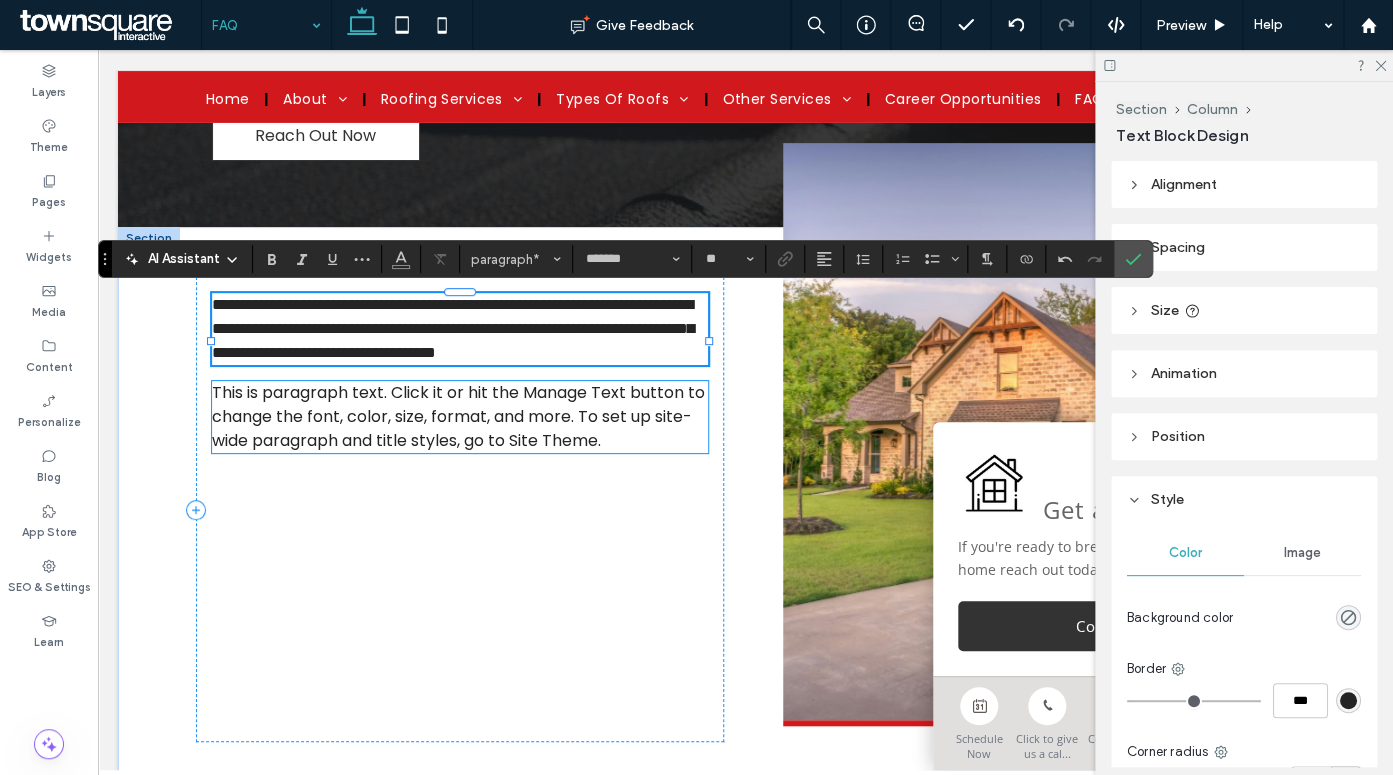 click on "This is paragraph text. Click it or hit the Manage Text button to change the font, color, size, format, and more. To set up site-wide paragraph and title styles, go to Site Theme." at bounding box center [458, 416] 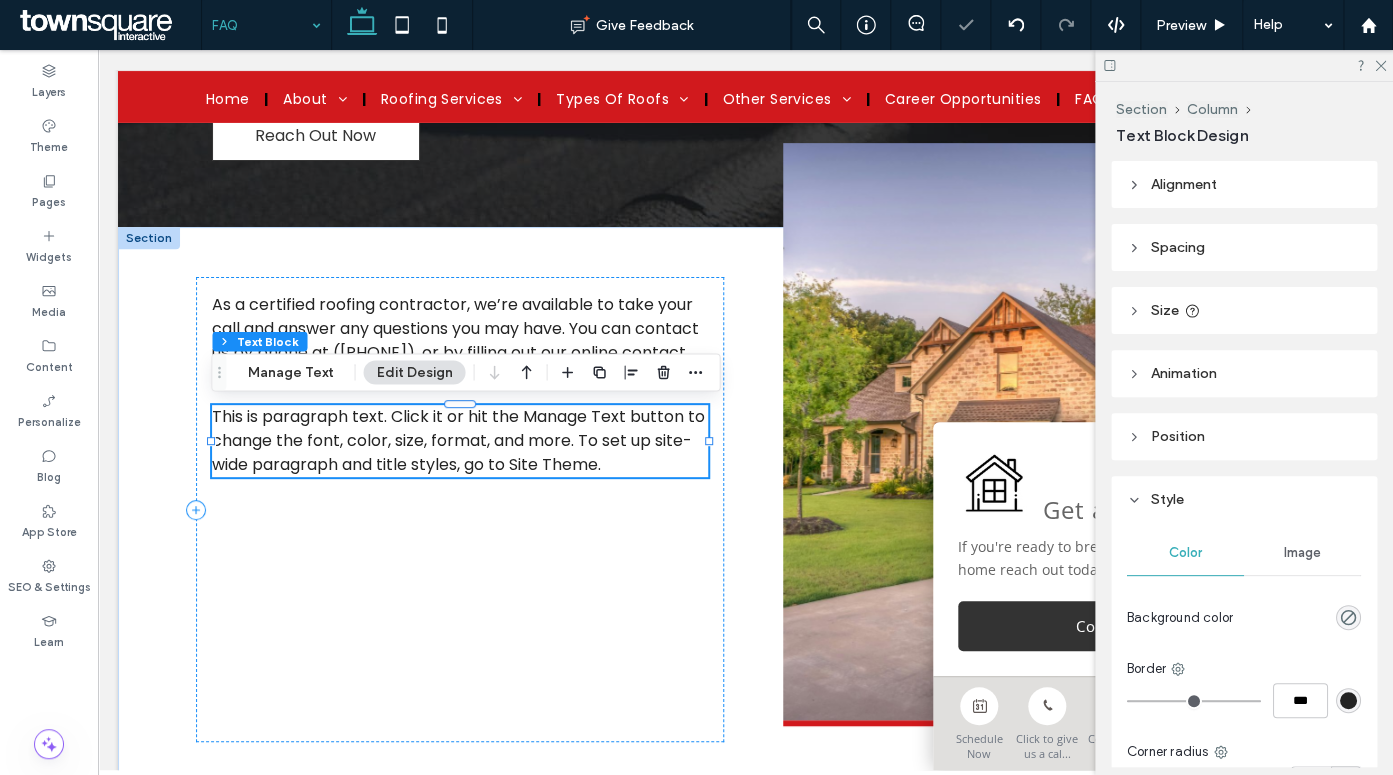 click on "This is paragraph text. Click it or hit the Manage Text button to change the font, color, size, format, and more. To set up site-wide paragraph and title styles, go to Site Theme." at bounding box center (458, 440) 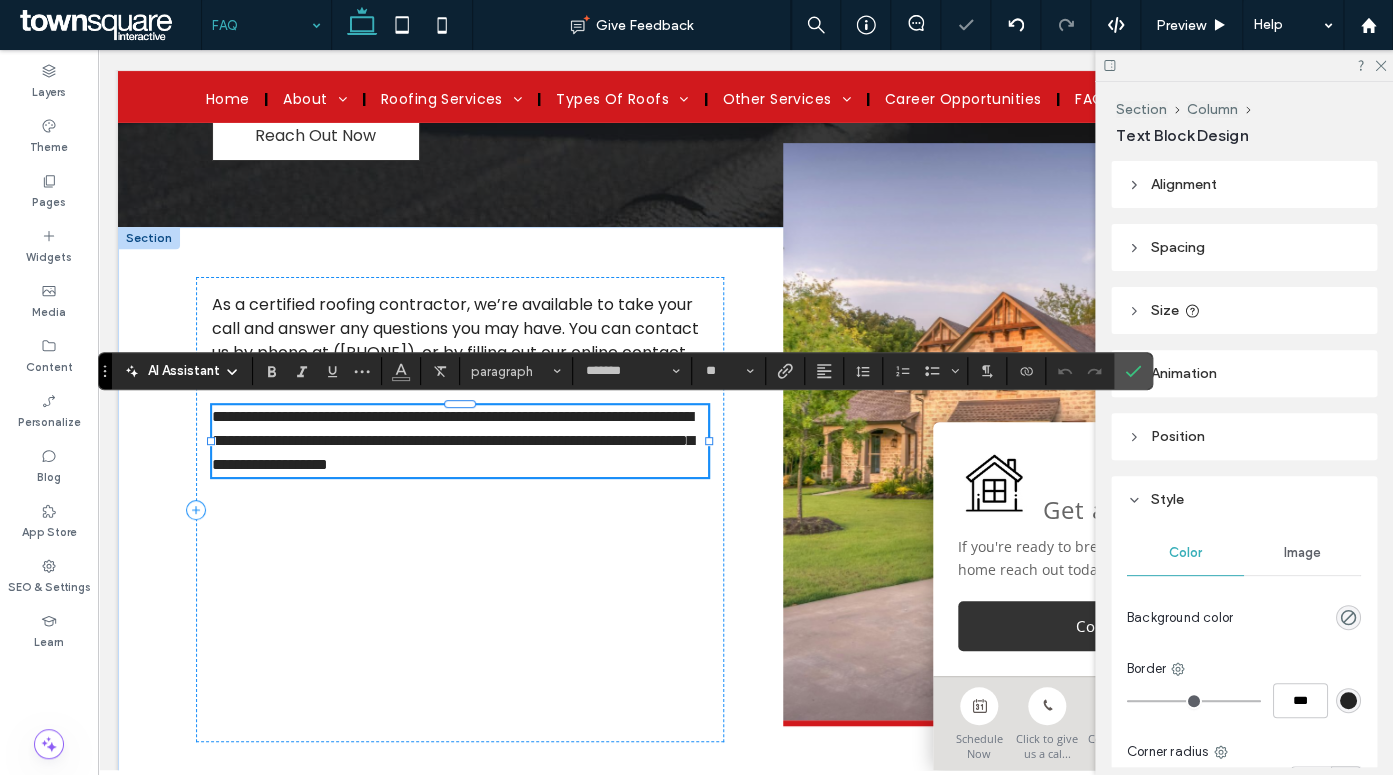 type 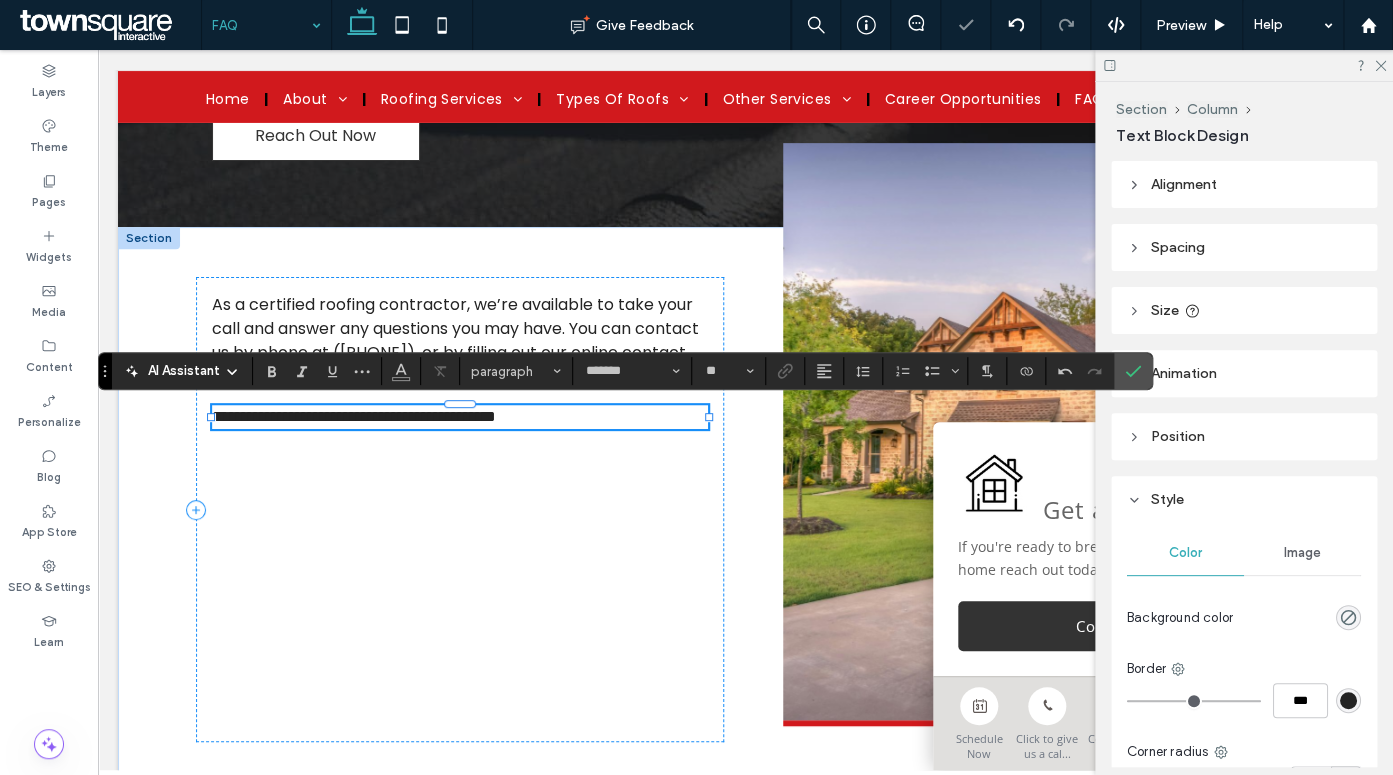 click on "**********" at bounding box center [354, 416] 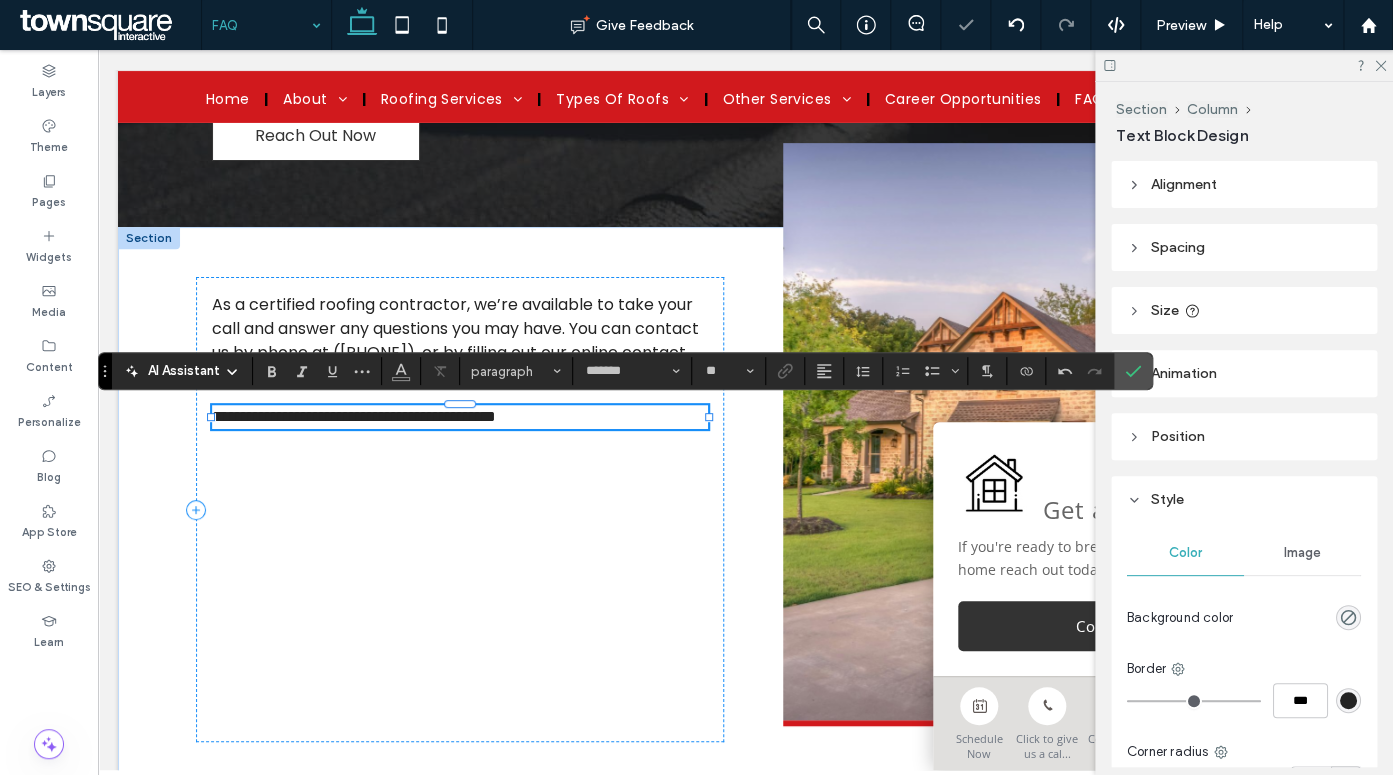 click on "**********" at bounding box center [354, 416] 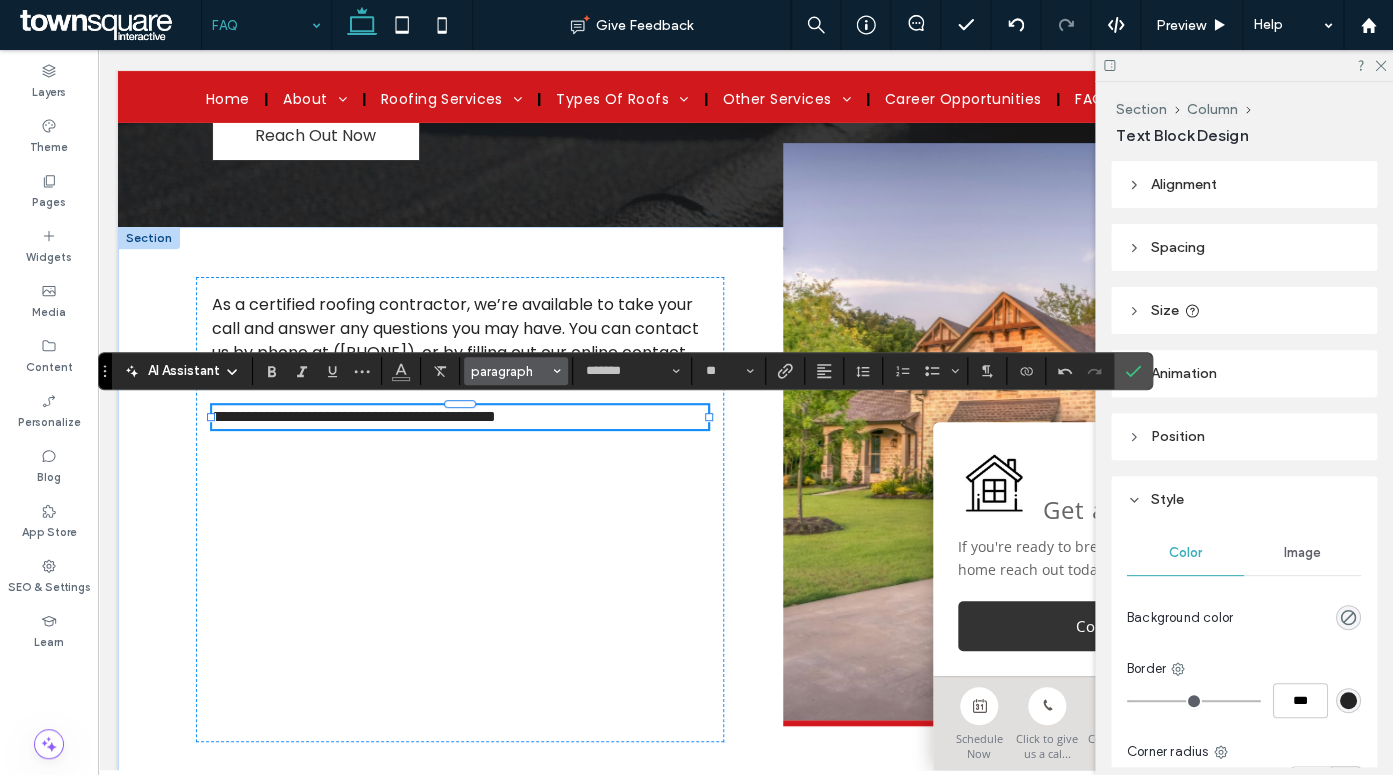 click on "paragraph" at bounding box center [510, 371] 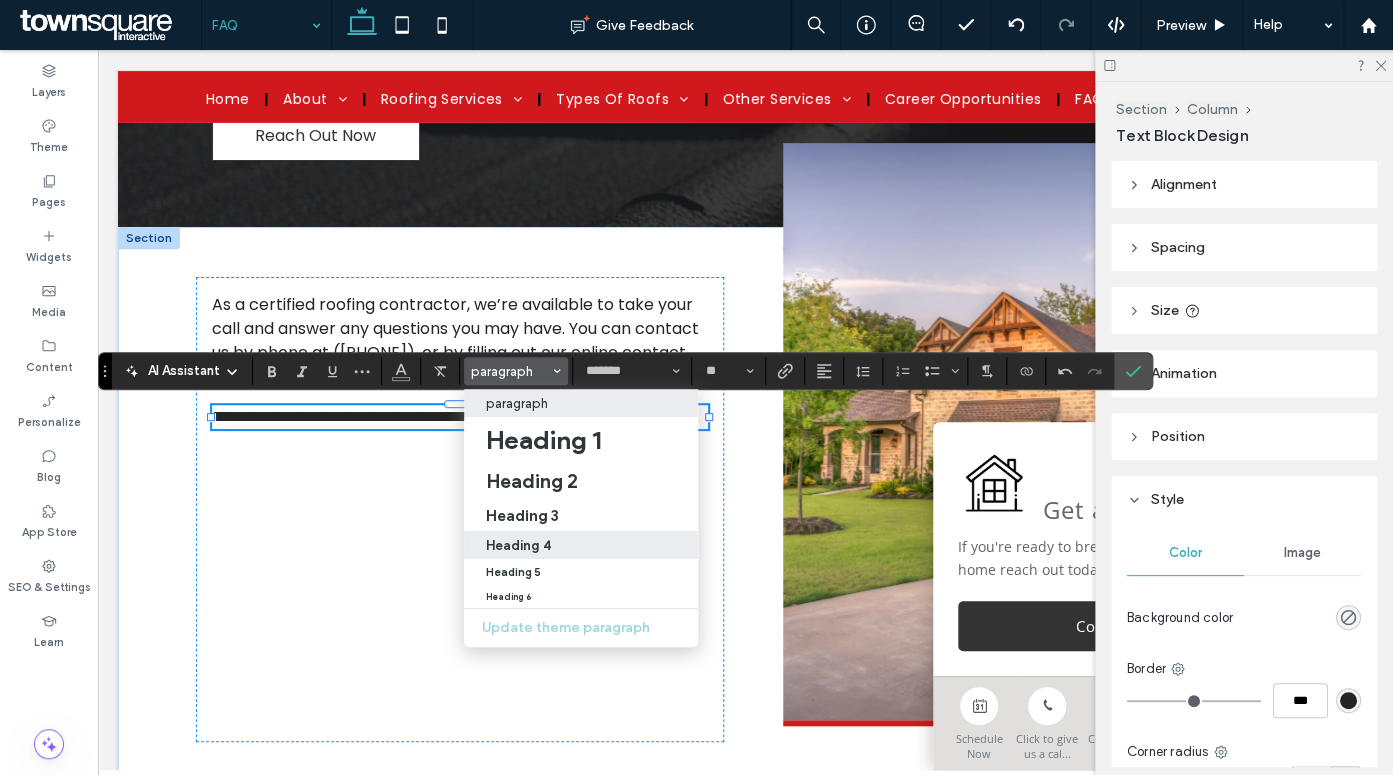 click on "Heading 4" at bounding box center [581, 545] 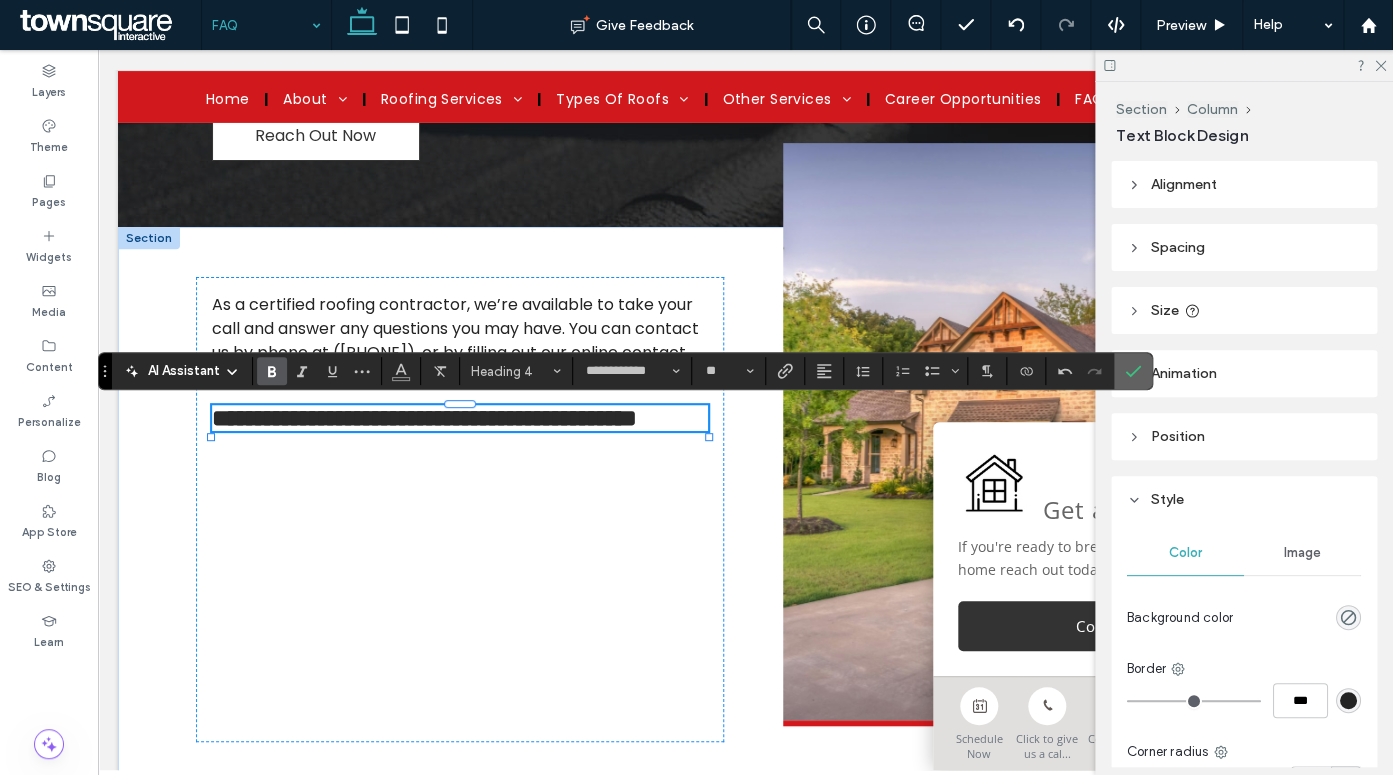 click 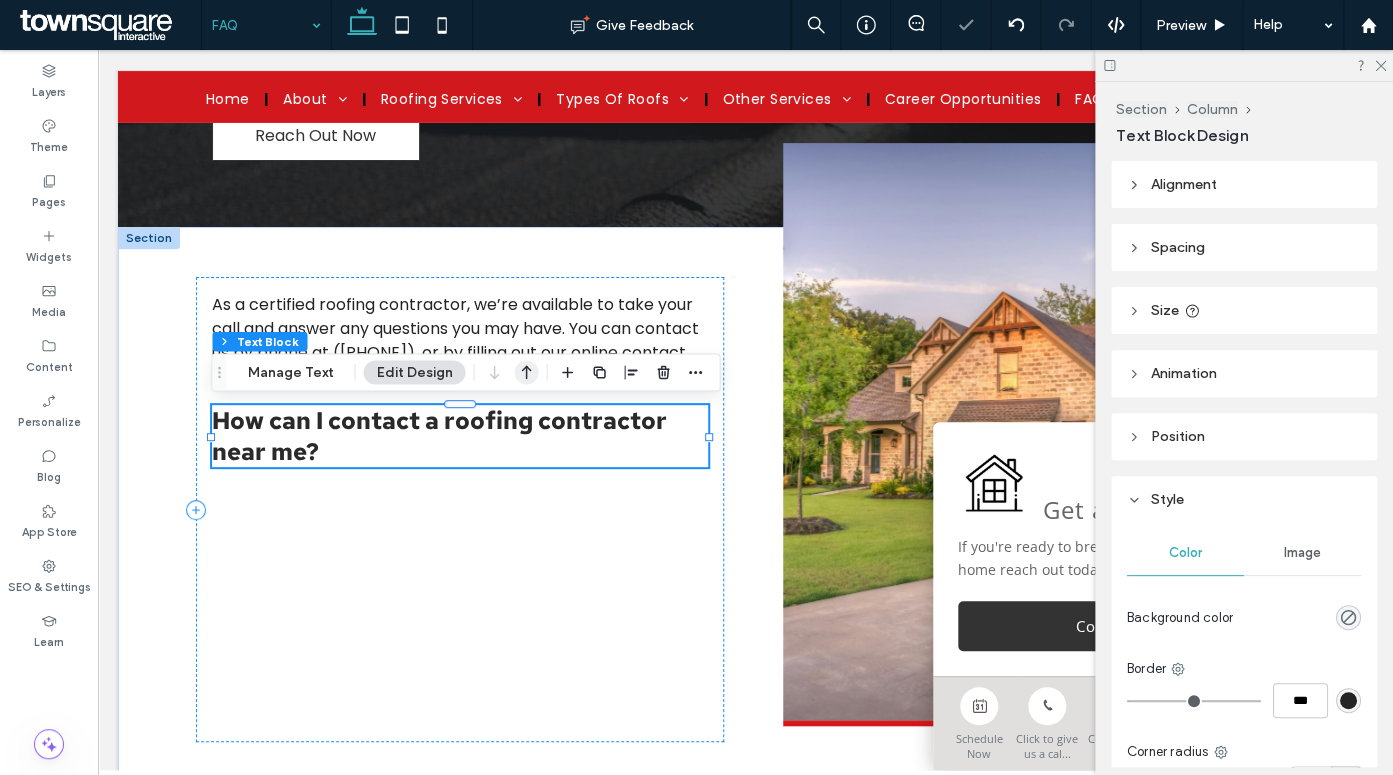 click 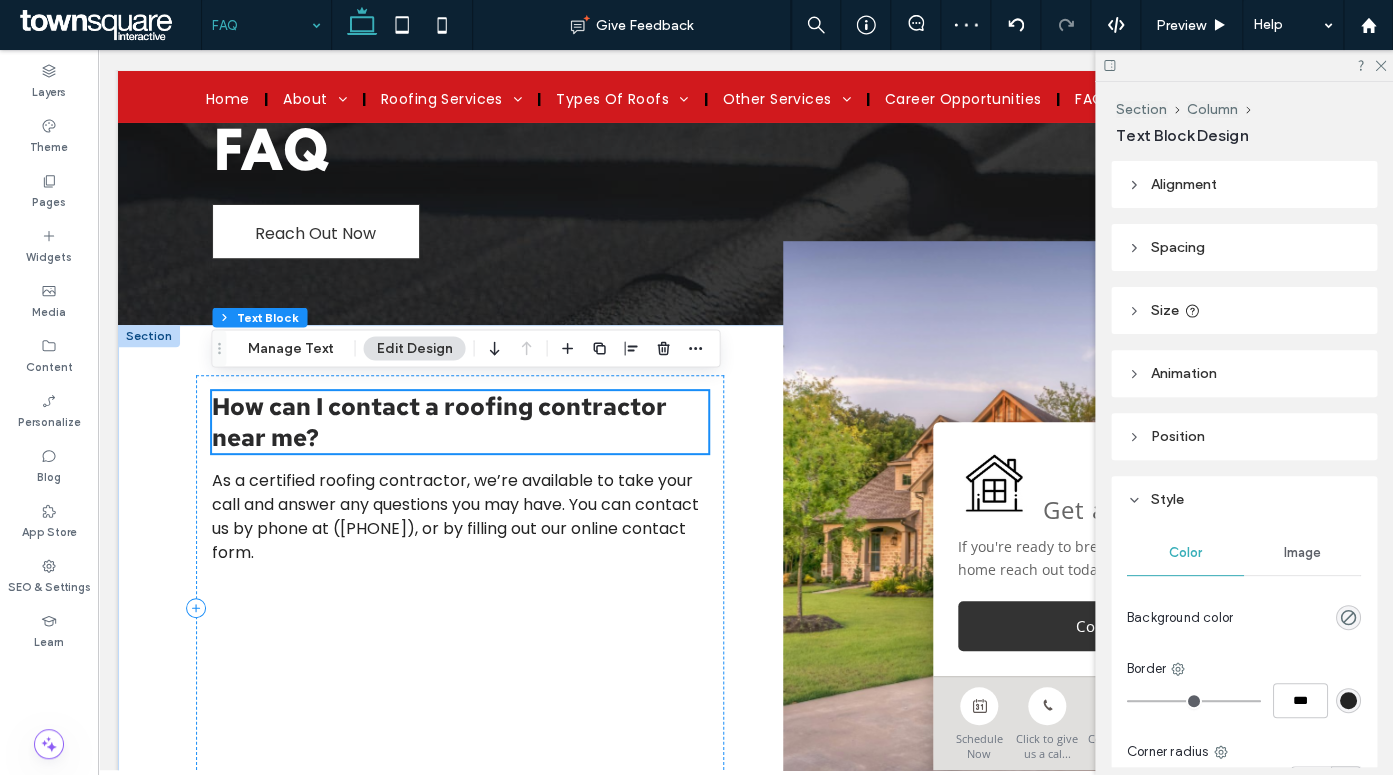 scroll, scrollTop: 192, scrollLeft: 0, axis: vertical 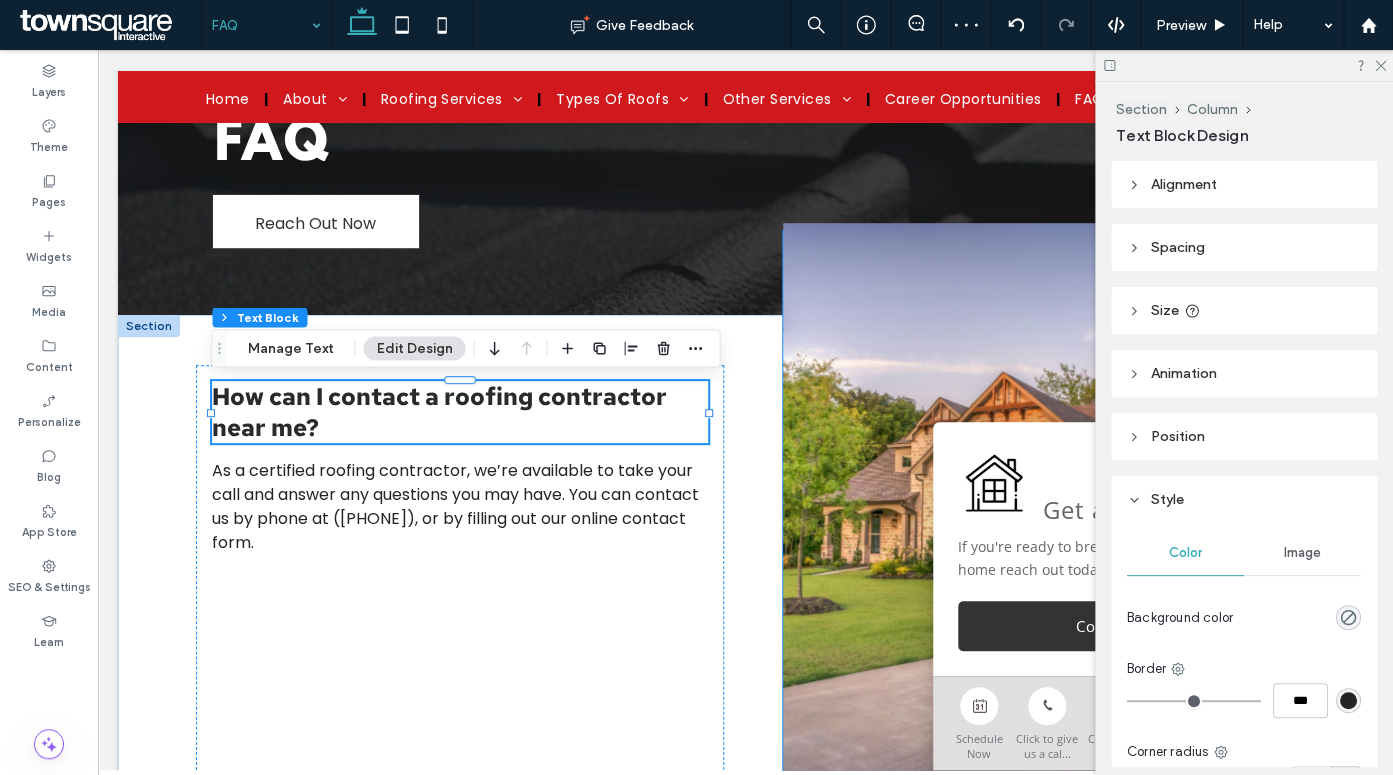 click at bounding box center [1031, 514] 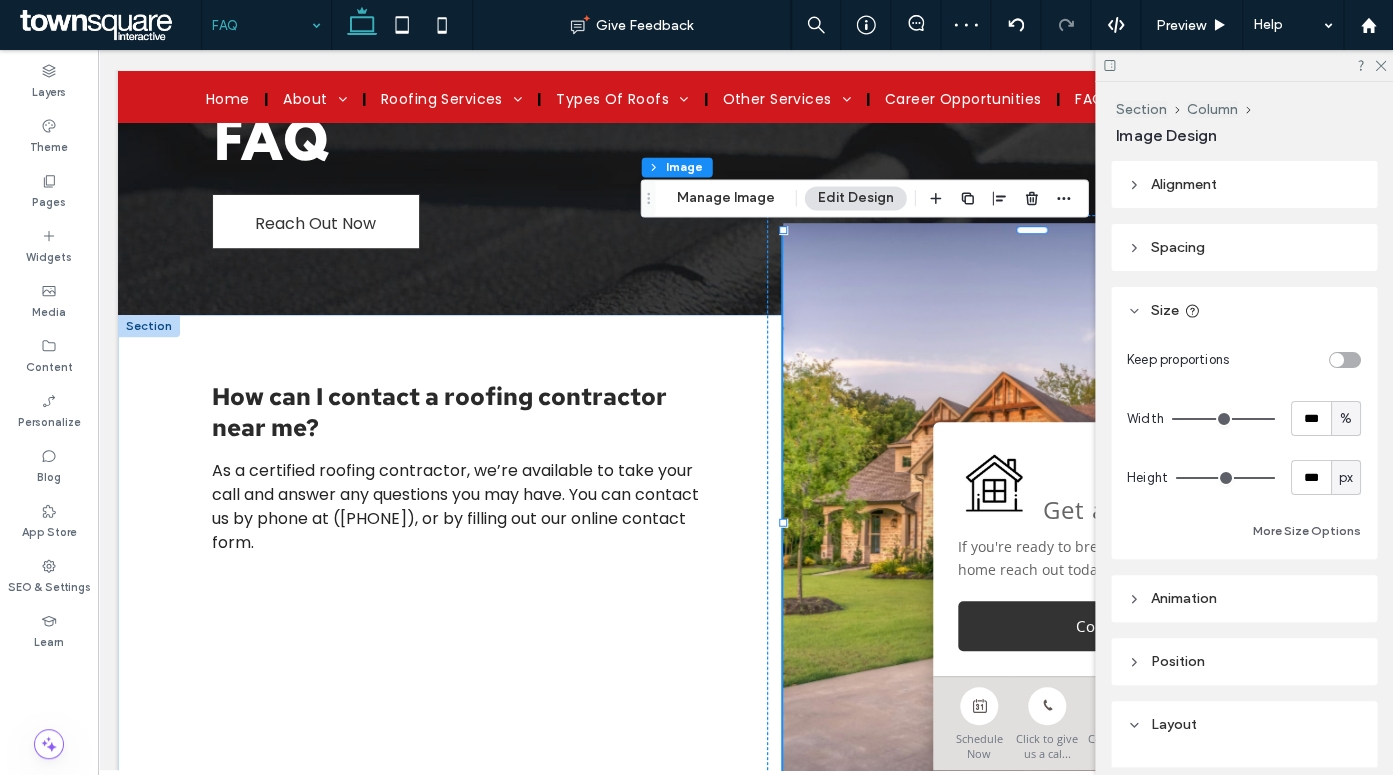 click at bounding box center (1031, 514) 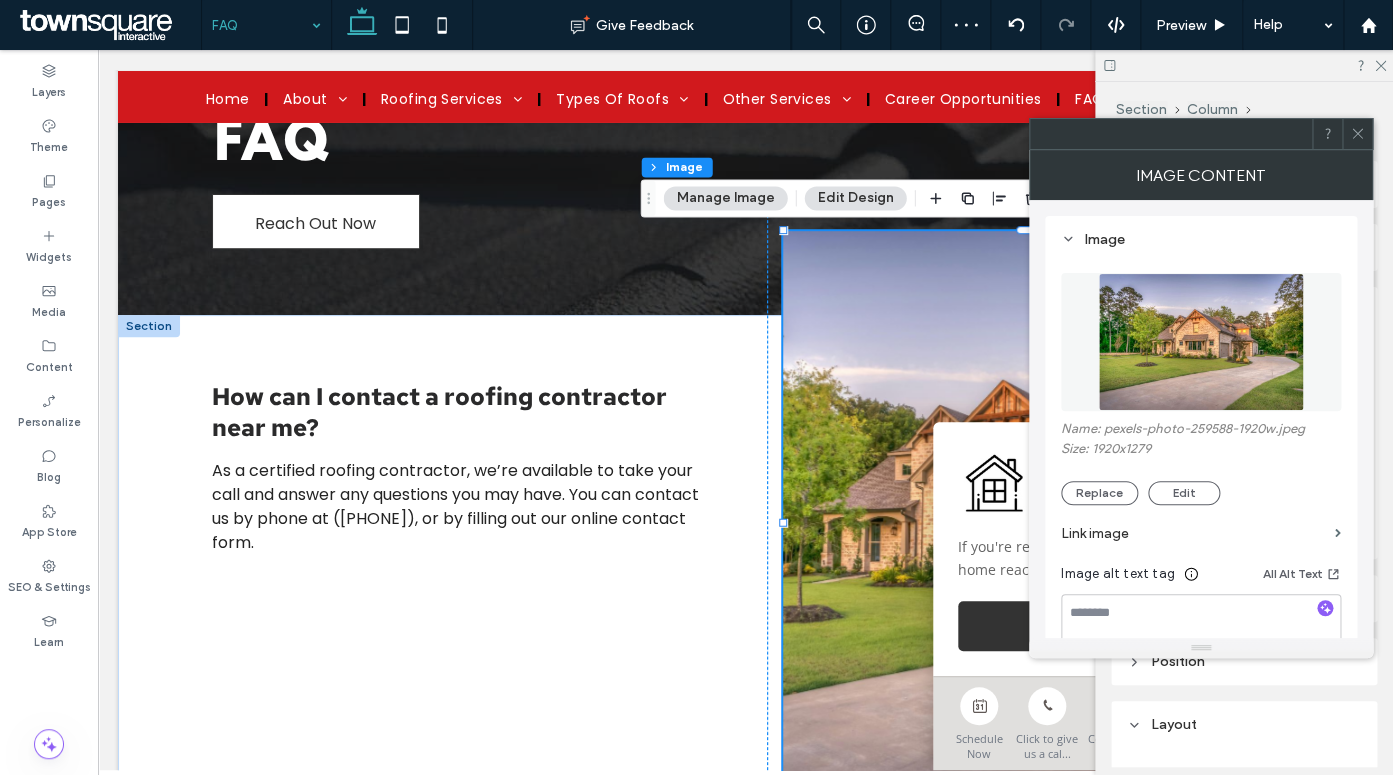 click at bounding box center (1201, 342) 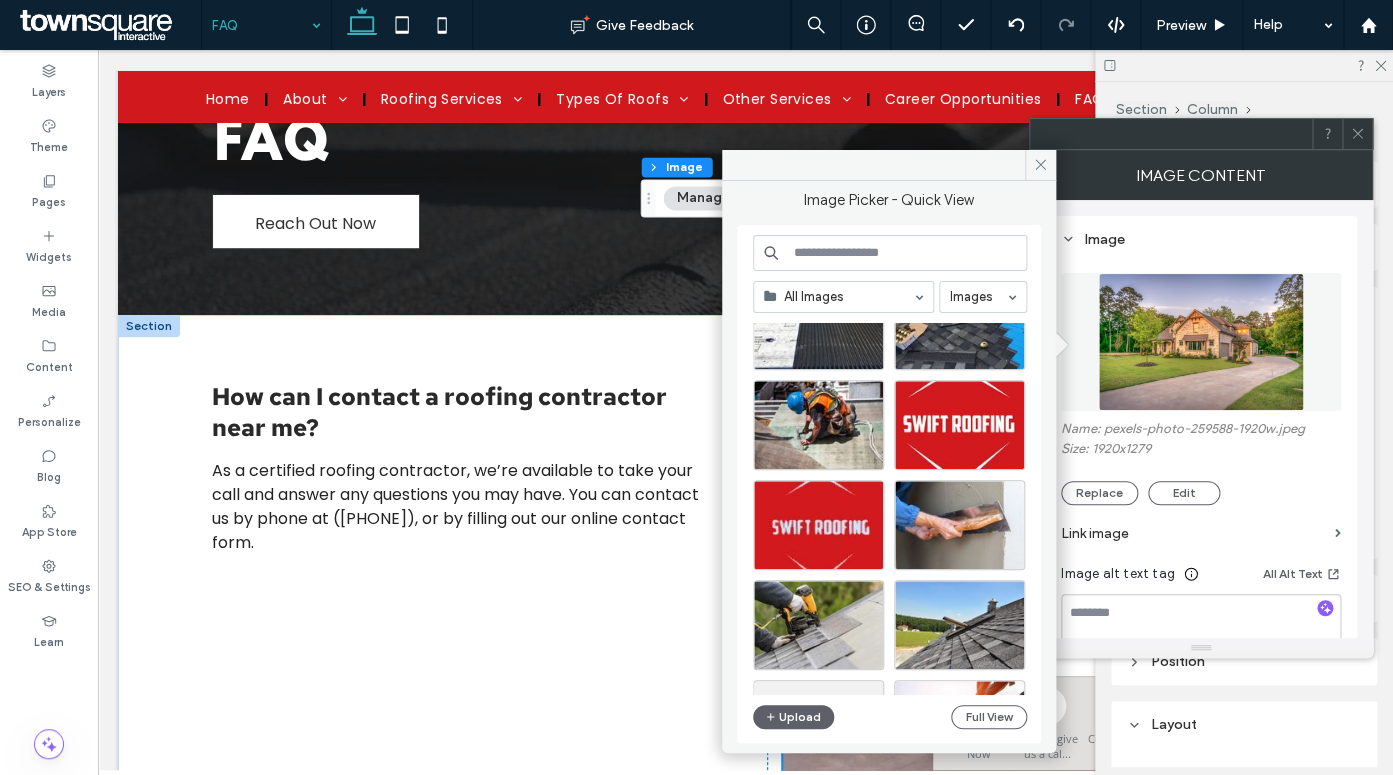 scroll, scrollTop: 1908, scrollLeft: 0, axis: vertical 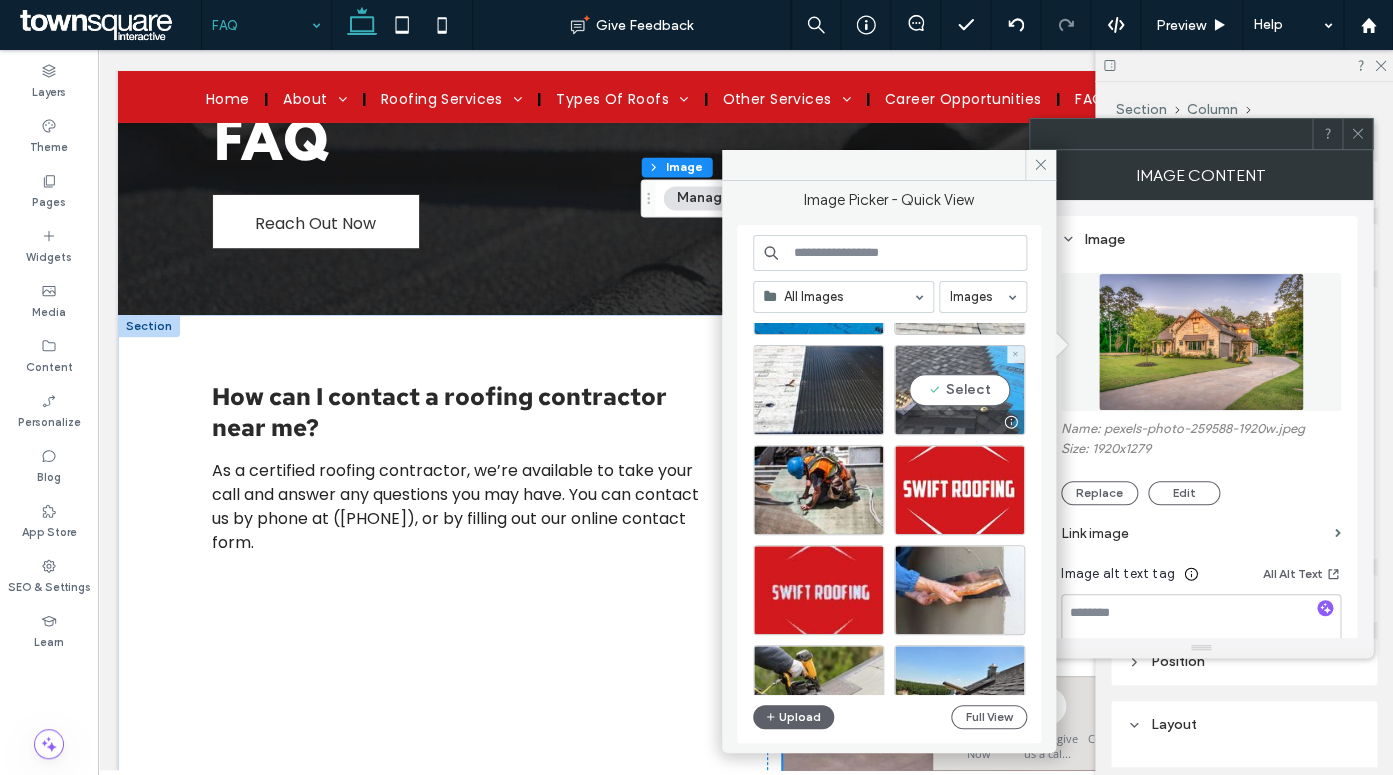 click on "Select" at bounding box center (959, 390) 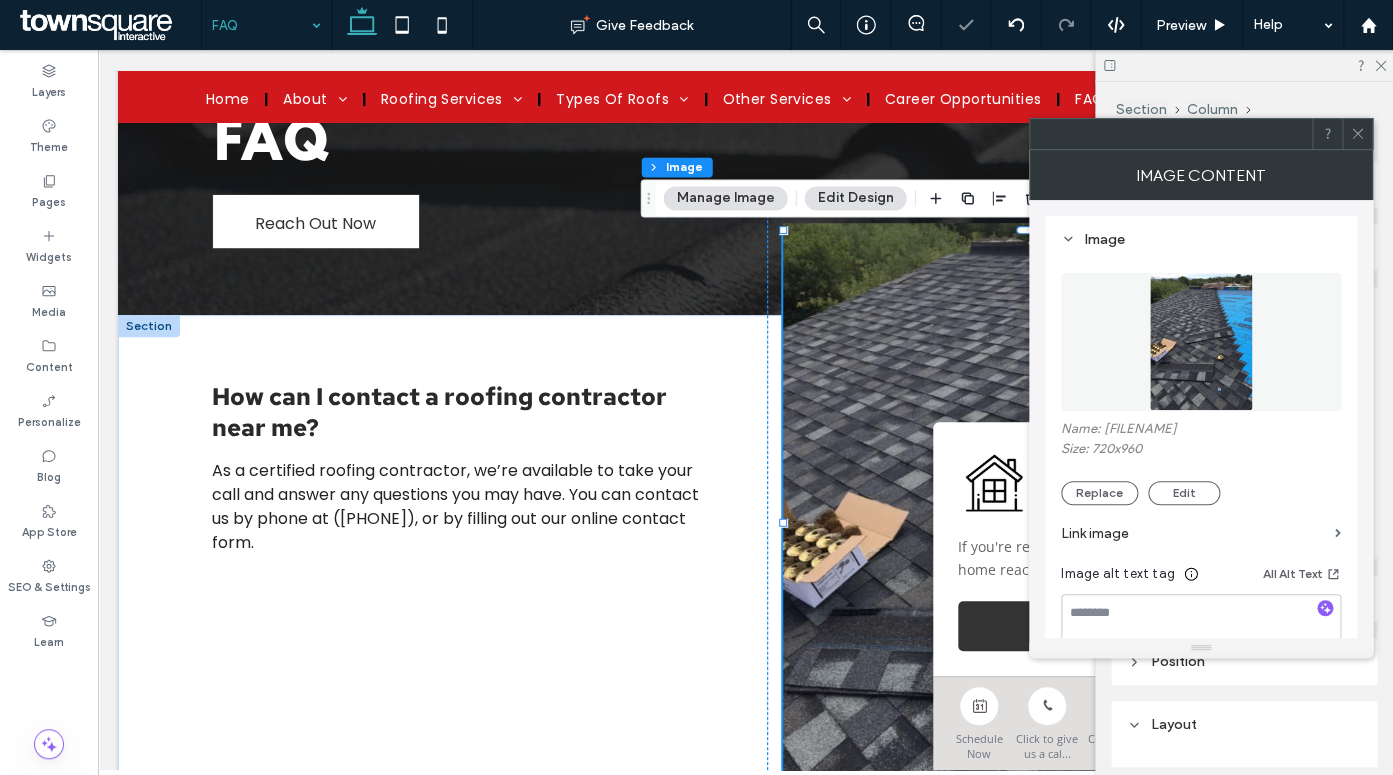 click at bounding box center (1031, 514) 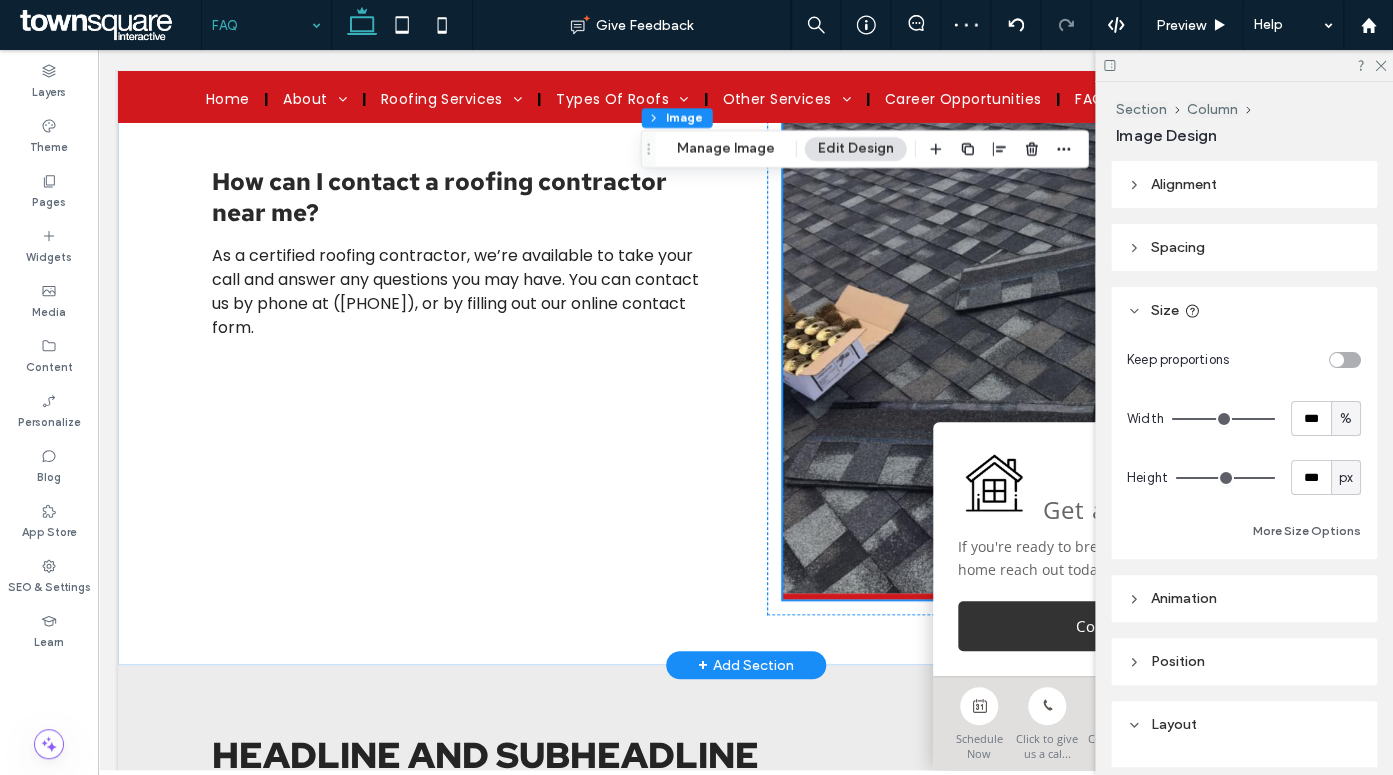 scroll, scrollTop: 452, scrollLeft: 0, axis: vertical 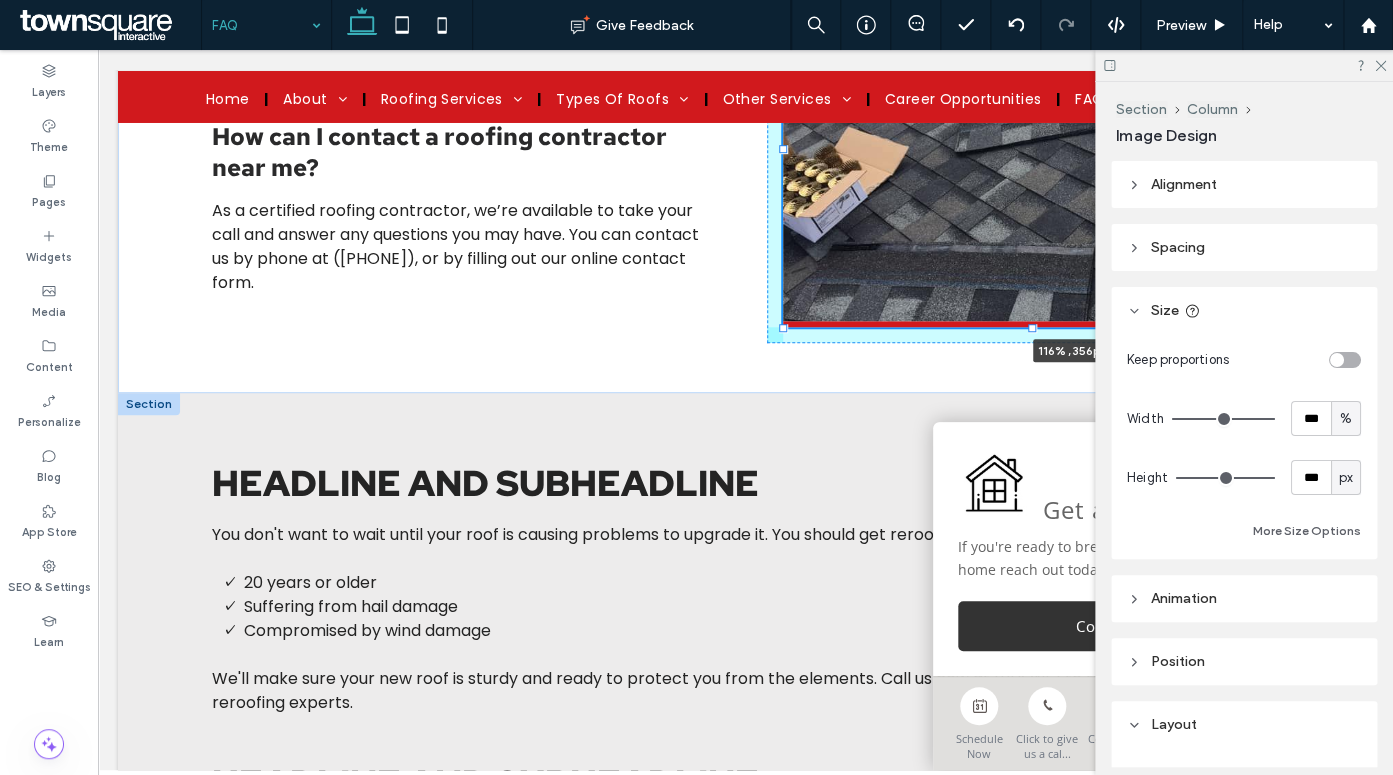drag, startPoint x: 781, startPoint y: 555, endPoint x: 427, endPoint y: 448, distance: 369.81754 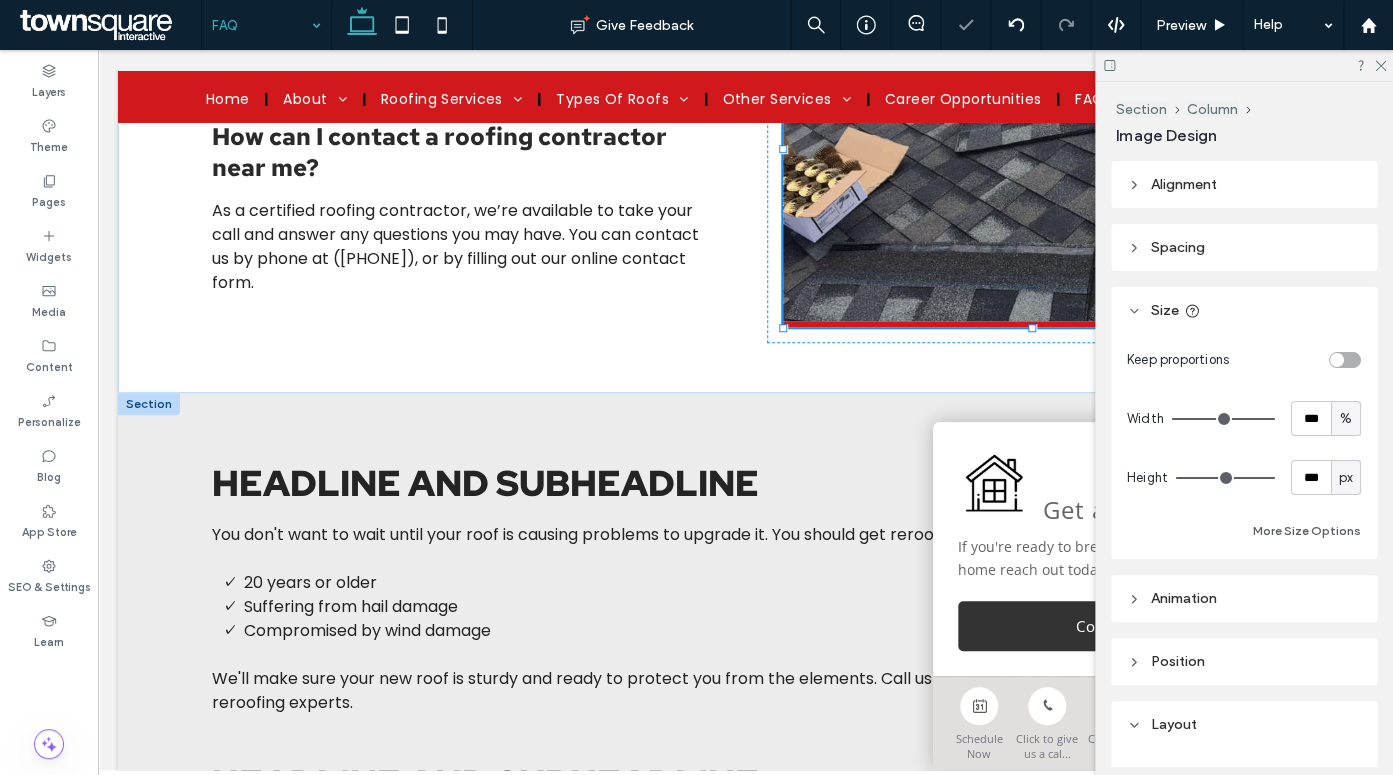 type on "***" 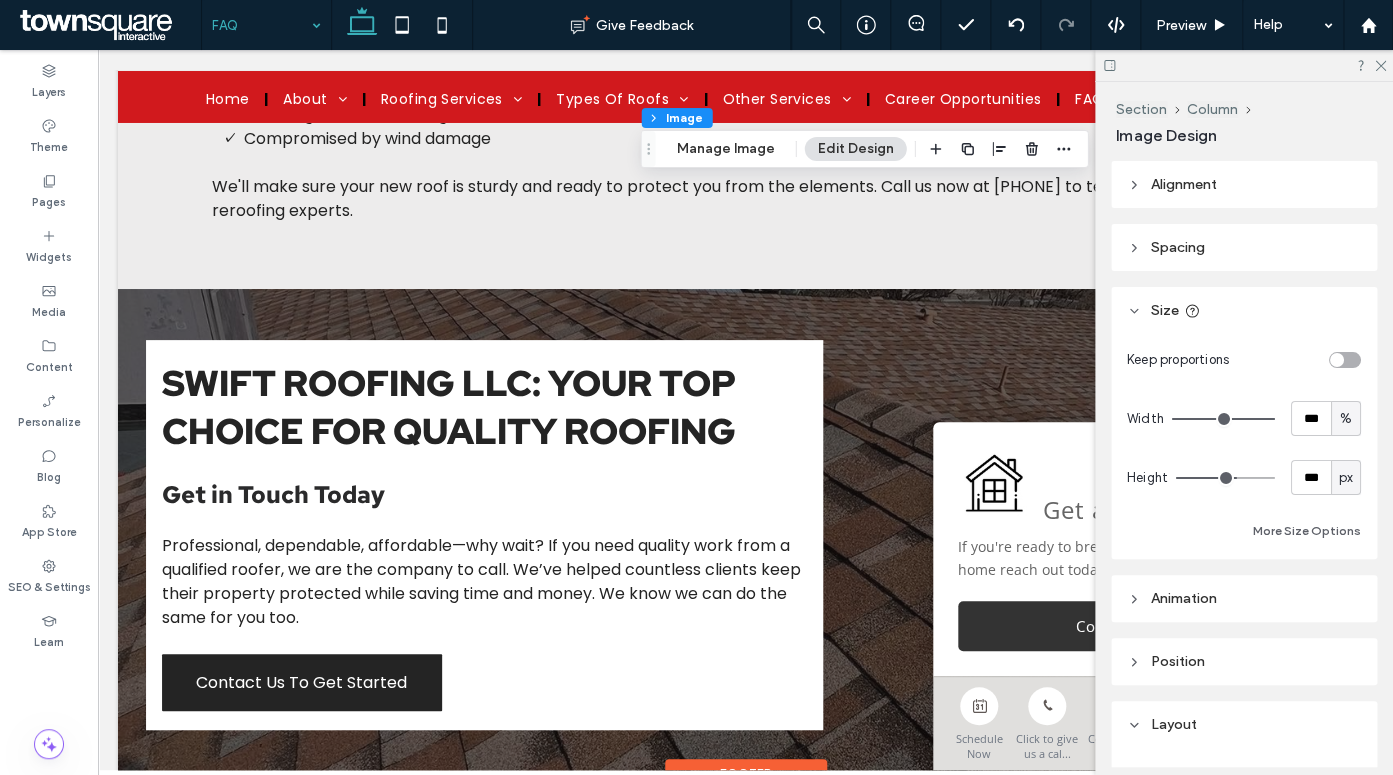 scroll, scrollTop: 1449, scrollLeft: 0, axis: vertical 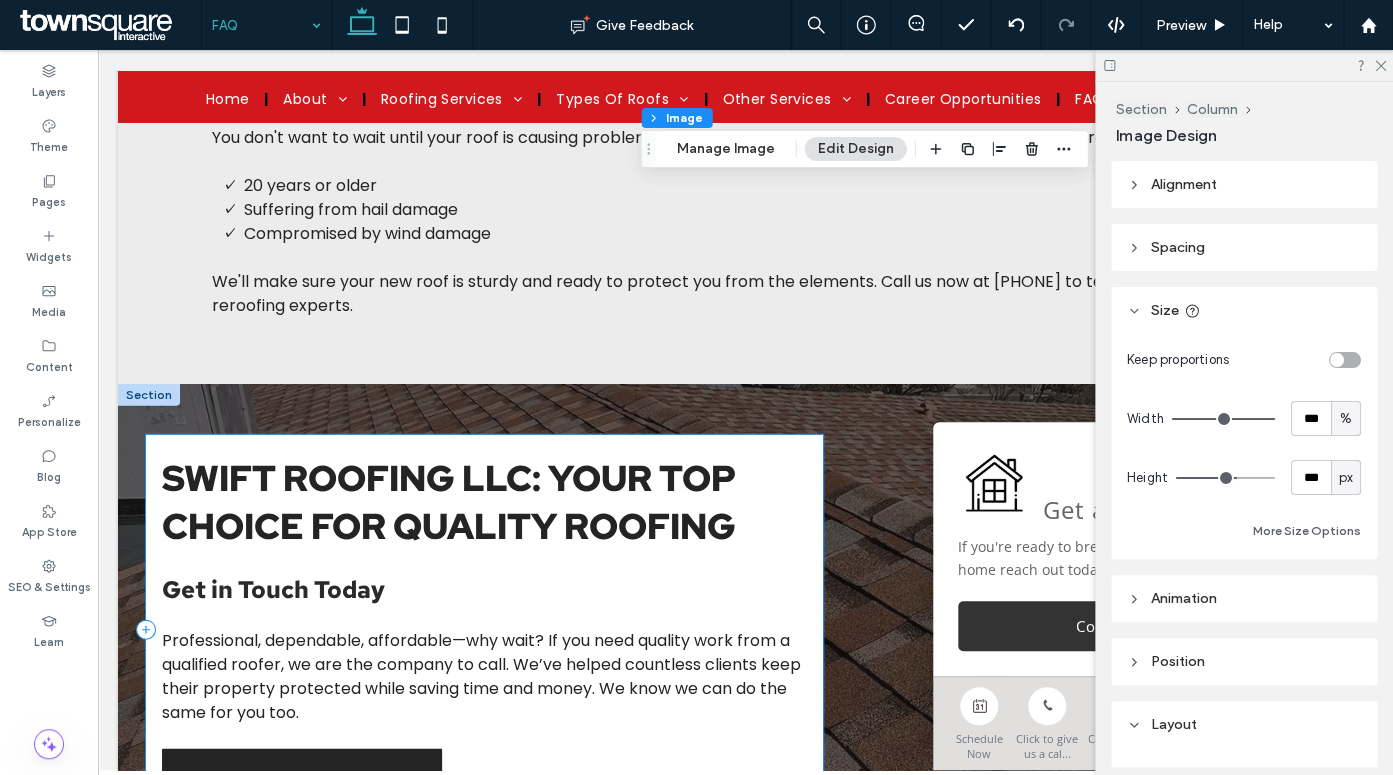 click on "Swift Roofing LLC: Your Top Choice for Quality Roofing
Get in Touch Today
Professional, dependable, affordable—why wait? If you need quality work from a qualified roofer, we are the company to call. We’ve helped countless clients keep their property protected while saving time and money. We know we can do the same for you too.
Contact Us To Get Started" at bounding box center [484, 630] 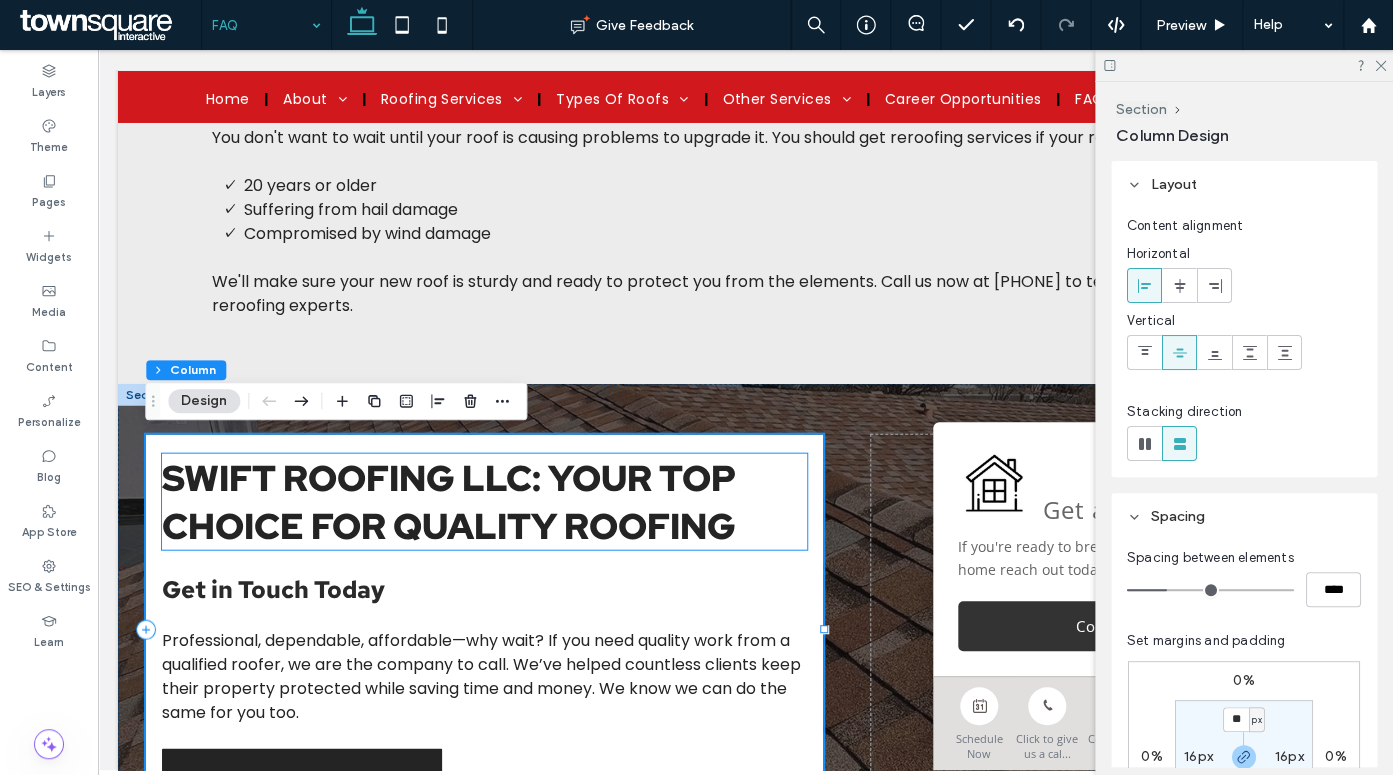 click on "Swift Roofing LLC: Your Top Choice for Quality Roofing" at bounding box center [449, 502] 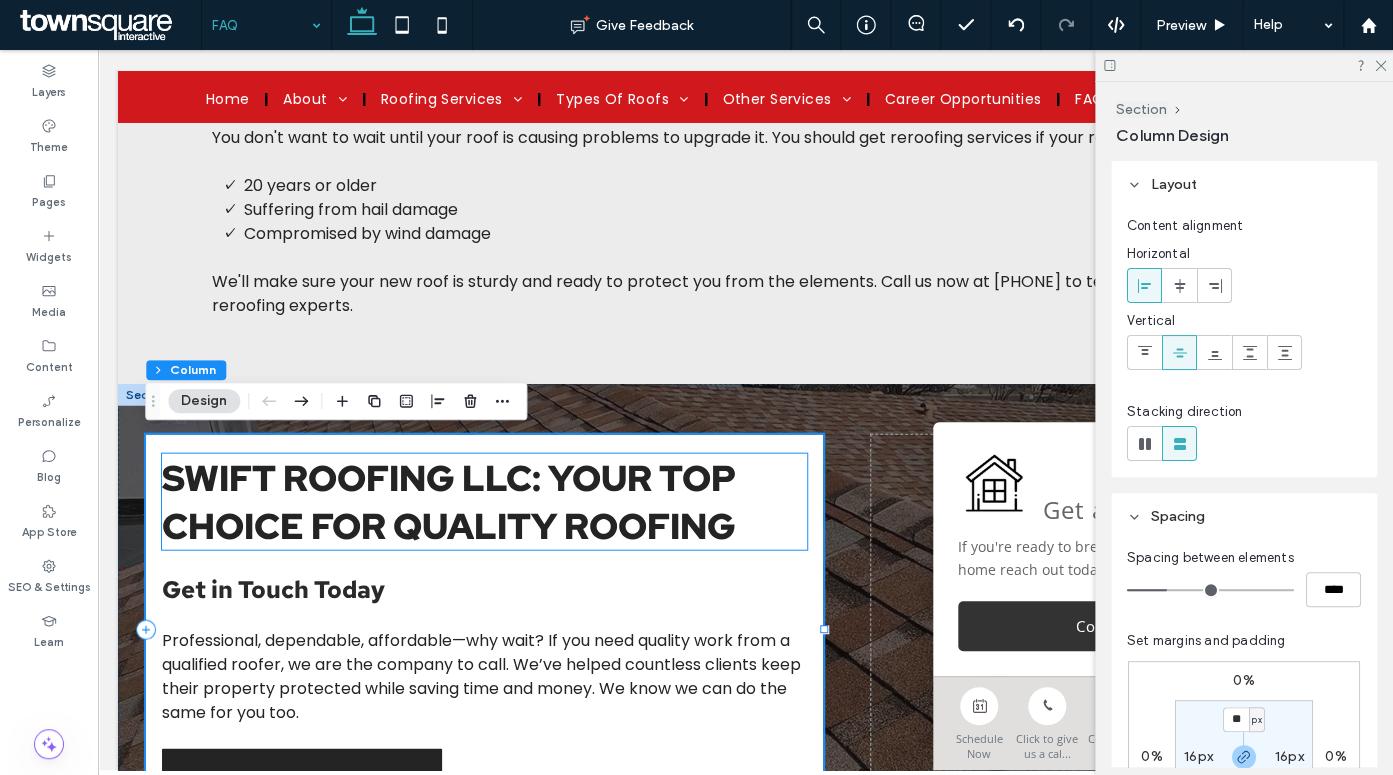 click on "Swift Roofing LLC: Your Top Choice for Quality Roofing" at bounding box center [449, 502] 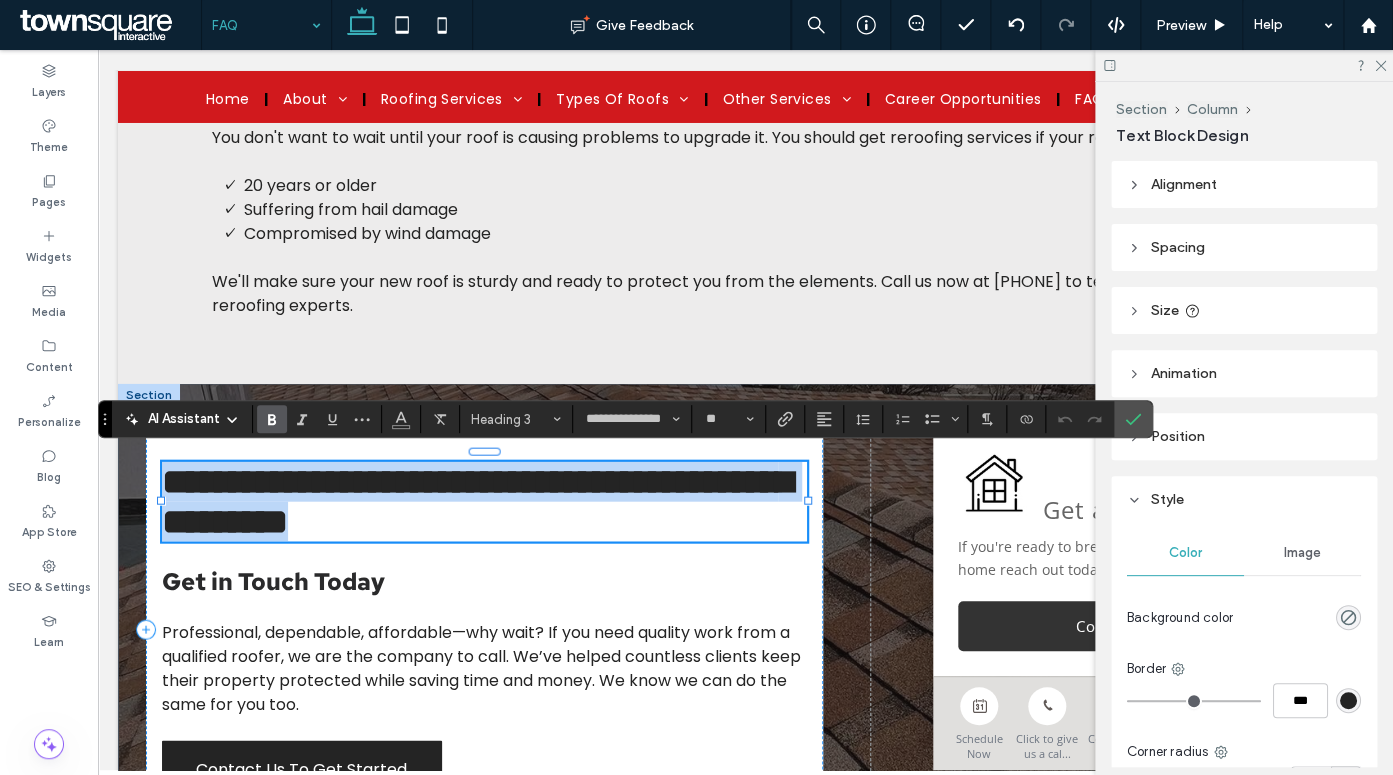 type 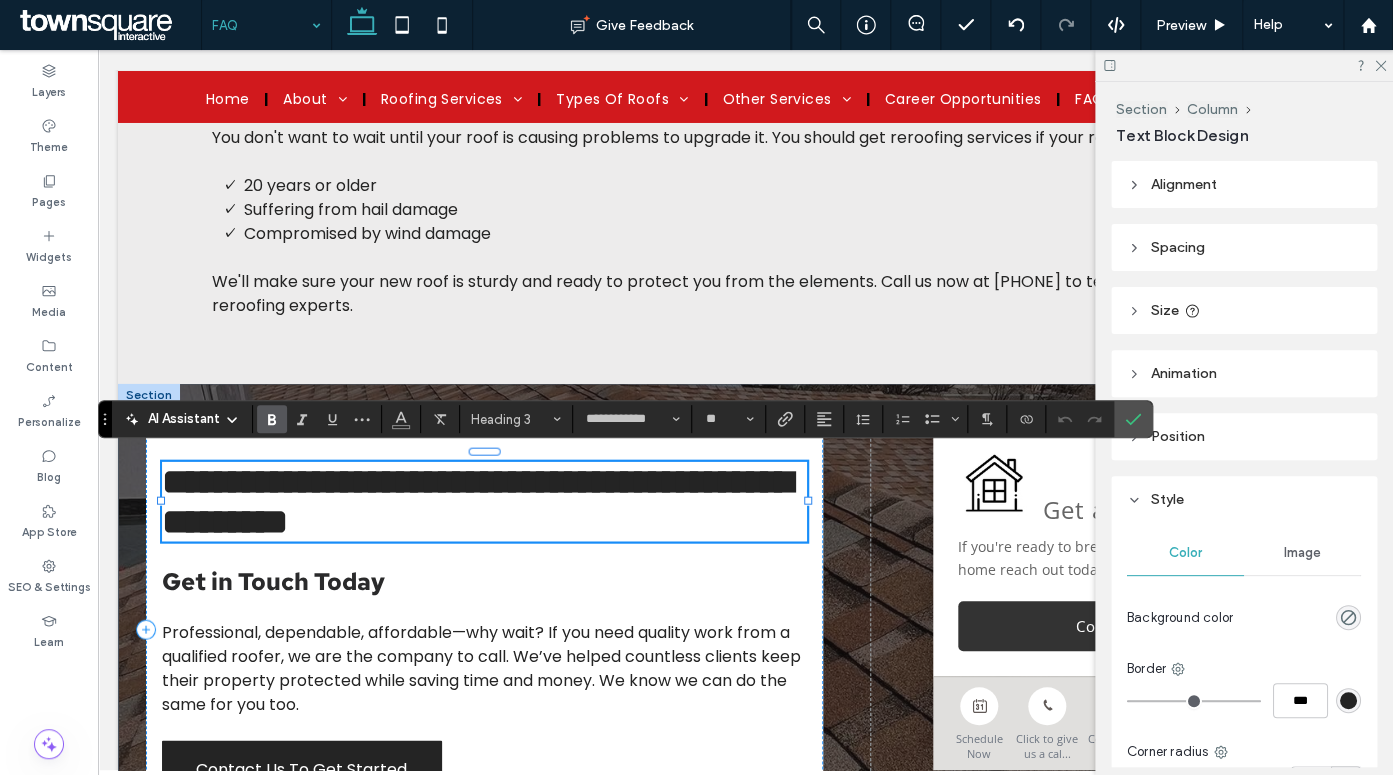 scroll, scrollTop: 1449, scrollLeft: 0, axis: vertical 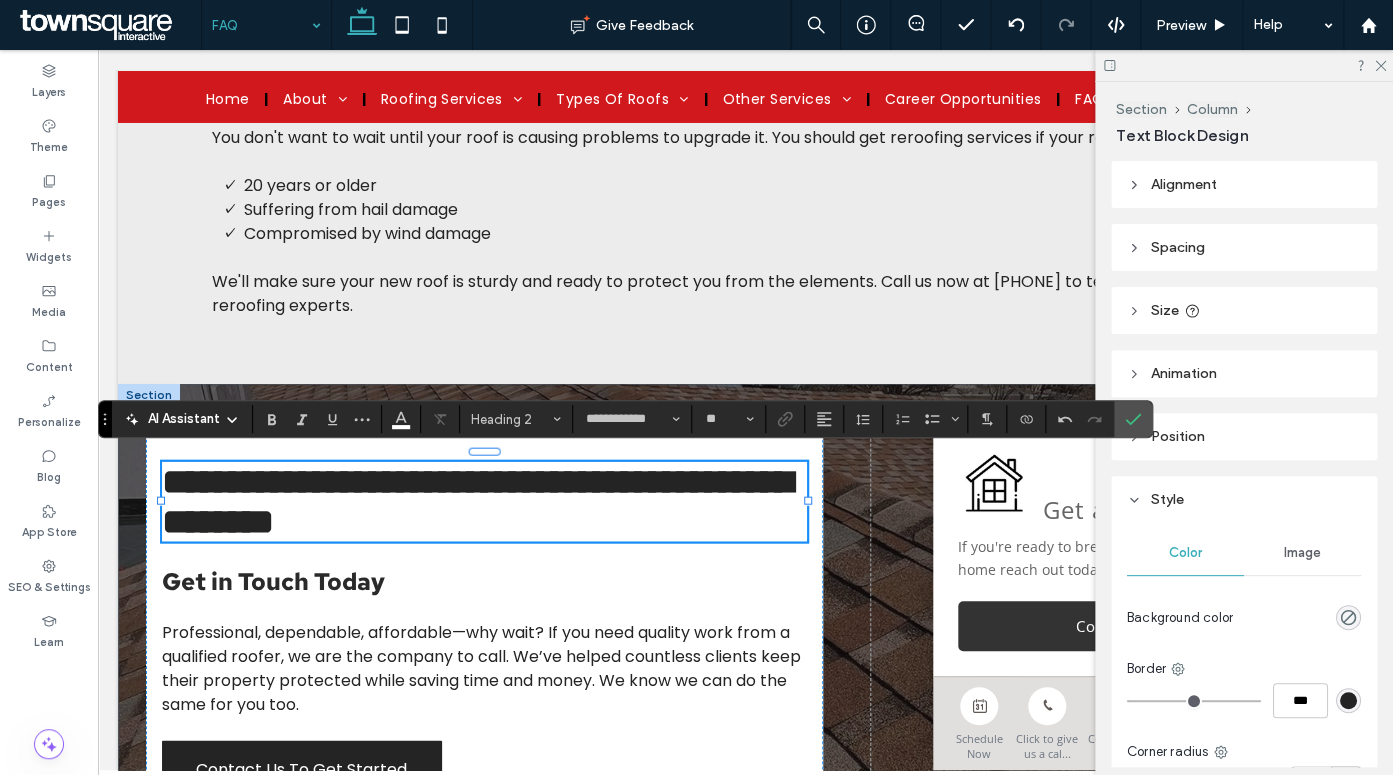 click on "Get in Touch Today" at bounding box center (273, 581) 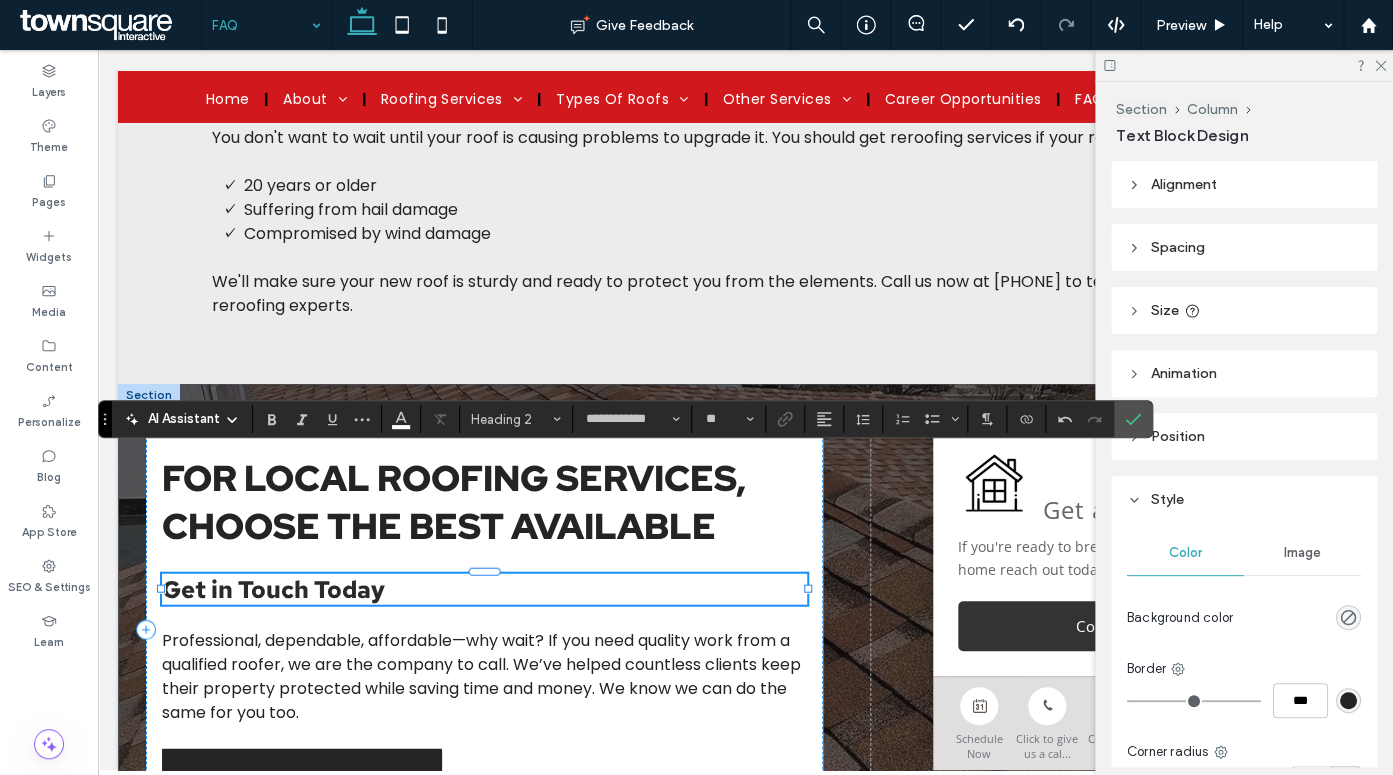 click on "Get in Touch Today" at bounding box center [273, 589] 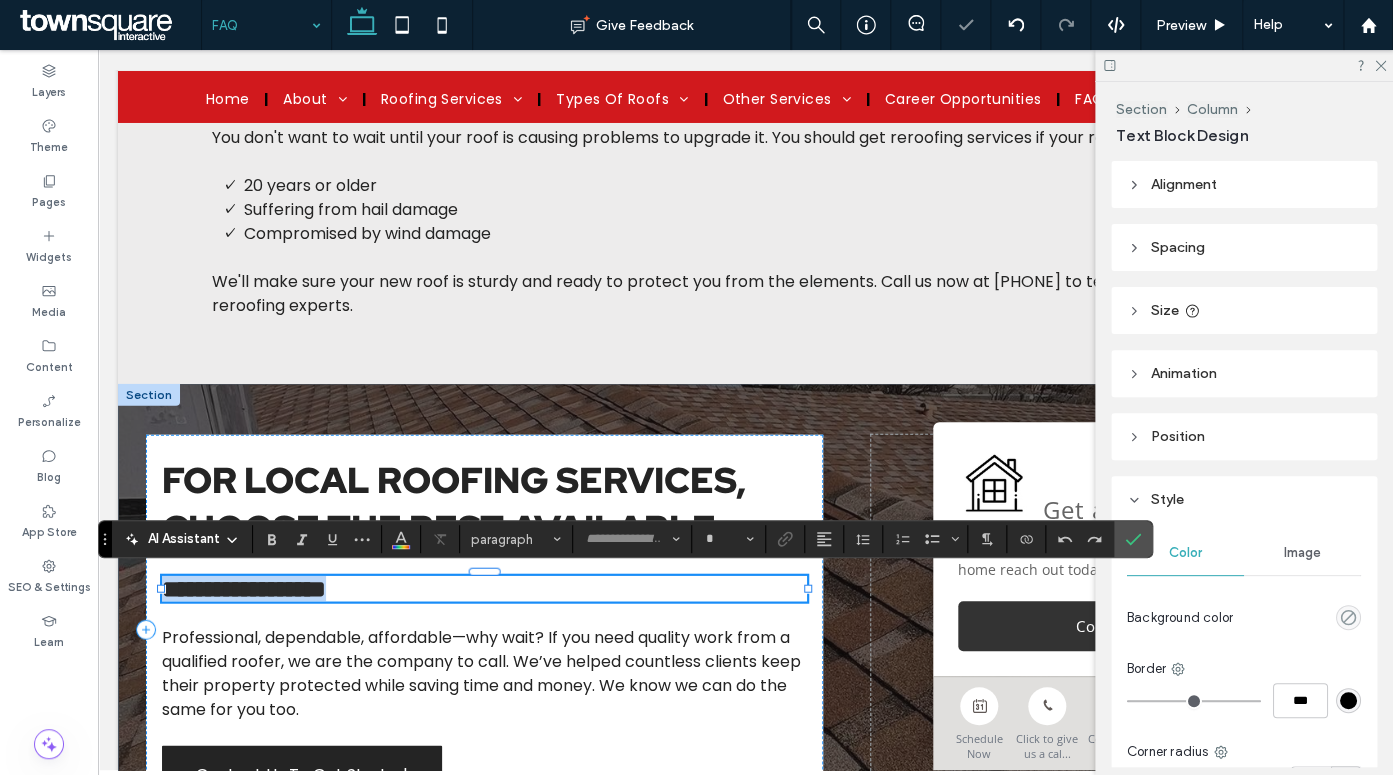 type on "**********" 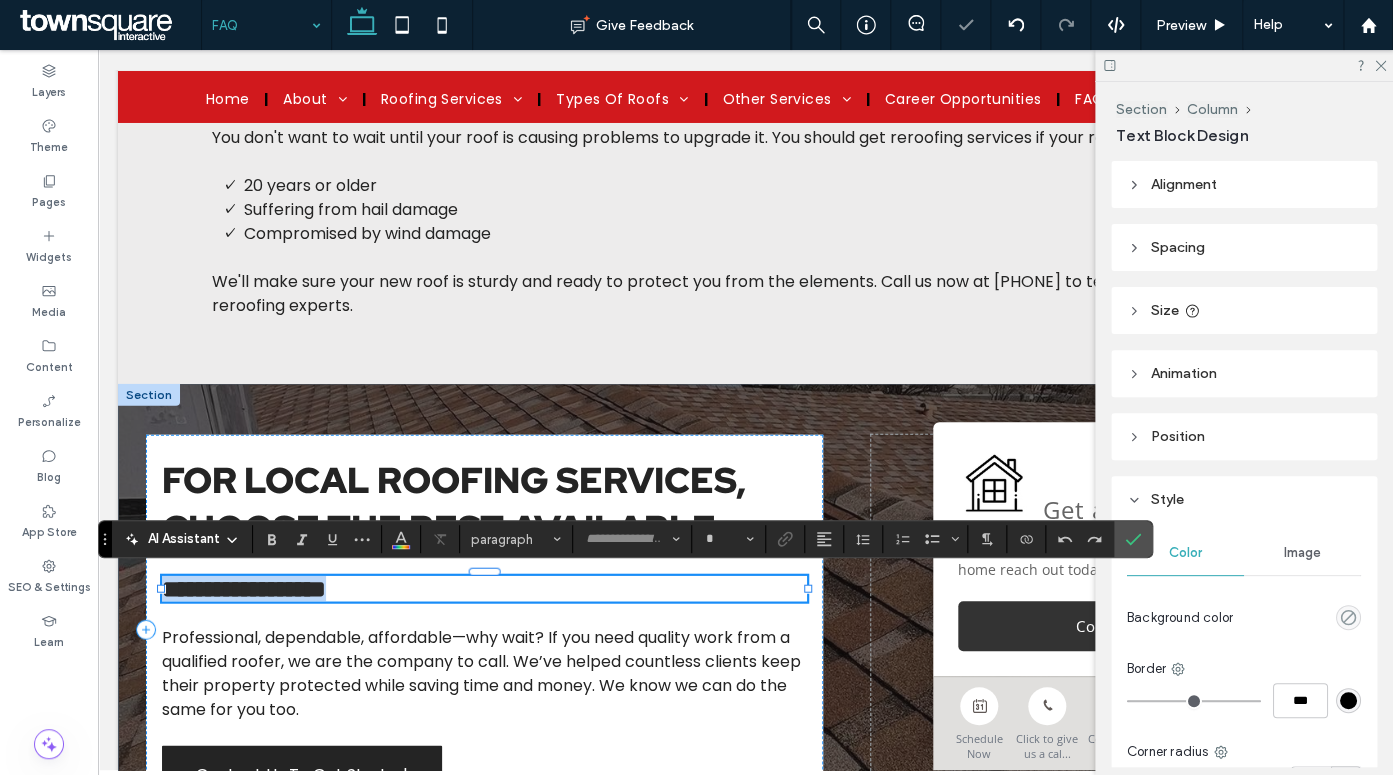 type on "**" 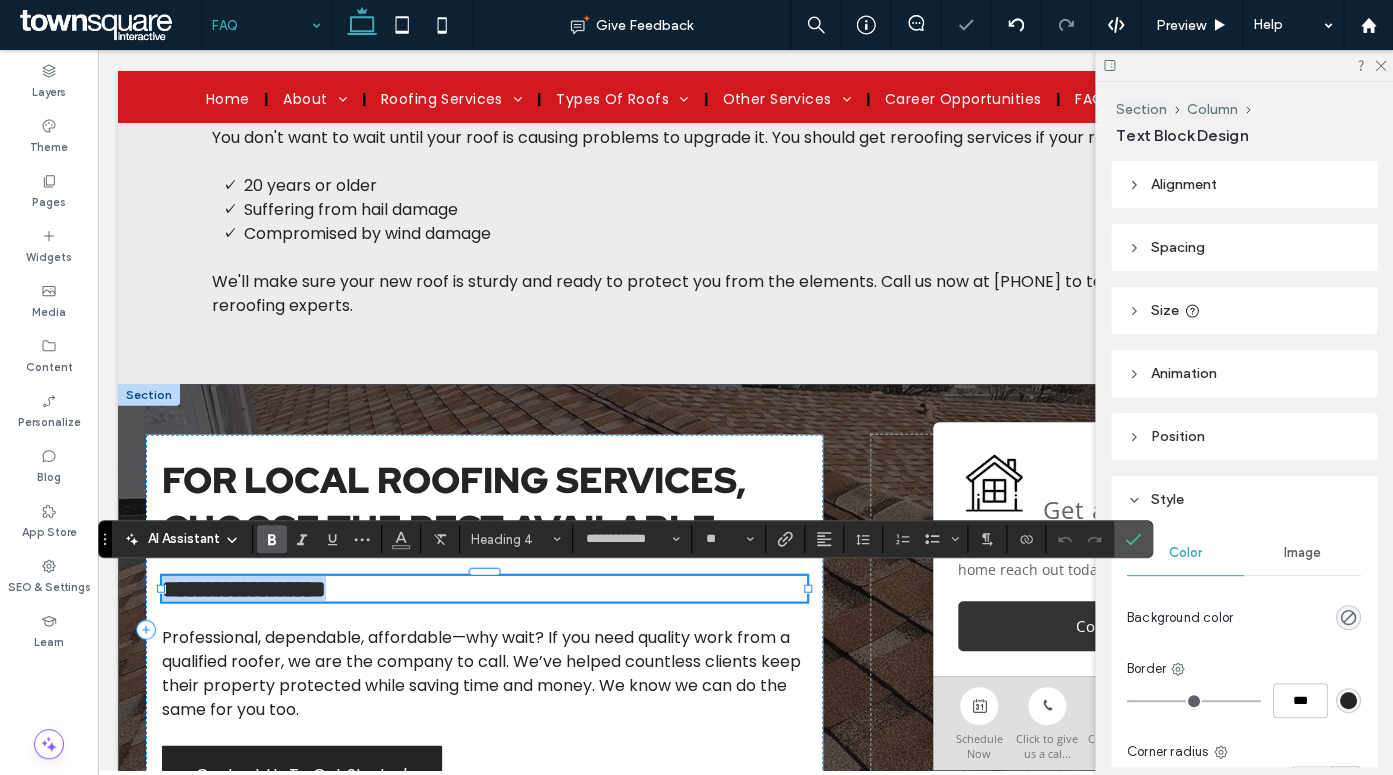 type 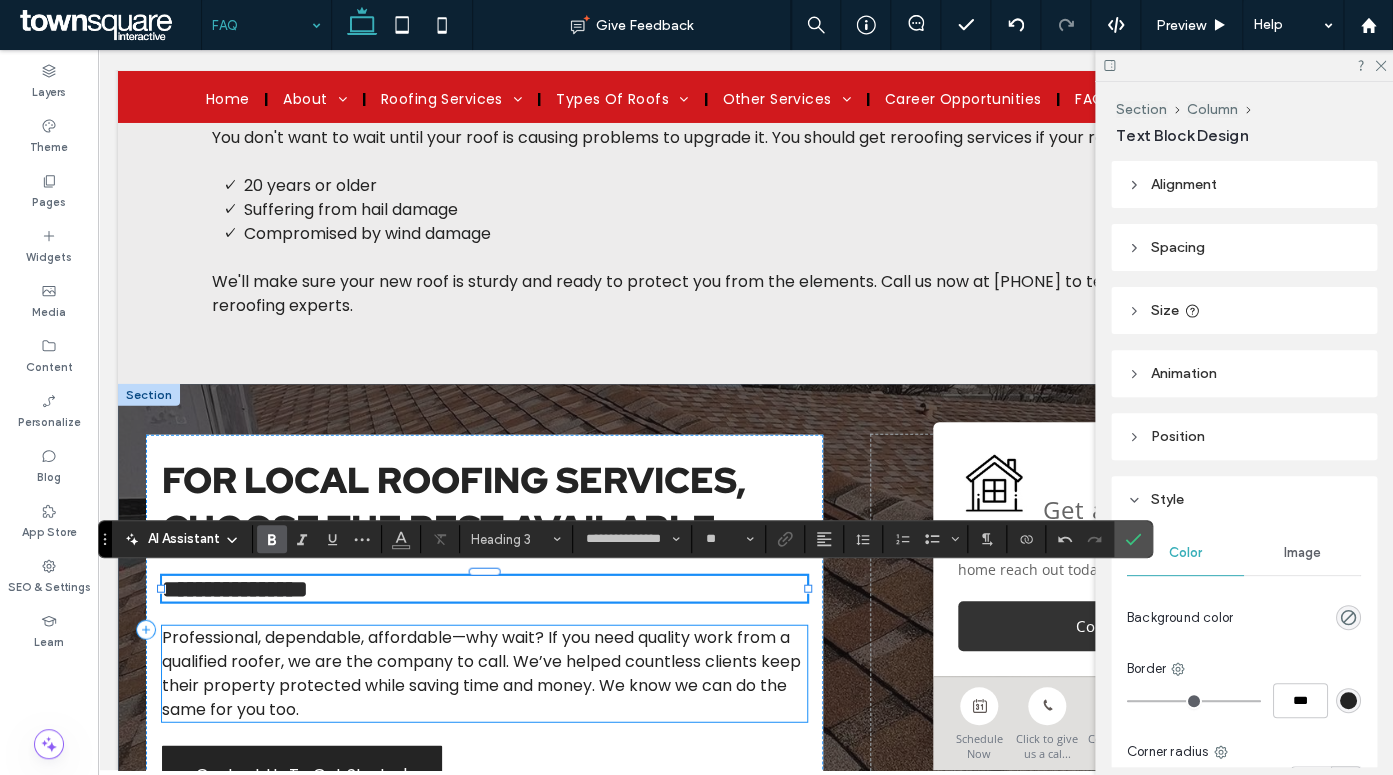 click on "Professional, dependable, affordable—why wait? If you need quality work from a qualified roofer, we are the company to call. We’ve helped countless clients keep their property protected while saving time and money. We know we can do the same for you too." at bounding box center (481, 673) 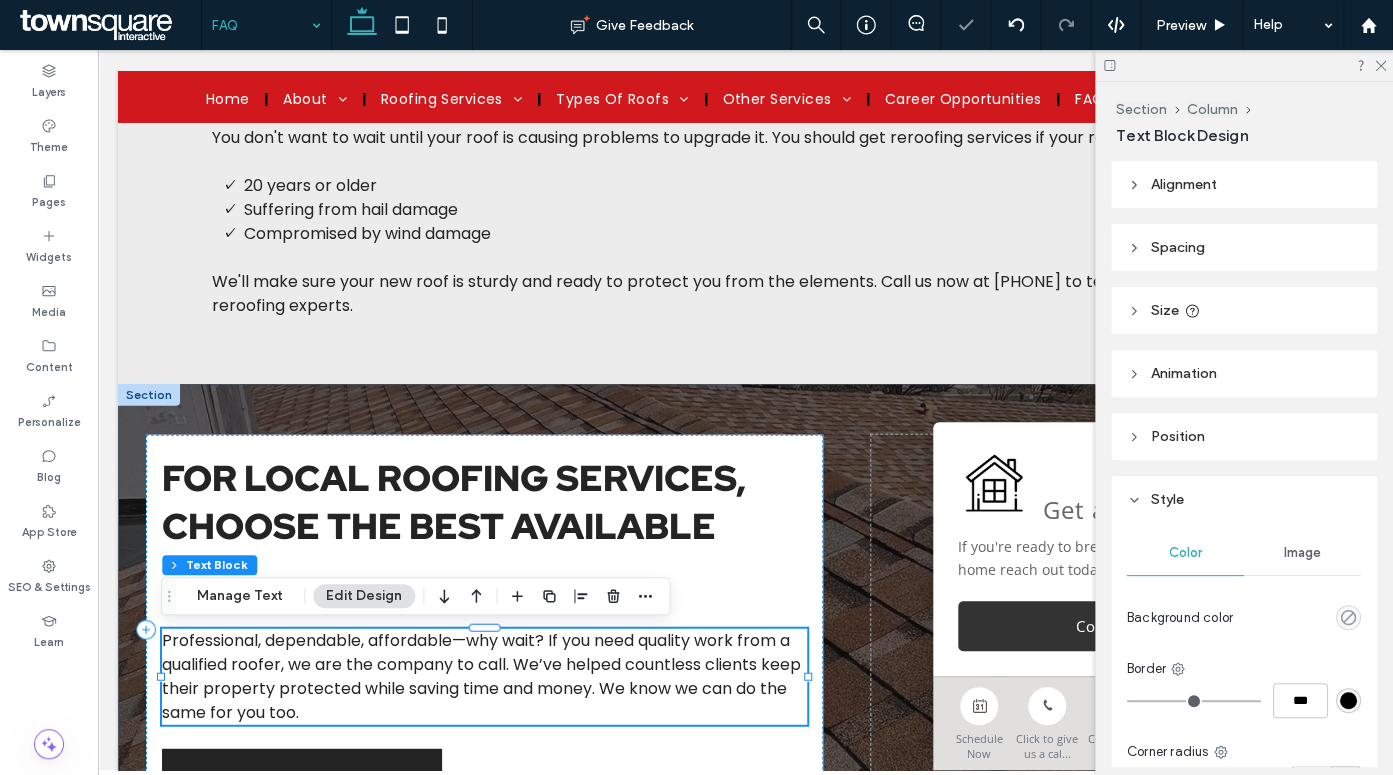 click on "Professional, dependable, affordable—why wait? If you need quality work from a qualified roofer, we are the company to call. We’ve helped countless clients keep their property protected while saving time and money. We know we can do the same for you too." at bounding box center (484, 677) 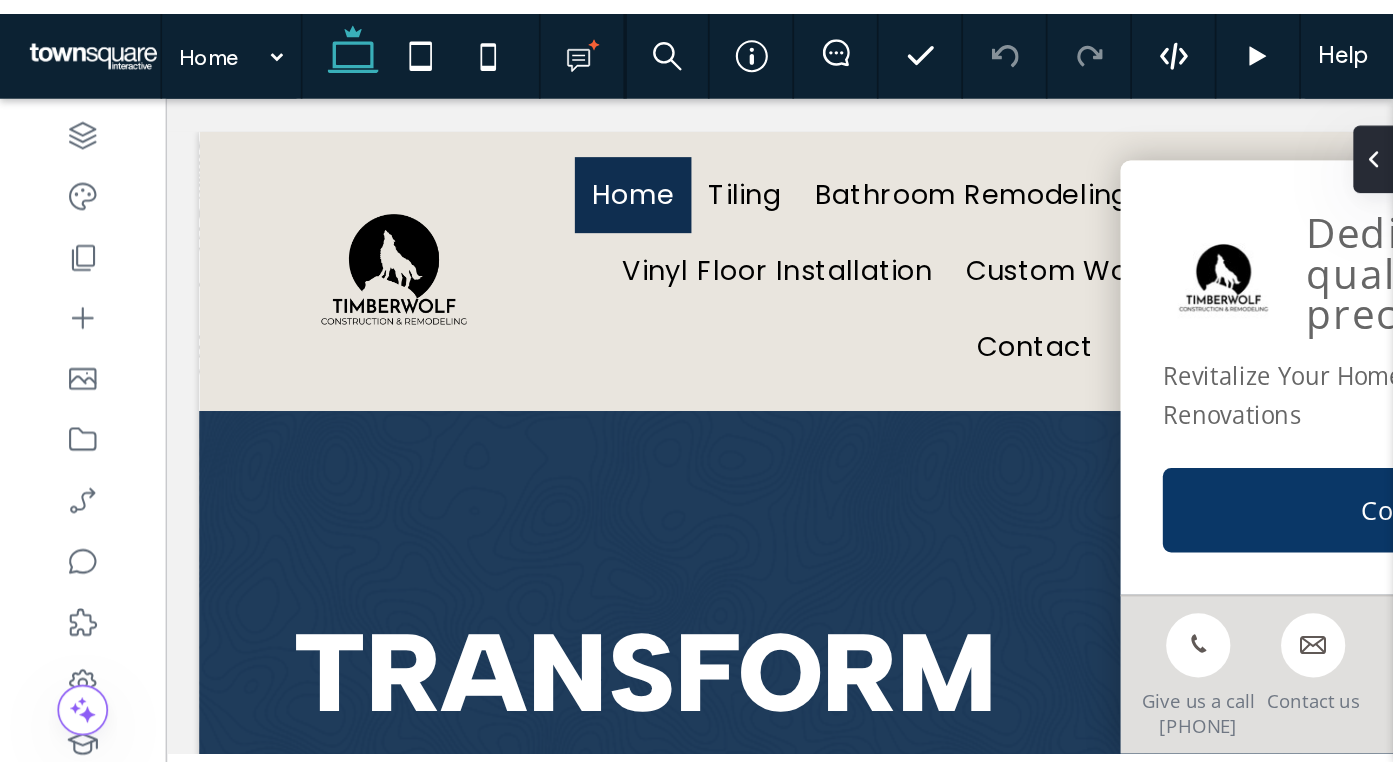 scroll, scrollTop: 0, scrollLeft: 0, axis: both 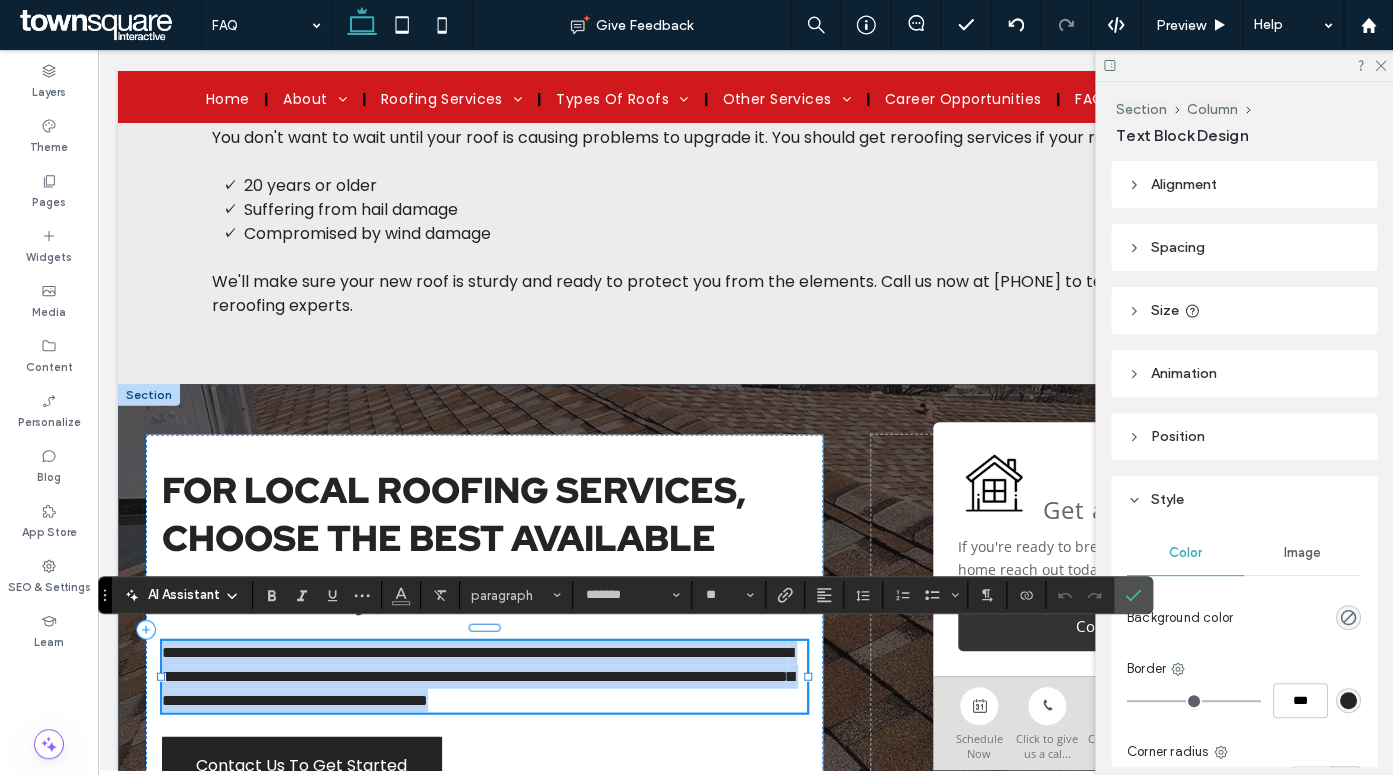 type 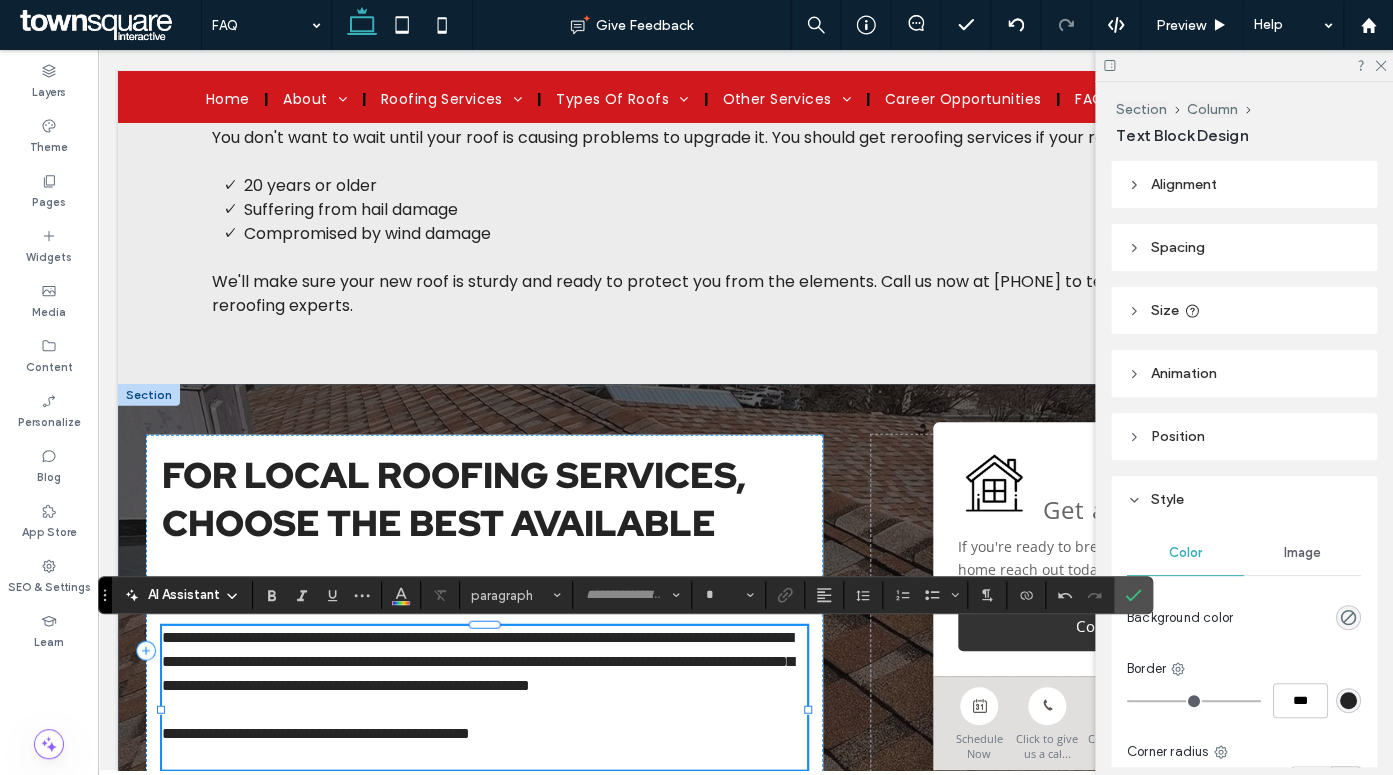 scroll, scrollTop: 48, scrollLeft: 0, axis: vertical 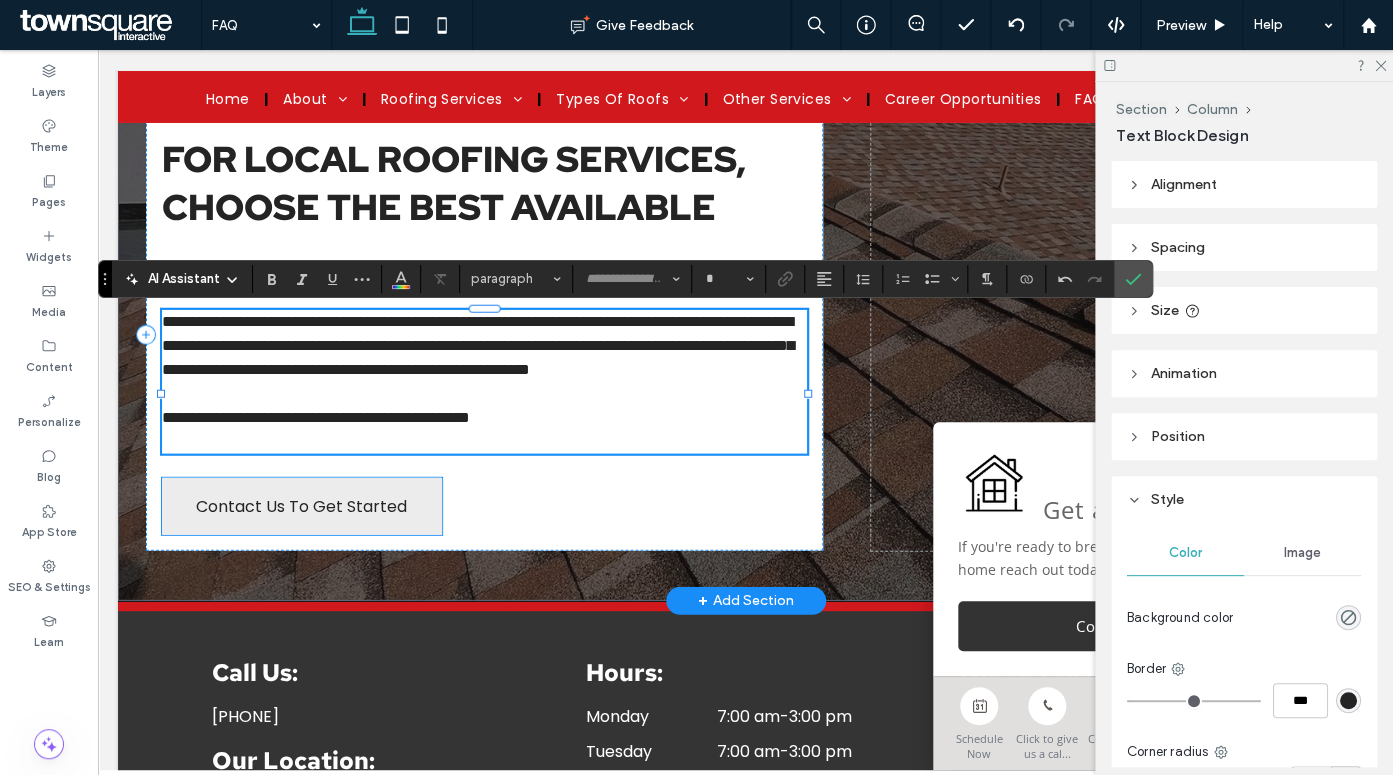 type on "*******" 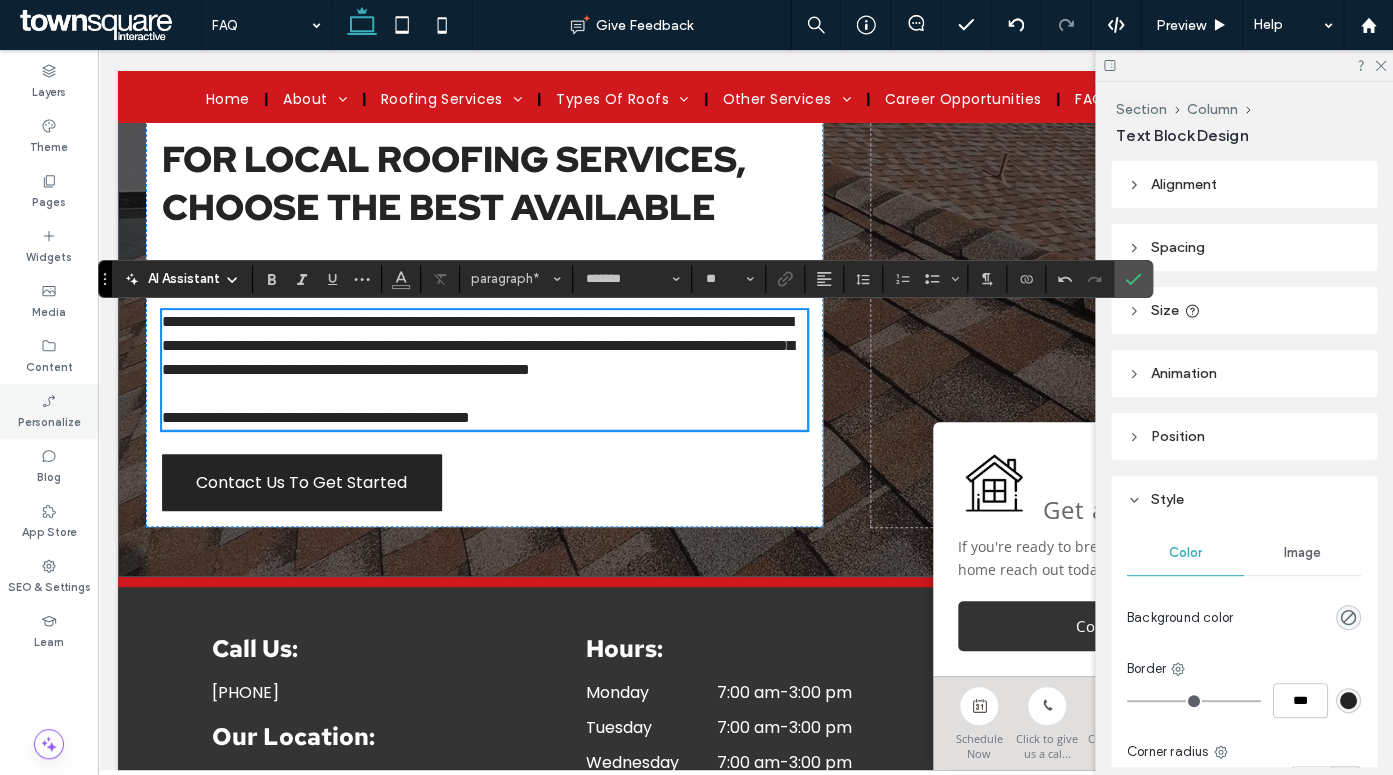 scroll, scrollTop: 1052, scrollLeft: 0, axis: vertical 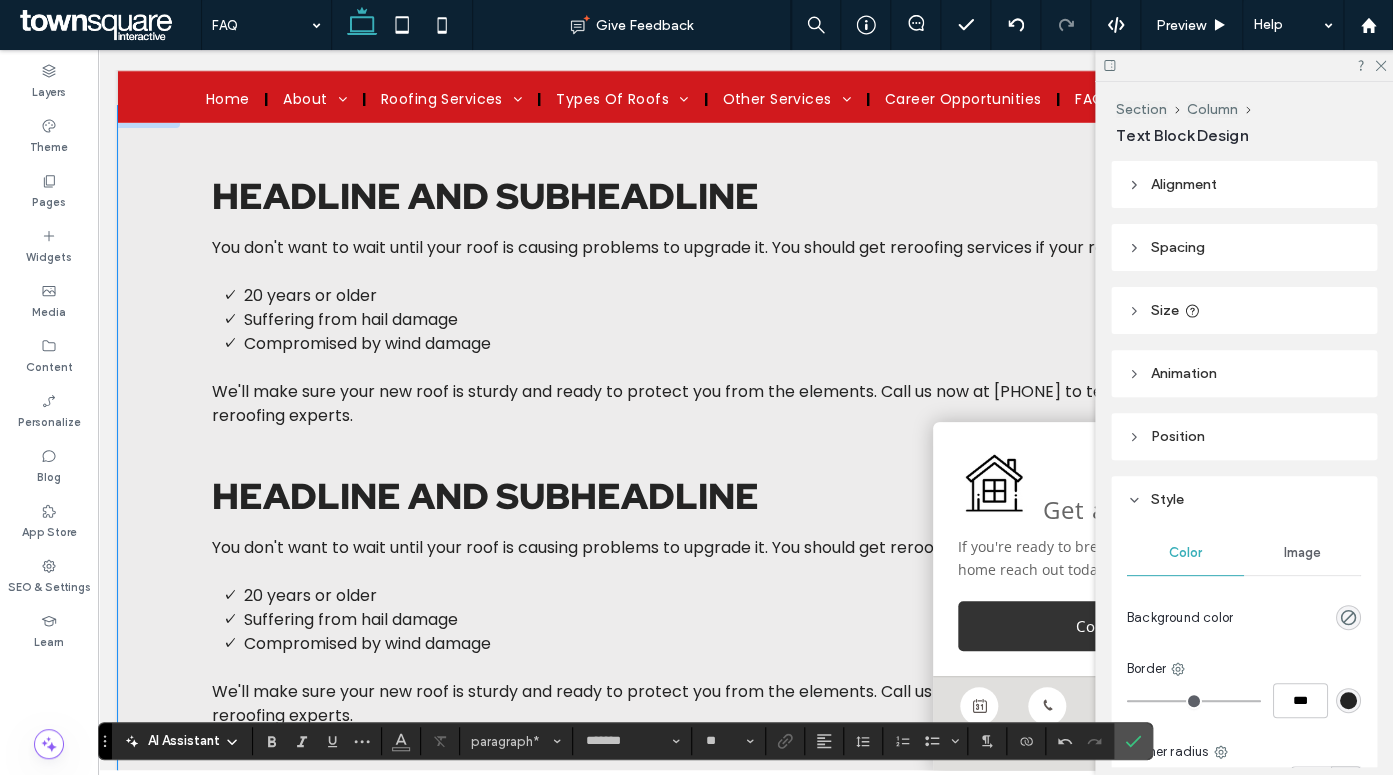 click on "Headline and subheadline
You don't want to wait until your roof is causing problems to upgrade it. You should get reroofing services if your roof is:
20 years or older Suffering from hail damage Compromised by wind damage
We'll make sure your new roof is sturdy and ready to protect you from the elements. Call us now at 855-463-5490 to team up with residential reroofing experts.
Headline and subheadline
You don't want to wait until your roof is causing problems to upgrade it. You should get reroofing services if your roof is:
20 years or older Suffering from hail damage Compromised by wind damage
We'll make sure your new roof is sturdy and ready to protect you from the elements. Call us now at 855-463-5490 to team up with residential reroofing experts.
Headline and subheadline
You don't want to wait until your roof is causing problems to upgrade it. You should get reroofing services if your roof is:" at bounding box center [746, 600] 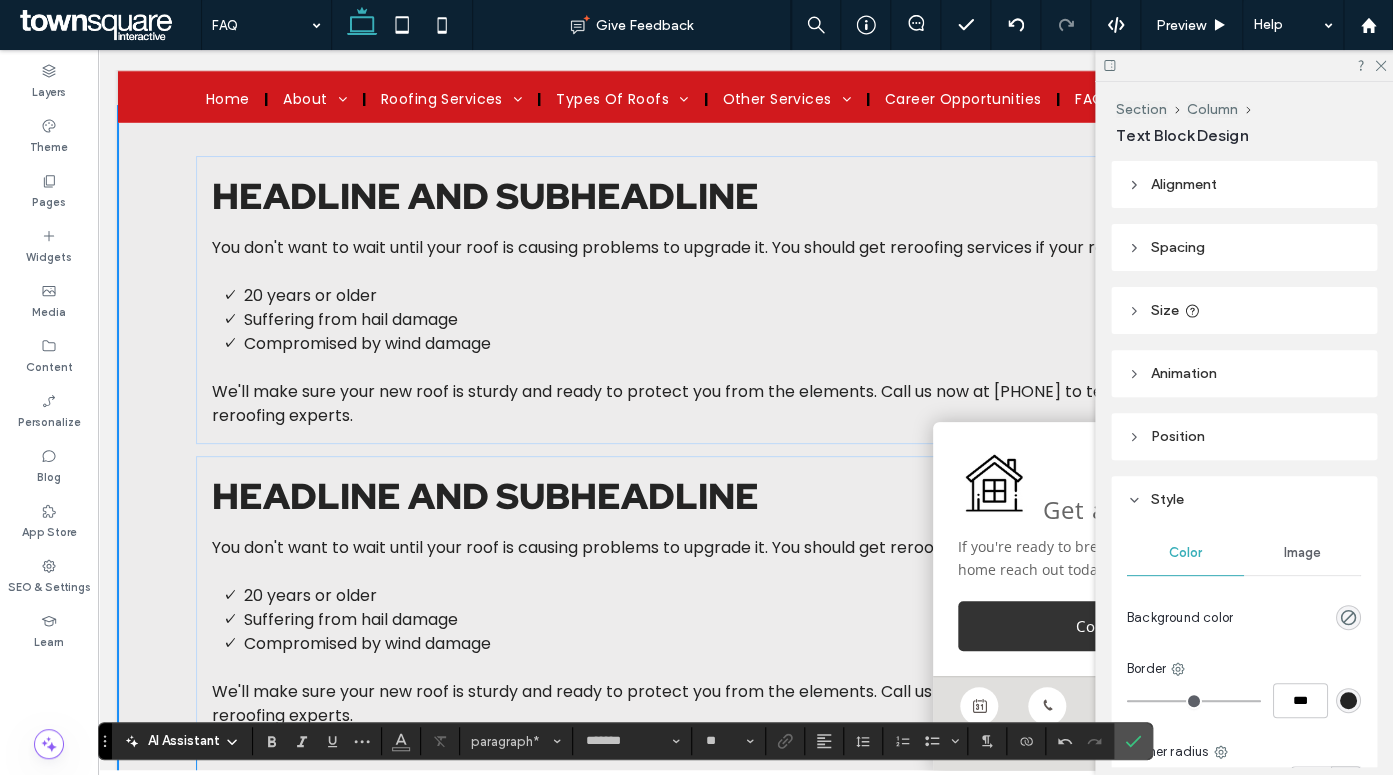 scroll, scrollTop: 1224, scrollLeft: 0, axis: vertical 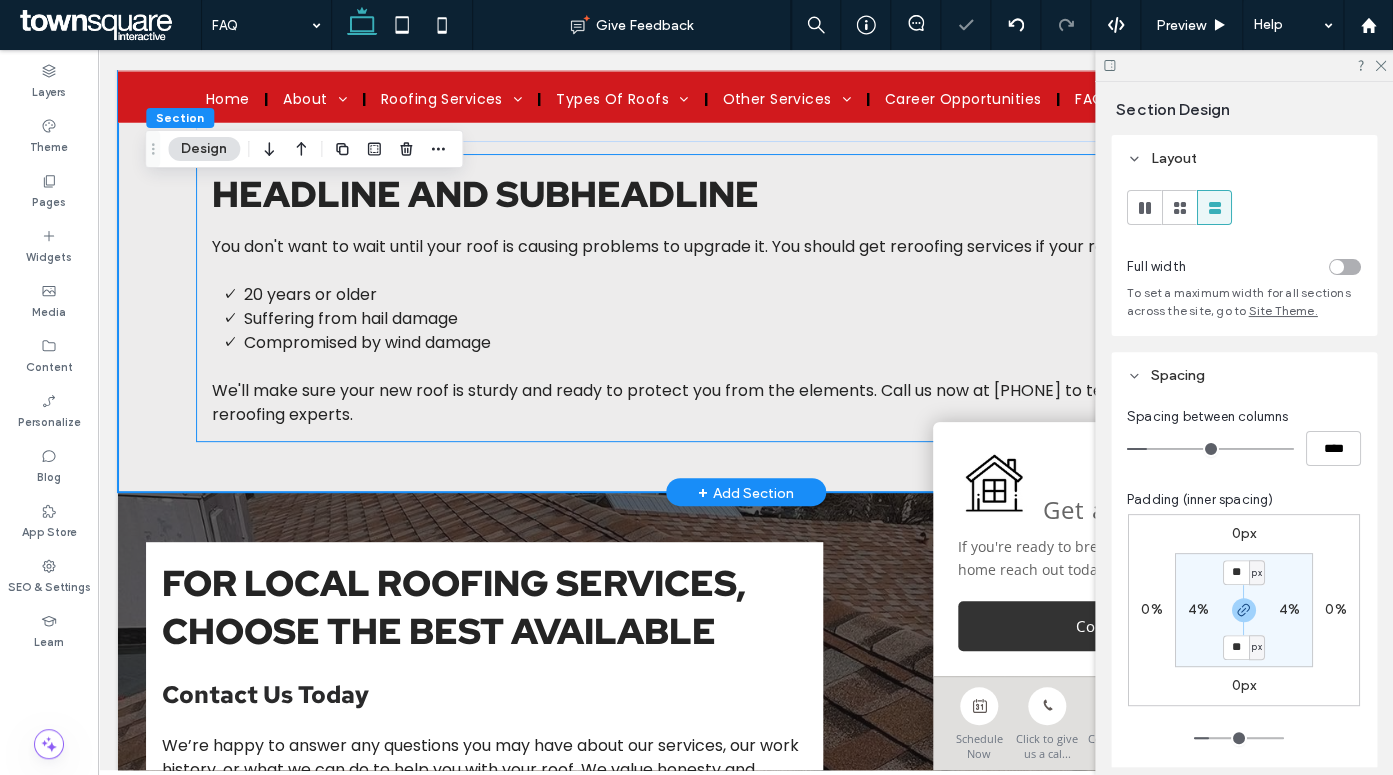 click on "Headline and subheadline
You don't want to wait until your roof is causing problems to upgrade it. You should get reroofing services if your roof is:
20 years or older Suffering from hail damage Compromised by wind damage
We'll make sure your new roof is sturdy and ready to protect you from the elements. Call us now at 855-463-5490 to team up with residential reroofing experts." at bounding box center (746, 298) 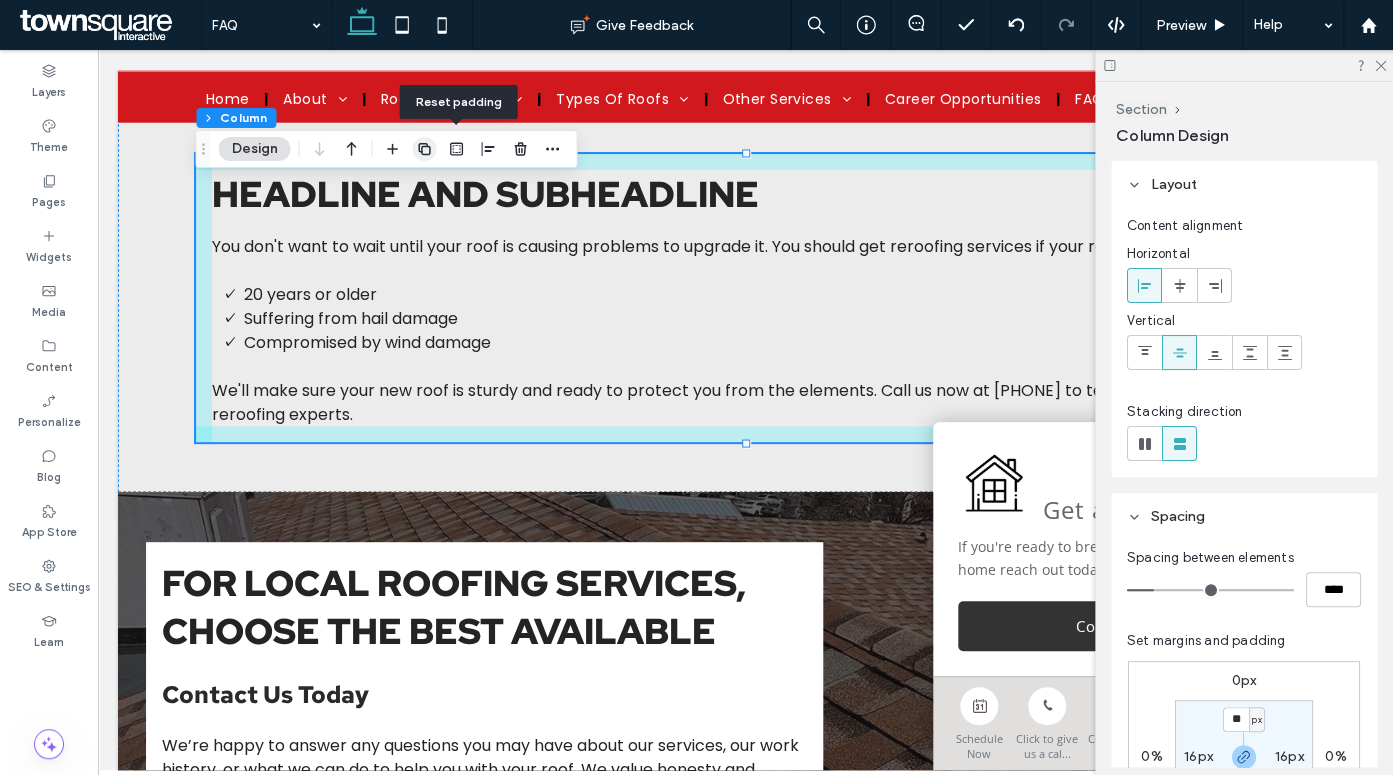 click 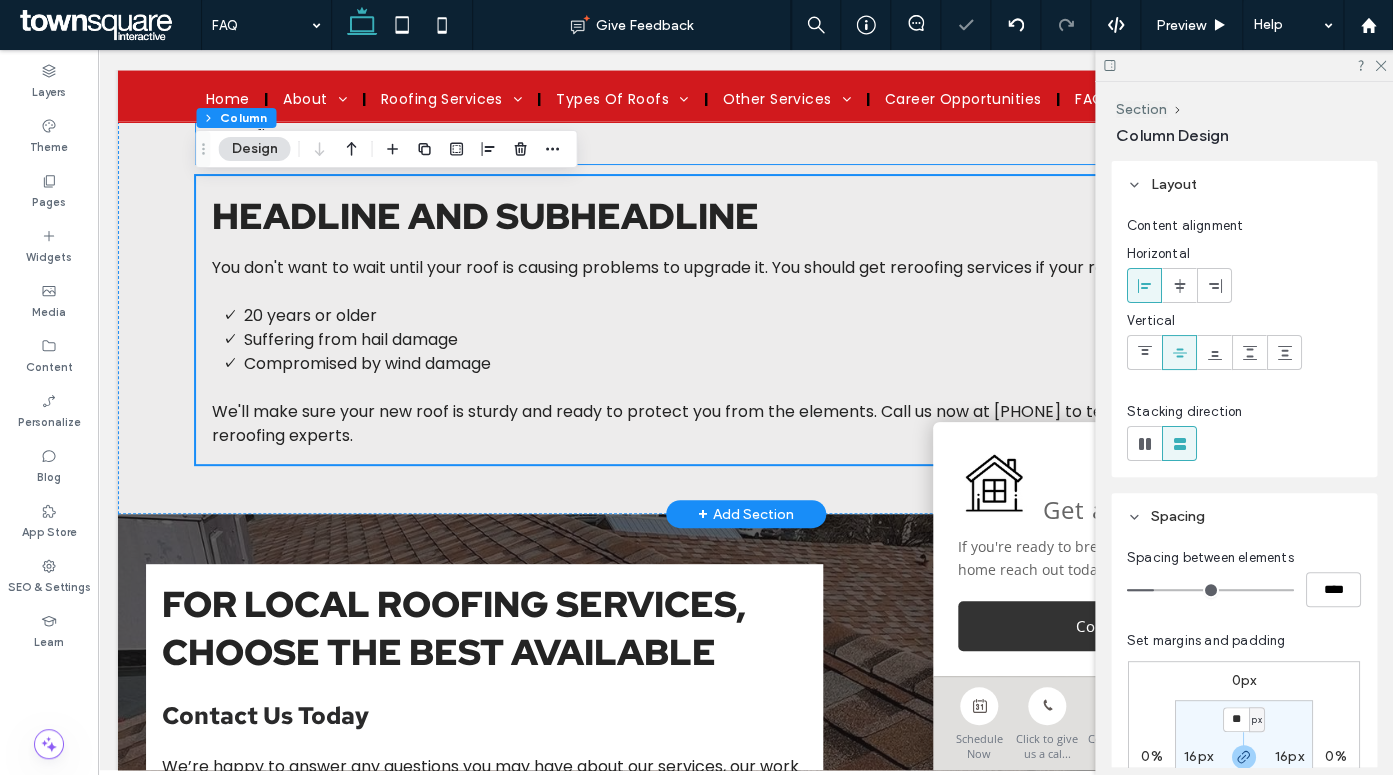 scroll, scrollTop: 1538, scrollLeft: 0, axis: vertical 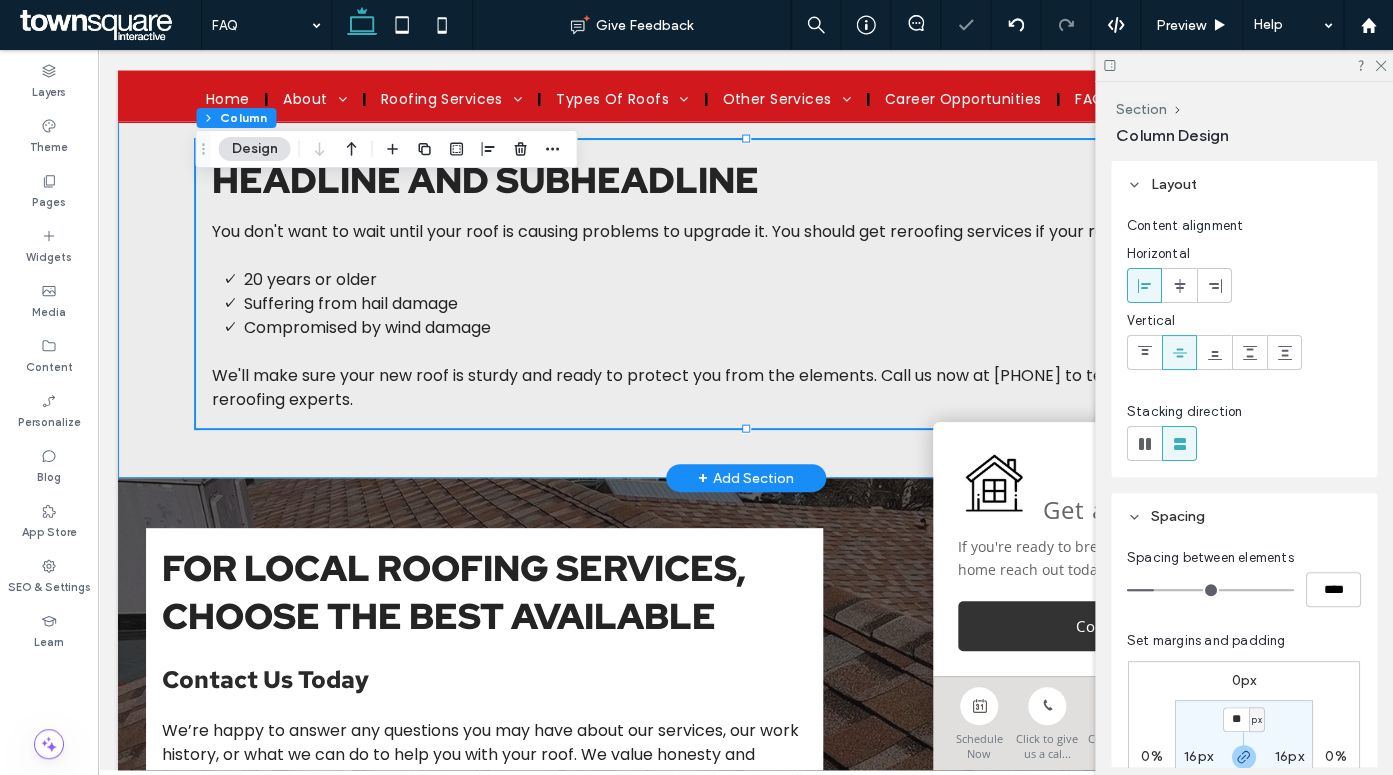 click on "Headline and subheadline
You don't want to wait until your roof is causing problems to upgrade it. You should get reroofing services if your roof is:
20 years or older Suffering from hail damage Compromised by wind damage
We'll make sure your new roof is sturdy and ready to protect you from the elements. Call us now at 855-463-5490 to team up with residential reroofing experts.
Headline and subheadline
You don't want to wait until your roof is causing problems to upgrade it. You should get reroofing services if your roof is:
20 years or older Suffering from hail damage Compromised by wind damage
We'll make sure your new roof is sturdy and ready to protect you from the elements. Call us now at 855-463-5490 to team up with residential reroofing experts.
Headline and subheadline
You don't want to wait until your roof is causing problems to upgrade it. You should get reroofing services if your roof is:" at bounding box center (746, -166) 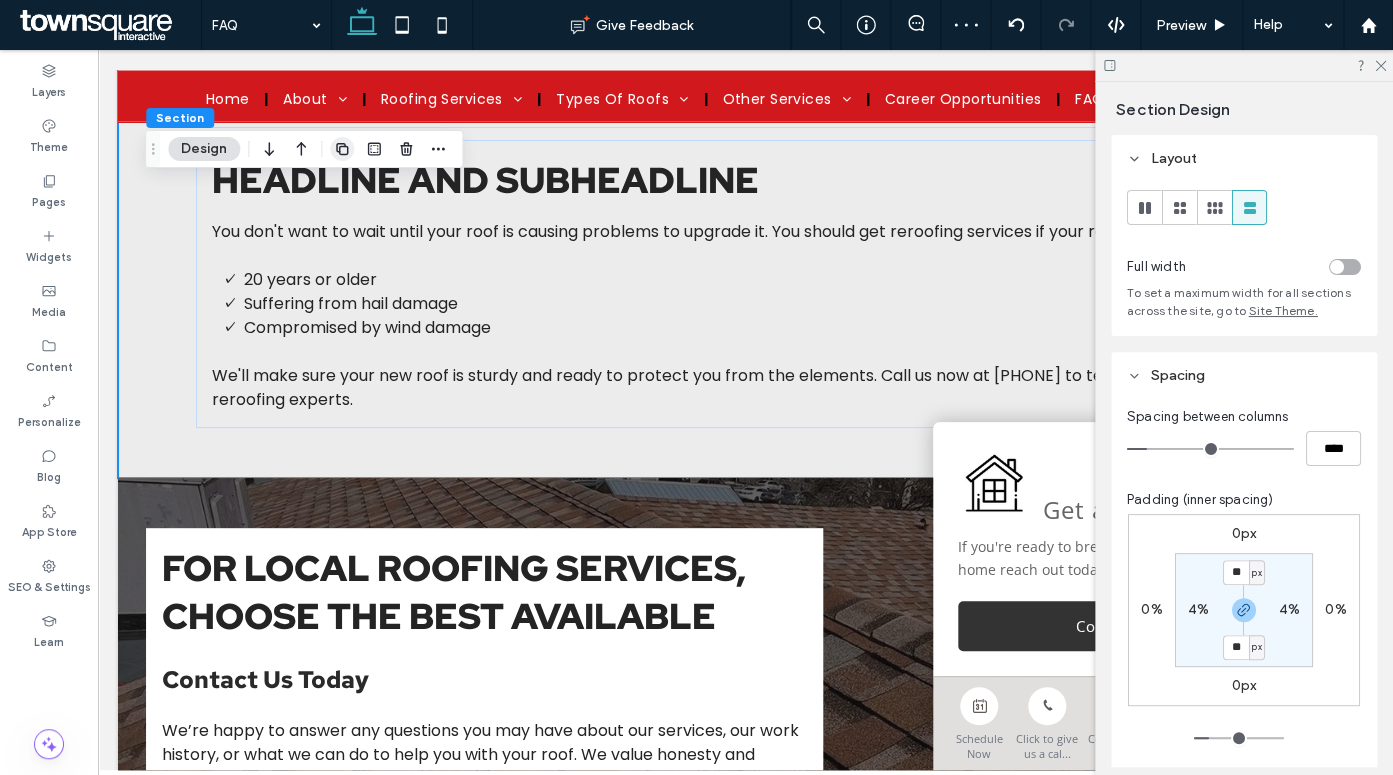 click 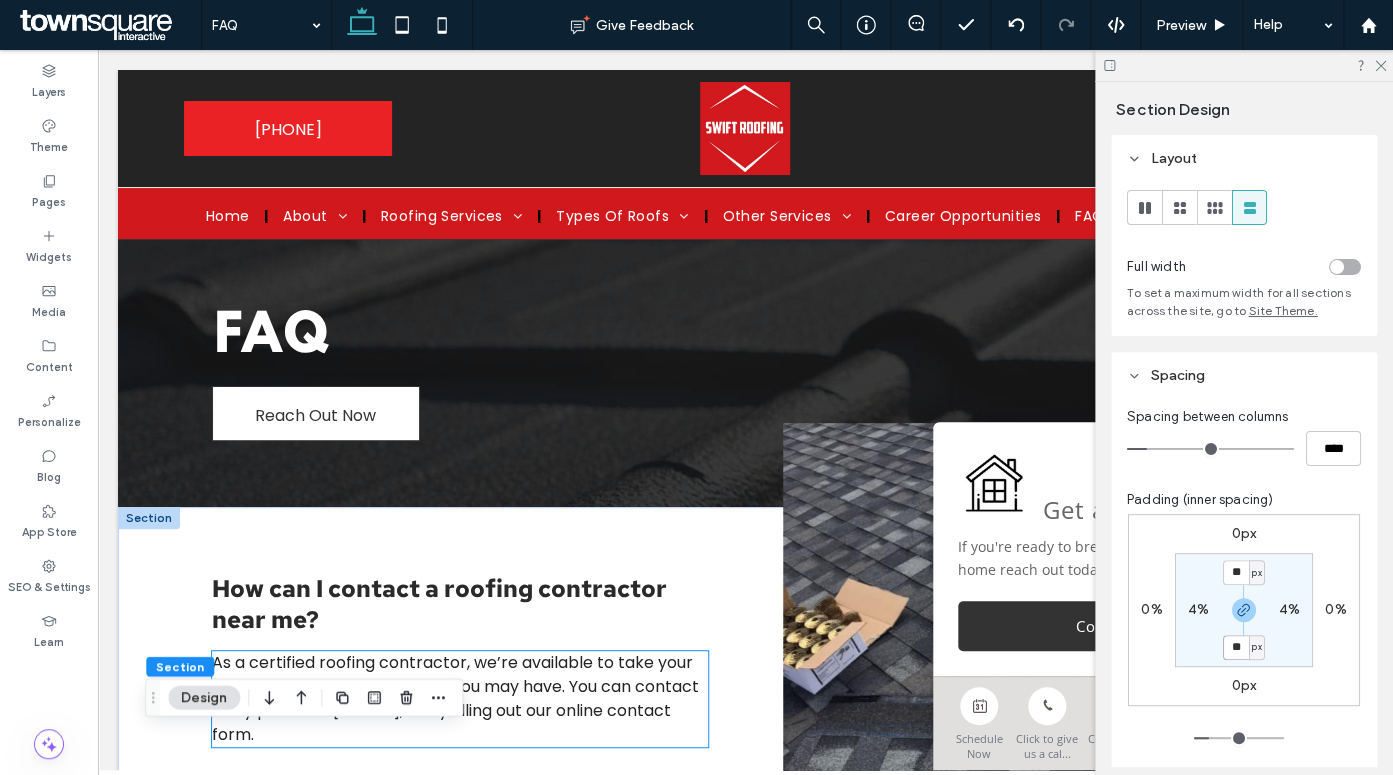 scroll, scrollTop: 215, scrollLeft: 0, axis: vertical 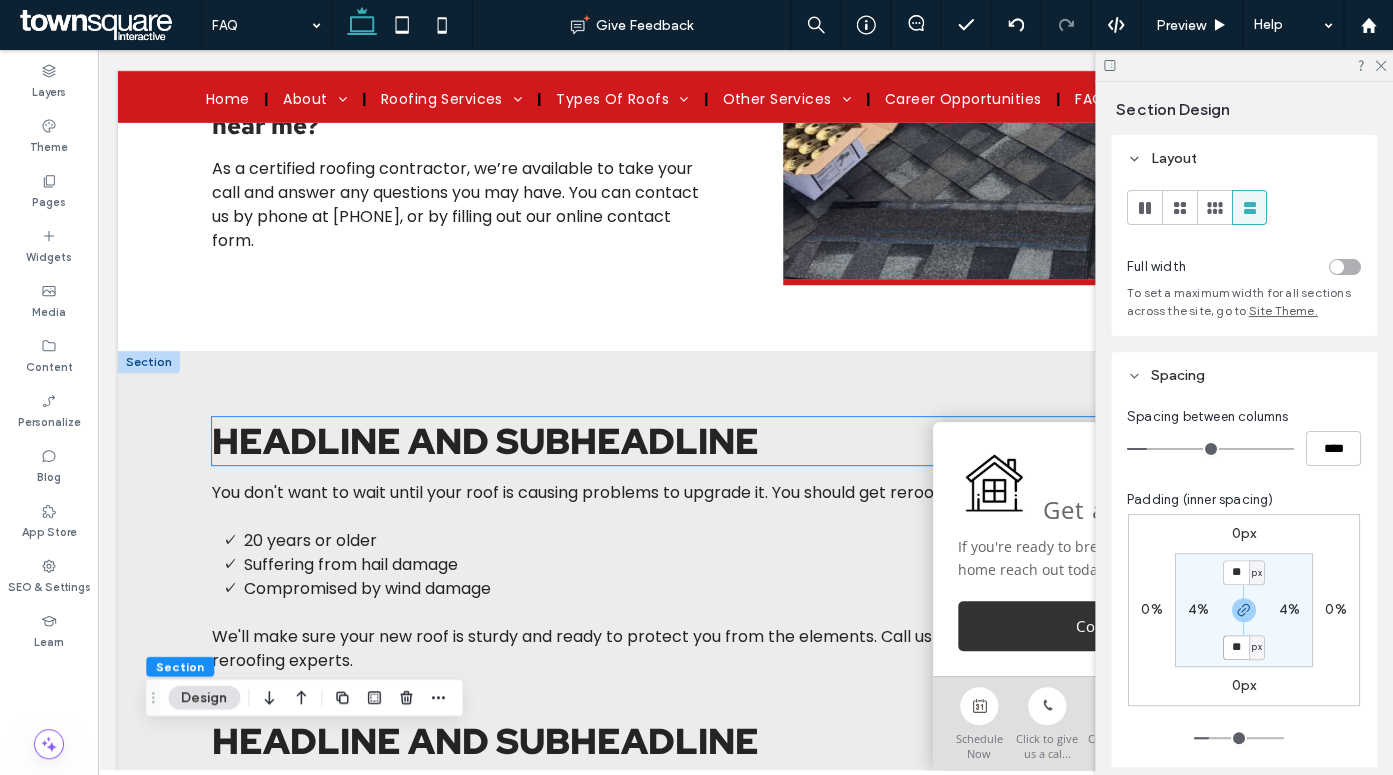 click on "Headline and subheadline" at bounding box center (485, 441) 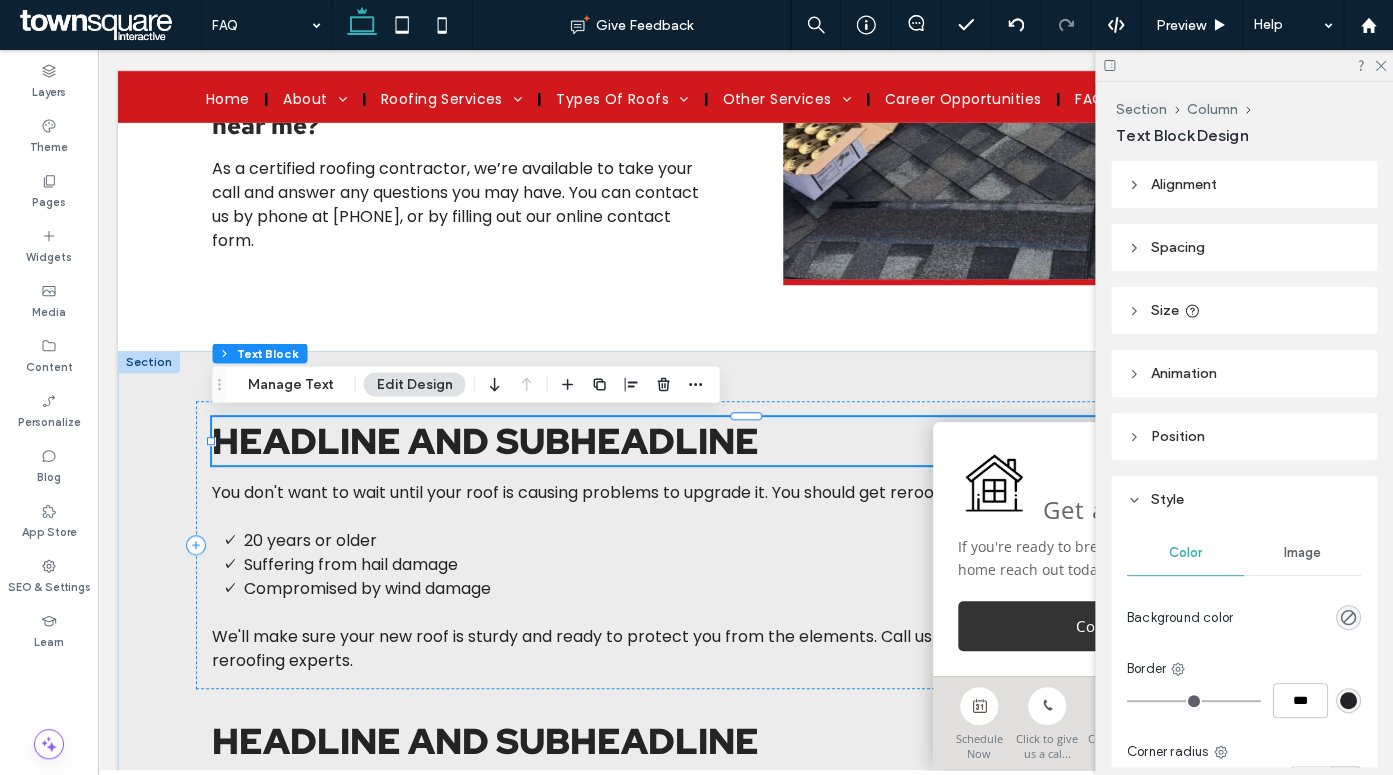 click on "Headline and subheadline" at bounding box center (485, 441) 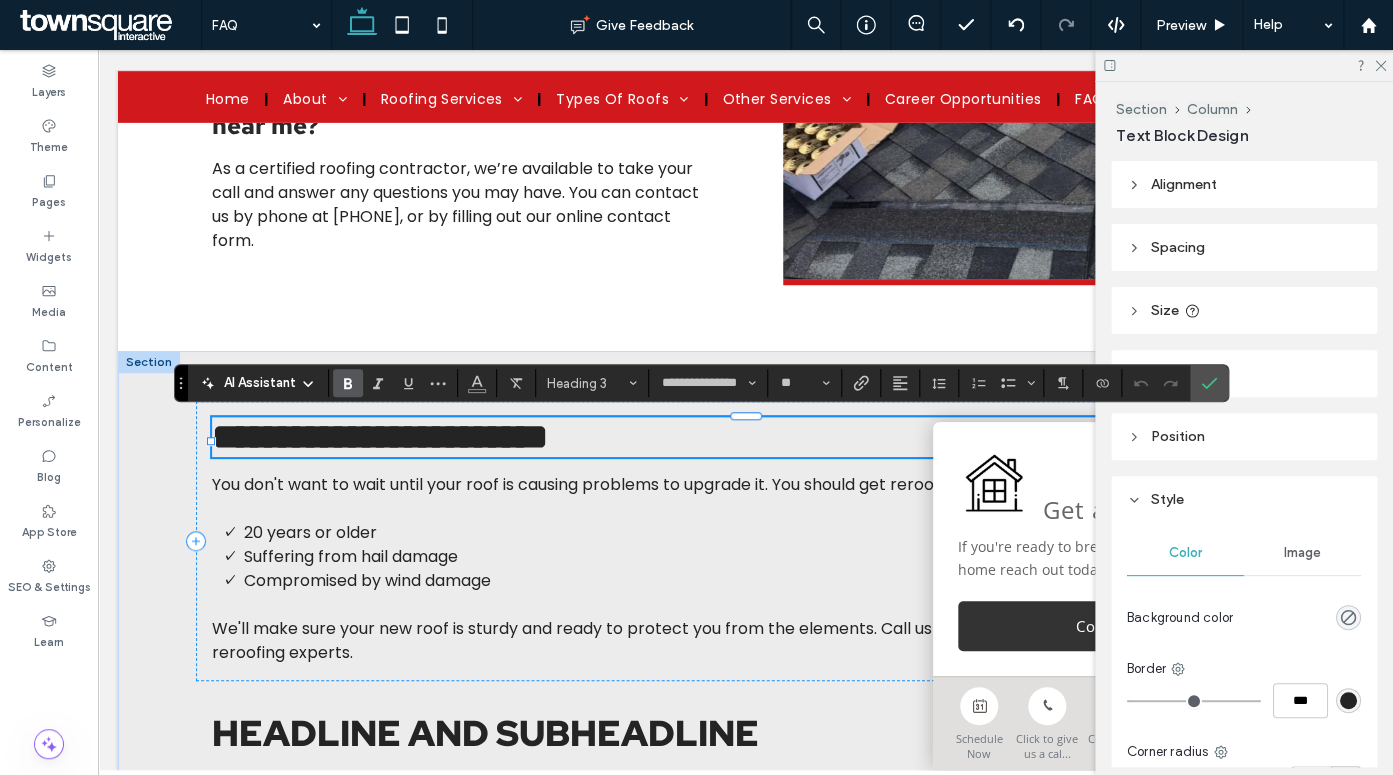 type 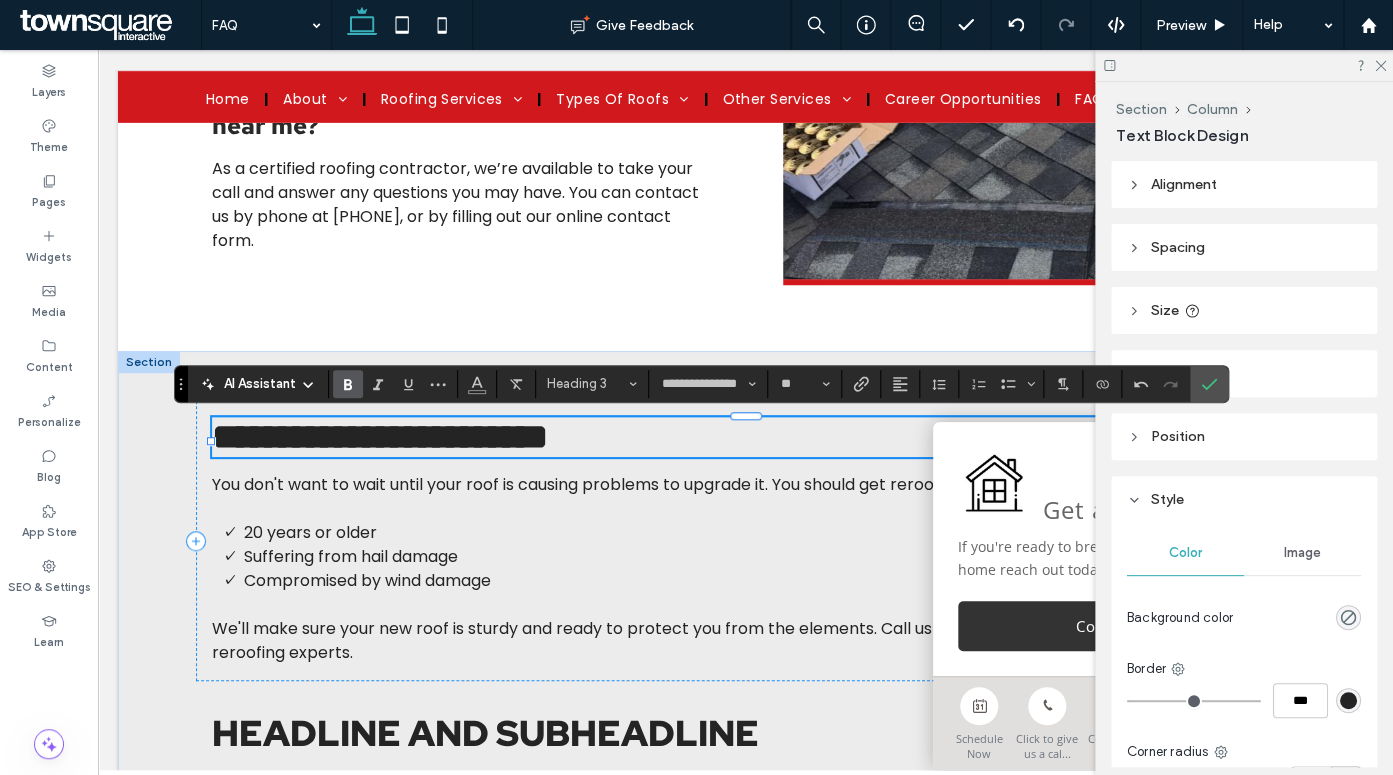 scroll, scrollTop: 376, scrollLeft: 0, axis: vertical 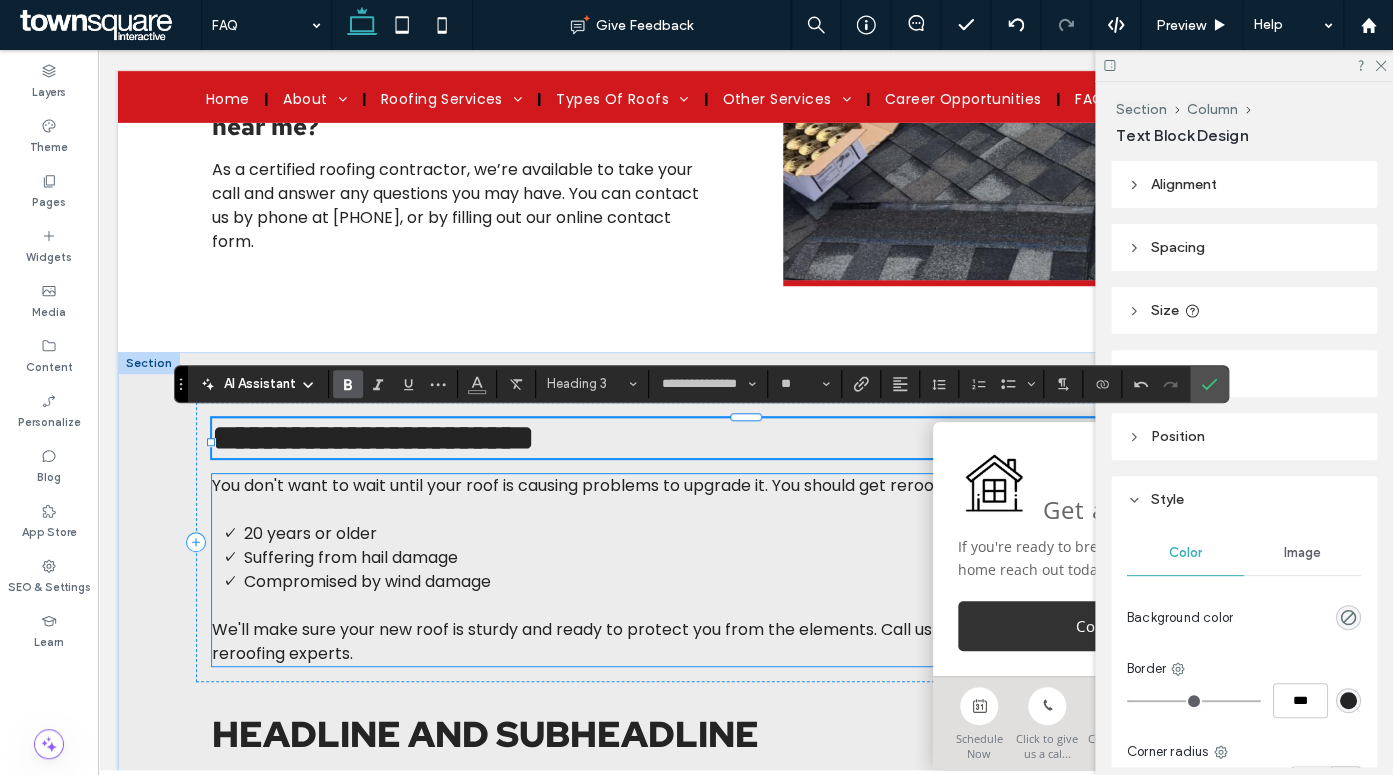 click on "20 years or older" at bounding box center (762, 534) 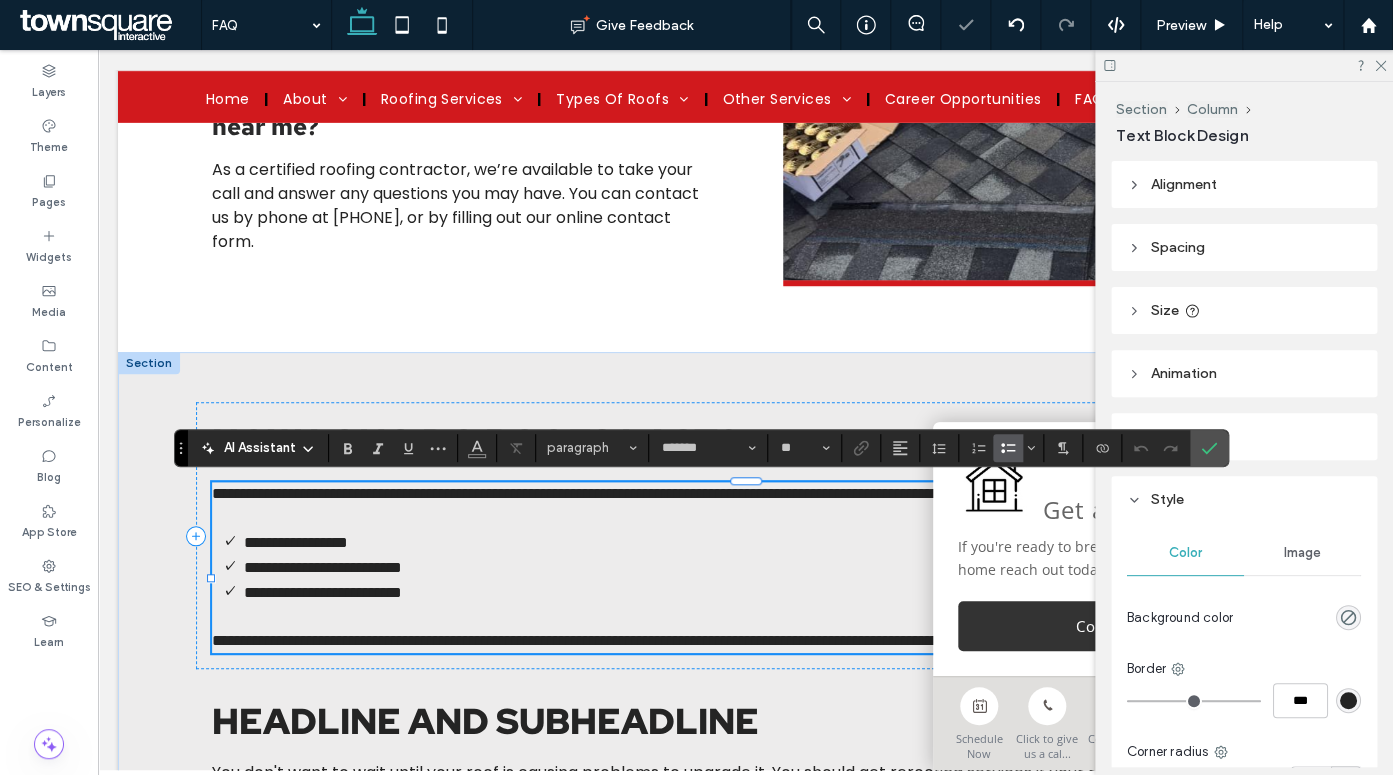 click on "**********" at bounding box center [762, 542] 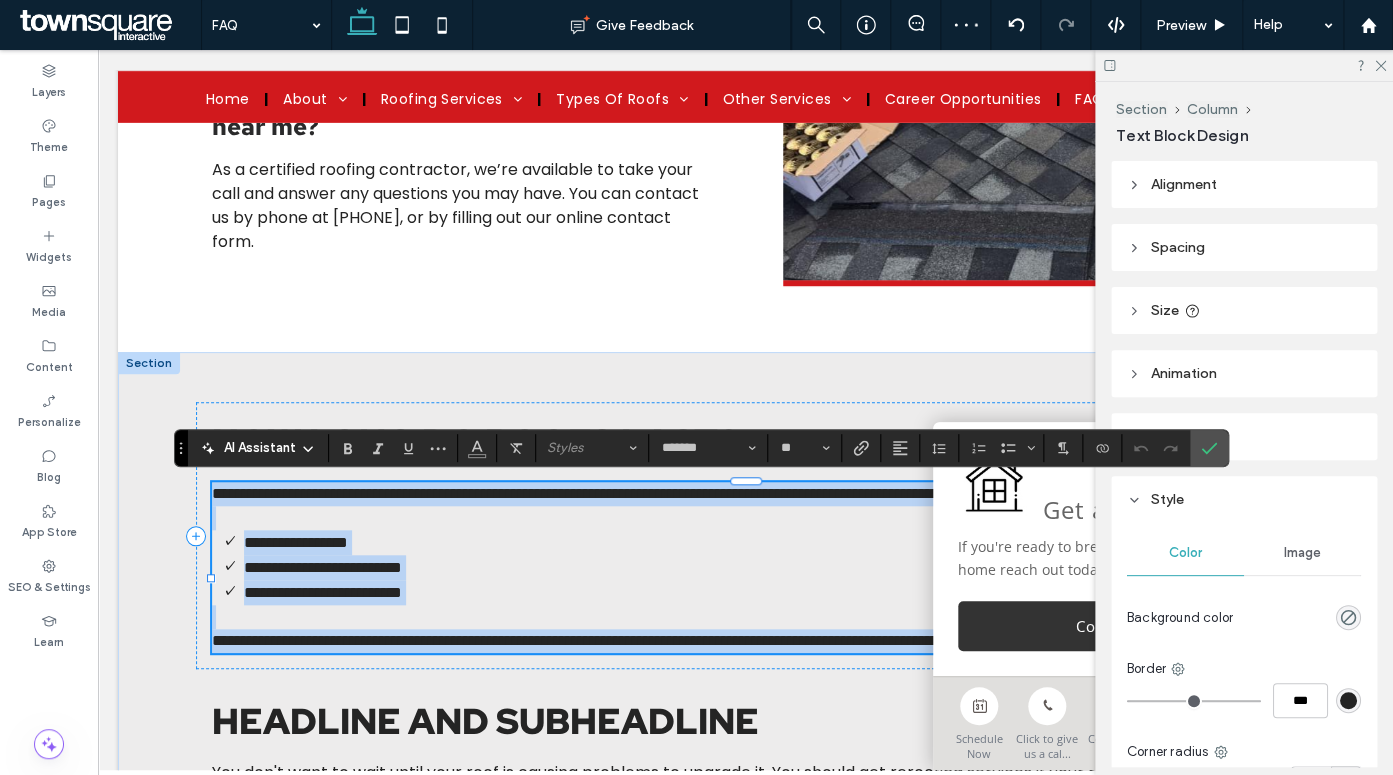 drag, startPoint x: 212, startPoint y: 491, endPoint x: 476, endPoint y: 672, distance: 320.08905 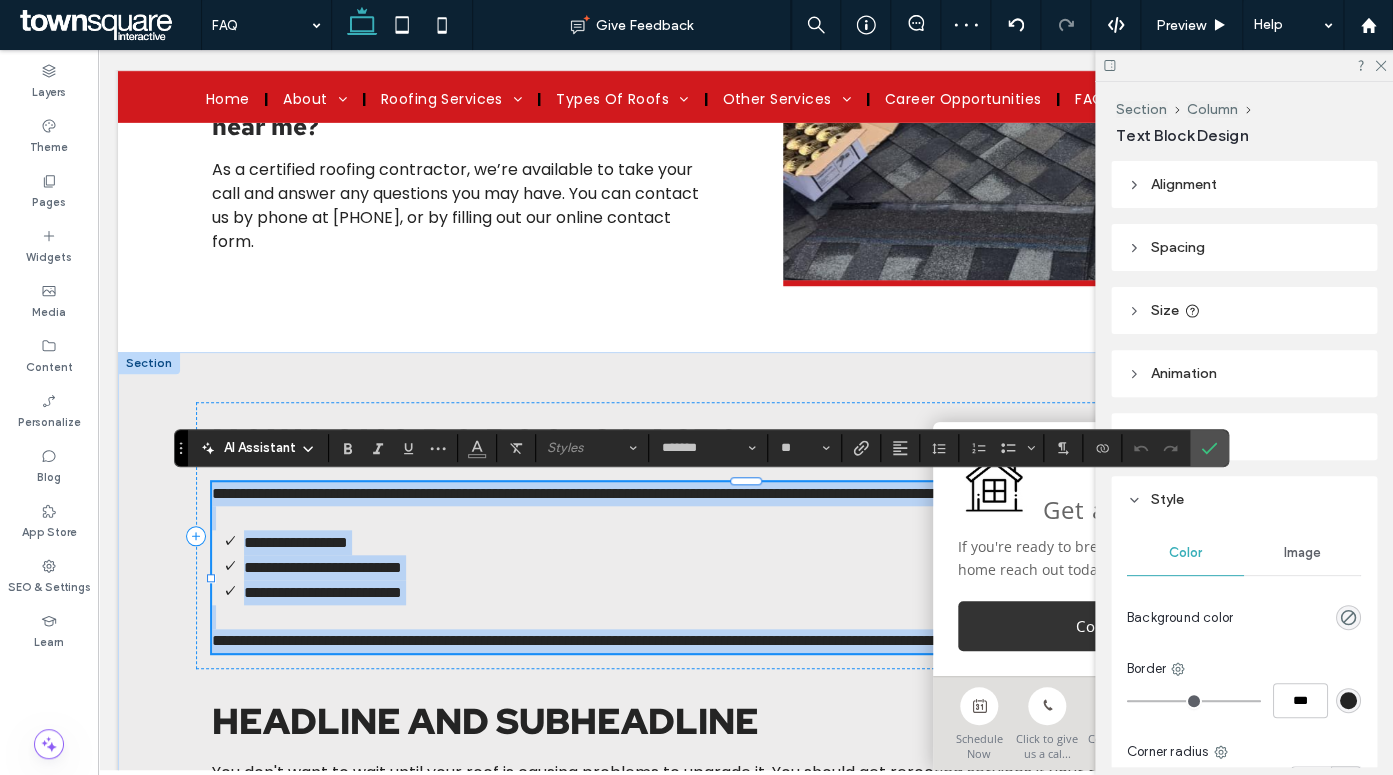 click on "**********" at bounding box center (746, 567) 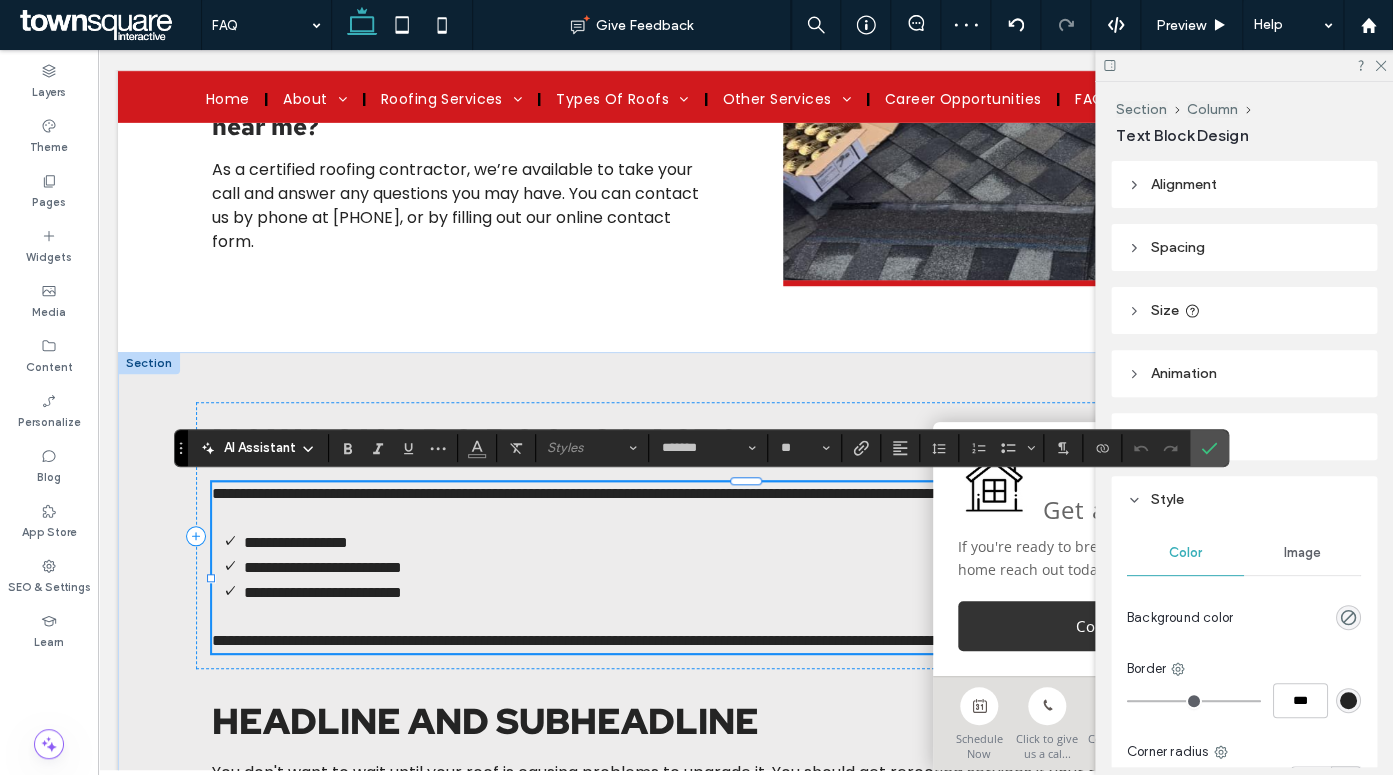 type 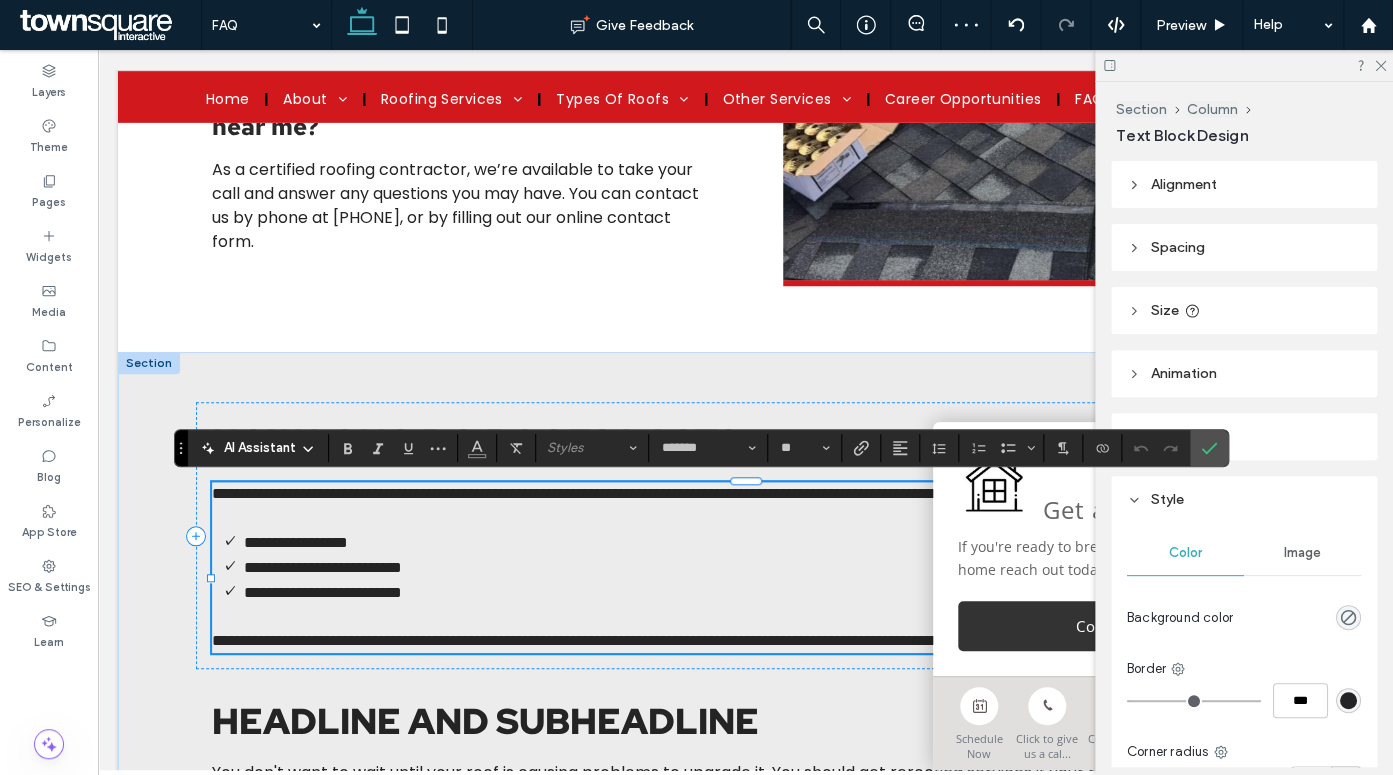 scroll, scrollTop: 24, scrollLeft: 0, axis: vertical 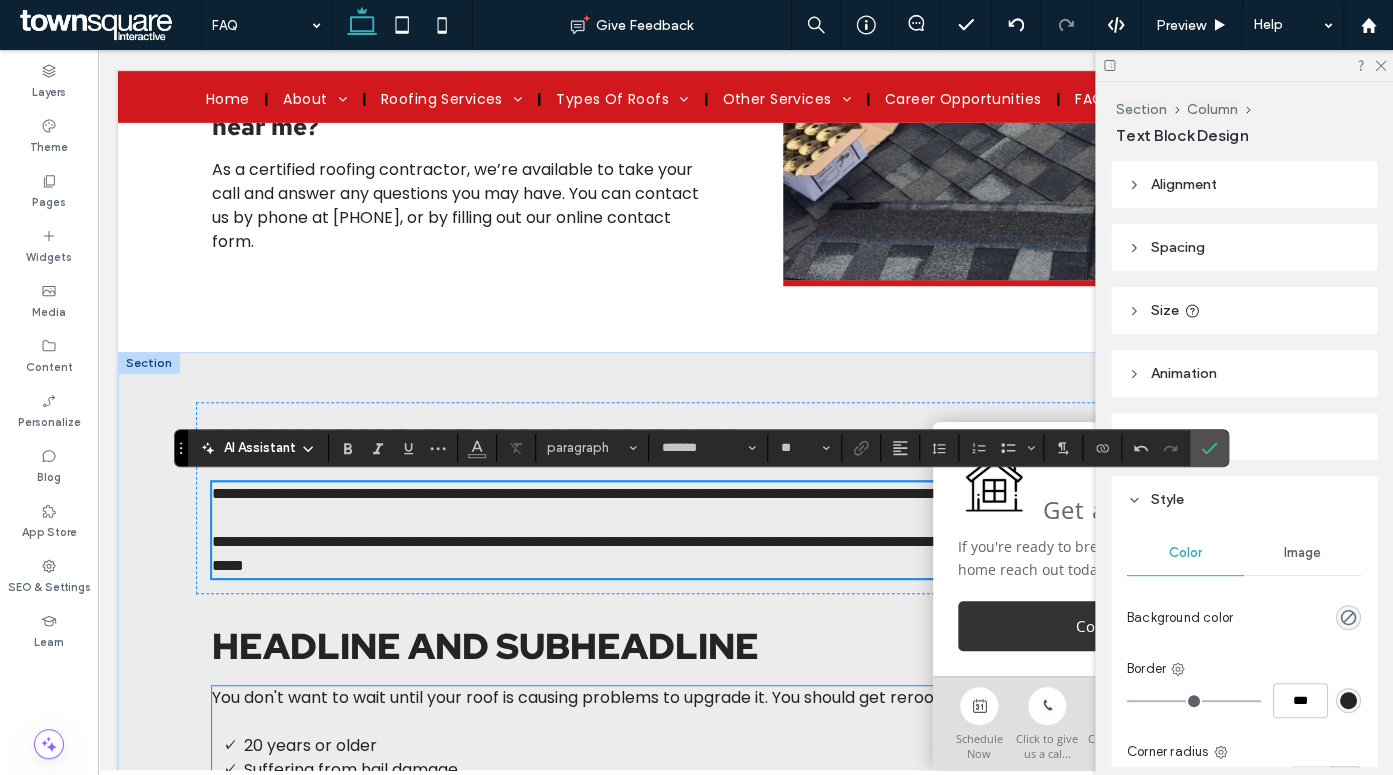 click on "Headline and subheadline" at bounding box center [485, 646] 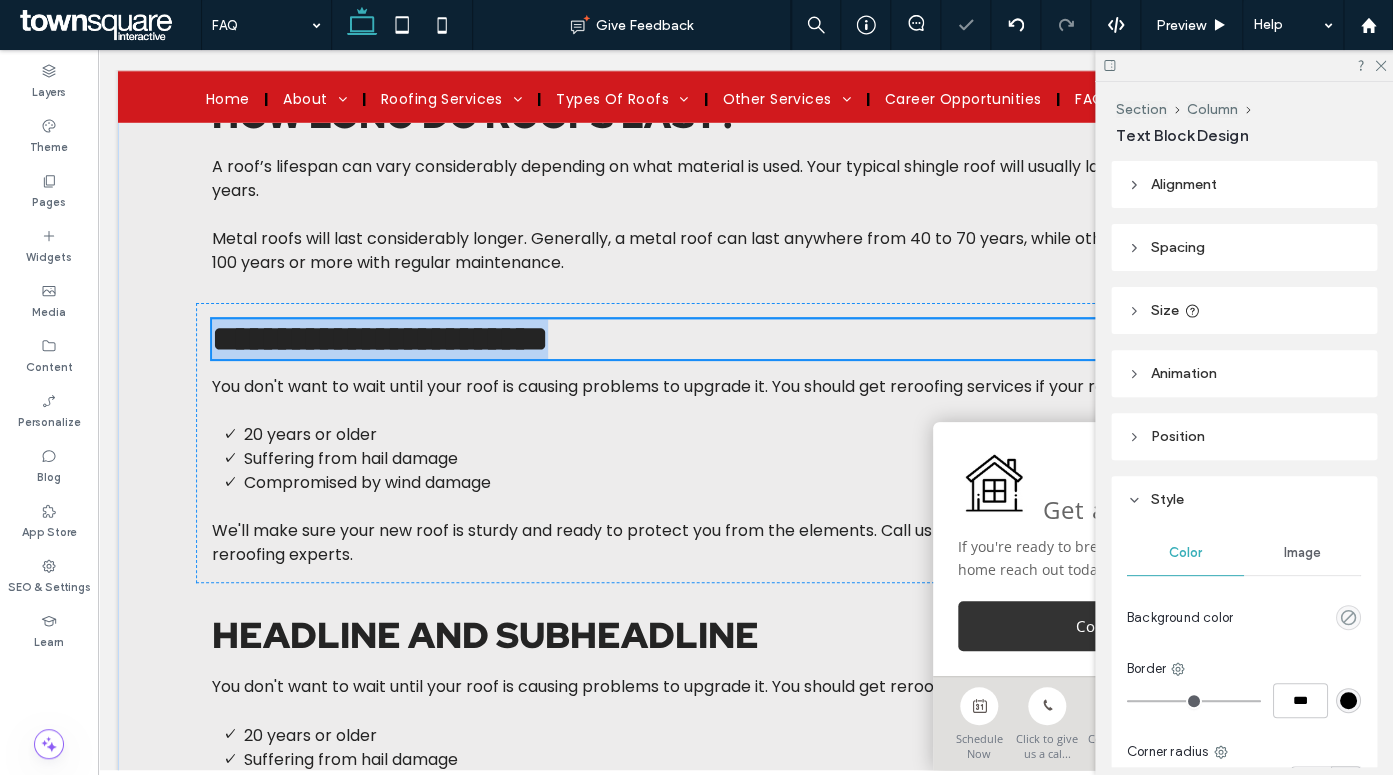 type on "**********" 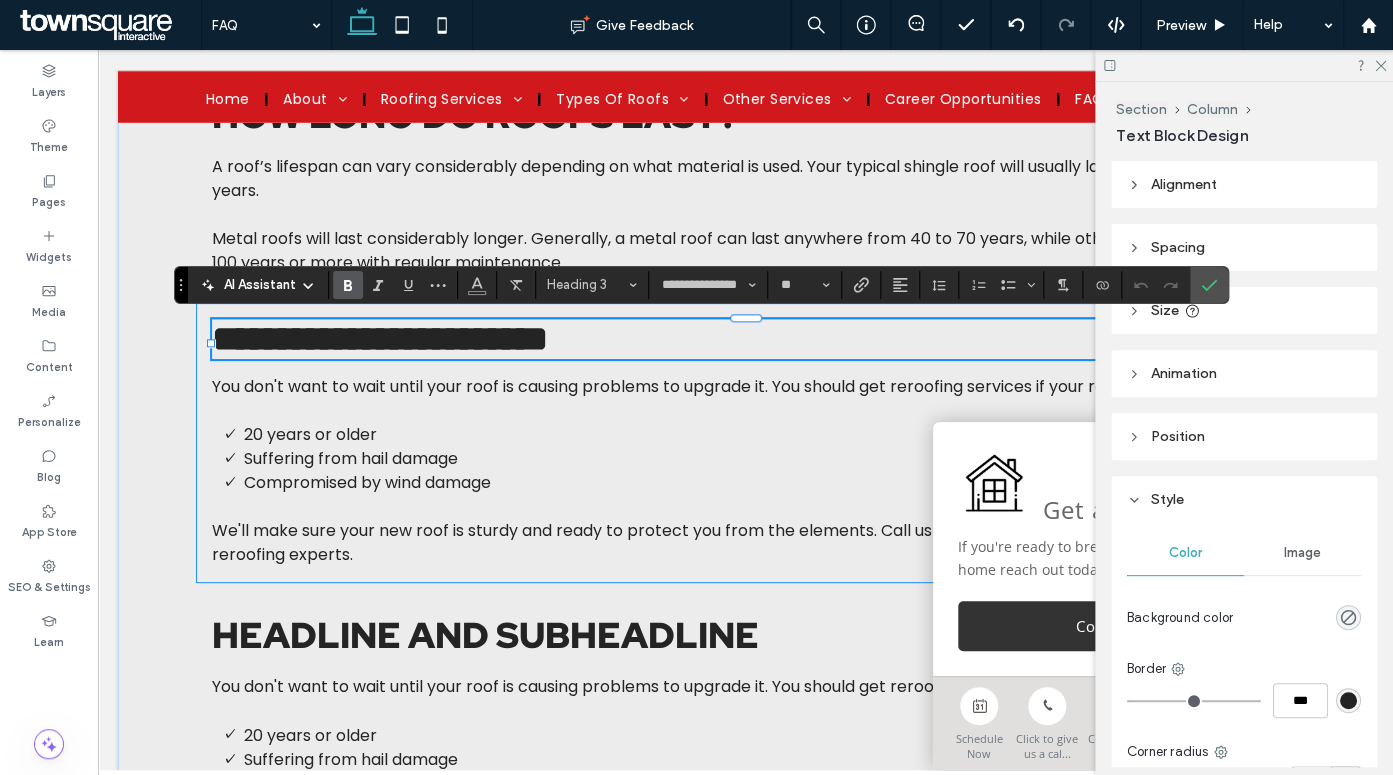 type 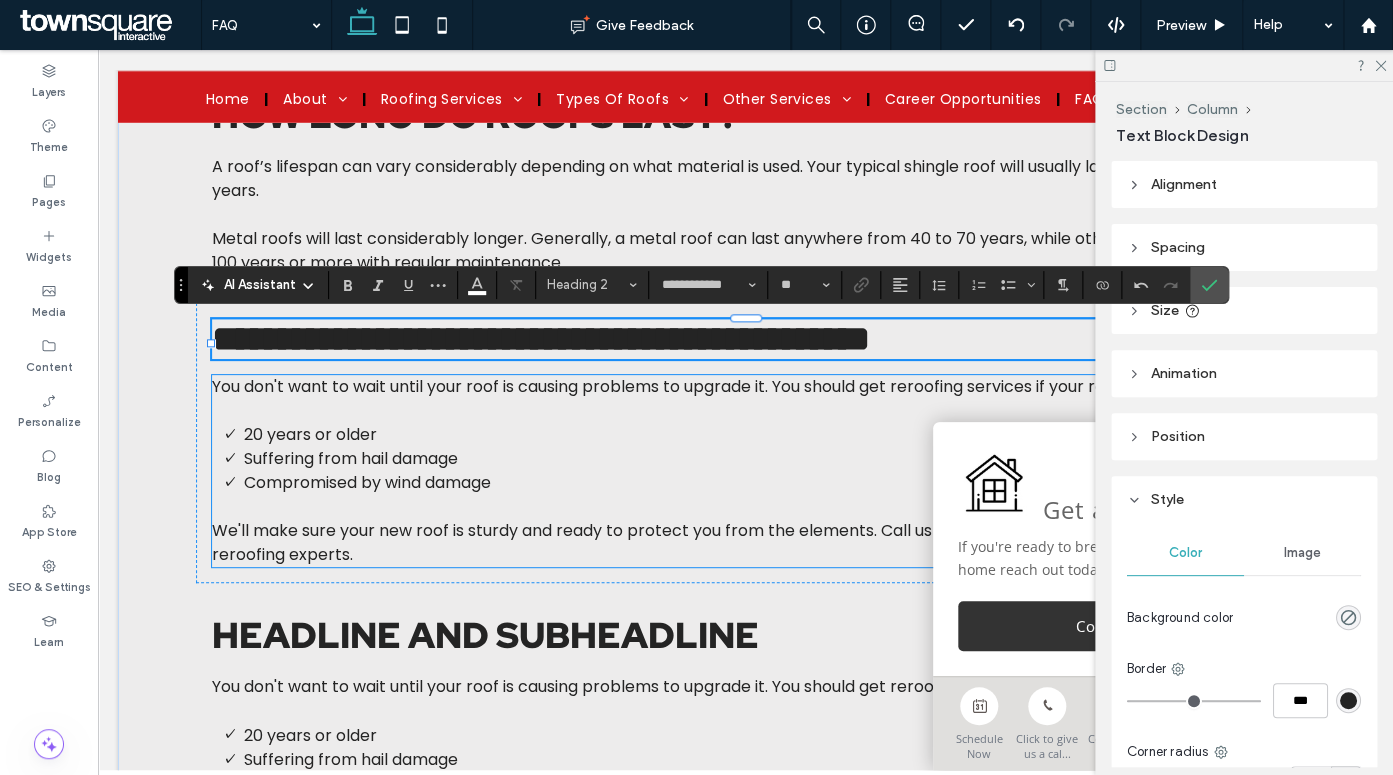 click on "Compromised by wind damage" at bounding box center [762, 483] 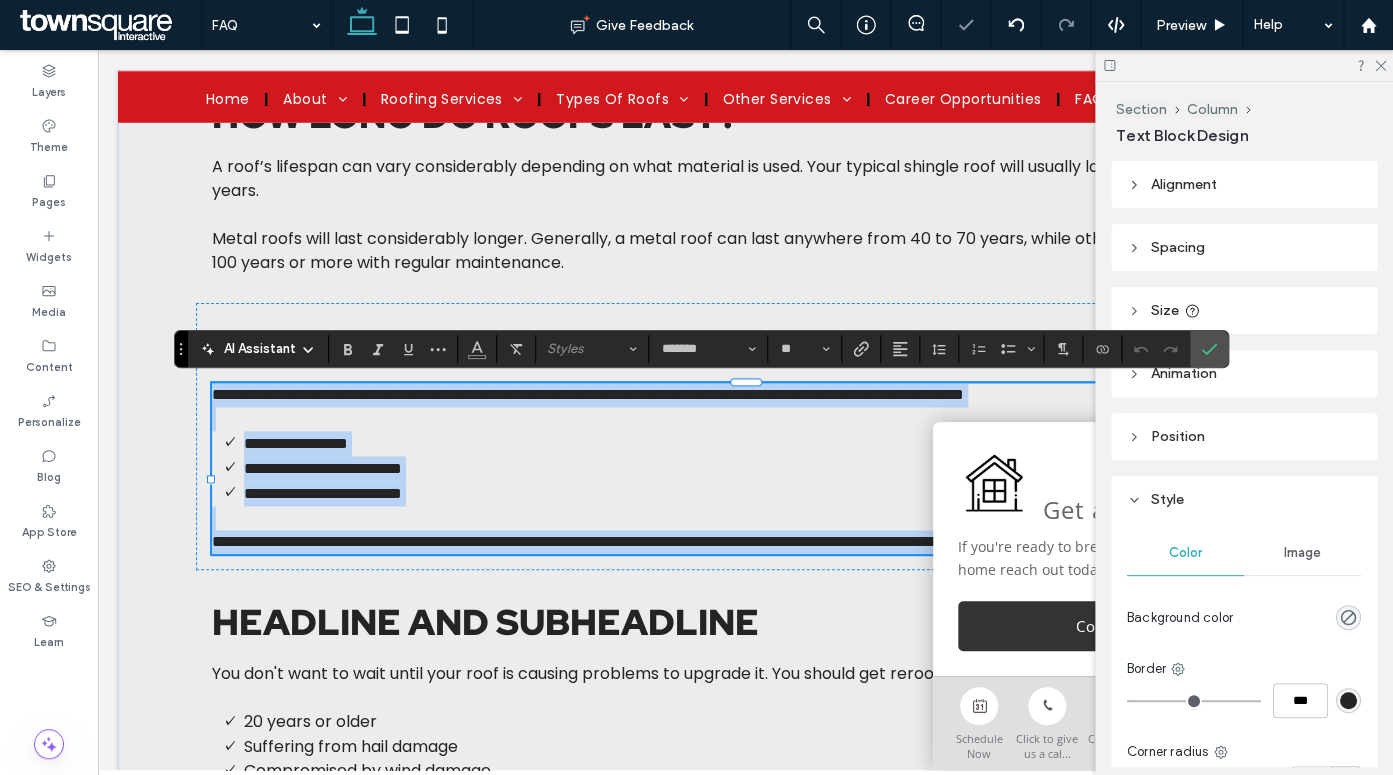 type 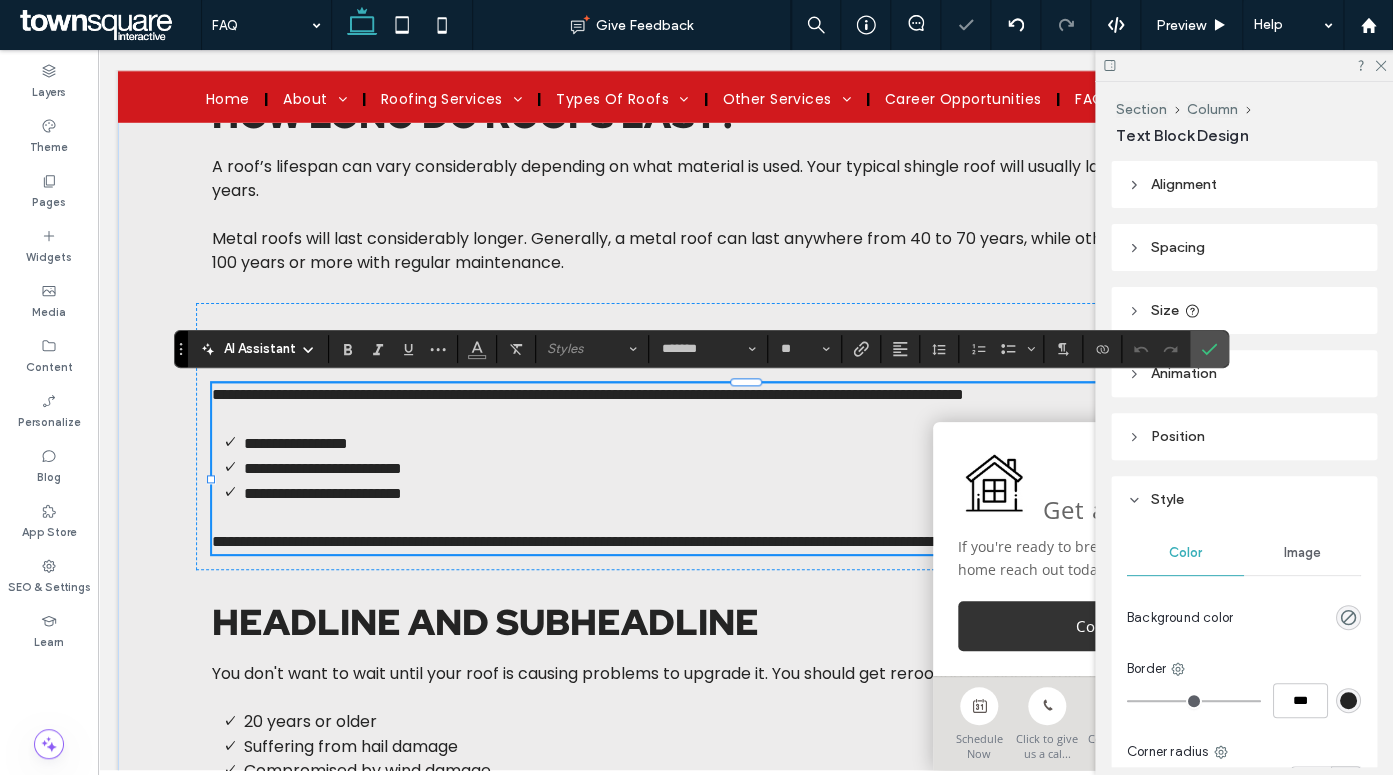 scroll, scrollTop: 145, scrollLeft: 0, axis: vertical 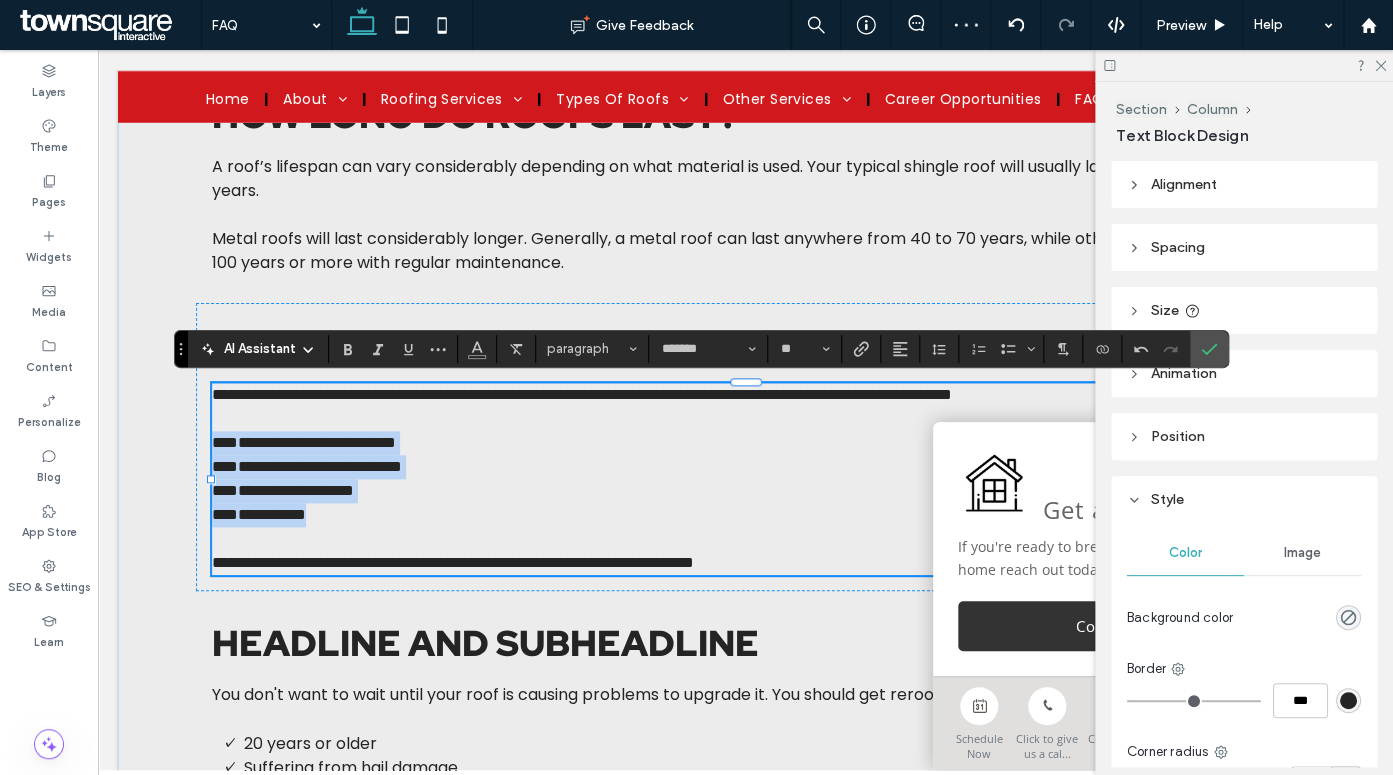 drag, startPoint x: 336, startPoint y: 517, endPoint x: 197, endPoint y: 445, distance: 156.54073 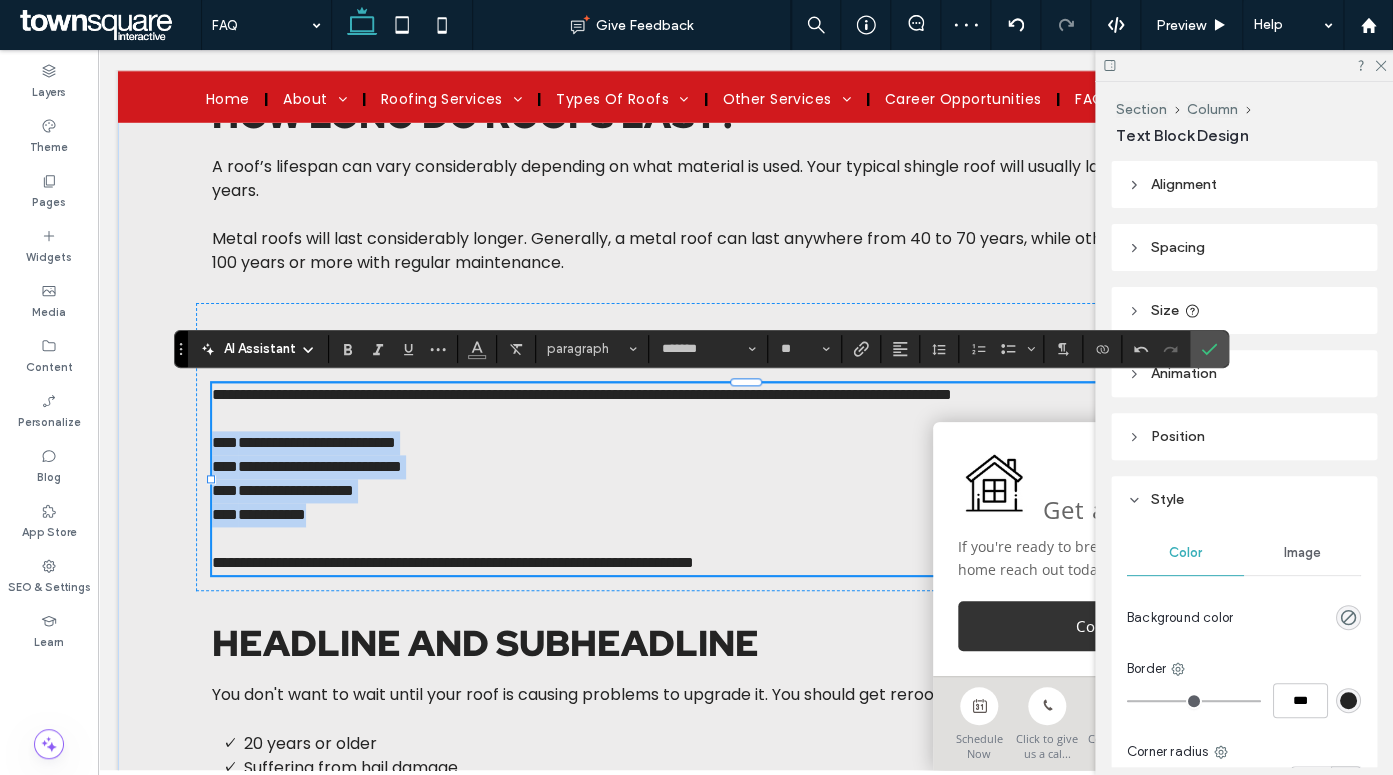 click on "**********" at bounding box center [746, 479] 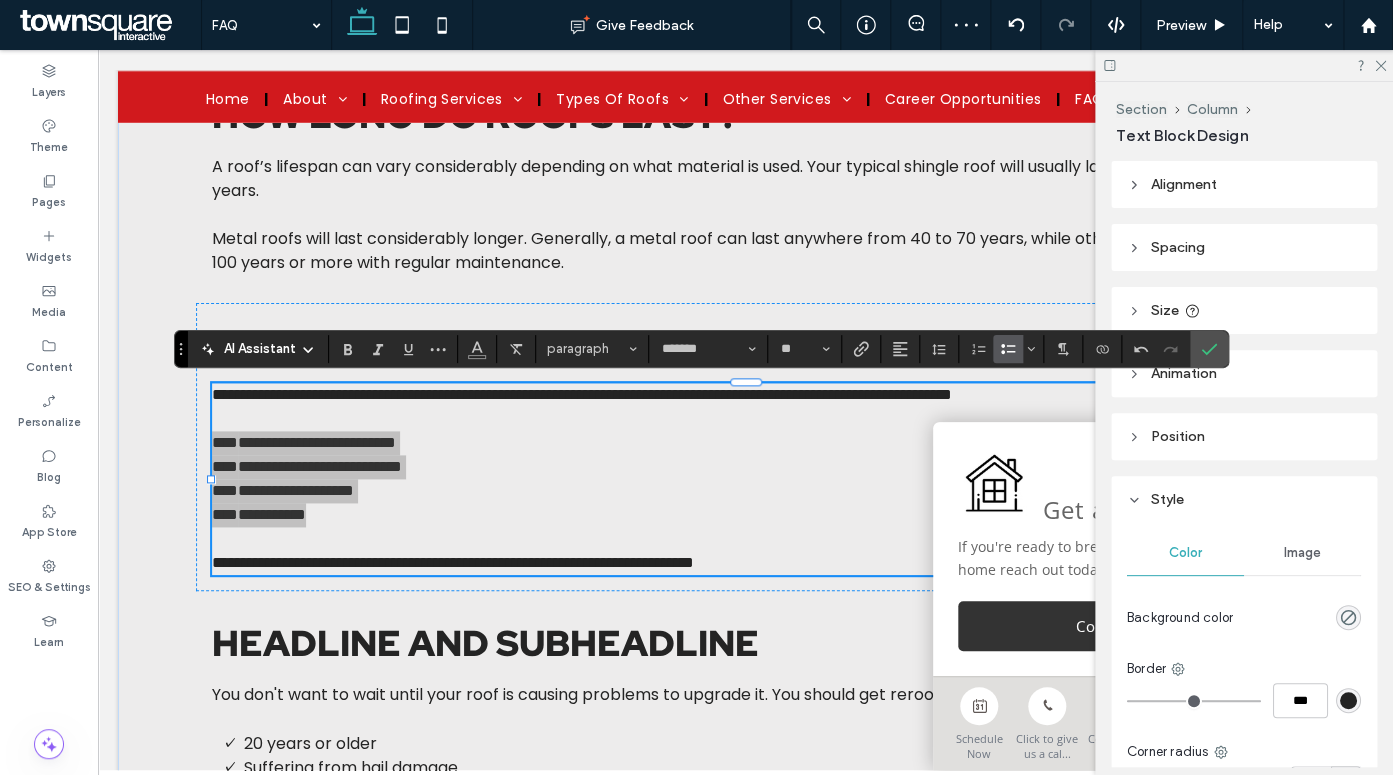click 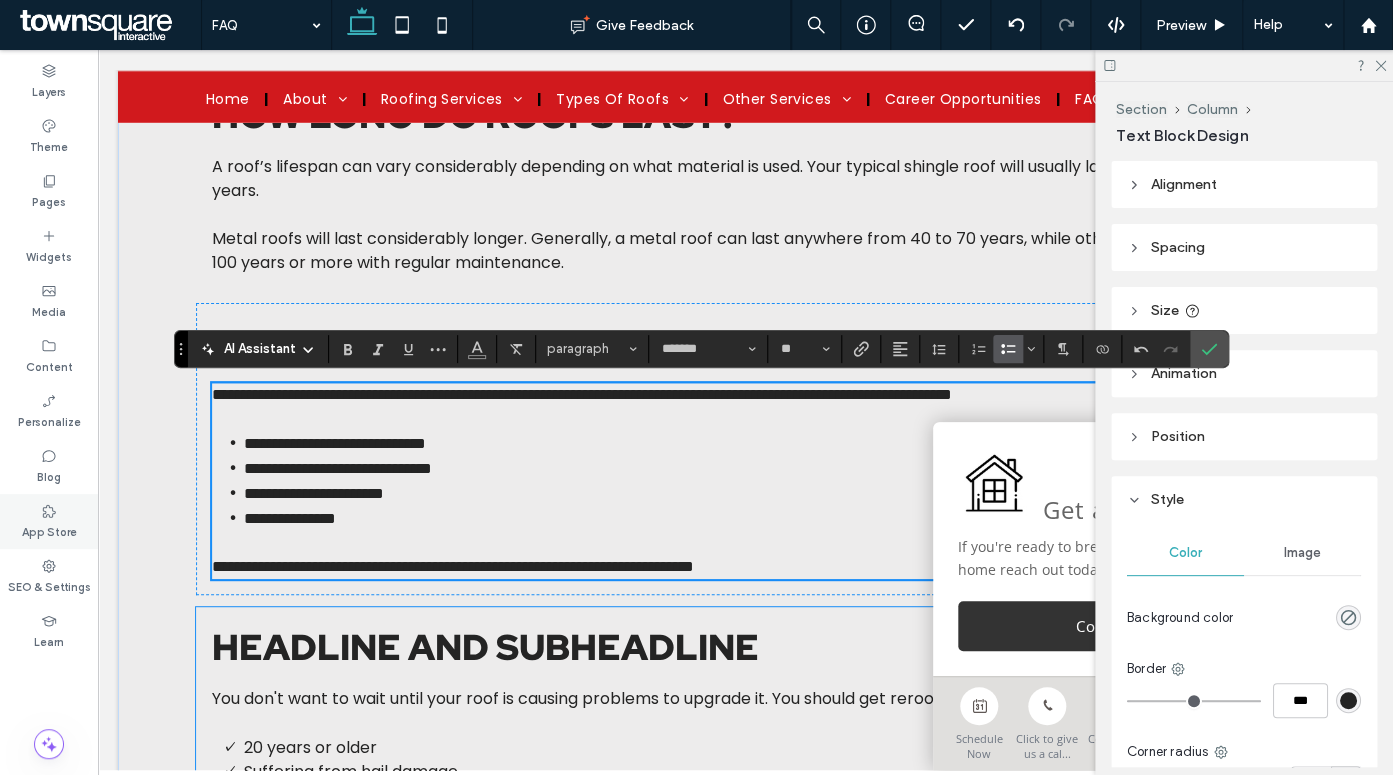 click on "Headline and subheadline
You don't want to wait until your roof is causing problems to upgrade it. You should get reroofing services if your roof is:
20 years or older Suffering from hail damage Compromised by wind damage
We'll make sure your new roof is sturdy and ready to protect you from the elements. Call us now at 855-463-5490 to team up with residential reroofing experts." at bounding box center (746, 751) 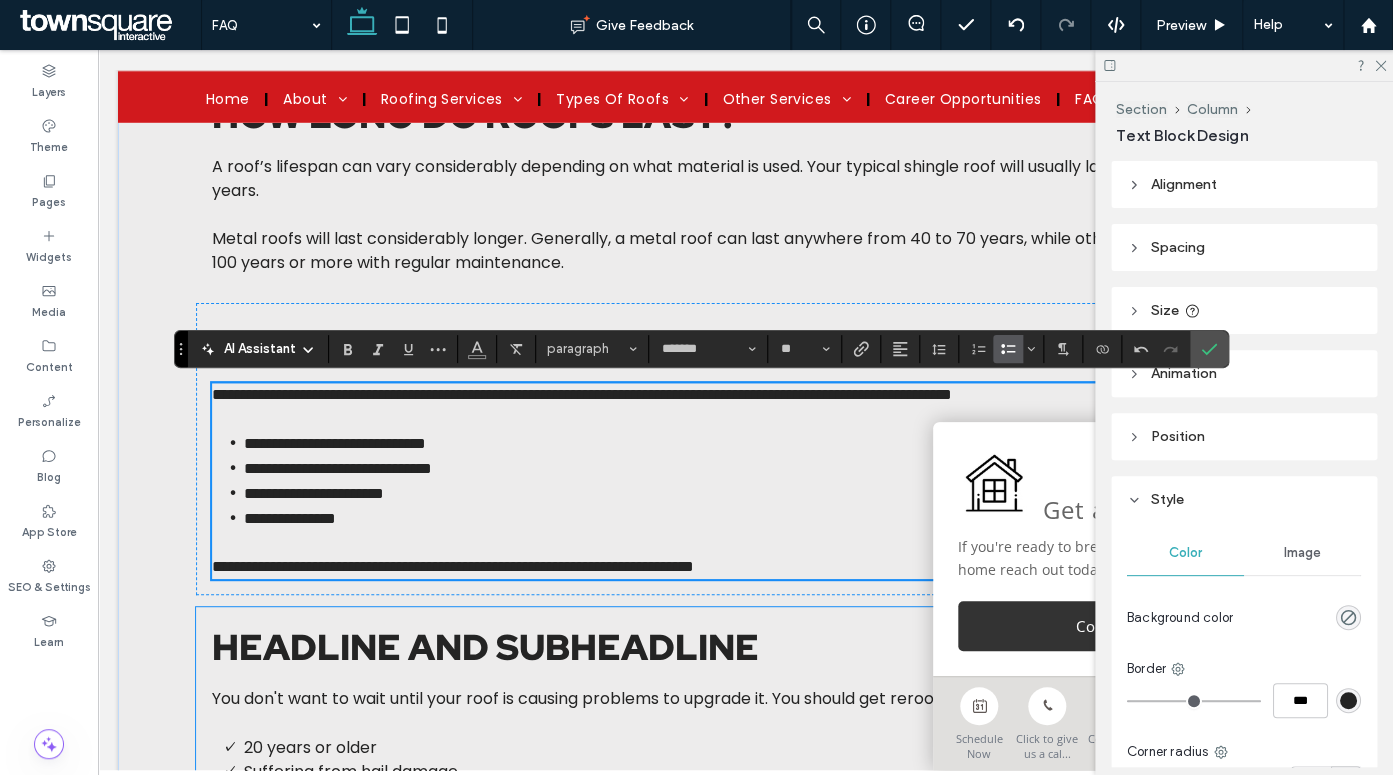click on "Headline and subheadline" at bounding box center (485, 647) 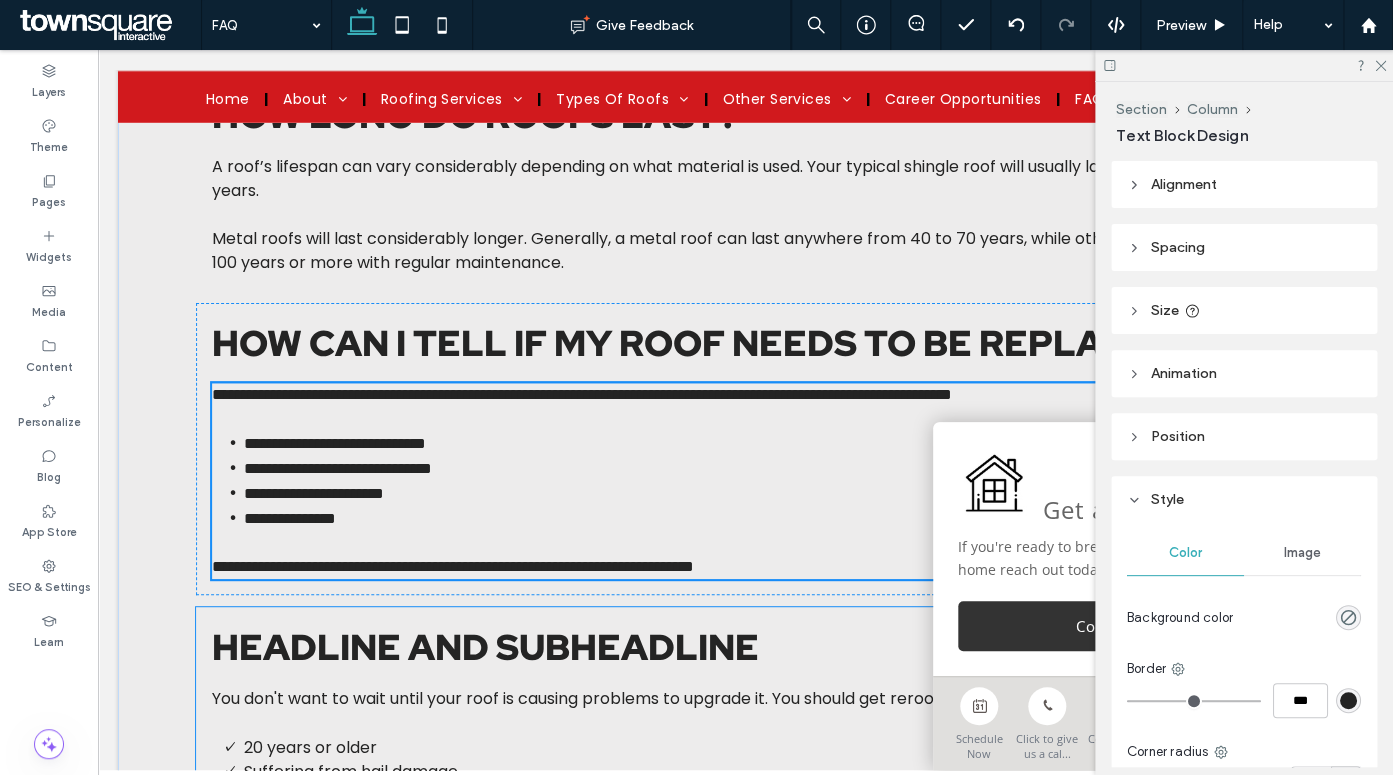 scroll, scrollTop: 953, scrollLeft: 0, axis: vertical 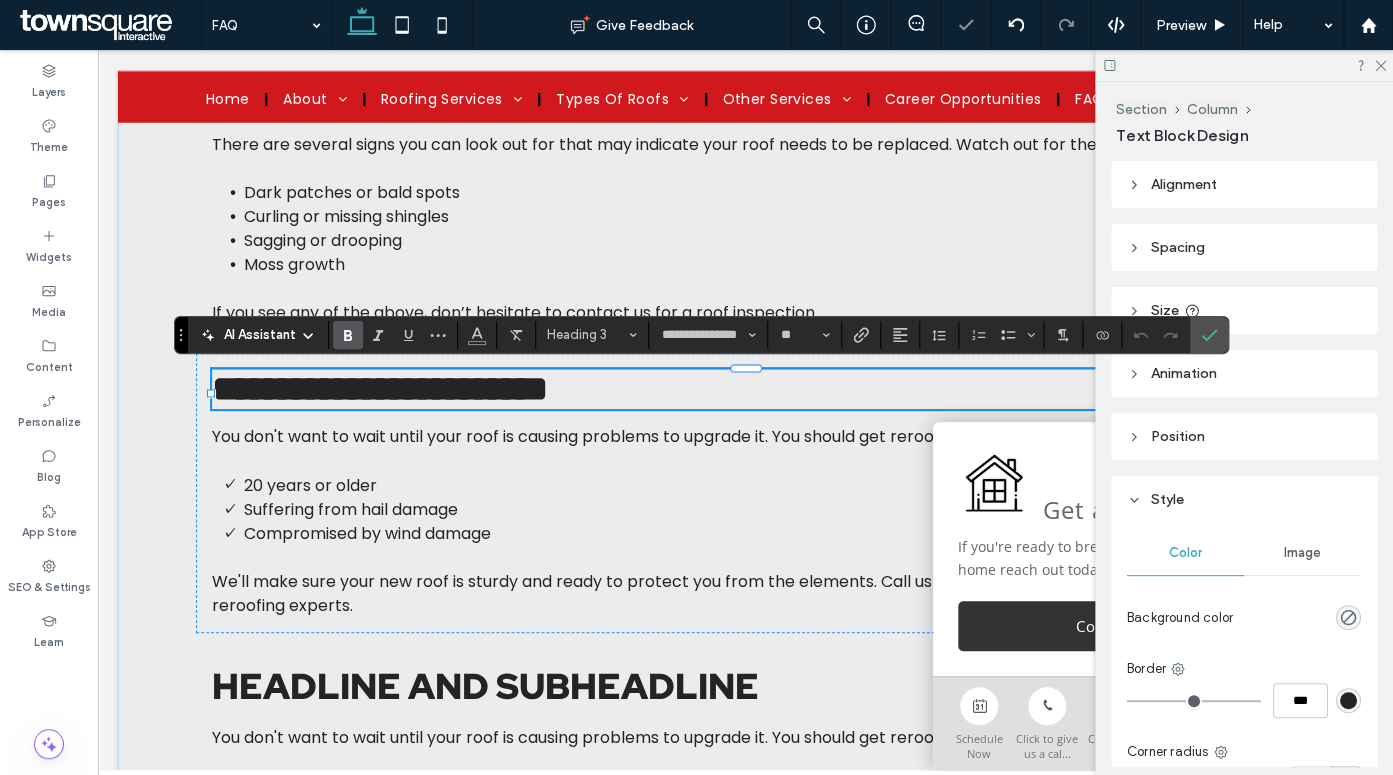 type 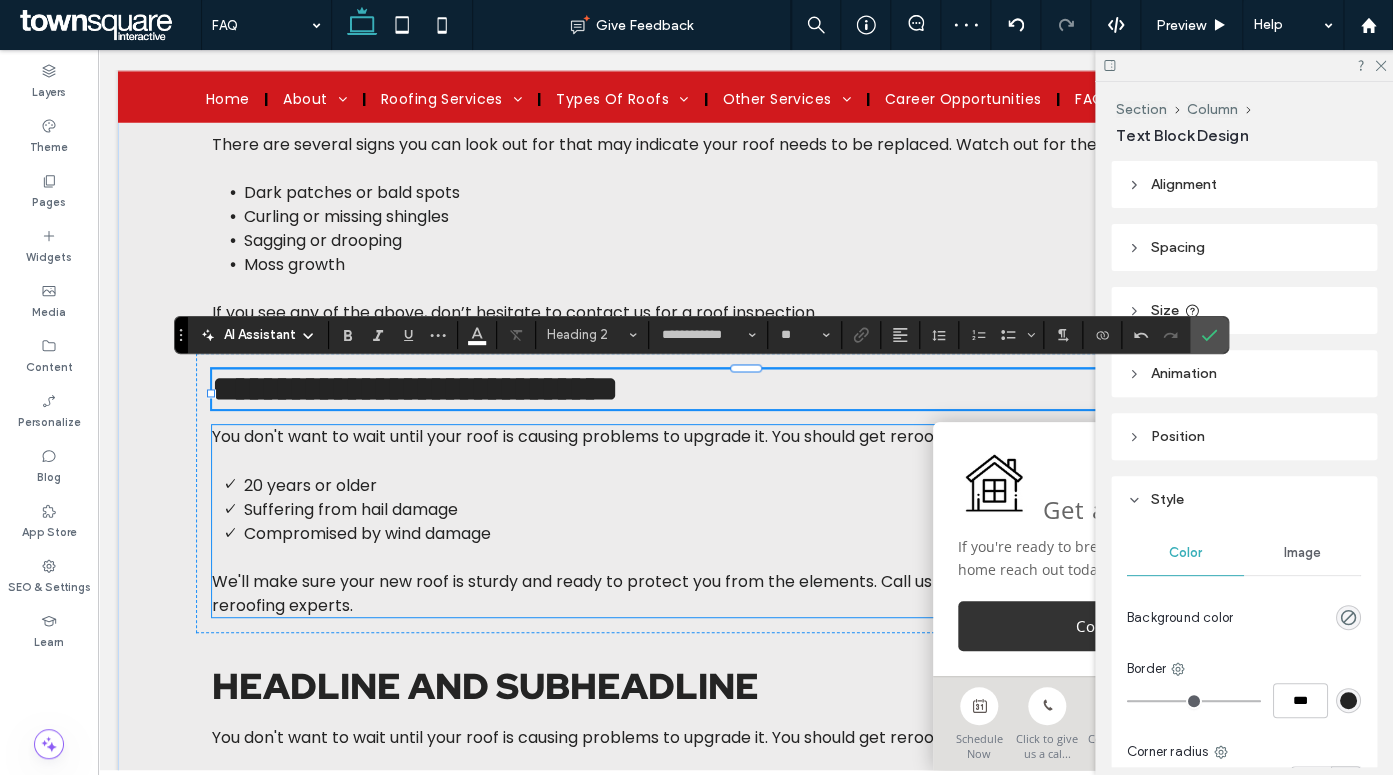 click on "20 years or older" at bounding box center [762, 485] 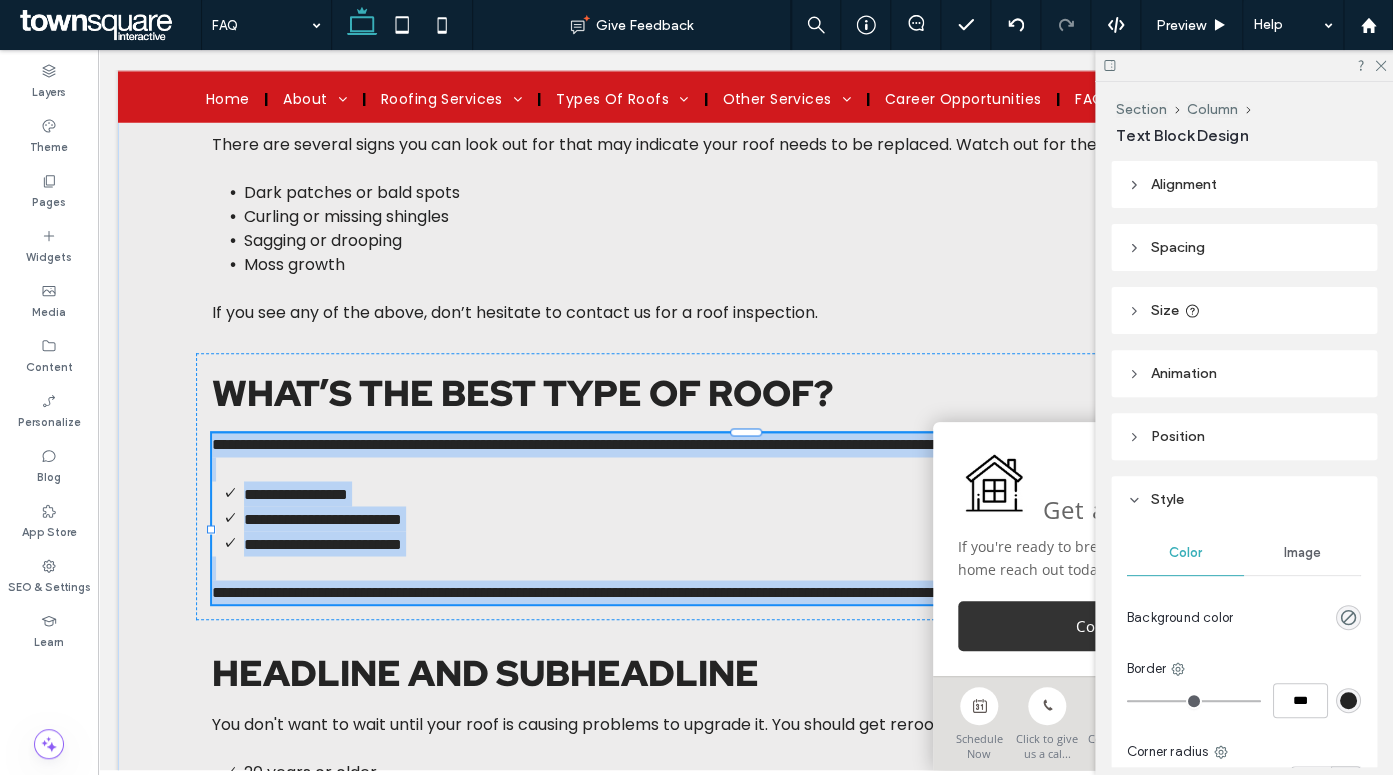 click on "**********" at bounding box center [746, 518] 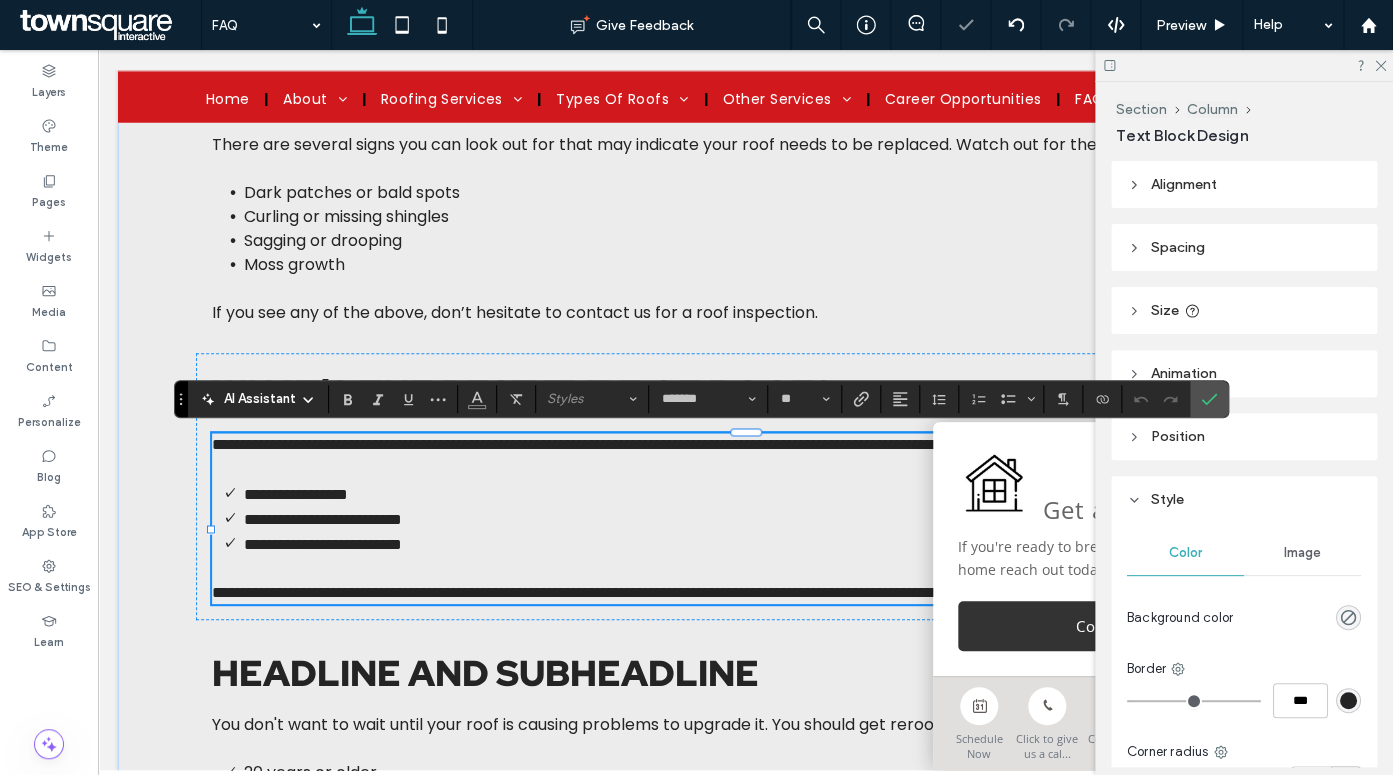 type 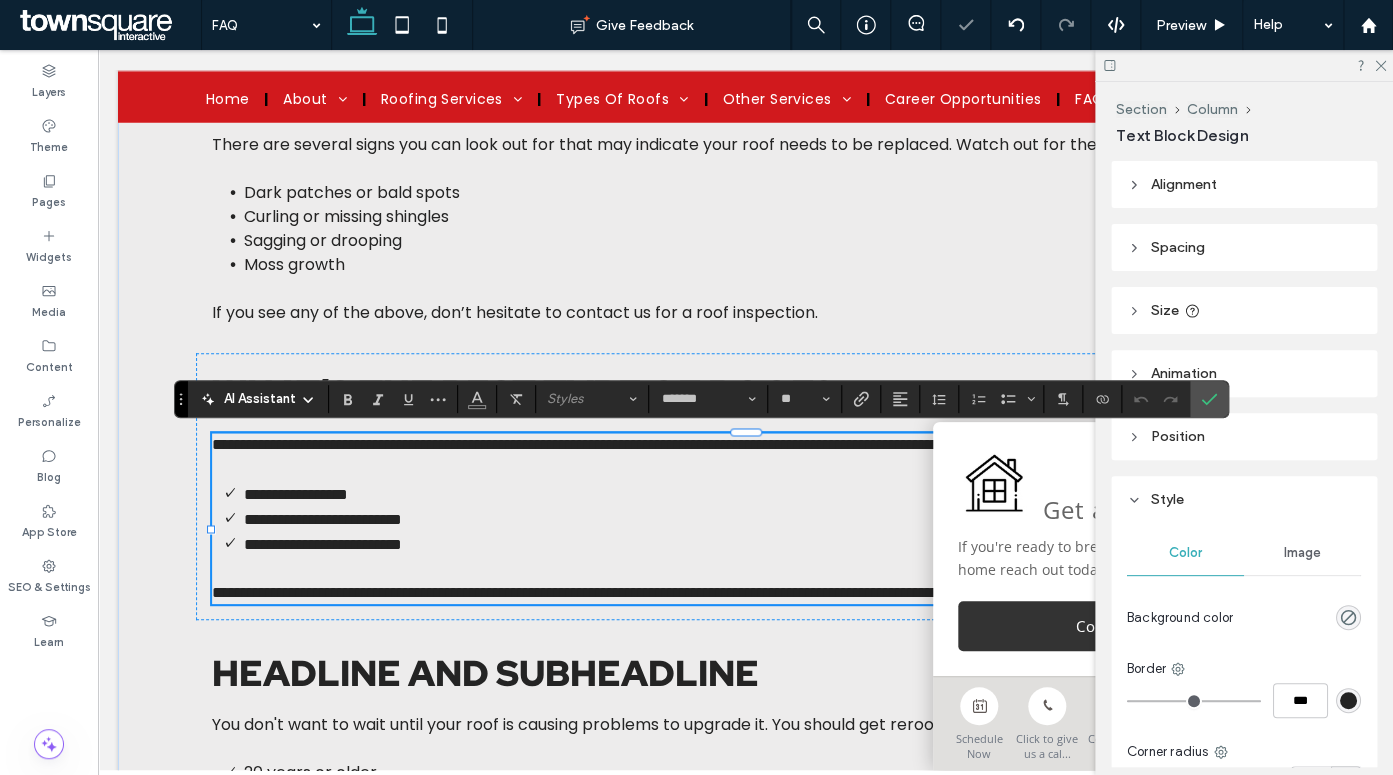scroll, scrollTop: 0, scrollLeft: 0, axis: both 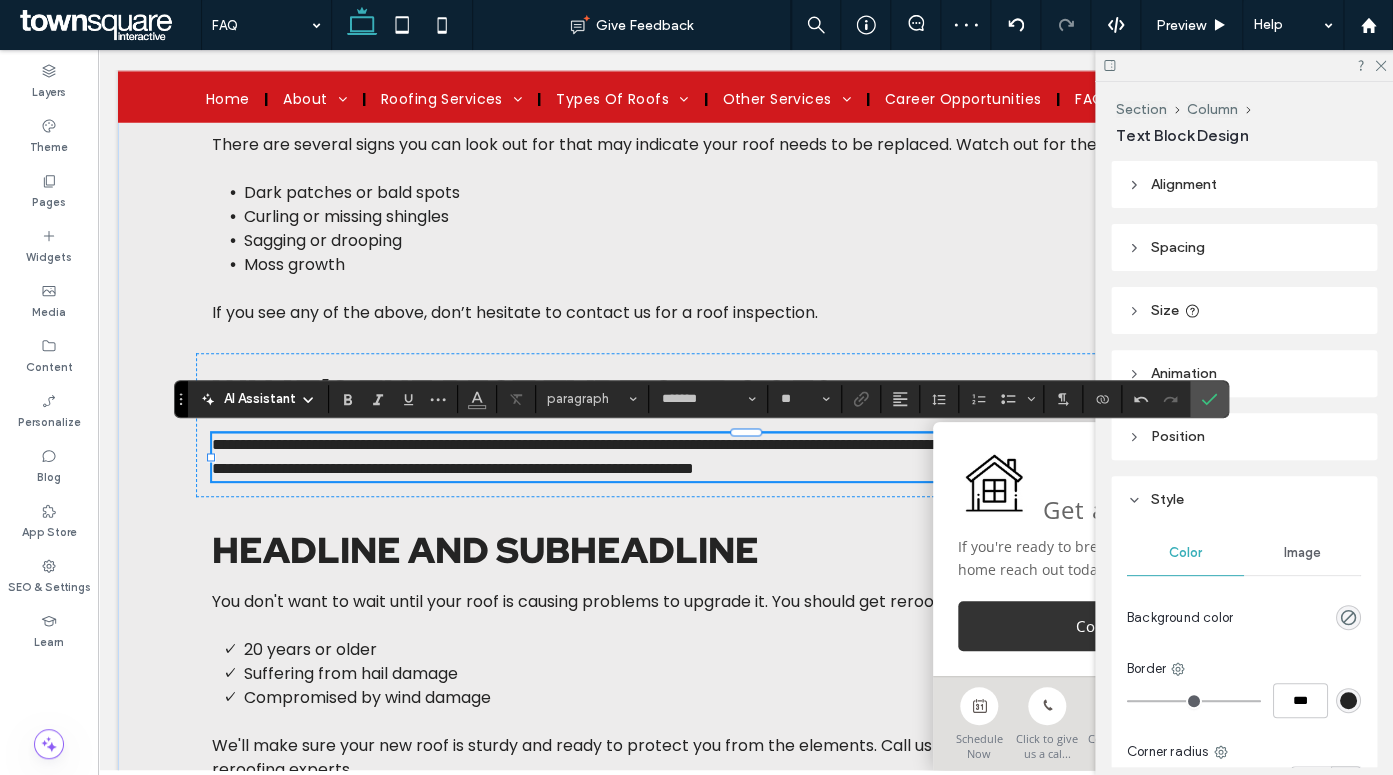 click on "Headline and subheadline" at bounding box center [485, 549] 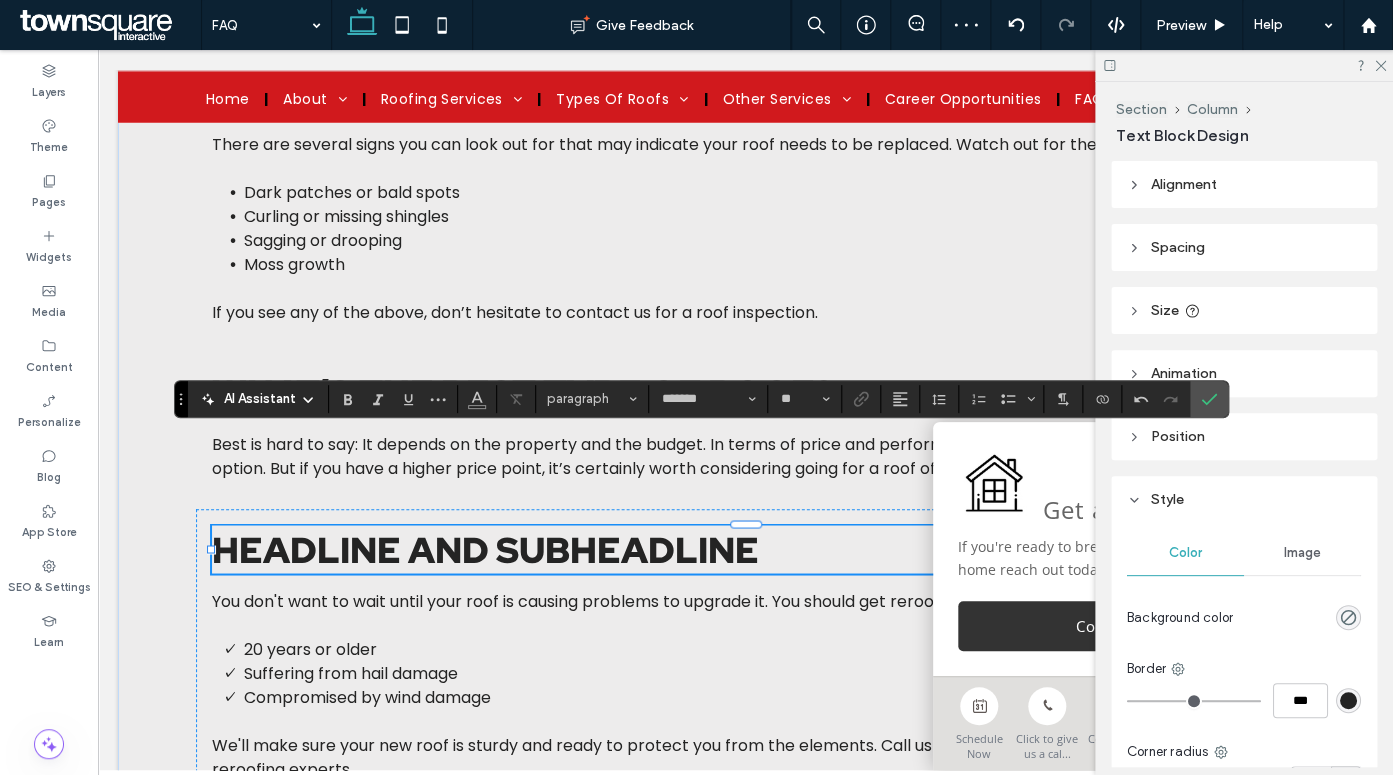click on "Headline and subheadline" at bounding box center (485, 549) 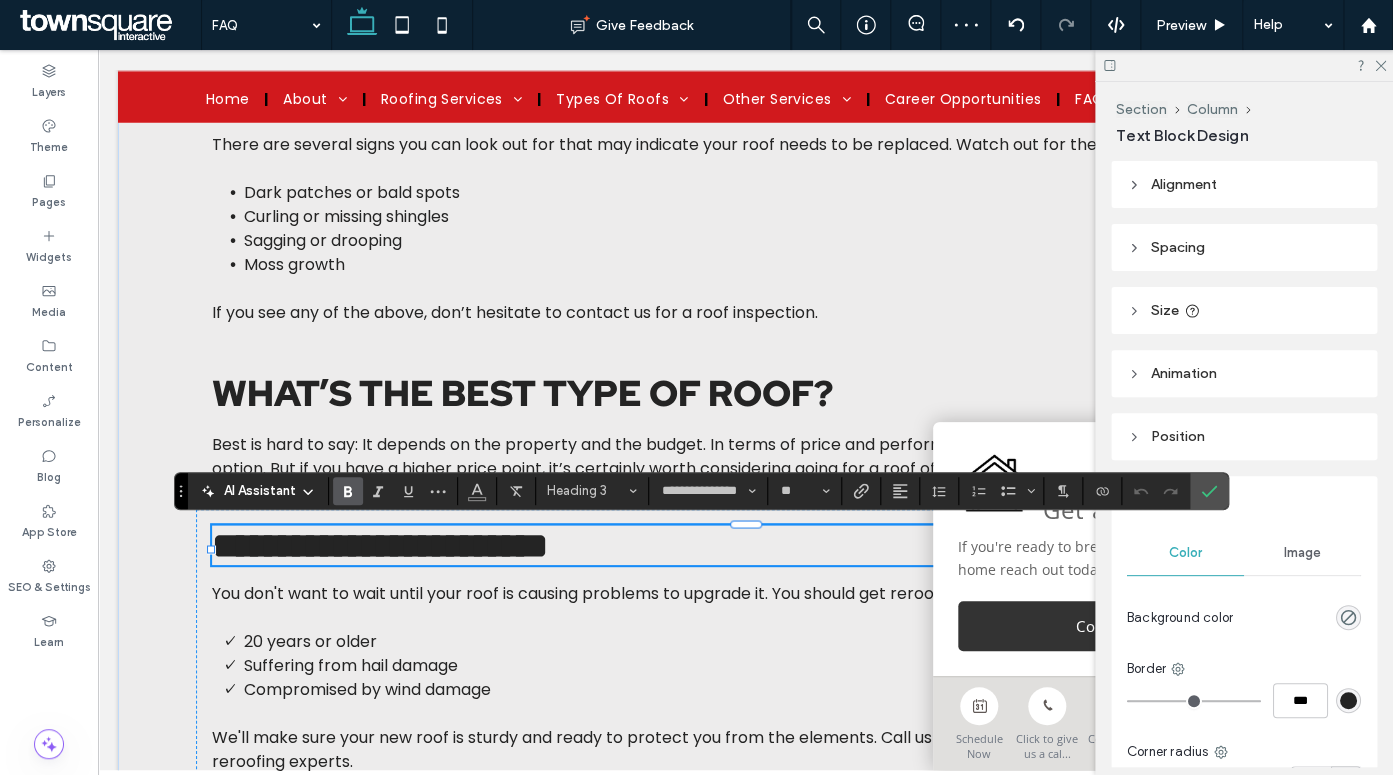 type 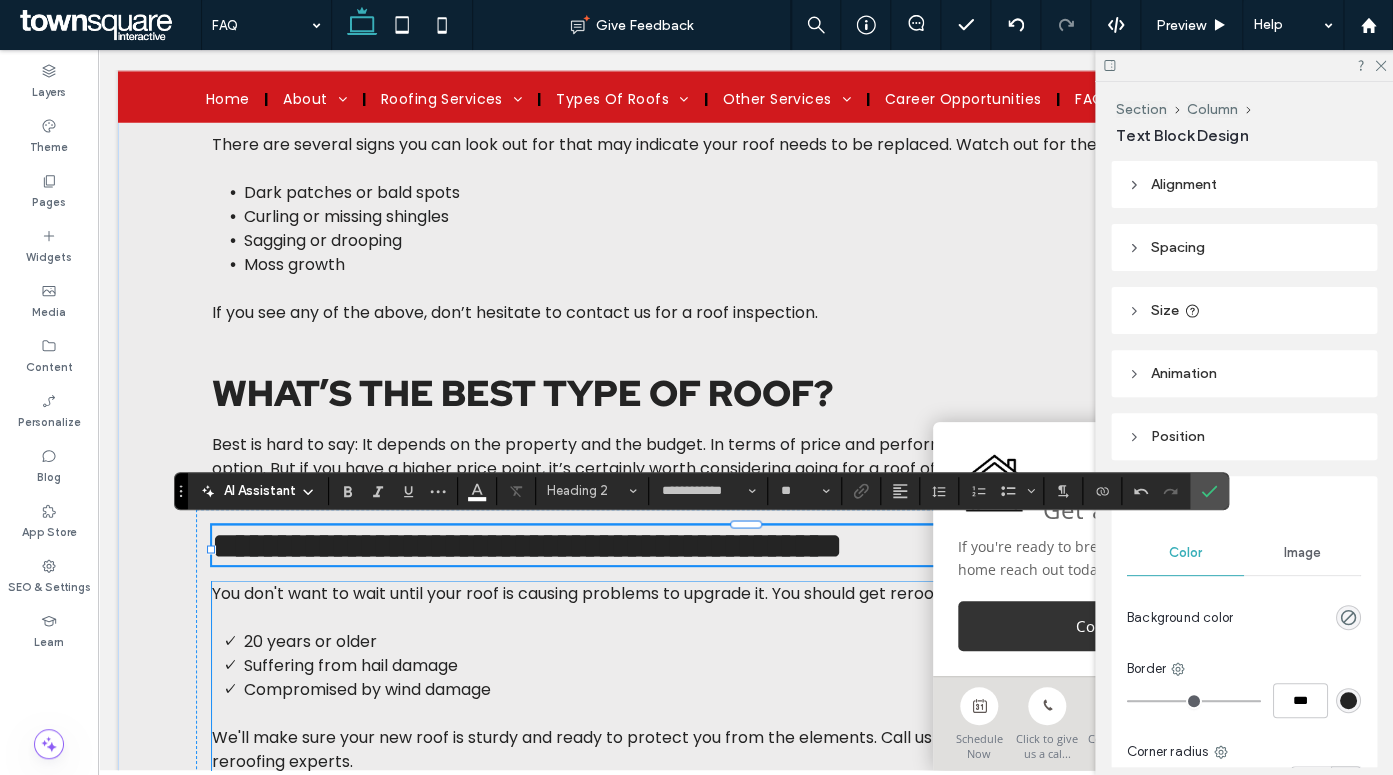 click on "20 years or older" at bounding box center (762, 641) 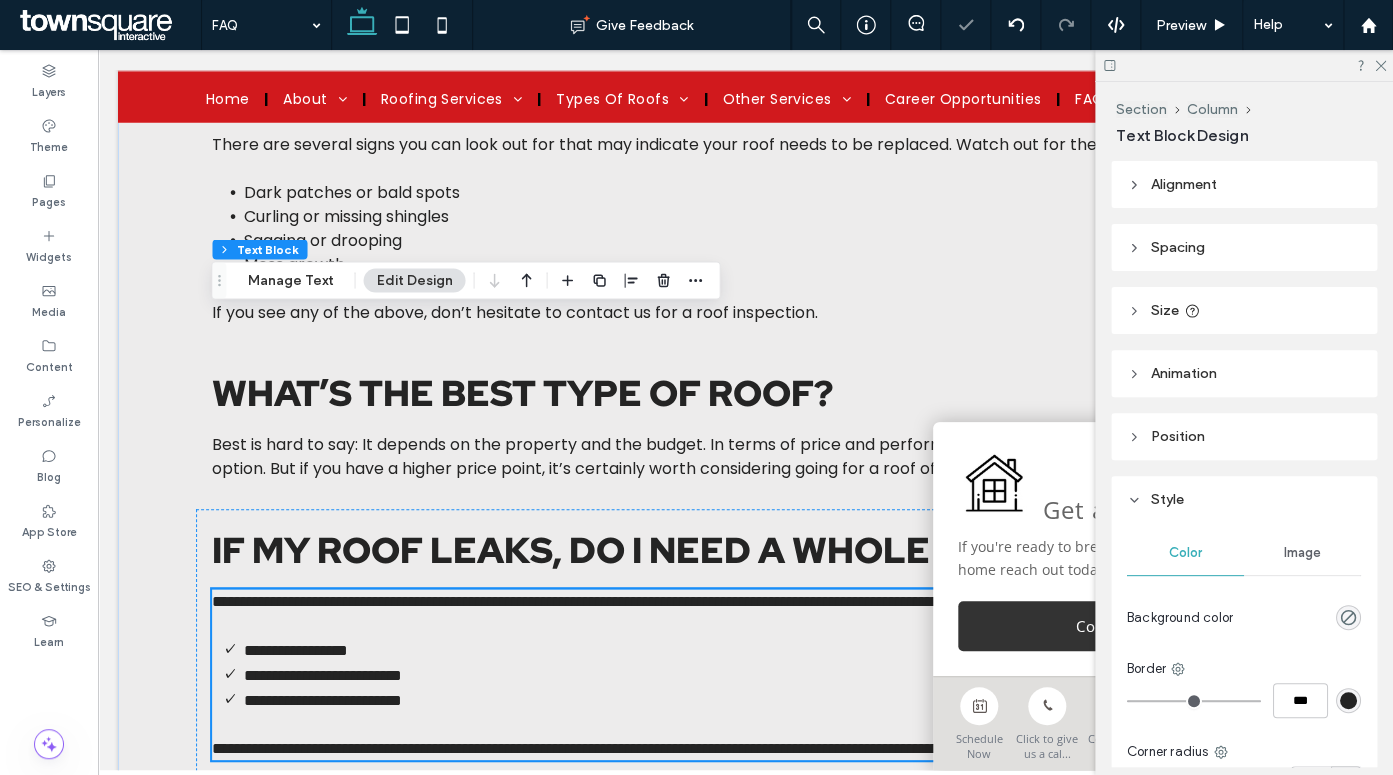 type on "*******" 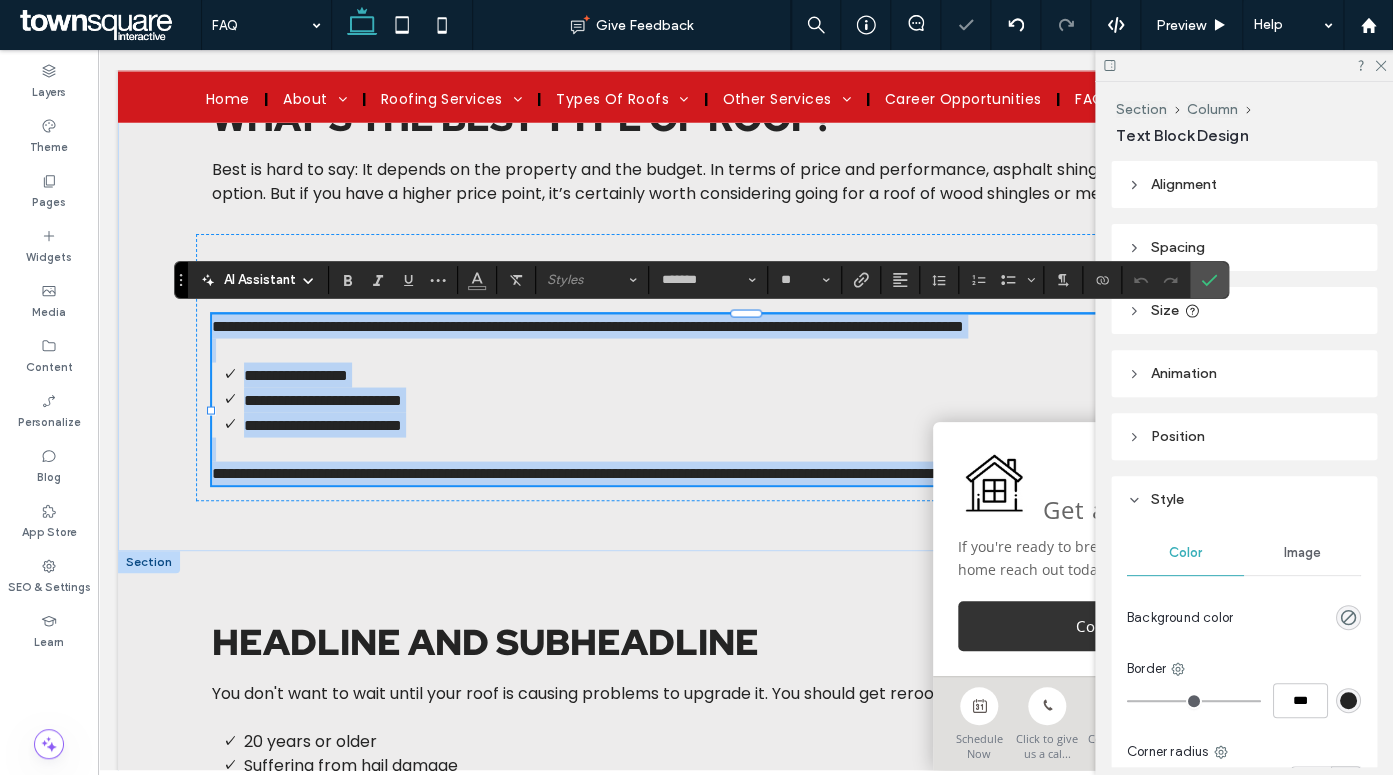type 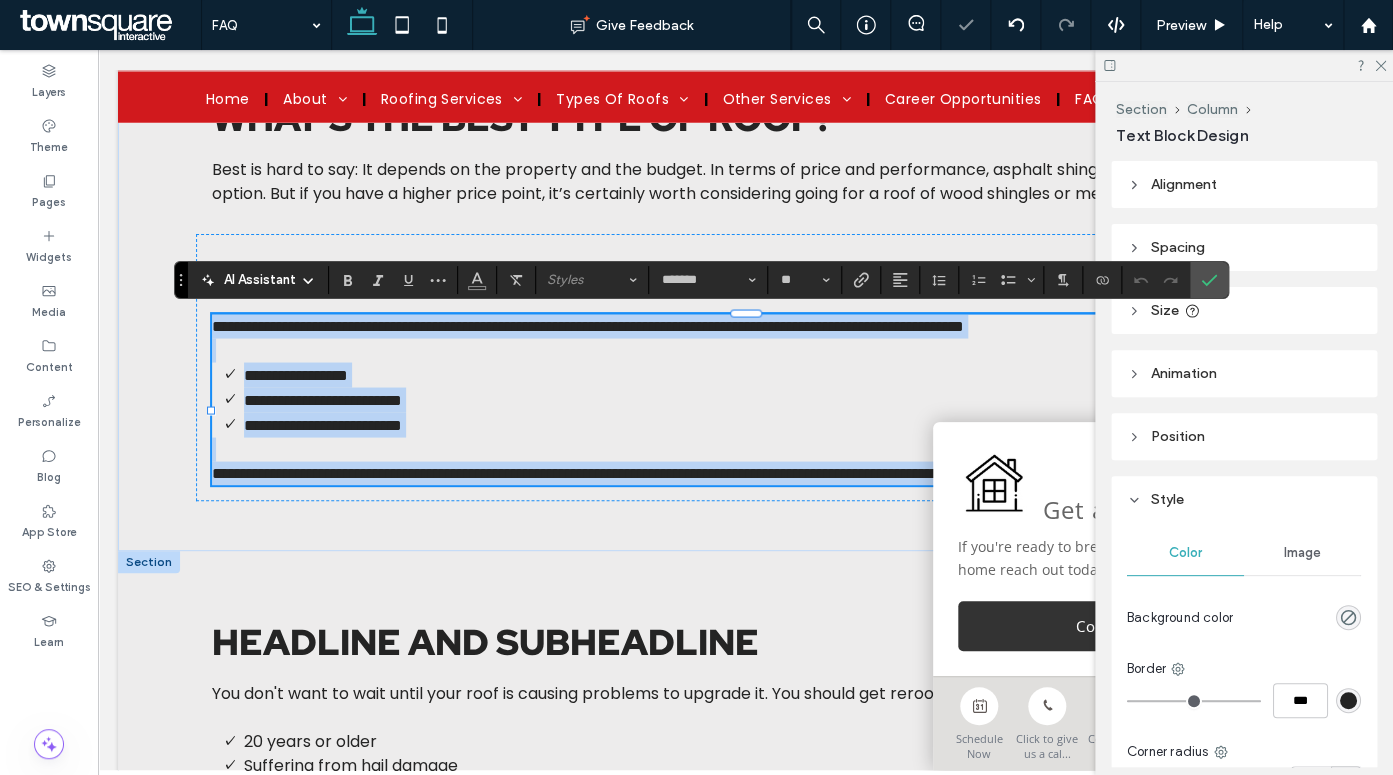 type on "**********" 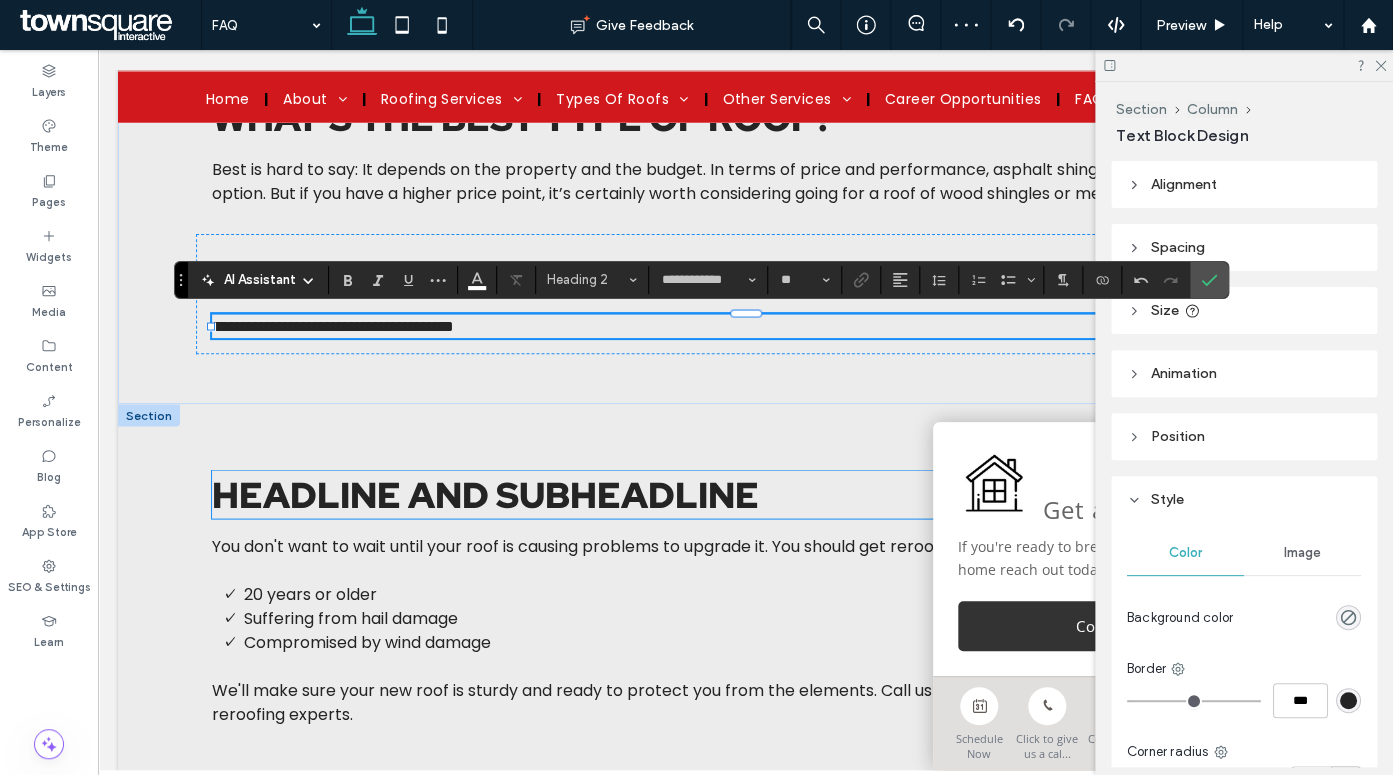 click on "Headline and subheadline" at bounding box center [485, 494] 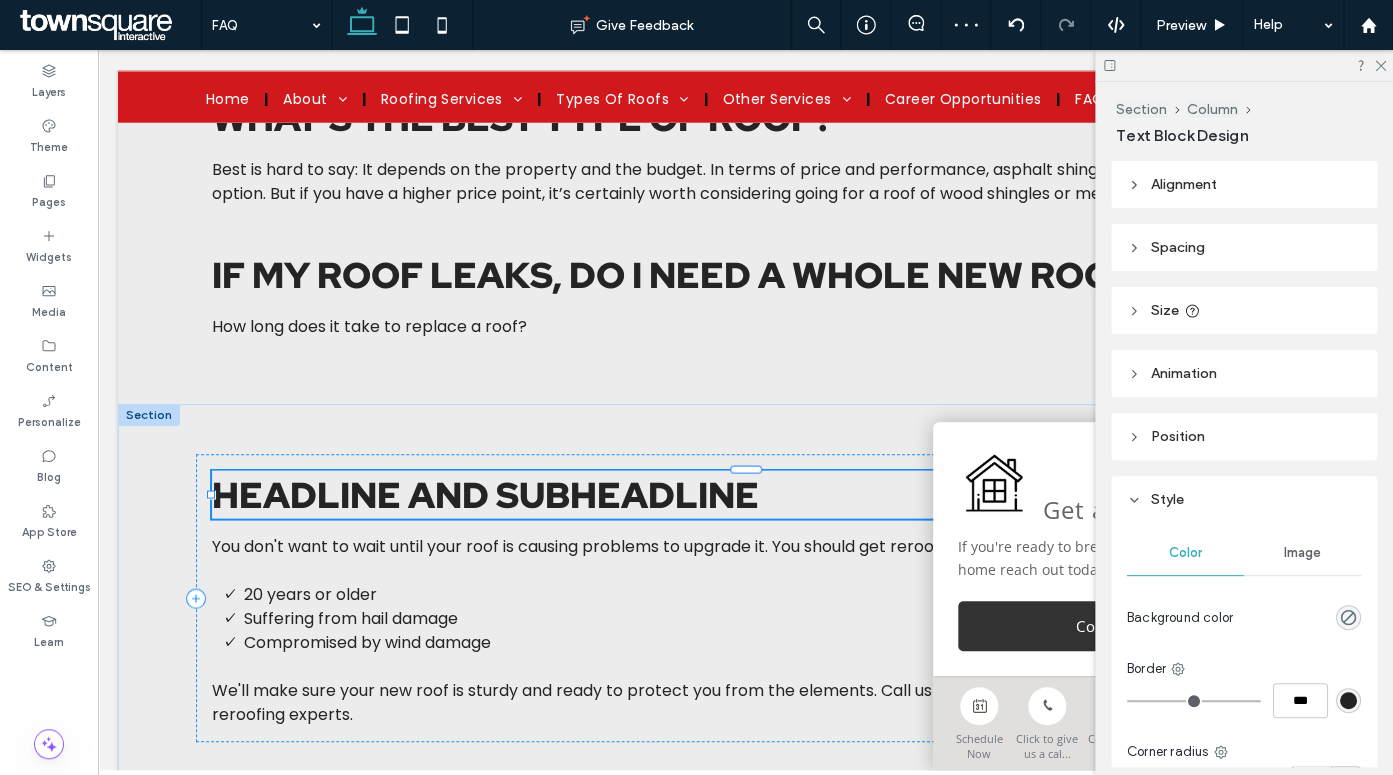click on "Headline and subheadline" at bounding box center [485, 494] 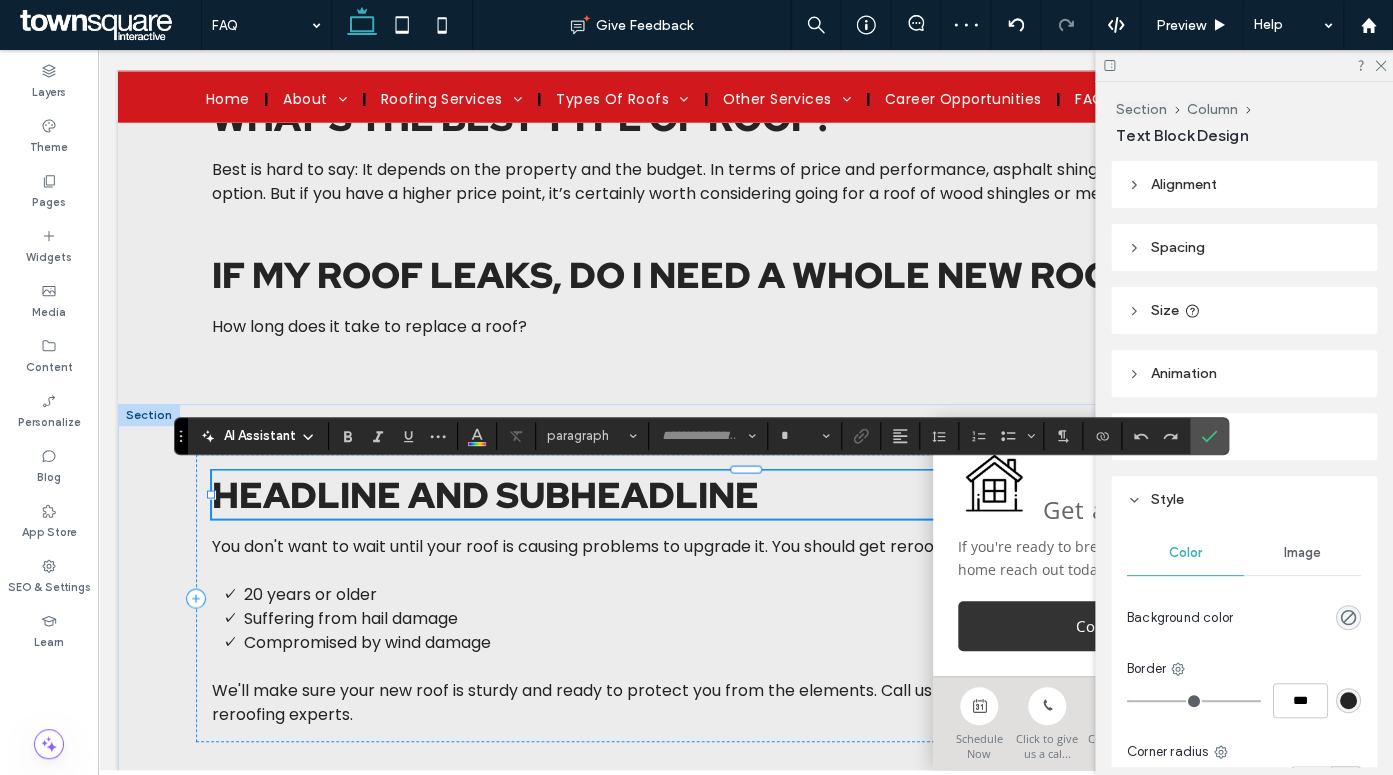 type on "**********" 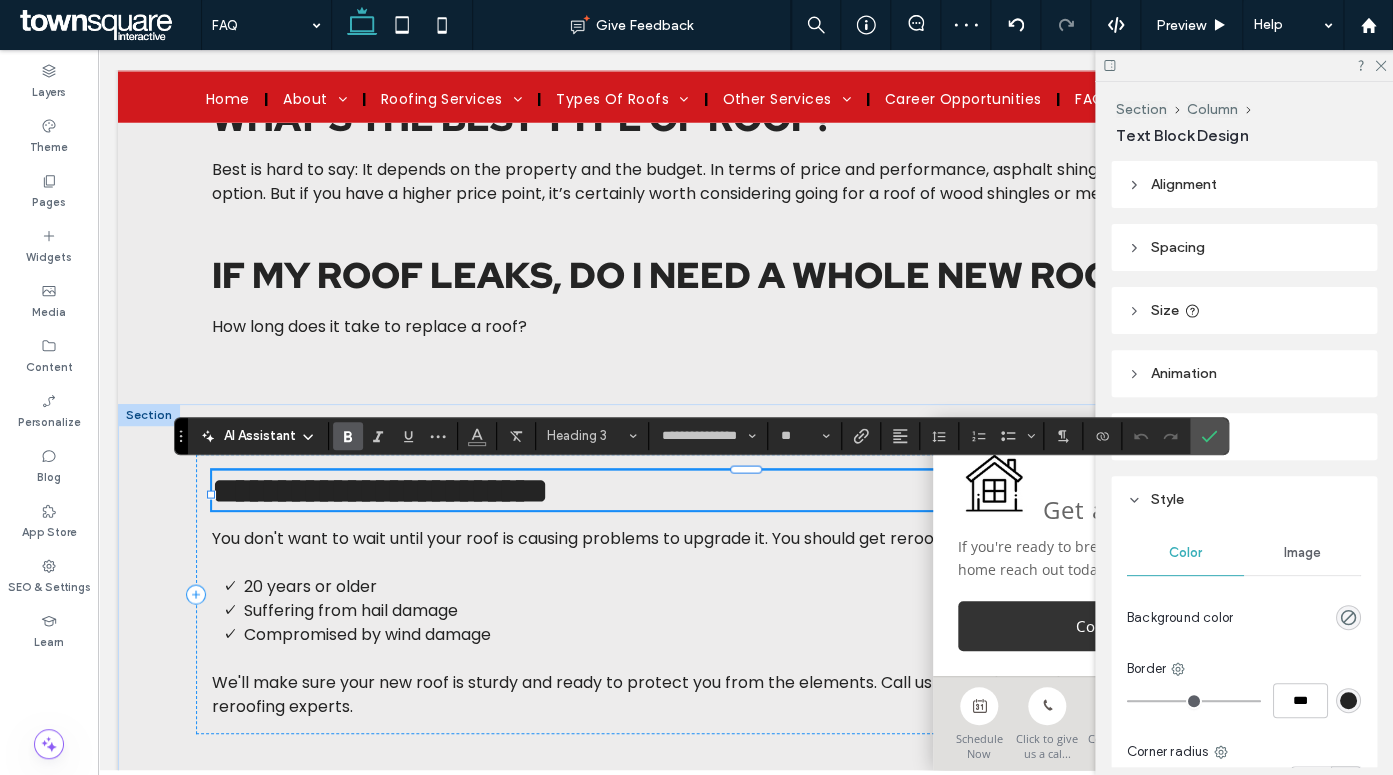 type 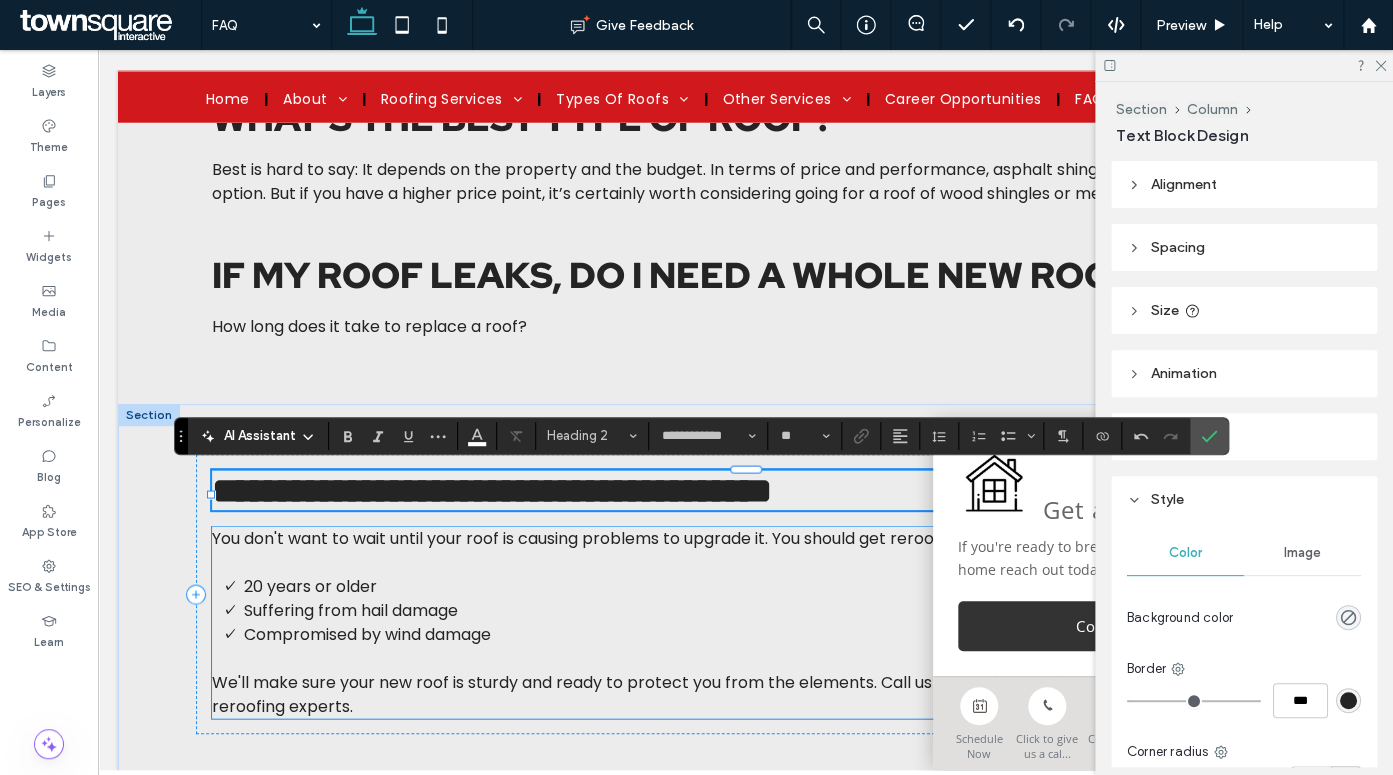 click on "Compromised by wind damage" at bounding box center (367, 633) 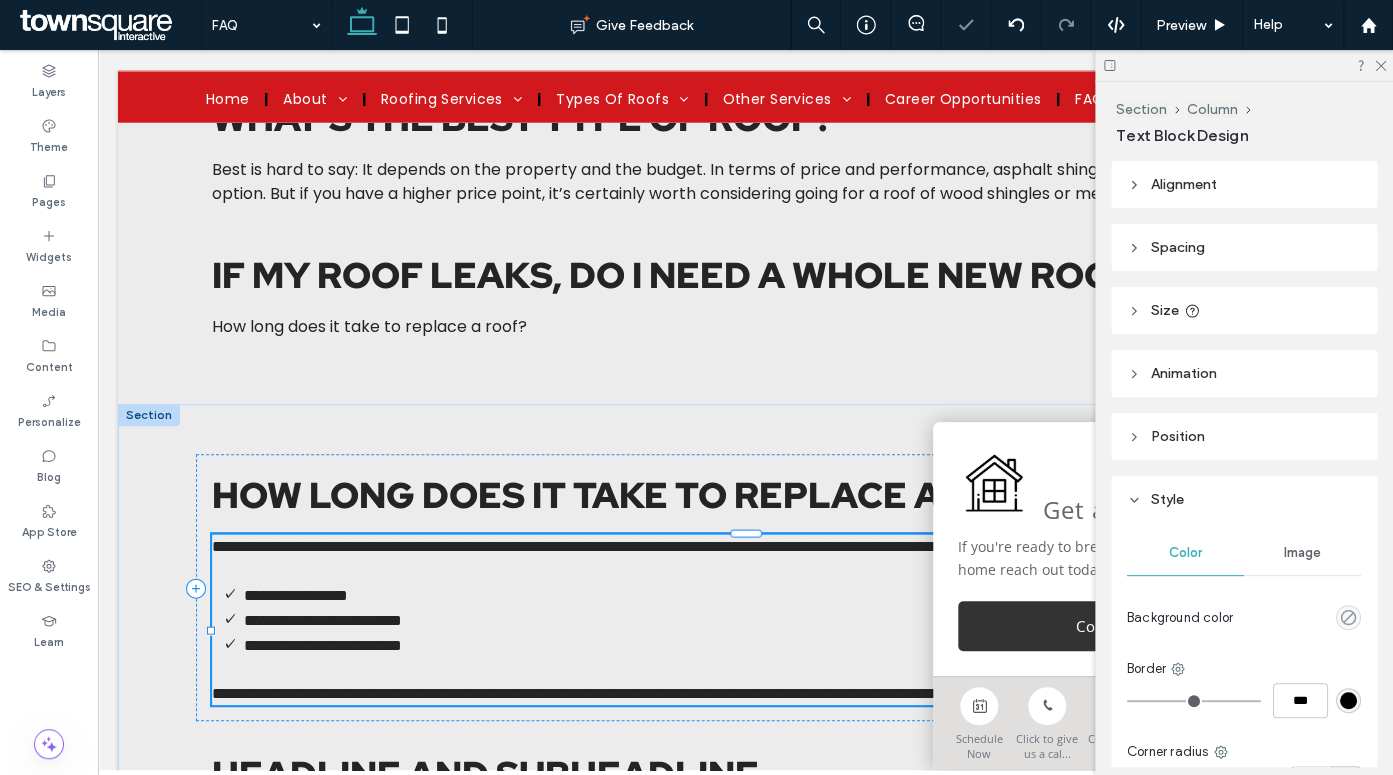 type on "*******" 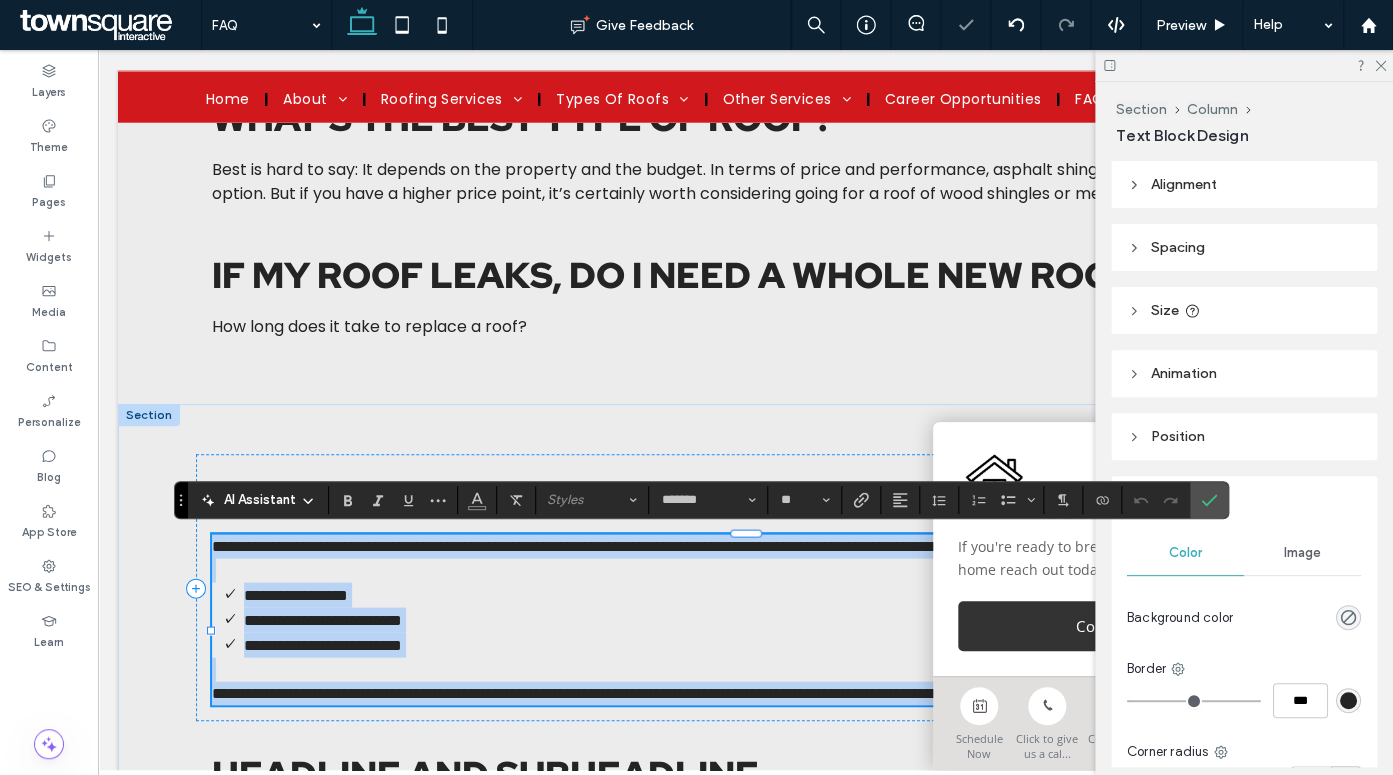 type 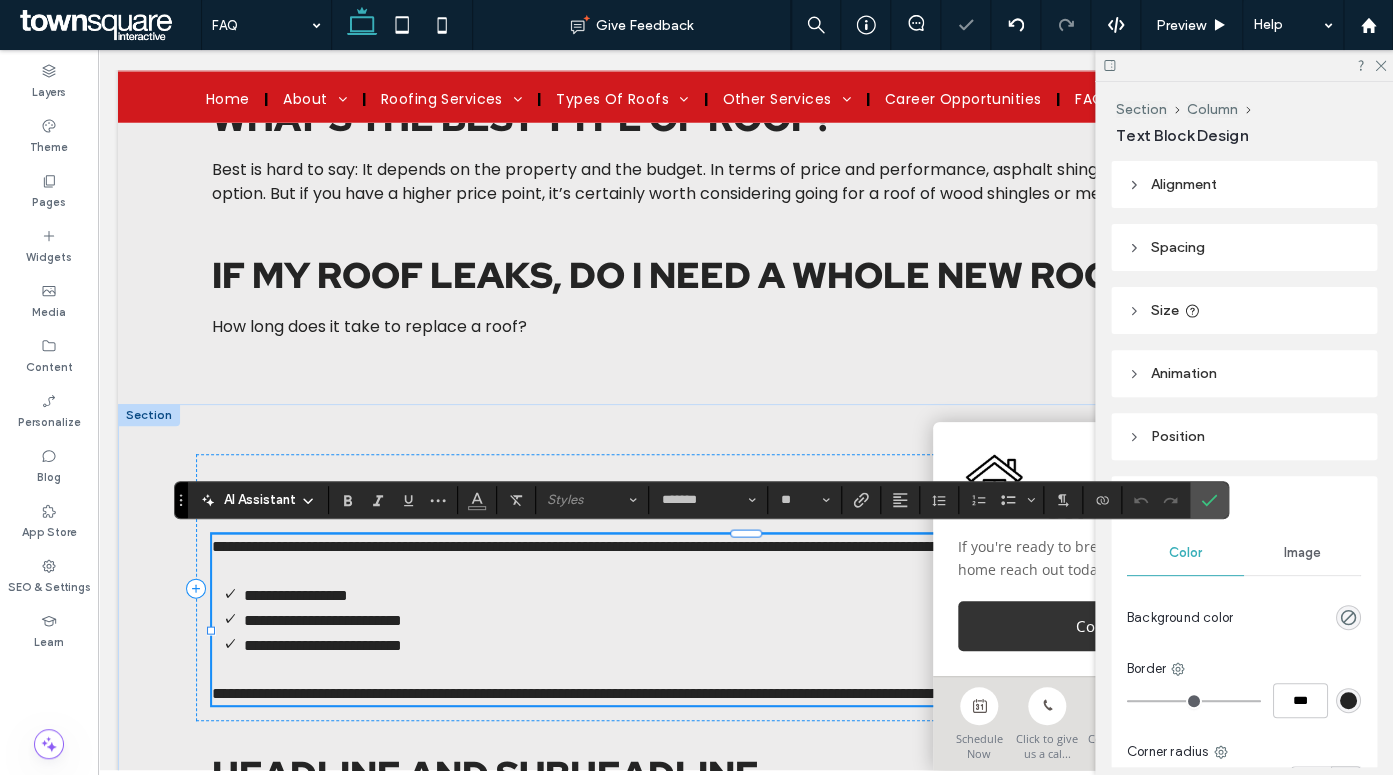 scroll, scrollTop: 0, scrollLeft: 0, axis: both 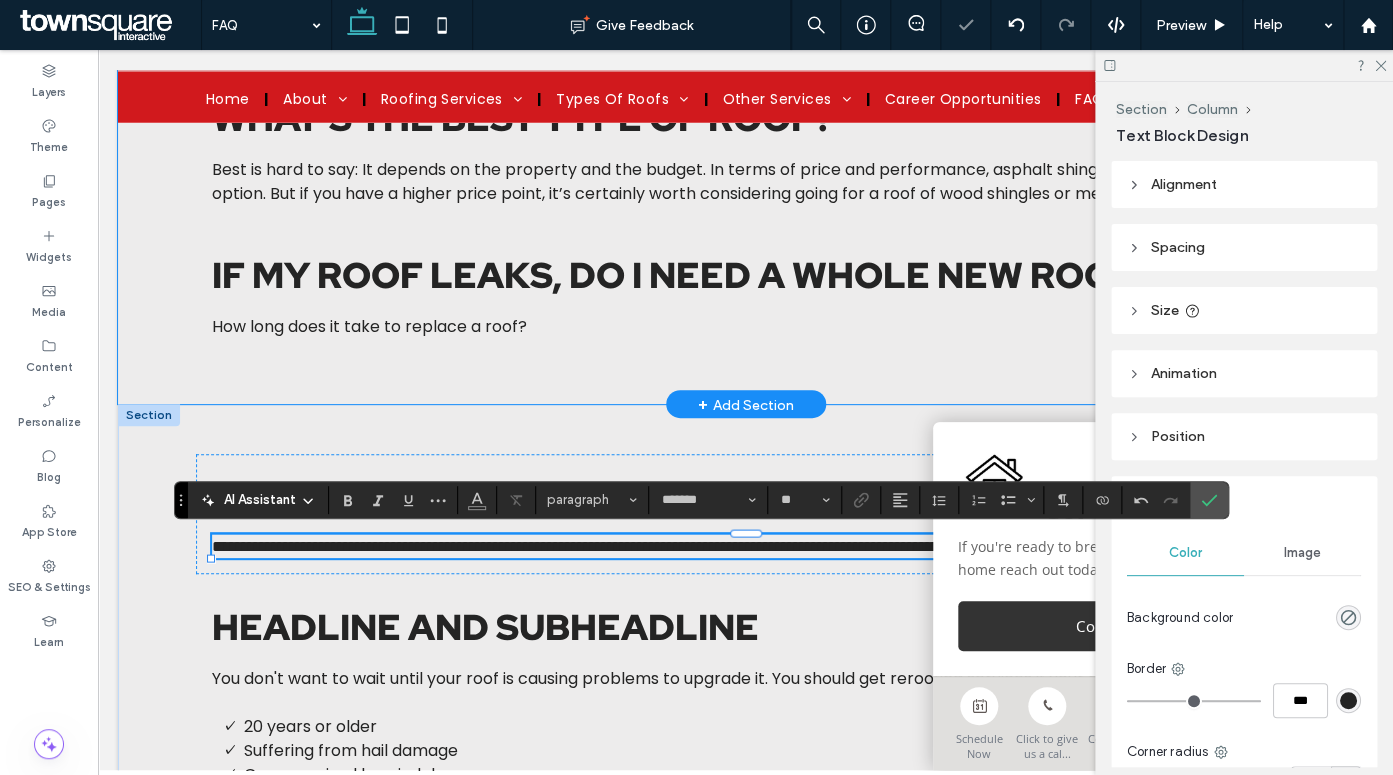 click on "How long do roofs last?
A roof’s lifespan can vary considerably depending on what material is used. Your typical shingle roof will usually last between 25 and 30 years. Metal roofs will last considerably longer. Generally, a metal roof can last anywhere from 40 to 70 years, while other materials can last 100 years or more with regular maintenance.
How can I tell if my roof needs to be replaced?
There are several signs you can look out for that may indicate your roof needs to be replaced. Watch out for the following:     Dark patches or bald spots     Curling or missing shingles     Sagging or drooping     Moss growth If you see any of the above, don’t hesitate to contact us for a roof inspection.
What’s the best type of roof?
If my roof leaks, do I need a whole new roof? How long does it take to replace a roof?" at bounding box center (746, -48) 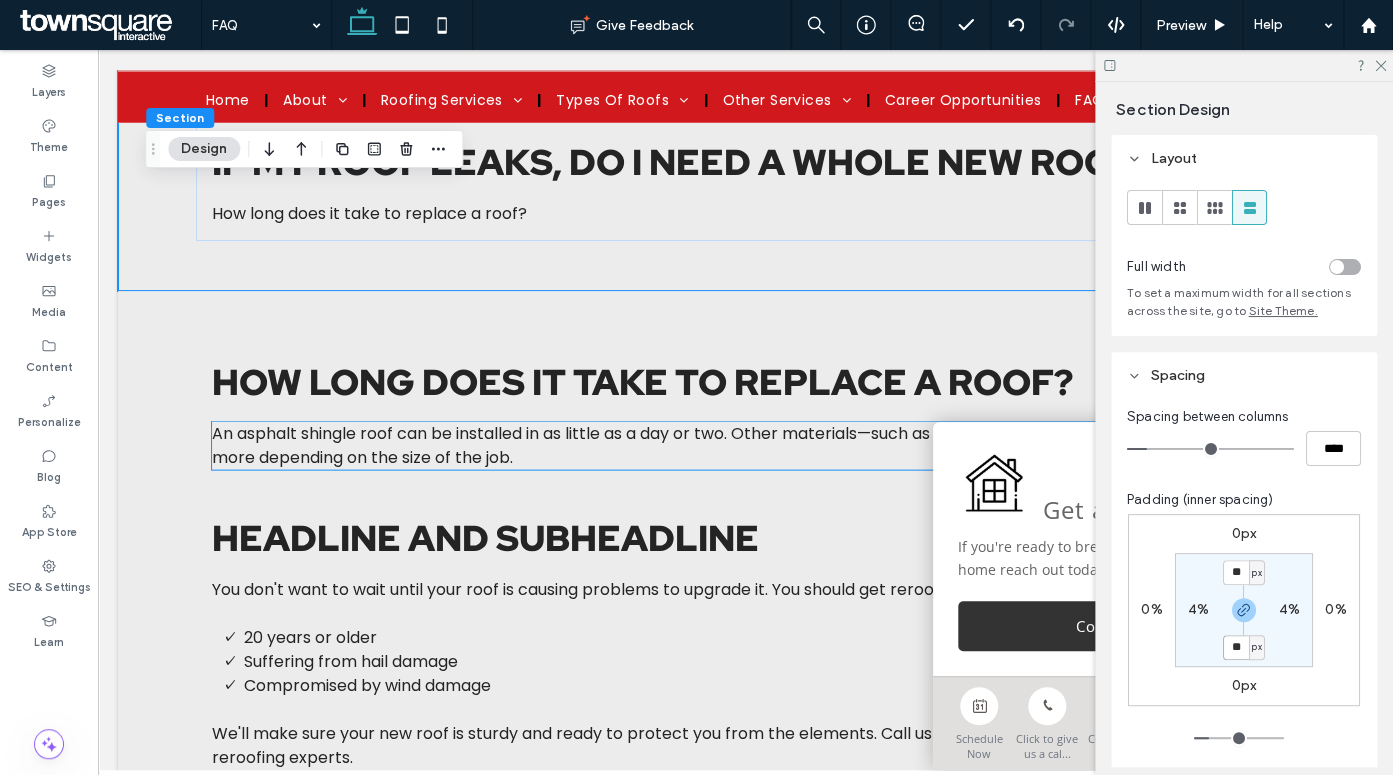 scroll, scrollTop: 1376, scrollLeft: 0, axis: vertical 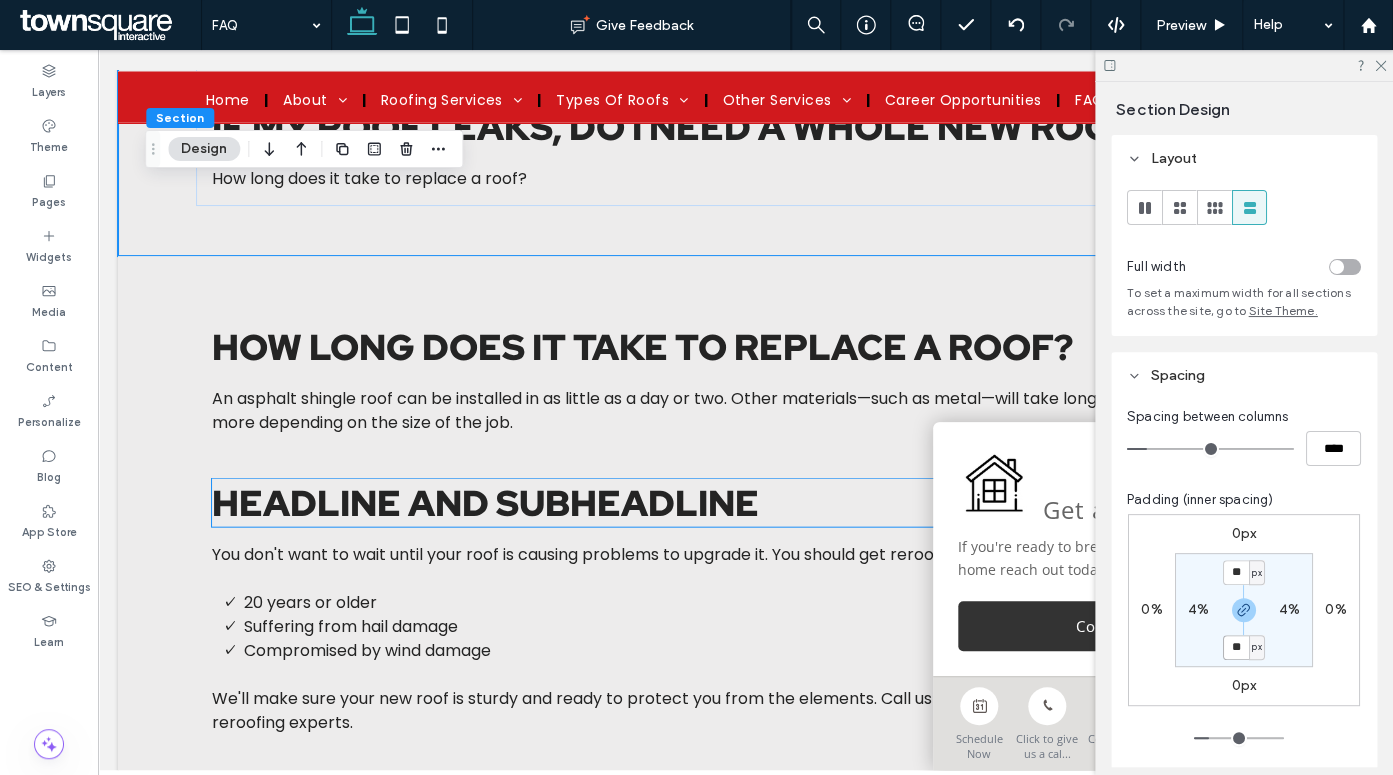 click on "Headline and subheadline" at bounding box center (485, 502) 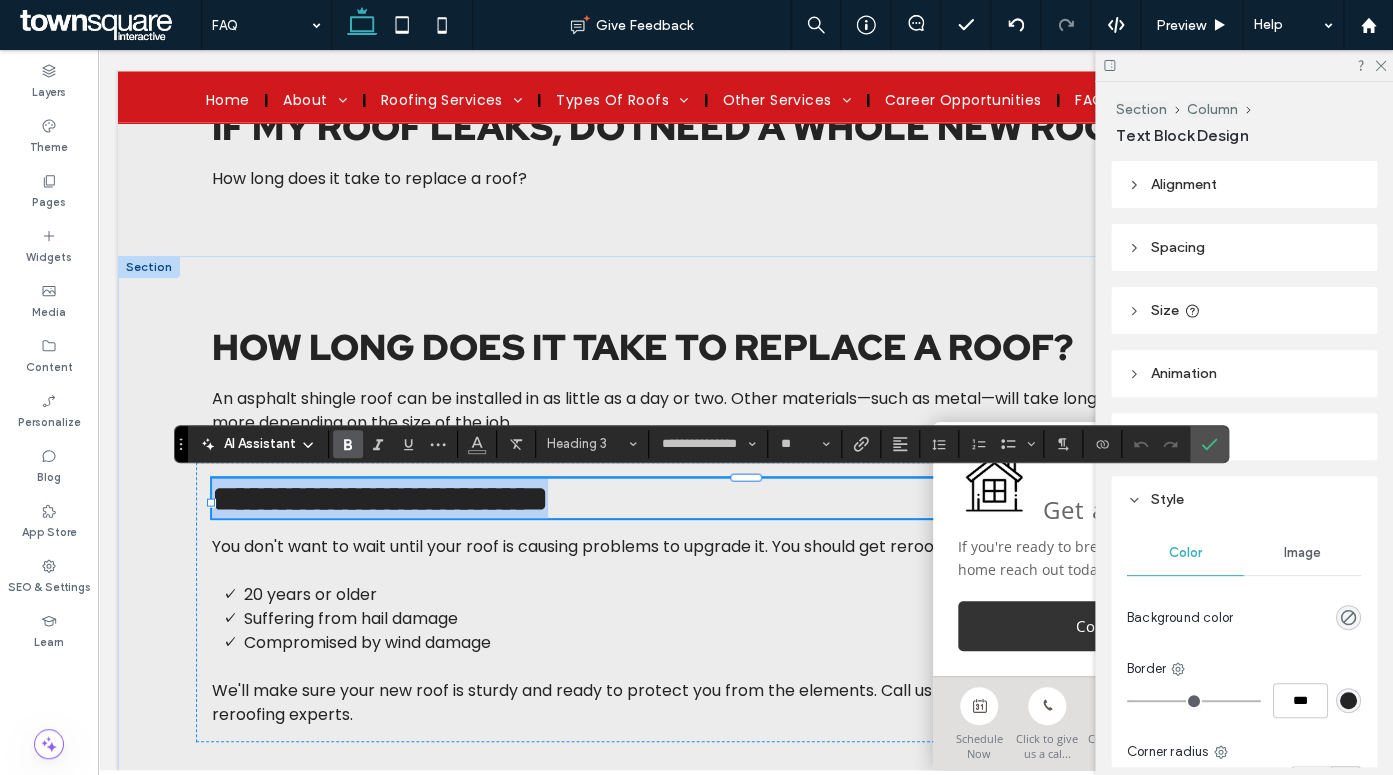 type 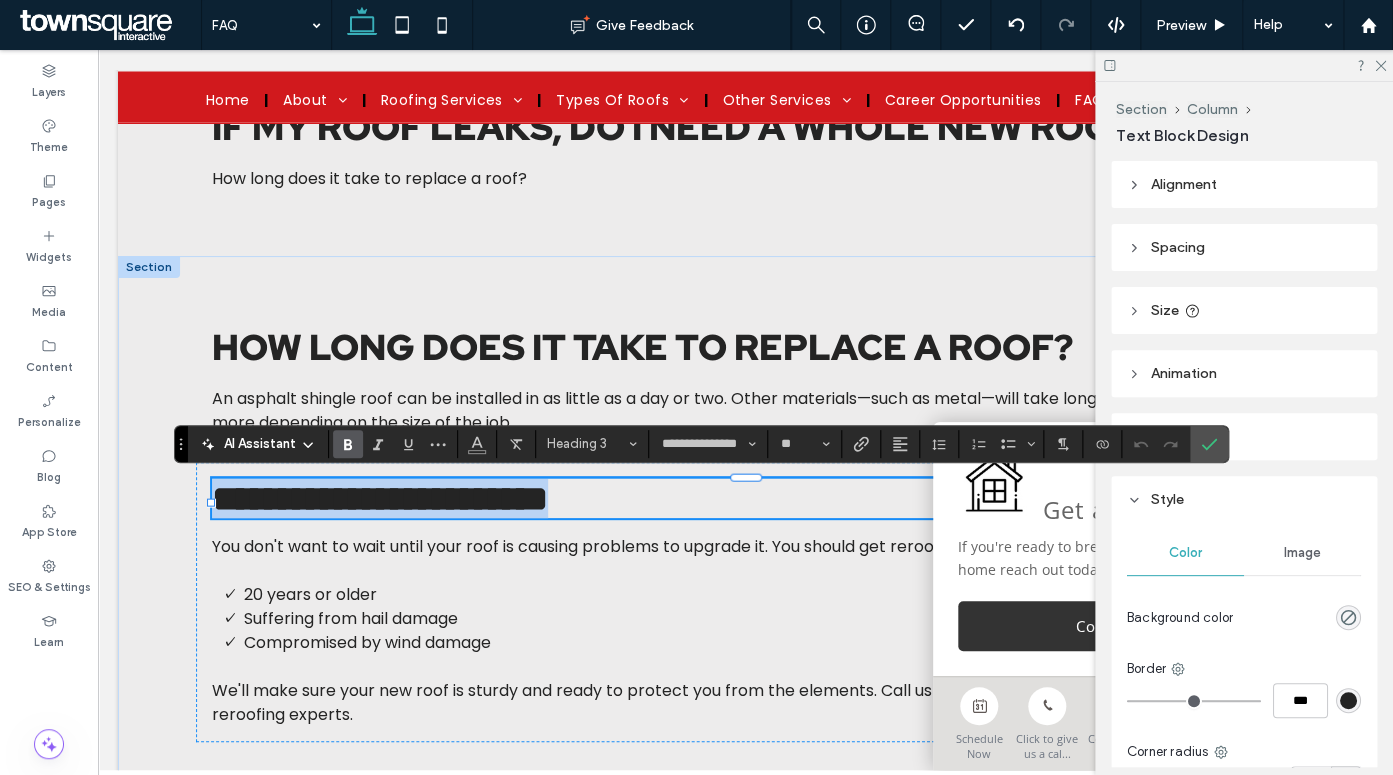 type on "**********" 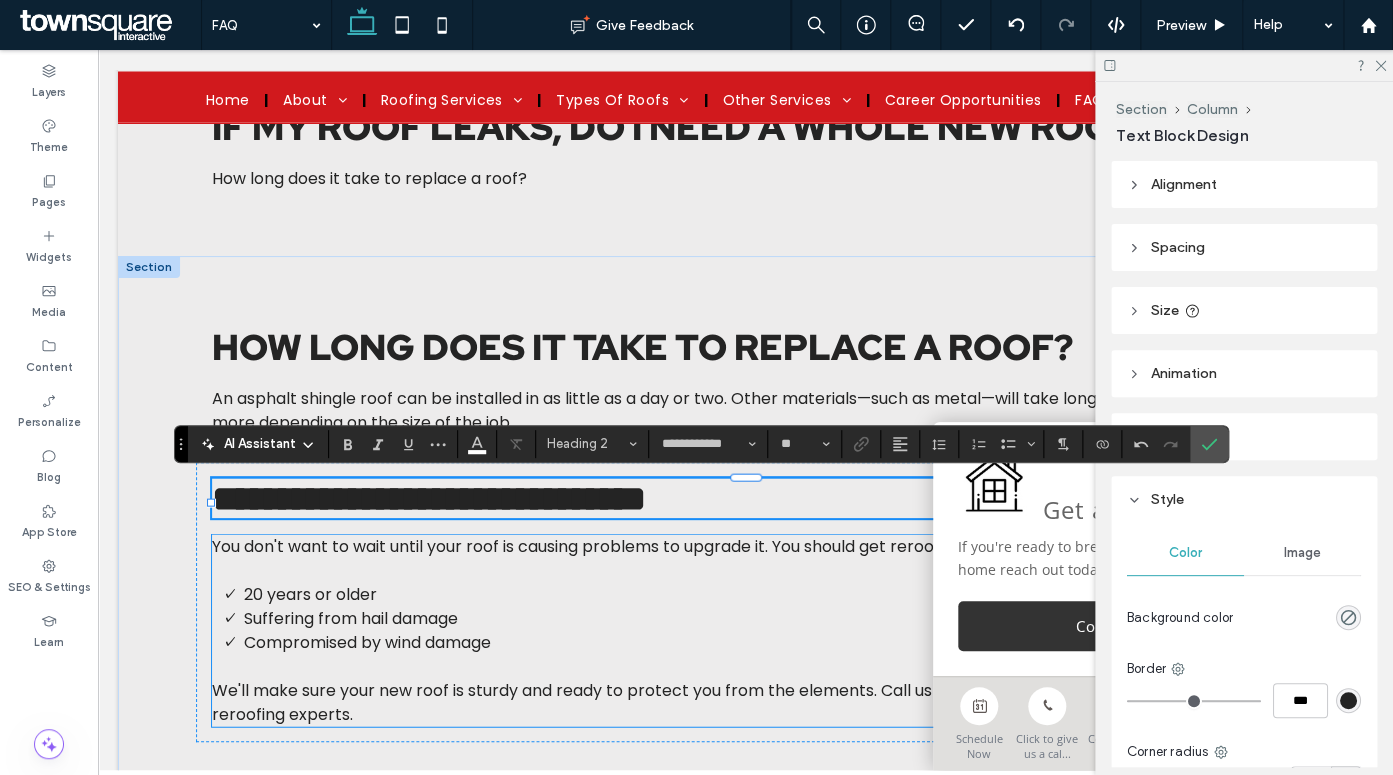 drag, startPoint x: 499, startPoint y: 671, endPoint x: 956, endPoint y: 489, distance: 491.9075 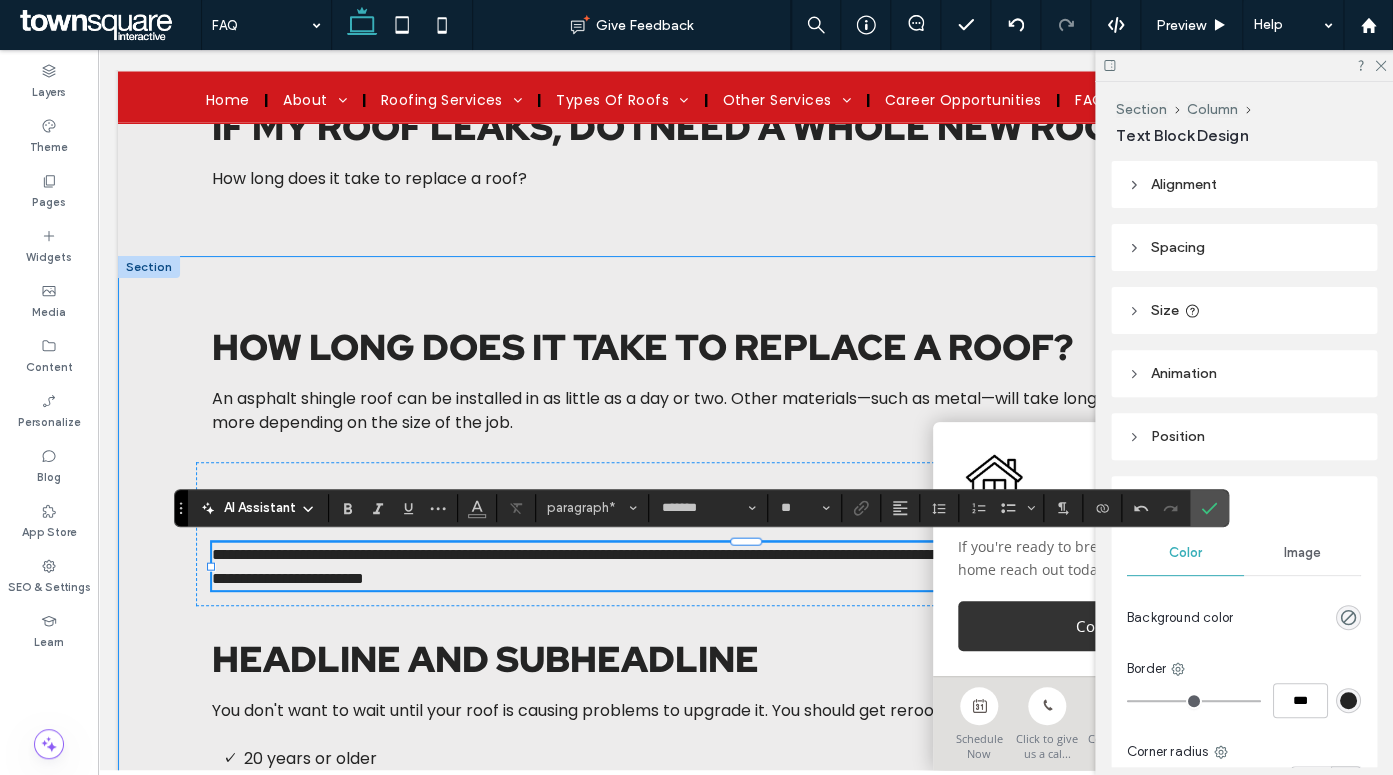 click on "**********" at bounding box center [746, 756] 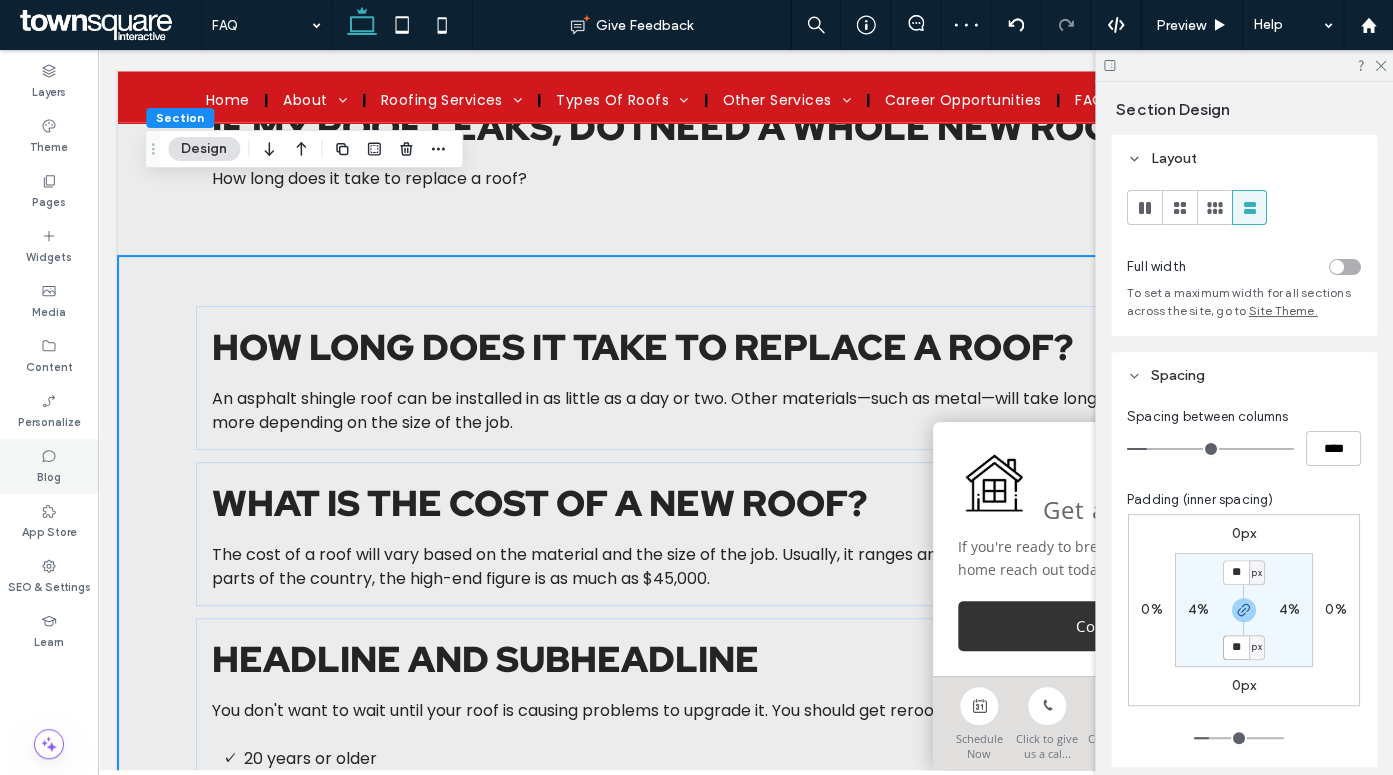 scroll, scrollTop: 1601, scrollLeft: 0, axis: vertical 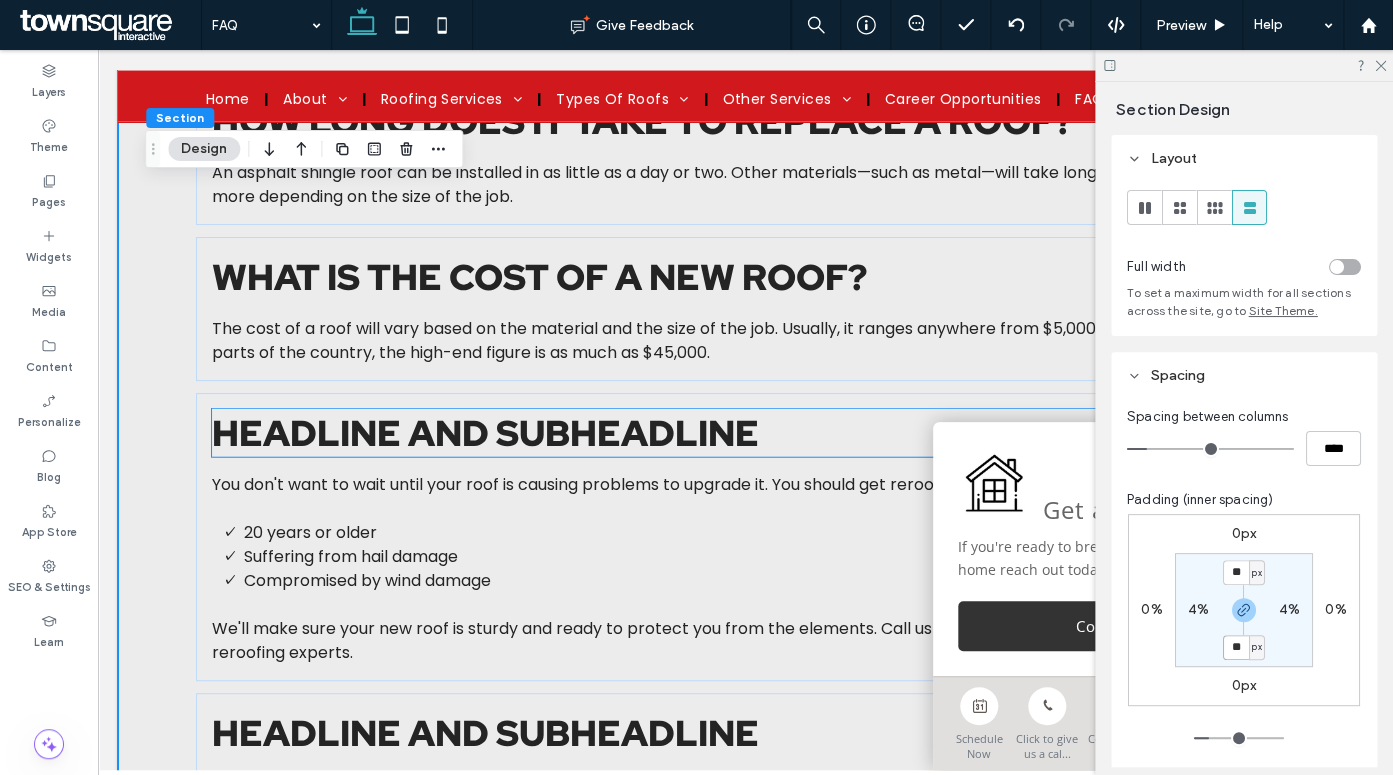 click on "Headline and subheadline" at bounding box center (485, 433) 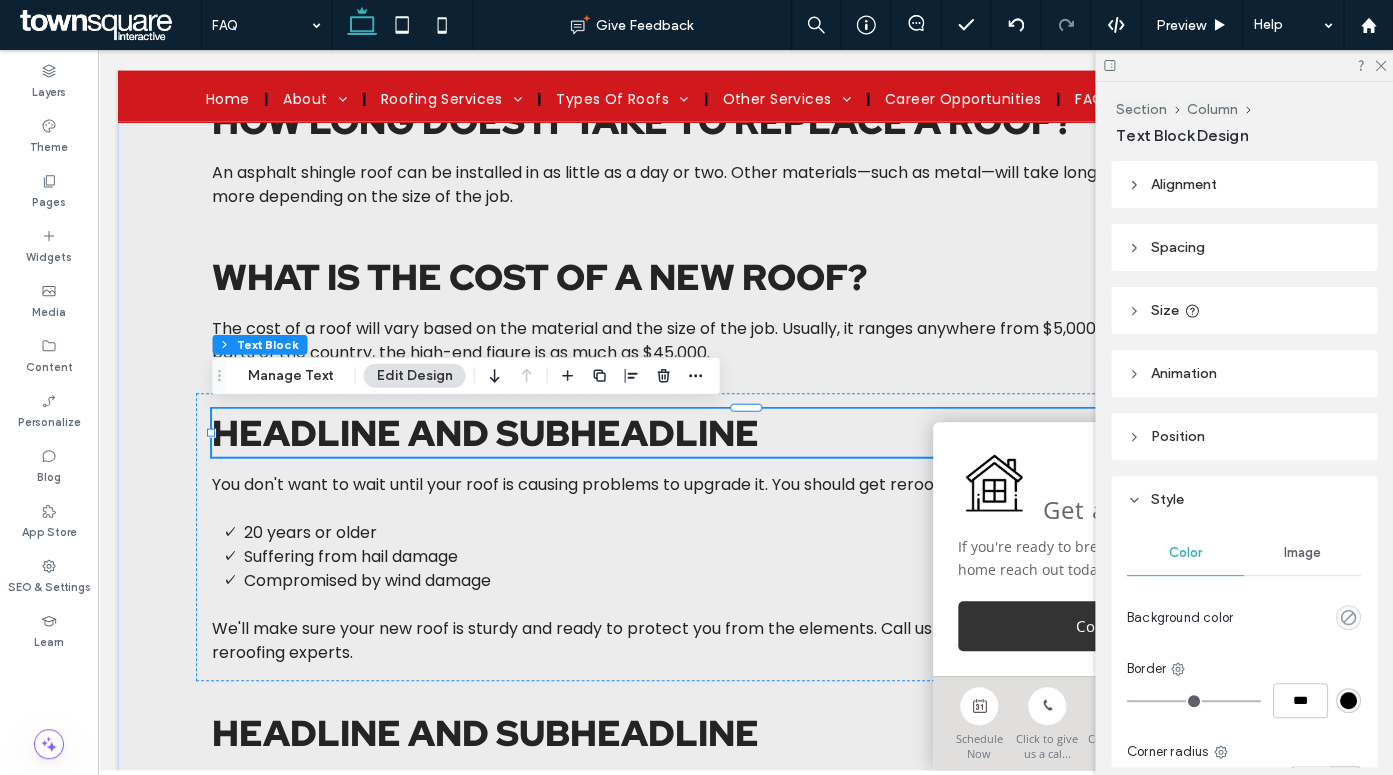click on "Headline and subheadline" at bounding box center [485, 433] 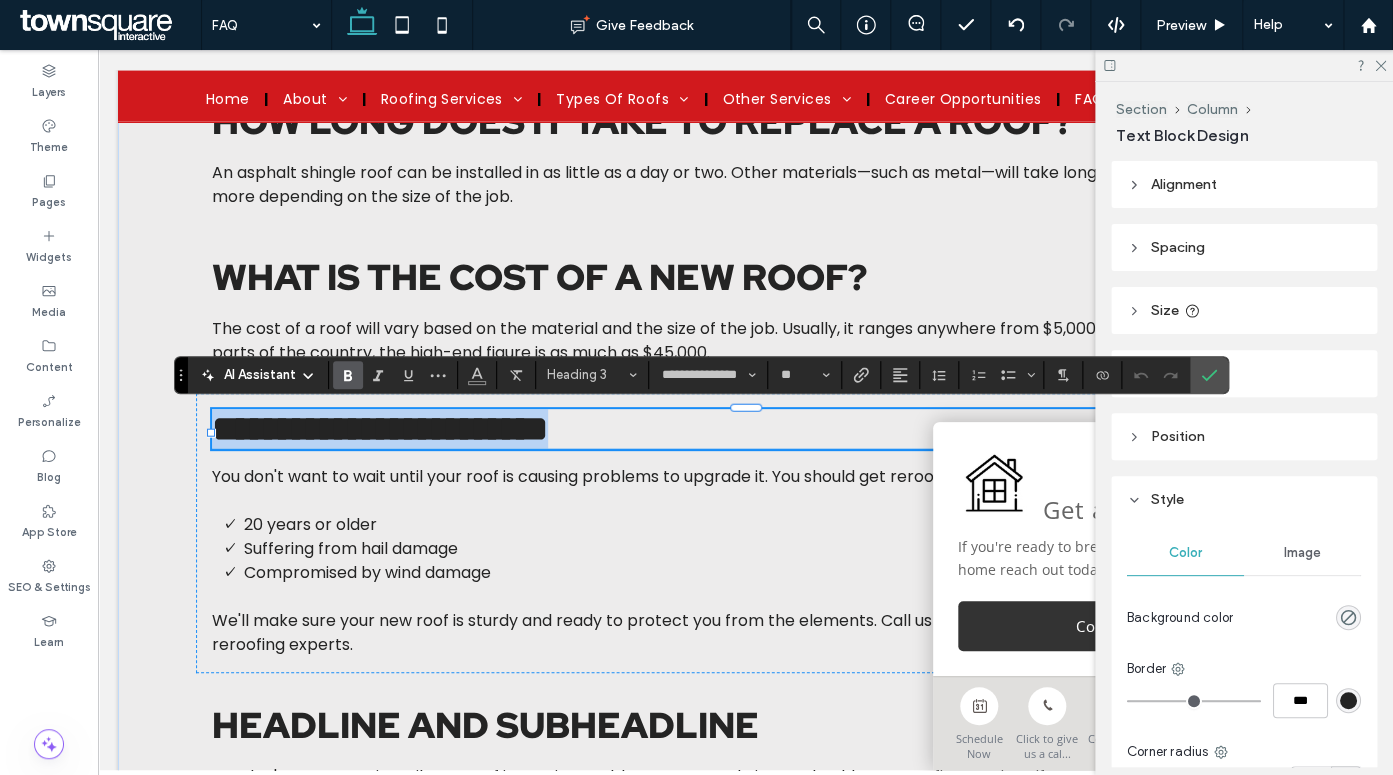 type 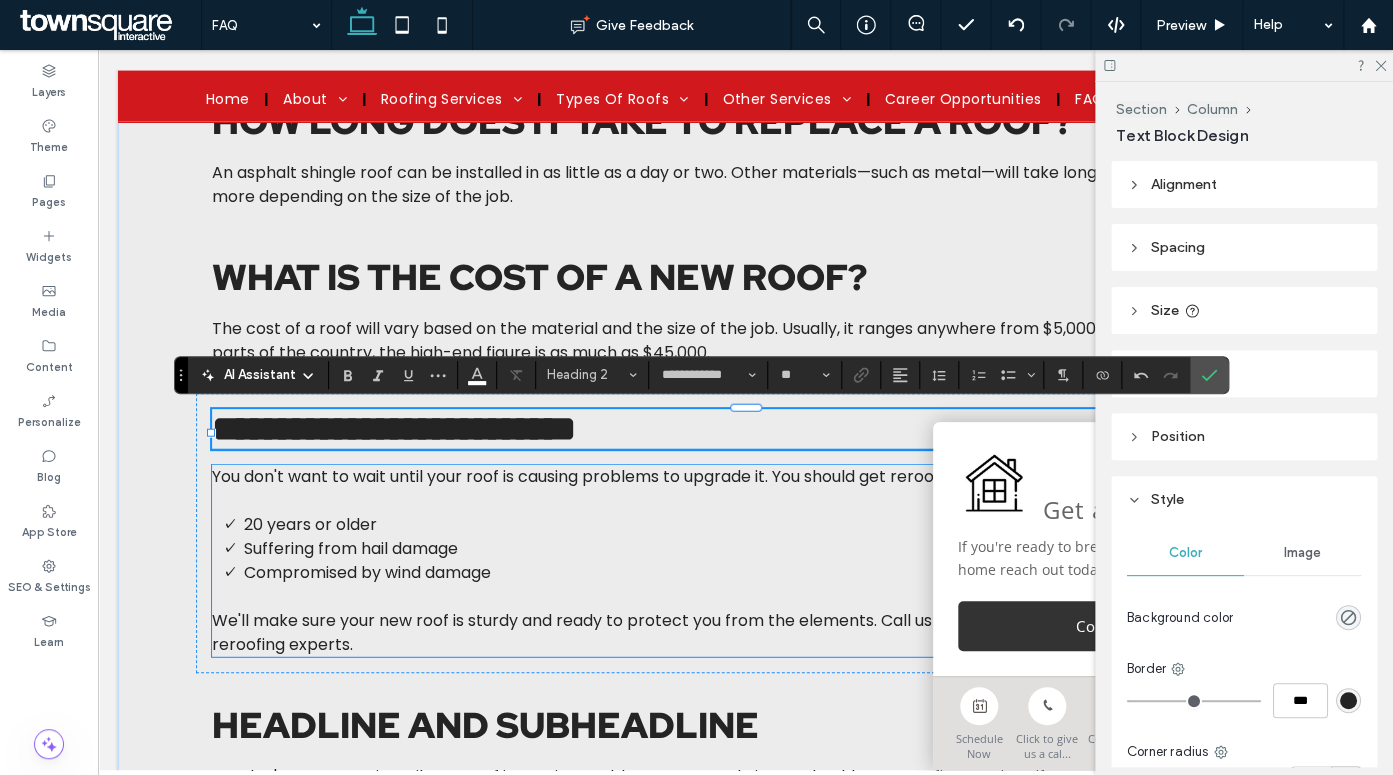 click on "Suffering from hail damage" at bounding box center (762, 549) 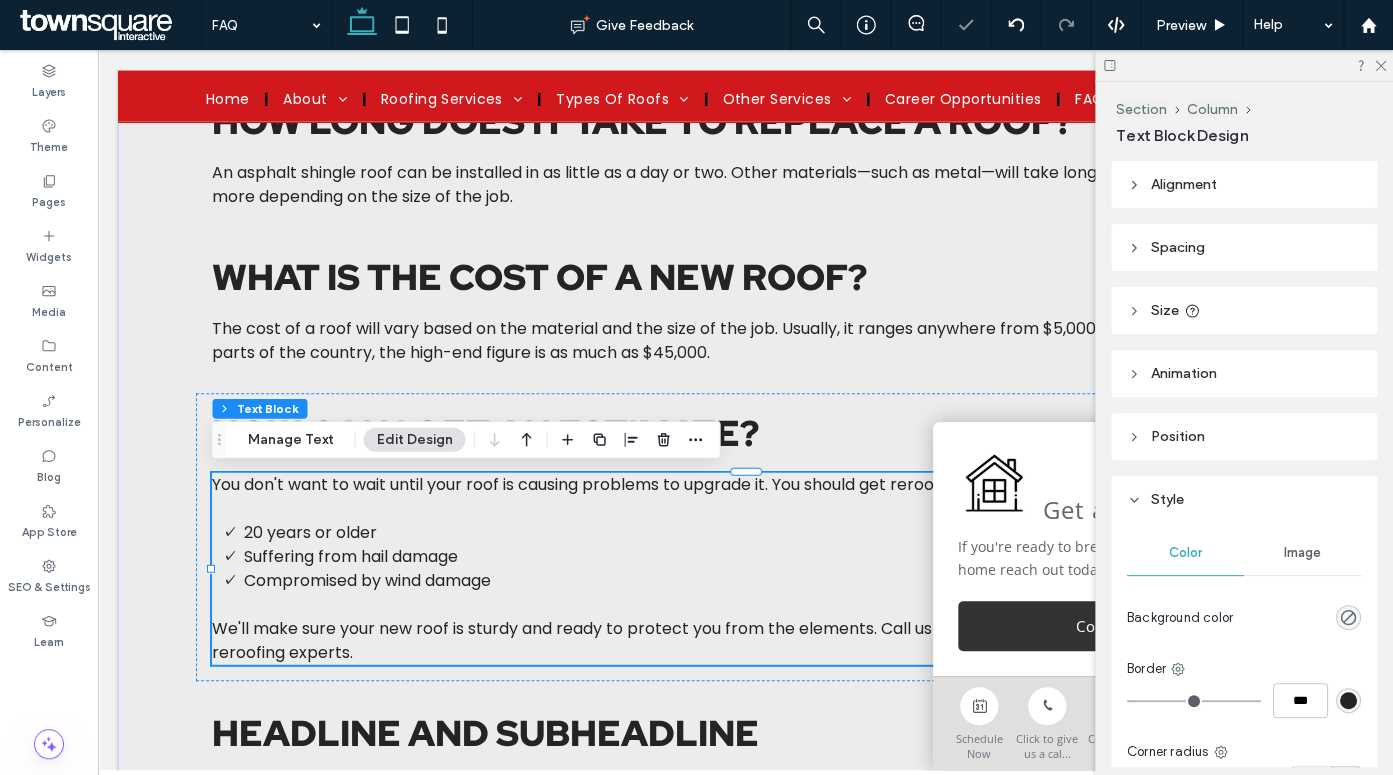 click on "Suffering from hail damage" at bounding box center [762, 557] 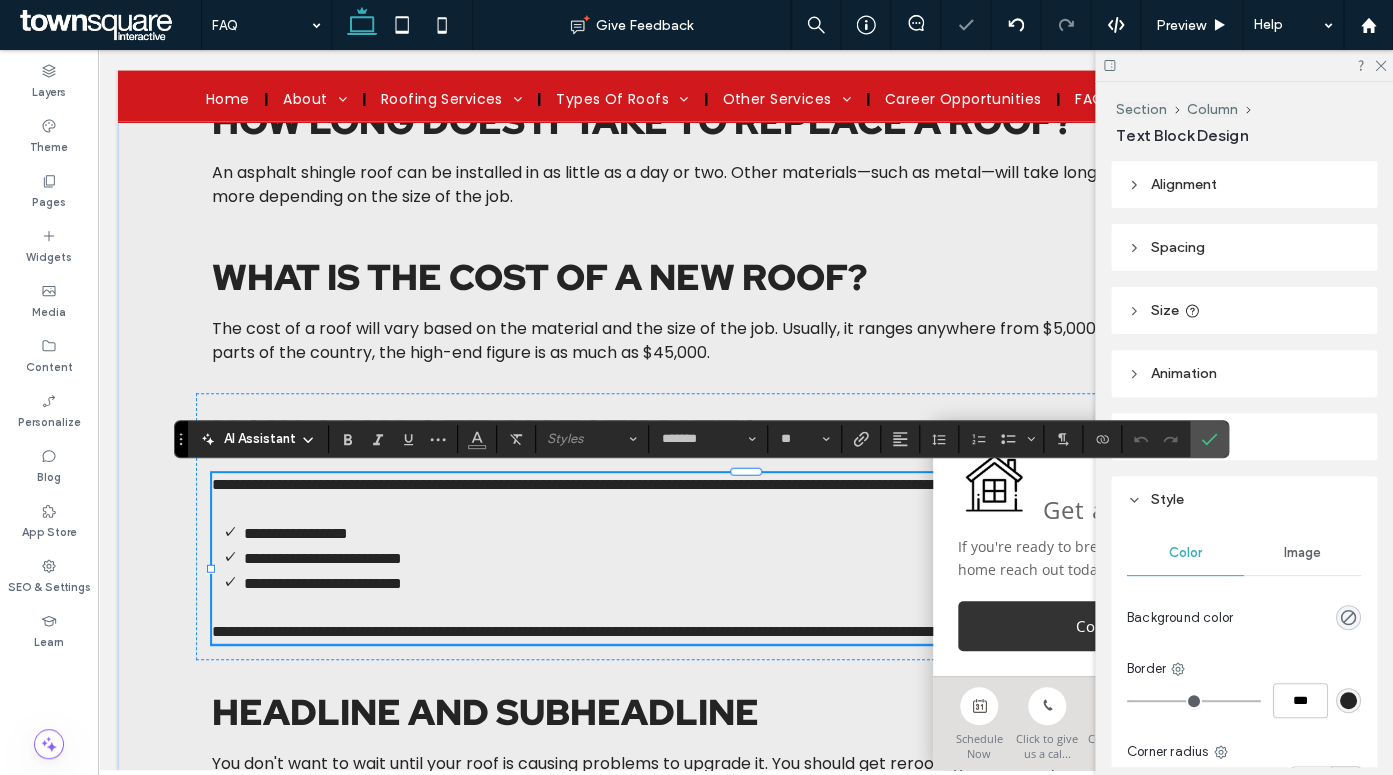 type 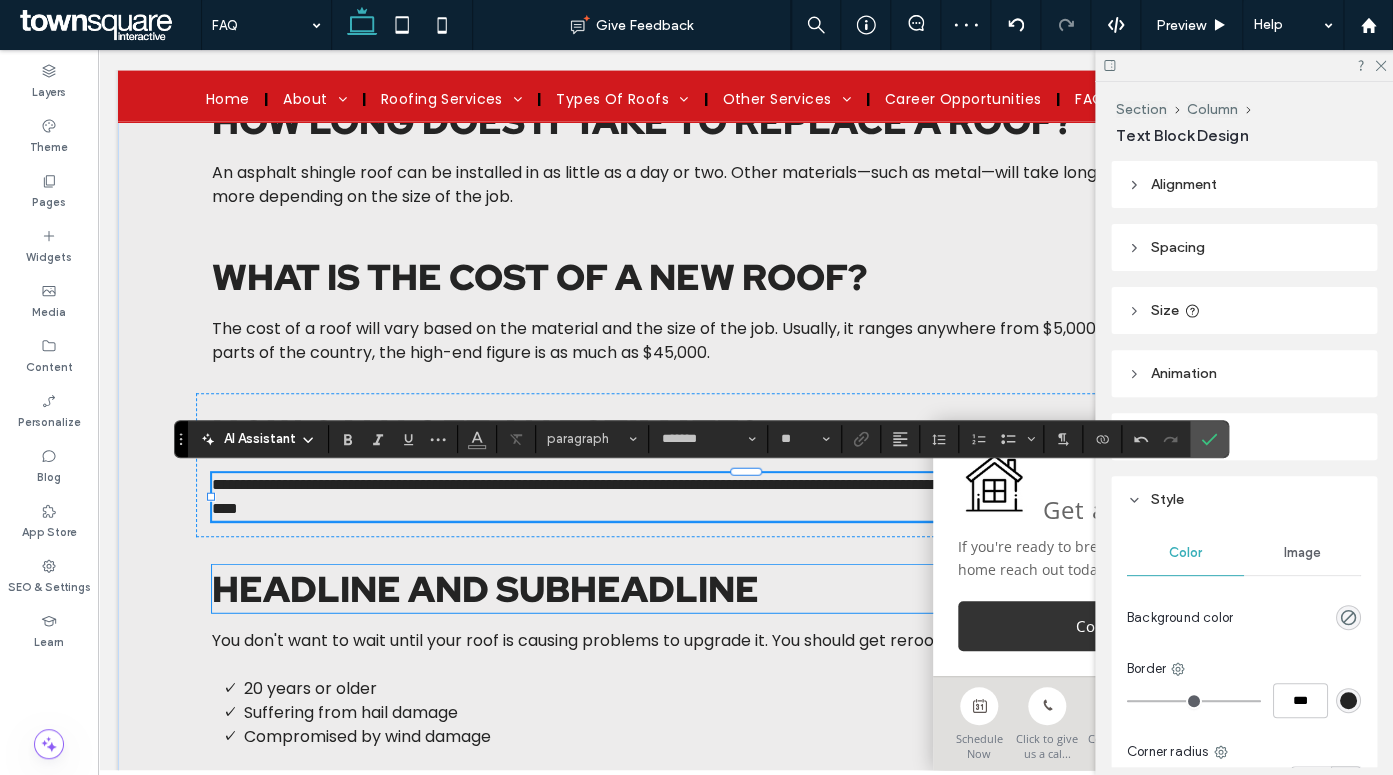 click on "Headline and subheadline" at bounding box center [485, 589] 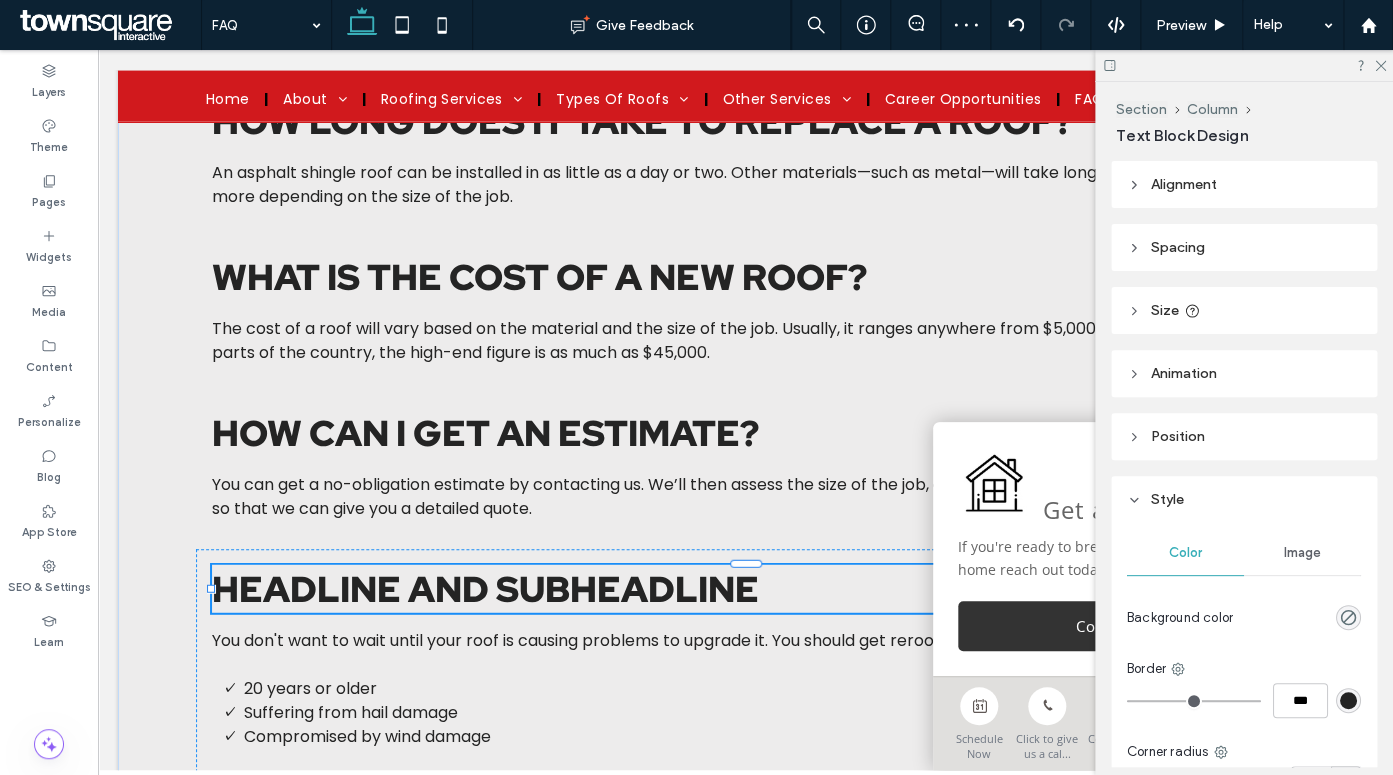 click on "Headline and subheadline" at bounding box center [485, 589] 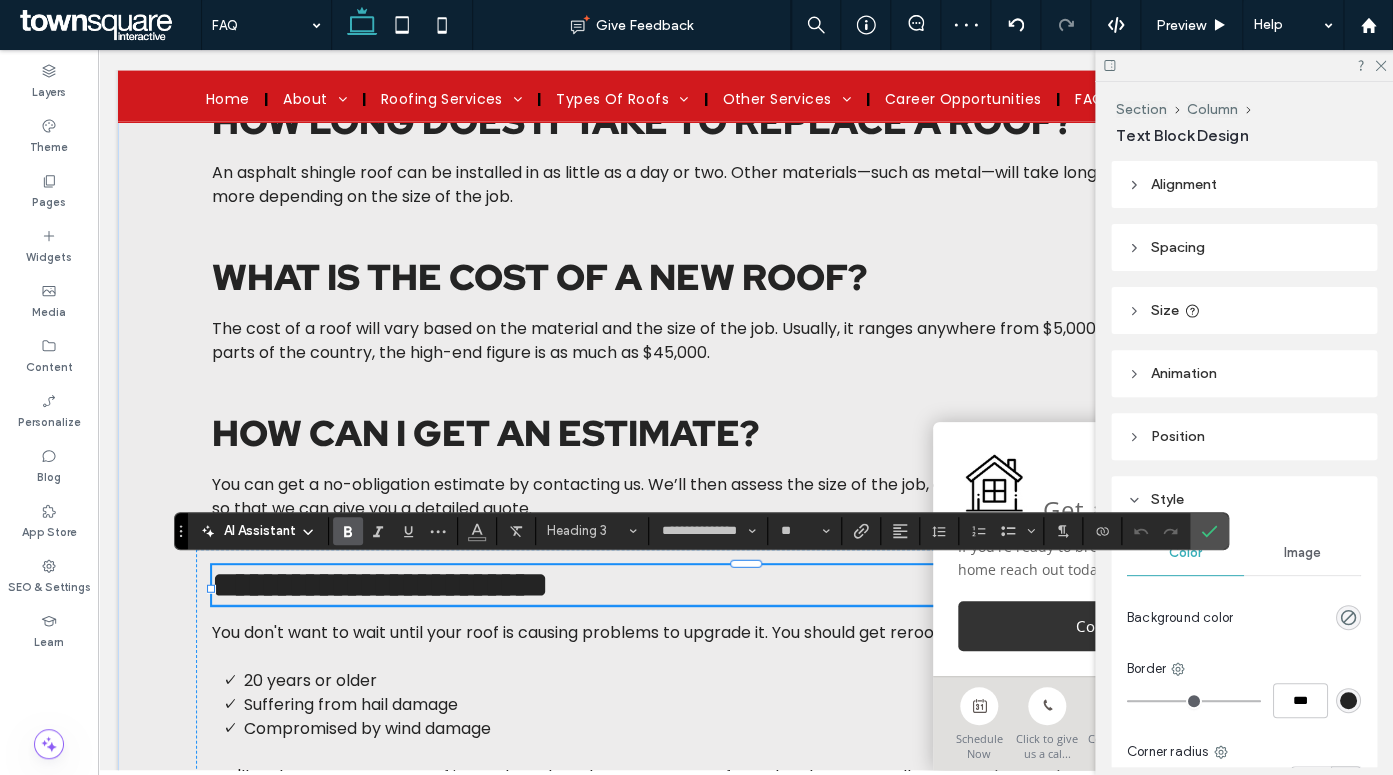 type 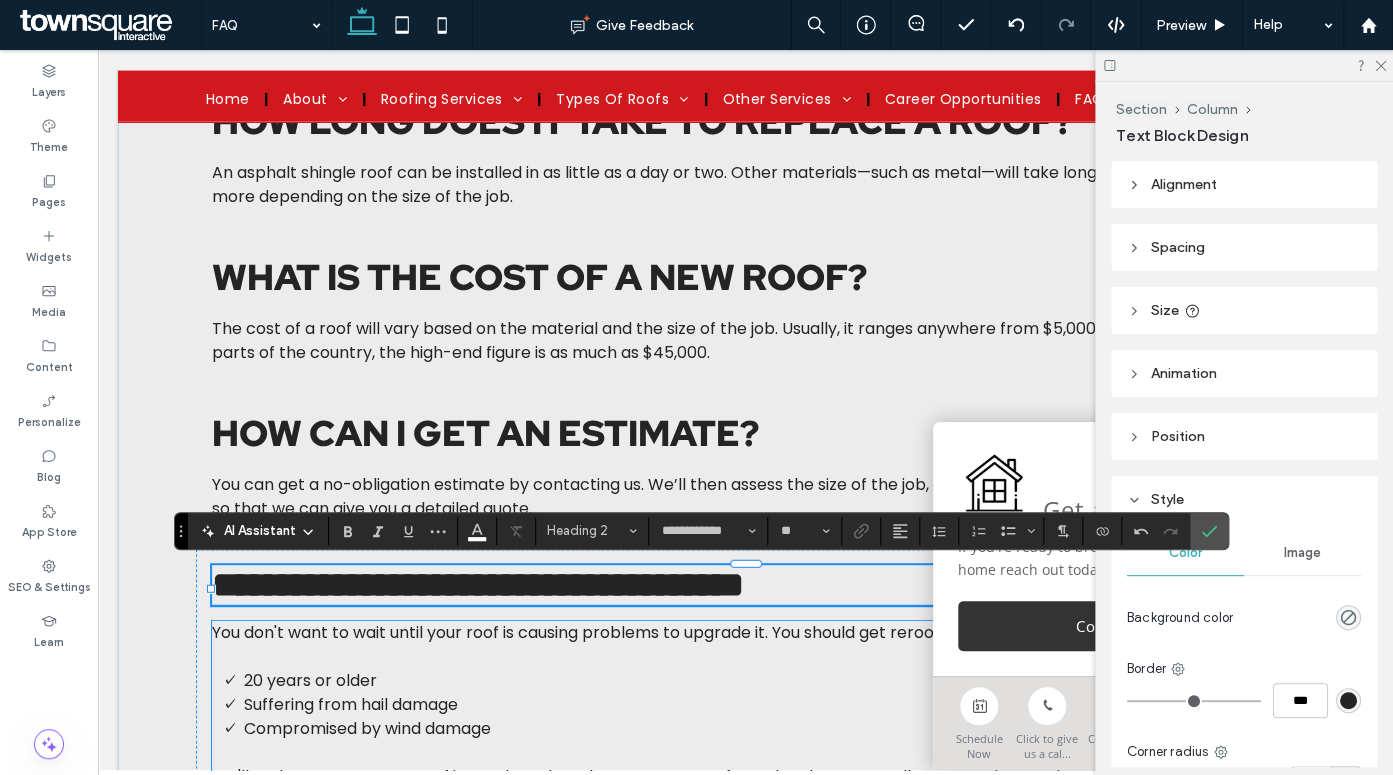 click on "**********" at bounding box center (746, 689) 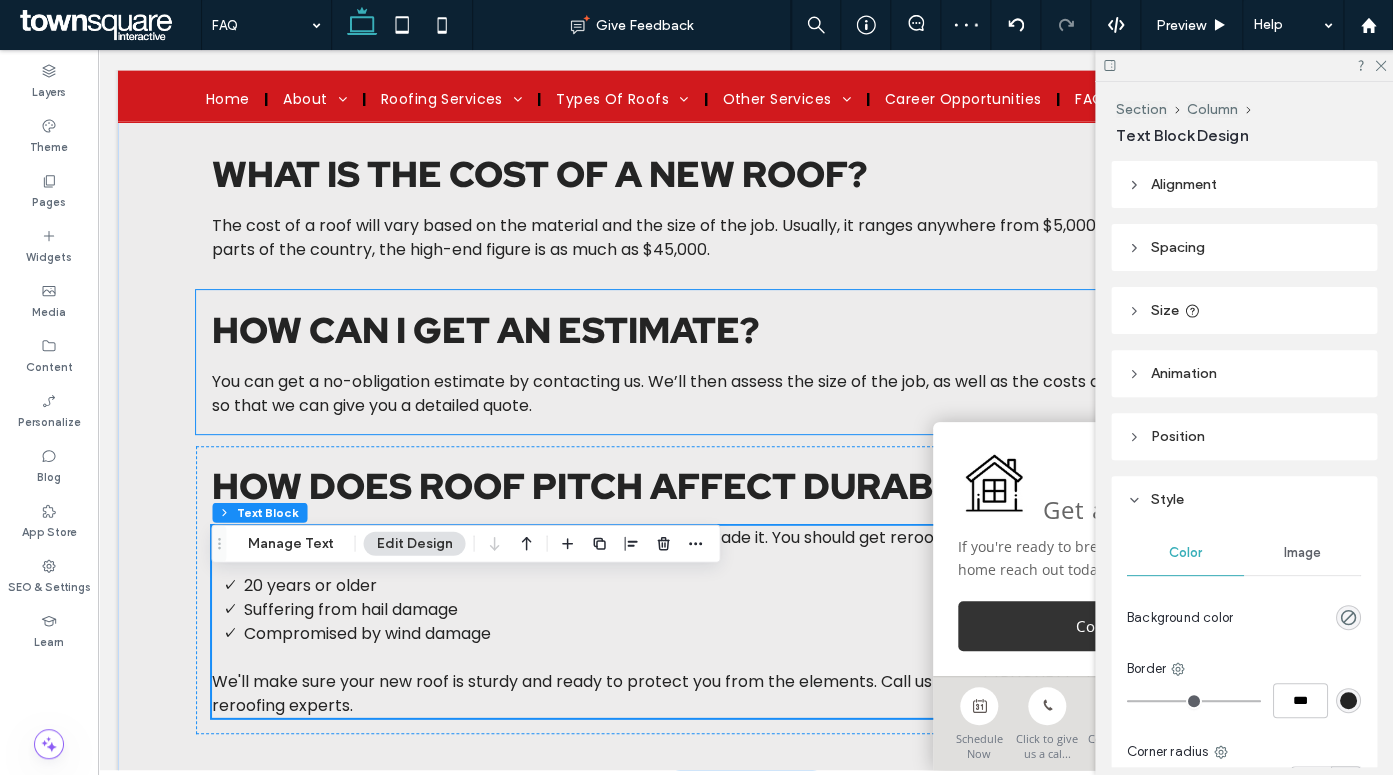 scroll, scrollTop: 1728, scrollLeft: 0, axis: vertical 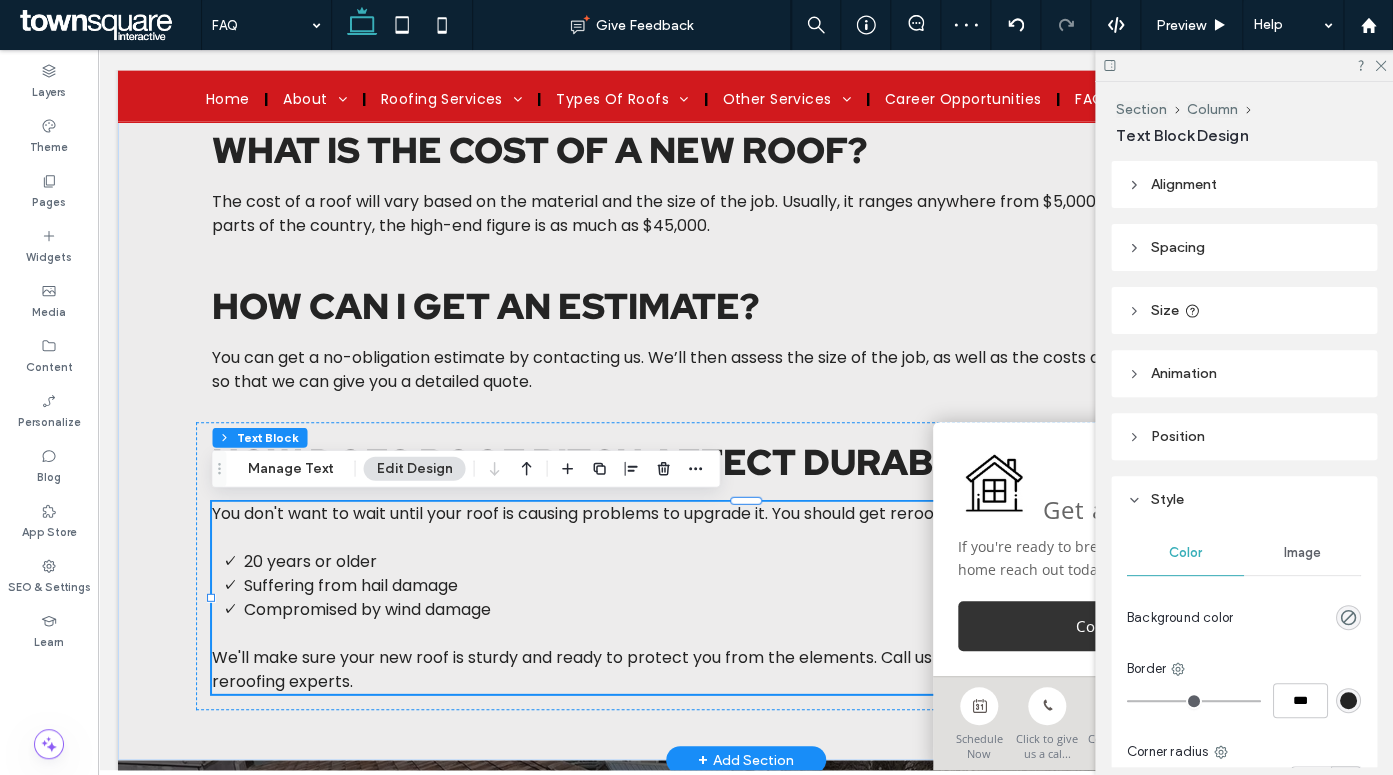 click on "20 years or older" at bounding box center (762, 562) 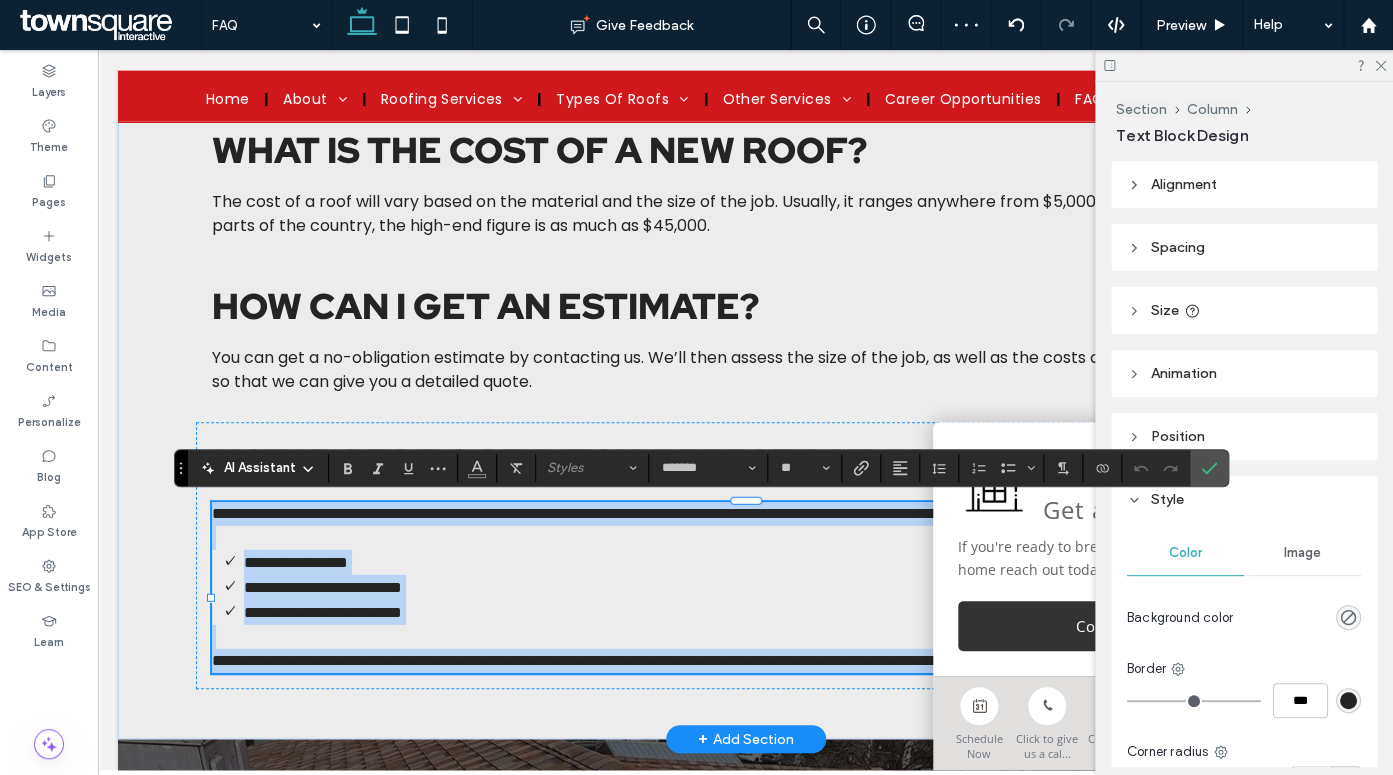 type 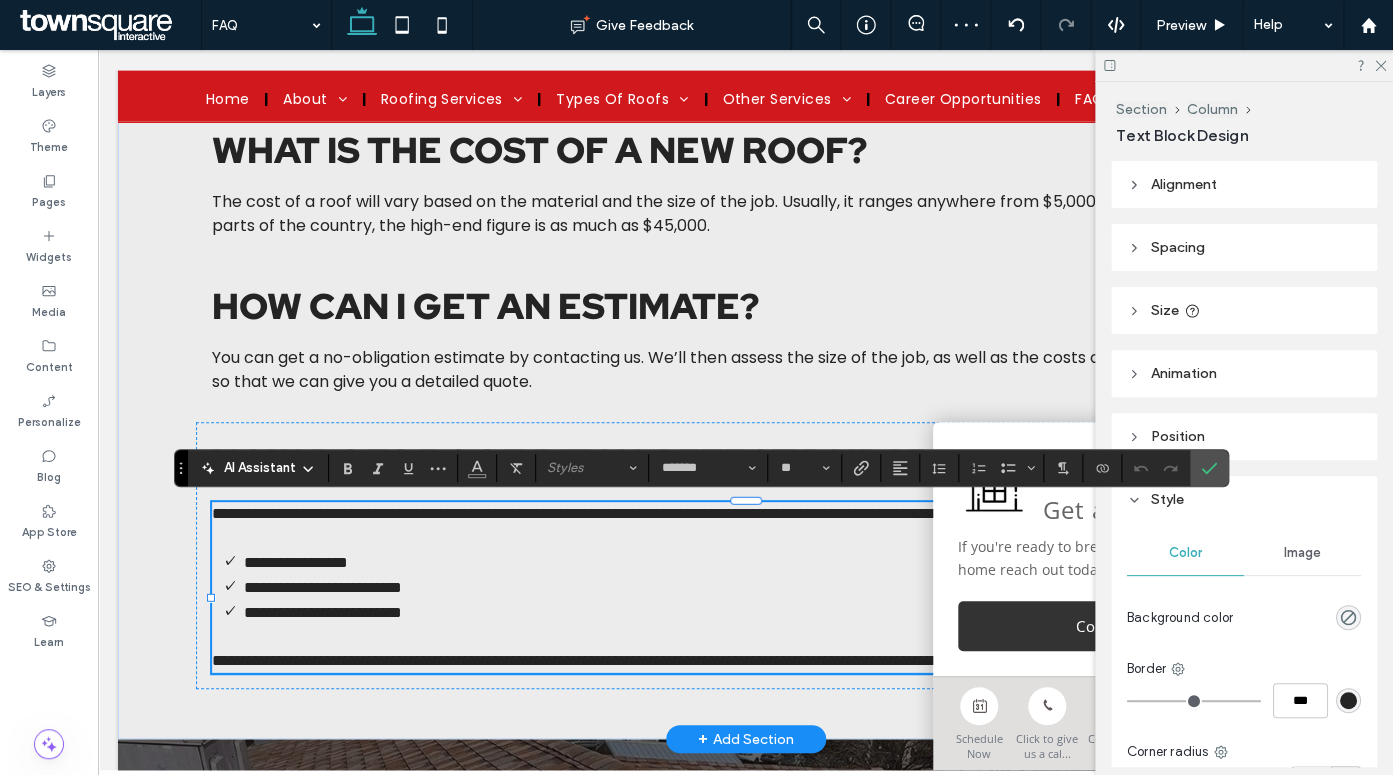 scroll, scrollTop: 24, scrollLeft: 0, axis: vertical 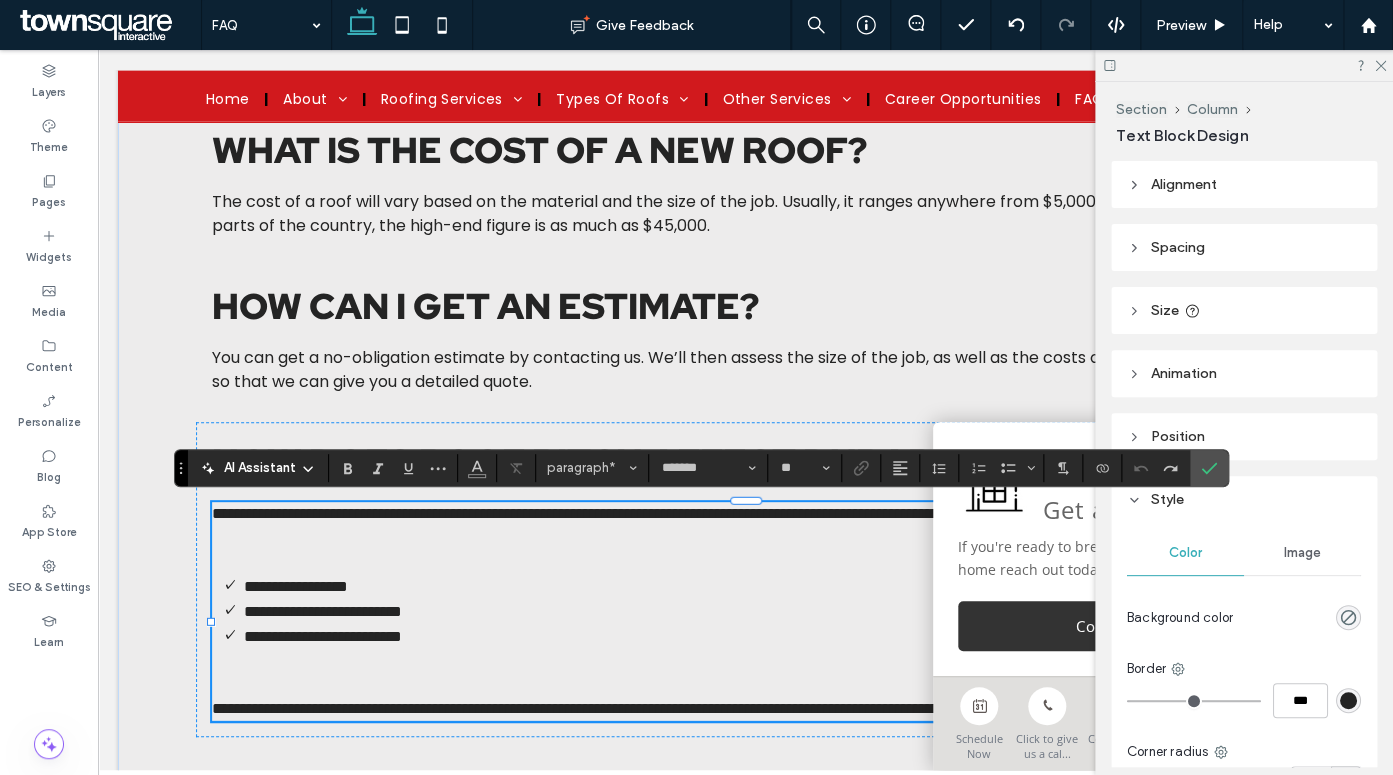click at bounding box center [211, 622] 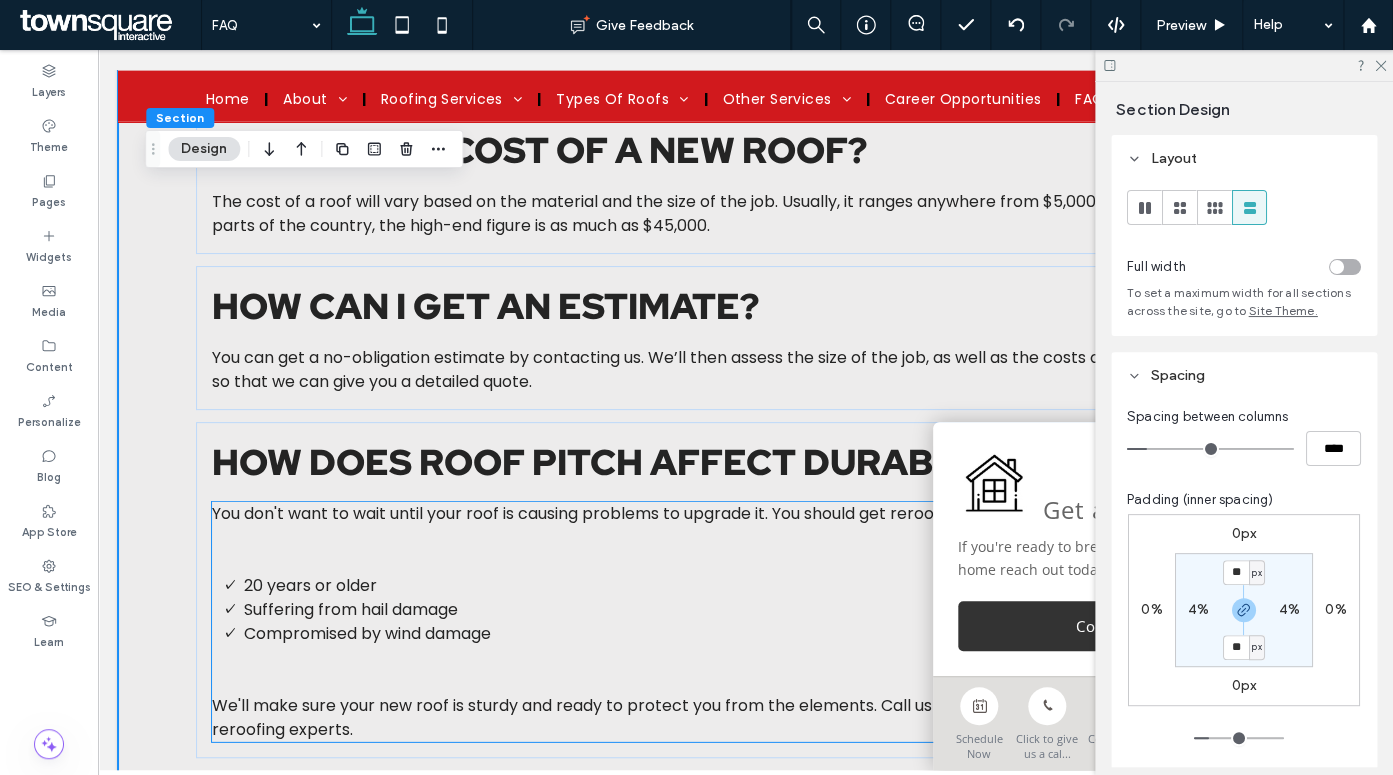 click on "You don't want to wait until your roof is causing problems to upgrade it. You should get reroofing services if your roof is:" at bounding box center [675, 513] 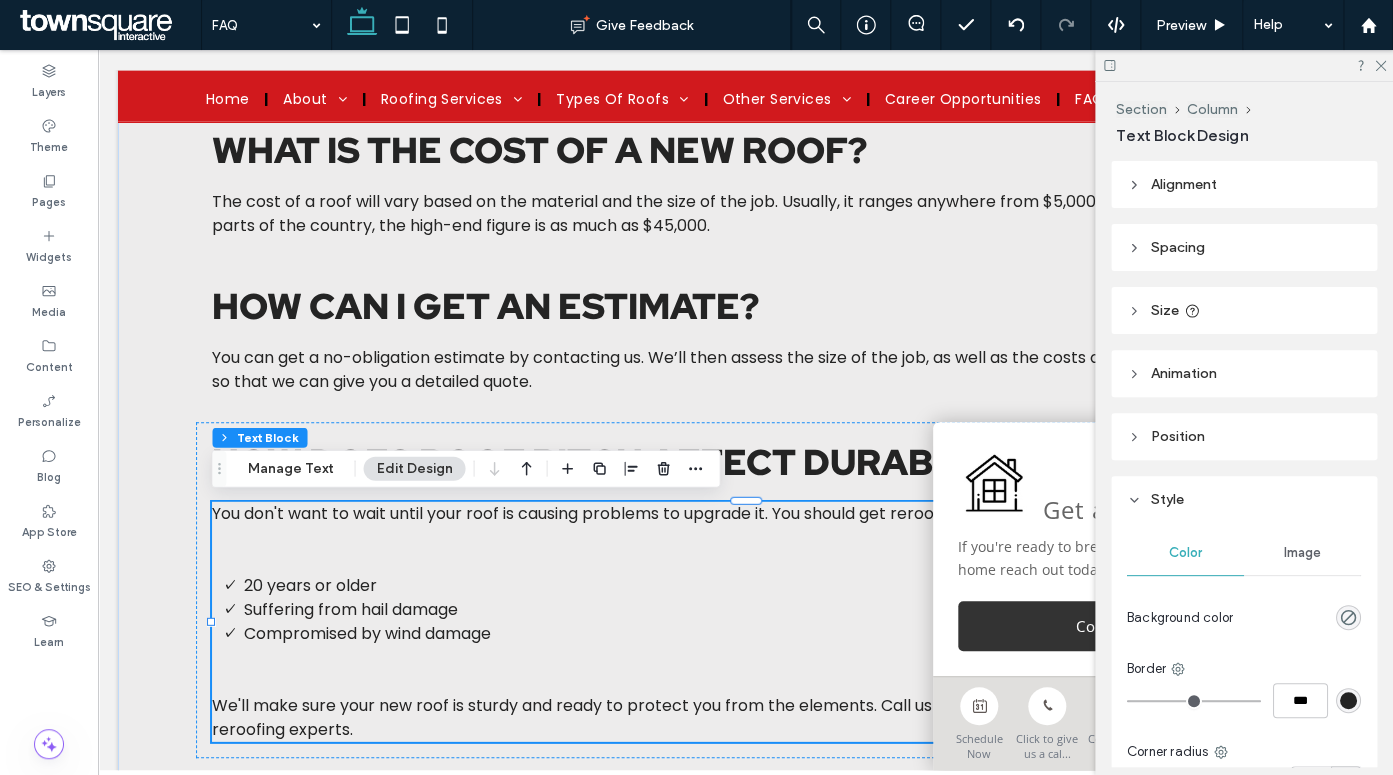 click on "You don't want to wait until your roof is causing problems to upgrade it. You should get reroofing services if your roof is:" at bounding box center [675, 513] 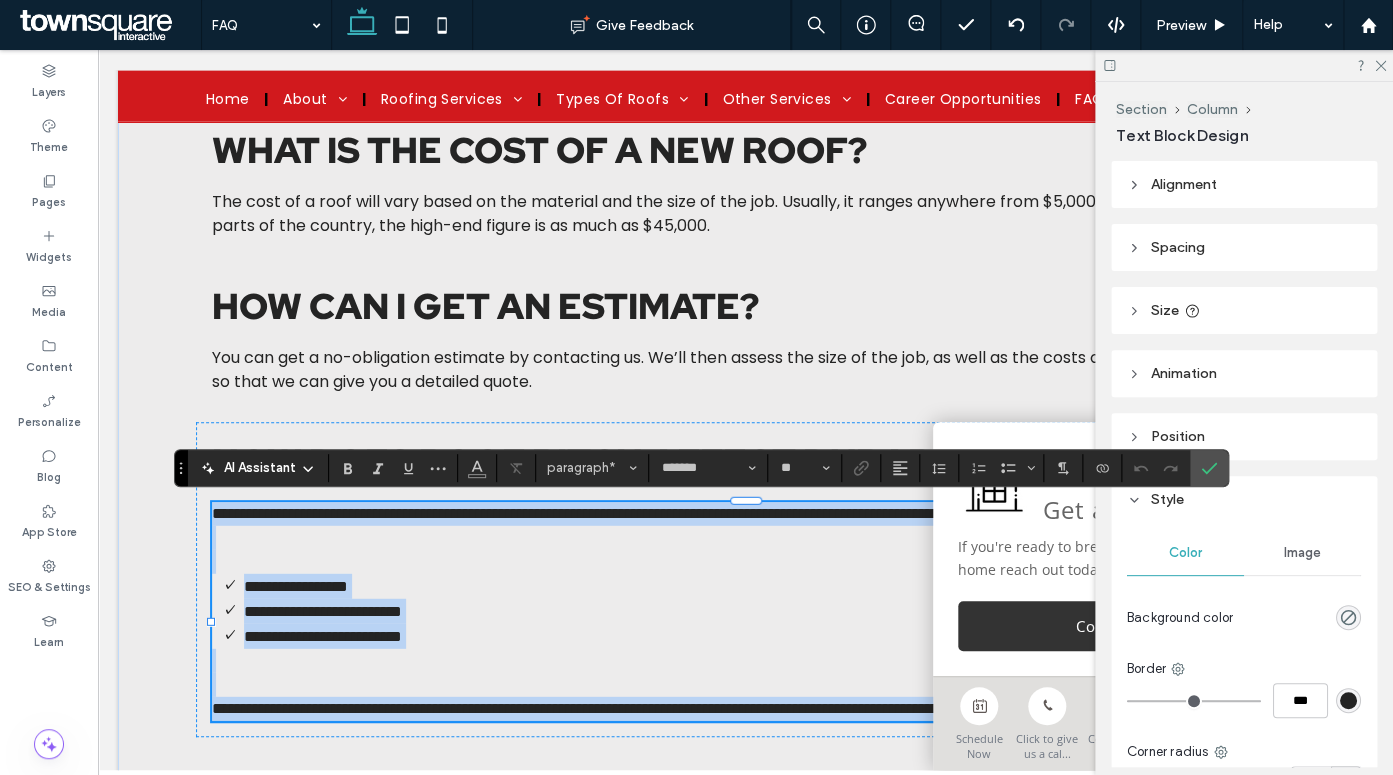 drag, startPoint x: 211, startPoint y: 513, endPoint x: 475, endPoint y: 729, distance: 341.1041 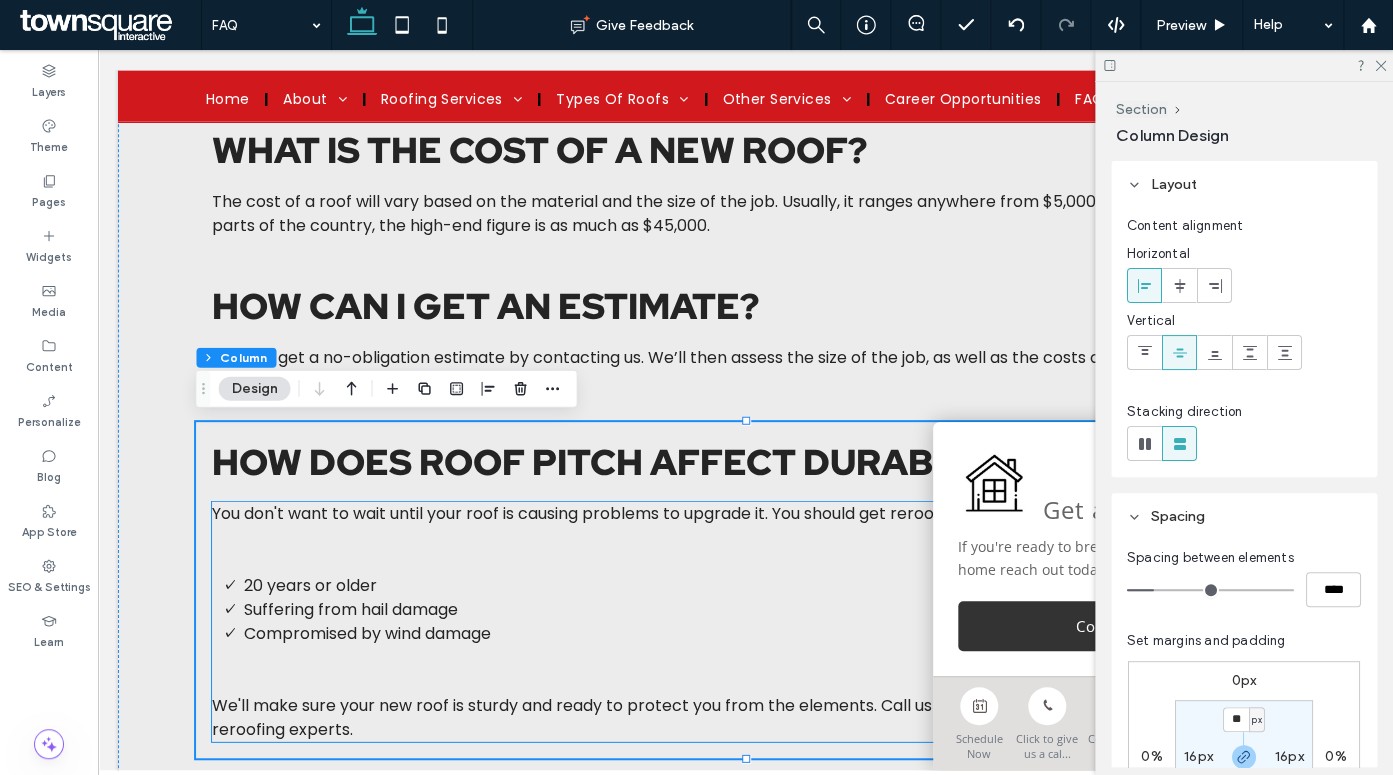 click at bounding box center (746, 658) 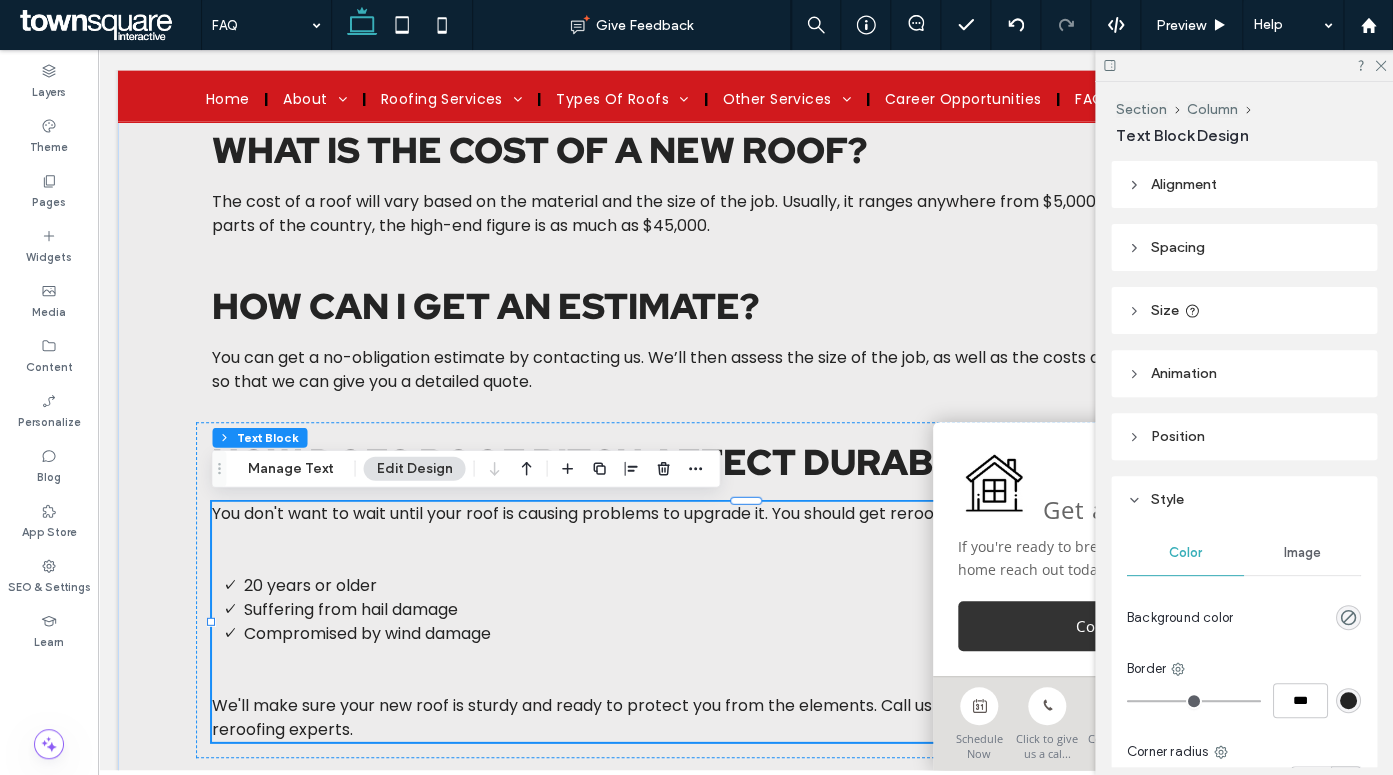 click at bounding box center (746, 562) 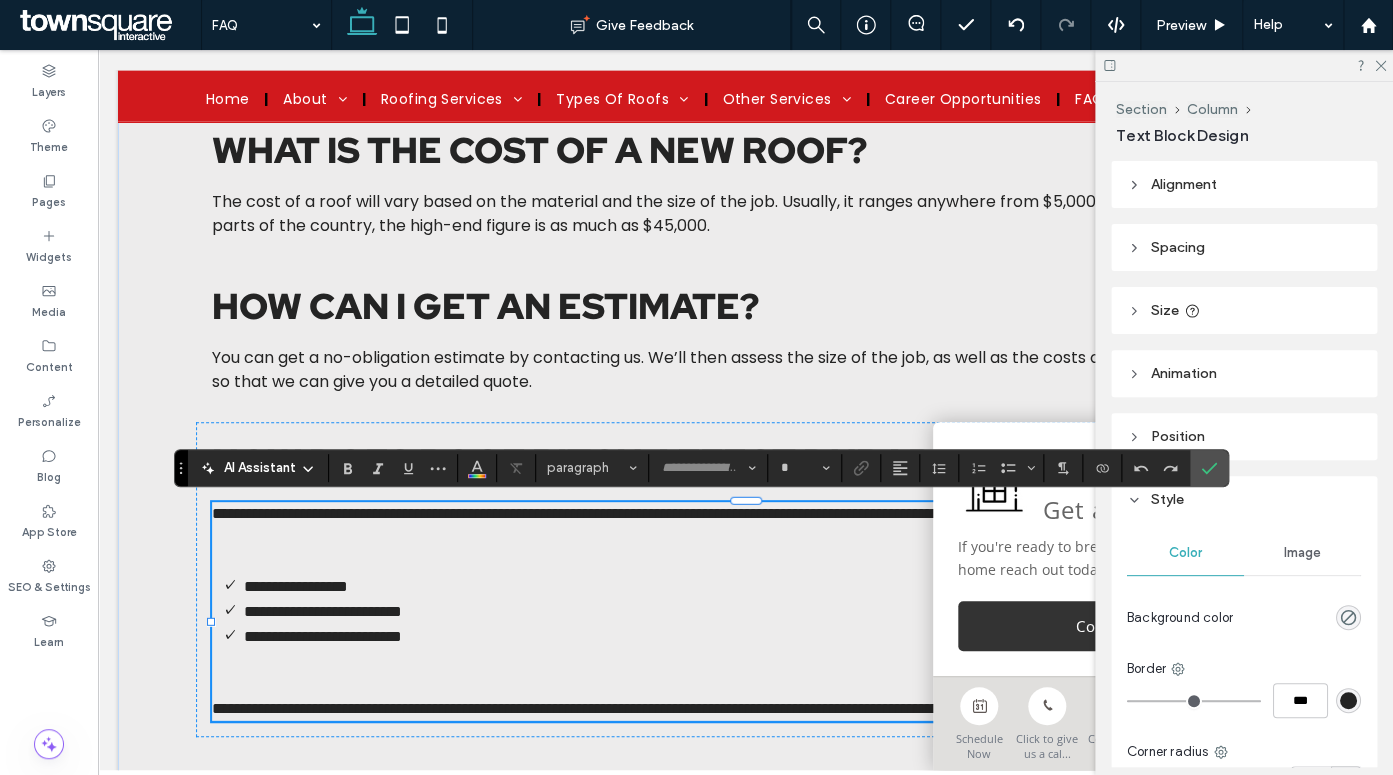 type on "*******" 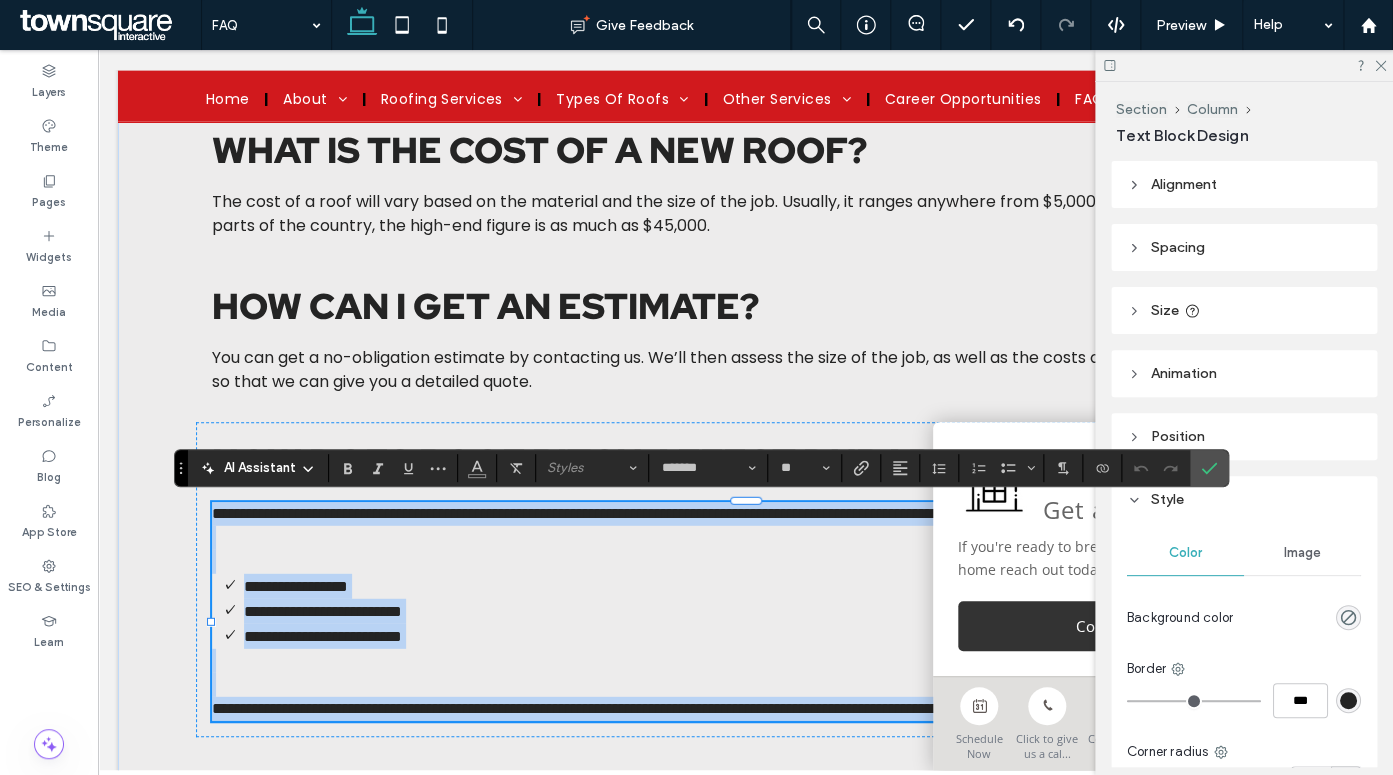 type 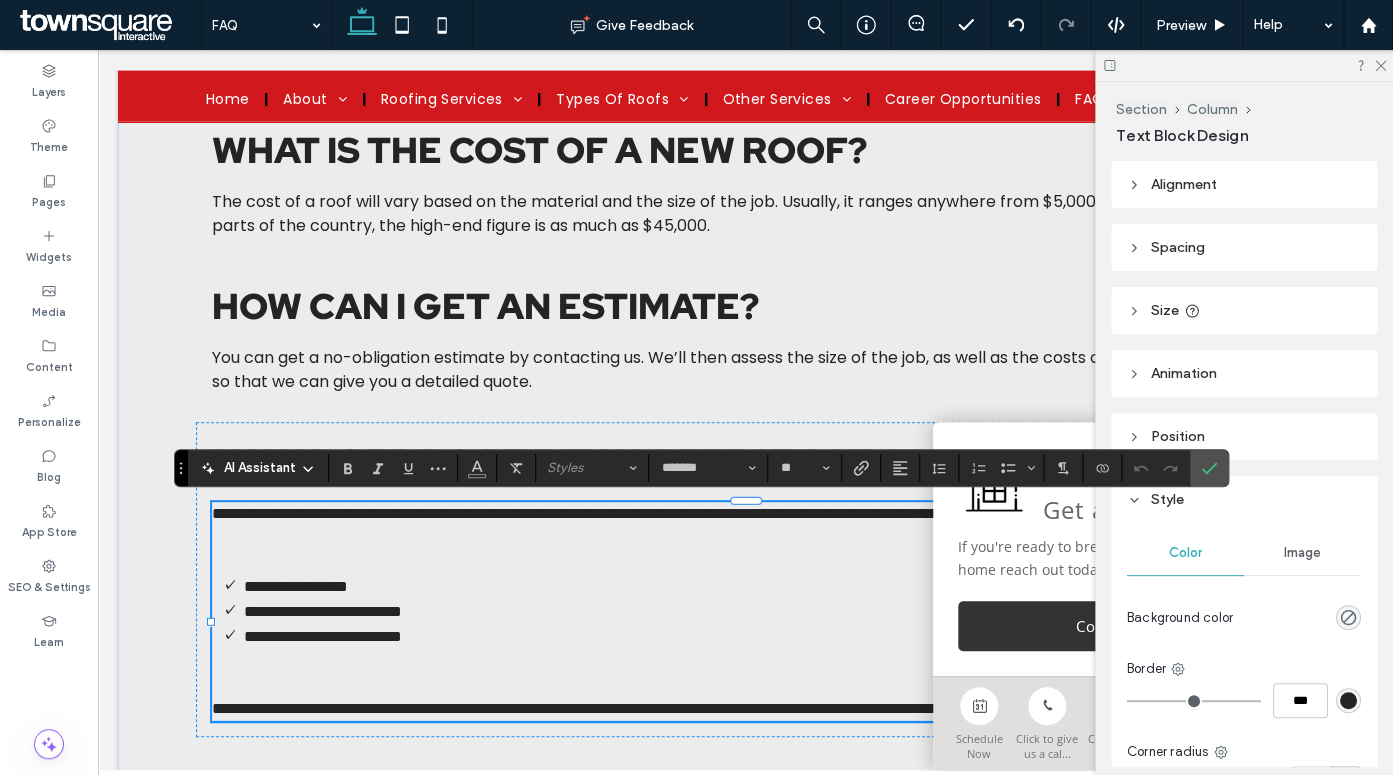scroll, scrollTop: 24, scrollLeft: 0, axis: vertical 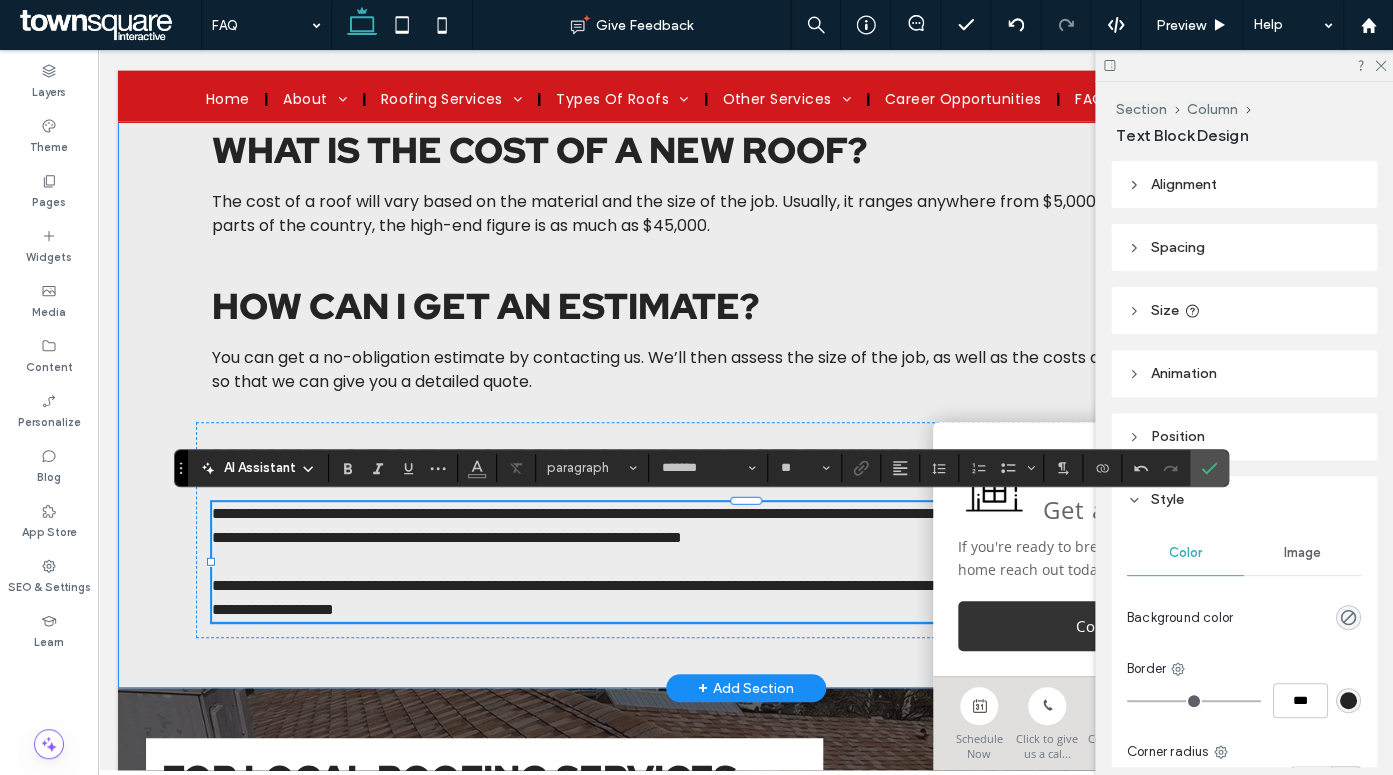 click on "**********" at bounding box center (746, 296) 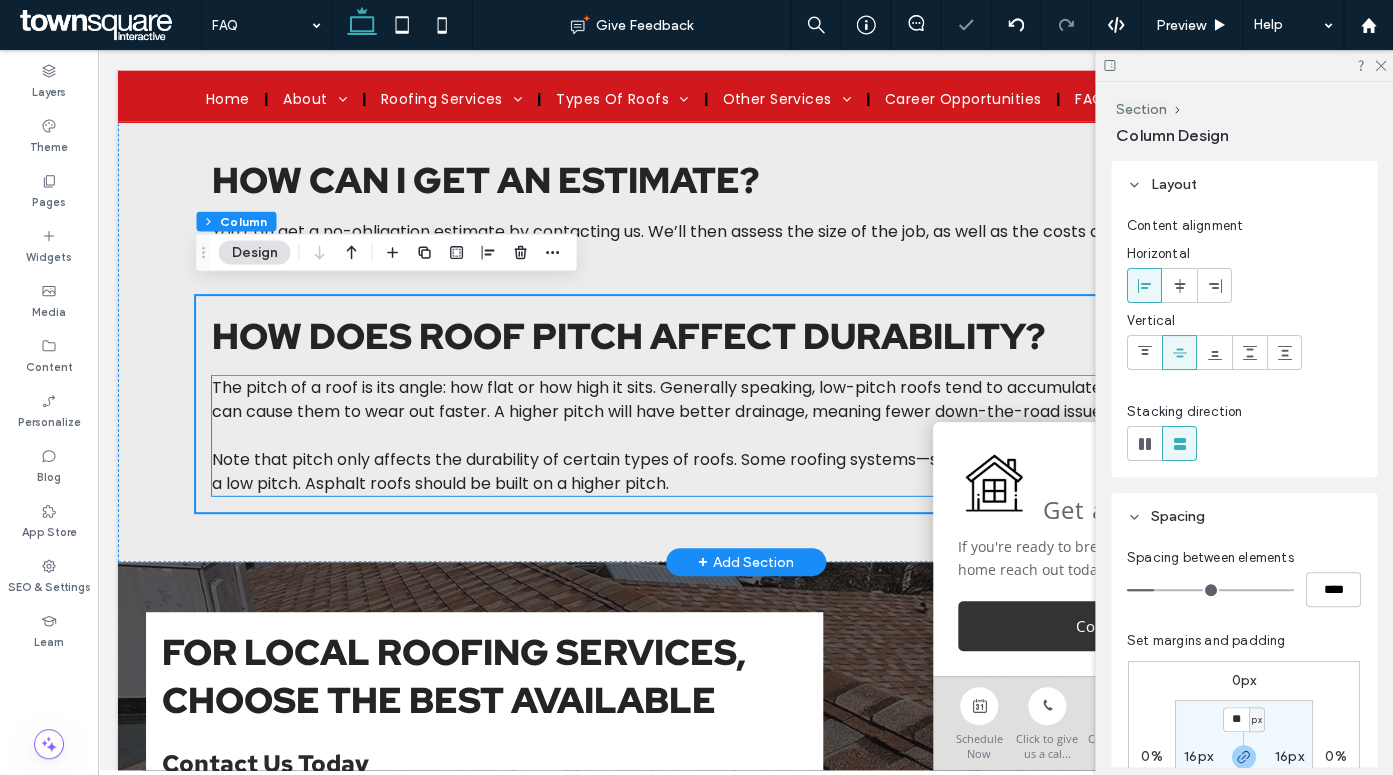 scroll, scrollTop: 1868, scrollLeft: 0, axis: vertical 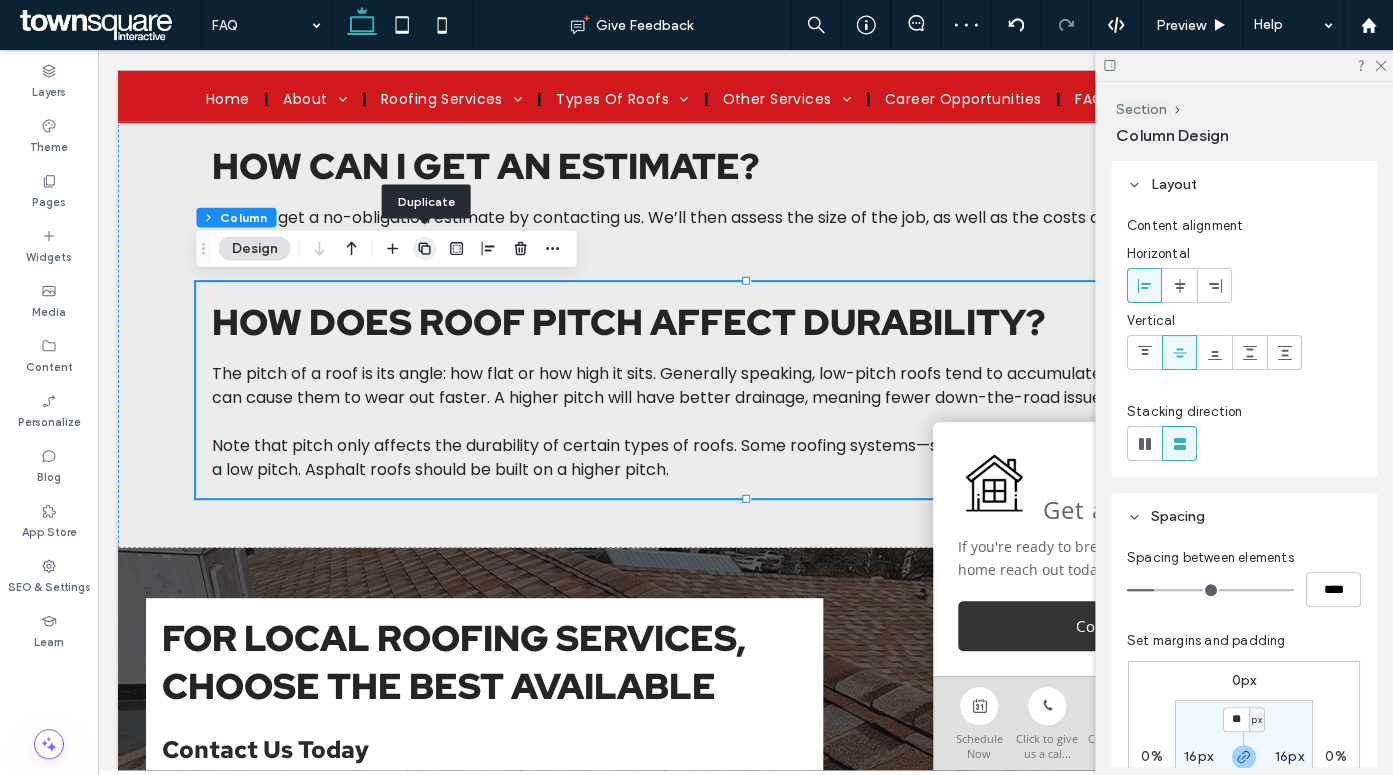 click 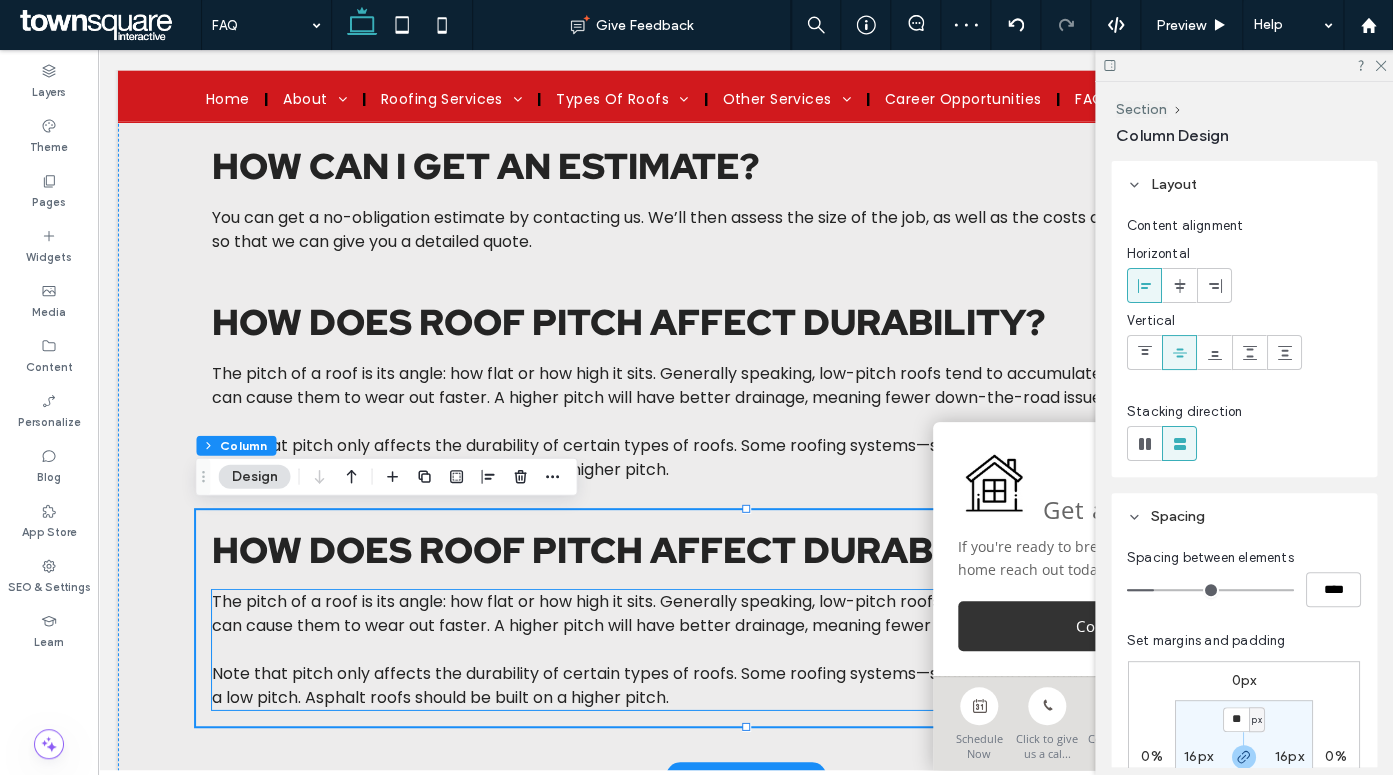 click at bounding box center [746, 650] 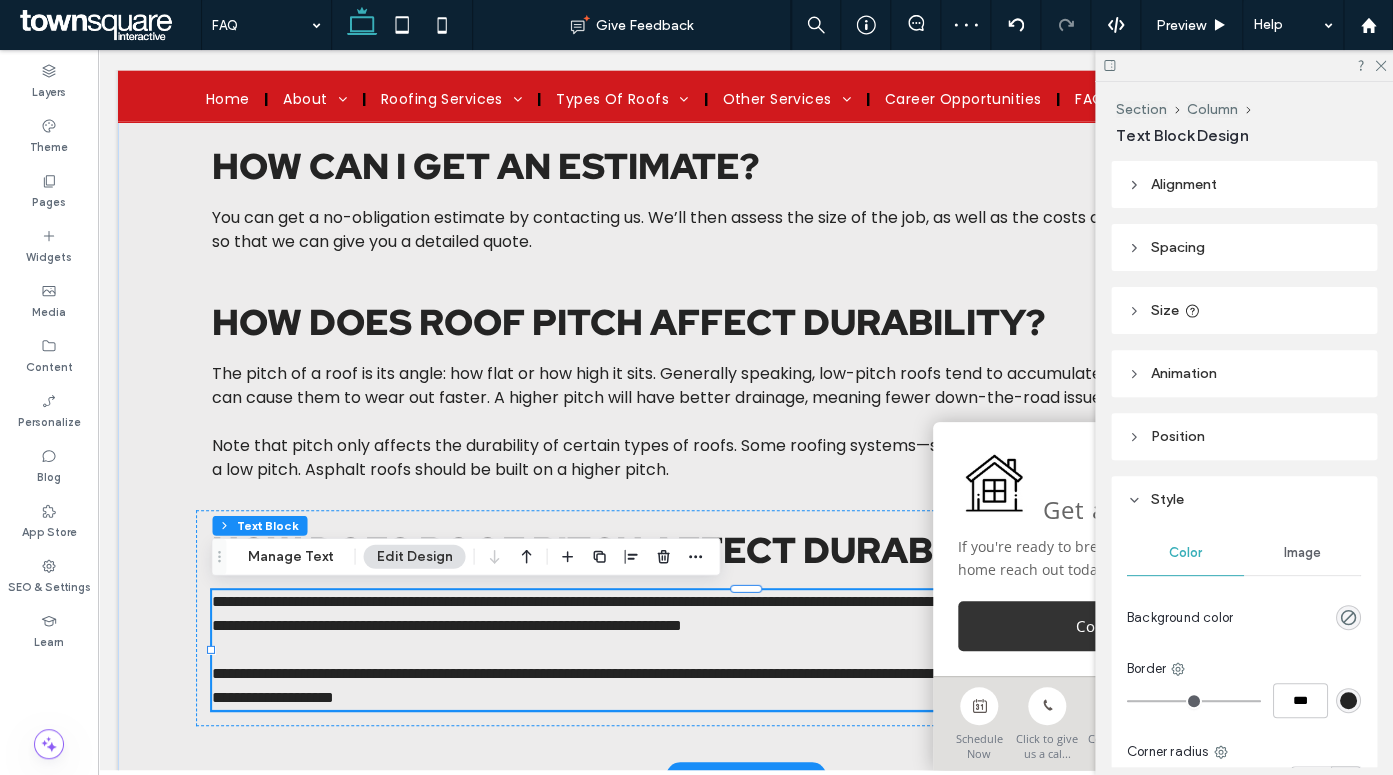click on "How does roof pitch affect durability?" at bounding box center (628, 550) 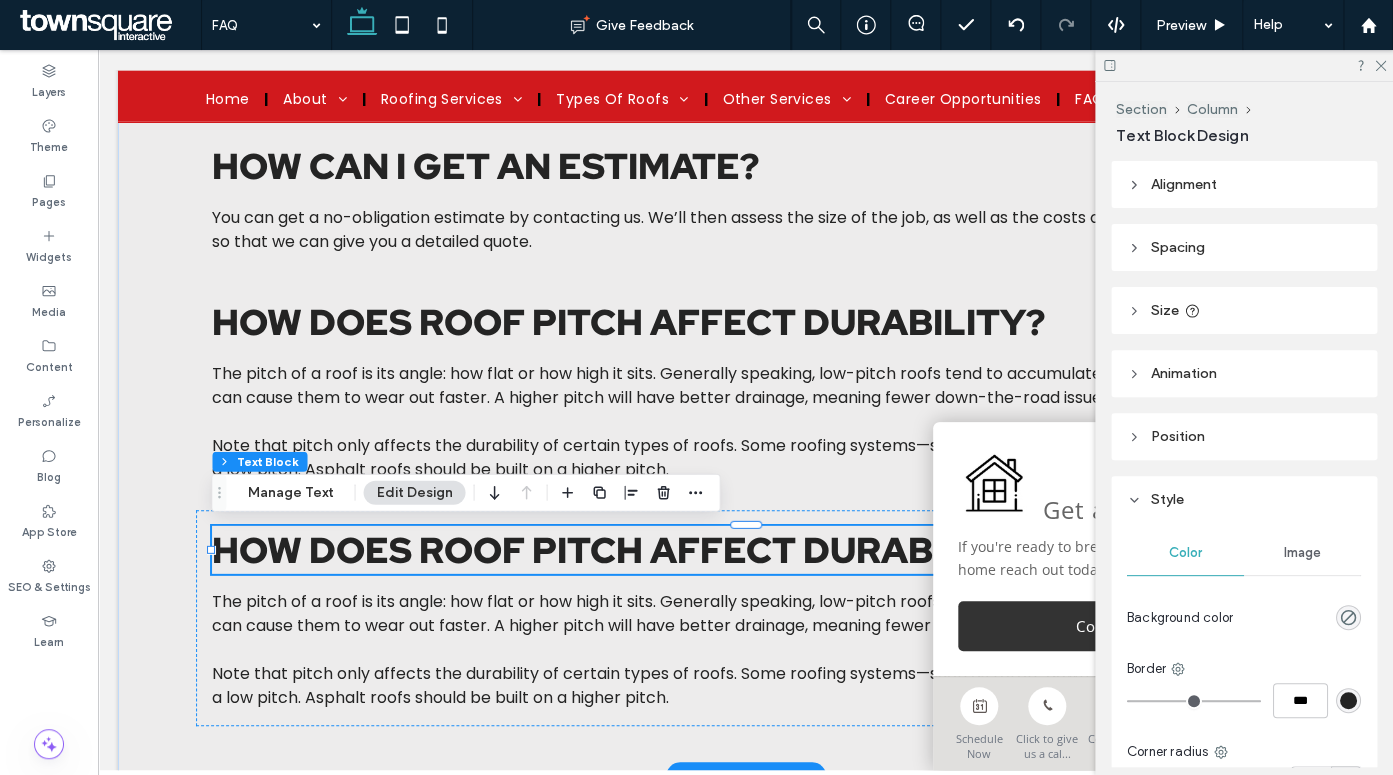 click on "How does roof pitch affect durability?" at bounding box center [628, 550] 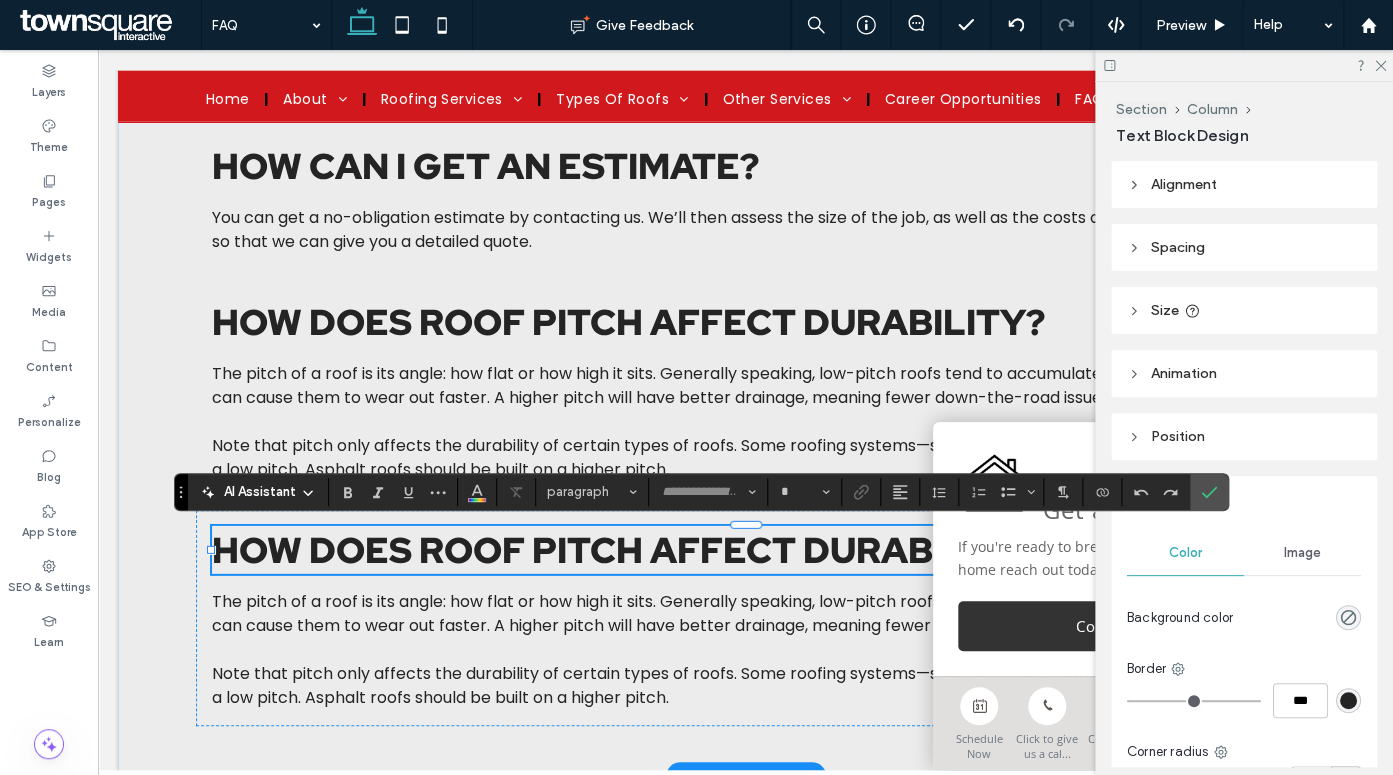 type on "**********" 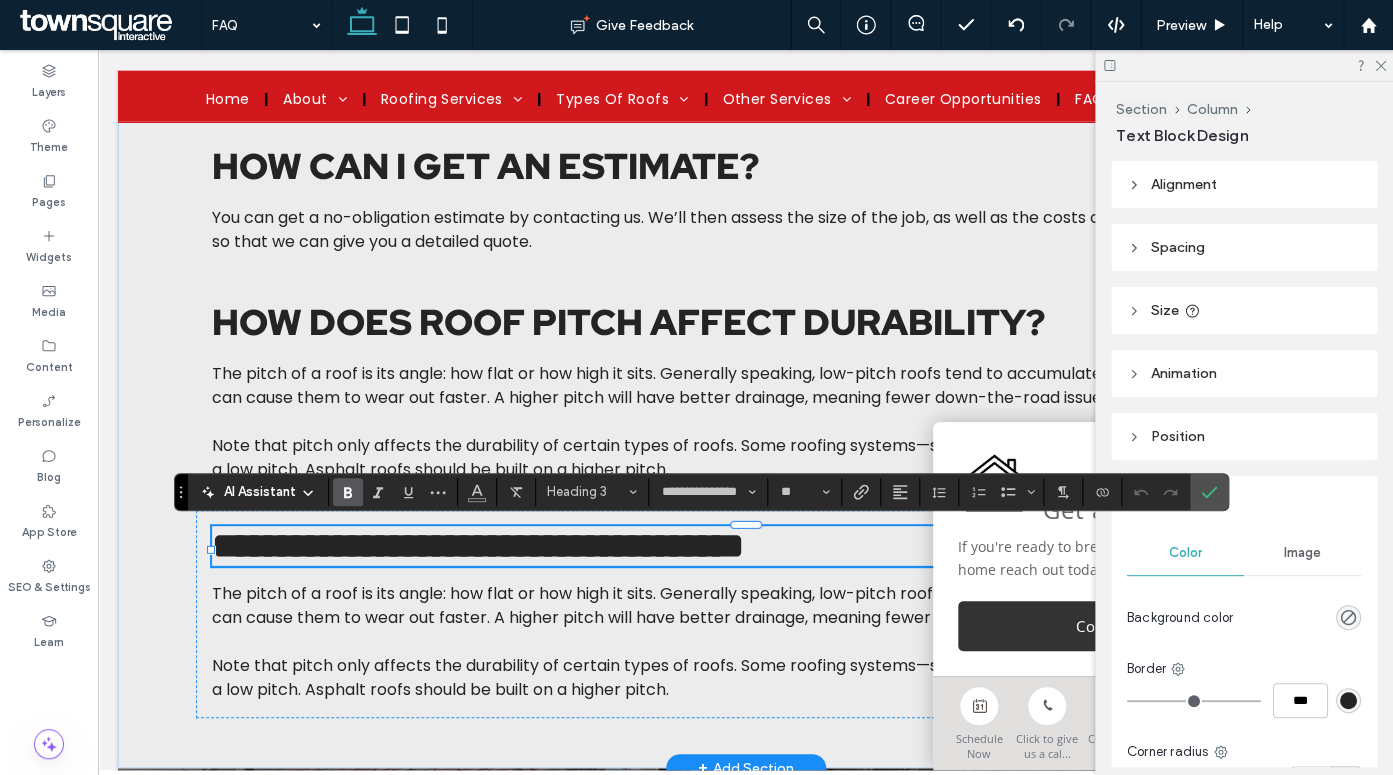 type 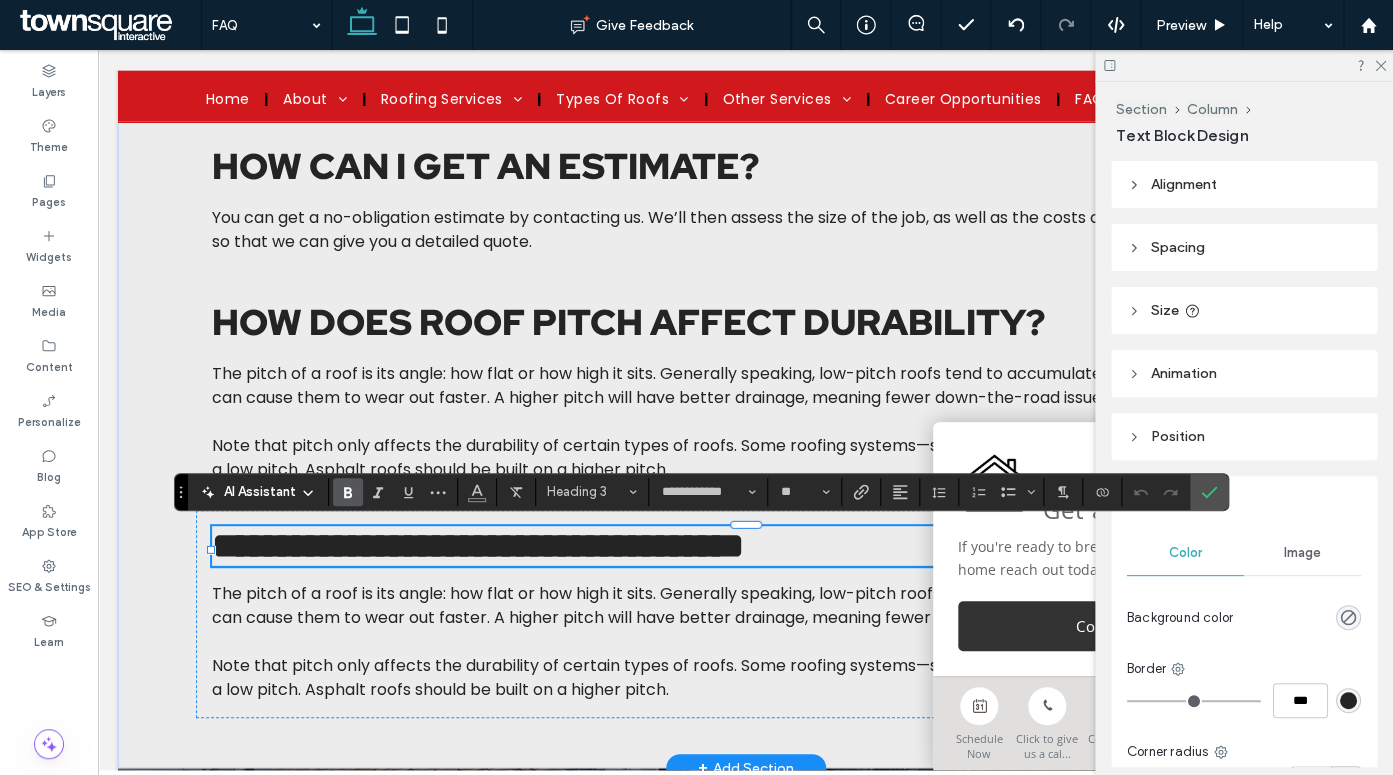 type on "**" 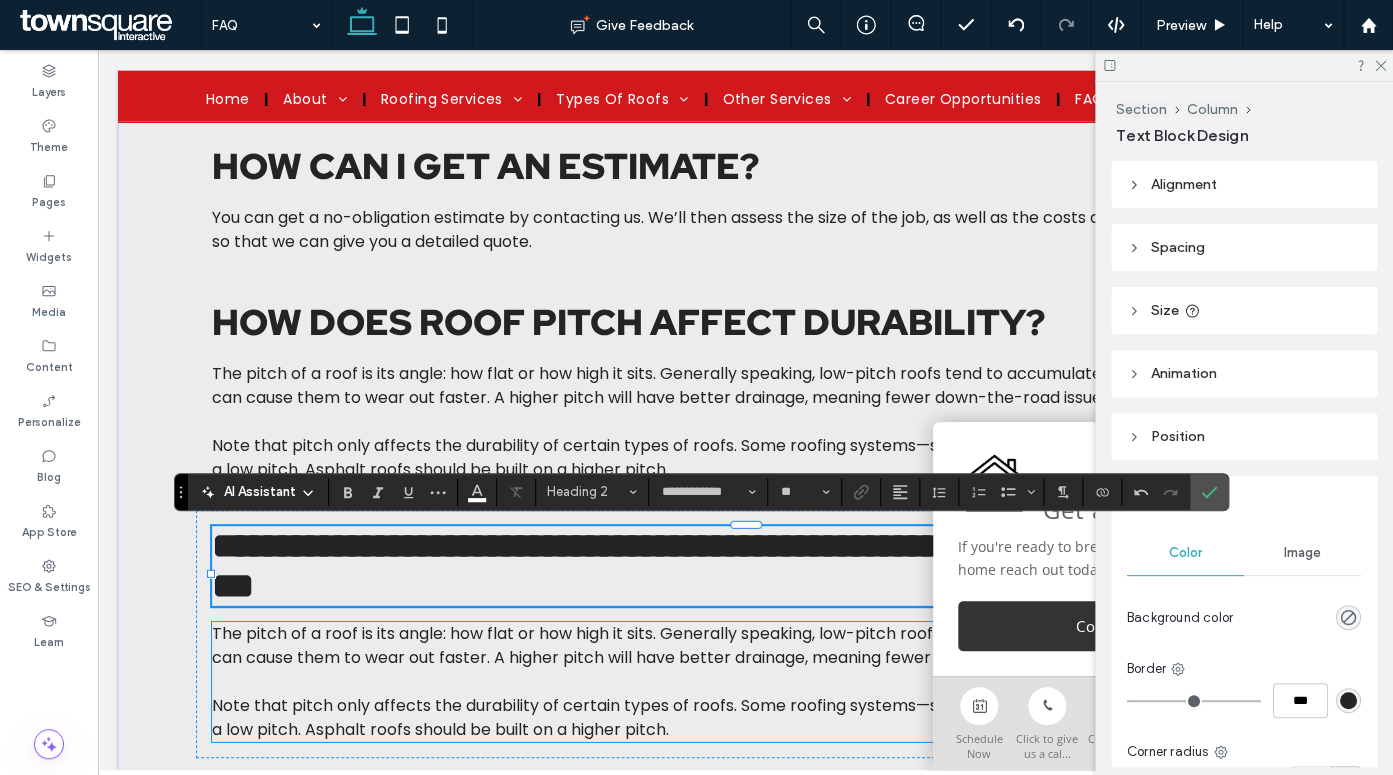 click on "The pitch of a roof is its angle: how flat or how high it sits. Generally speaking, low-pitch roofs tend to accumulate water build-up, which can cause them to wear out faster. A higher pitch will have better drainage, meaning fewer down-the-road issues." at bounding box center [744, 645] 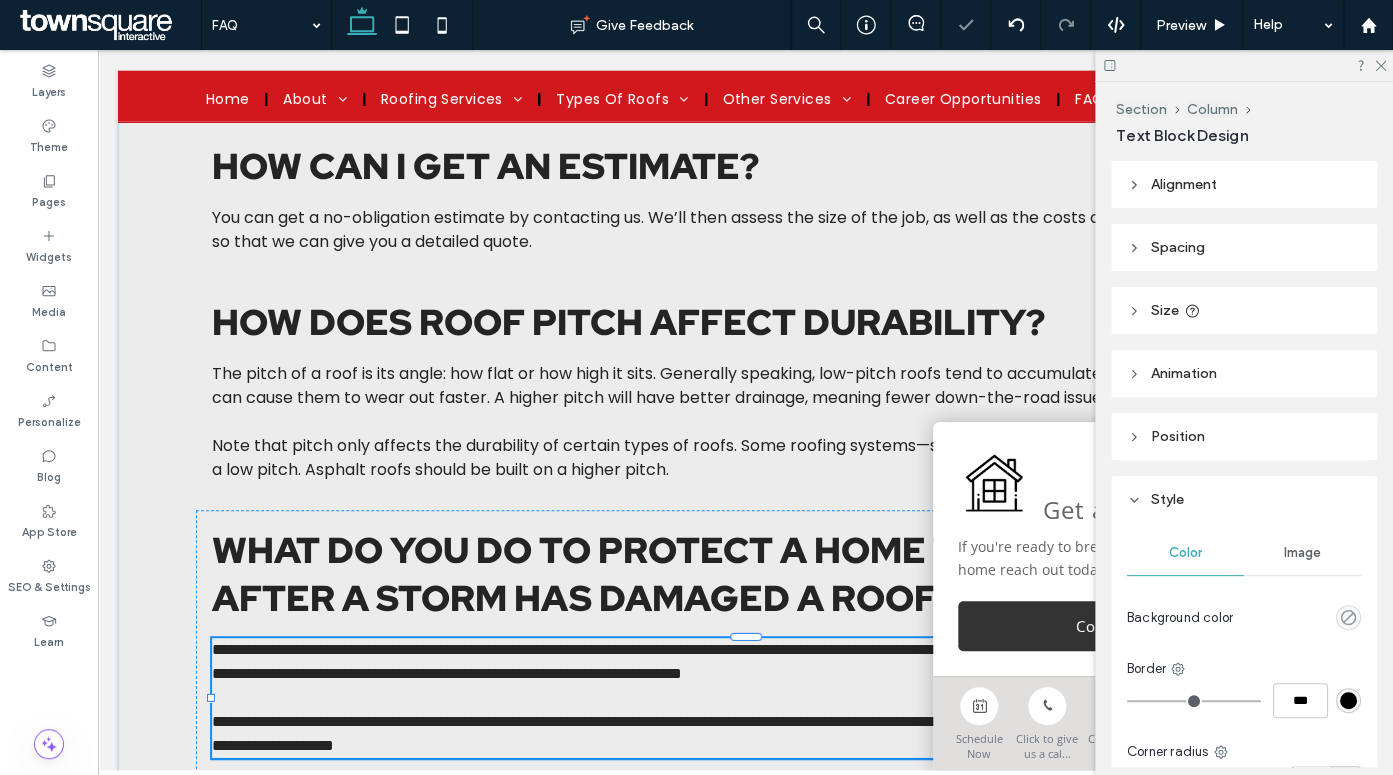 type on "*******" 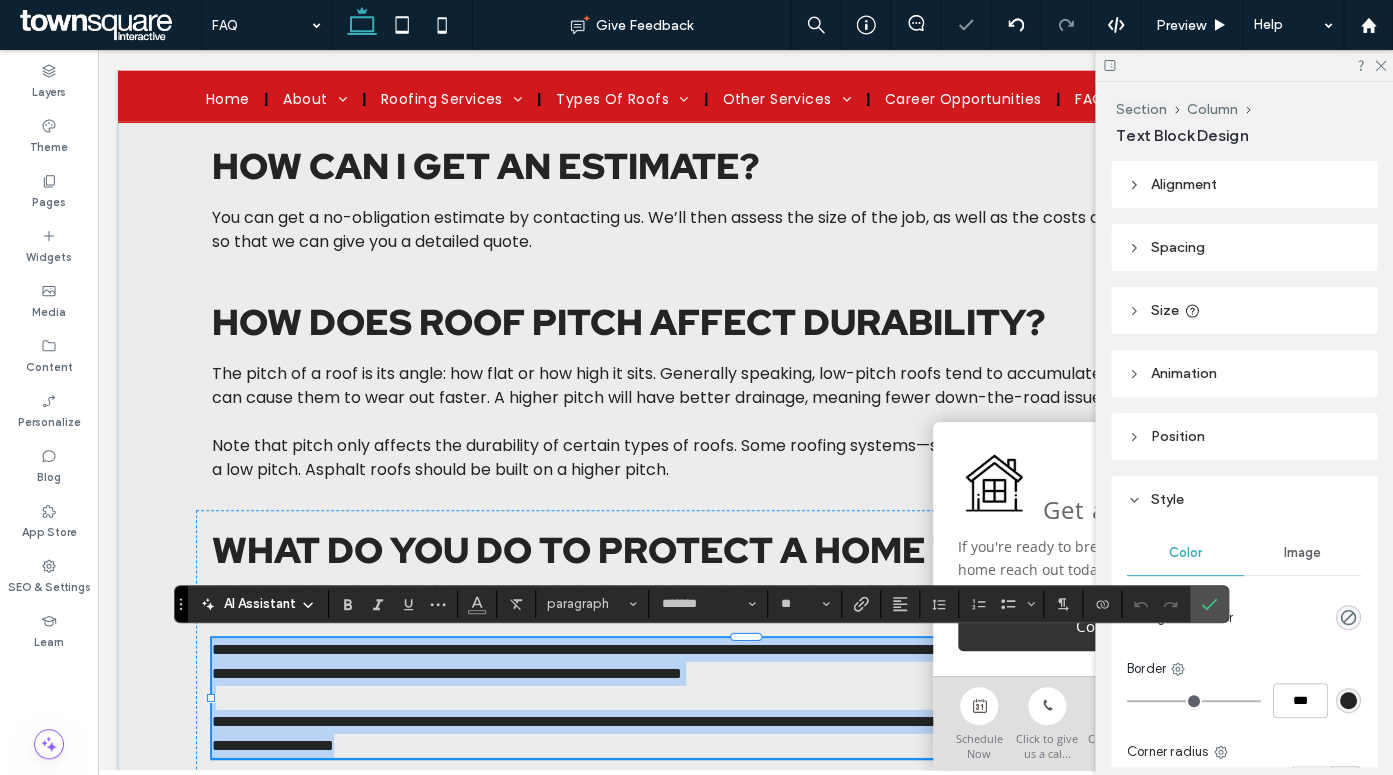 type 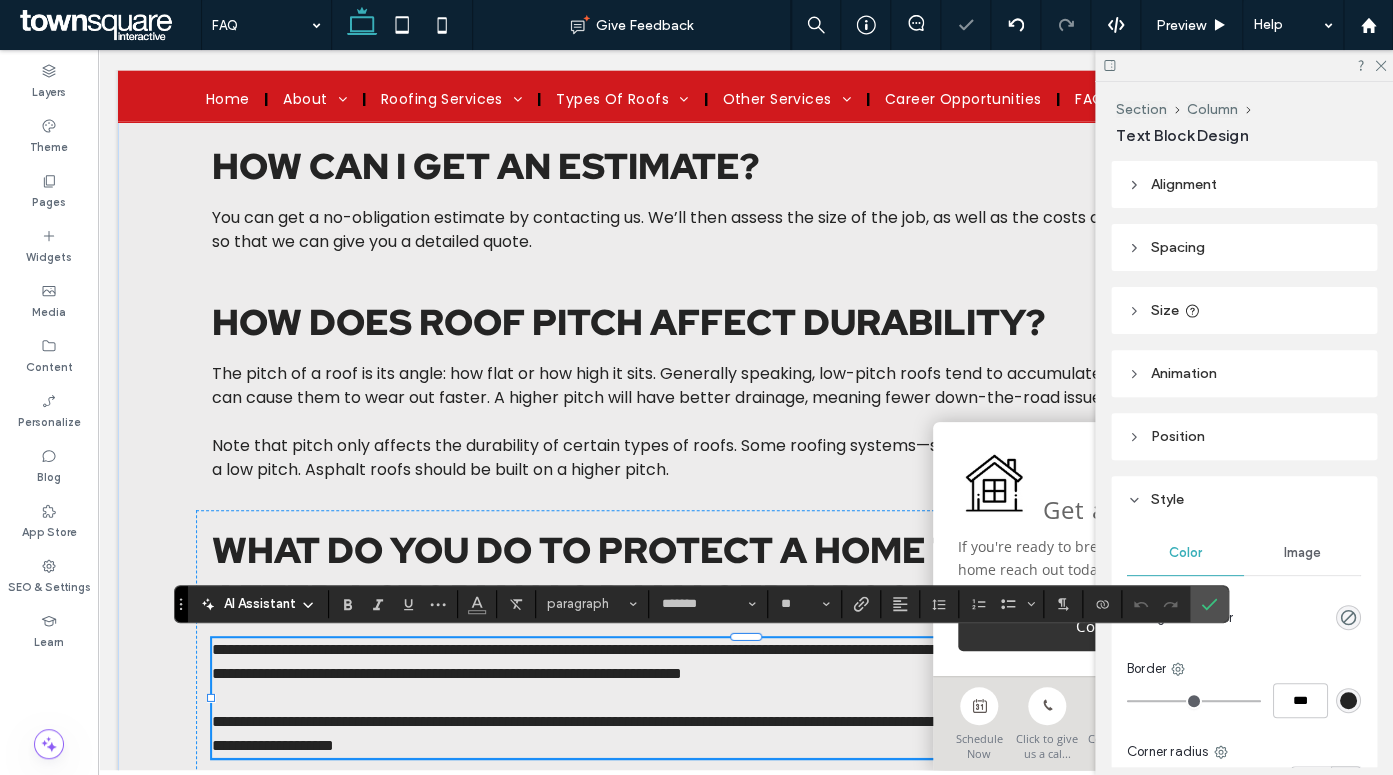 scroll, scrollTop: 0, scrollLeft: 0, axis: both 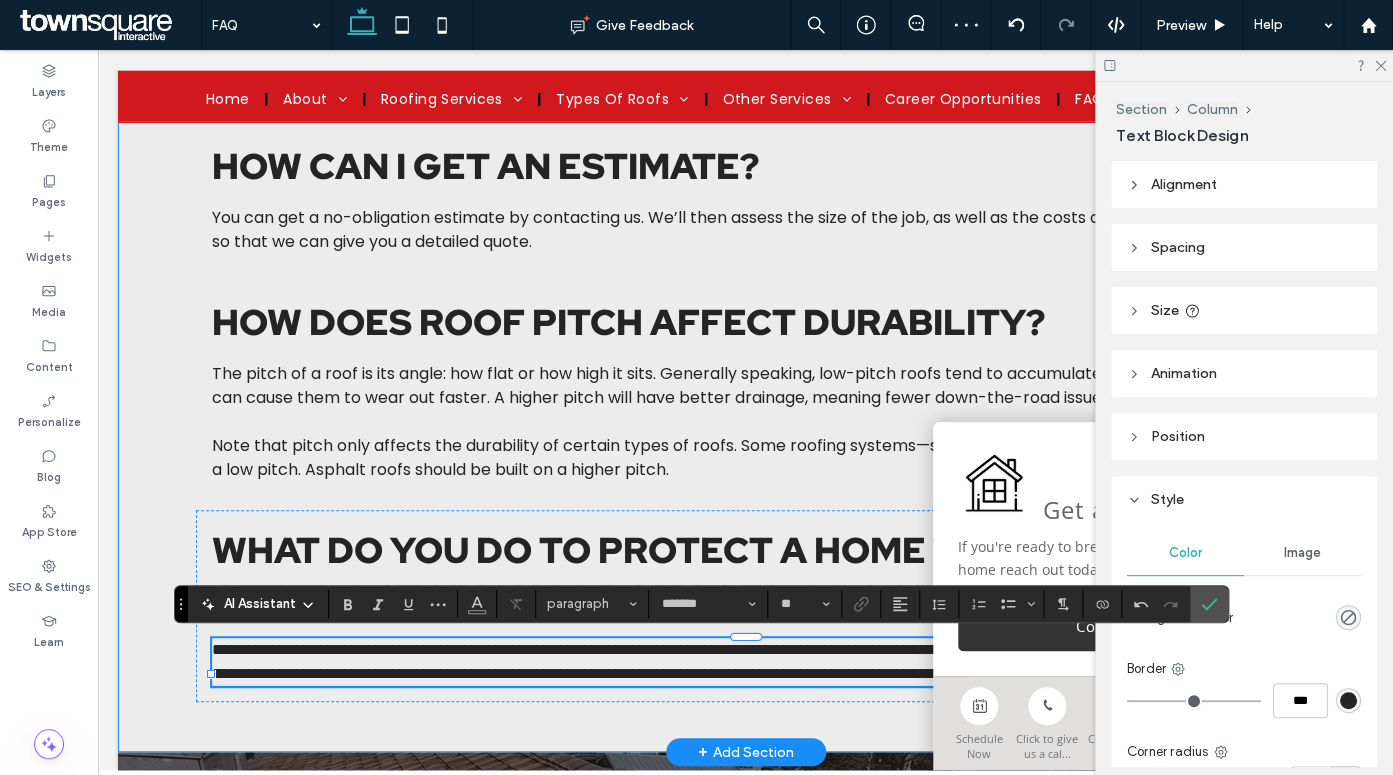 click on "How long does it take to replace a roof?
An asphalt shingle roof can be installed in as little as a day or two. Other materials—such as metal—will take longer, up to a week or more depending on the size of the job.
What is the cost of a new roof?
The cost of a roof will vary based on the material and the size of the job. Usually, it ranges anywhere from $5,000 to $11,000. In some parts of the country, the high-end figure is as much as $45,000.
How can I get an estimate?
You can get a no-obligation estimate by contacting us. We’ll then assess the size of the job, as well as the costs of materials and labor so that we can give you a detailed quote.
How does roof pitch affect durability?
Note that pitch only affects the durability of certain types of roofs. Some roofing systems—such as torch-down roofs—will always have a low pitch. Asphalt roofs should be built on a higher pitch." at bounding box center [746, 258] 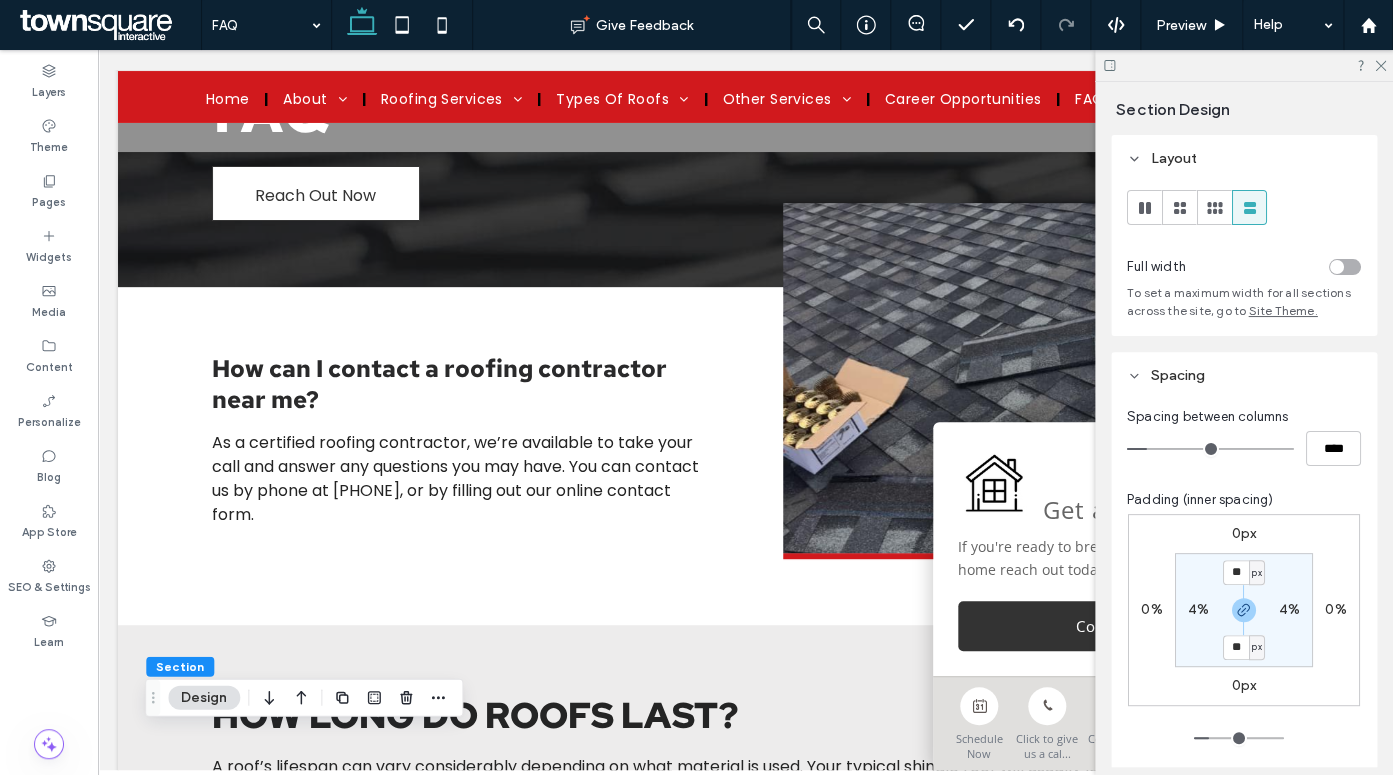 scroll, scrollTop: 0, scrollLeft: 0, axis: both 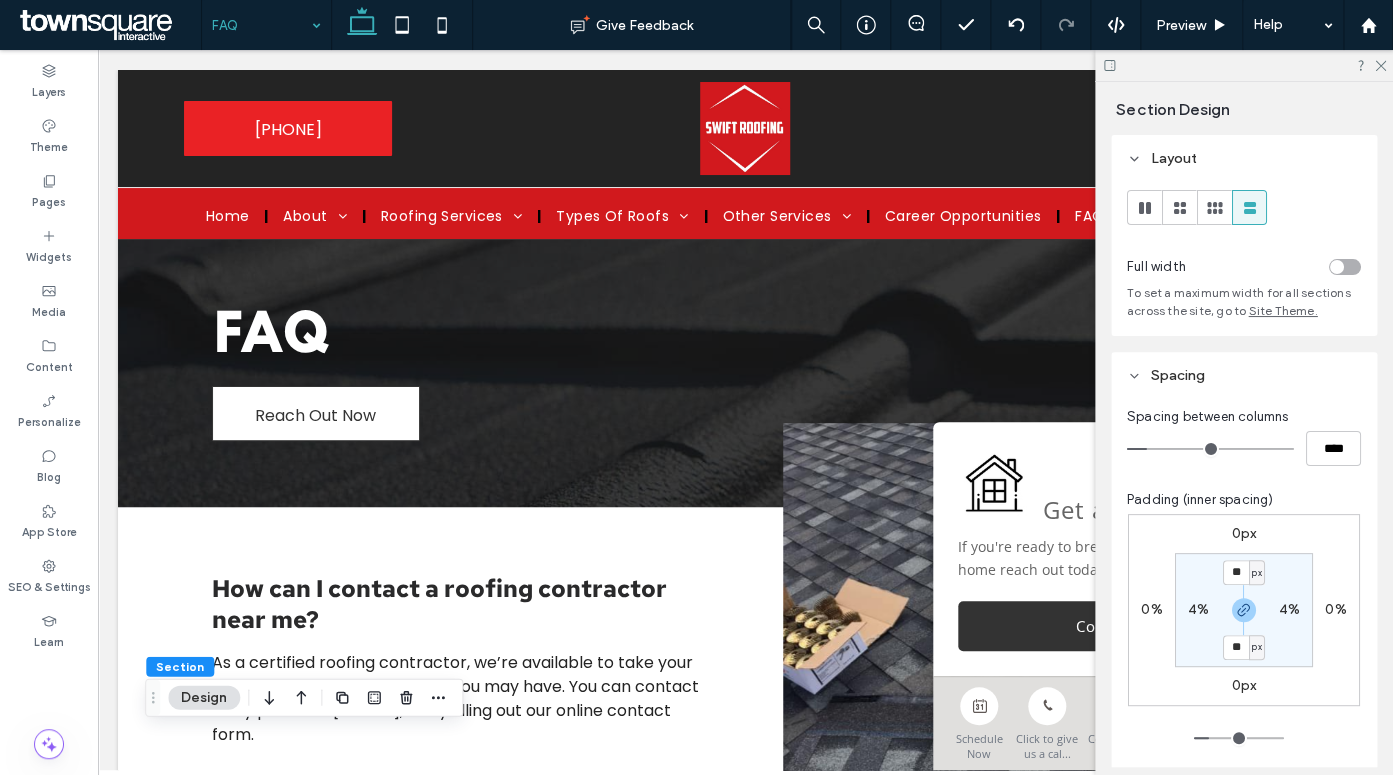 click at bounding box center (261, 25) 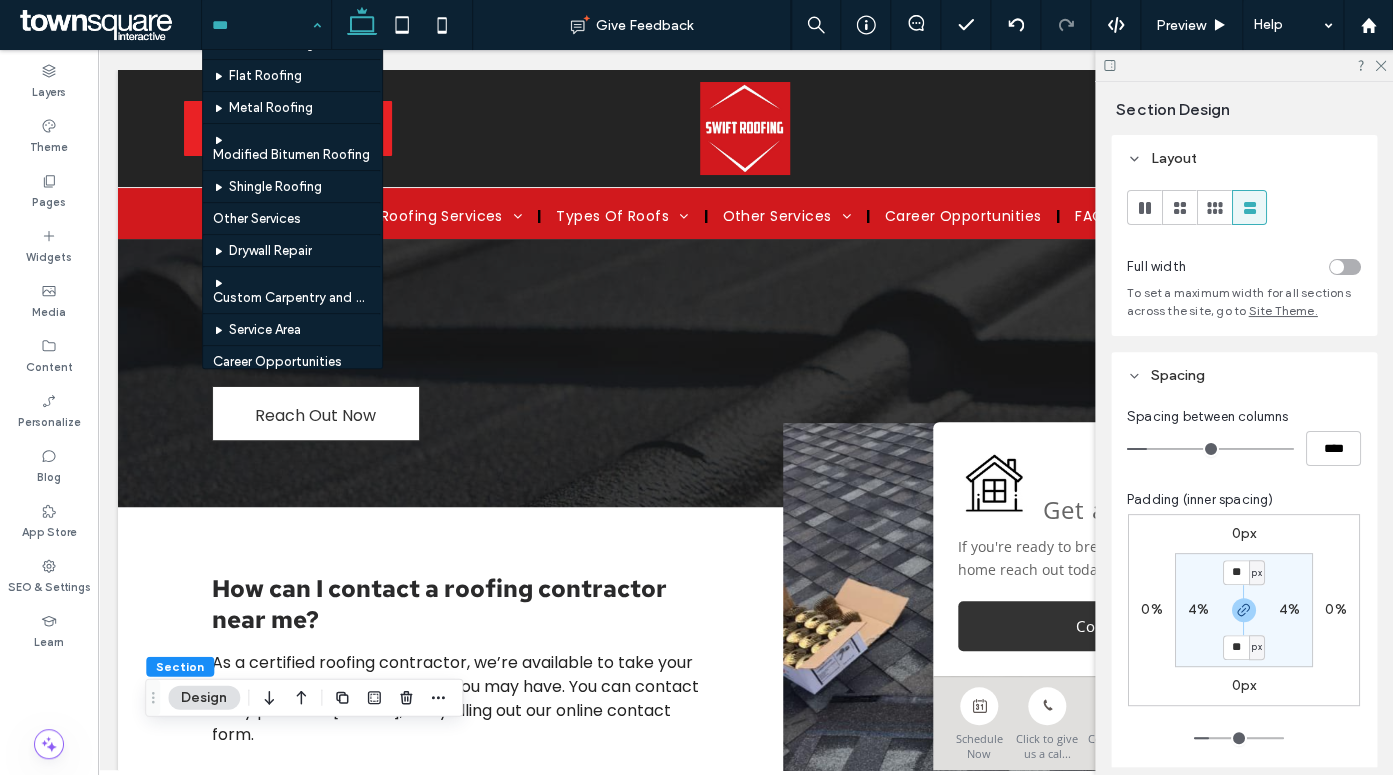 scroll, scrollTop: 687, scrollLeft: 0, axis: vertical 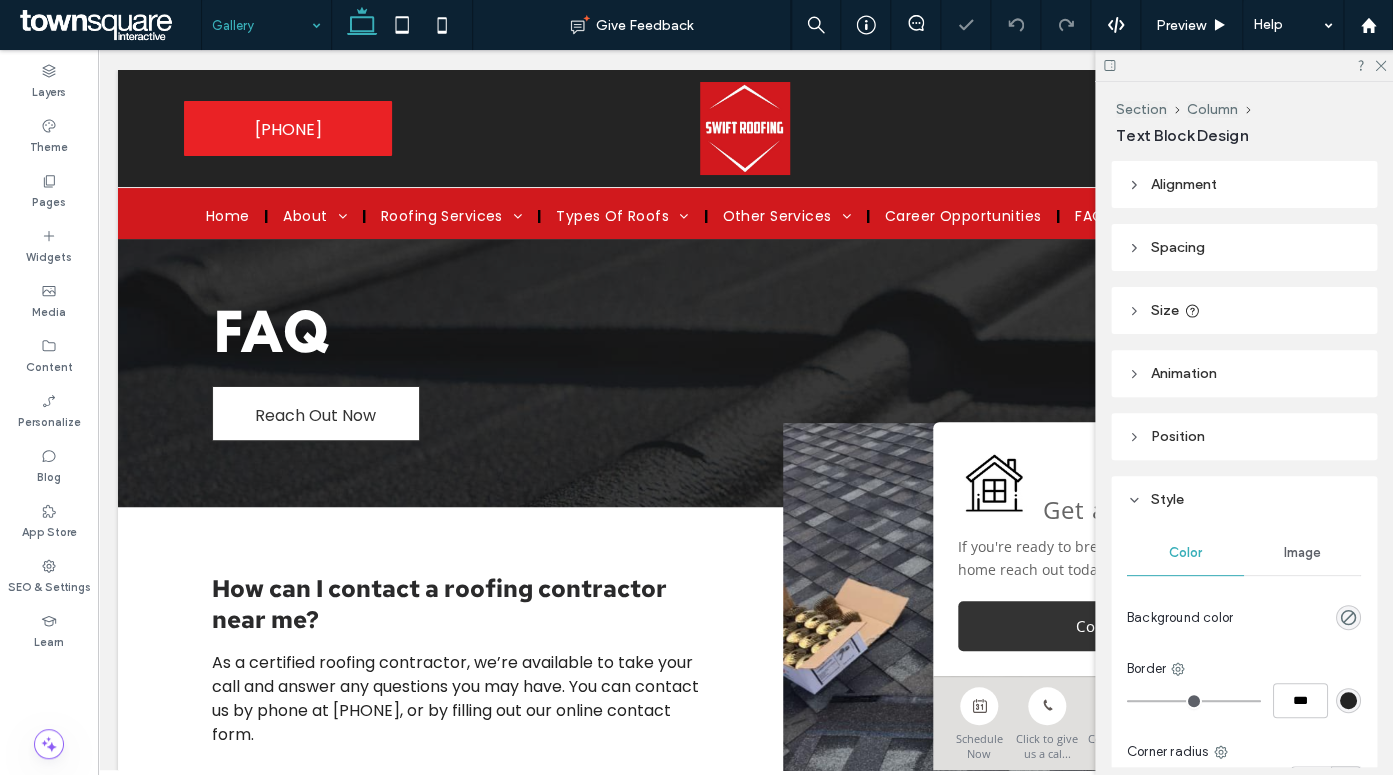 type on "*******" 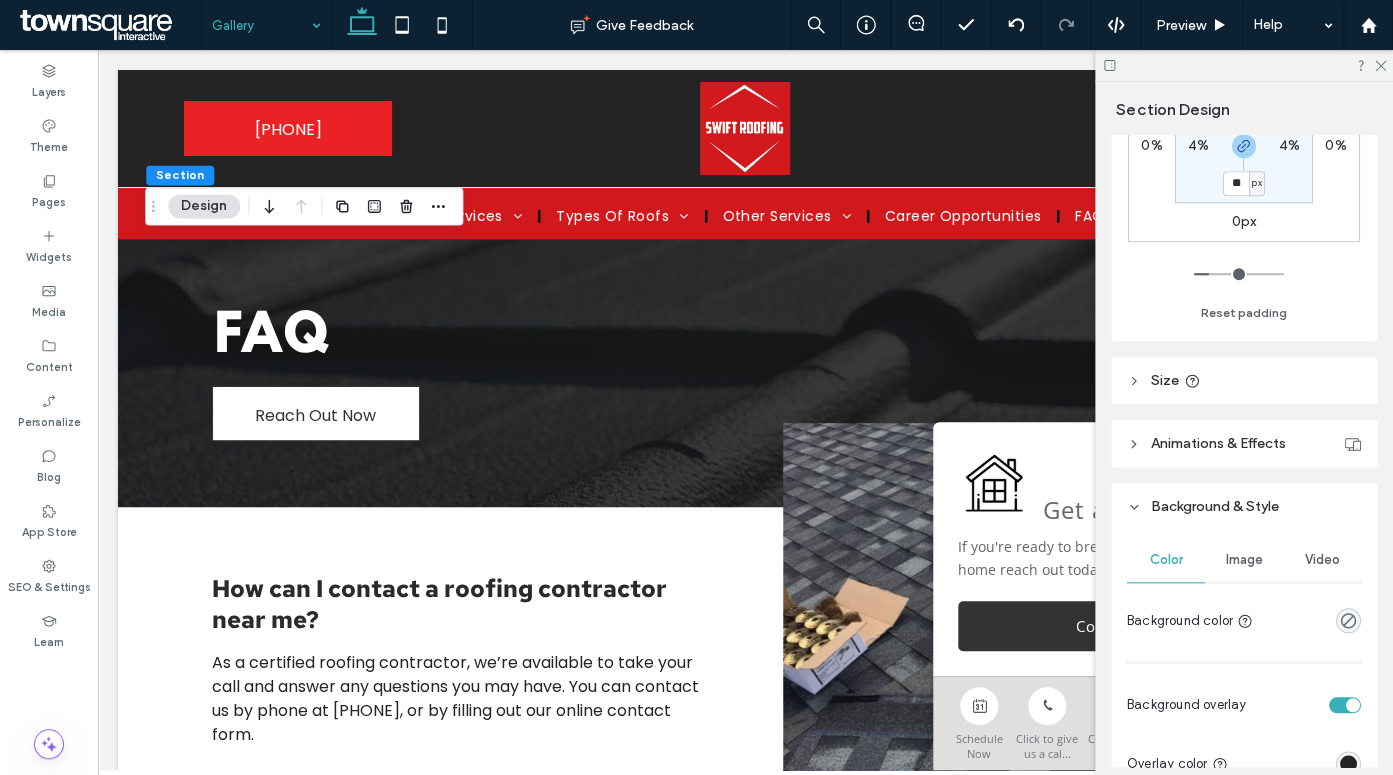 scroll, scrollTop: 402, scrollLeft: 0, axis: vertical 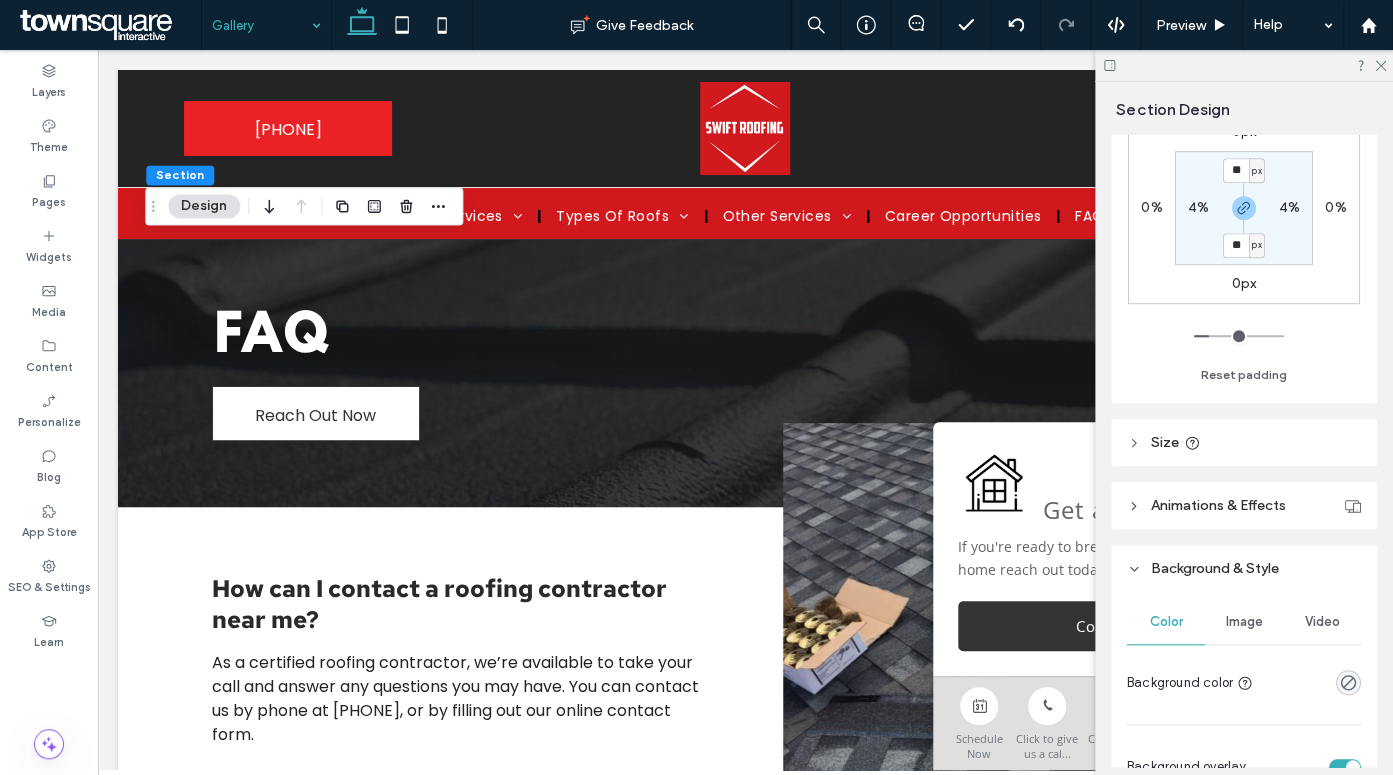click on "Image" at bounding box center [1244, 622] 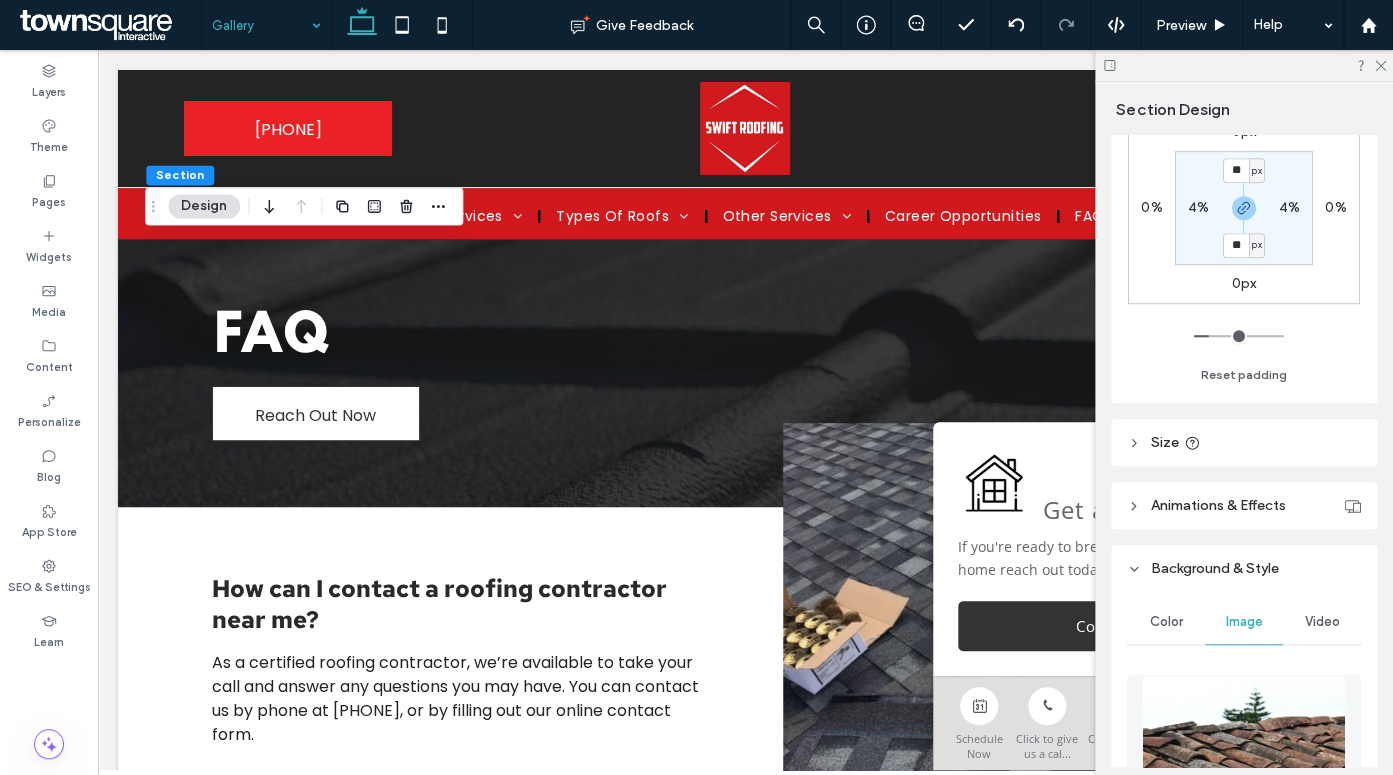 click at bounding box center (1243, 743) 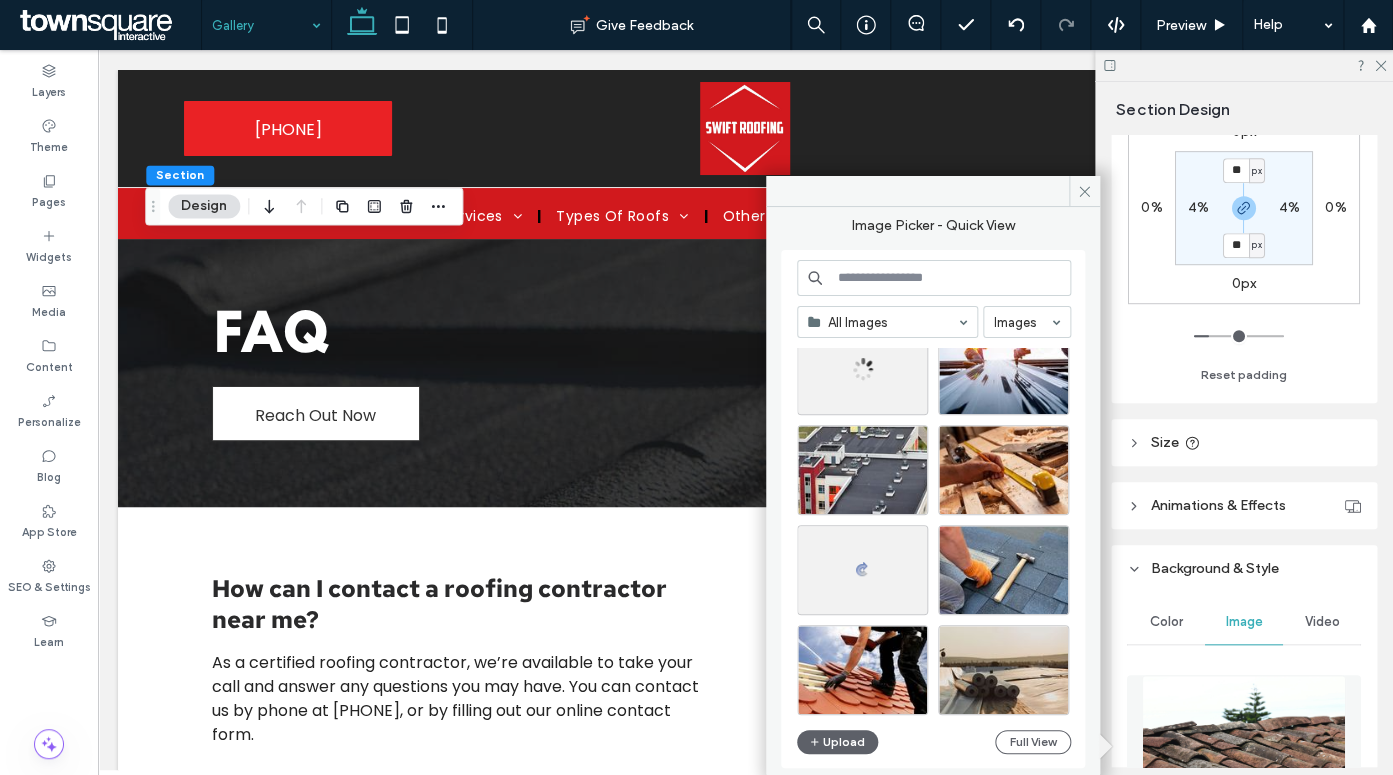 scroll, scrollTop: 2355, scrollLeft: 0, axis: vertical 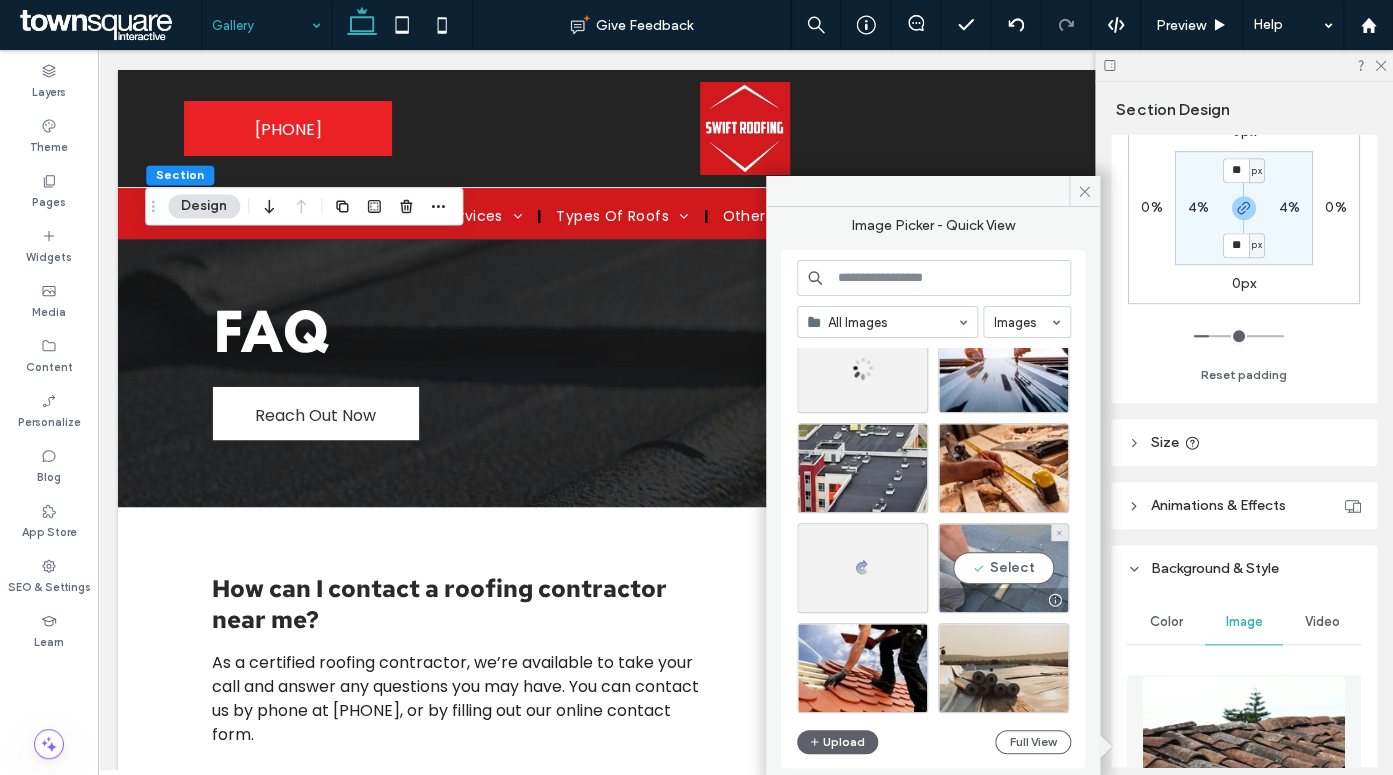 click on "Select" at bounding box center [1003, 568] 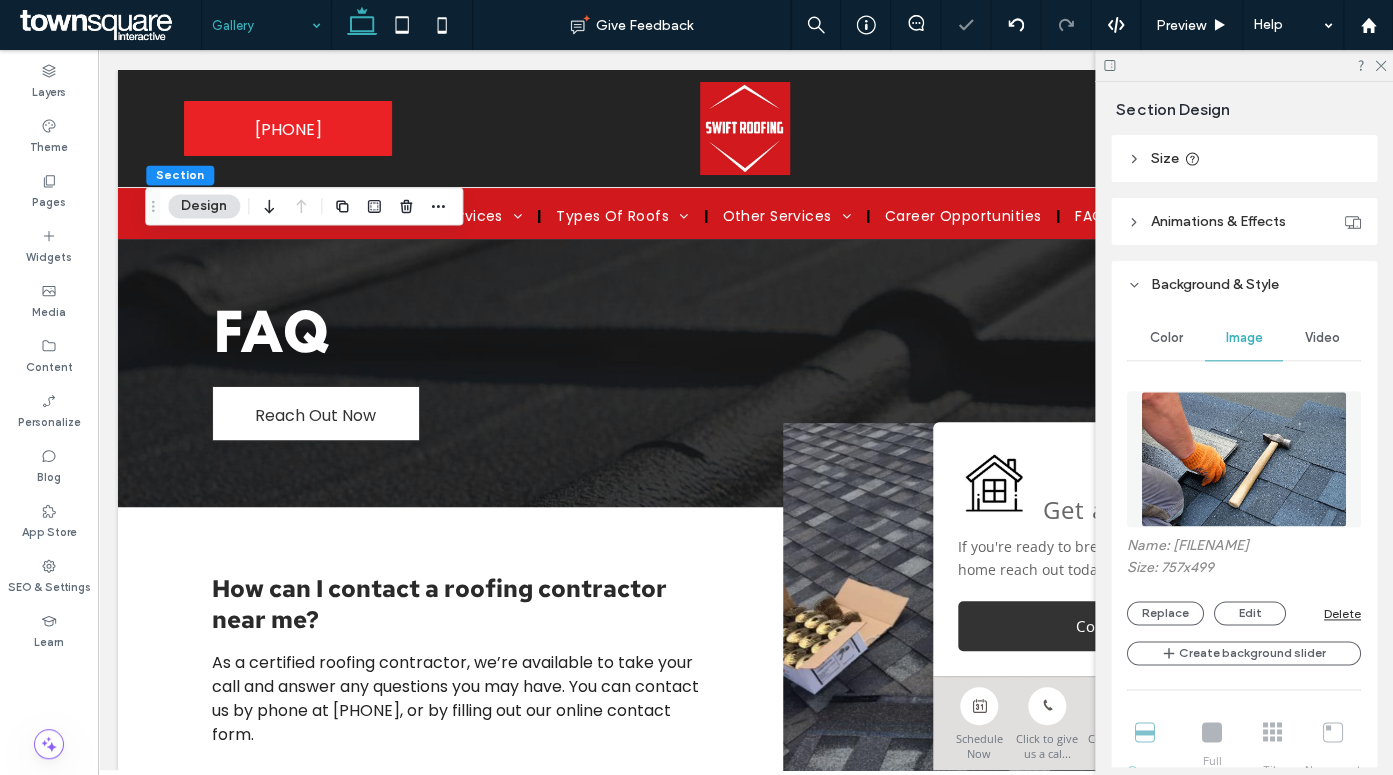 scroll, scrollTop: 981, scrollLeft: 0, axis: vertical 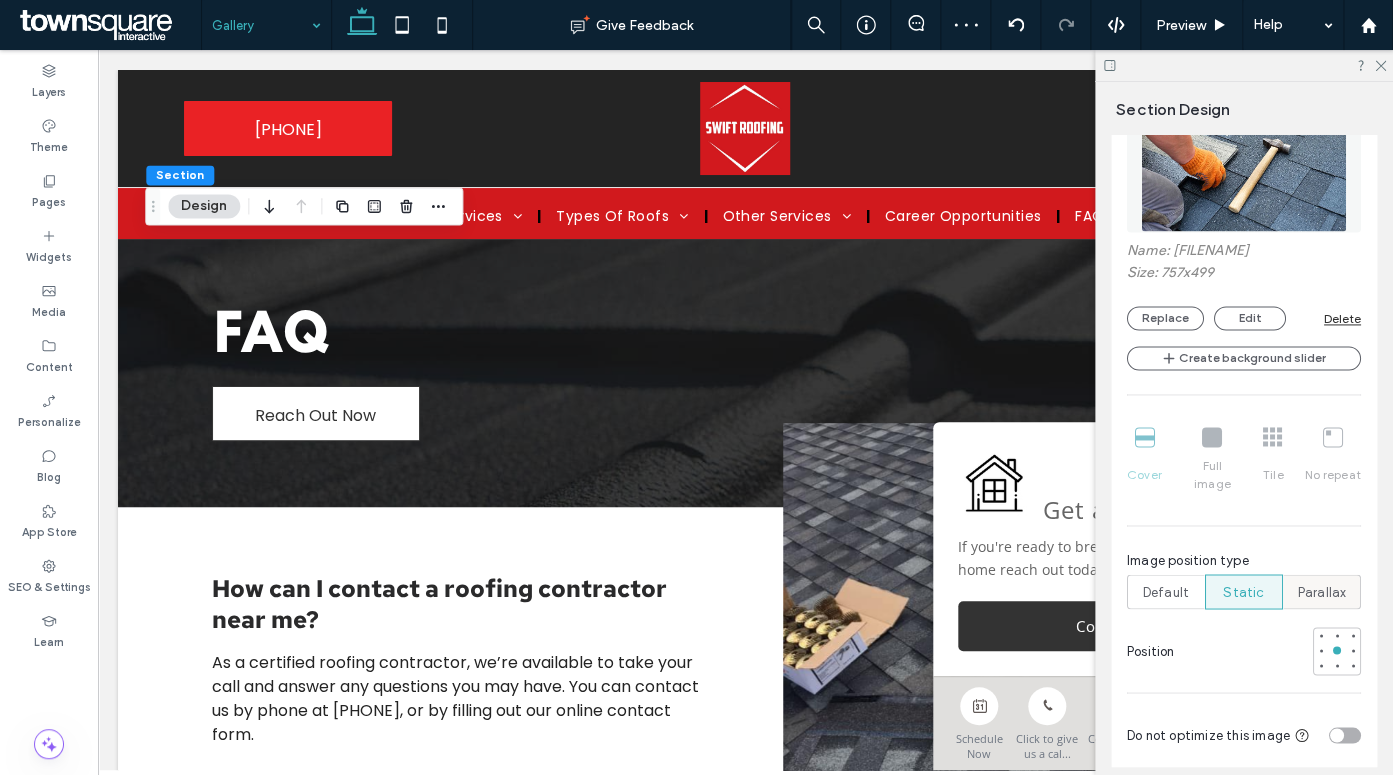 click on "Parallax" at bounding box center (1322, 592) 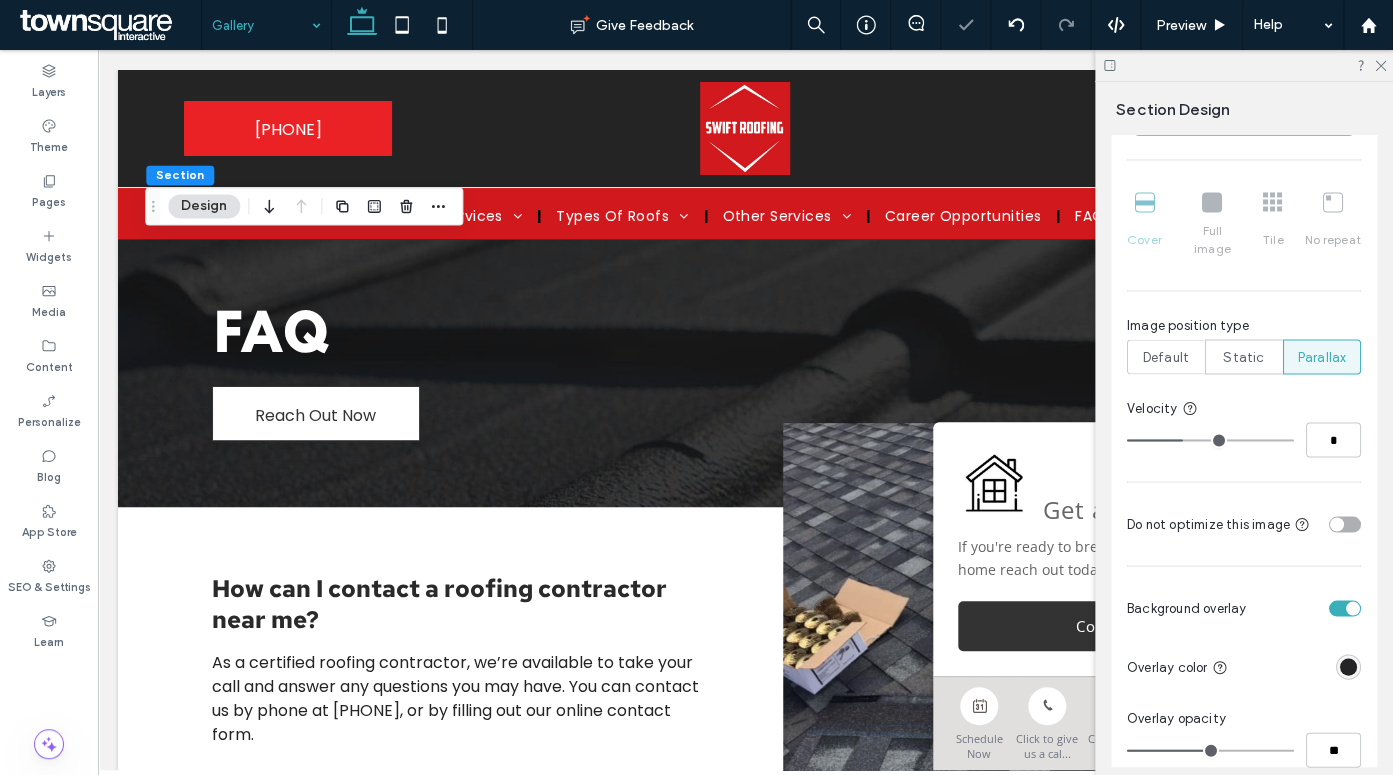 scroll, scrollTop: 1269, scrollLeft: 0, axis: vertical 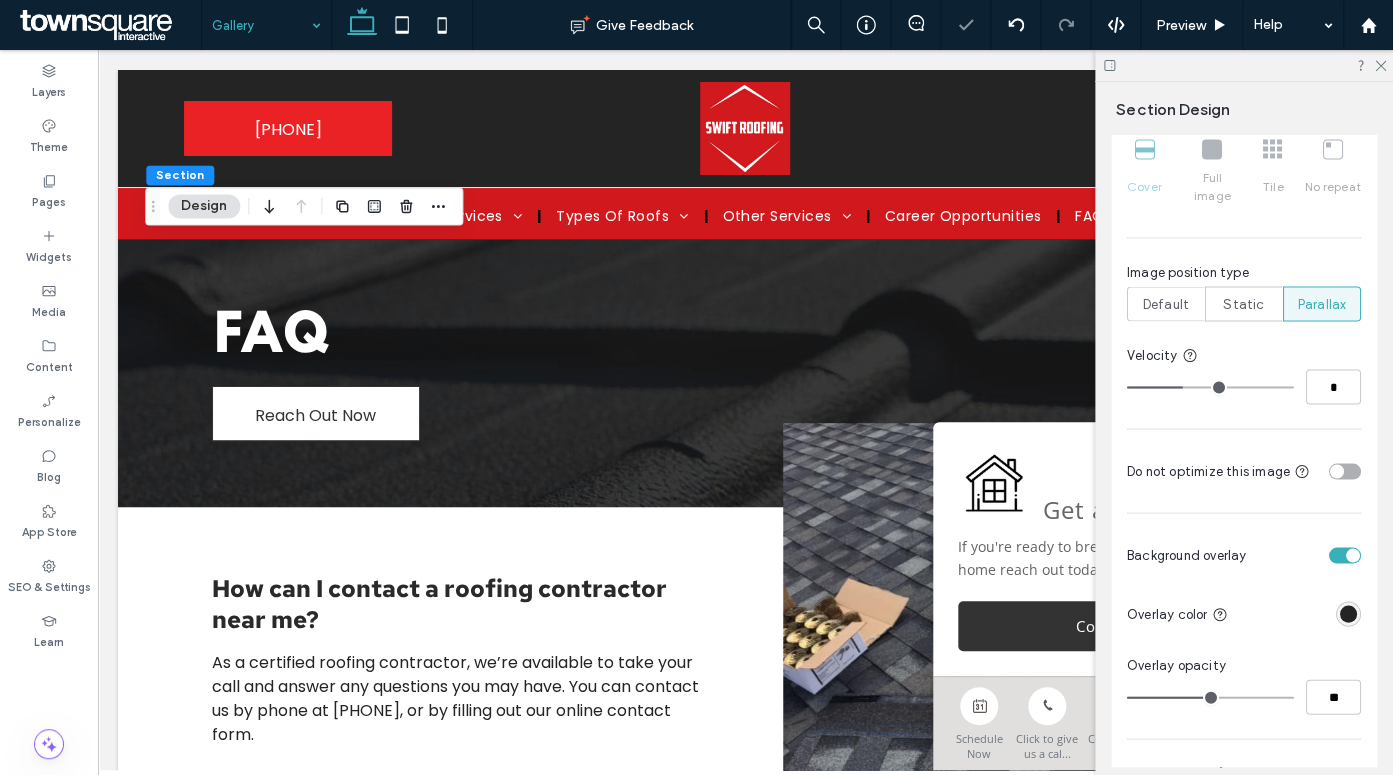 type on "**" 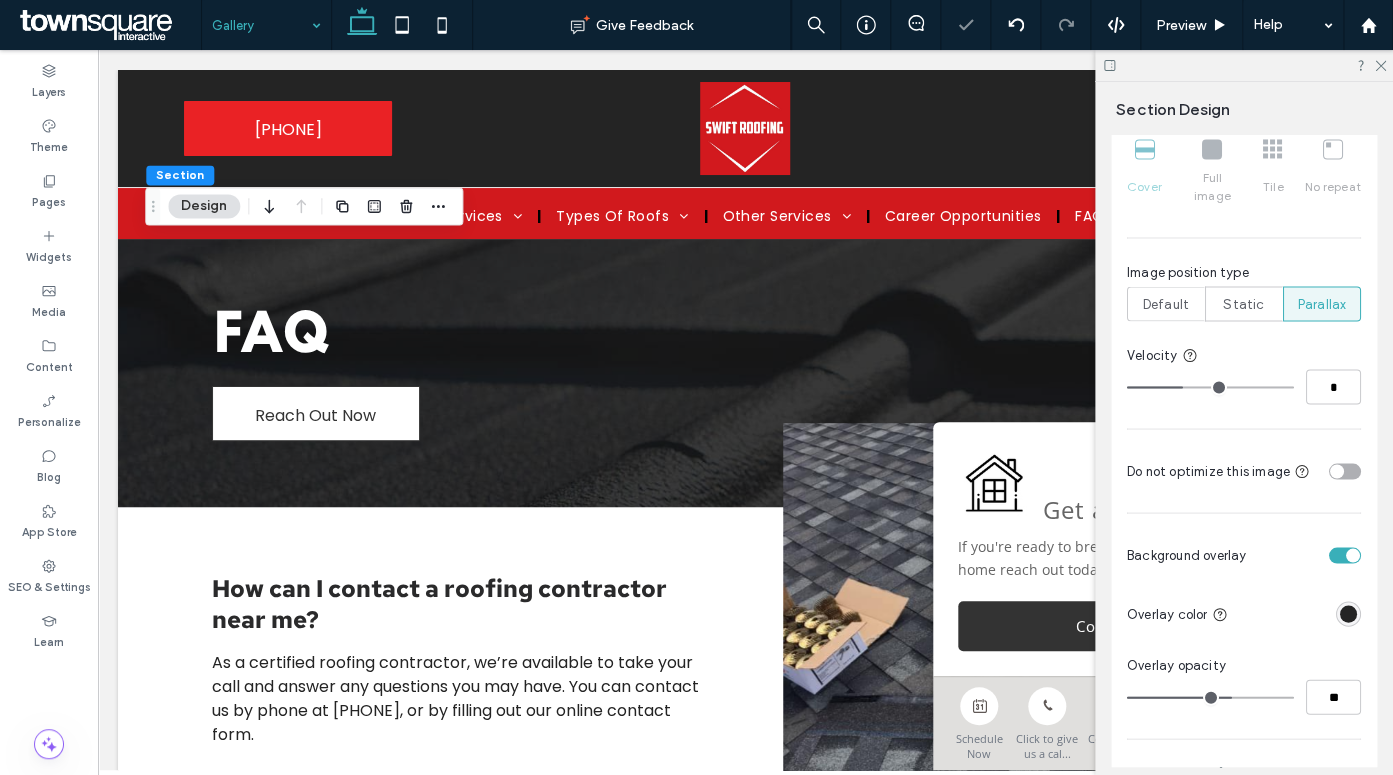 type on "**" 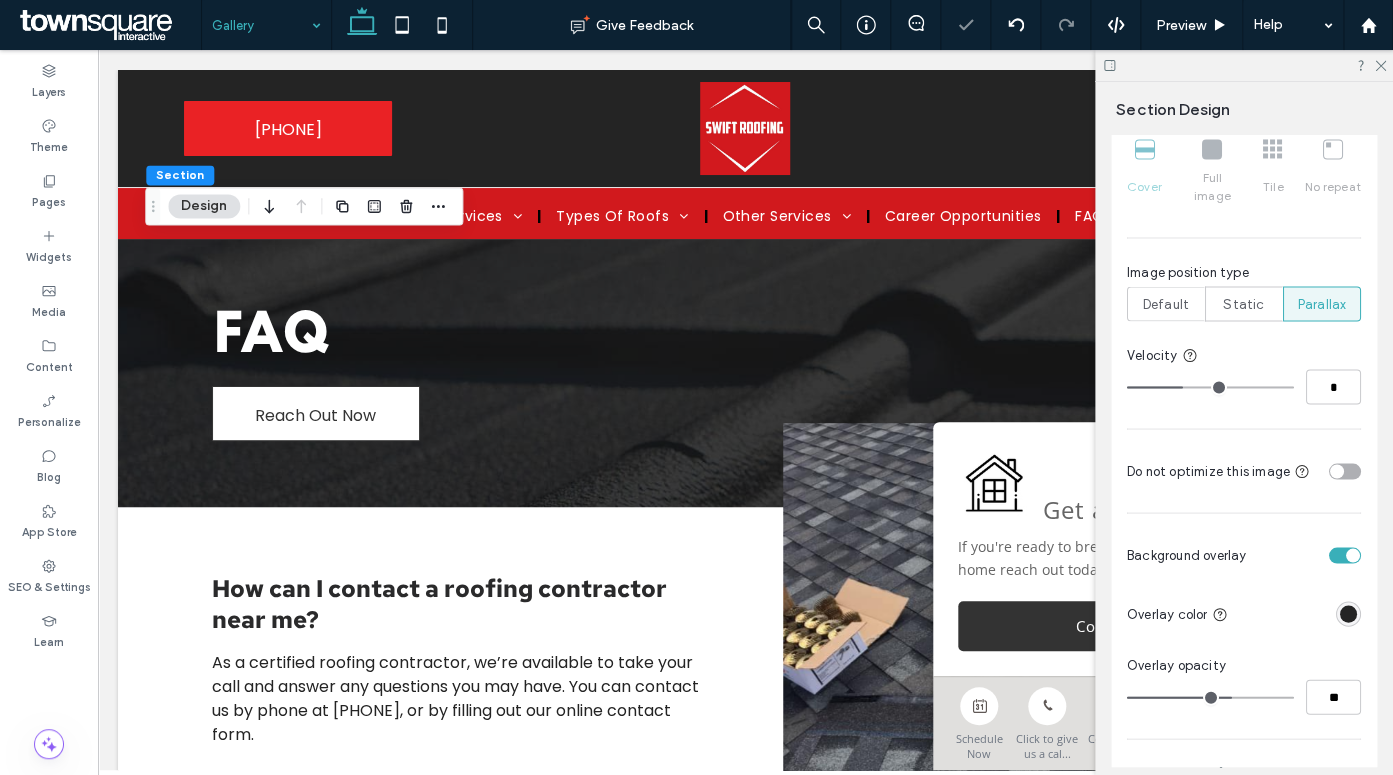 type on "**" 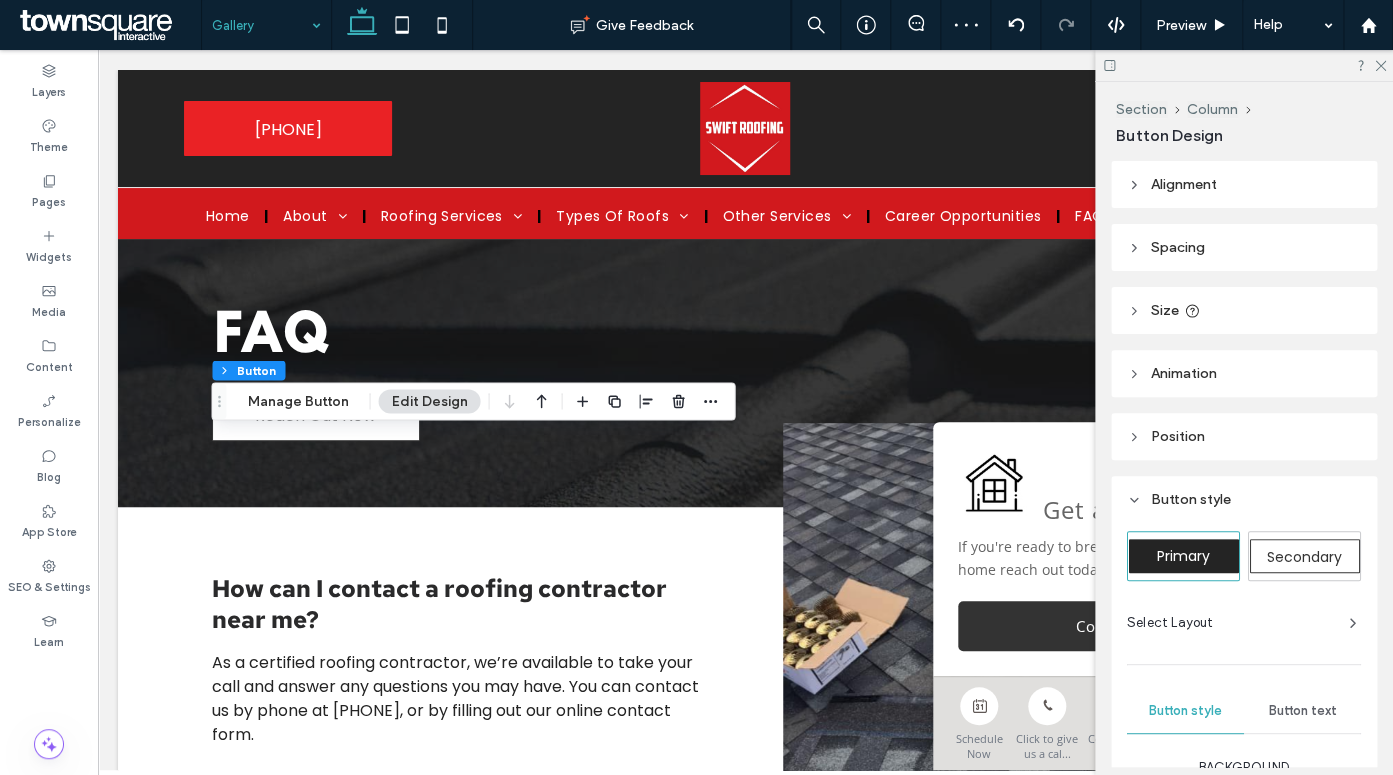click on "Secondary" at bounding box center (1304, 557) 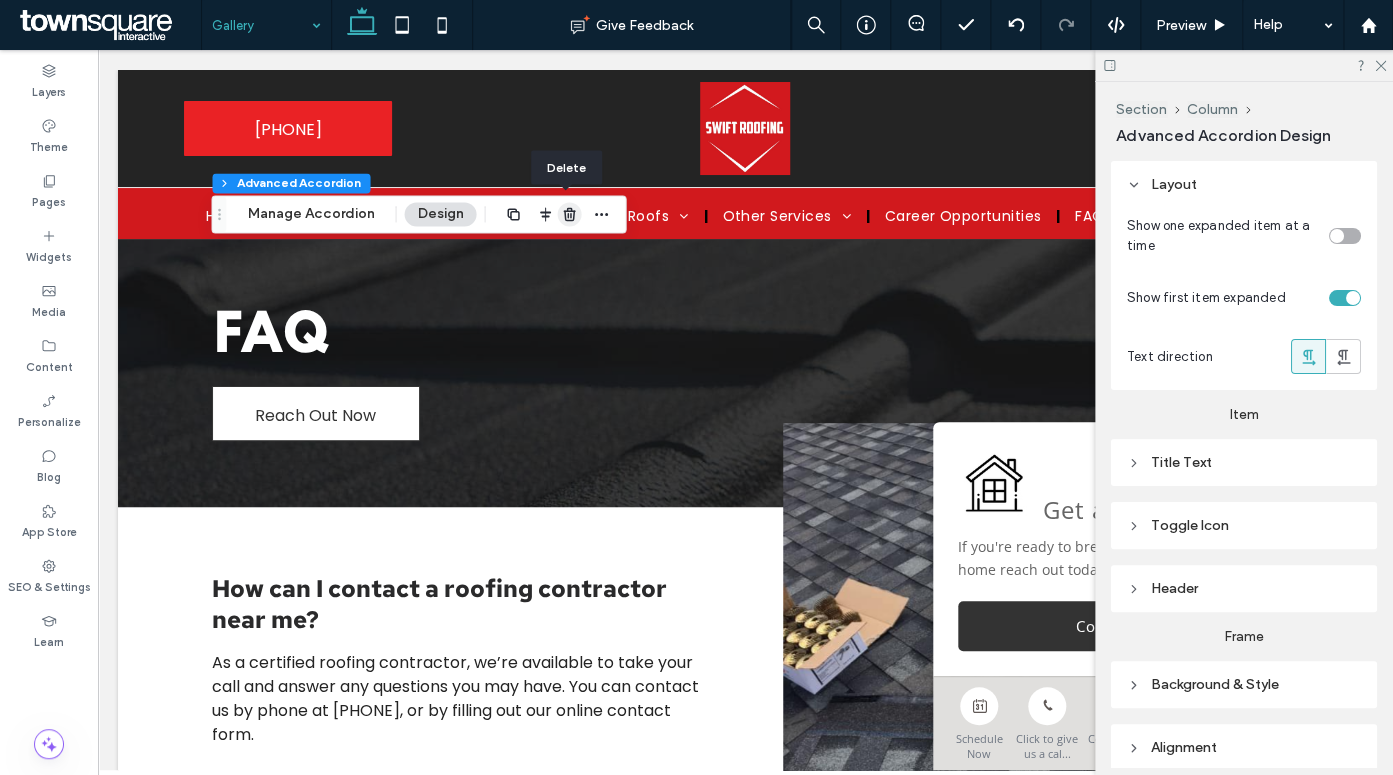 click 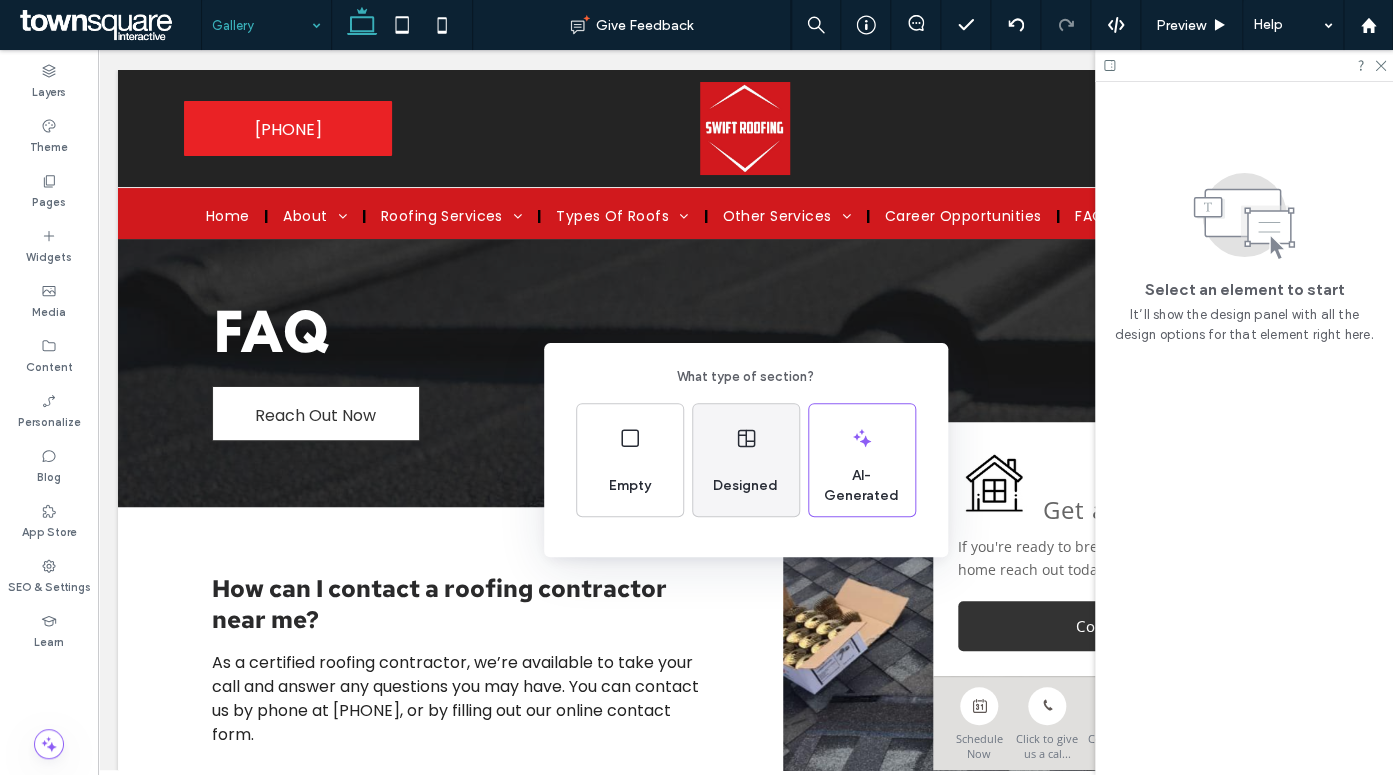 click on "Designed" at bounding box center (746, 460) 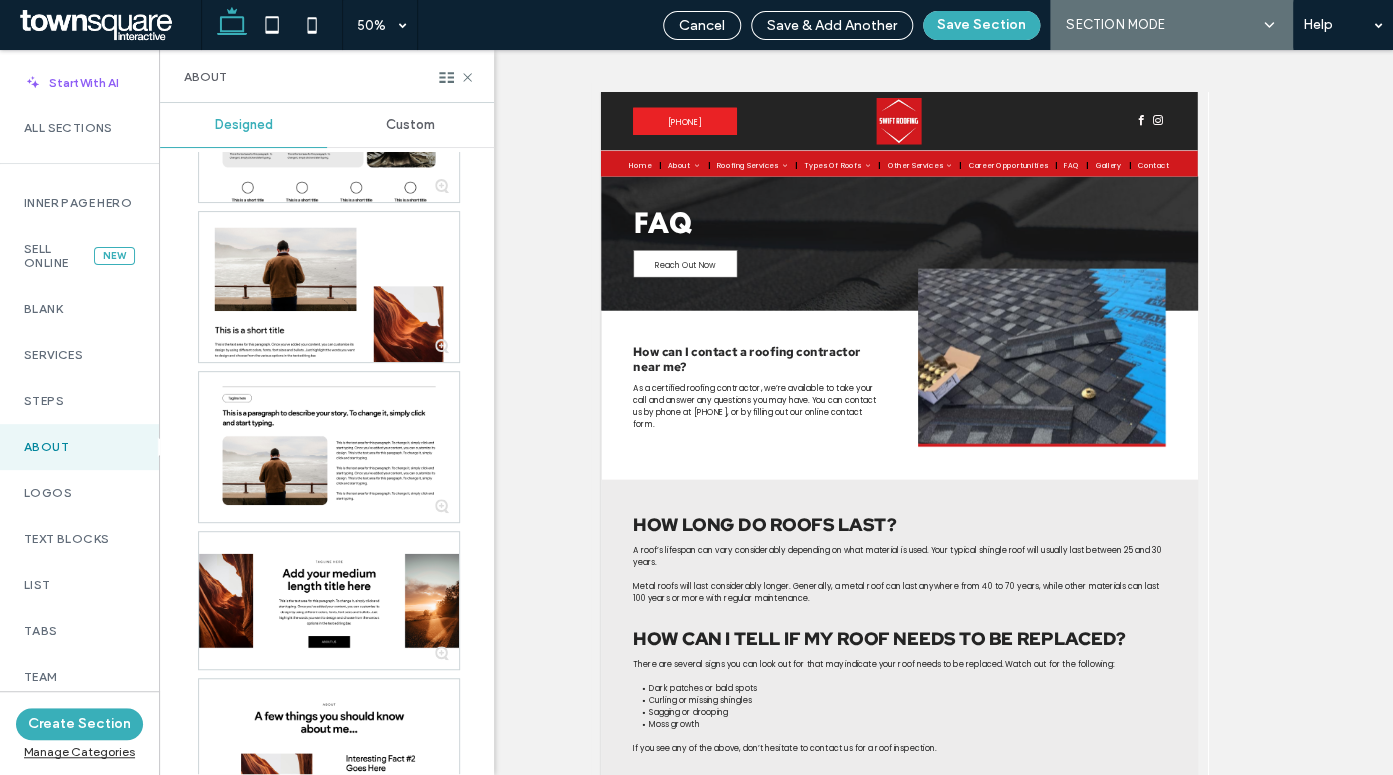 scroll, scrollTop: 0, scrollLeft: 0, axis: both 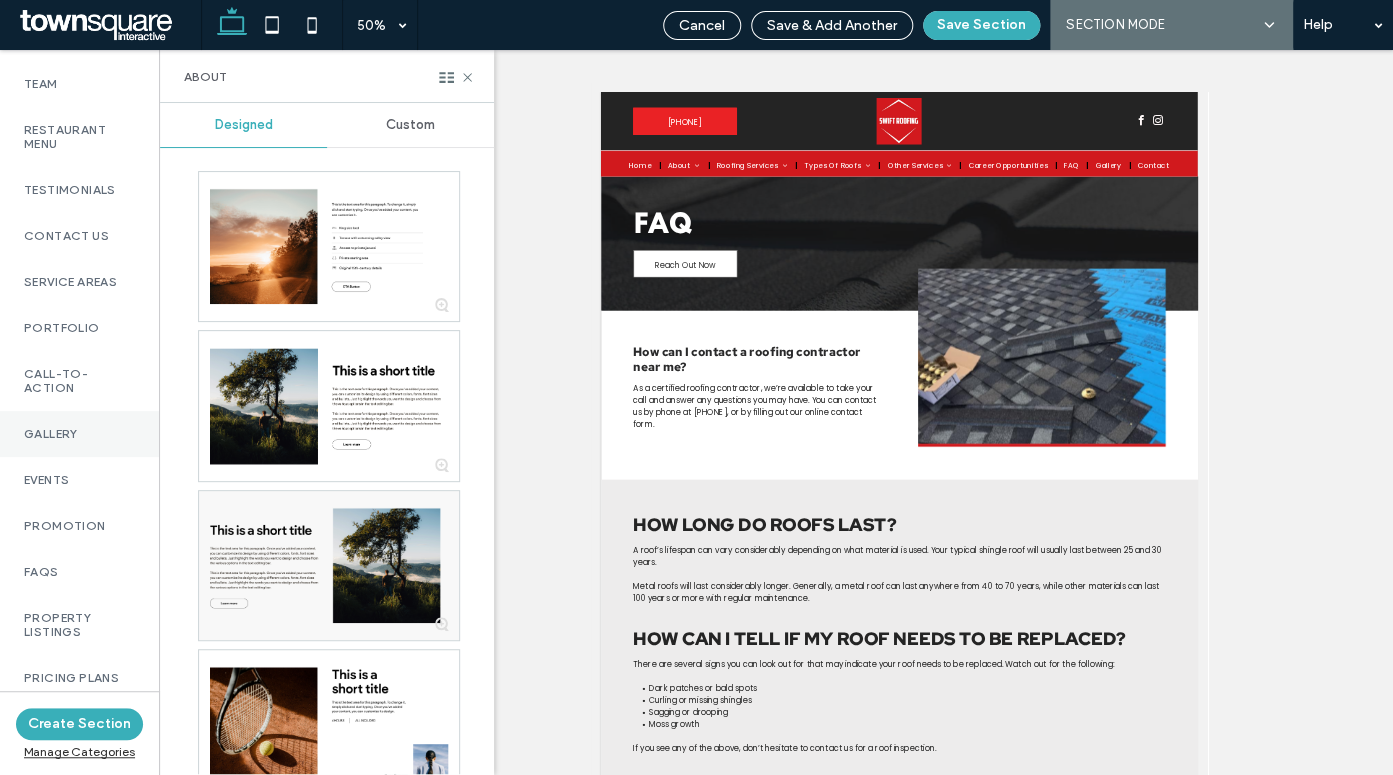 click on "Gallery" at bounding box center (79, 434) 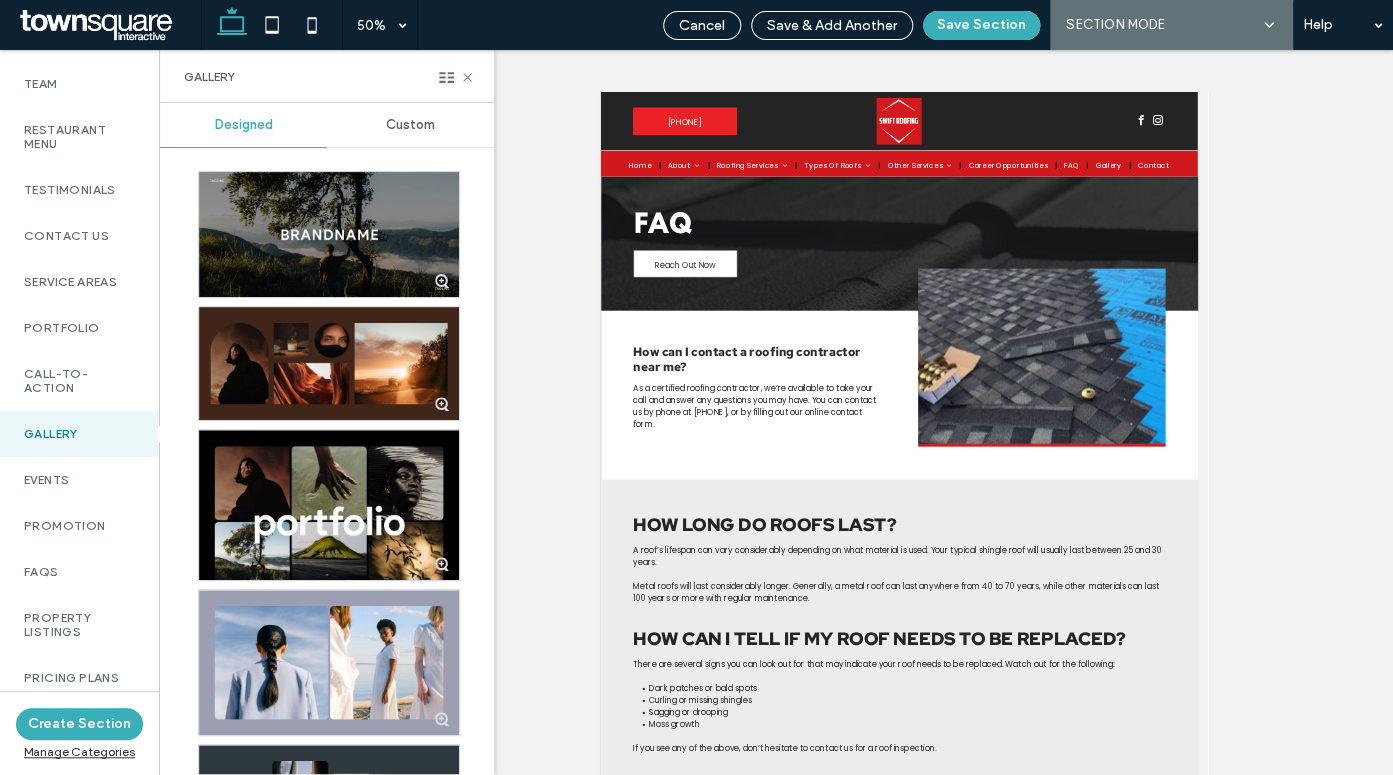 click on "Custom" at bounding box center [410, 125] 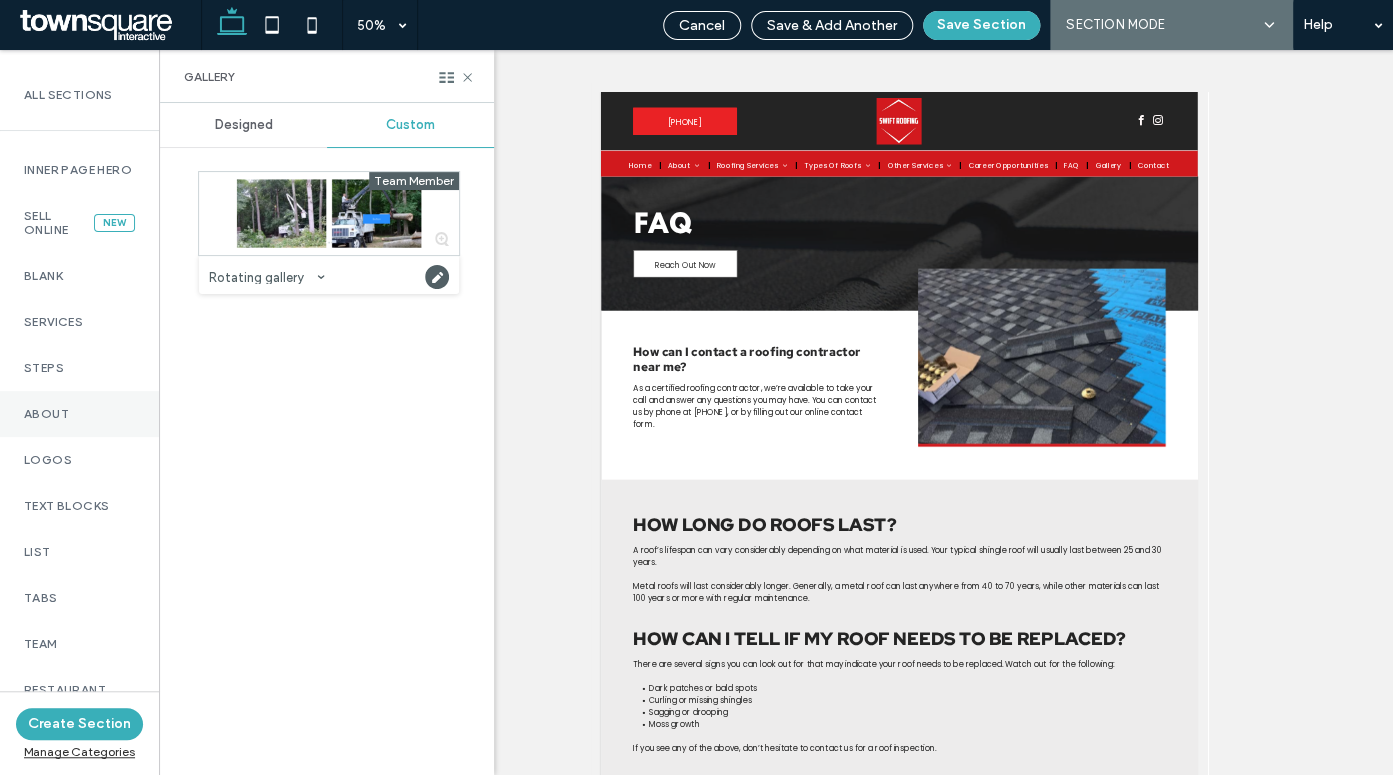 scroll, scrollTop: 0, scrollLeft: 0, axis: both 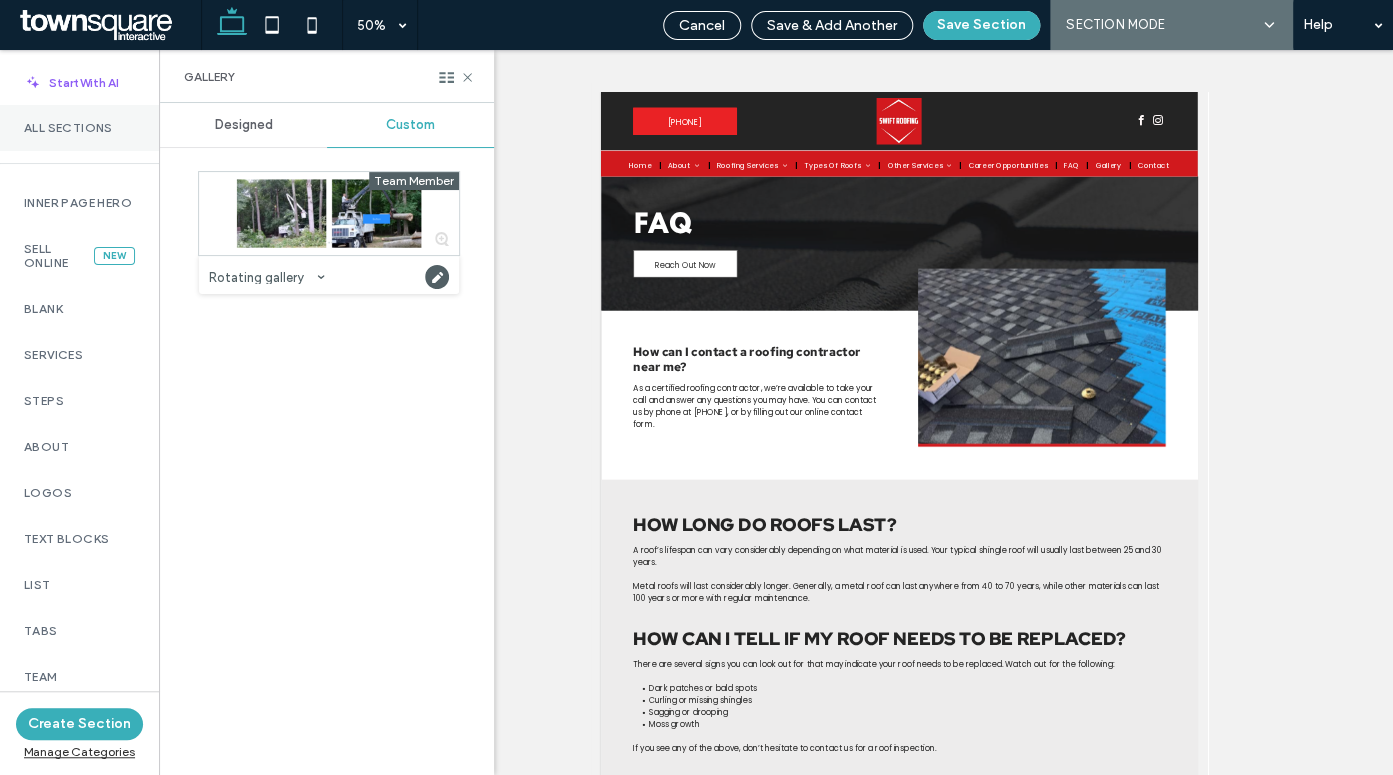 click on "All Sections" at bounding box center [79, 128] 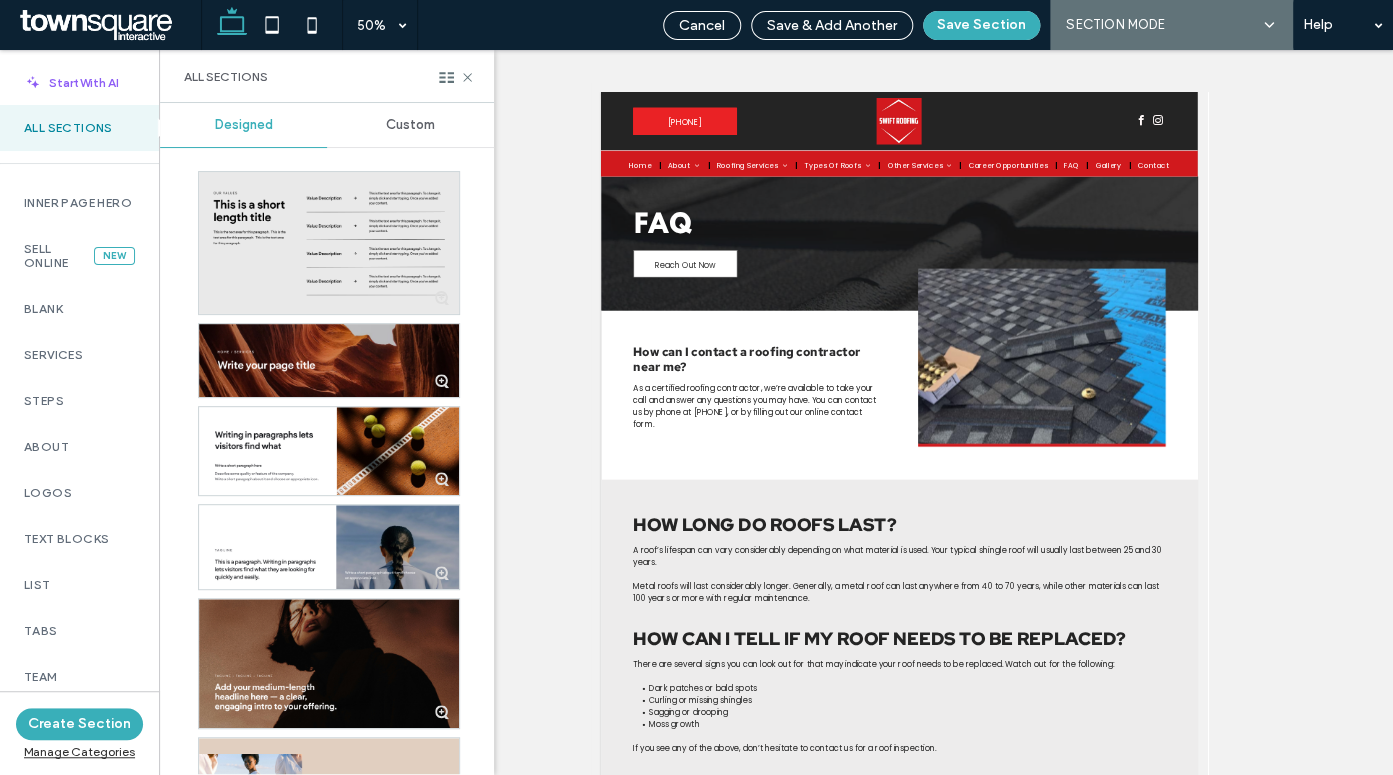 click on "Custom" at bounding box center (410, 125) 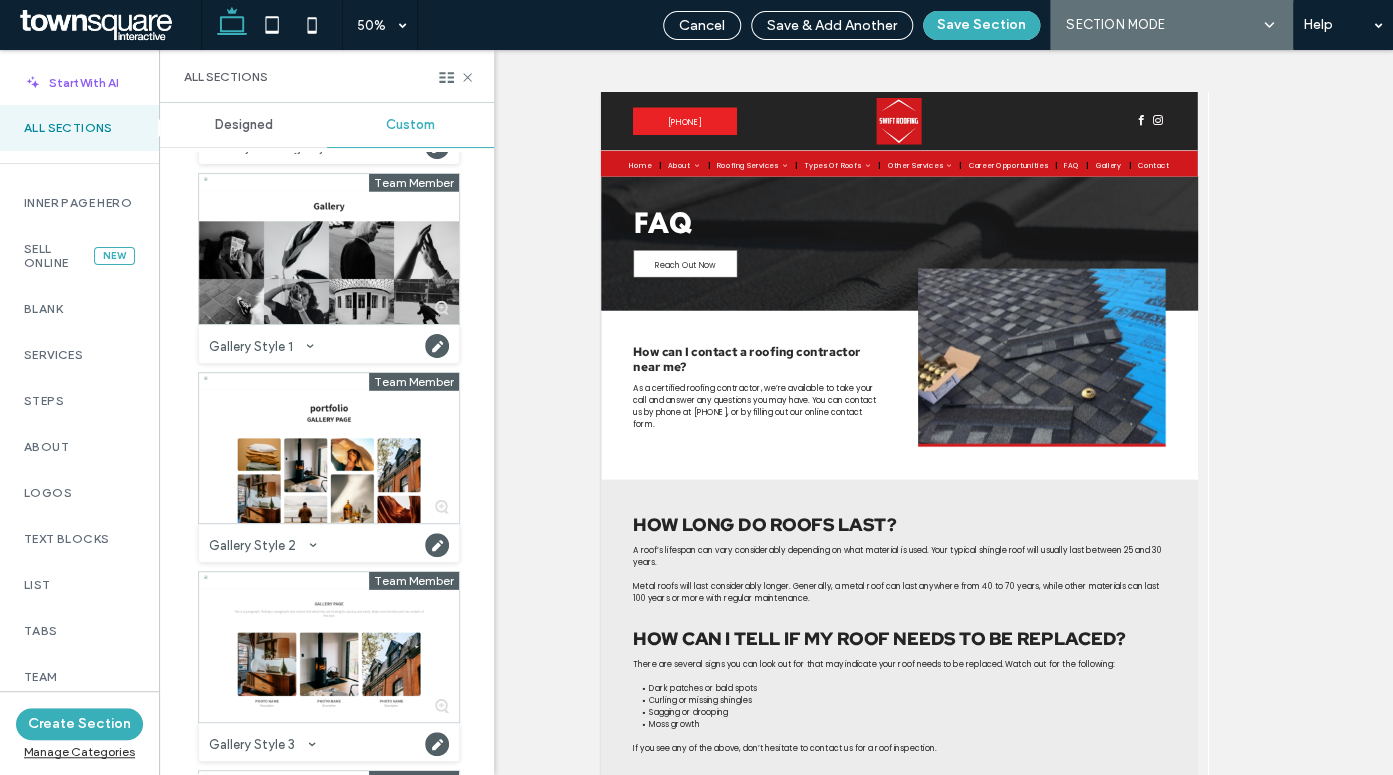 scroll, scrollTop: 18652, scrollLeft: 0, axis: vertical 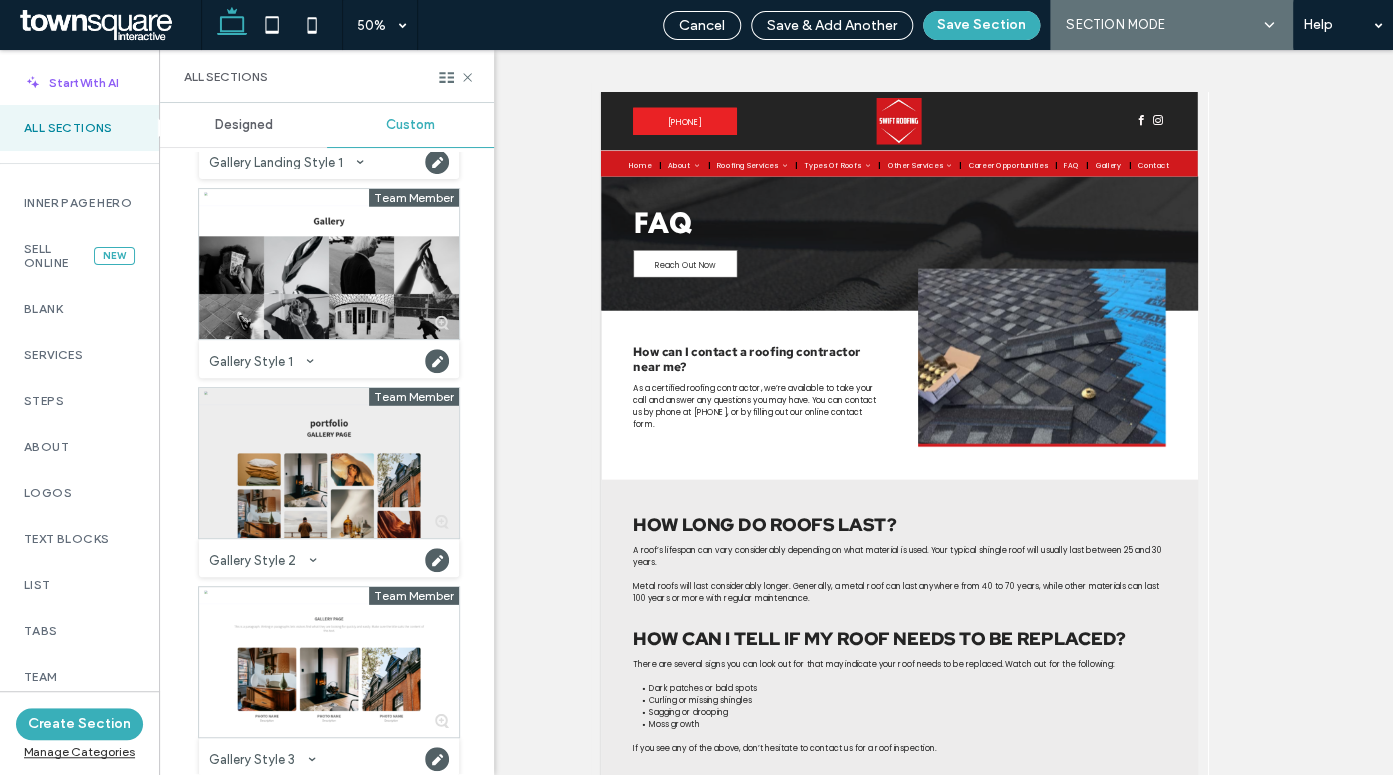 click at bounding box center [329, 463] 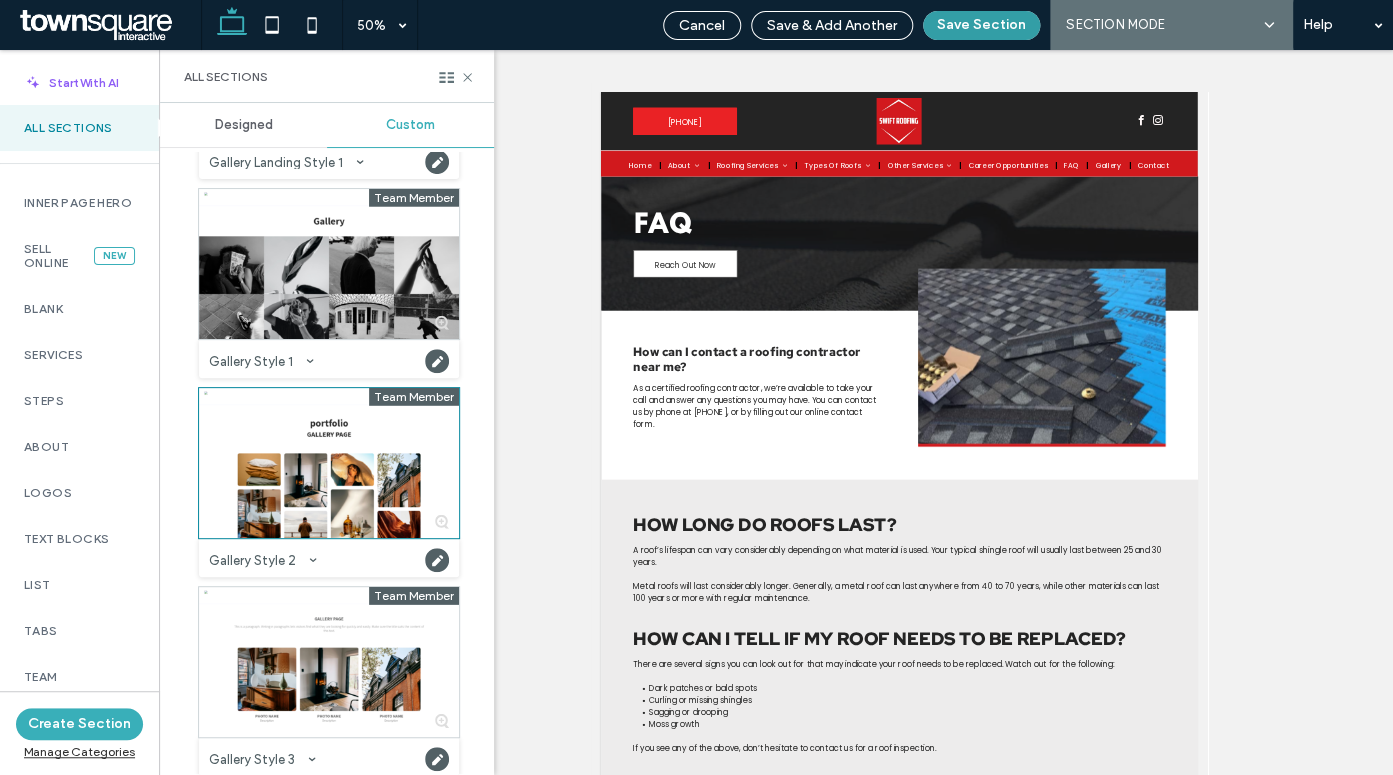 click on "Save Section" at bounding box center [981, 25] 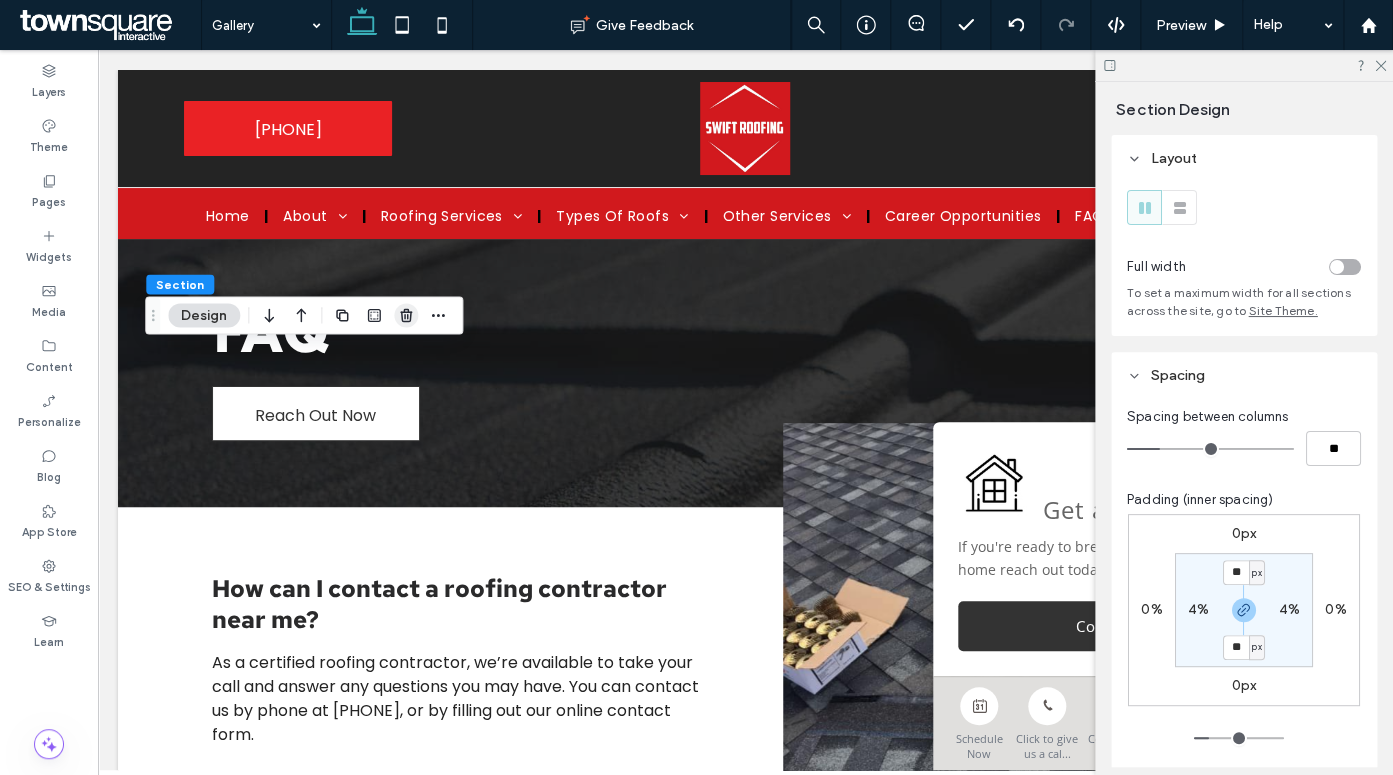 click 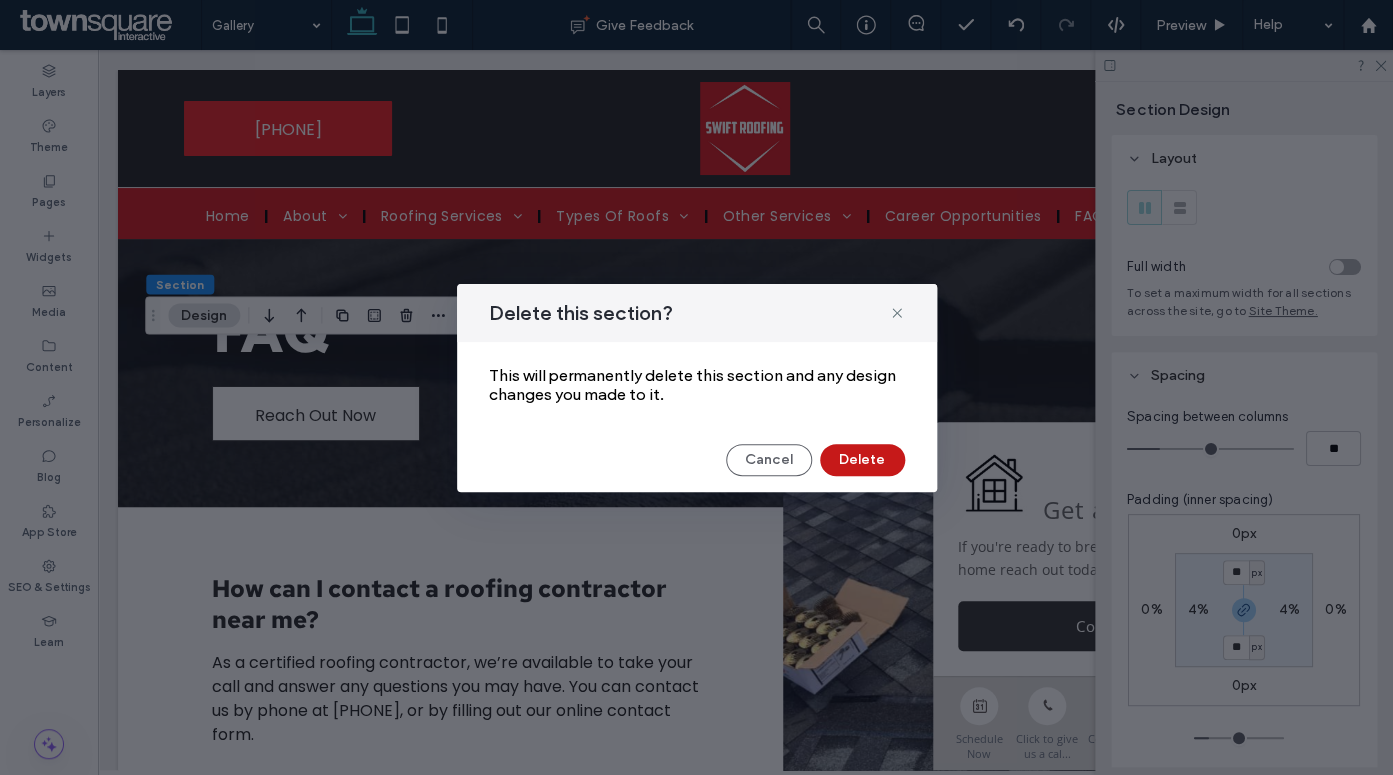 click on "Delete" at bounding box center [862, 460] 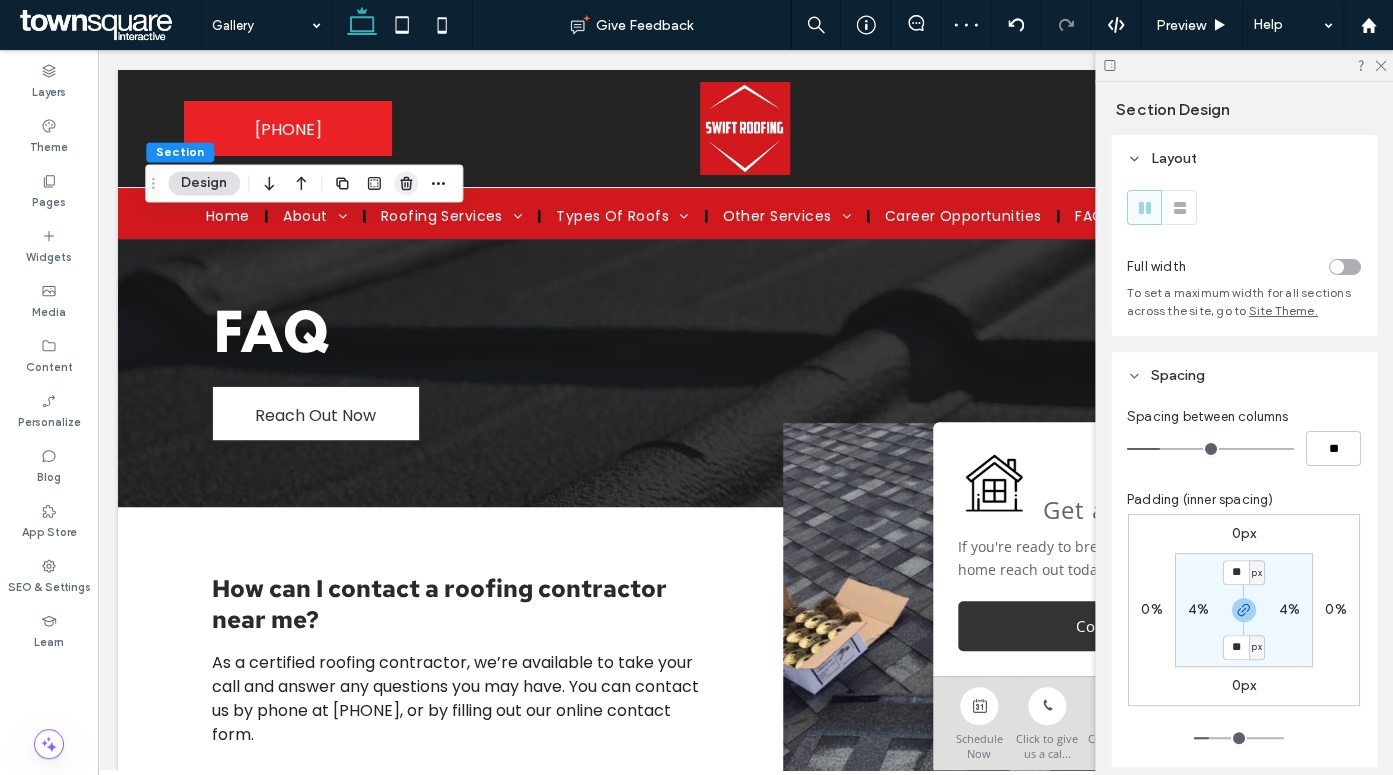click 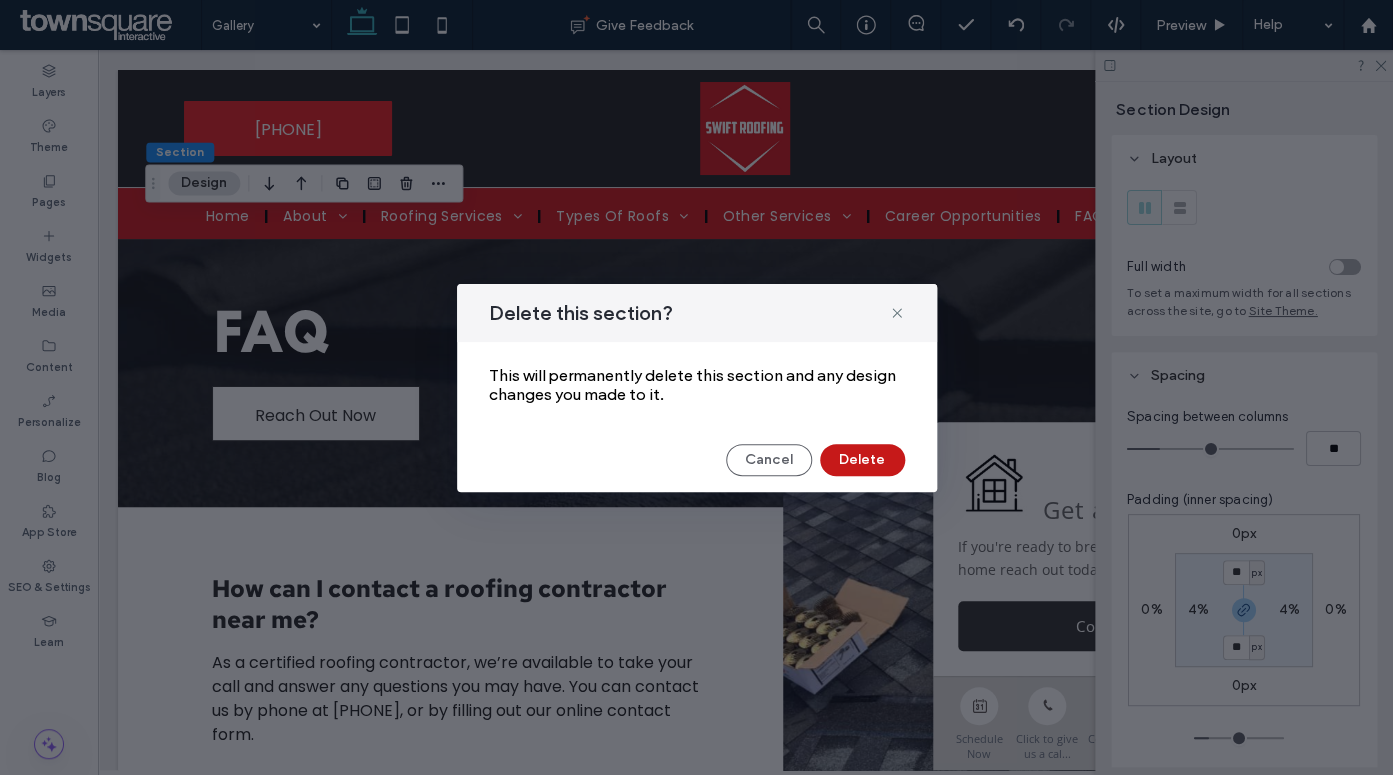 click on "Delete" at bounding box center (862, 460) 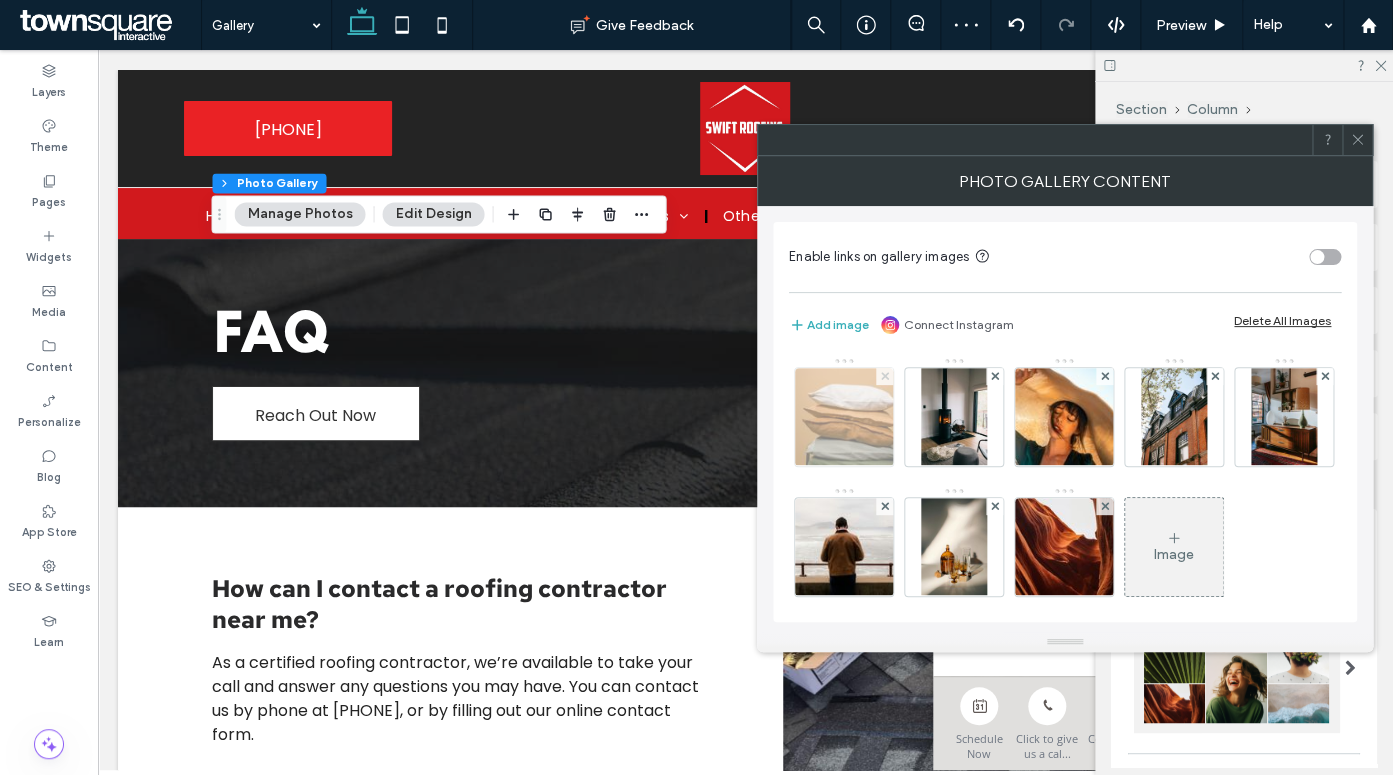 click 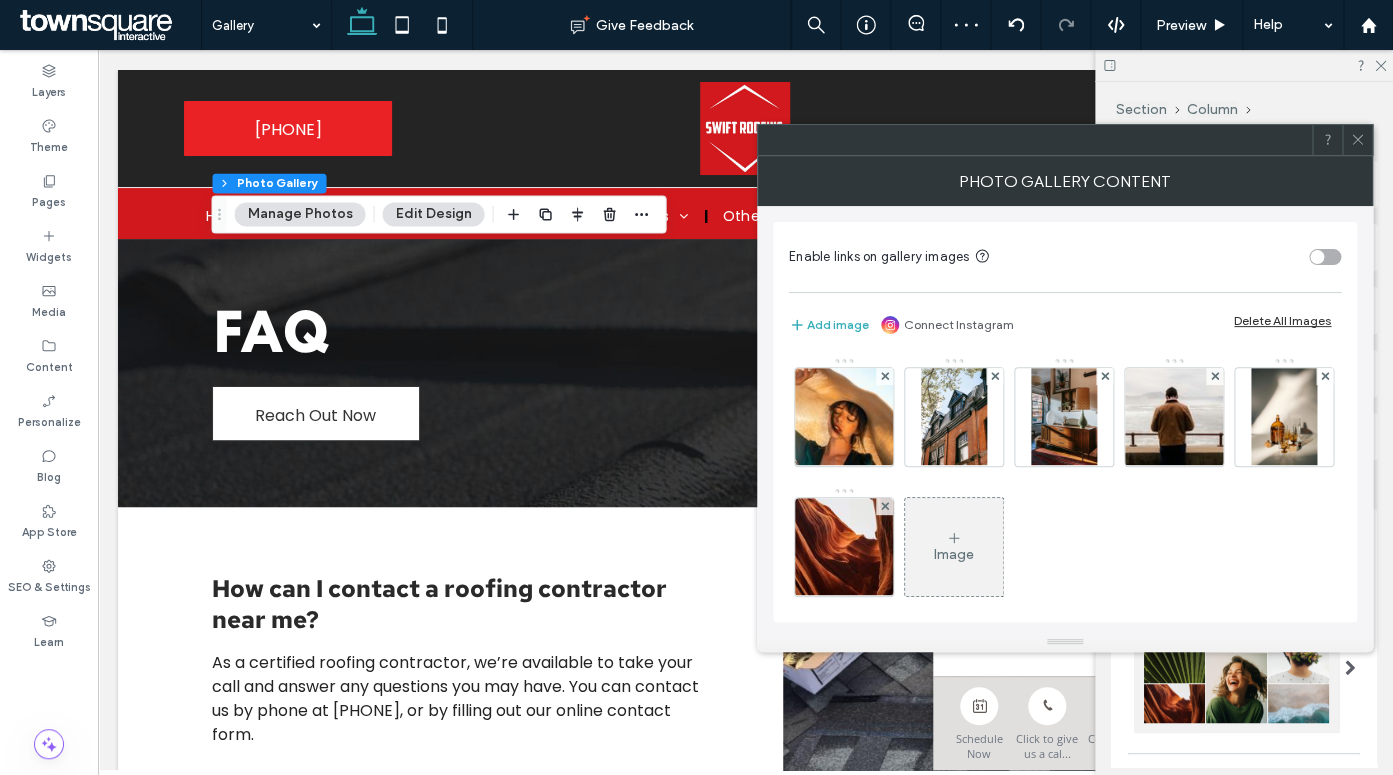 click 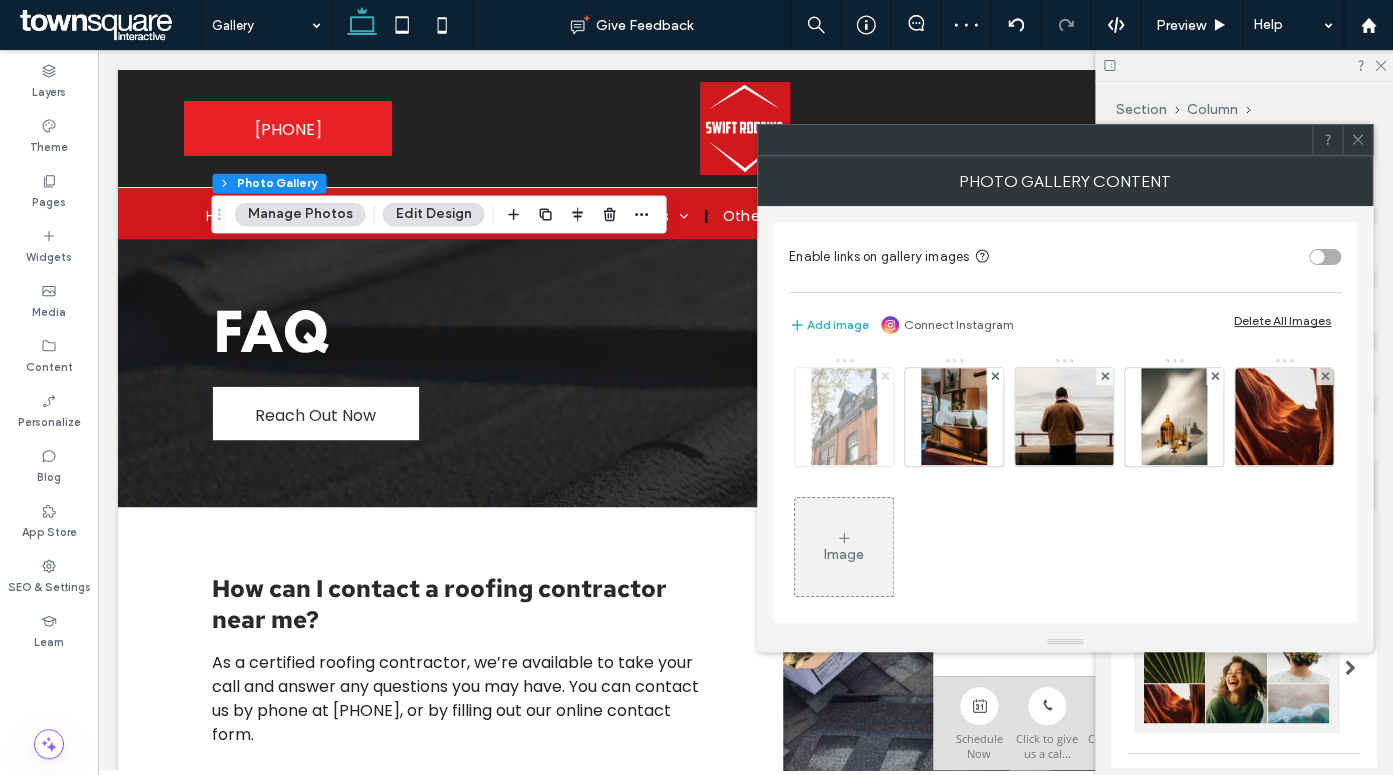 click 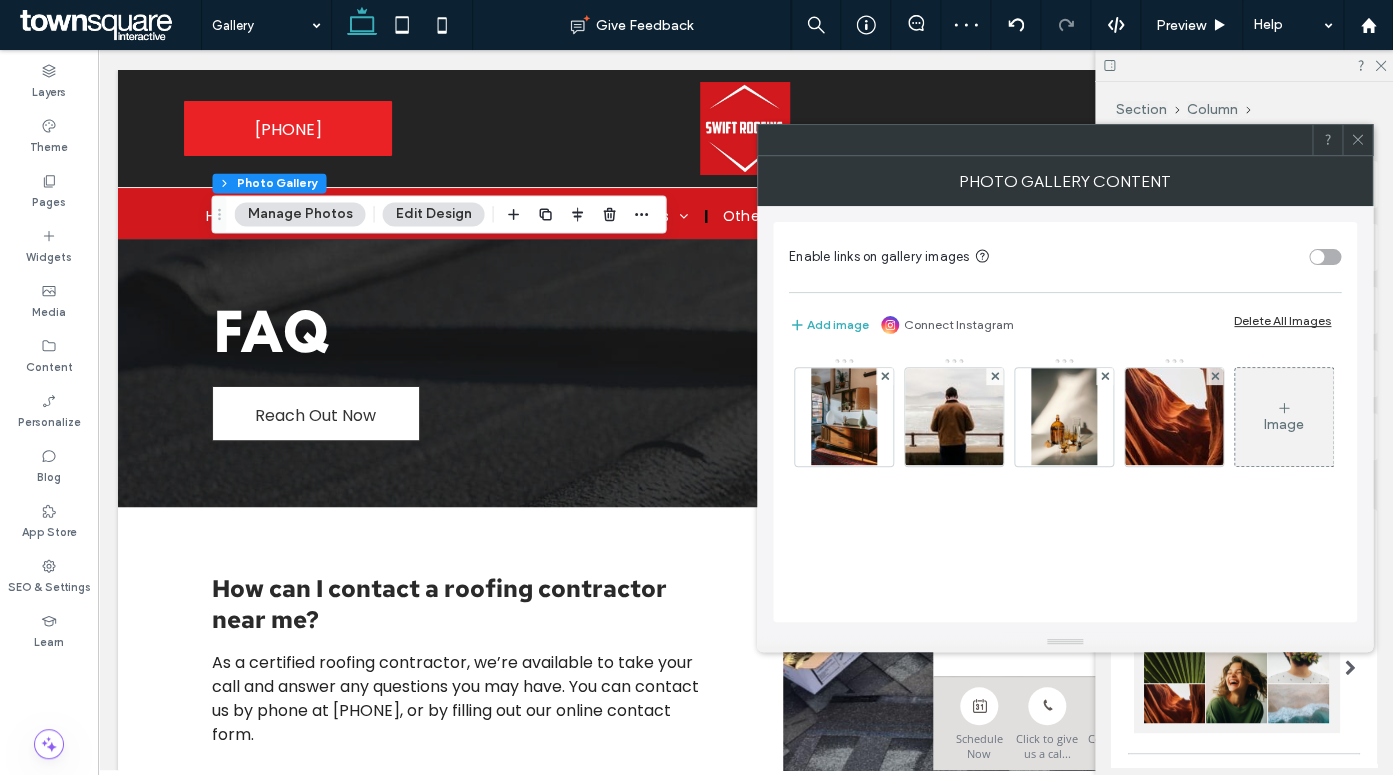 click 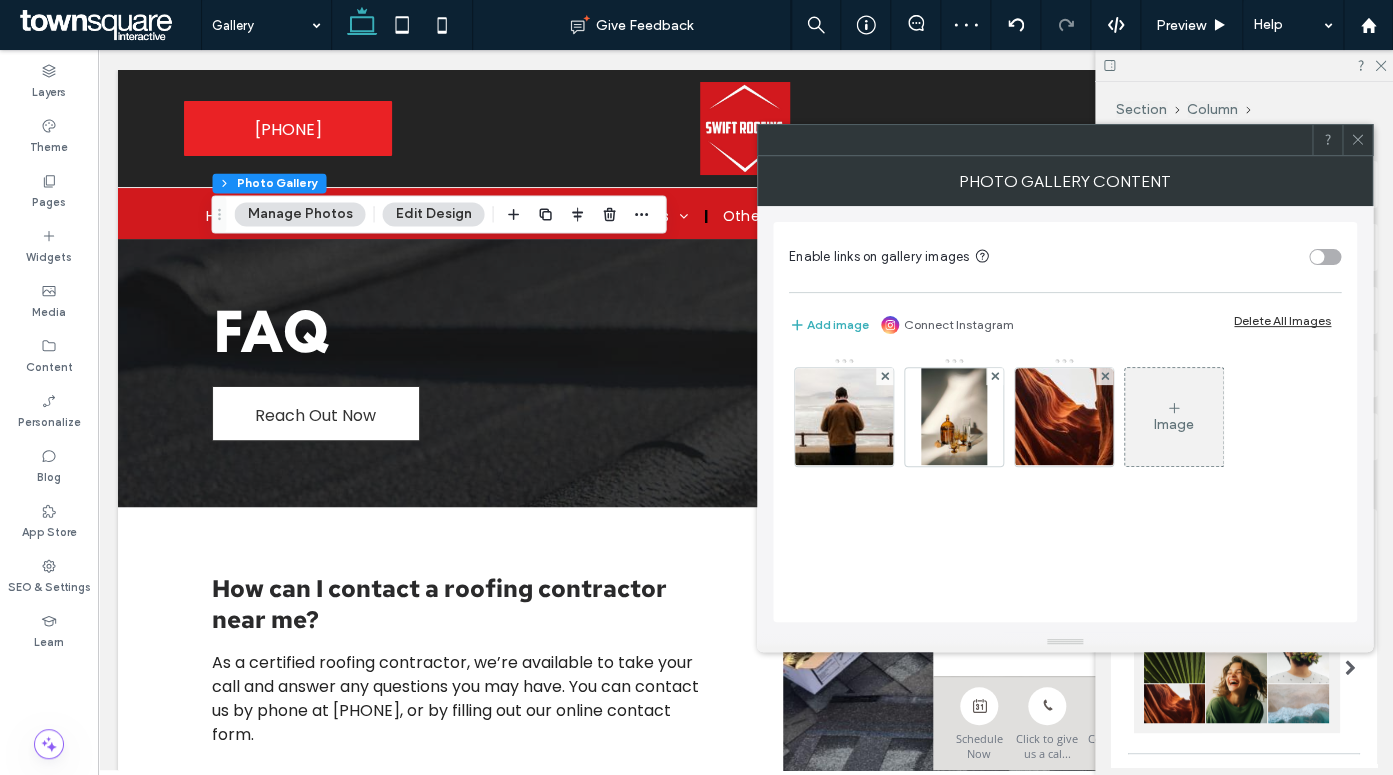 click 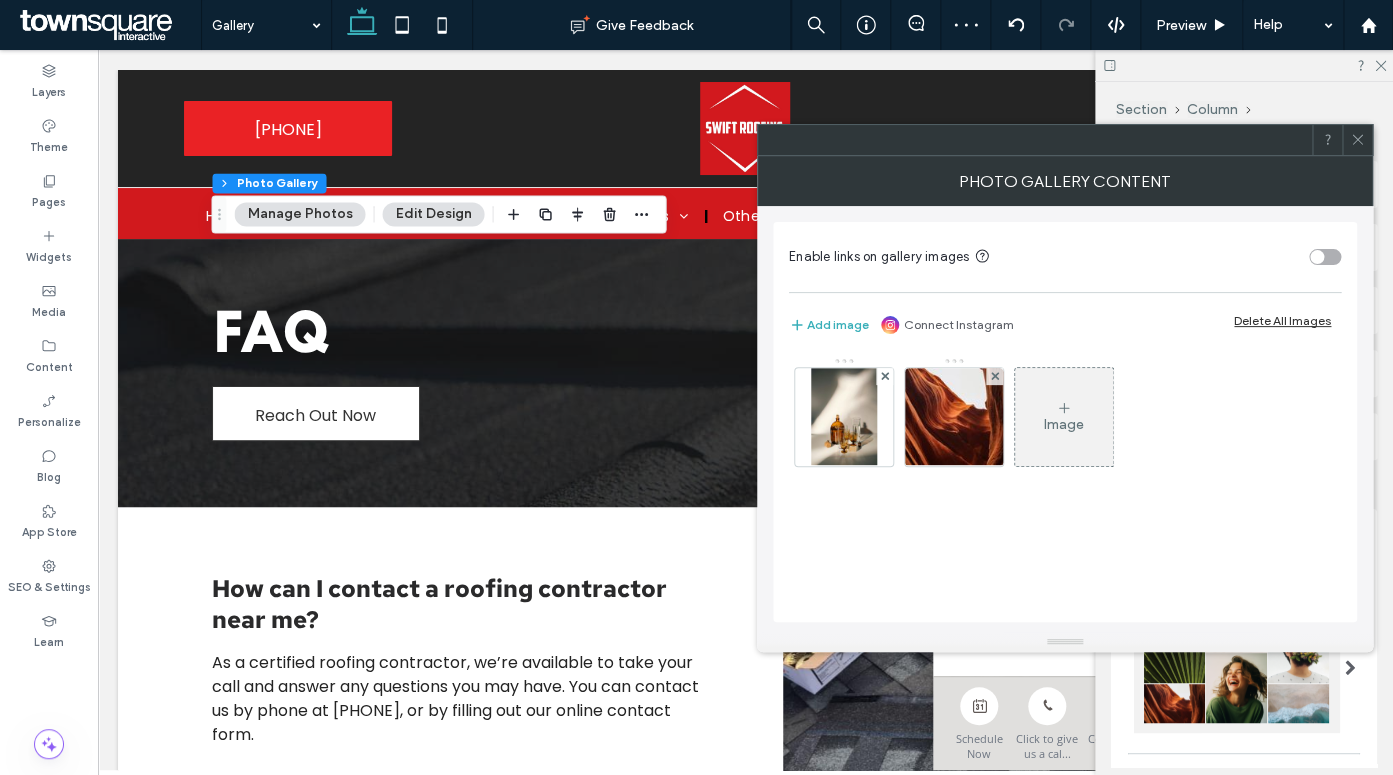 click 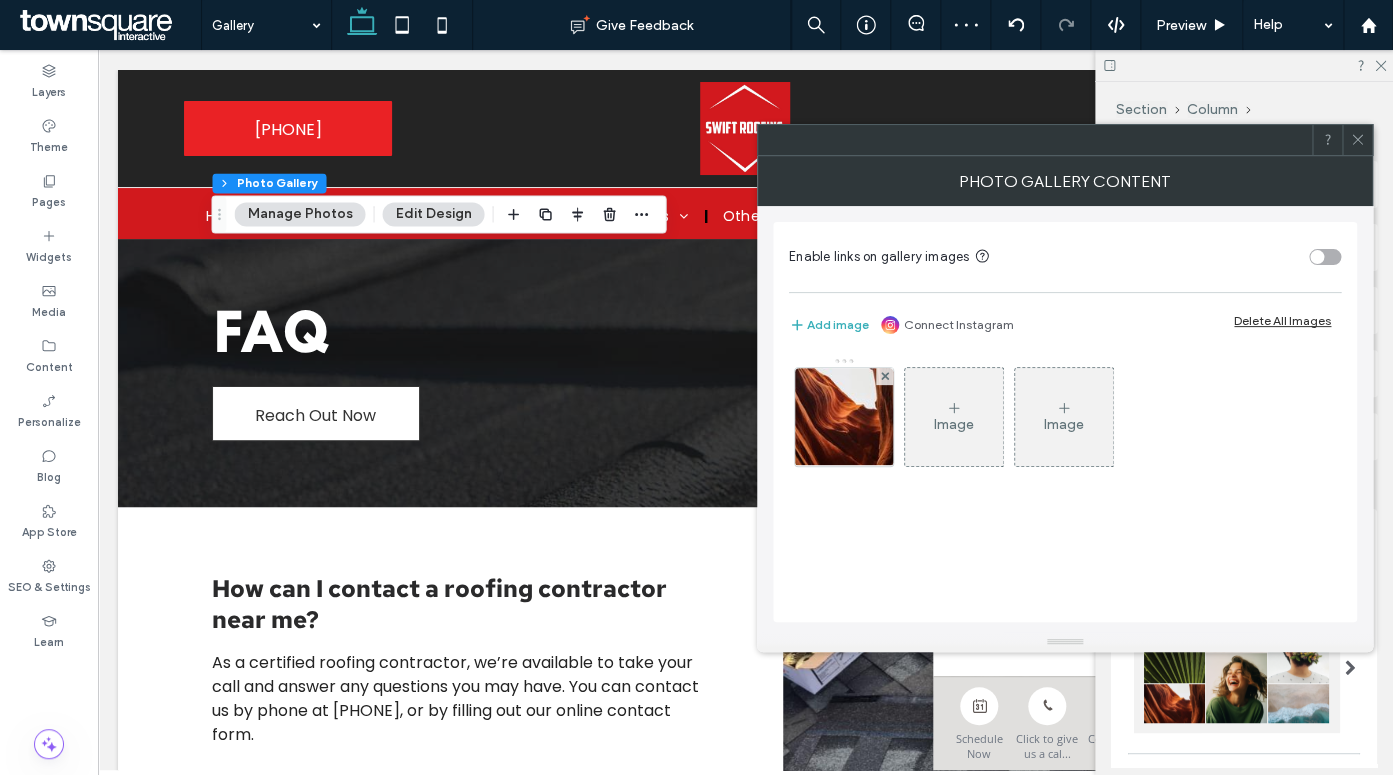 click 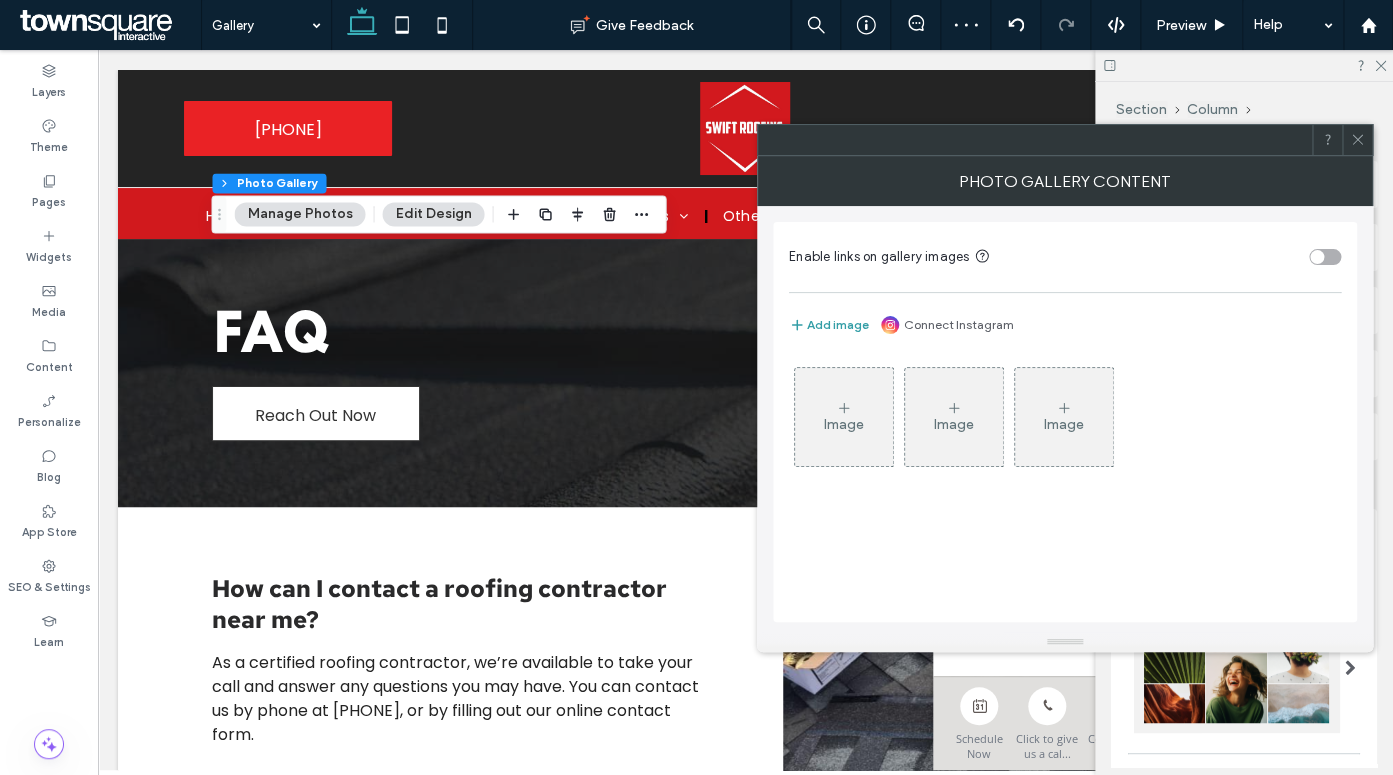 click on "Add image" at bounding box center (829, 325) 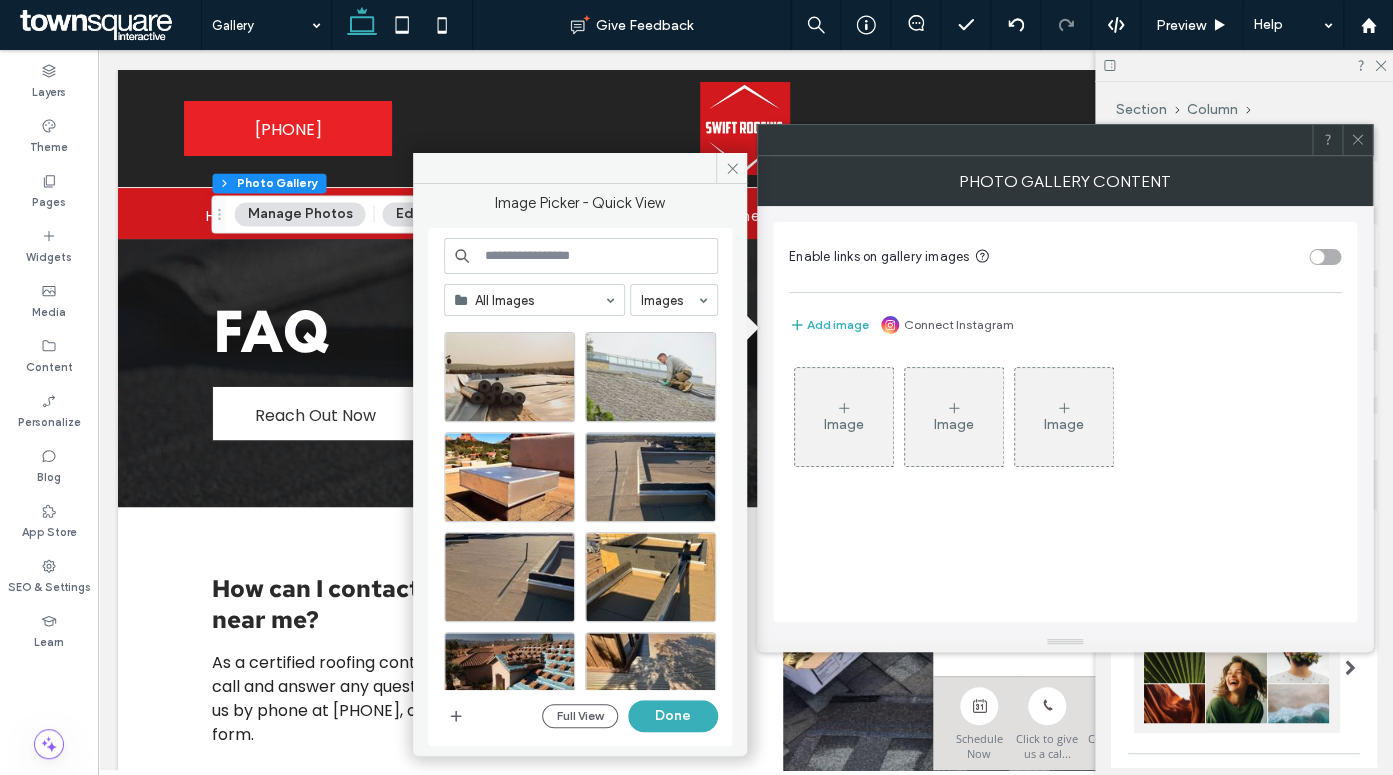 scroll, scrollTop: 0, scrollLeft: 0, axis: both 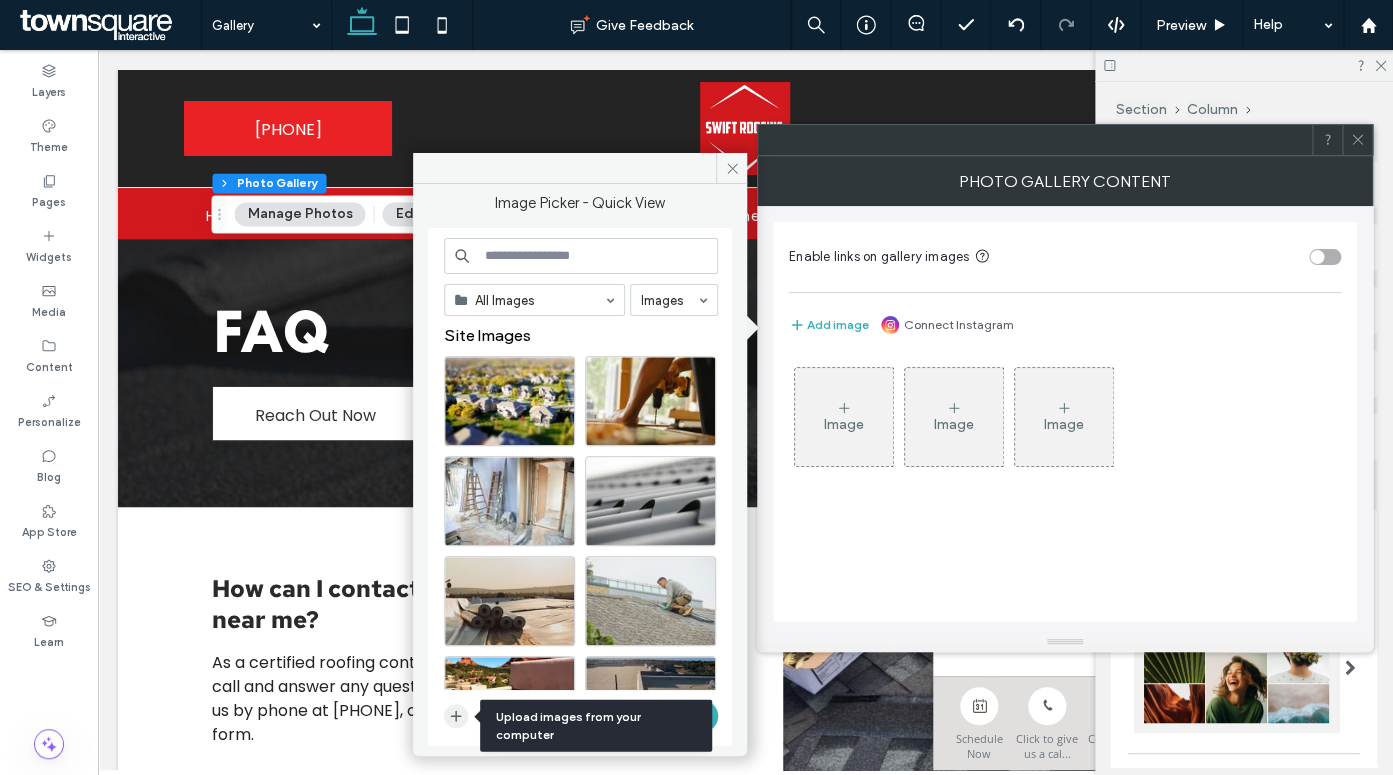 click 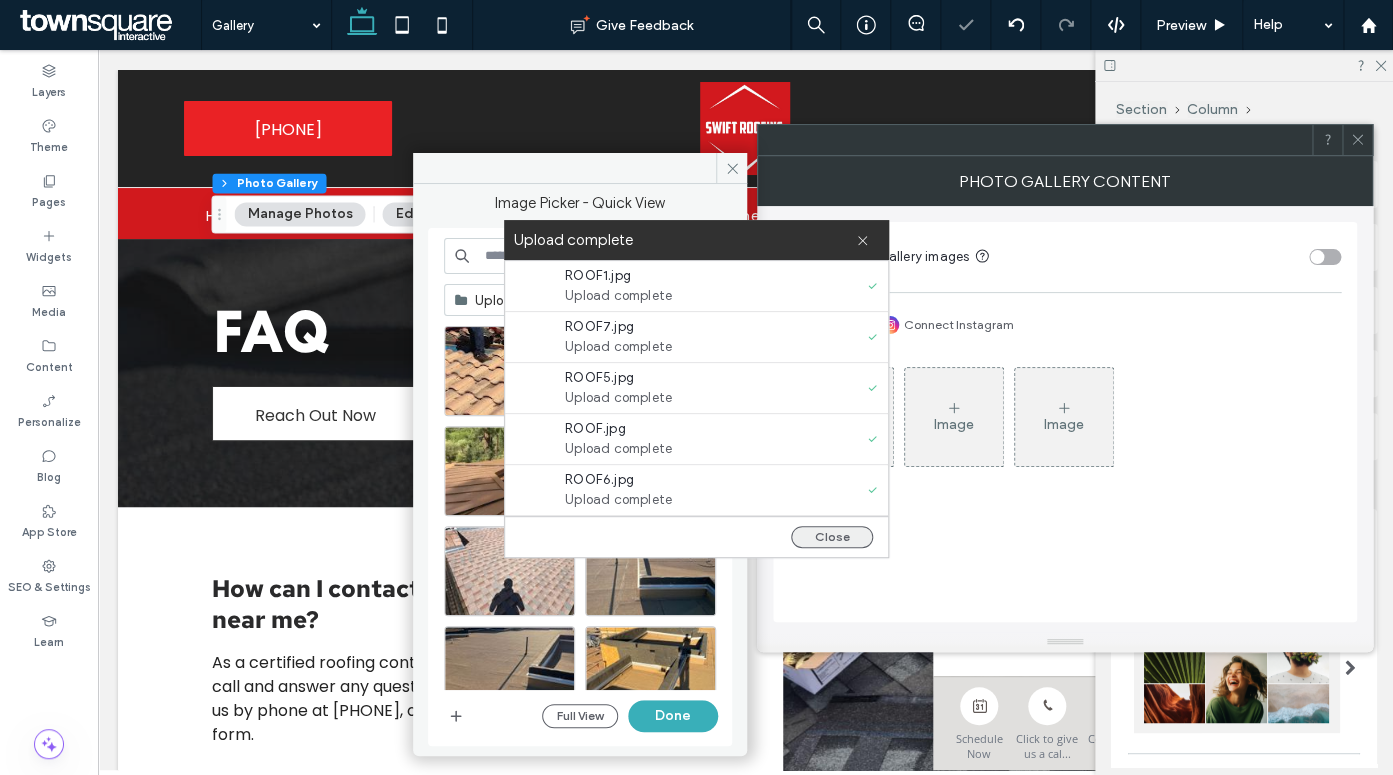 click on "Close" at bounding box center (832, 537) 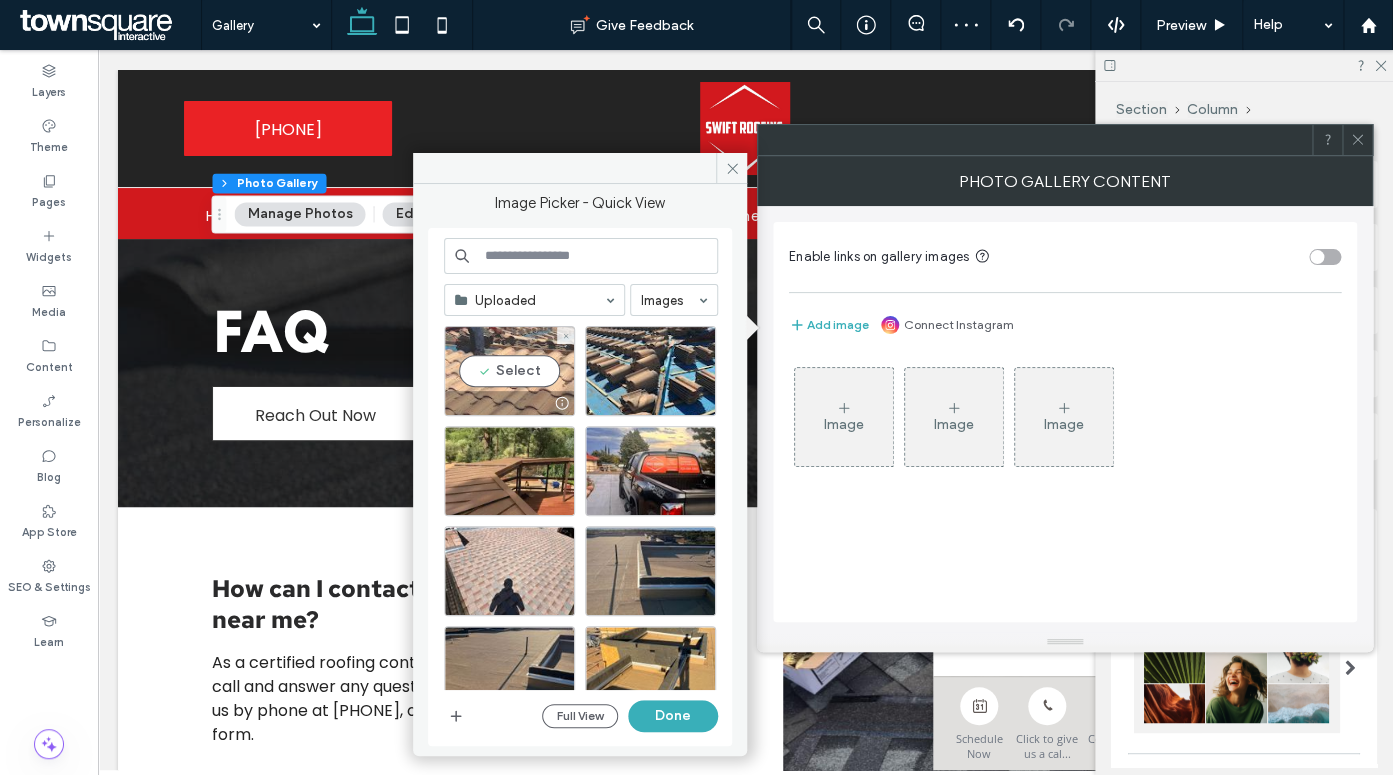 click on "Select" at bounding box center [509, 371] 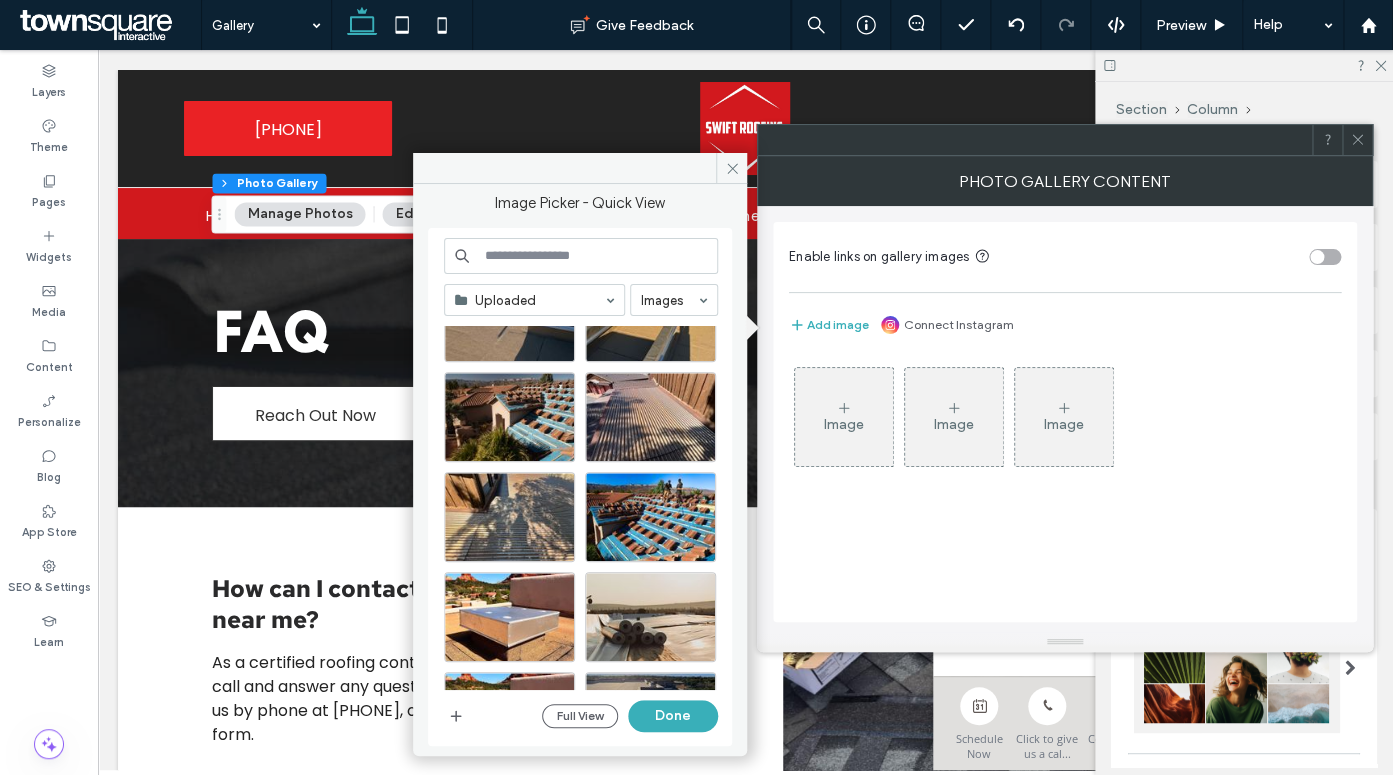 scroll, scrollTop: 378, scrollLeft: 0, axis: vertical 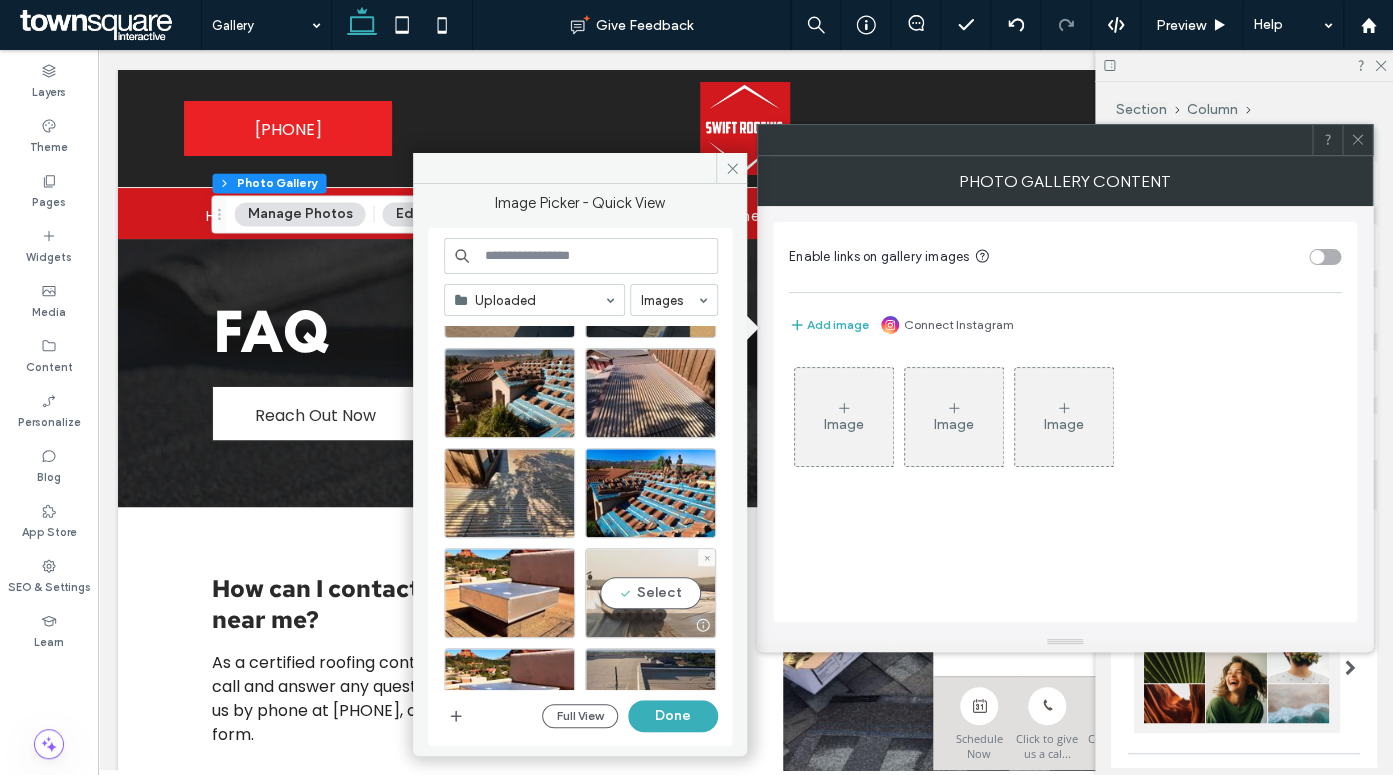 click on "Select" at bounding box center [650, 593] 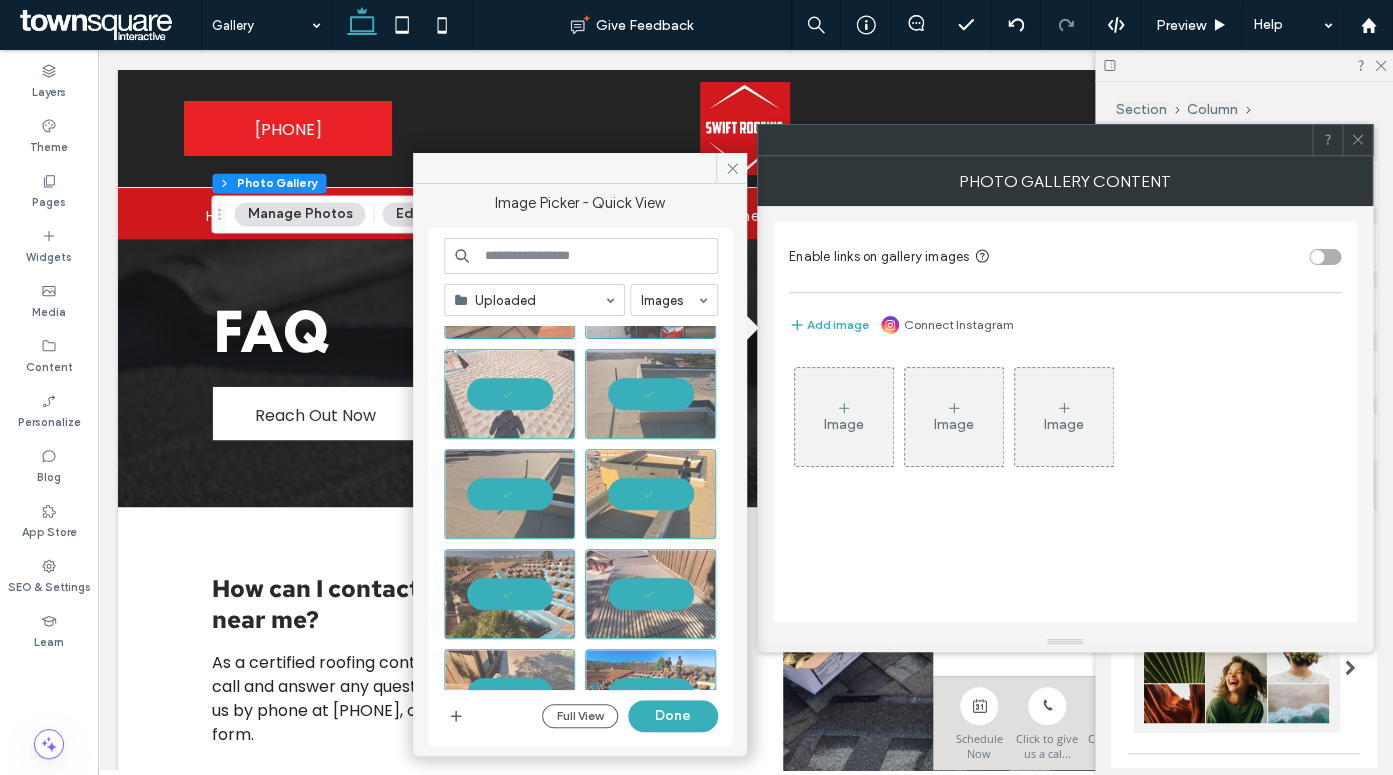 scroll, scrollTop: 178, scrollLeft: 0, axis: vertical 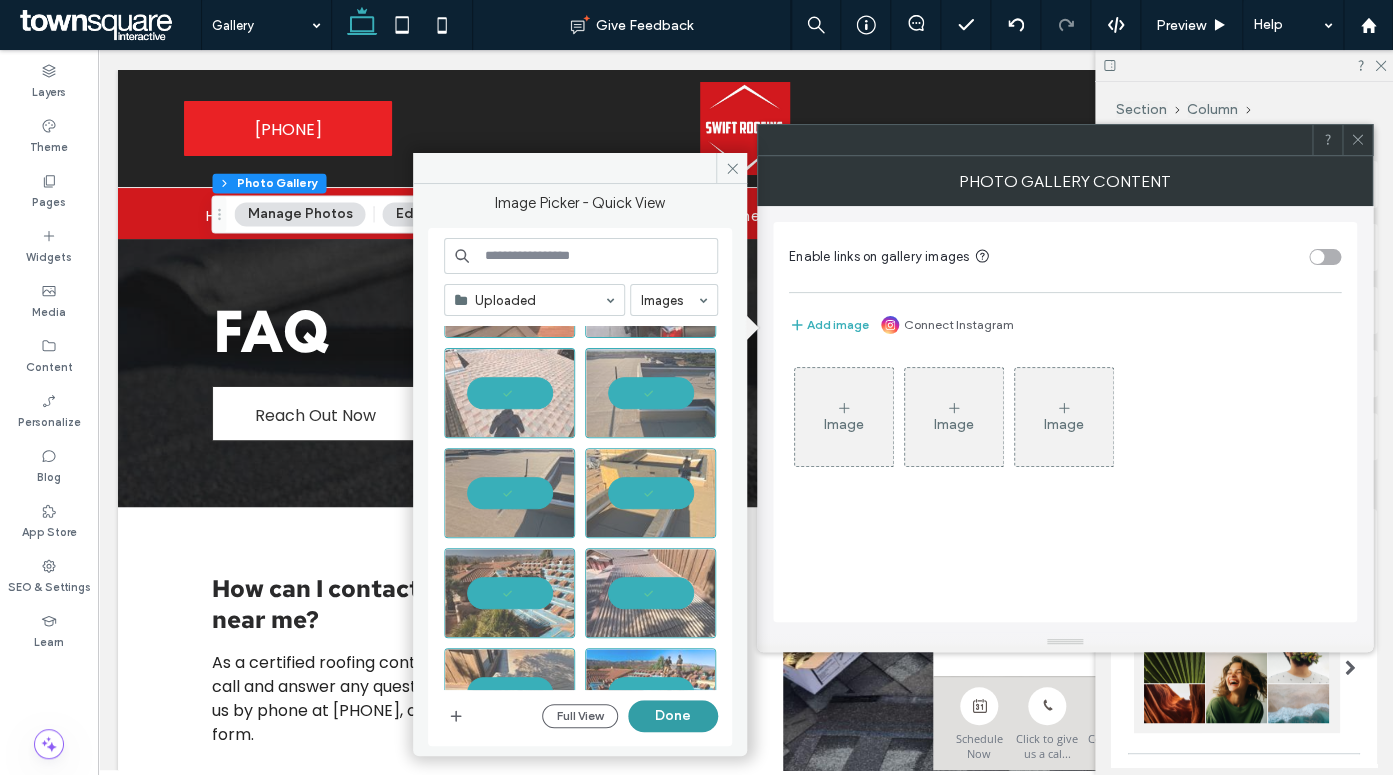 click on "Done" at bounding box center (673, 716) 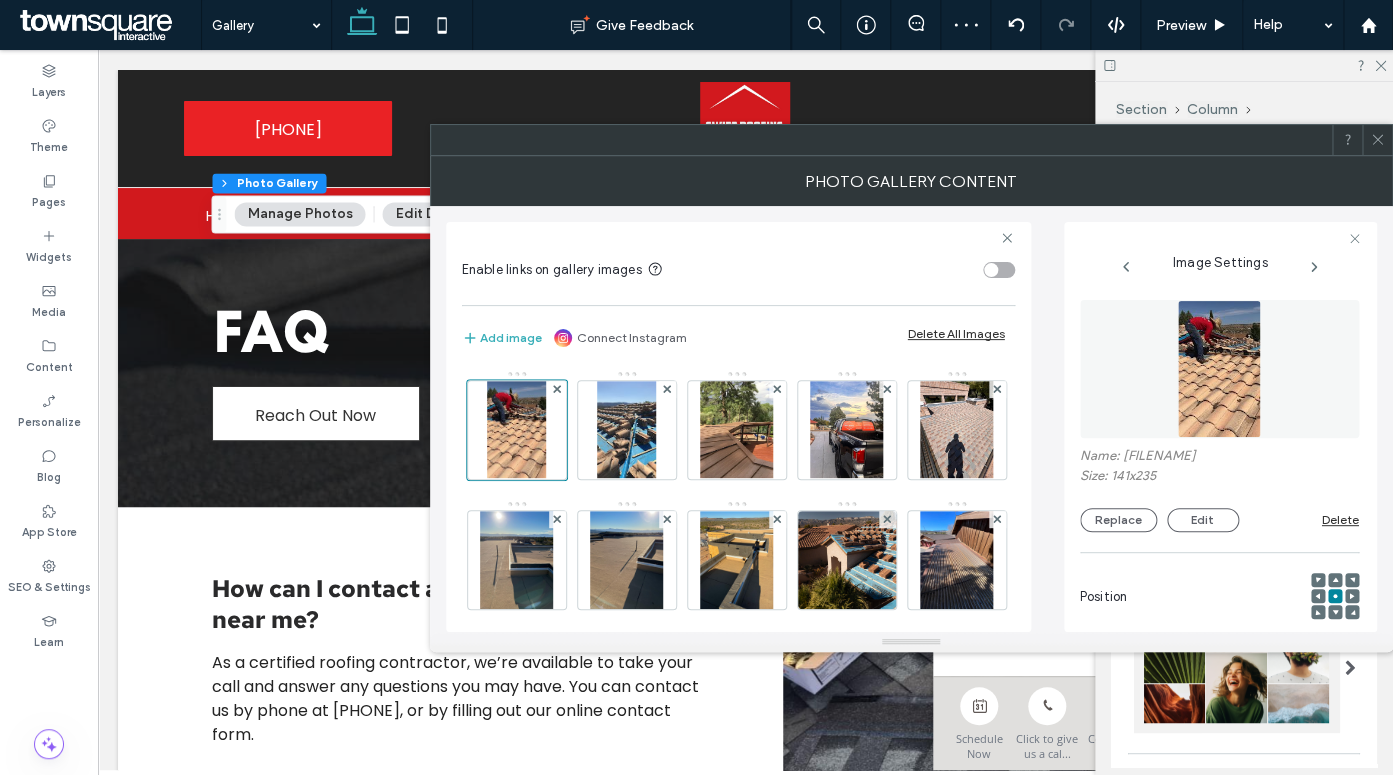 click 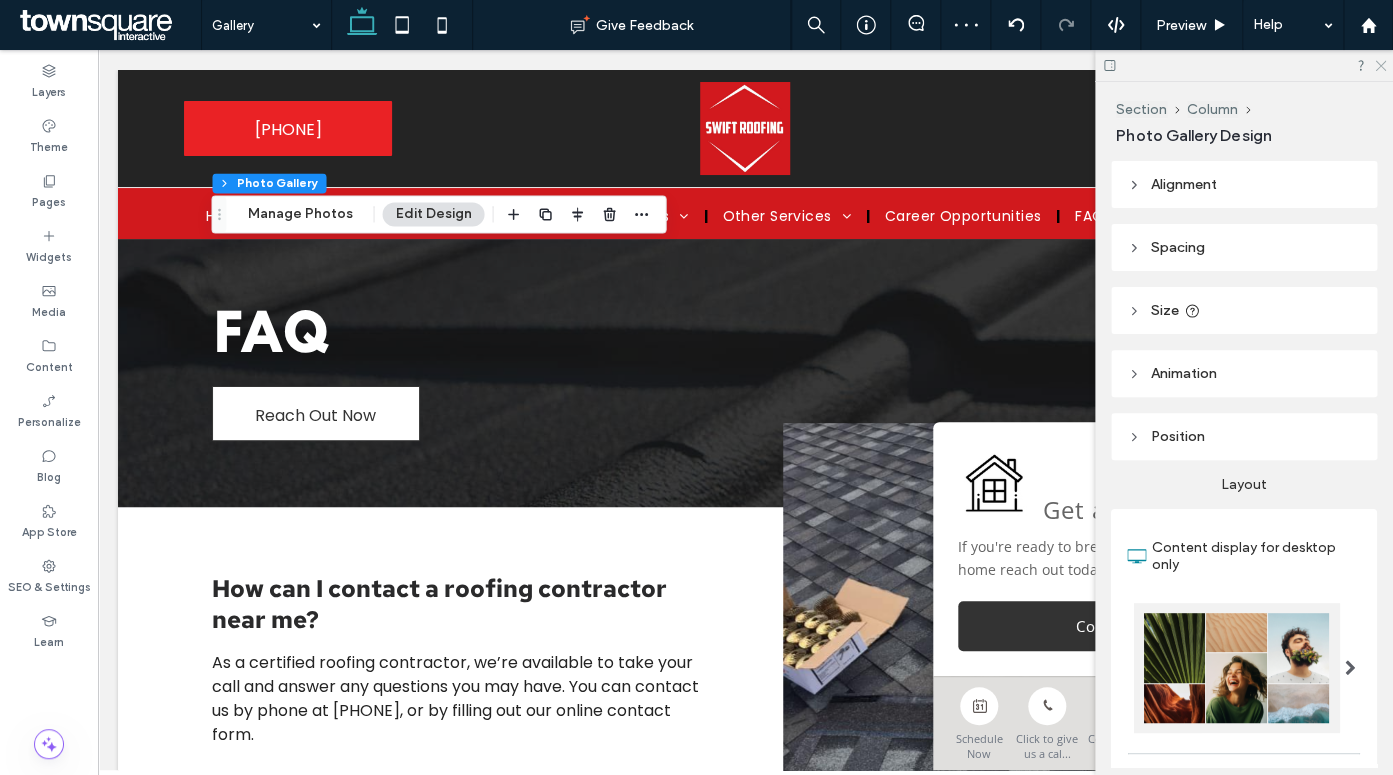 click 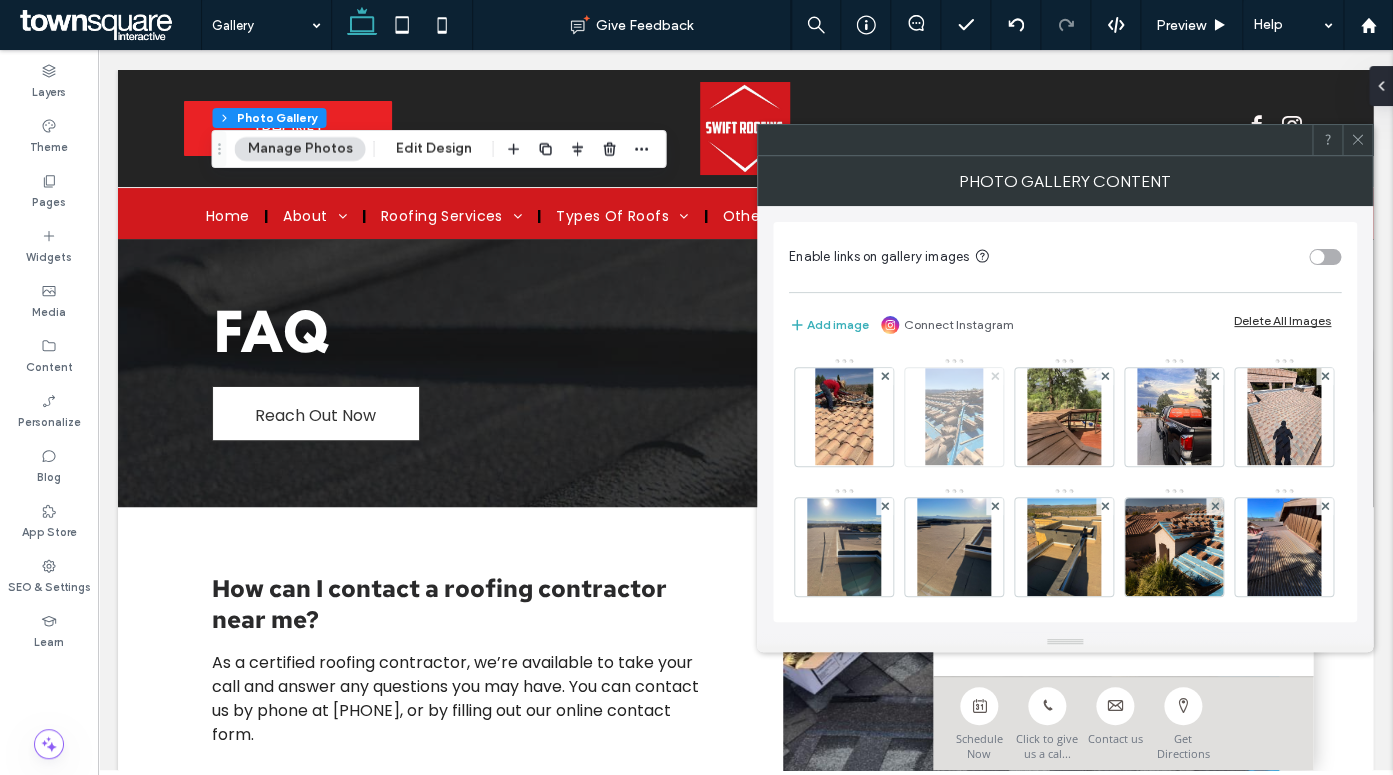 click at bounding box center (995, 376) 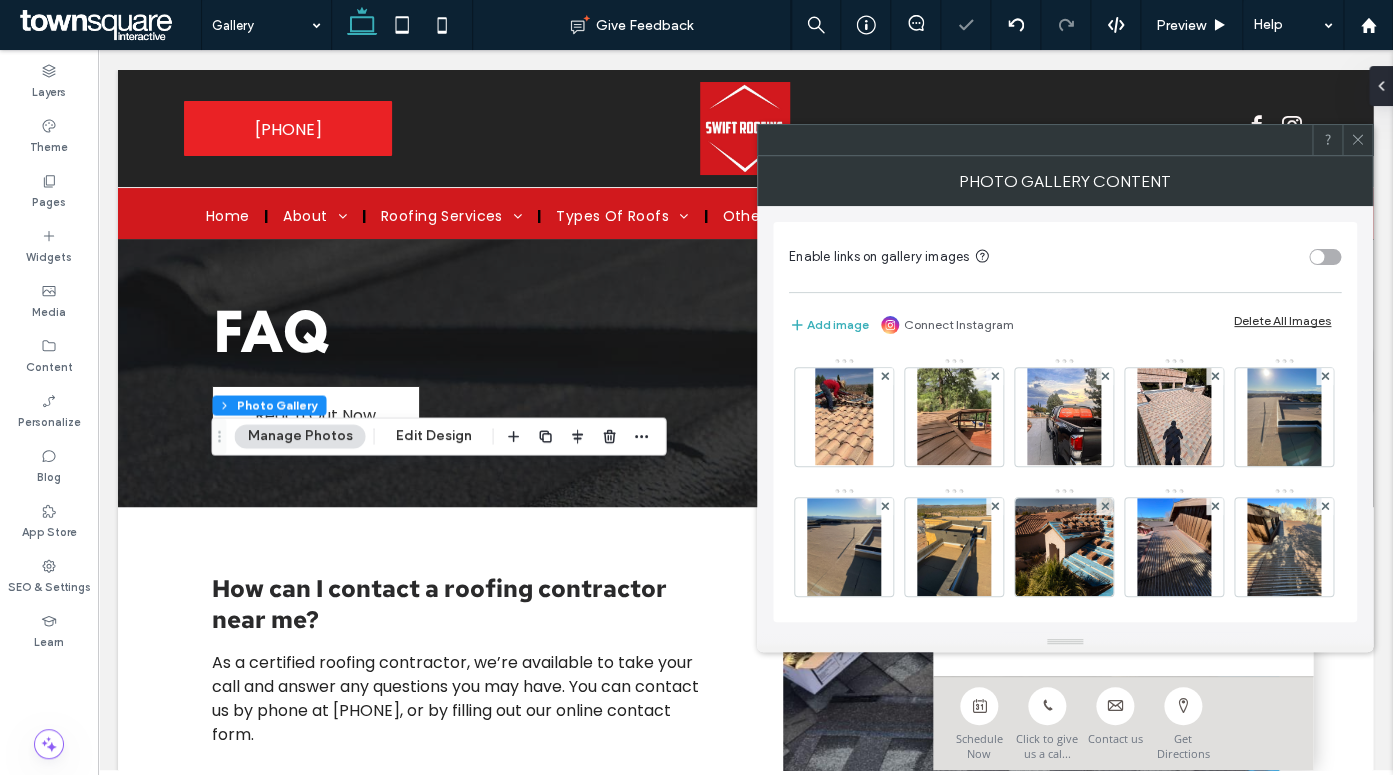 click 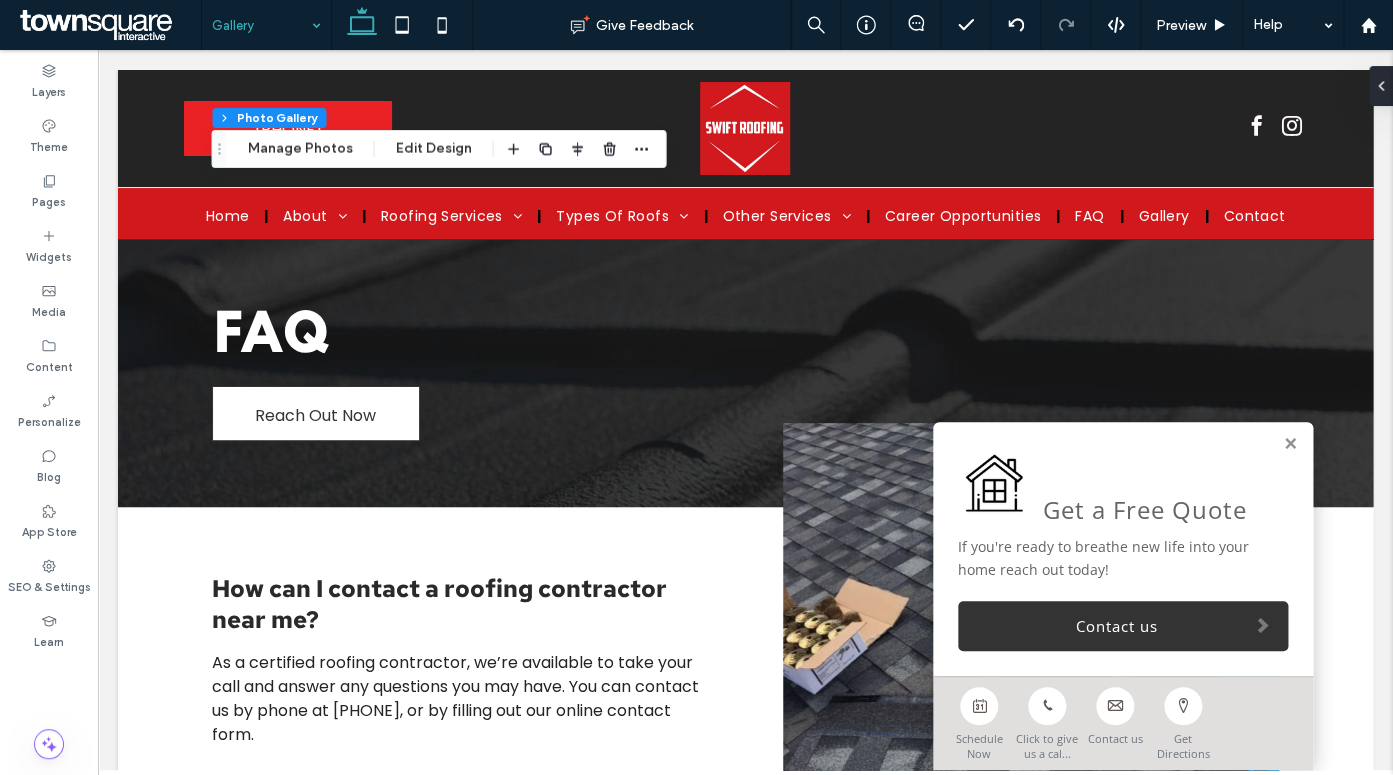 click at bounding box center (261, 25) 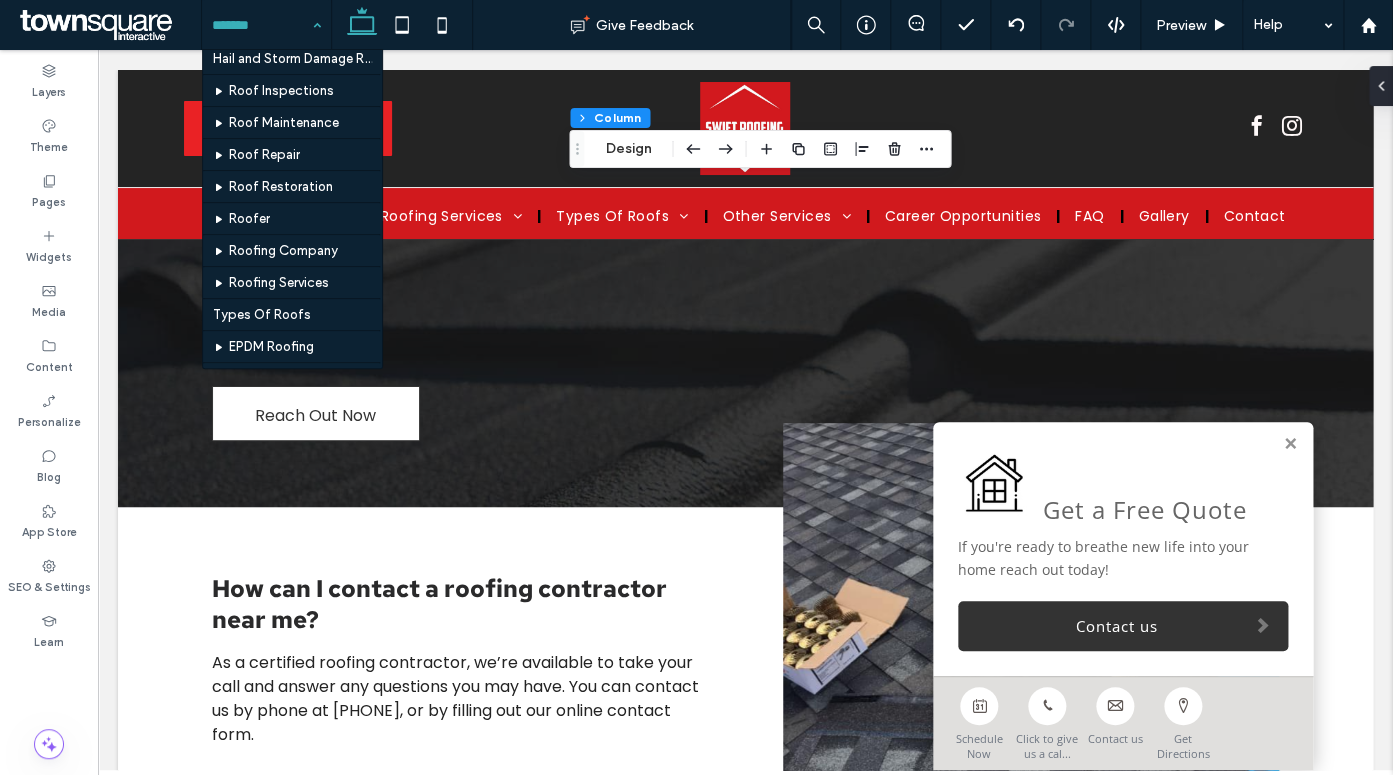 scroll, scrollTop: 687, scrollLeft: 0, axis: vertical 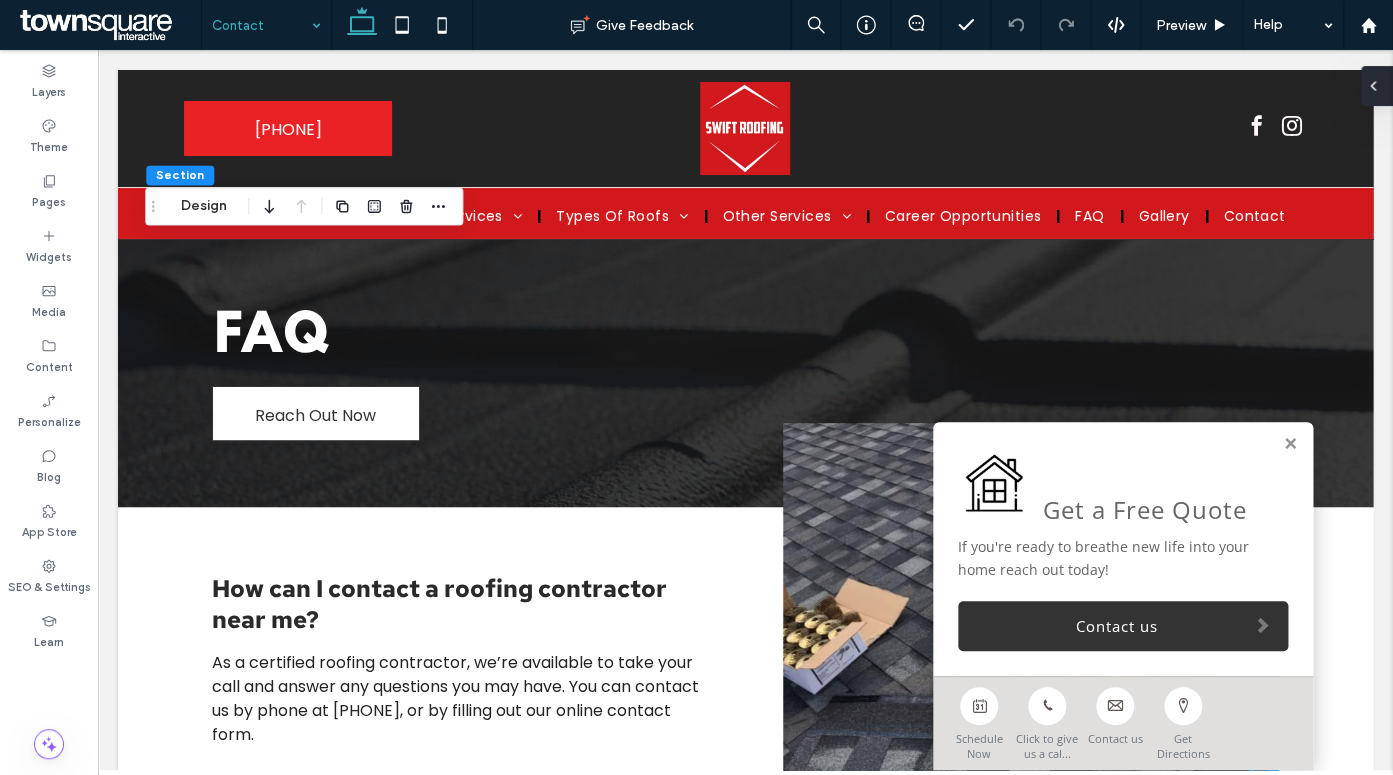 click 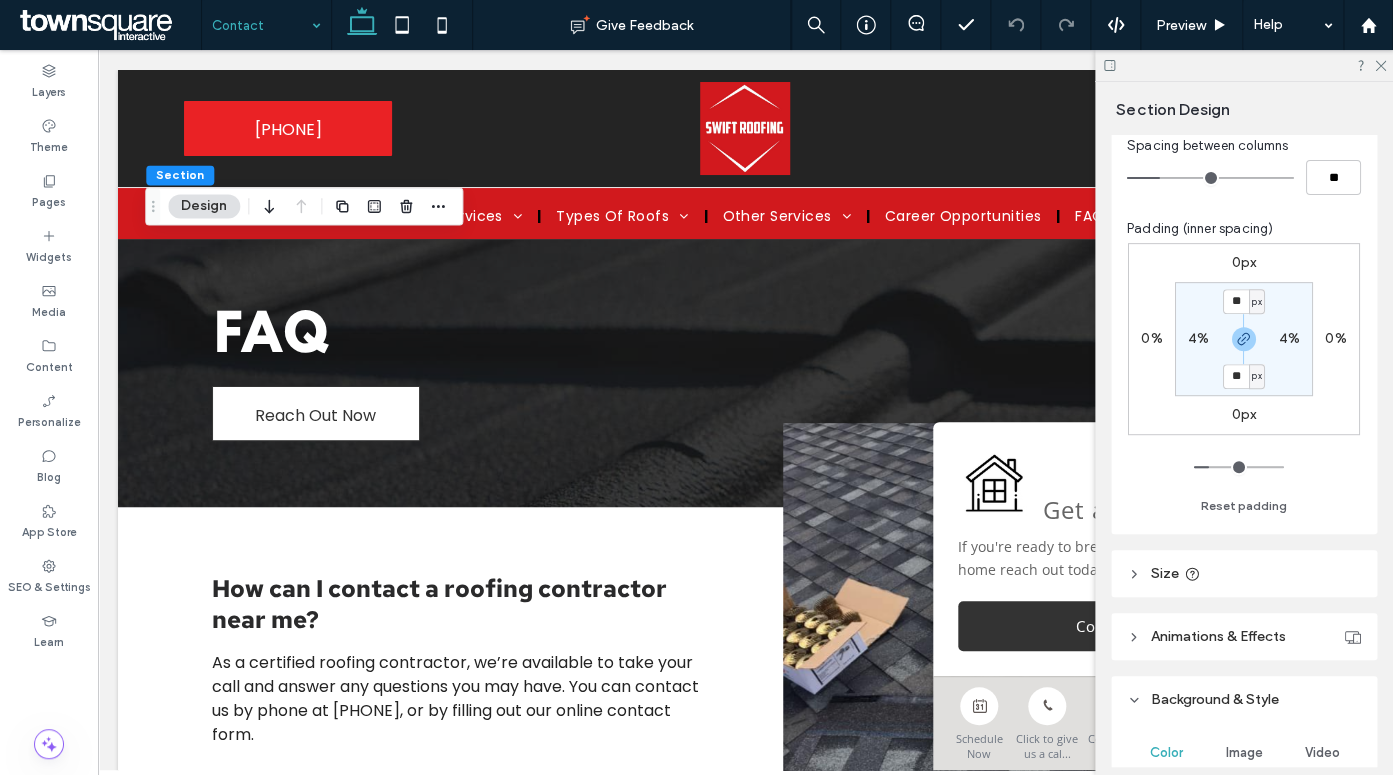 scroll, scrollTop: 452, scrollLeft: 0, axis: vertical 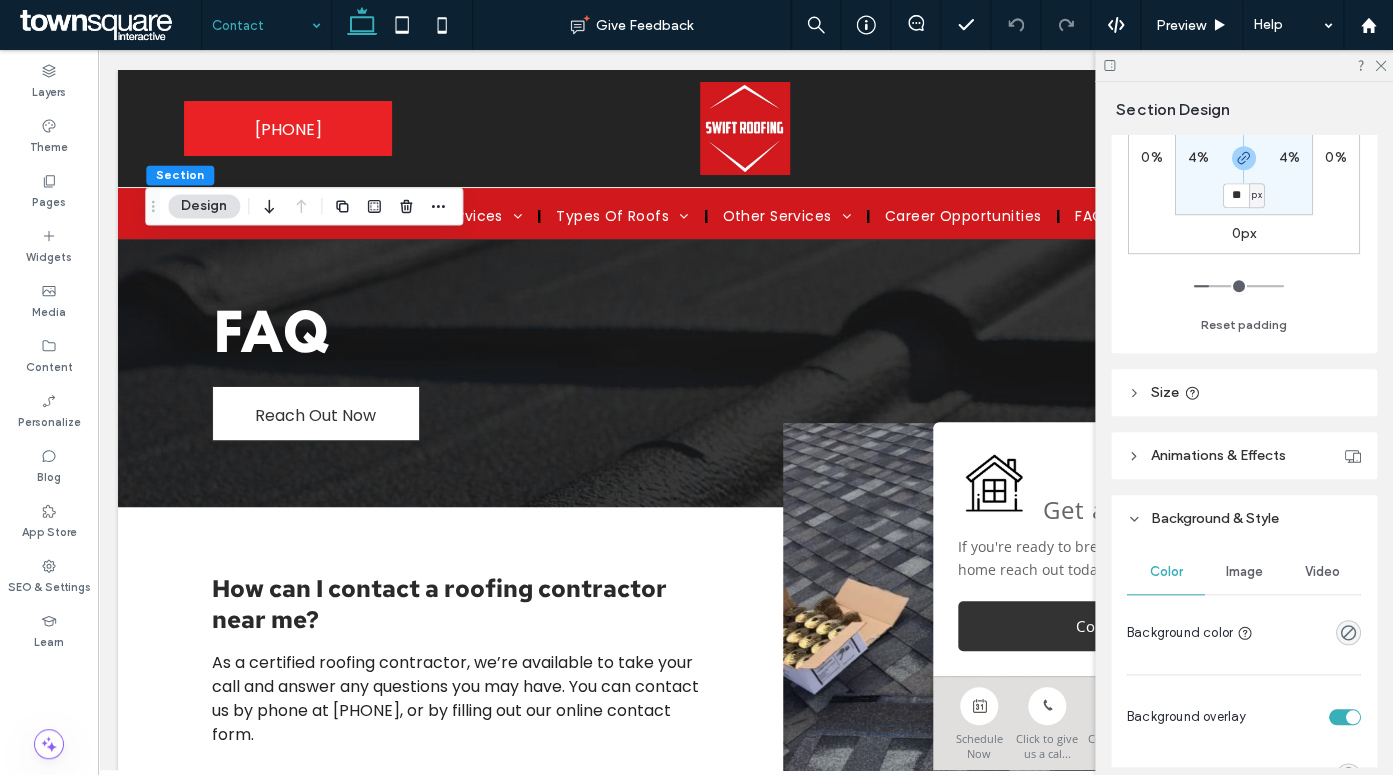 click on "Image" at bounding box center (1244, 572) 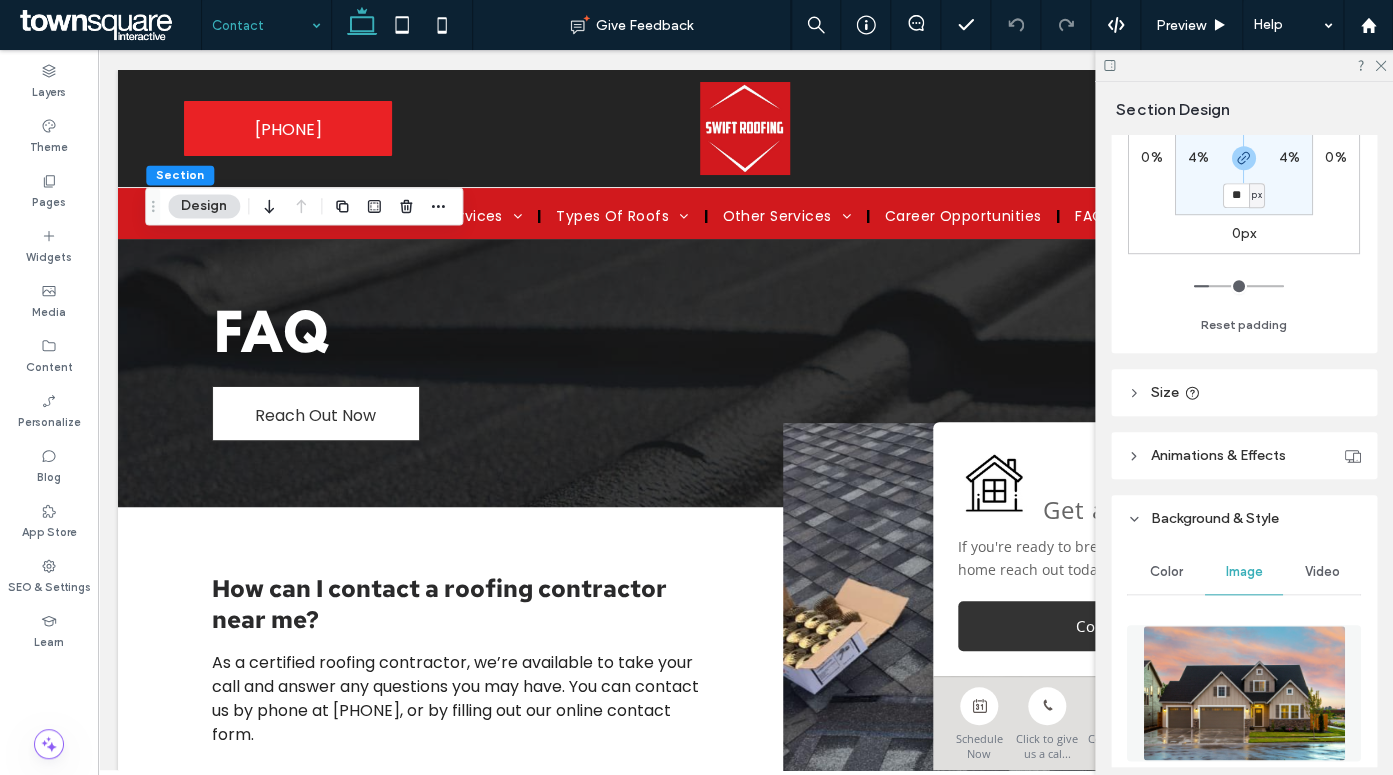 click at bounding box center (1244, 693) 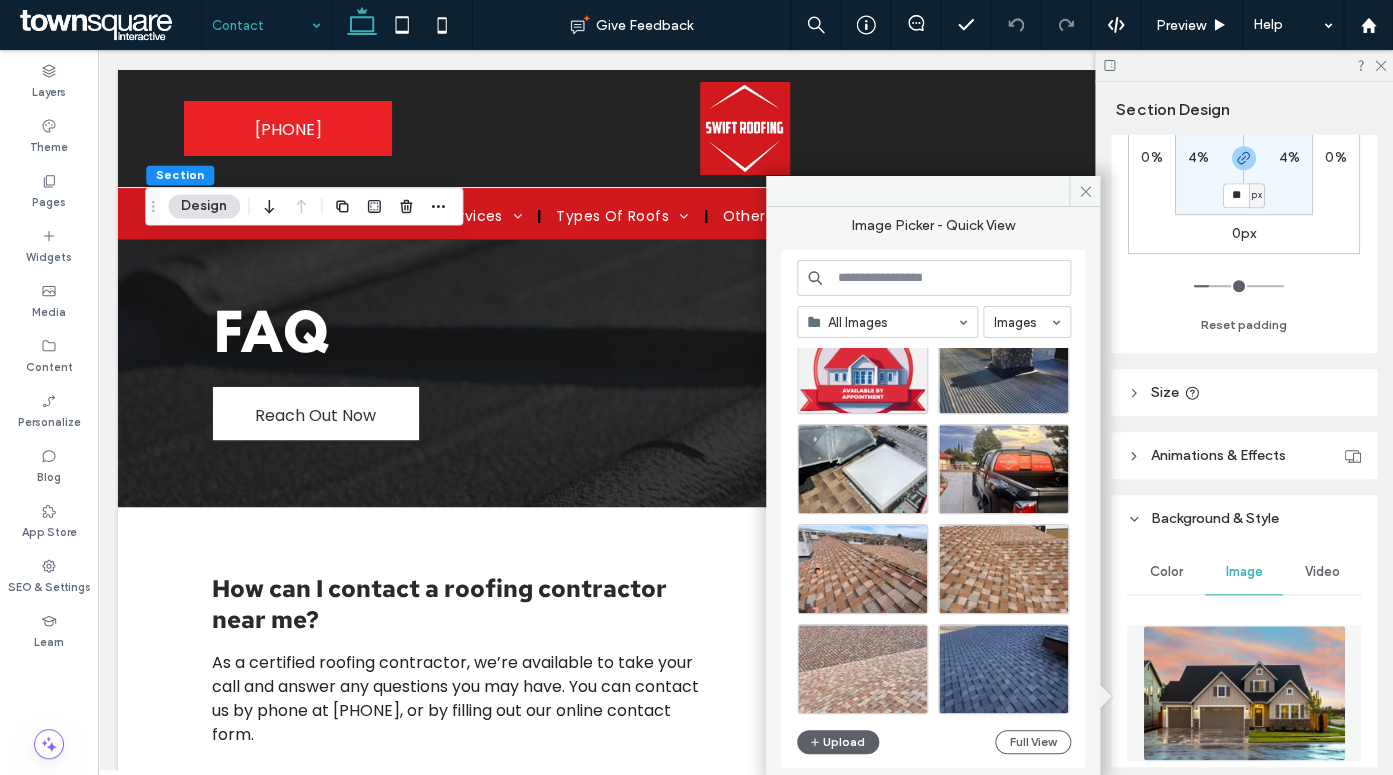 scroll, scrollTop: 1666, scrollLeft: 0, axis: vertical 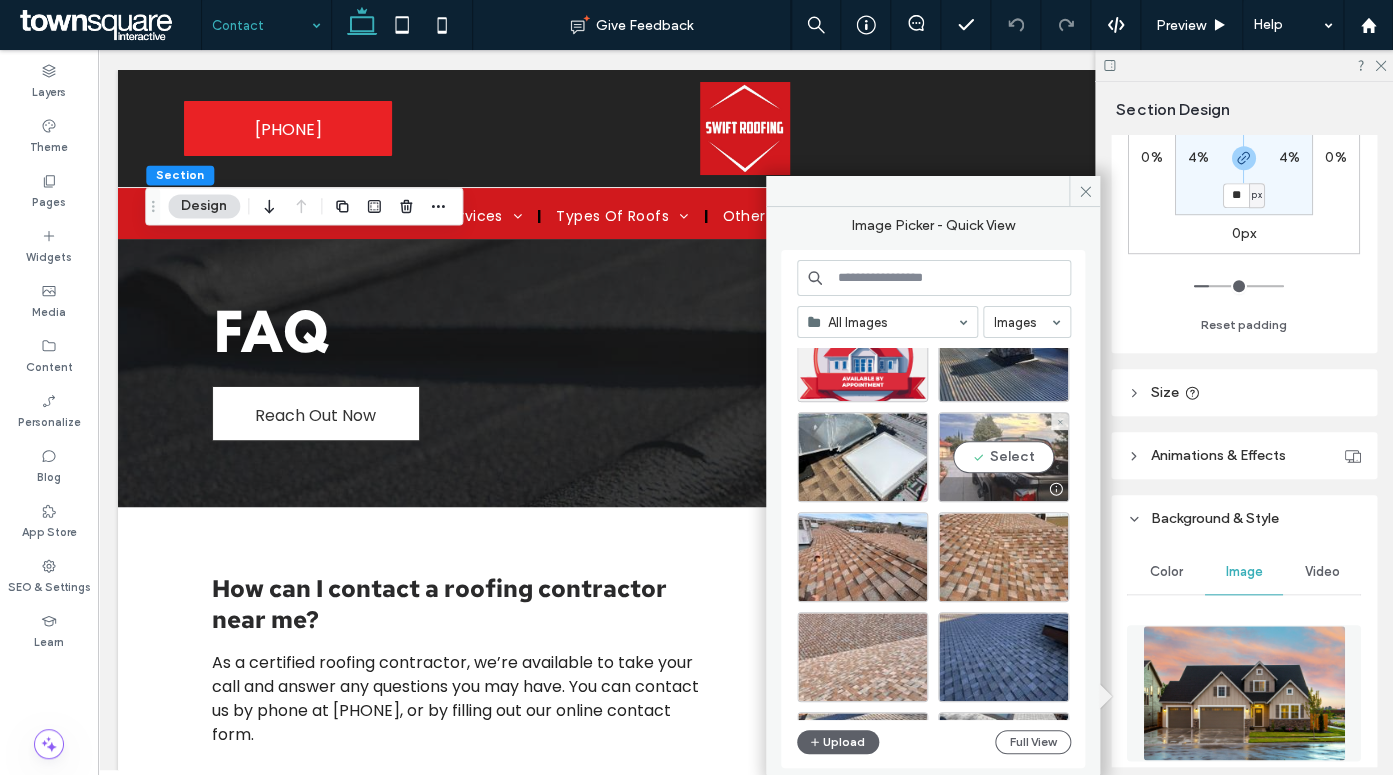 click on "Select" at bounding box center [1003, 457] 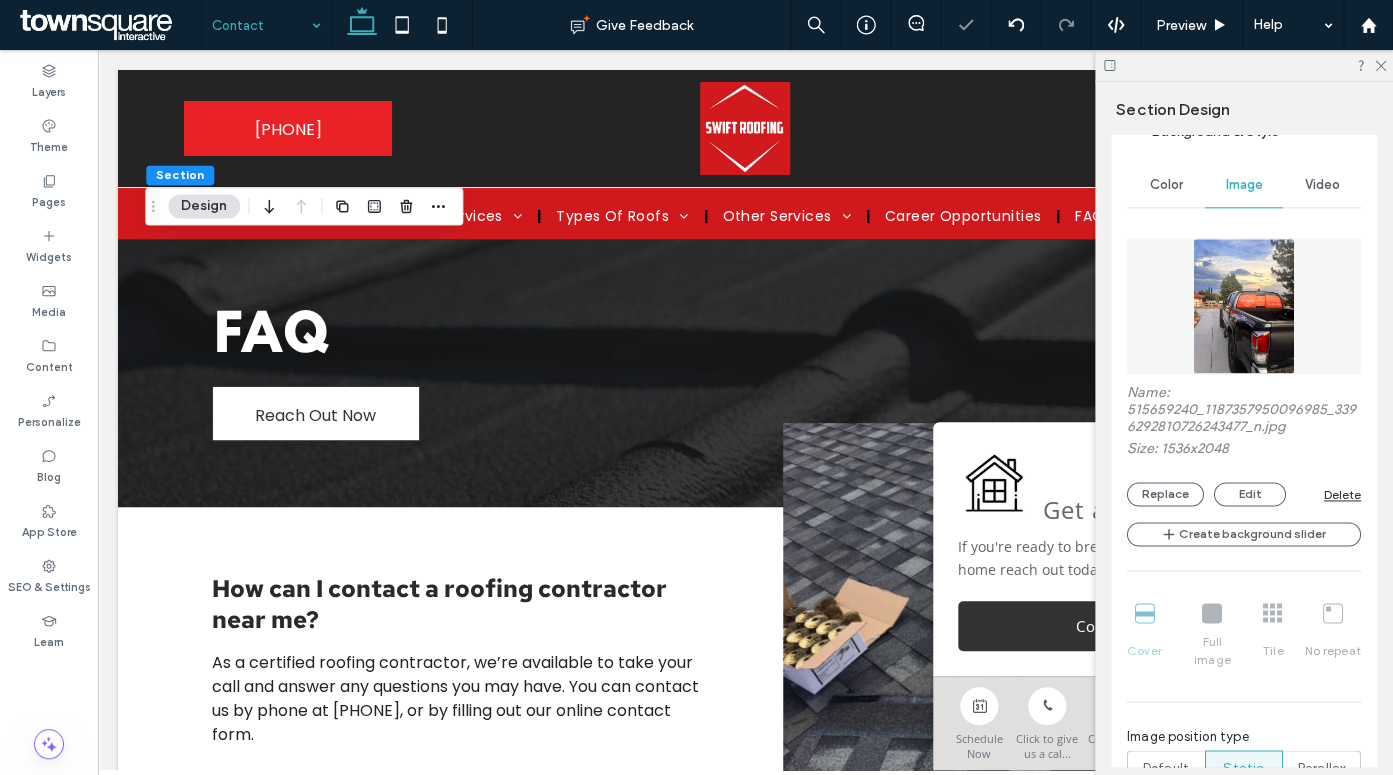 scroll, scrollTop: 941, scrollLeft: 0, axis: vertical 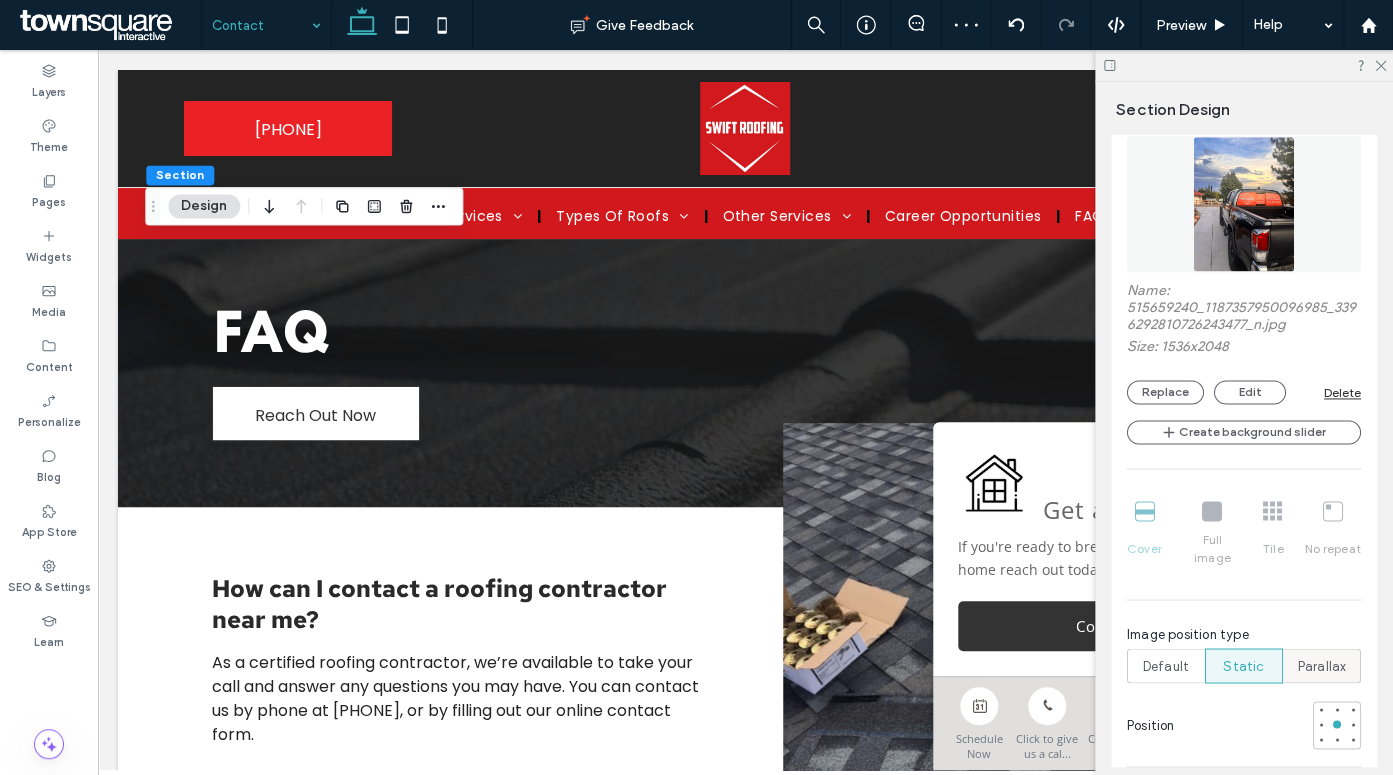 click on "Parallax" at bounding box center (1322, 666) 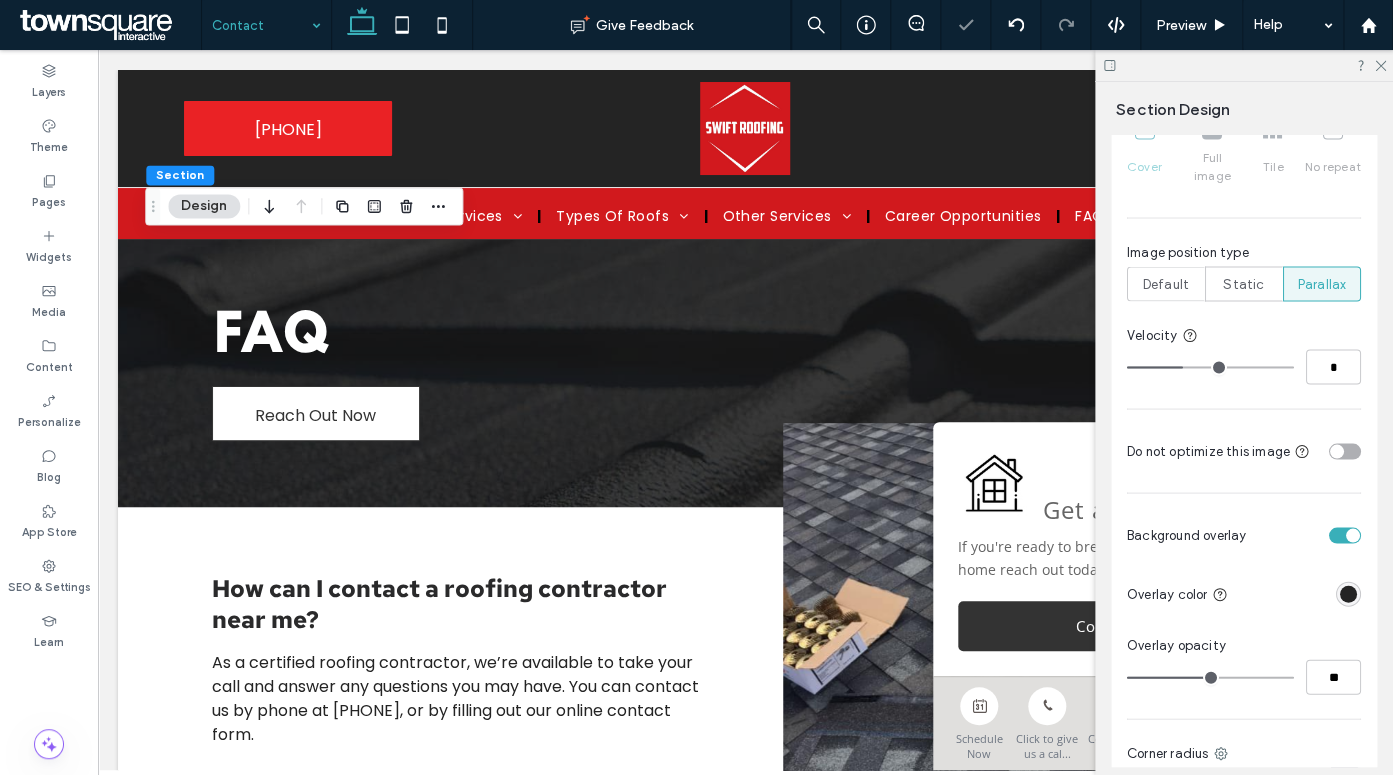 scroll, scrollTop: 1331, scrollLeft: 0, axis: vertical 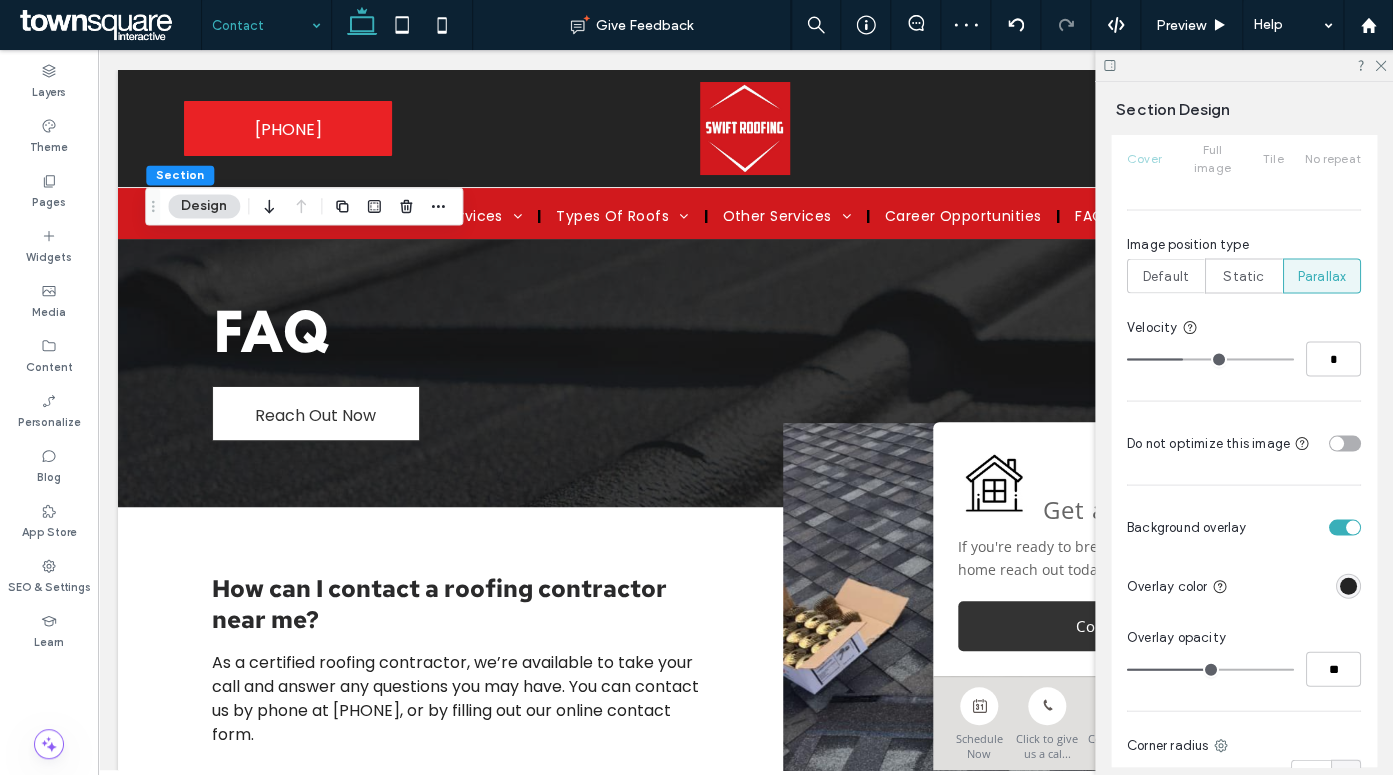 type on "**" 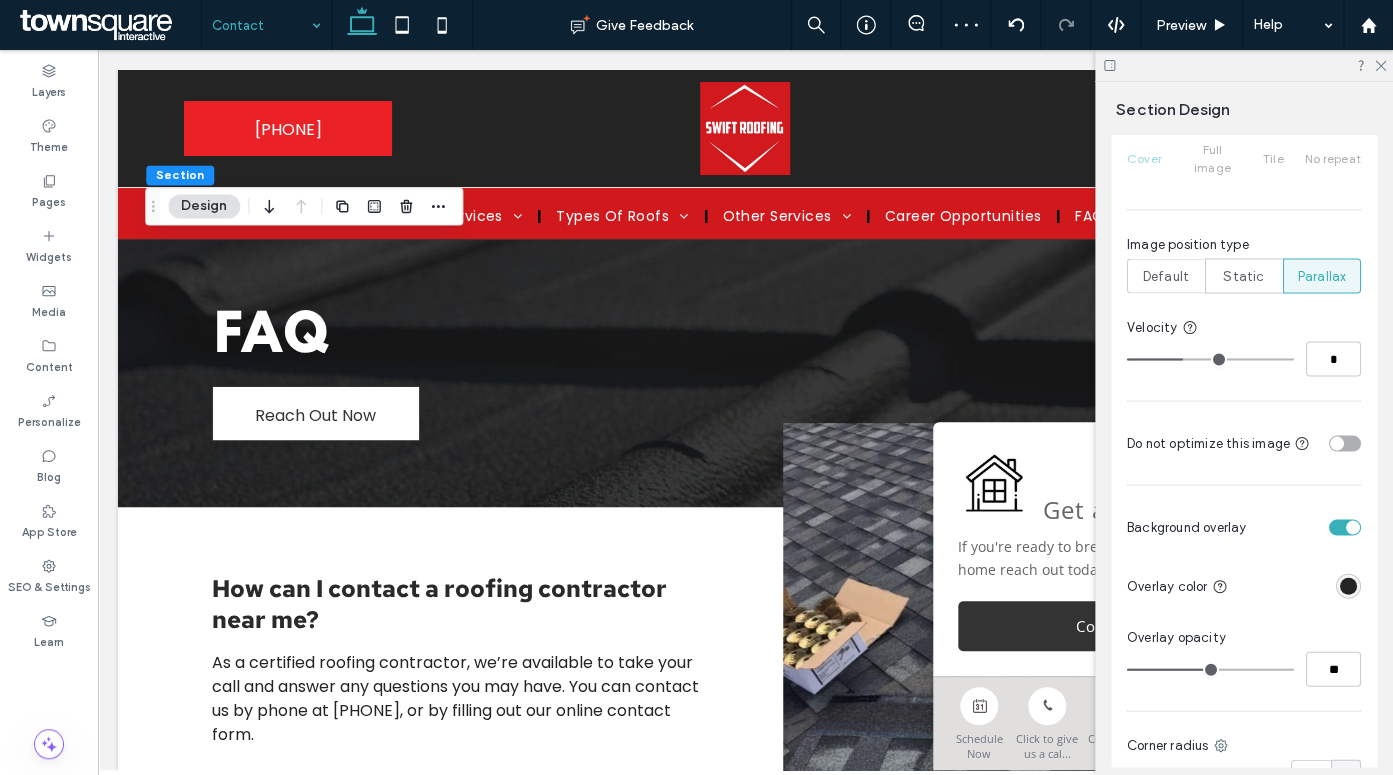 type on "**" 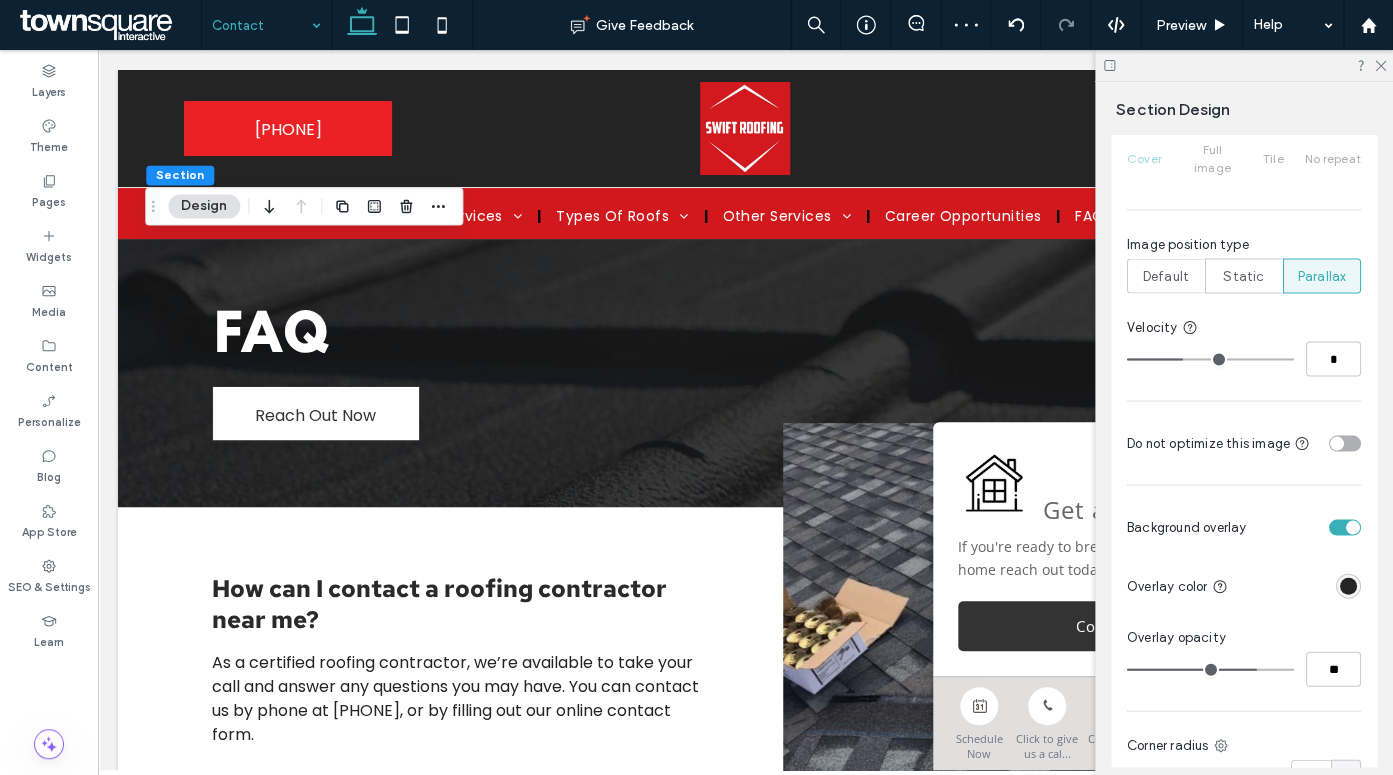 type on "**" 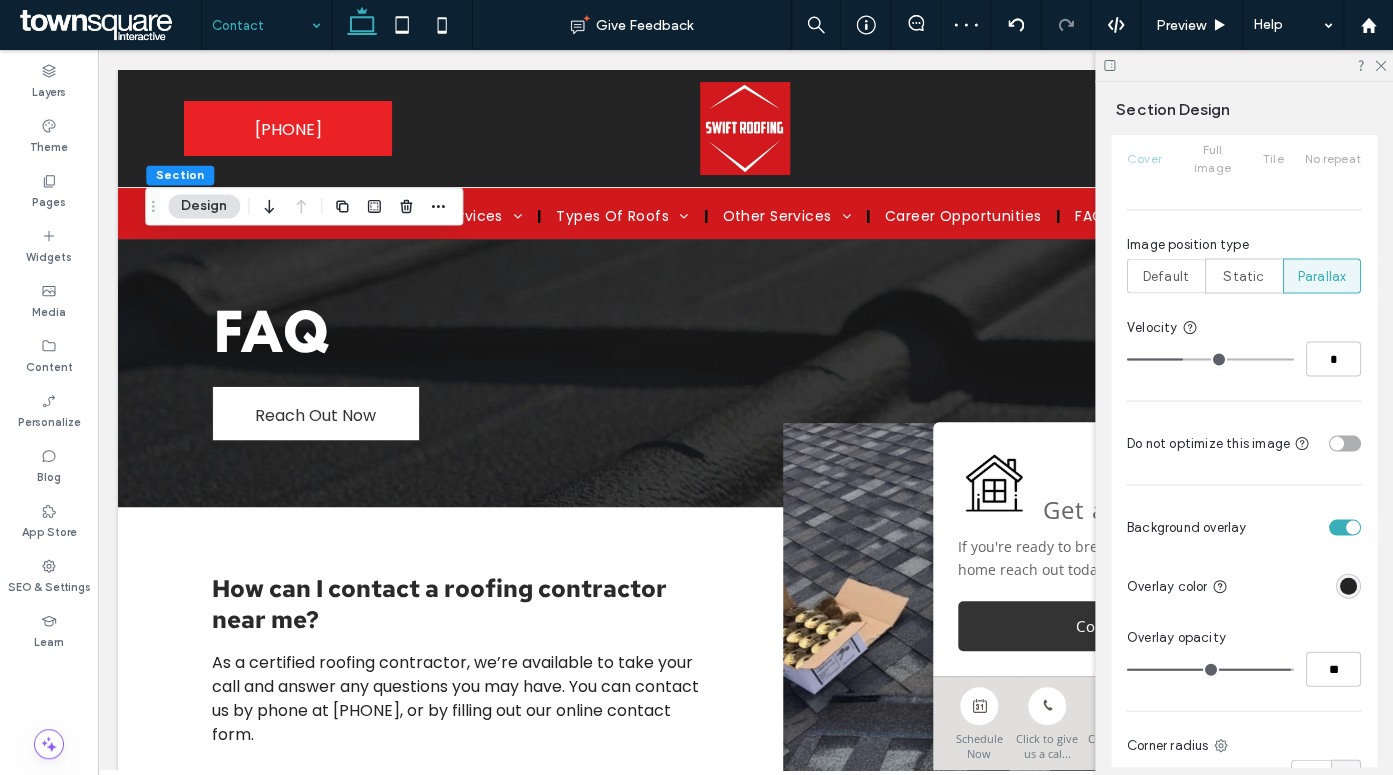 drag, startPoint x: 1209, startPoint y: 651, endPoint x: 1281, endPoint y: 651, distance: 72 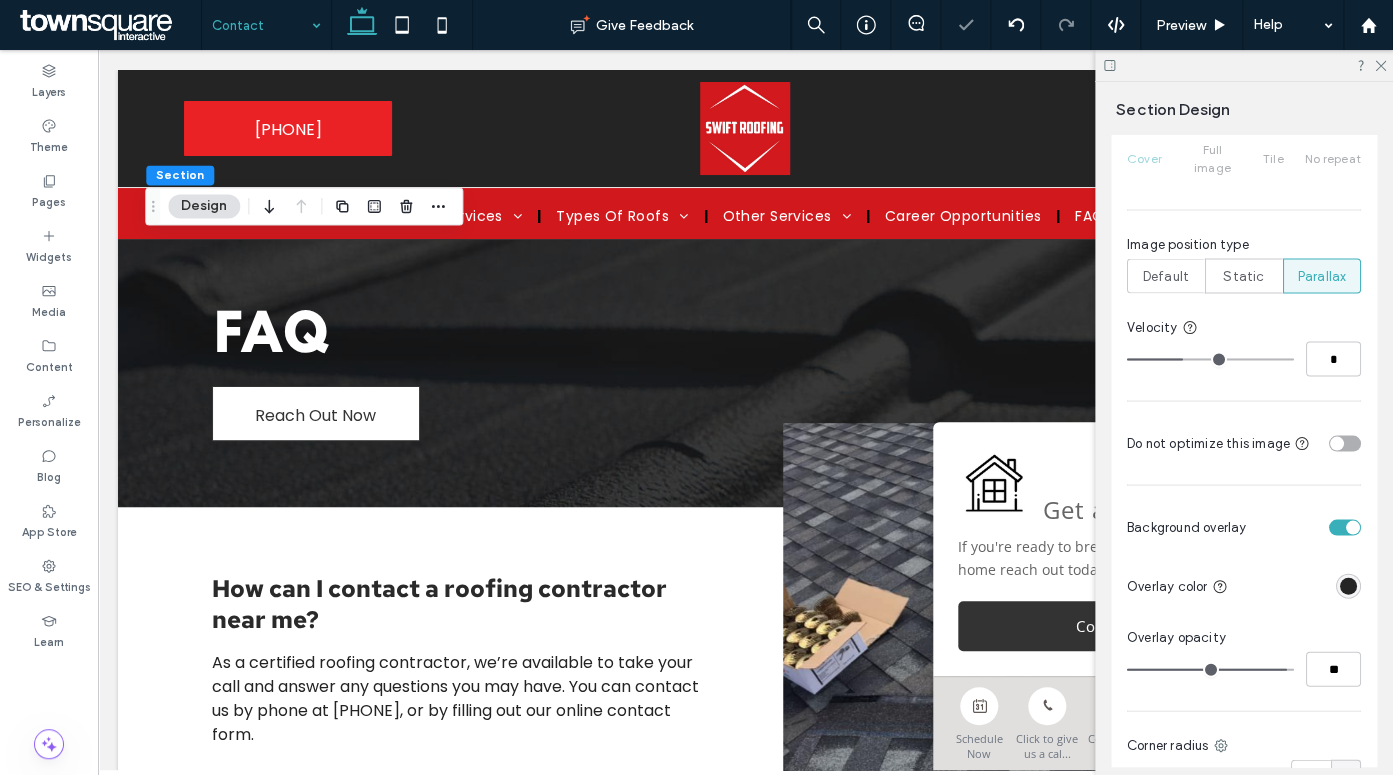 type on "**" 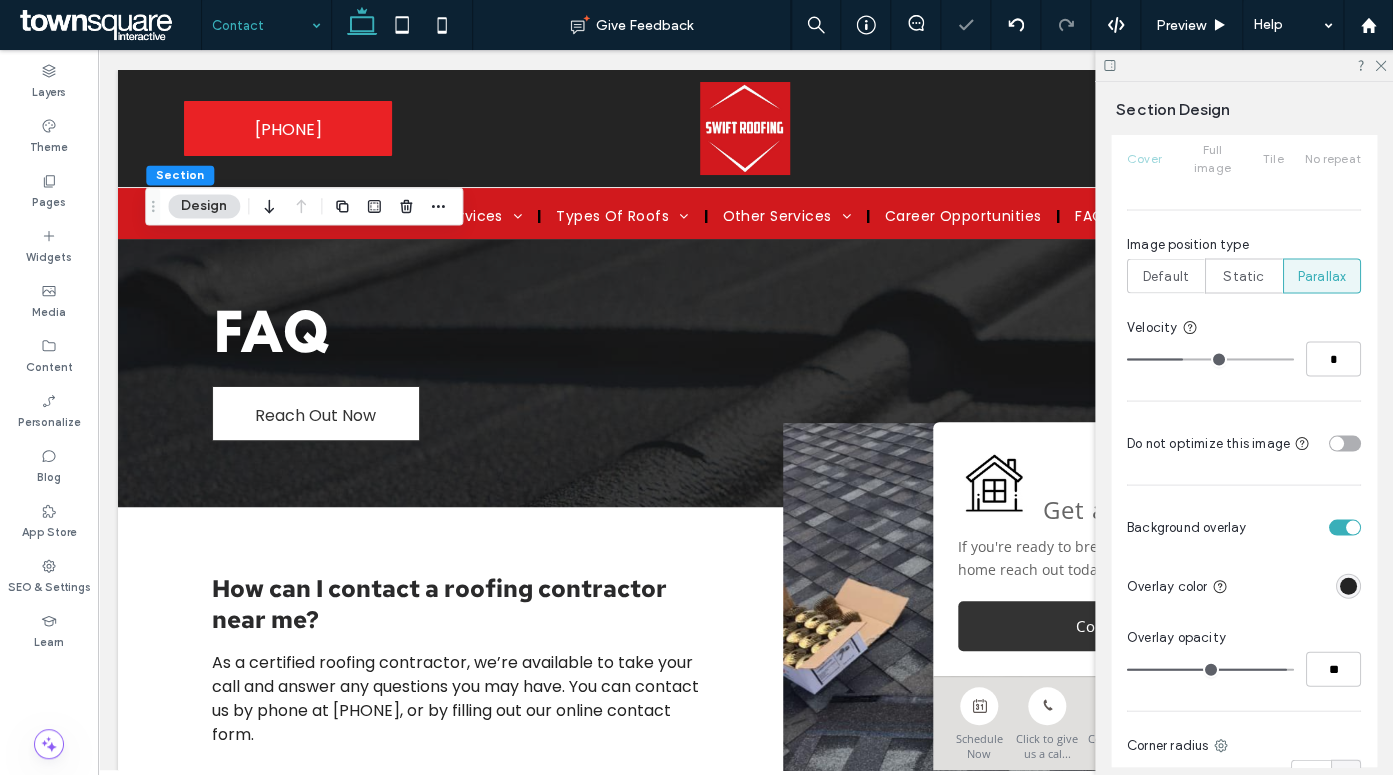 type on "**" 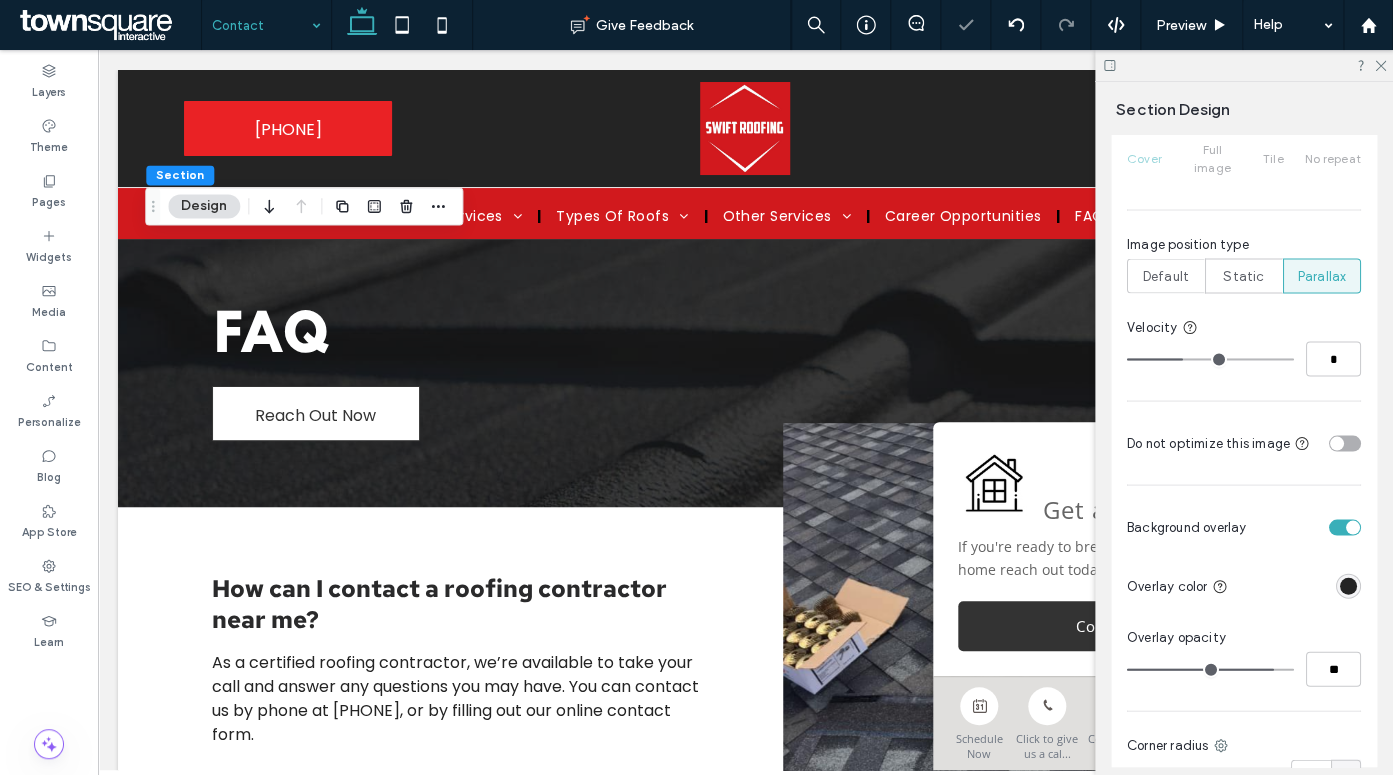 type on "**" 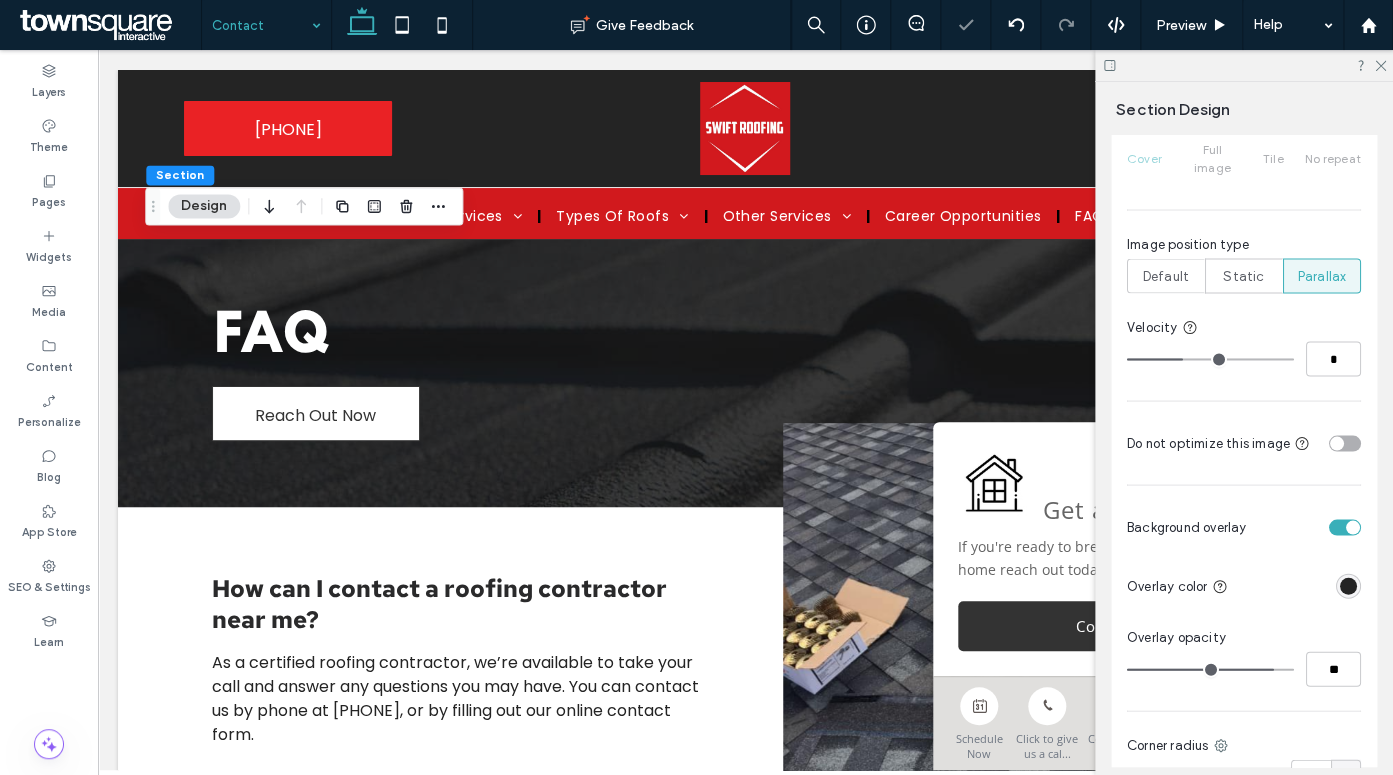 type on "**" 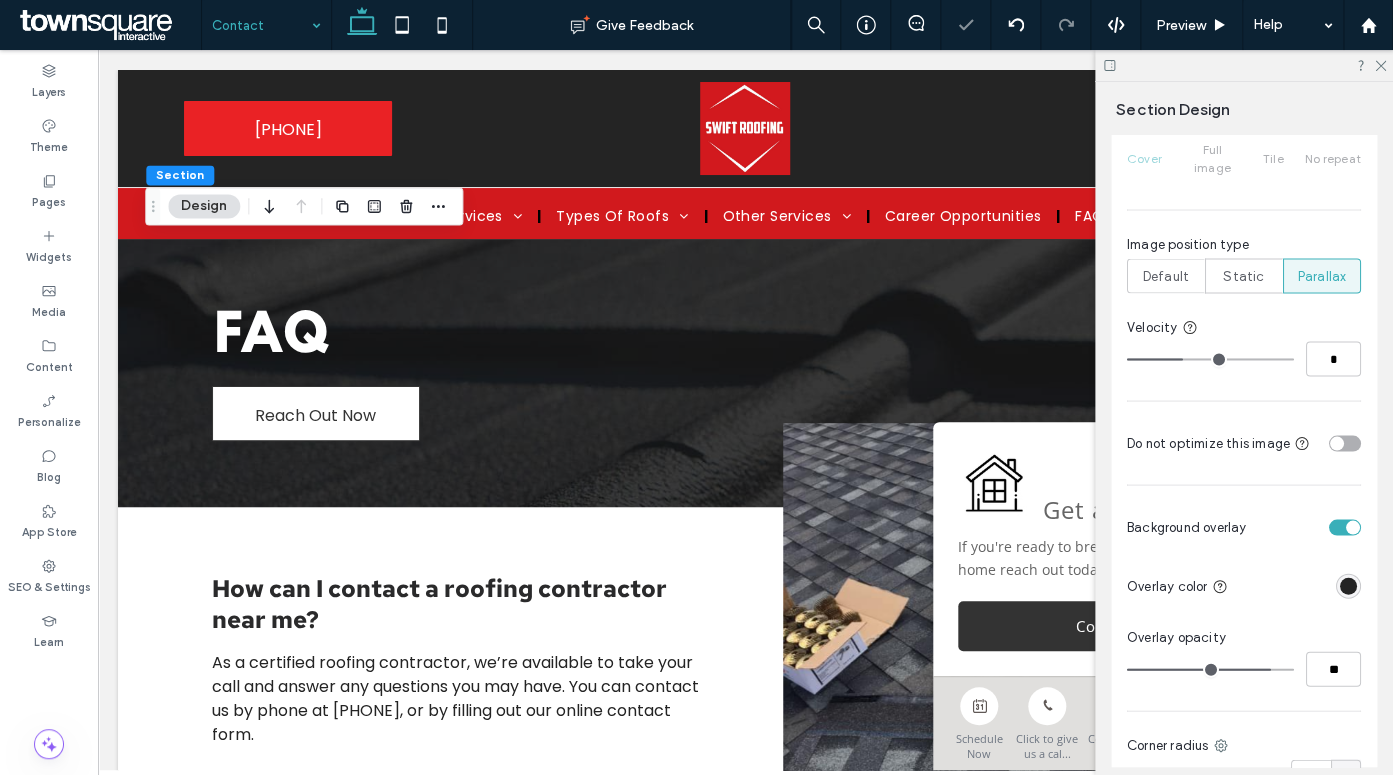 type on "**" 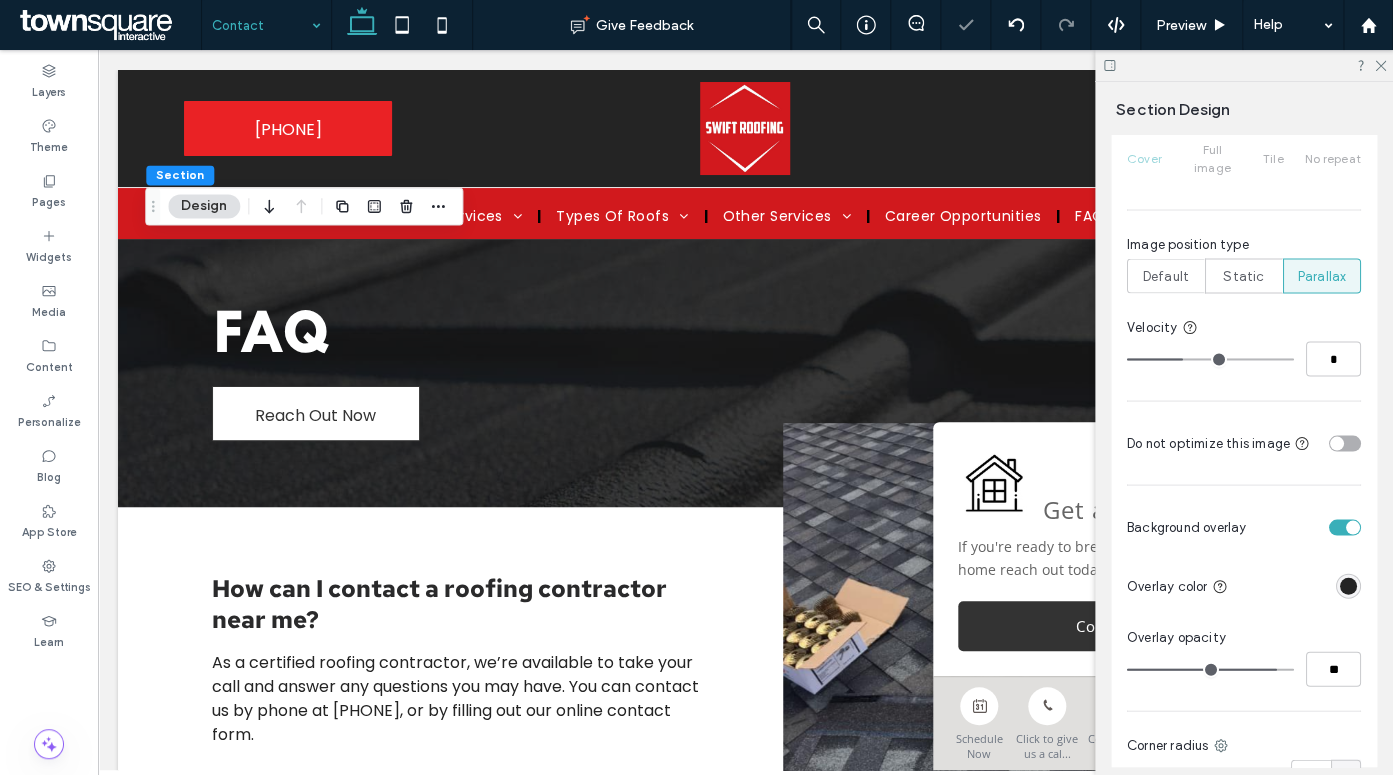 type on "**" 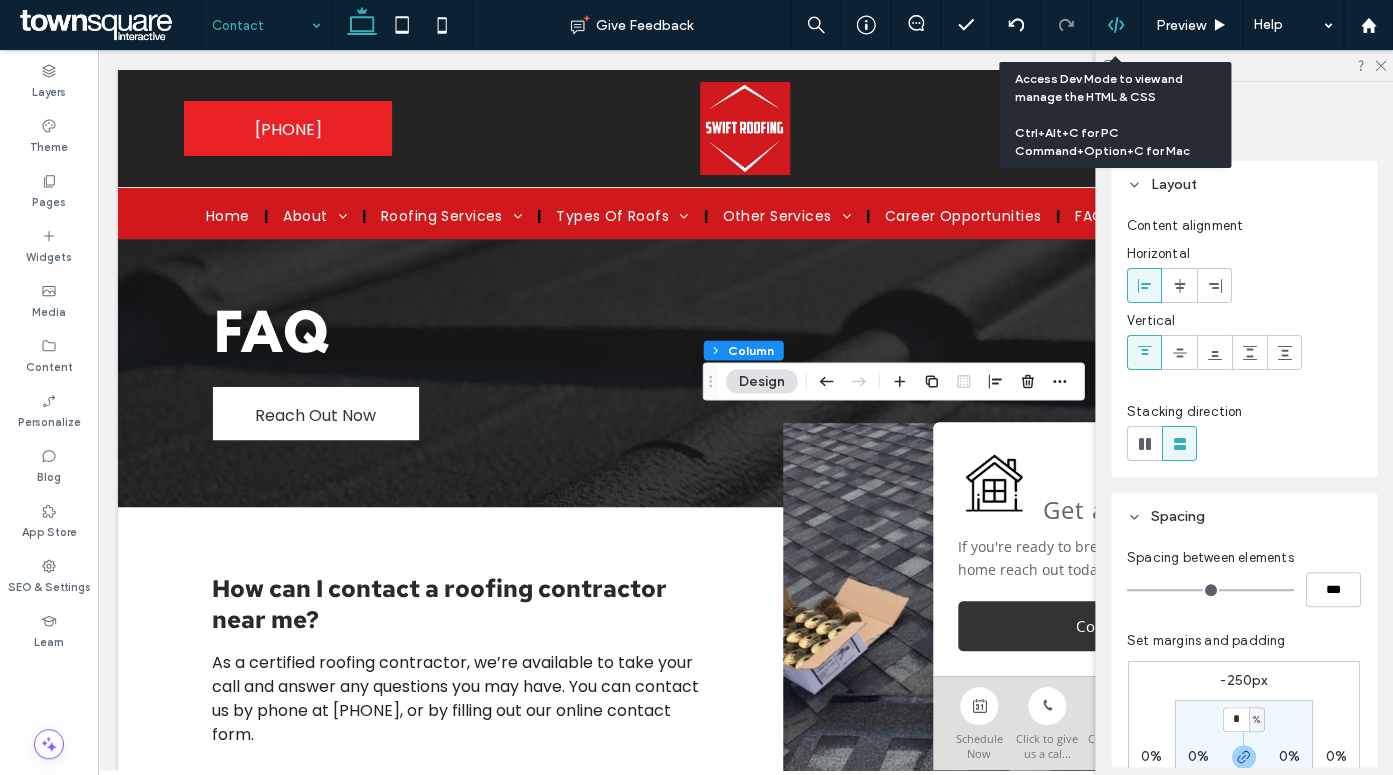 click 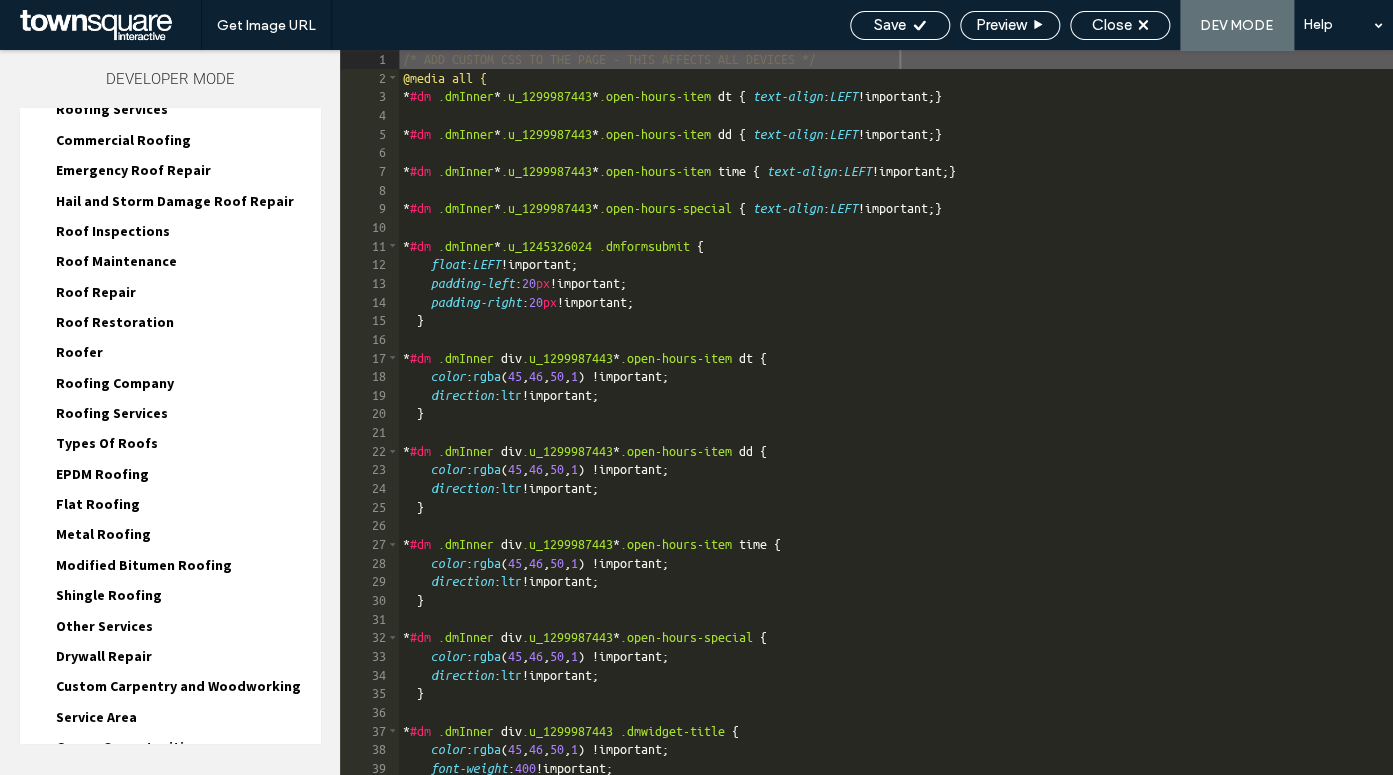 scroll, scrollTop: 508, scrollLeft: 0, axis: vertical 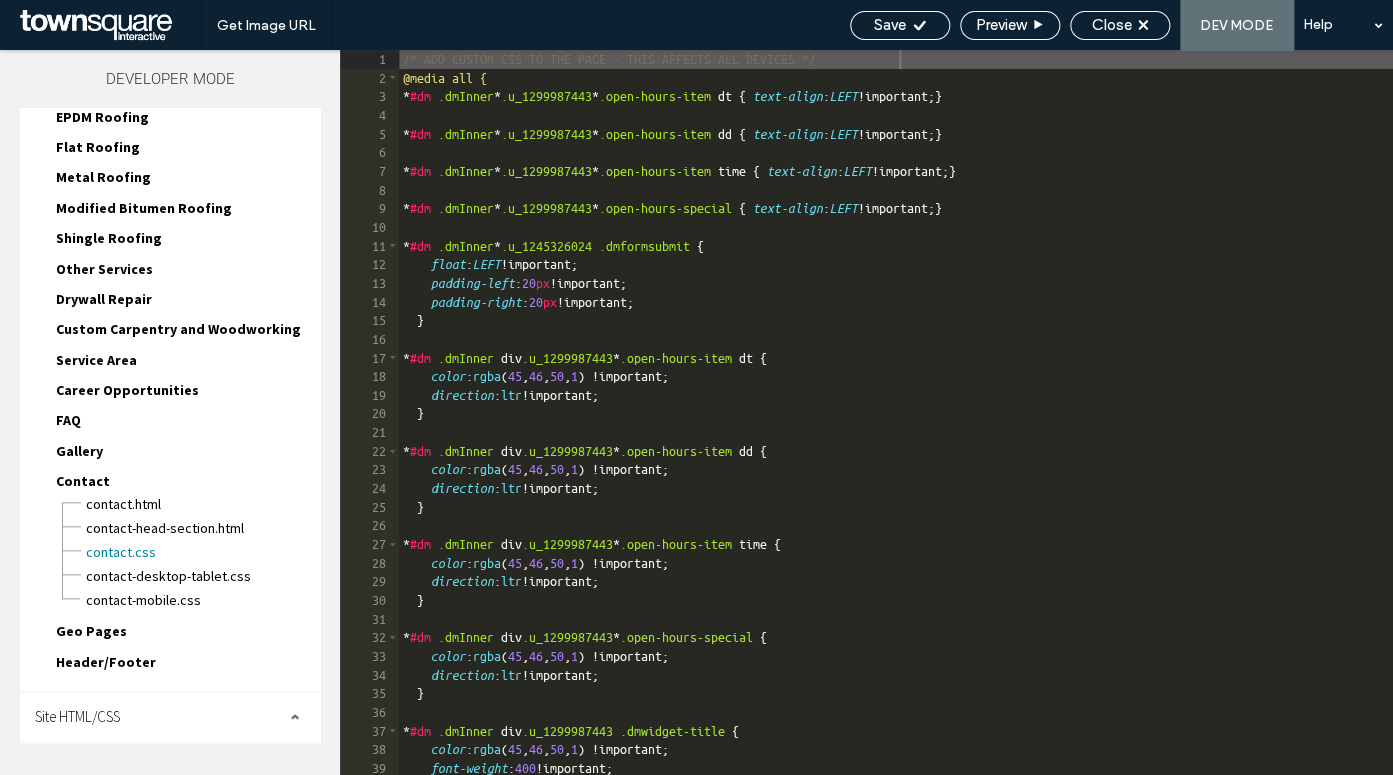 click on "Site HTML/CSS" at bounding box center (77, 716) 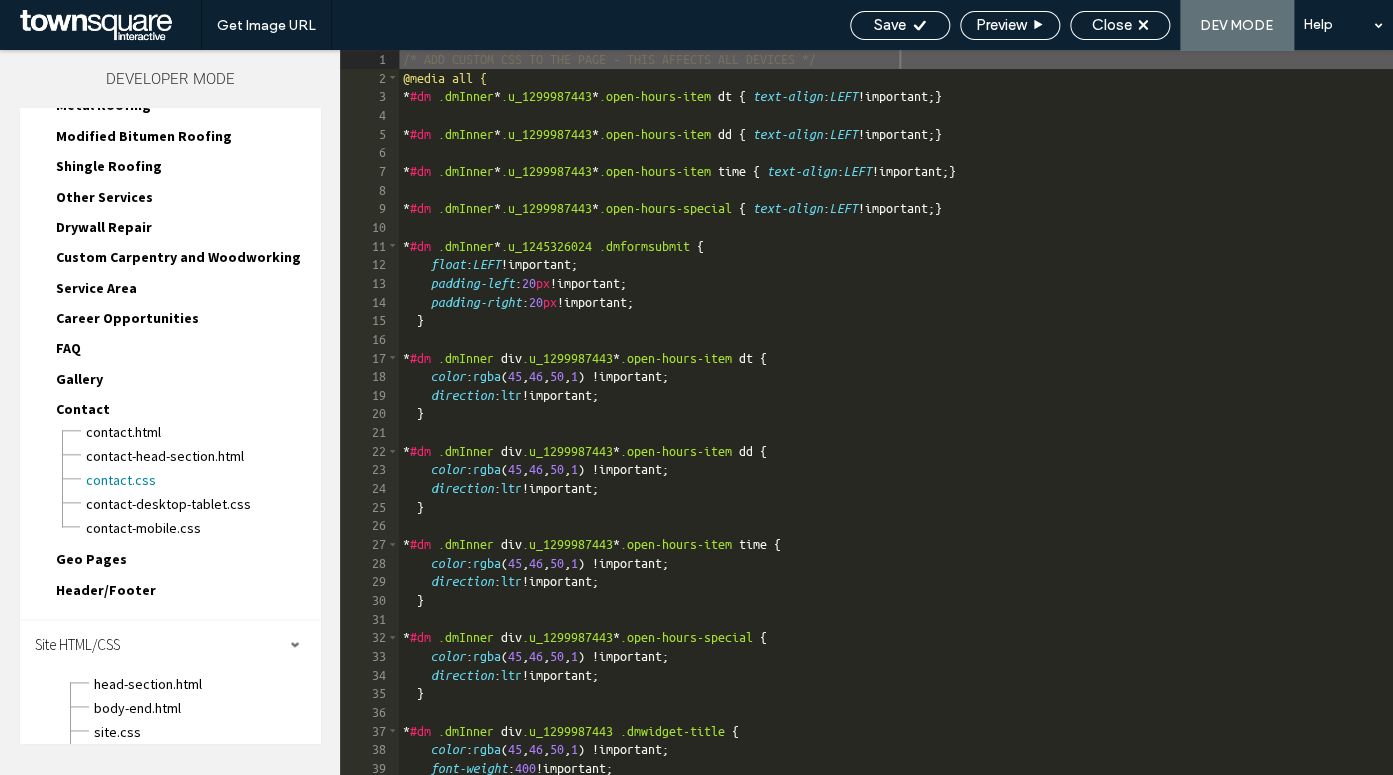 scroll, scrollTop: 688, scrollLeft: 0, axis: vertical 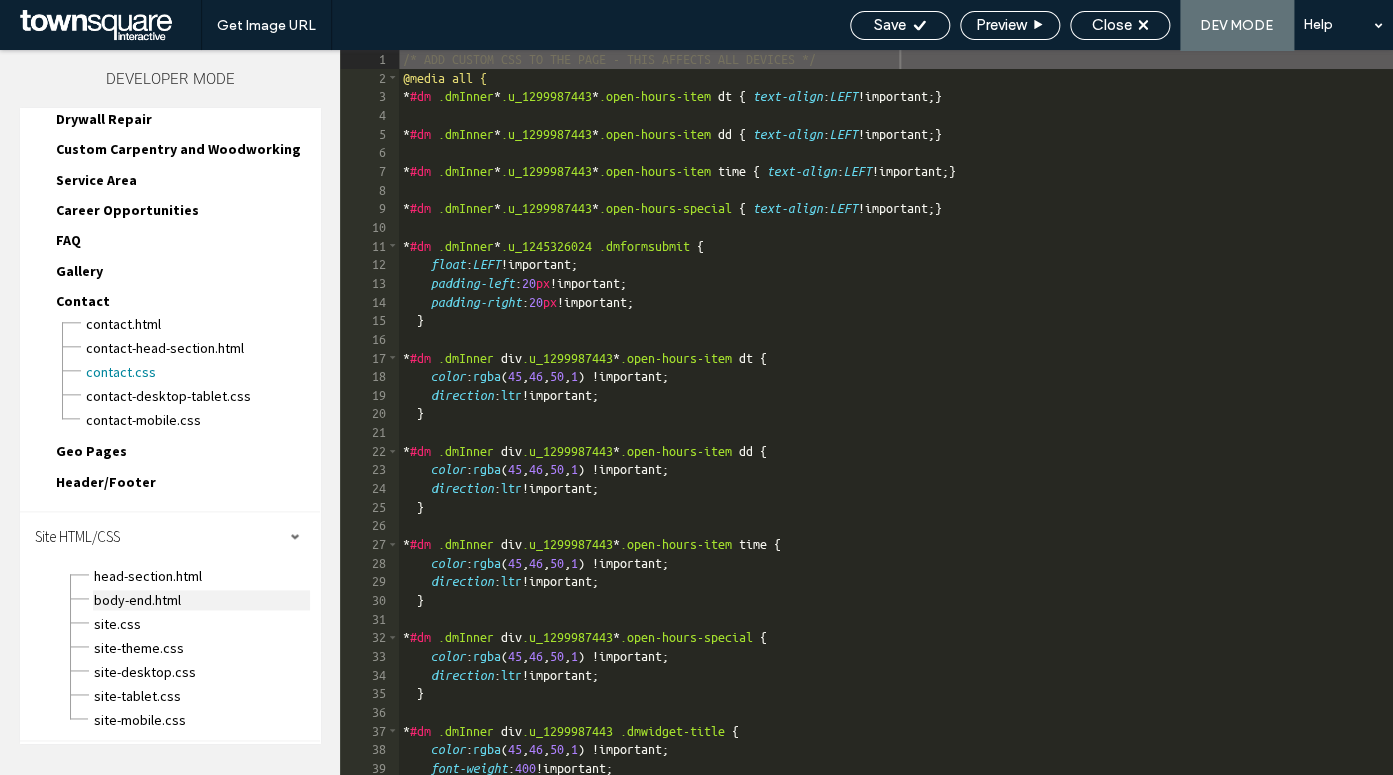 click on "body-end.html" at bounding box center [201, 600] 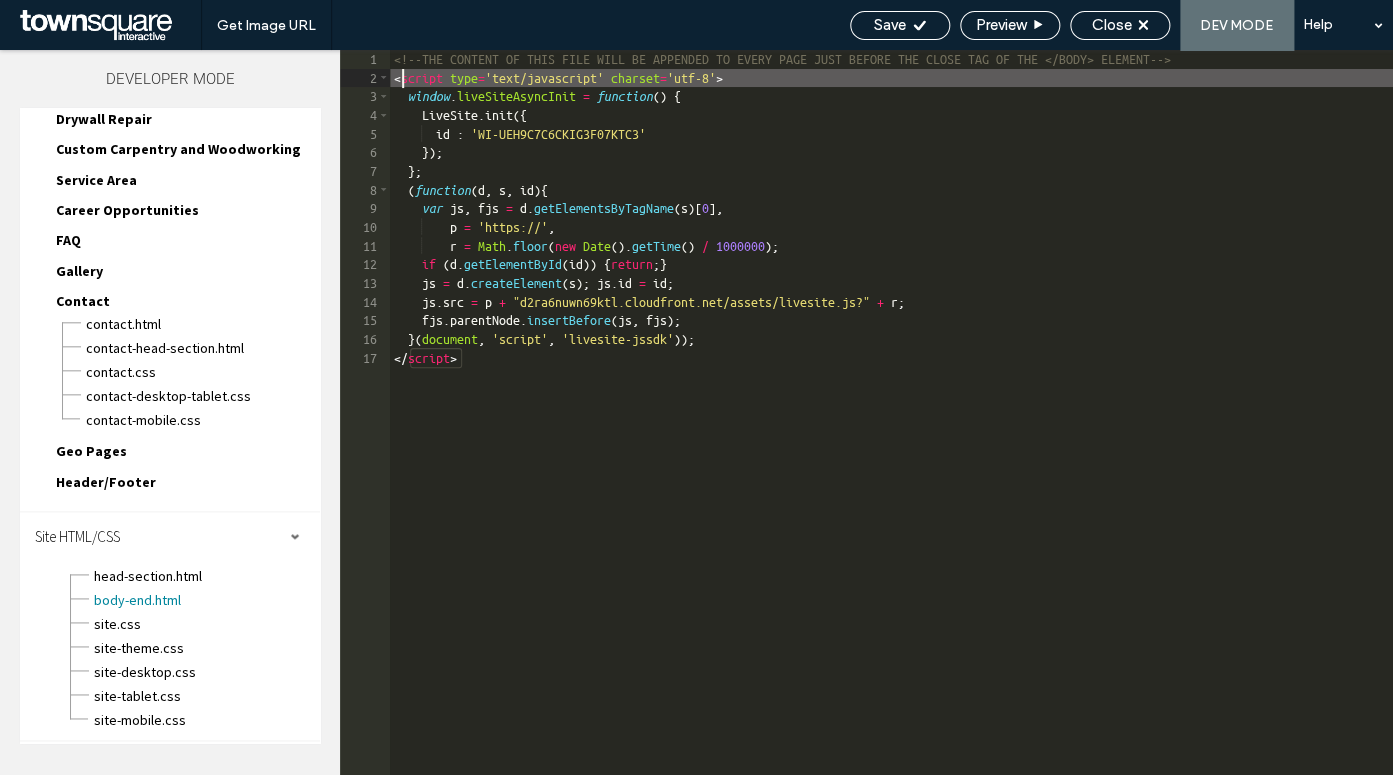 drag, startPoint x: 399, startPoint y: 85, endPoint x: 450, endPoint y: 141, distance: 75.74299 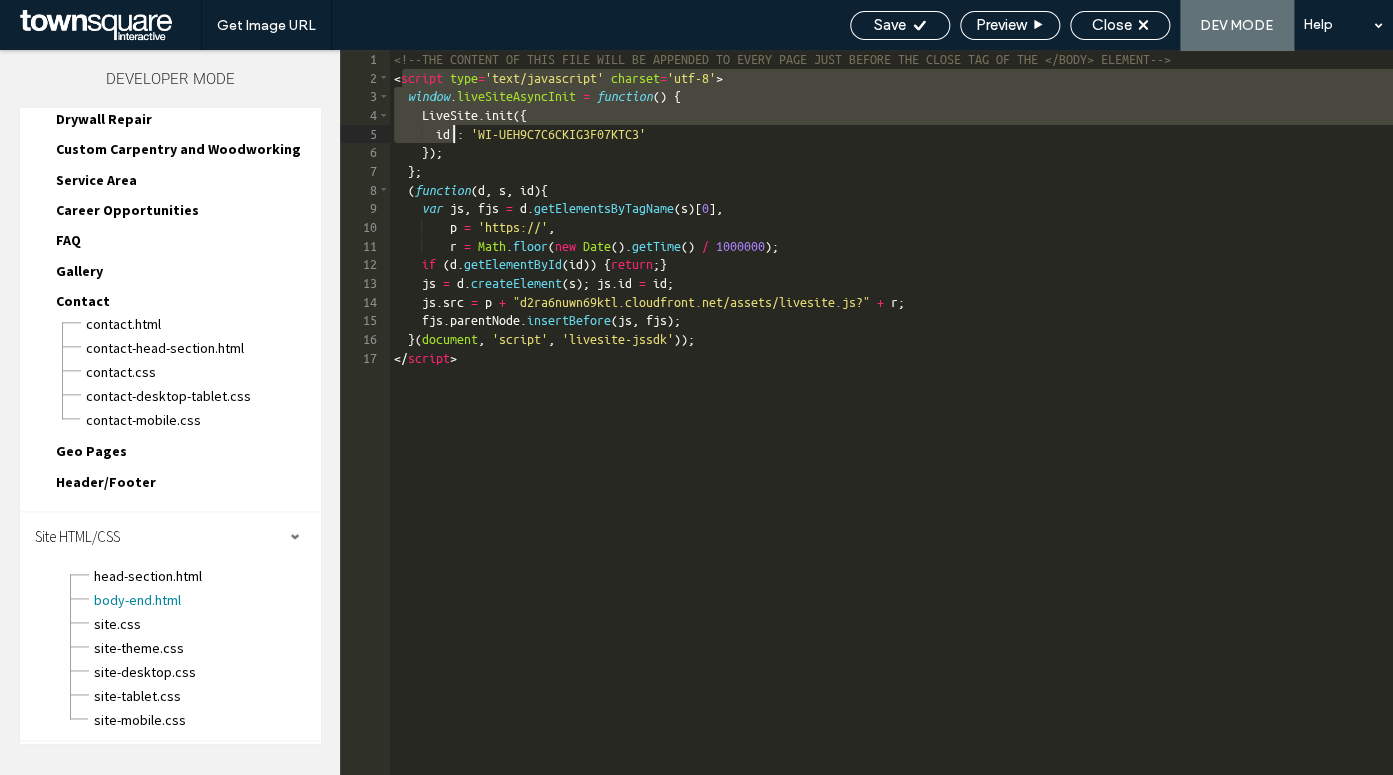 click on "<!--THE CONTENT OF THIS FILE WILL BE APPENDED TO EVERY PAGE JUST BEFORE THE CLOSE TAG OF THE </BODY> ELEMENT--> < script   type = 'text/javascript'   charset = 'utf-8' >    window . liveSiteAsyncInit   =   function ( )   {      LiveSite . init ({         id   :   'WI-UEH9C7C6CKIG3F07KTC3'      }) ;    } ;    ( function ( d ,   s ,   id ) {      var   js ,   fjs   =   d . getElementsByTagName ( s ) [ 0 ] ,           p   =   'https://' ,           r   =   Math . floor ( new   Date ( ) . getTime ( )   /   1000000 ) ;      if   ( d . getElementById ( id ))   { return ; }      js   =   d . createElement ( s ) ;   js . id   =   id ;      js . src   =   p   +   "d2ra6nuwn69ktl.cloudfront.net/assets/livesite.js?"   +   r ;      fjs . parentNode . insertBefore ( js ,   fjs ) ;    } ( document ,   'script' ,   'livesite-jssdk' )) ; </ script >" at bounding box center [891, 431] 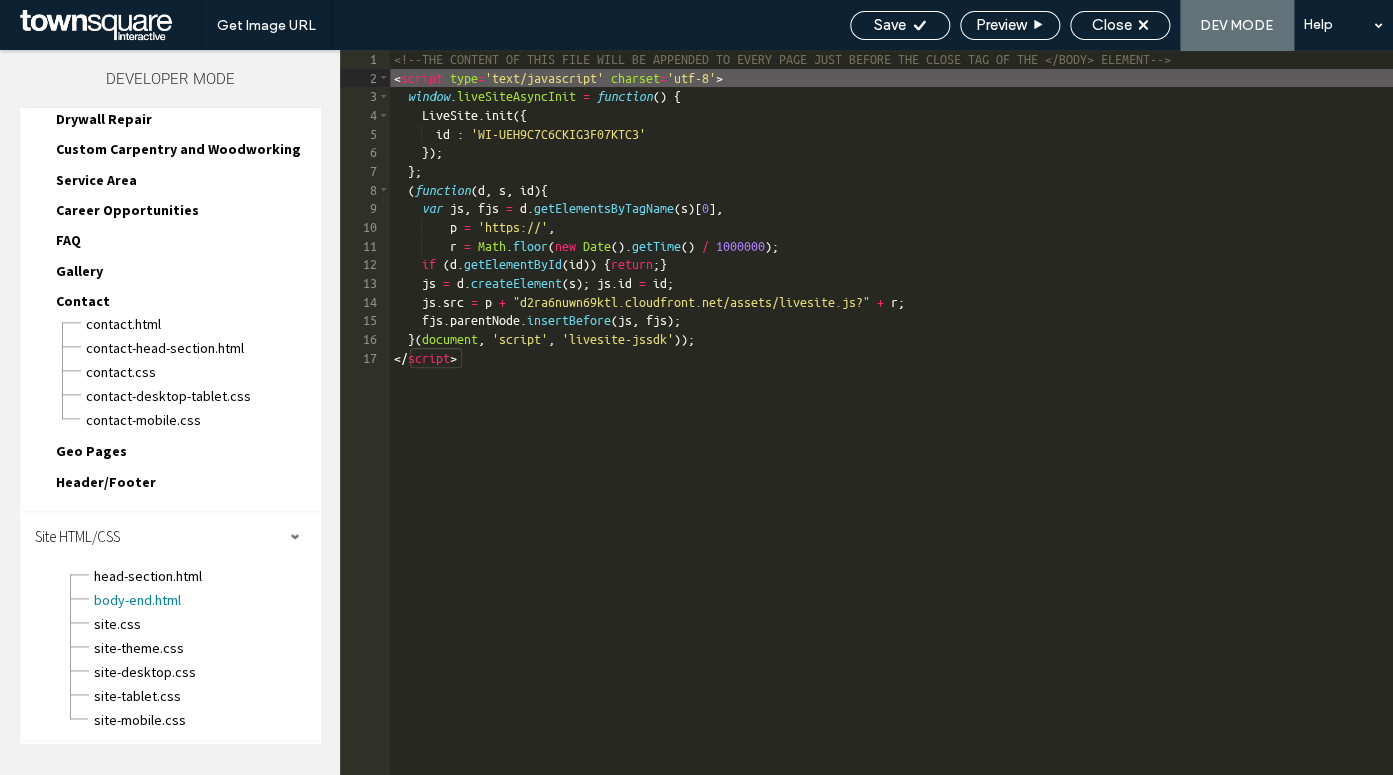 click on "<!--THE CONTENT OF THIS FILE WILL BE APPENDED TO EVERY PAGE JUST BEFORE THE CLOSE TAG OF THE </BODY> ELEMENT--> < script   type = 'text/javascript'   charset = 'utf-8' >    window . liveSiteAsyncInit   =   function ( )   {      LiveSite . init ({         id   :   'WI-UEH9C7C6CKIG3F07KTC3'      }) ;    } ;    ( function ( d ,   s ,   id ) {      var   js ,   fjs   =   d . getElementsByTagName ( s ) [ 0 ] ,           p   =   'https://' ,           r   =   Math . floor ( new   Date ( ) . getTime ( )   /   1000000 ) ;      if   ( d . getElementById ( id ))   { return ; }      js   =   d . createElement ( s ) ;   js . id   =   id ;      js . src   =   p   +   "d2ra6nuwn69ktl.cloudfront.net/assets/livesite.js?"   +   r ;      fjs . parentNode . insertBefore ( js ,   fjs ) ;    } ( document ,   'script' ,   'livesite-jssdk' )) ; </ script >" at bounding box center [891, 431] 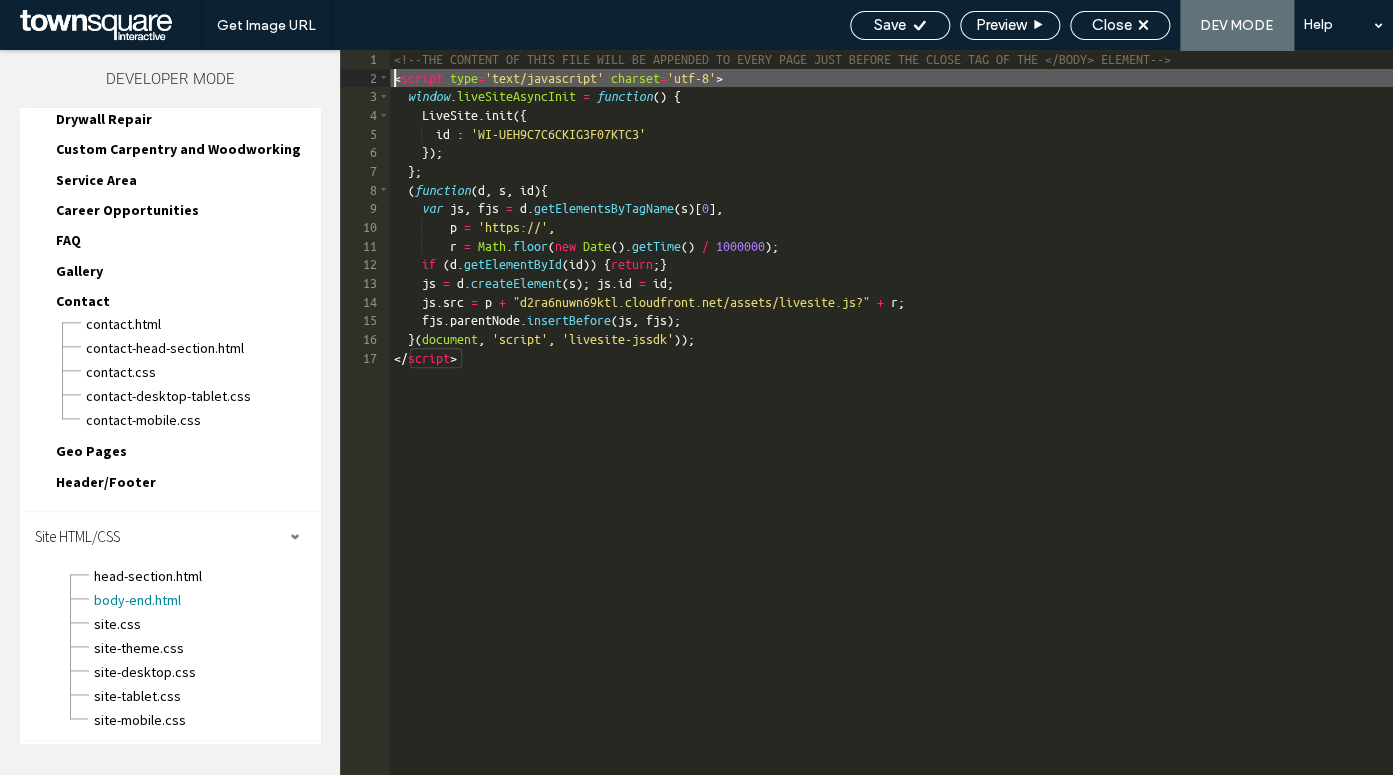 click on "<!--THE CONTENT OF THIS FILE WILL BE APPENDED TO EVERY PAGE JUST BEFORE THE CLOSE TAG OF THE </BODY> ELEMENT--> < script   type = 'text/javascript'   charset = 'utf-8' >    window . liveSiteAsyncInit   =   function ( )   {      LiveSite . init ({         id   :   'WI-UEH9C7C6CKIG3F07KTC3'      }) ;    } ;    ( function ( d ,   s ,   id ) {      var   js ,   fjs   =   d . getElementsByTagName ( s ) [ 0 ] ,           p   =   'https://' ,           r   =   Math . floor ( new   Date ( ) . getTime ( )   /   1000000 ) ;      if   ( d . getElementById ( id ))   { return ; }      js   =   d . createElement ( s ) ;   js . id   =   id ;      js . src   =   p   +   "d2ra6nuwn69ktl.cloudfront.net/assets/livesite.js?"   +   r ;      fjs . parentNode . insertBefore ( js ,   fjs ) ;    } ( document ,   'script' ,   'livesite-jssdk' )) ; </ script >" at bounding box center (891, 431) 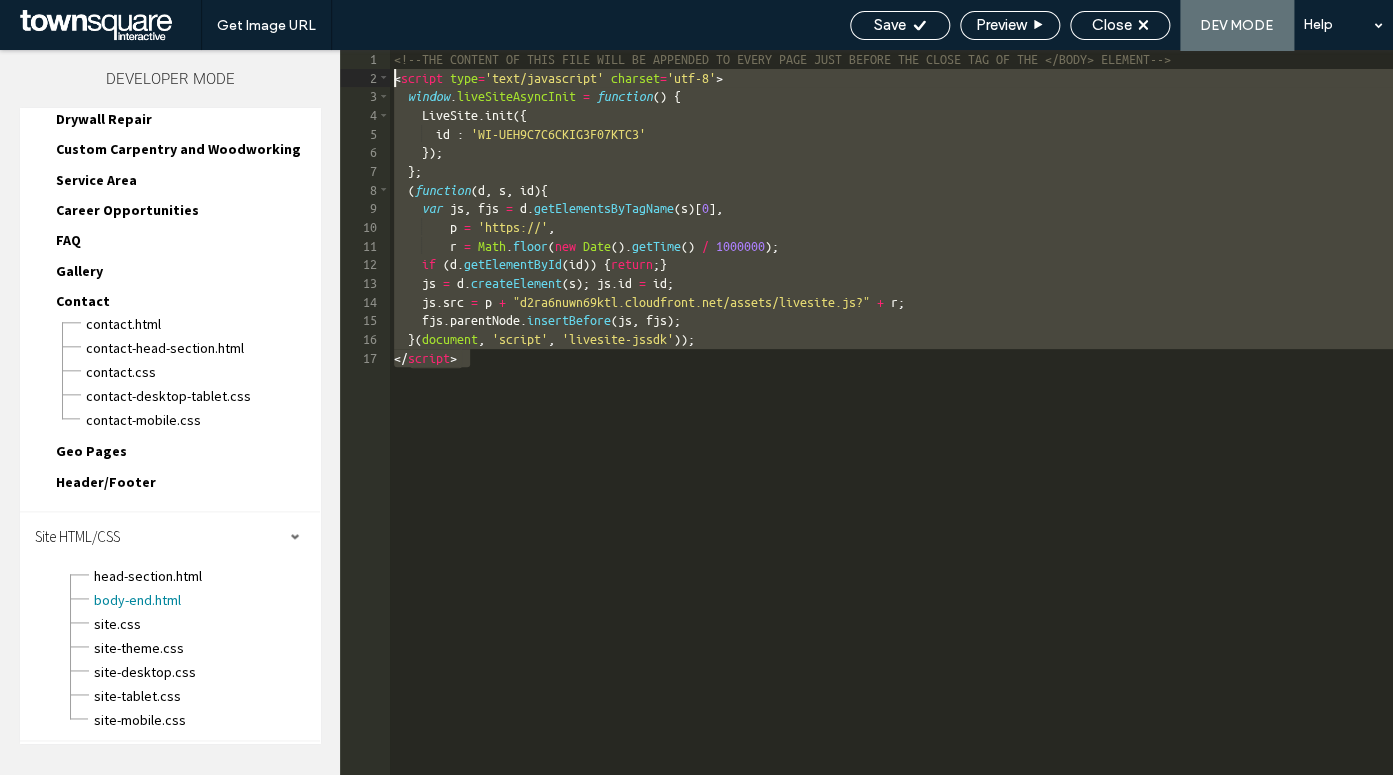 drag, startPoint x: 489, startPoint y: 361, endPoint x: 367, endPoint y: 81, distance: 305.4243 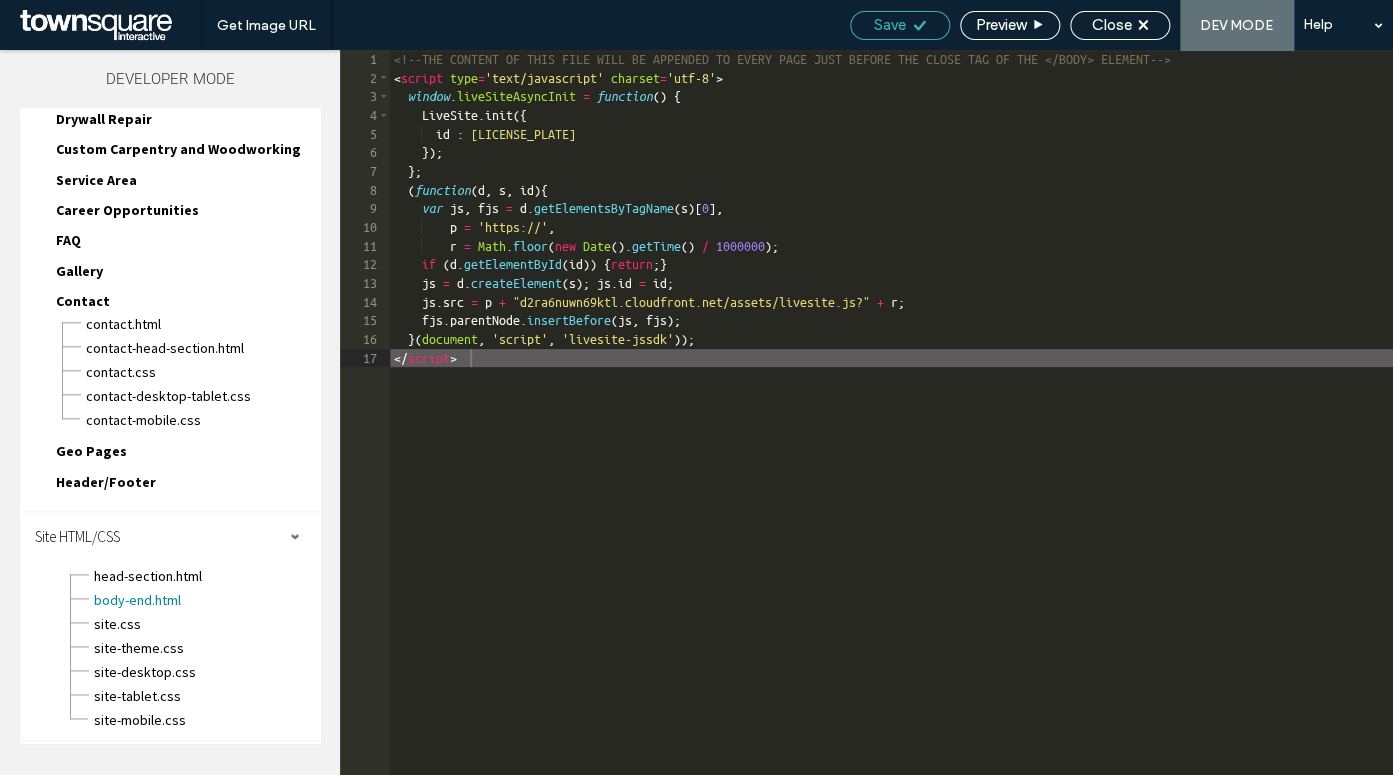 click 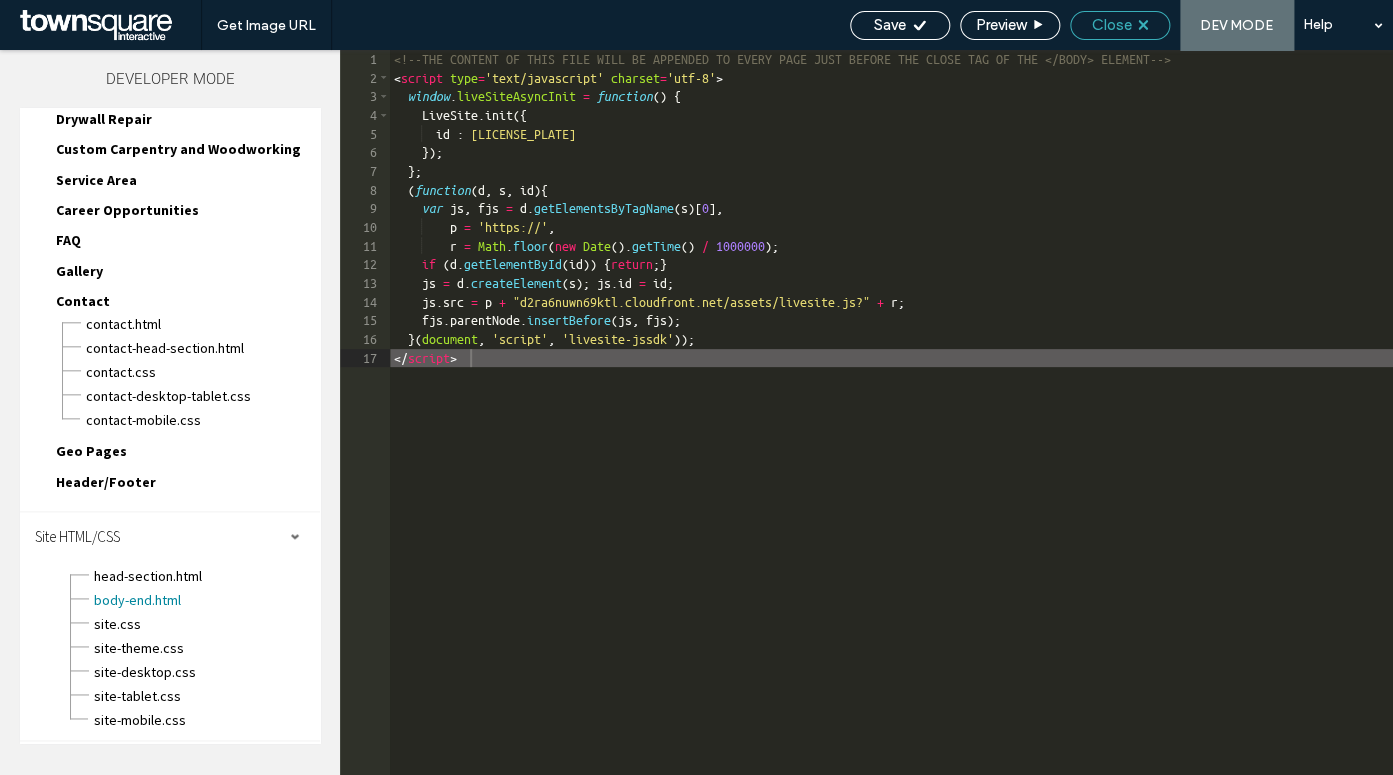 click on "Close" at bounding box center (1120, 25) 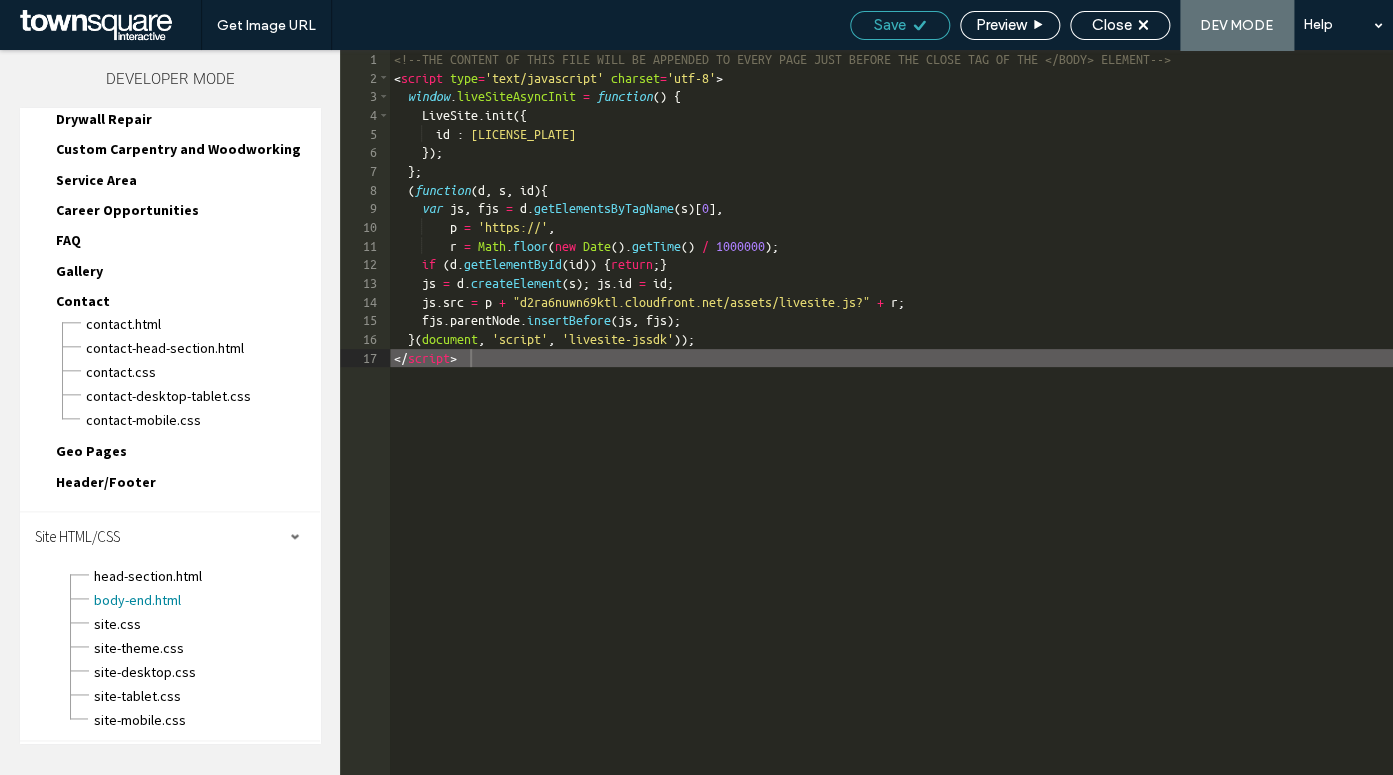 click on "Save" at bounding box center (890, 25) 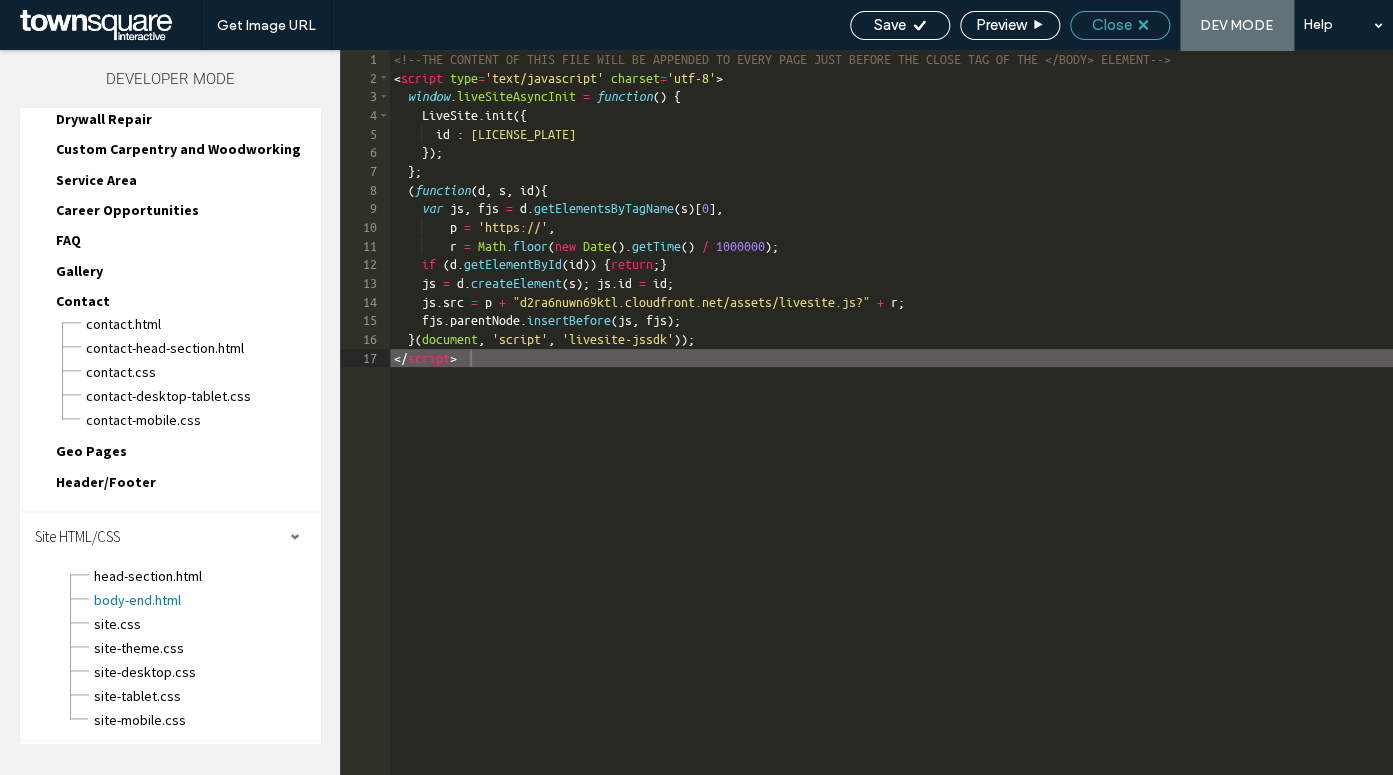 click on "Close" at bounding box center [1112, 25] 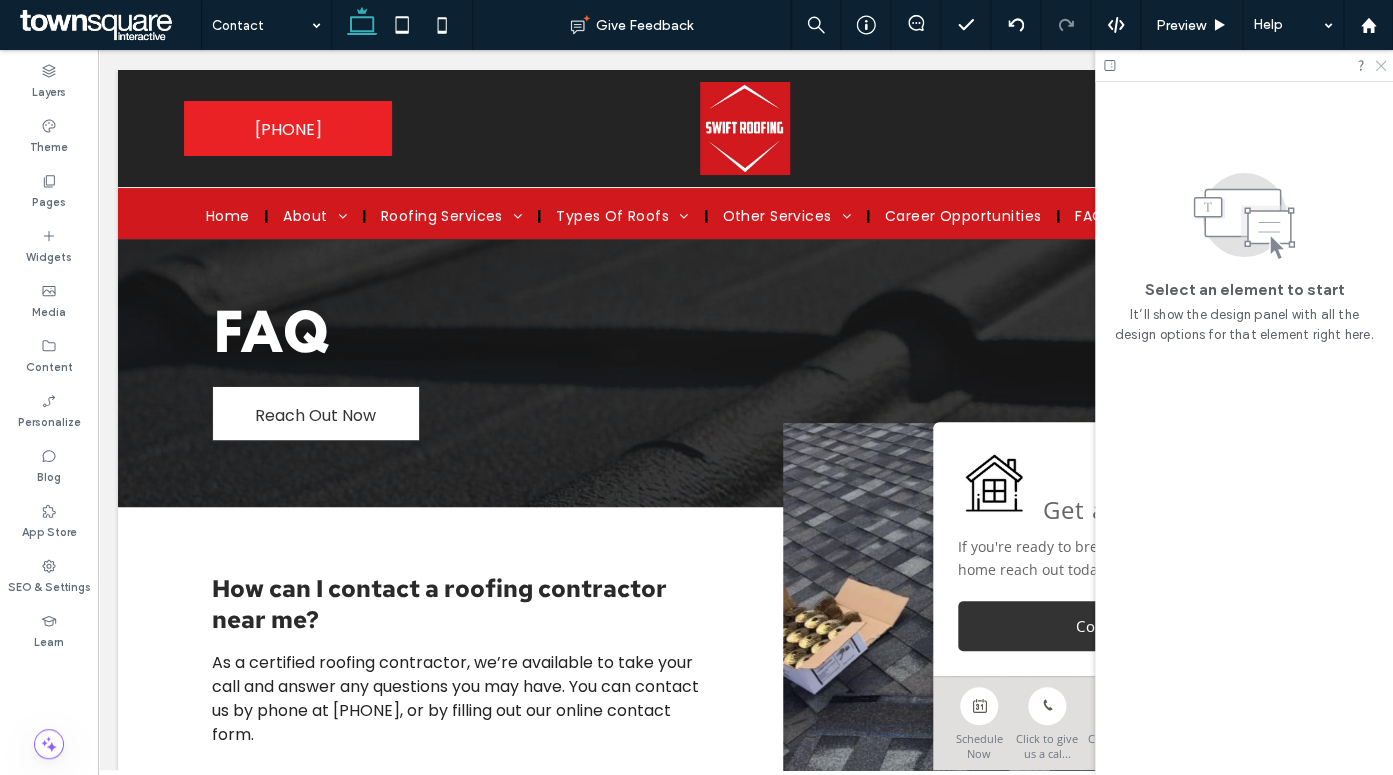 click 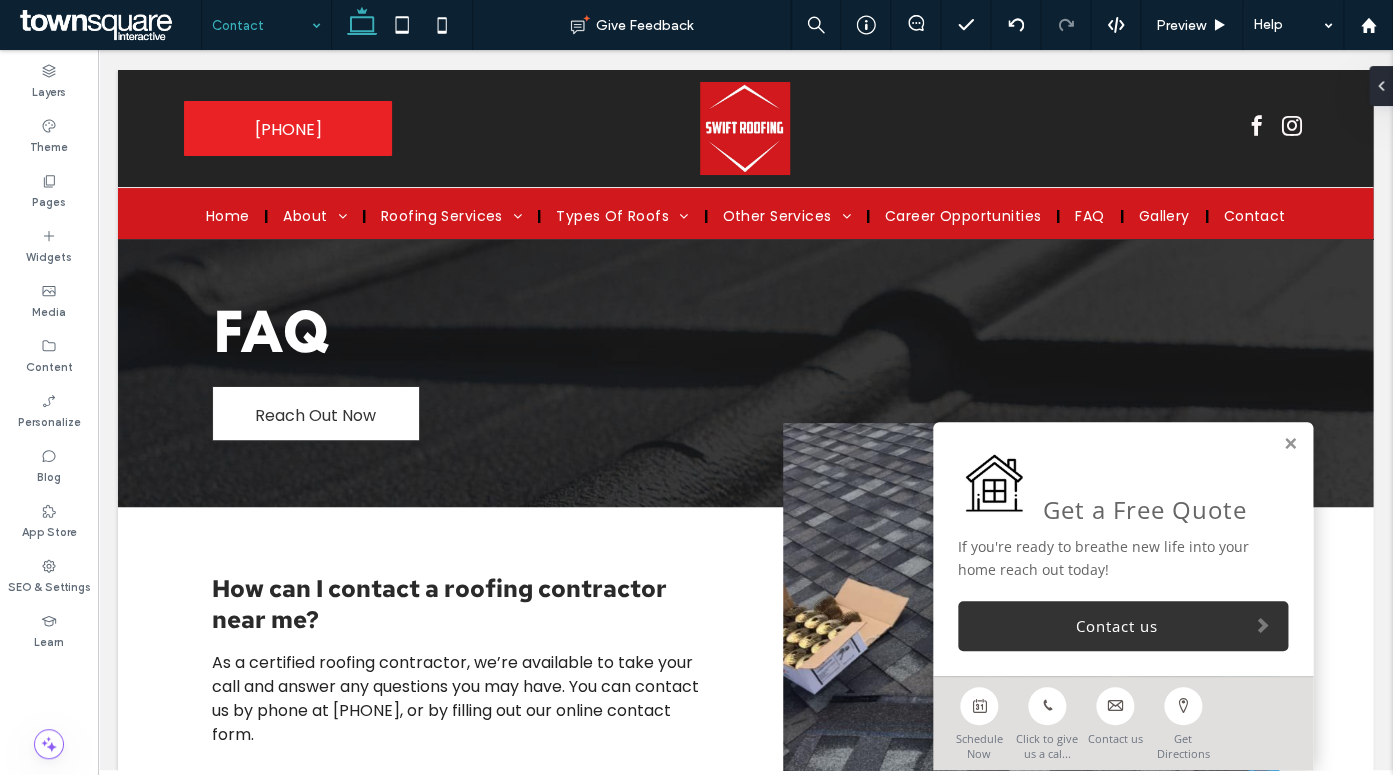 click at bounding box center [261, 25] 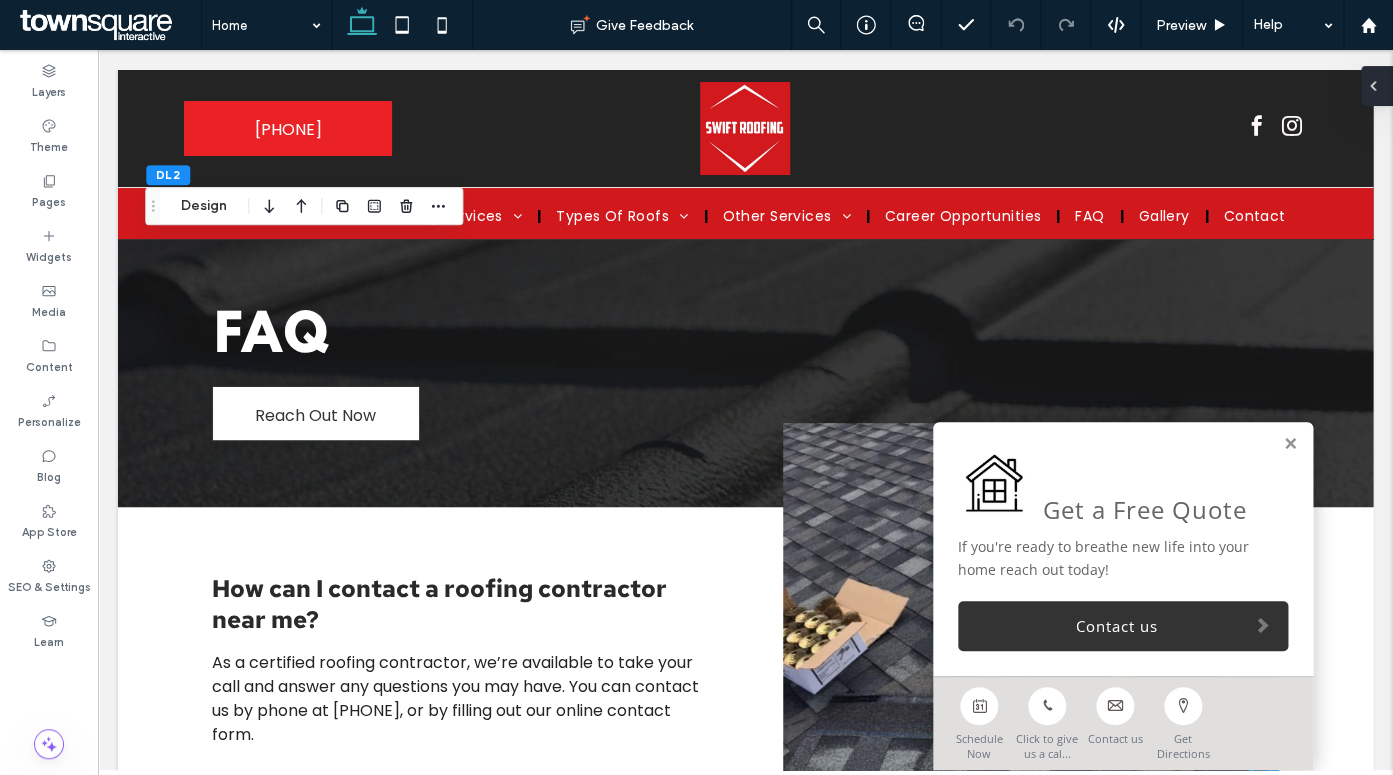 click 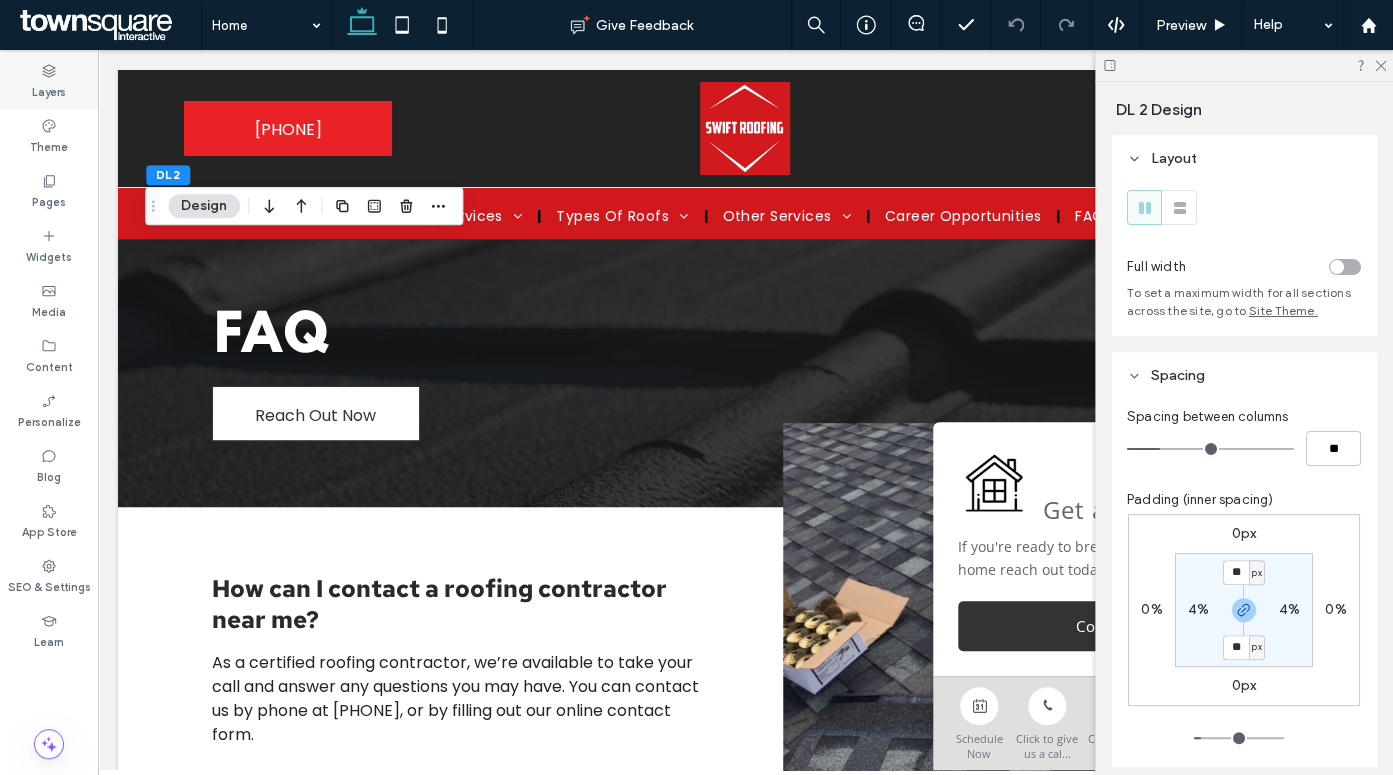 click on "Layers" at bounding box center [49, 90] 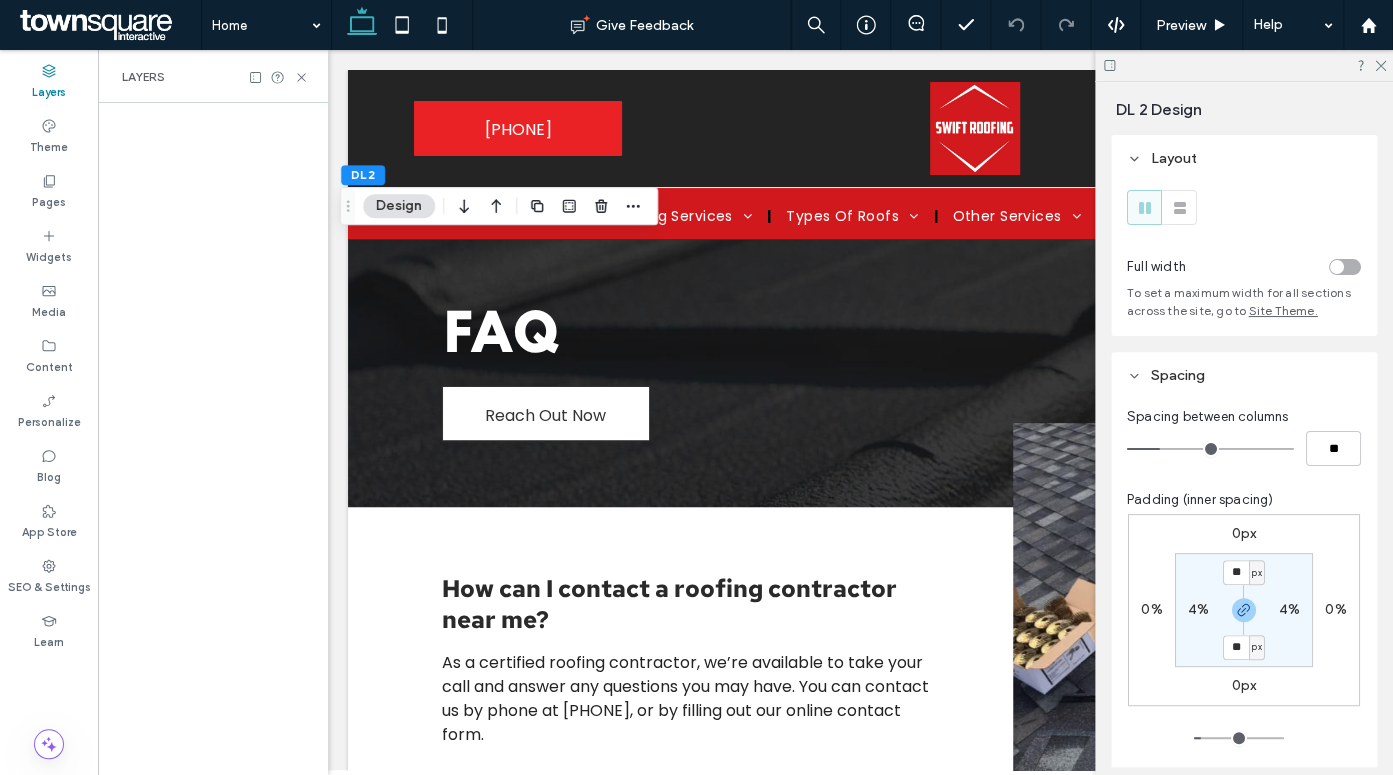 scroll, scrollTop: 0, scrollLeft: 528, axis: horizontal 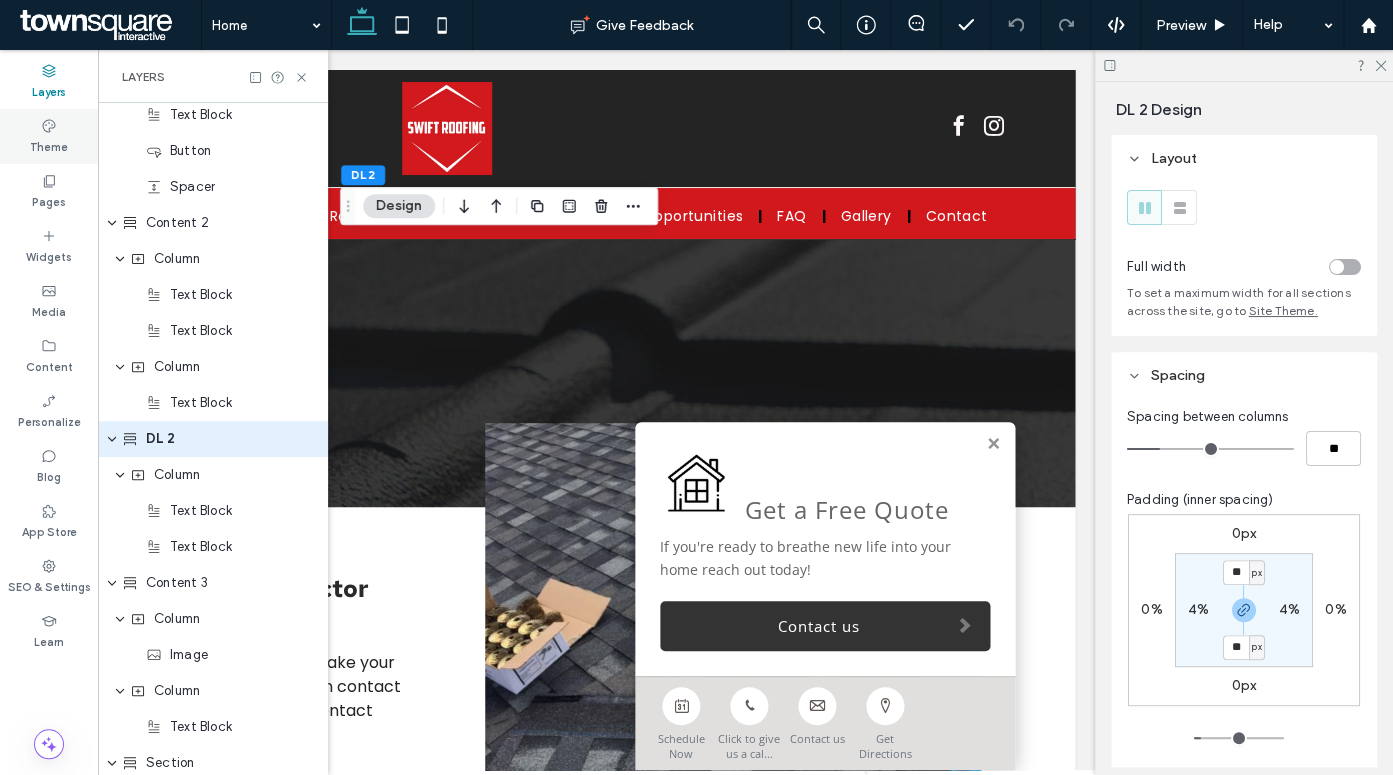 click on "Theme" at bounding box center (49, 145) 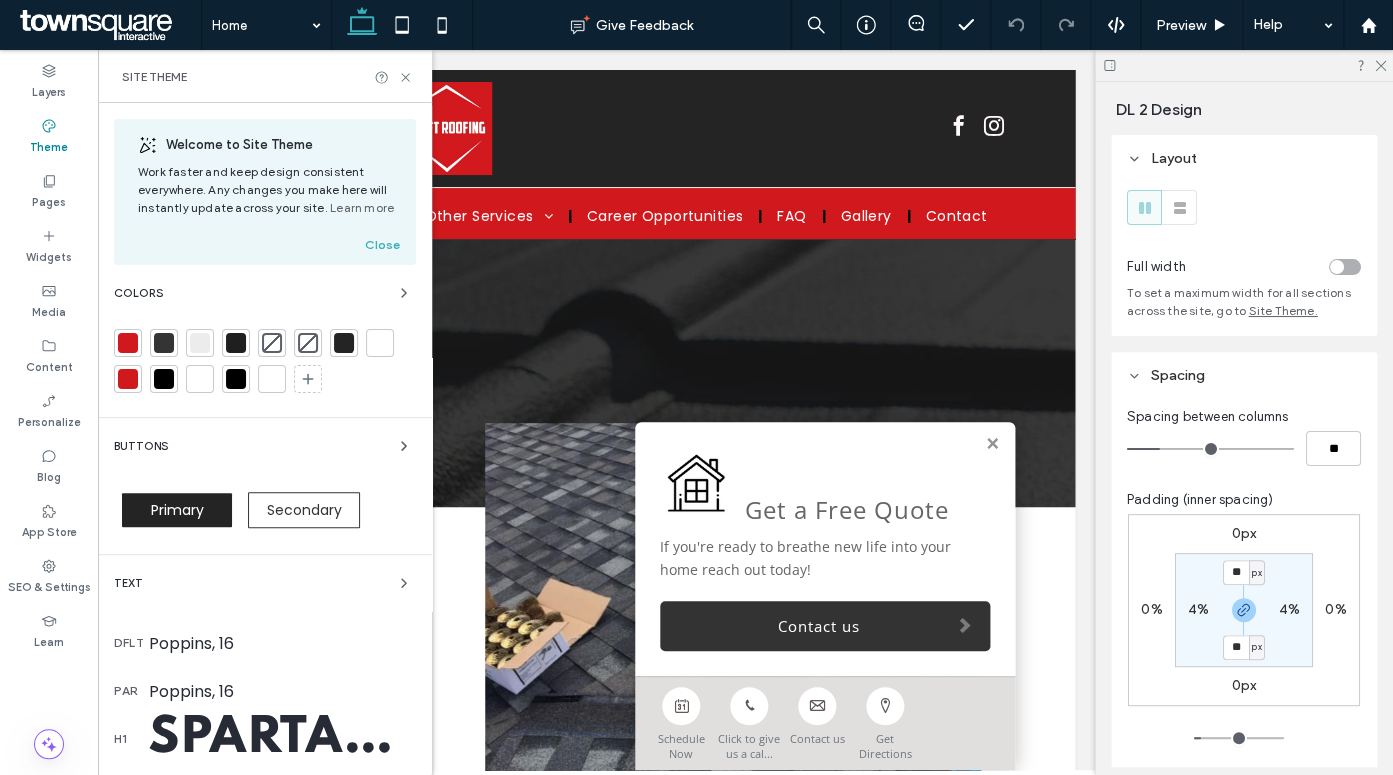 scroll, scrollTop: 0, scrollLeft: 298, axis: horizontal 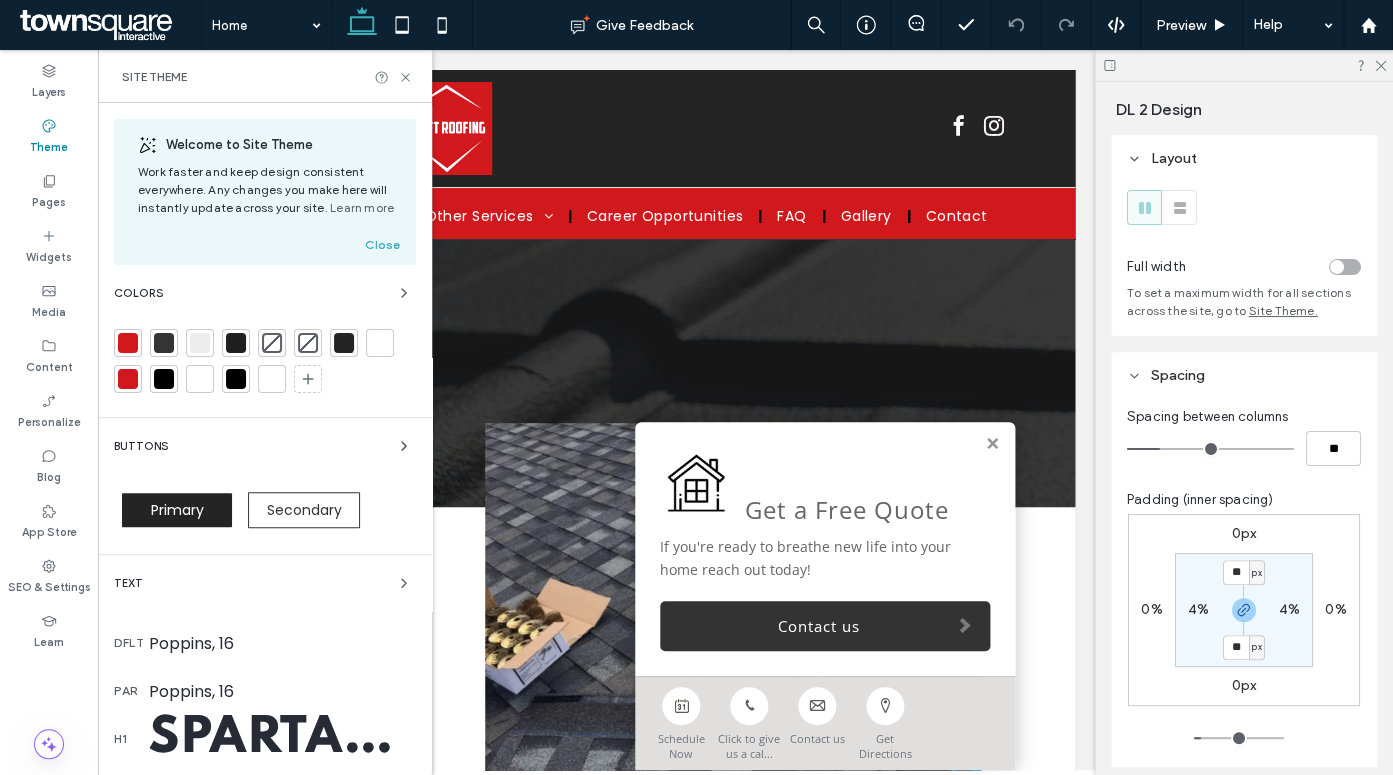 click on "Text Block" at bounding box center (213, 331) 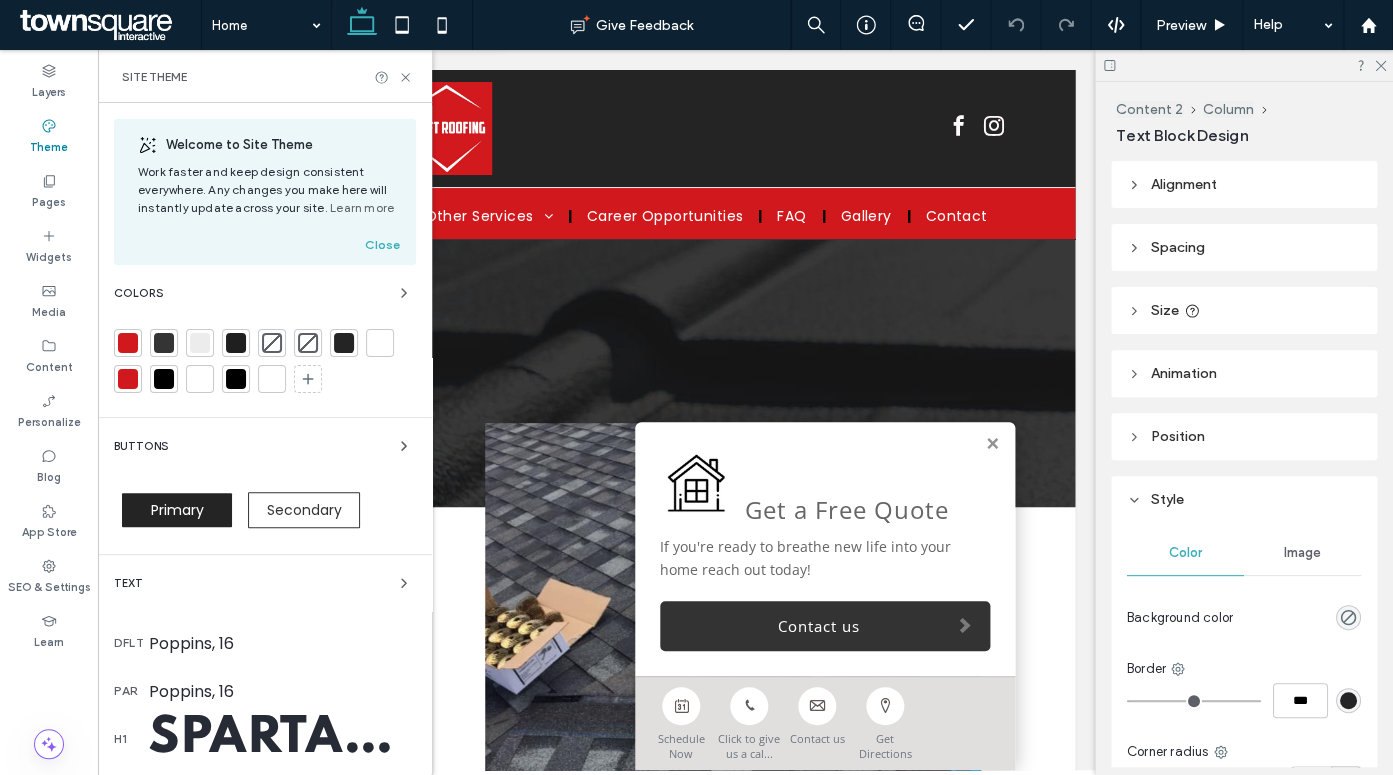 scroll, scrollTop: 0, scrollLeft: 0, axis: both 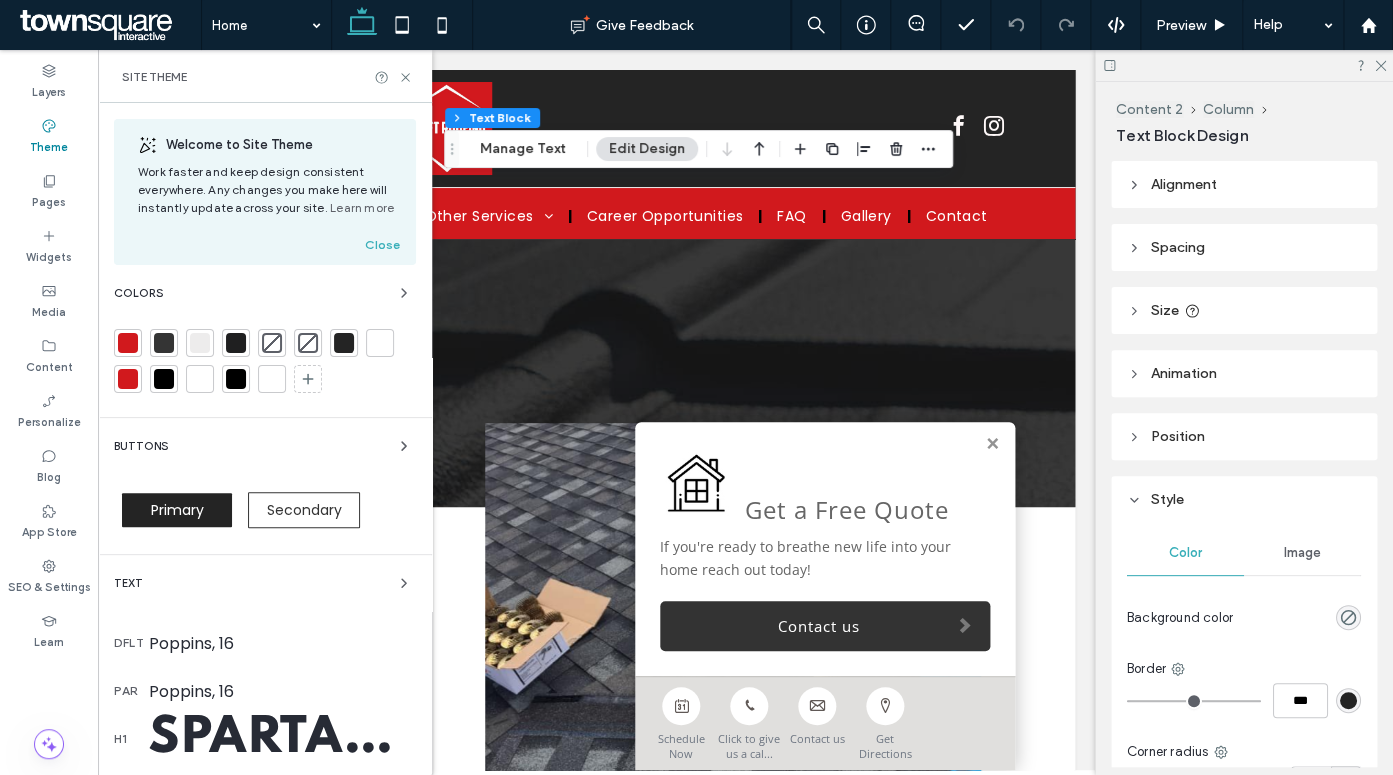 click at bounding box center [128, 343] 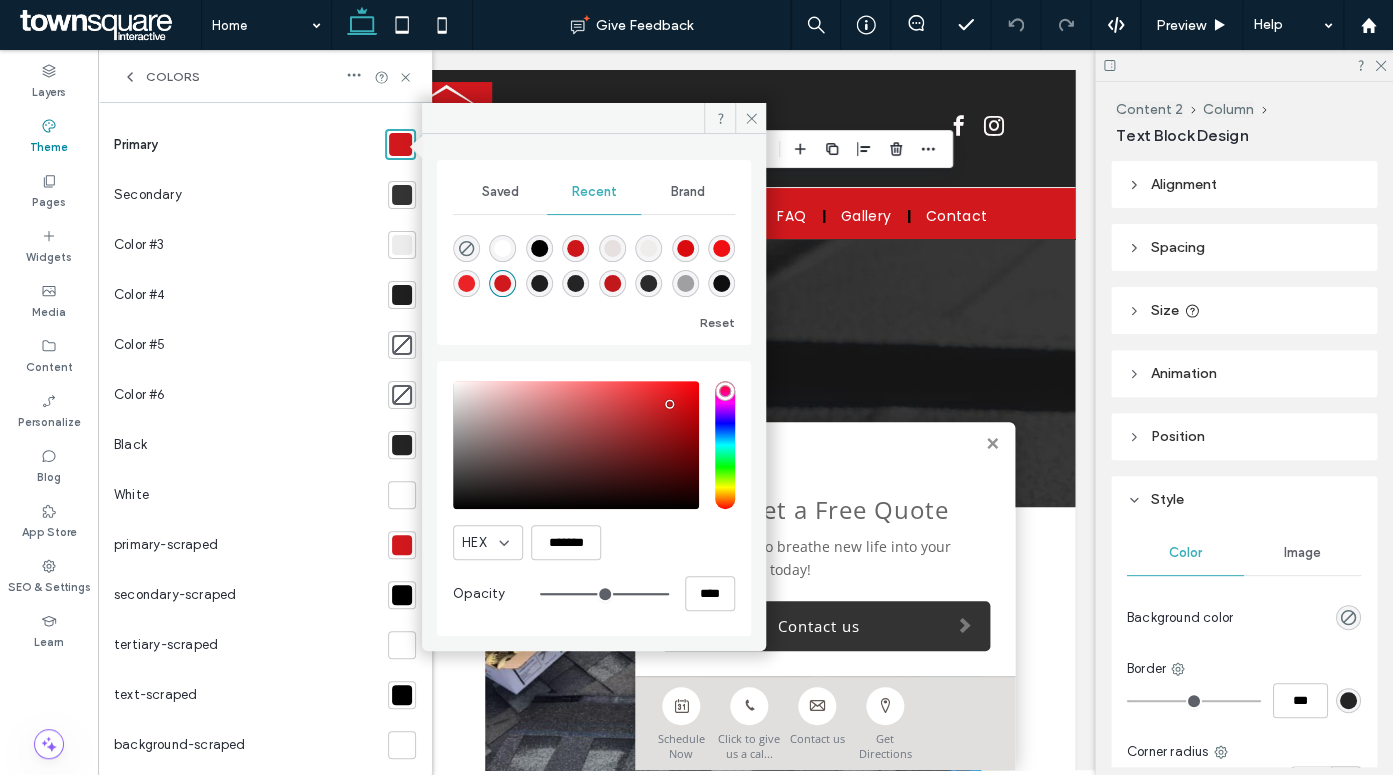 click at bounding box center (576, 445) 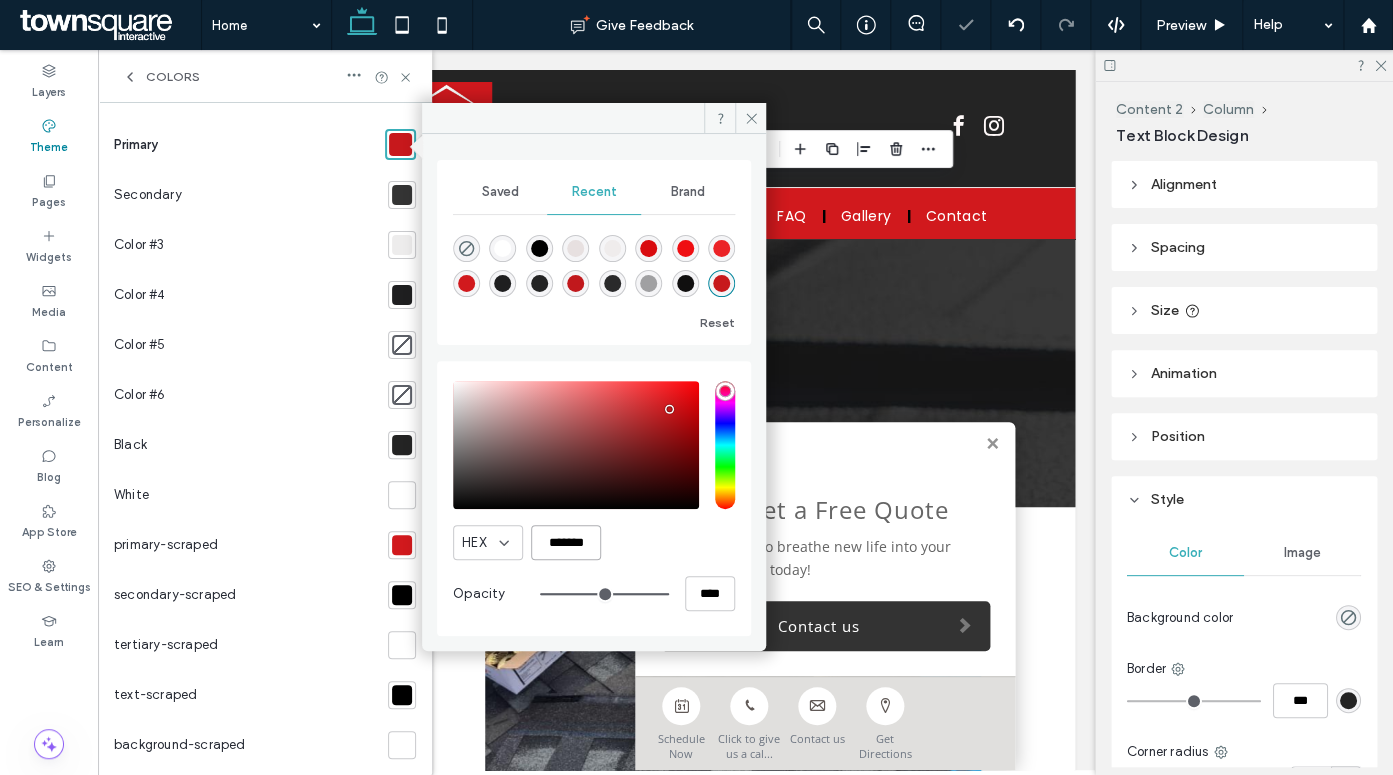 click on "*******" at bounding box center (566, 542) 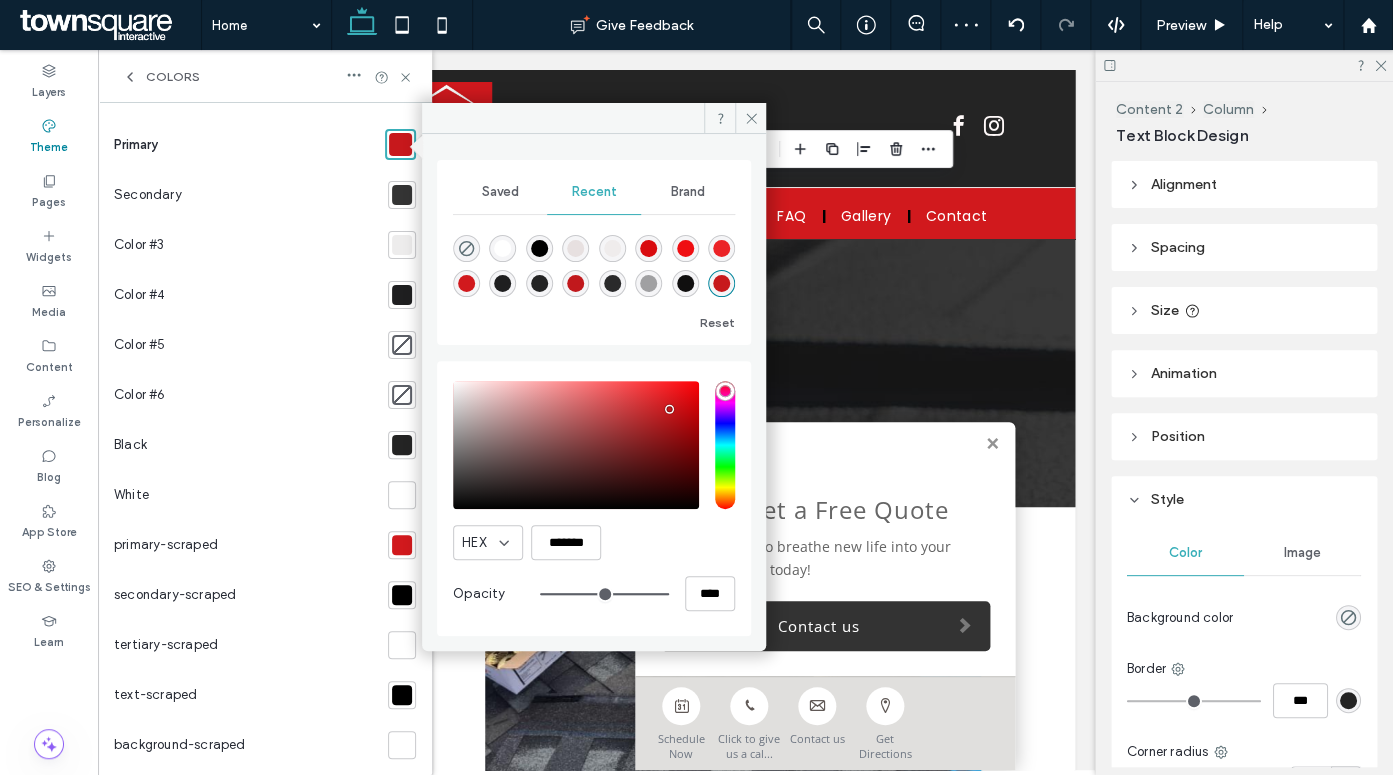 click at bounding box center (576, 445) 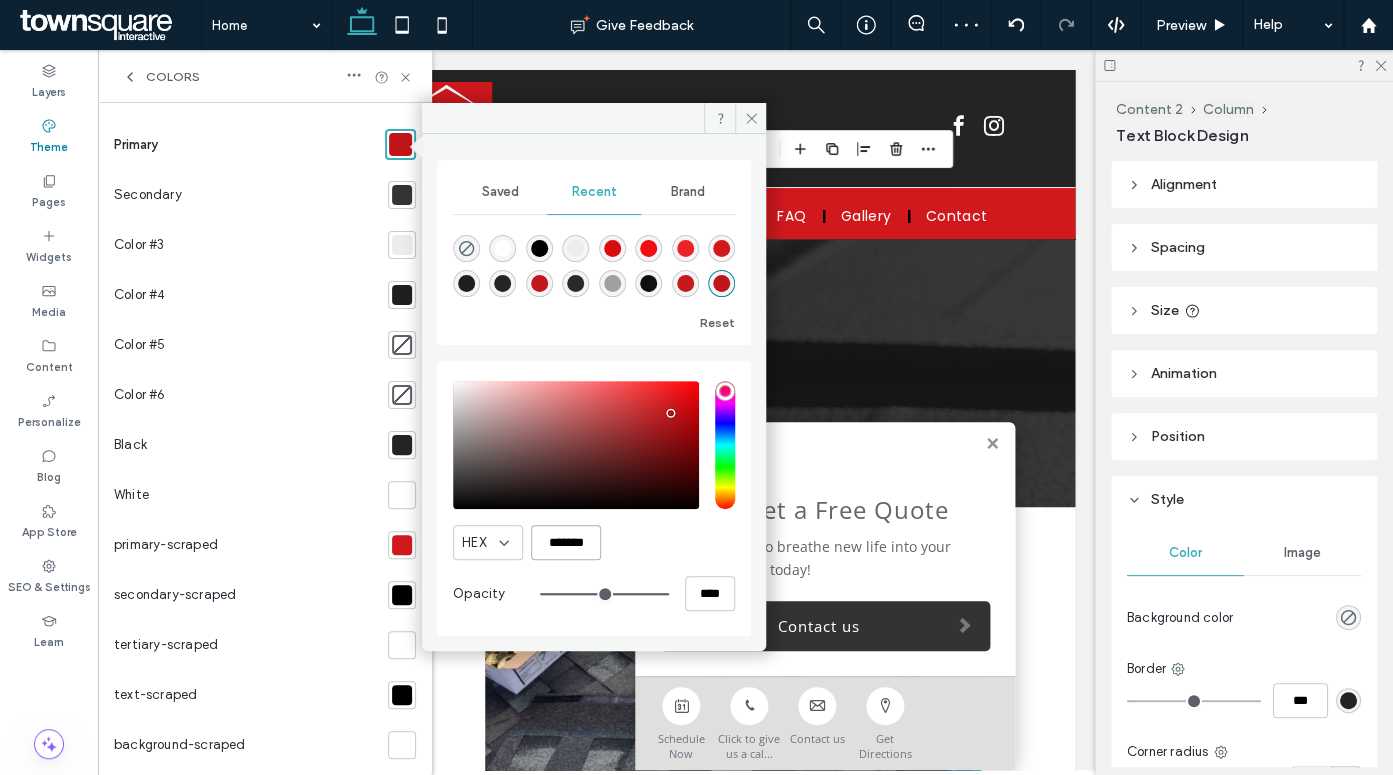 click on "*******" at bounding box center (566, 542) 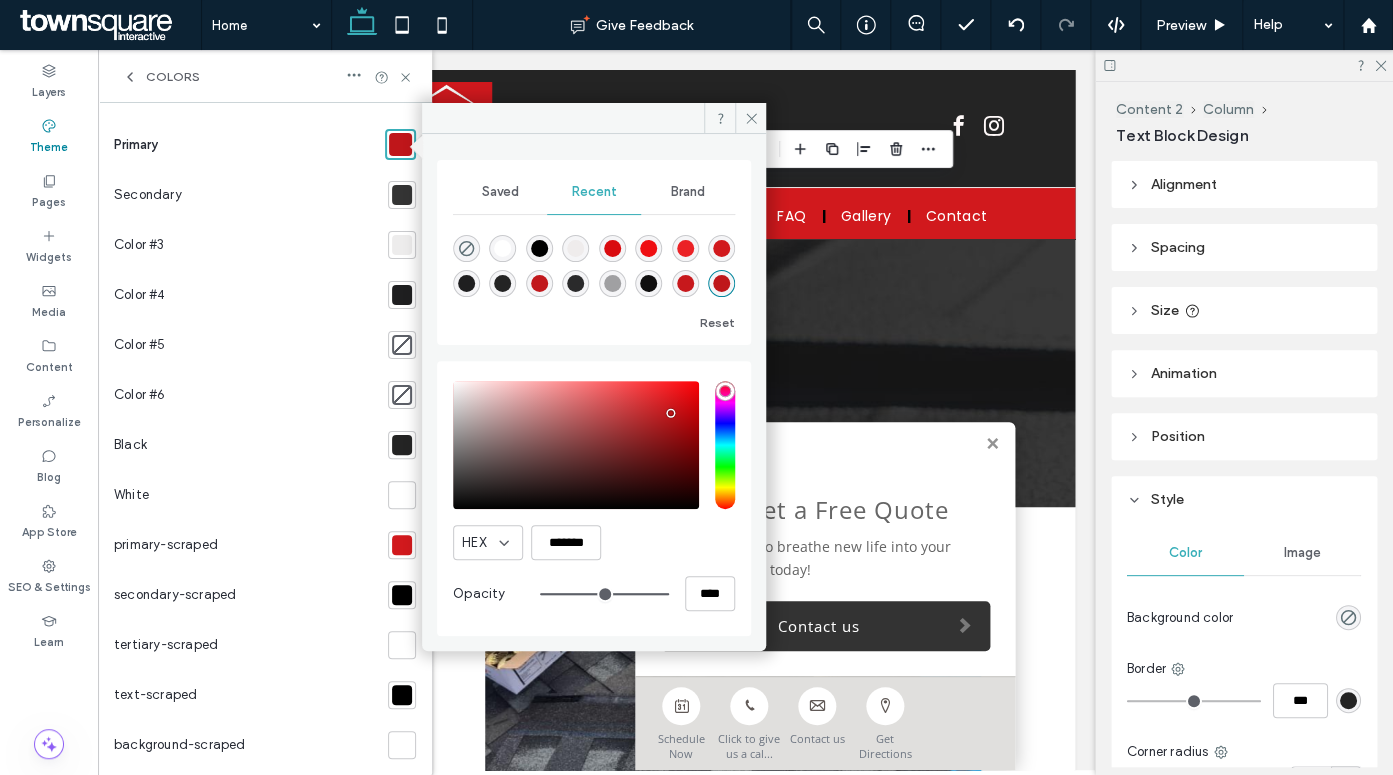 click at bounding box center [402, 545] 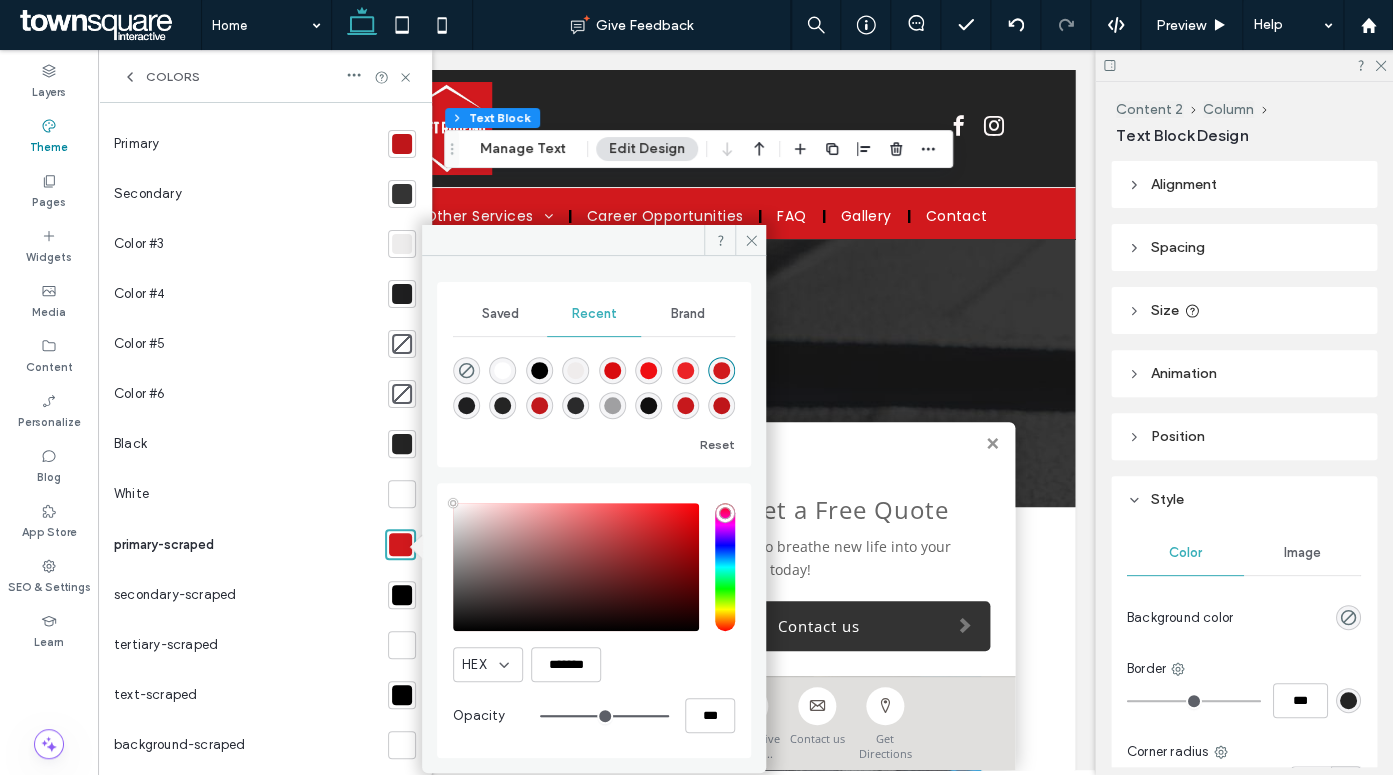 click at bounding box center (400, 544) 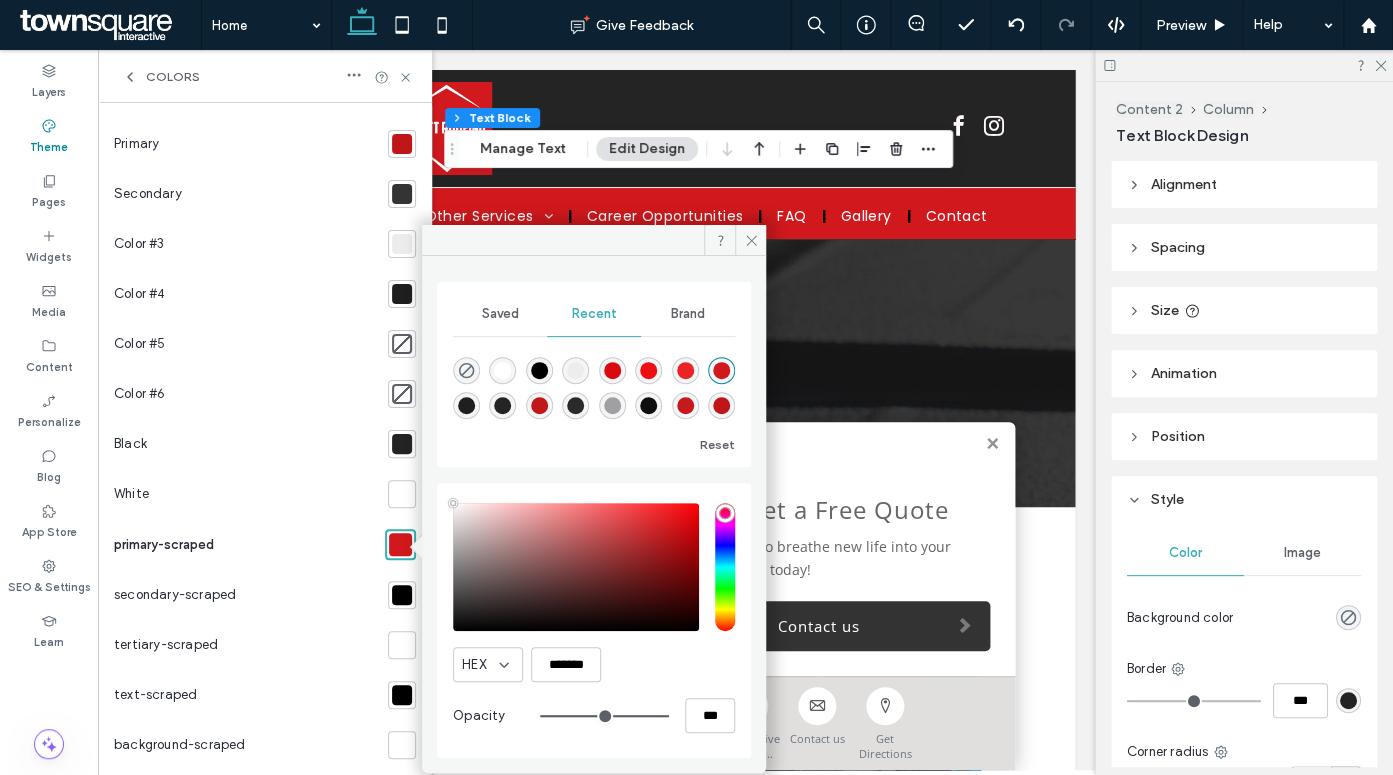 type on "****" 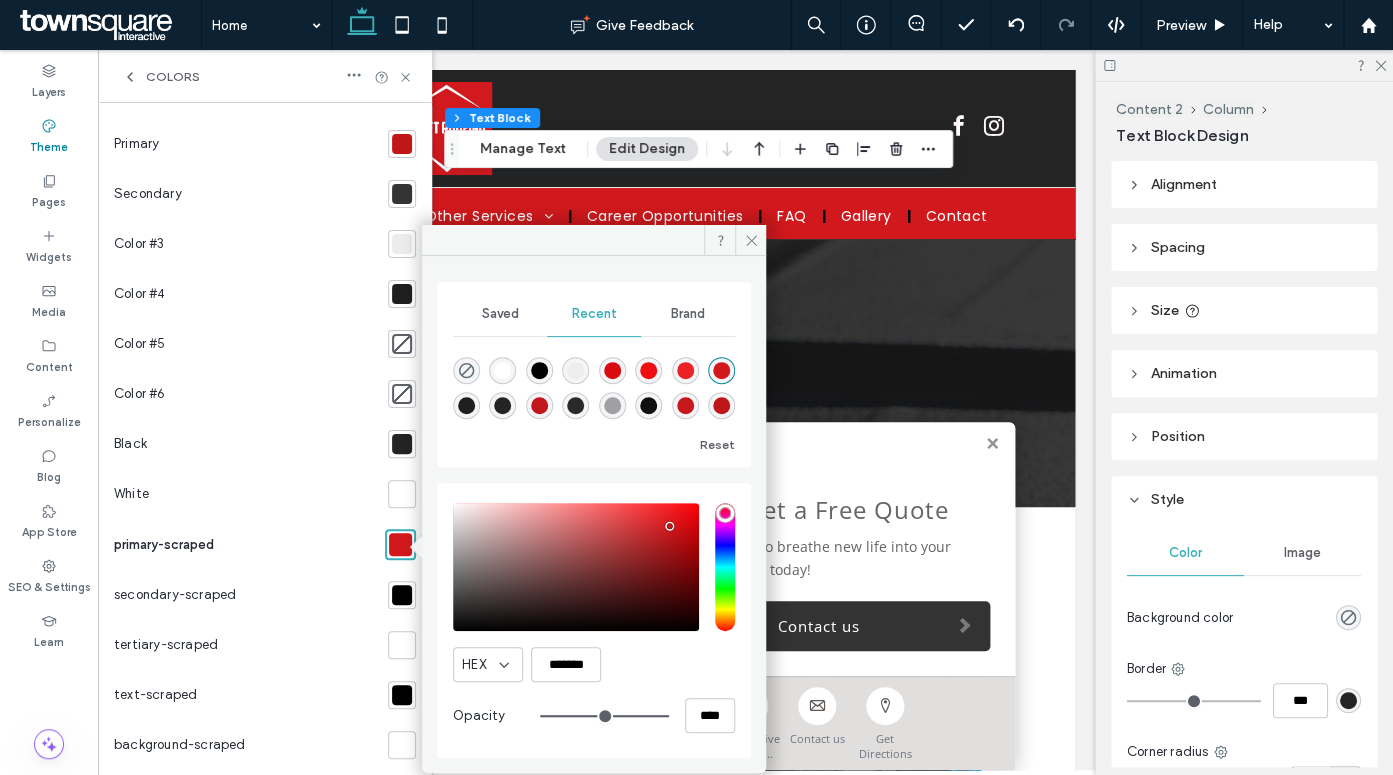 click on "White" at bounding box center (247, 494) 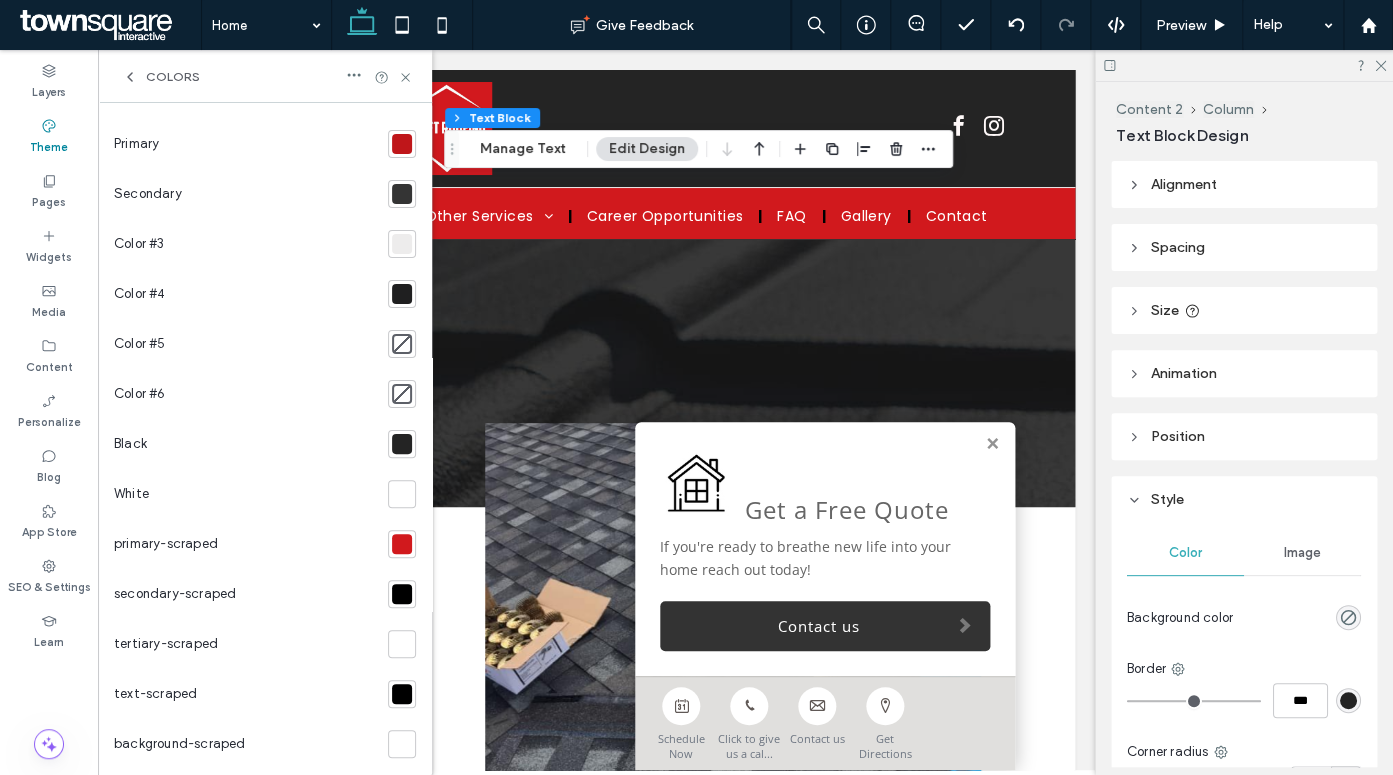 click at bounding box center (402, 544) 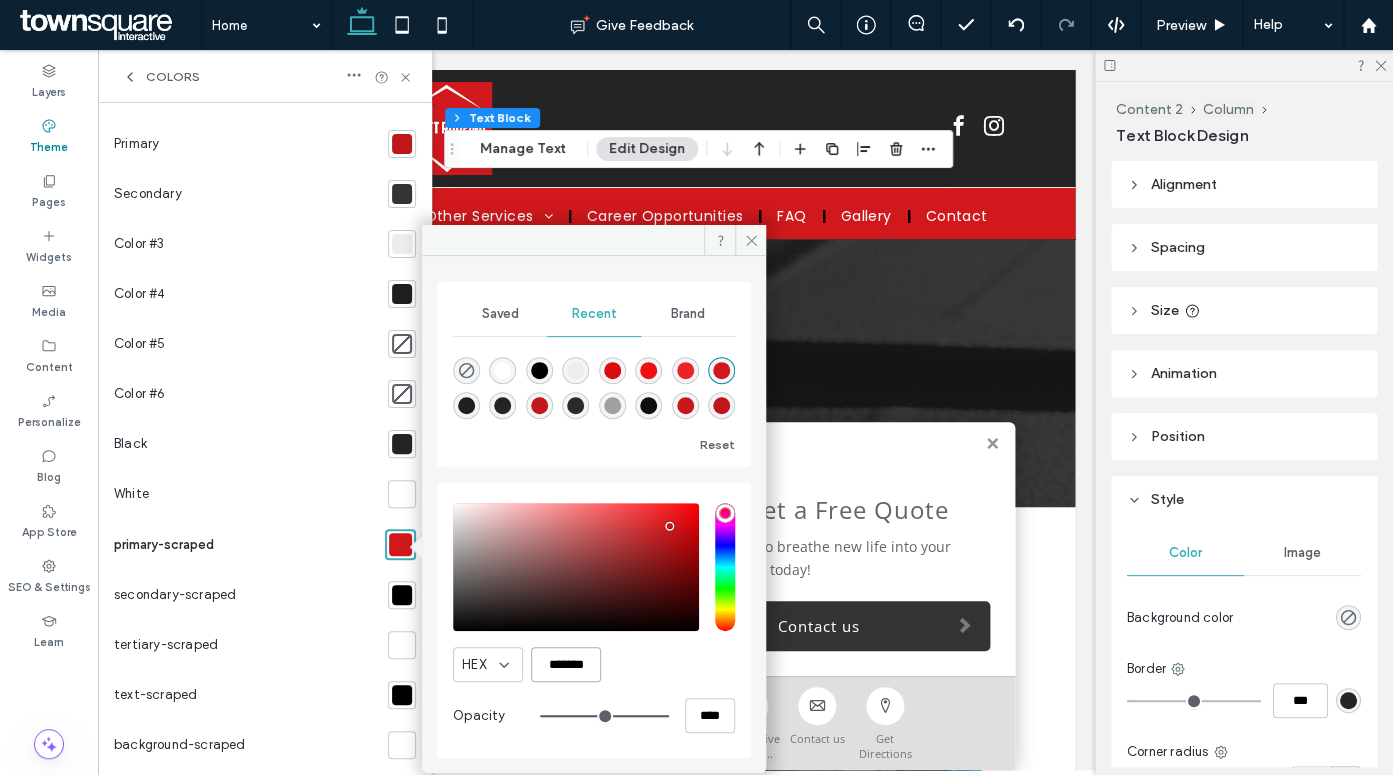 click on "*******" at bounding box center (566, 664) 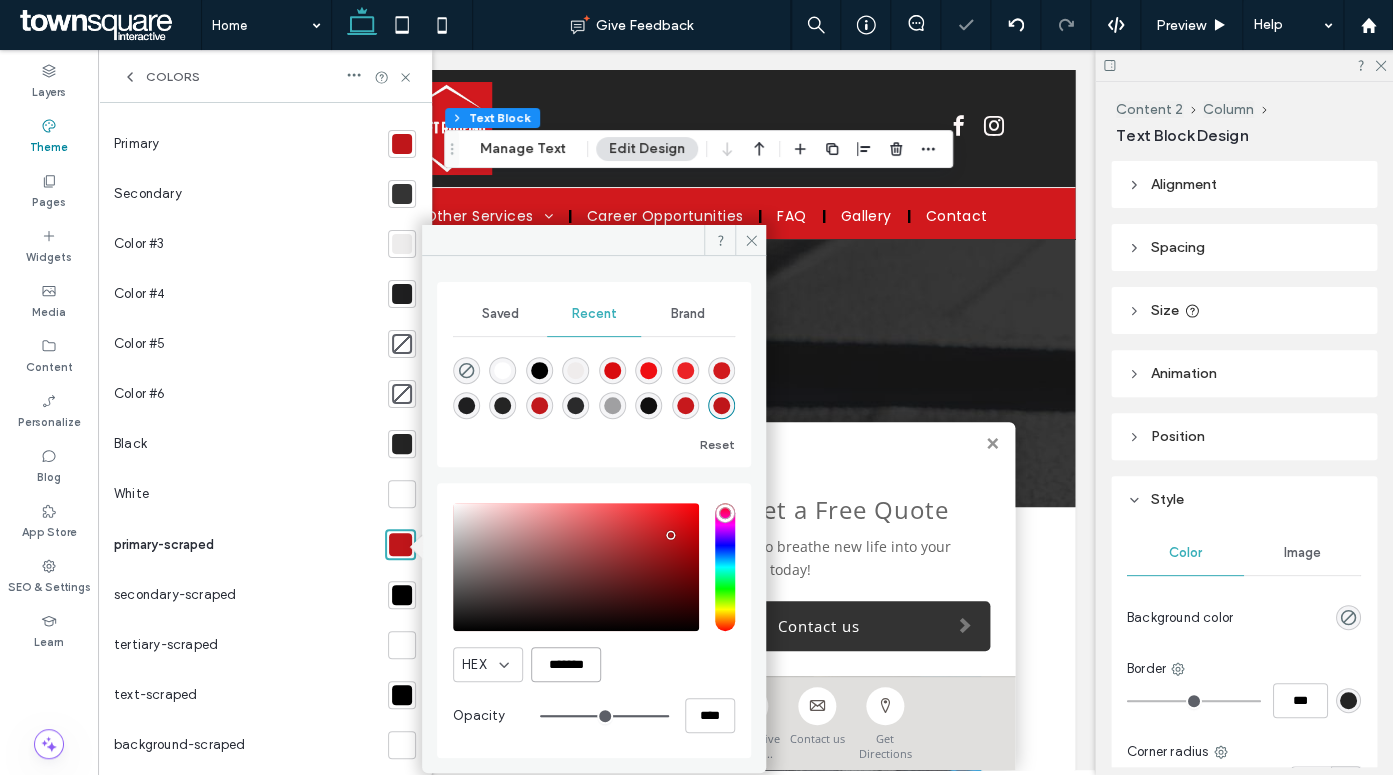 type on "*******" 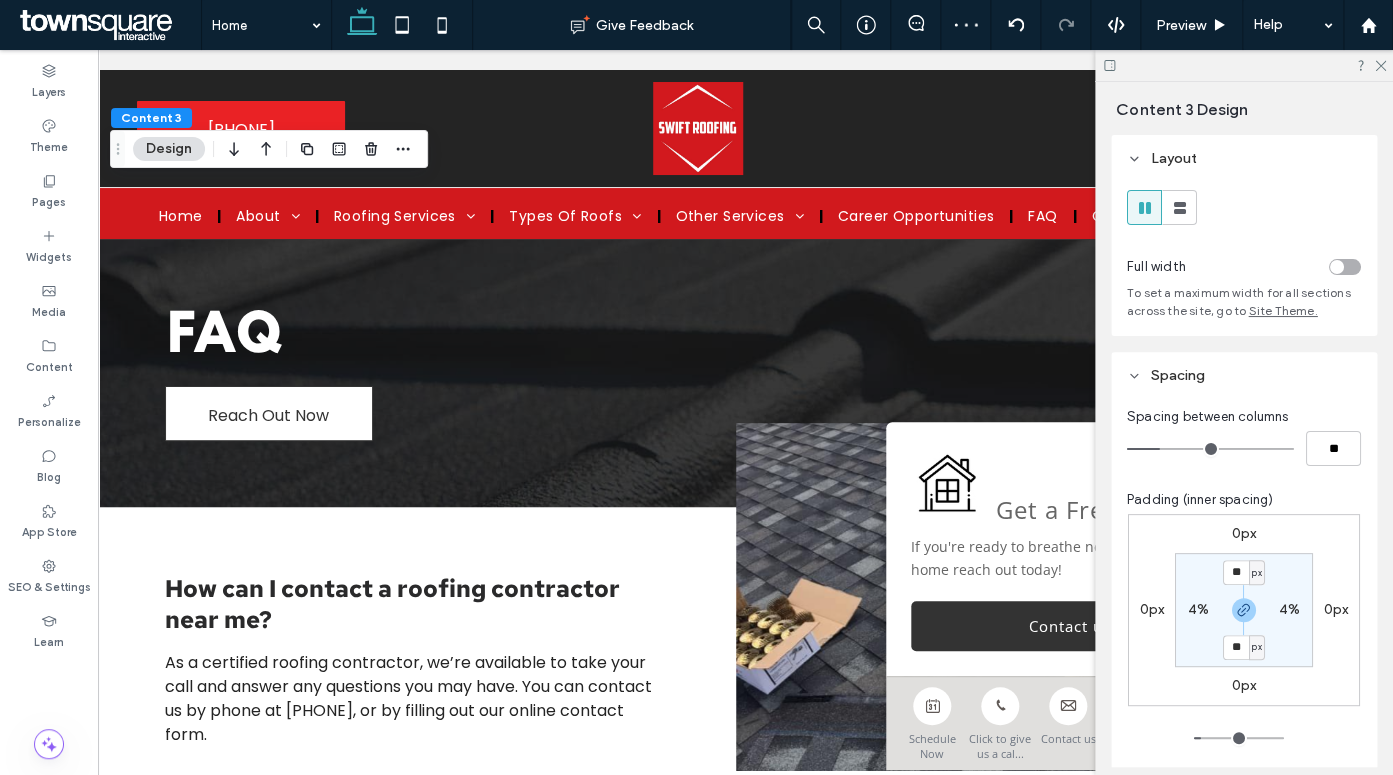 scroll, scrollTop: 0, scrollLeft: 47, axis: horizontal 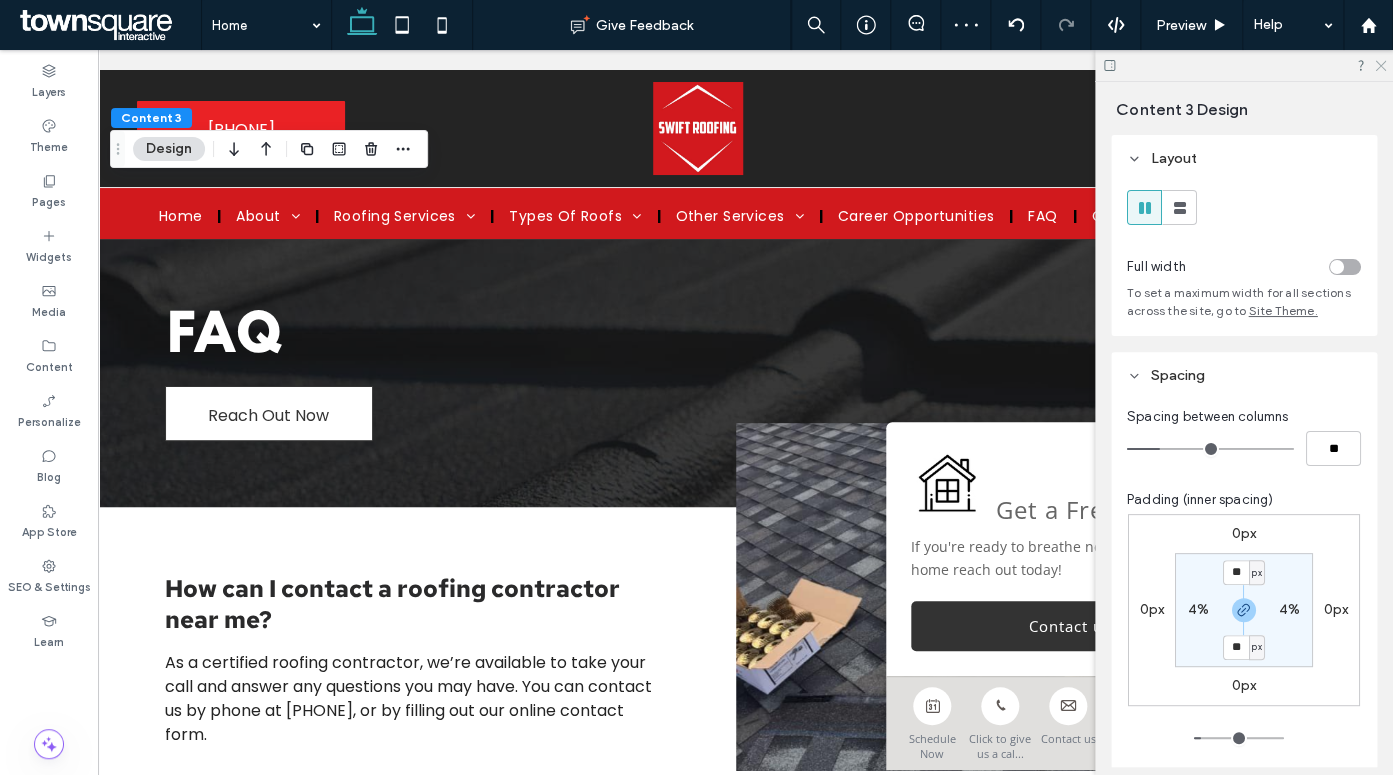 click 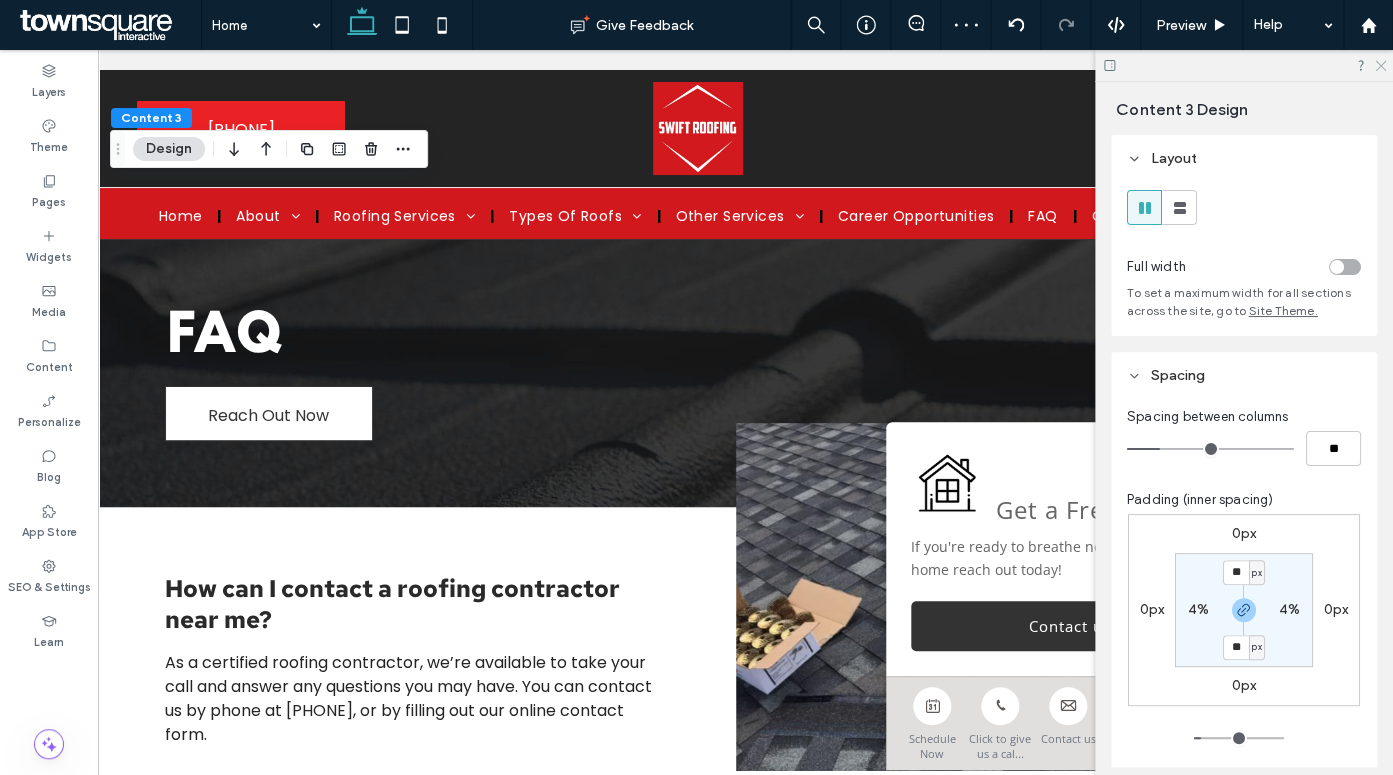 scroll, scrollTop: 0, scrollLeft: 0, axis: both 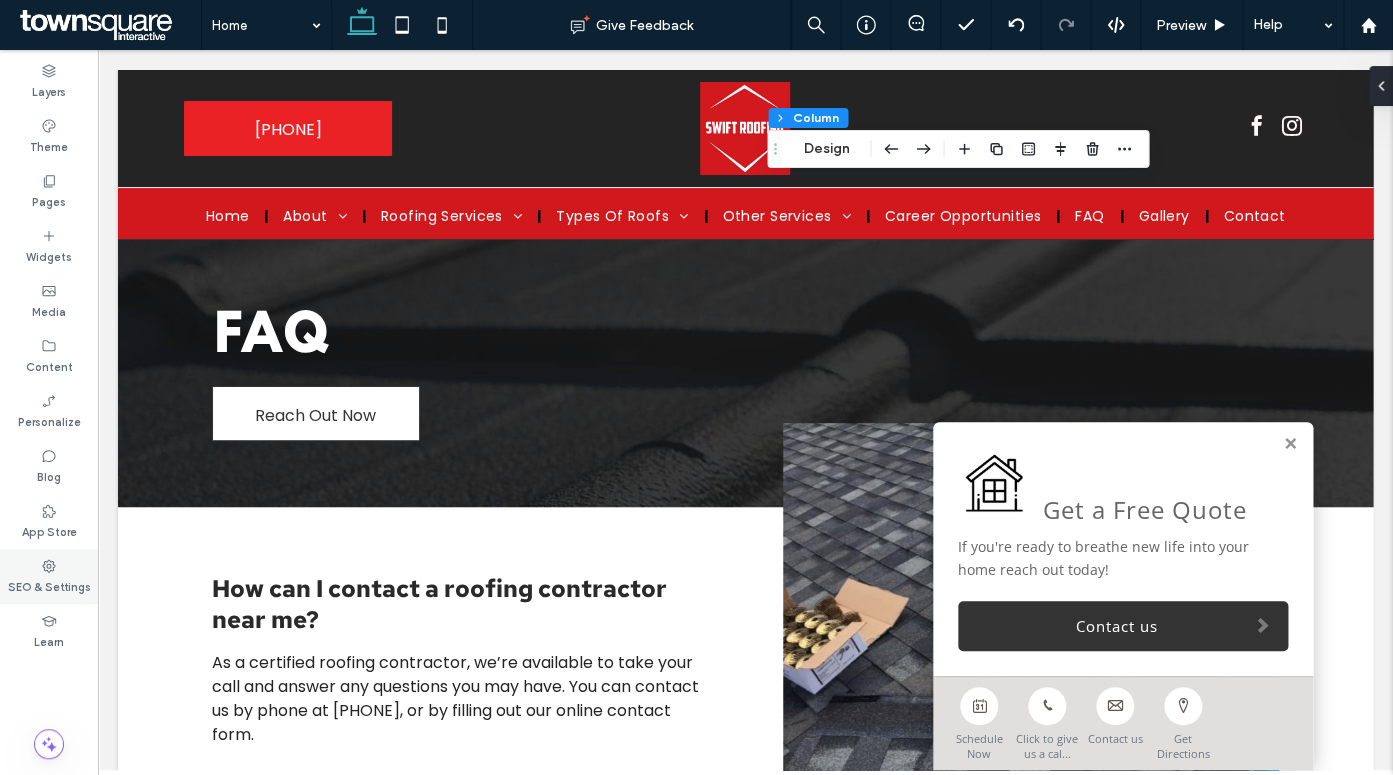 click on "SEO & Settings" at bounding box center [49, 585] 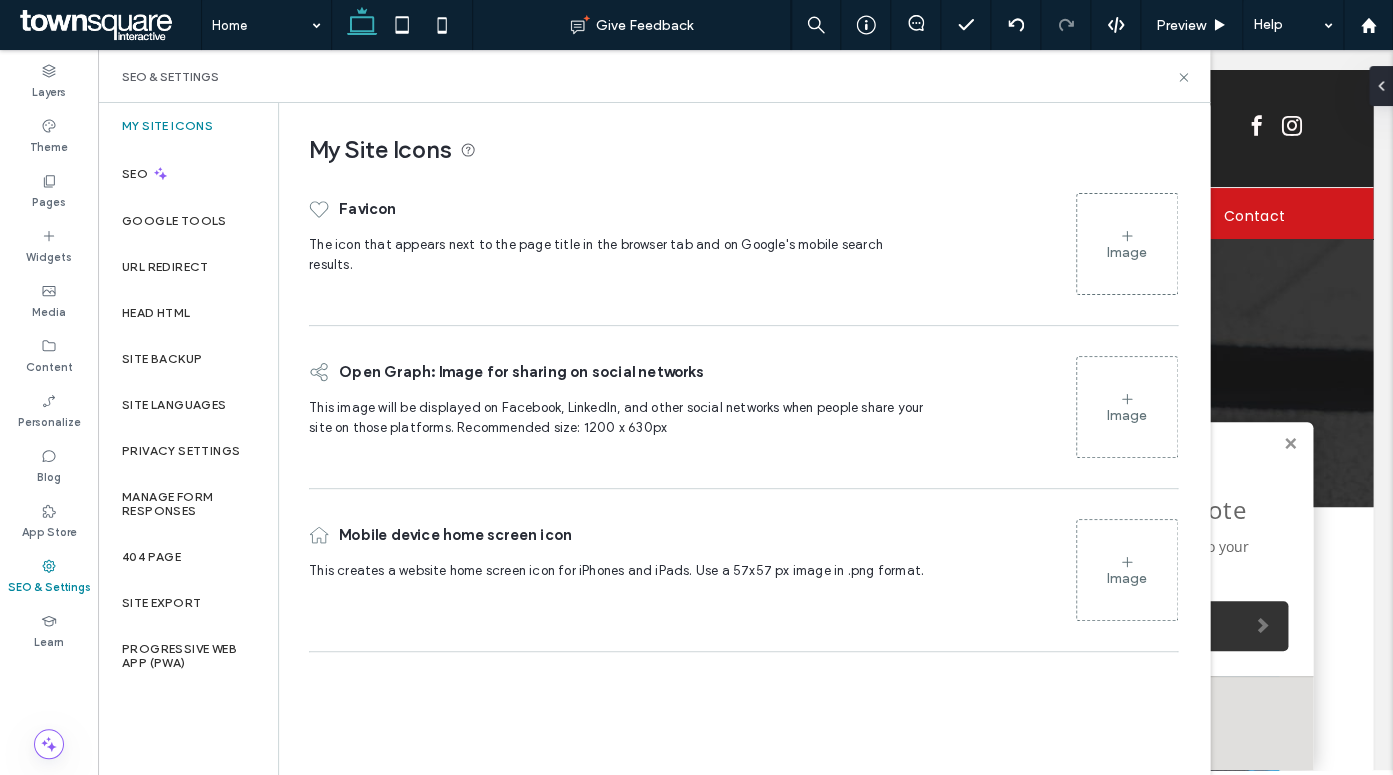 click on "Image" at bounding box center (1127, 244) 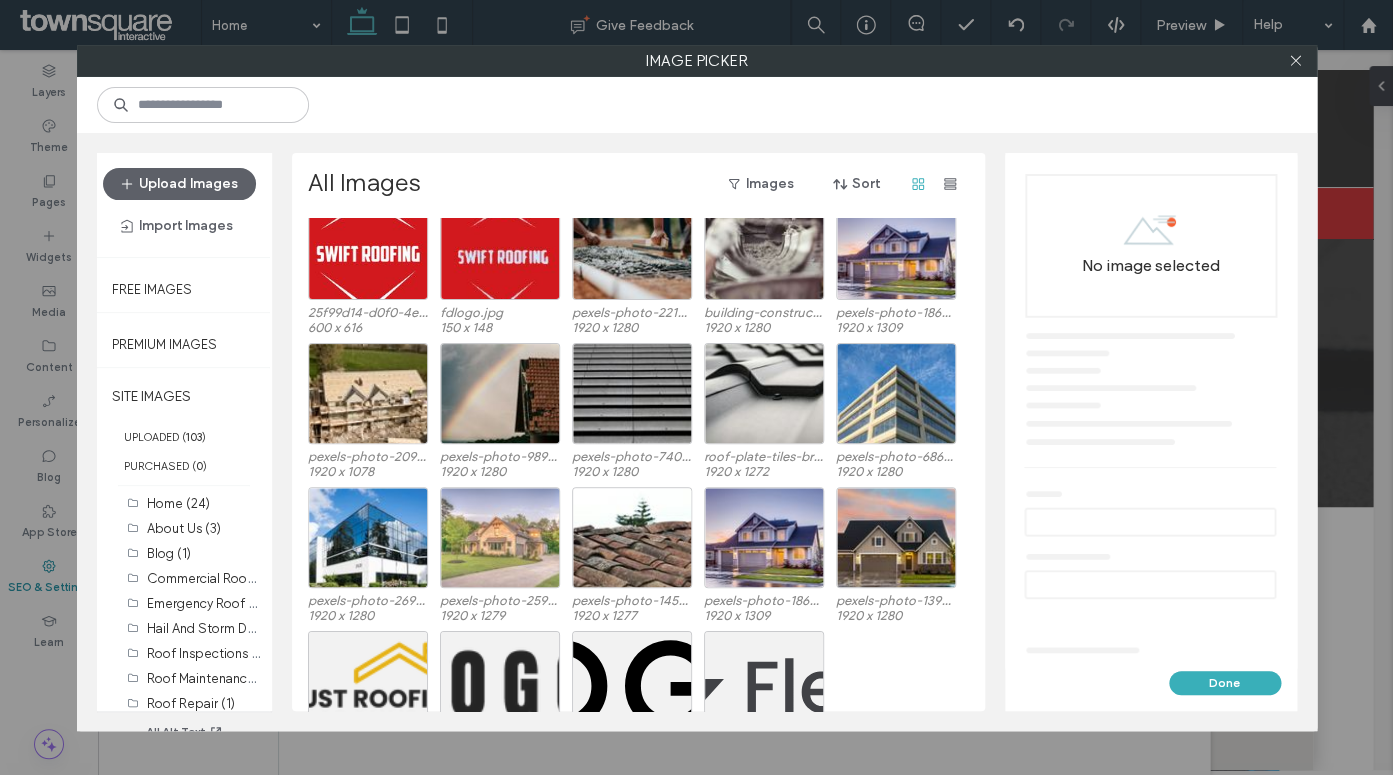 scroll, scrollTop: 2163, scrollLeft: 0, axis: vertical 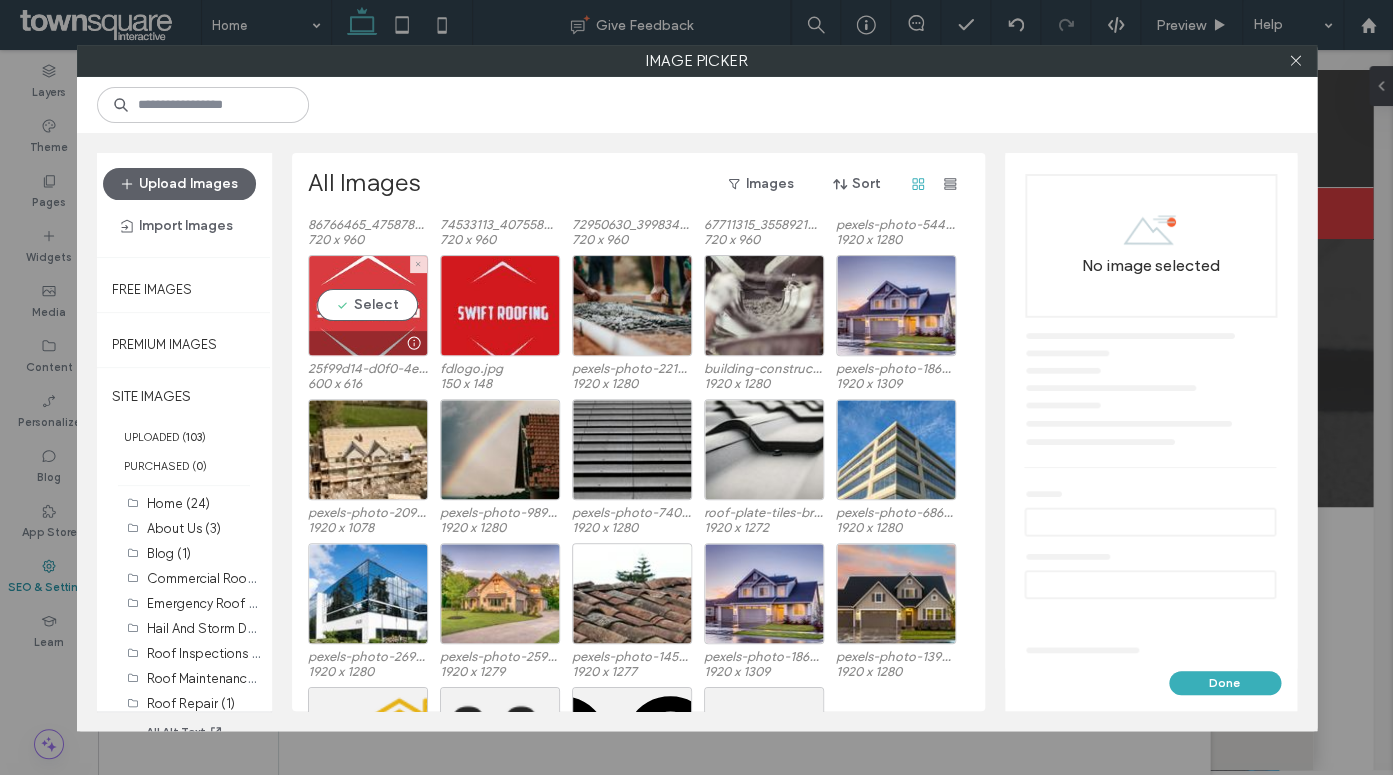 click on "Select" at bounding box center [368, 305] 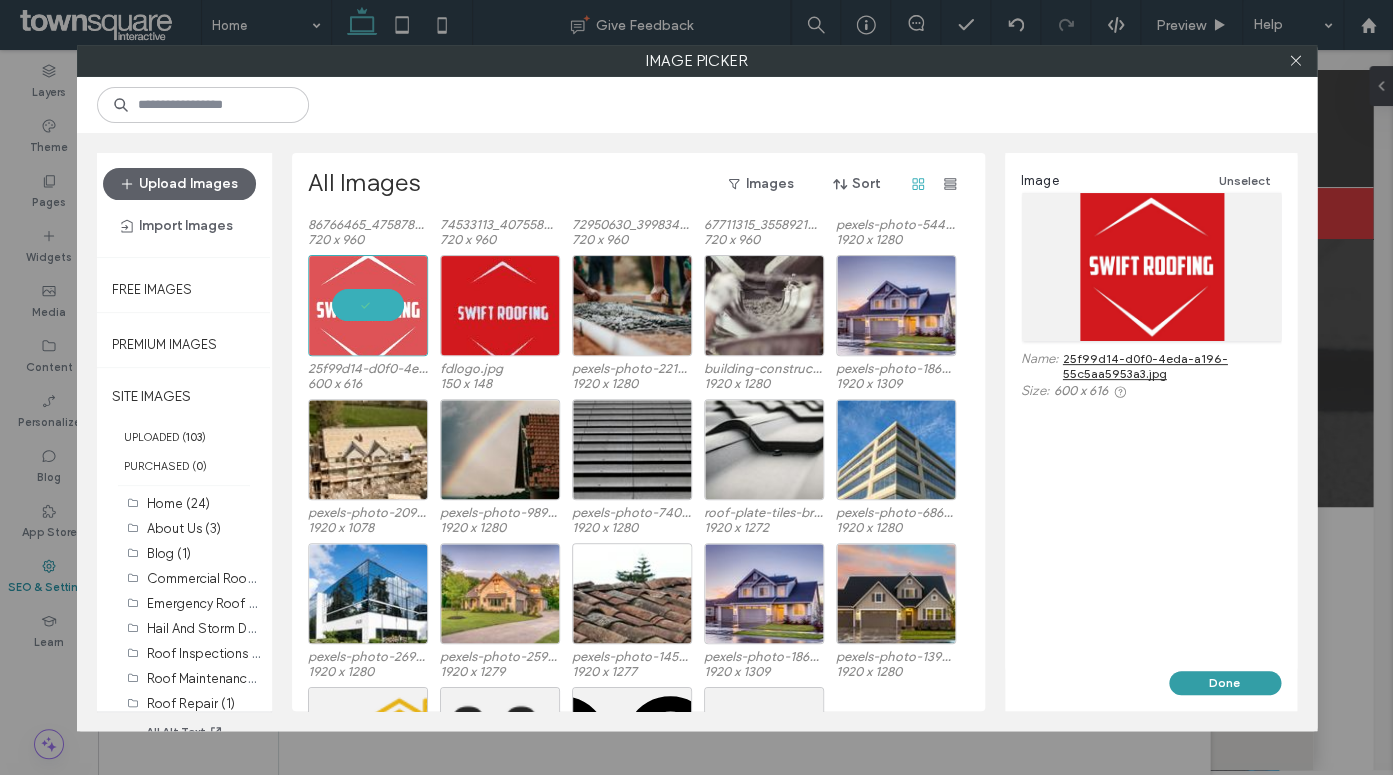 click on "Done" at bounding box center (1225, 683) 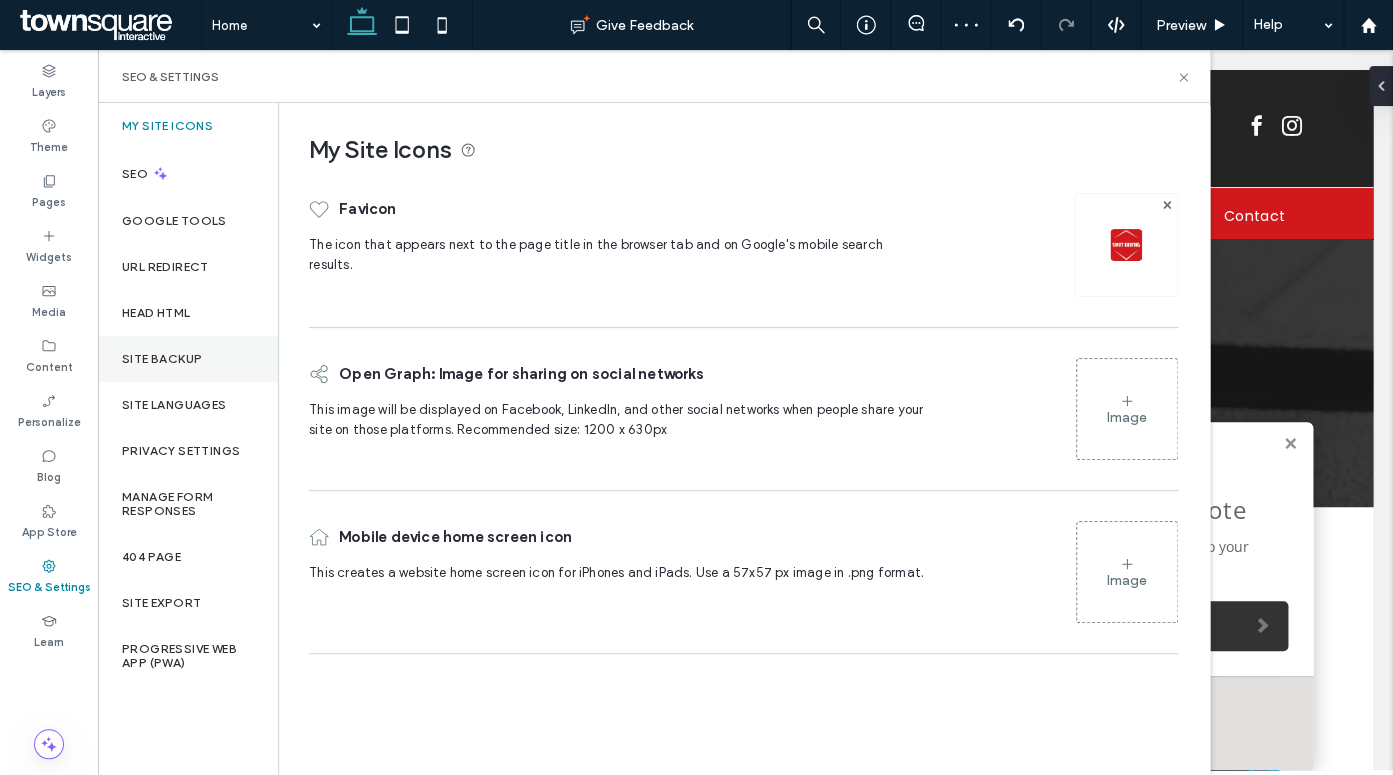 click on "Site Backup" at bounding box center [188, 359] 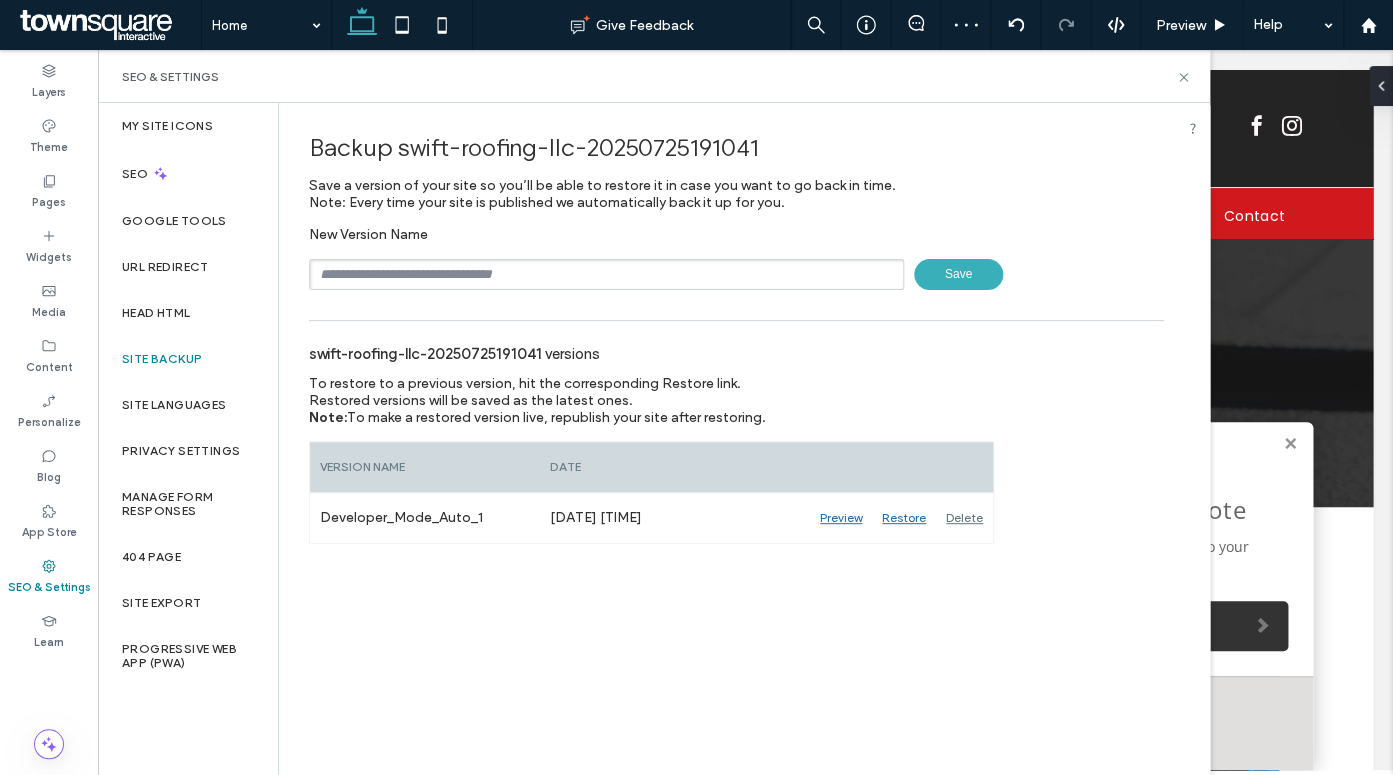 click at bounding box center [606, 274] 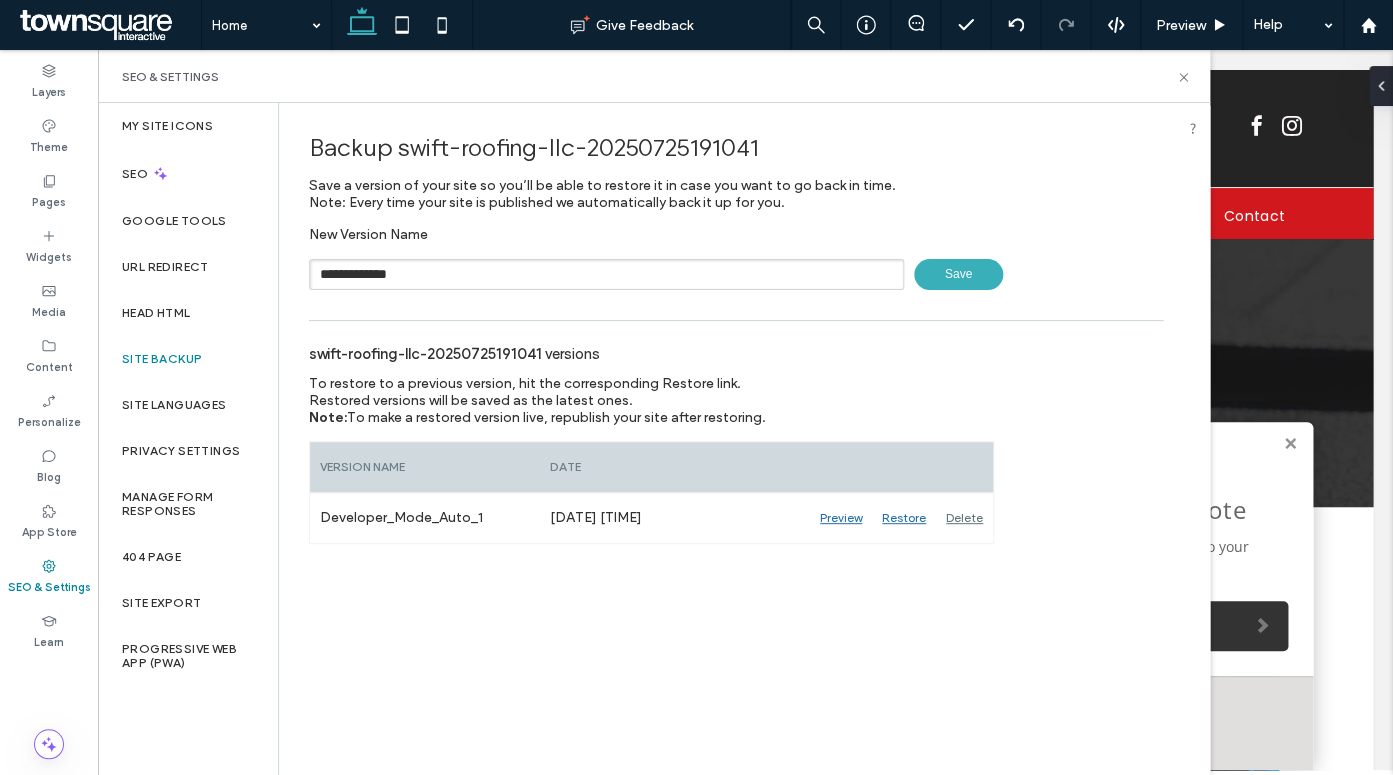 type on "**********" 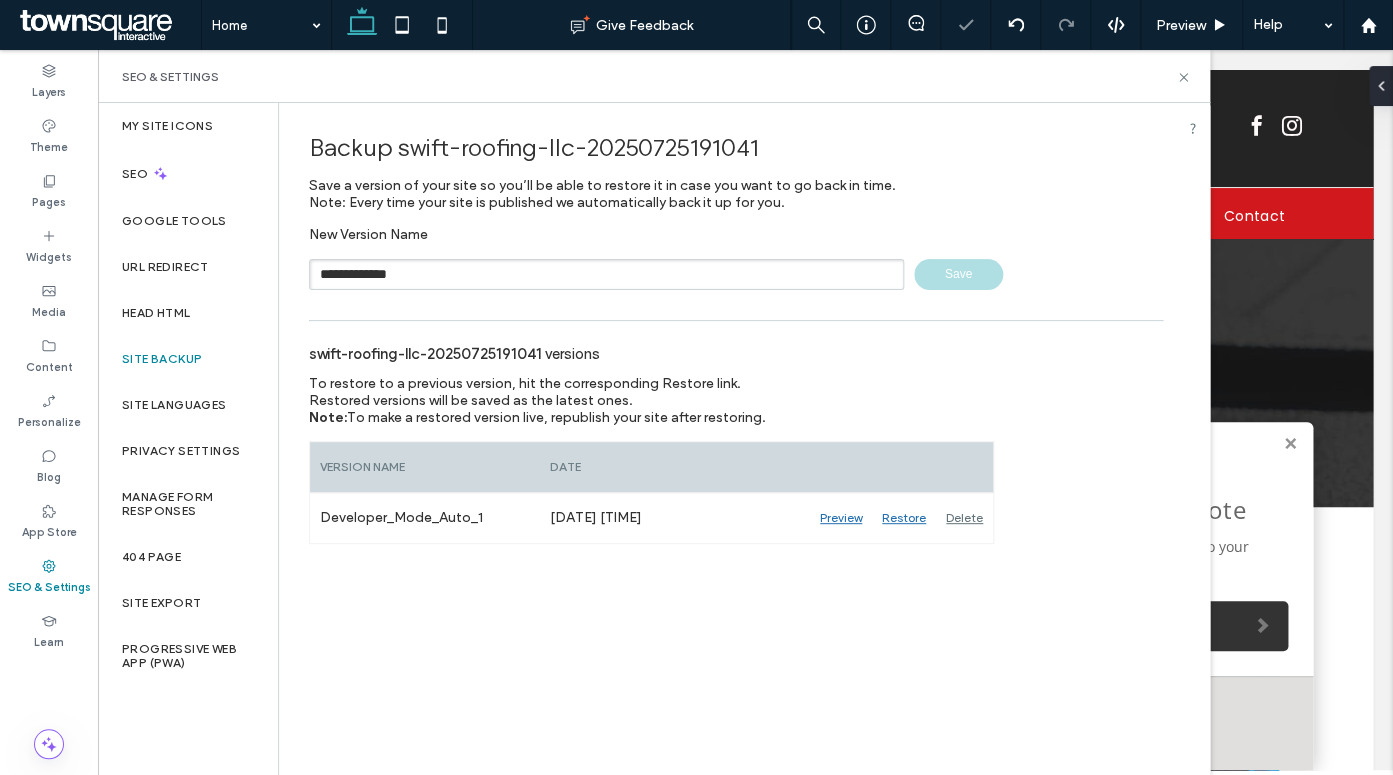 type 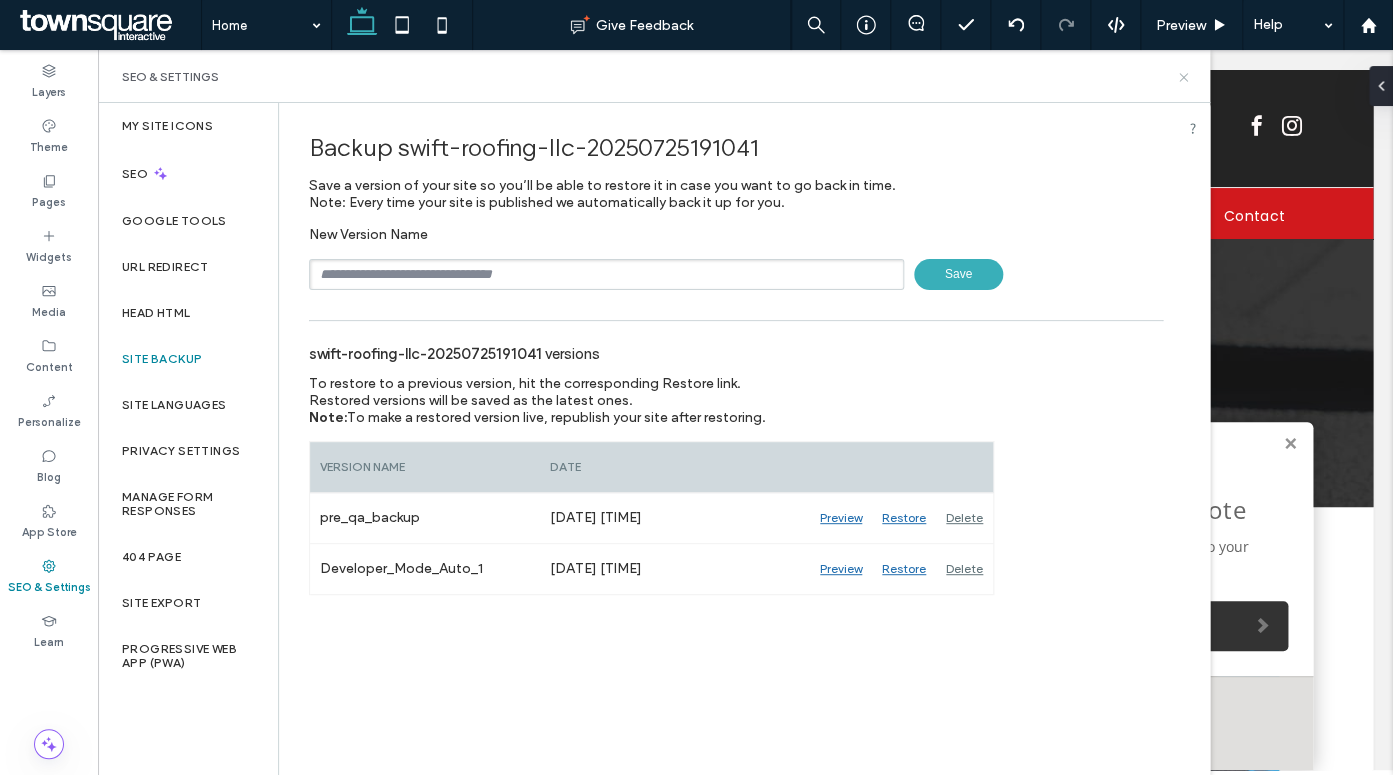 click 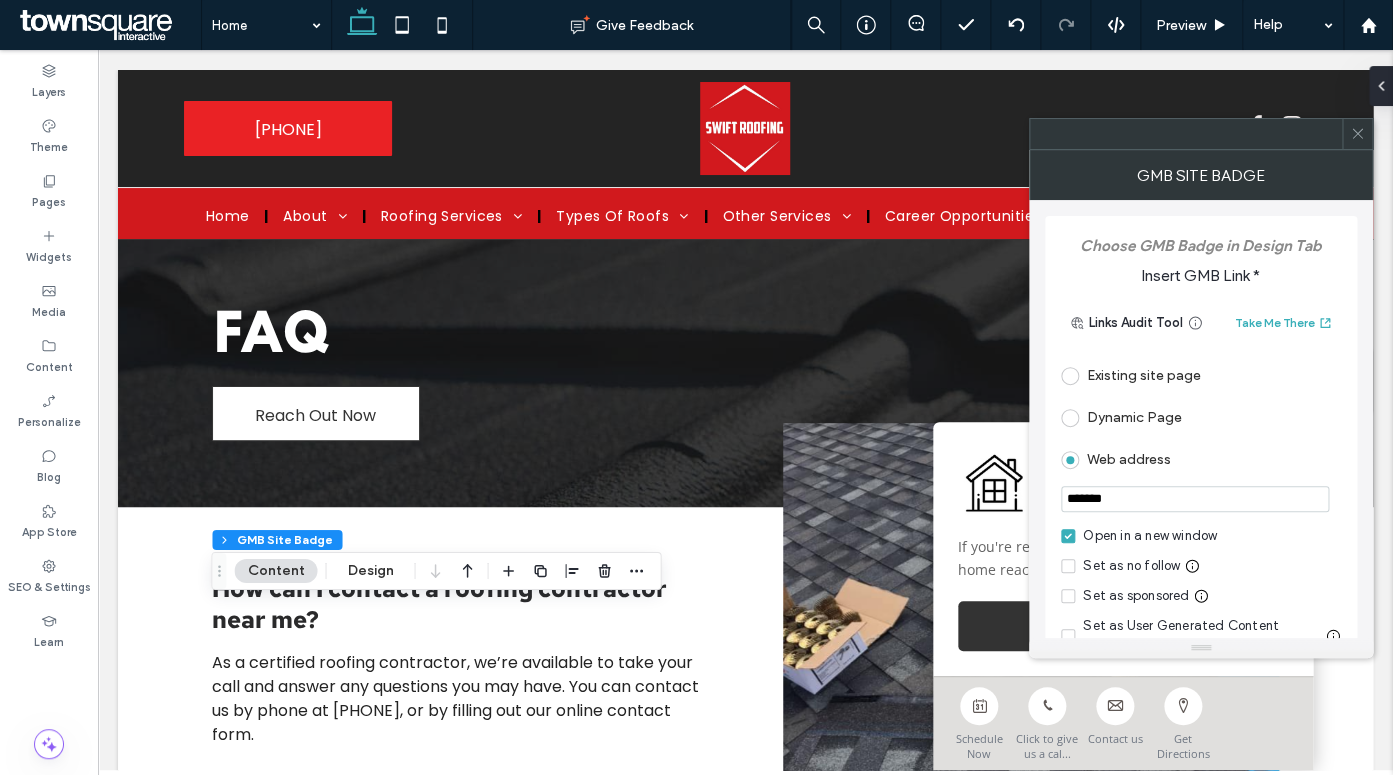 click on "*******" at bounding box center (1195, 499) 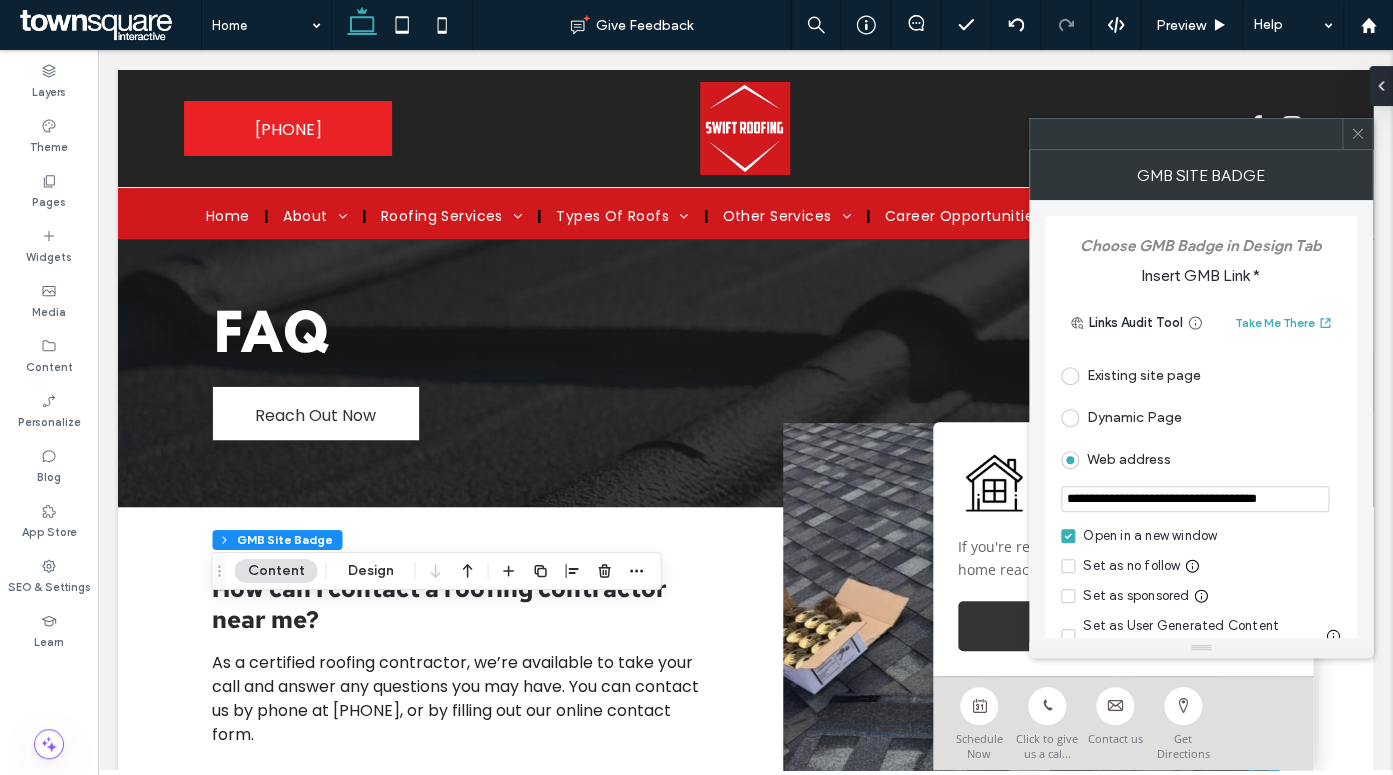 scroll, scrollTop: 0, scrollLeft: 24, axis: horizontal 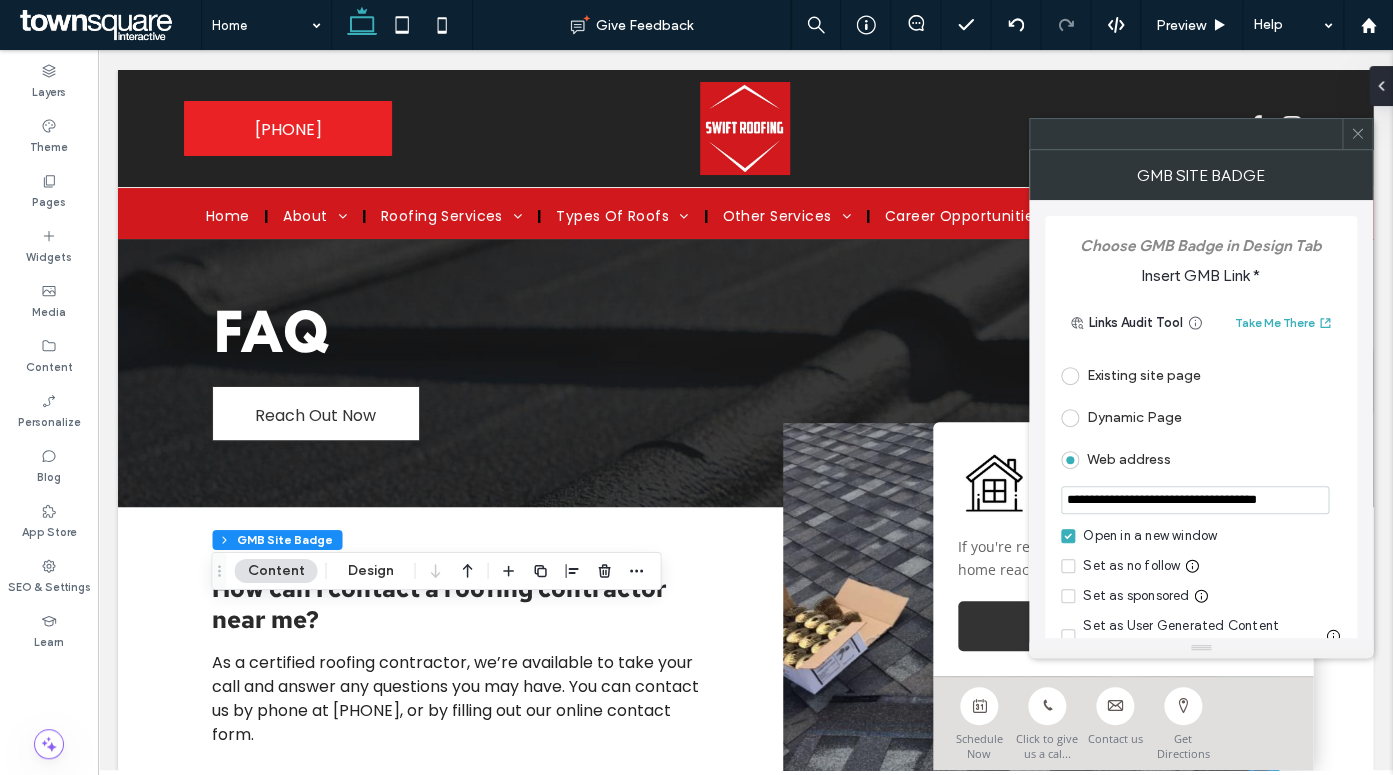 type on "**********" 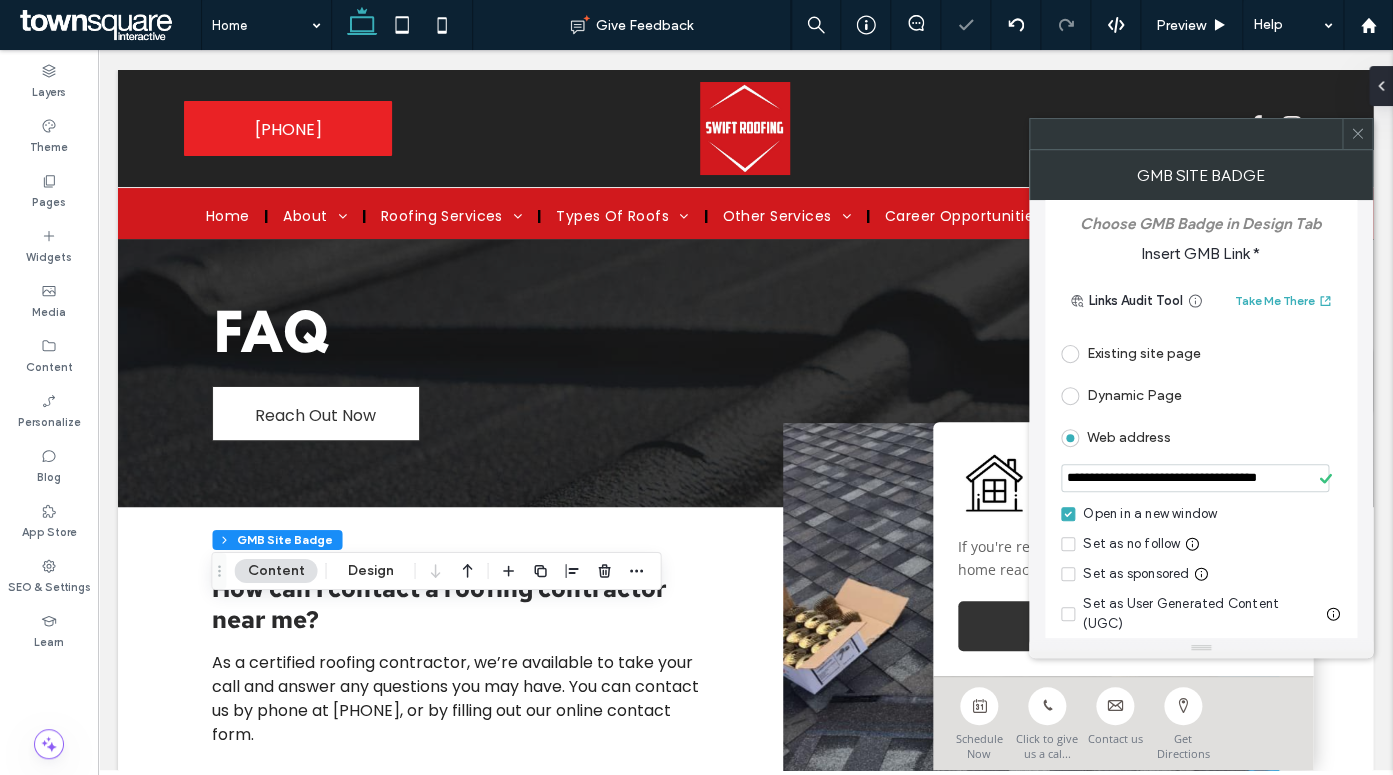 scroll, scrollTop: 0, scrollLeft: 0, axis: both 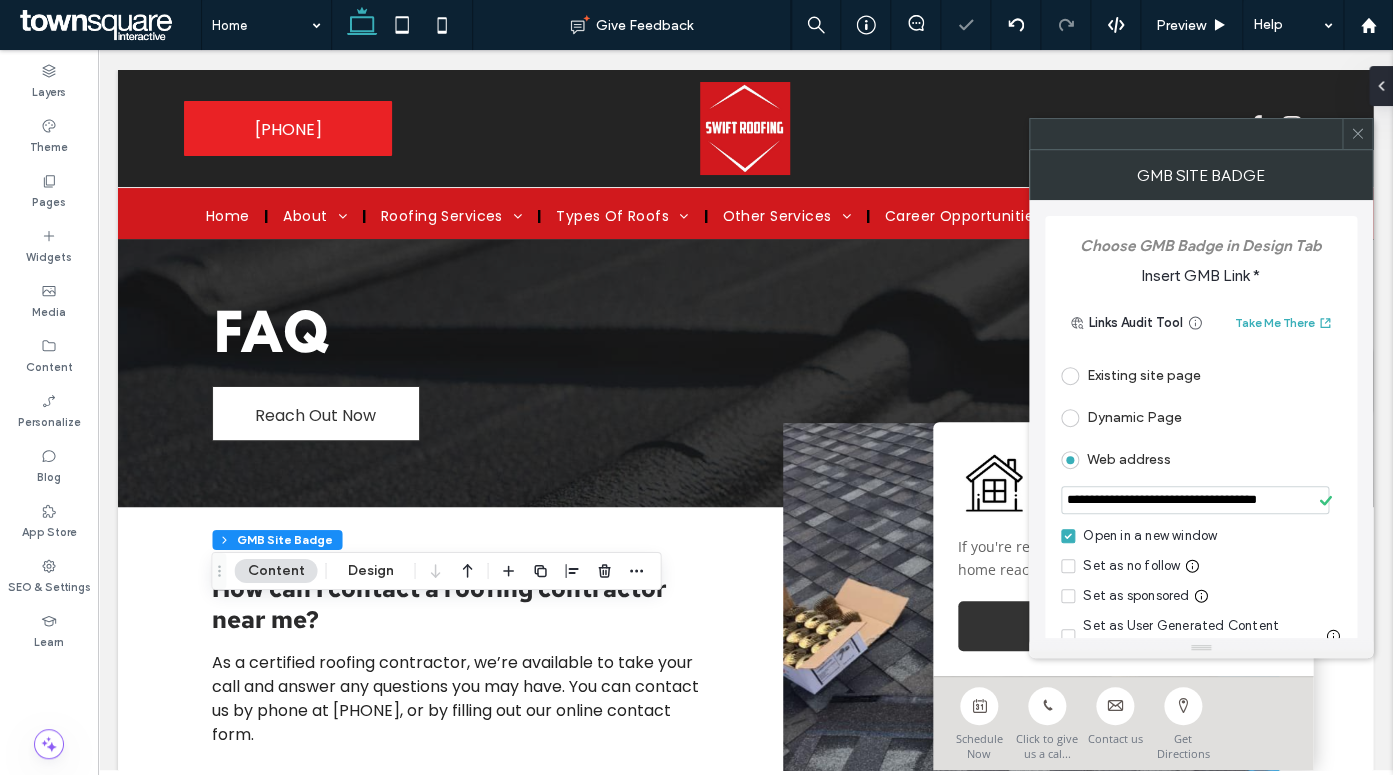 click 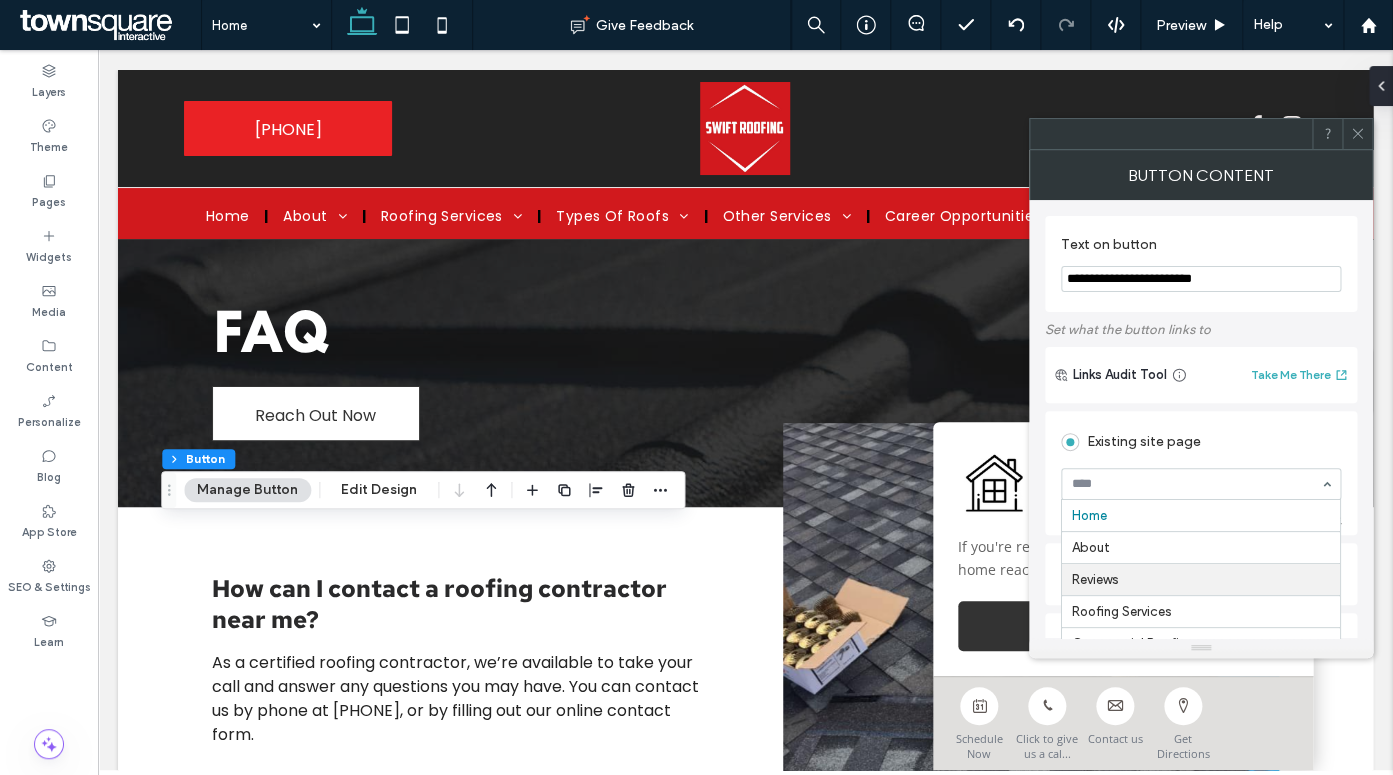 scroll, scrollTop: 725, scrollLeft: 0, axis: vertical 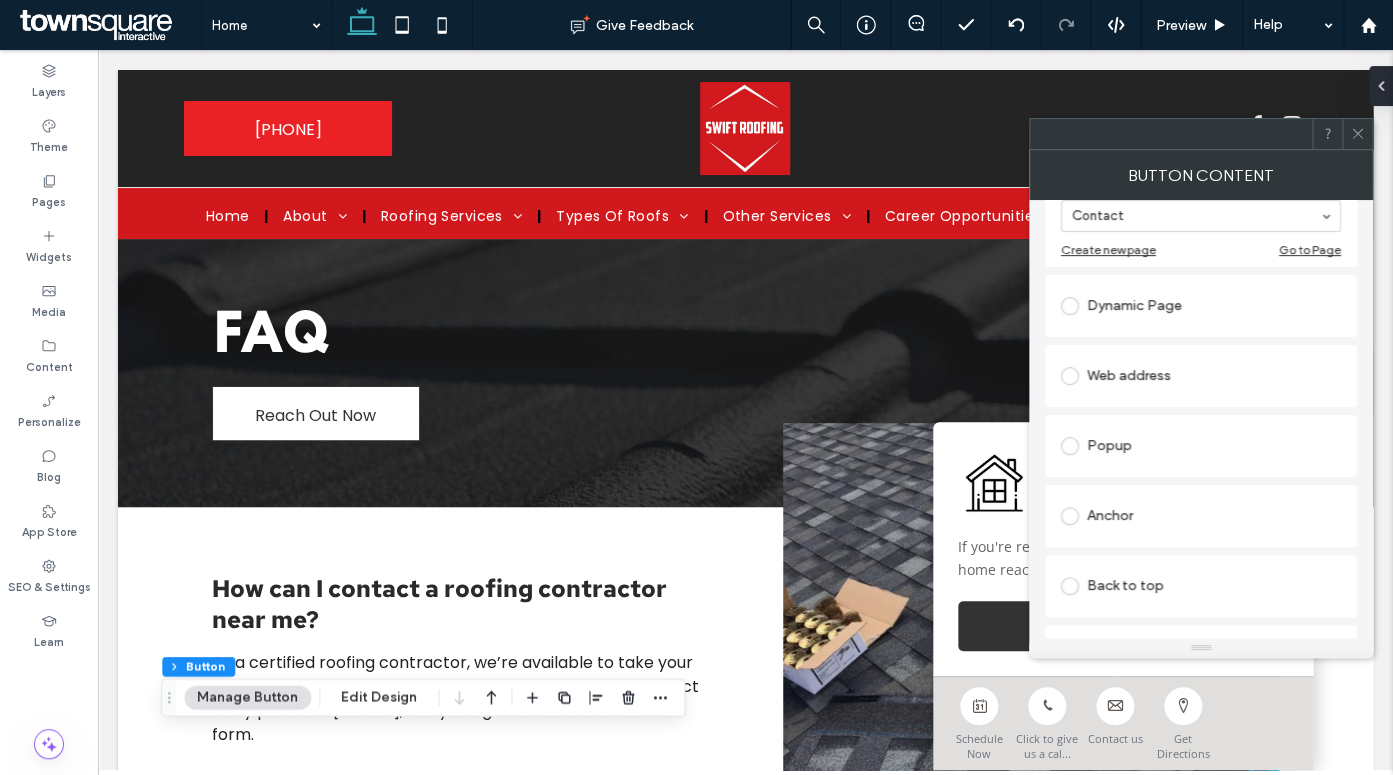 click at bounding box center (1357, 134) 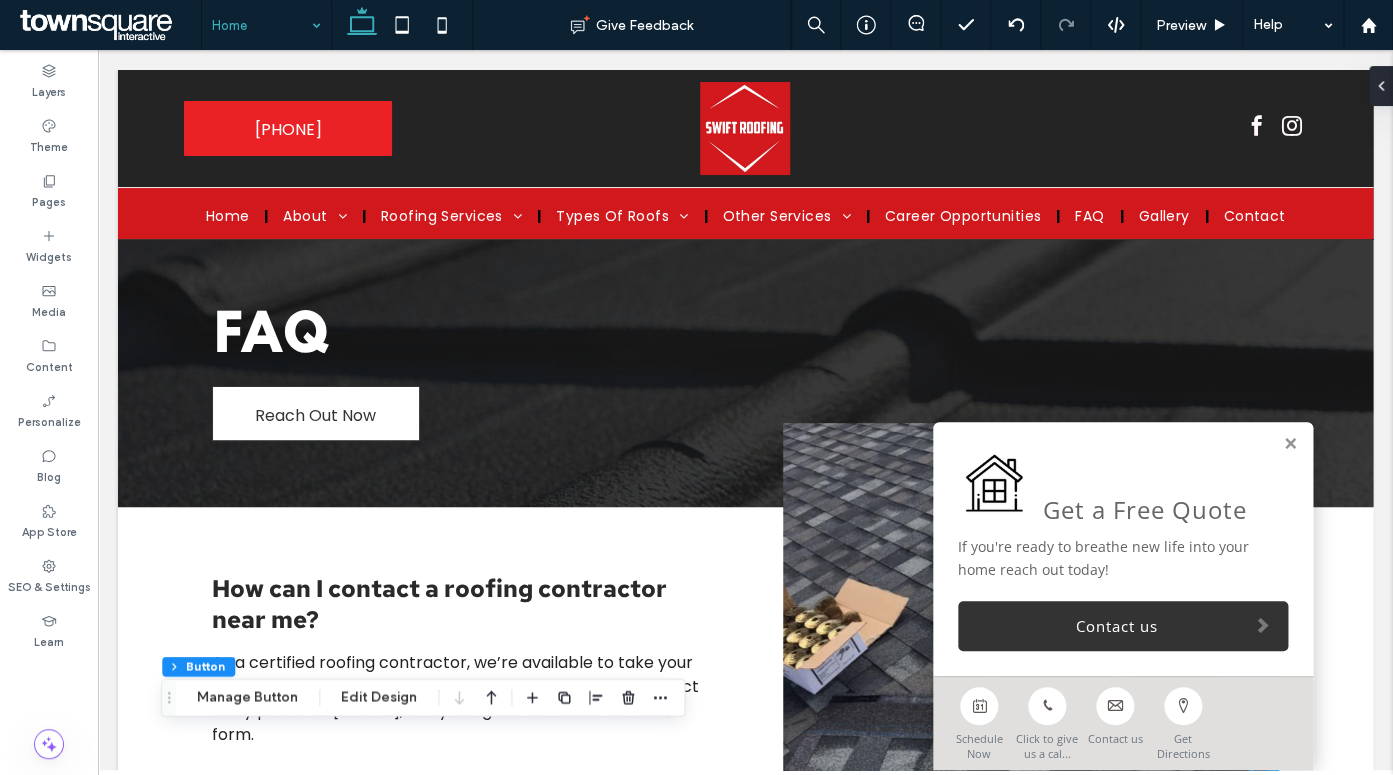 click at bounding box center [261, 25] 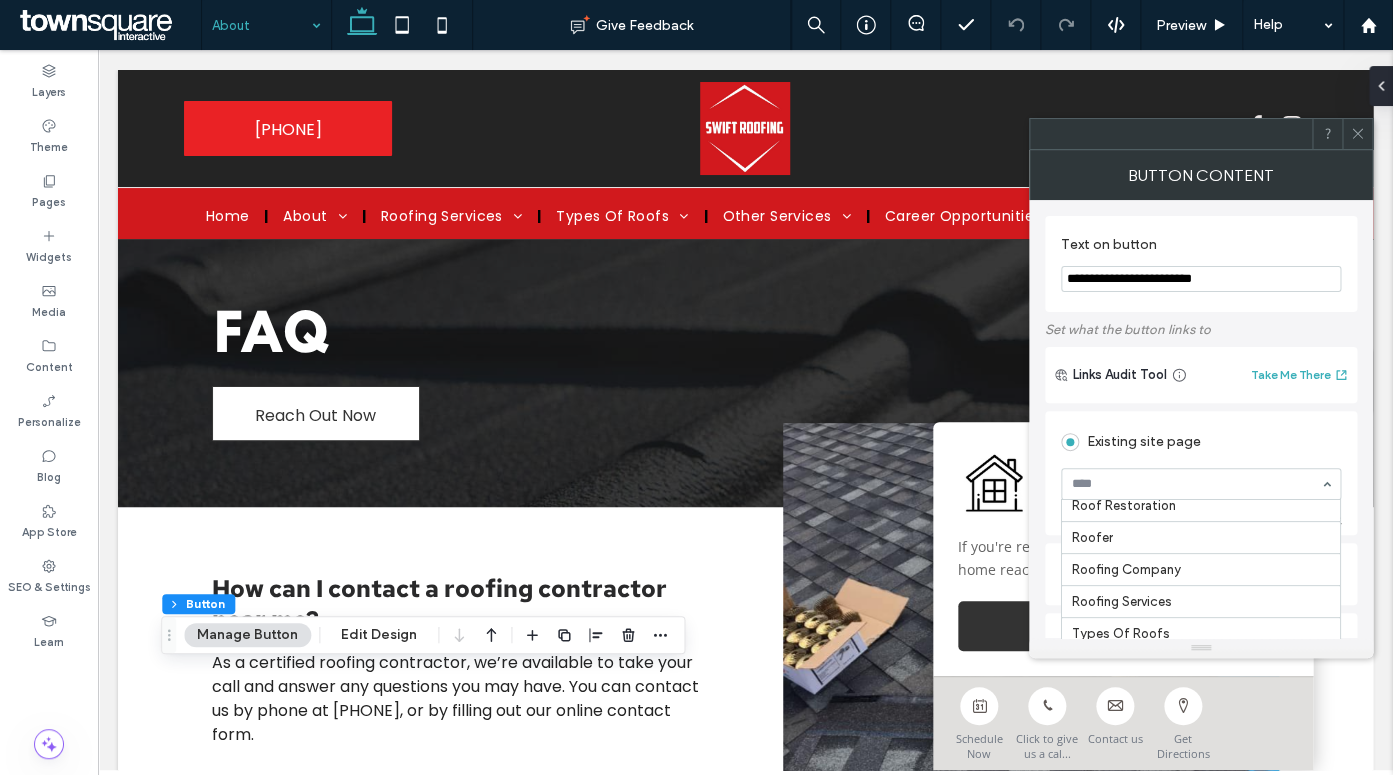 scroll, scrollTop: 725, scrollLeft: 0, axis: vertical 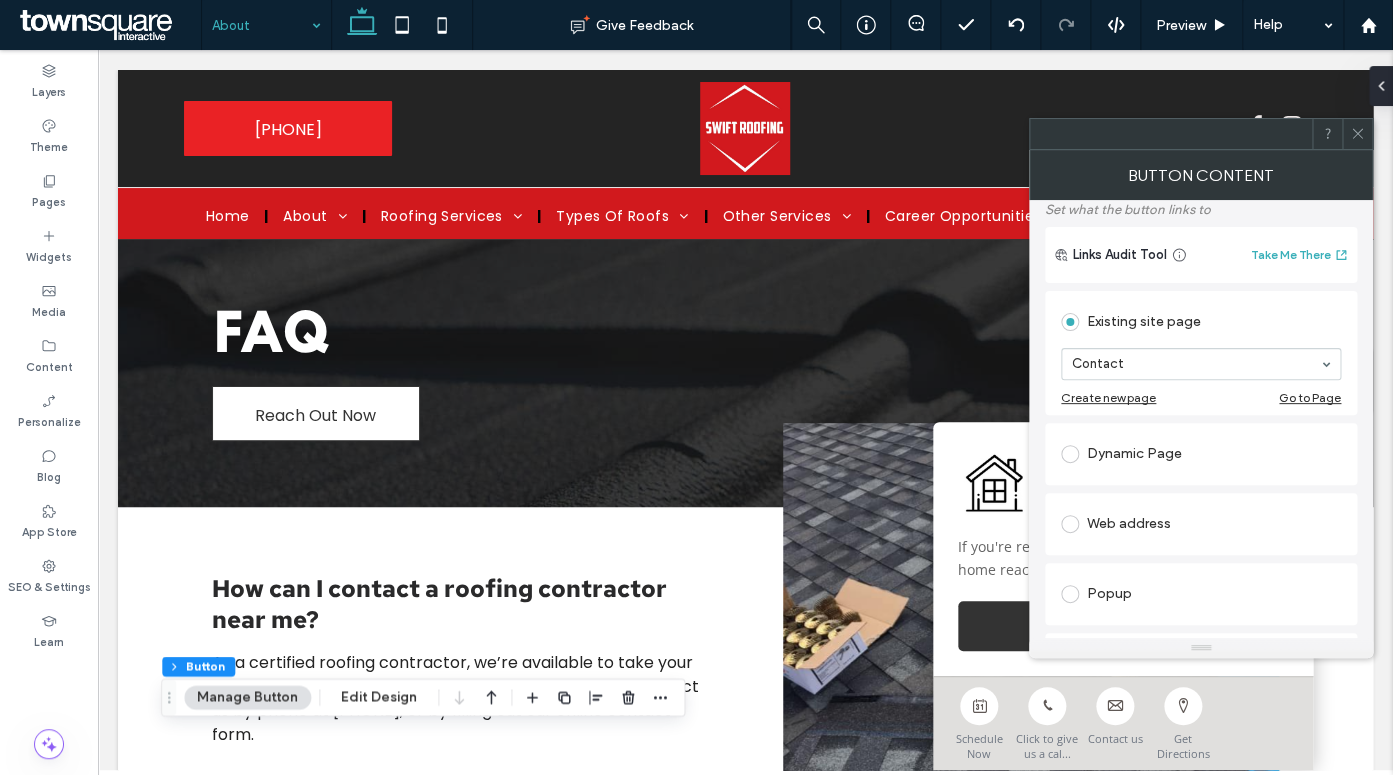 click on "About" at bounding box center (266, 25) 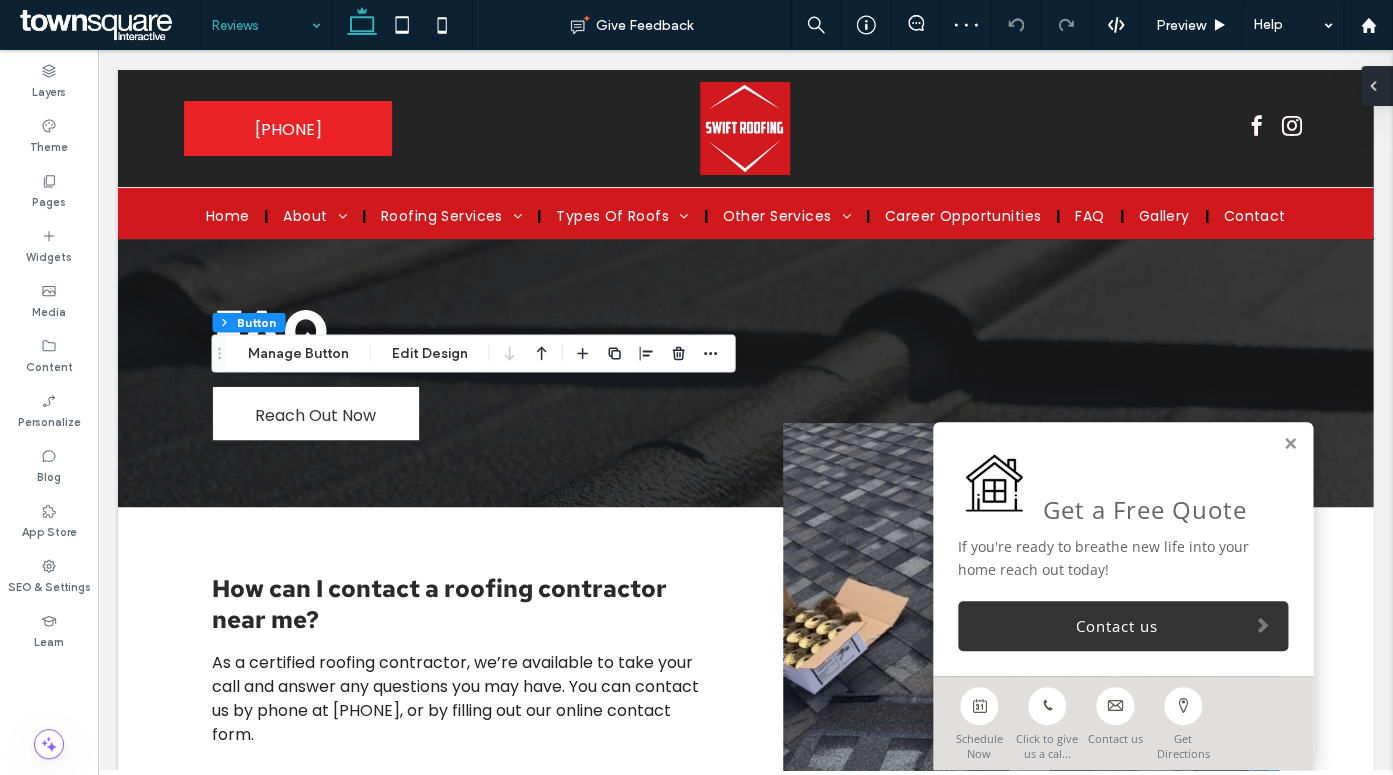 click 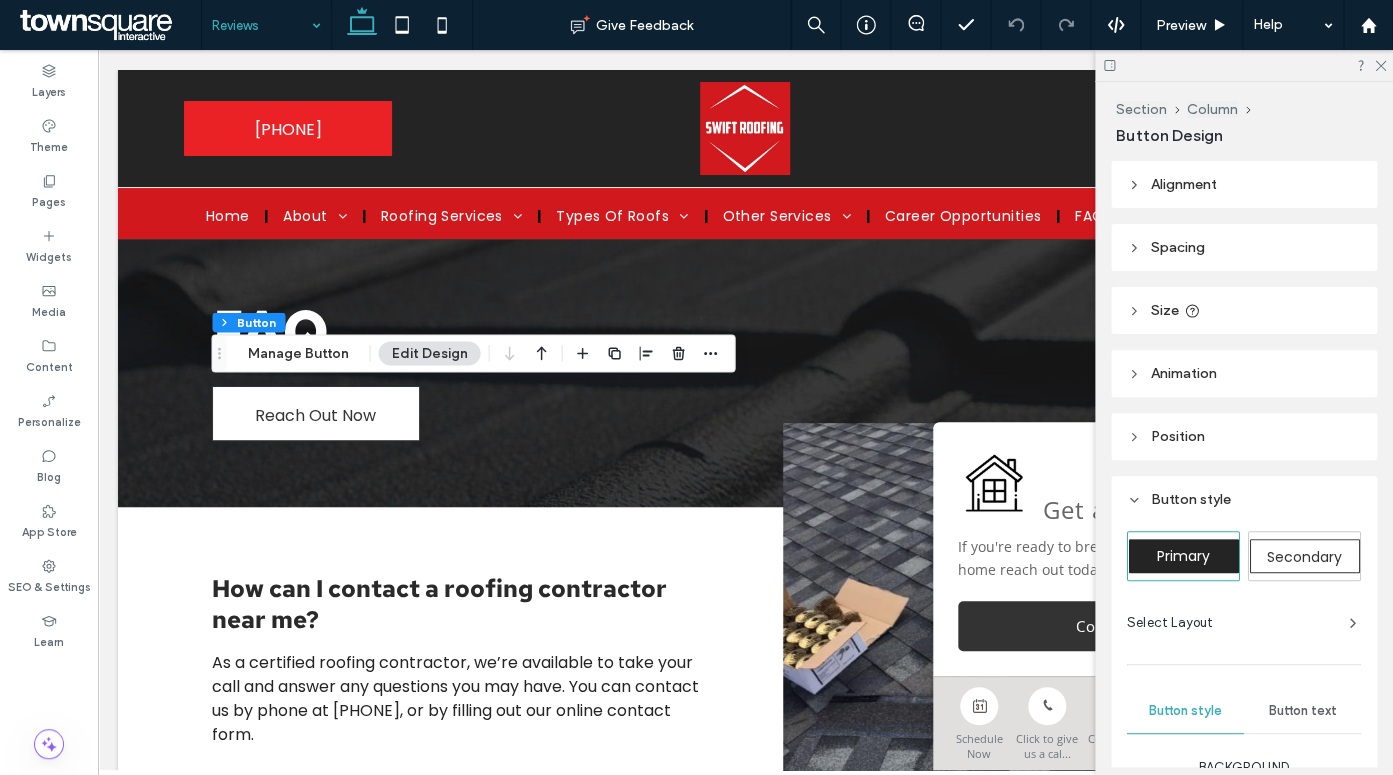 click on "Secondary" at bounding box center (1304, 557) 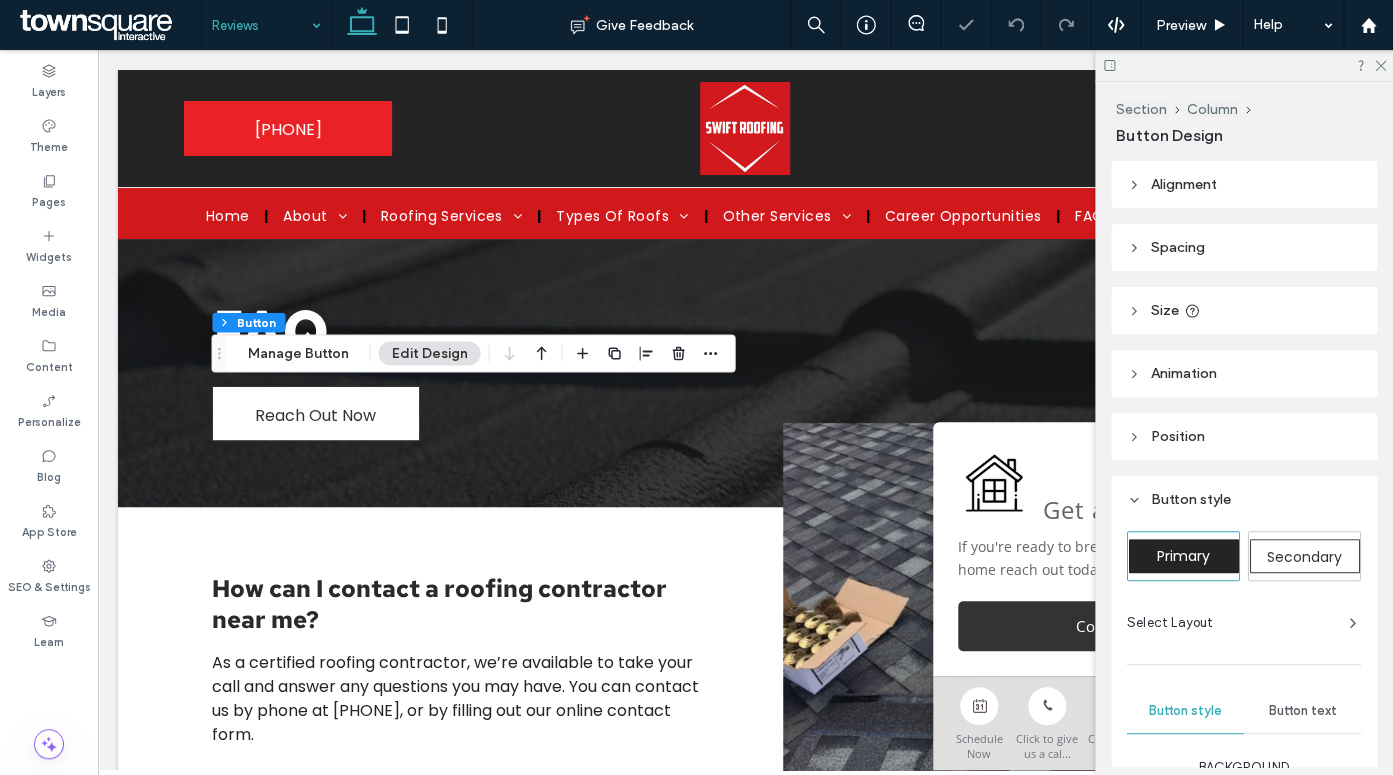 type on "*" 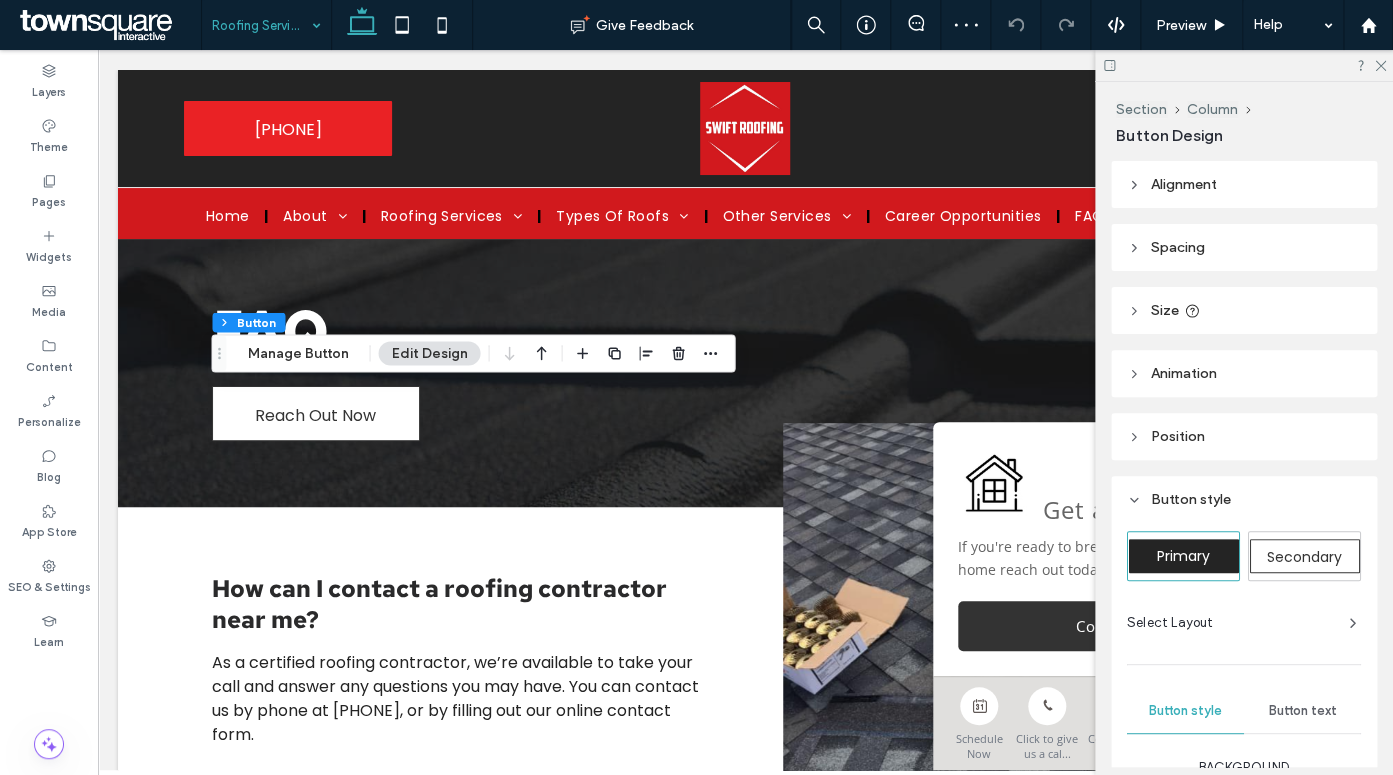 click on "Secondary" at bounding box center [1304, 557] 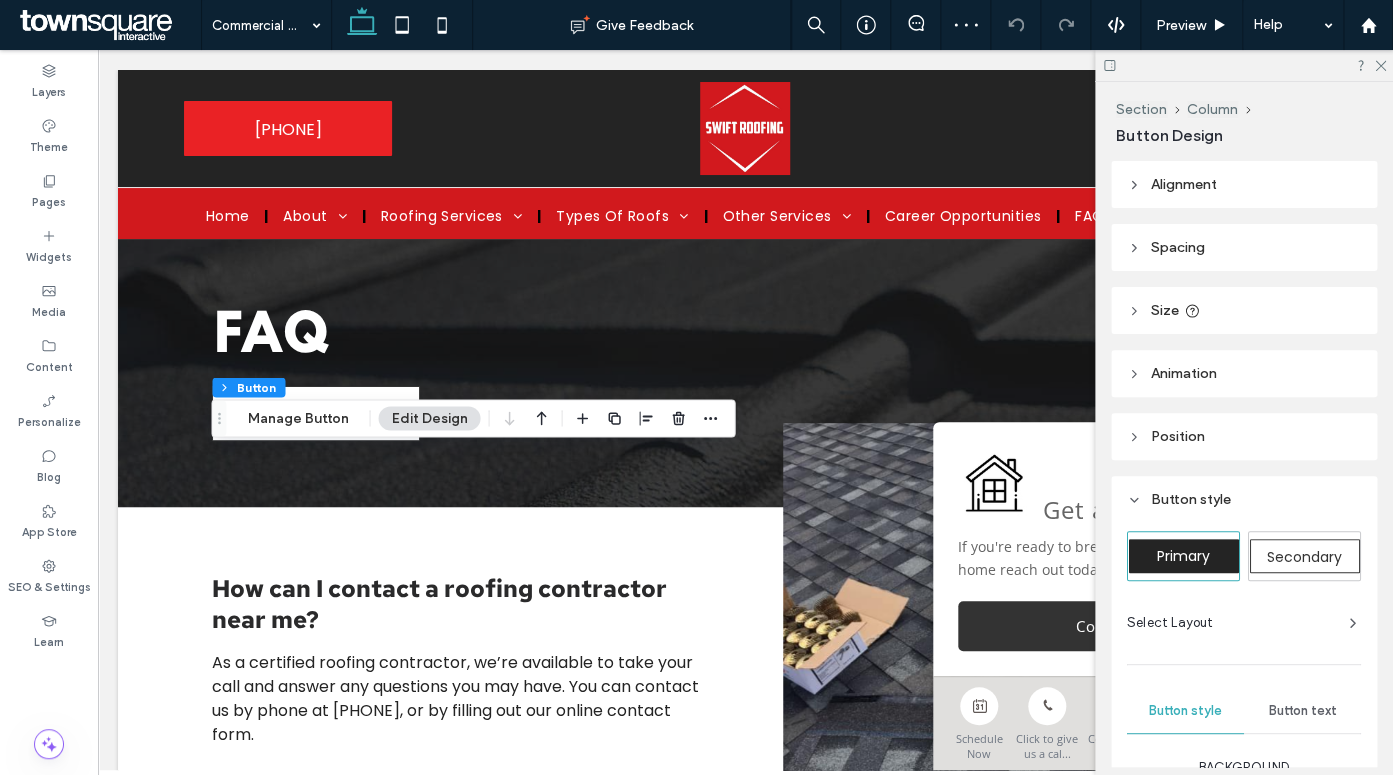 click on "Secondary" at bounding box center (1304, 557) 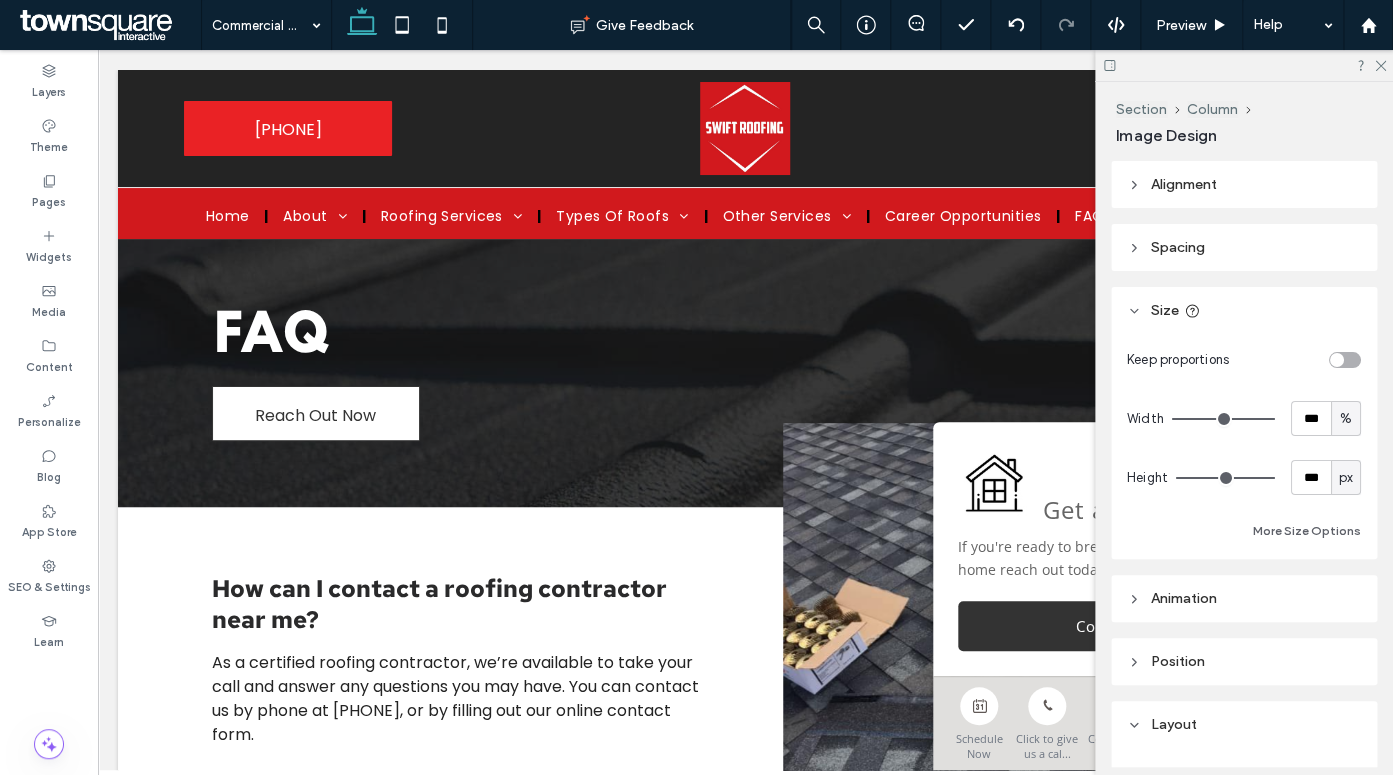 type on "***" 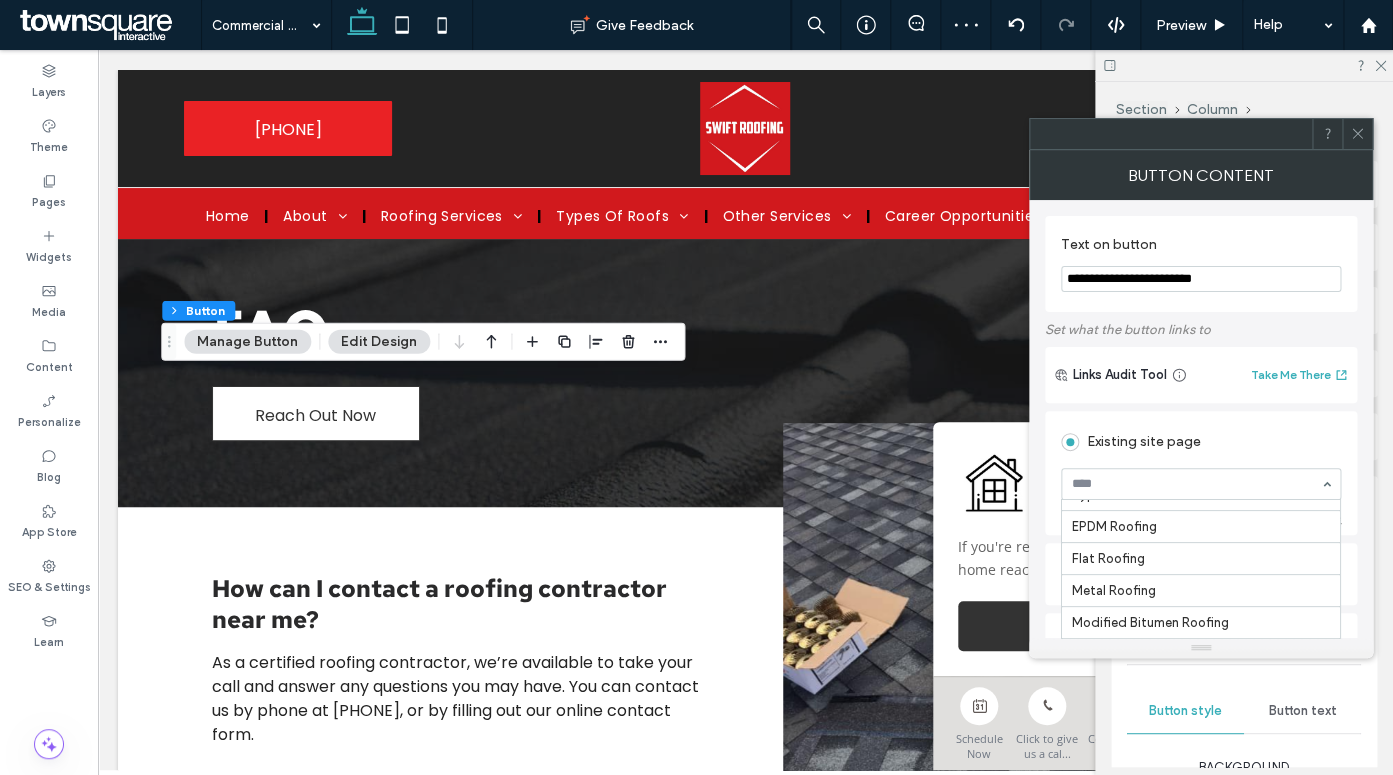 scroll, scrollTop: 725, scrollLeft: 0, axis: vertical 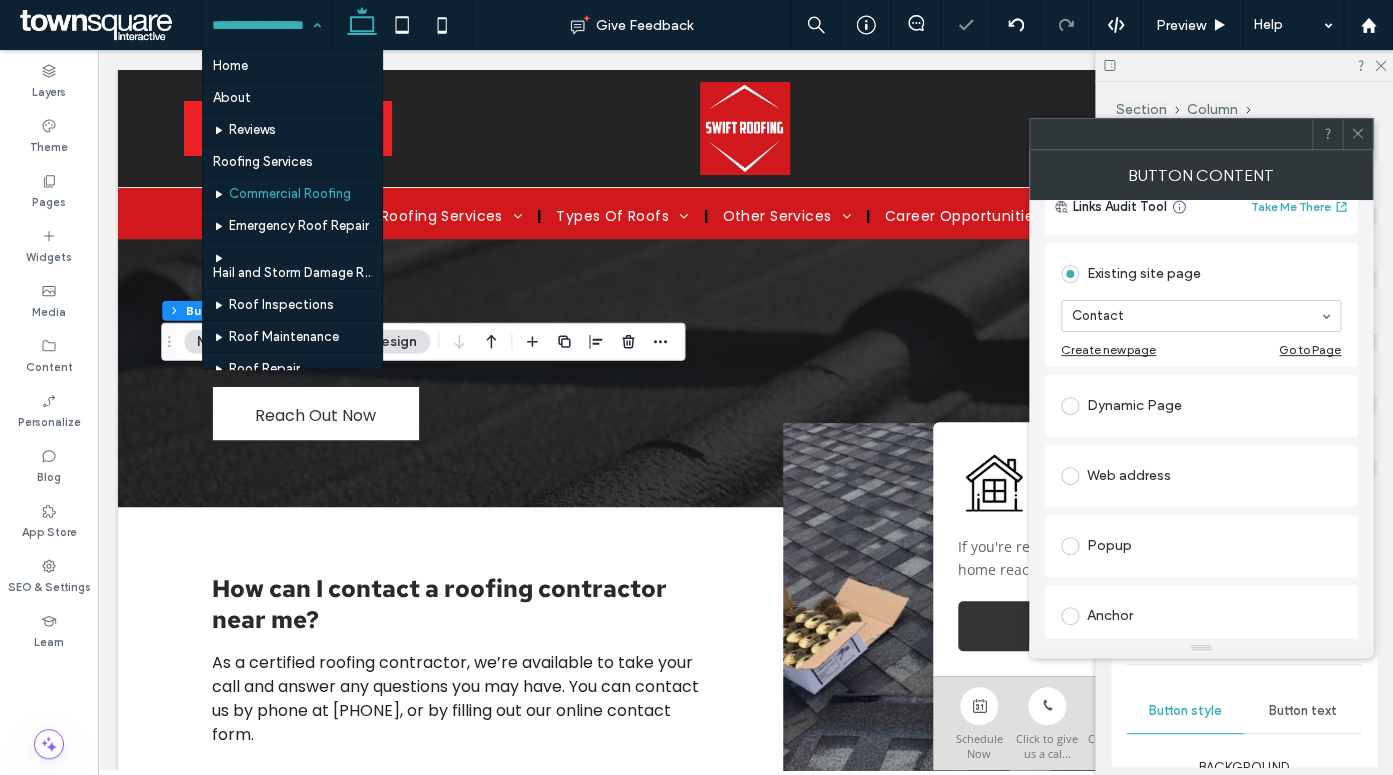 click on "Home About Reviews Roofing Services Commercial Roofing Emergency Roof Repair Hail and Storm Damage Roof Repair Roof Inspections Roof Maintenance Roof Repair Roof Restoration Roofer Roofing Company Roofing Services Types Of Roofs EPDM Roofing Flat Roofing Metal Roofing Modified Bitumen Roofing Shingle Roofing Other Services Drywall Repair Custom Carpentry and Woodworking Service Area Career Opportunities FAQ Gallery Contact Geo Pages" at bounding box center [266, 25] 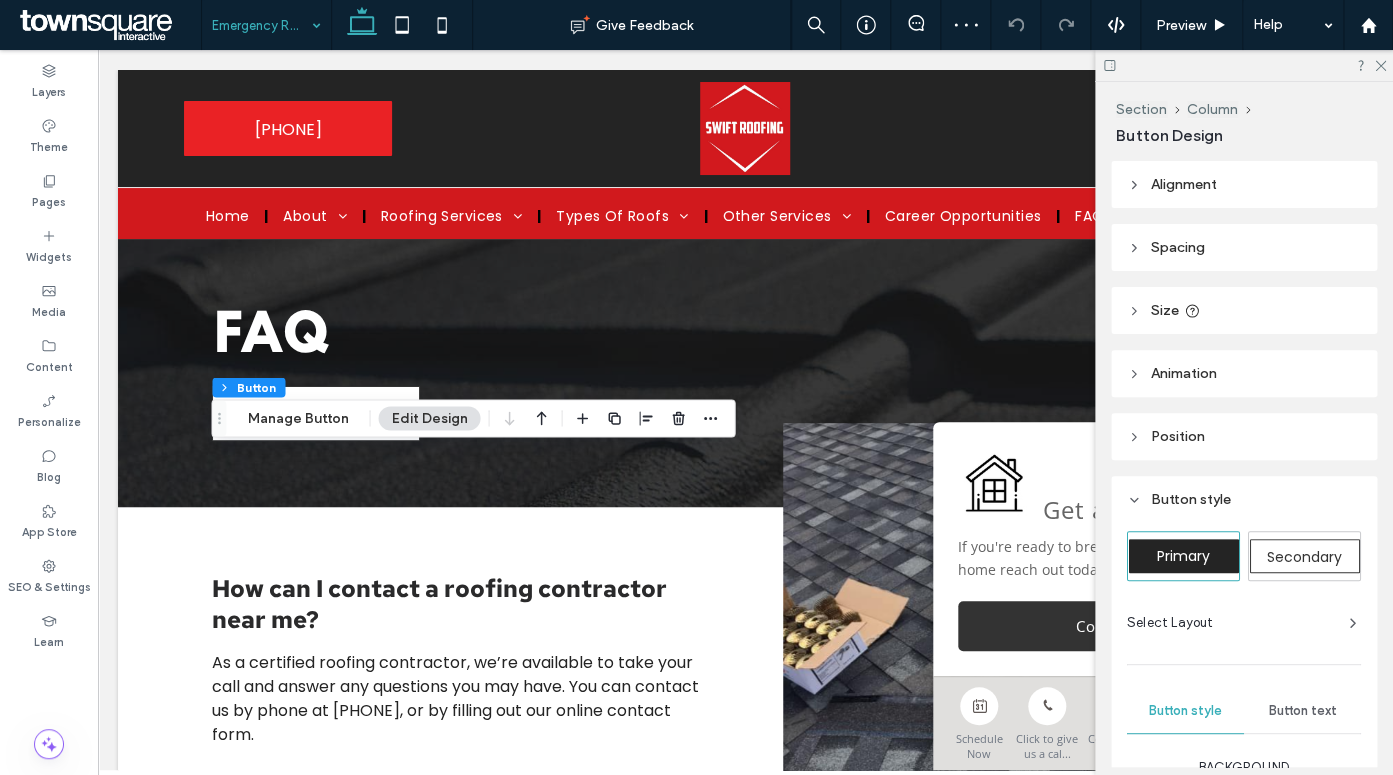 click on "Secondary" at bounding box center (1304, 557) 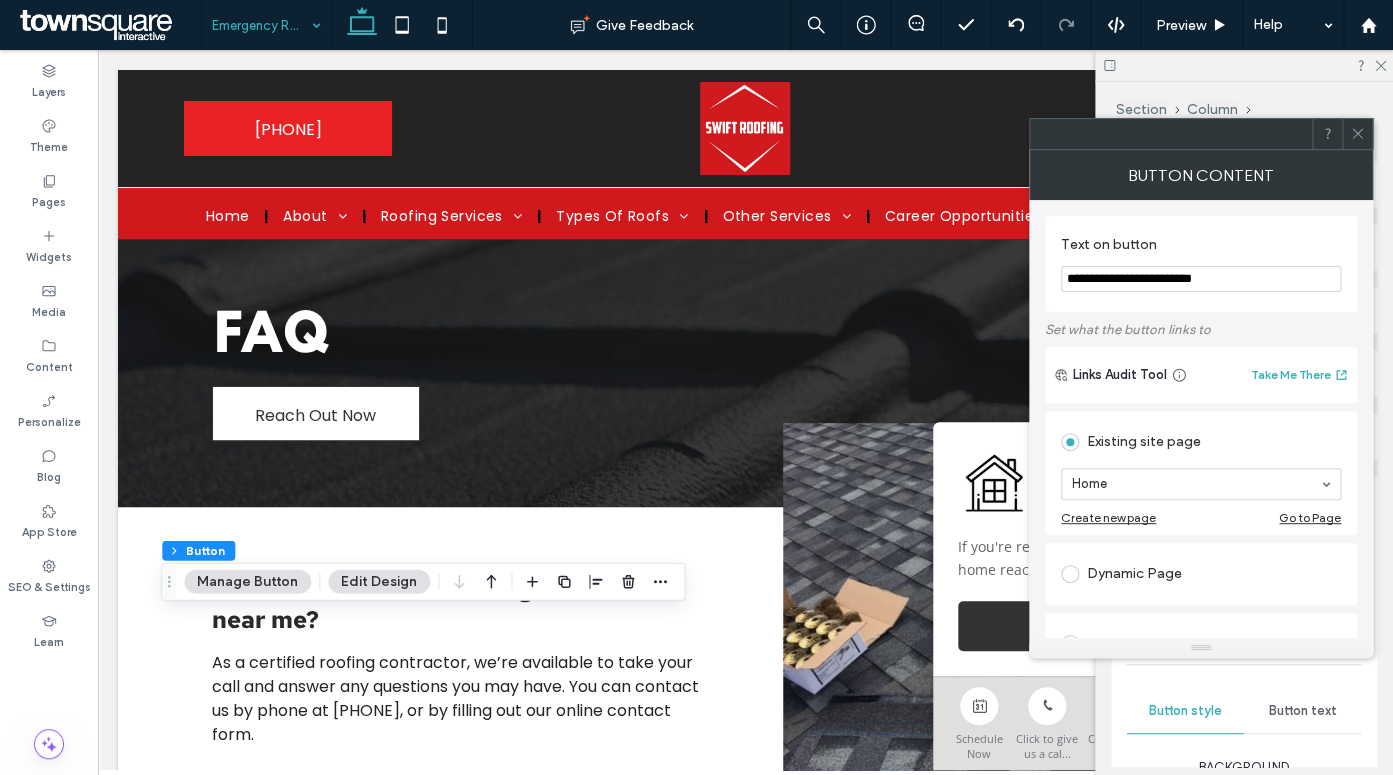 click on "Home" at bounding box center [1201, 484] 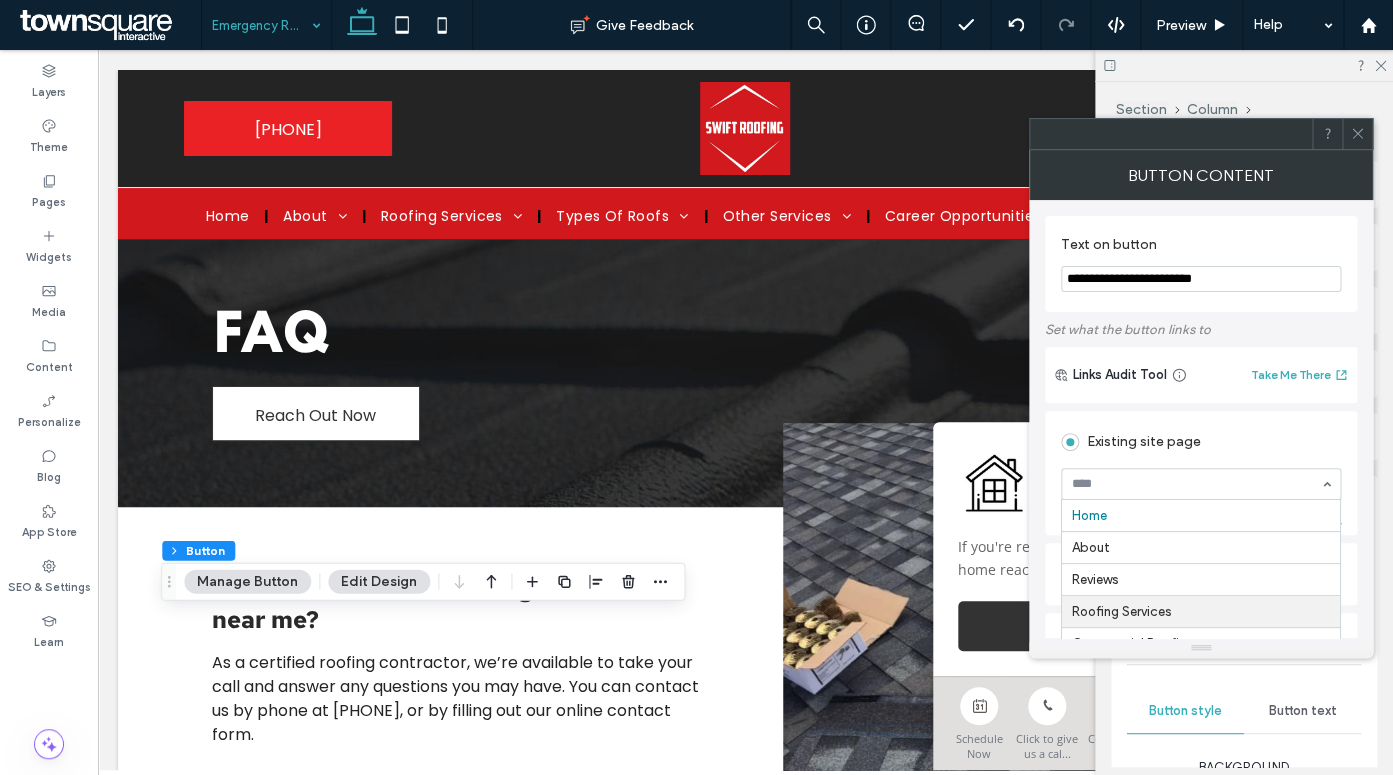 scroll, scrollTop: 725, scrollLeft: 0, axis: vertical 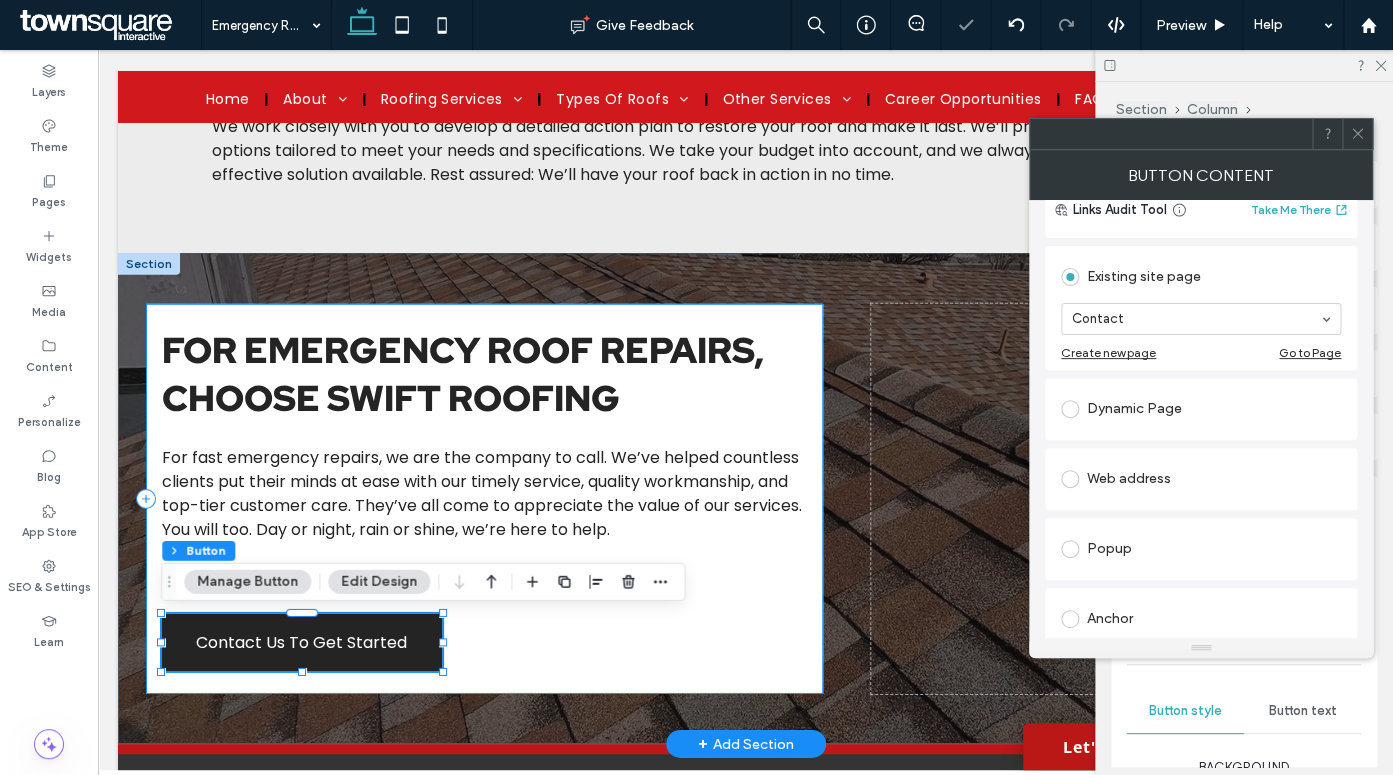 click on "For Emergency Roof Repairs, Choose Swift Roofing
For fast emergency repairs, we are the company to call. We’ve helped countless clients put their minds at ease with our timely service, quality workmanship, and top-tier customer care. They’ve all come to appreciate the value of our services. You will too. Day or night, rain or shine, we’re here to help. For immediate assistance, don’t hesitate to contact us now.
Contact Us To Get Started" at bounding box center (484, 499) 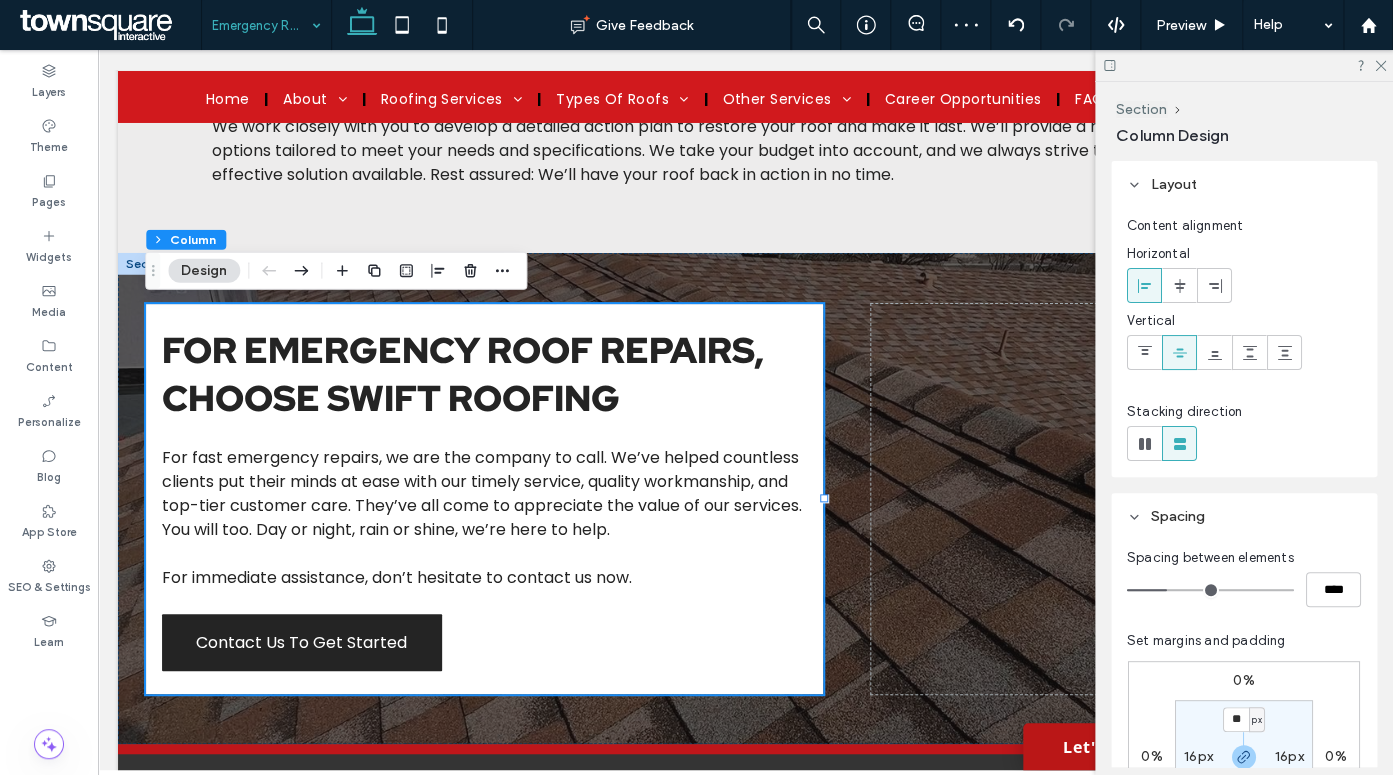 click at bounding box center [261, 25] 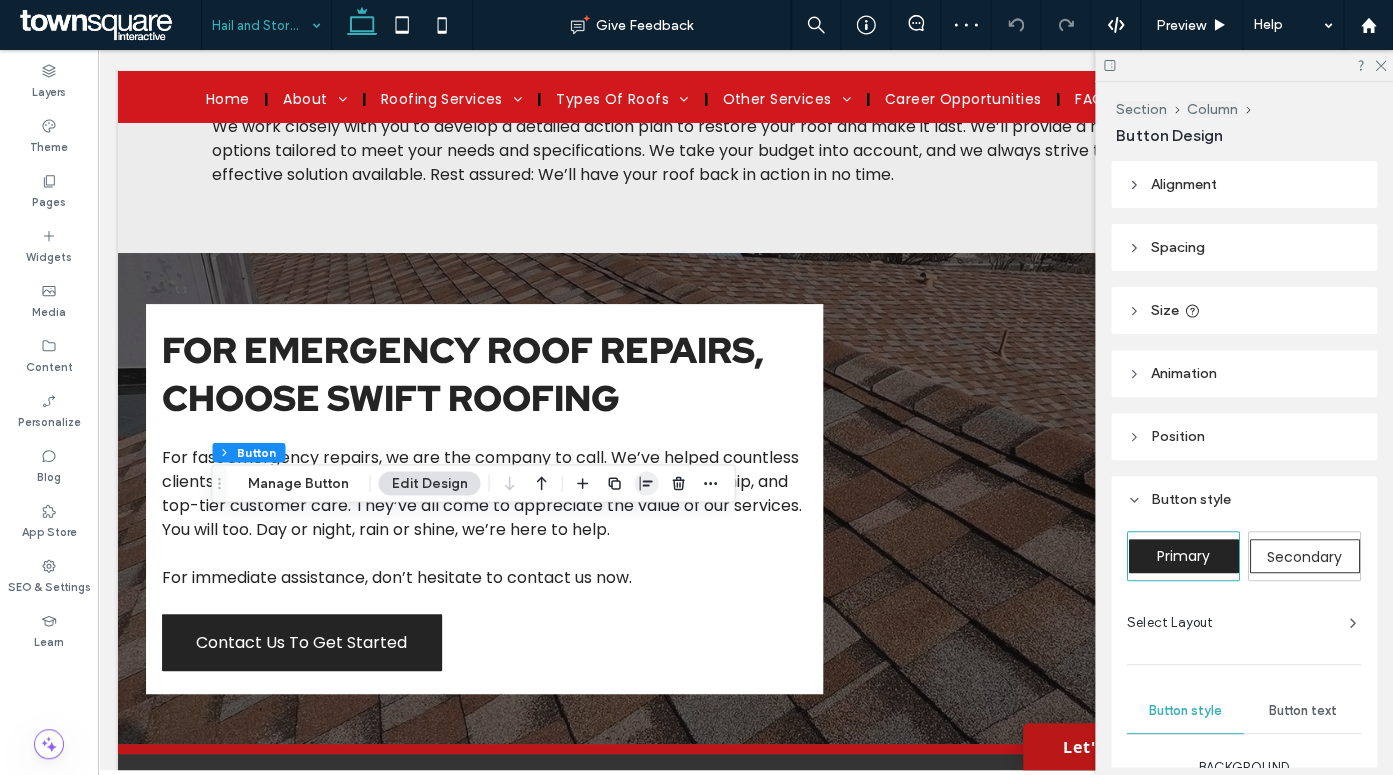 drag, startPoint x: 1344, startPoint y: 553, endPoint x: 638, endPoint y: 488, distance: 708.9859 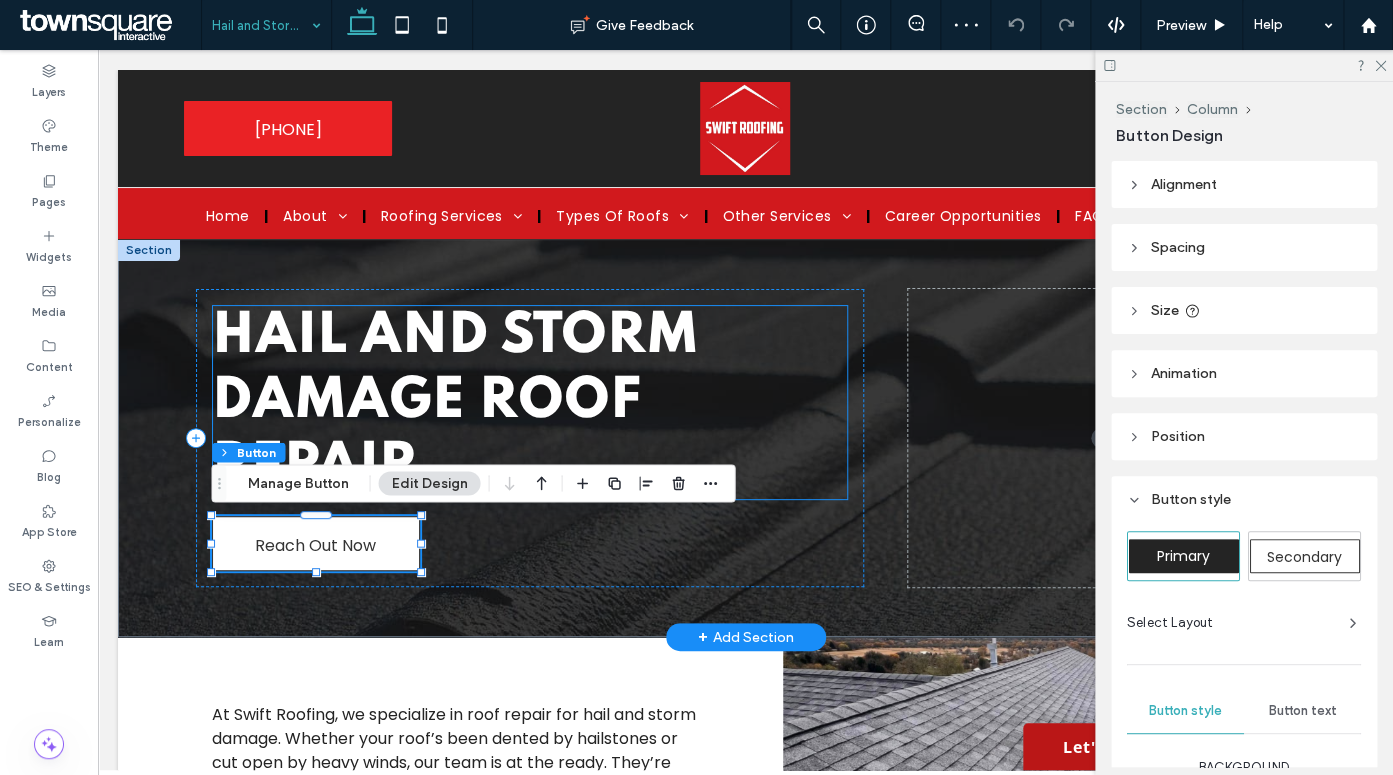 scroll, scrollTop: 0, scrollLeft: 0, axis: both 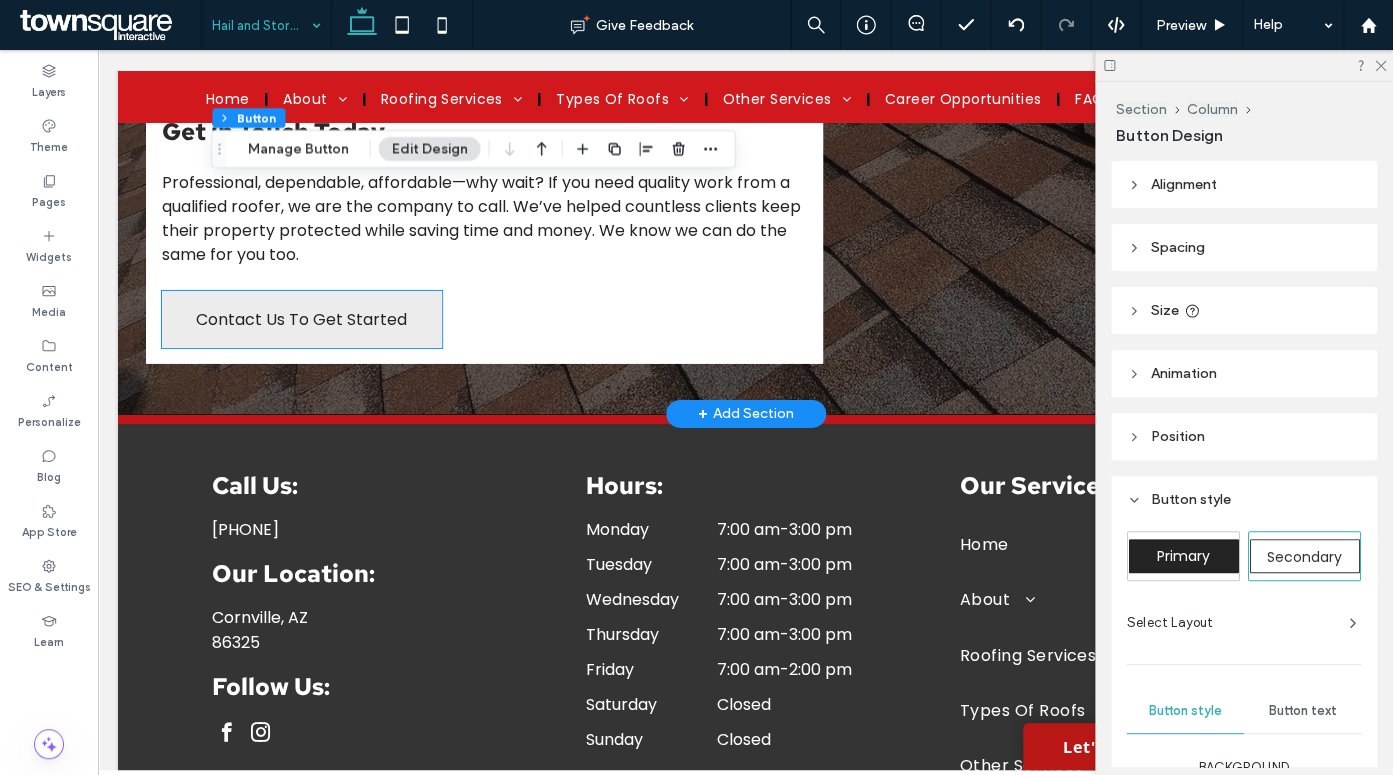 click on "Contact Us To Get Started" at bounding box center [301, 319] 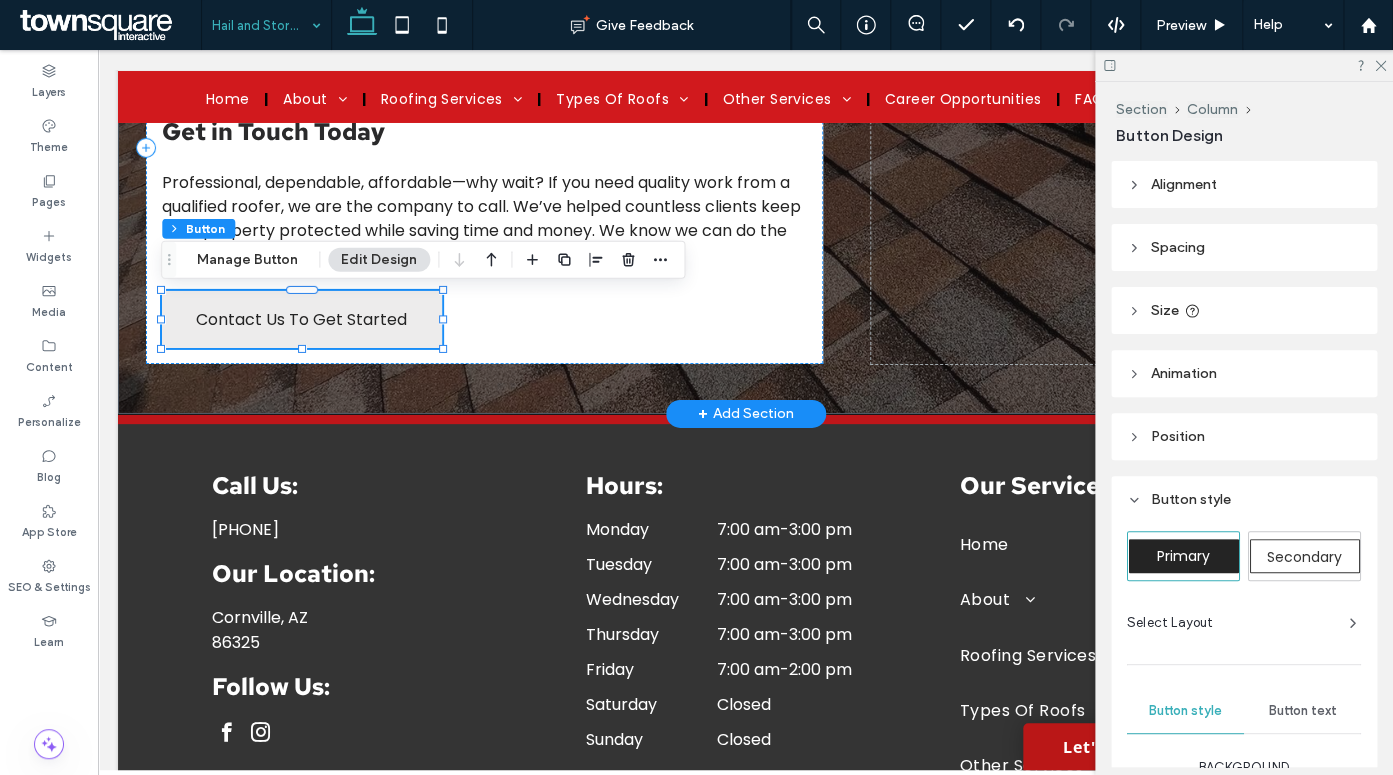 click on "Contact Us To Get Started" at bounding box center [302, 319] 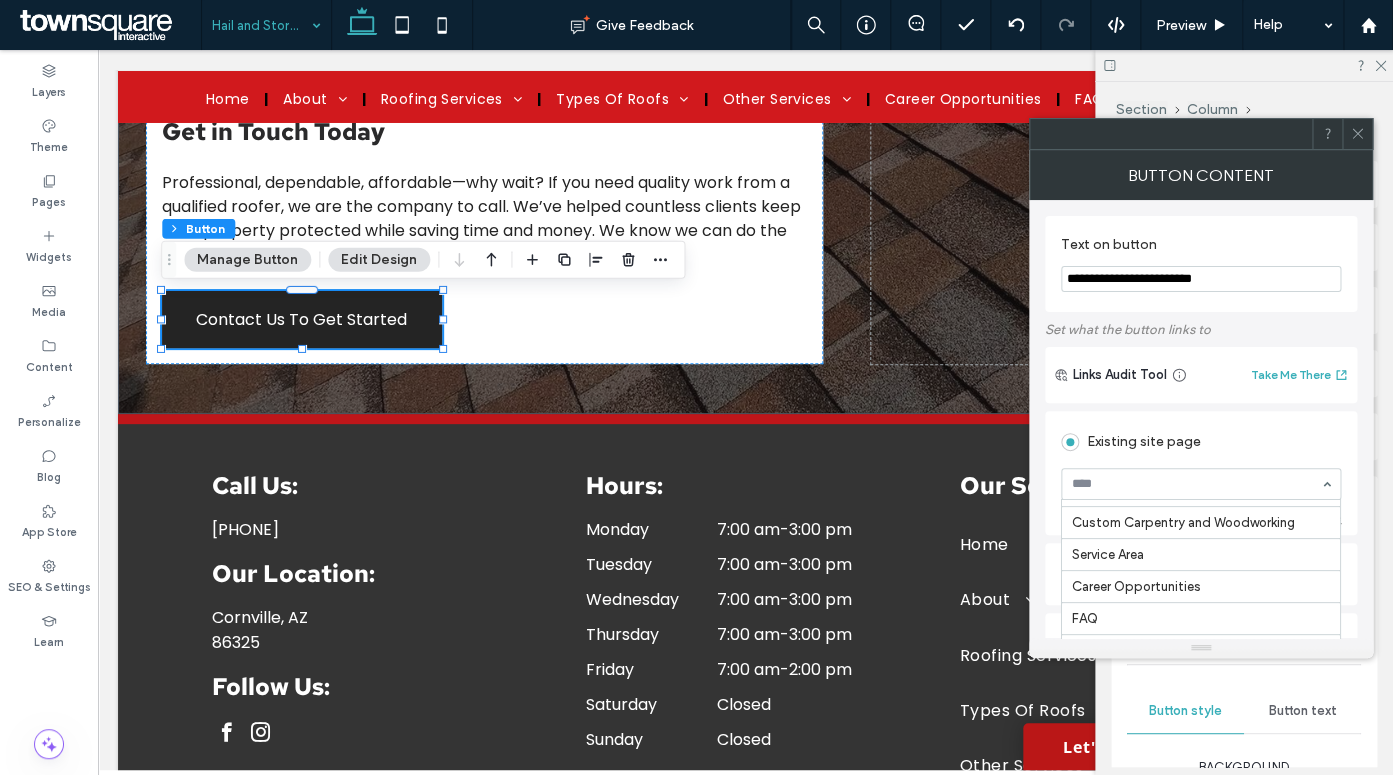 scroll, scrollTop: 725, scrollLeft: 0, axis: vertical 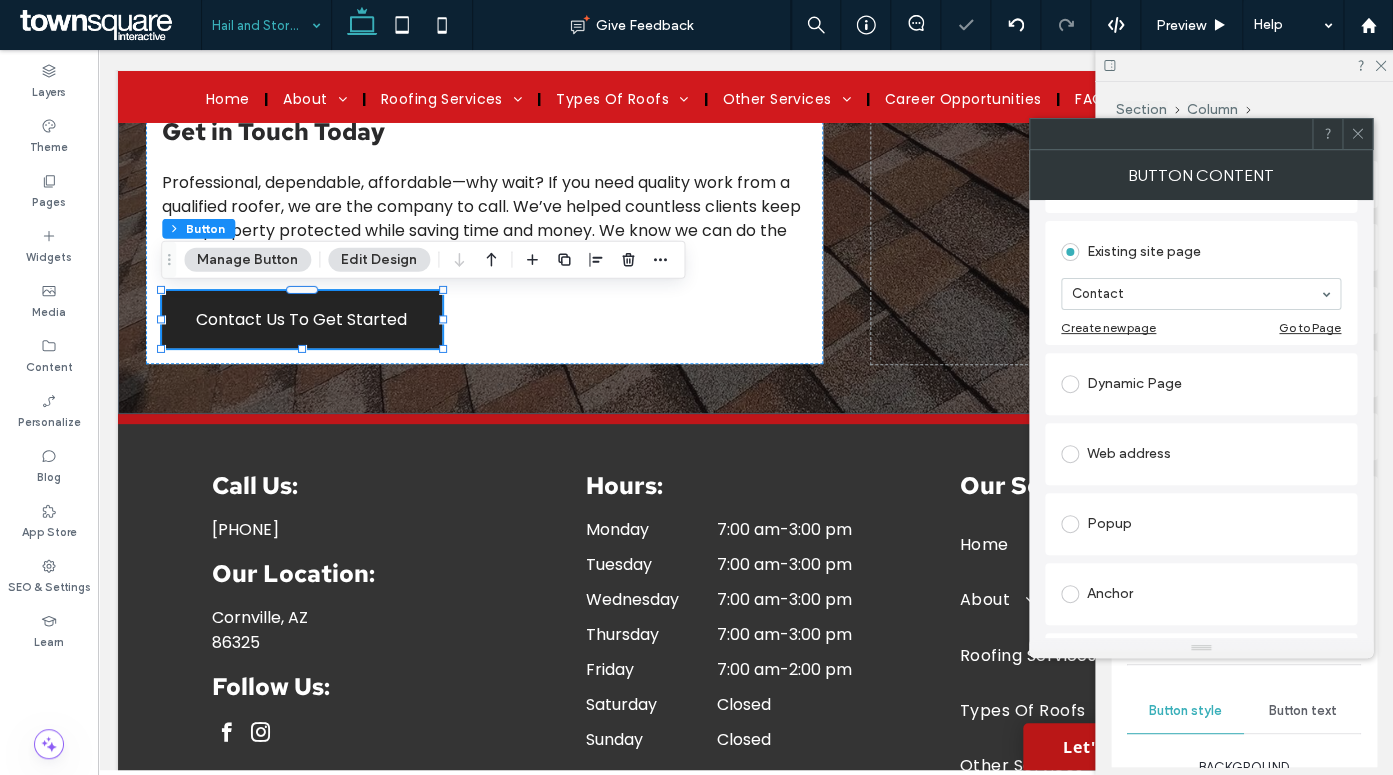 click 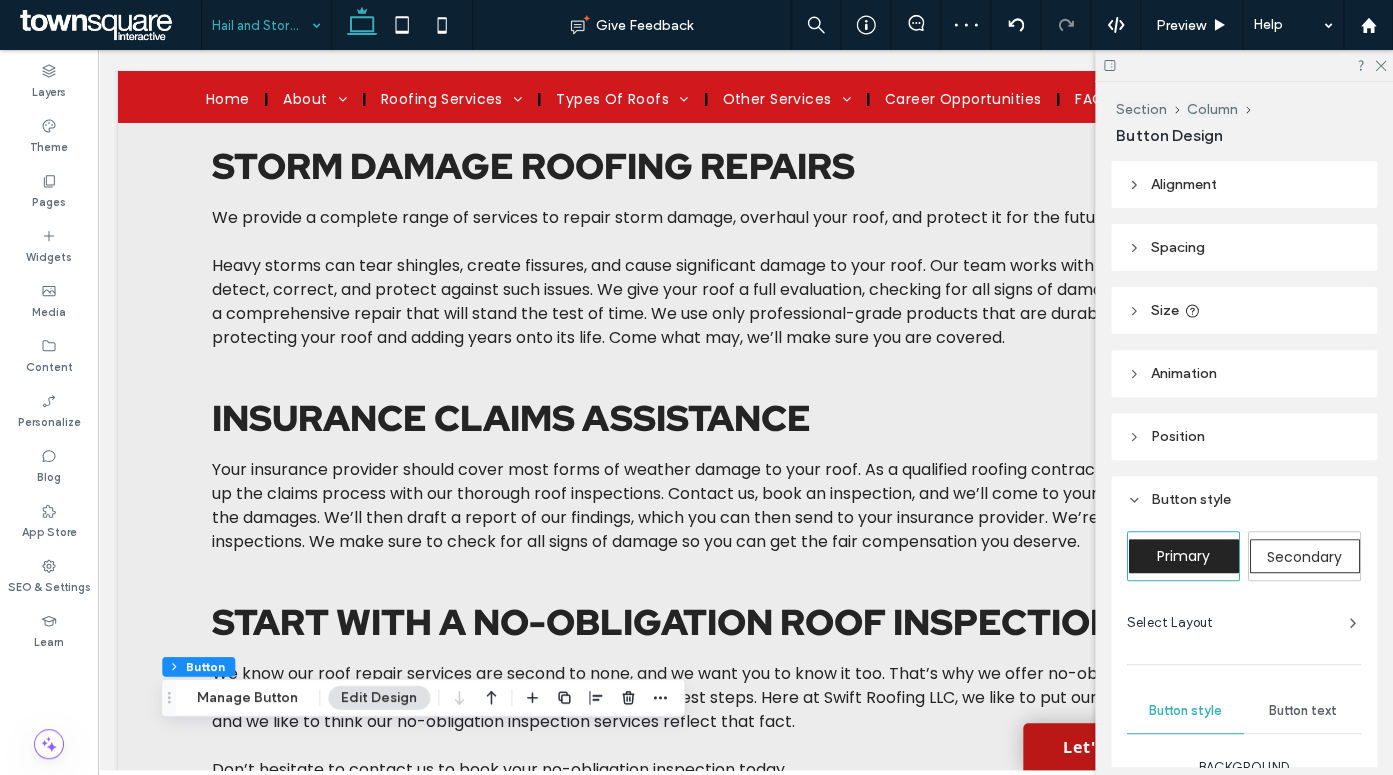 scroll, scrollTop: 517, scrollLeft: 0, axis: vertical 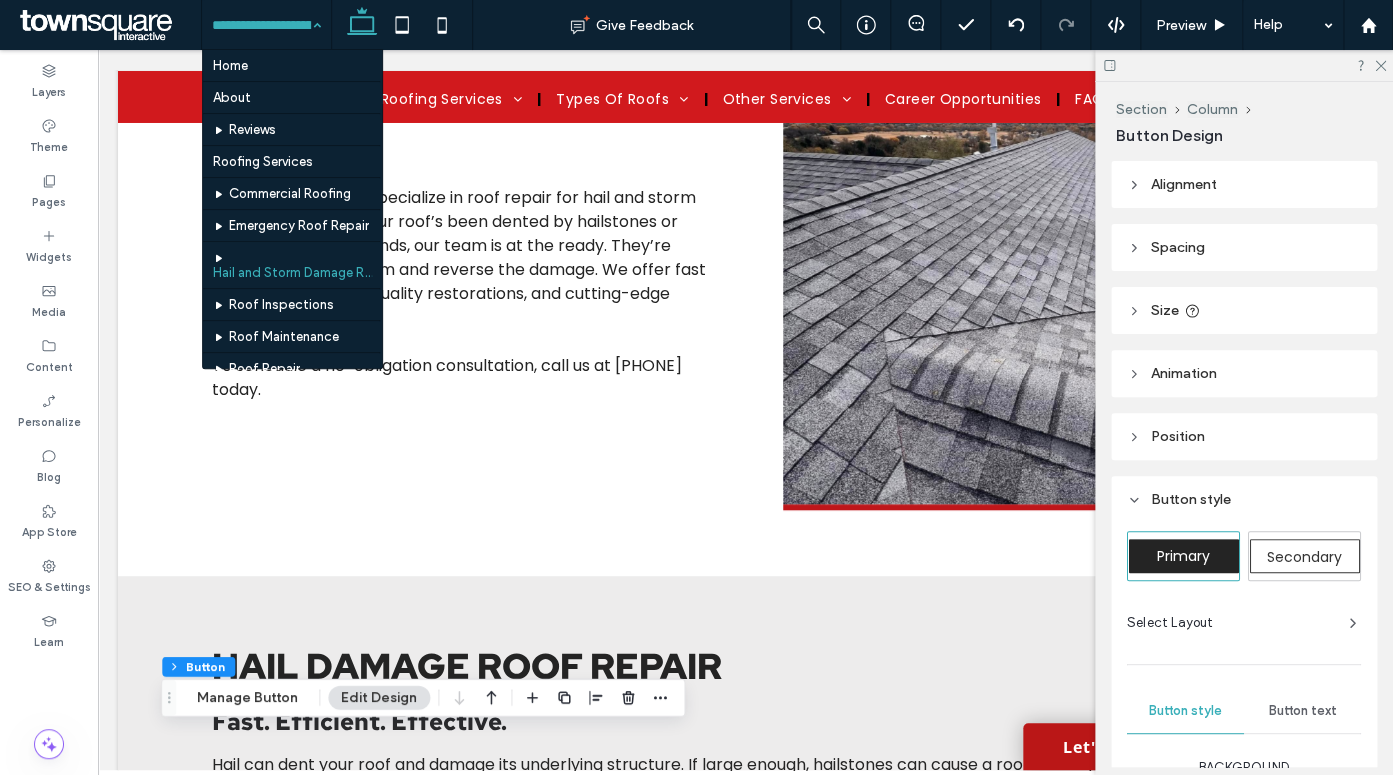 click at bounding box center [261, 25] 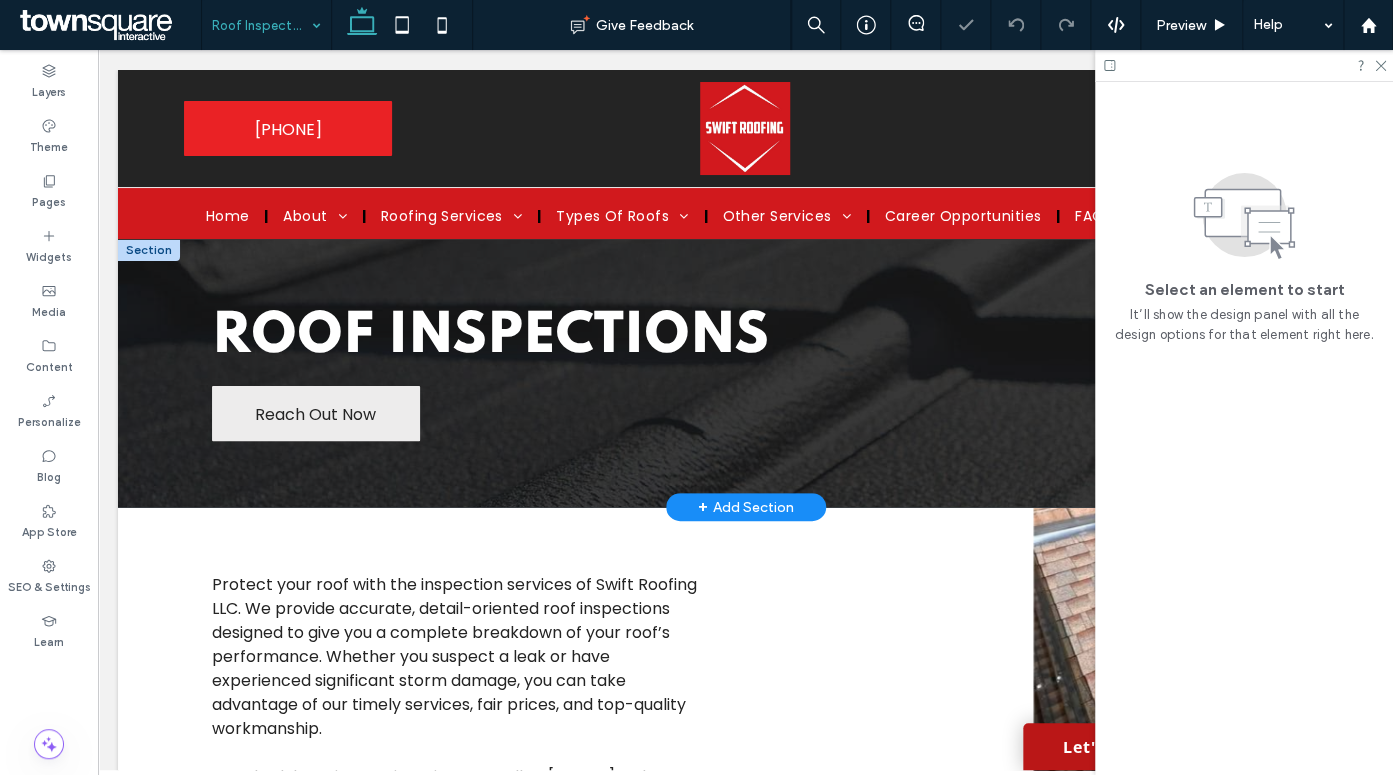 scroll, scrollTop: 0, scrollLeft: 0, axis: both 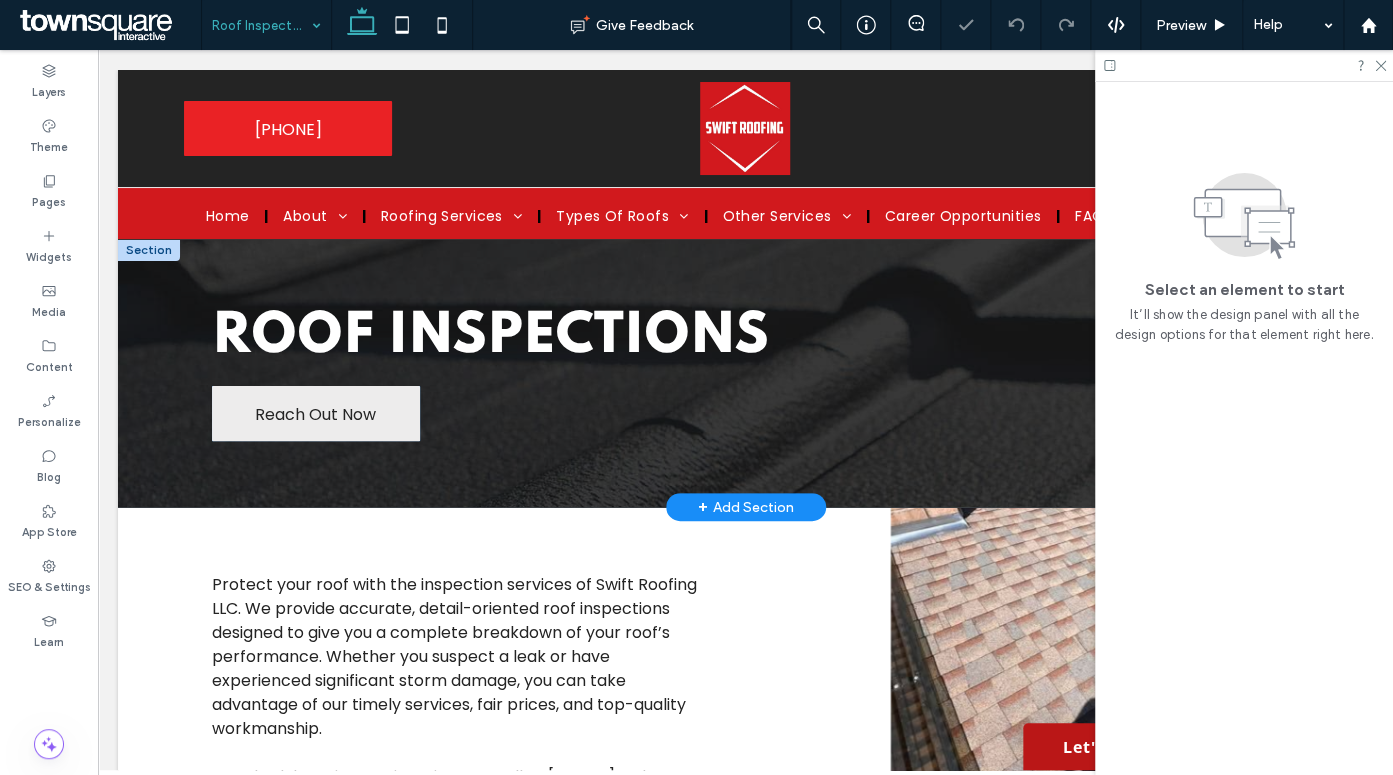 click on "Reach Out Now" at bounding box center [315, 414] 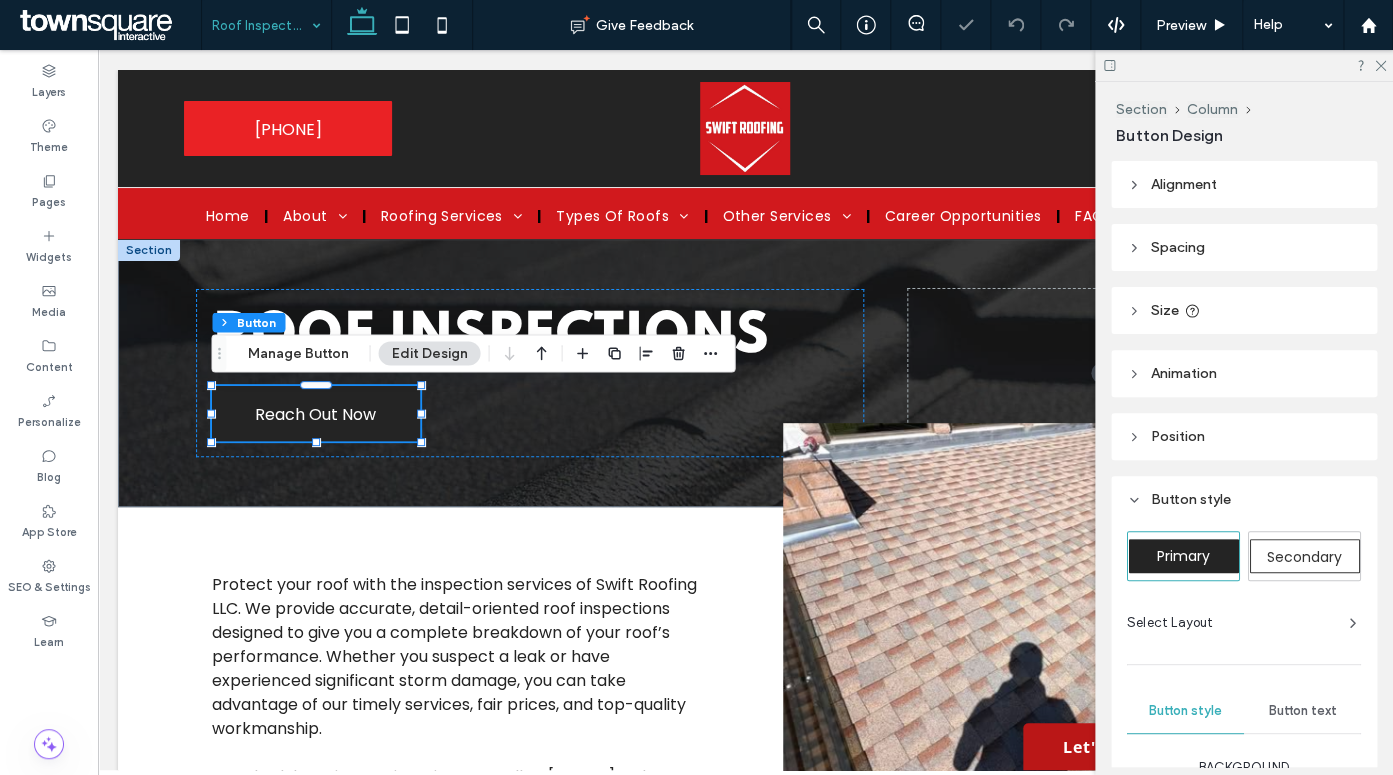 click on "Secondary" at bounding box center [1304, 557] 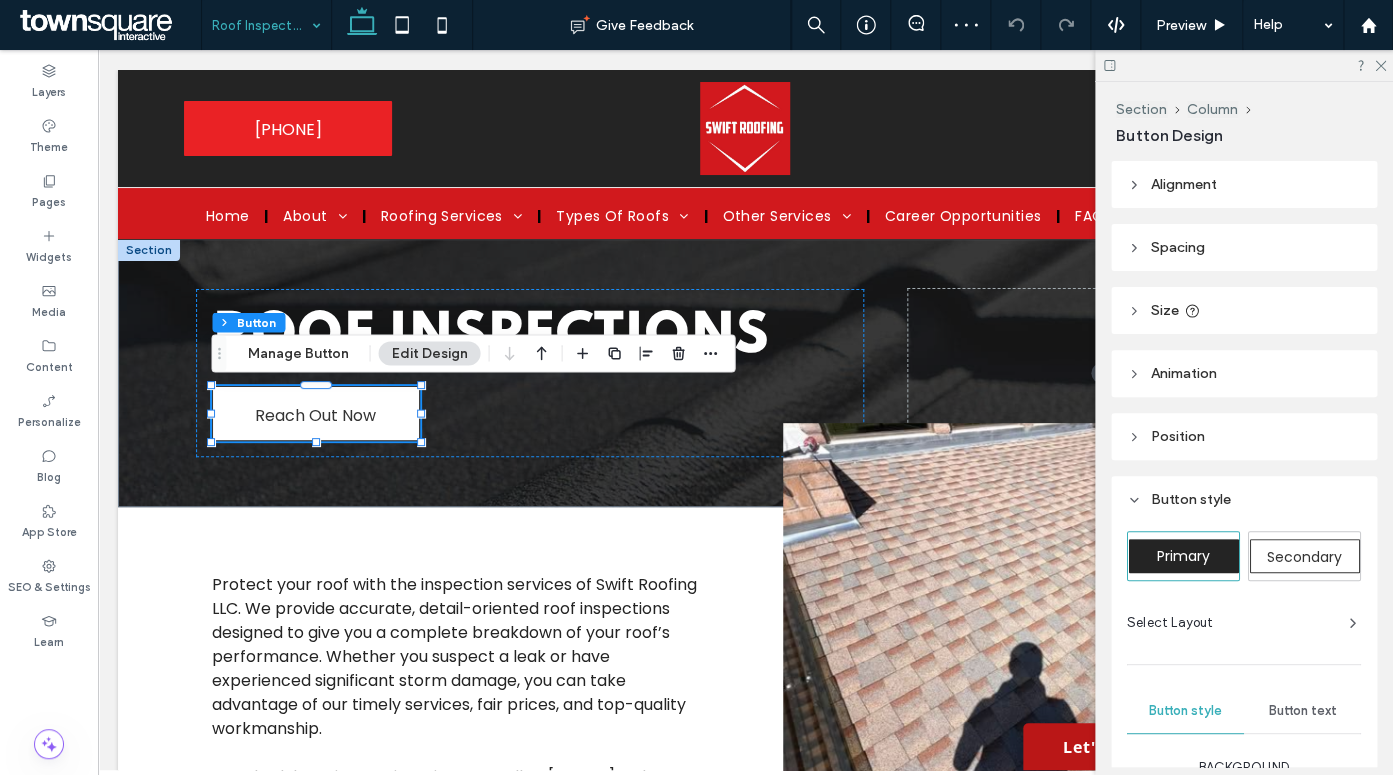 type on "*" 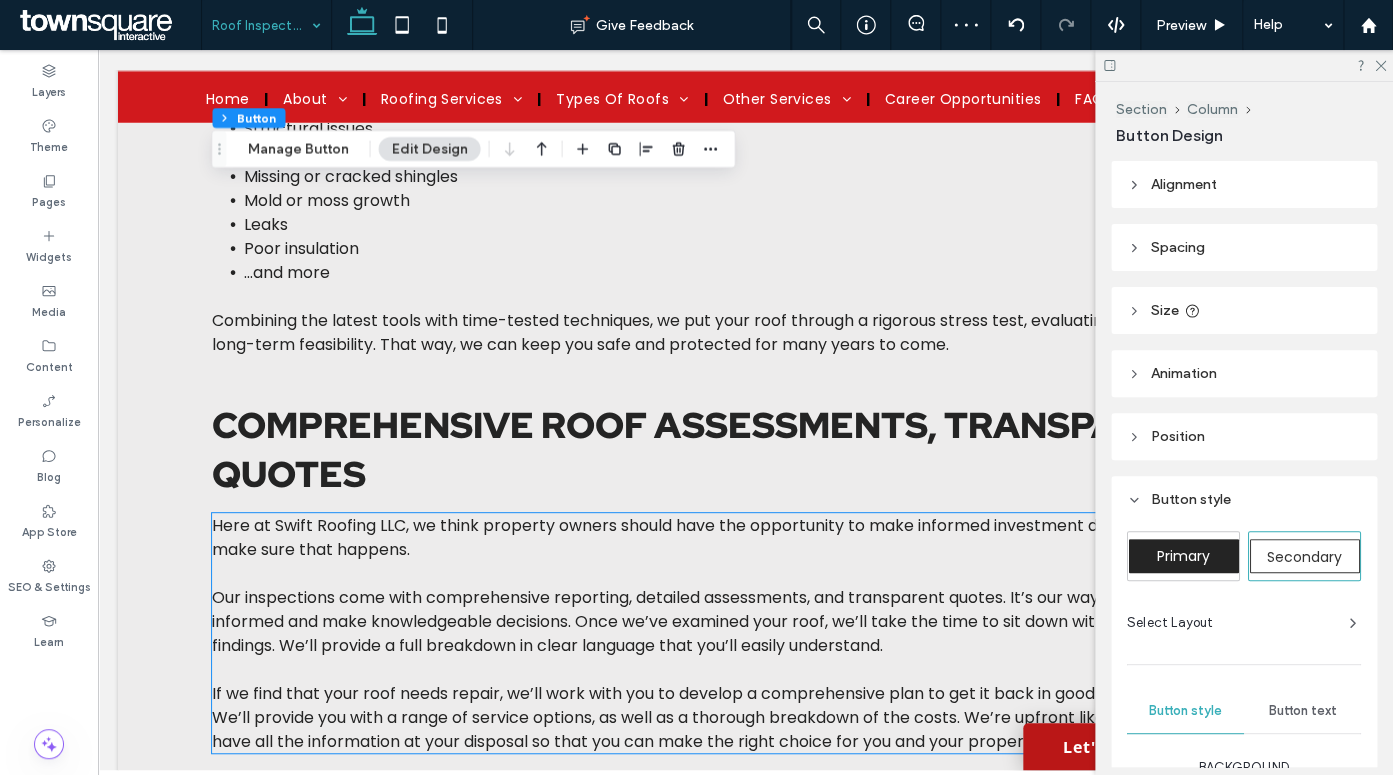 scroll, scrollTop: 1019, scrollLeft: 0, axis: vertical 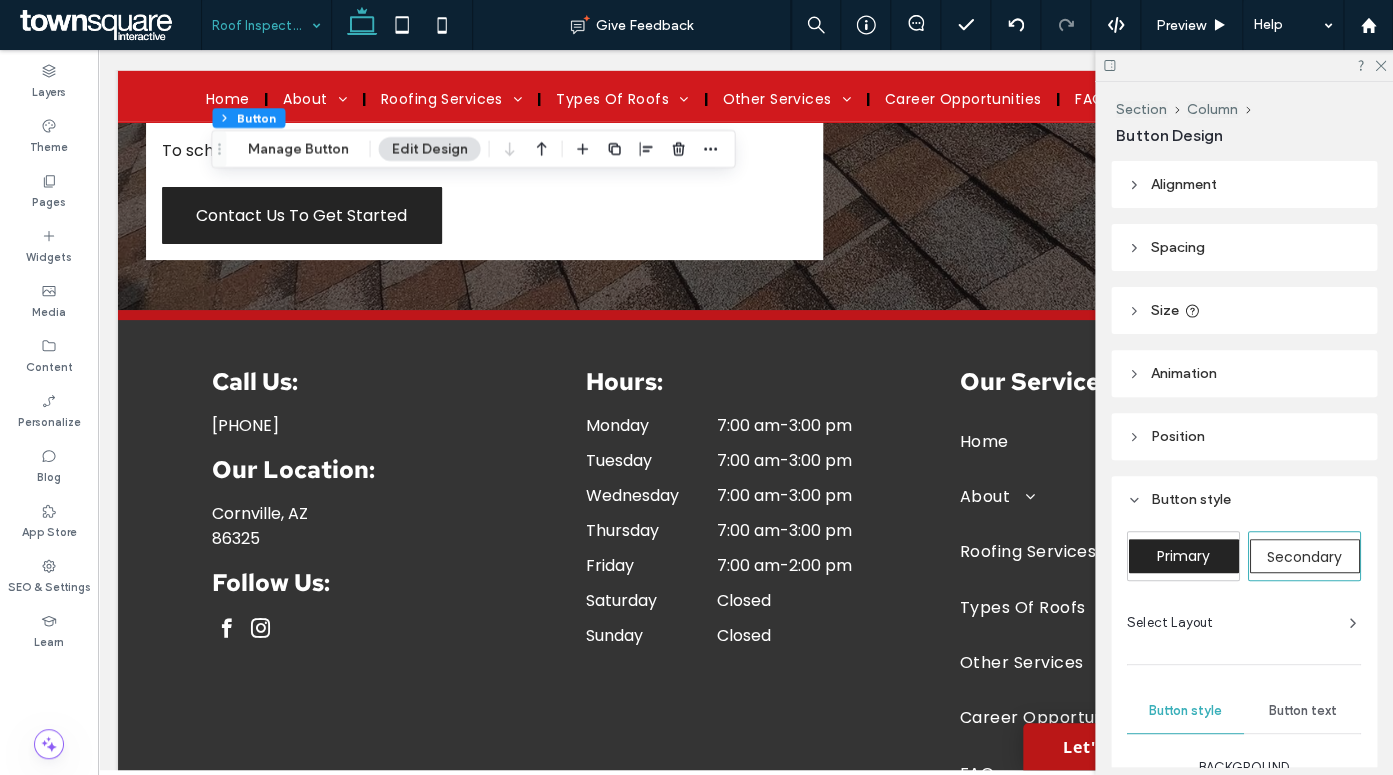 click on "Roof Inspections
Reach Out Now
Section + Add Section
Protect your roof with the inspection services of Swift Roofing LLC. We provide accurate, detail-oriented roof inspections designed to give you a complete breakdown of your roof’s performance. Whether you suspect a leak or have experienced significant storm damage, you can take advantage of our timely services, fair prices, and top-quality workmanship. To schedule an inspection, give us a call at [PHONE] today.
Section + Add Section
Full-Service Roof Inspections
We can help with:       Water damage     Storm damage     Structural issues     Cosmetic damage     Missing or cracked shingles     Mold or moss growth     Leaks     Poor insulation     …and more" at bounding box center (745, -942) 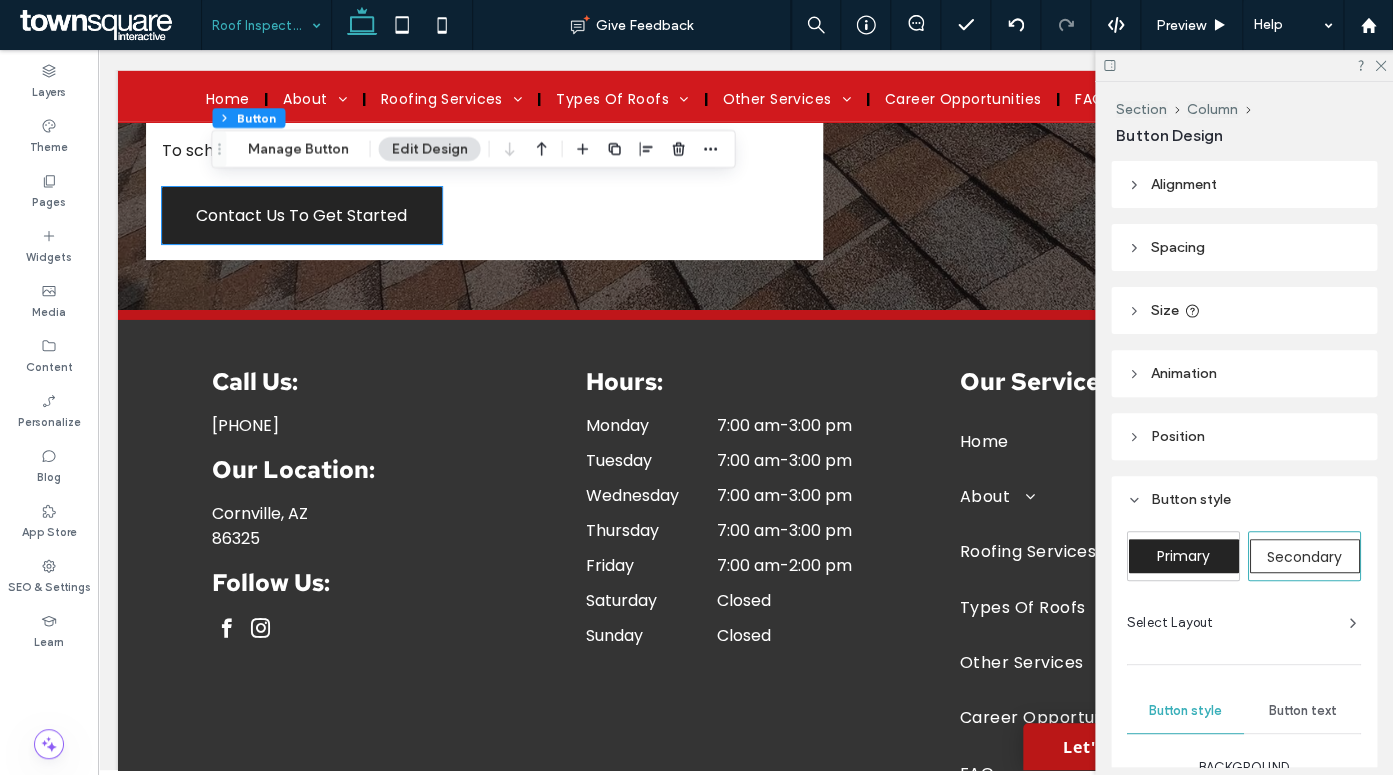 click on "Contact Us To Get Started" at bounding box center (302, 215) 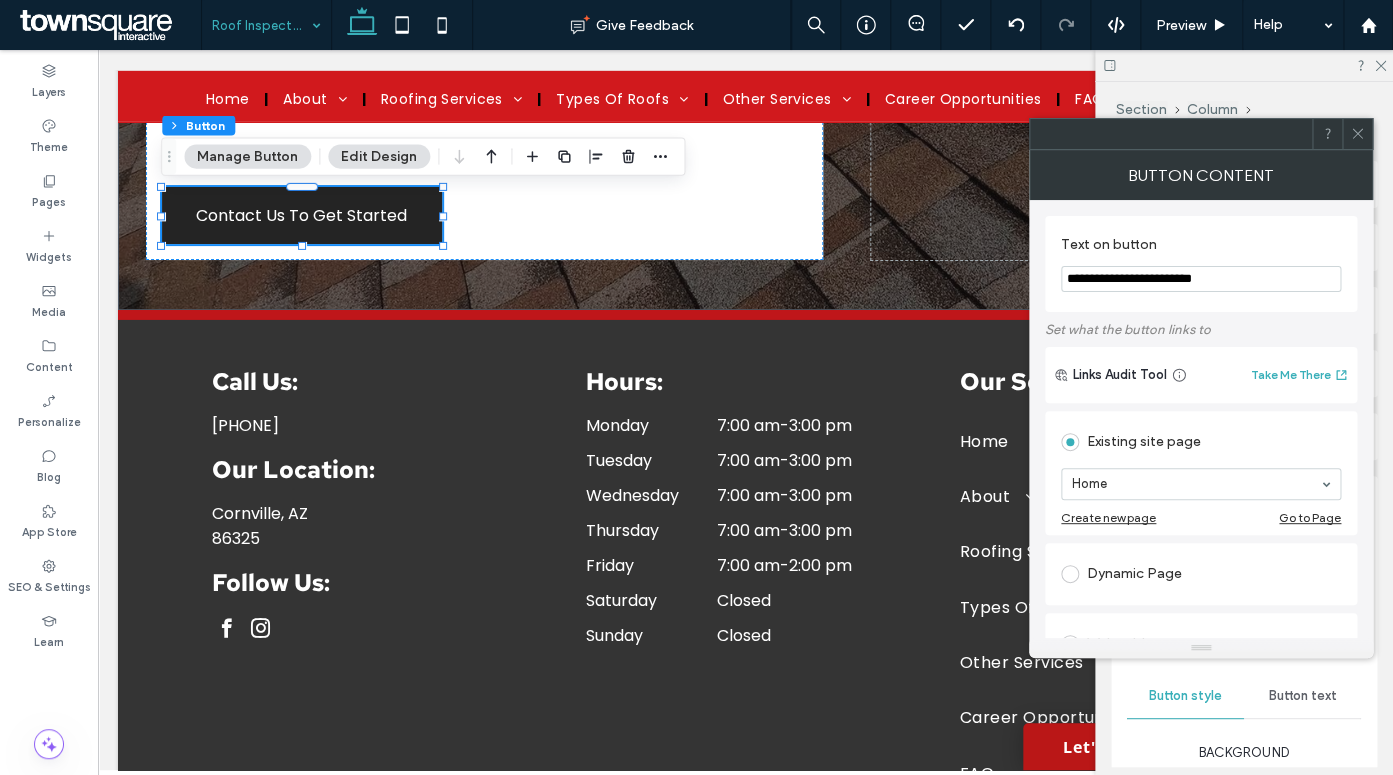 type on "**" 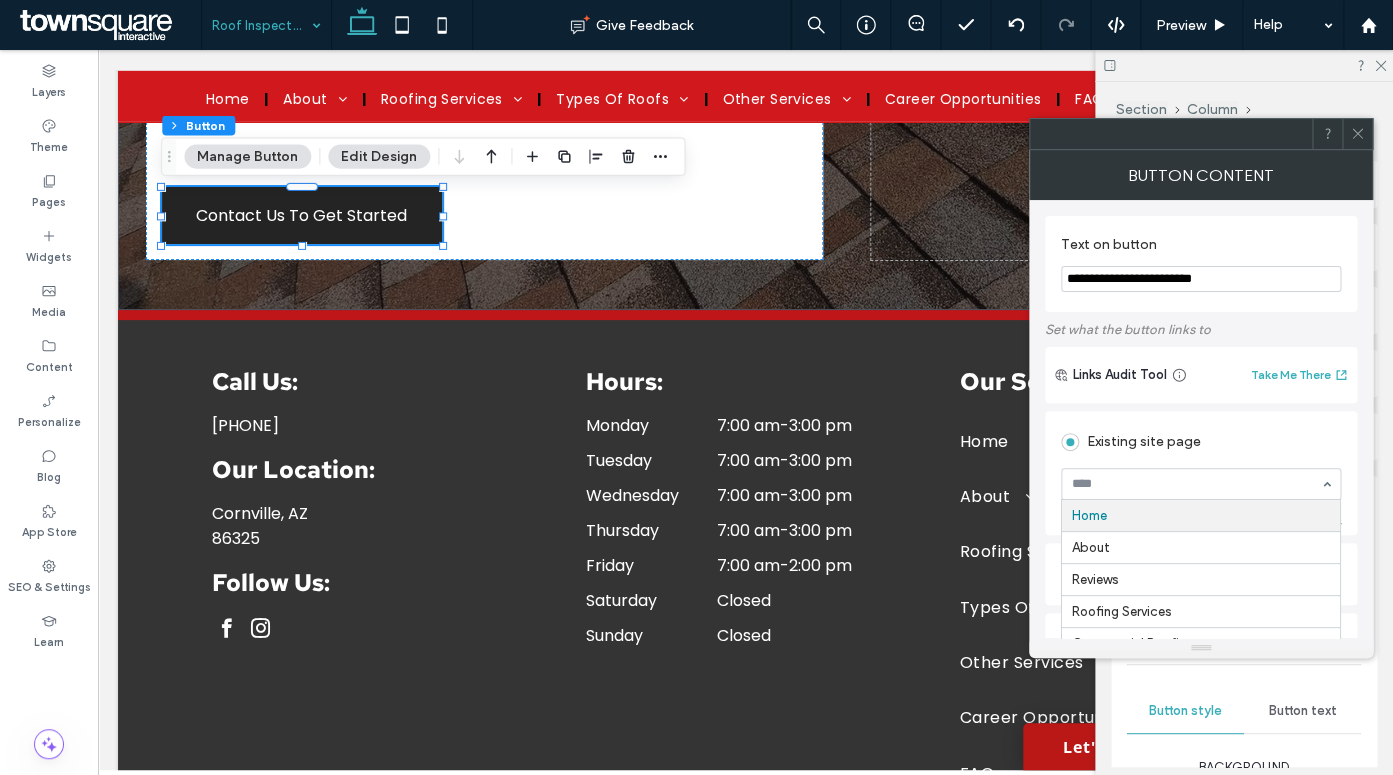 click at bounding box center (1201, 484) 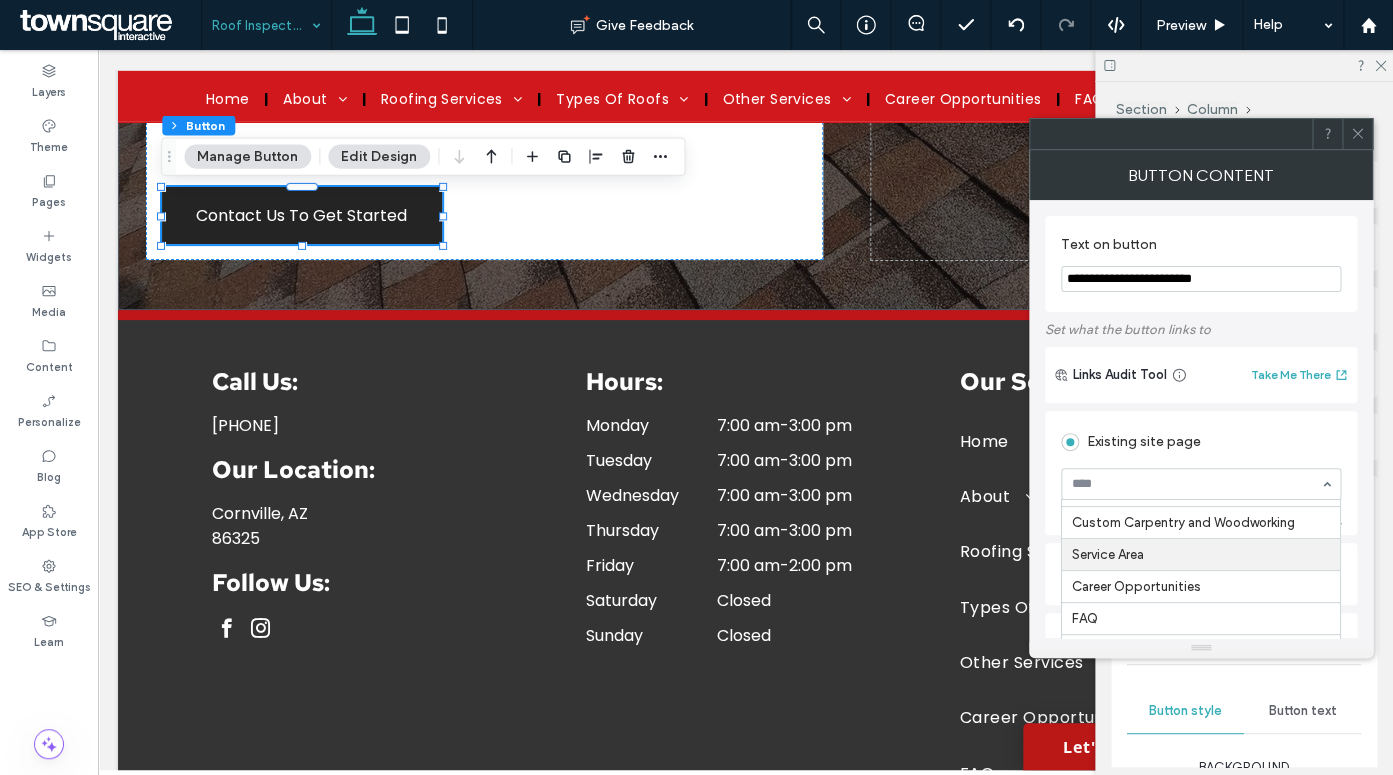 scroll, scrollTop: 725, scrollLeft: 0, axis: vertical 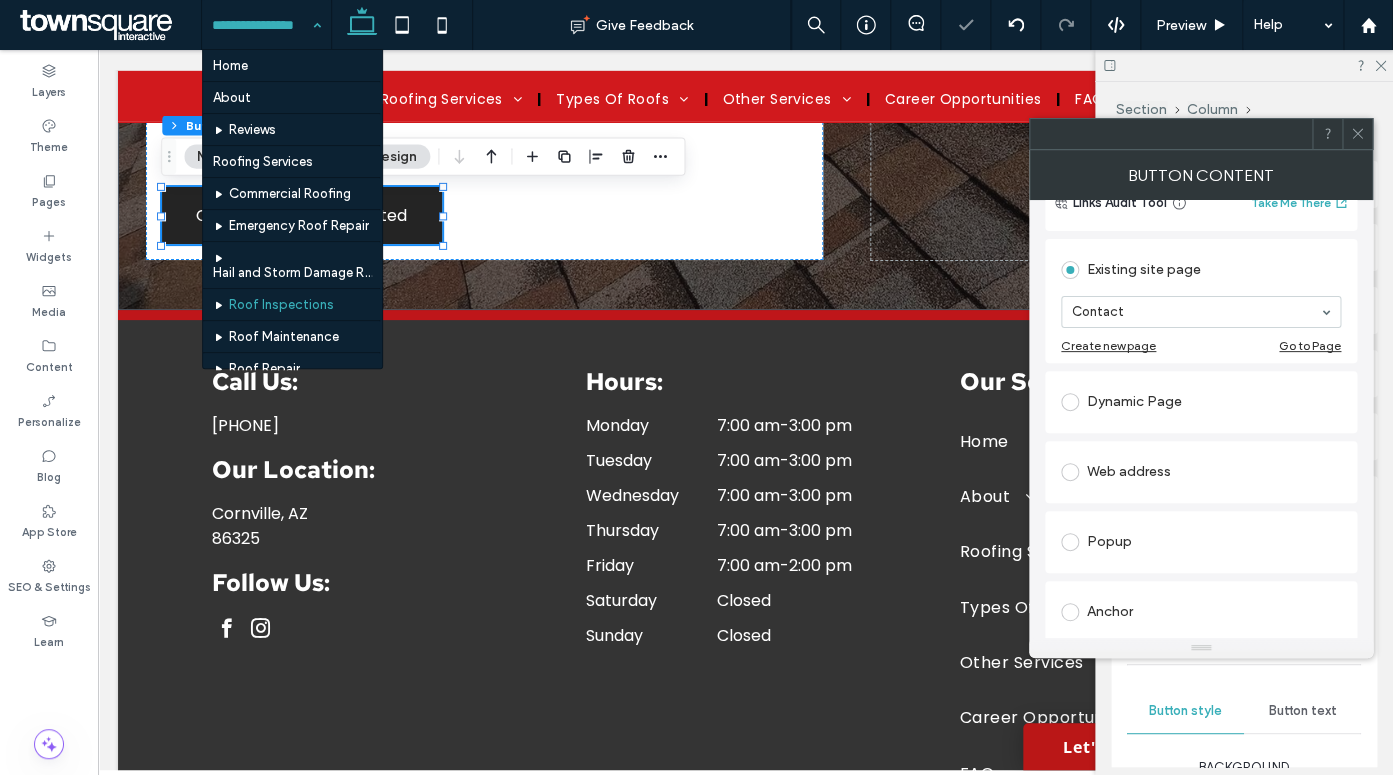 drag, startPoint x: 271, startPoint y: 17, endPoint x: 210, endPoint y: 56, distance: 72.40166 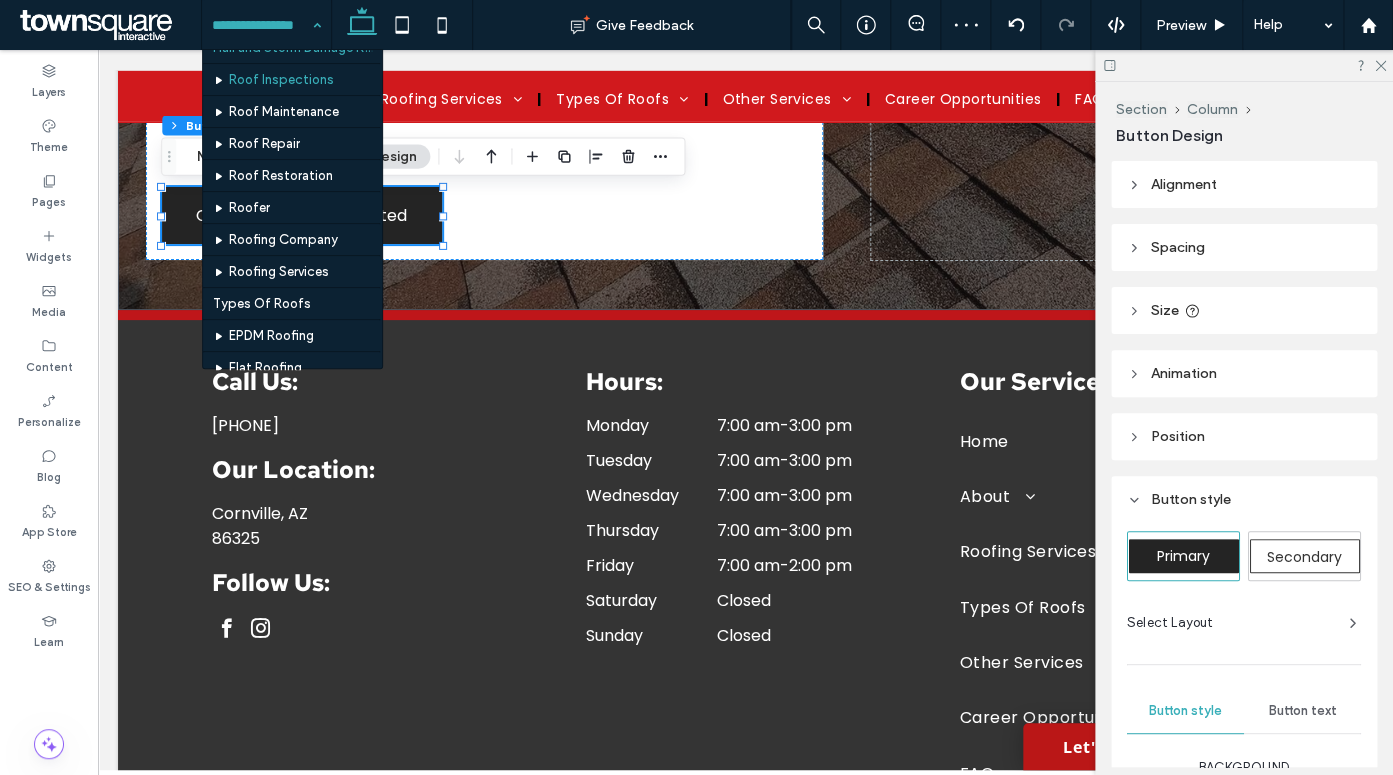 scroll, scrollTop: 254, scrollLeft: 0, axis: vertical 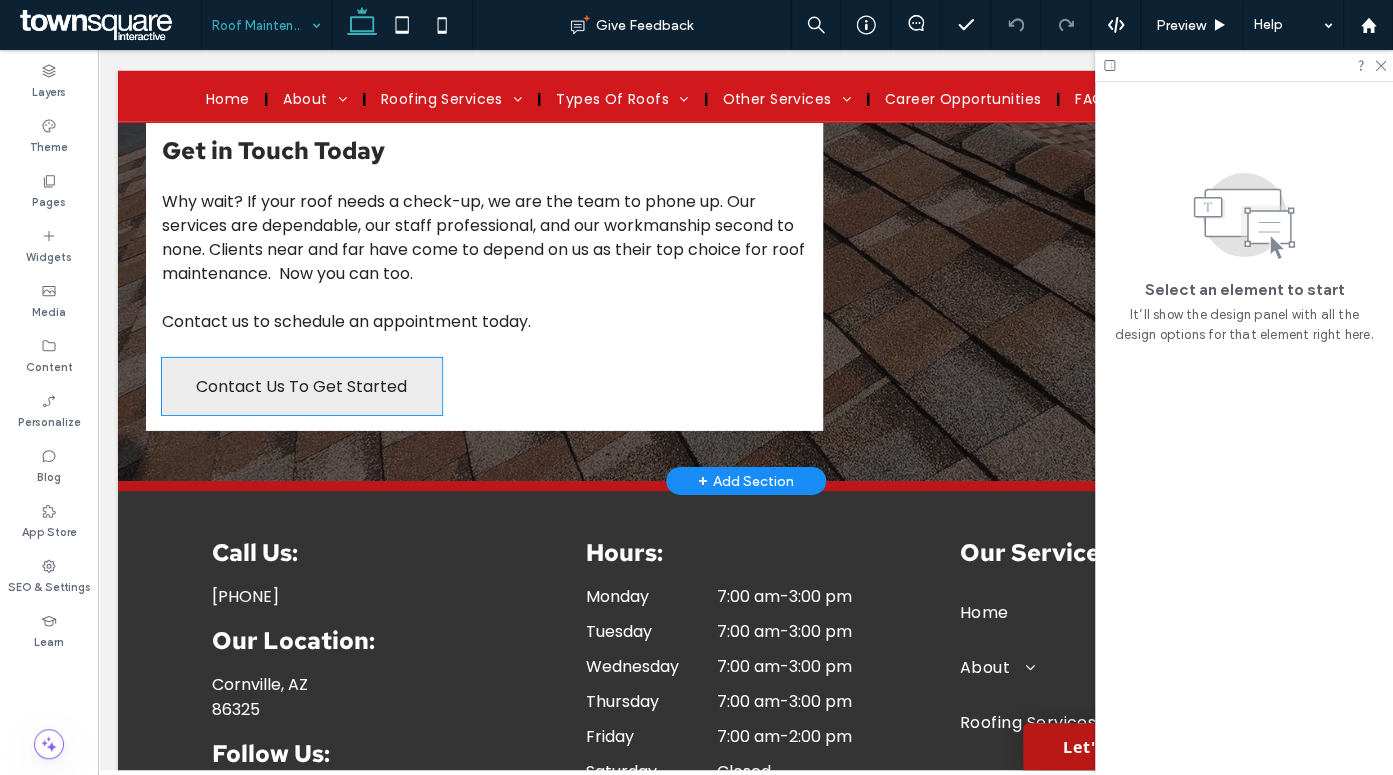 click on "Contact Us To Get Started" at bounding box center (301, 386) 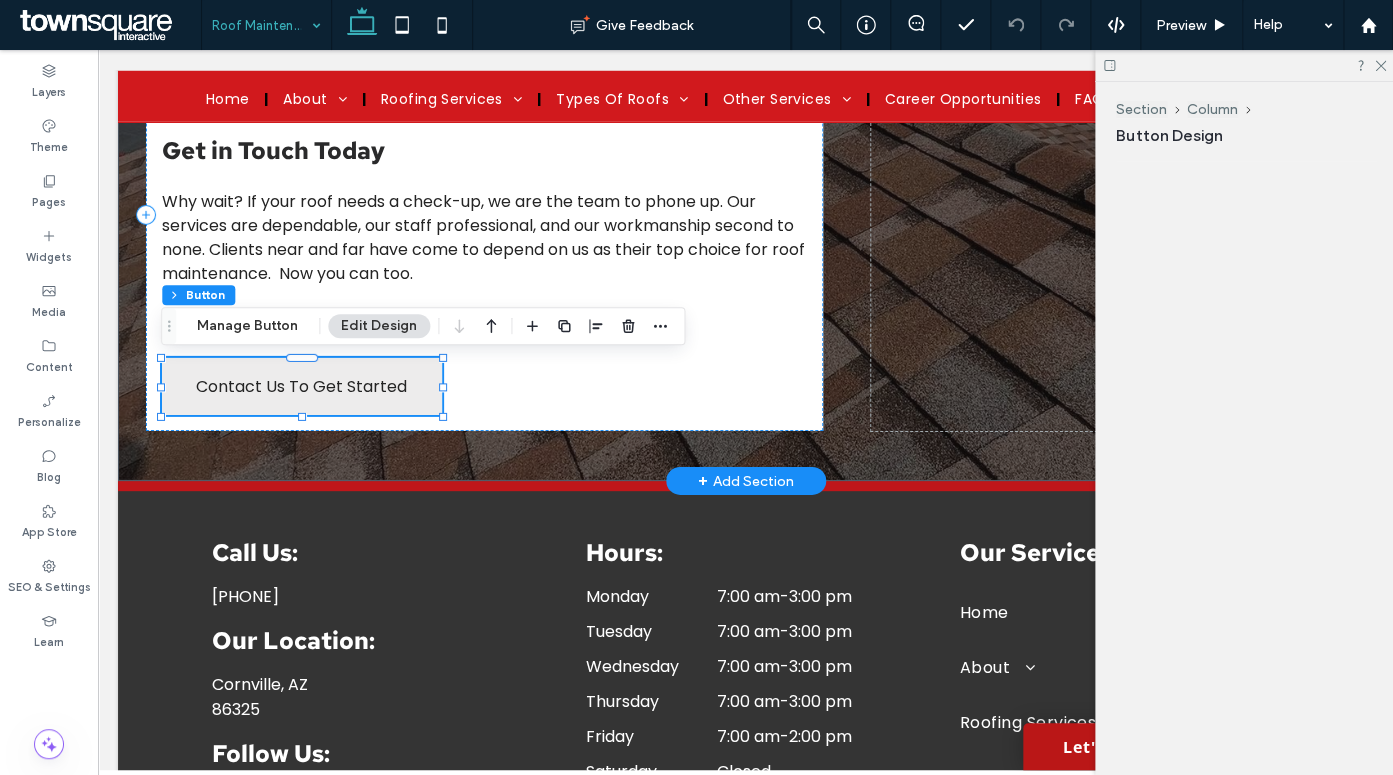 click on "Contact Us To Get Started" at bounding box center (302, 386) 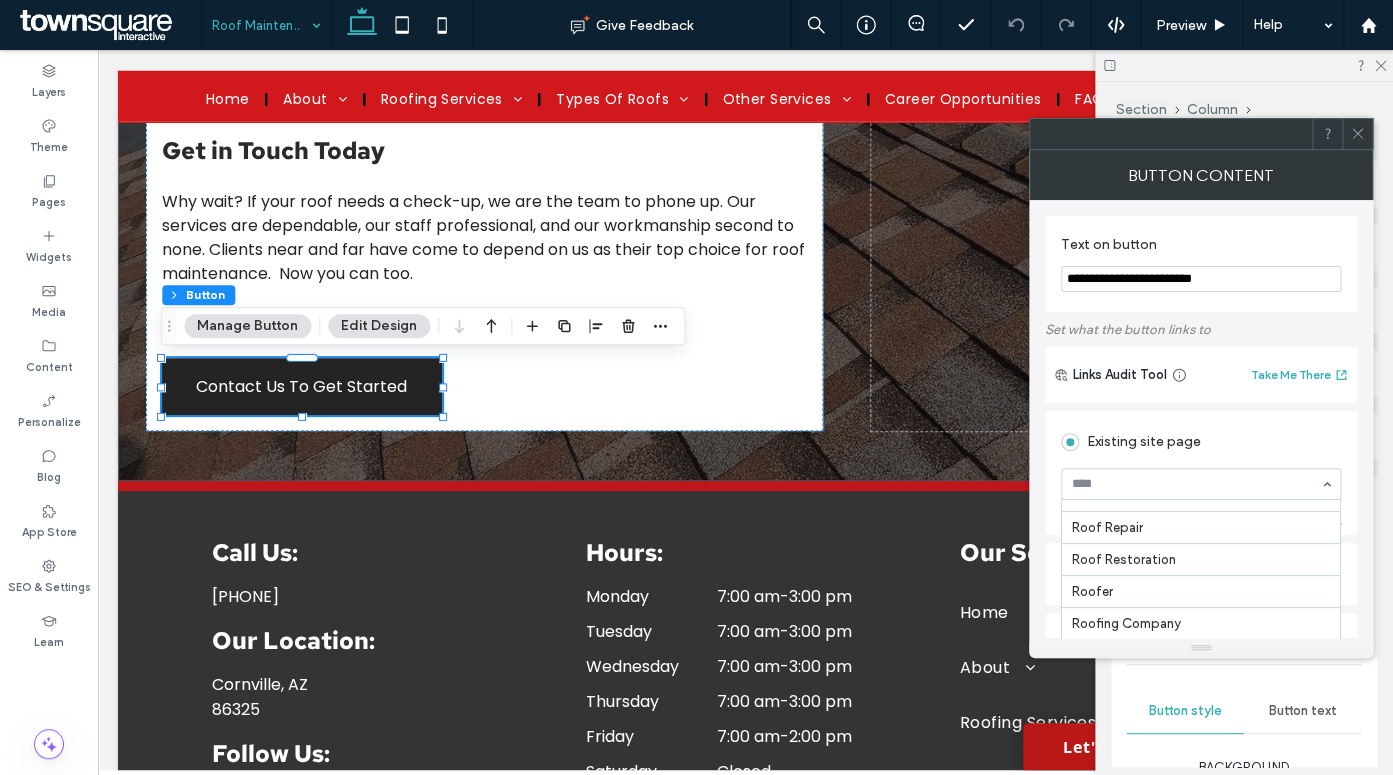 scroll, scrollTop: 725, scrollLeft: 0, axis: vertical 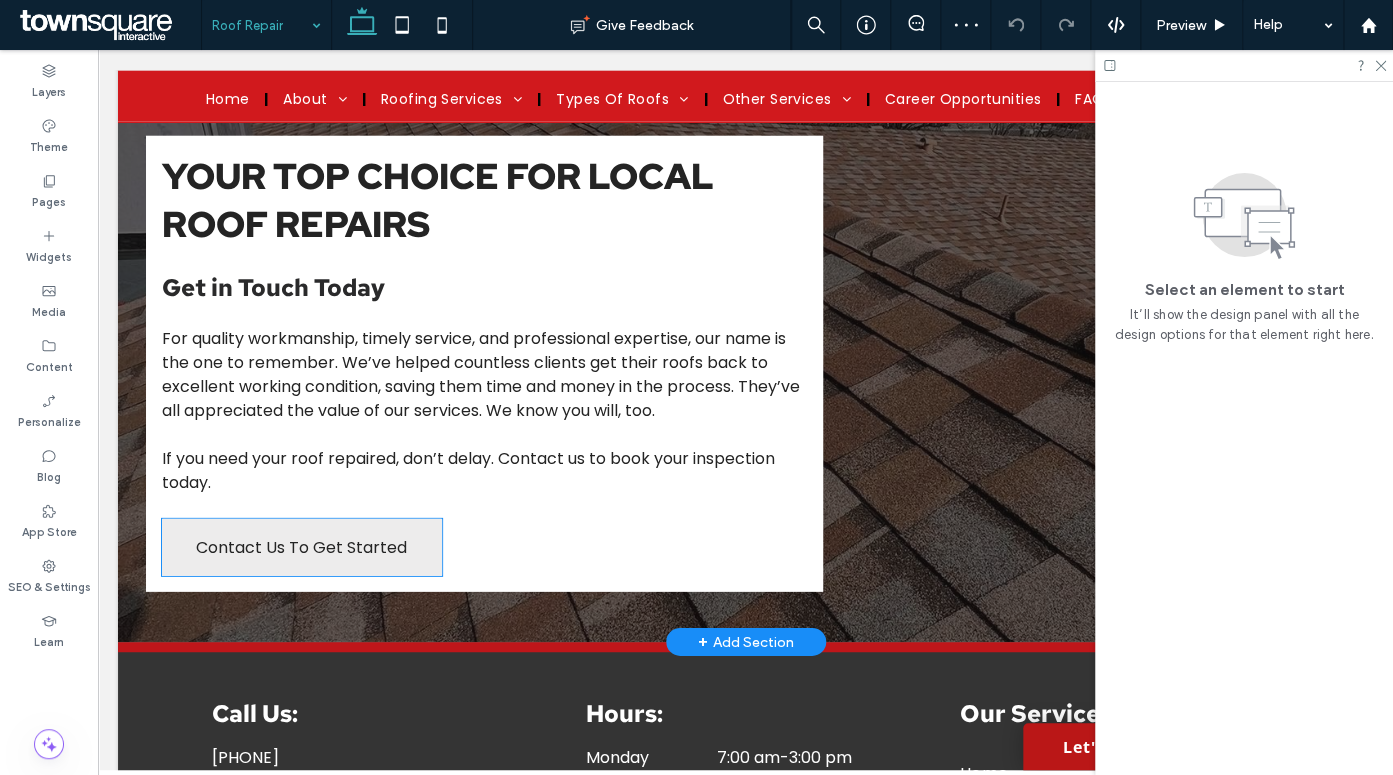 click on "Contact Us To Get Started" at bounding box center (302, 547) 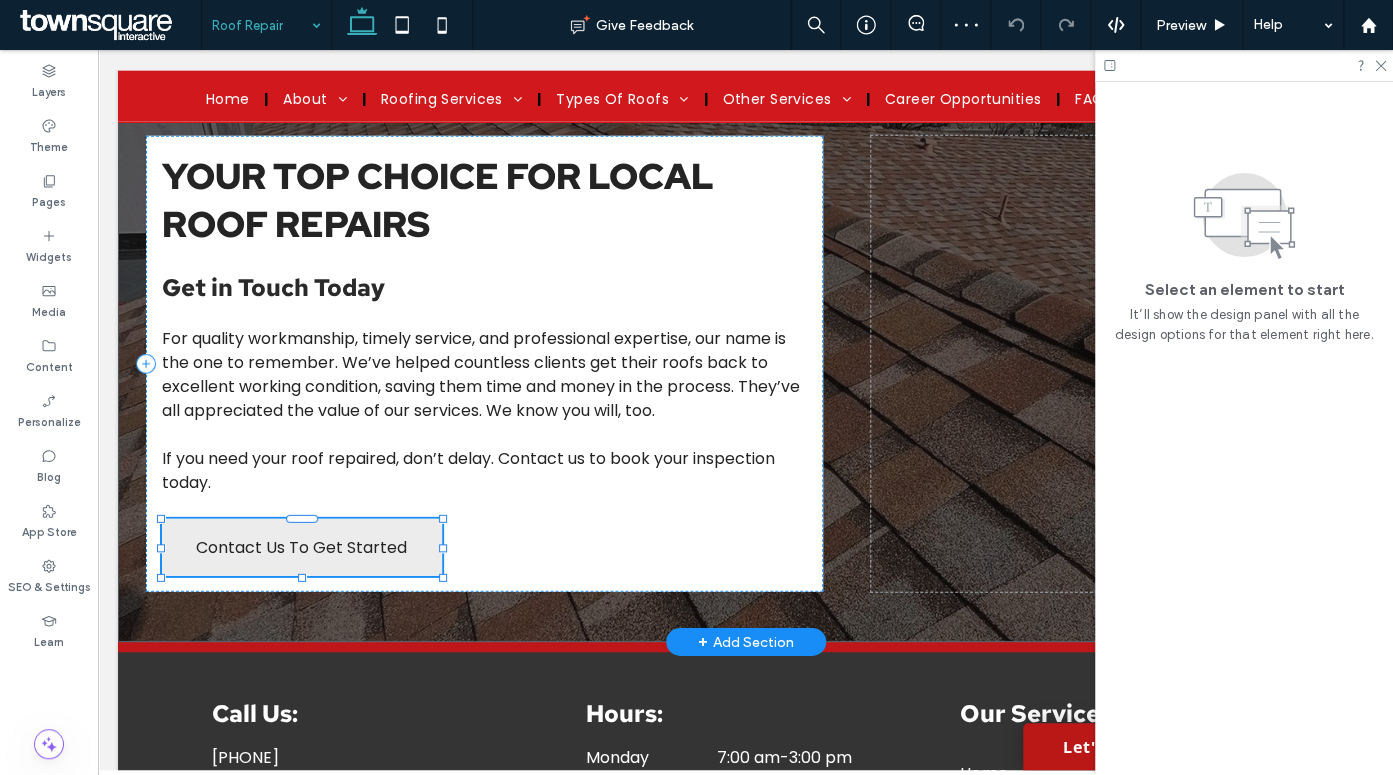 click on "Contact Us To Get Started" at bounding box center (302, 547) 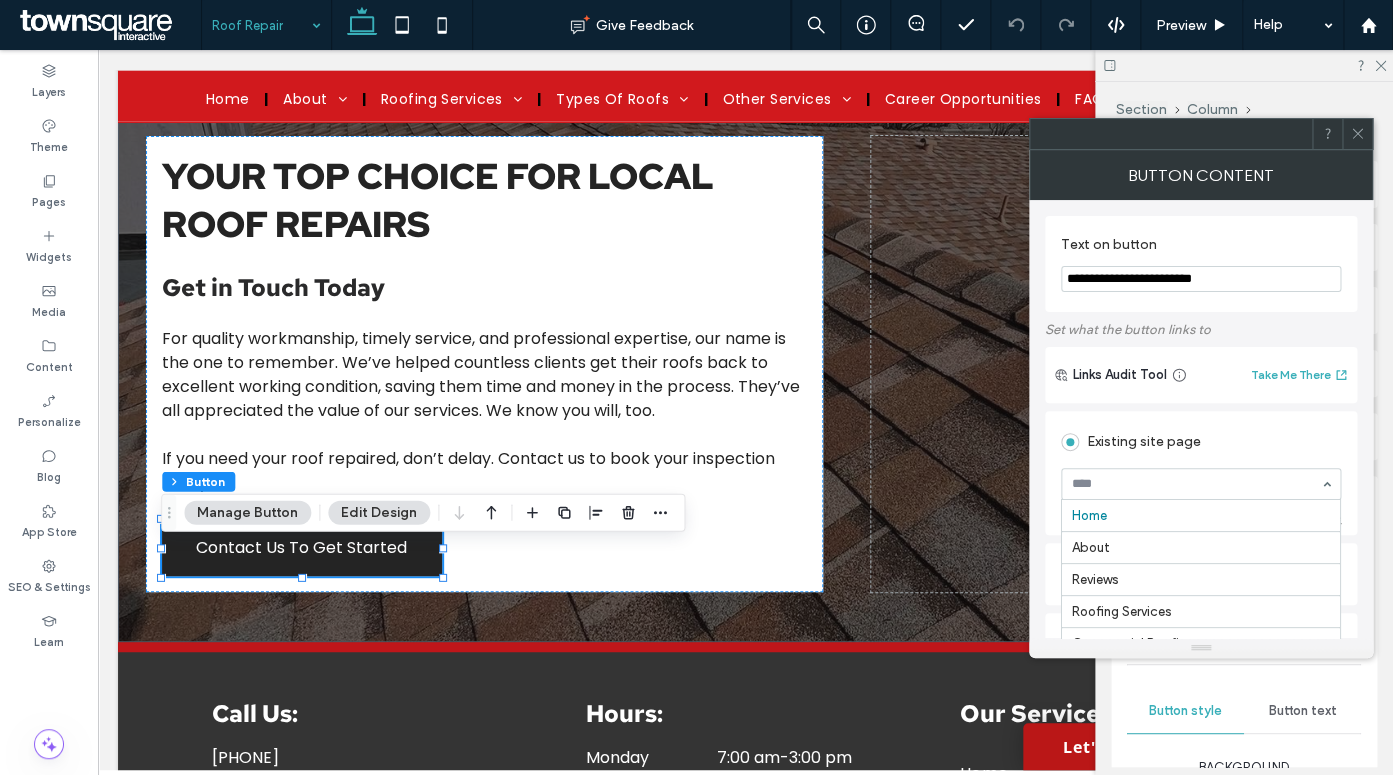 scroll, scrollTop: 725, scrollLeft: 0, axis: vertical 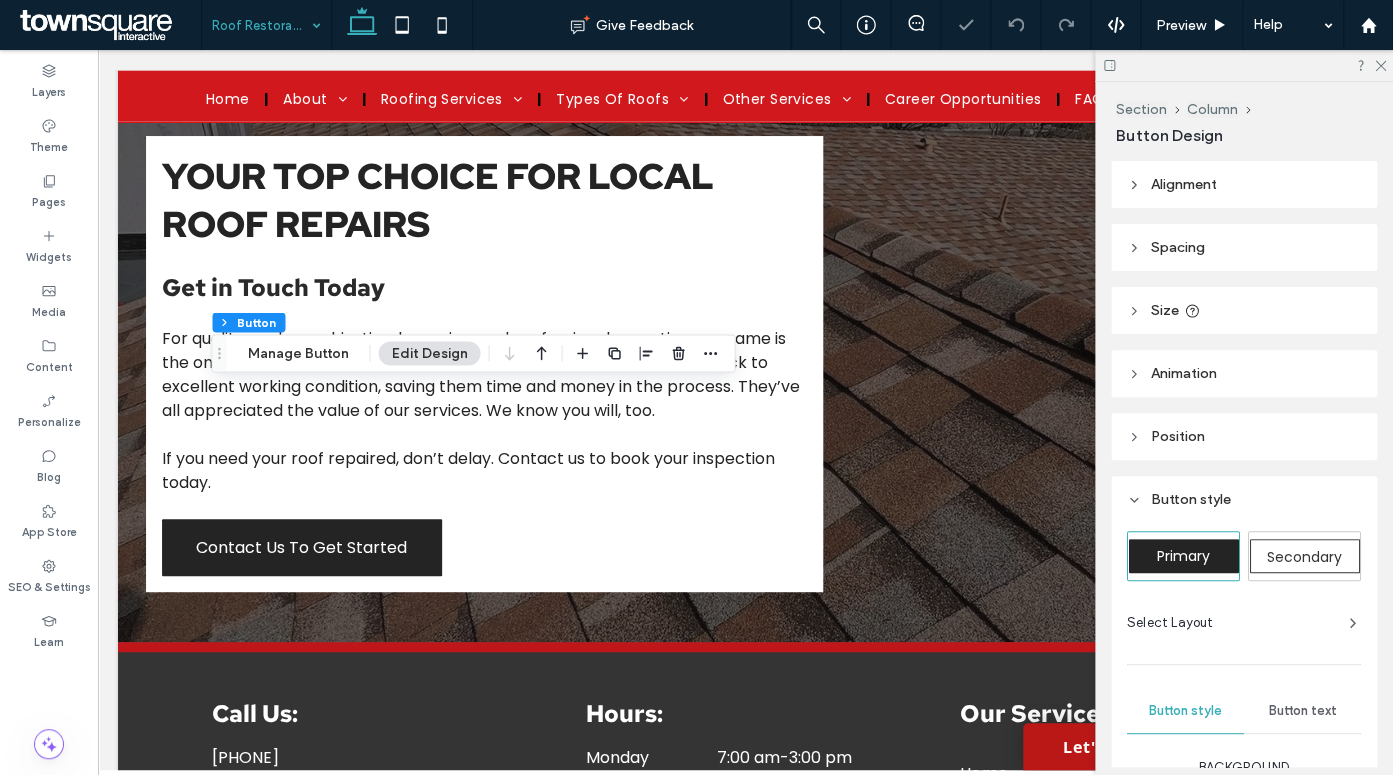 click on "Secondary" at bounding box center (1304, 557) 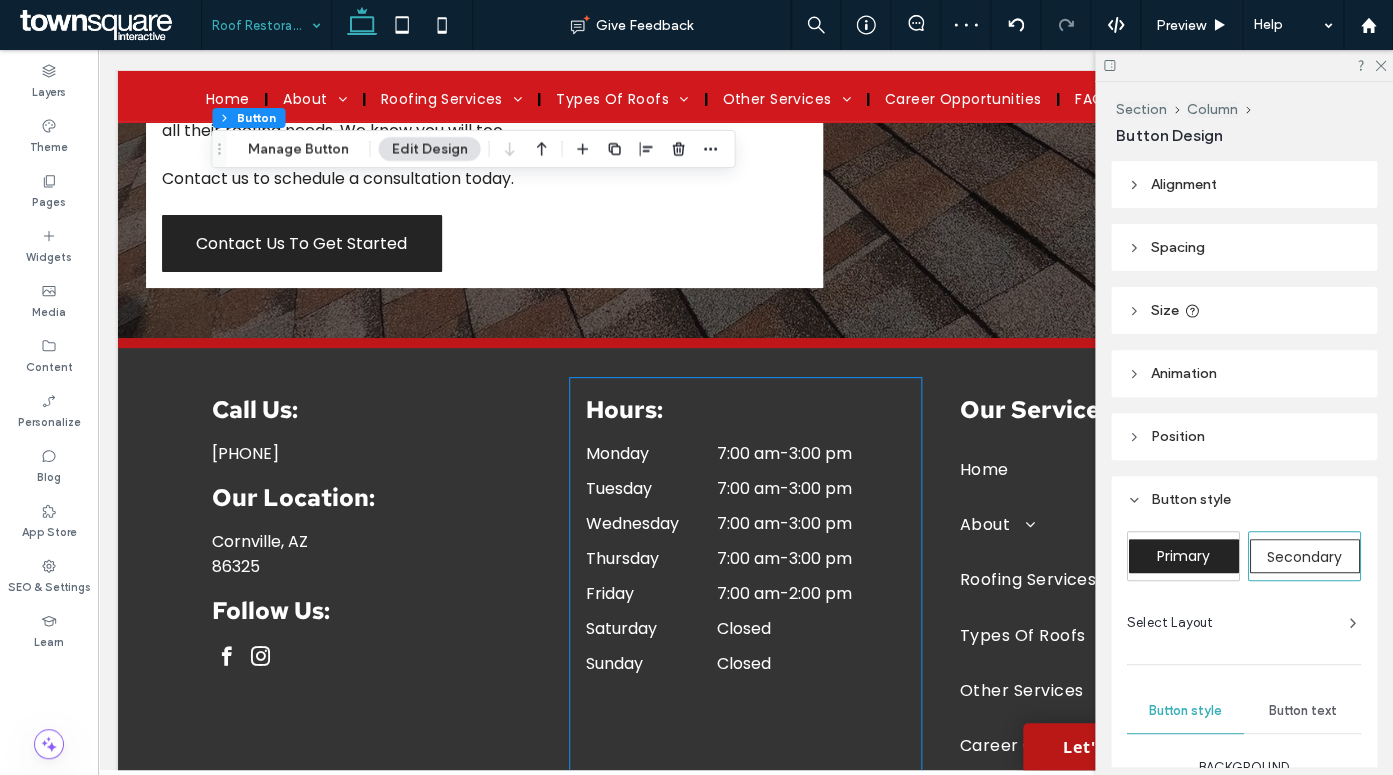 scroll, scrollTop: 2436, scrollLeft: 0, axis: vertical 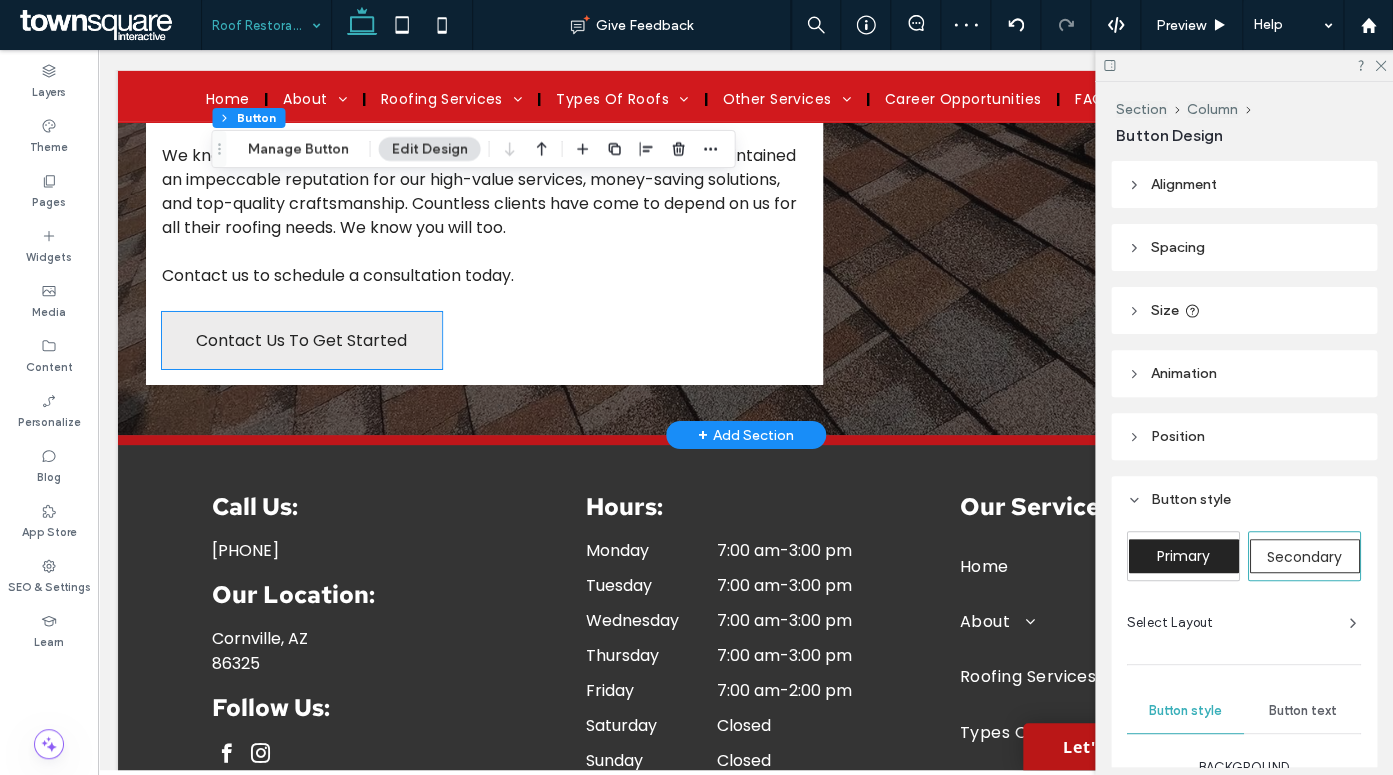 click on "Contact Us To Get Started" at bounding box center [301, 340] 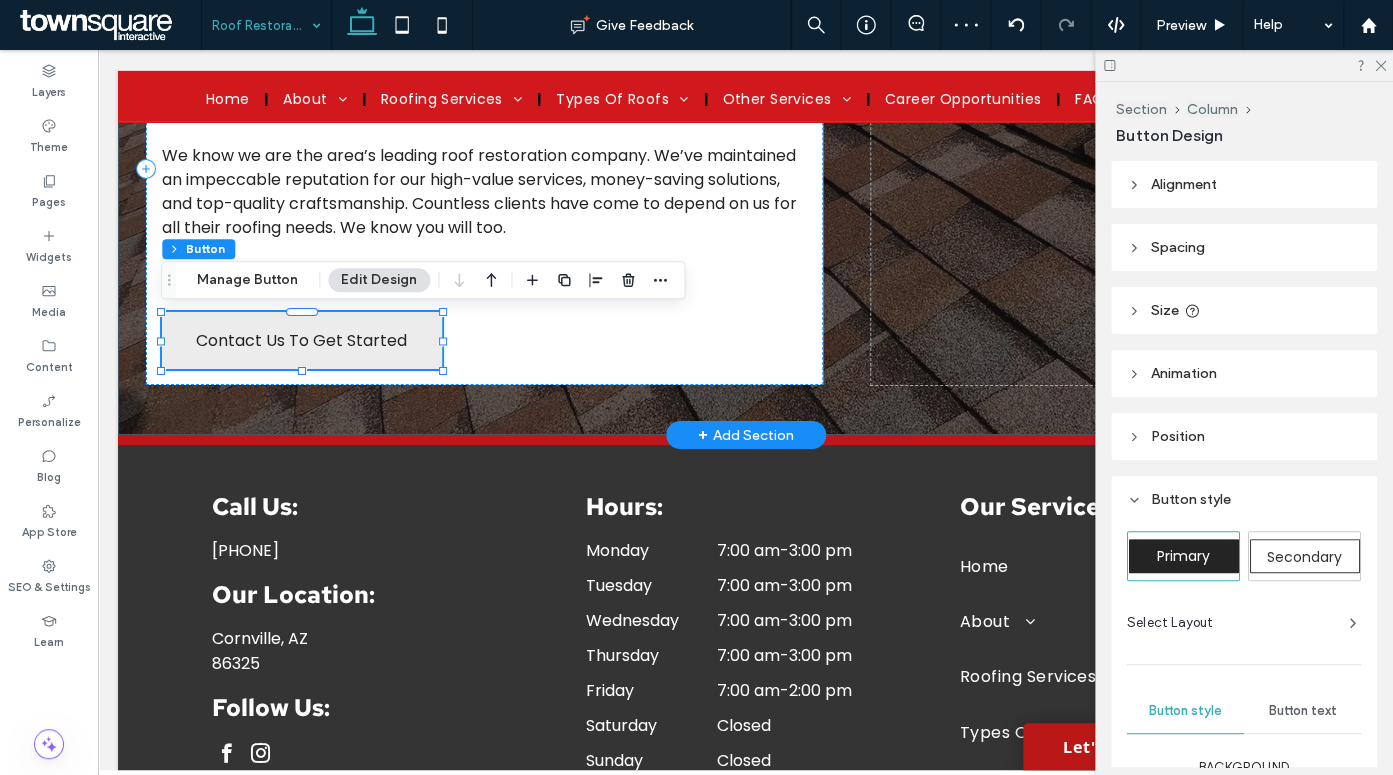 click on "Contact Us To Get Started" at bounding box center (301, 340) 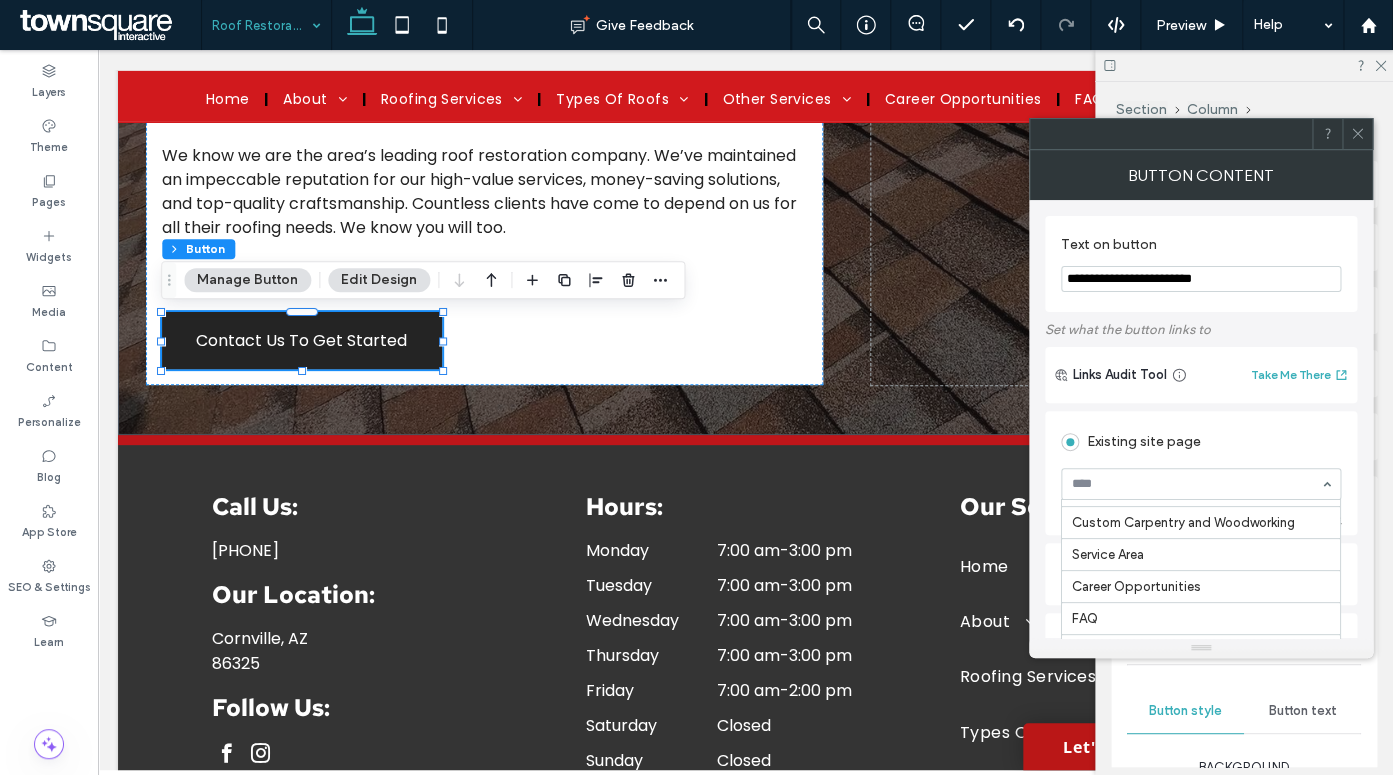 scroll, scrollTop: 725, scrollLeft: 0, axis: vertical 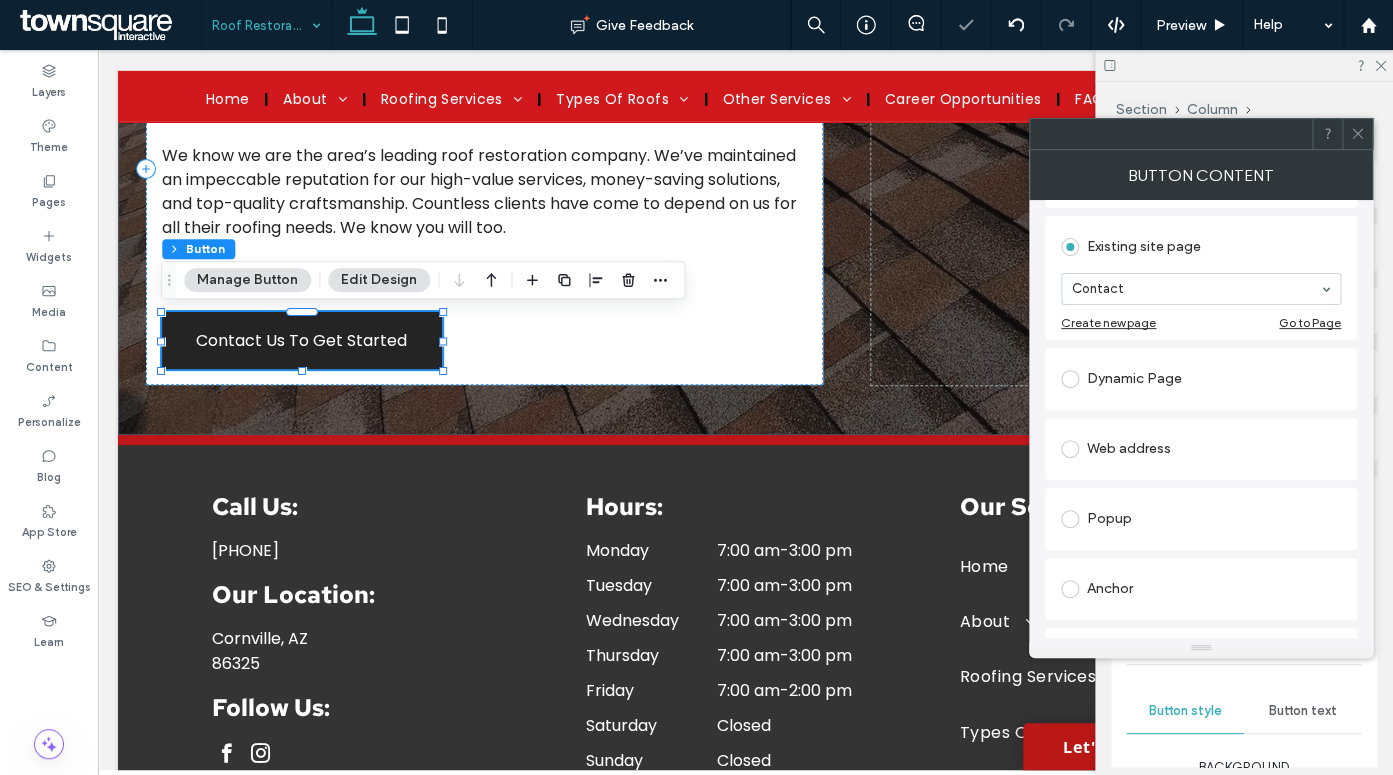 click at bounding box center (261, 25) 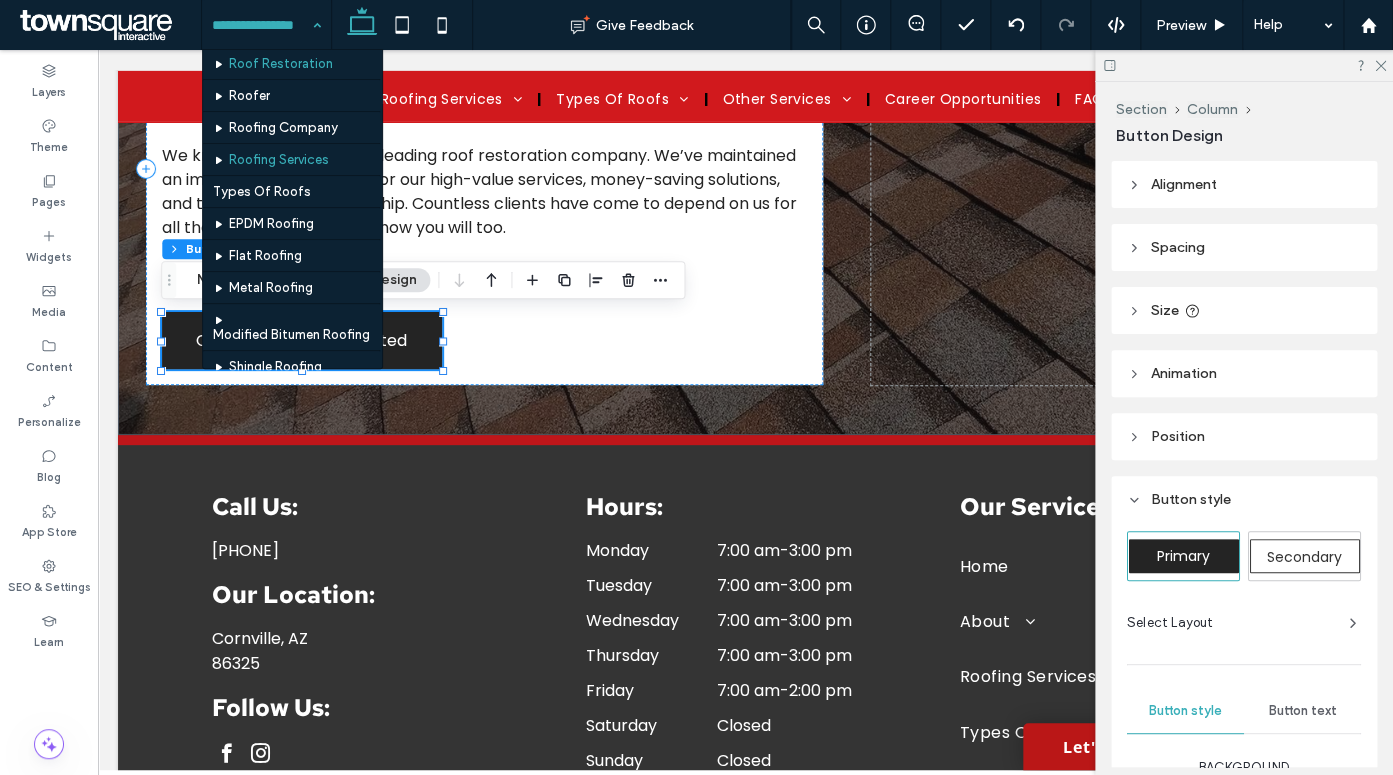 scroll, scrollTop: 315, scrollLeft: 0, axis: vertical 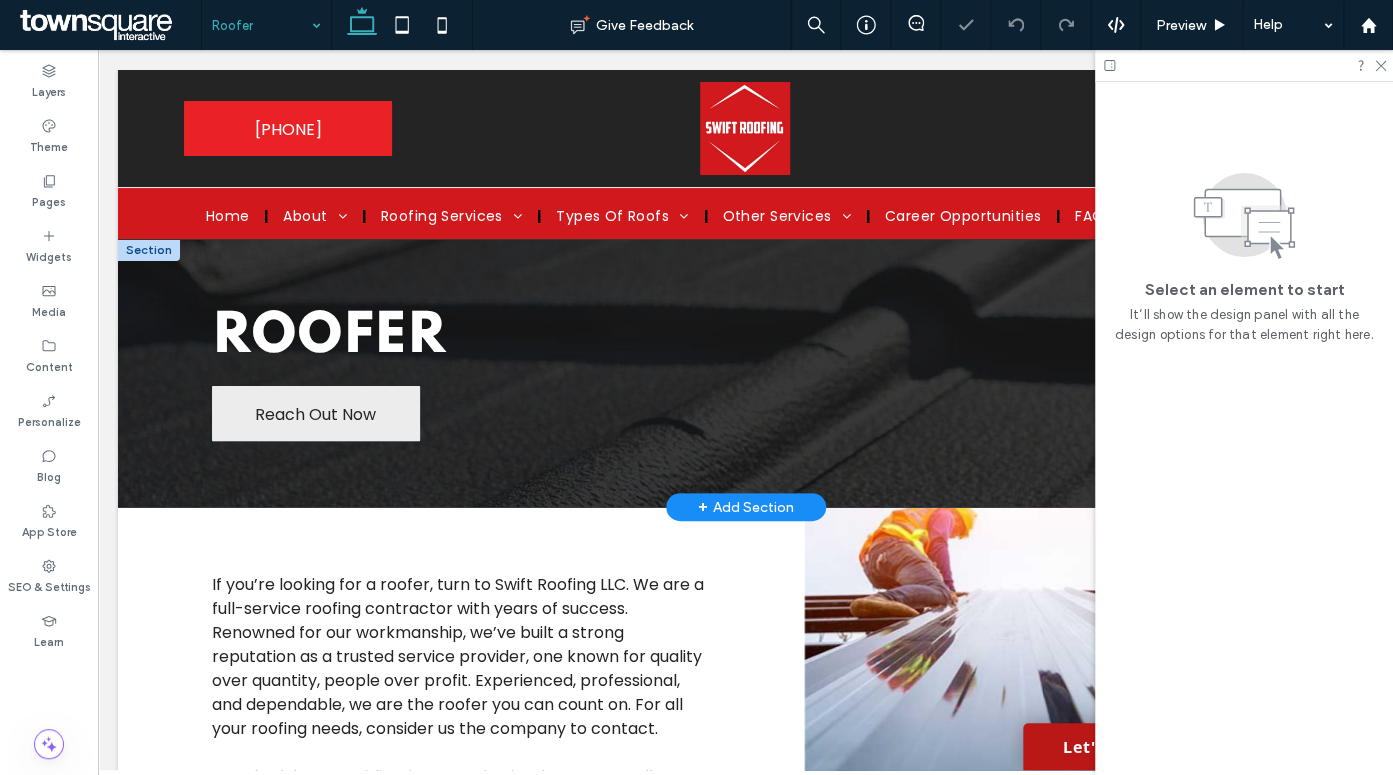 click on "Reach Out Now" at bounding box center (315, 414) 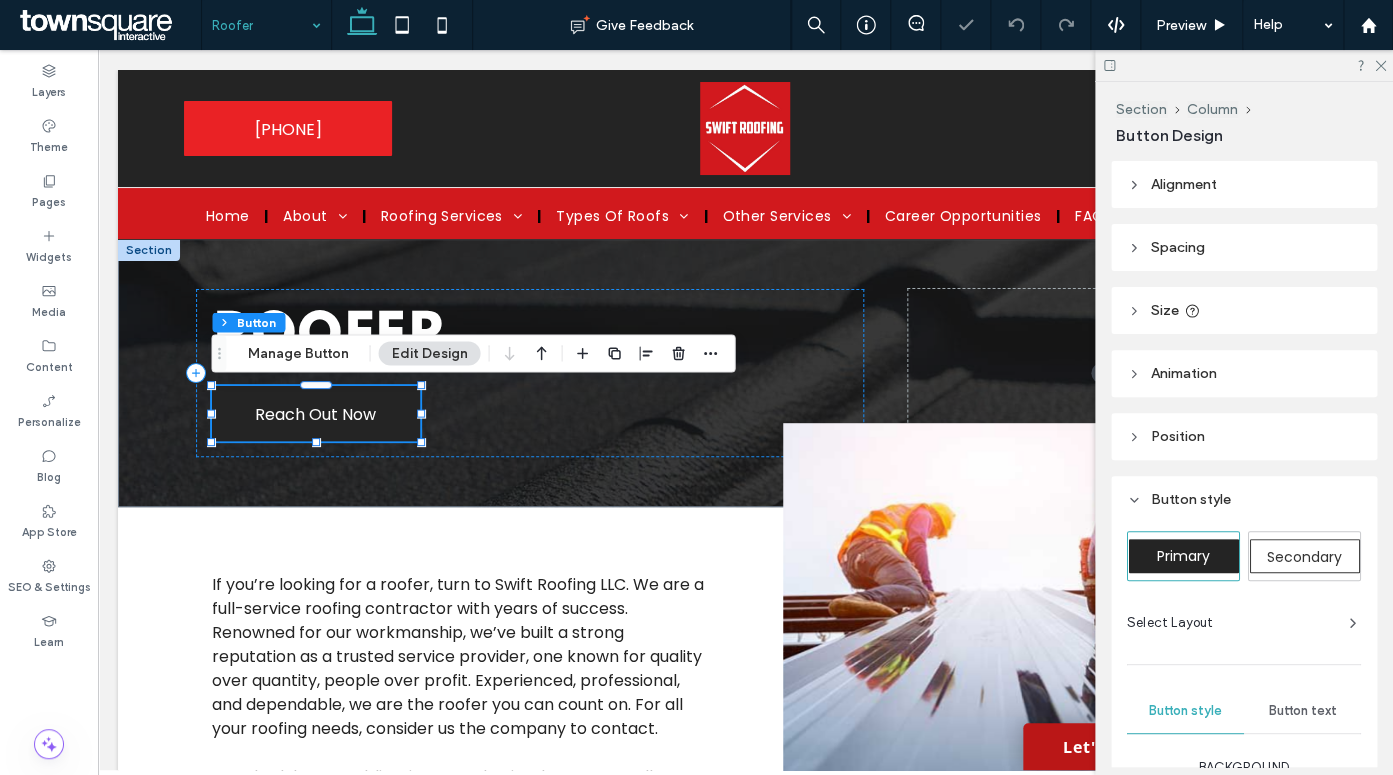 click on "Secondary" at bounding box center [1305, 556] 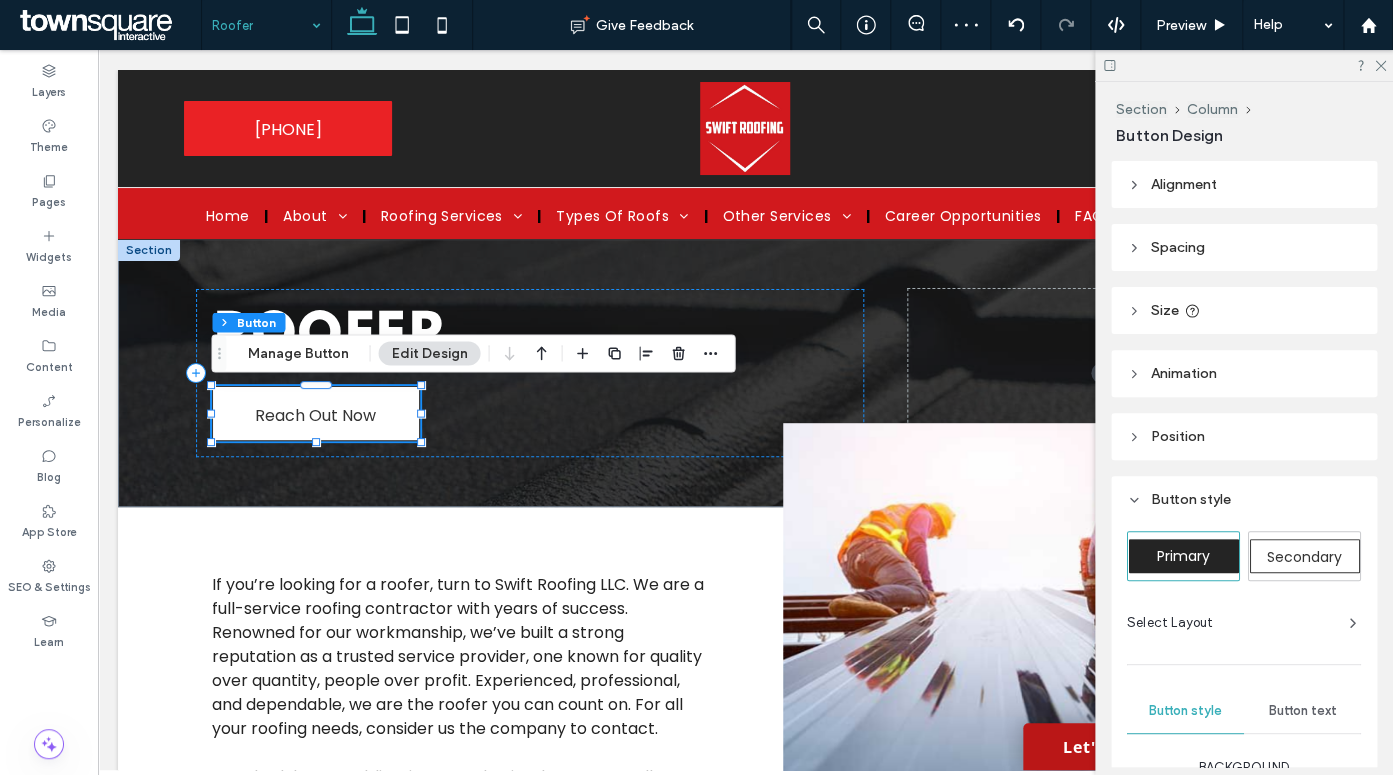 type on "*" 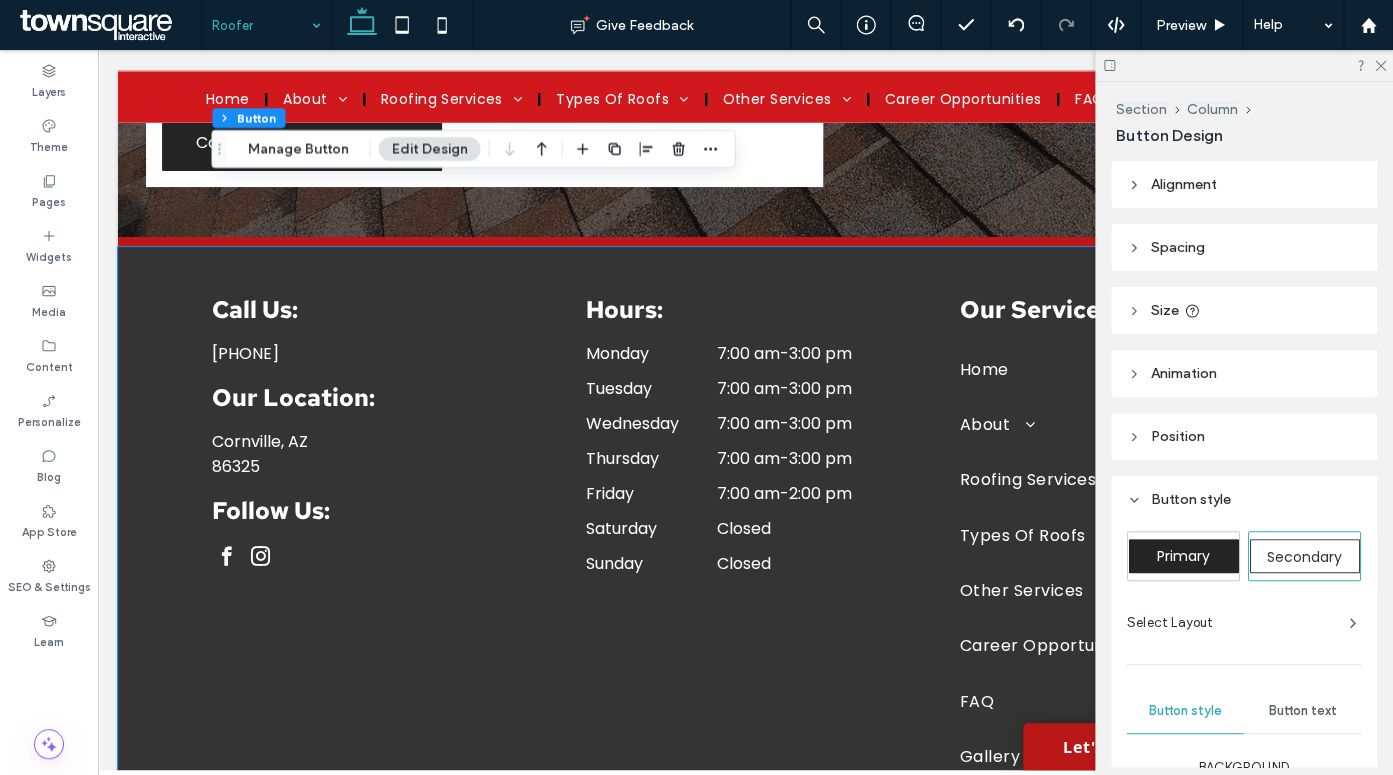 scroll, scrollTop: 3793, scrollLeft: 0, axis: vertical 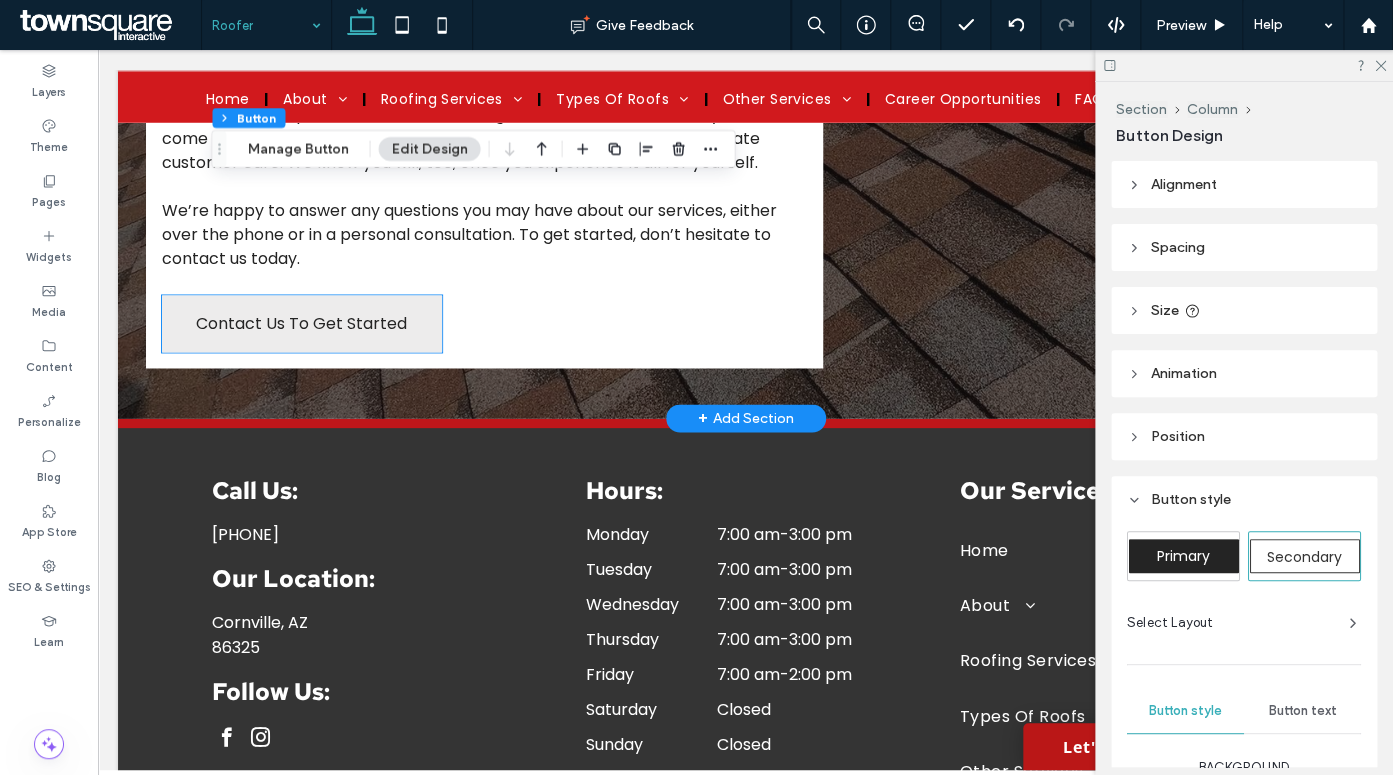 click on "Contact Us To Get Started" at bounding box center [302, 323] 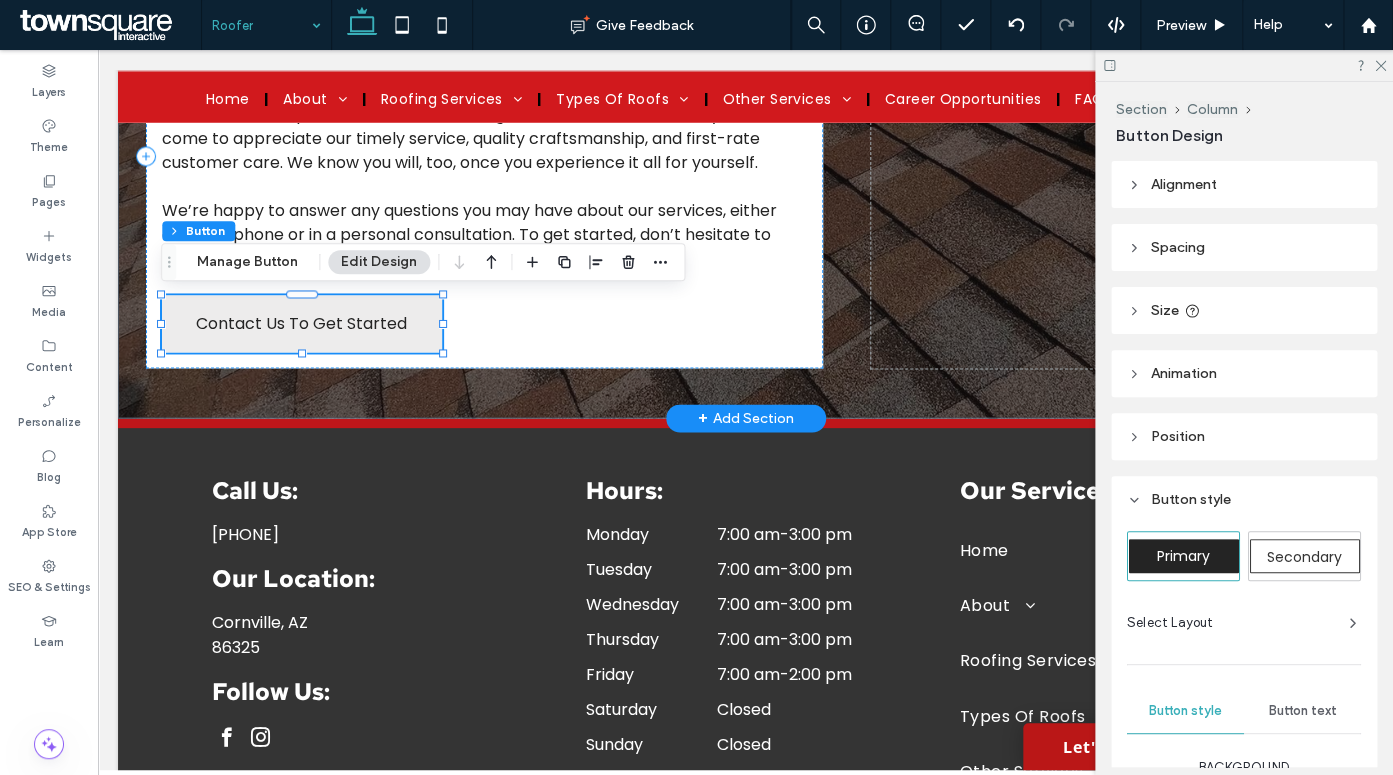 click on "Contact Us To Get Started" at bounding box center [302, 323] 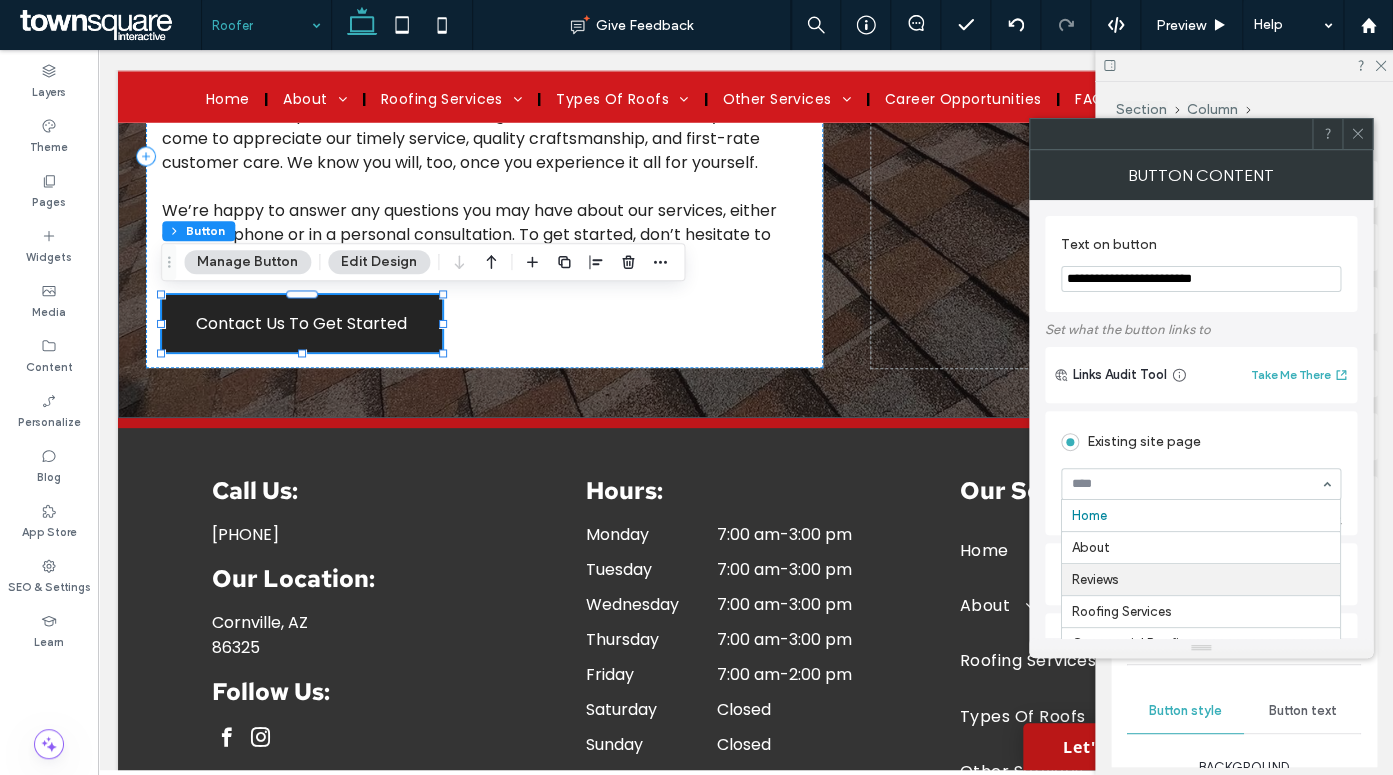 scroll, scrollTop: 725, scrollLeft: 0, axis: vertical 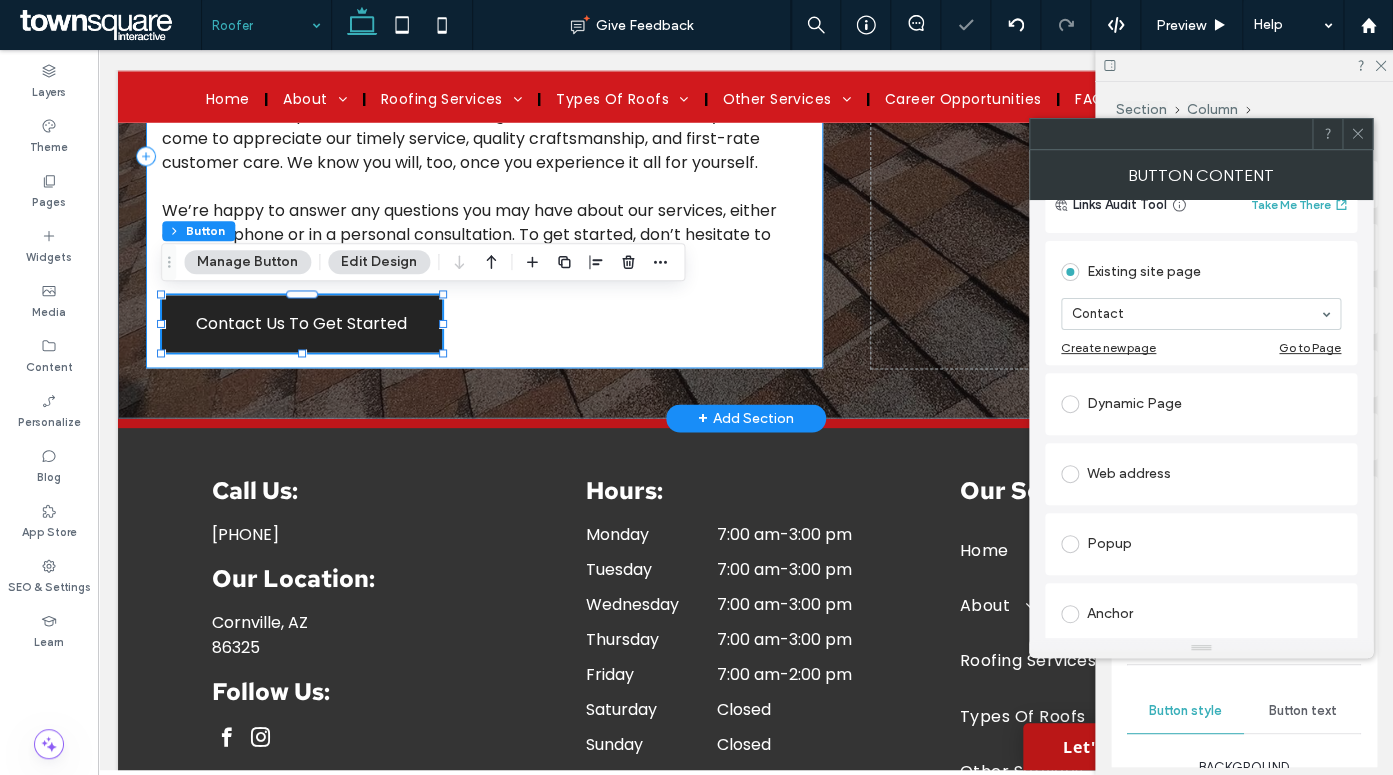 click on "For Local Roofing Services, Choose Swift Roofing
Why wait? If you need a roofer, we are the team to choose. Clients near and far have come to depend on us as their roofing contractor of choice. They’ve all come to appreciate our timely service, quality craftsmanship, and first-rate customer care. We know you will, too, once you experience it all for yourself. We’re happy to answer any questions you may have about our services, either over the phone or in a personal consultation. To get started, don’t hesitate to contact us today.
Contact Us To Get Started" at bounding box center (484, 155) 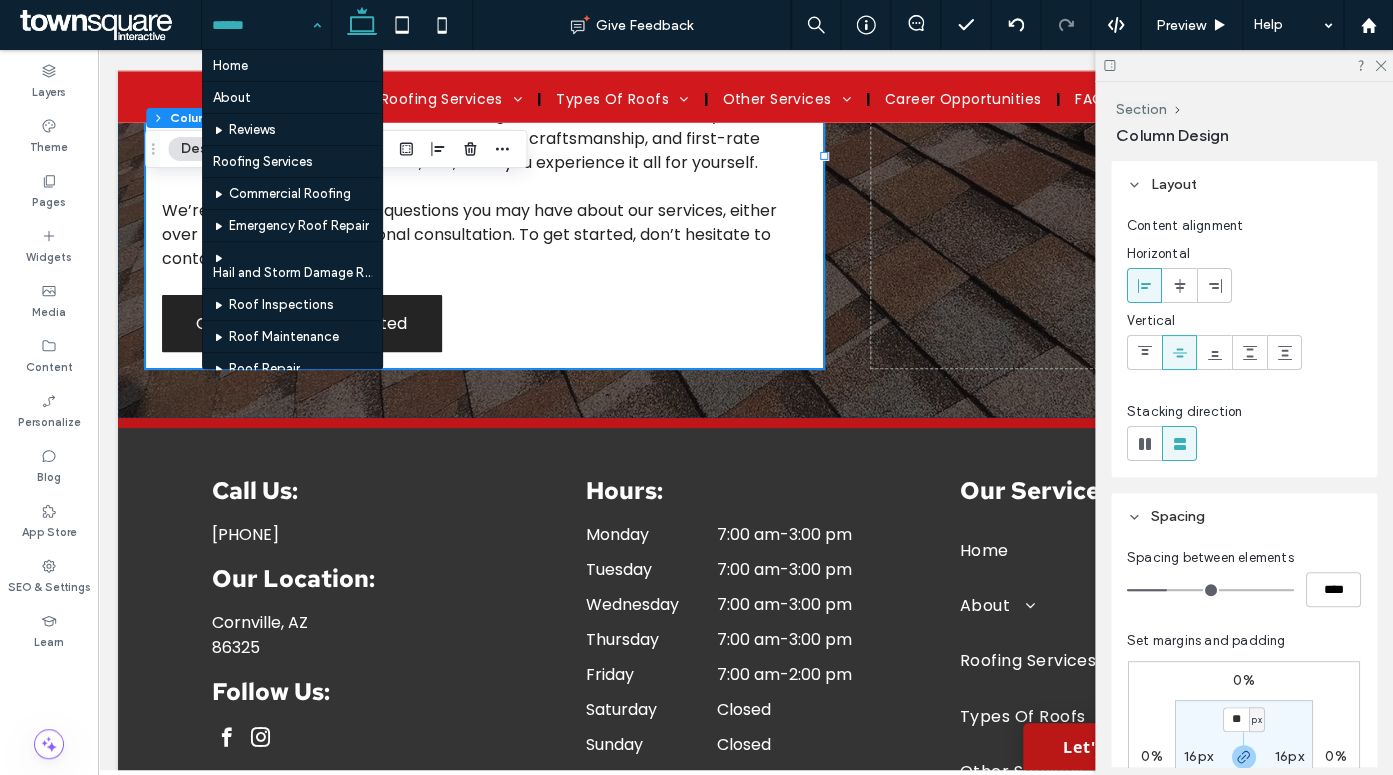 click at bounding box center (261, 25) 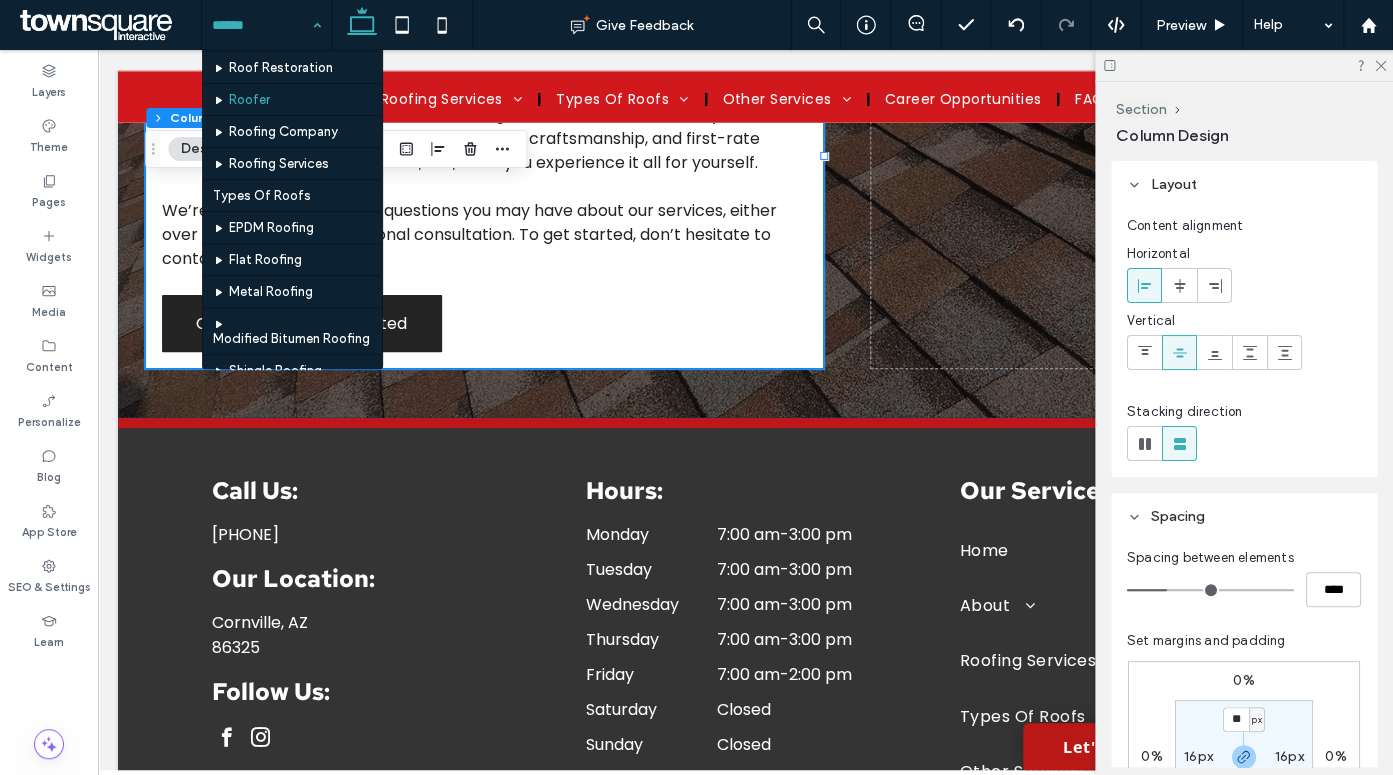 scroll, scrollTop: 317, scrollLeft: 0, axis: vertical 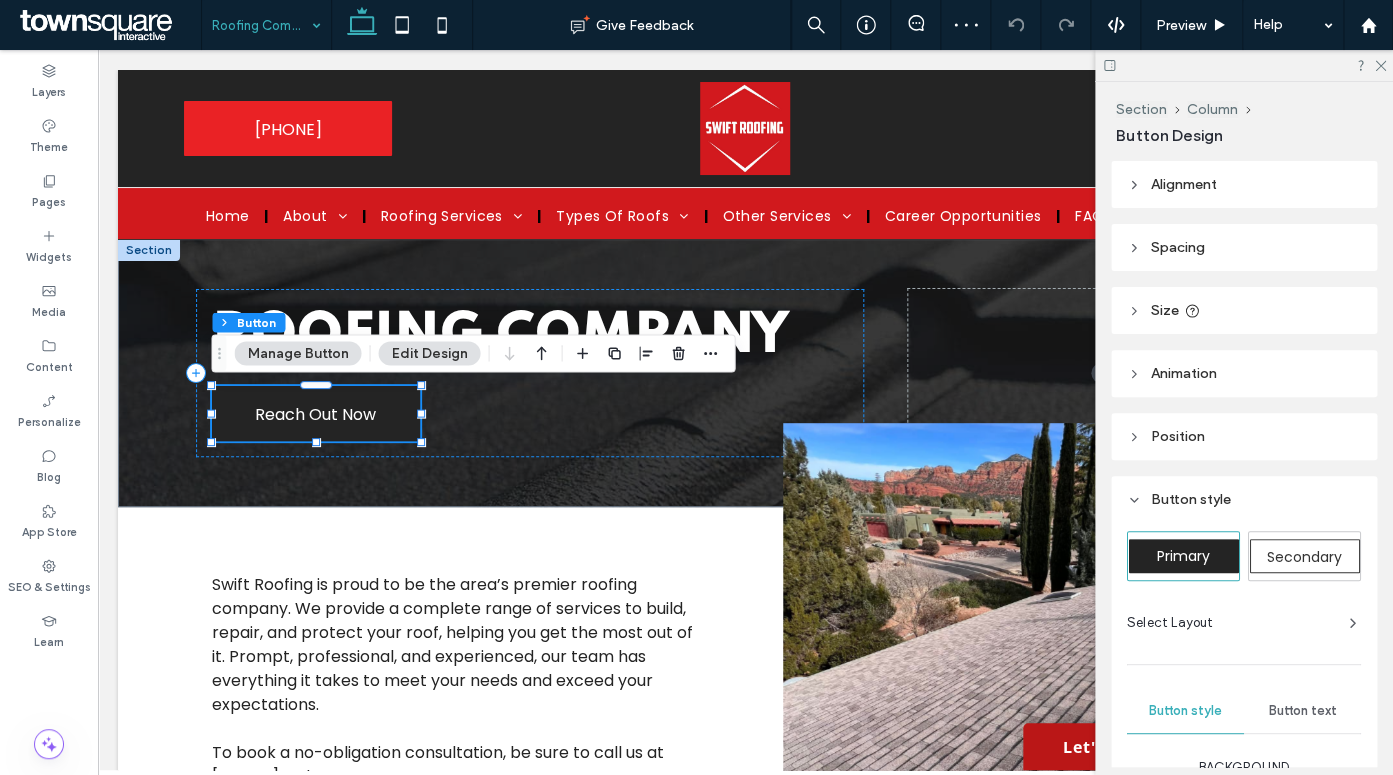 click on "Reach Out Now" at bounding box center (316, 413) 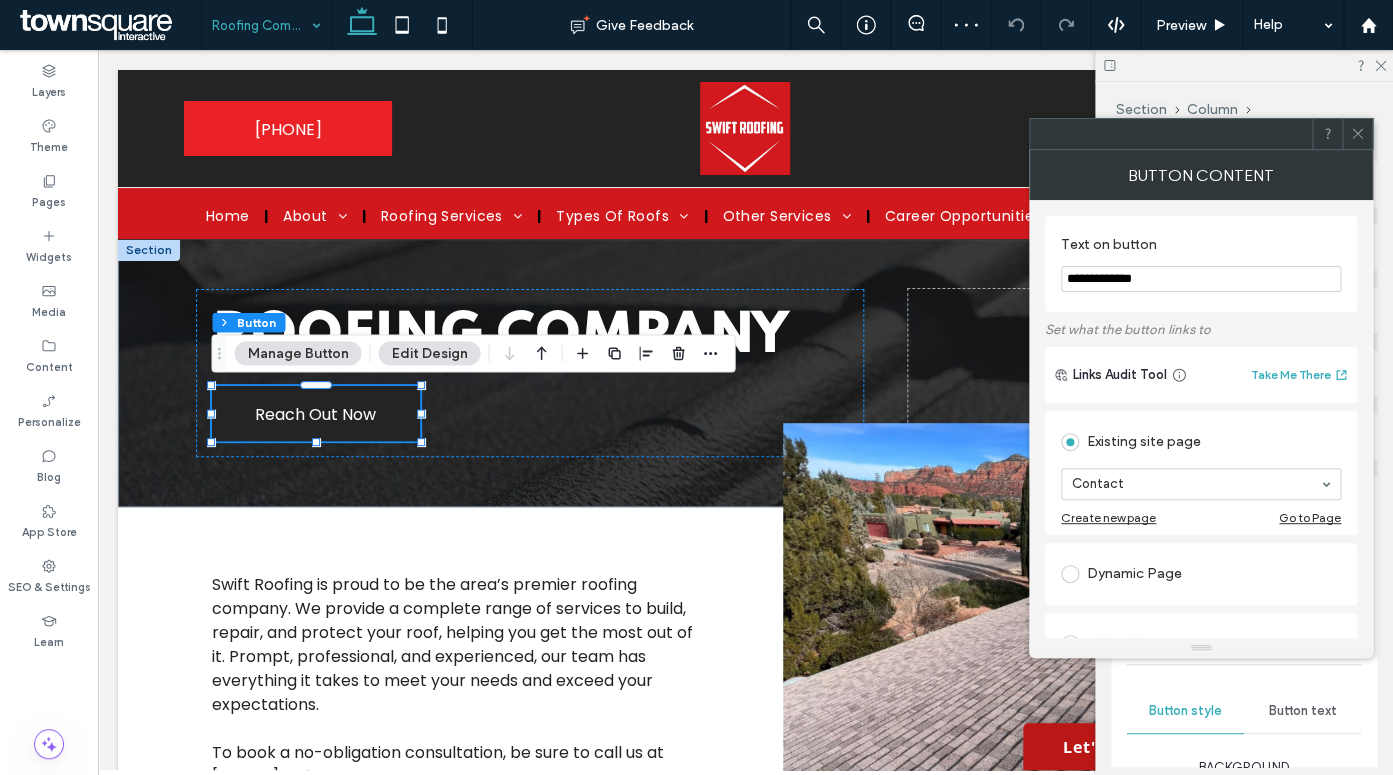 click 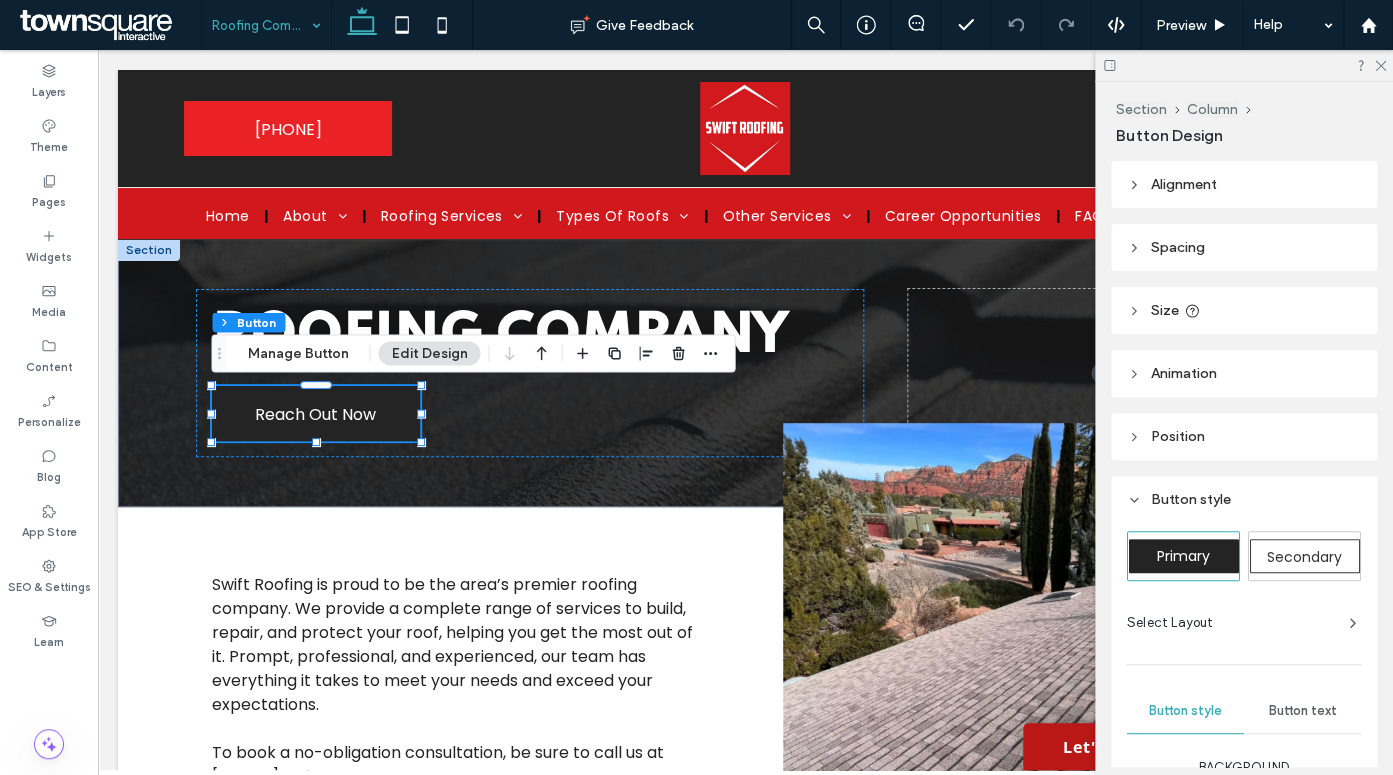 click on "Secondary" at bounding box center (1304, 557) 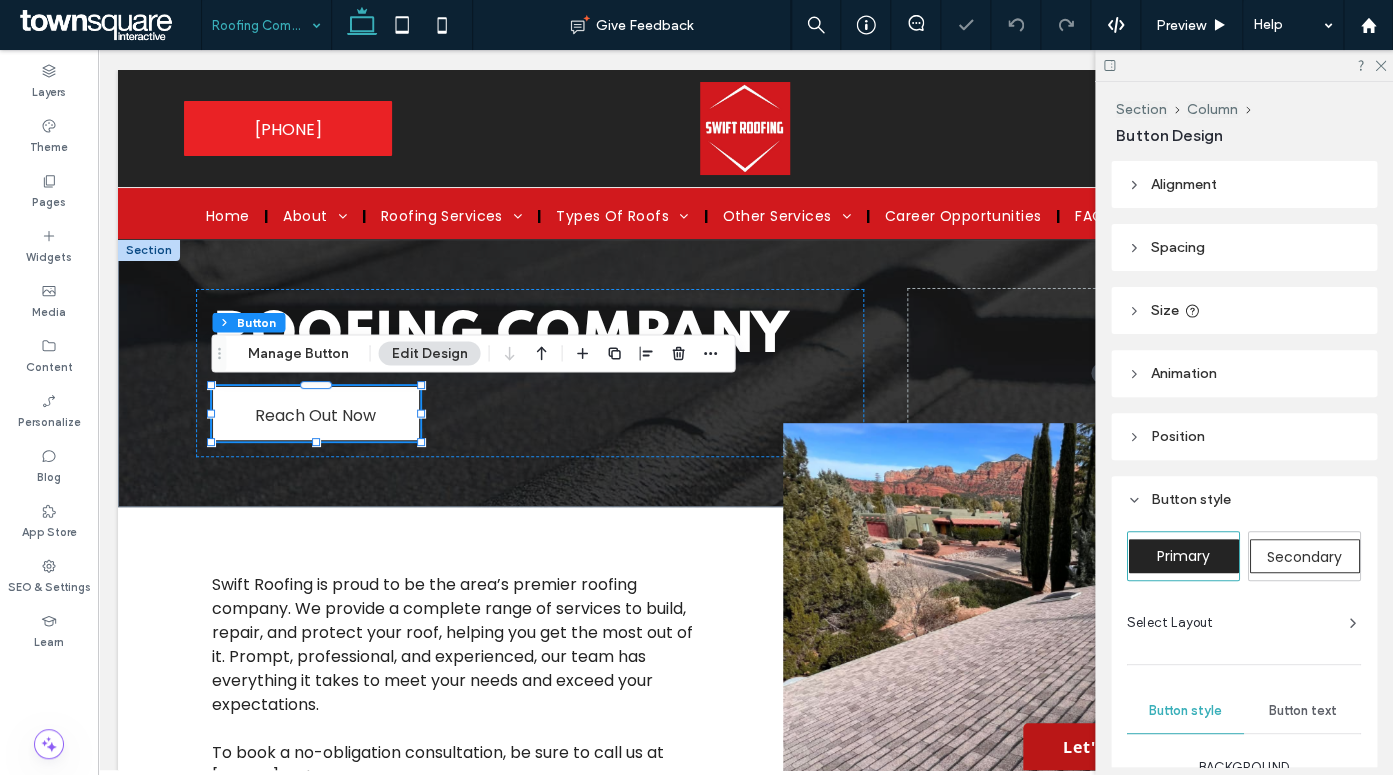 type on "*" 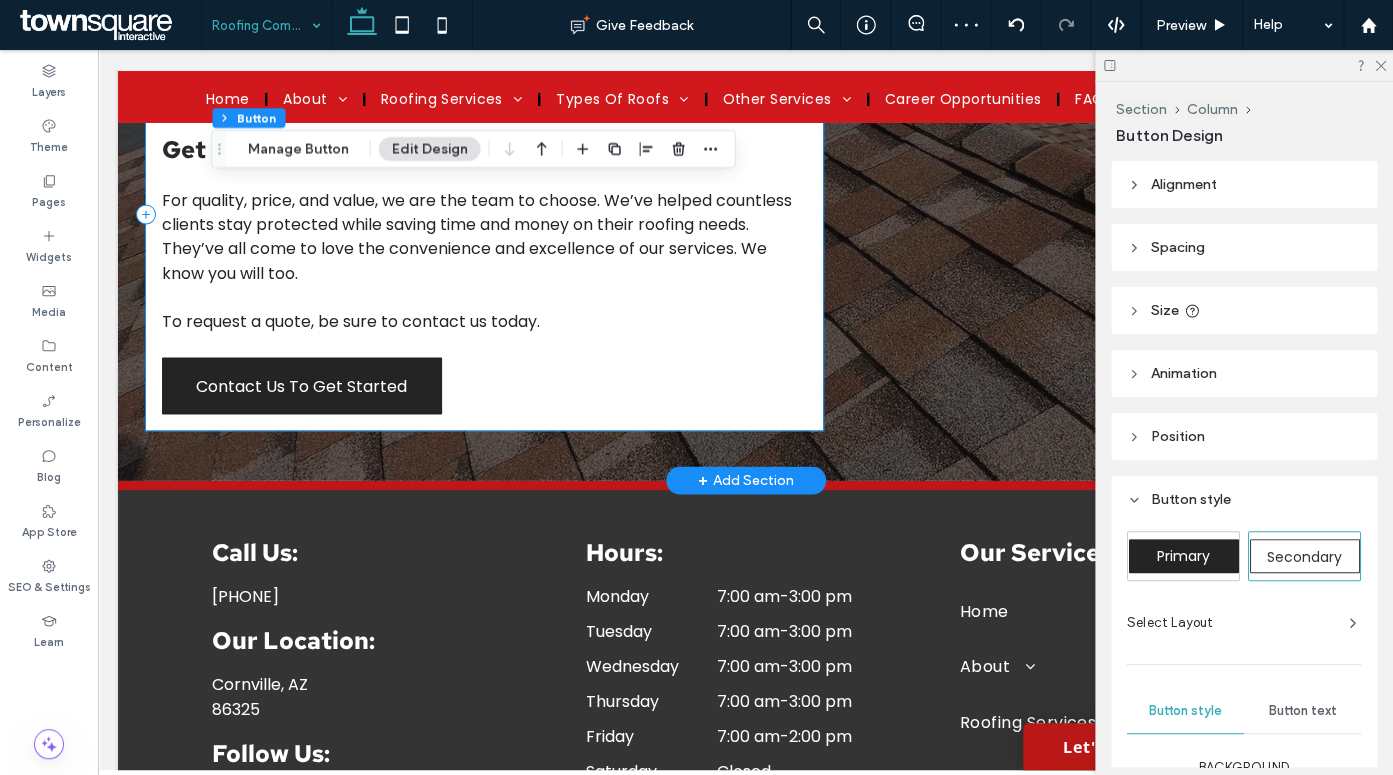 scroll, scrollTop: 3944, scrollLeft: 0, axis: vertical 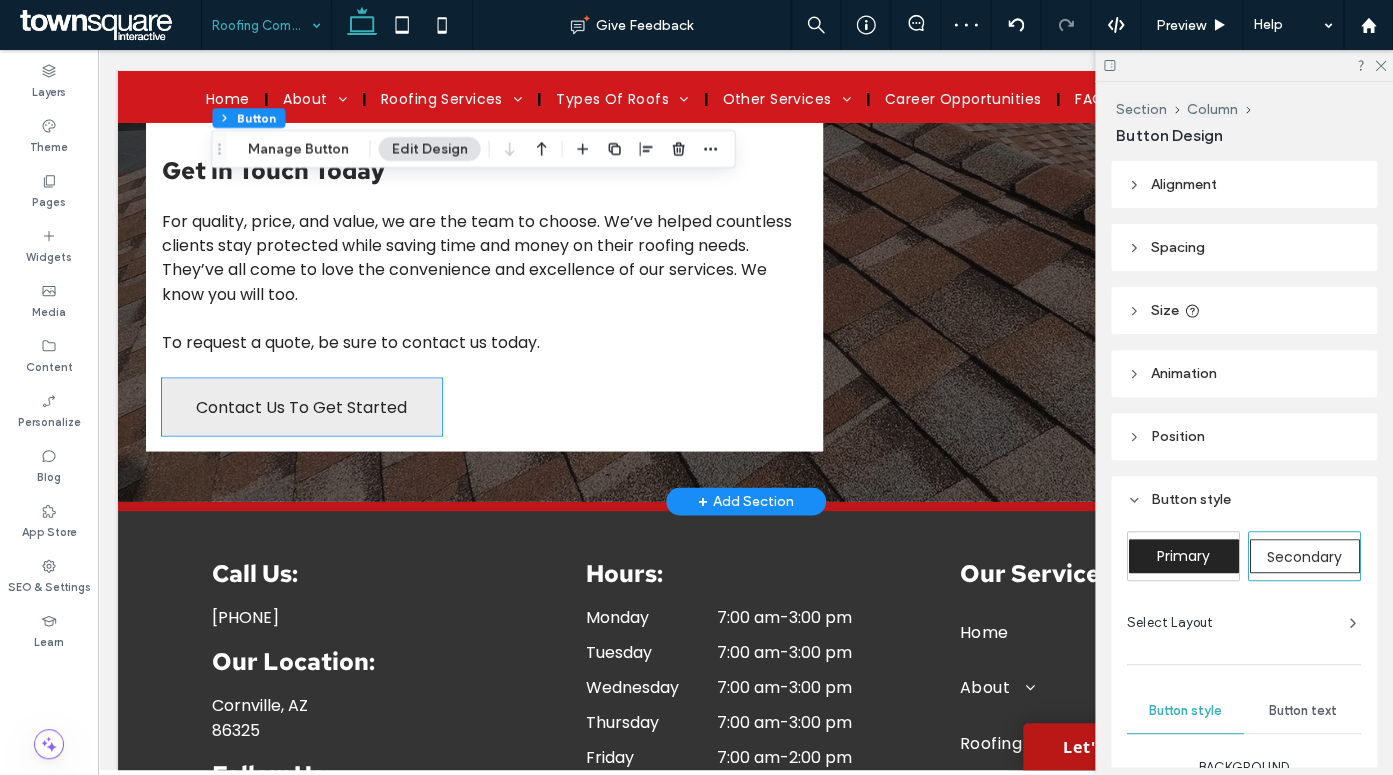 click on "Contact Us To Get Started" at bounding box center [302, 406] 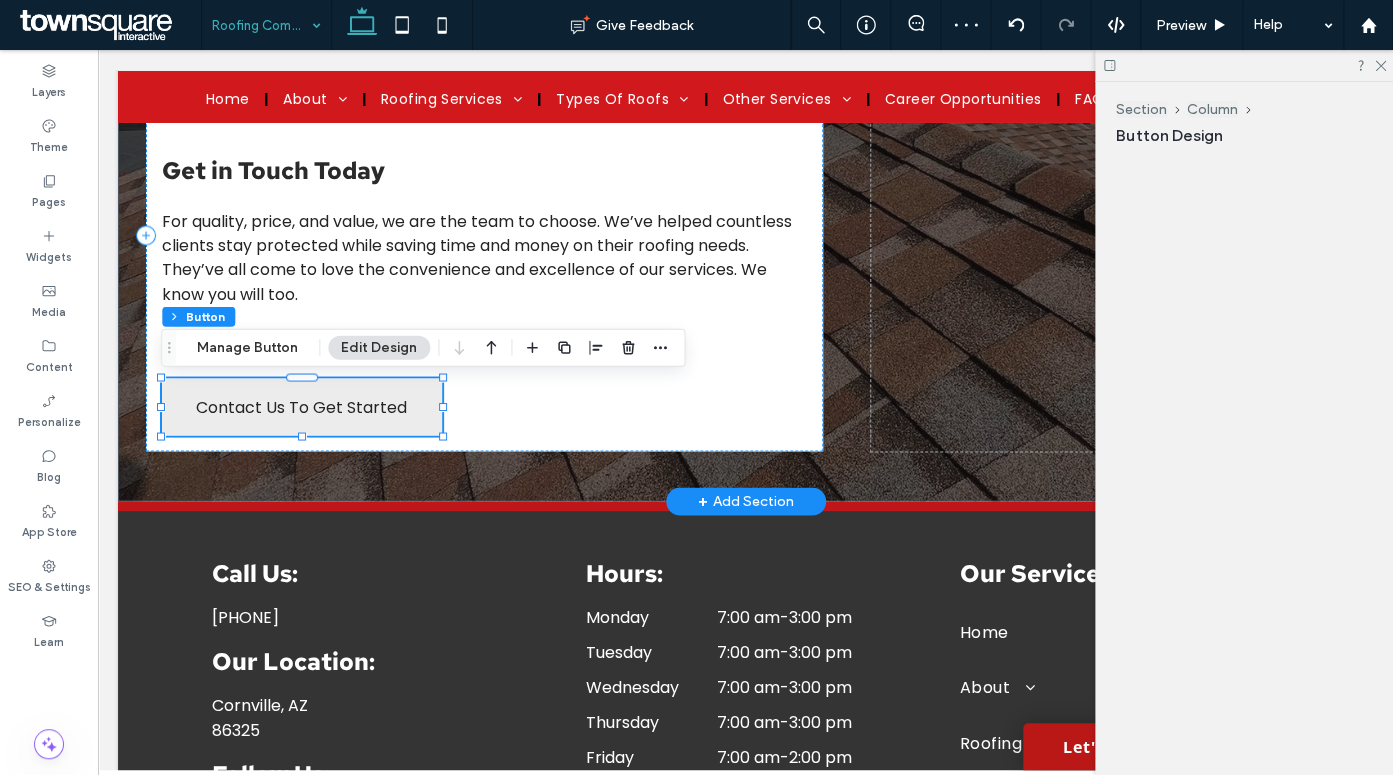 click on "Contact Us To Get Started" at bounding box center (302, 406) 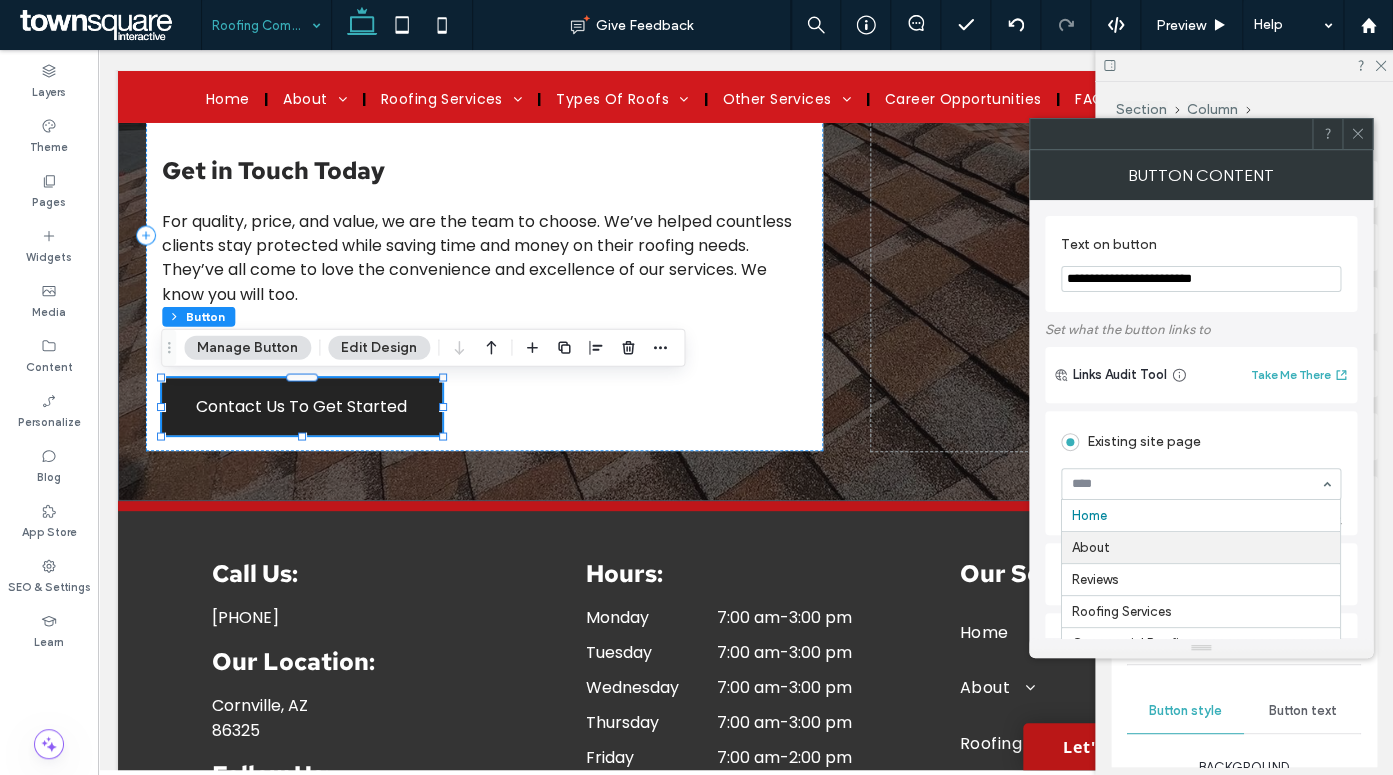 scroll, scrollTop: 725, scrollLeft: 0, axis: vertical 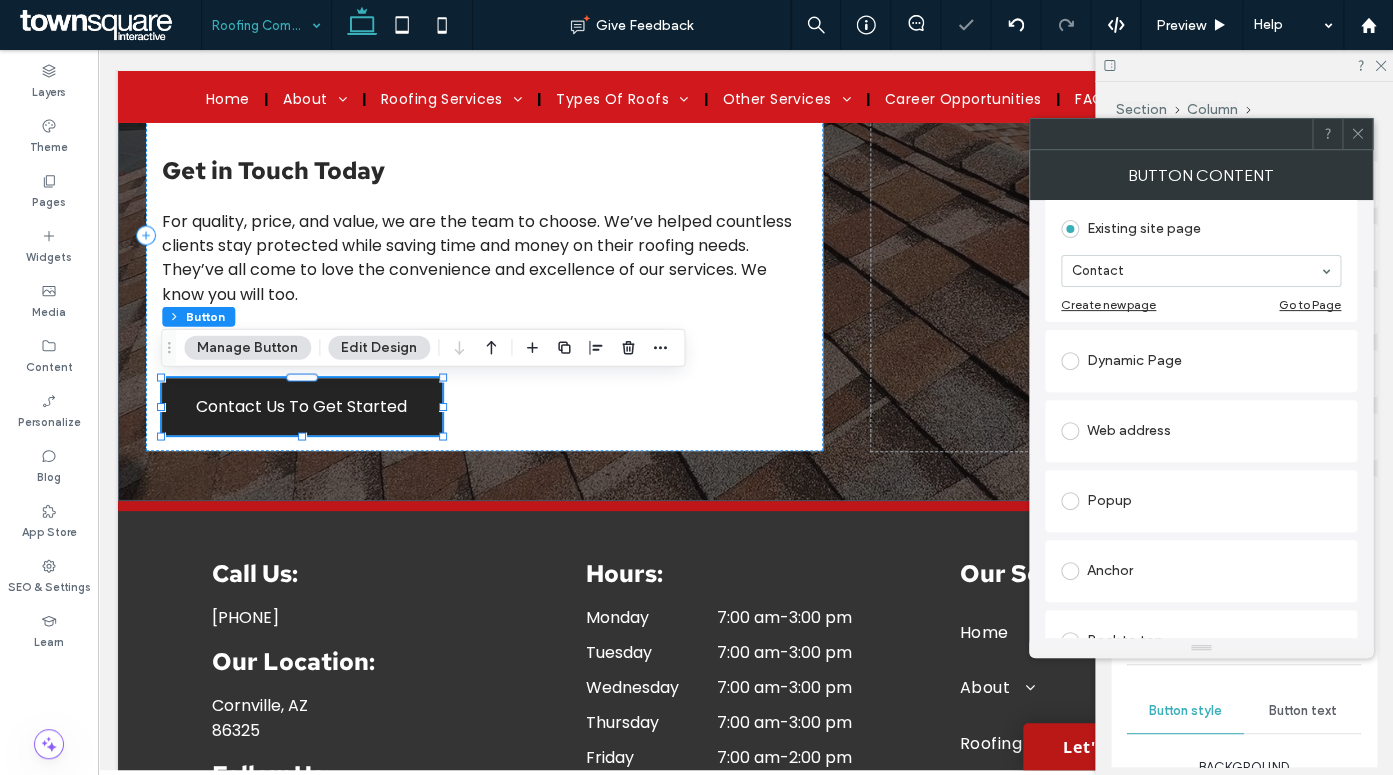 click on "Roofing Company" at bounding box center [266, 25] 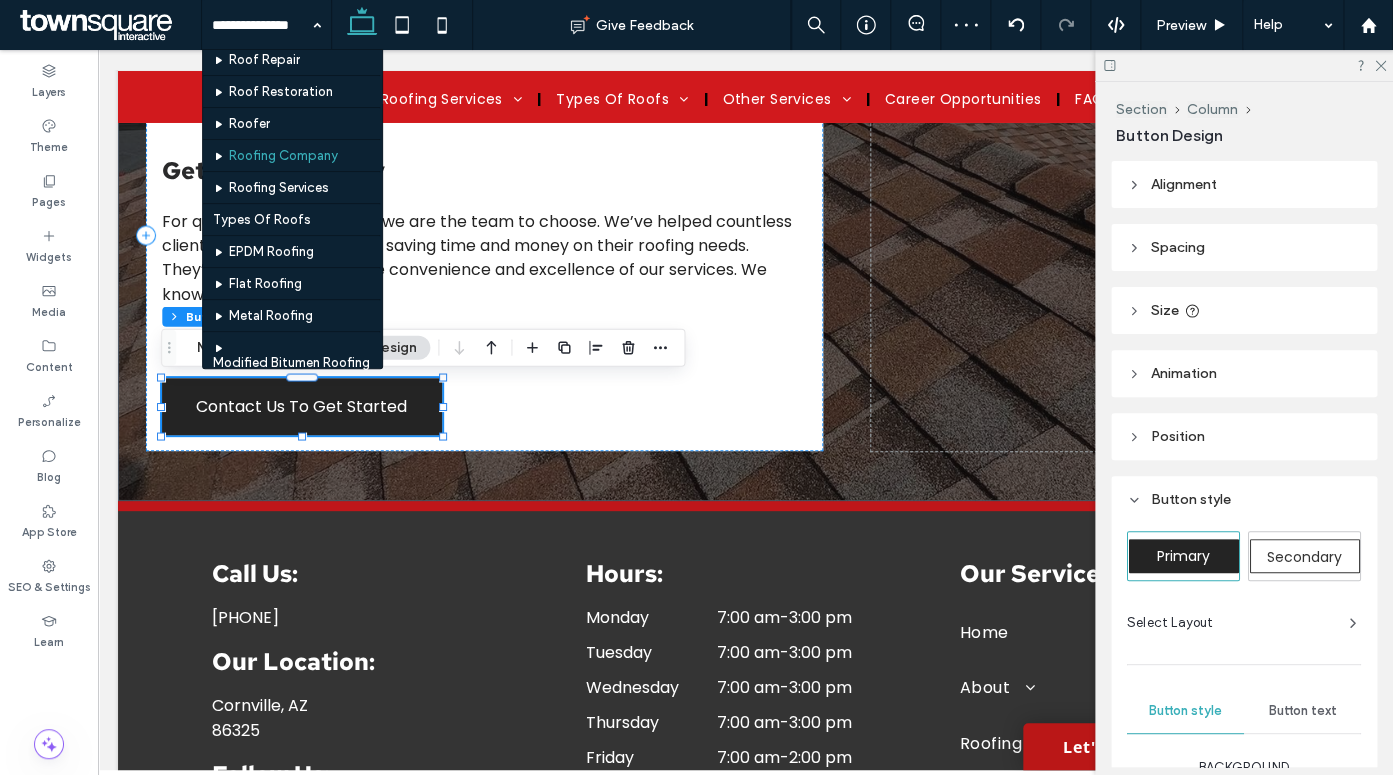 scroll, scrollTop: 356, scrollLeft: 0, axis: vertical 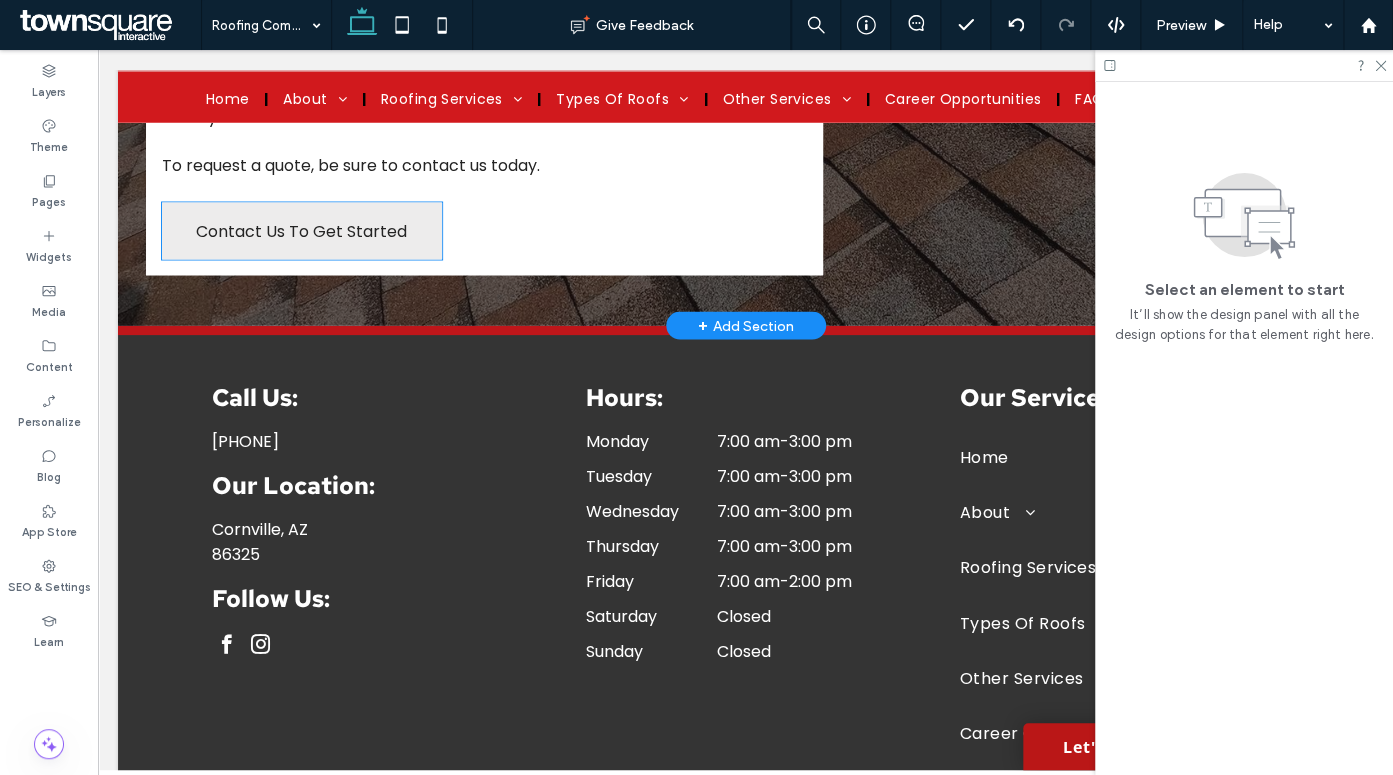 click on "Contact Us To Get Started" at bounding box center (302, 230) 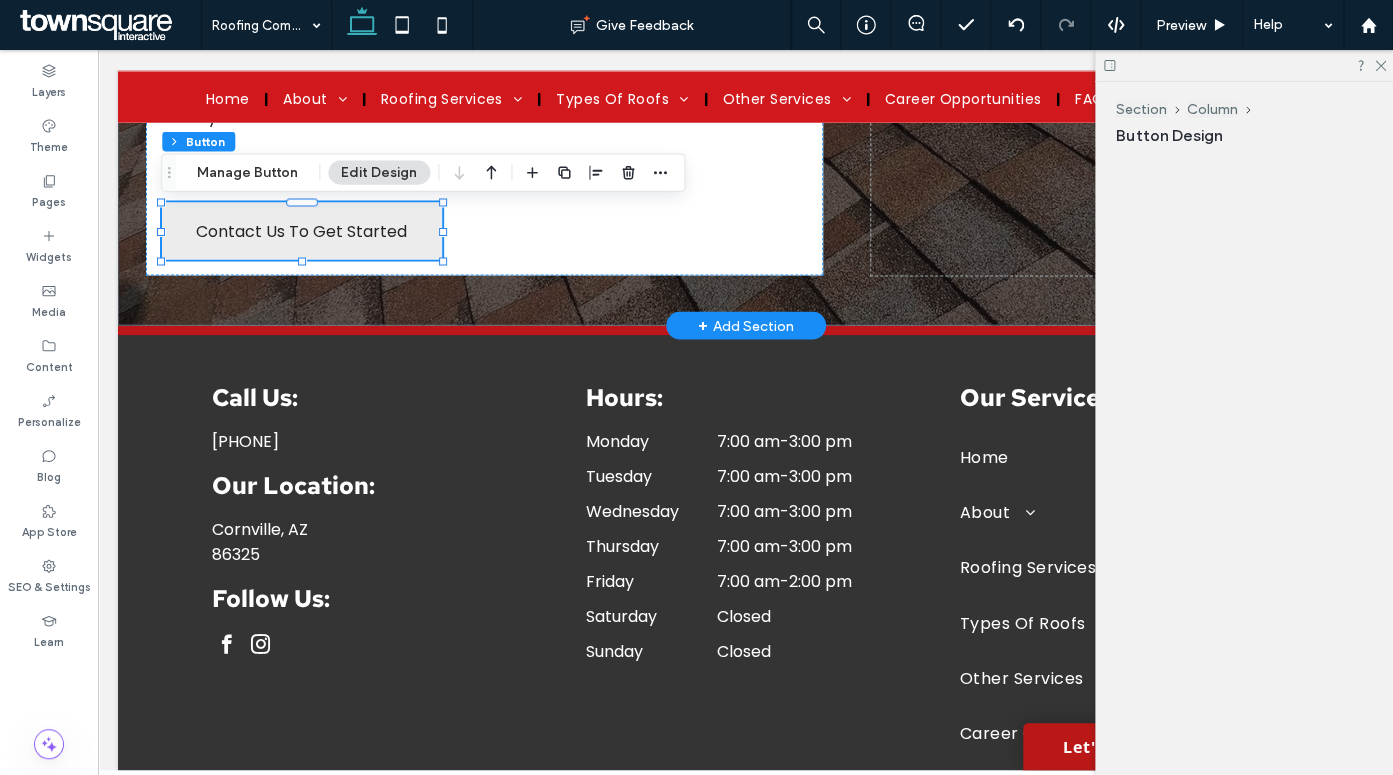 click on "Contact Us To Get Started" at bounding box center (302, 230) 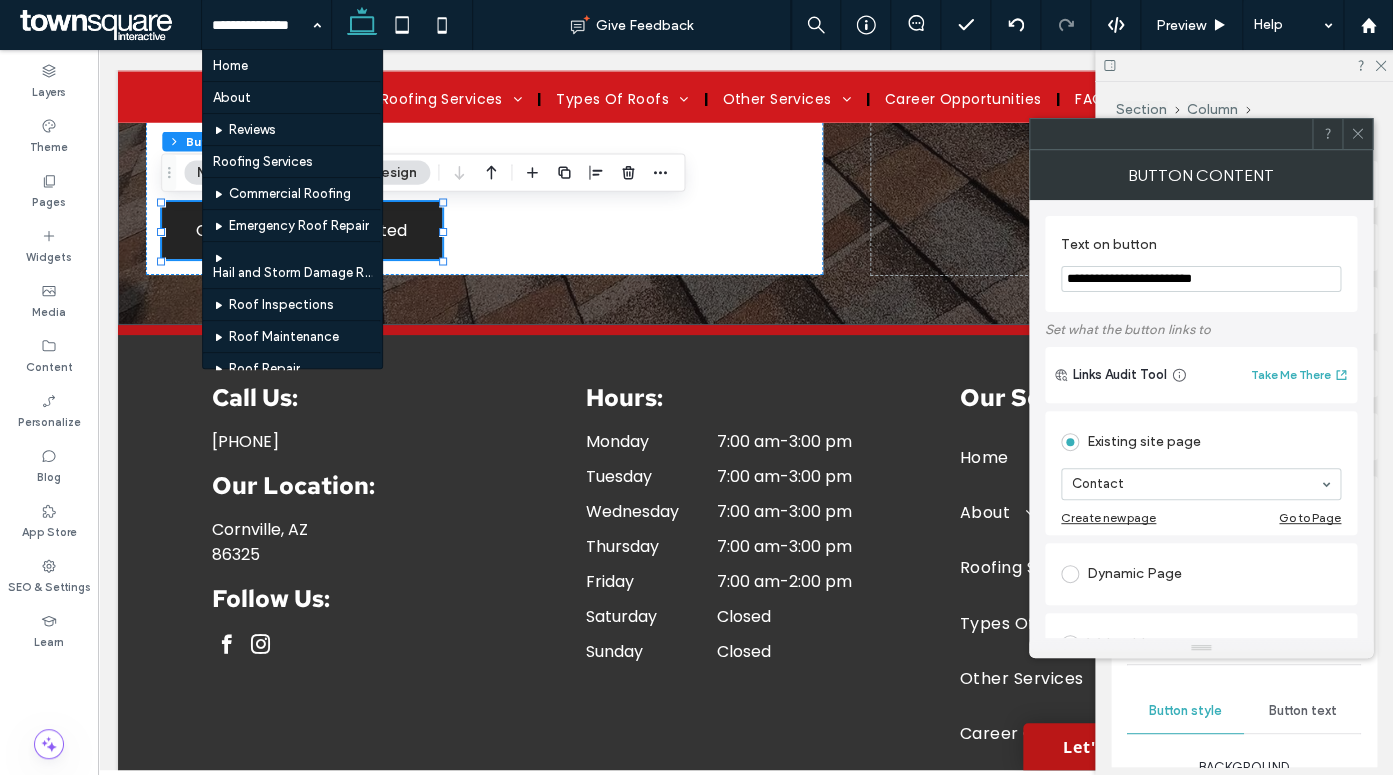 click at bounding box center [261, 25] 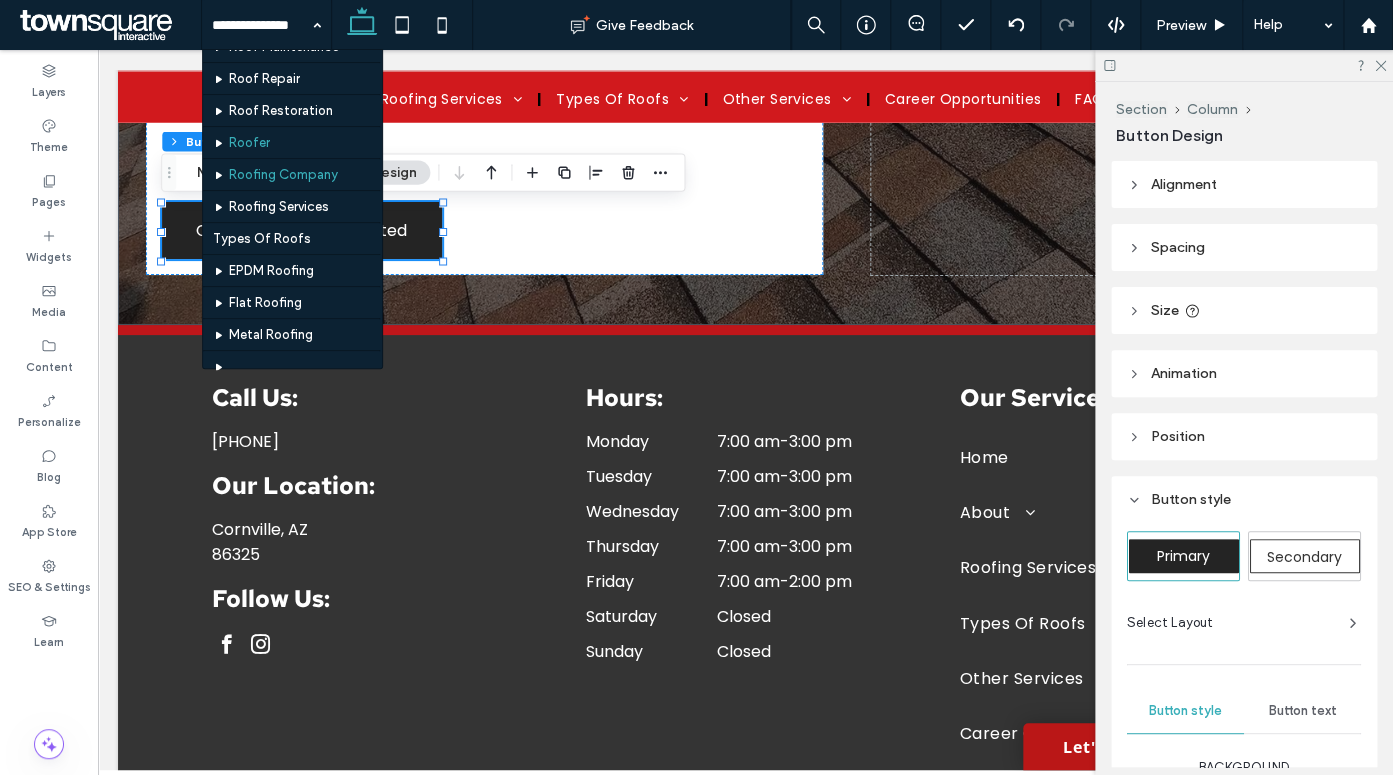 scroll, scrollTop: 259, scrollLeft: 0, axis: vertical 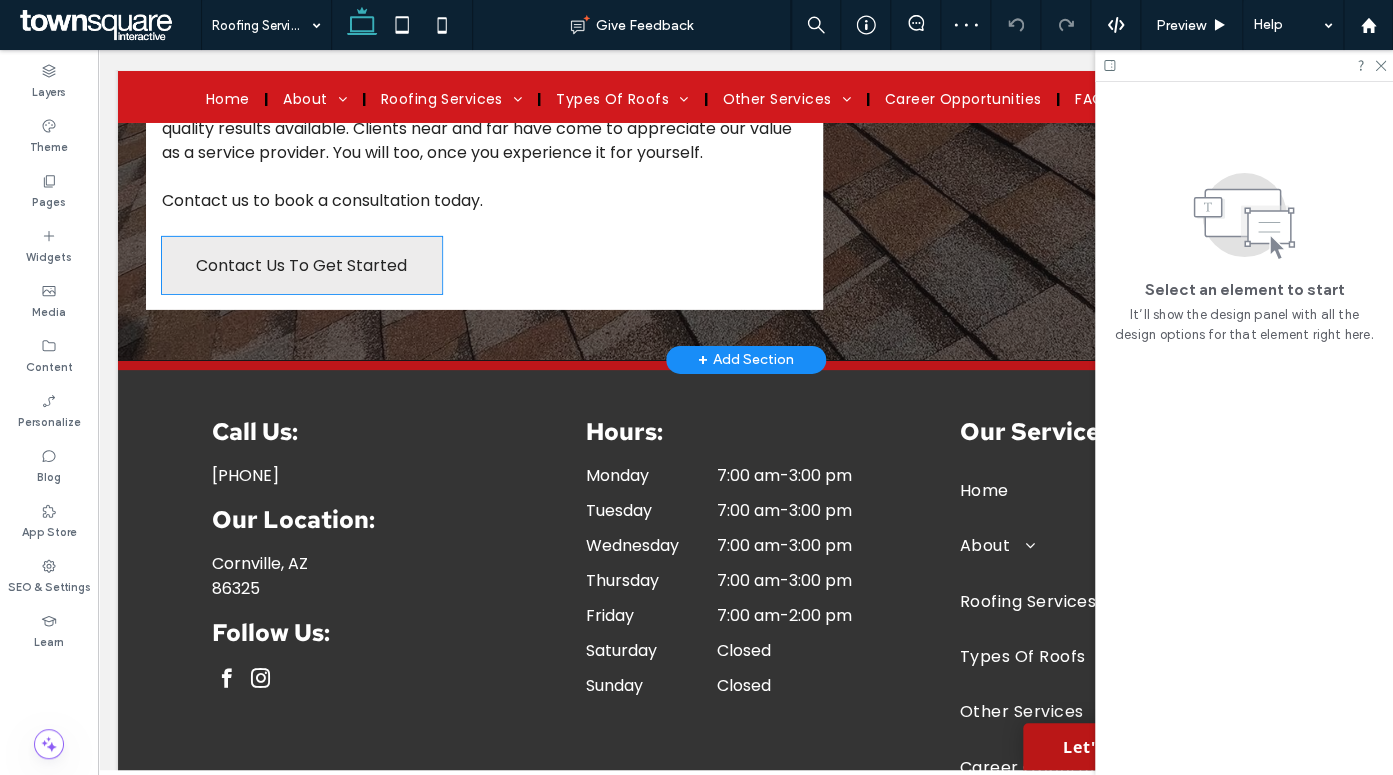 click on "Contact Us To Get Started" at bounding box center [302, 265] 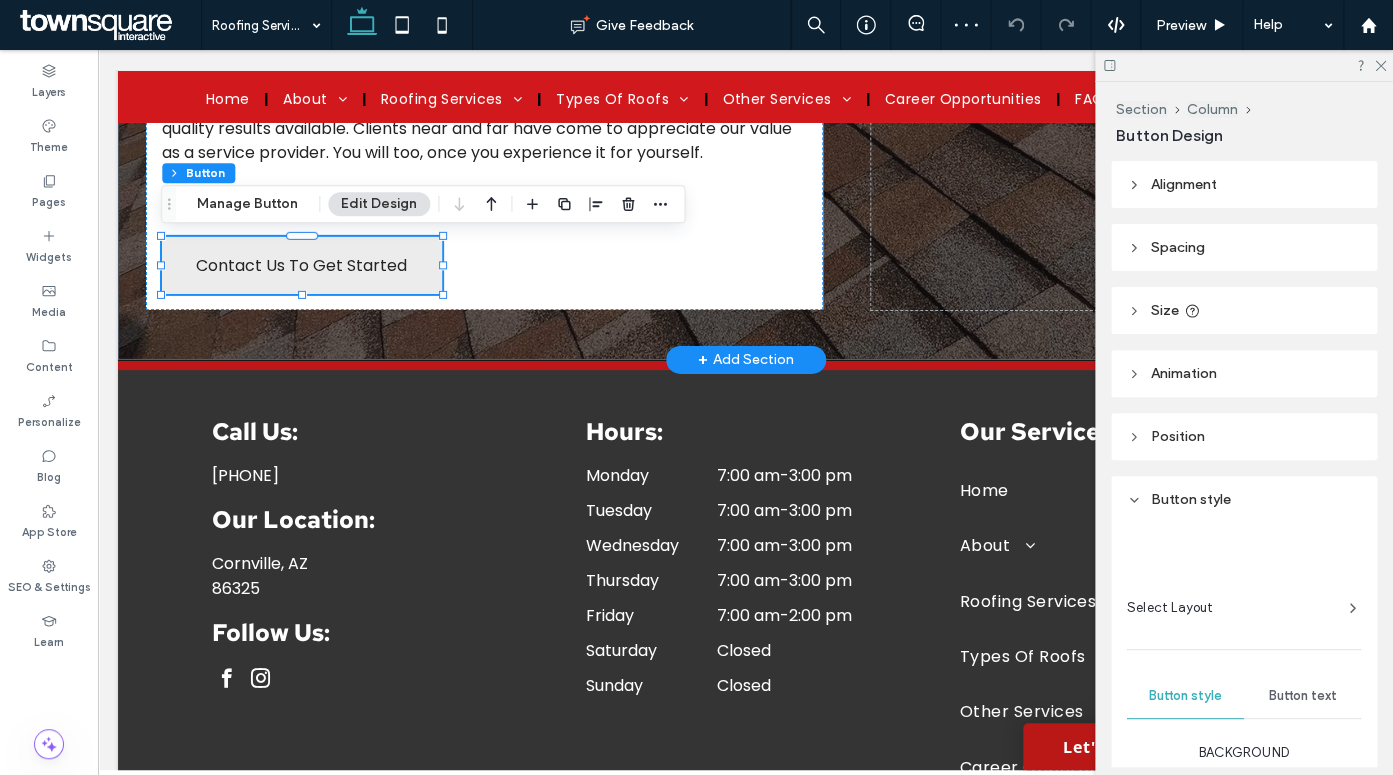 type on "**" 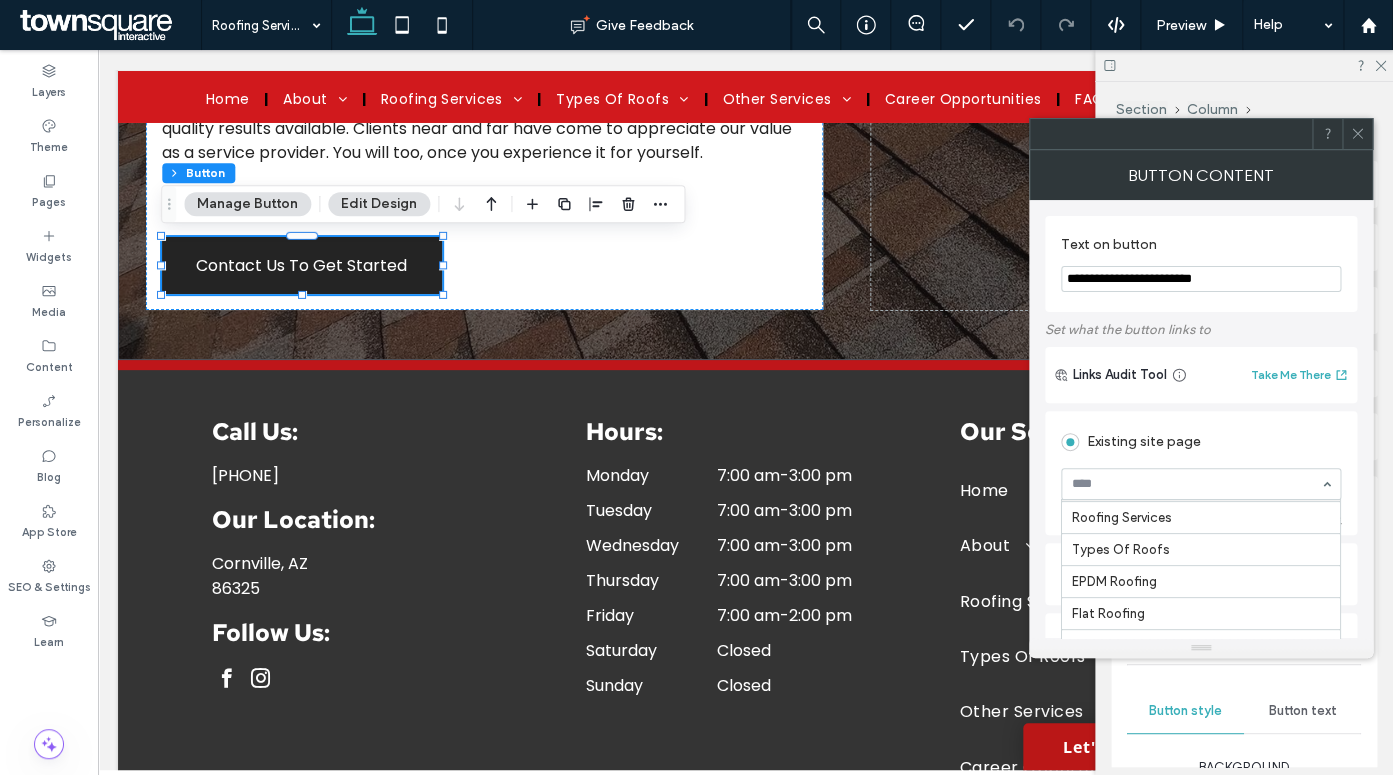 scroll, scrollTop: 725, scrollLeft: 0, axis: vertical 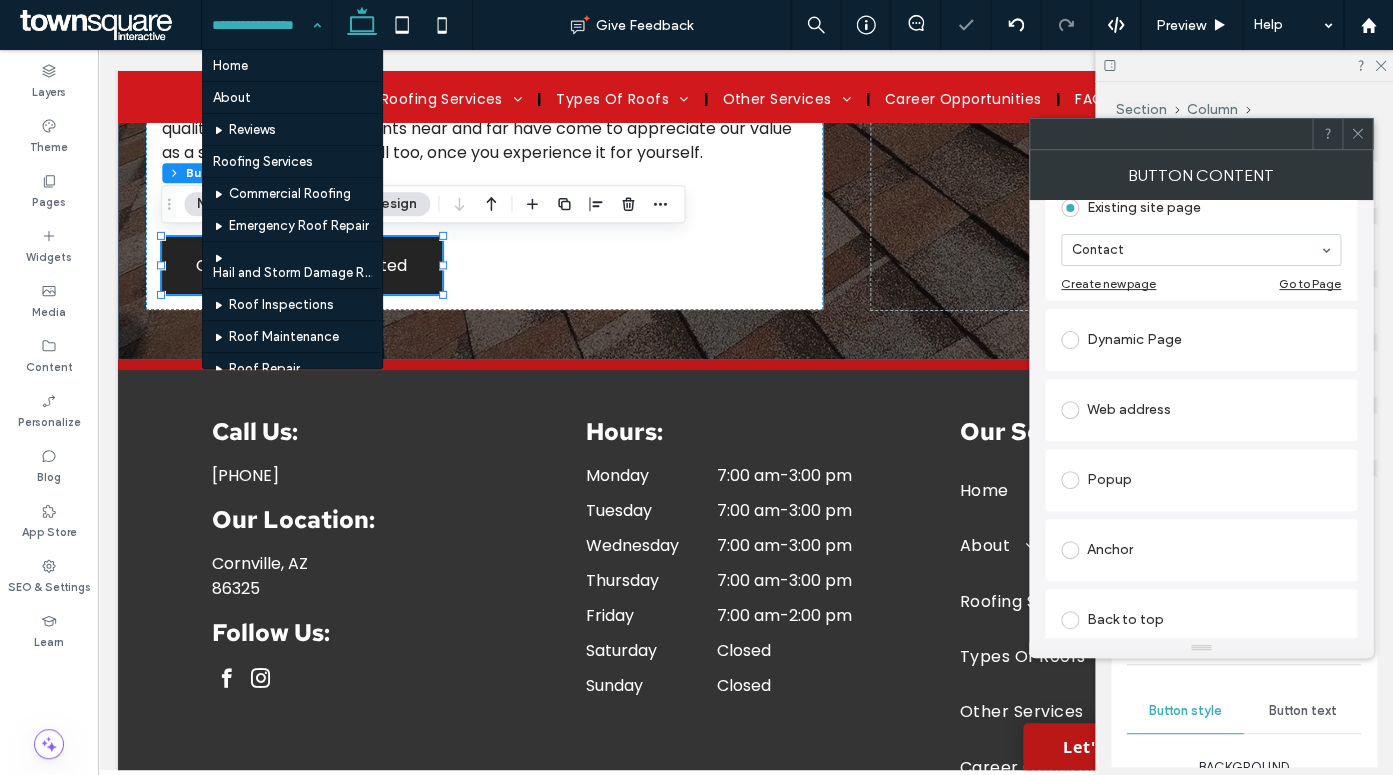 click on "Home About Reviews Roofing Services Commercial Roofing Emergency Roof Repair Hail and Storm Damage Roof Repair Roof Inspections Roof Maintenance Roof Repair Roof Restoration Roofer Roofing Company Roofing Services Types Of Roofs EPDM Roofing Flat Roofing Metal Roofing Modified Bitumen Roofing Shingle Roofing Other Services Drywall Repair Custom Carpentry and Woodworking Service Area Career Opportunities FAQ Gallery Contact Geo Pages" at bounding box center [266, 25] 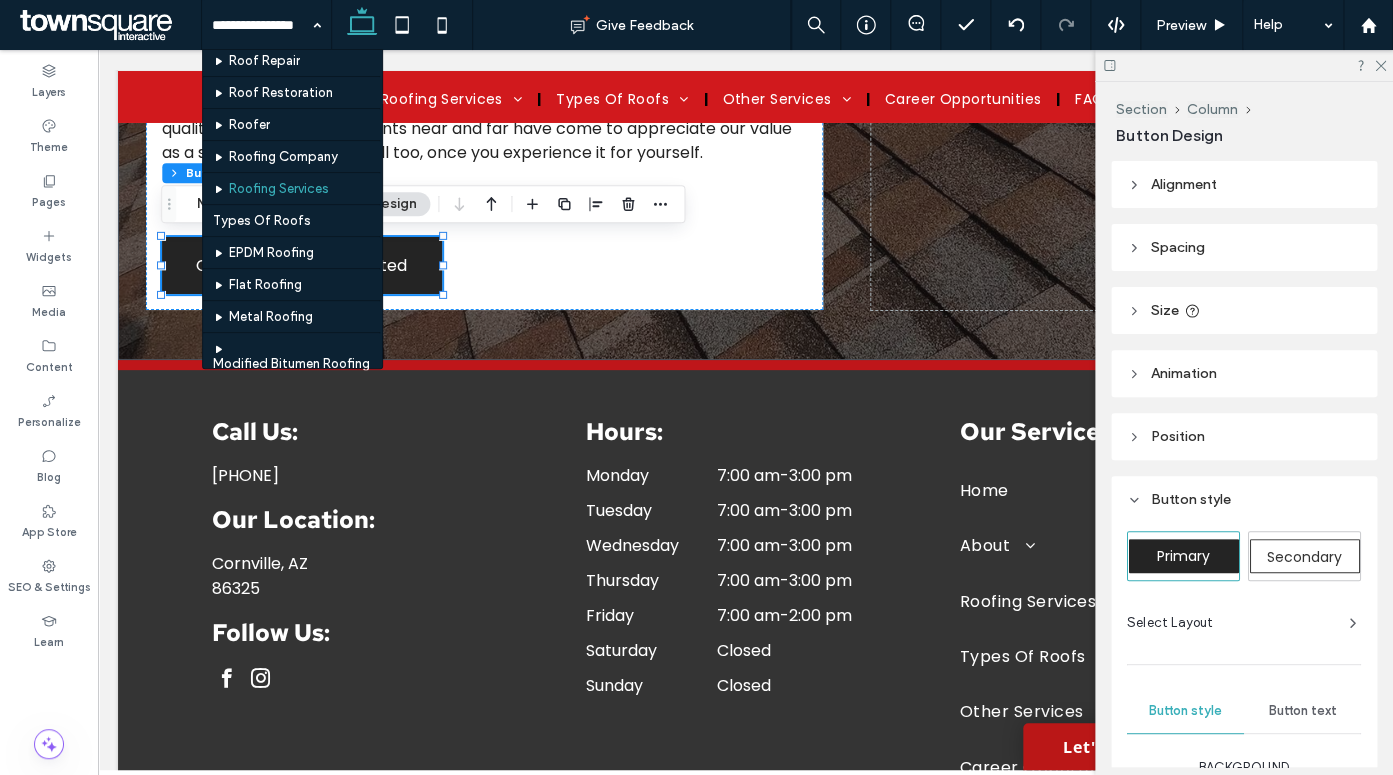 scroll, scrollTop: 313, scrollLeft: 0, axis: vertical 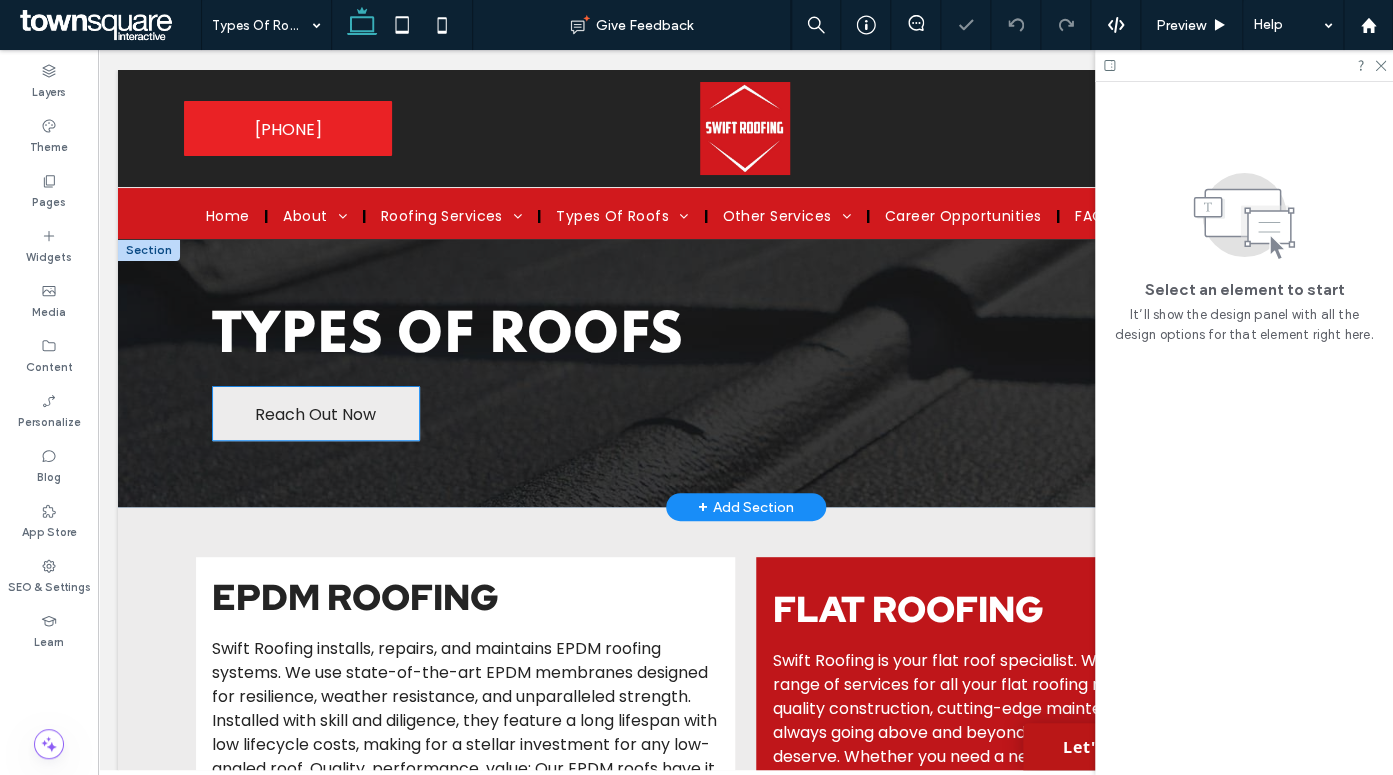 click on "Reach Out Now" at bounding box center (316, 413) 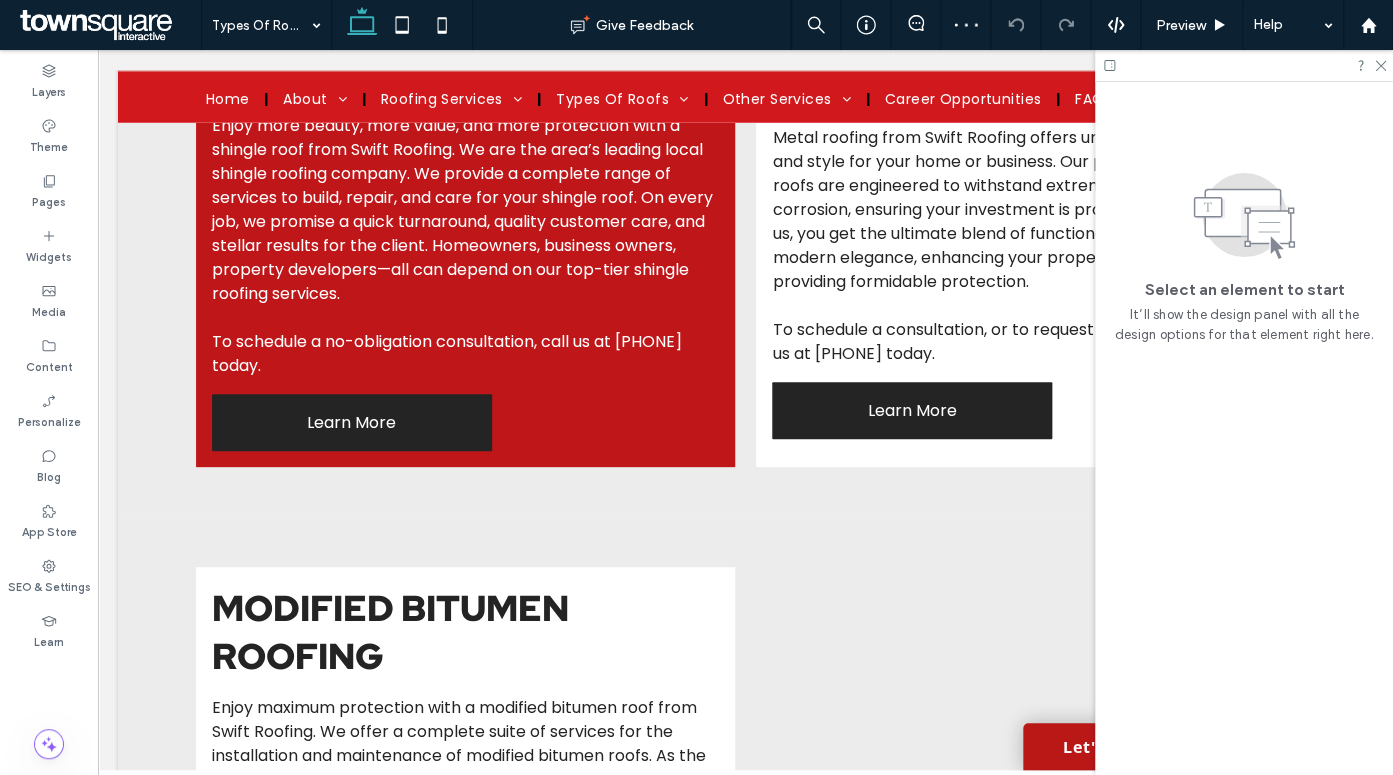 scroll, scrollTop: 0, scrollLeft: 0, axis: both 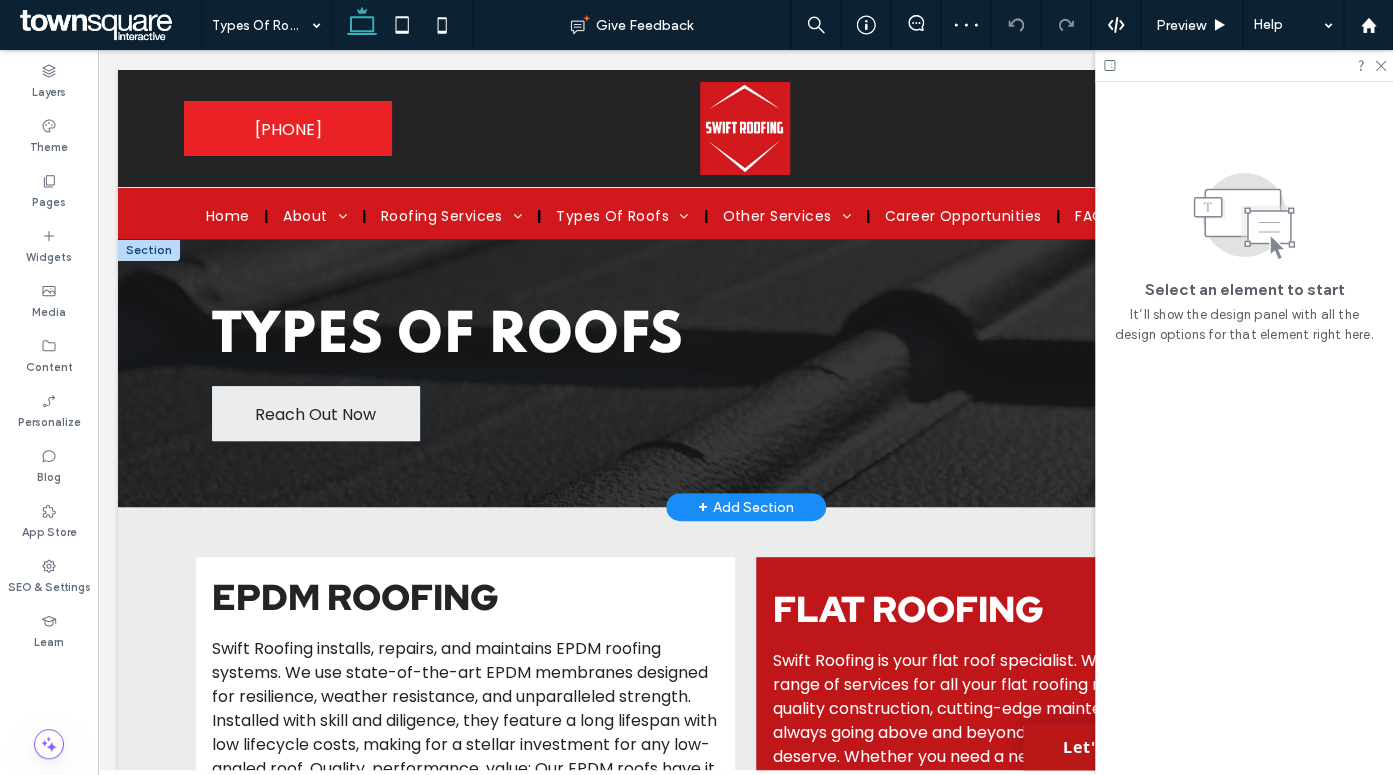 click on "Reach Out Now" at bounding box center [316, 413] 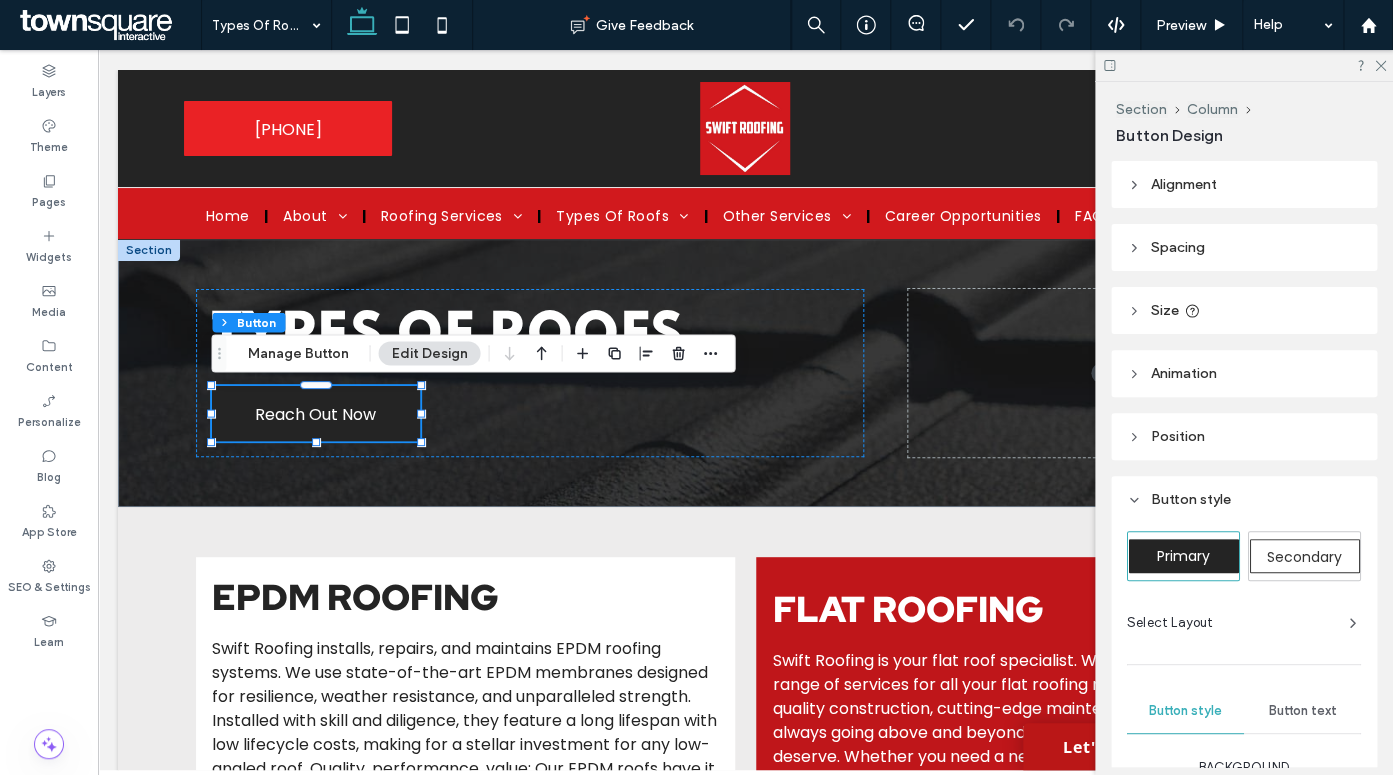 click on "Secondary" at bounding box center (1304, 557) 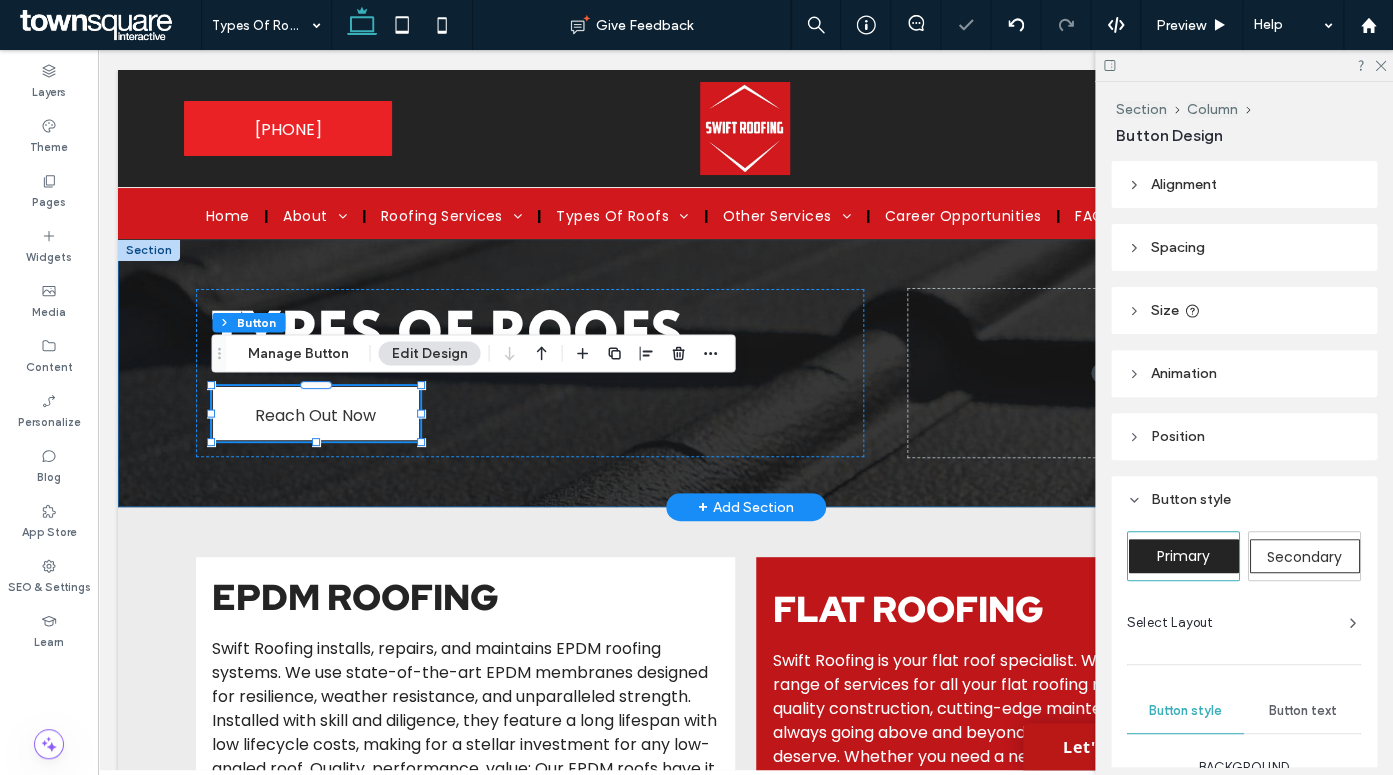 type on "*" 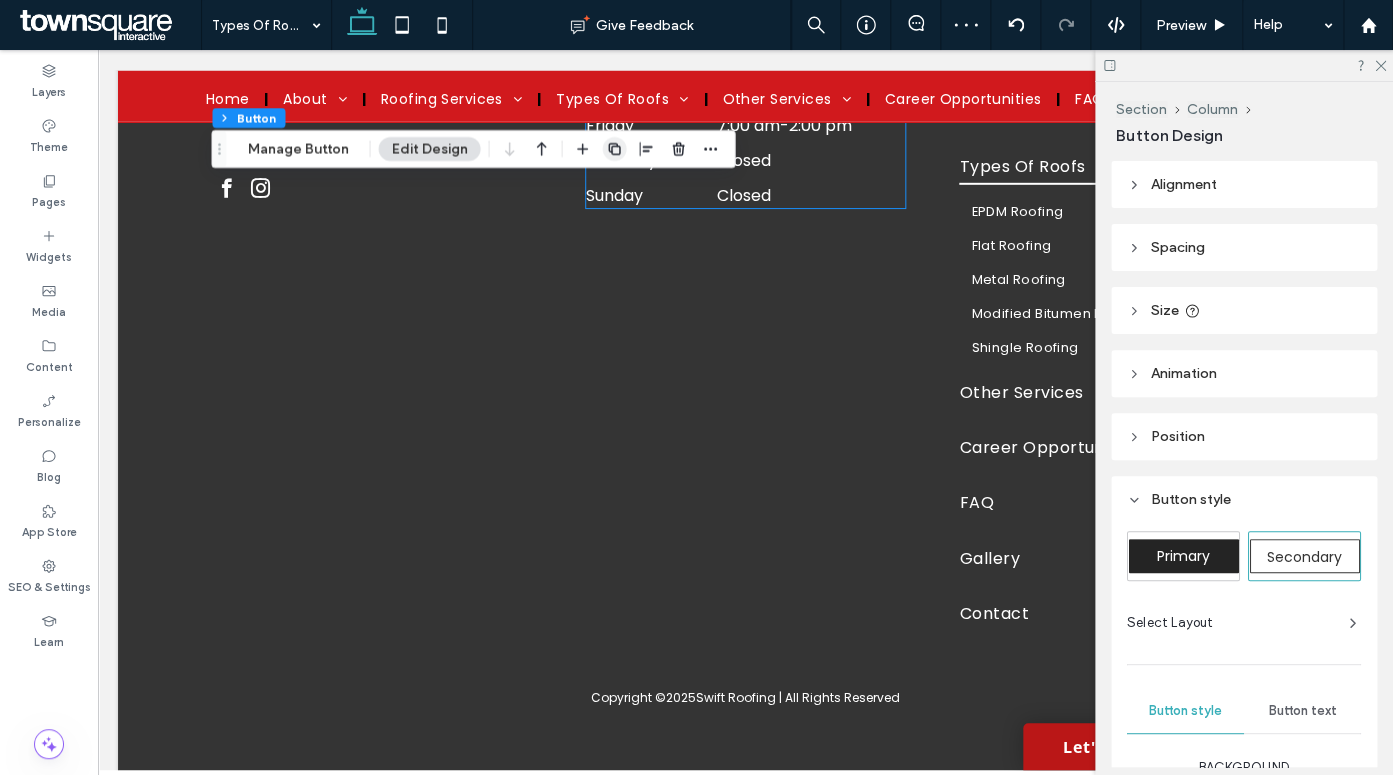 scroll, scrollTop: 2143, scrollLeft: 0, axis: vertical 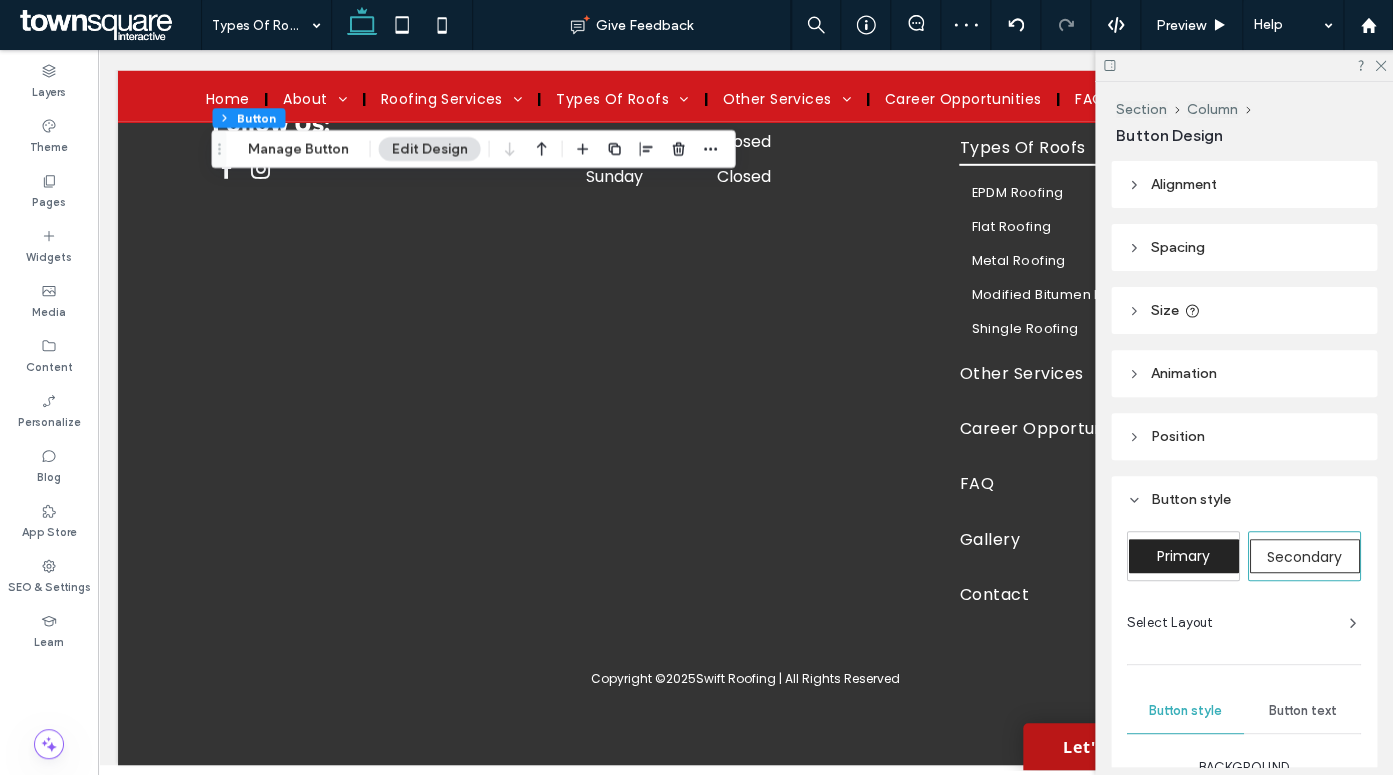 click at bounding box center (261, 25) 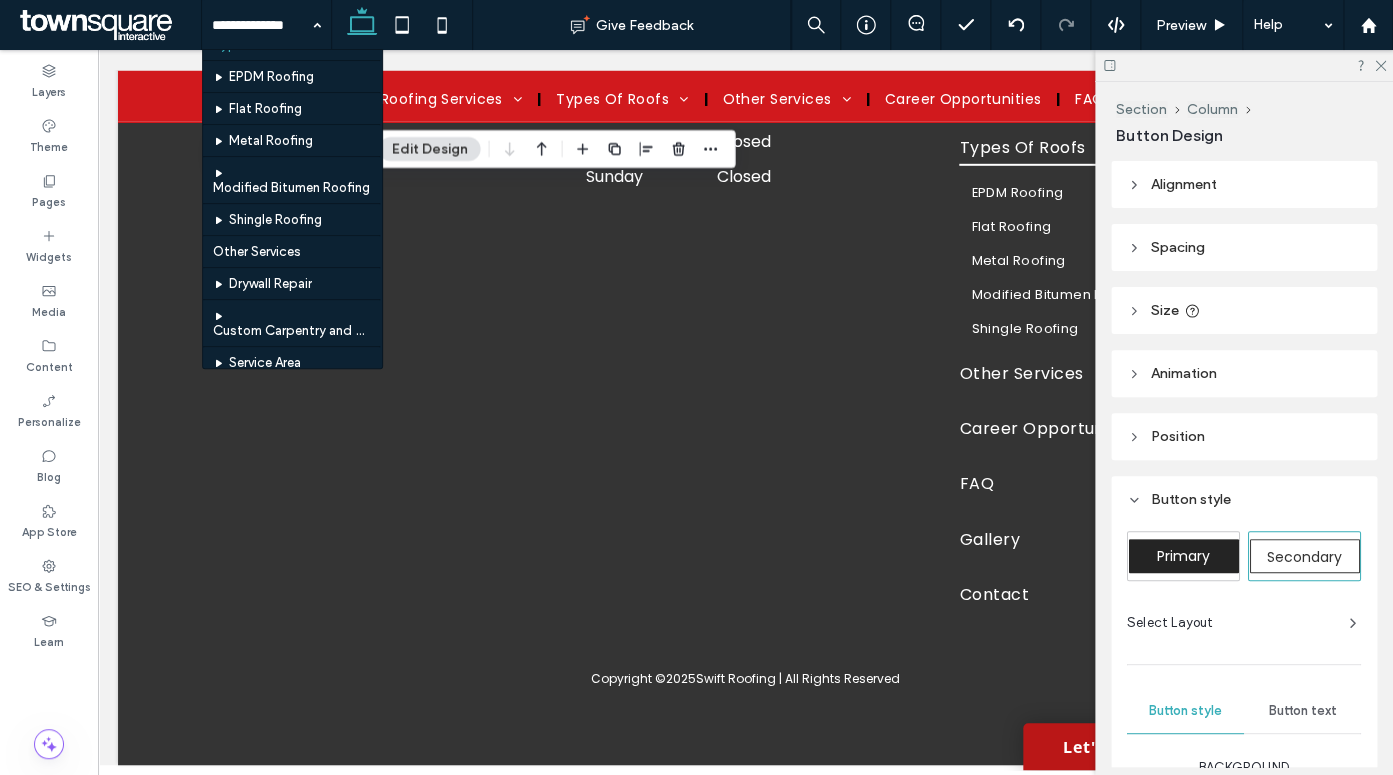 scroll, scrollTop: 437, scrollLeft: 0, axis: vertical 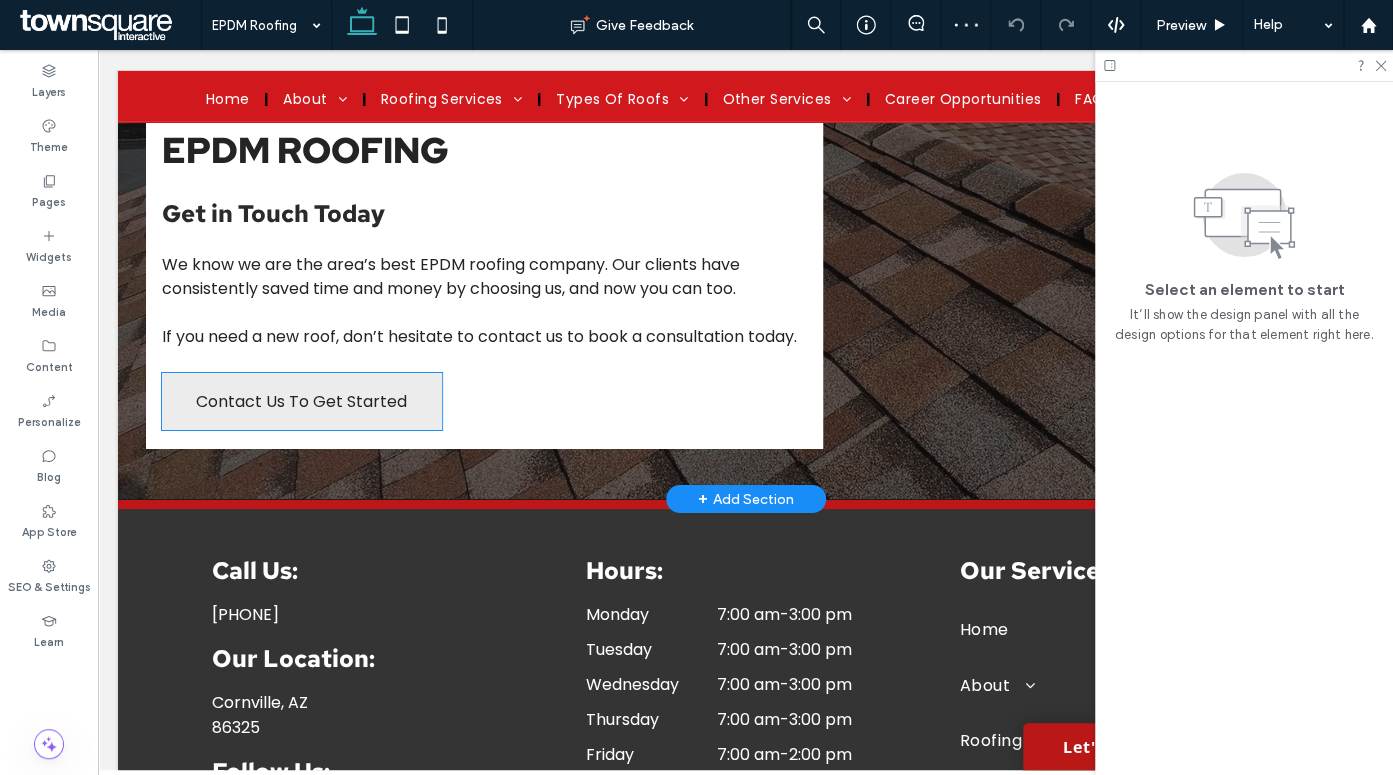 click on "Contact Us To Get Started" at bounding box center [302, 401] 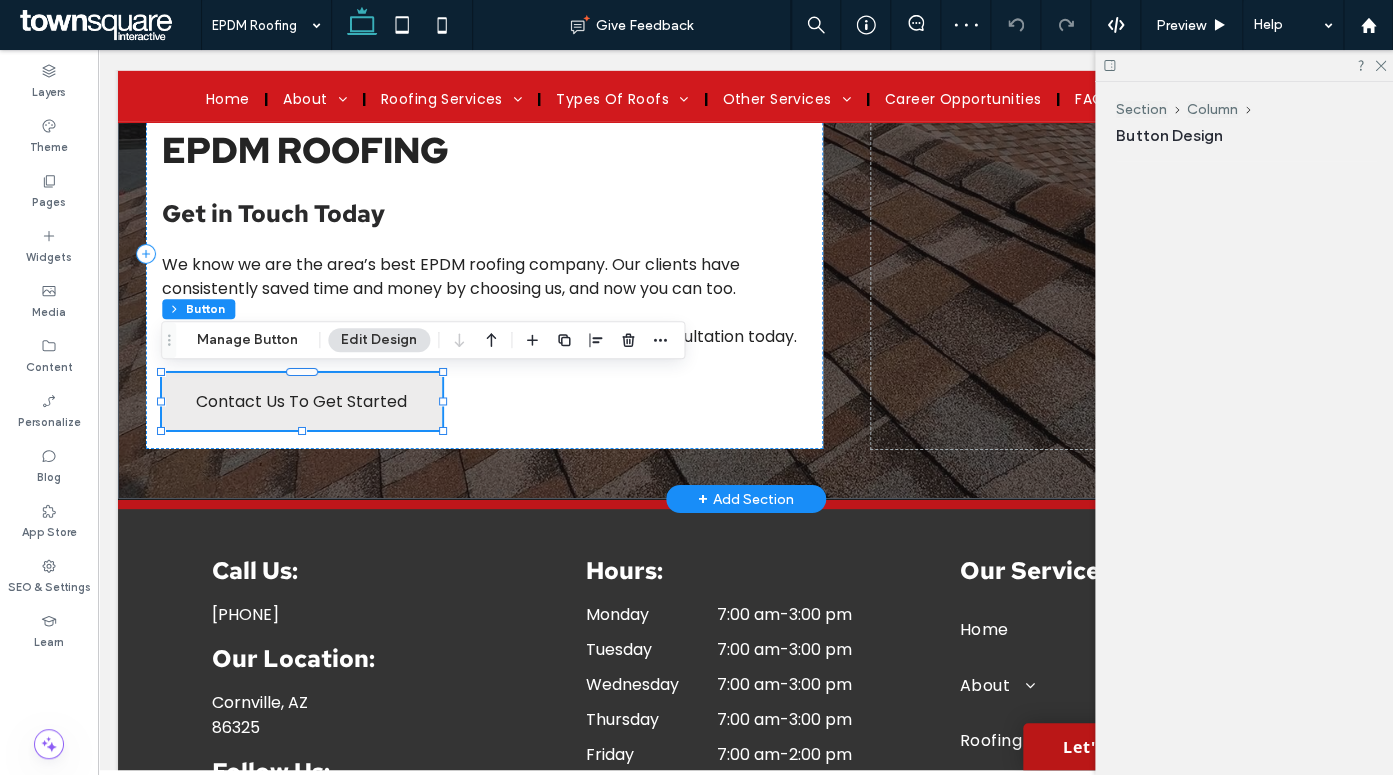 click on "Contact Us To Get Started" at bounding box center (302, 401) 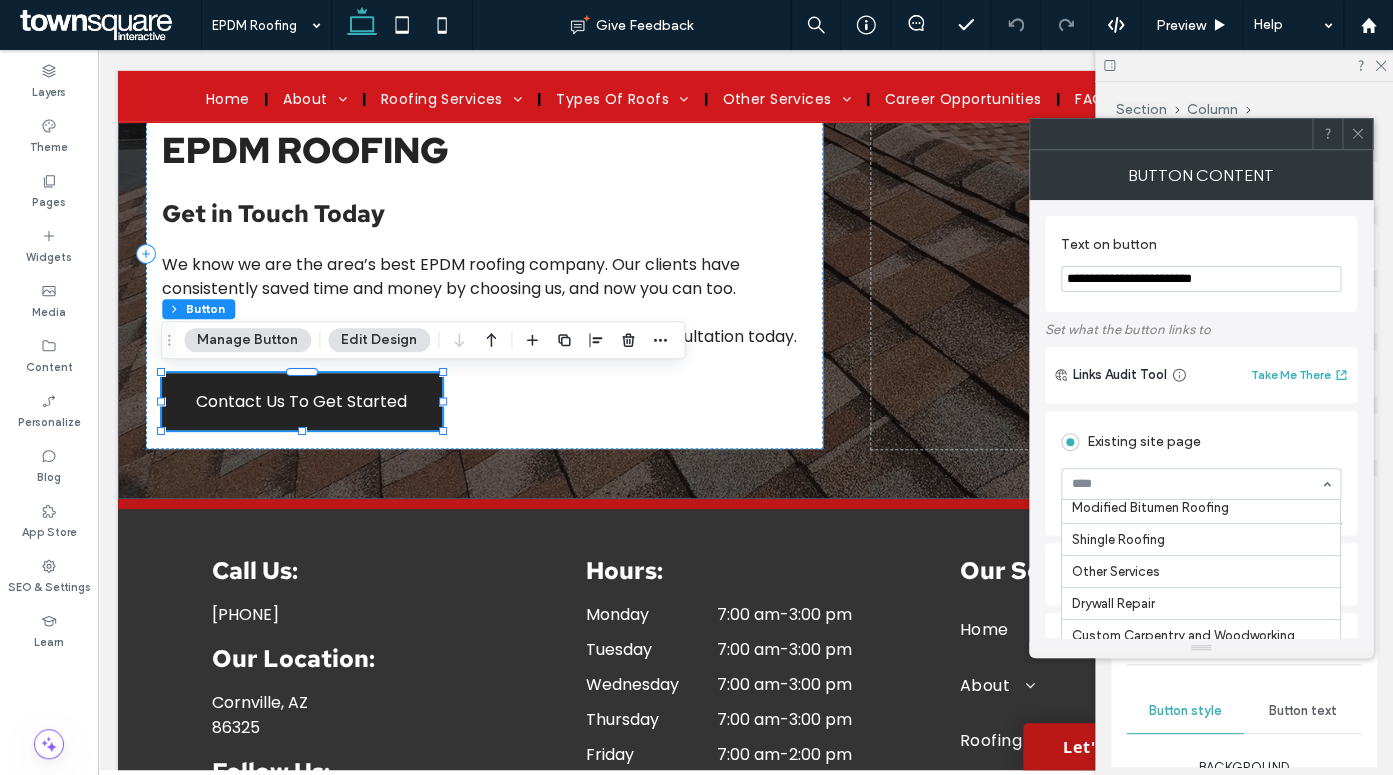 scroll, scrollTop: 725, scrollLeft: 0, axis: vertical 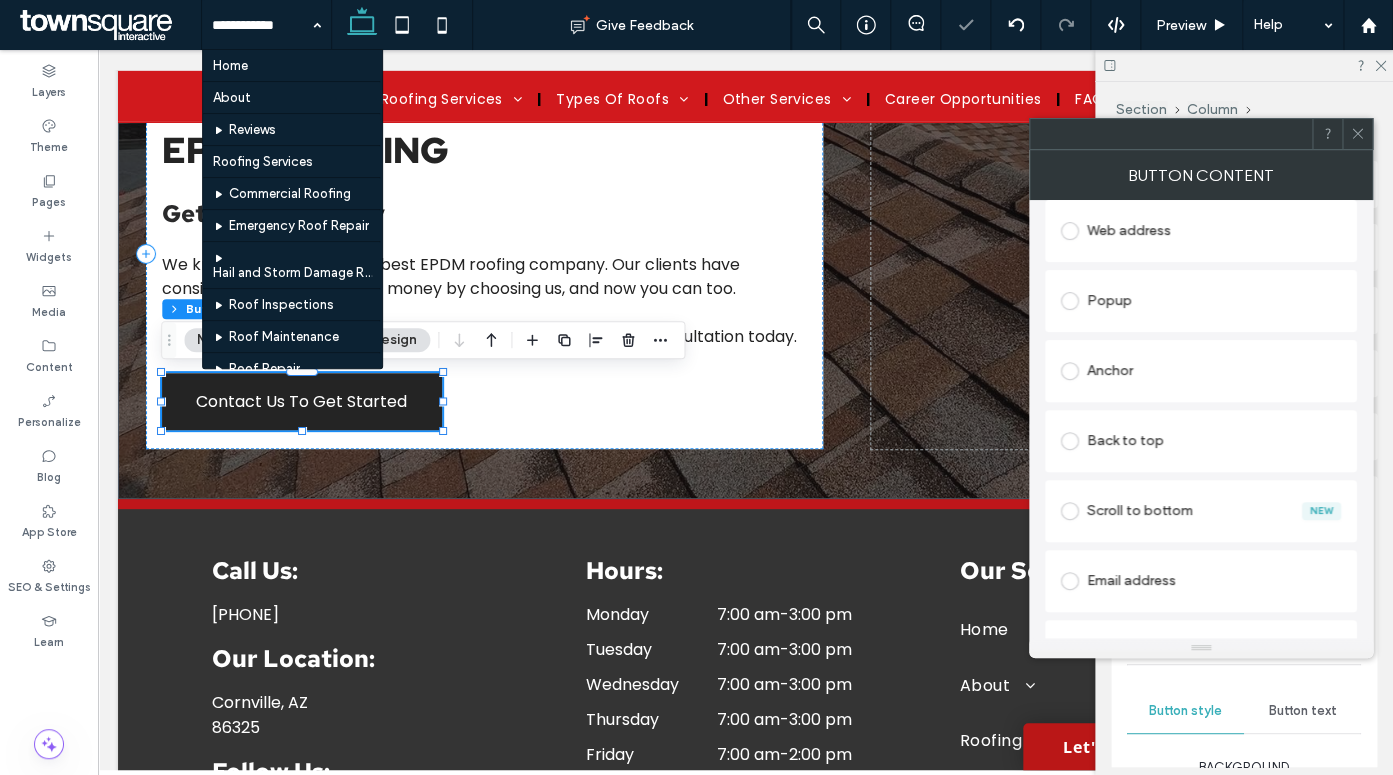 click at bounding box center [261, 25] 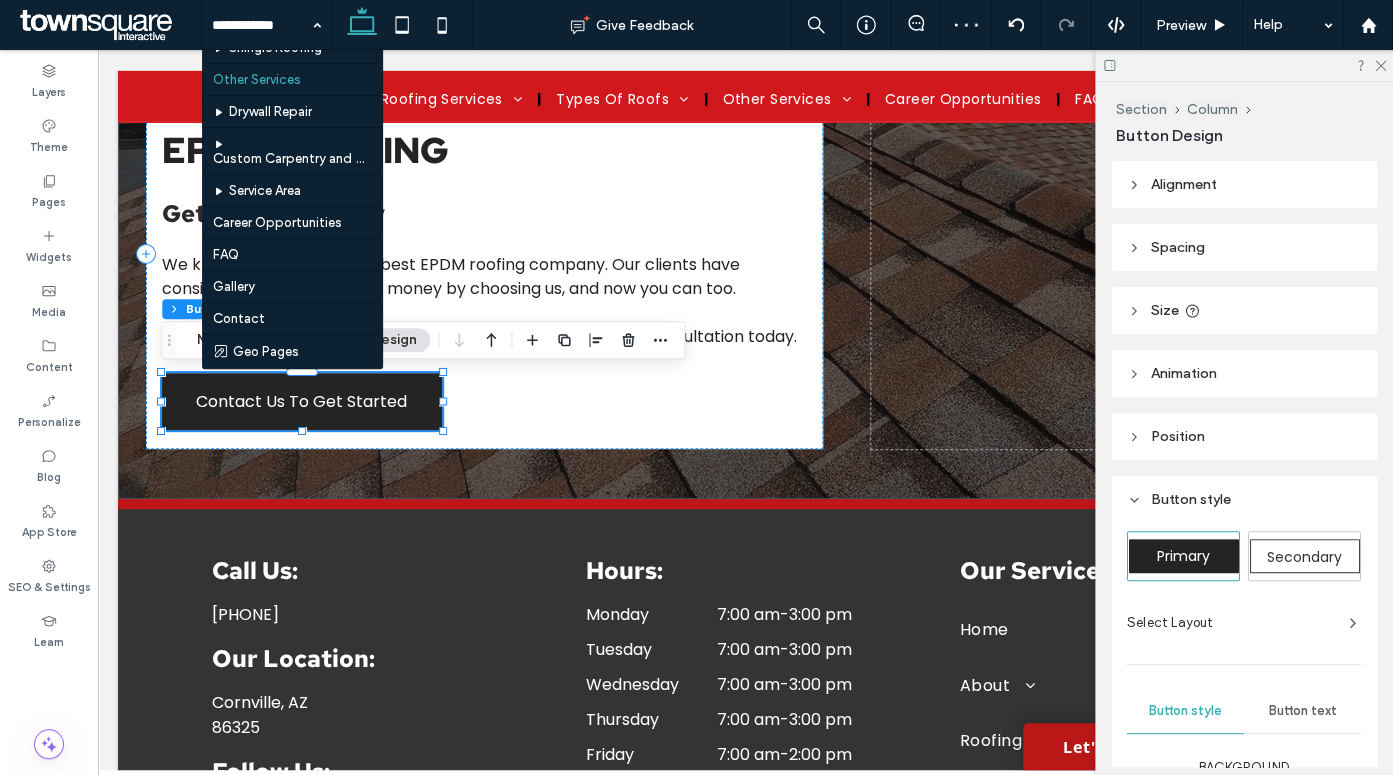 scroll, scrollTop: 493, scrollLeft: 0, axis: vertical 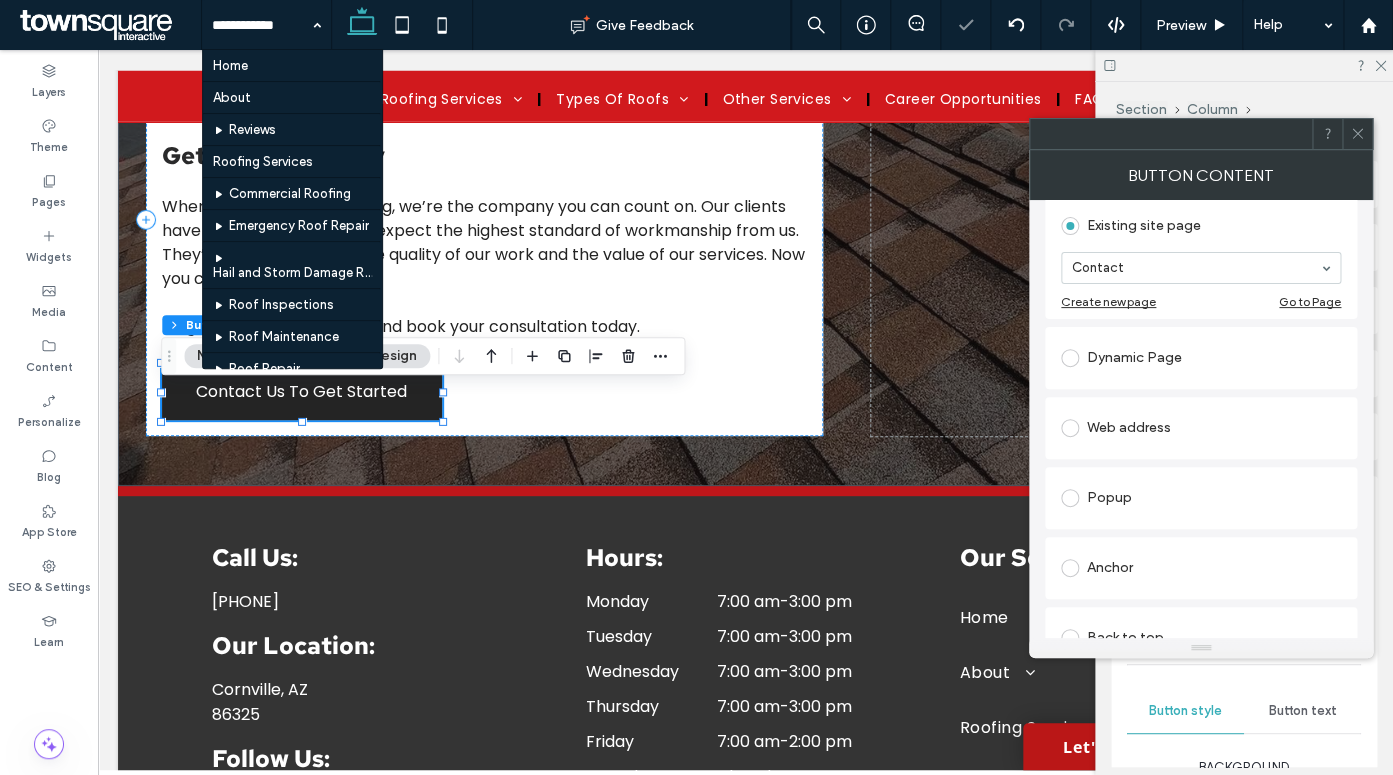 click at bounding box center [261, 25] 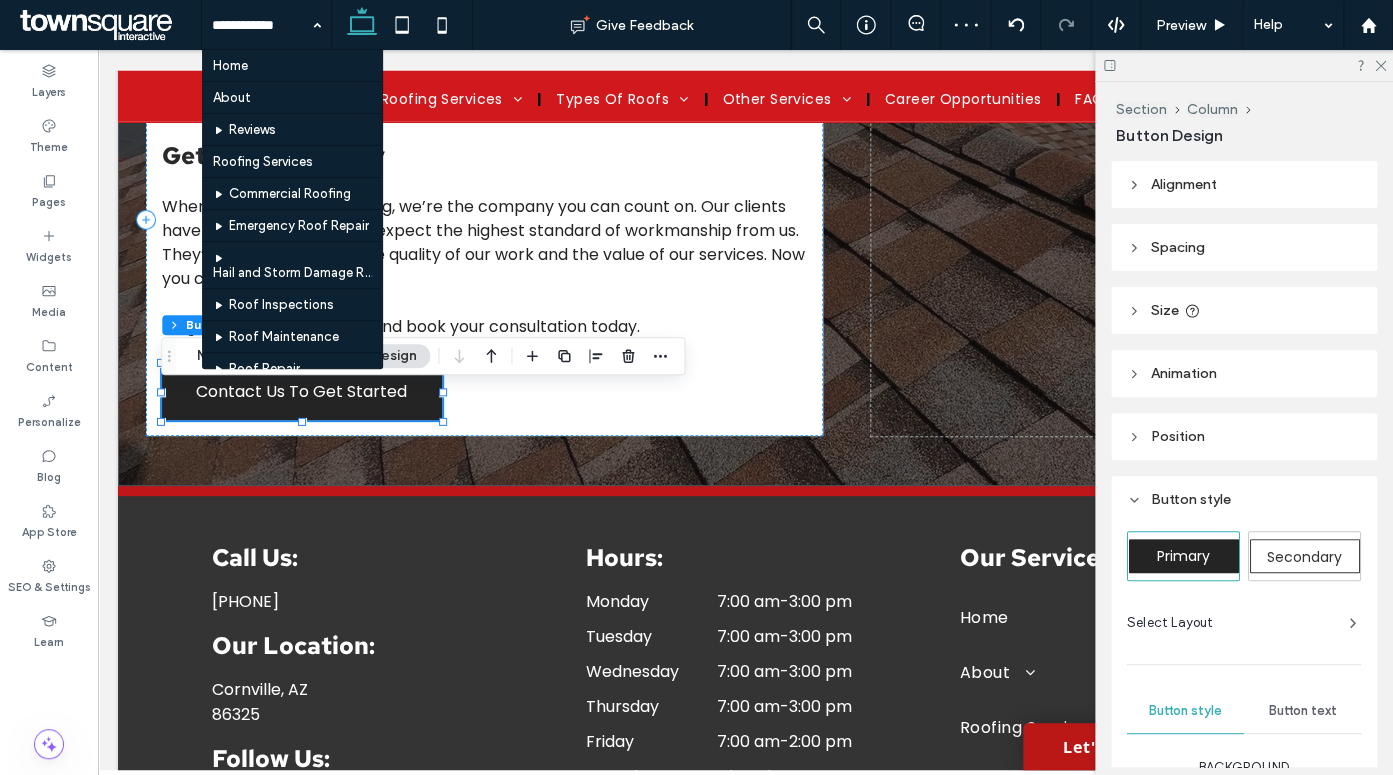 scroll, scrollTop: 353, scrollLeft: 0, axis: vertical 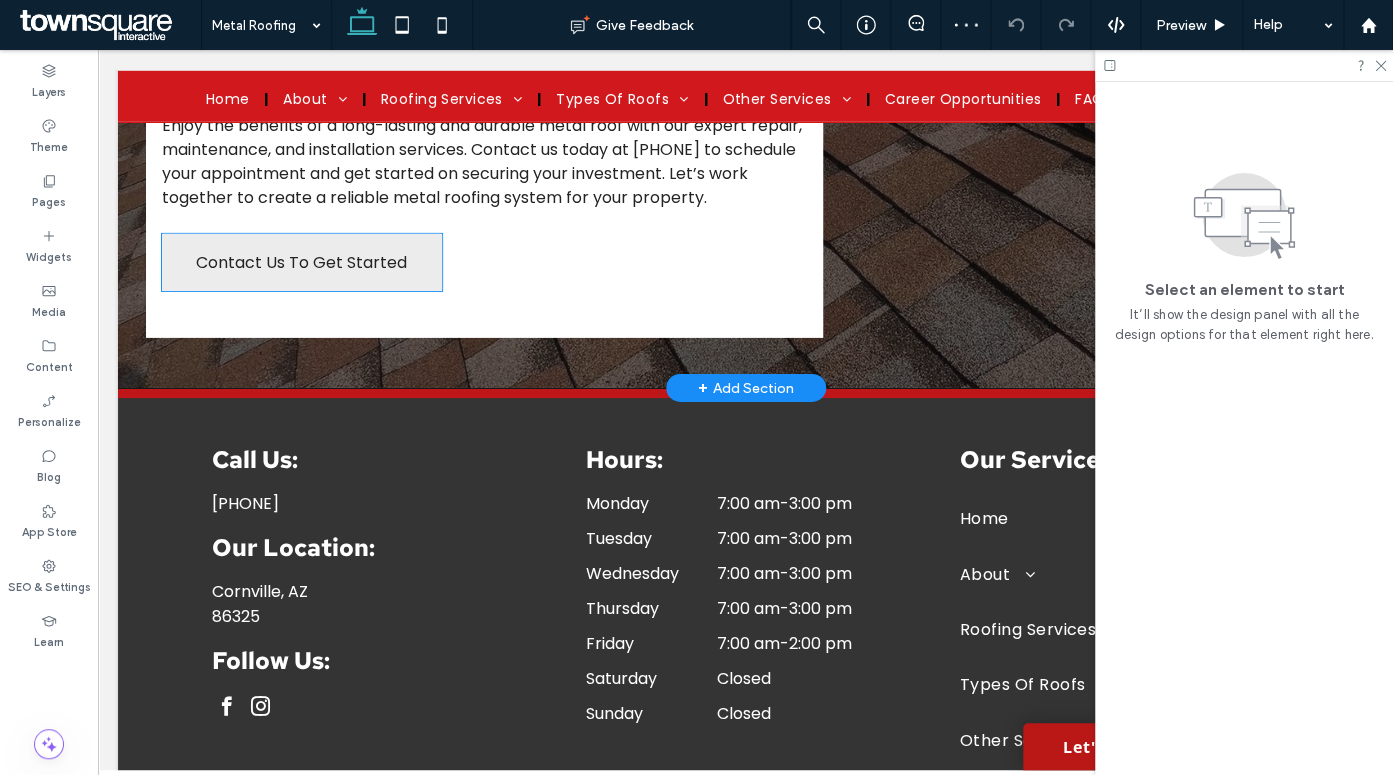 click on "Contact Us To Get Started" at bounding box center (302, 262) 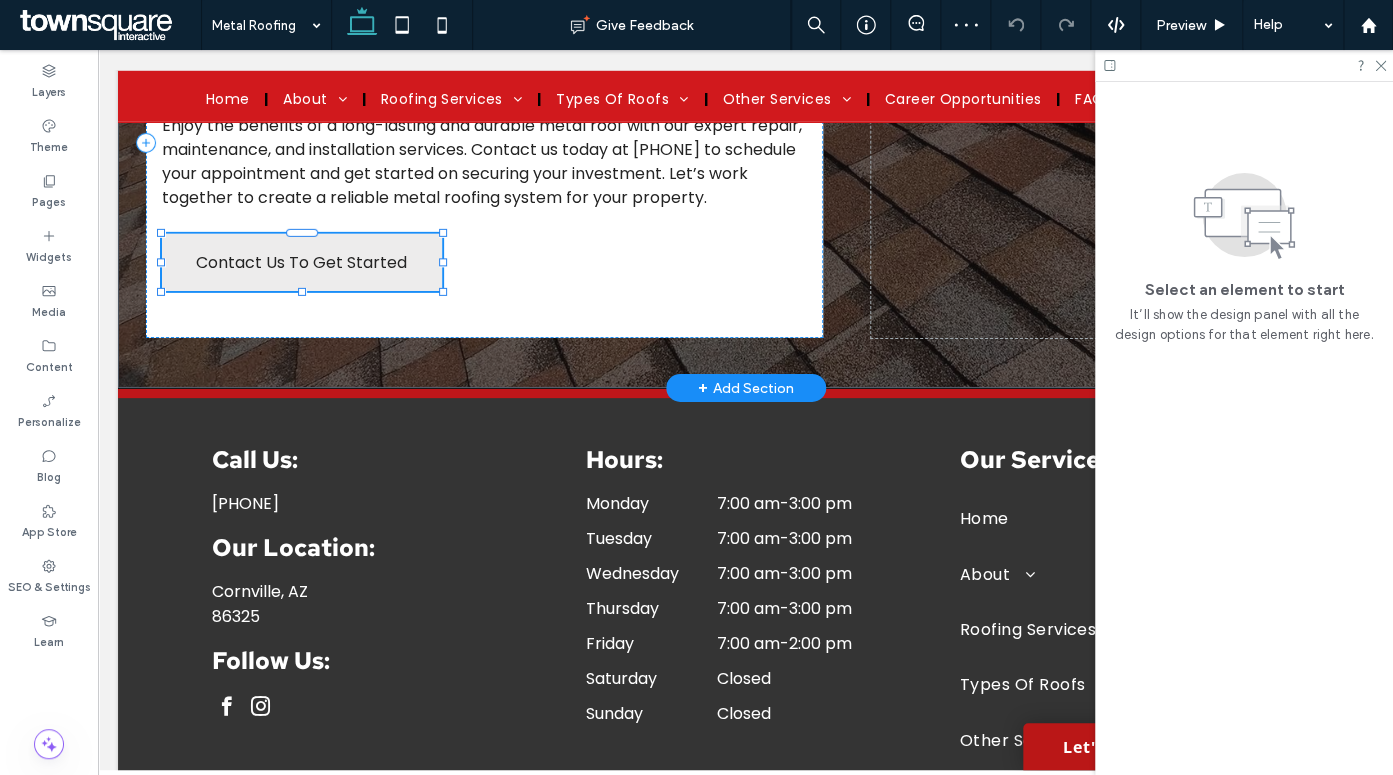 click on "Contact Us To Get Started" at bounding box center [302, 262] 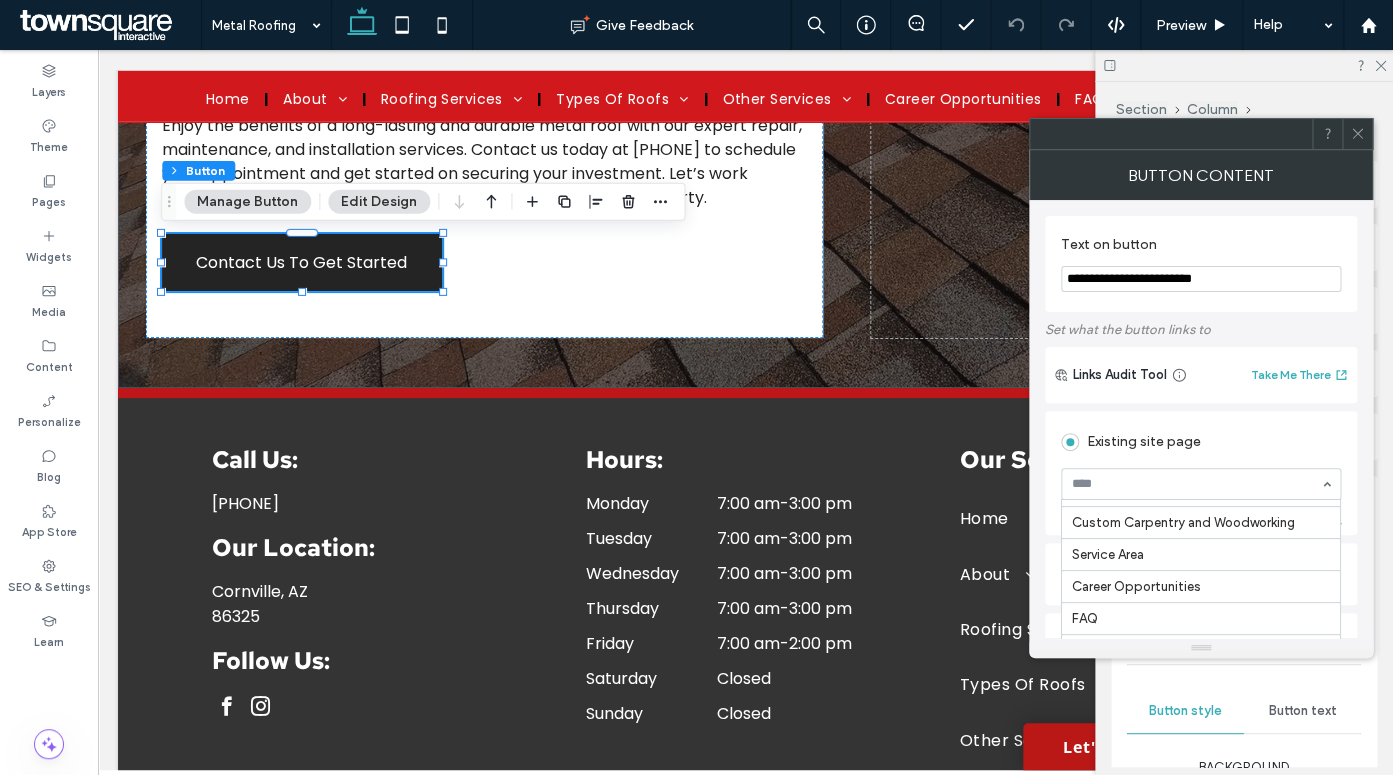 scroll, scrollTop: 725, scrollLeft: 0, axis: vertical 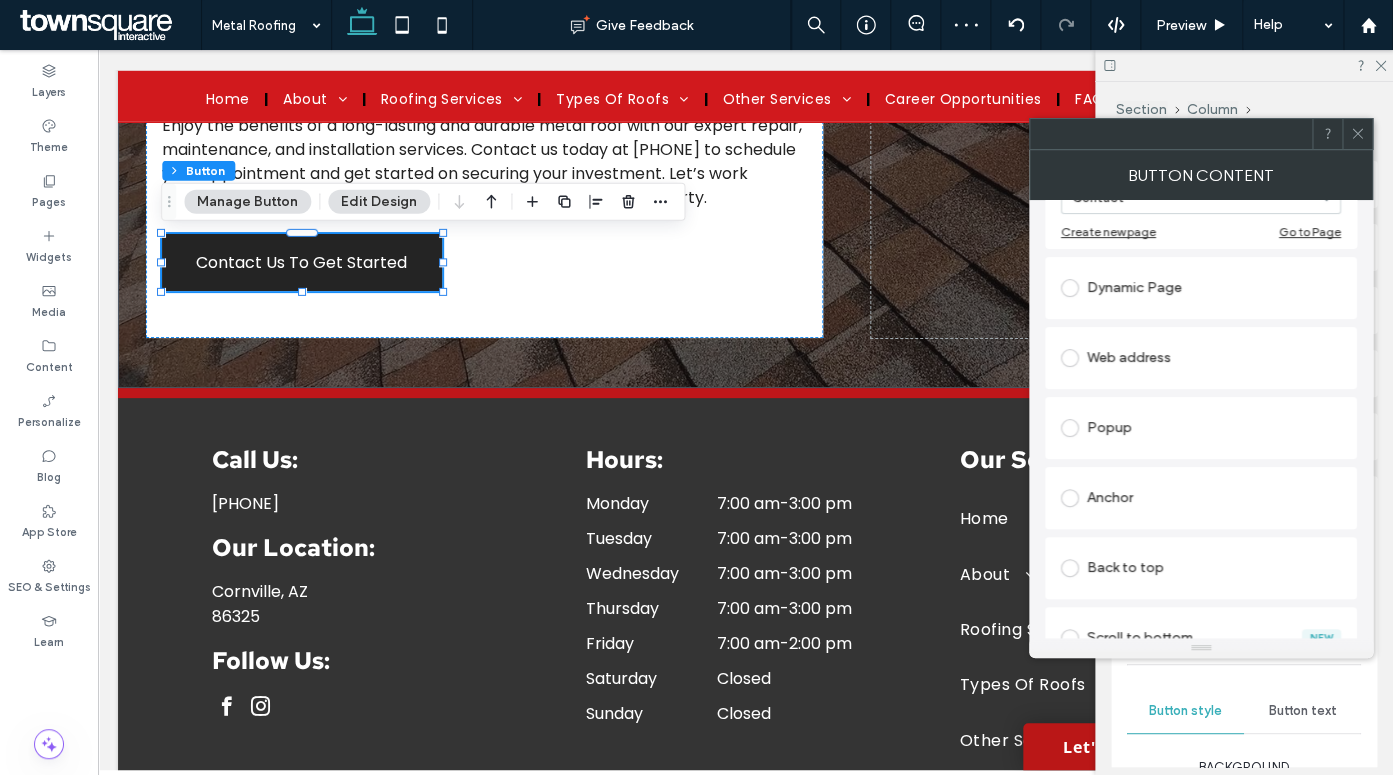 click at bounding box center [261, 25] 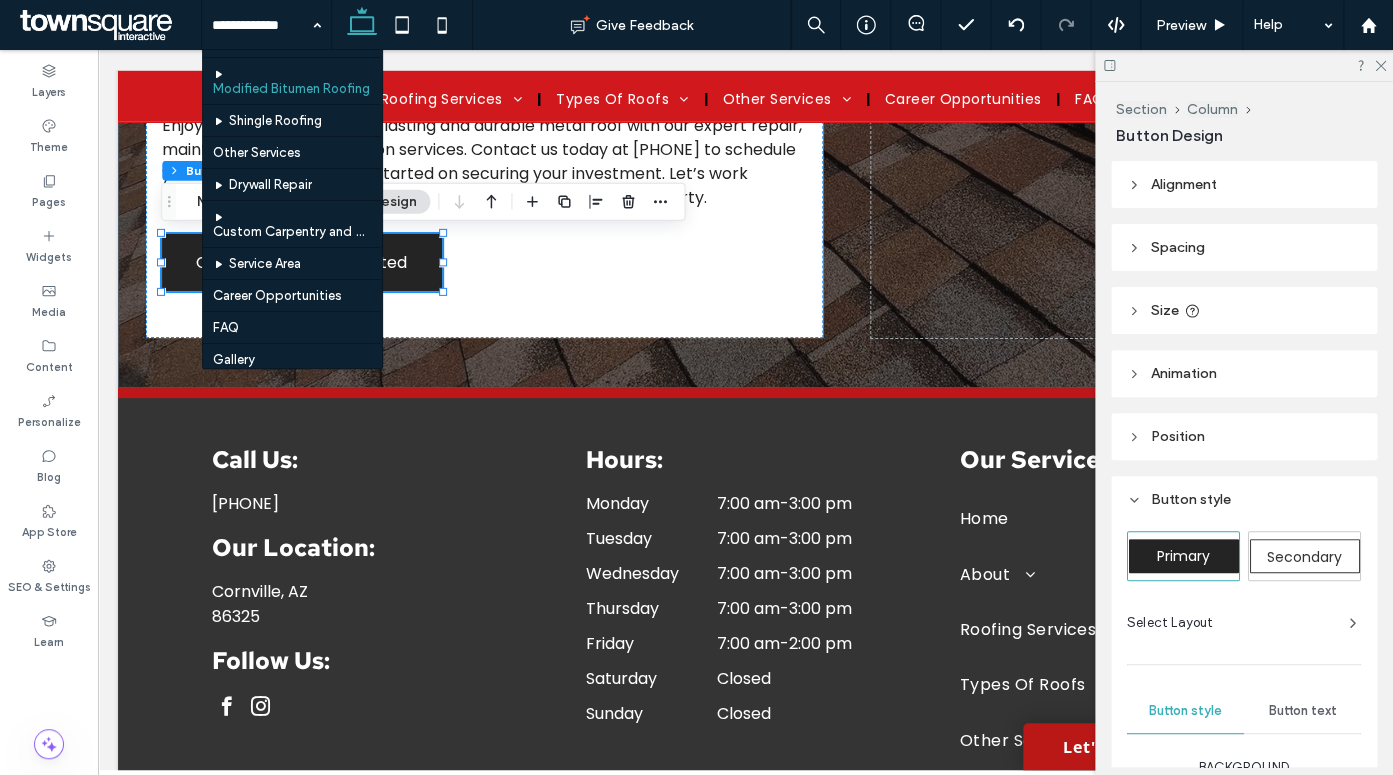 scroll, scrollTop: 570, scrollLeft: 0, axis: vertical 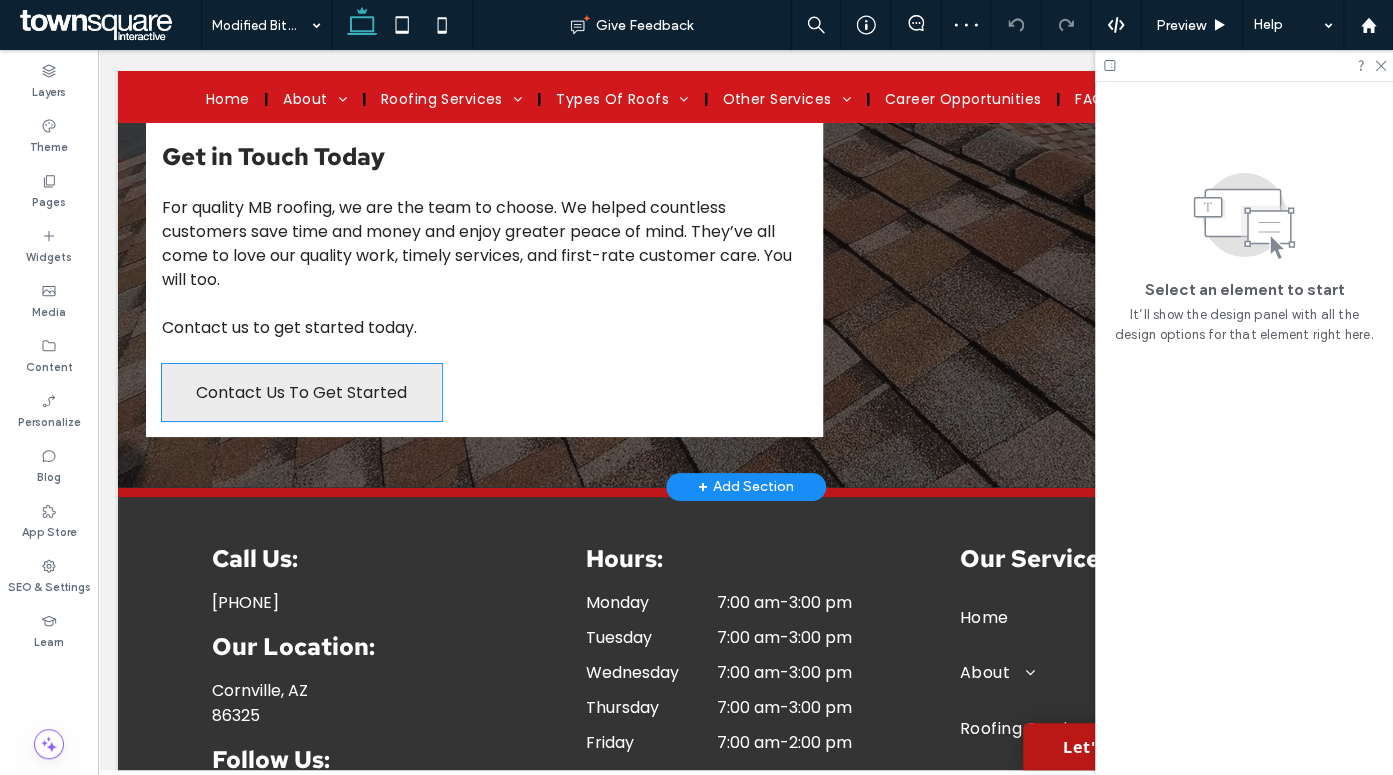 click on "Contact Us To Get Started" at bounding box center (301, 392) 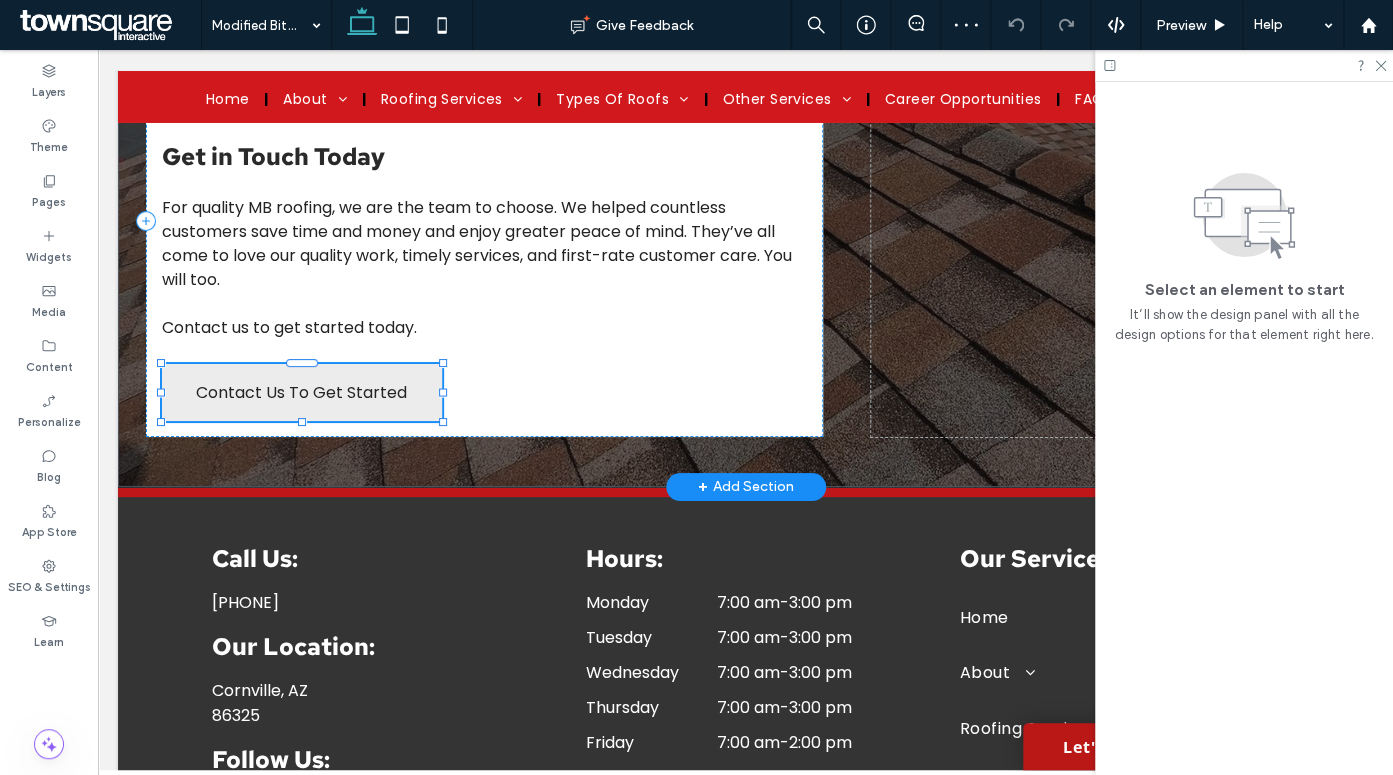 click on "Contact Us To Get Started" at bounding box center (302, 392) 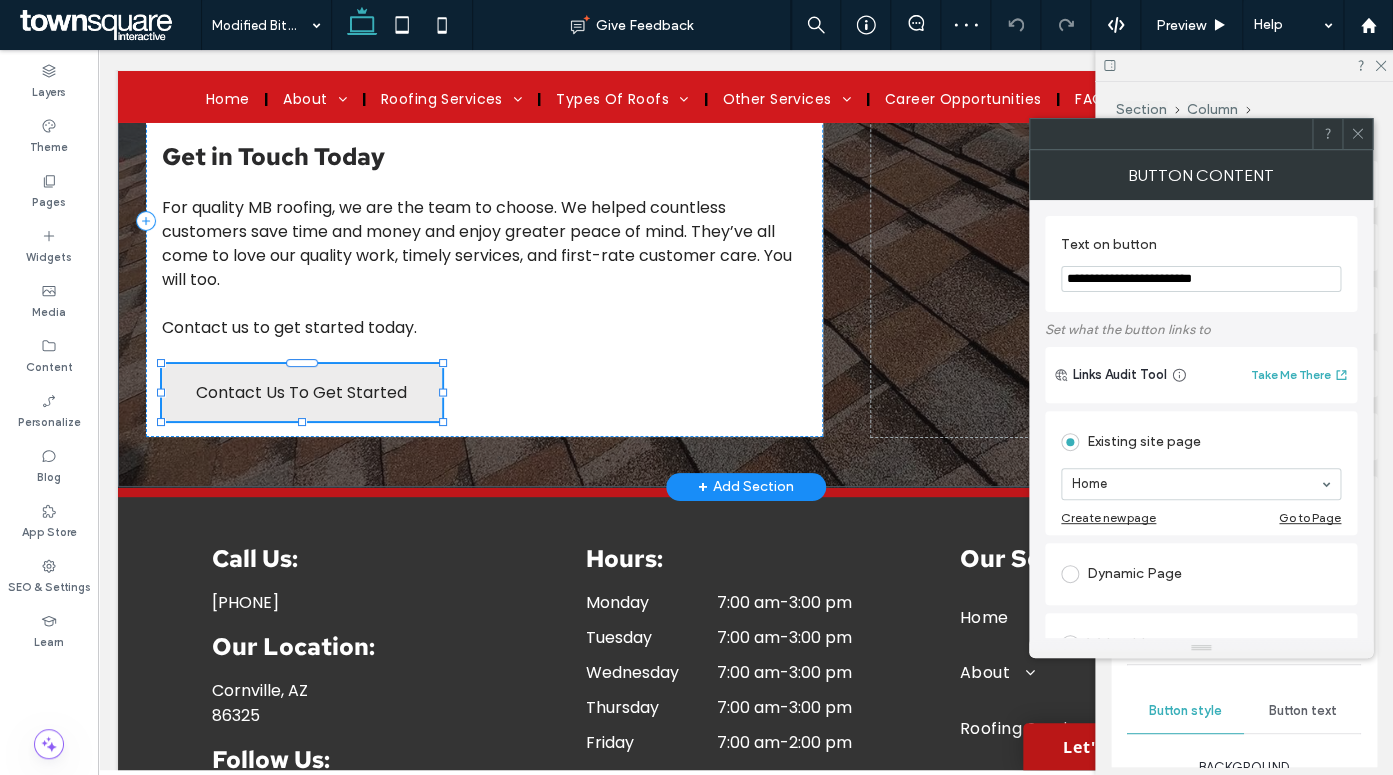 type on "**" 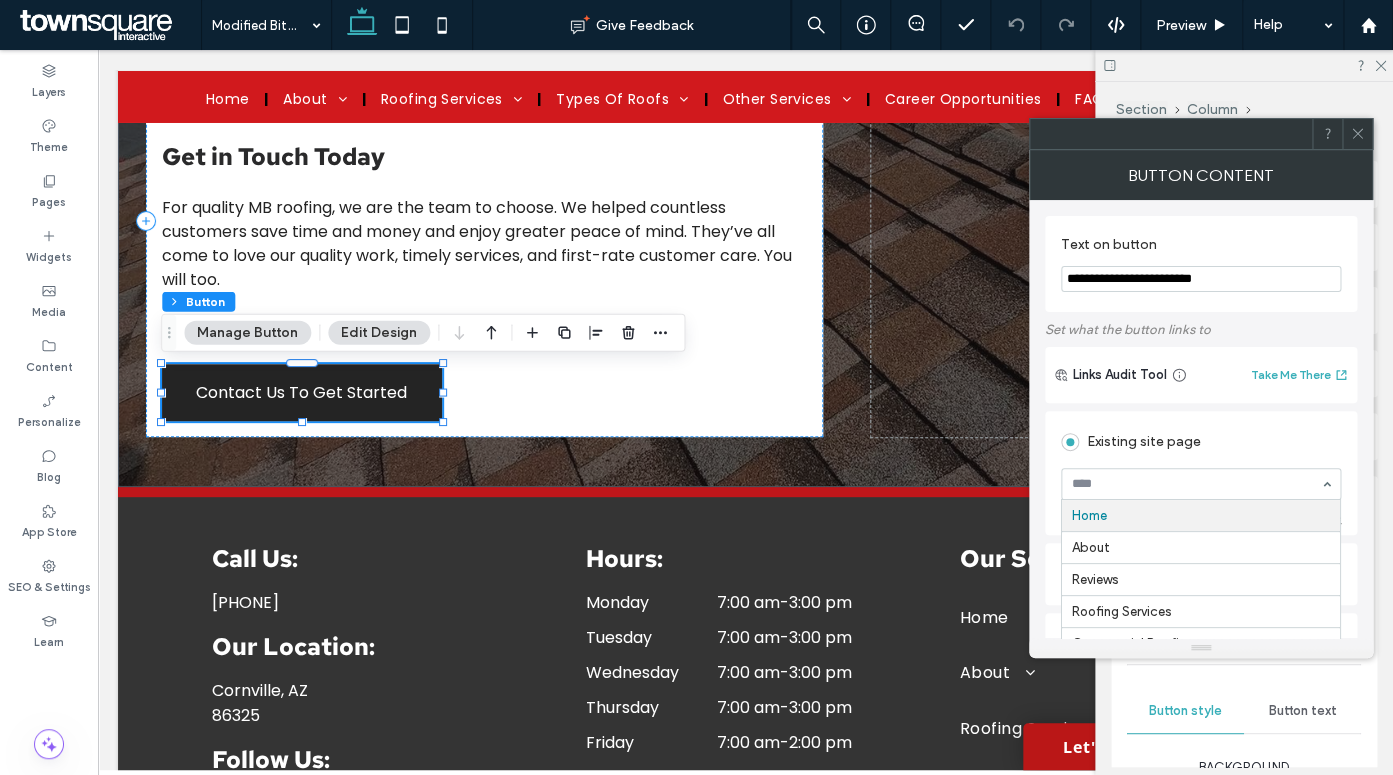 scroll, scrollTop: 725, scrollLeft: 0, axis: vertical 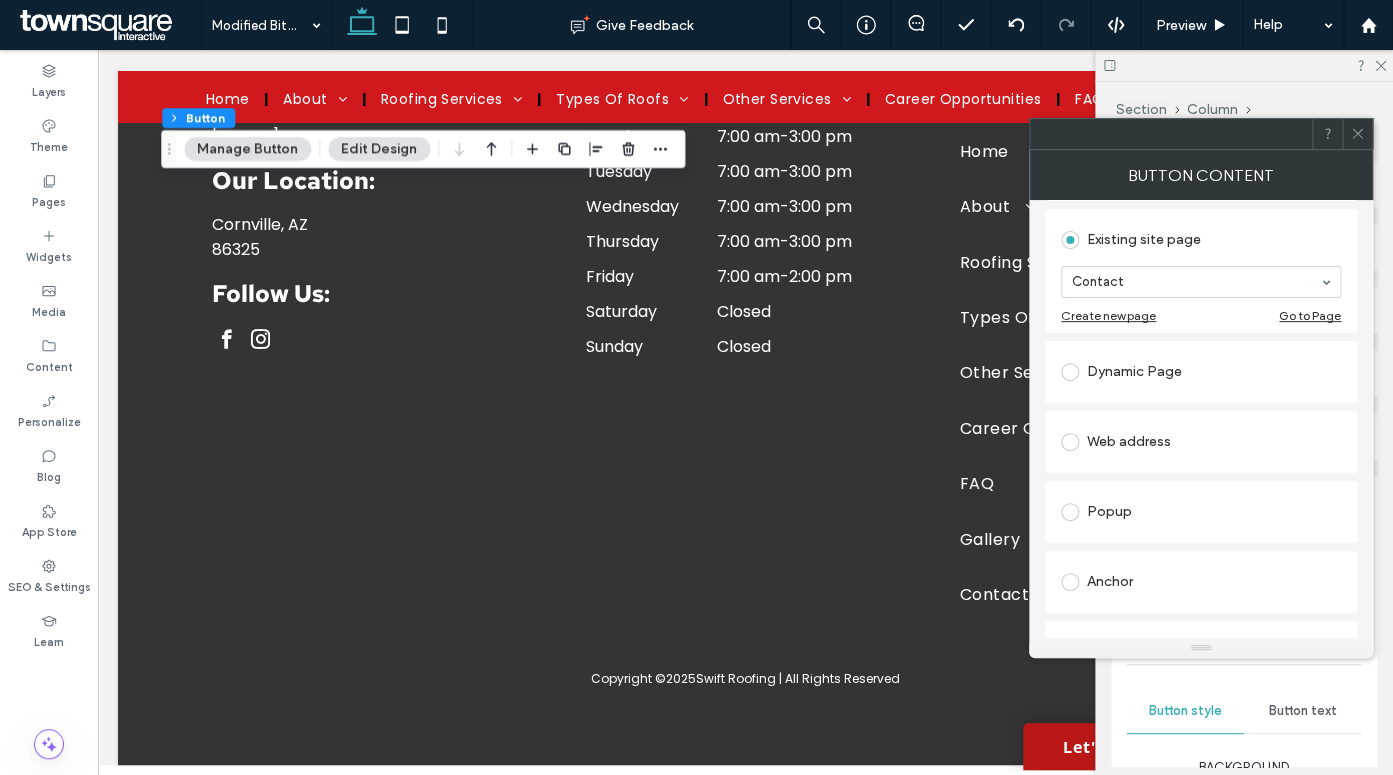 click at bounding box center [261, 25] 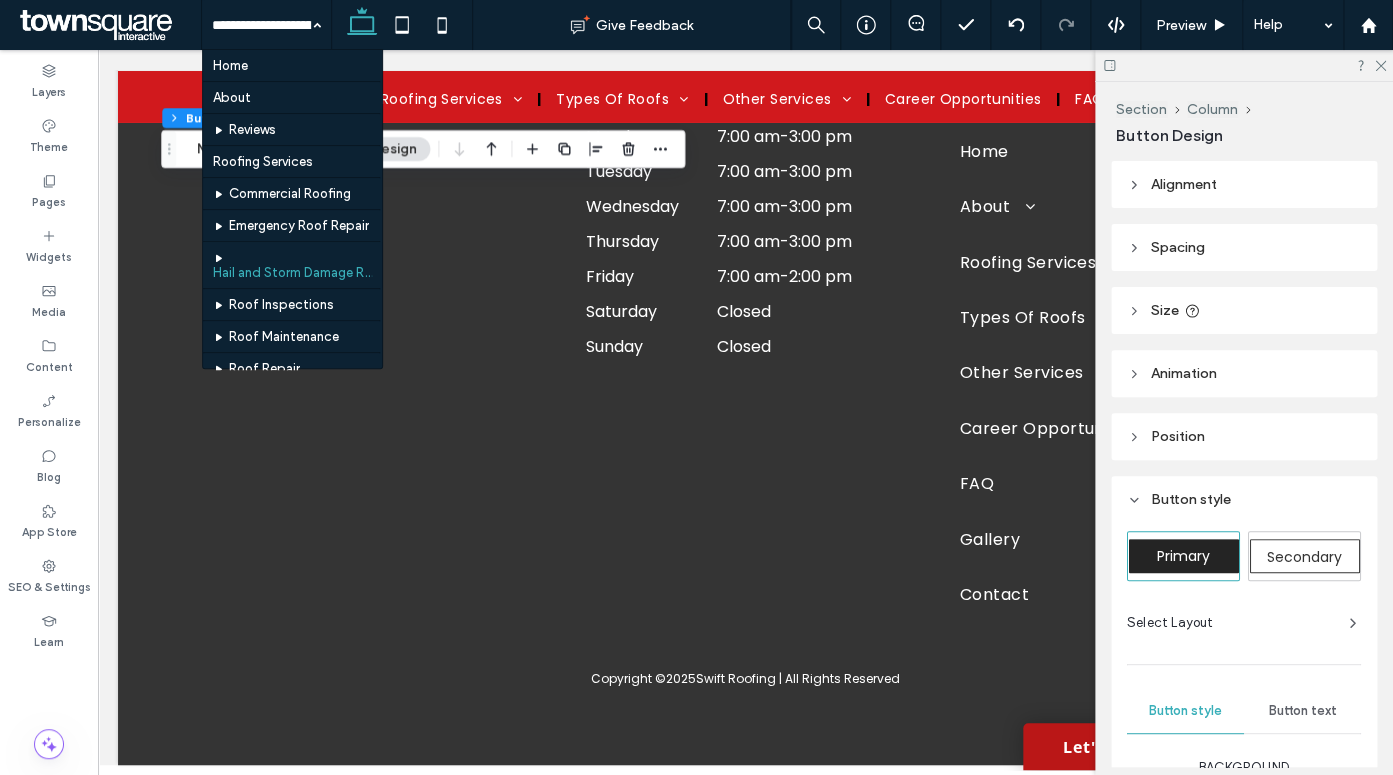 scroll, scrollTop: 687, scrollLeft: 0, axis: vertical 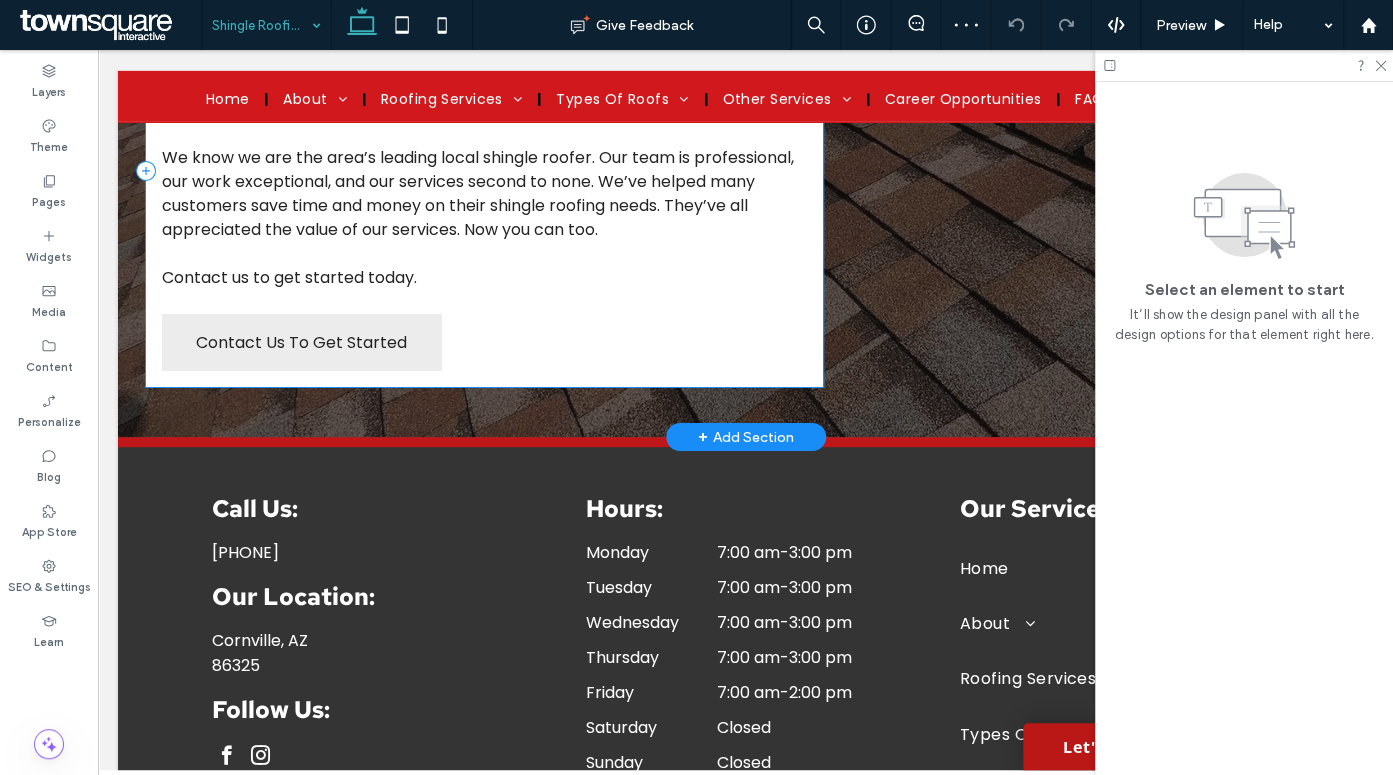 click on "Contact Us To Get Started" at bounding box center (302, 342) 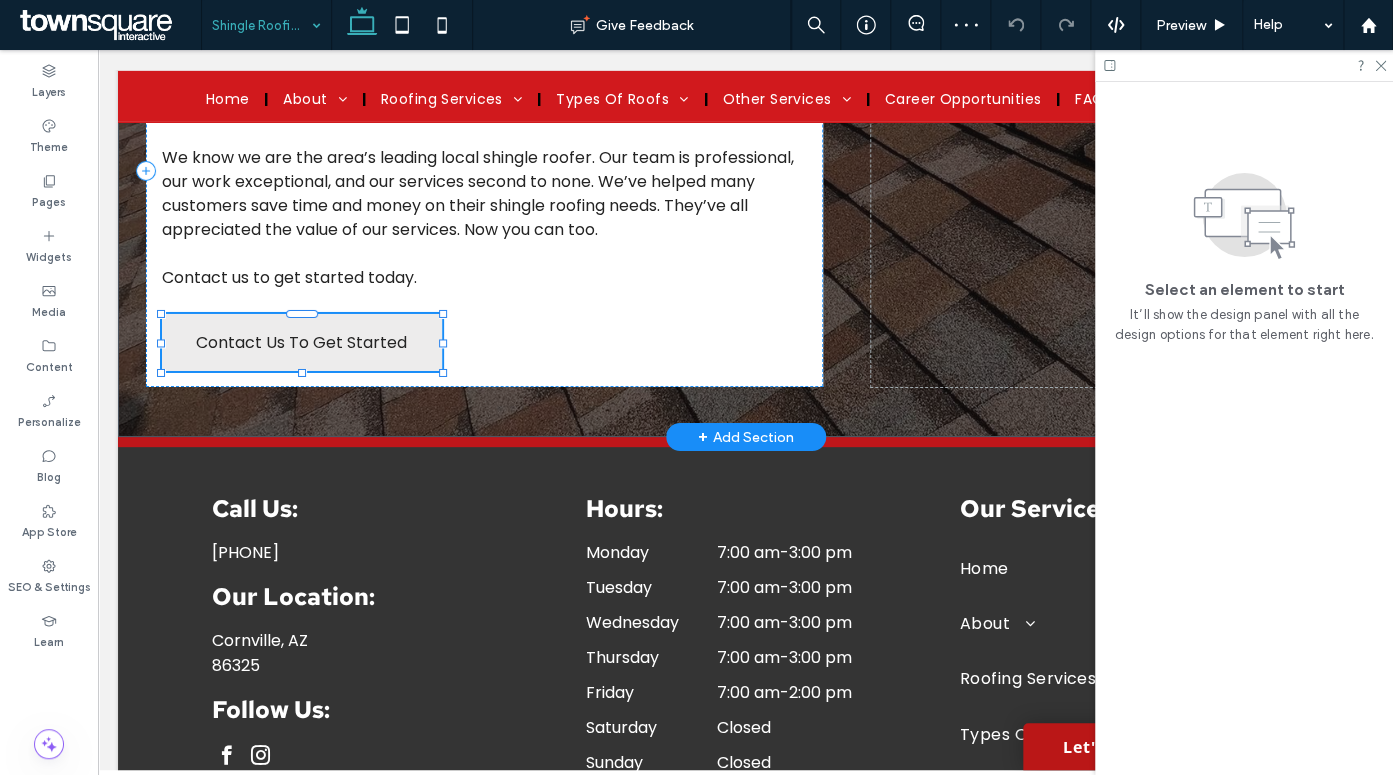 click on "Contact Us To Get Started" at bounding box center (302, 342) 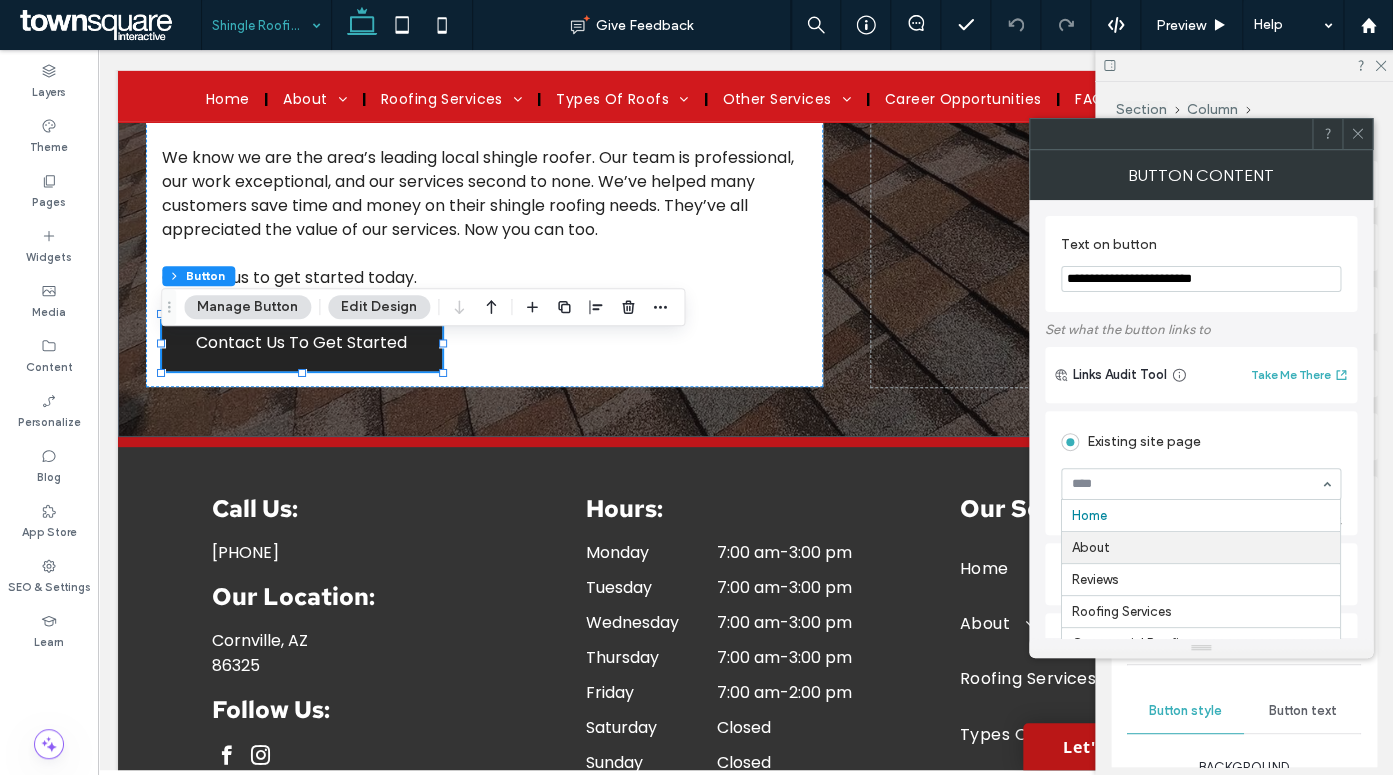 scroll, scrollTop: 725, scrollLeft: 0, axis: vertical 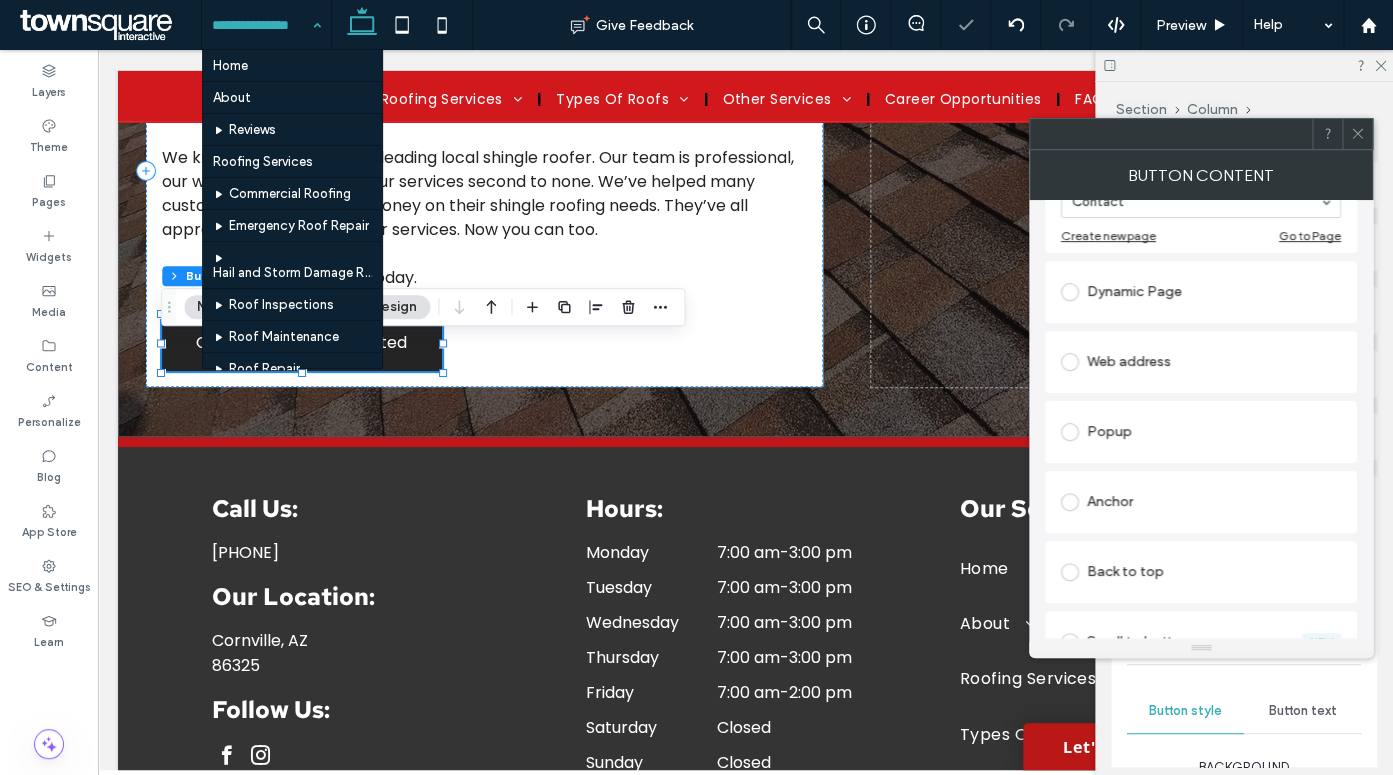 click on "Home About Reviews Roofing Services Commercial Roofing Emergency Roof Repair Hail and Storm Damage Roof Repair Roof Inspections Roof Maintenance Roof Repair Roof Restoration Roofer Roofing Company Roofing Services Types Of Roofs EPDM Roofing Flat Roofing Metal Roofing Modified Bitumen Roofing Shingle Roofing Other Services Drywall Repair Custom Carpentry and Woodworking Service Area Career Opportunities FAQ Gallery Contact Geo Pages" at bounding box center (266, 25) 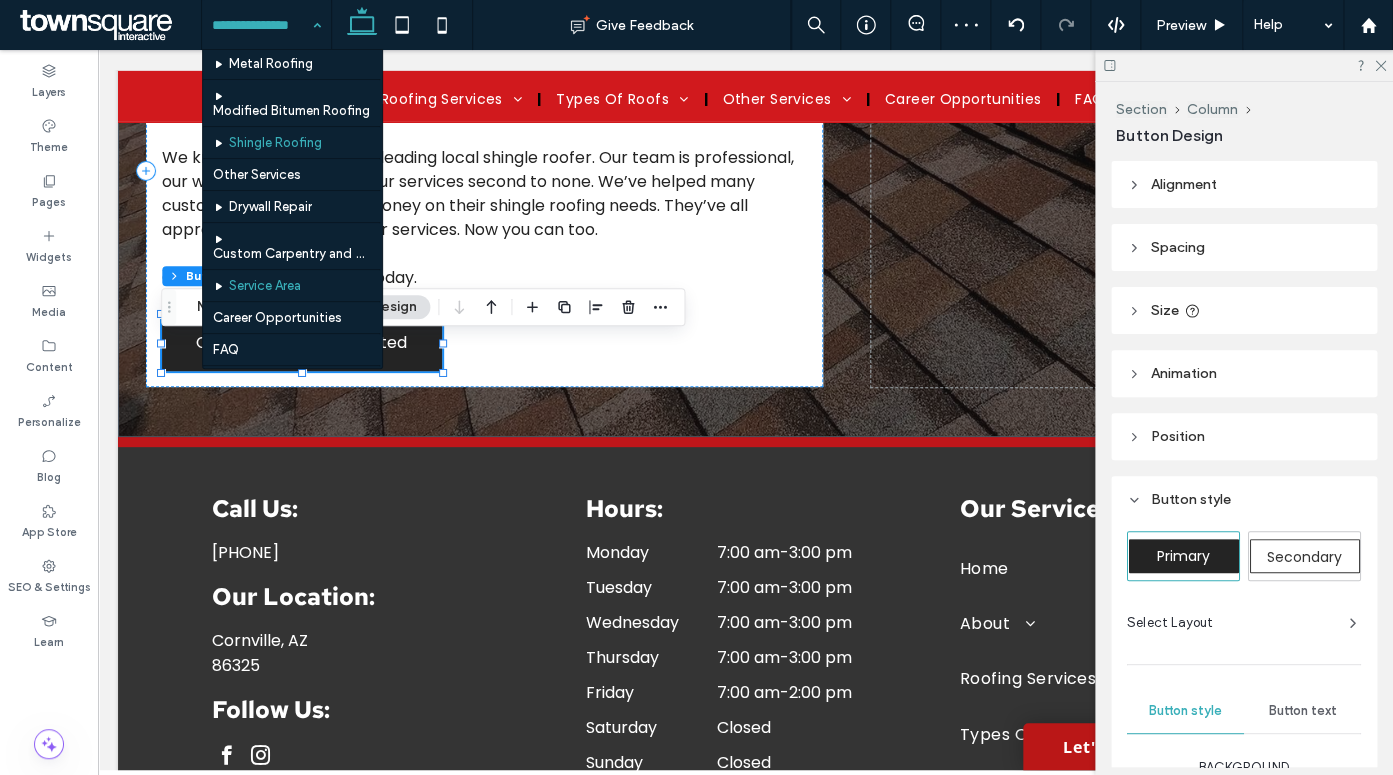scroll, scrollTop: 557, scrollLeft: 0, axis: vertical 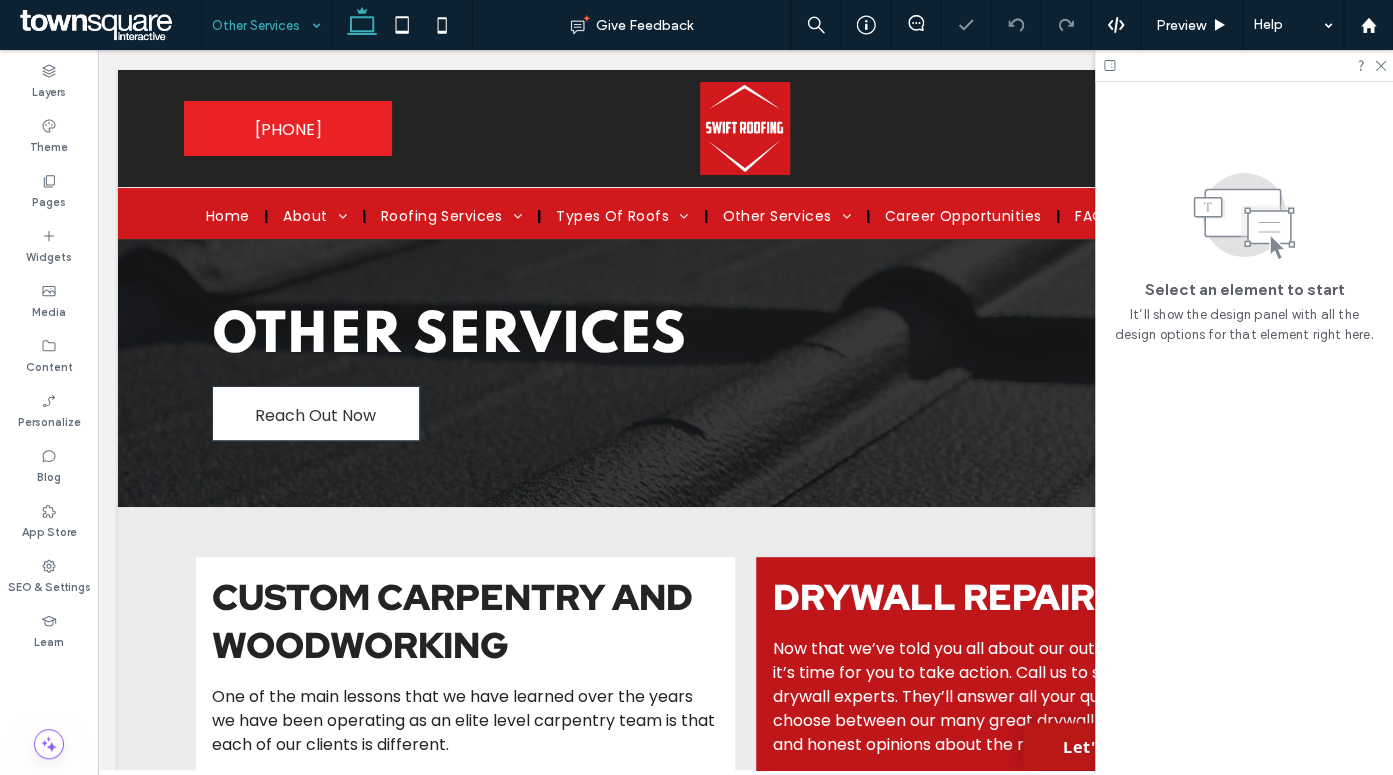 click at bounding box center (261, 25) 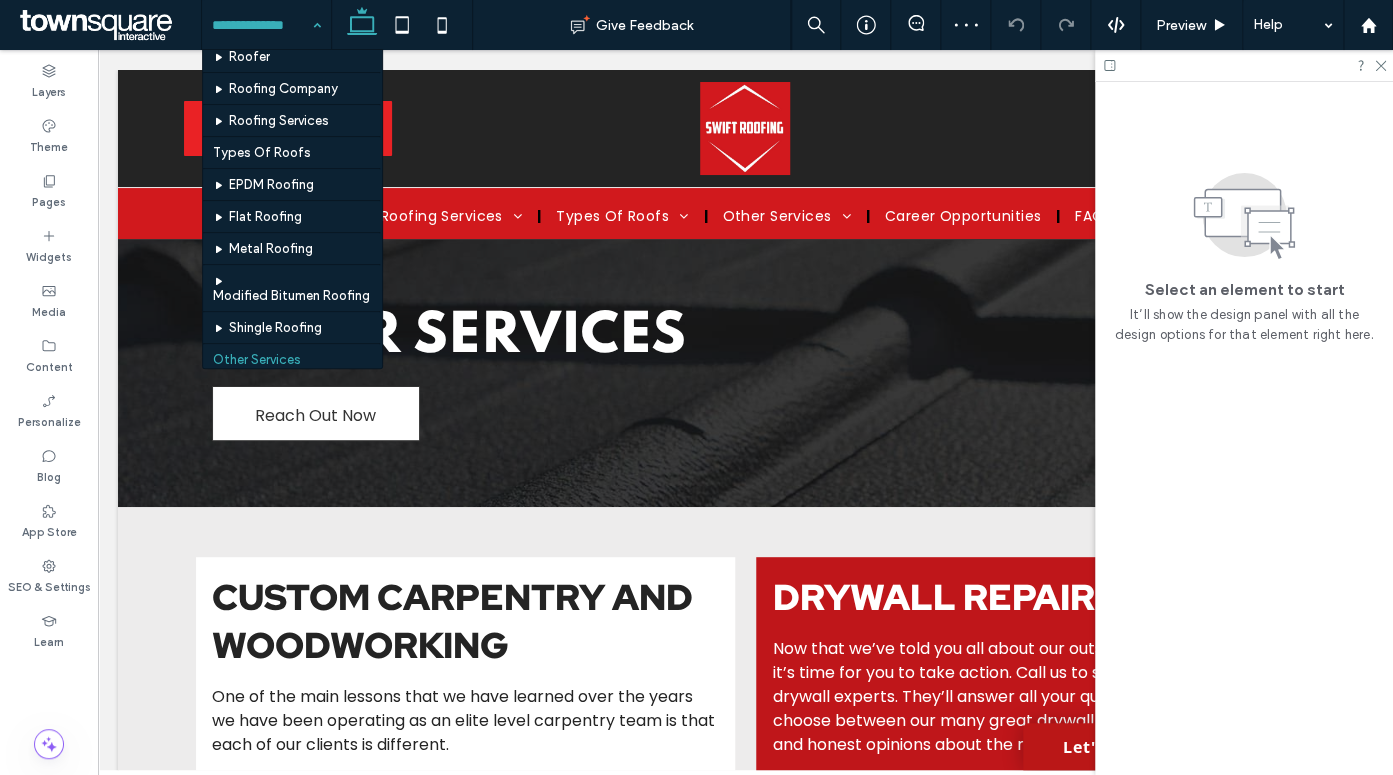 scroll, scrollTop: 687, scrollLeft: 0, axis: vertical 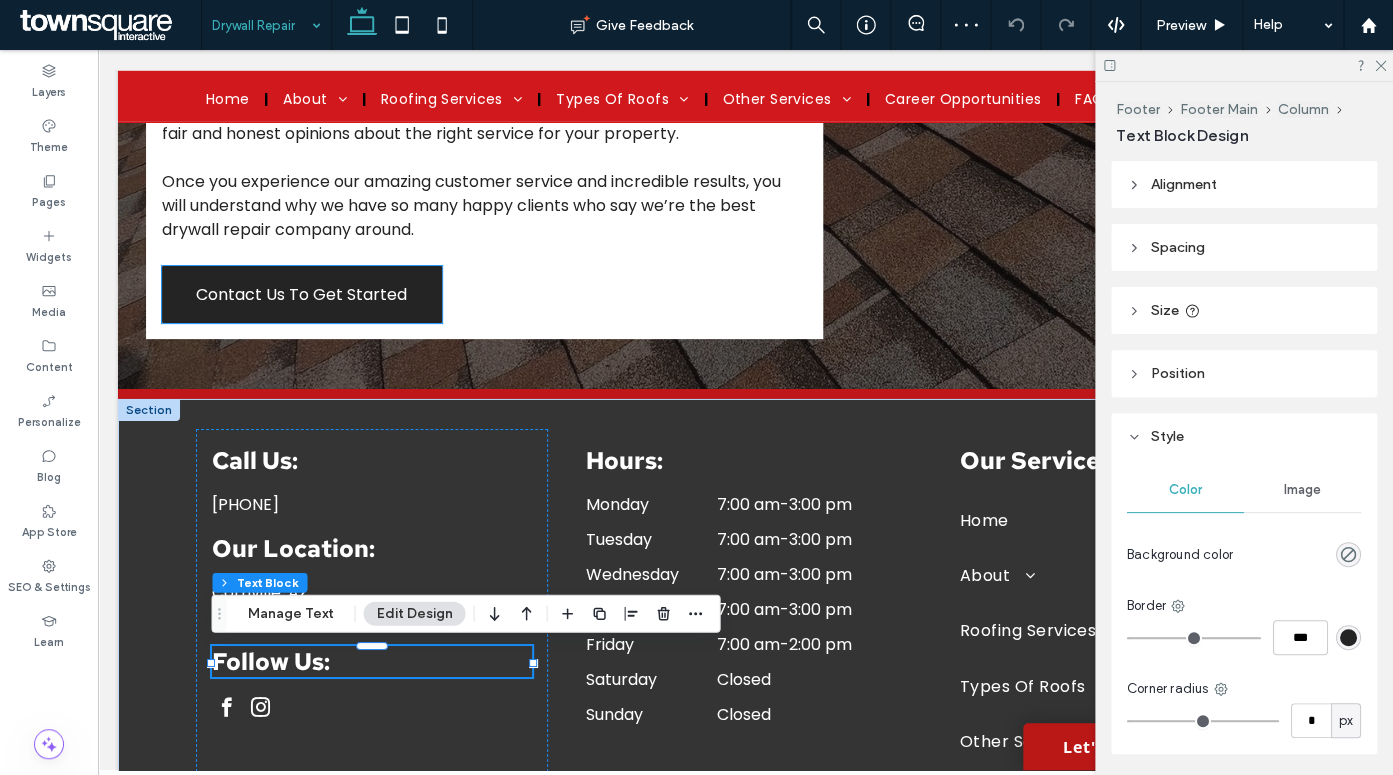 click on "Contact Us To Get Started" at bounding box center [302, 294] 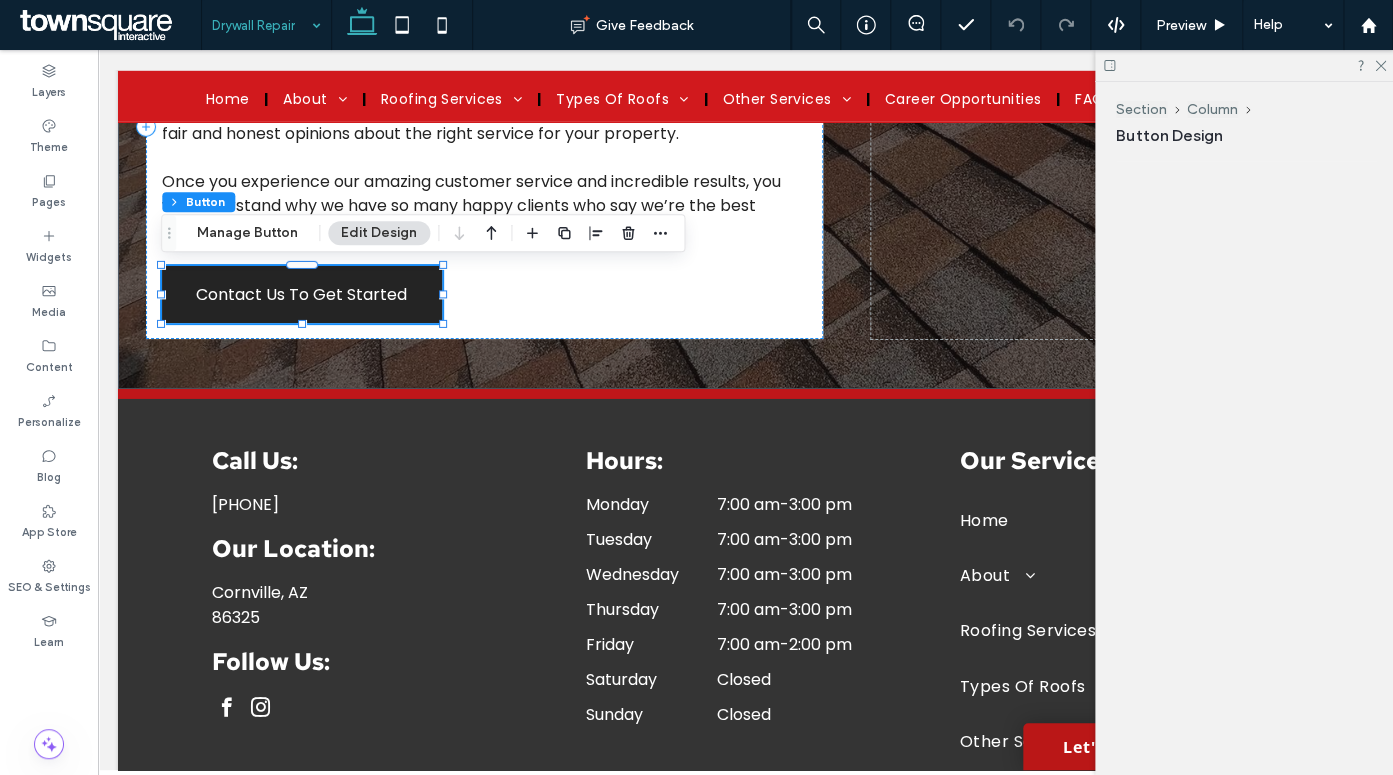 click on "Contact Us To Get Started" at bounding box center (302, 294) 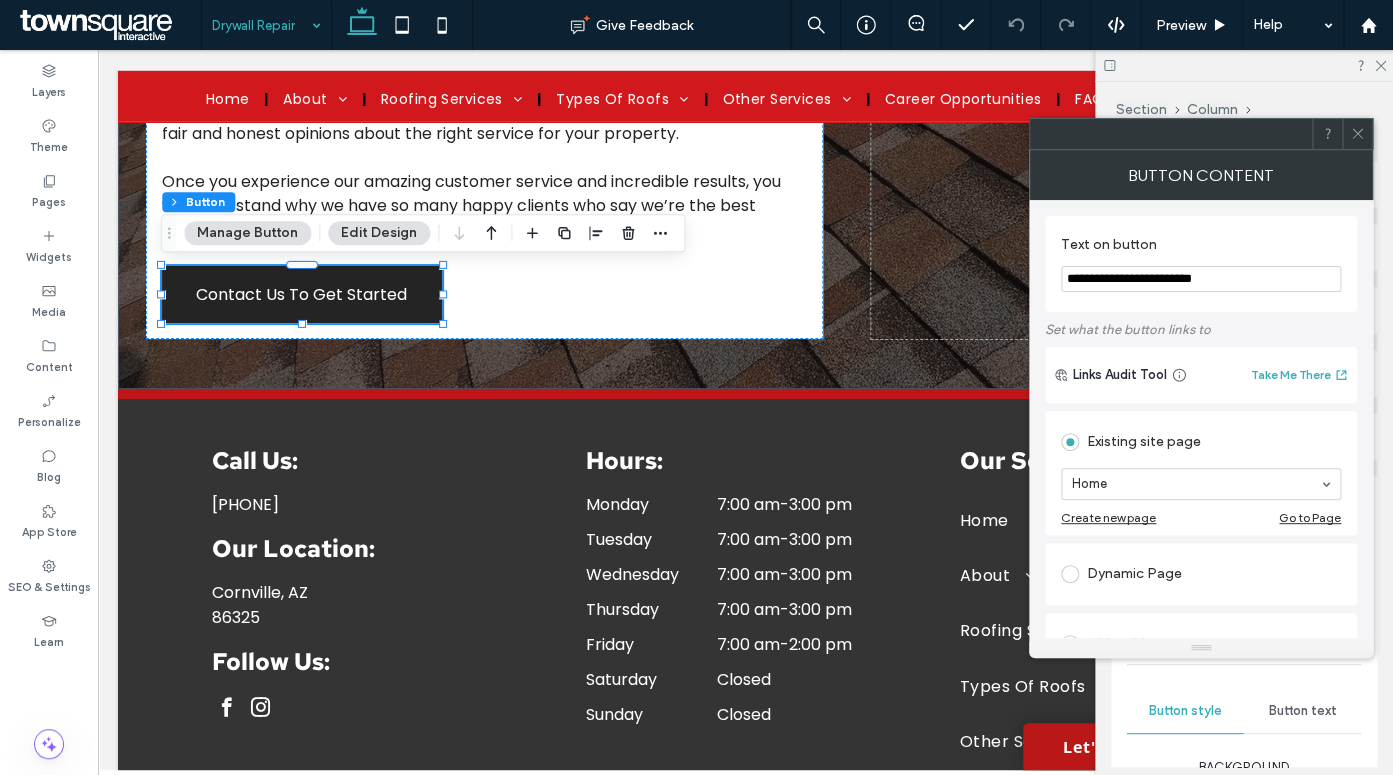 click on "Existing site page" at bounding box center (1201, 442) 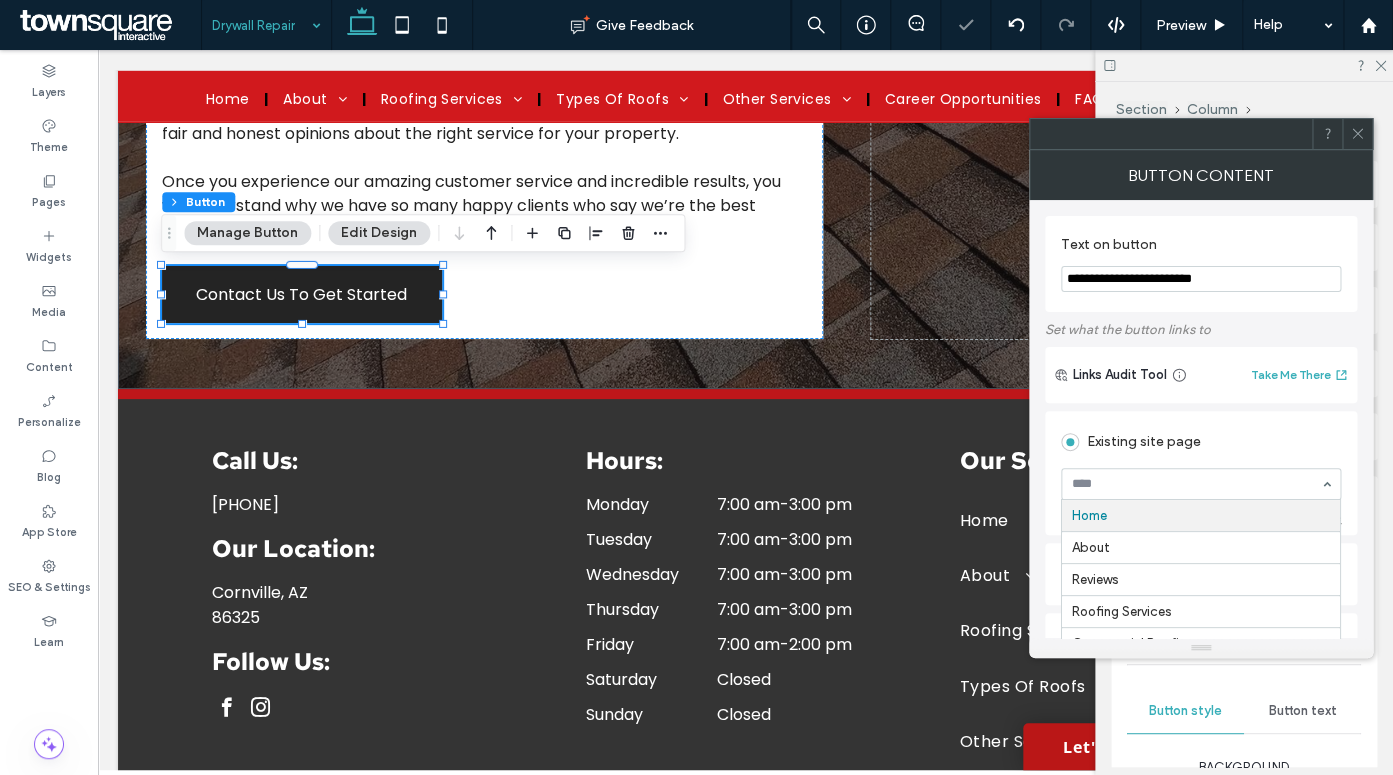 scroll, scrollTop: 531, scrollLeft: 0, axis: vertical 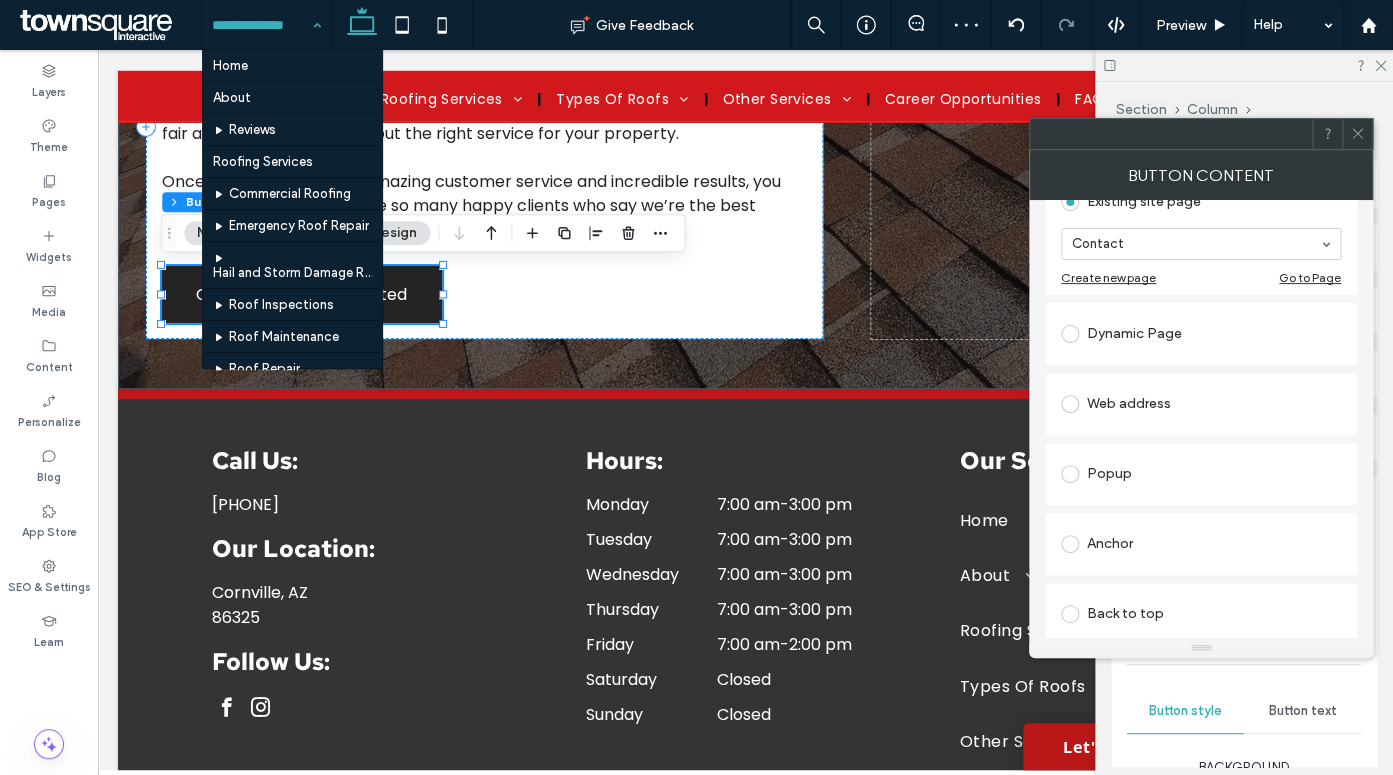 click at bounding box center [261, 25] 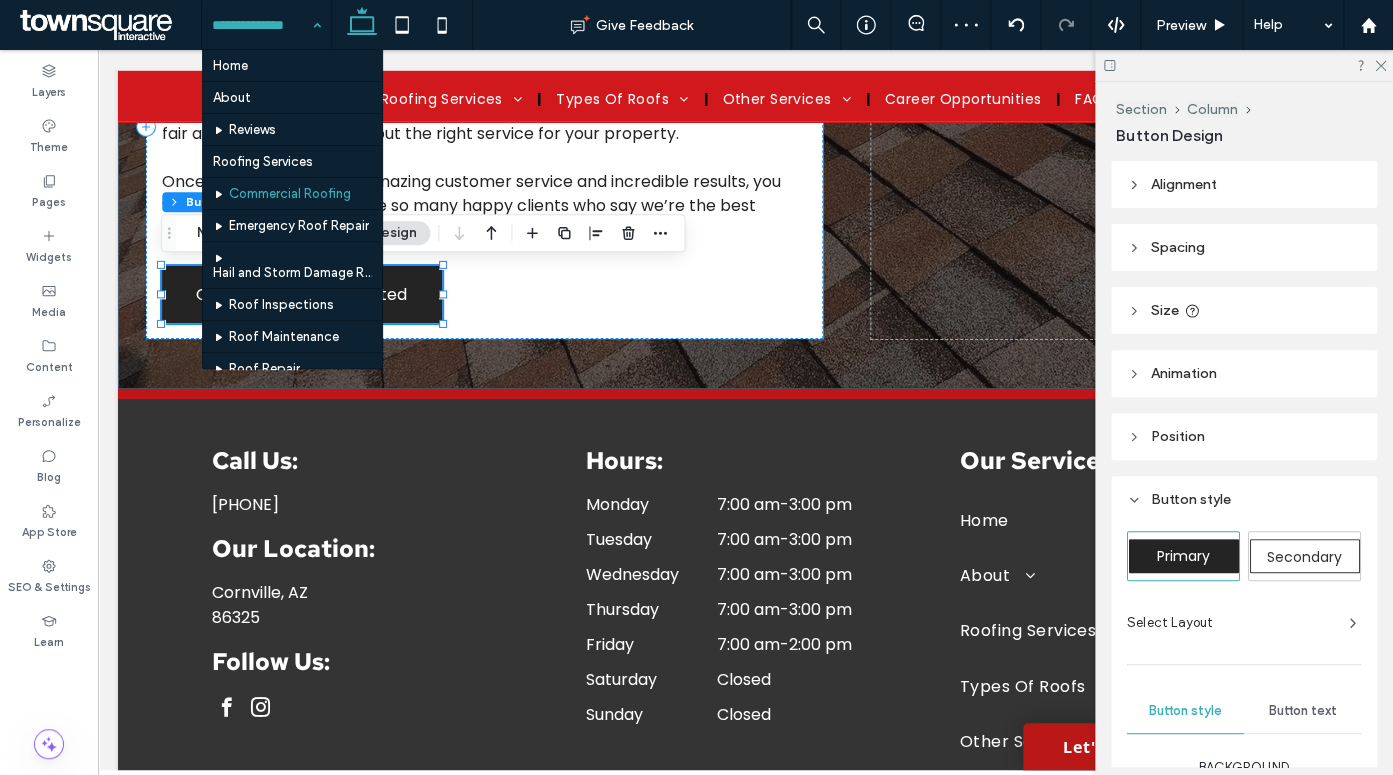 scroll, scrollTop: 687, scrollLeft: 0, axis: vertical 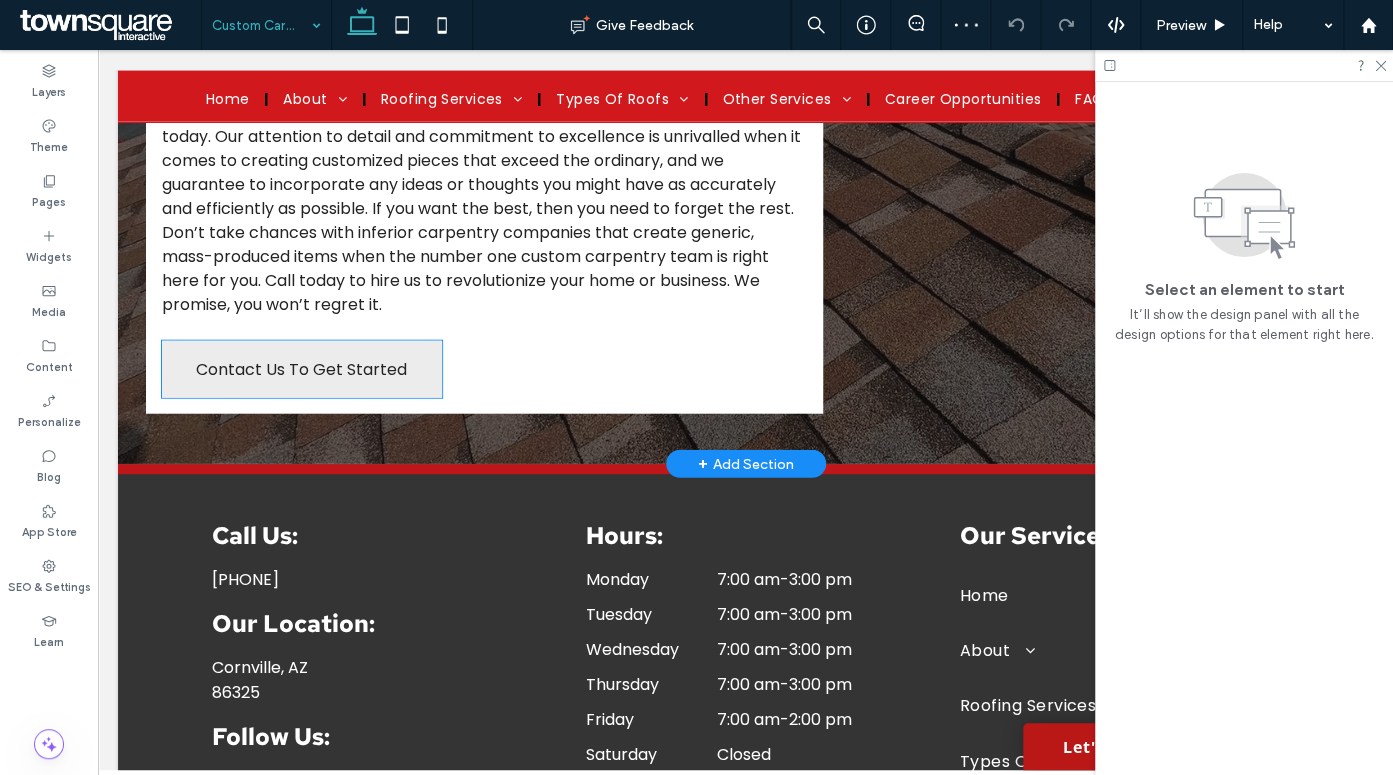 click on "Contact Us To Get Started" at bounding box center (302, 369) 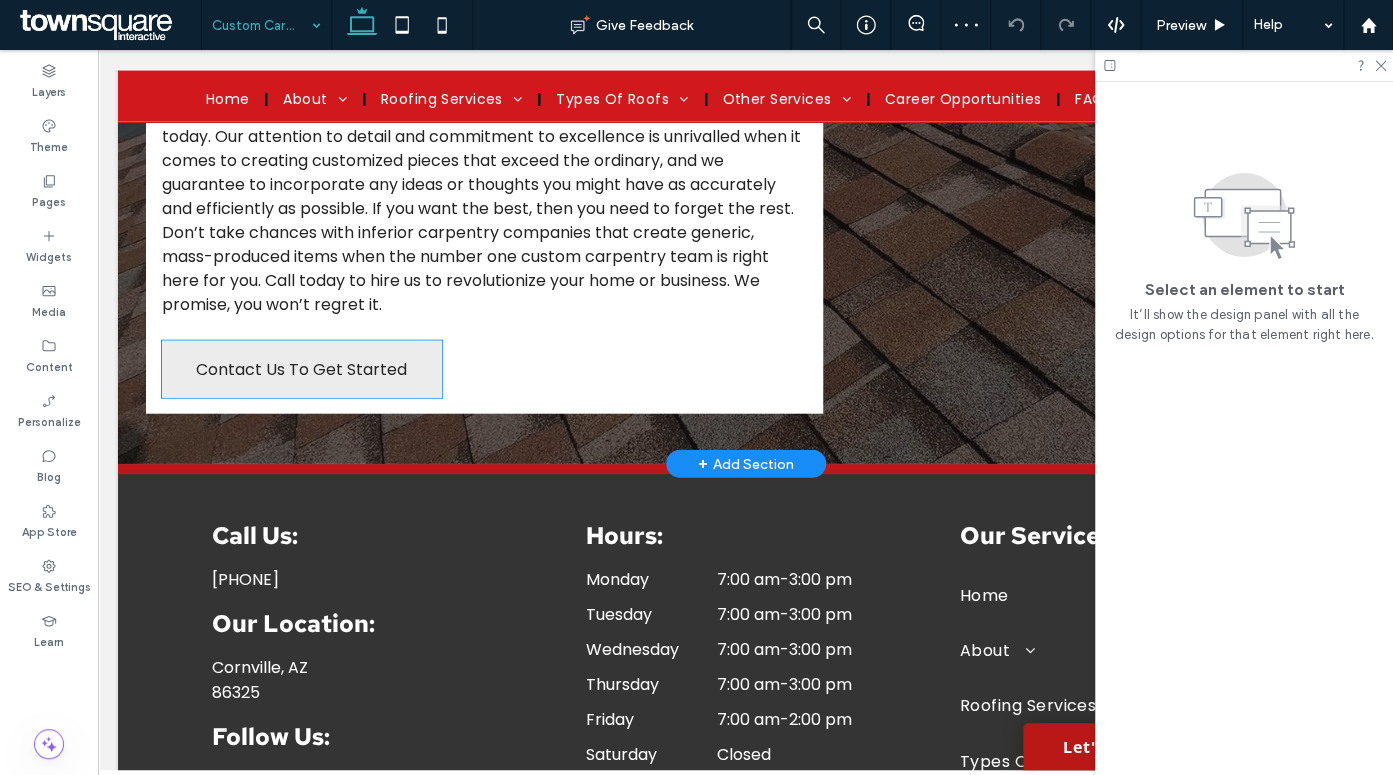 click on "Contact Us To Get Started" at bounding box center (302, 369) 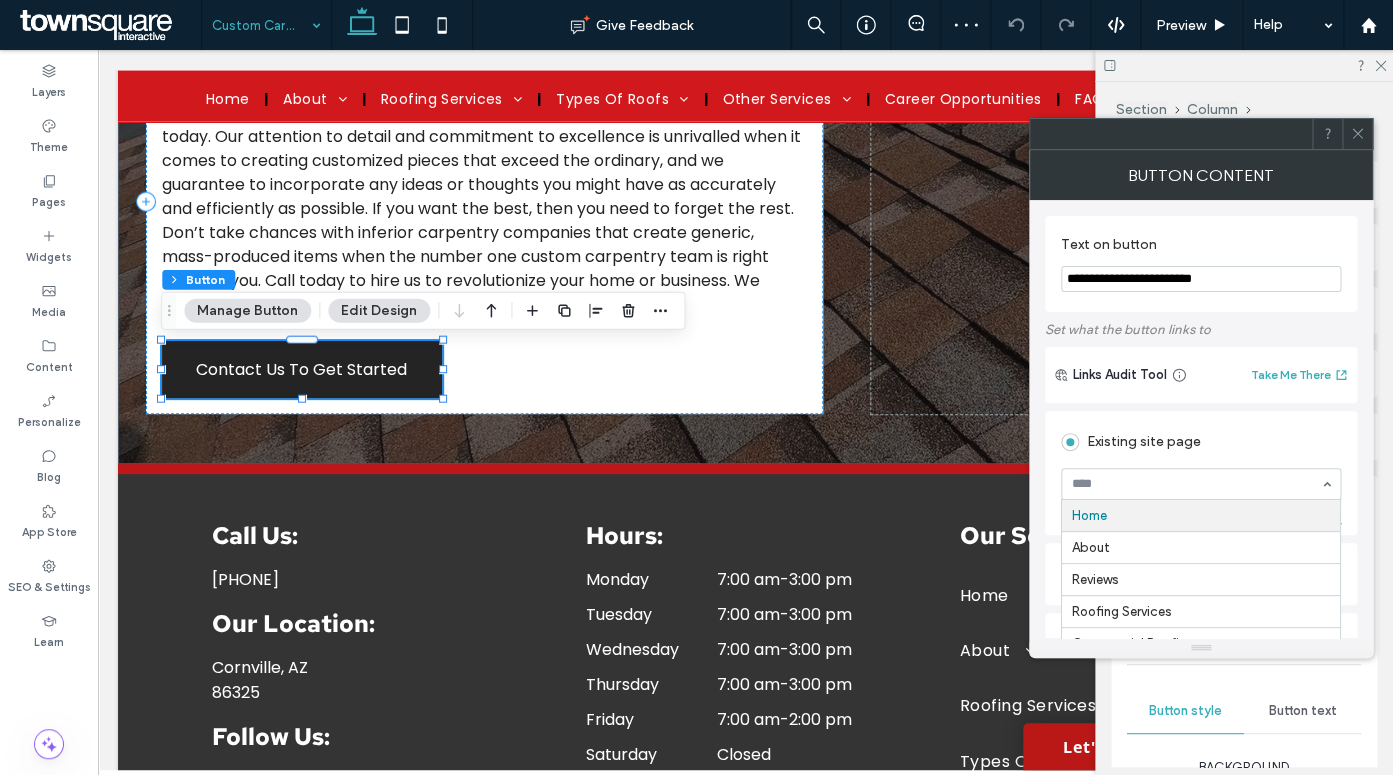 scroll, scrollTop: 725, scrollLeft: 0, axis: vertical 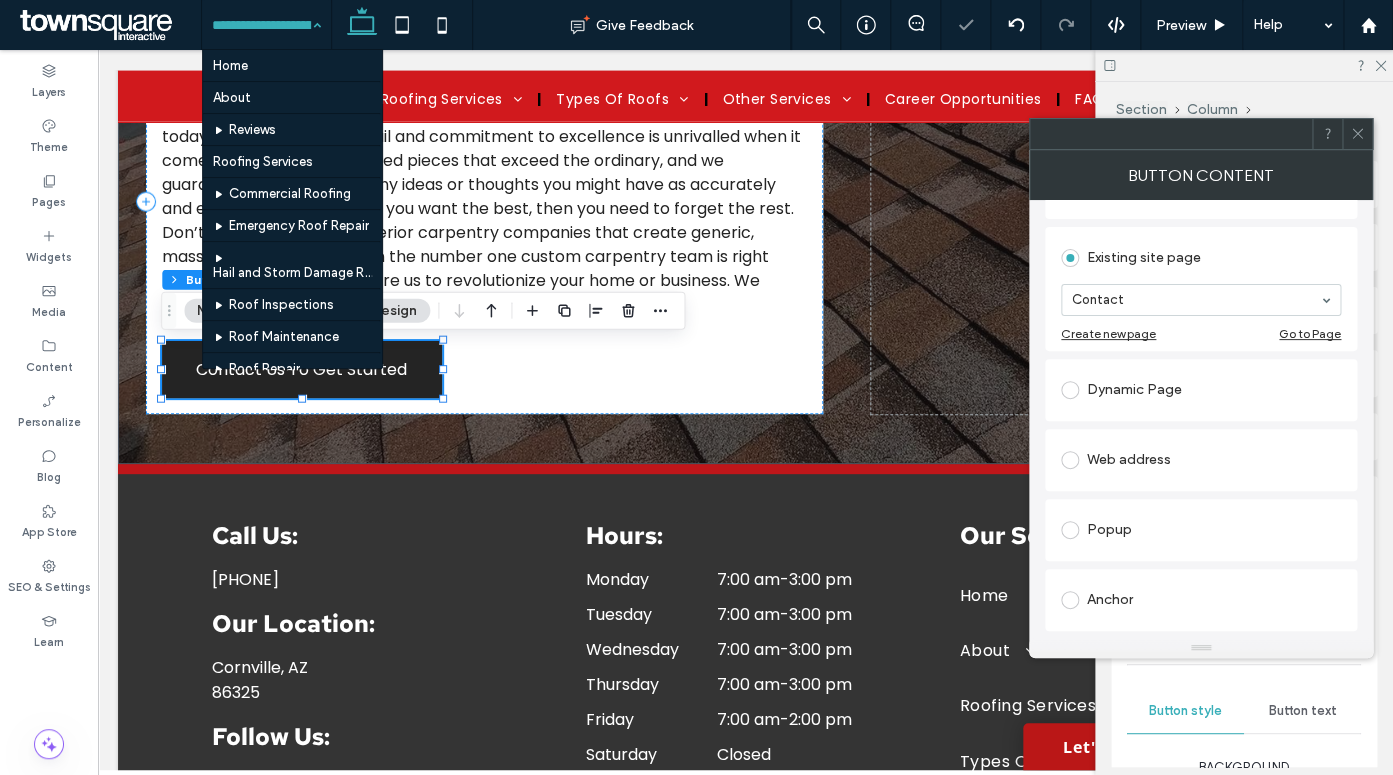 click on "Home About Reviews Roofing Services Commercial Roofing Emergency Roof Repair Hail and Storm Damage Roof Repair Roof Inspections Roof Maintenance Roof Repair Roof Restoration Roofer Roofing Company Roofing Services Types Of Roofs EPDM Roofing Flat Roofing Metal Roofing Modified Bitumen Roofing Shingle Roofing Other Services Drywall Repair Custom Carpentry and Woodworking Service Area Career Opportunities FAQ Gallery Contact Geo Pages" at bounding box center (266, 25) 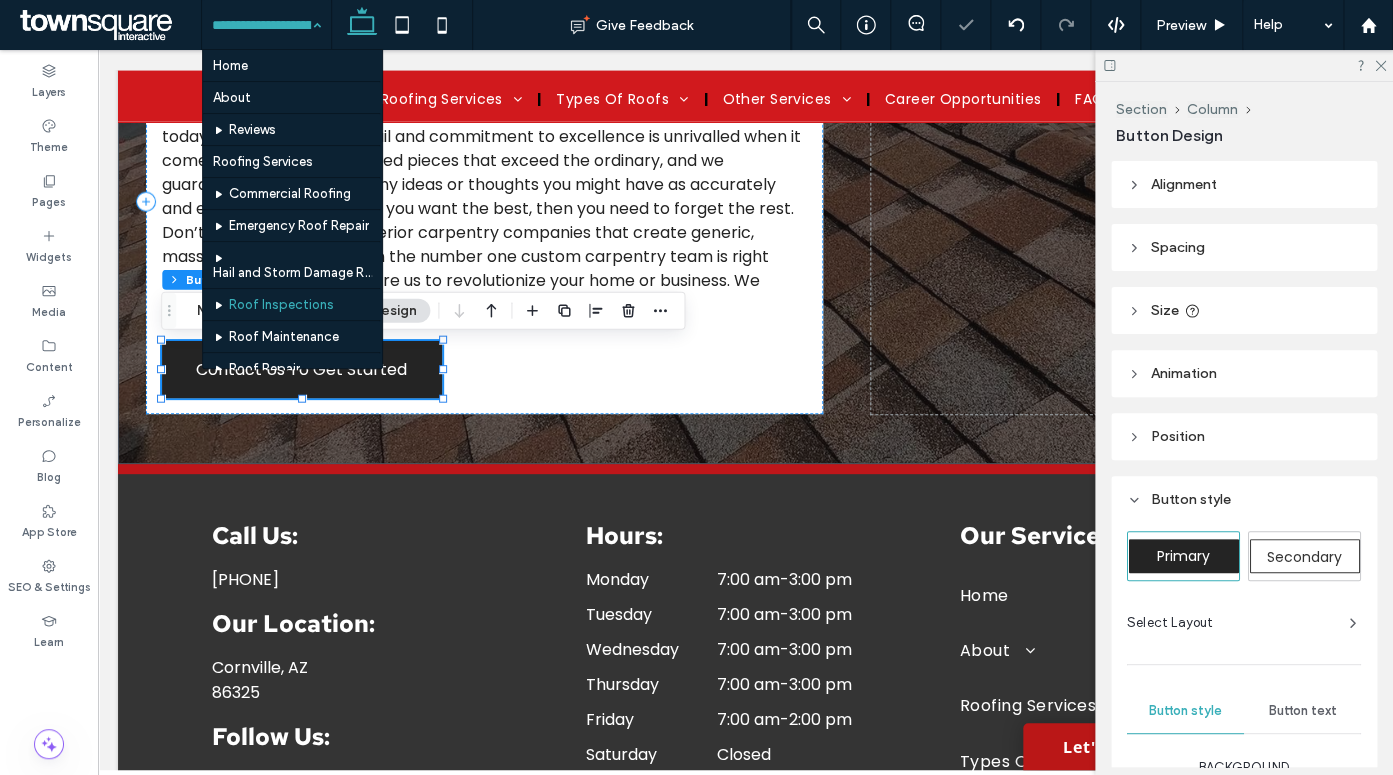 scroll, scrollTop: 687, scrollLeft: 0, axis: vertical 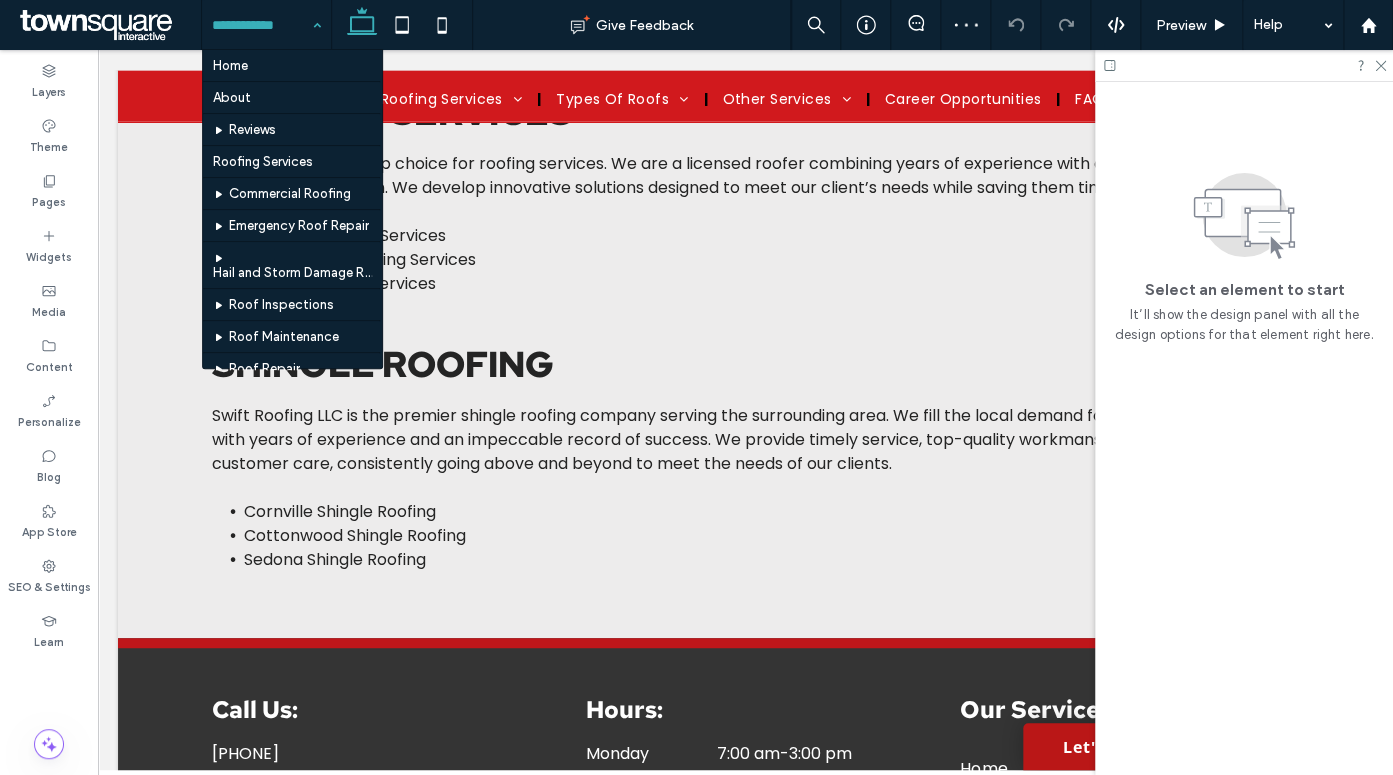 click at bounding box center (261, 25) 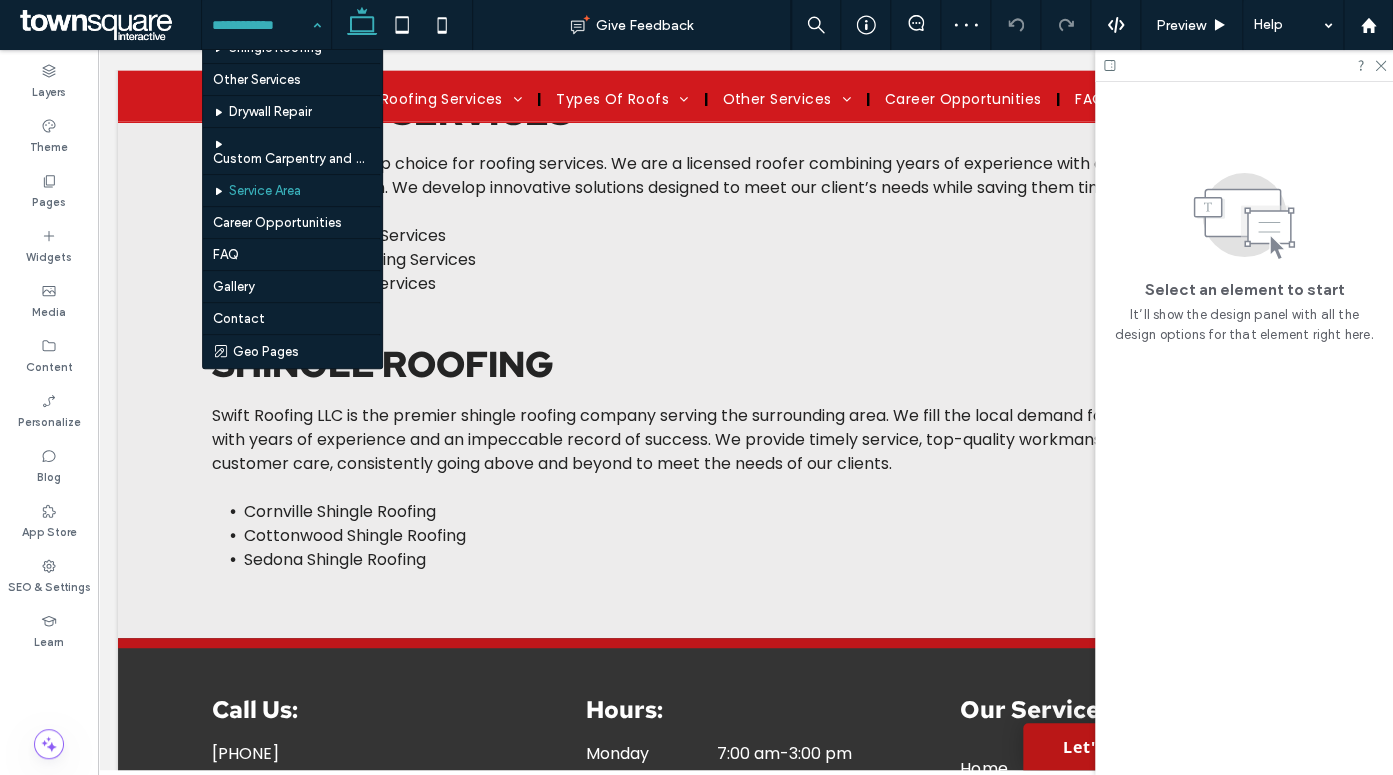 scroll, scrollTop: 687, scrollLeft: 0, axis: vertical 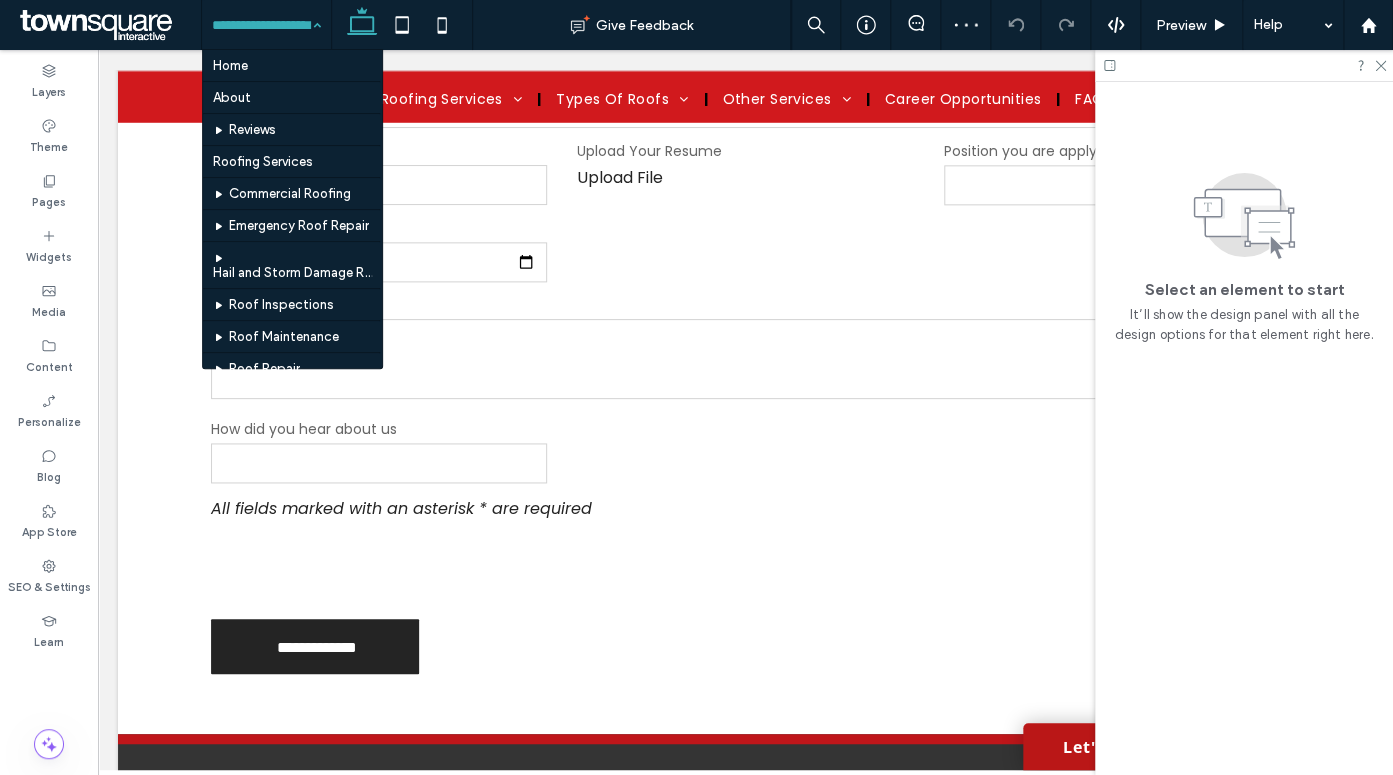 click at bounding box center (261, 25) 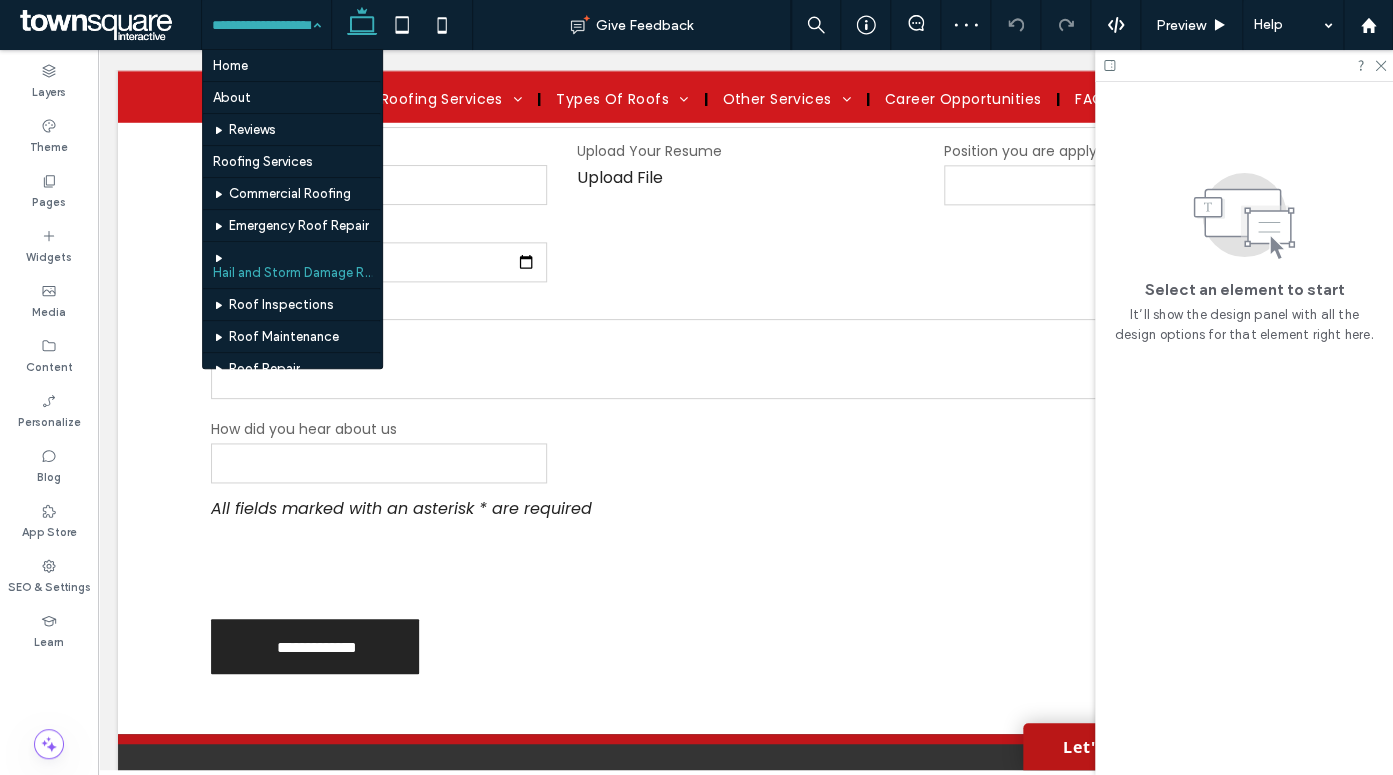 scroll, scrollTop: 687, scrollLeft: 0, axis: vertical 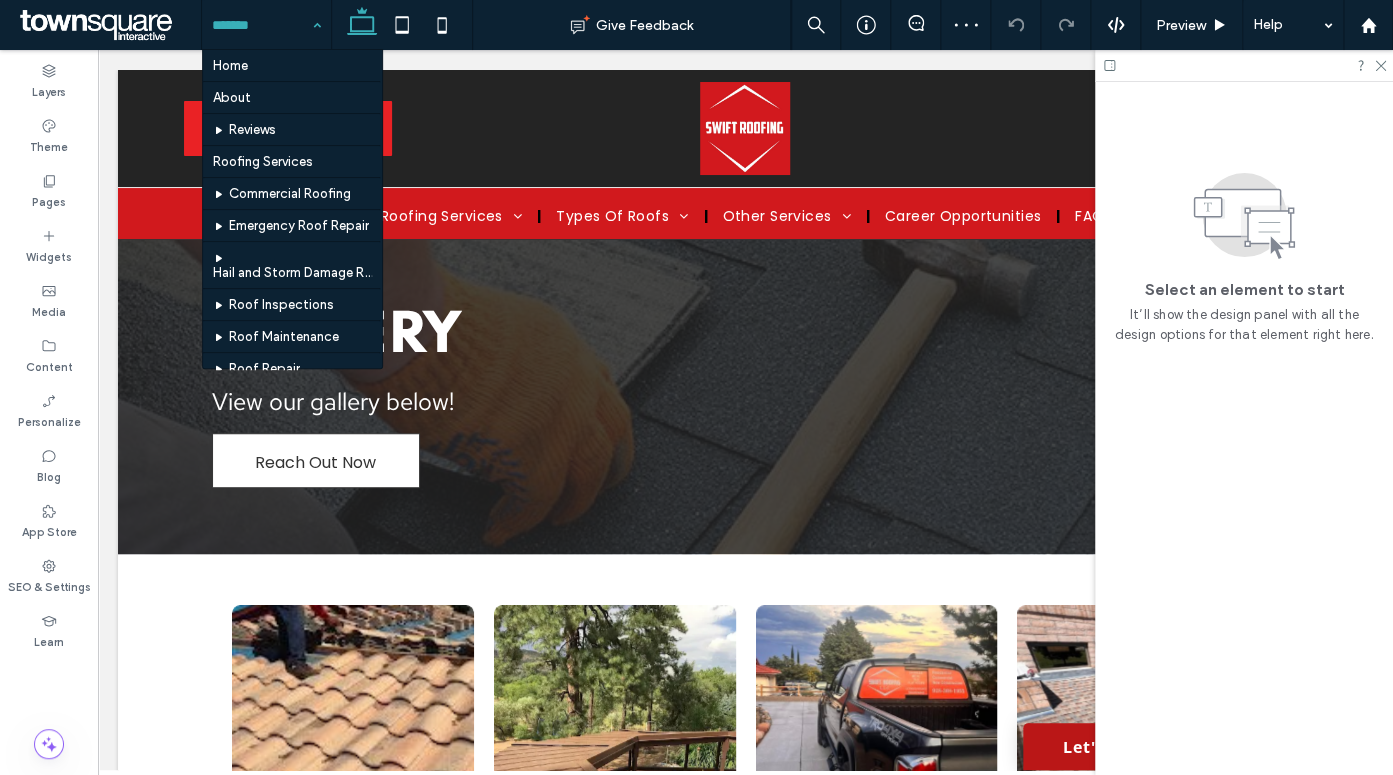 click at bounding box center [261, 25] 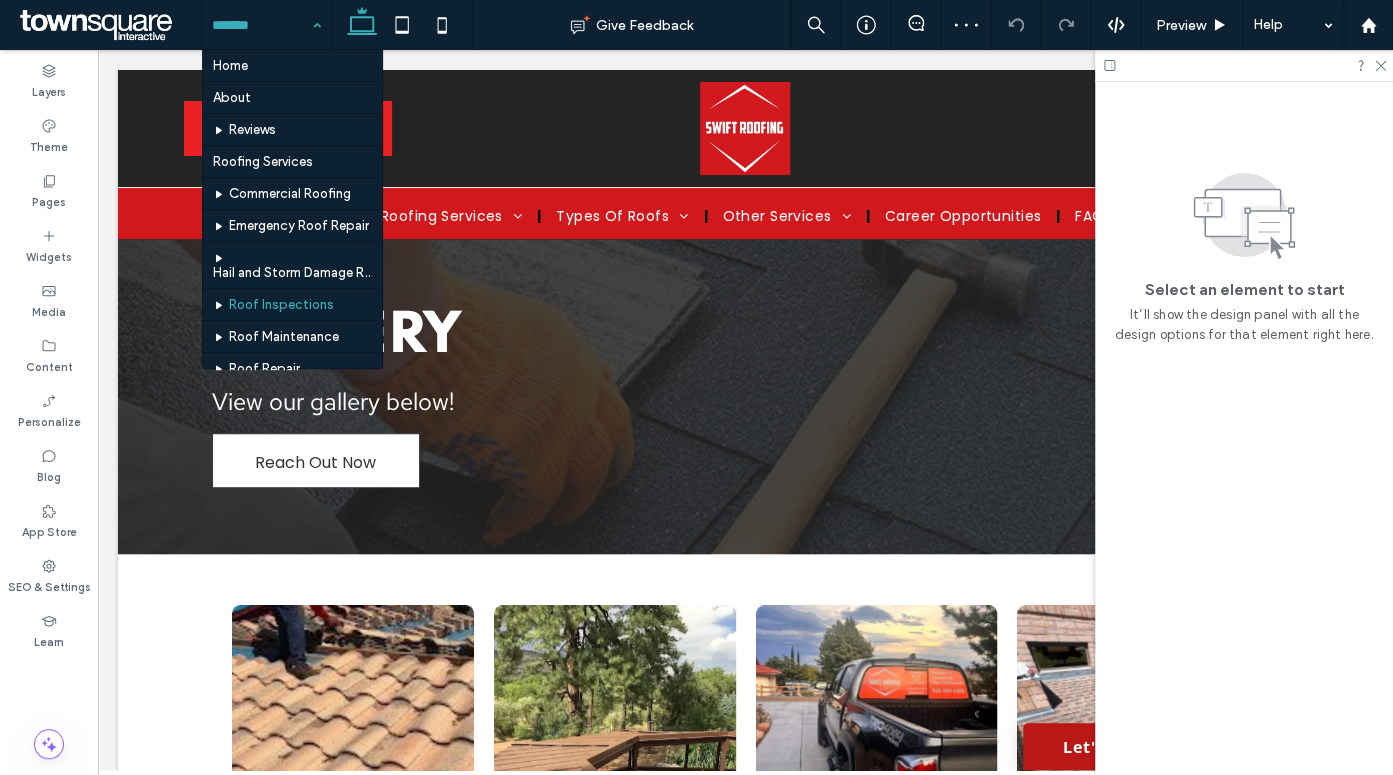 scroll, scrollTop: 687, scrollLeft: 0, axis: vertical 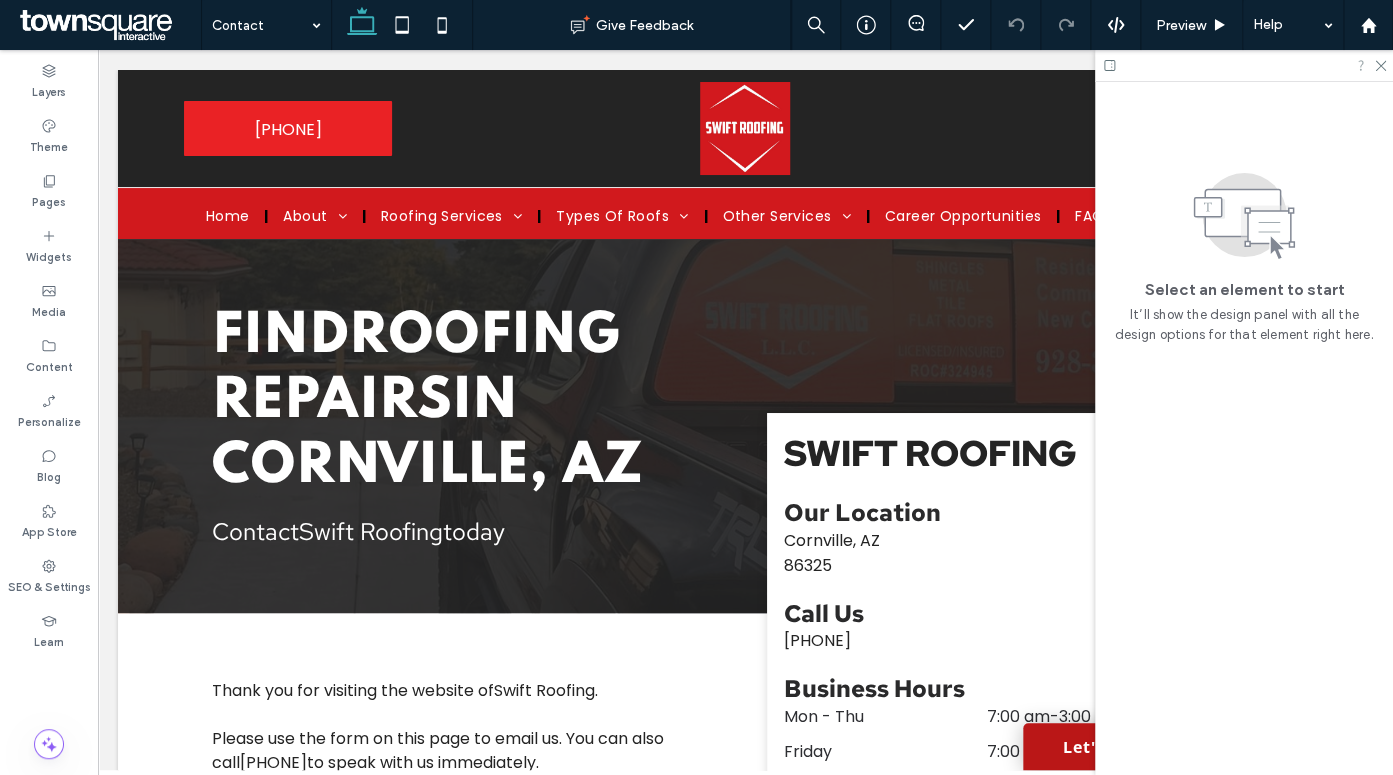 click 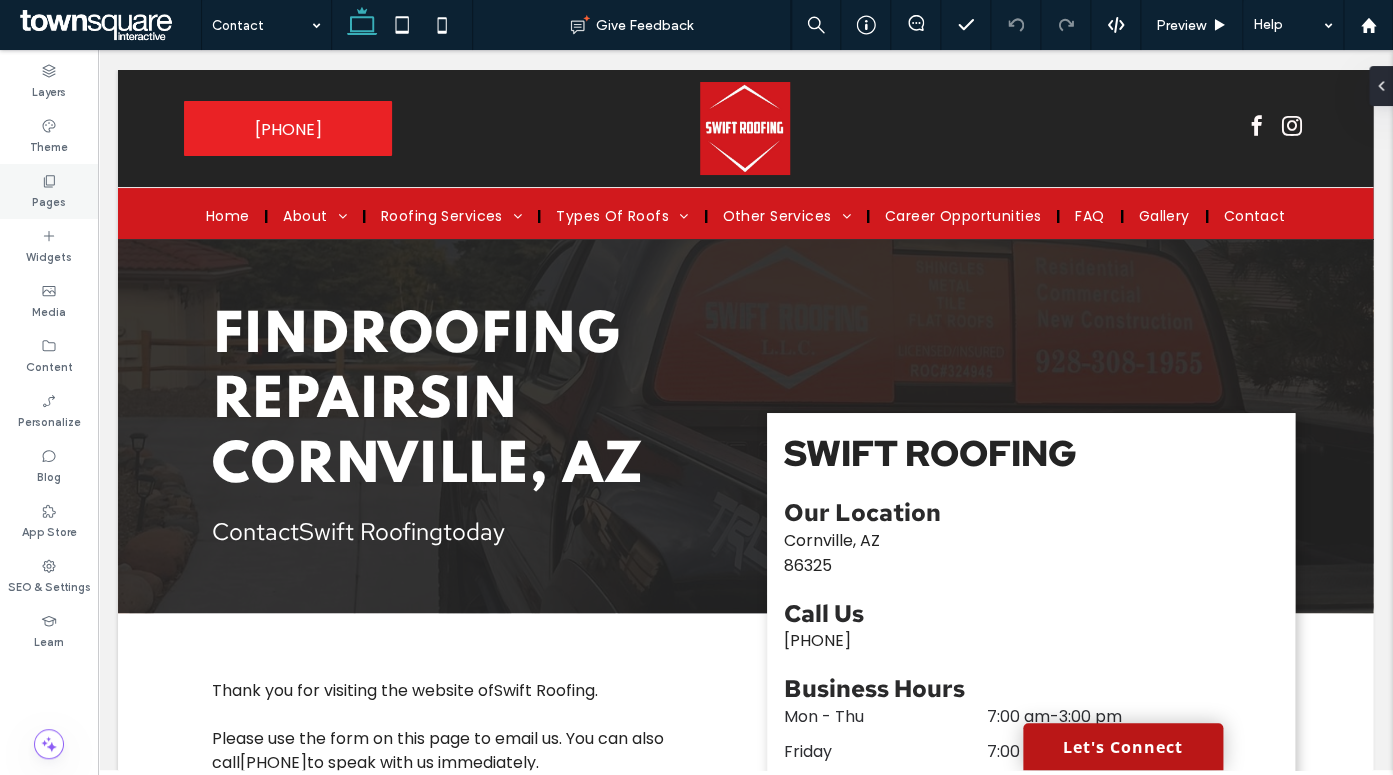click on "Pages" at bounding box center (49, 200) 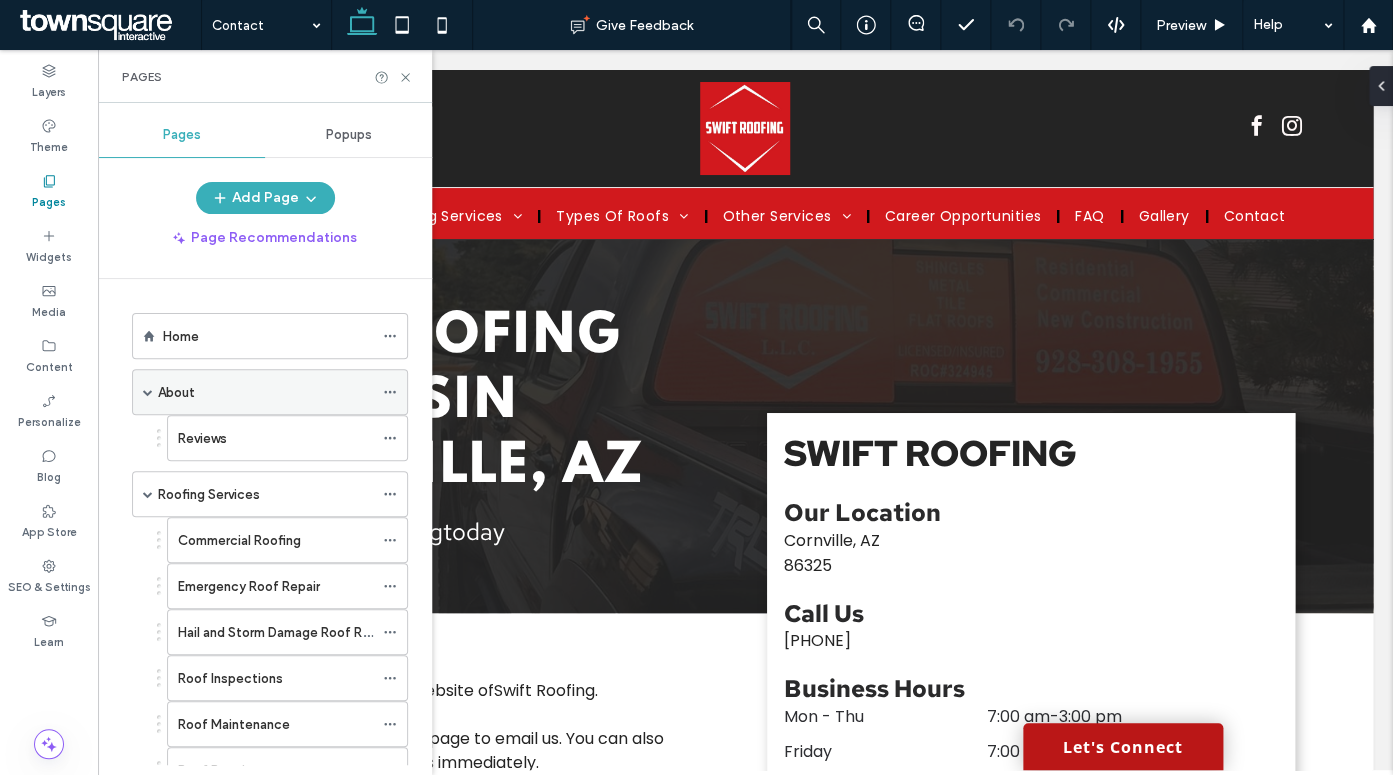 click 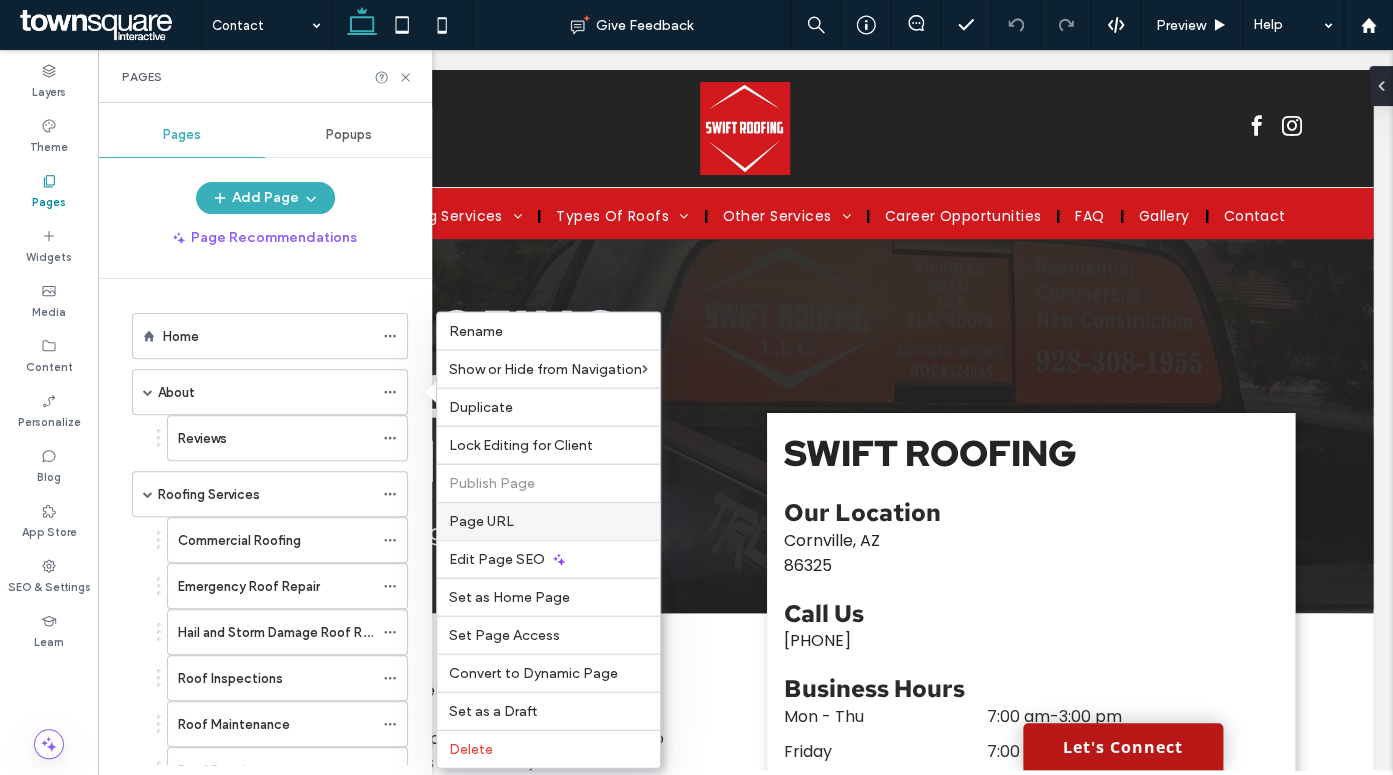 click on "Page URL" at bounding box center [481, 521] 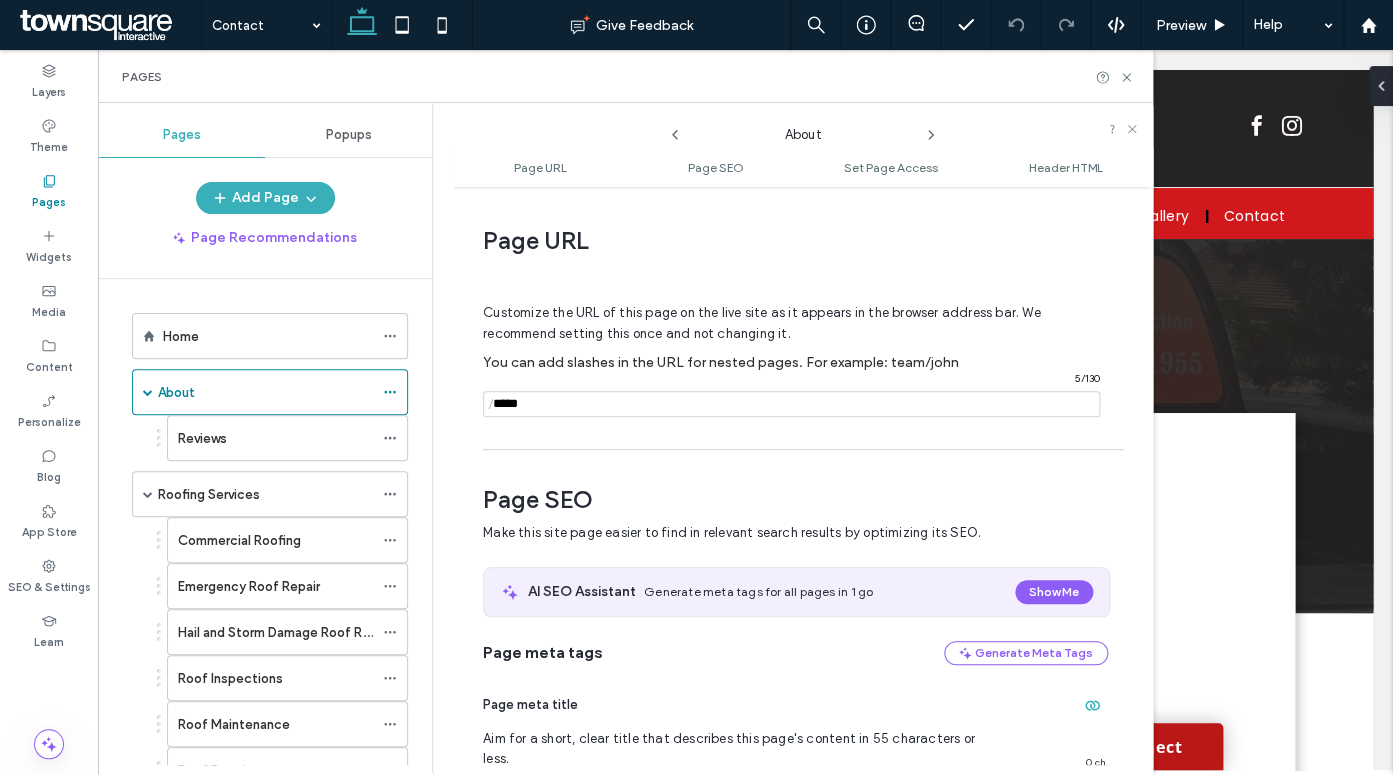 scroll, scrollTop: 10, scrollLeft: 0, axis: vertical 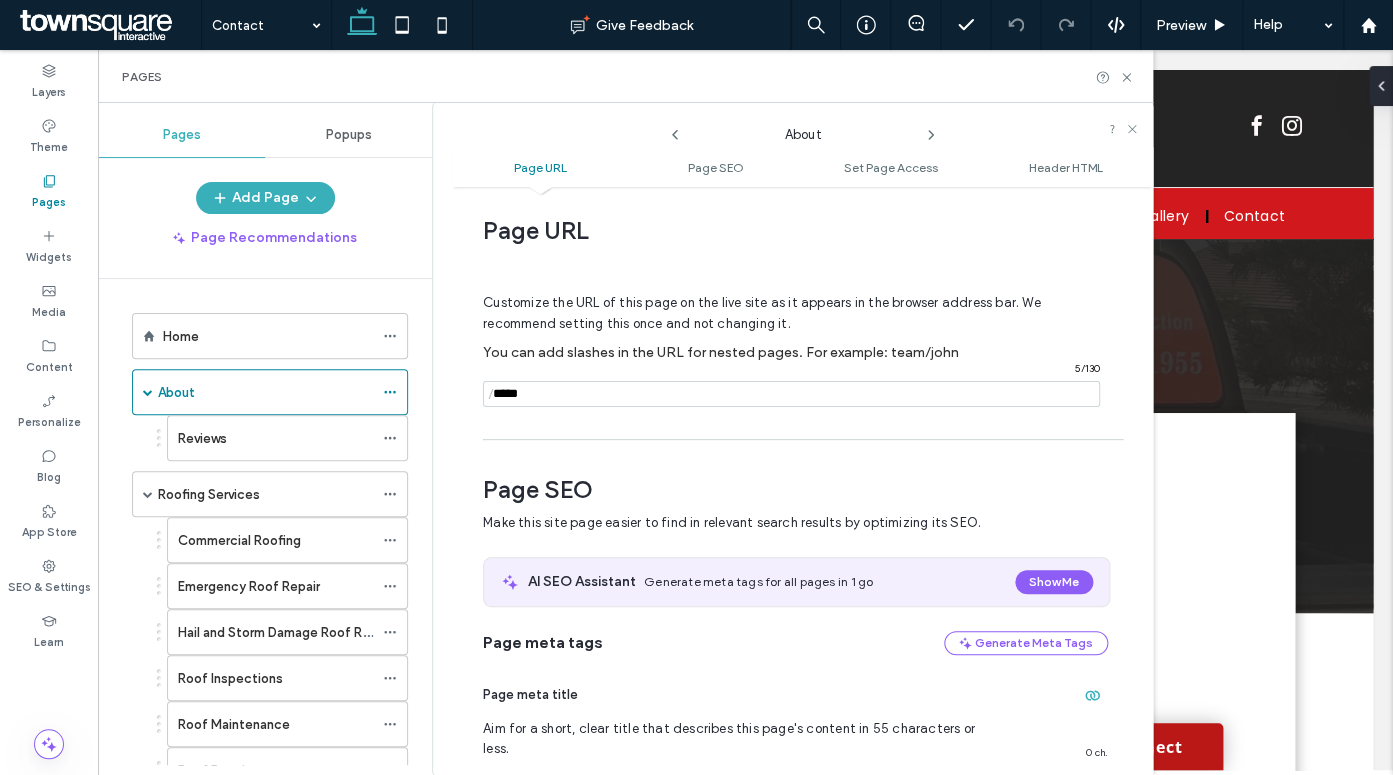 click 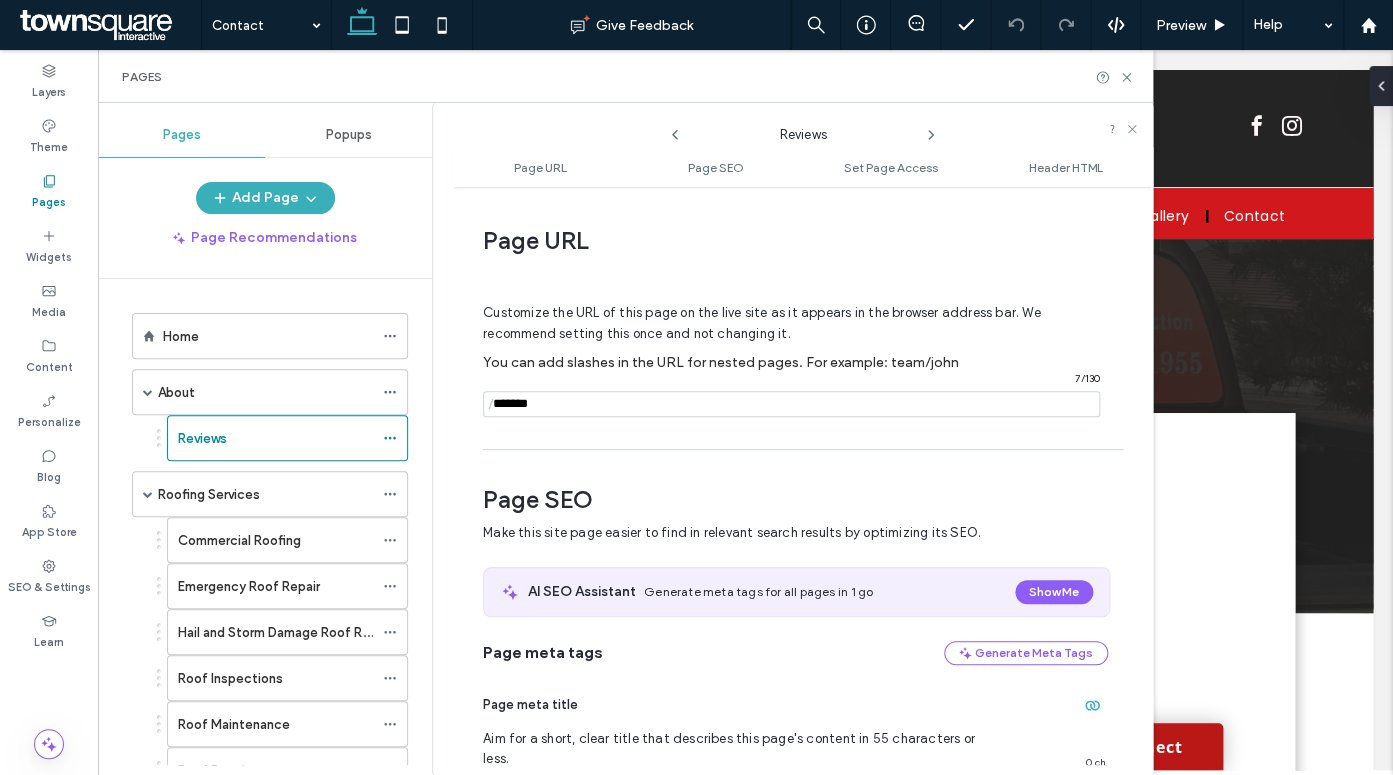 scroll, scrollTop: 10, scrollLeft: 0, axis: vertical 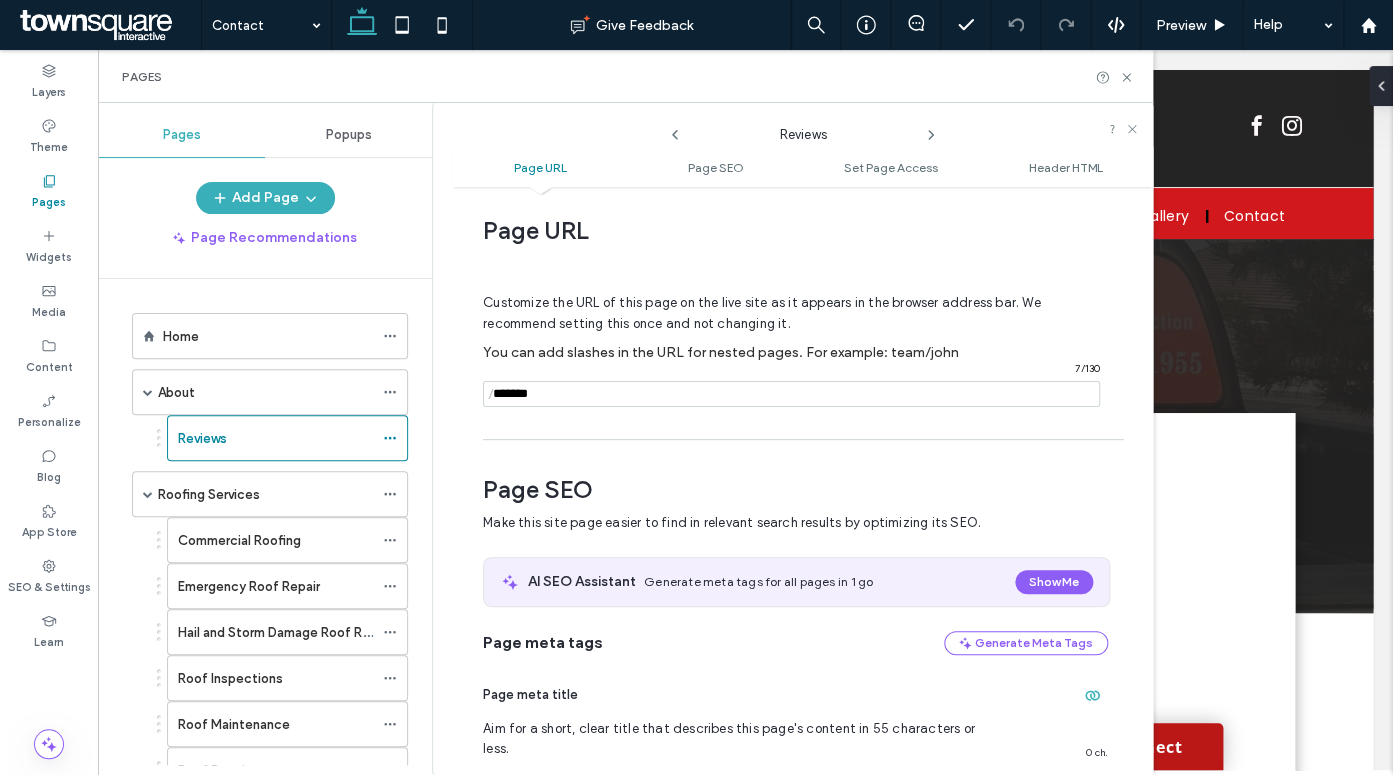 click 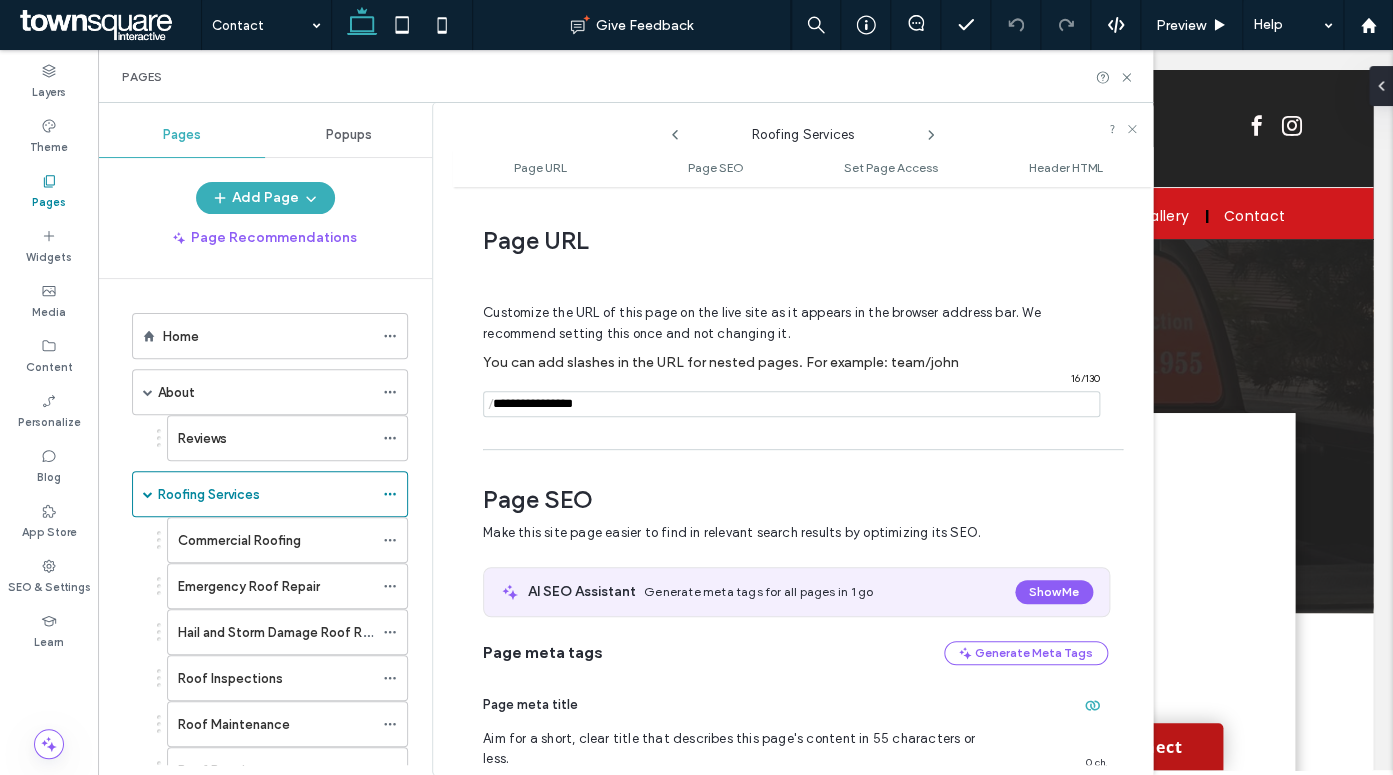 scroll, scrollTop: 10, scrollLeft: 0, axis: vertical 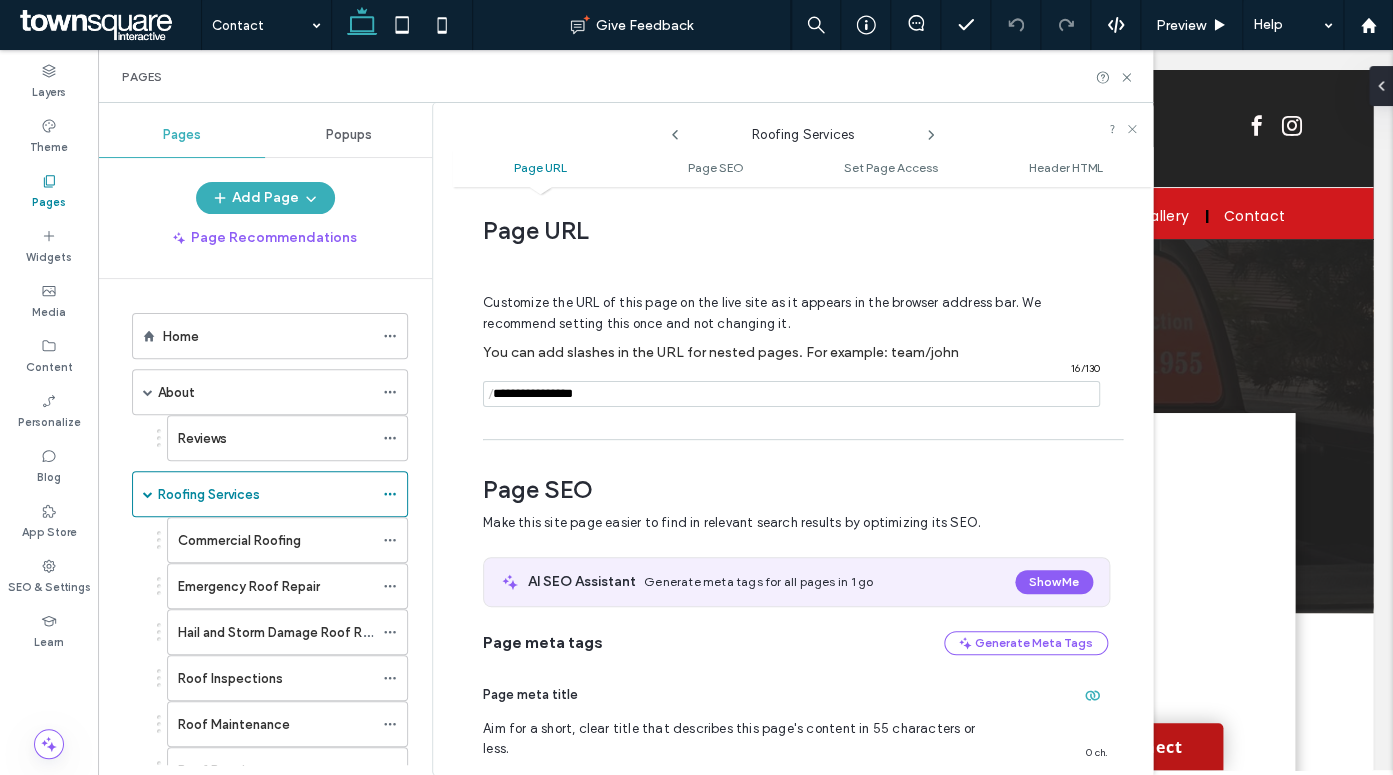 click 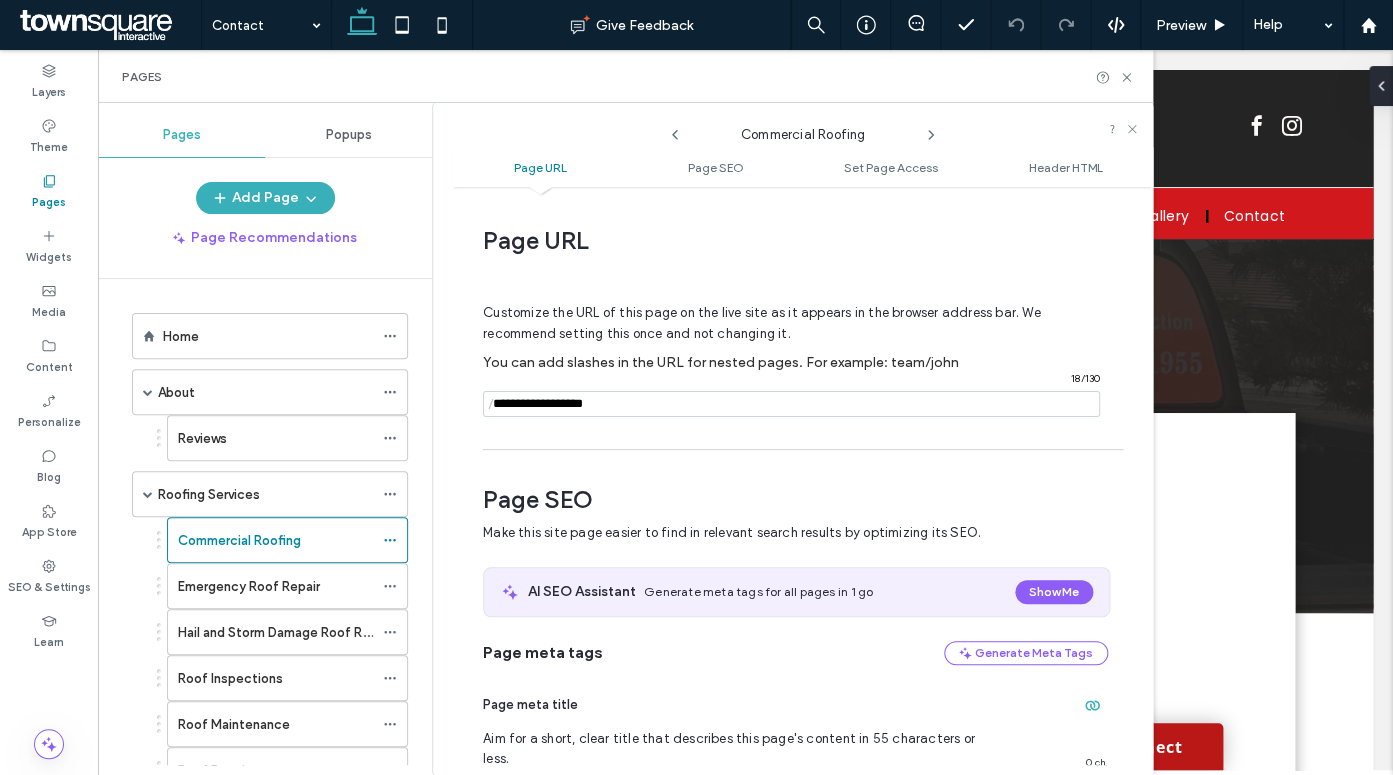 scroll, scrollTop: 10, scrollLeft: 0, axis: vertical 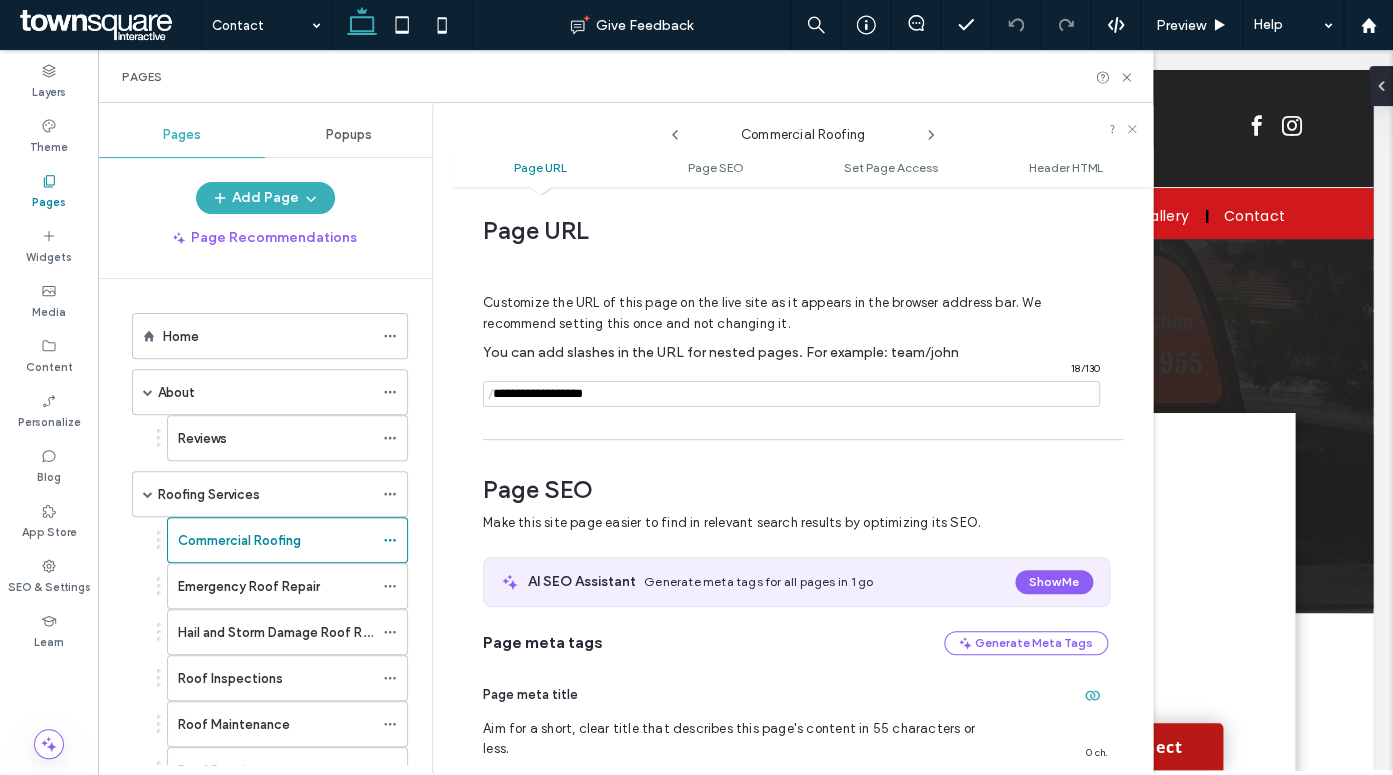 click 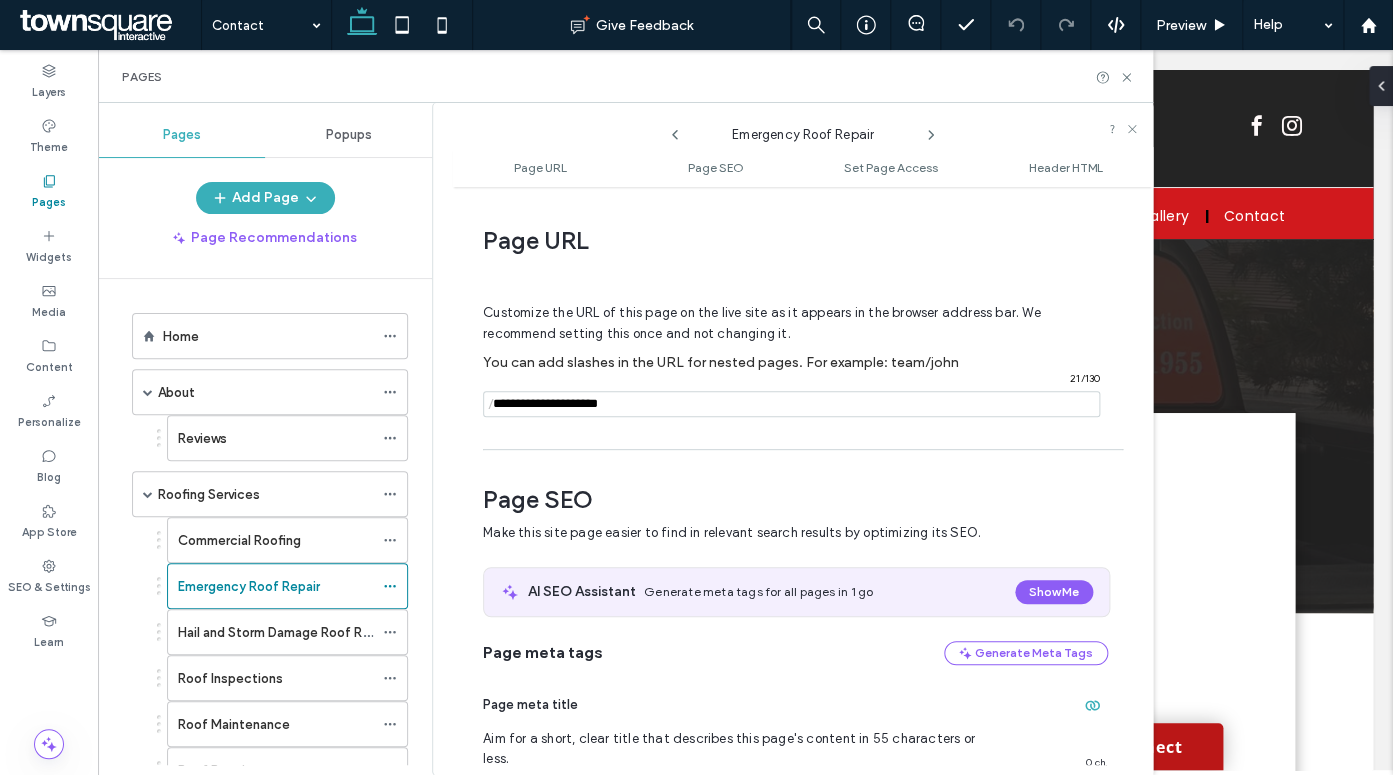 scroll, scrollTop: 10, scrollLeft: 0, axis: vertical 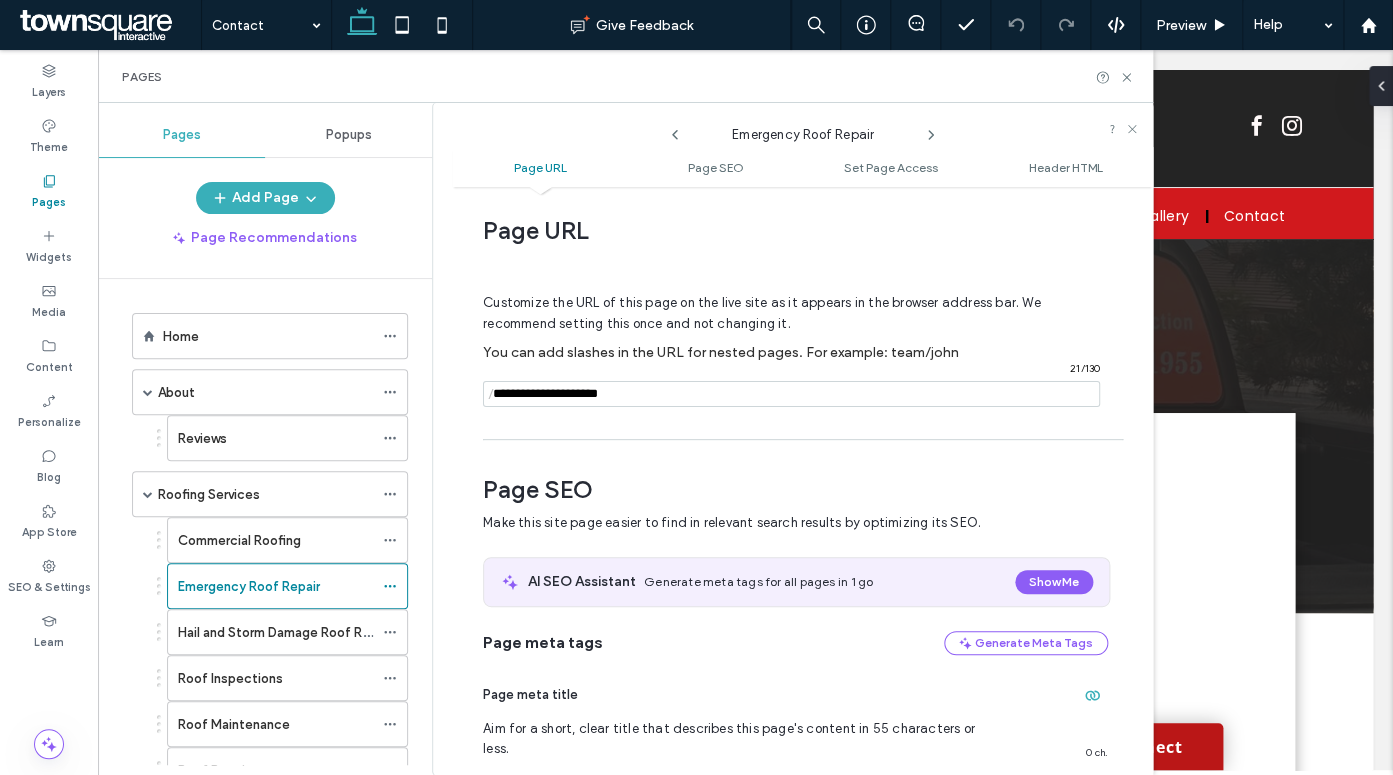 click 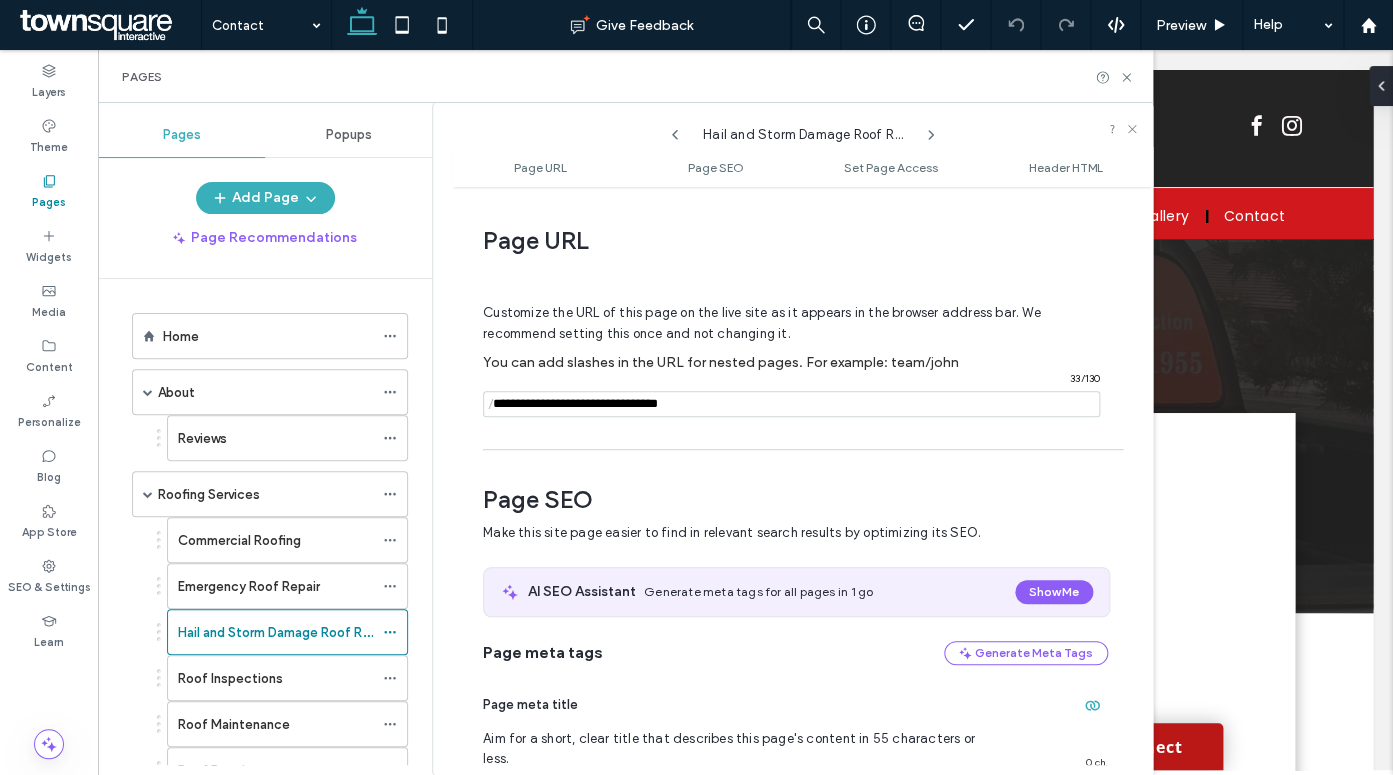 scroll, scrollTop: 10, scrollLeft: 0, axis: vertical 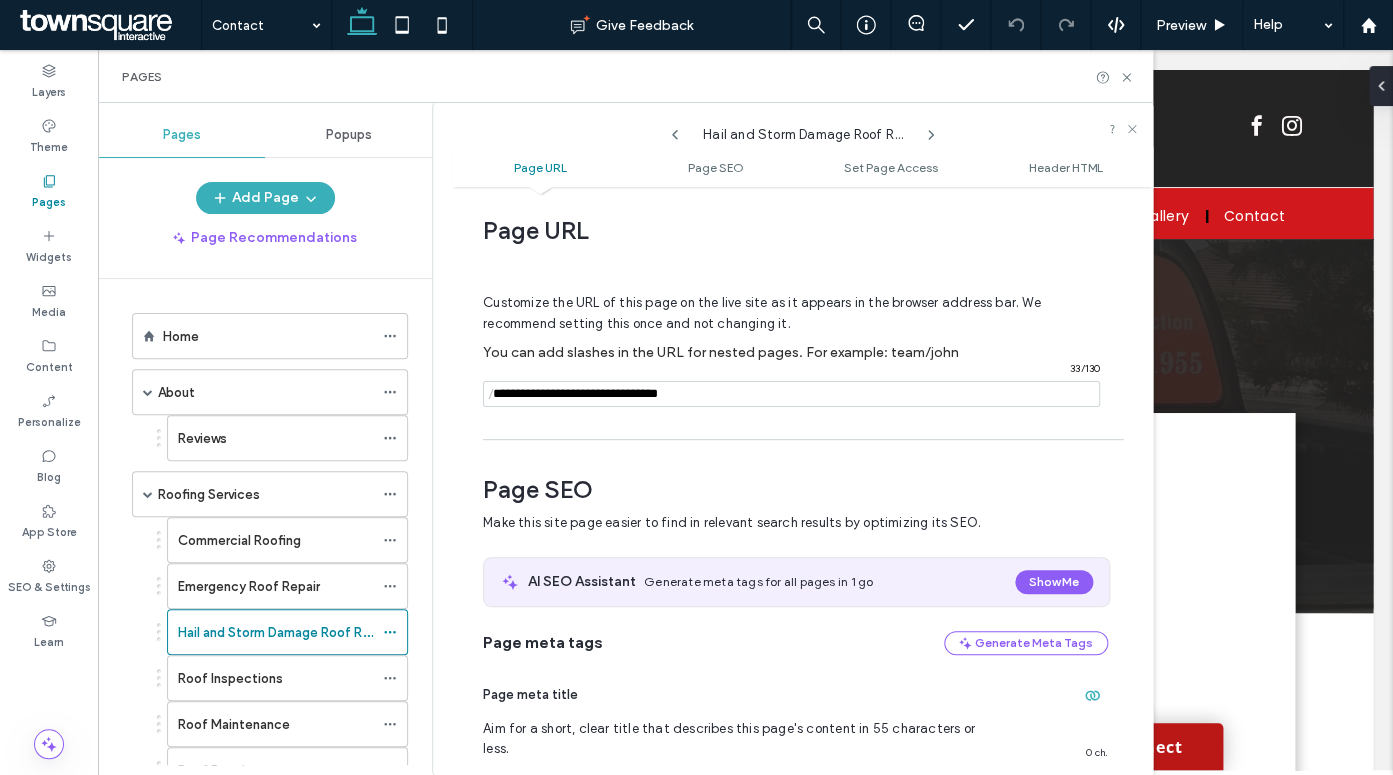 click 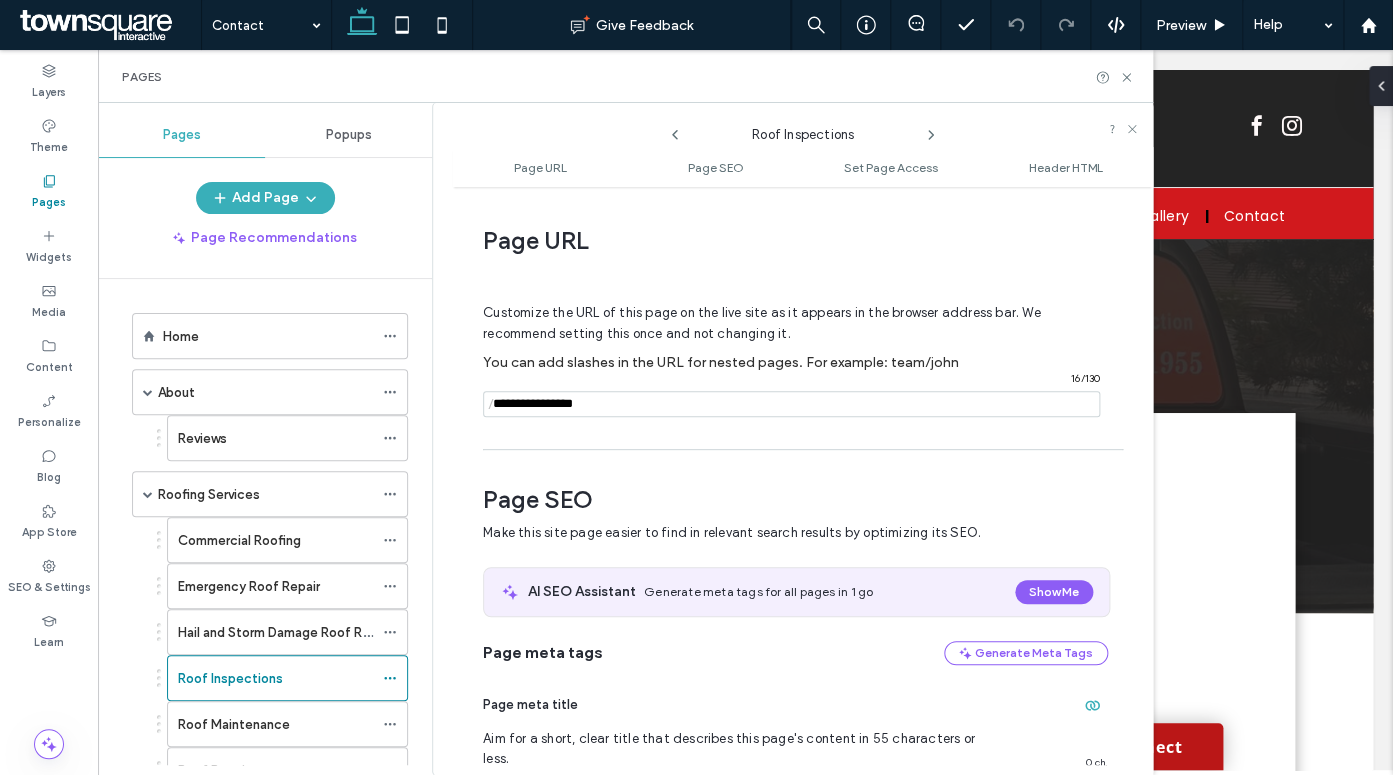 scroll, scrollTop: 10, scrollLeft: 0, axis: vertical 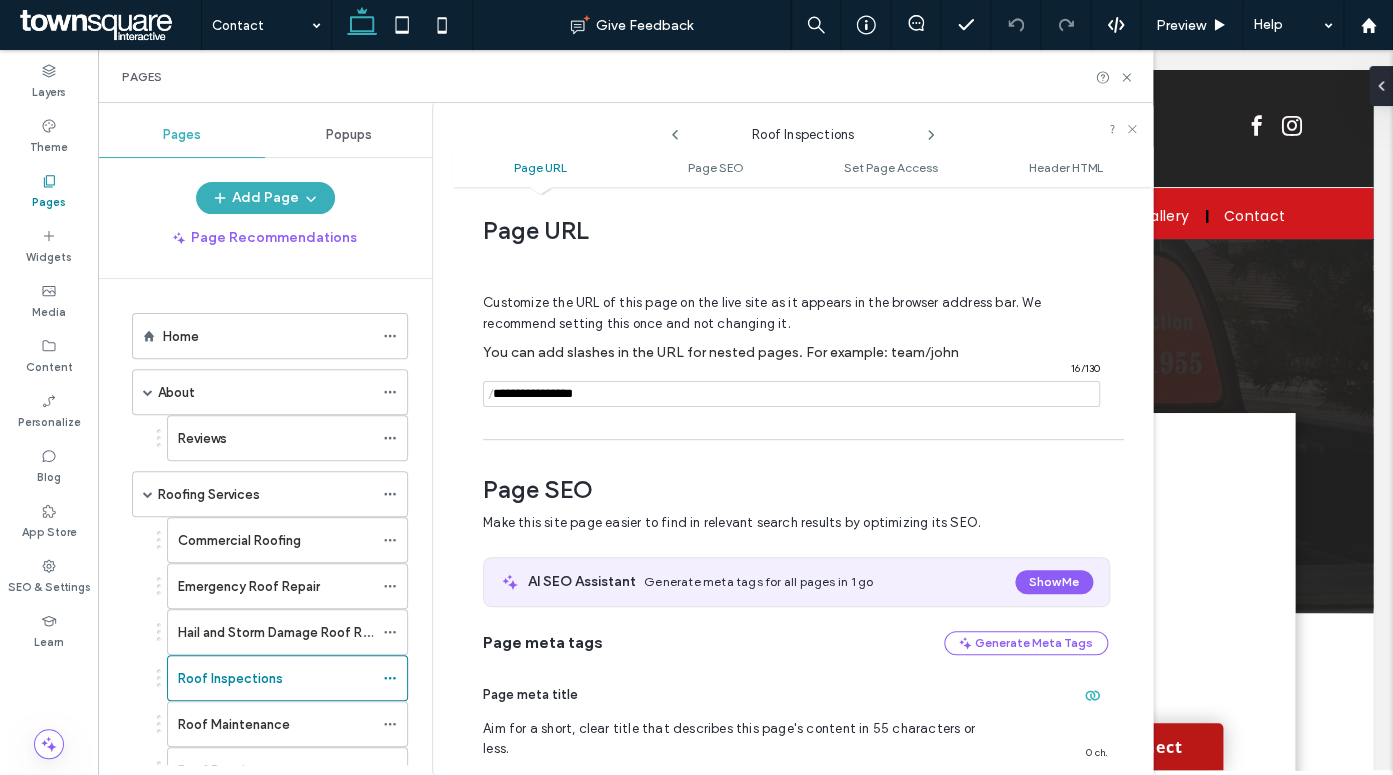 click 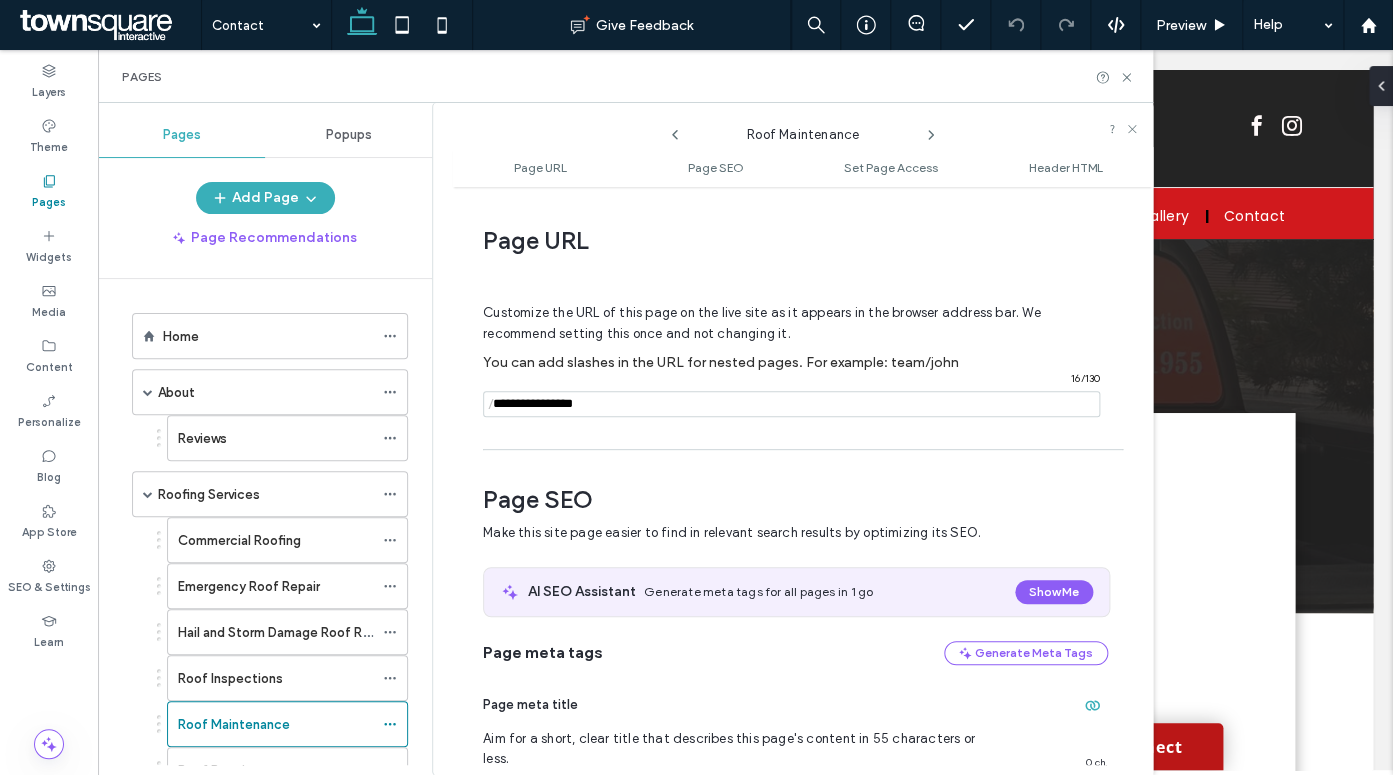 scroll, scrollTop: 10, scrollLeft: 0, axis: vertical 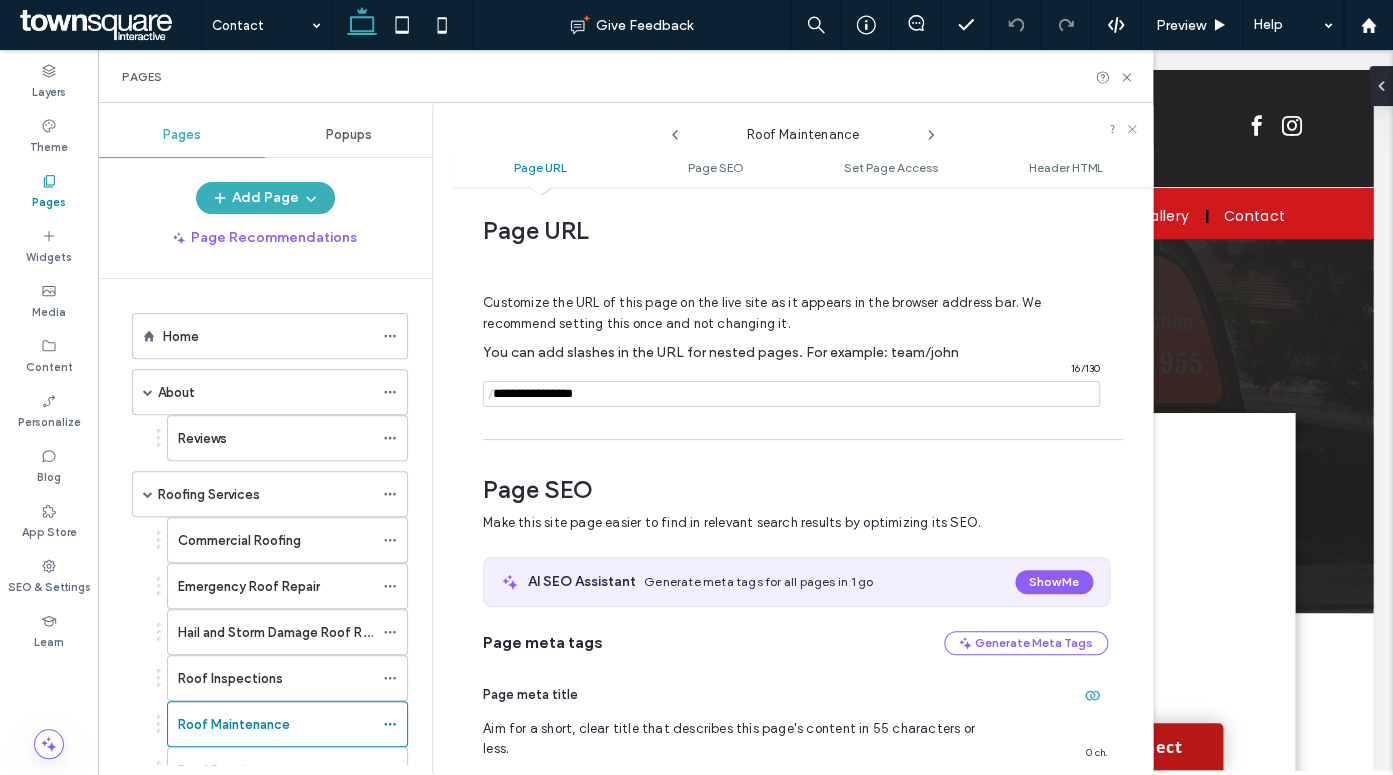 click 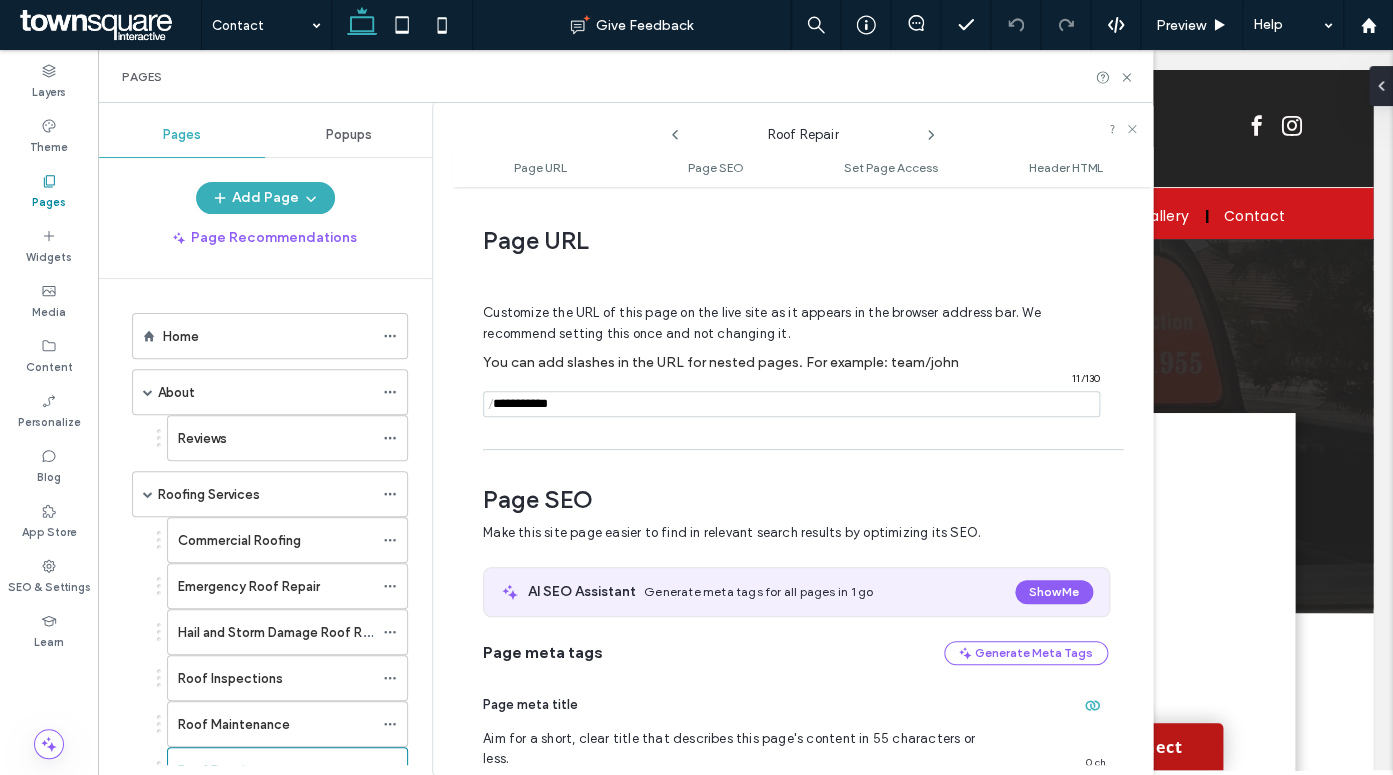 scroll, scrollTop: 10, scrollLeft: 0, axis: vertical 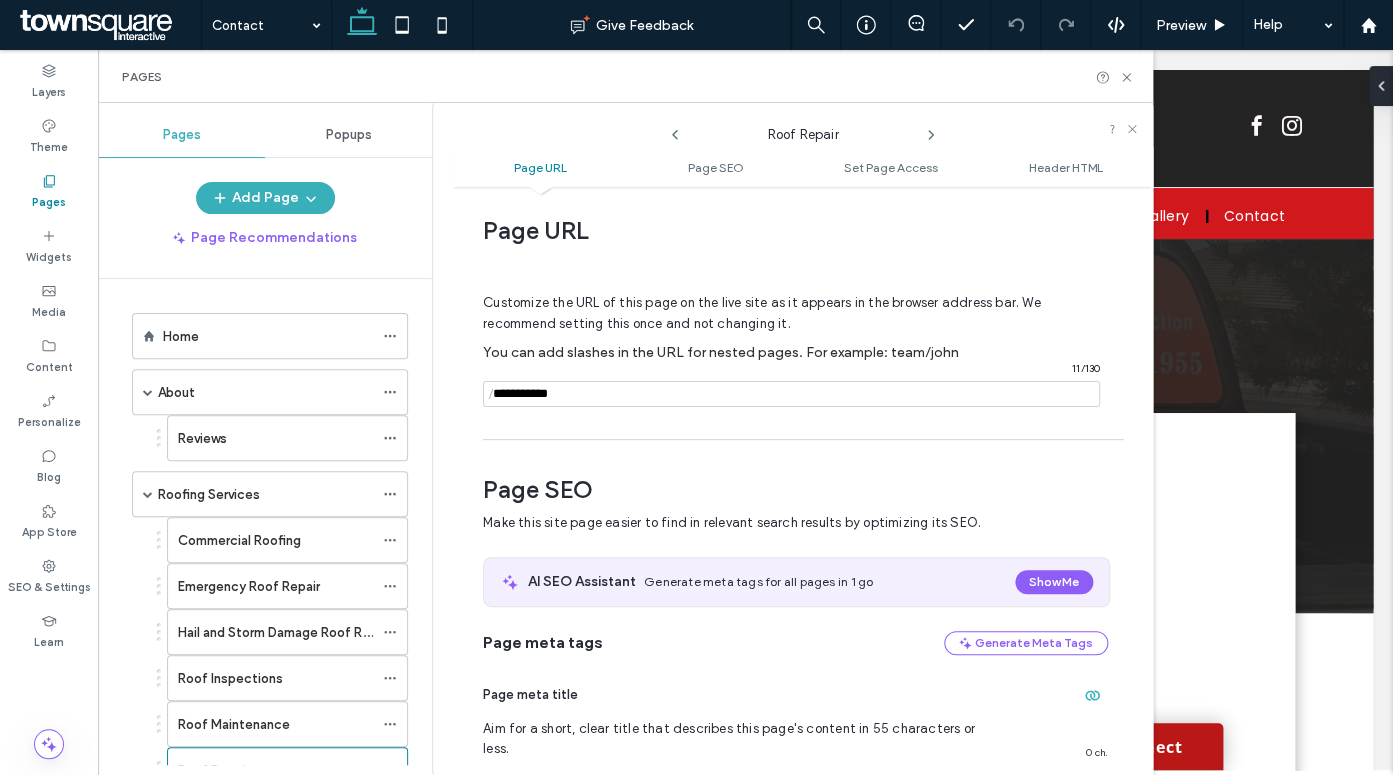 click 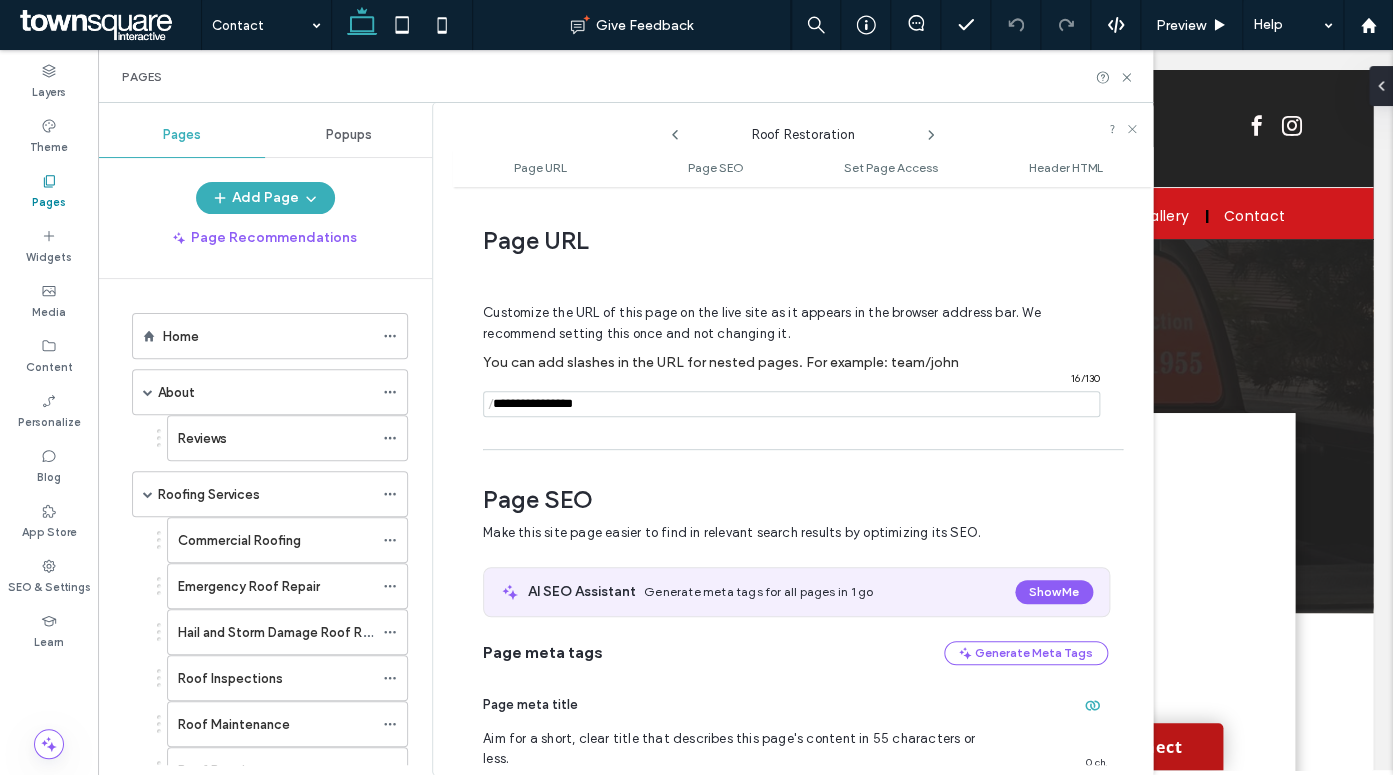 scroll, scrollTop: 10, scrollLeft: 0, axis: vertical 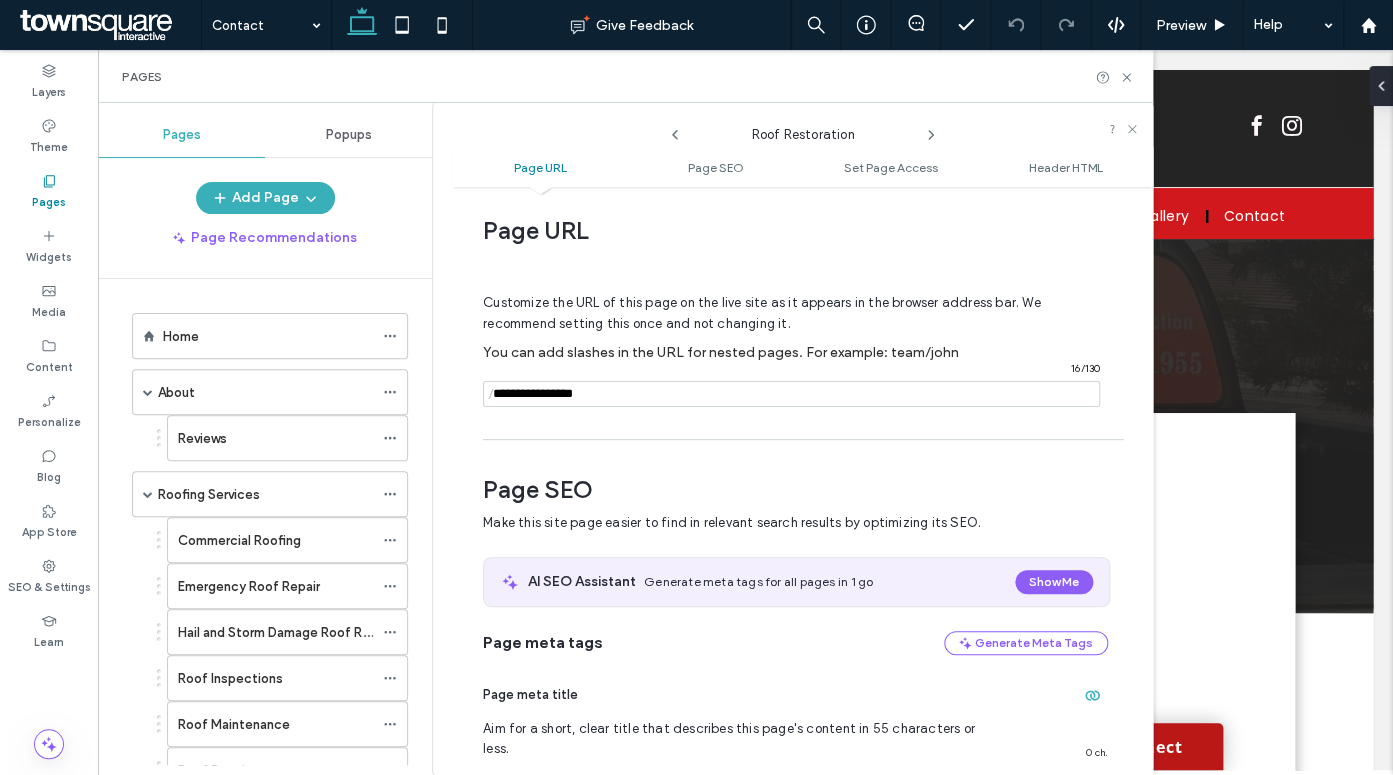 click 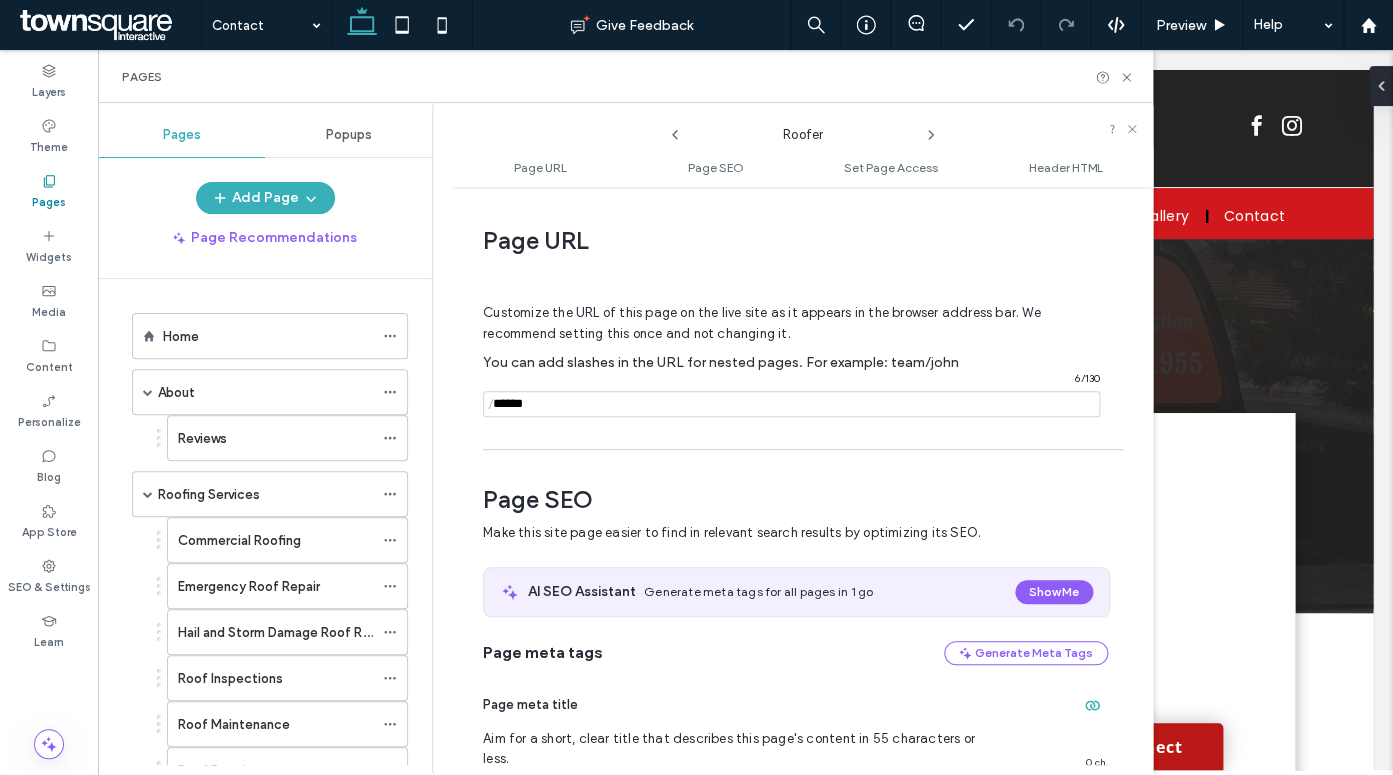 scroll, scrollTop: 10, scrollLeft: 0, axis: vertical 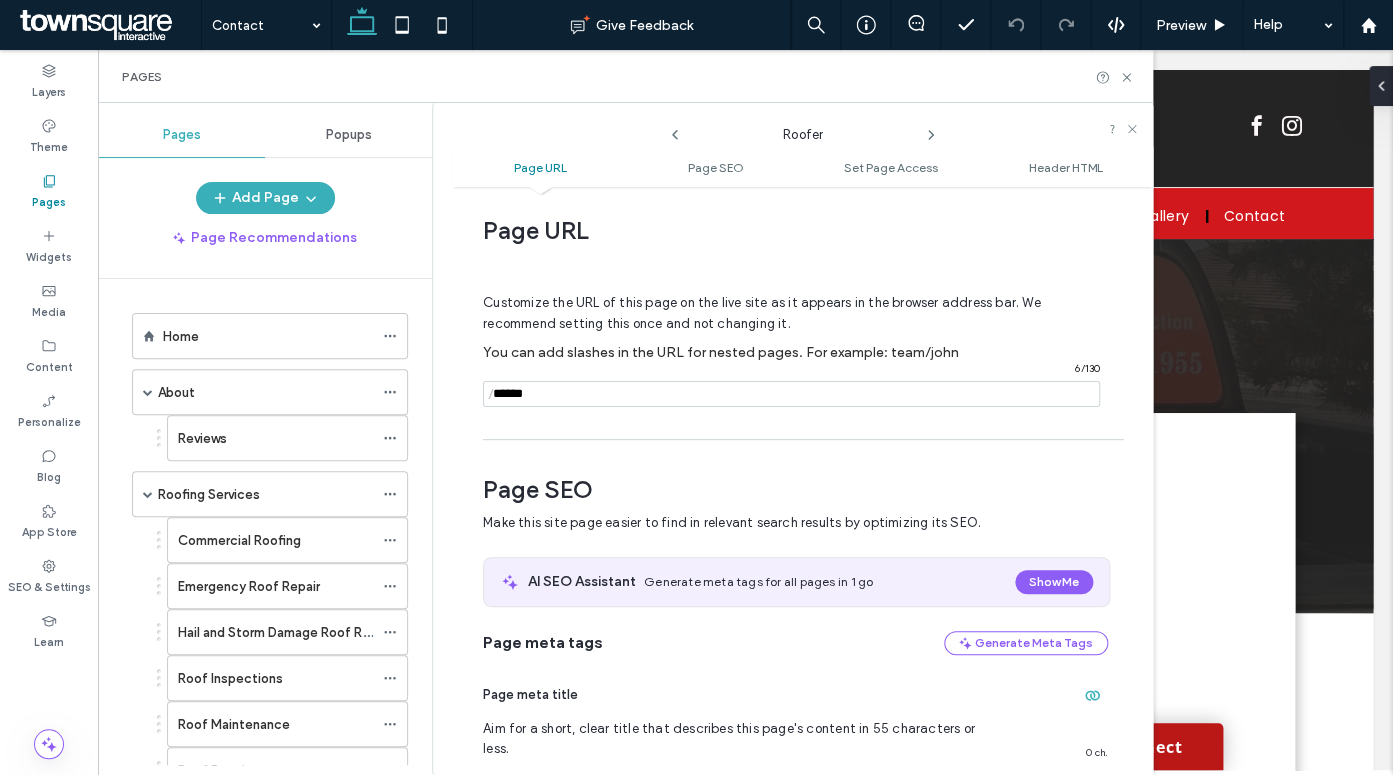 click 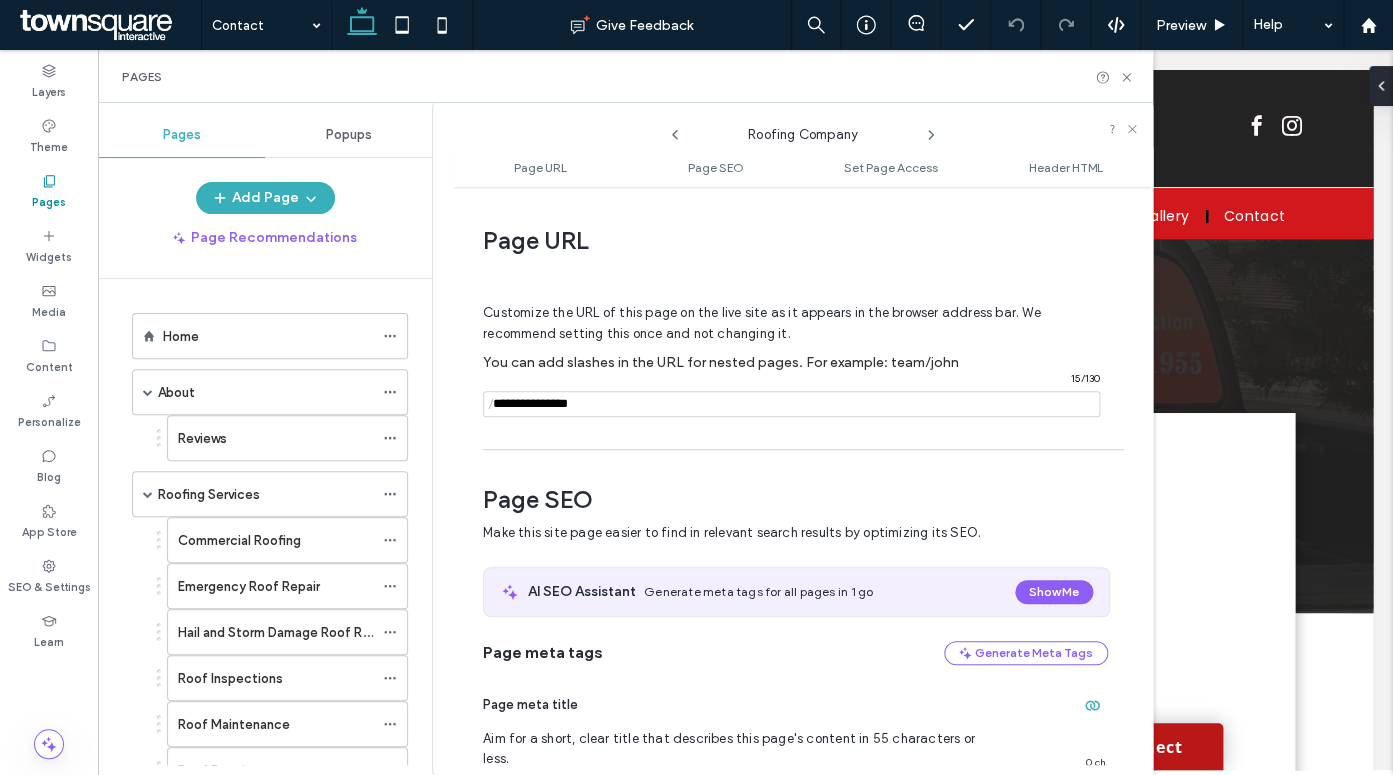 scroll, scrollTop: 10, scrollLeft: 0, axis: vertical 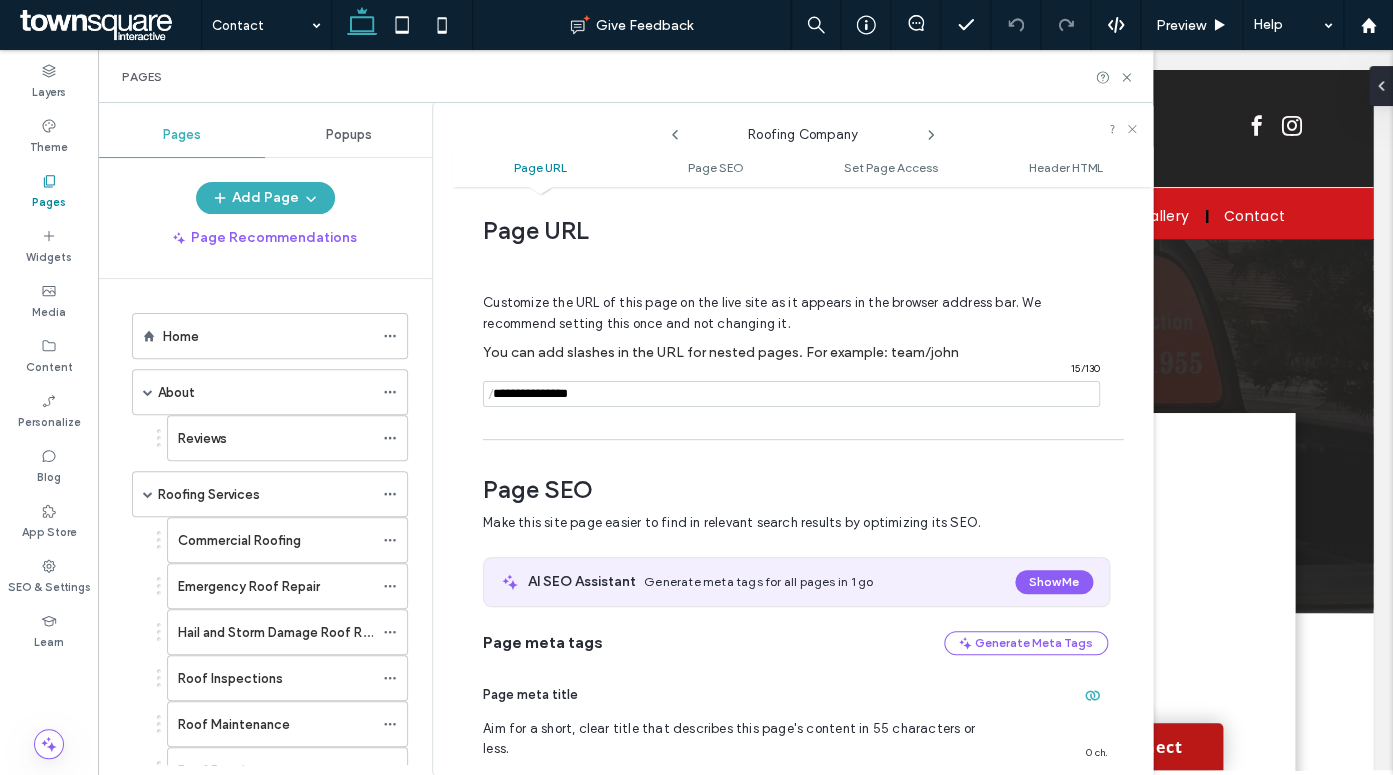 click 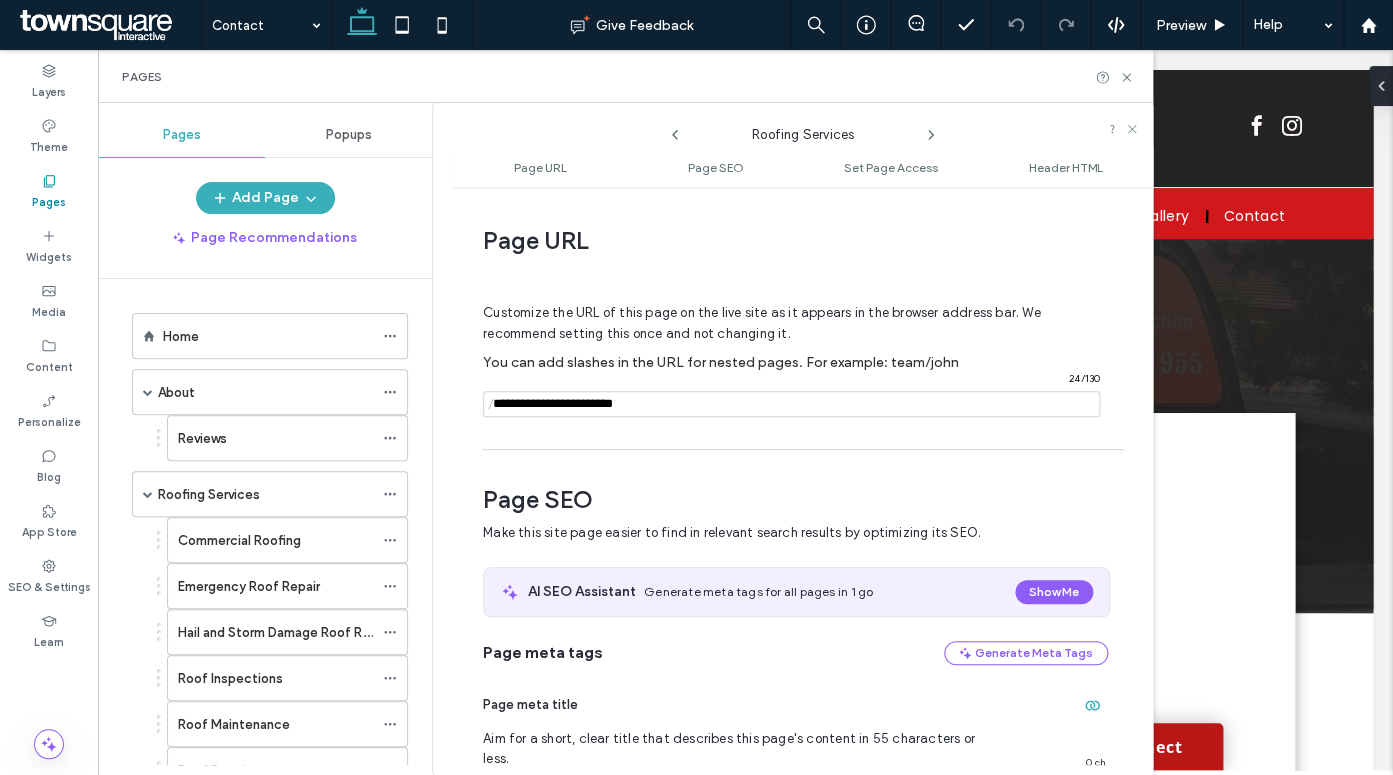 scroll, scrollTop: 10, scrollLeft: 0, axis: vertical 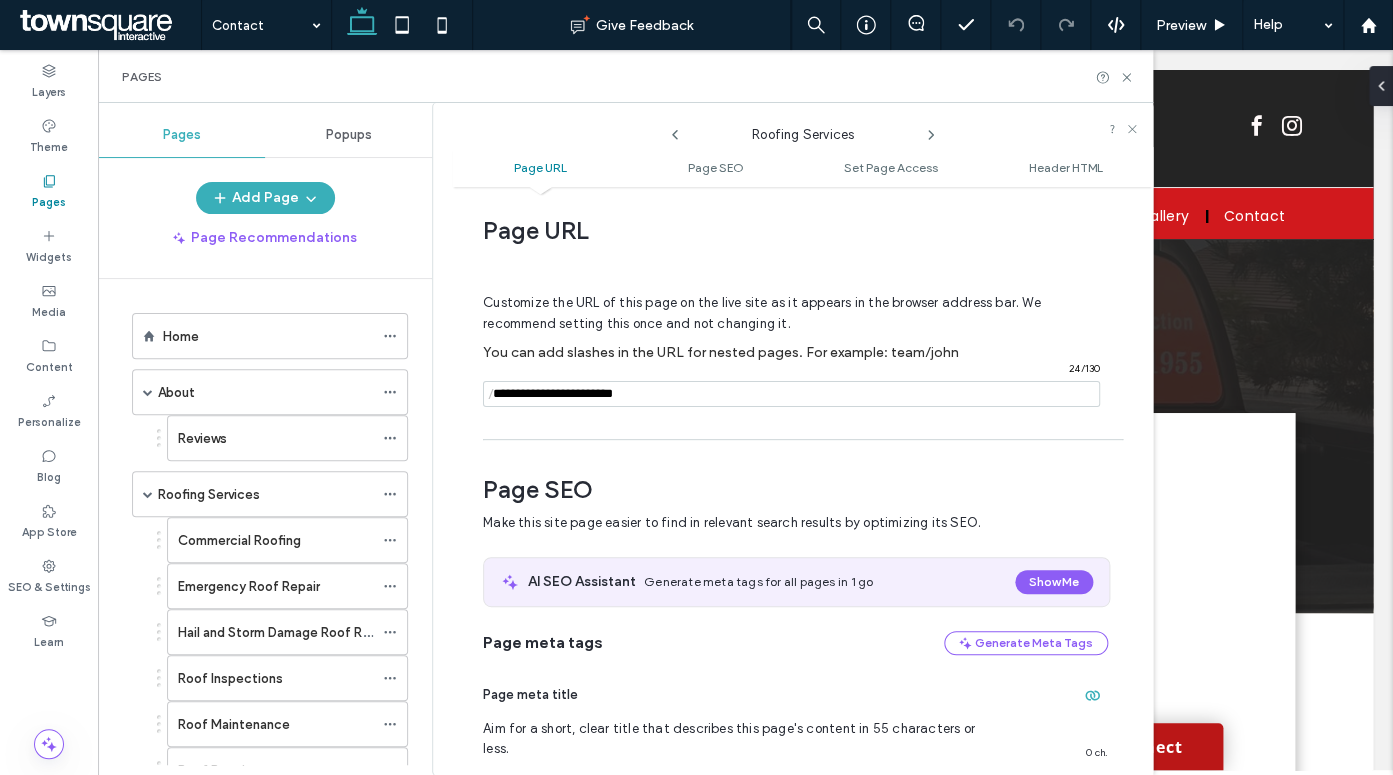 click 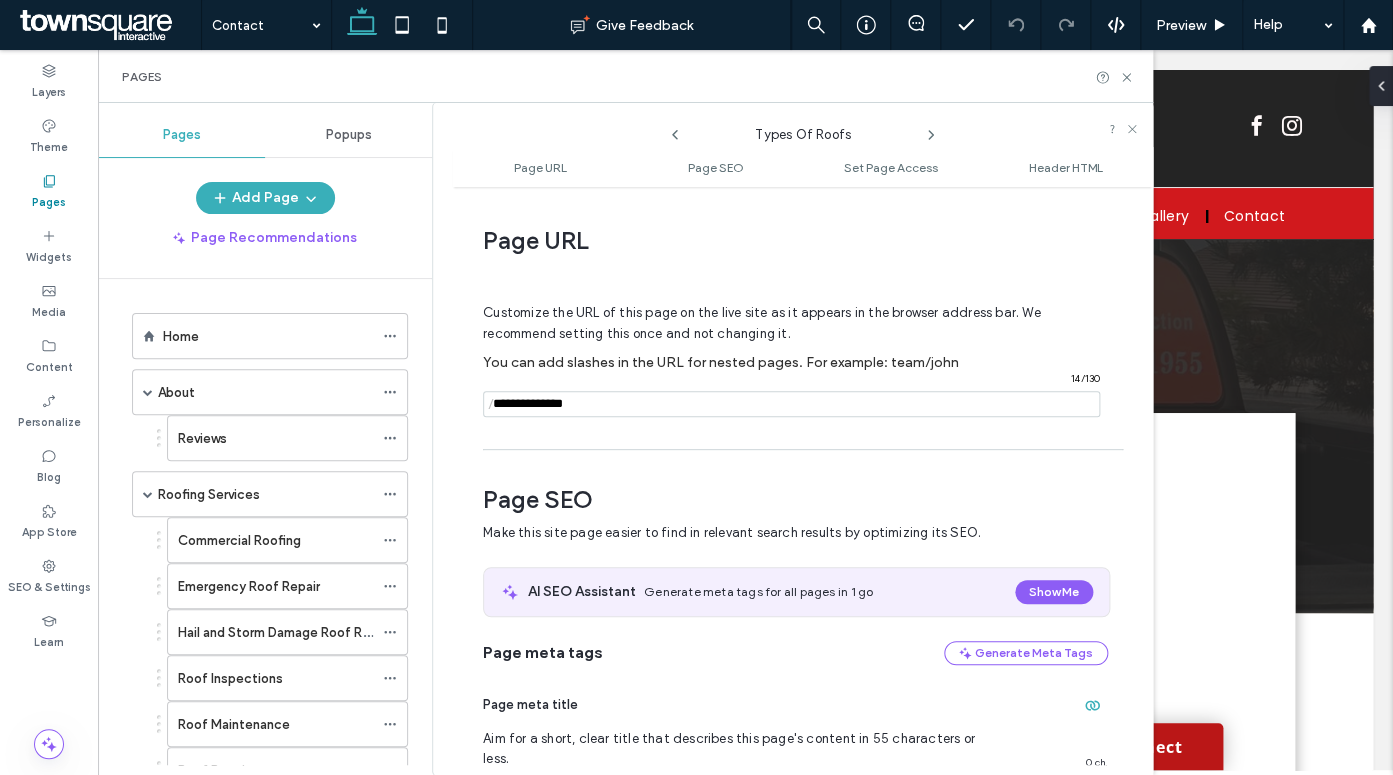 scroll, scrollTop: 10, scrollLeft: 0, axis: vertical 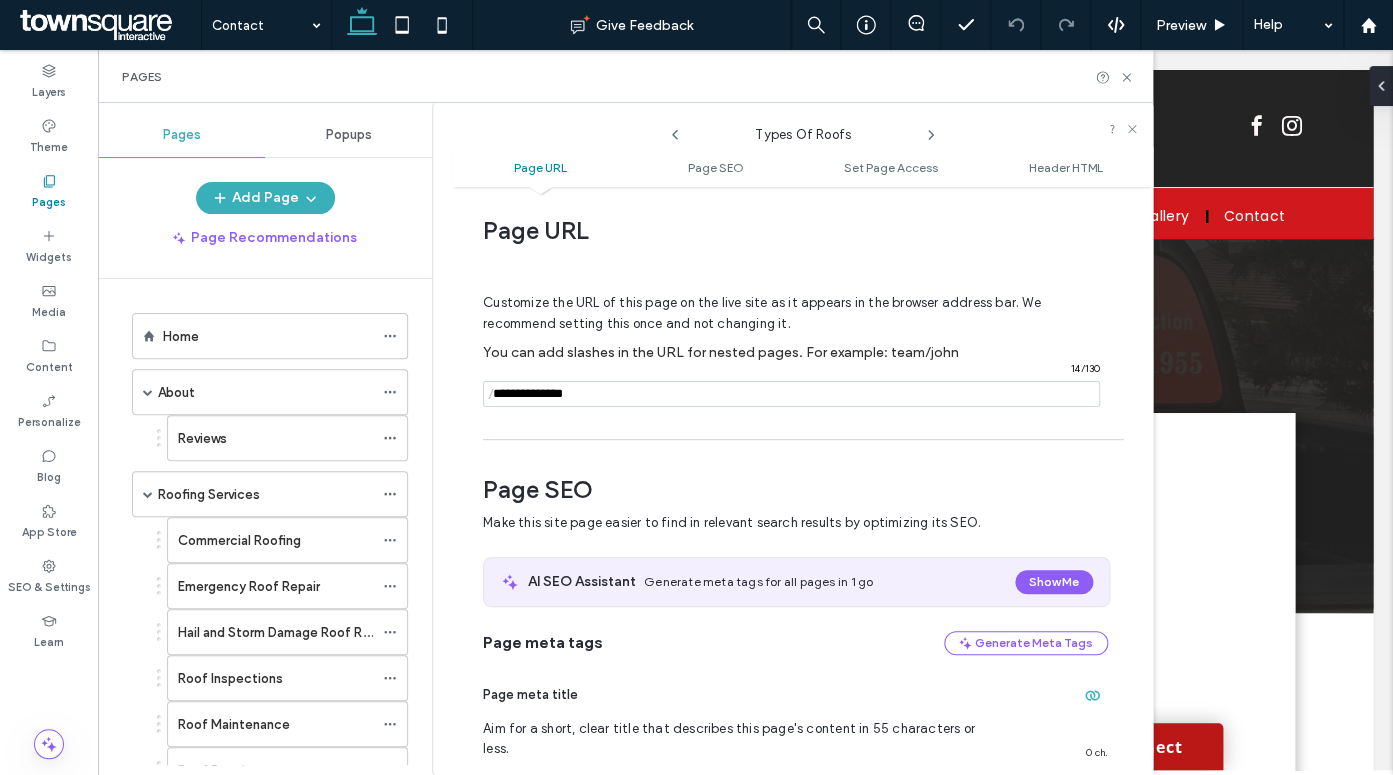 click 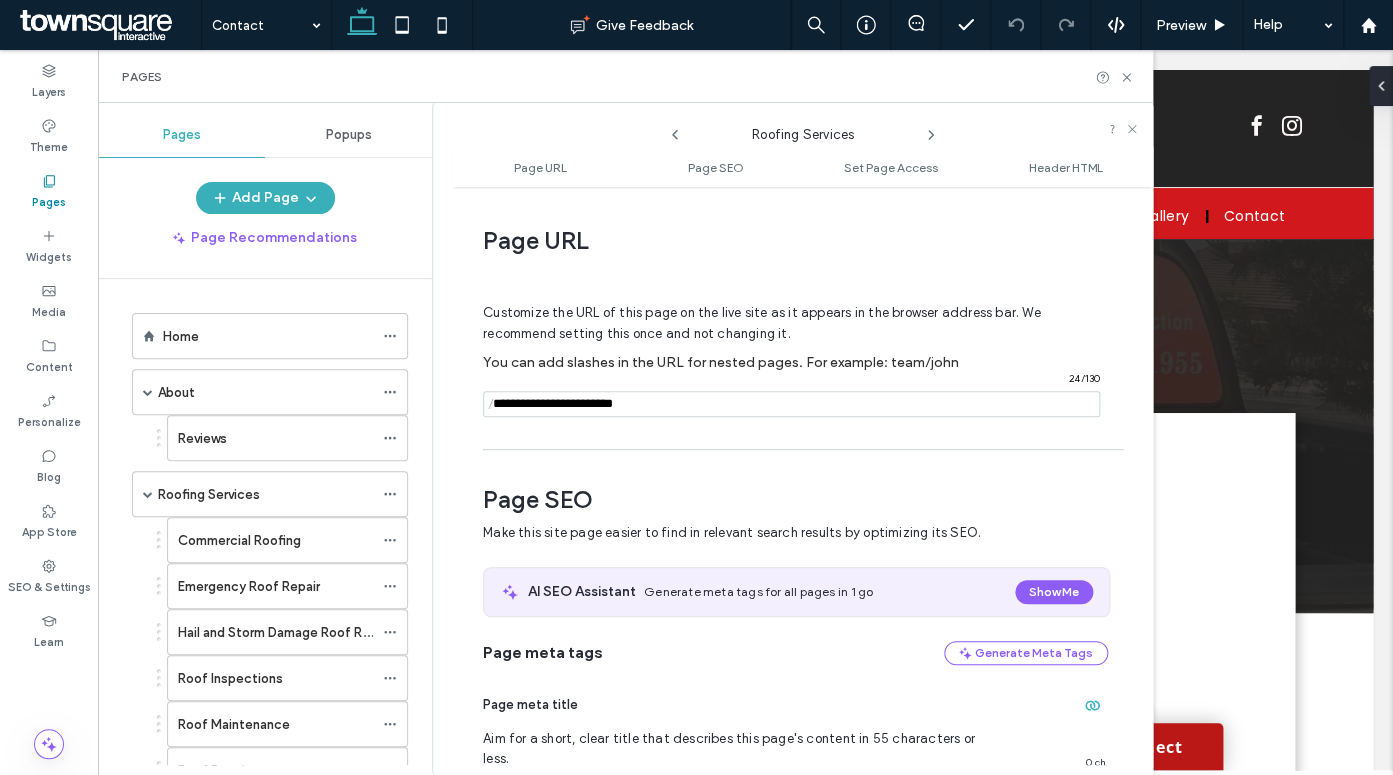 scroll, scrollTop: 10, scrollLeft: 0, axis: vertical 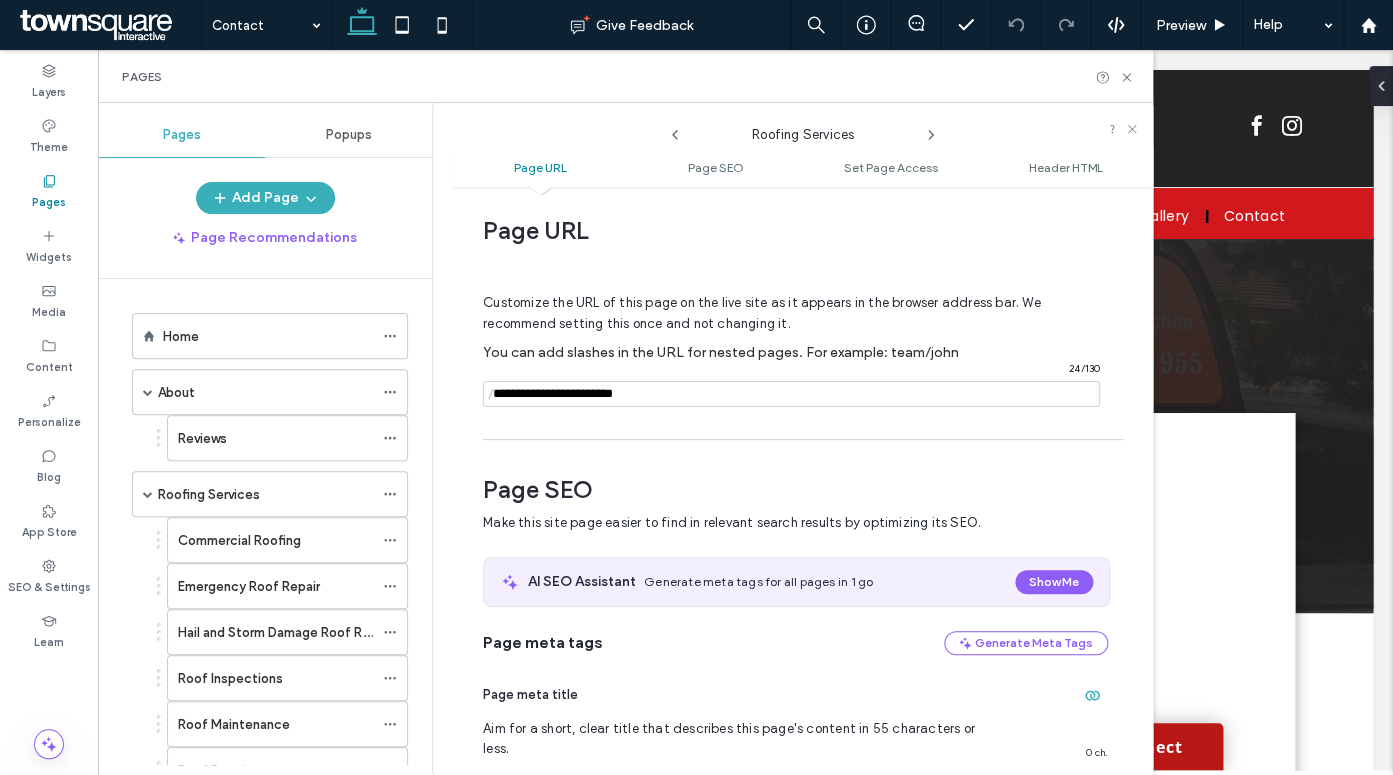 drag, startPoint x: 595, startPoint y: 395, endPoint x: 710, endPoint y: 409, distance: 115.84904 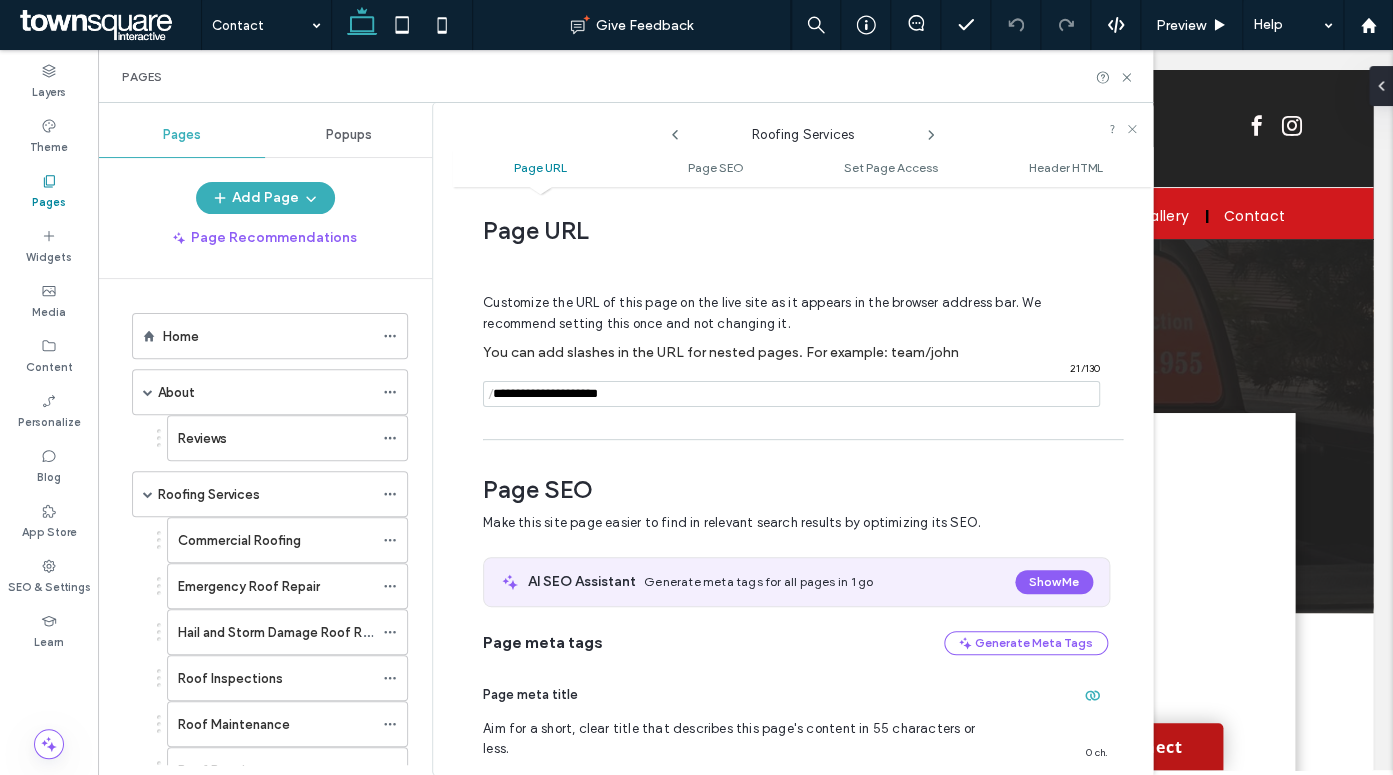 type on "**********" 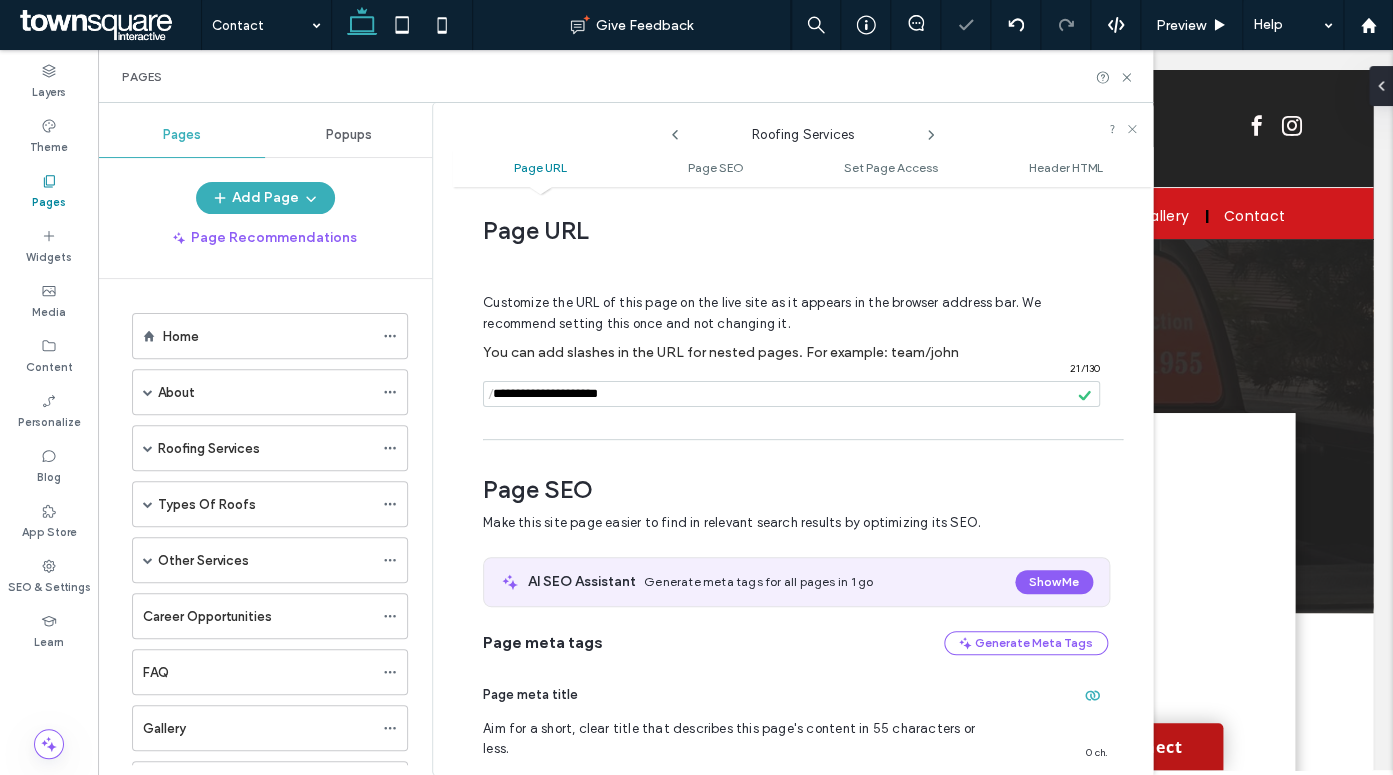 click 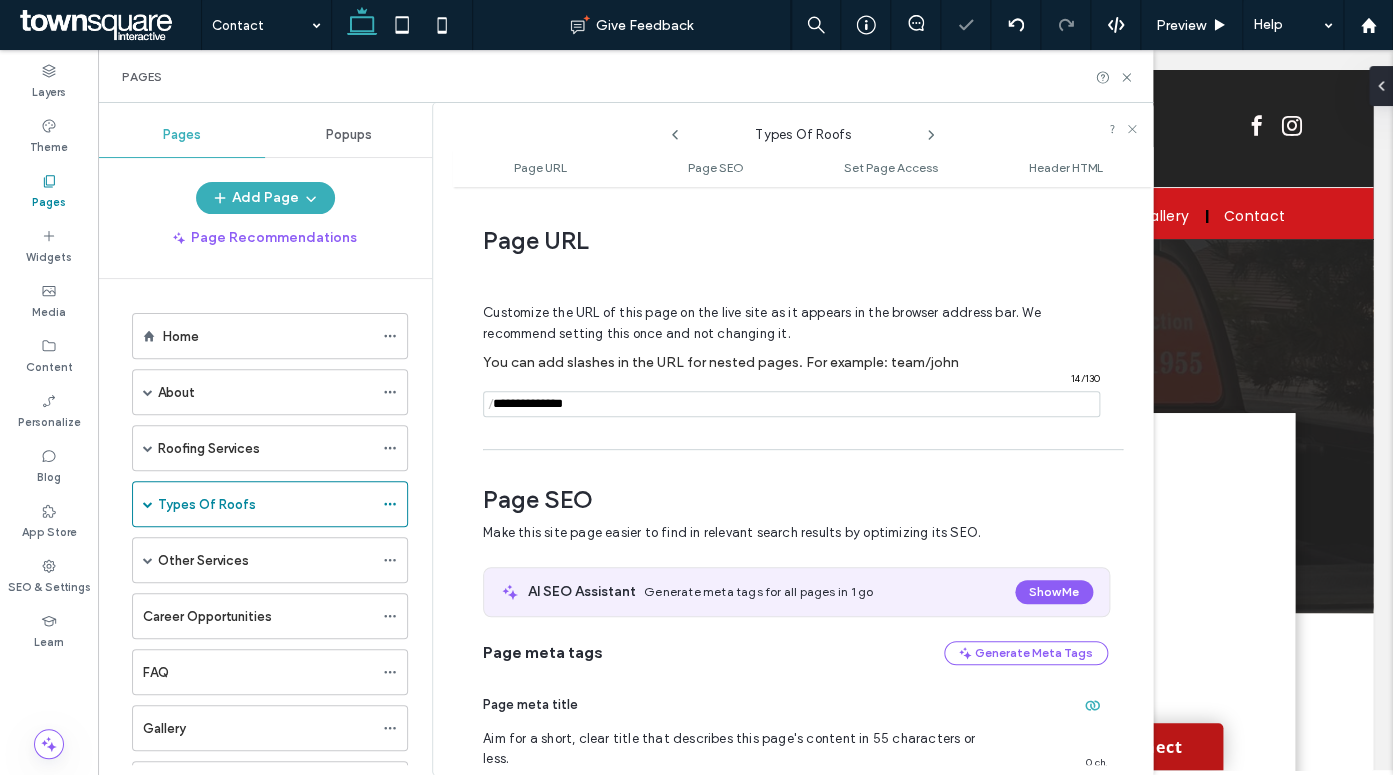 scroll, scrollTop: 10, scrollLeft: 0, axis: vertical 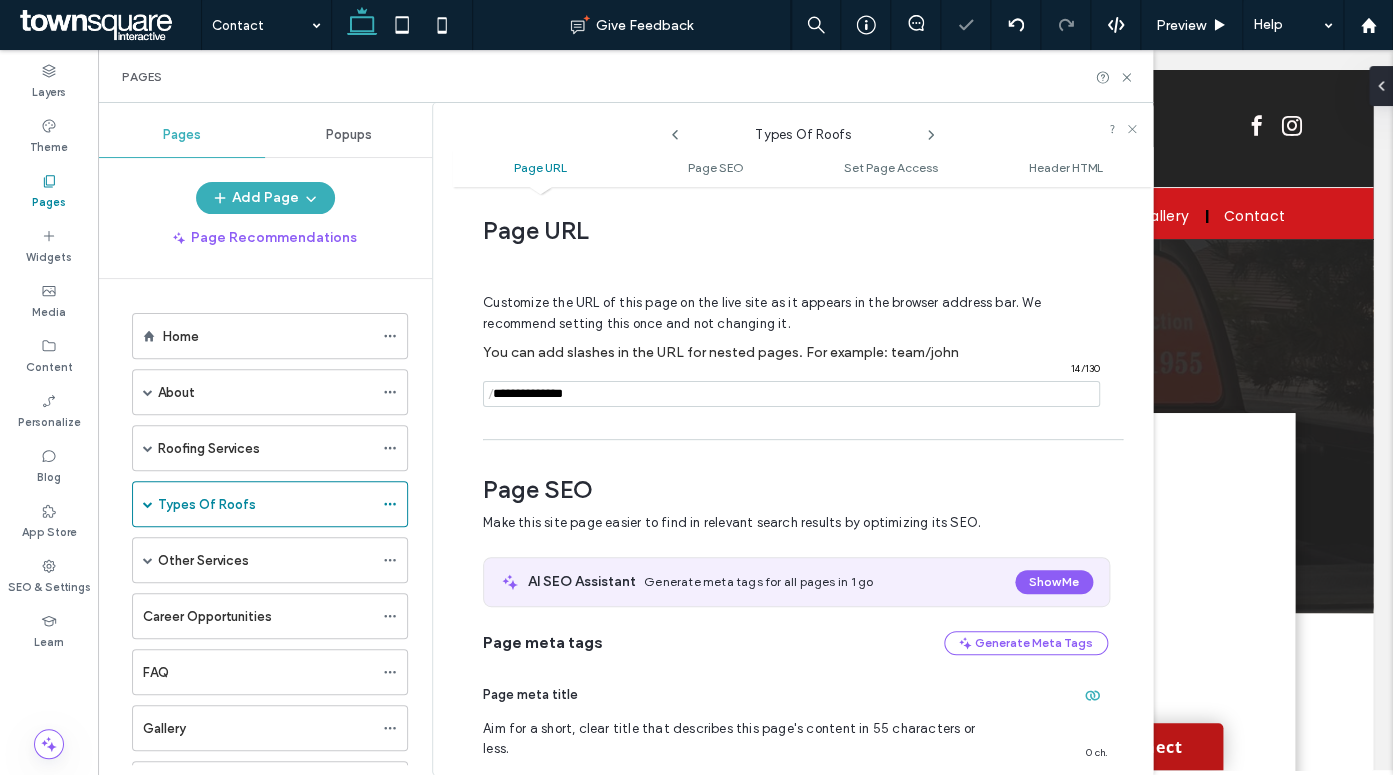 click 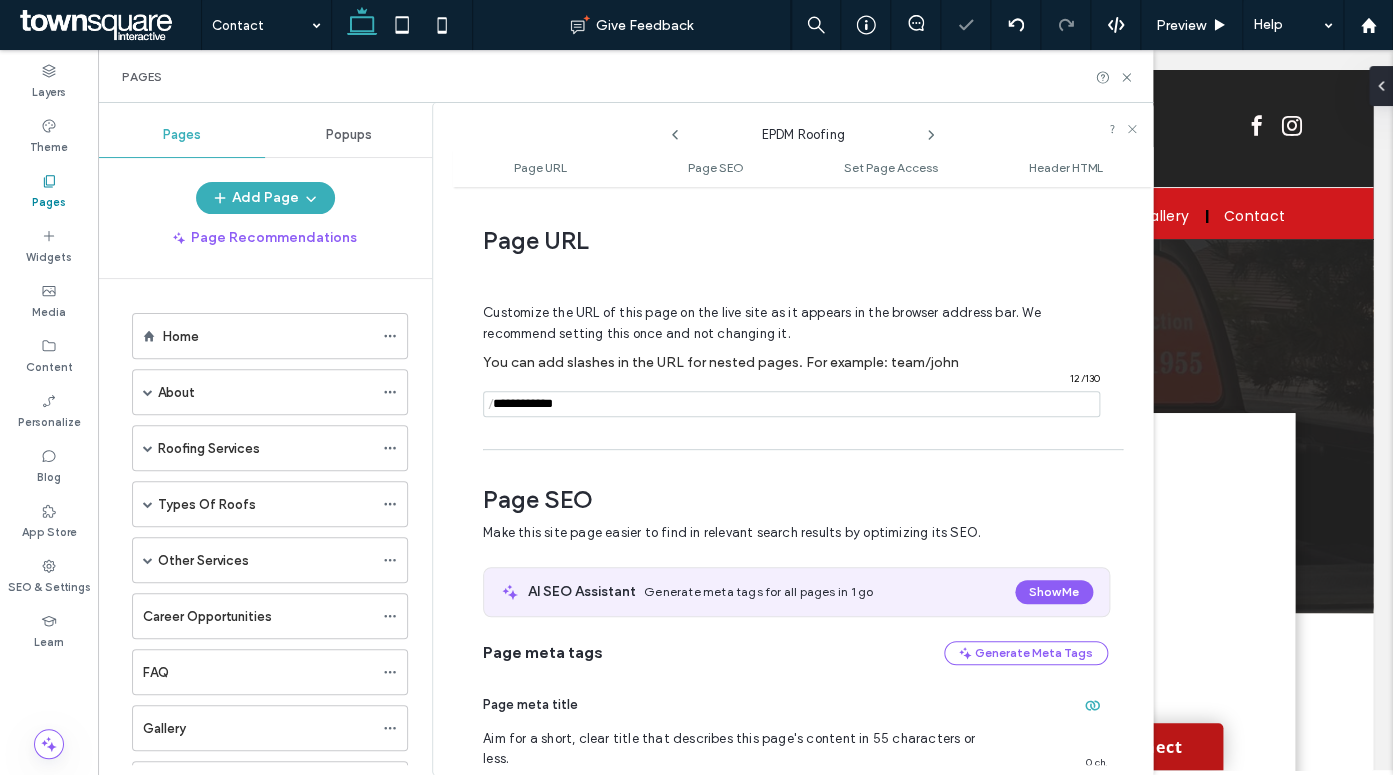 scroll, scrollTop: 10, scrollLeft: 0, axis: vertical 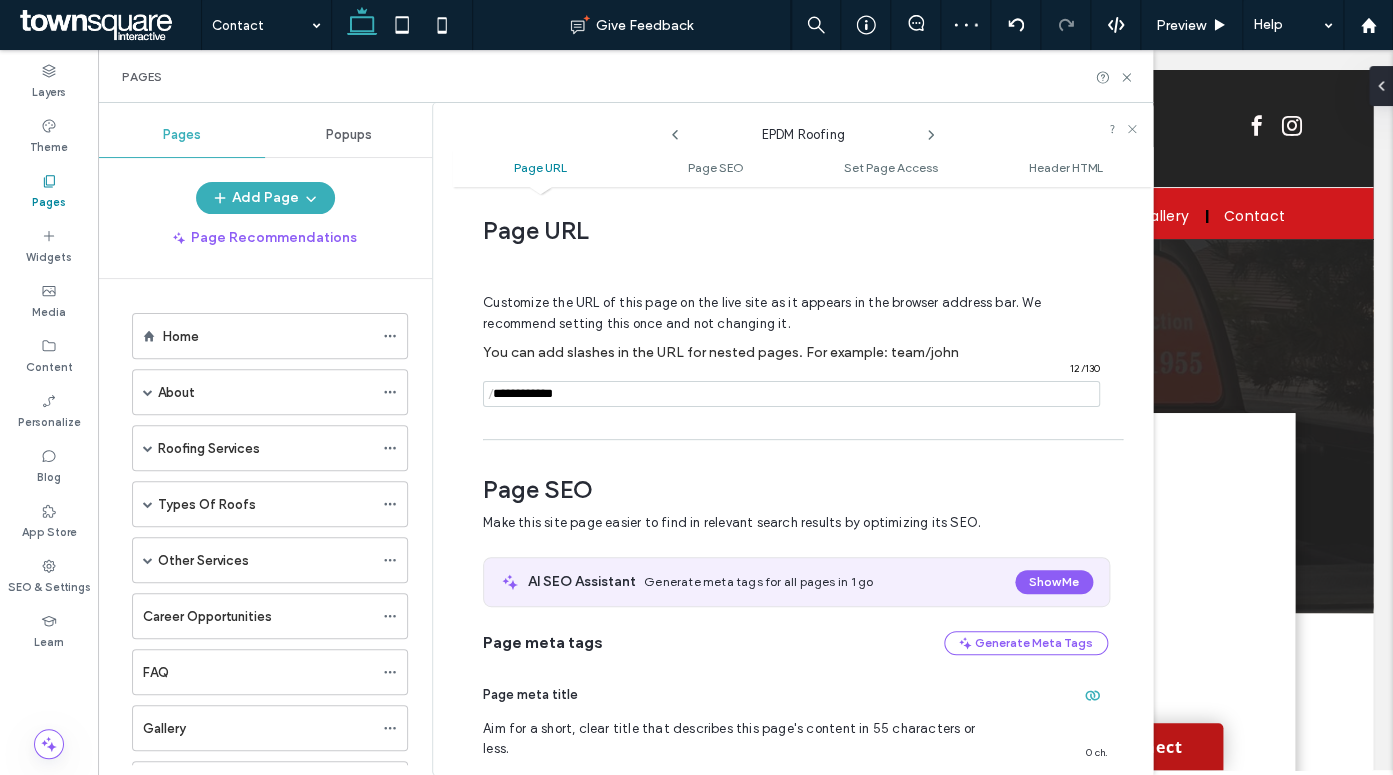 click 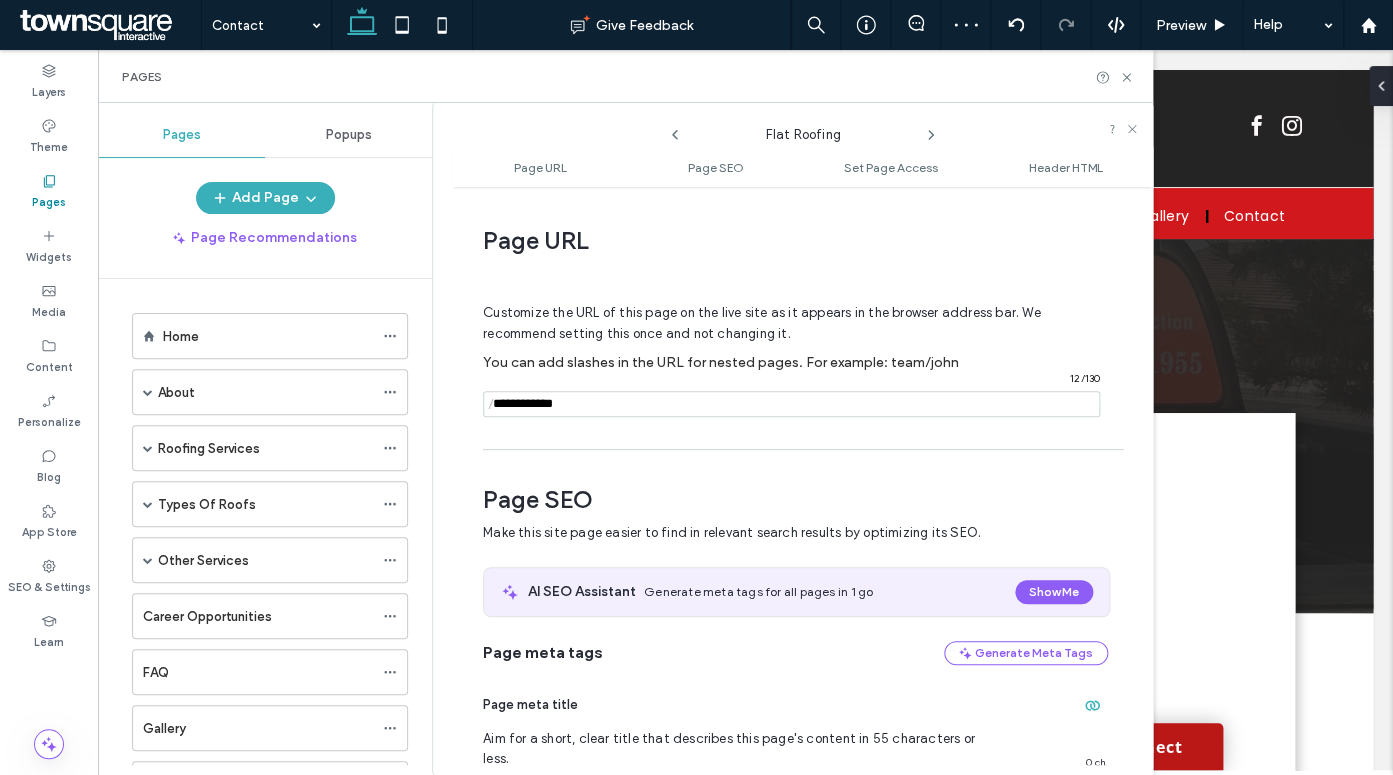 scroll, scrollTop: 10, scrollLeft: 0, axis: vertical 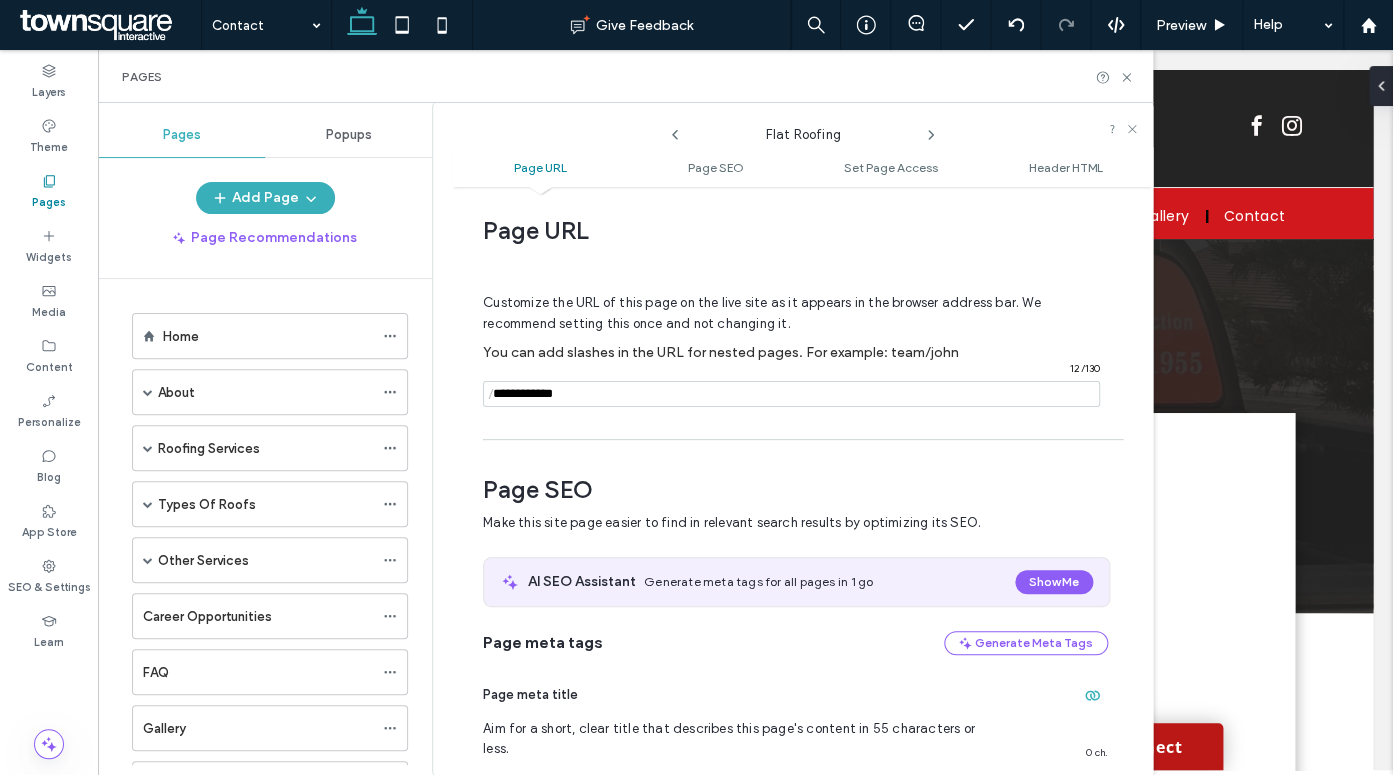 click 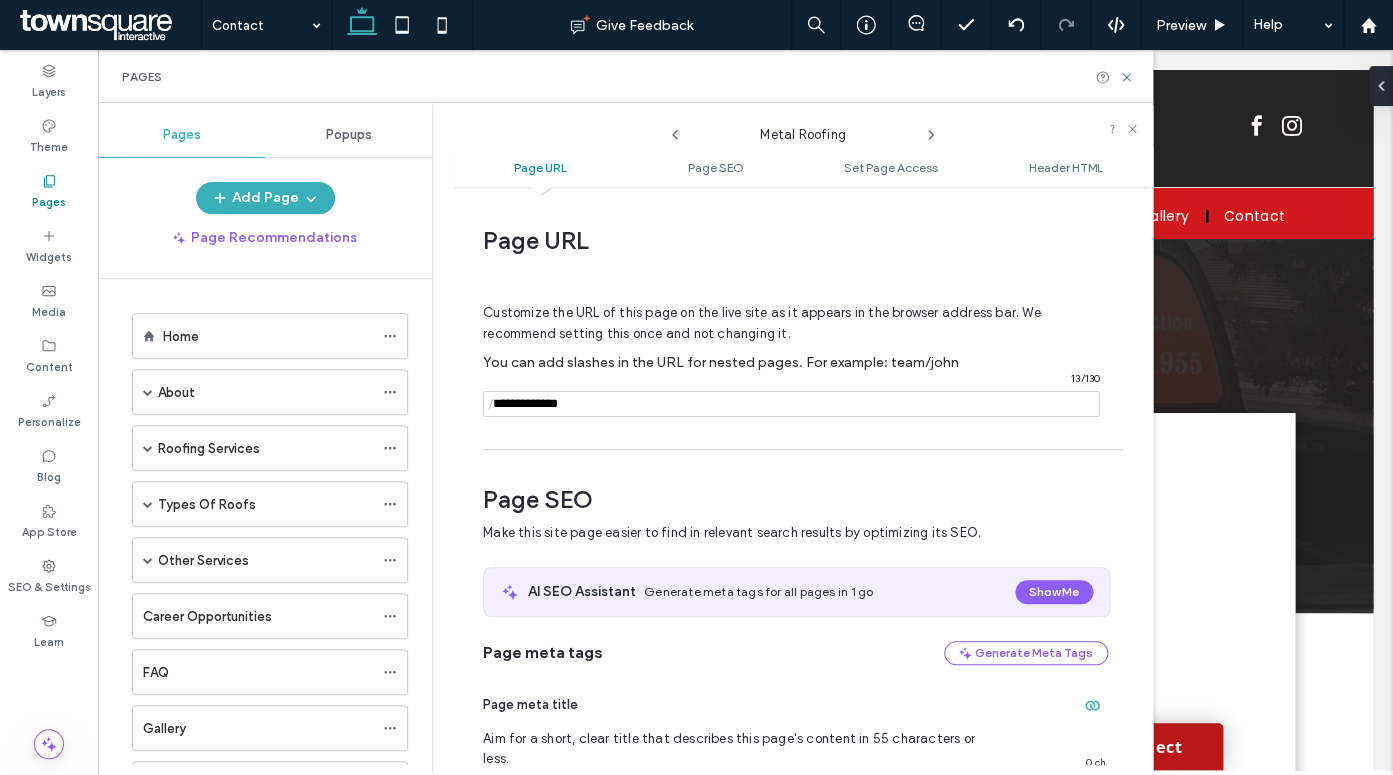 scroll, scrollTop: 10, scrollLeft: 0, axis: vertical 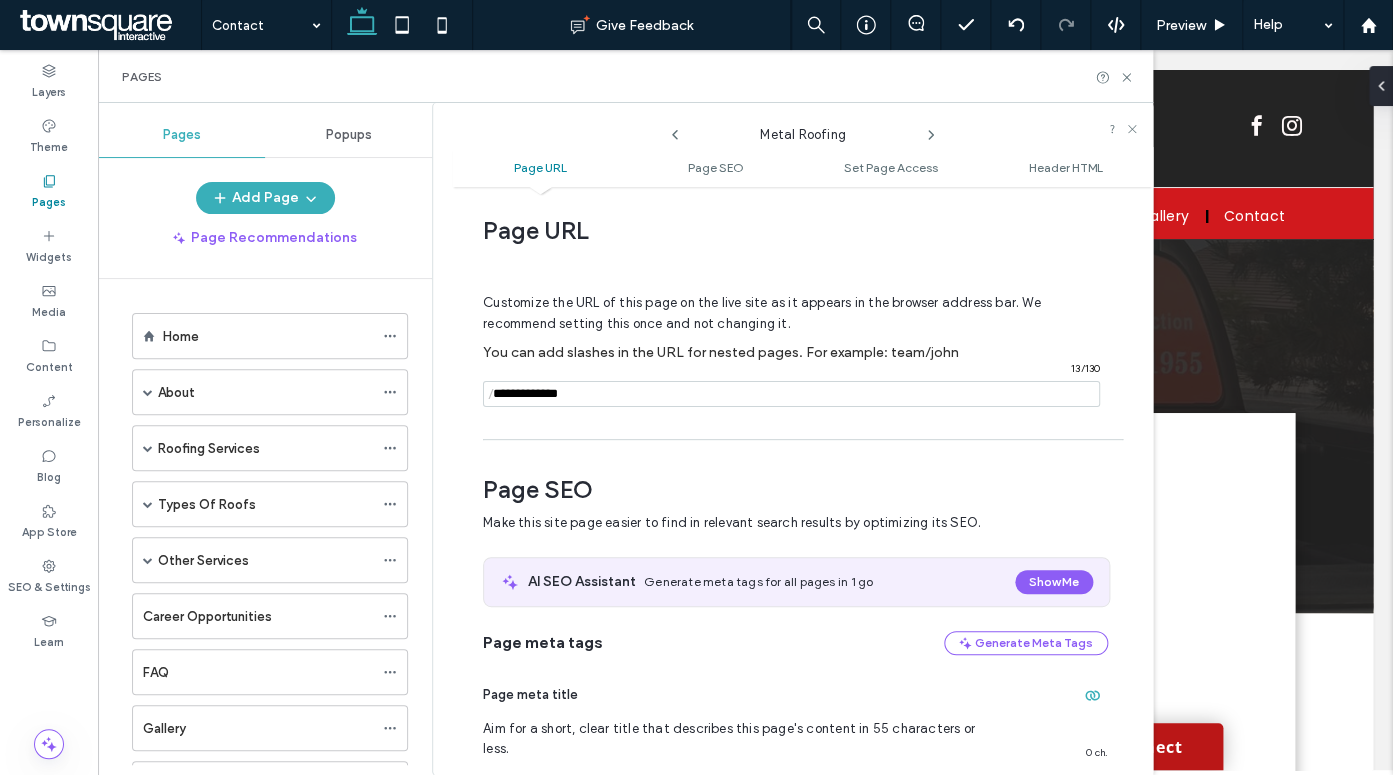 click 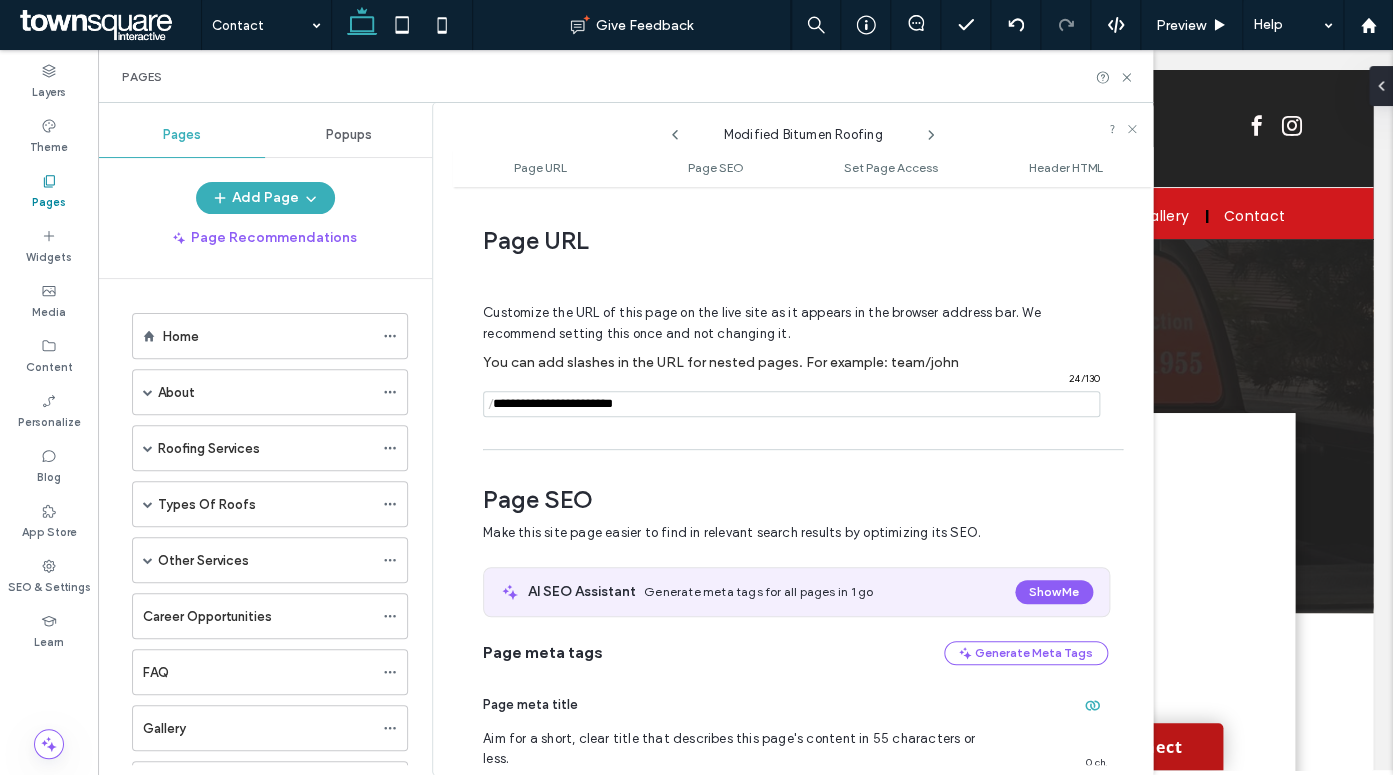 scroll, scrollTop: 10, scrollLeft: 0, axis: vertical 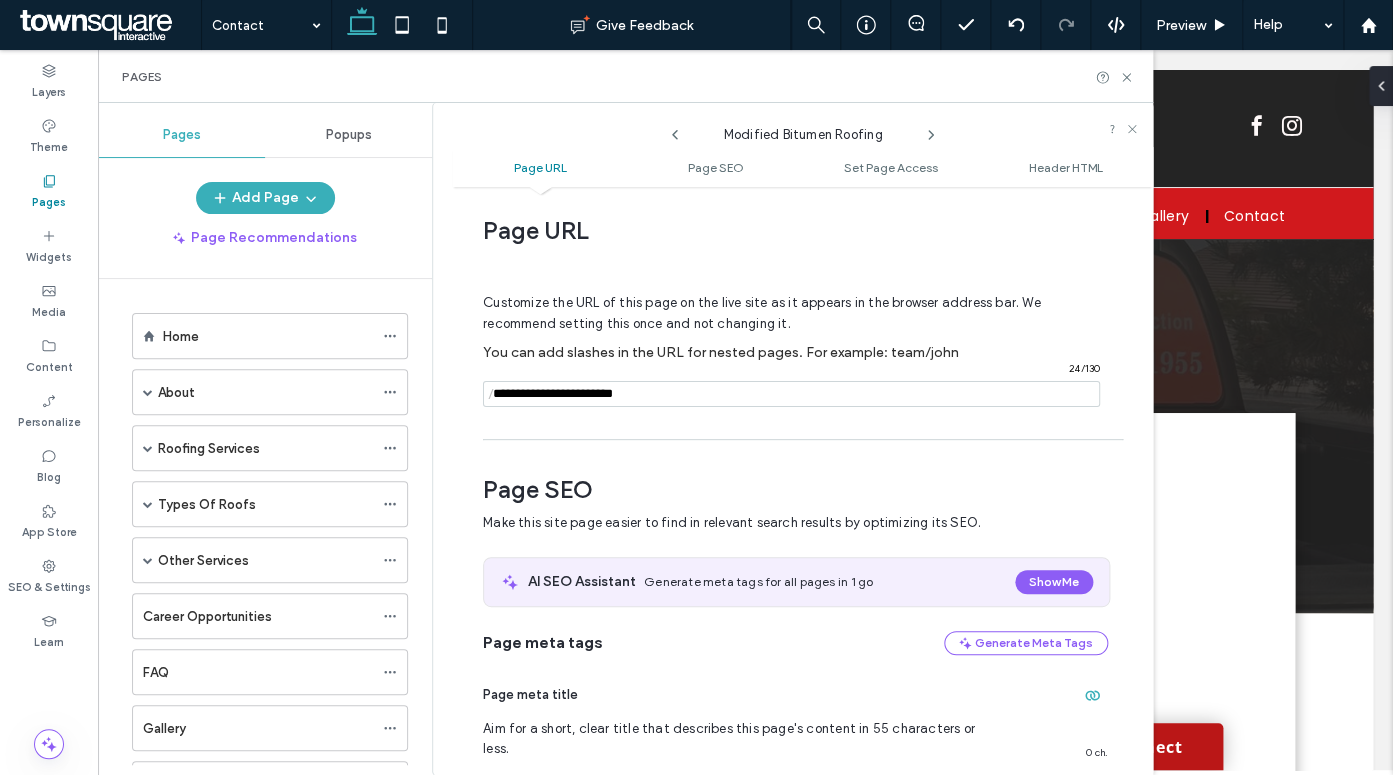 click 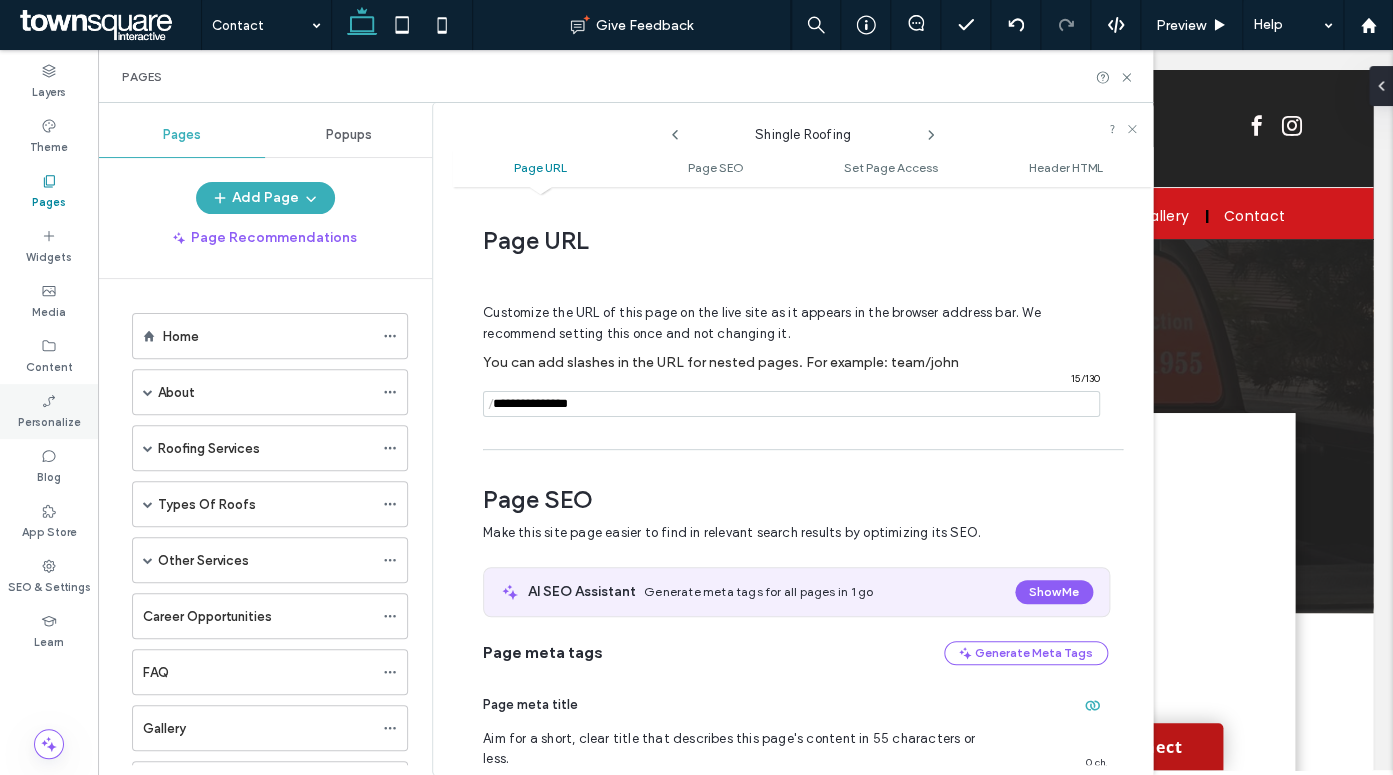 scroll, scrollTop: 10, scrollLeft: 0, axis: vertical 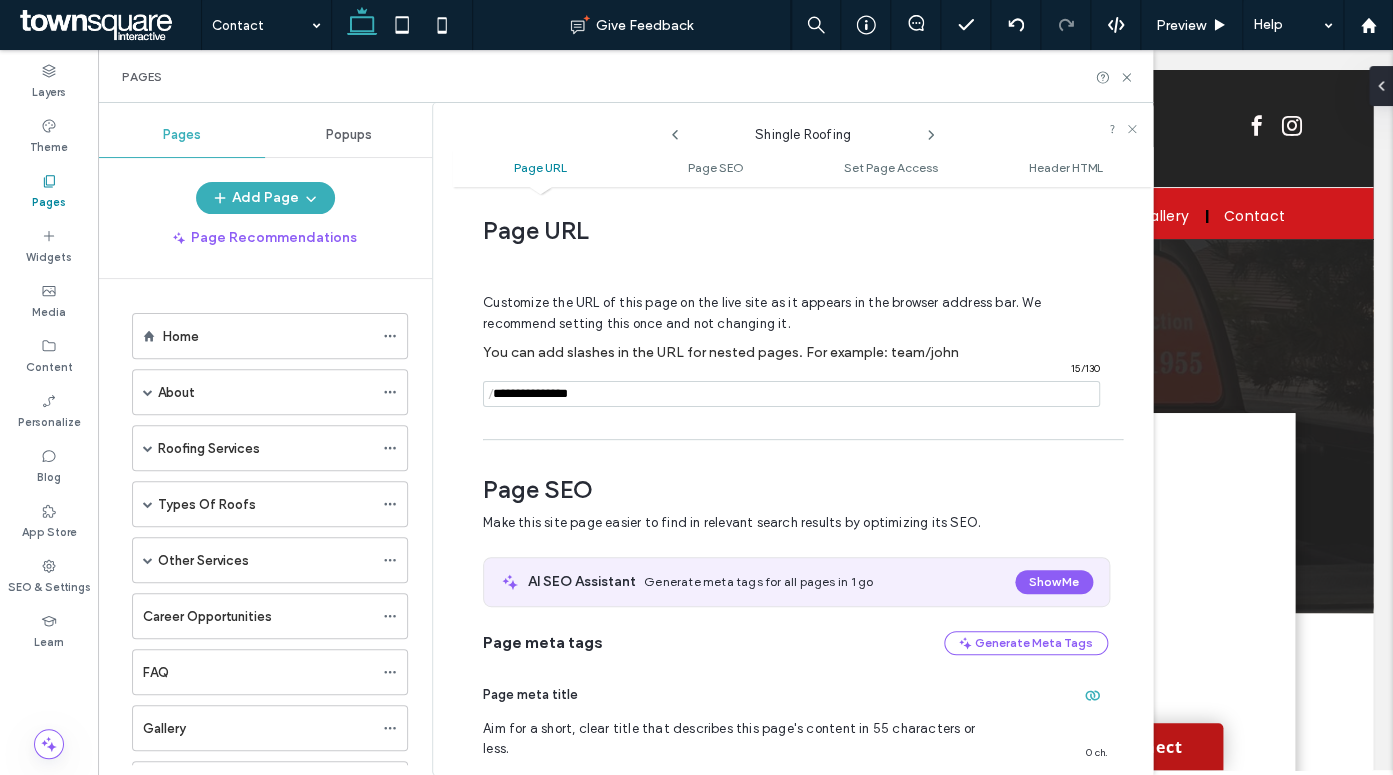 click 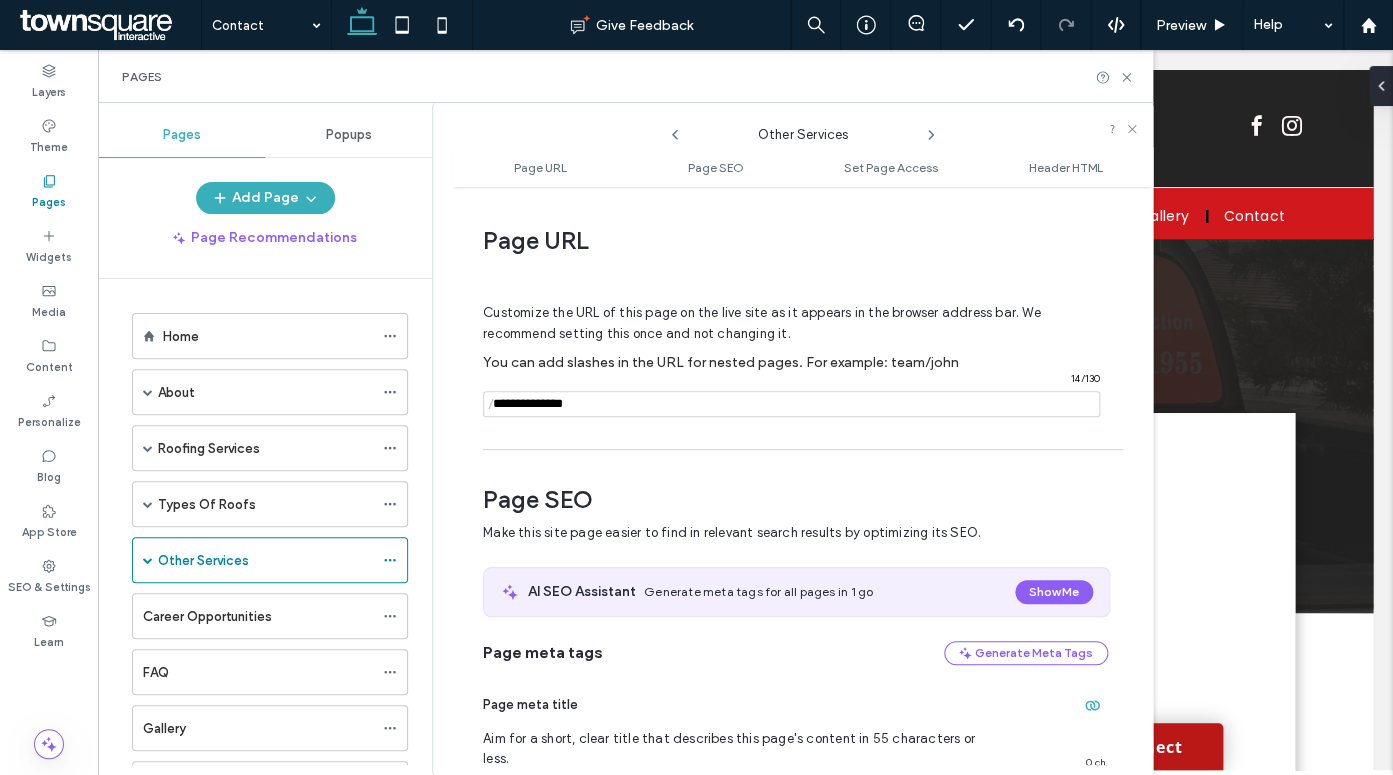 scroll, scrollTop: 10, scrollLeft: 0, axis: vertical 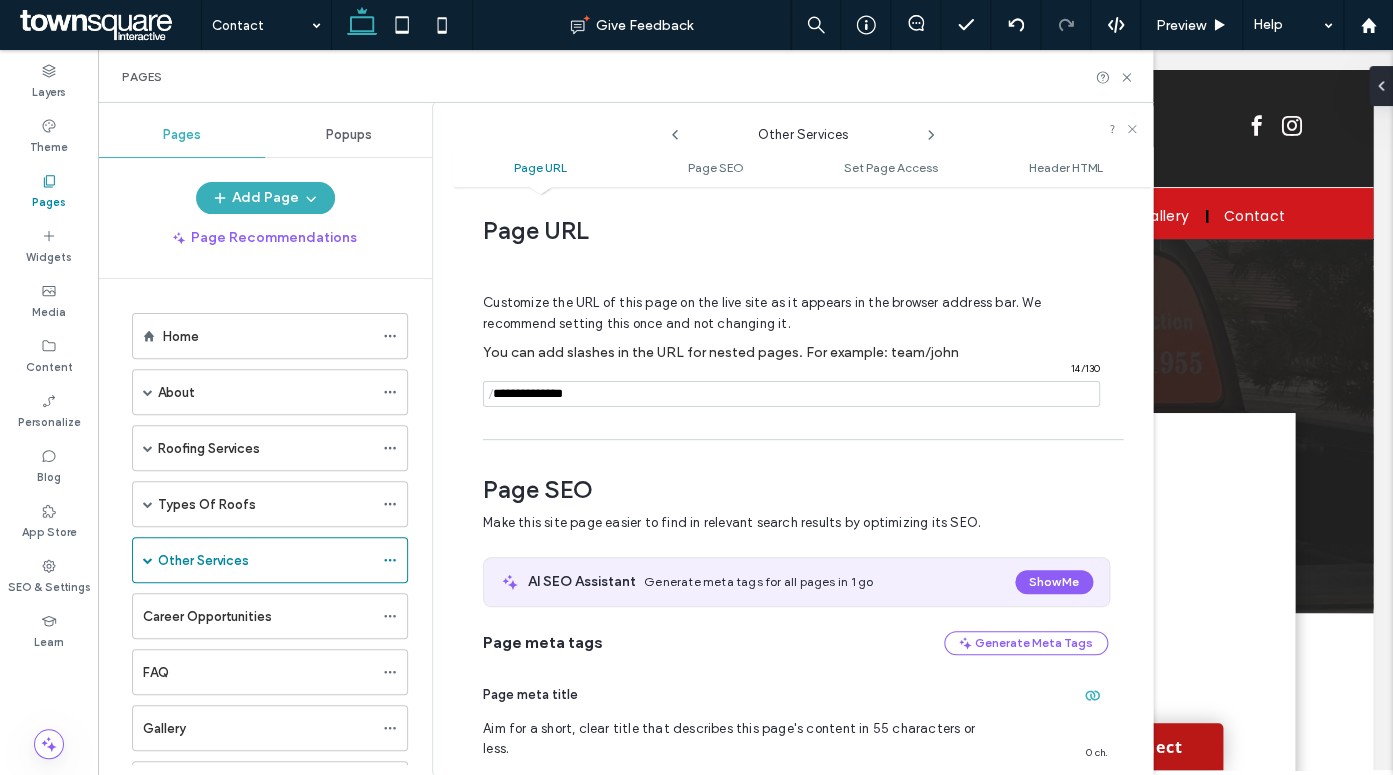 click 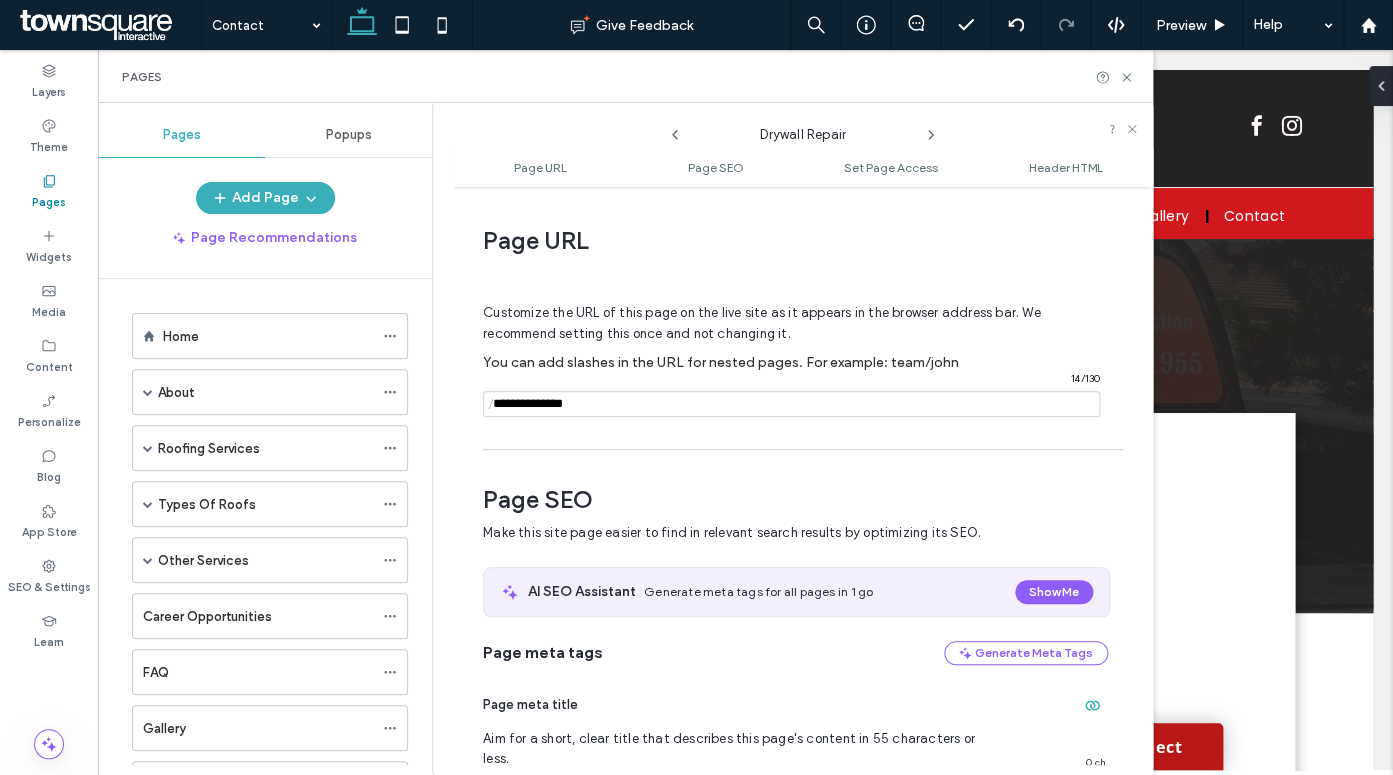 scroll, scrollTop: 10, scrollLeft: 0, axis: vertical 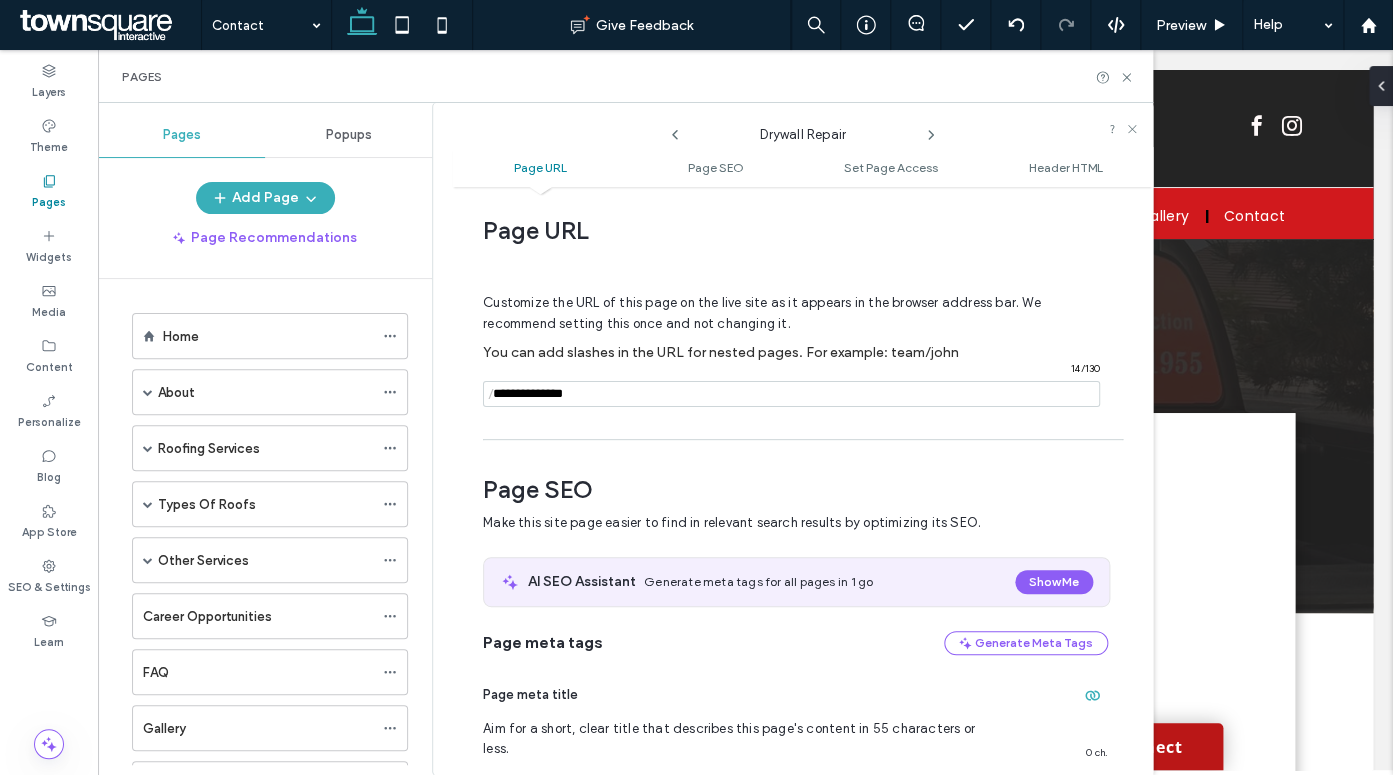click 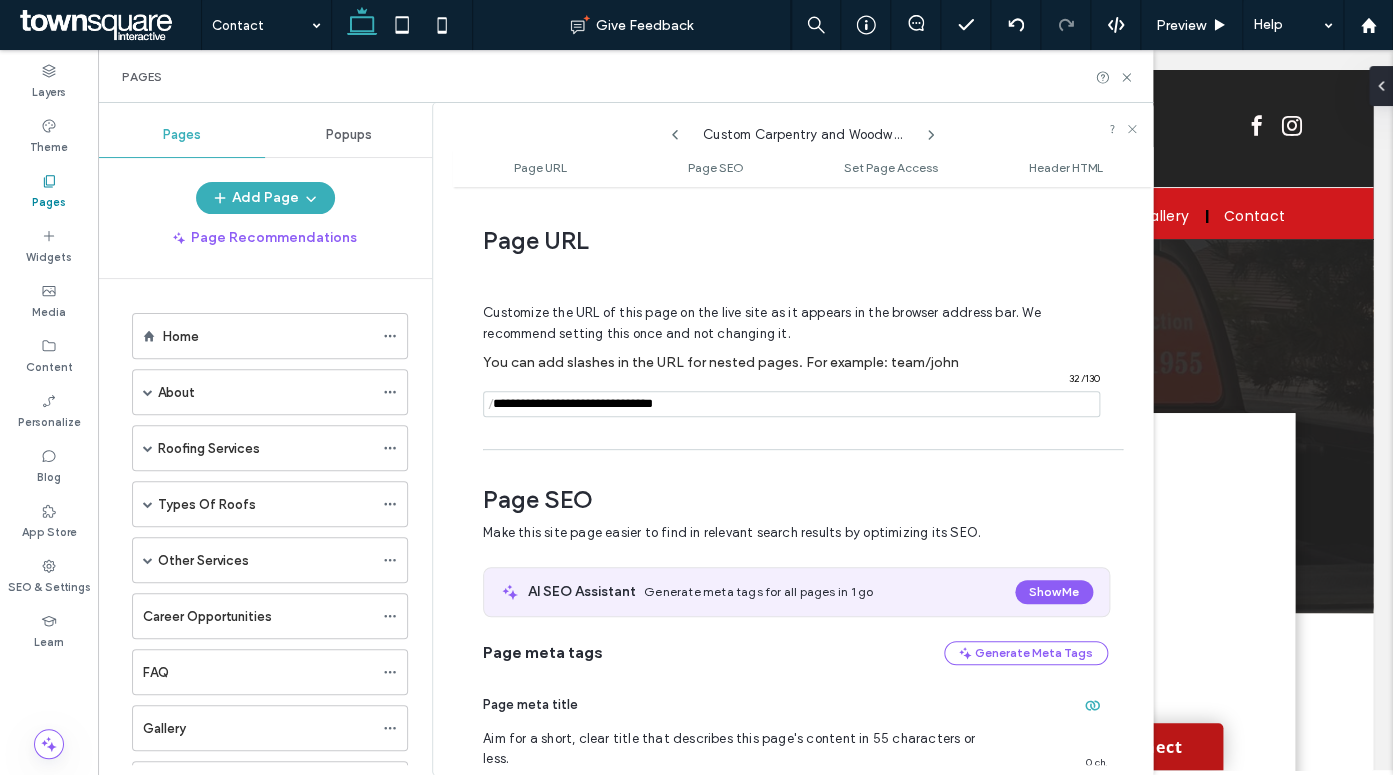 scroll, scrollTop: 10, scrollLeft: 0, axis: vertical 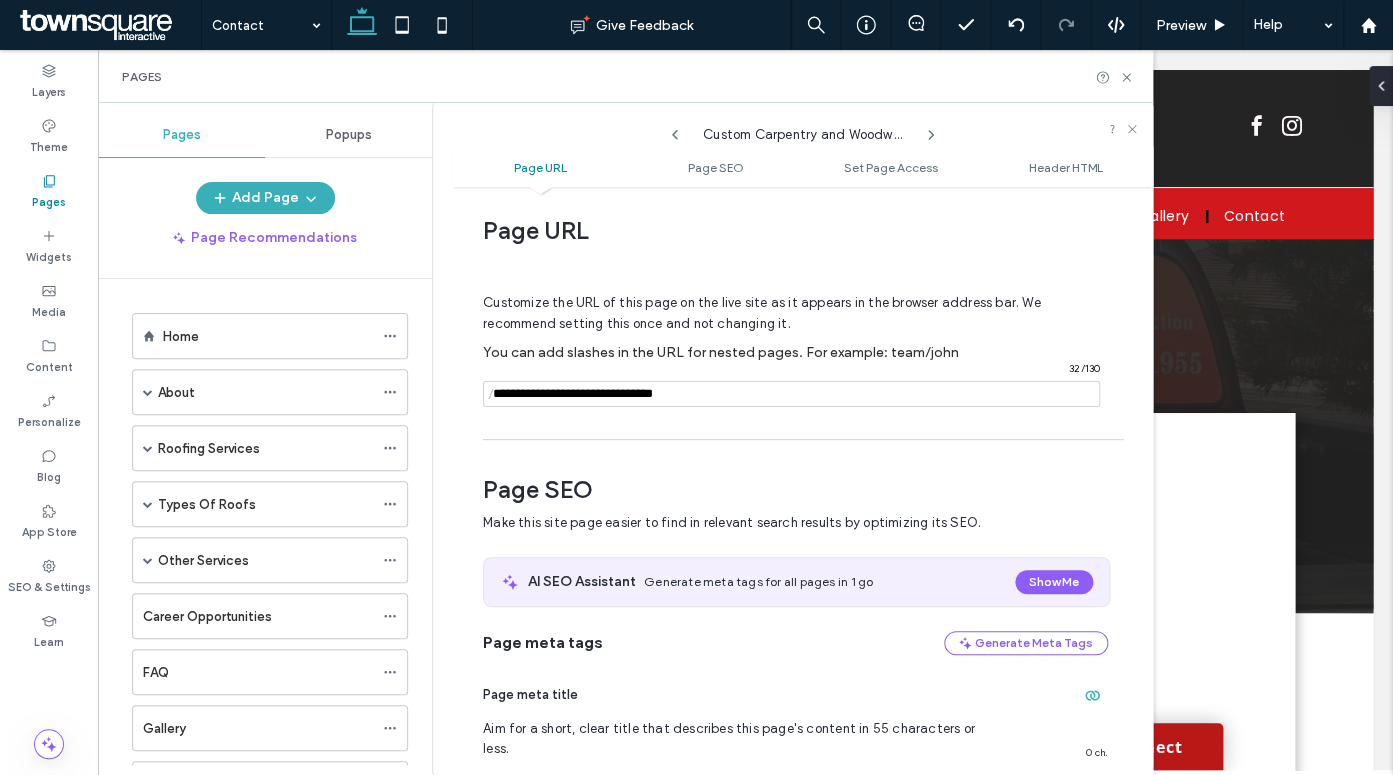 click 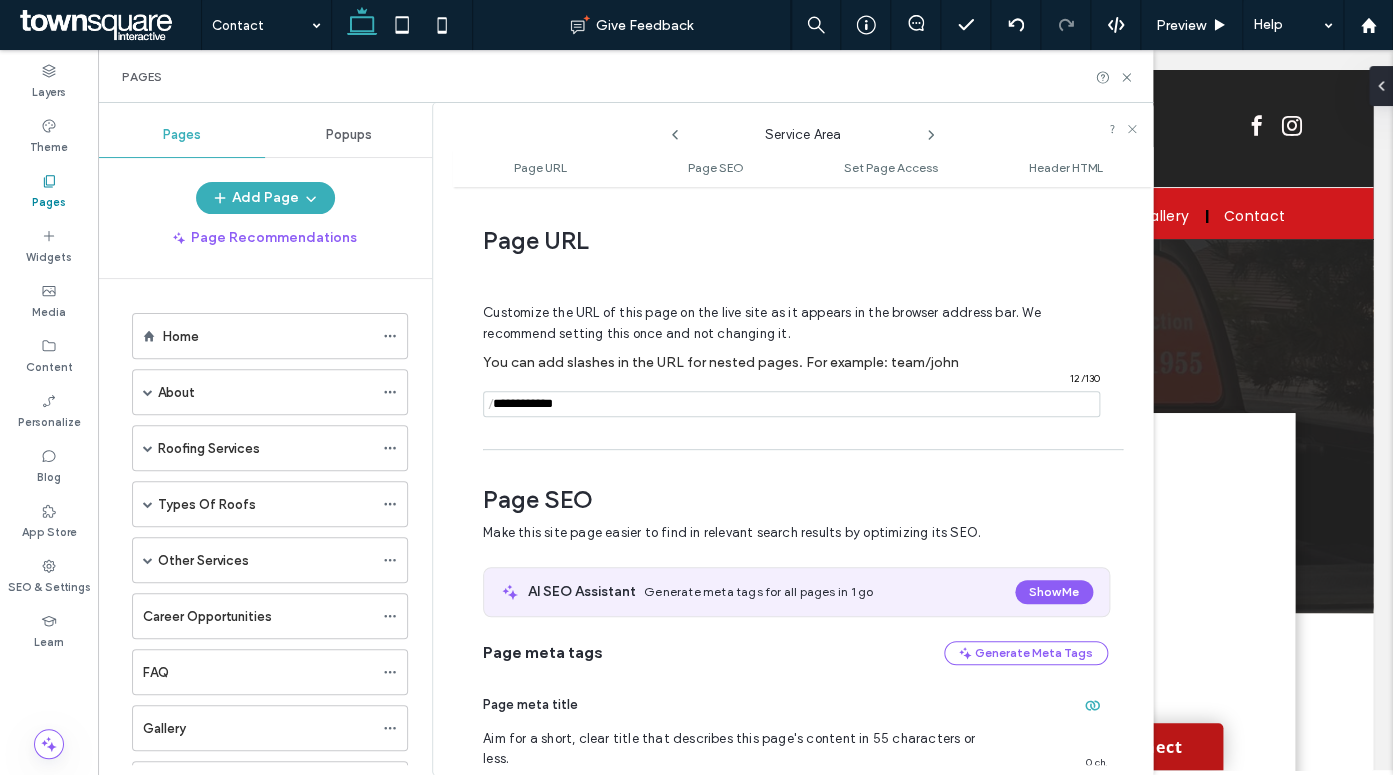 scroll, scrollTop: 10, scrollLeft: 0, axis: vertical 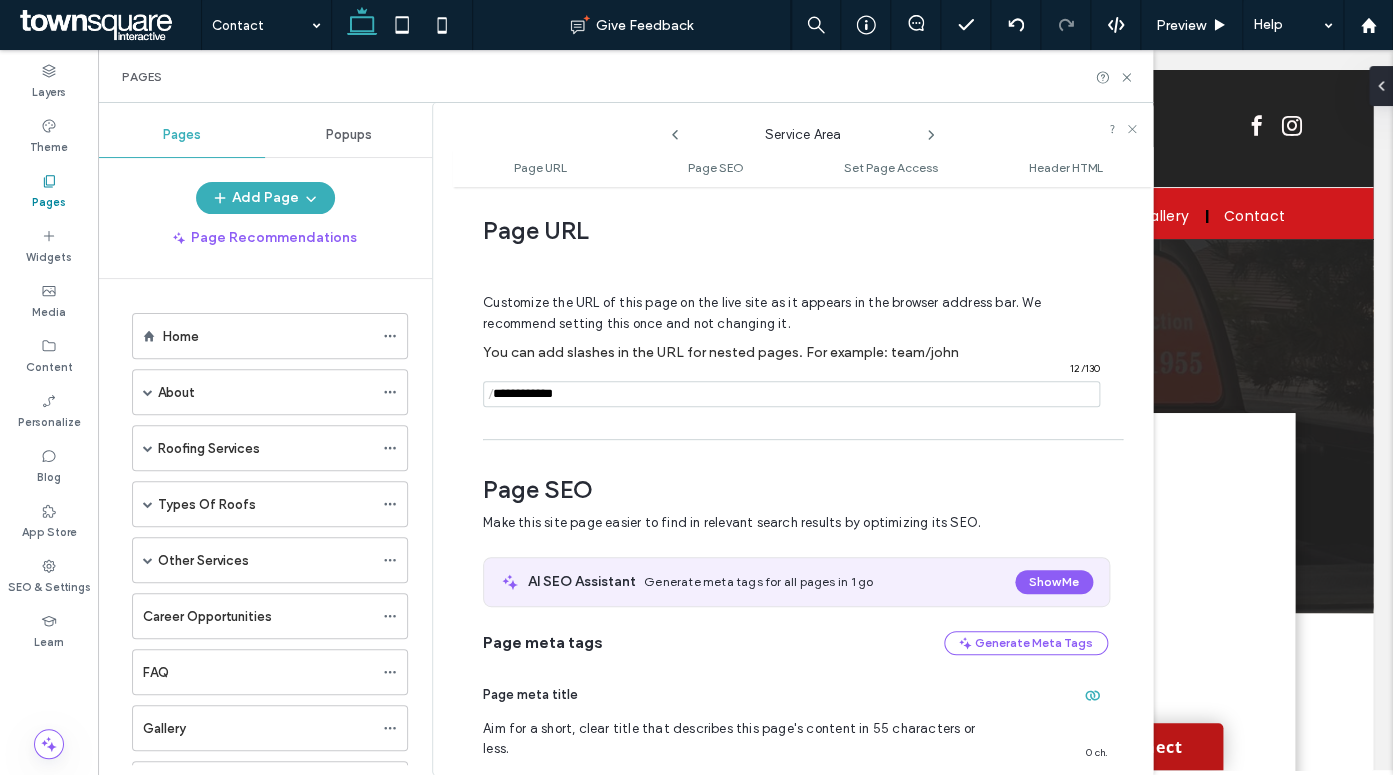 click 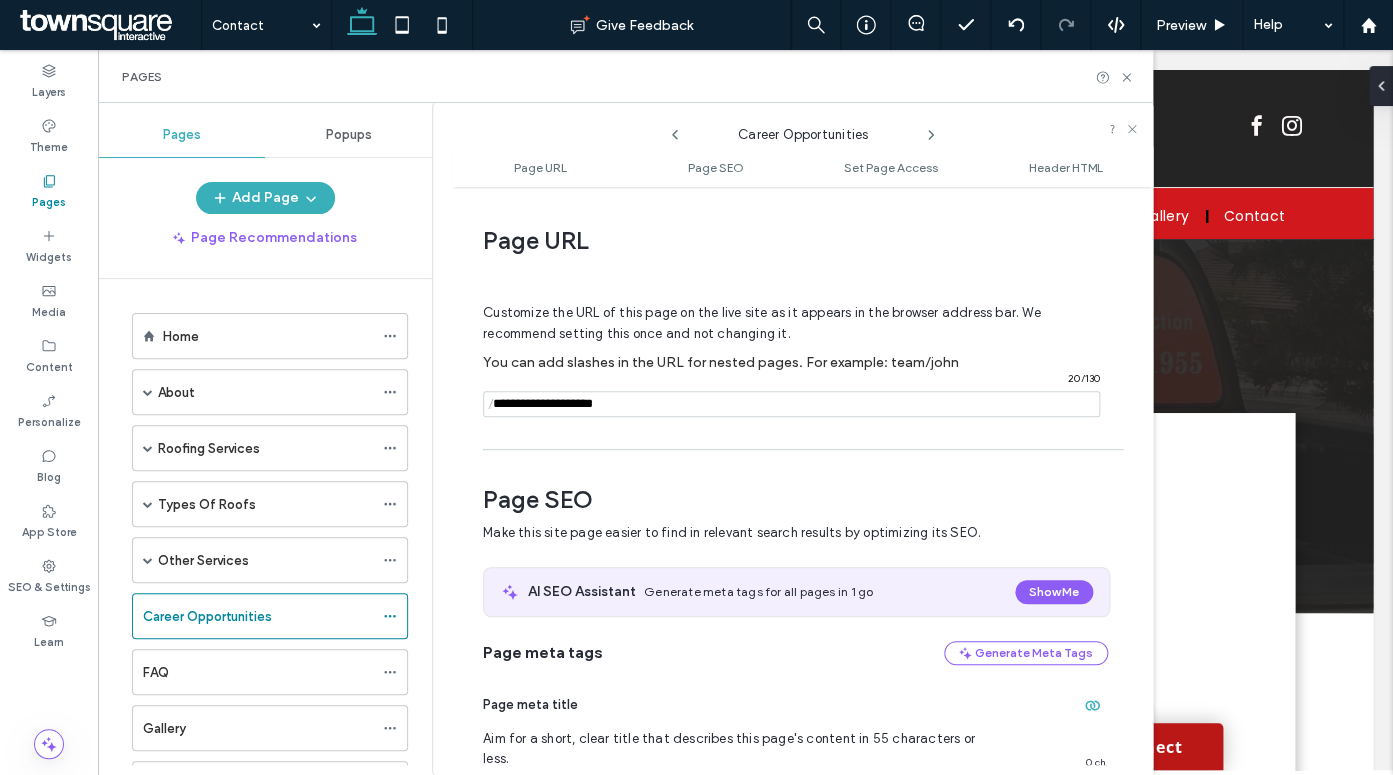 scroll, scrollTop: 10, scrollLeft: 0, axis: vertical 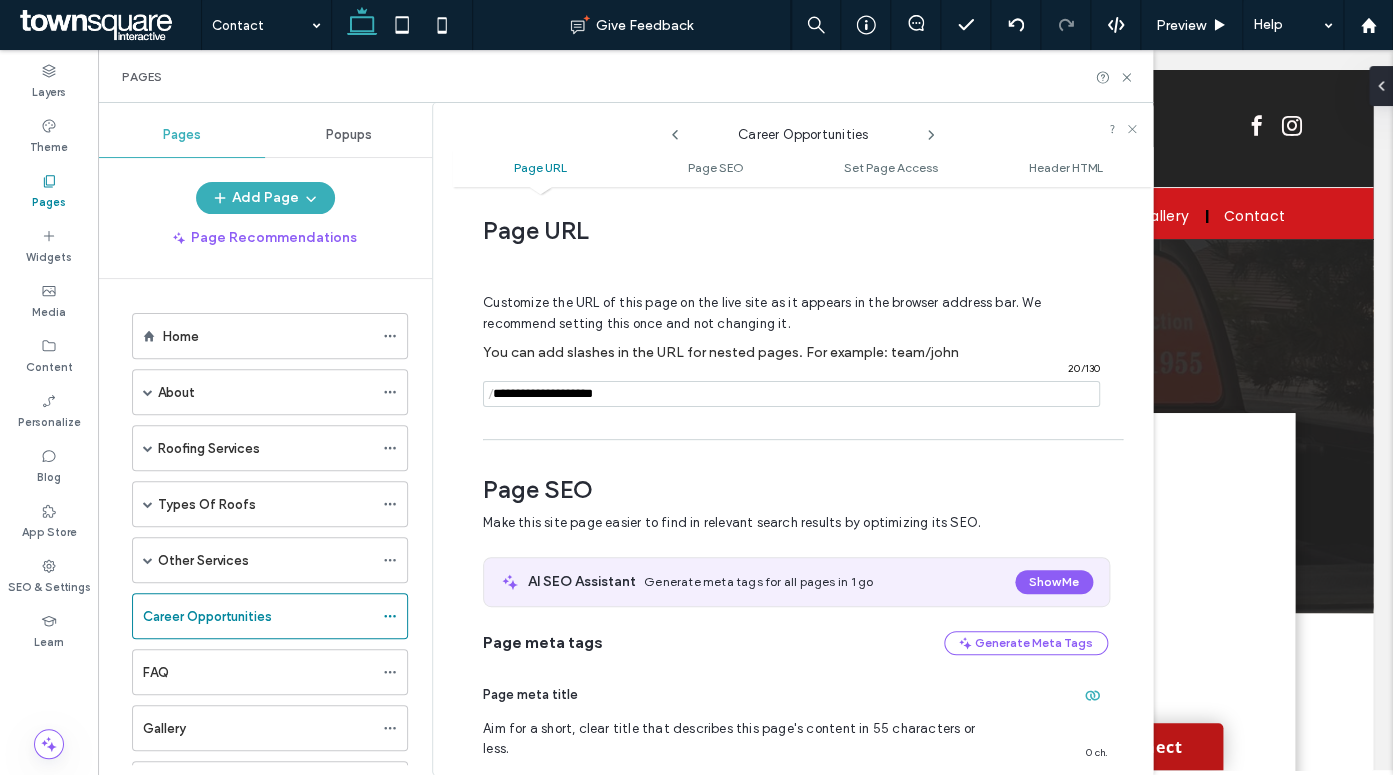click 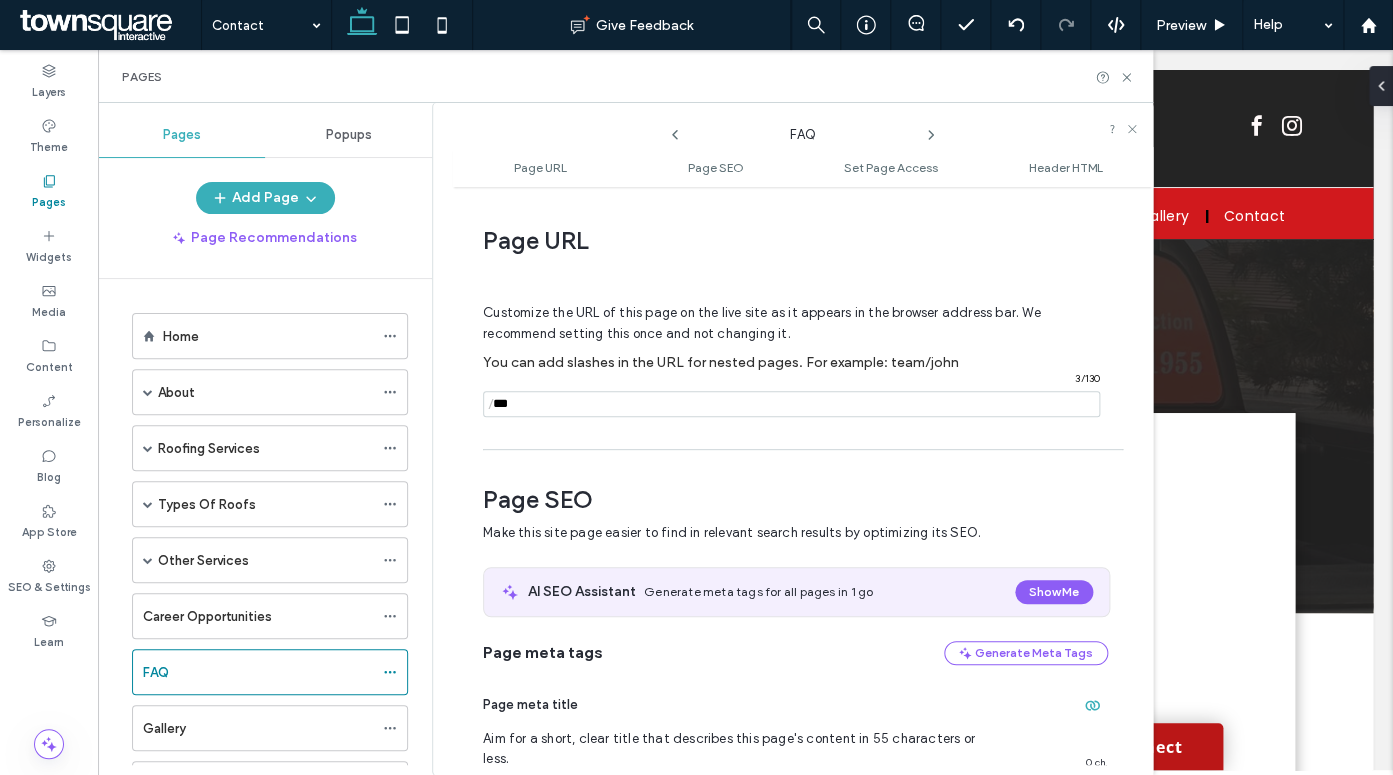 scroll, scrollTop: 10, scrollLeft: 0, axis: vertical 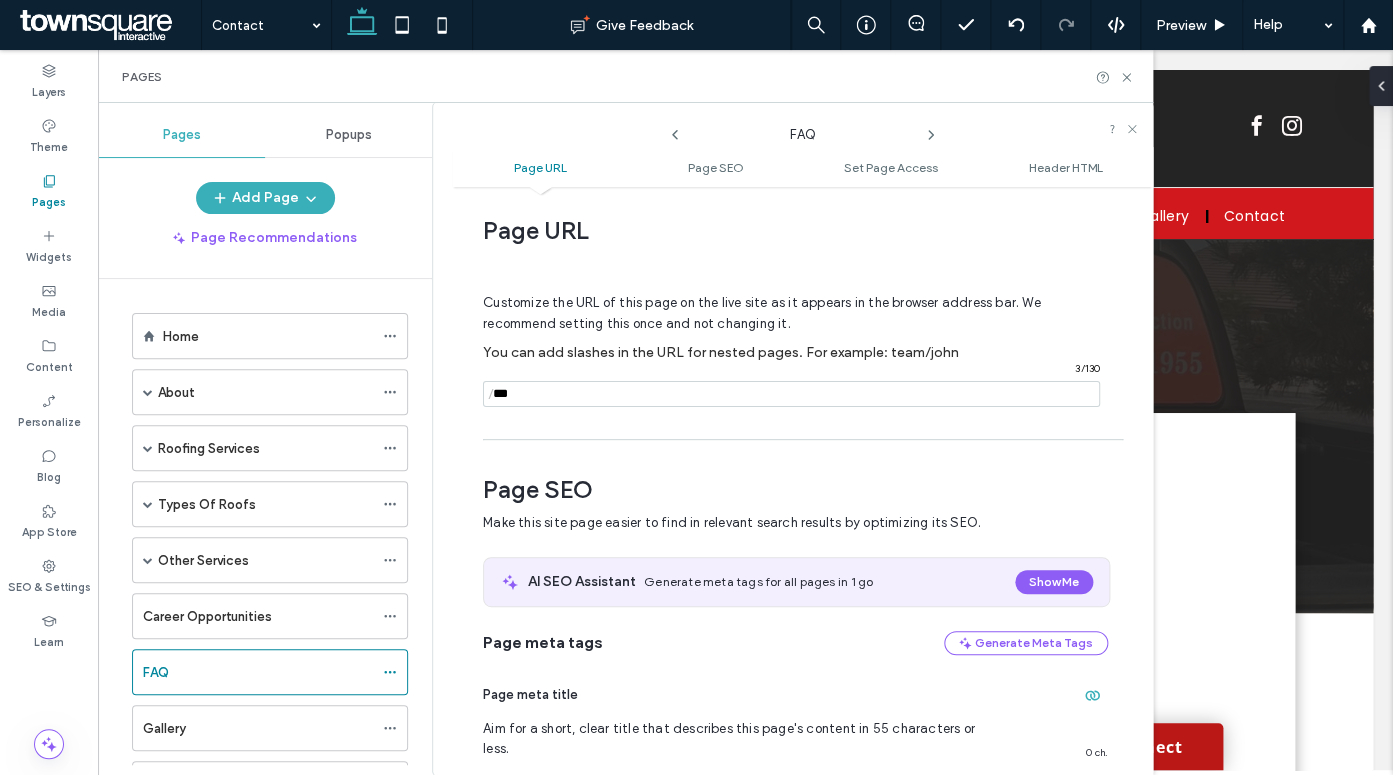 click 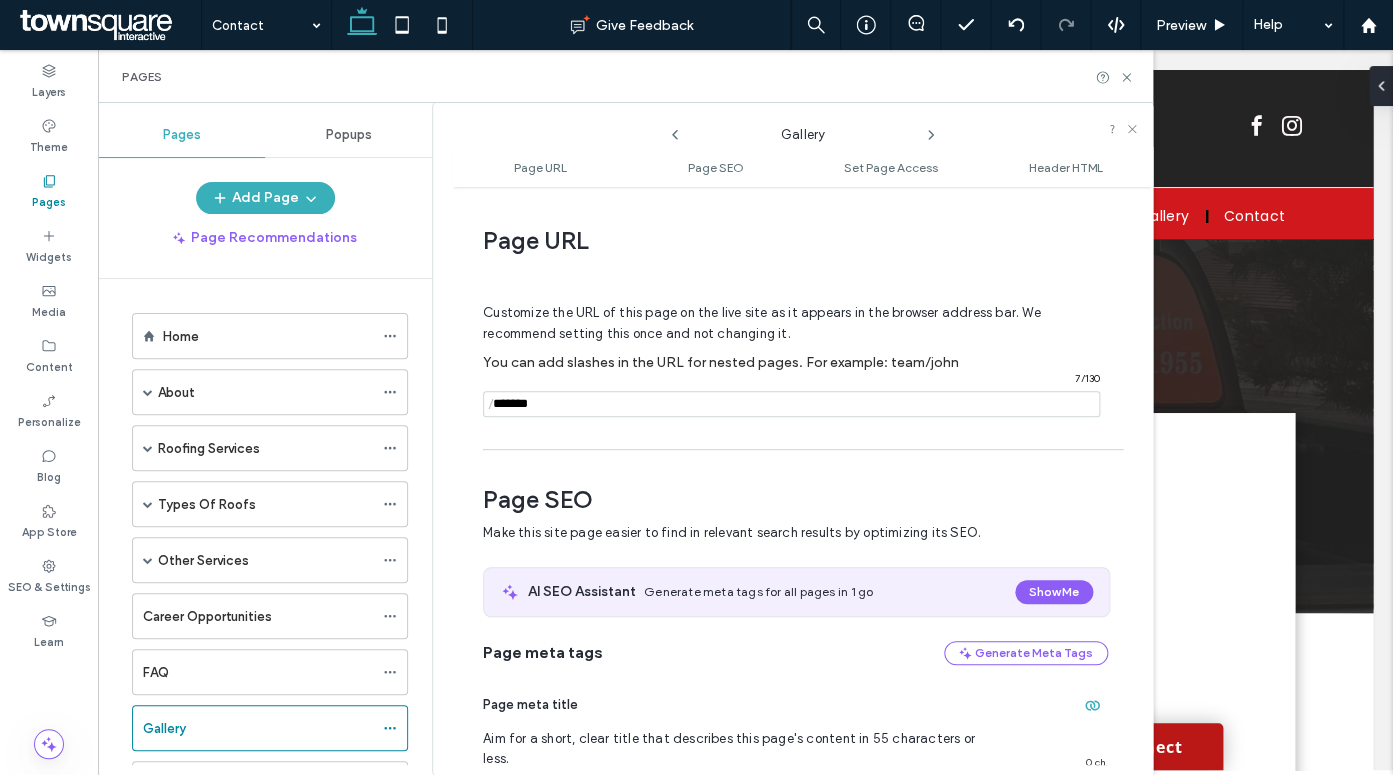 scroll, scrollTop: 10, scrollLeft: 0, axis: vertical 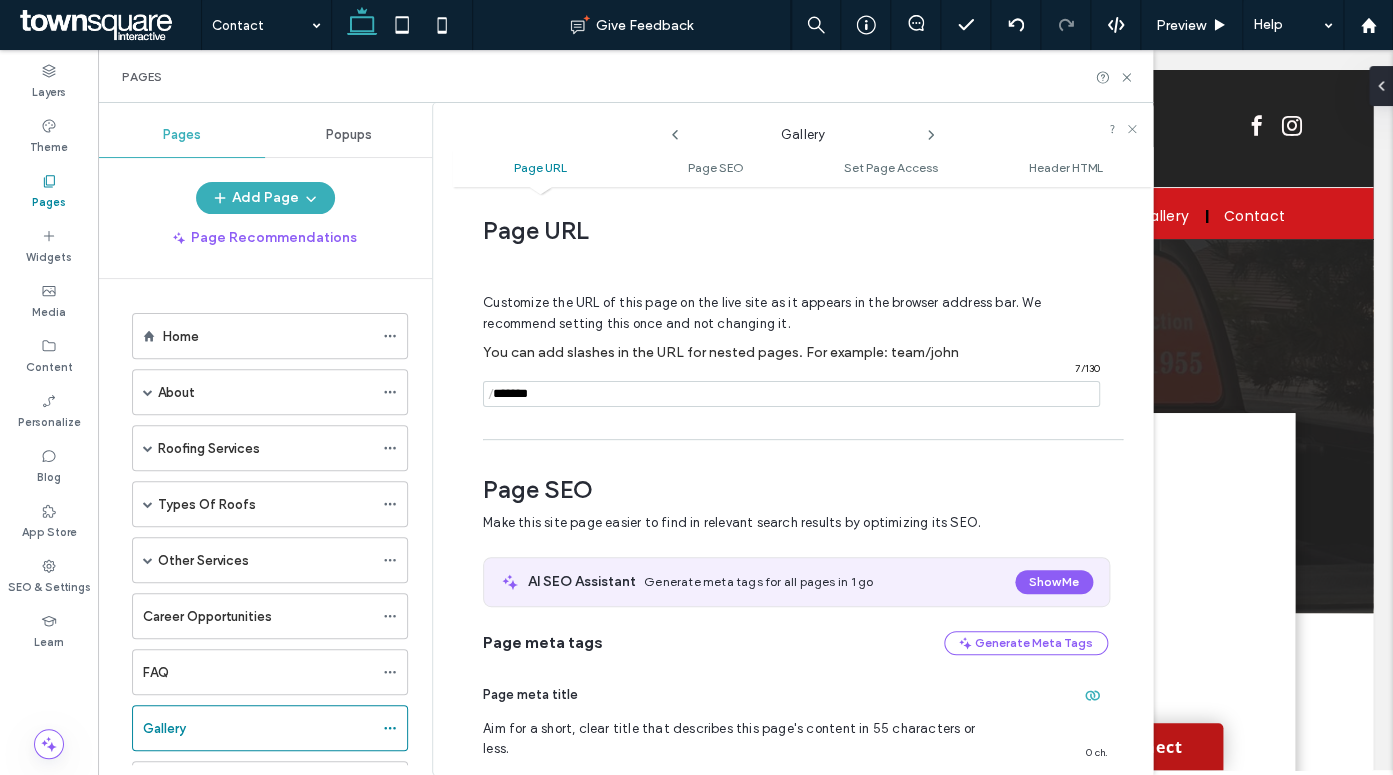 click 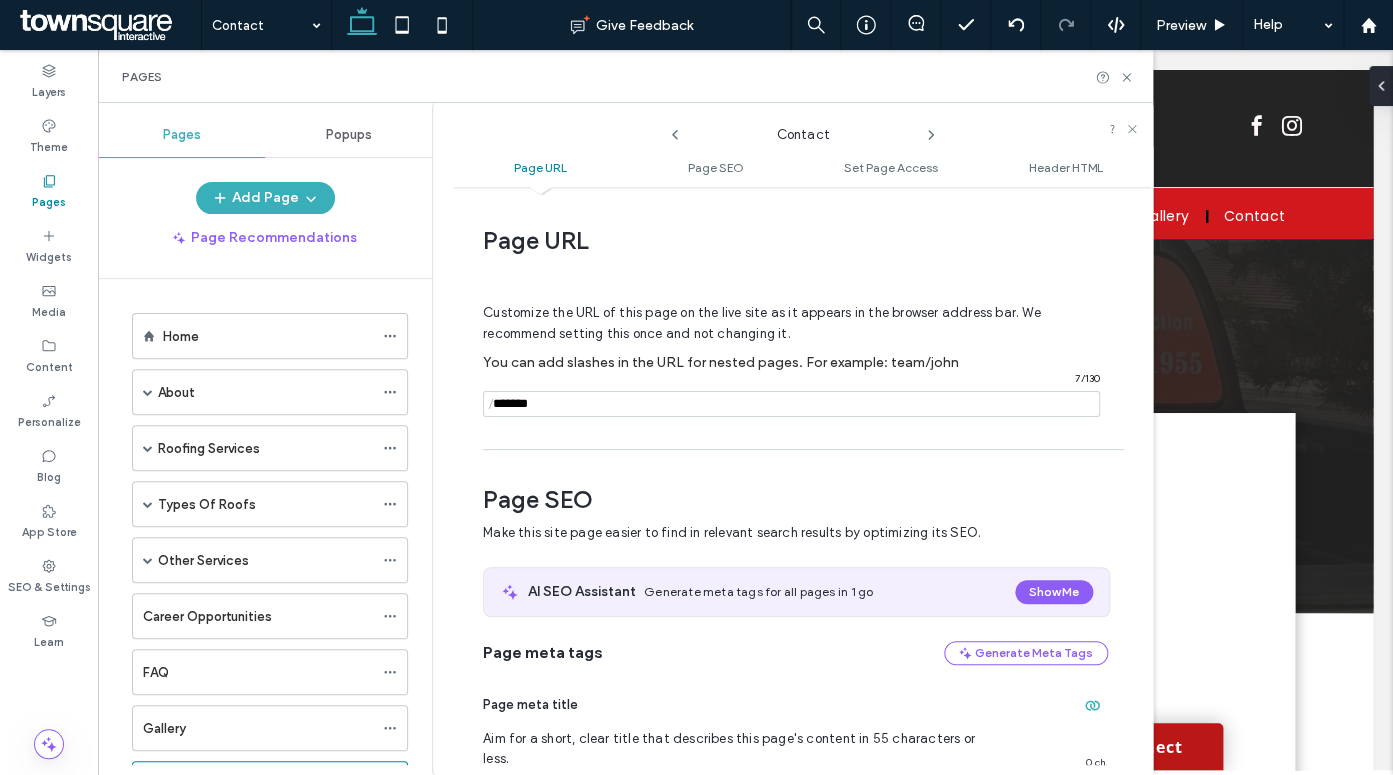 scroll, scrollTop: 10, scrollLeft: 0, axis: vertical 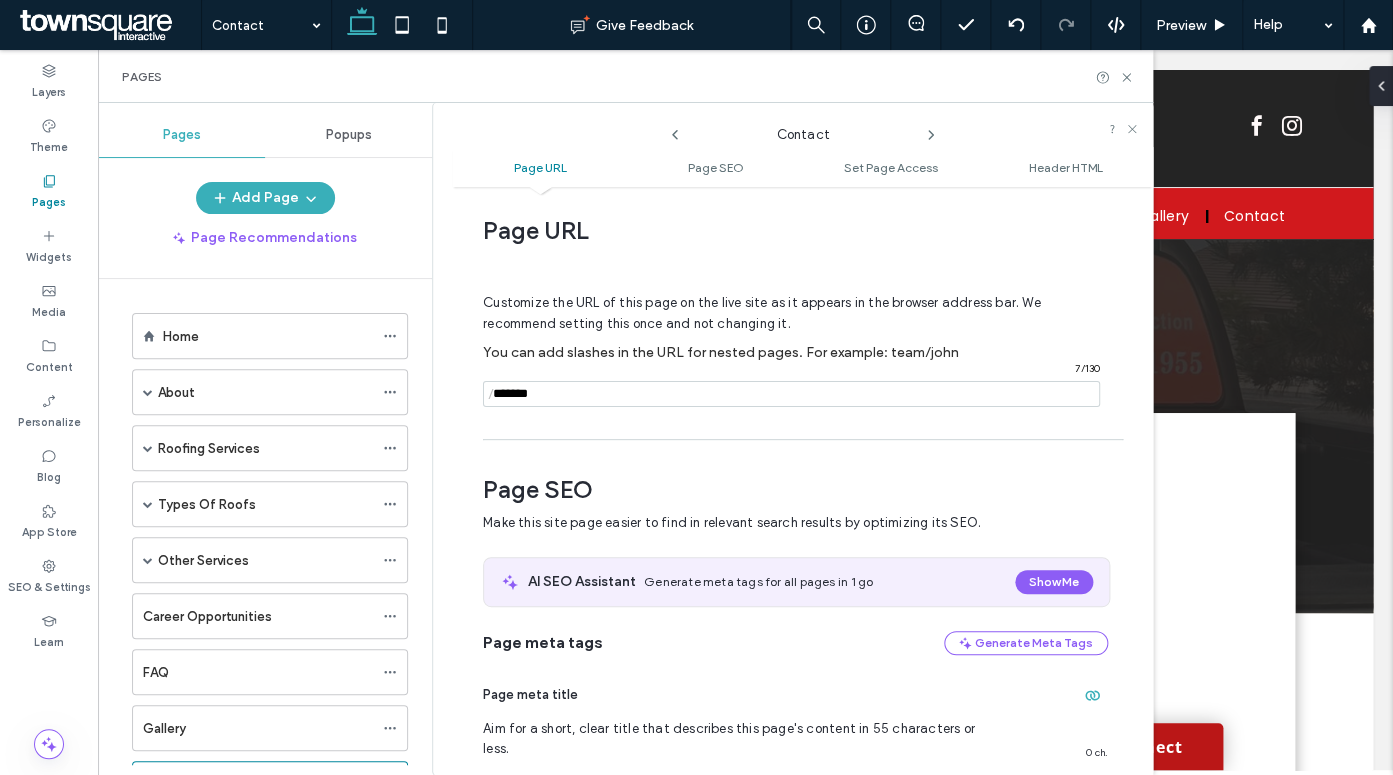 click 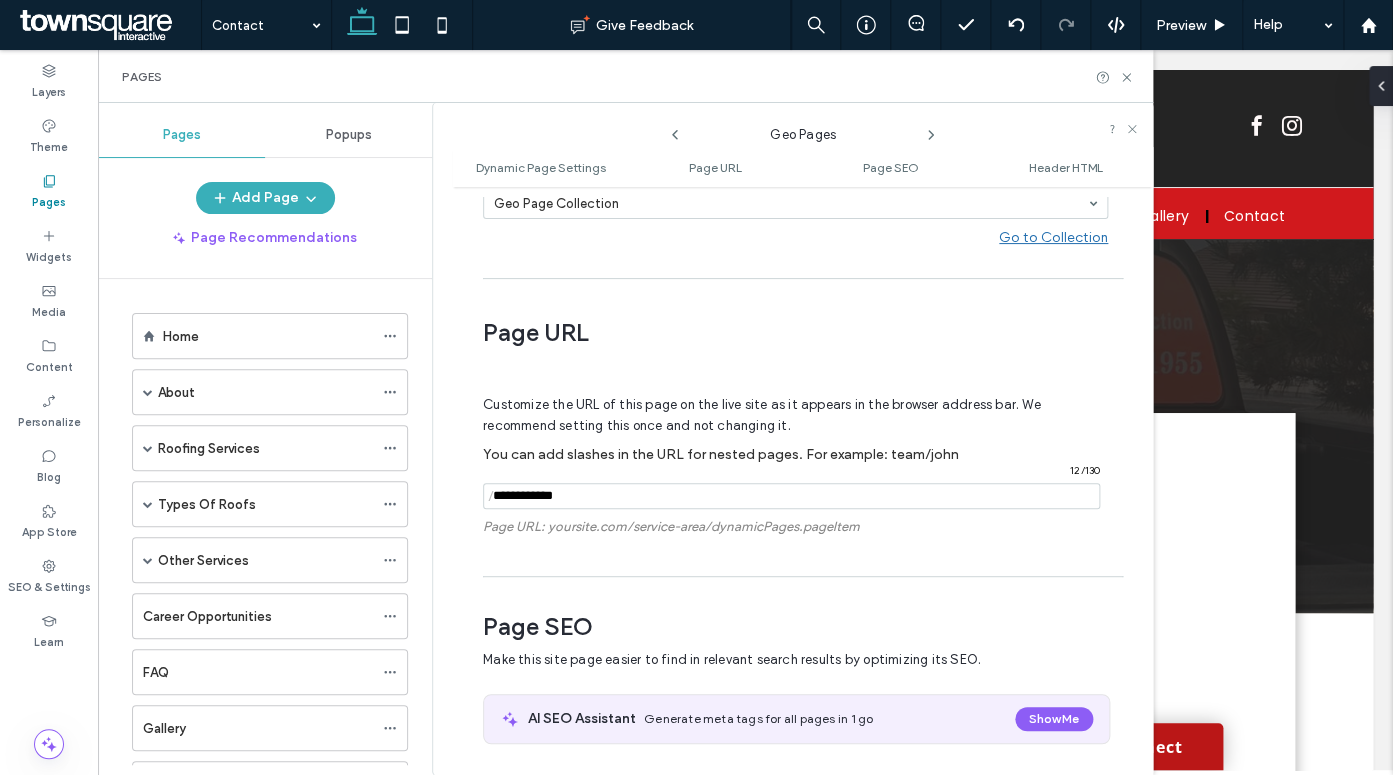 scroll, scrollTop: 363, scrollLeft: 0, axis: vertical 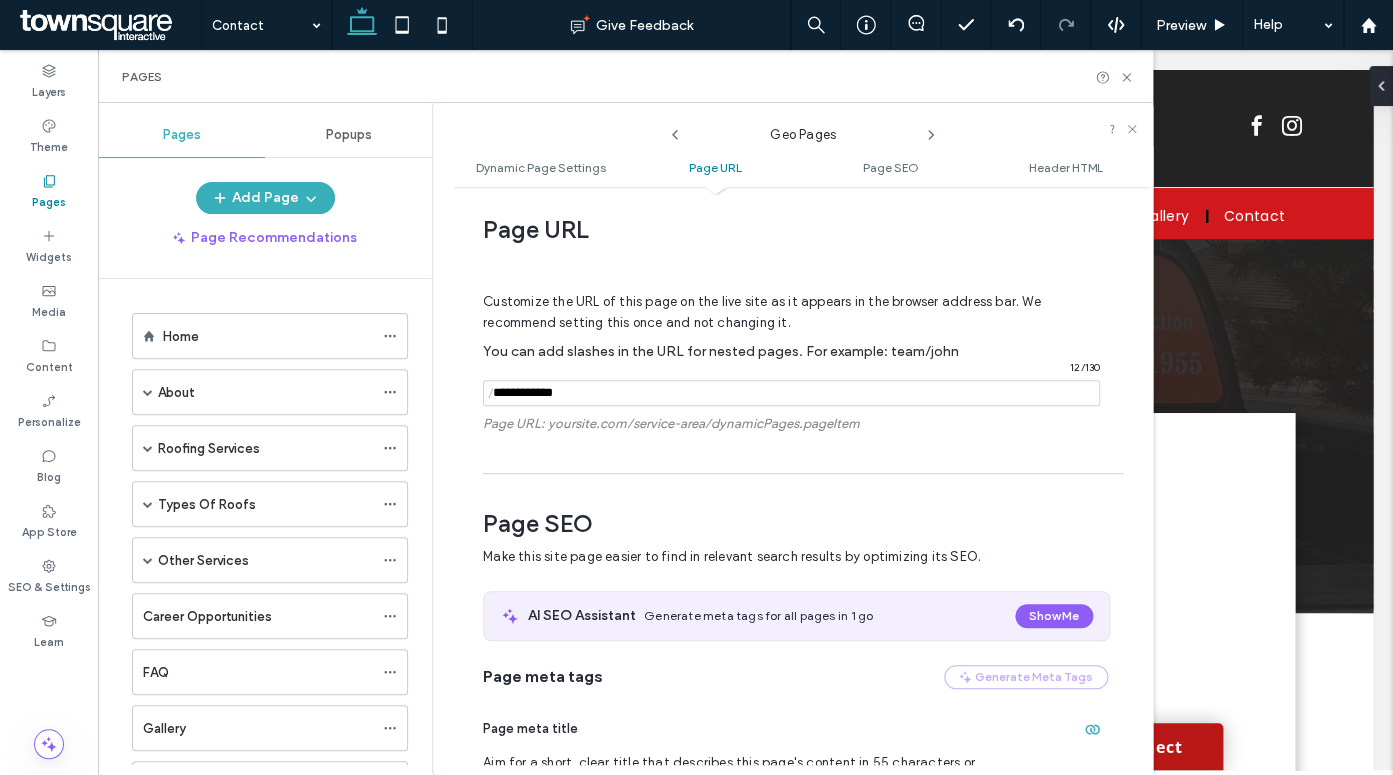 click 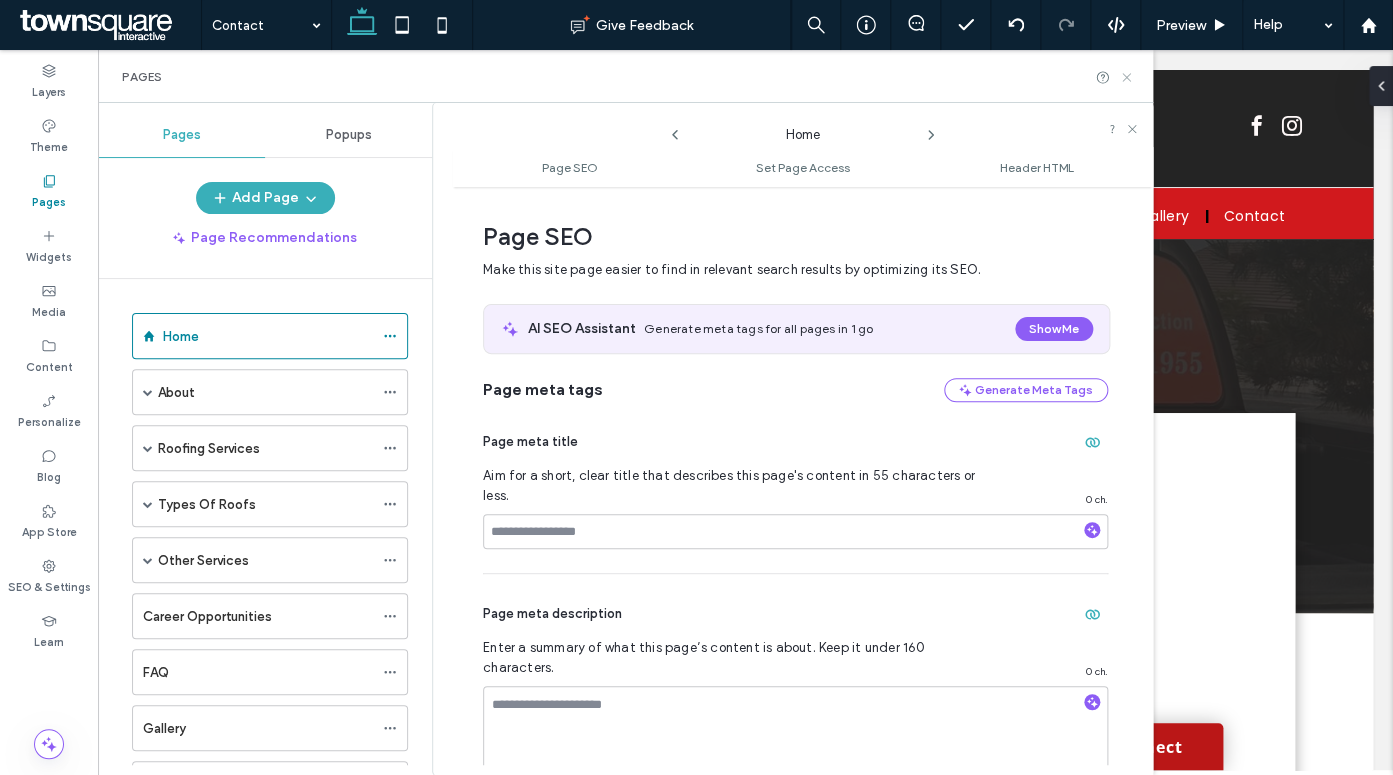 click 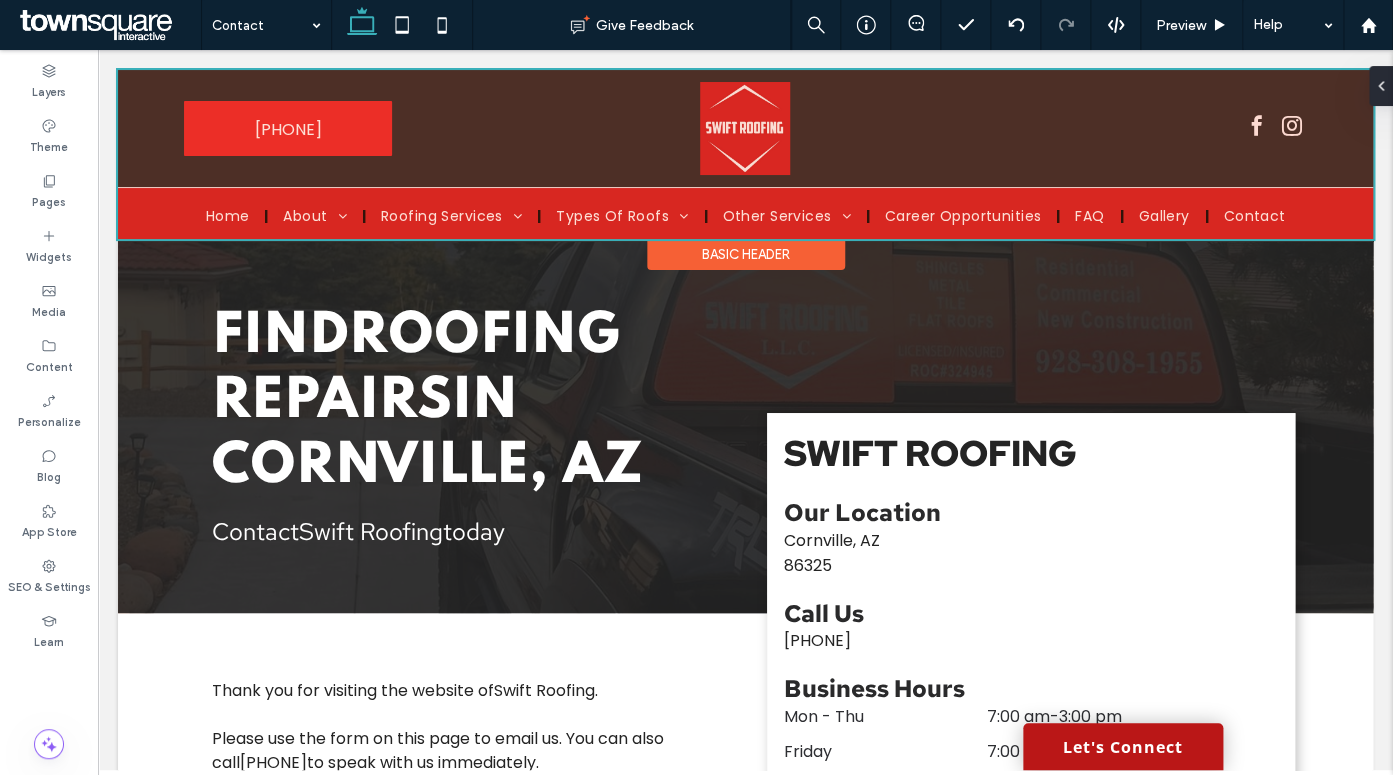 click at bounding box center (745, 154) 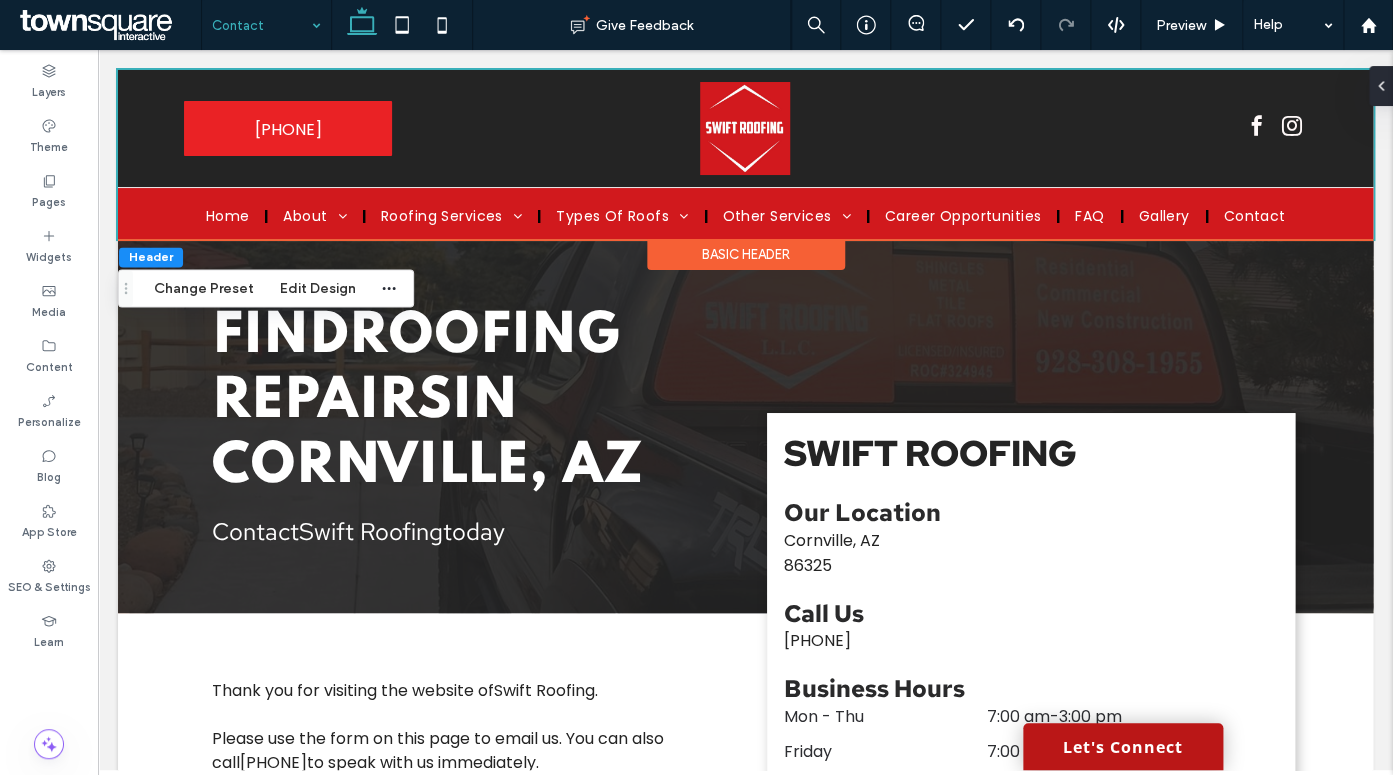 click at bounding box center [261, 25] 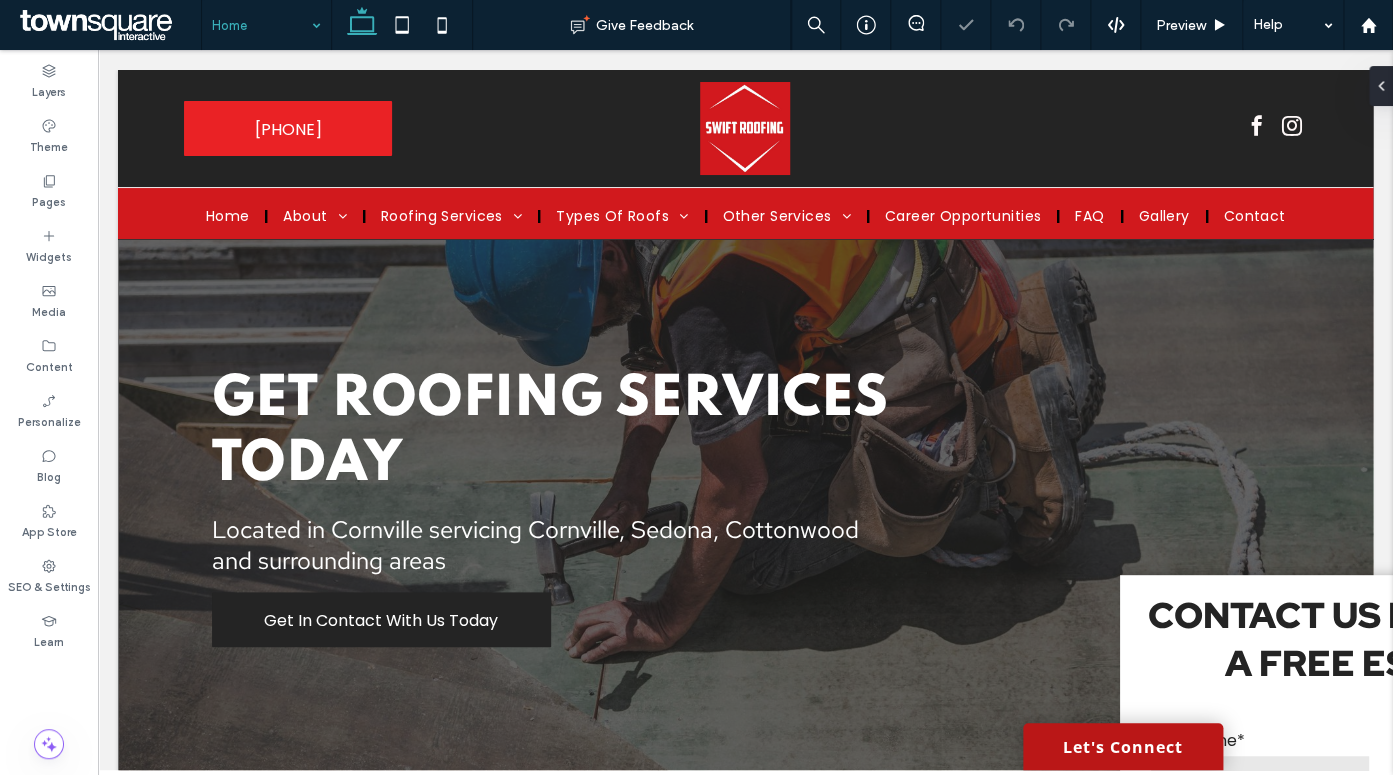 scroll, scrollTop: 0, scrollLeft: 0, axis: both 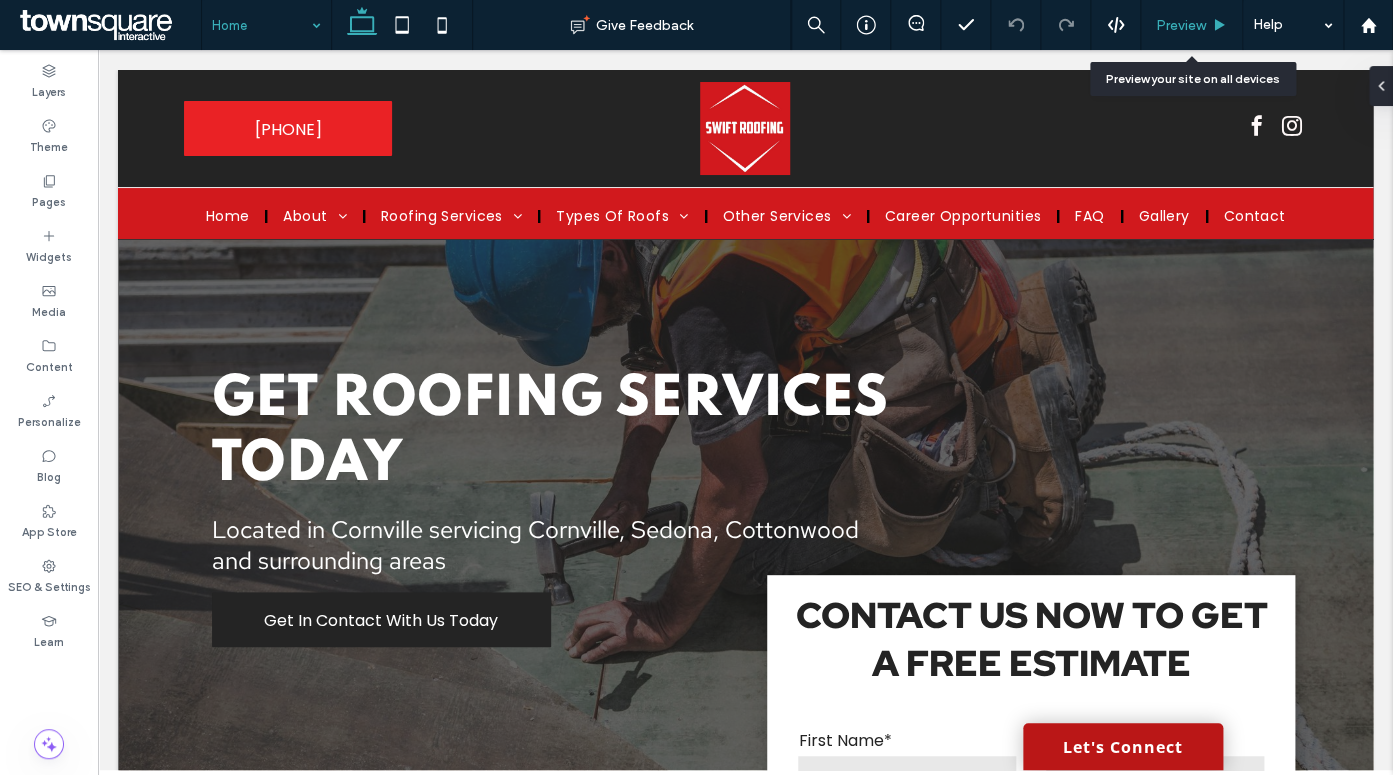 click on "Preview" at bounding box center (1191, 25) 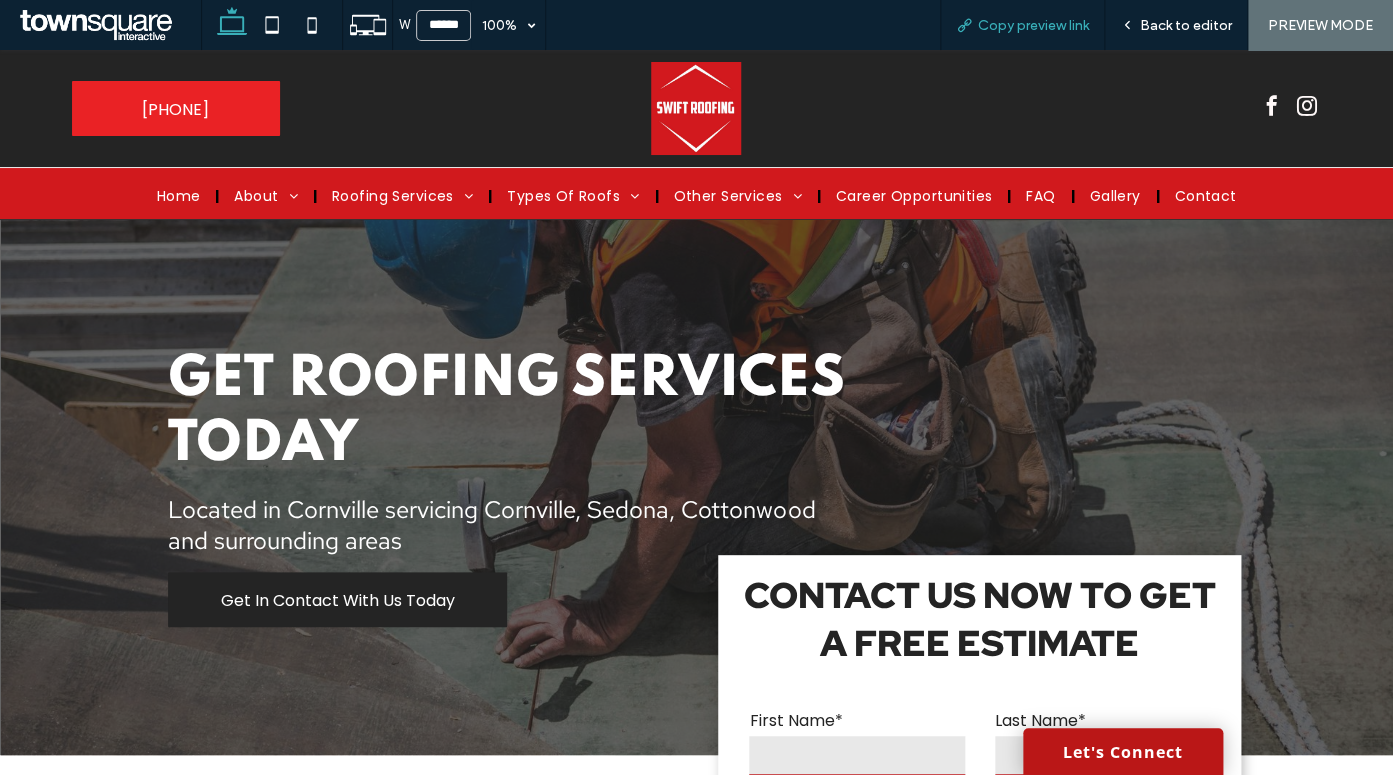 click on "Copy preview link" at bounding box center [1022, 25] 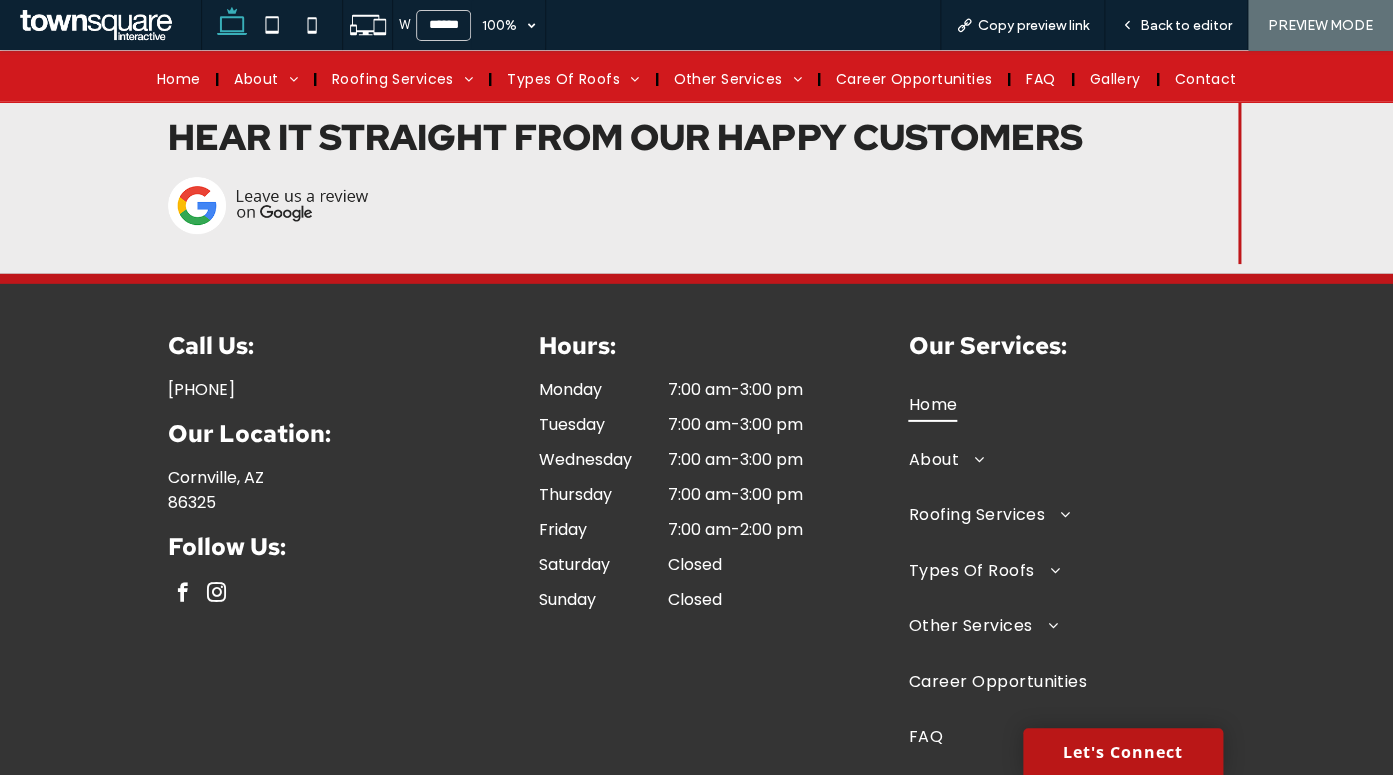 scroll, scrollTop: 4994, scrollLeft: 0, axis: vertical 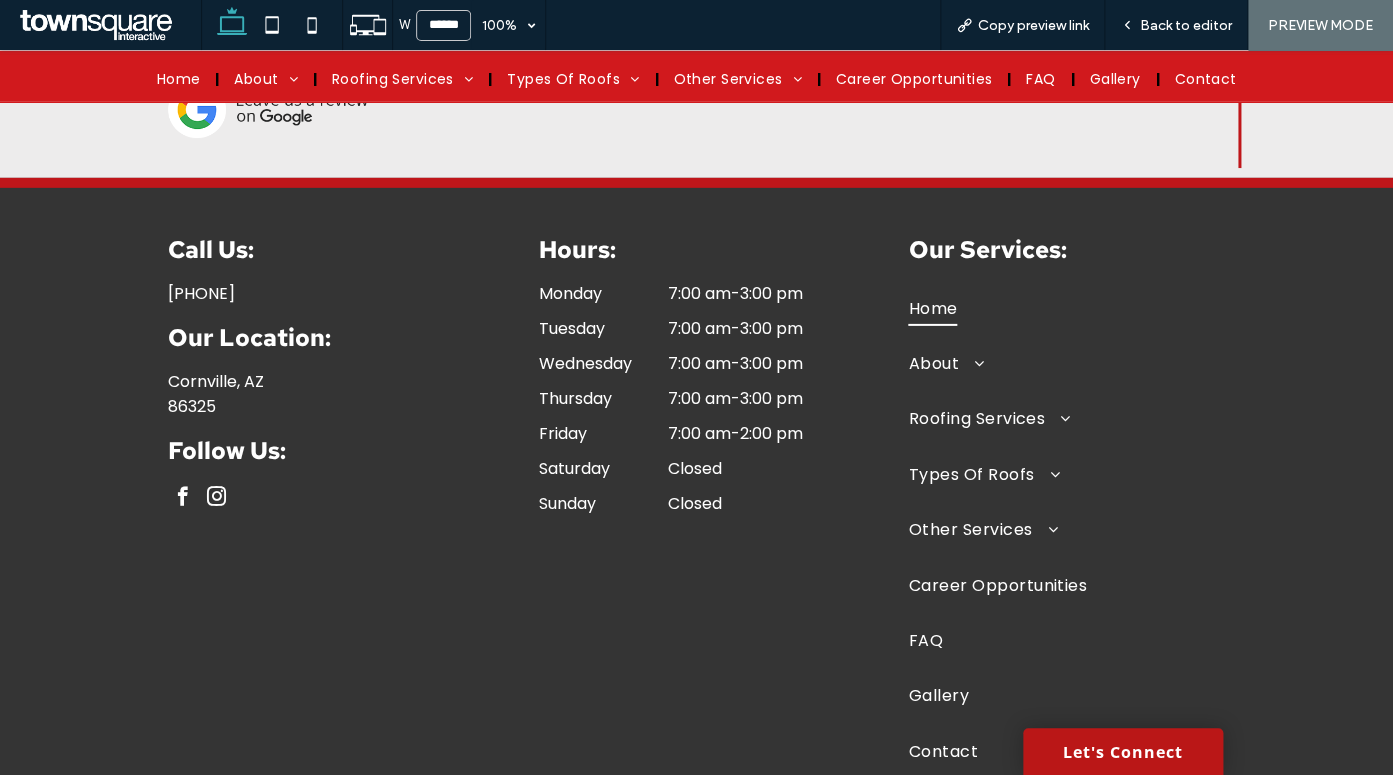 click on "Call Us:
(928) 862-2528
Our Location:
Cornville, AZ 86325
Follow Us:" at bounding box center [326, 506] 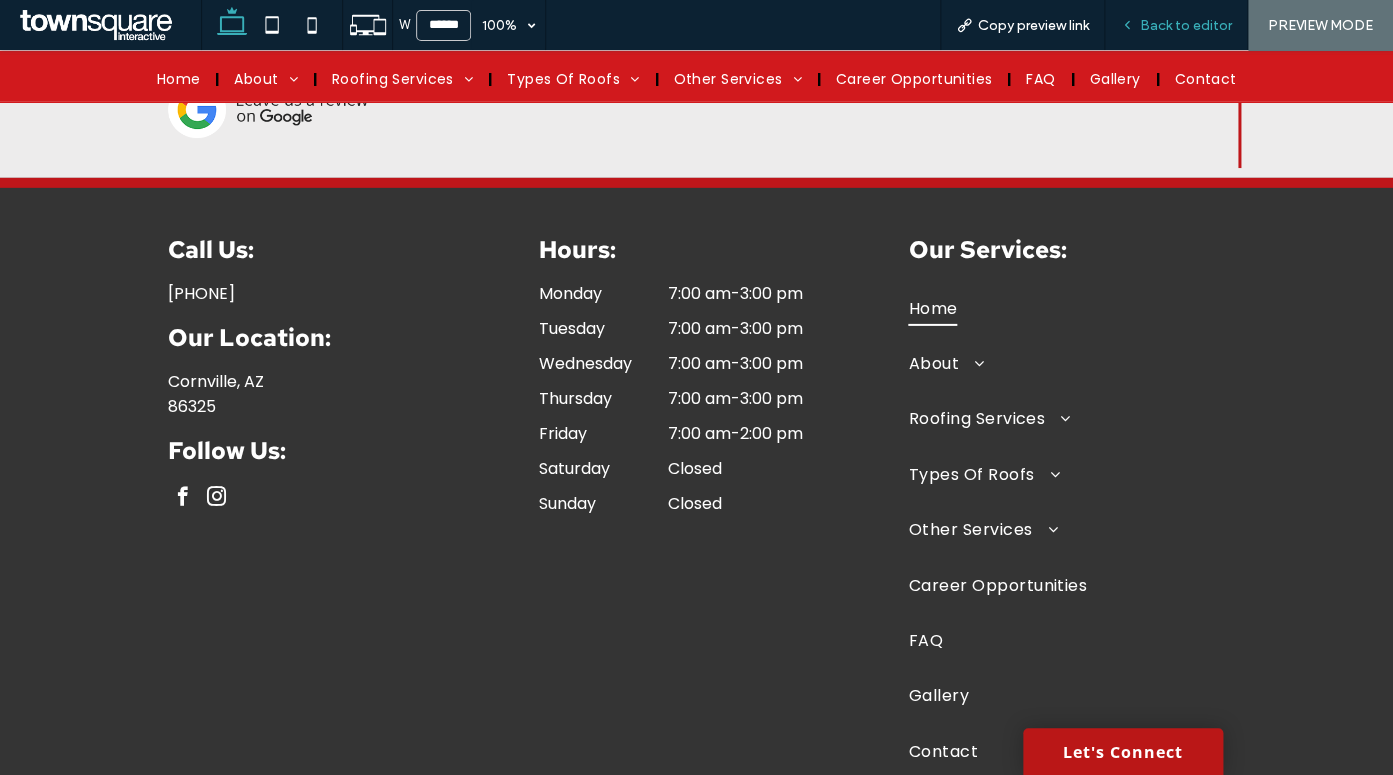 drag, startPoint x: 1142, startPoint y: 34, endPoint x: 523, endPoint y: 358, distance: 698.668 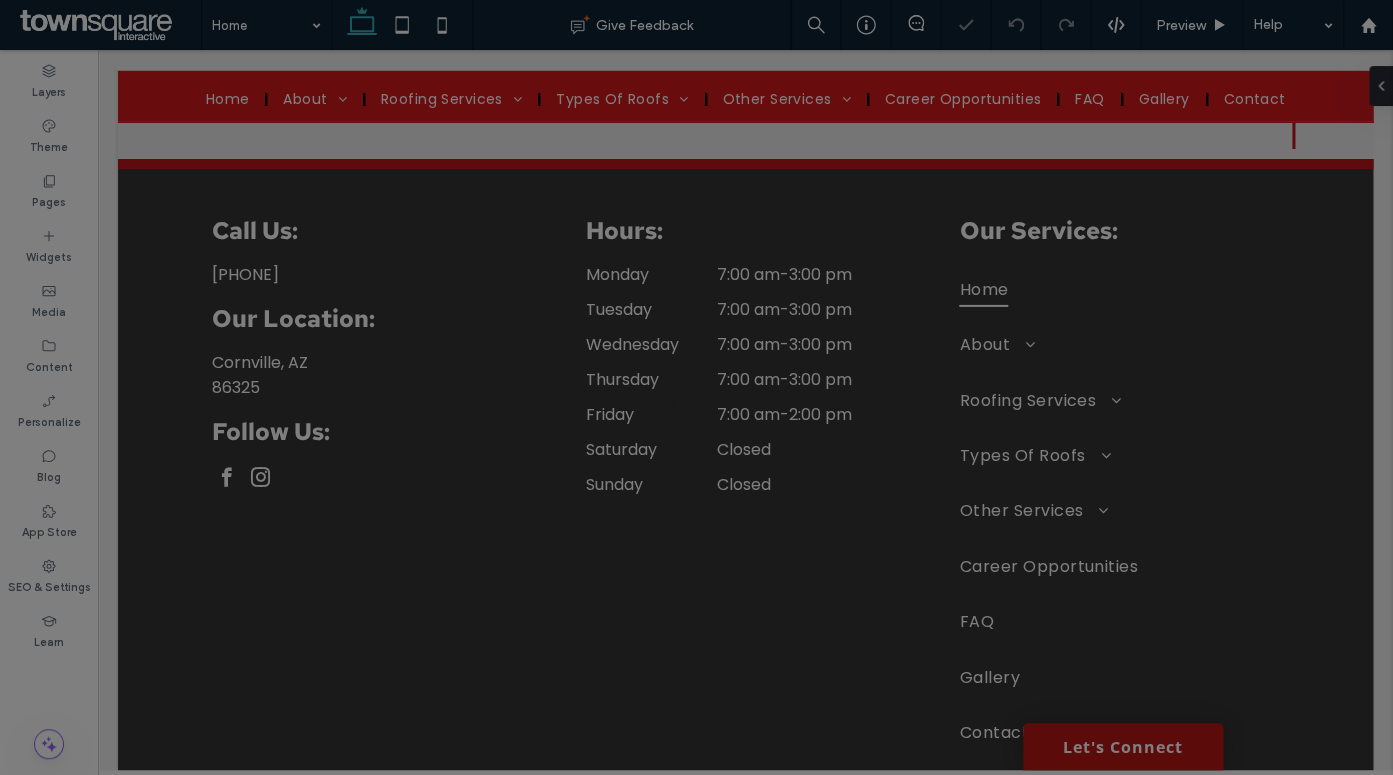 scroll, scrollTop: 5018, scrollLeft: 0, axis: vertical 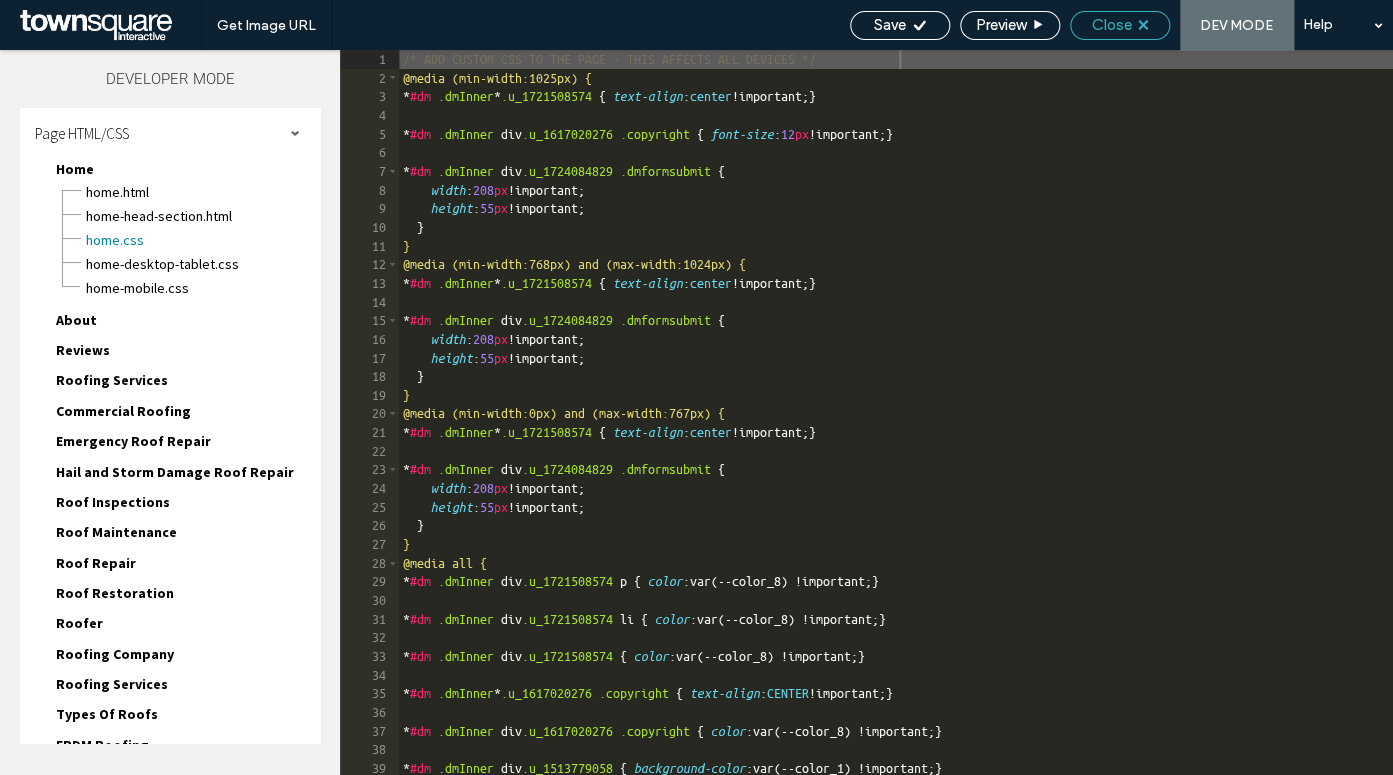 click on "Close" at bounding box center (1120, 25) 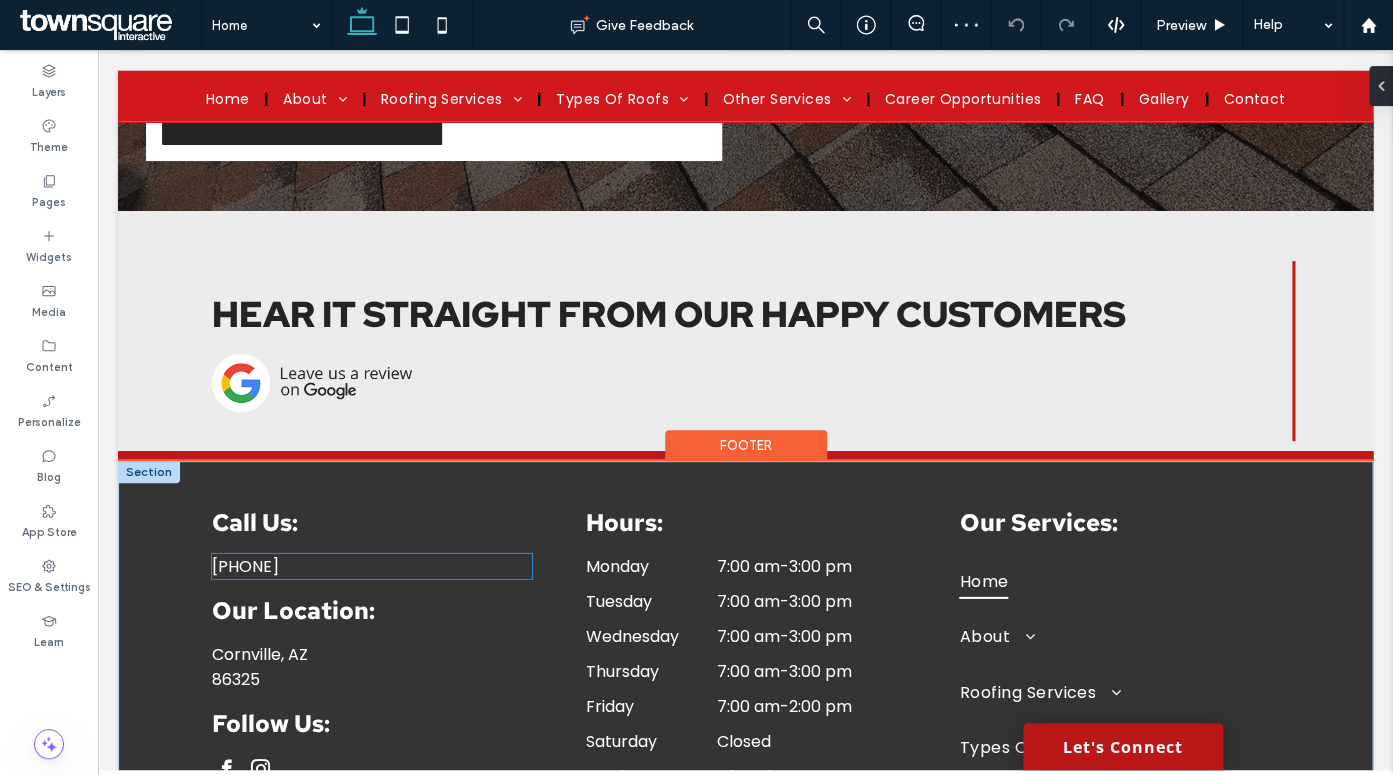 scroll, scrollTop: 4651, scrollLeft: 0, axis: vertical 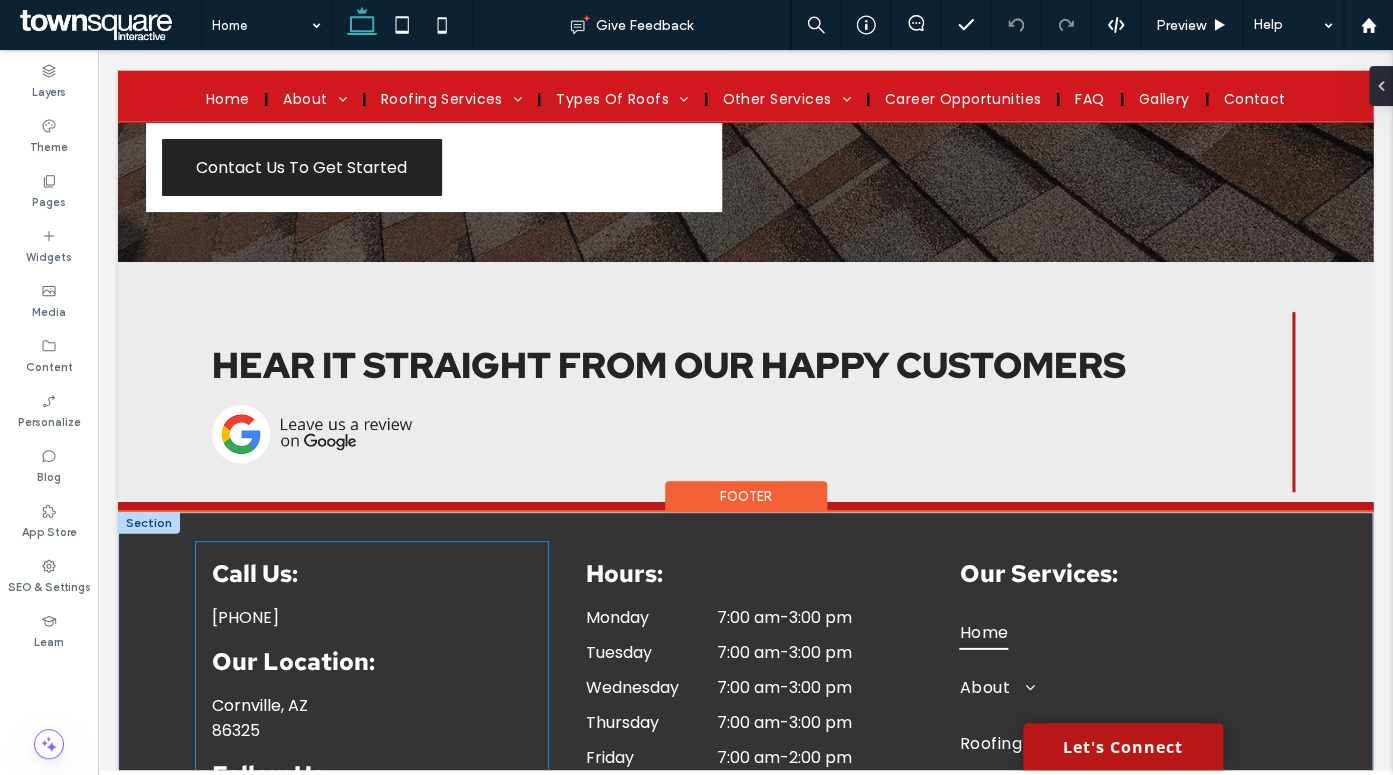 click on "Call Us:
(928) 862-2528
Our Location:
Cornville, AZ 86325
Follow Us:" at bounding box center (372, 830) 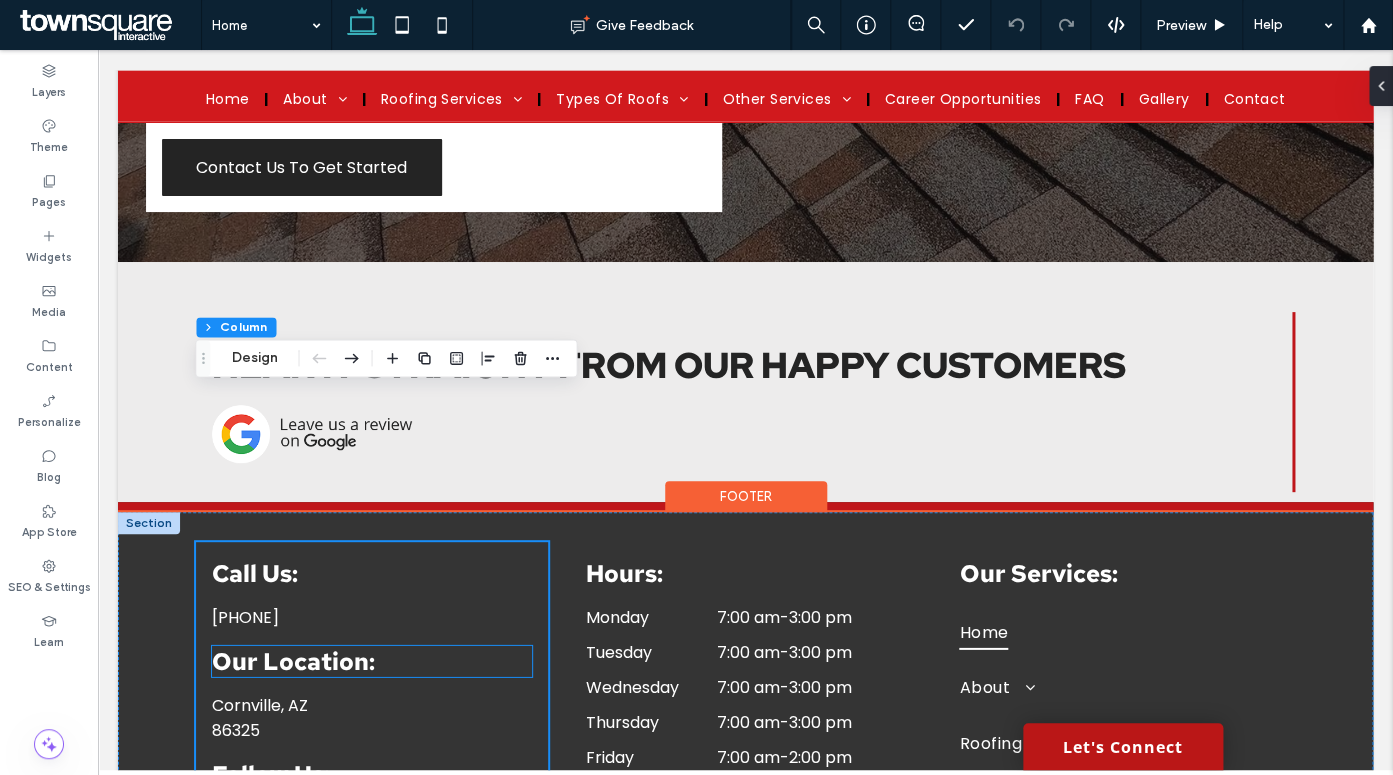 scroll, scrollTop: 4799, scrollLeft: 0, axis: vertical 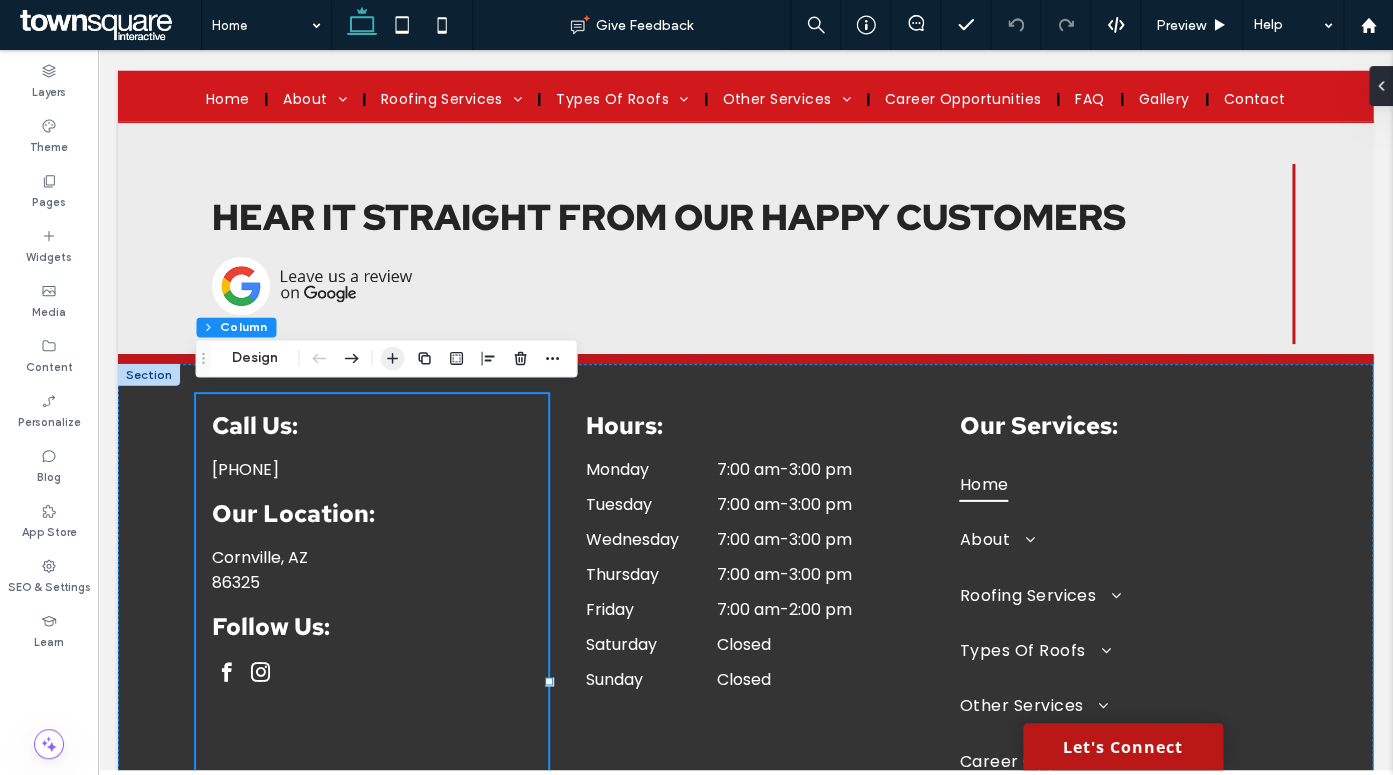 click 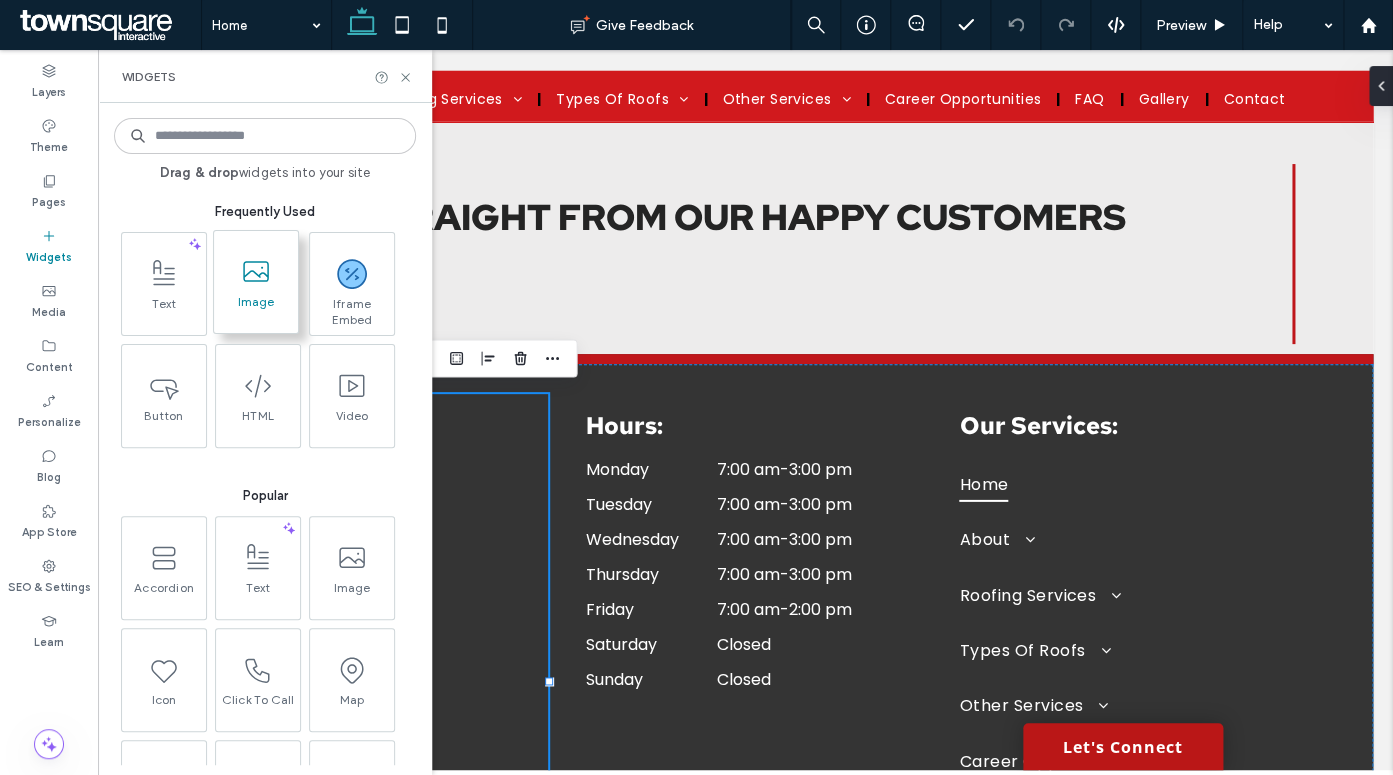 click at bounding box center (256, 271) 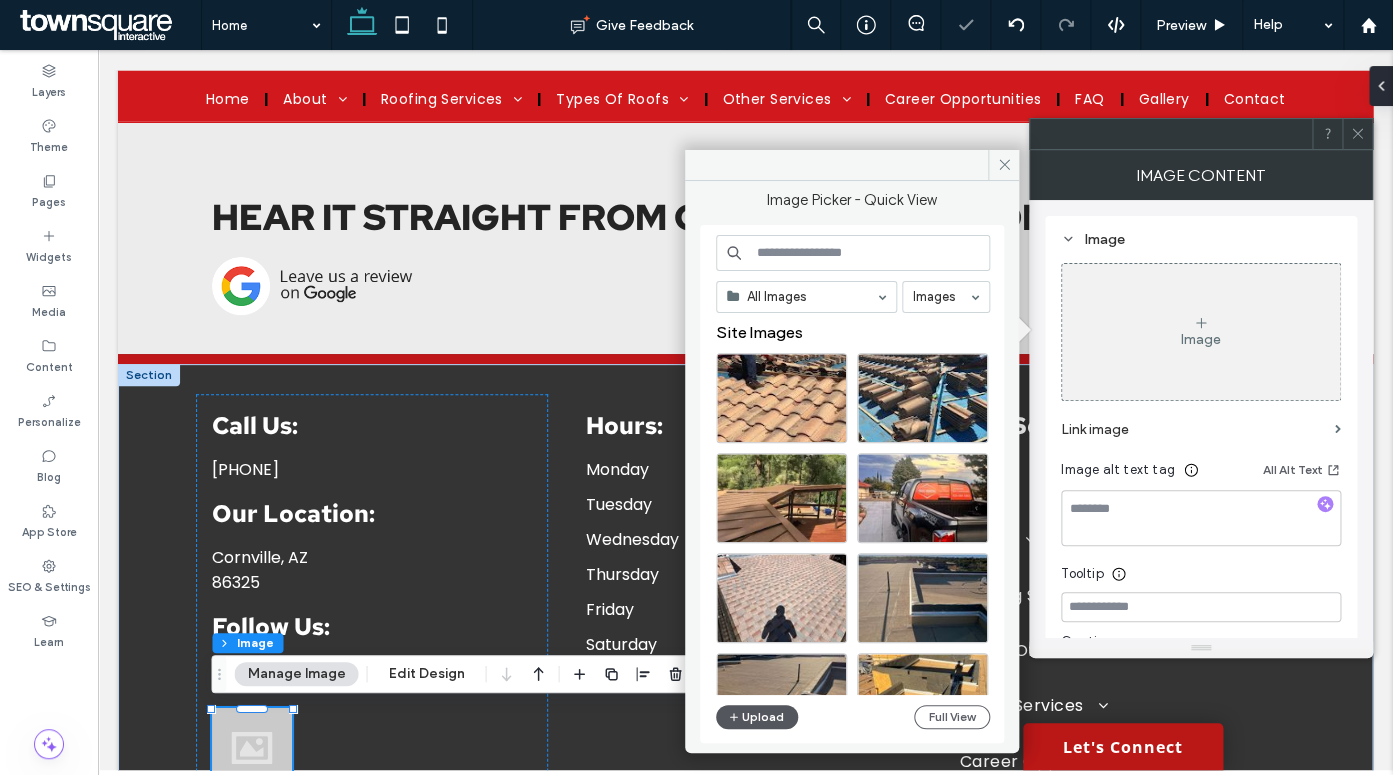 click on "Upload" at bounding box center [757, 717] 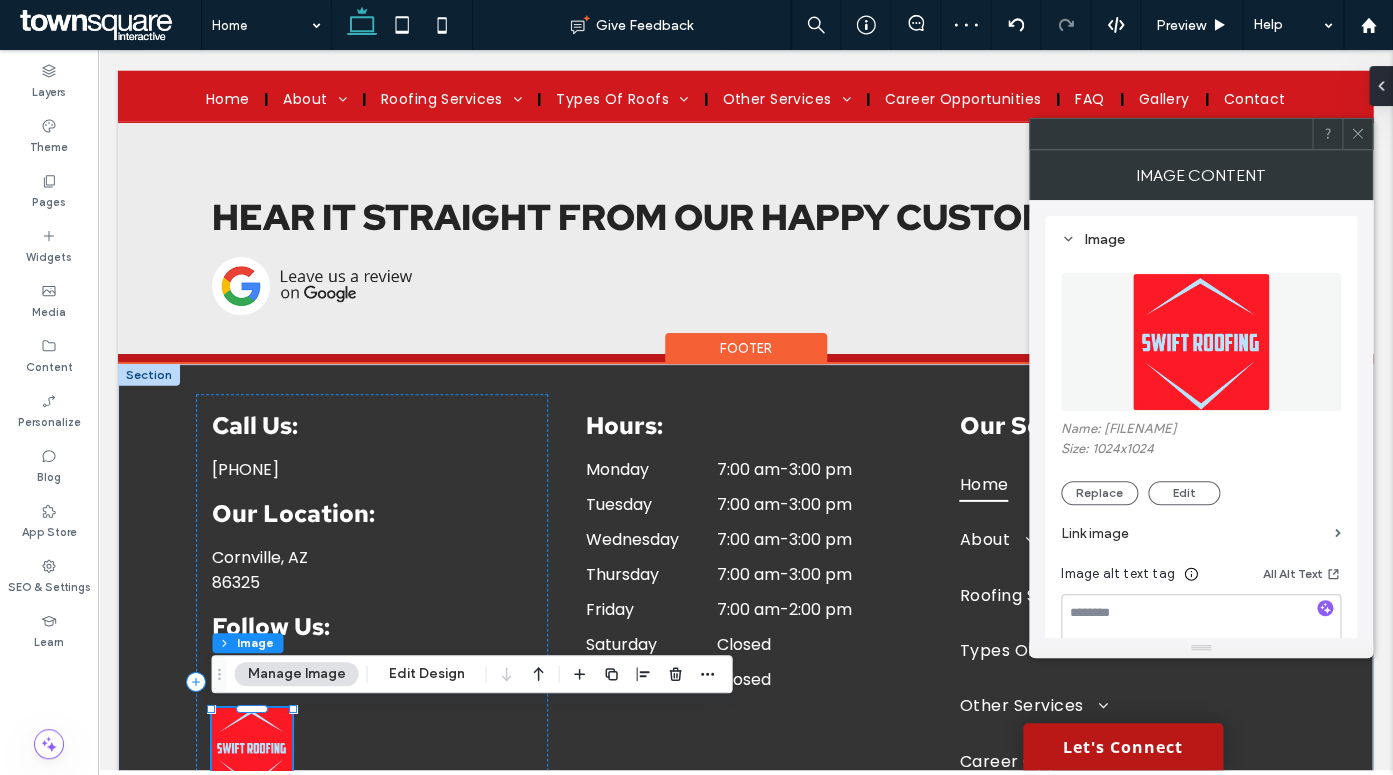 click at bounding box center [252, 748] 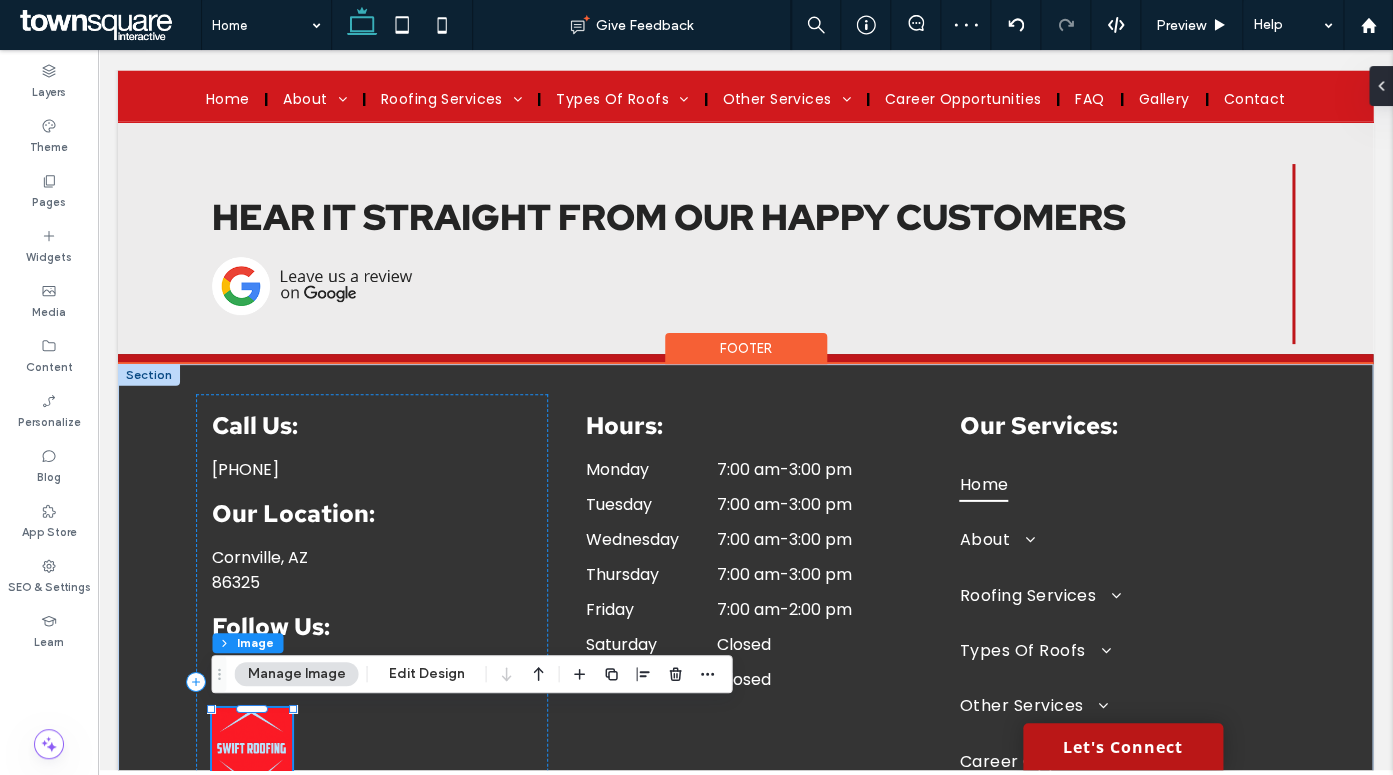 click at bounding box center (252, 748) 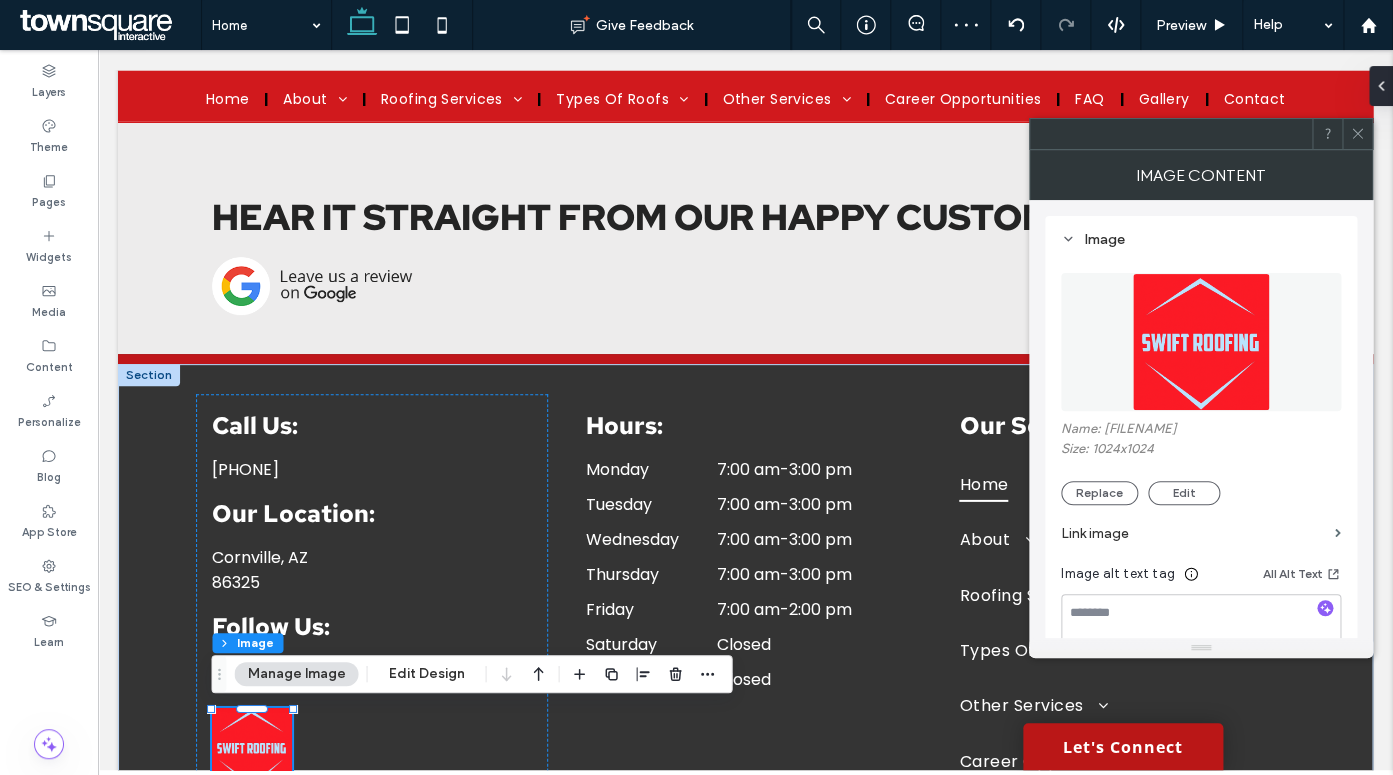 click at bounding box center (1201, 342) 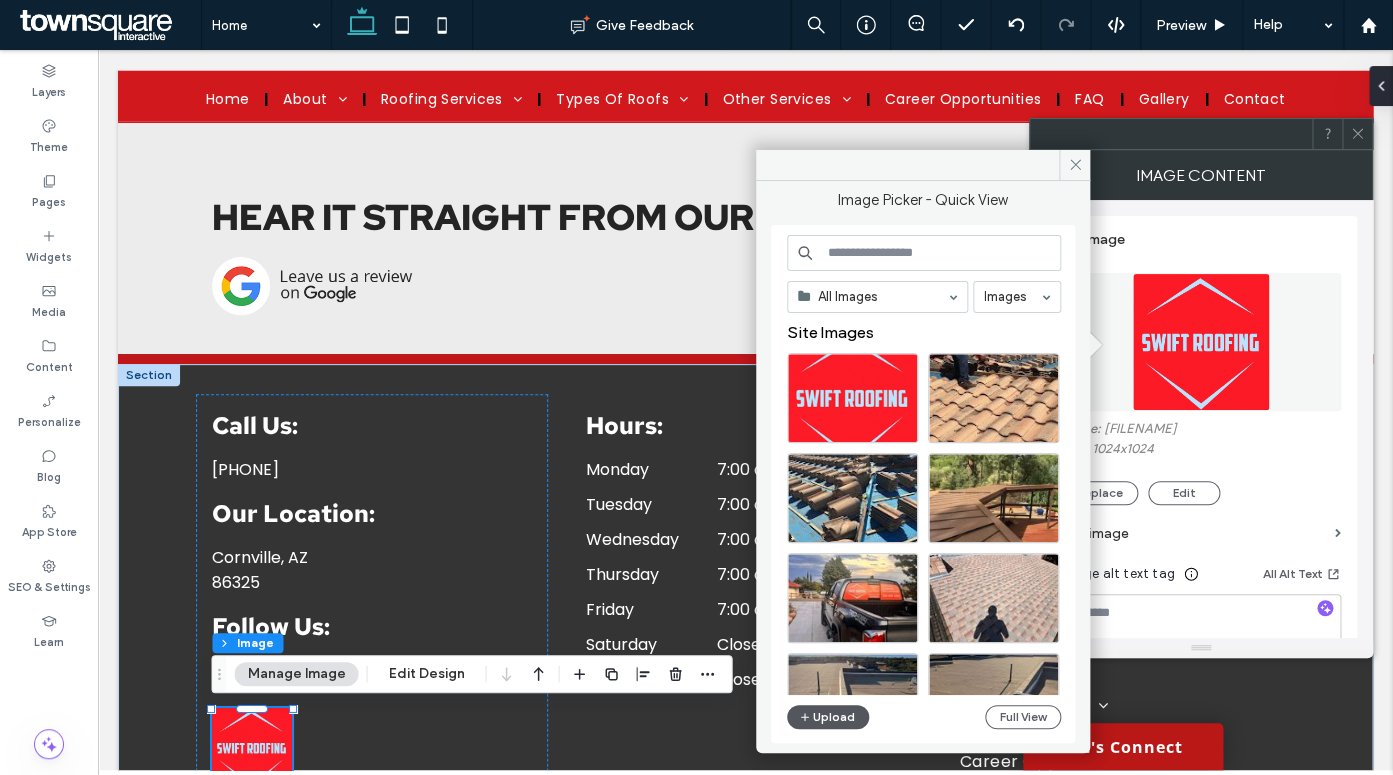 click on "Upload" at bounding box center [828, 717] 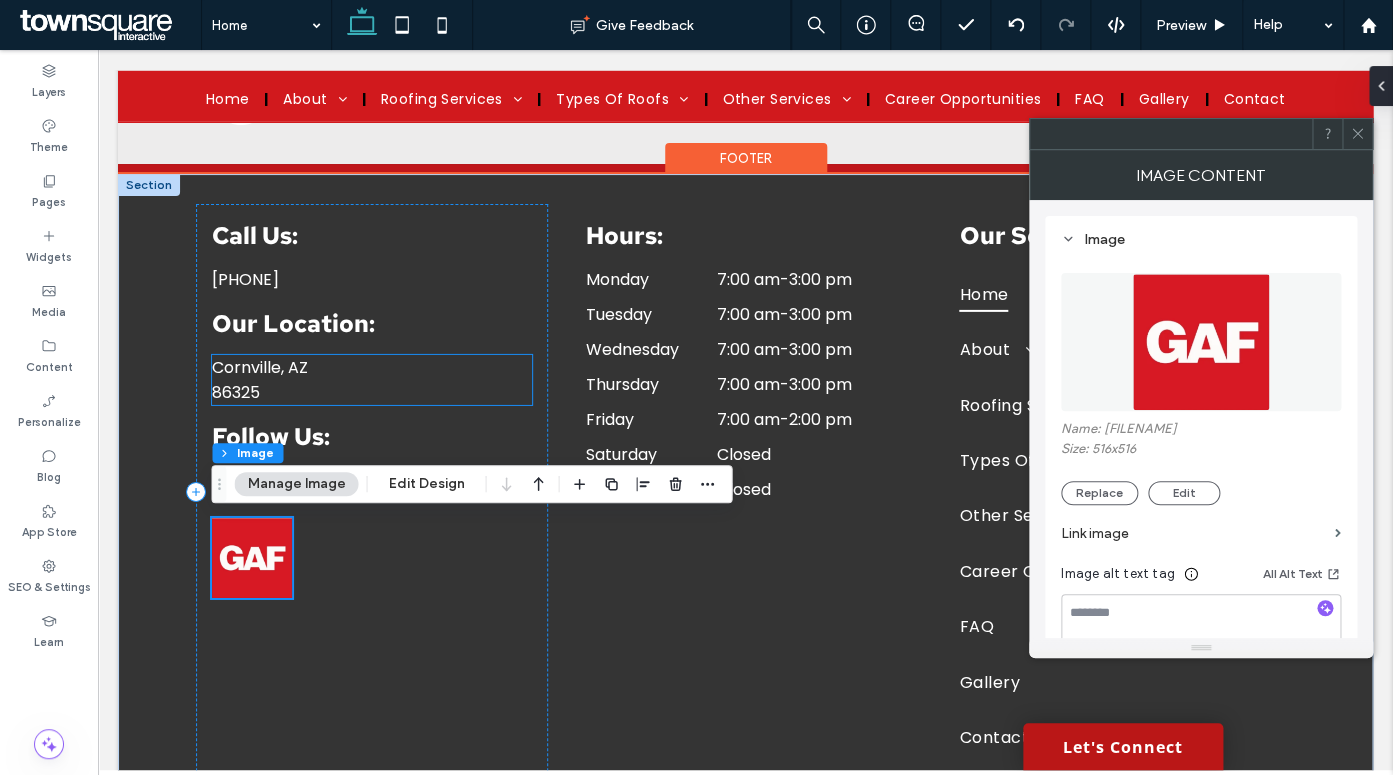 scroll, scrollTop: 5080, scrollLeft: 0, axis: vertical 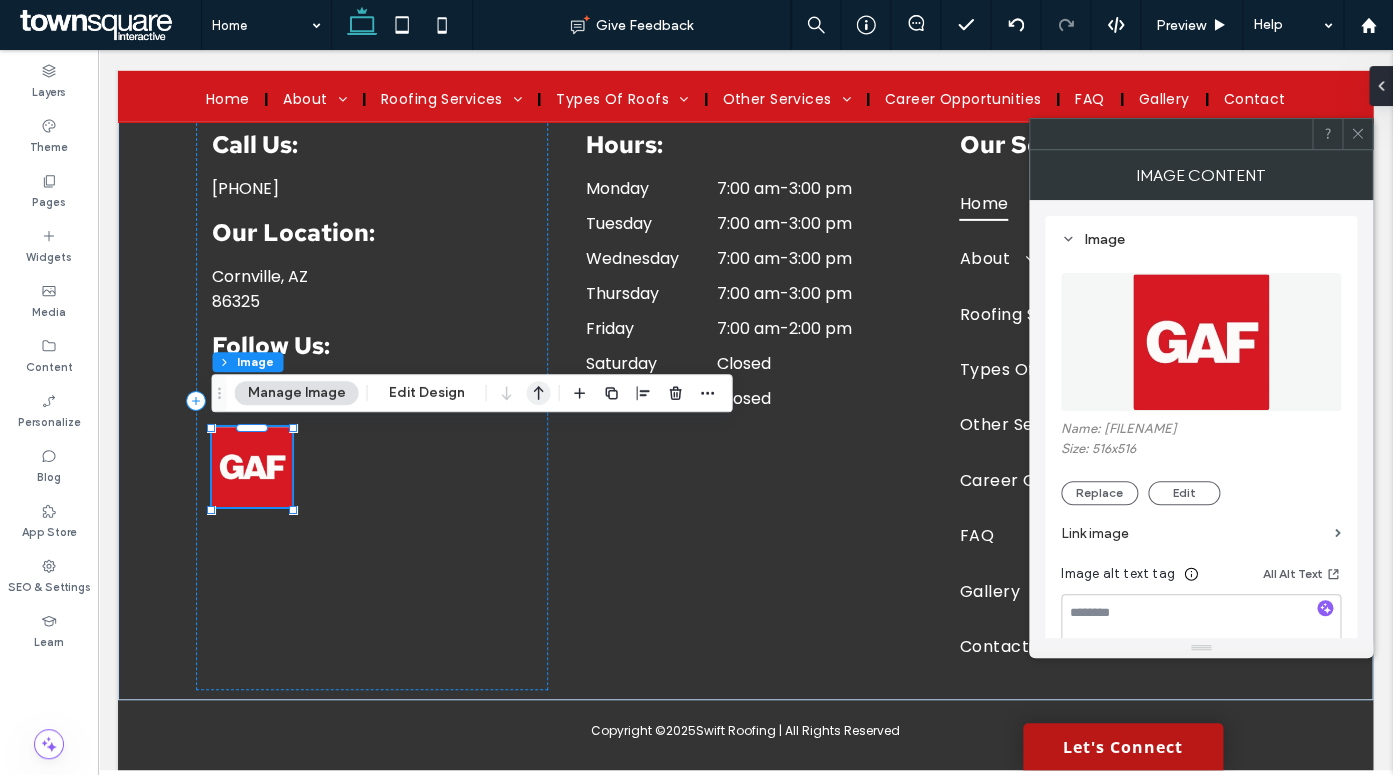 click 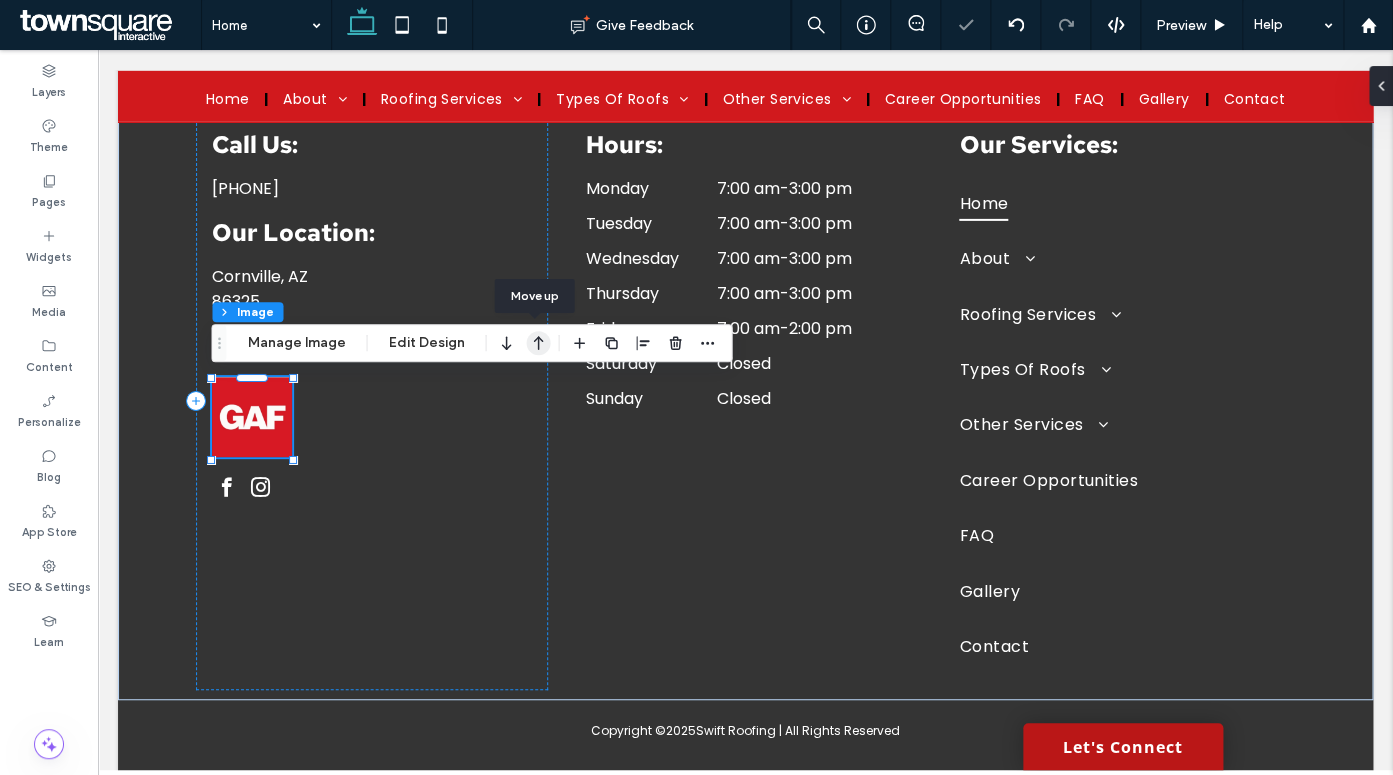 click 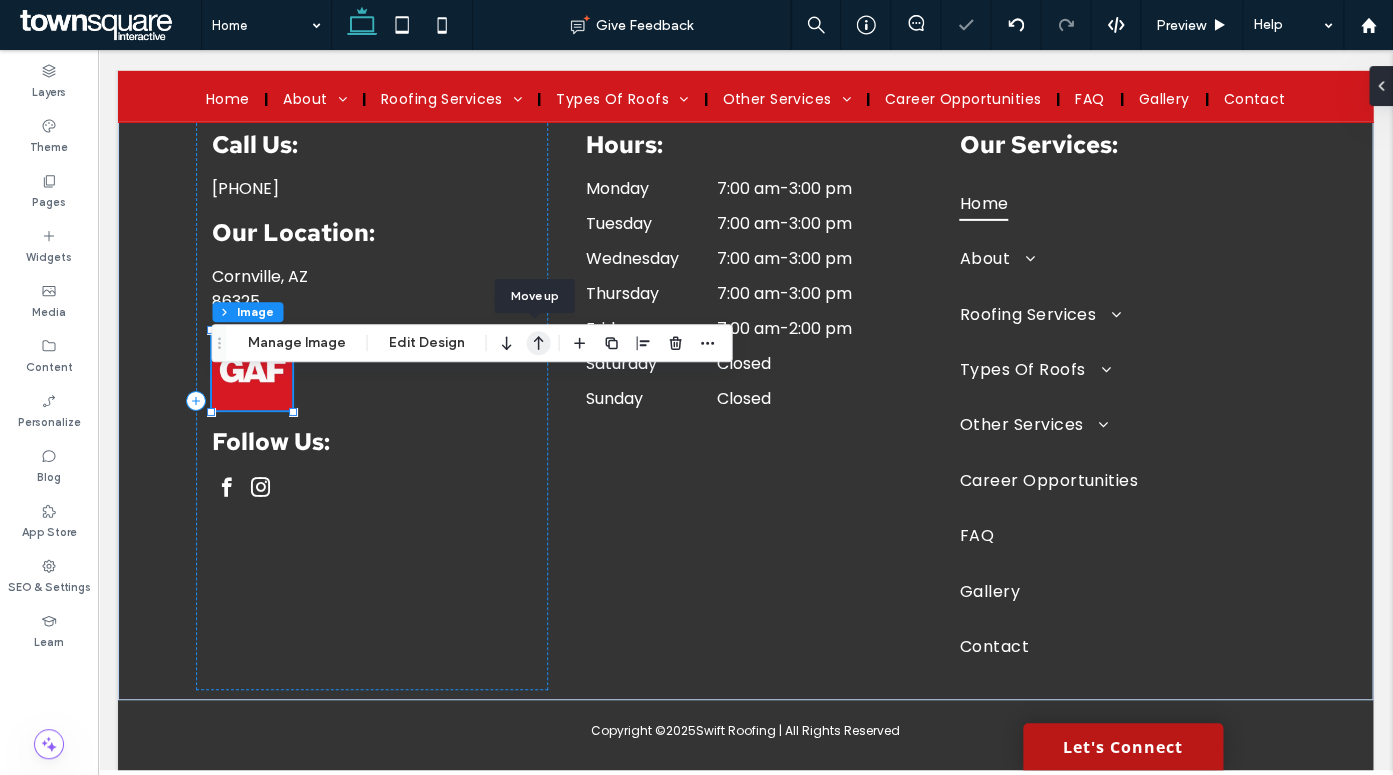 click 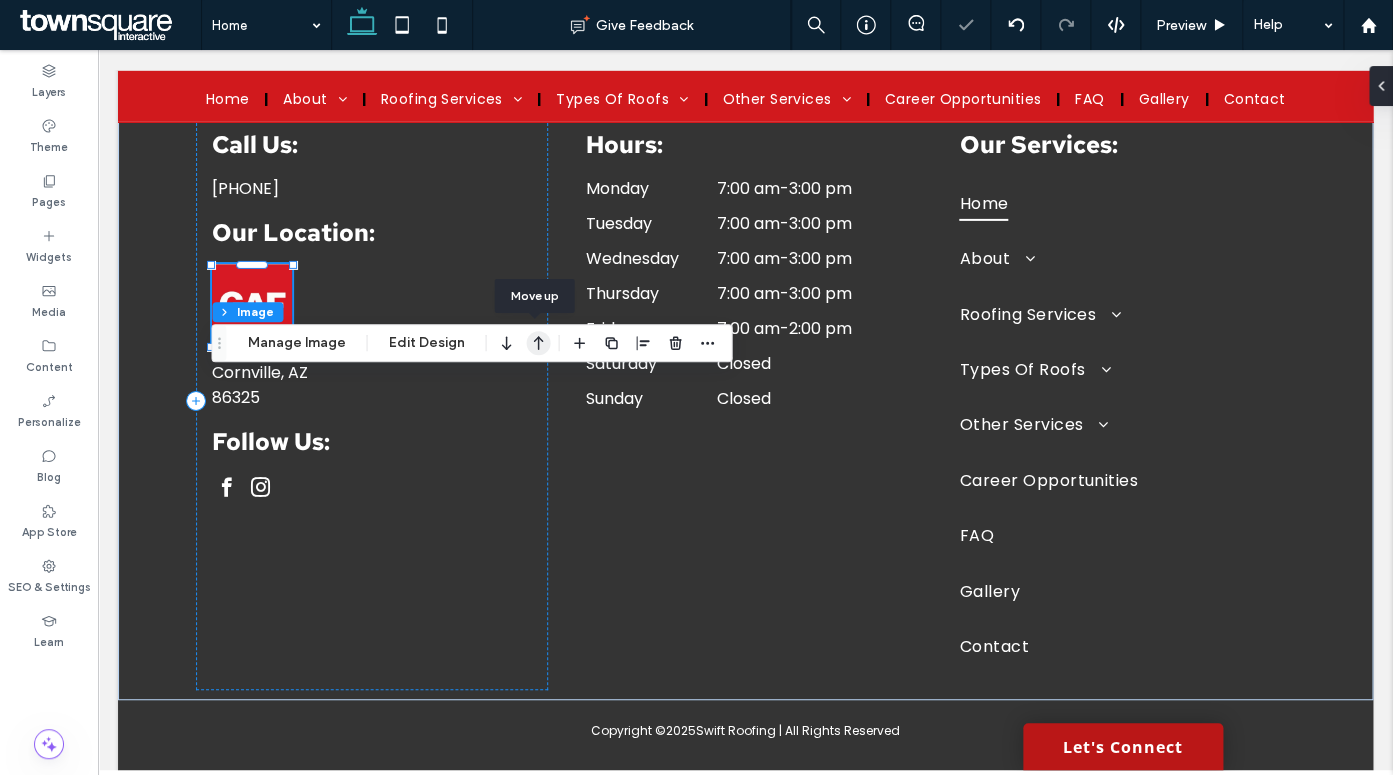 click 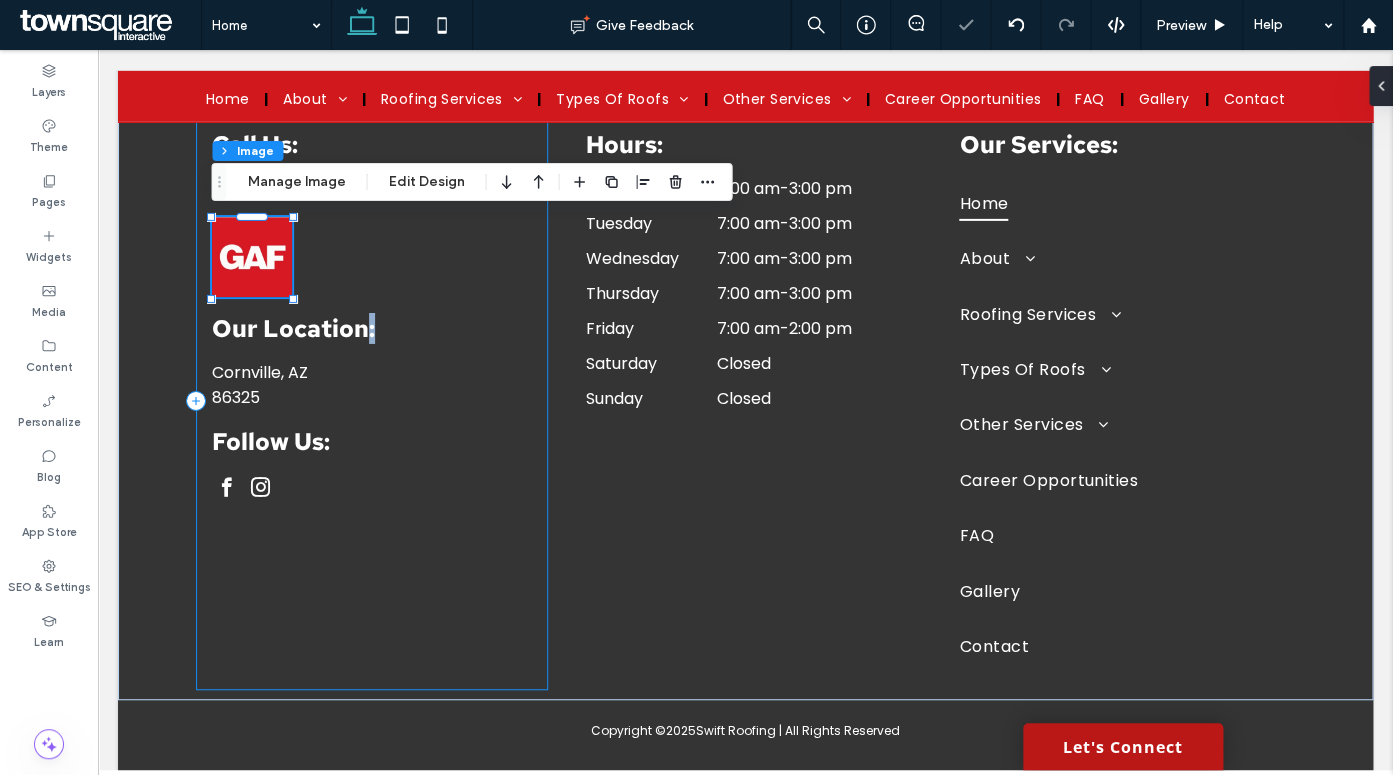 click on "Call Us:
(928) 862-2528
Our Location:
Cornville, AZ 86325
Follow Us:" at bounding box center [372, 401] 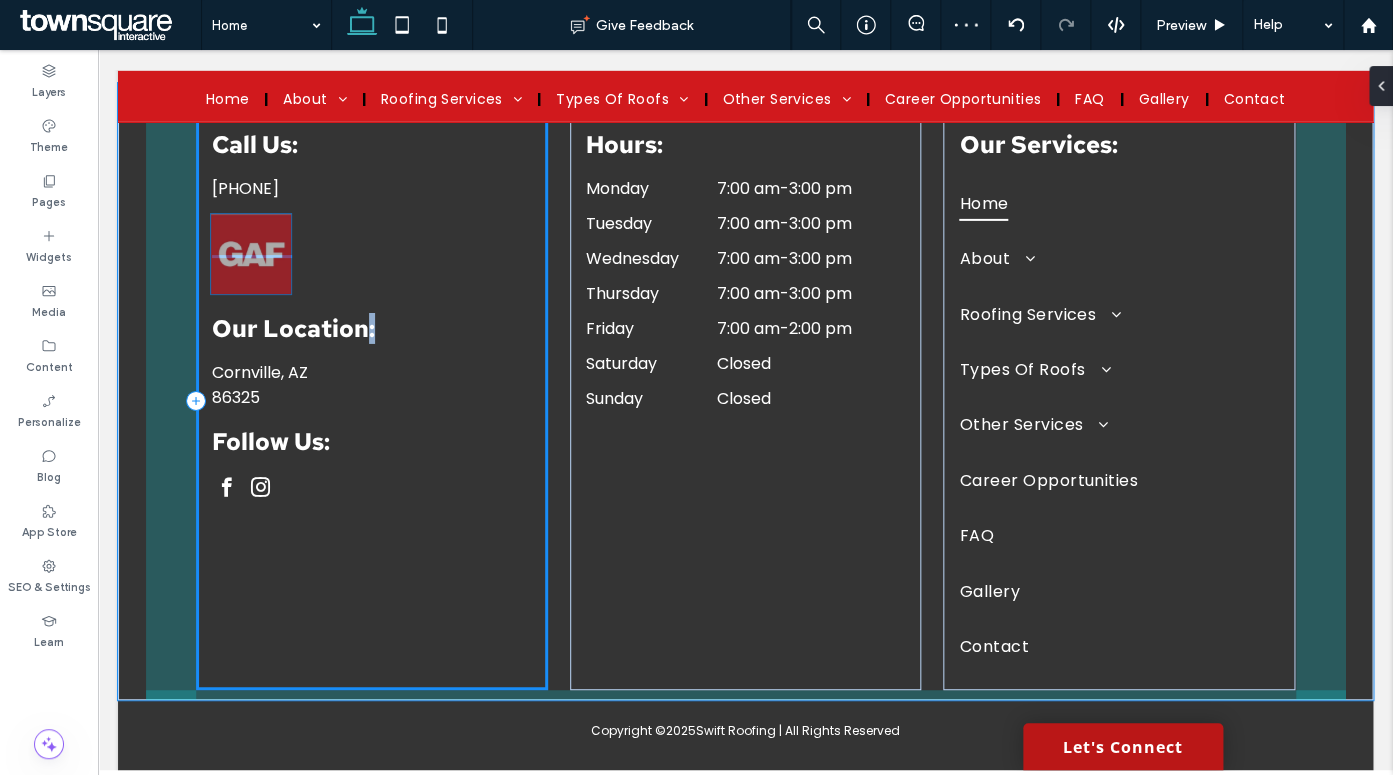click on "Call Us:
(928) 862-2528
Our Location:
Cornville, AZ 86325
Follow Us:" at bounding box center (372, 401) 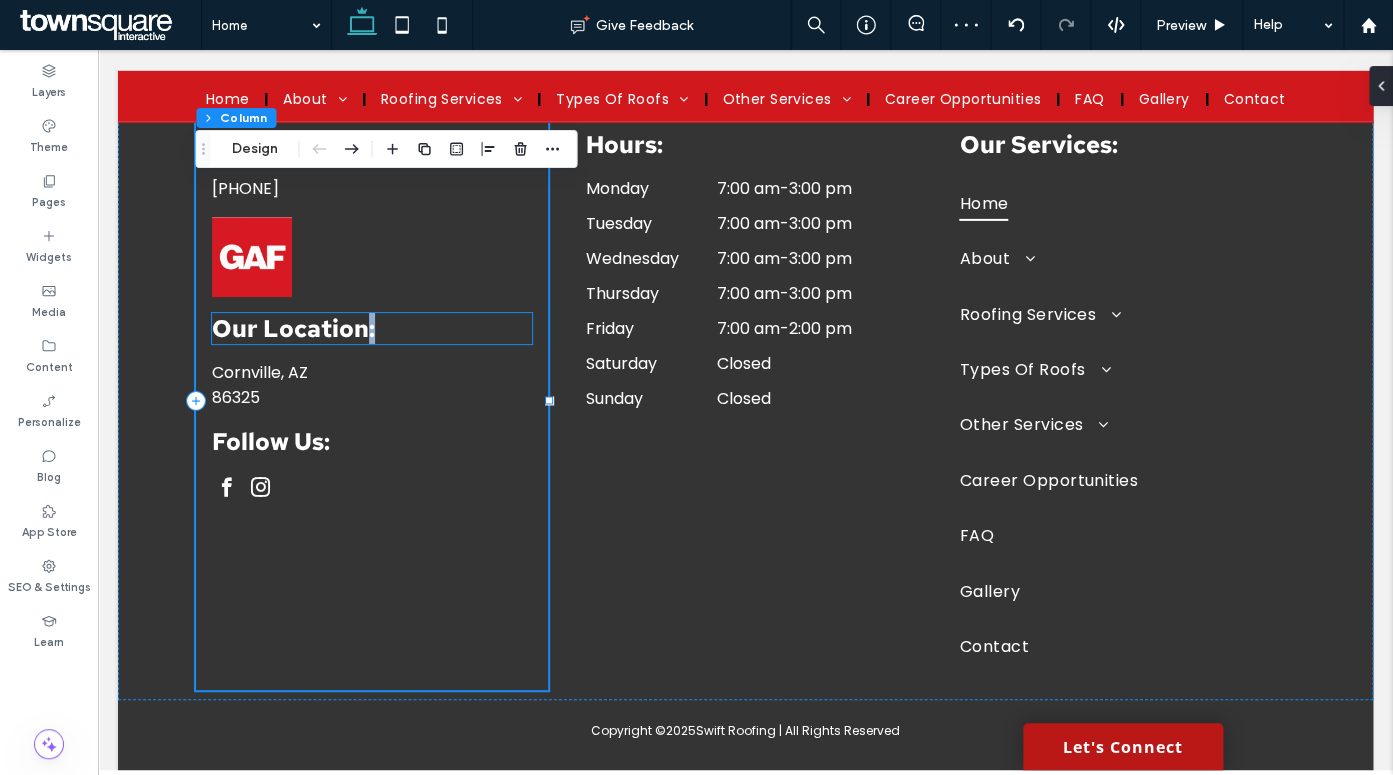 click on "Our Location:" at bounding box center [293, 328] 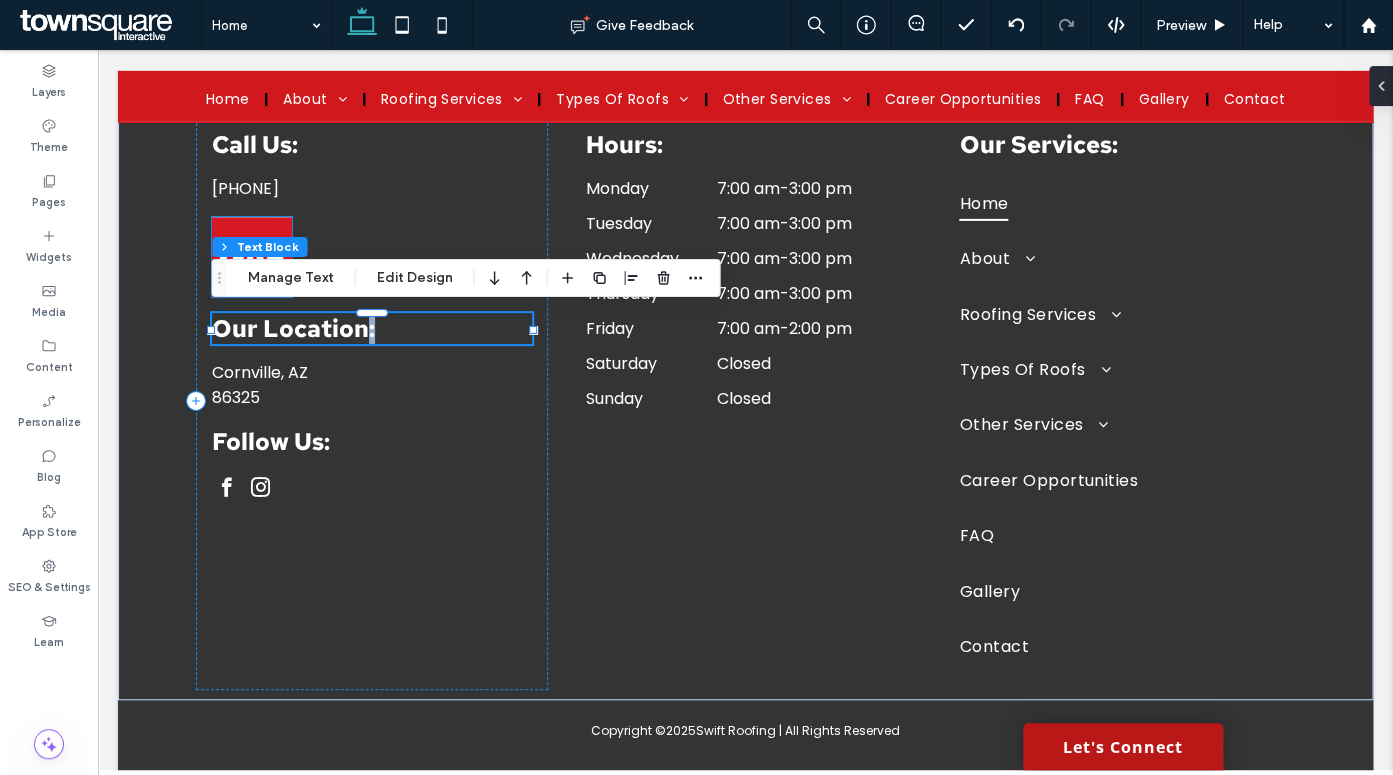 click at bounding box center (252, 257) 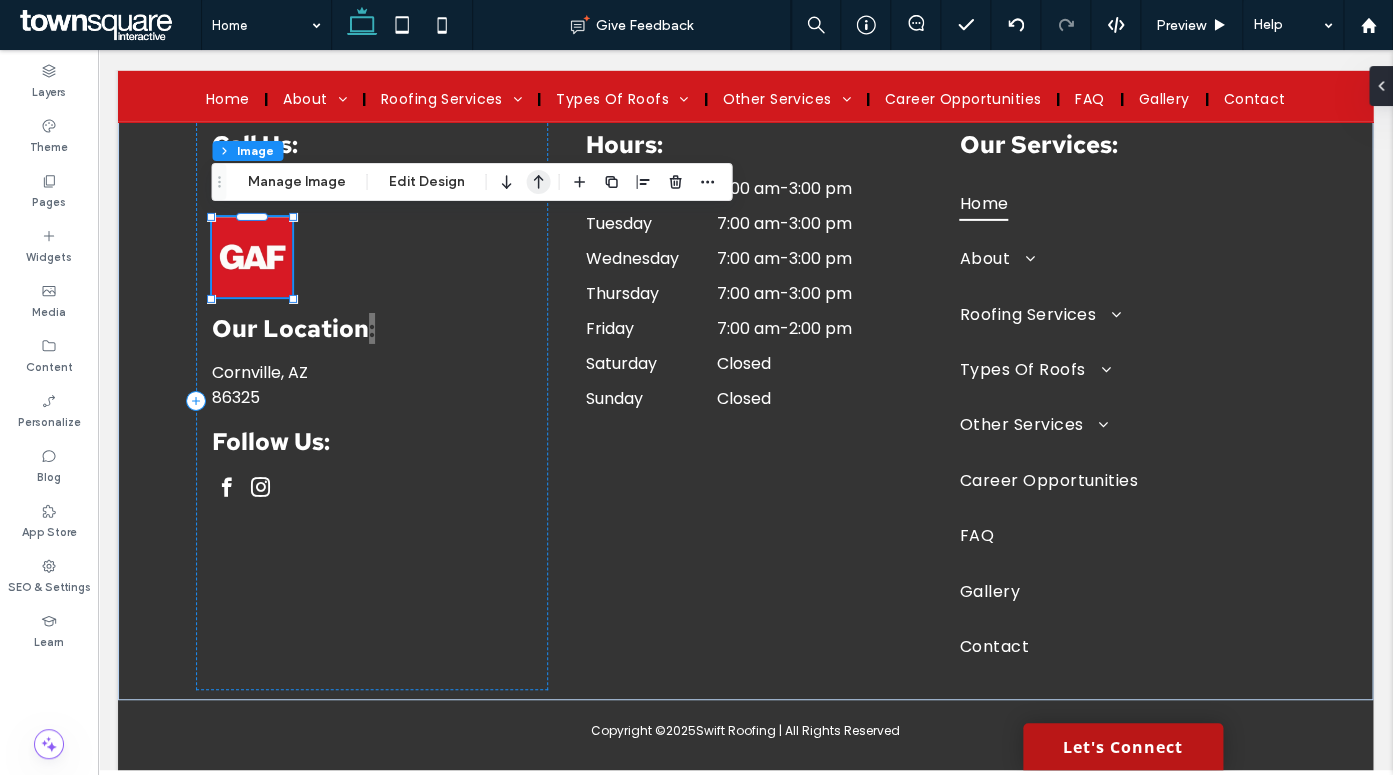 click 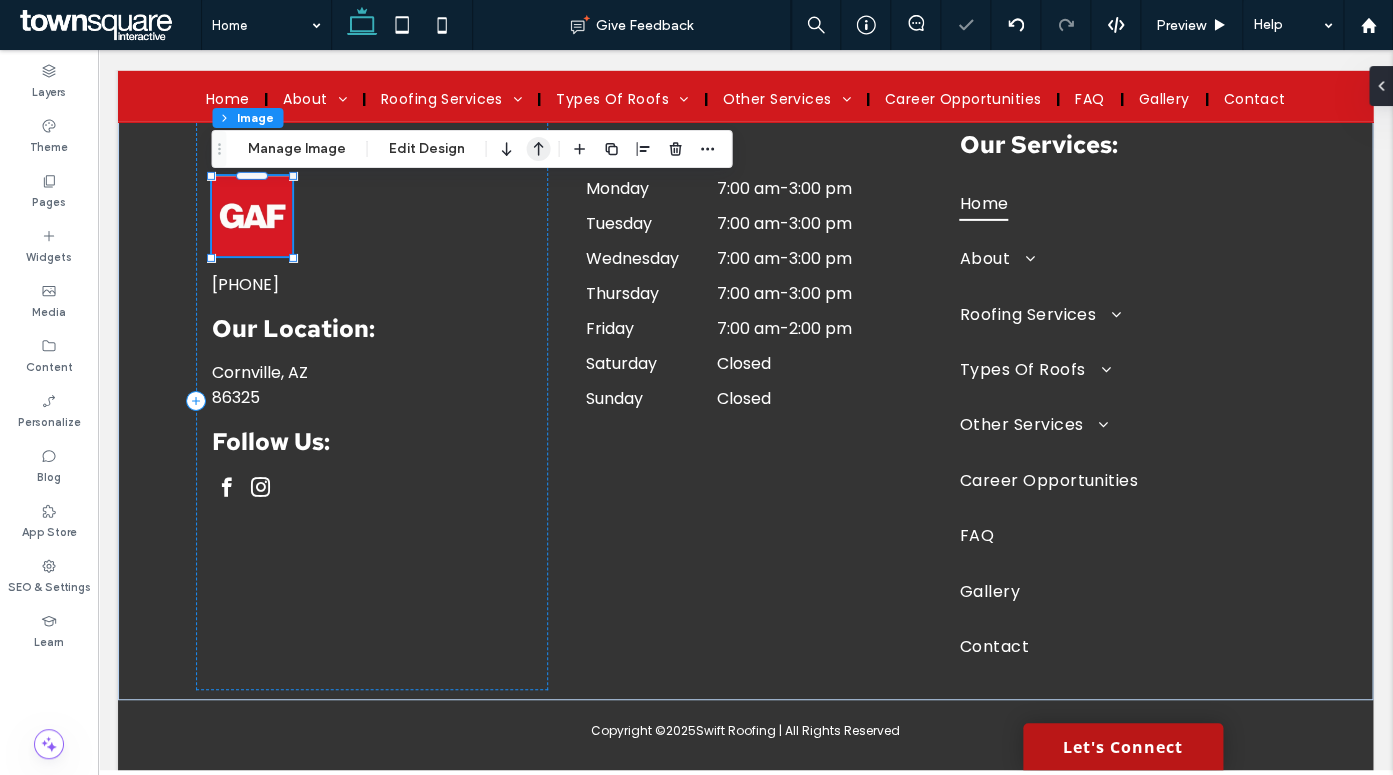 click 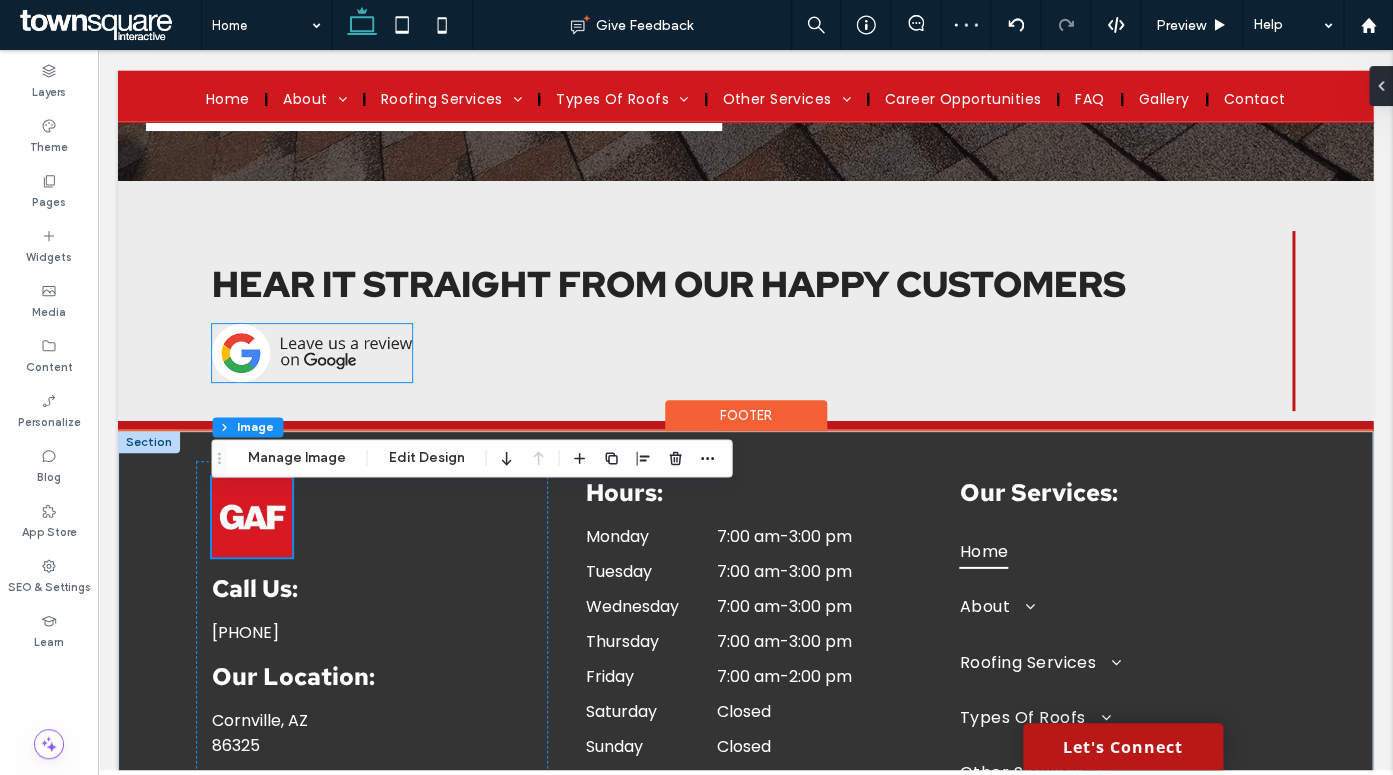 scroll, scrollTop: 4755, scrollLeft: 0, axis: vertical 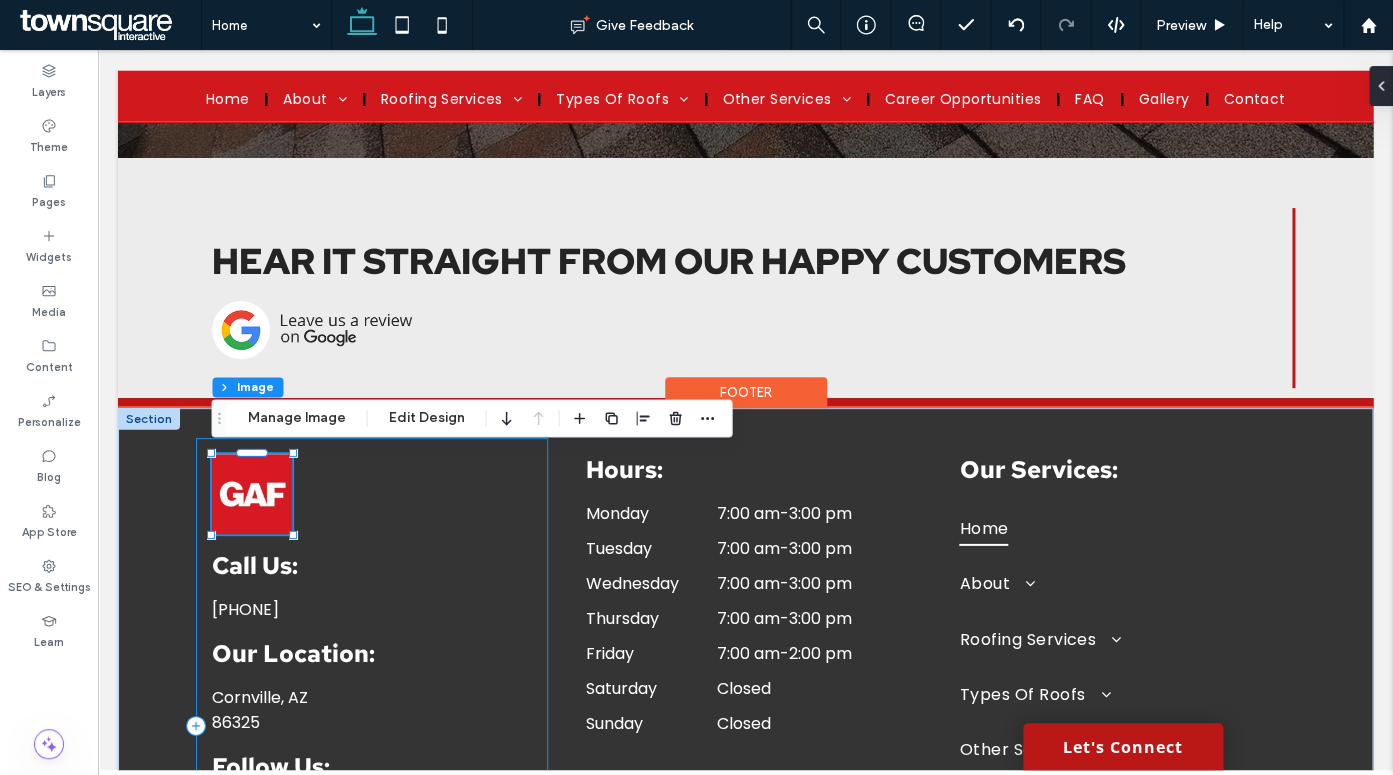 click on "Call Us:
(928) 862-2528
Our Location:
Cornville, AZ 86325
Follow Us:" at bounding box center [372, 726] 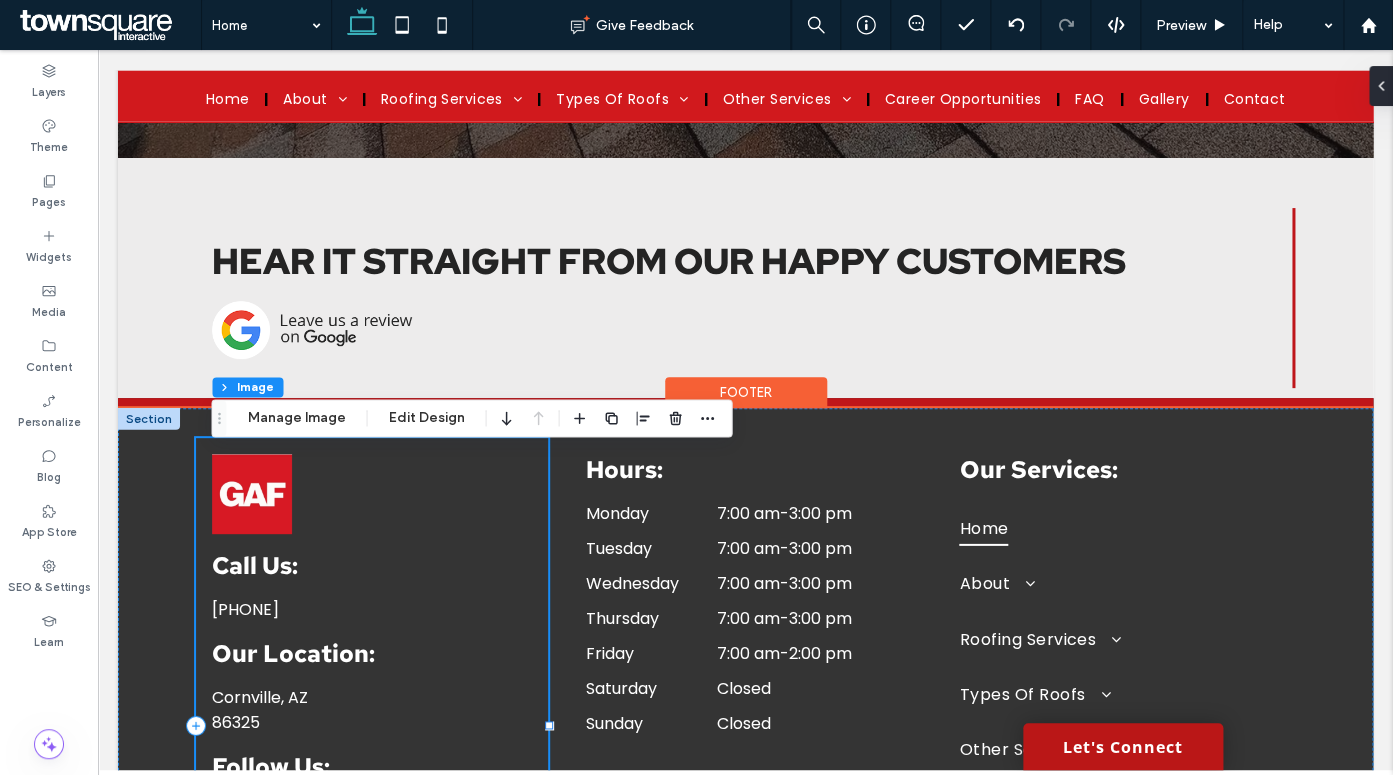 click on "Call Us:
(928) 862-2528
Our Location:
Cornville, AZ 86325
Follow Us:" at bounding box center [372, 726] 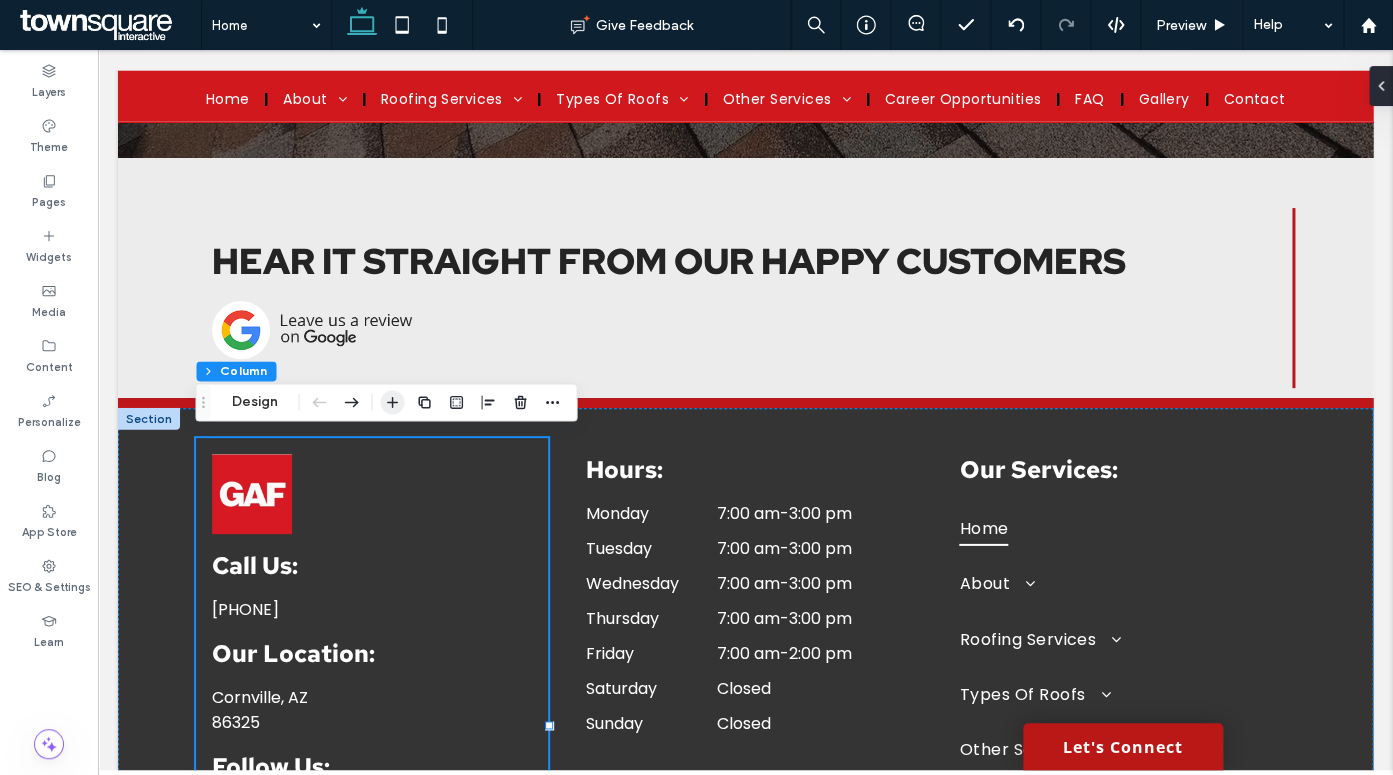click 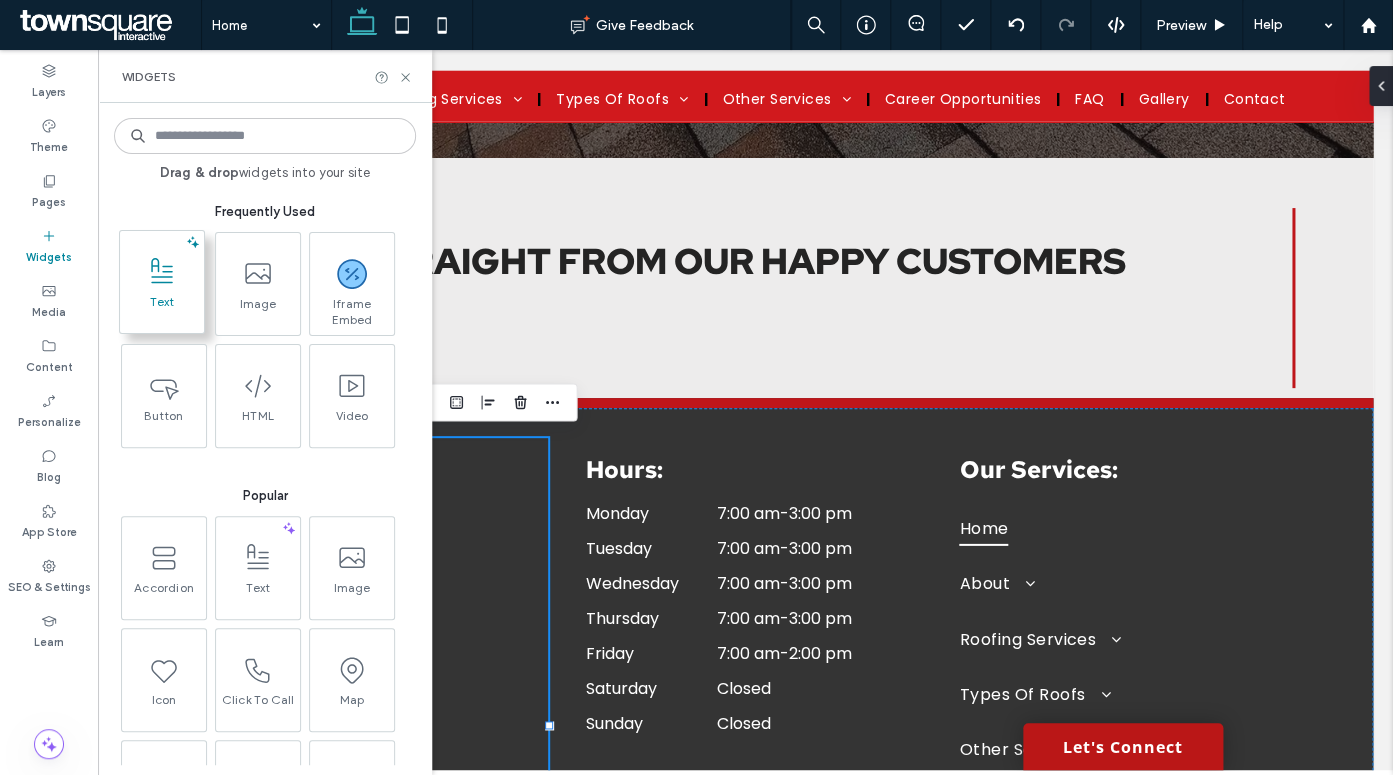 click on "Text" at bounding box center (162, 308) 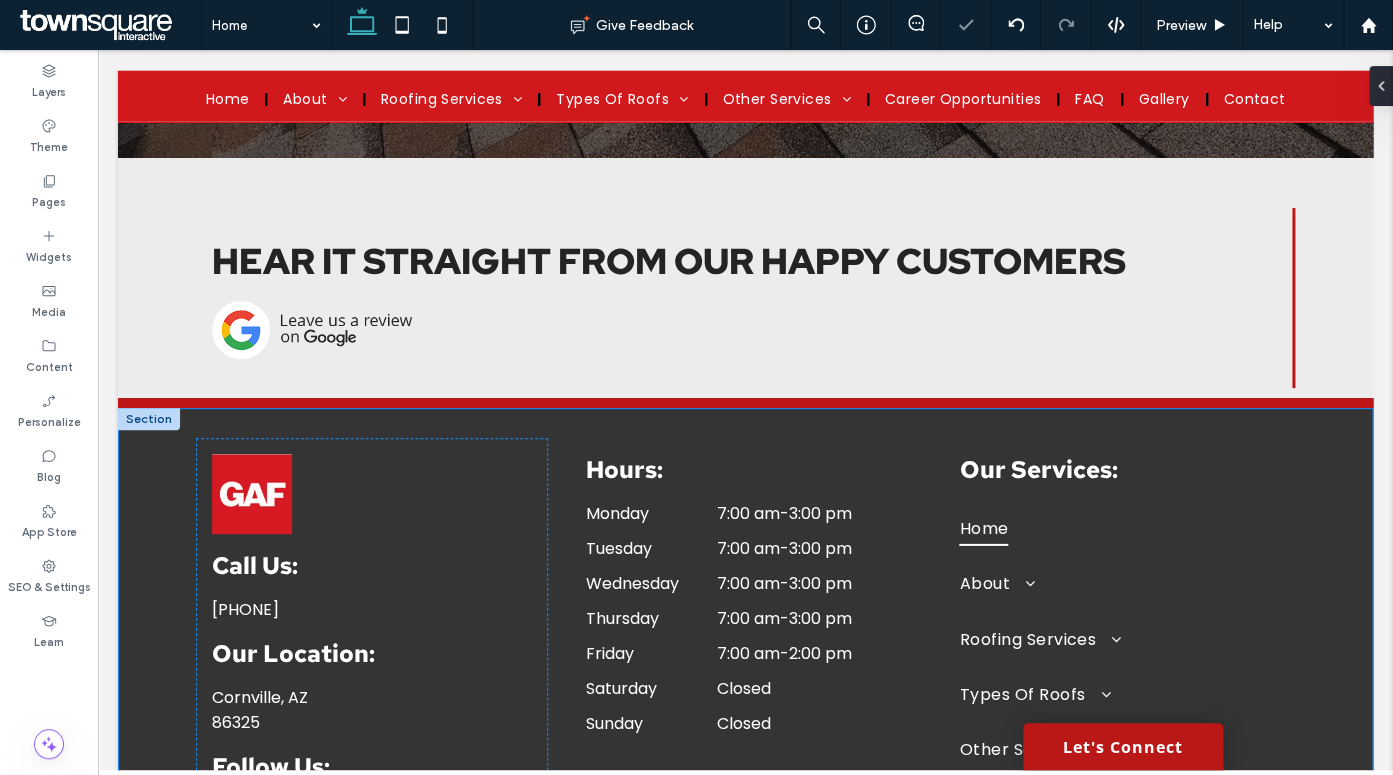 type on "*******" 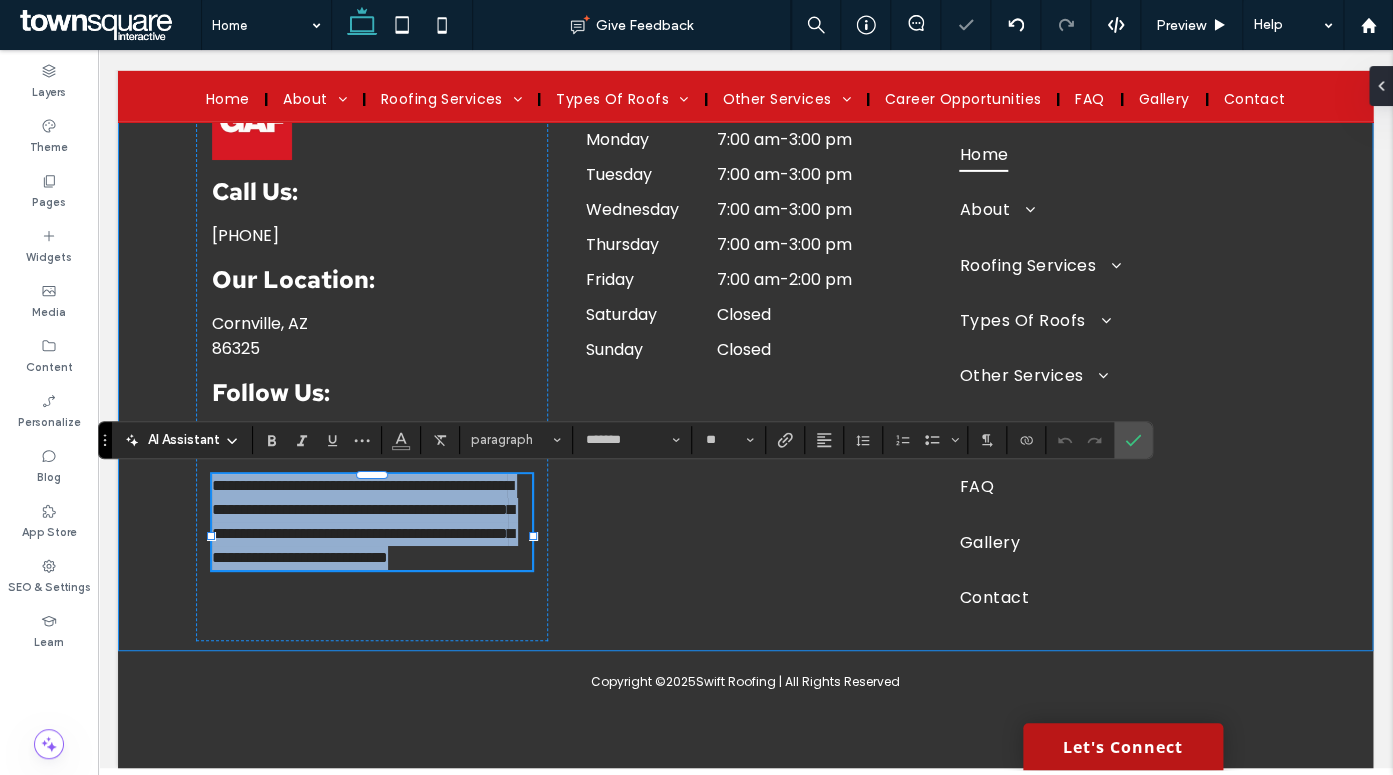 type 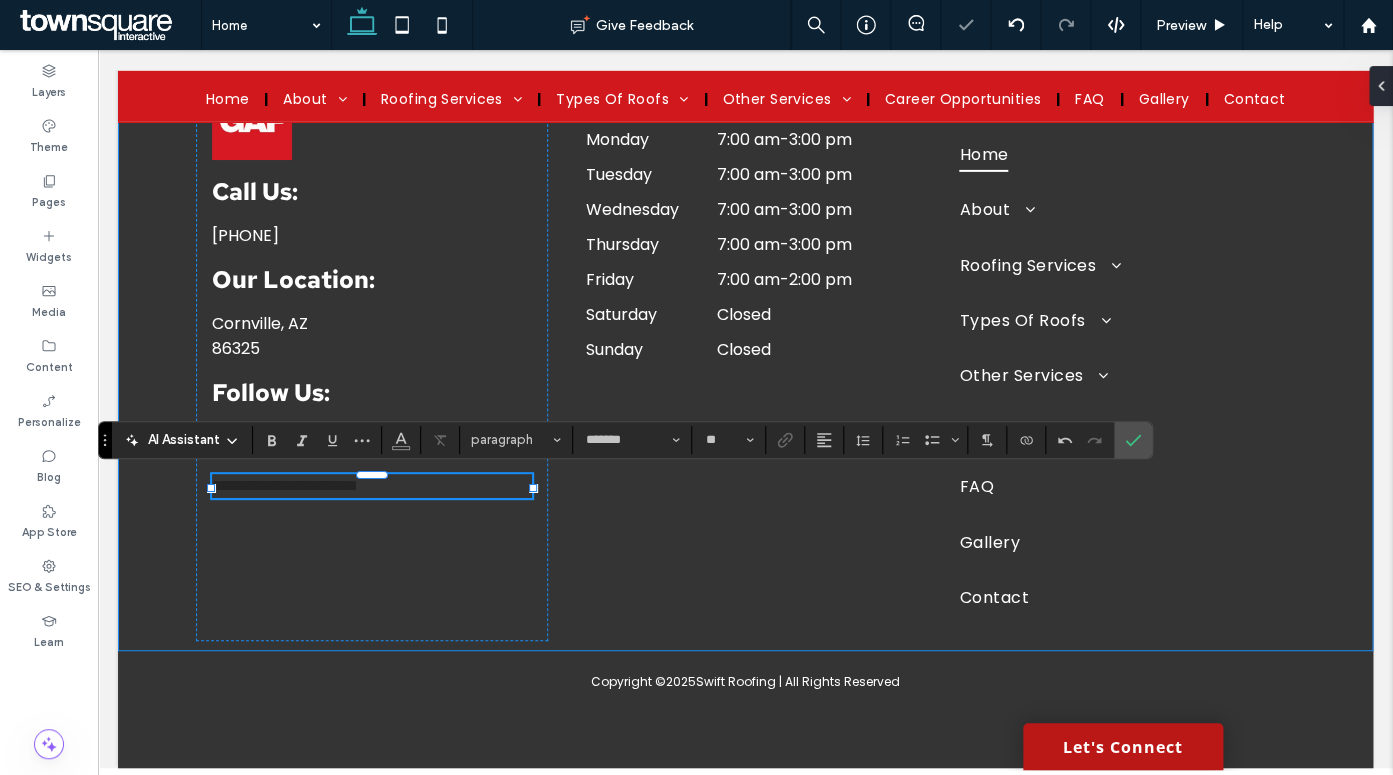click on "**********" at bounding box center (285, 485) 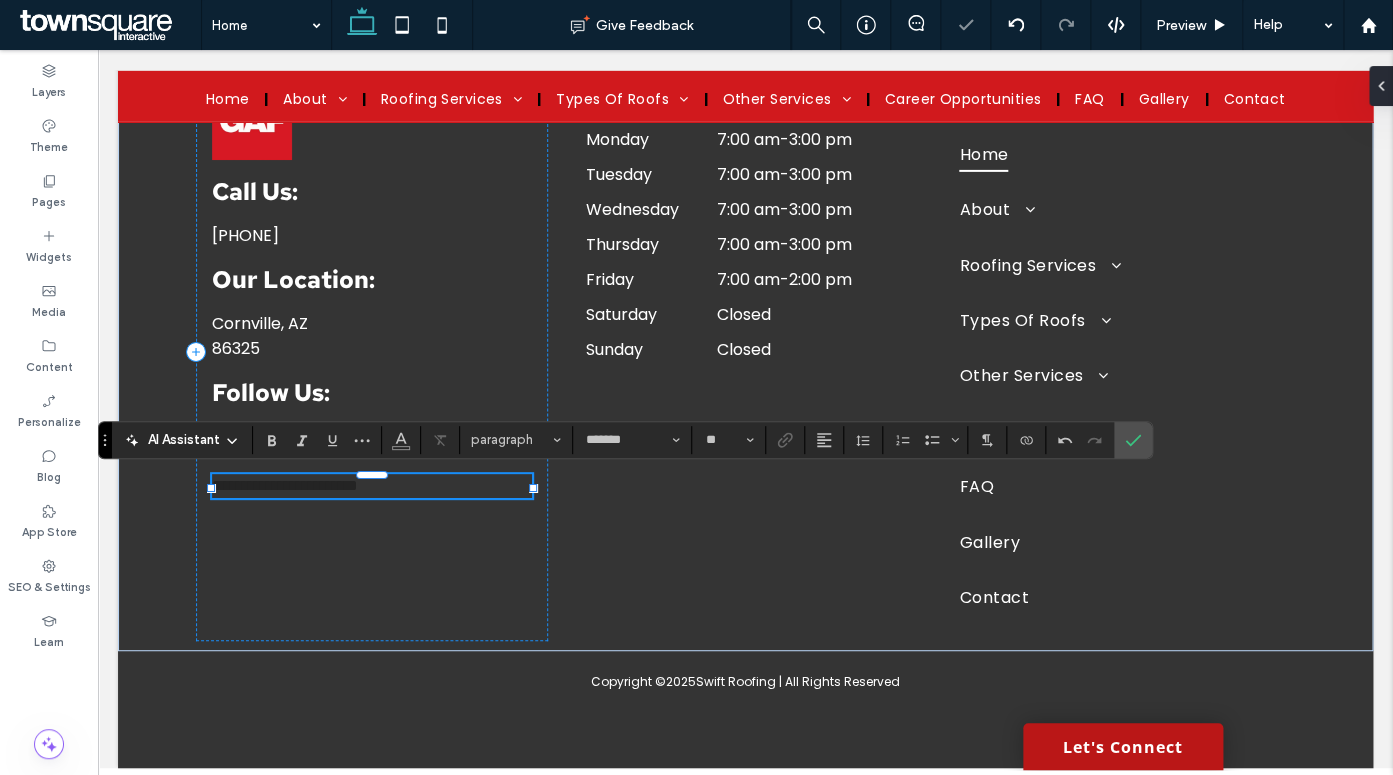 click on "**********" at bounding box center (285, 485) 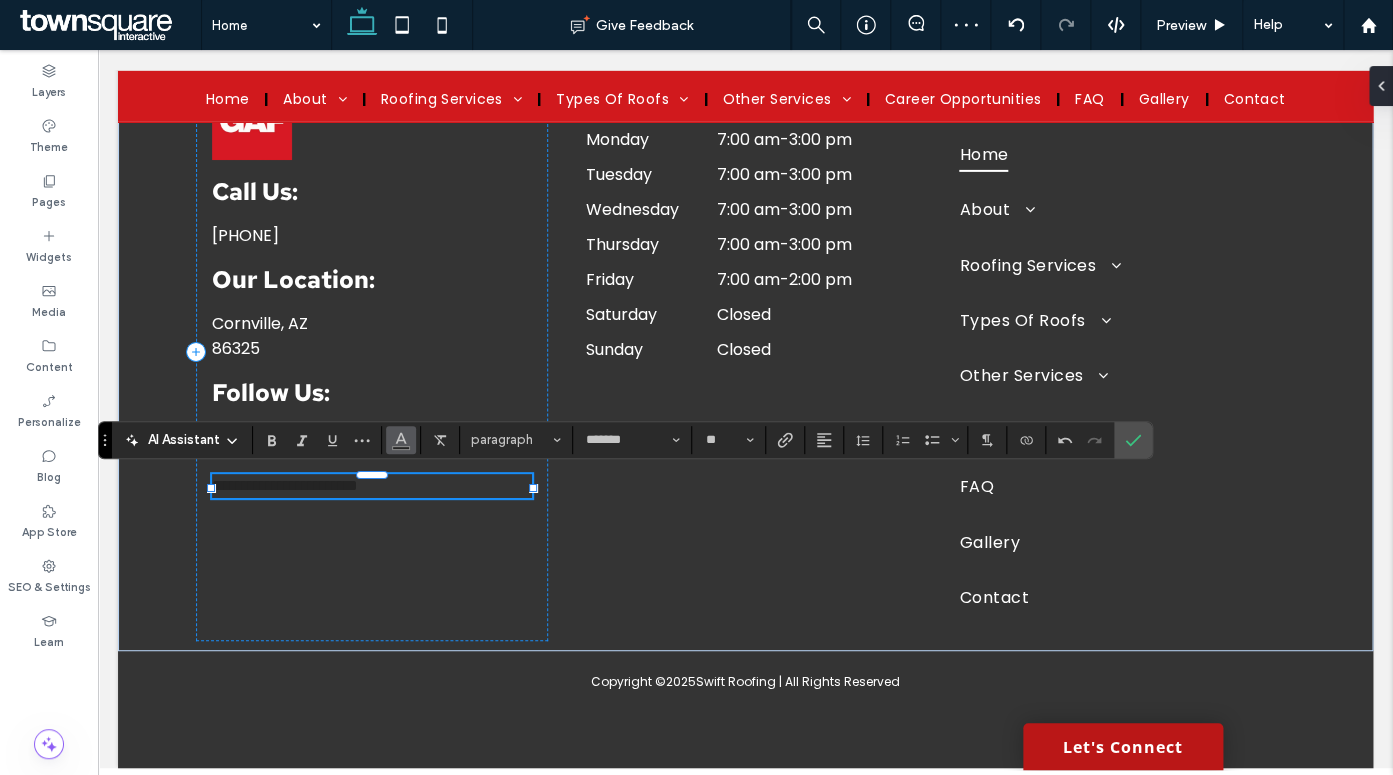 click 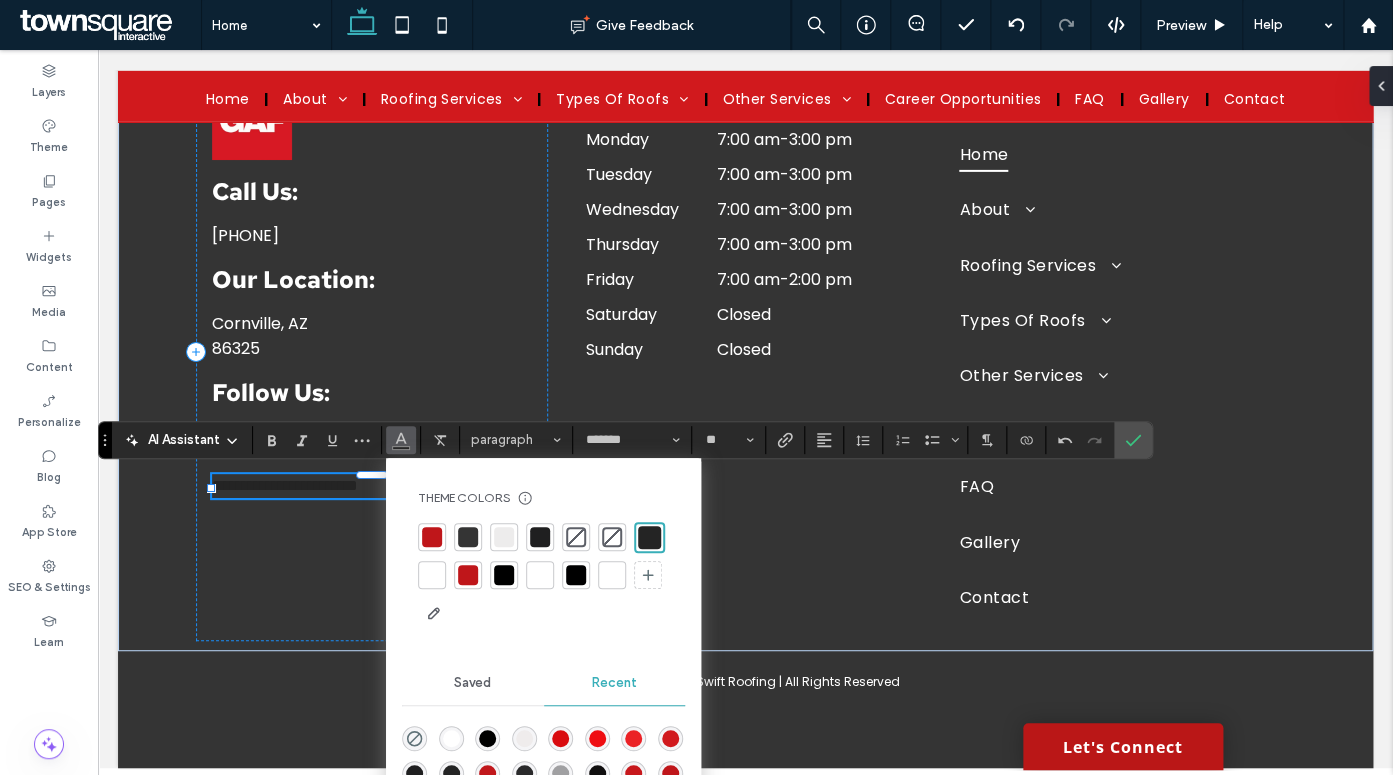 click at bounding box center (432, 575) 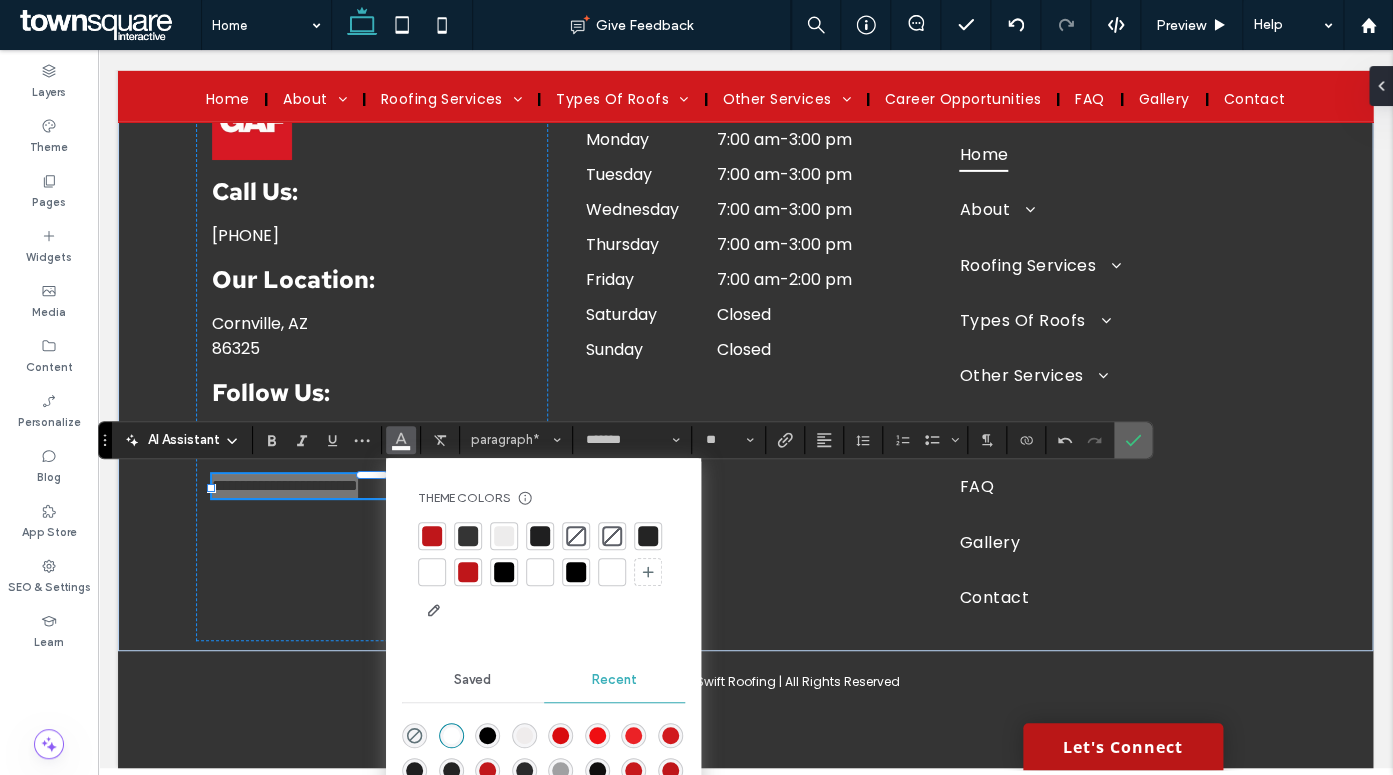 click 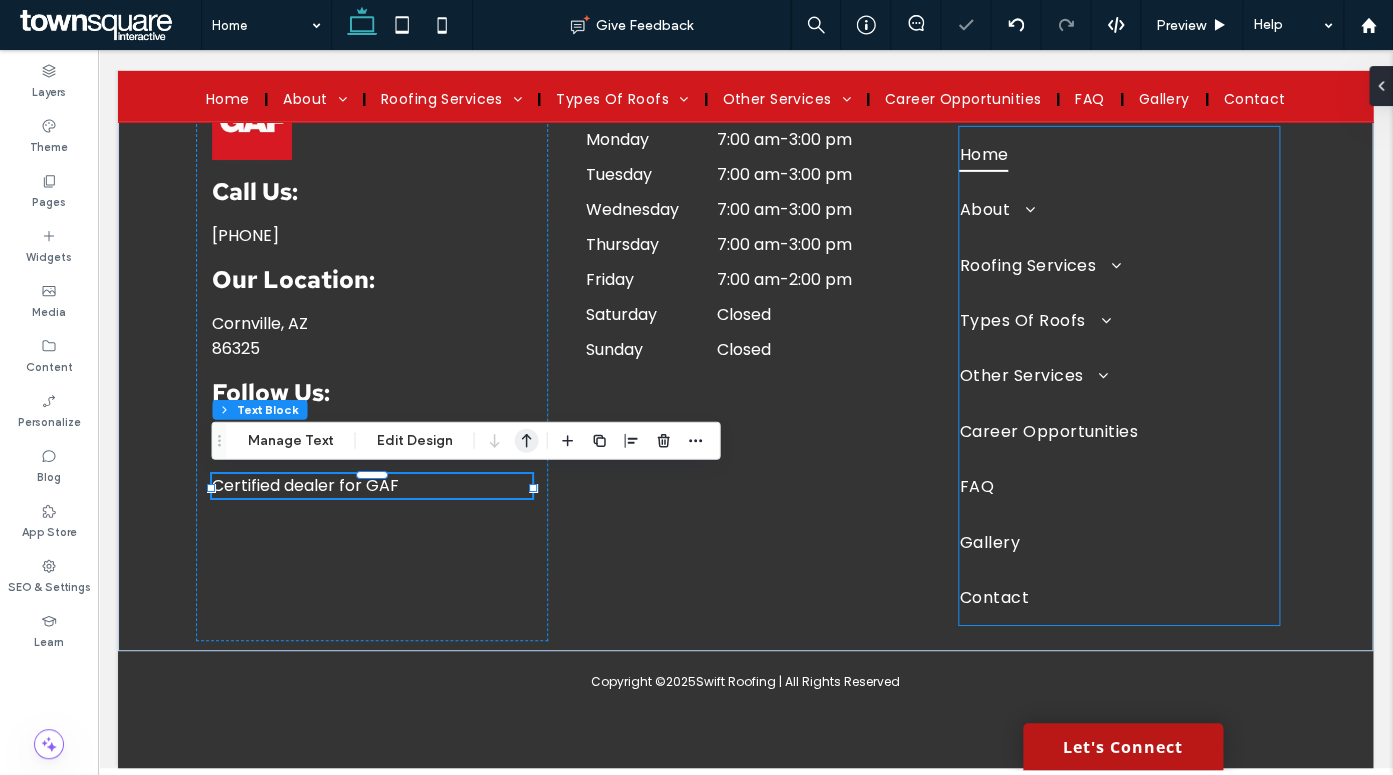 click 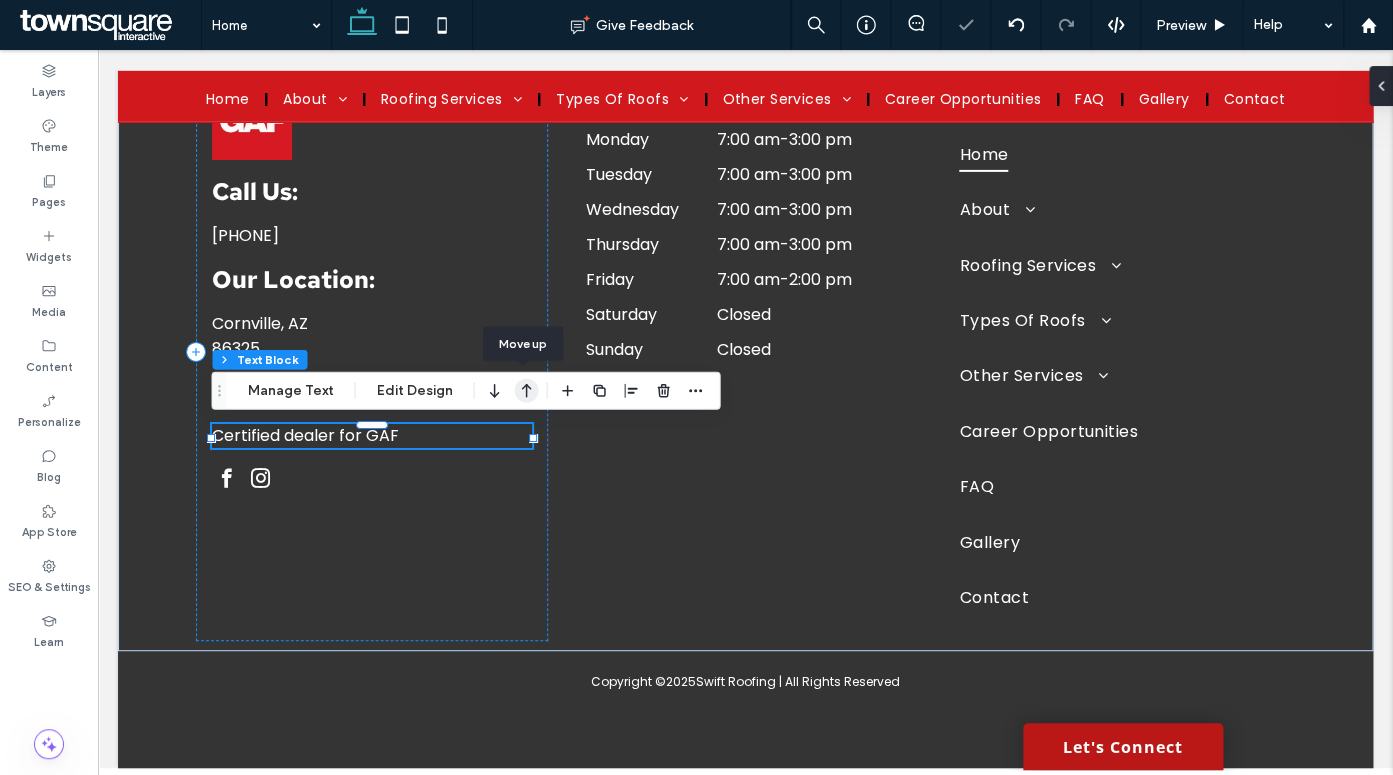 click 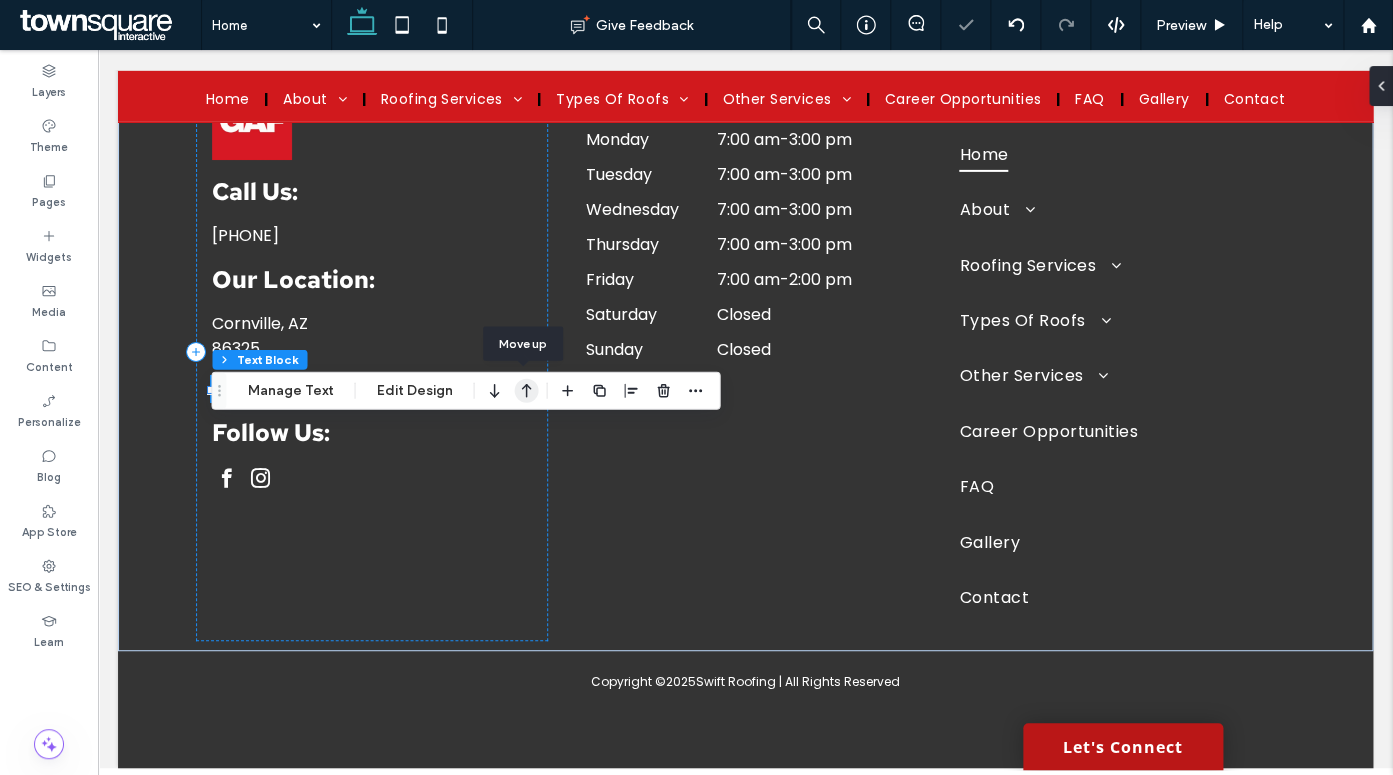 click 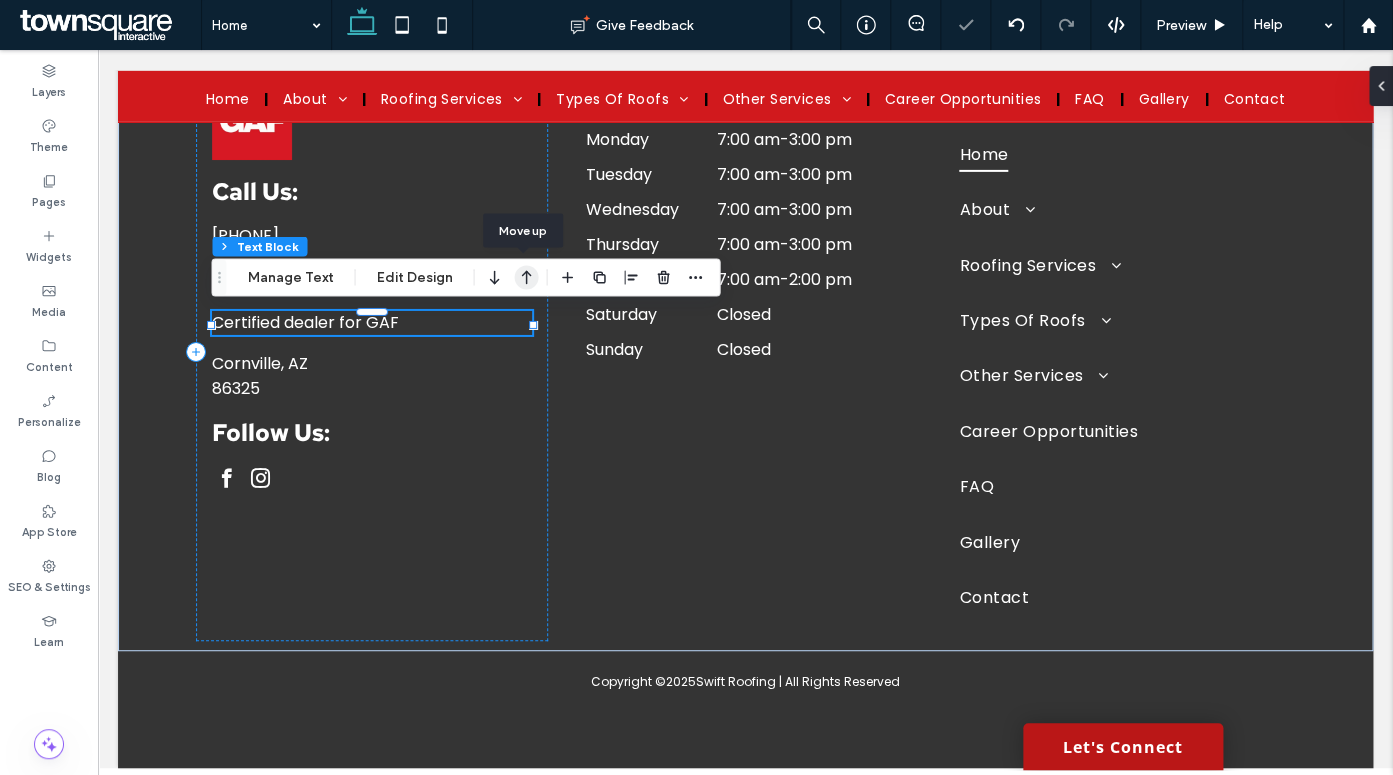 click 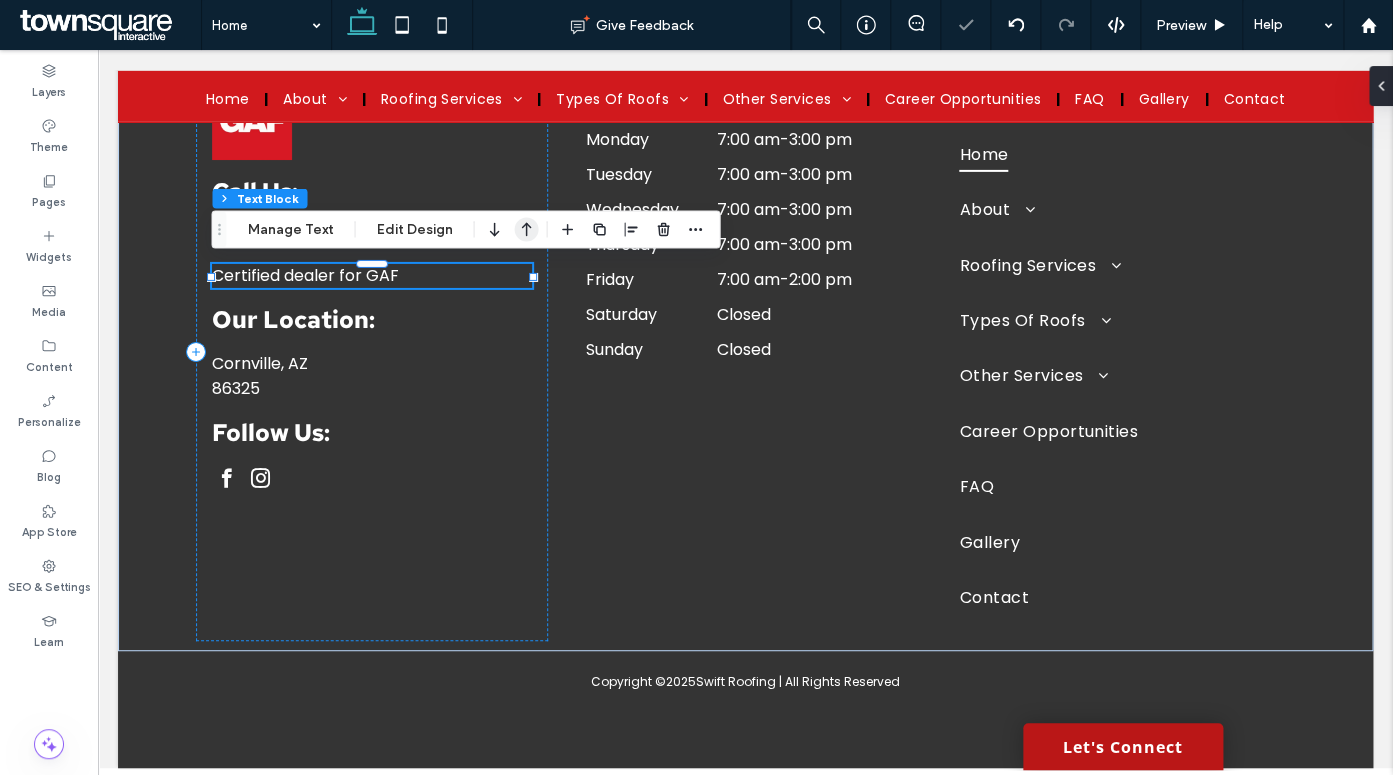 click 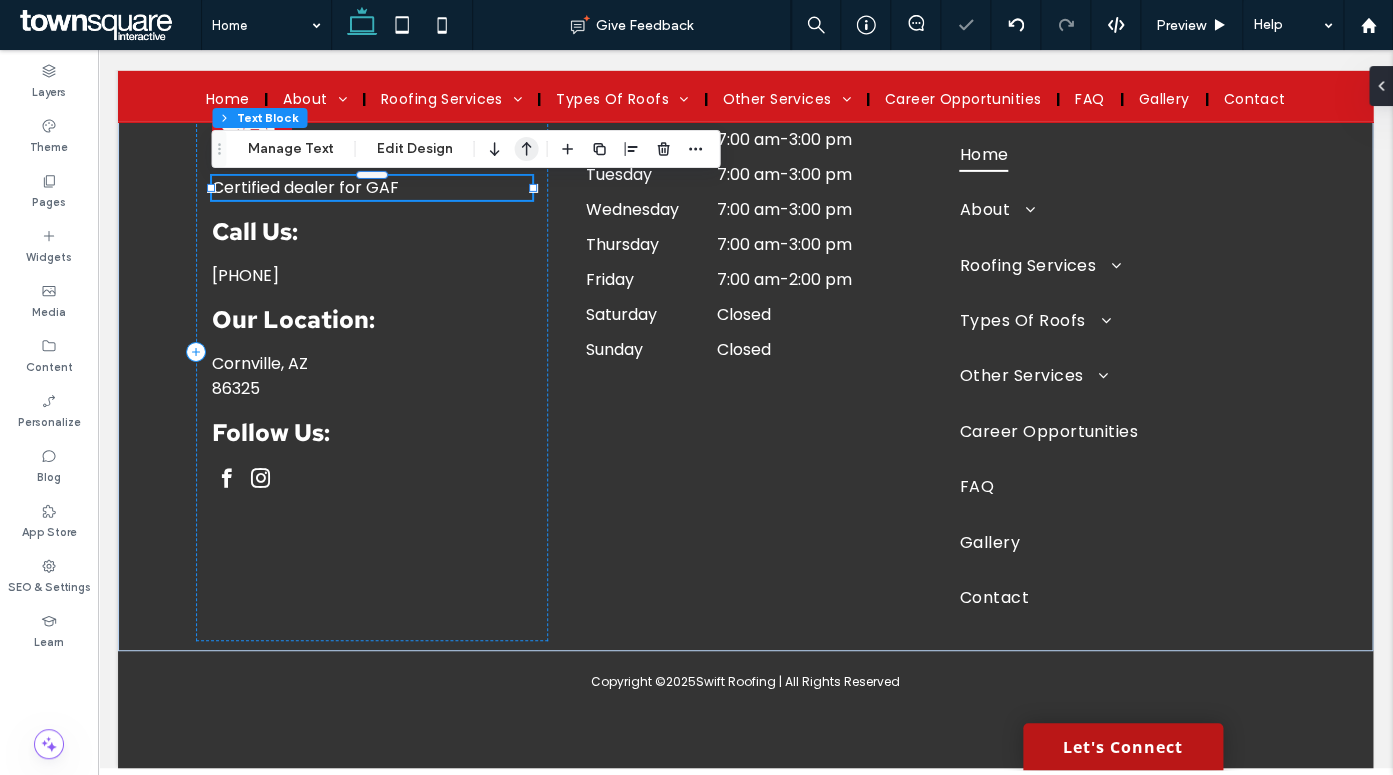 click 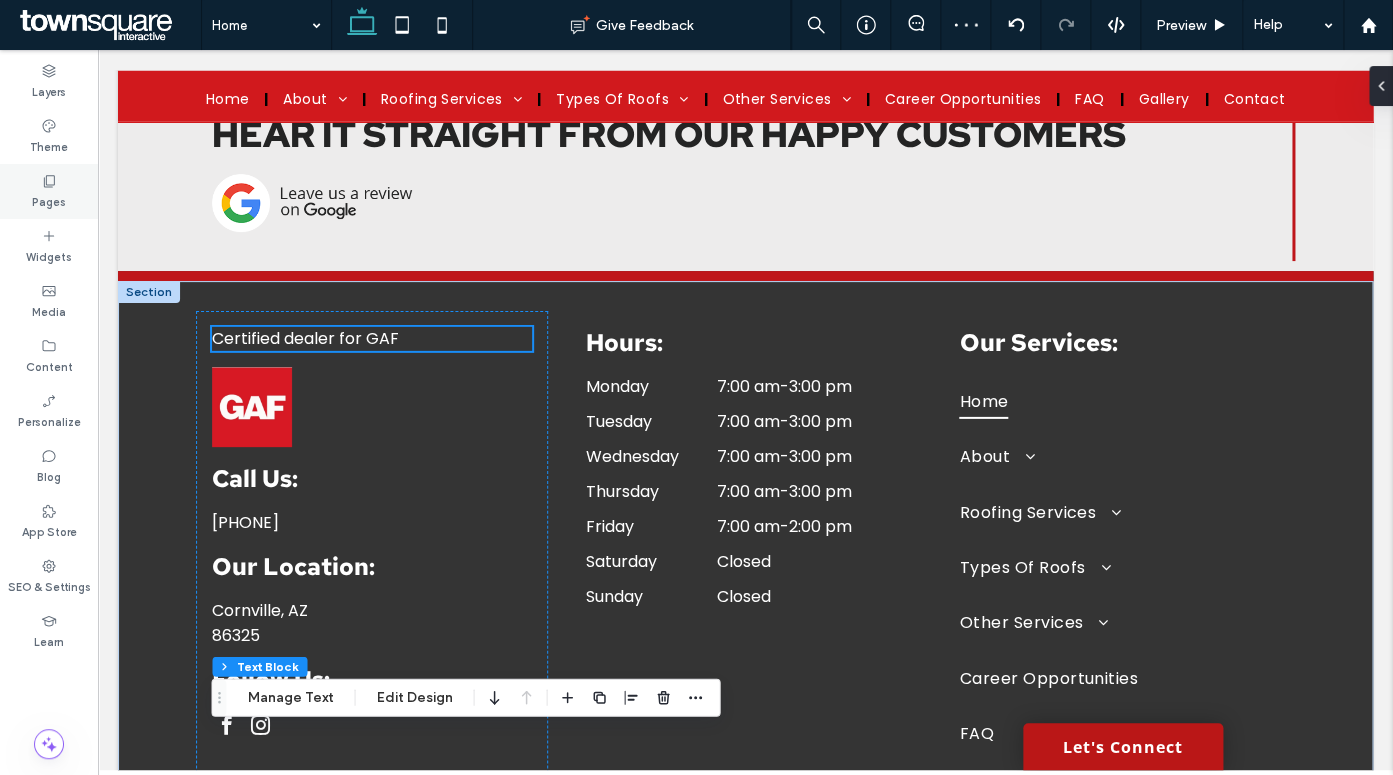 scroll, scrollTop: 222, scrollLeft: 0, axis: vertical 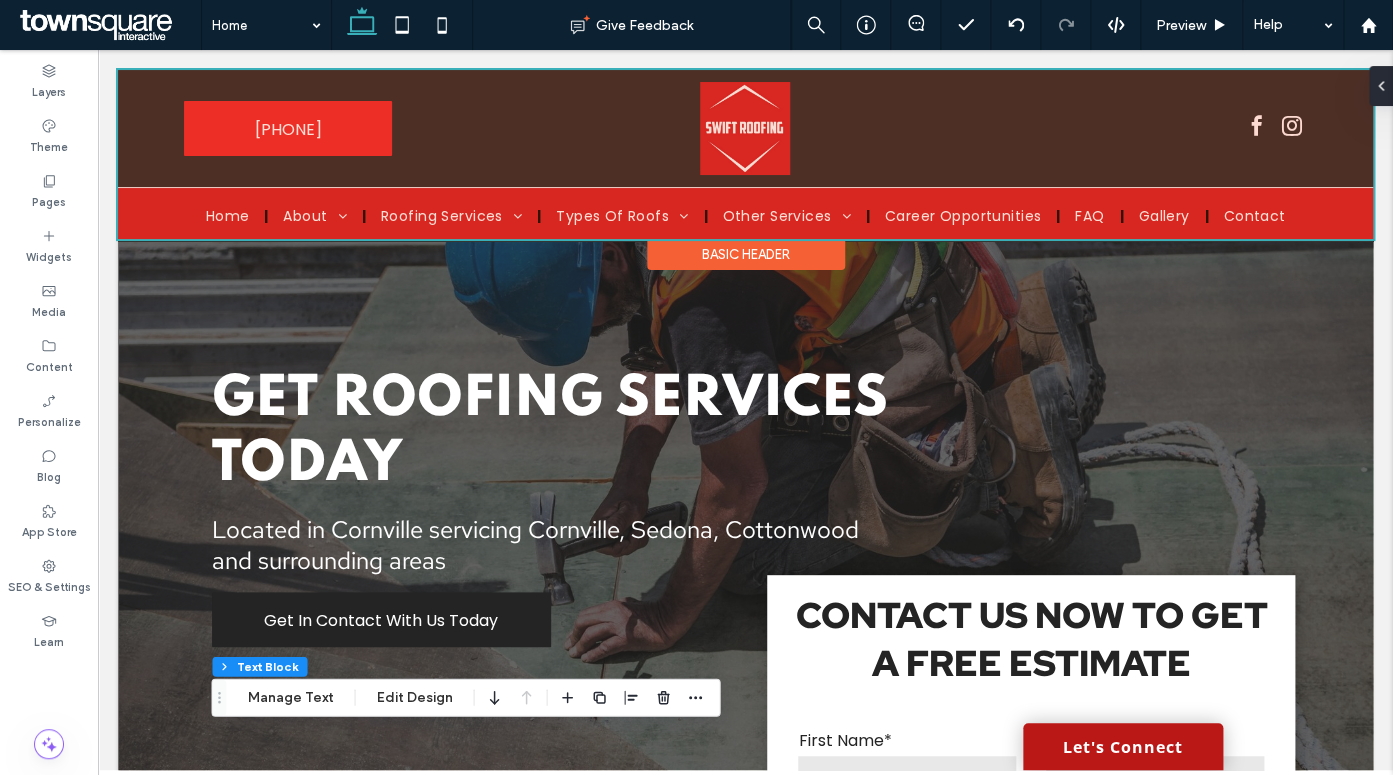 click at bounding box center [745, 154] 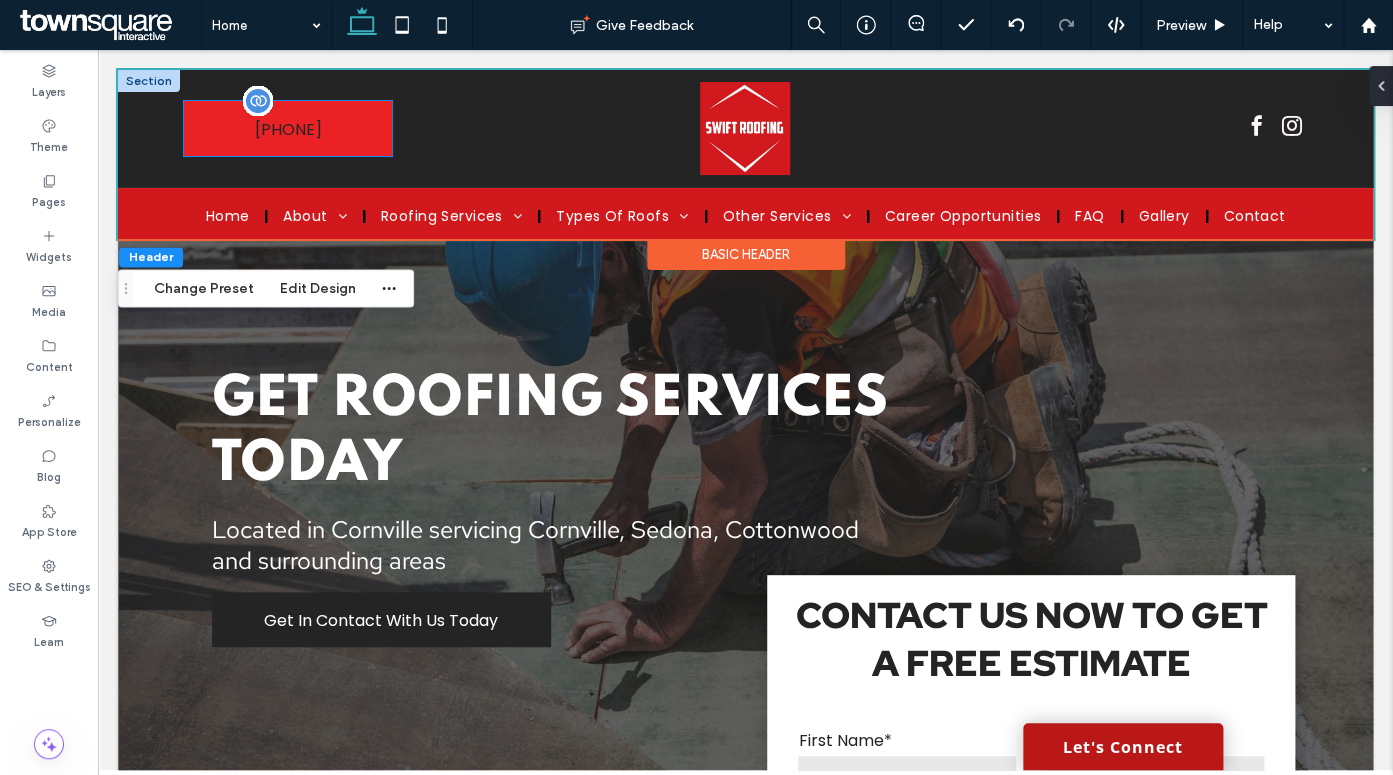 click on "[PHONE]" at bounding box center [288, 128] 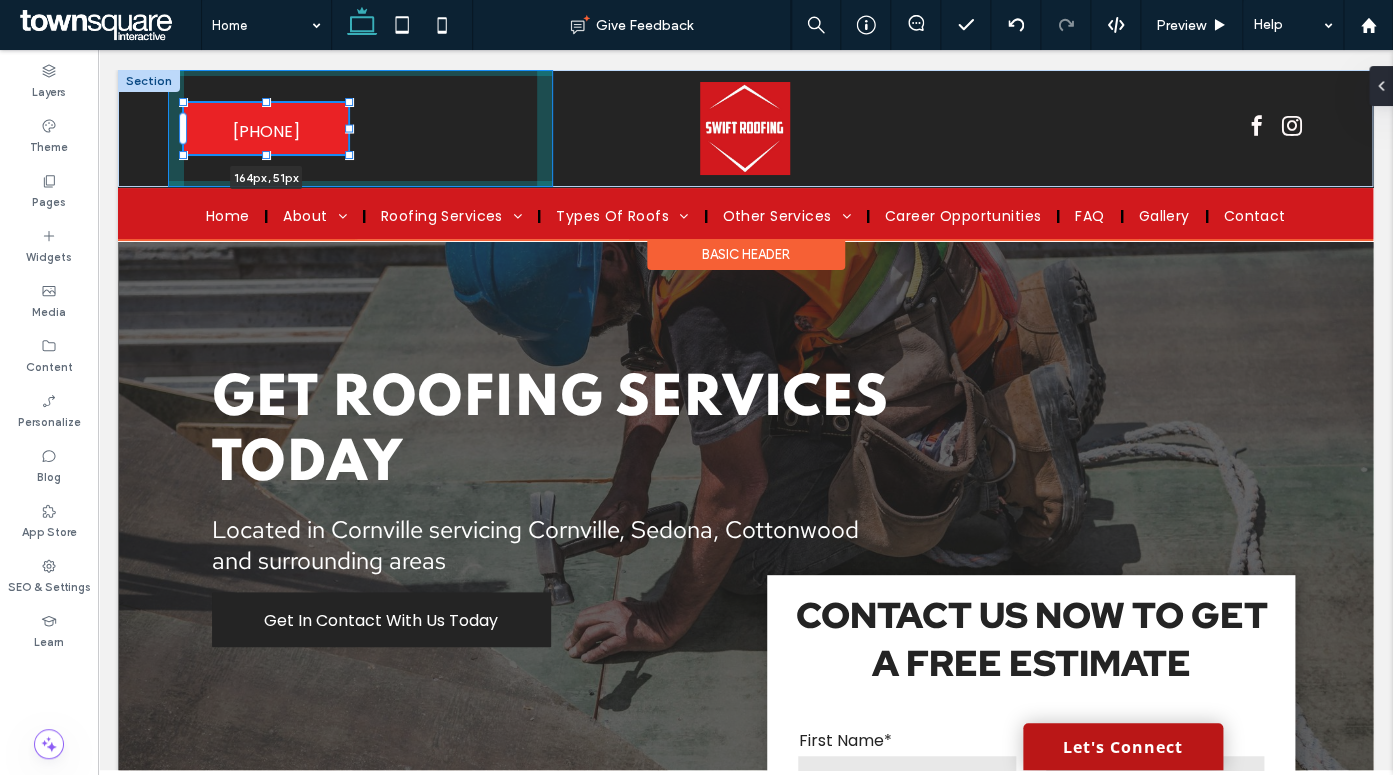 drag, startPoint x: 390, startPoint y: 155, endPoint x: 346, endPoint y: 153, distance: 44.04543 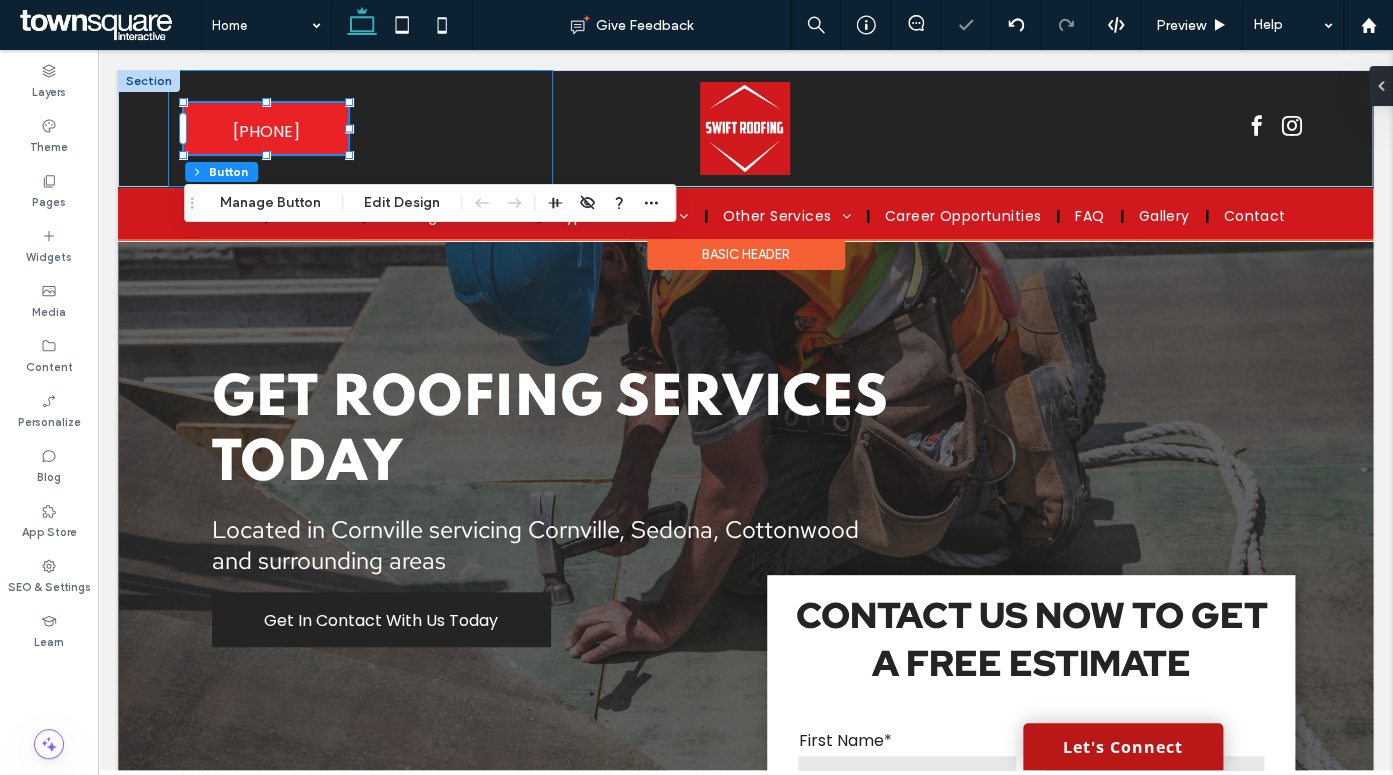 click on "(928) 862-2528
(928) 862-2528
164px , 51px" at bounding box center (360, 128) 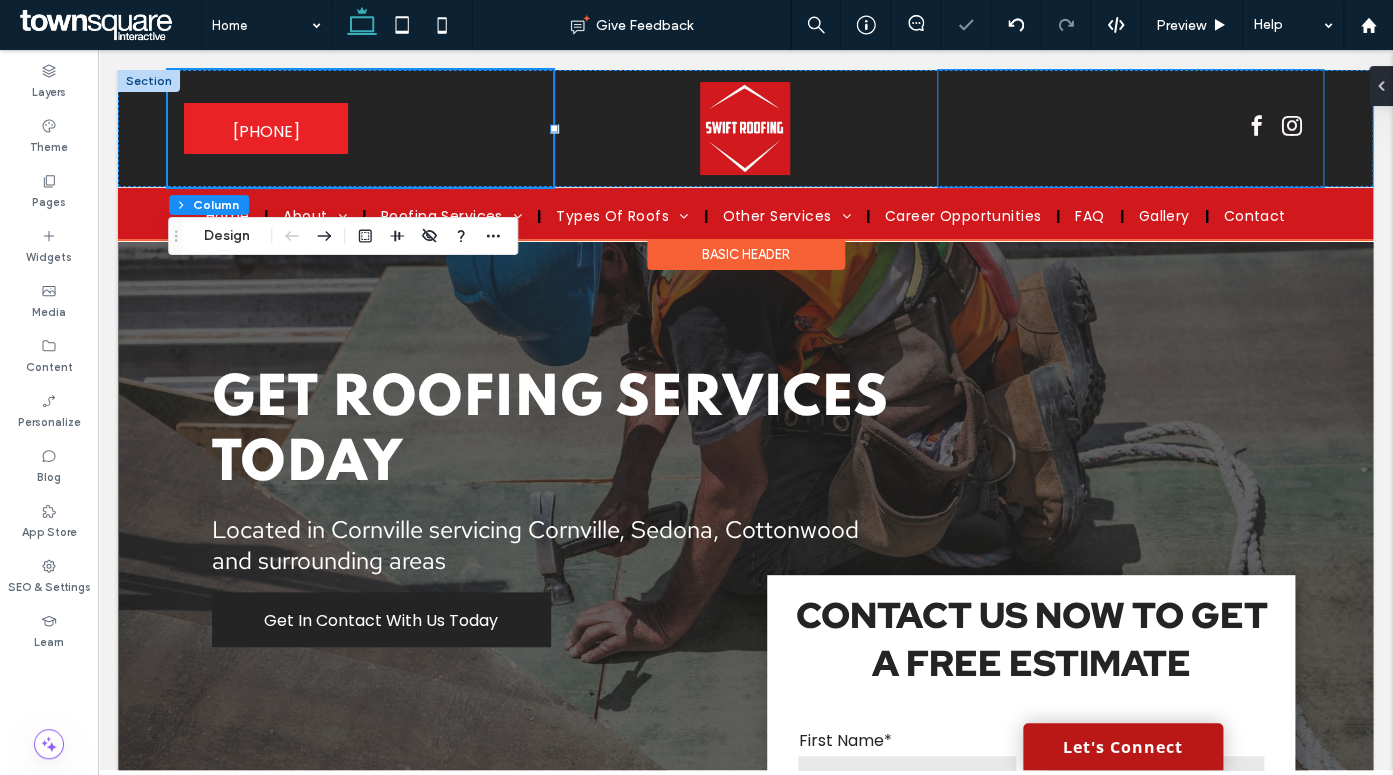 click at bounding box center [1130, 128] 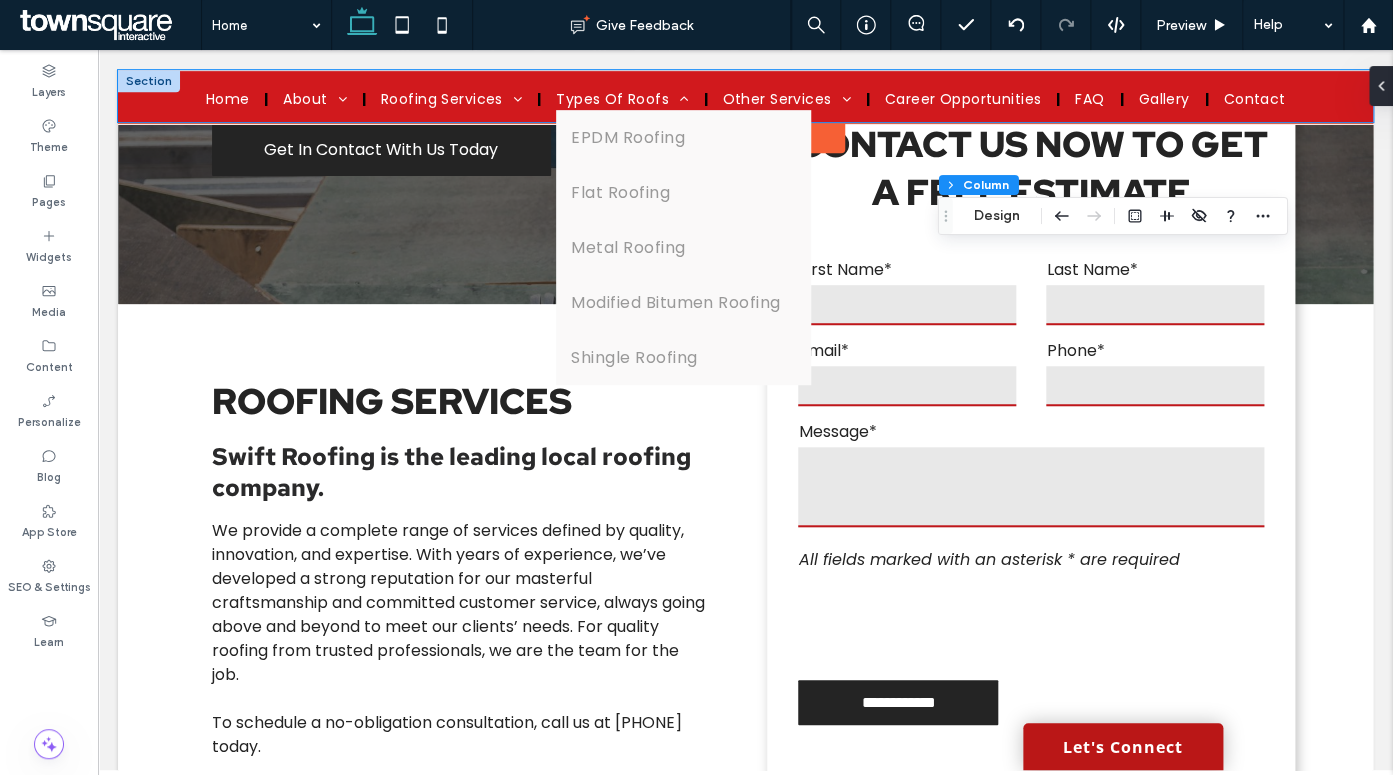 scroll, scrollTop: 1248, scrollLeft: 0, axis: vertical 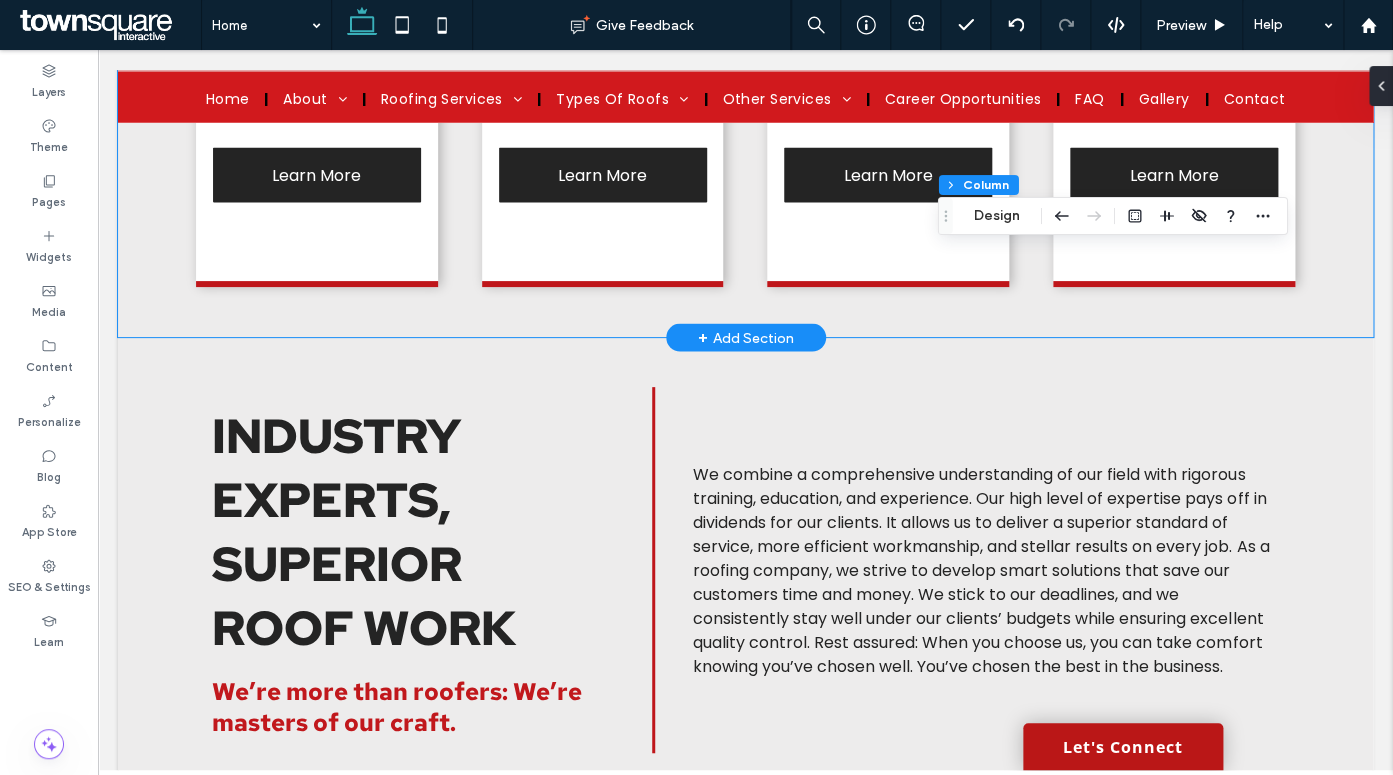 click on "-
Roofing Services
Learn More
-
Other Services
Learn More
-
FAQ
Learn More
-
Gallery
Learn More" at bounding box center (746, 137) 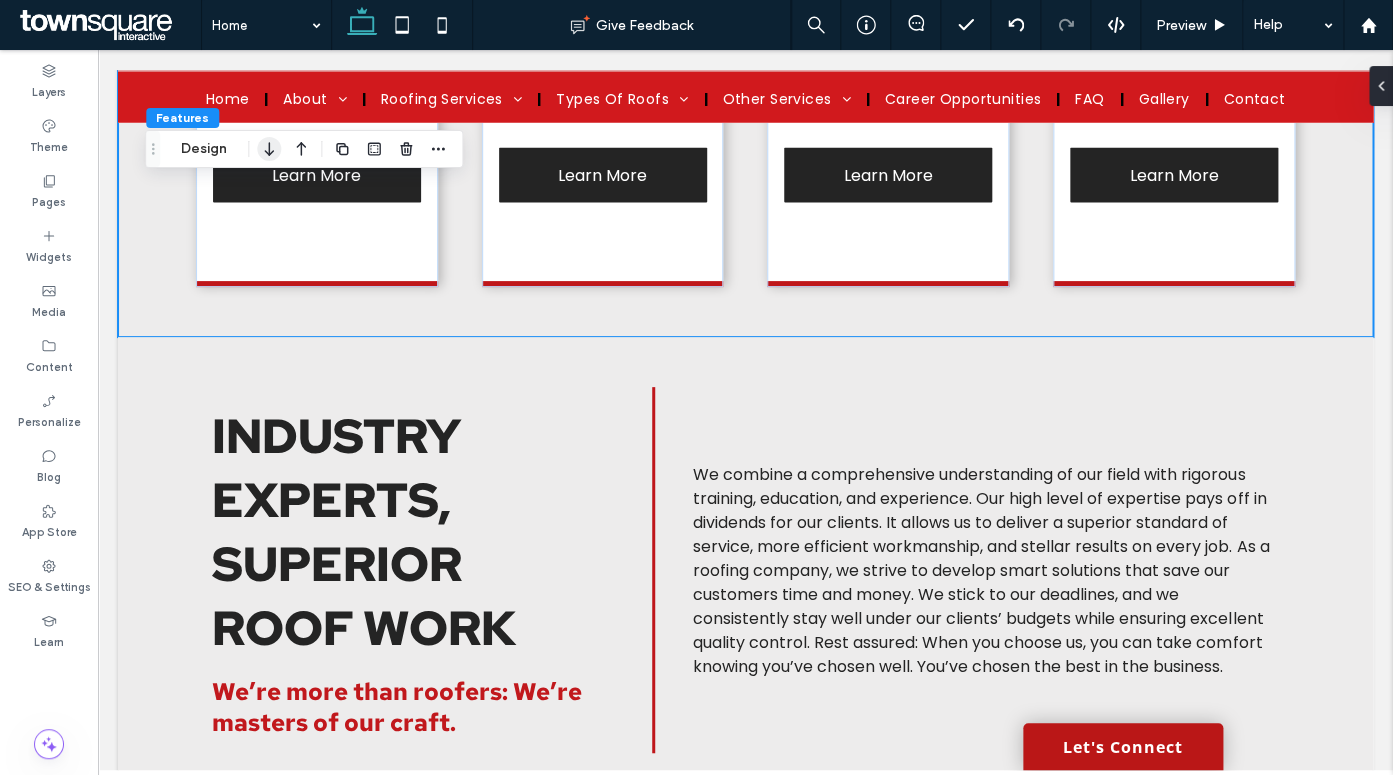 click 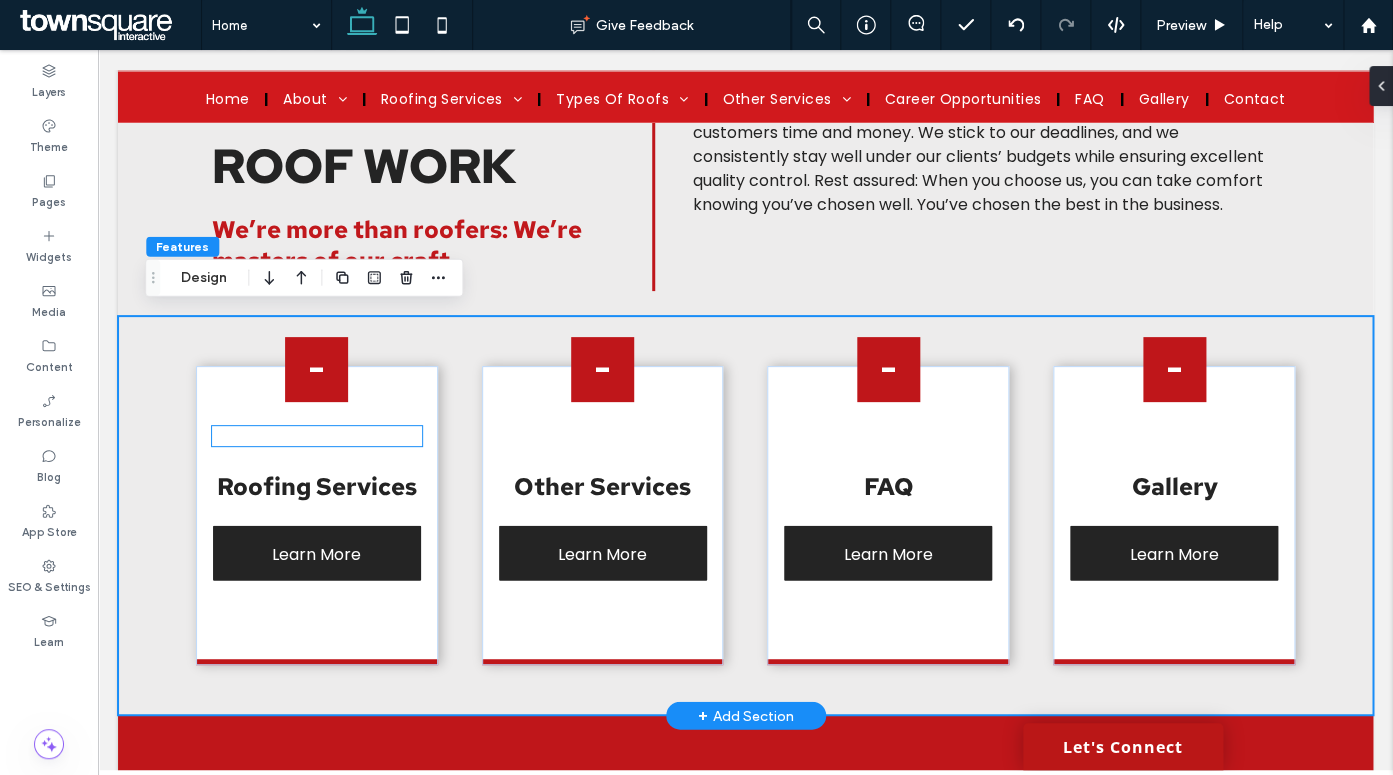 scroll, scrollTop: 1327, scrollLeft: 0, axis: vertical 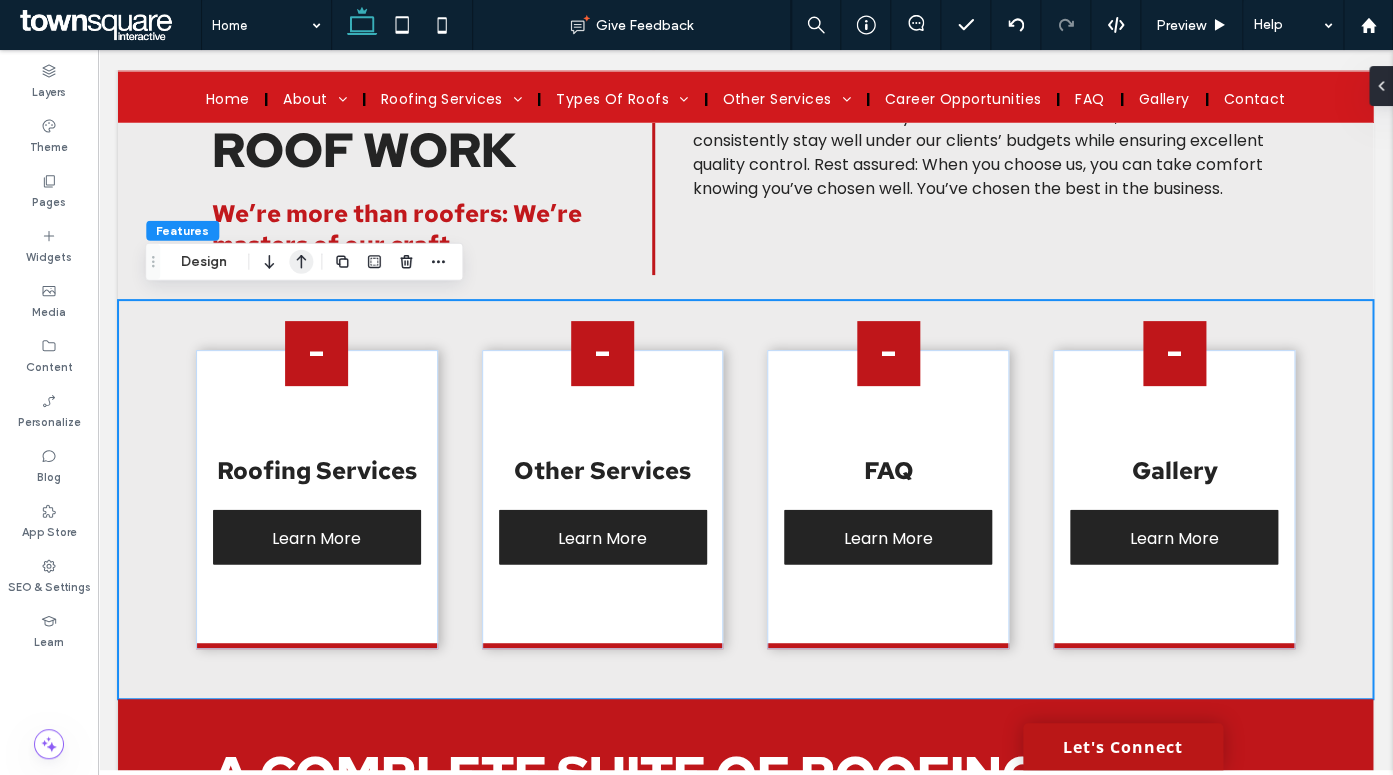 click 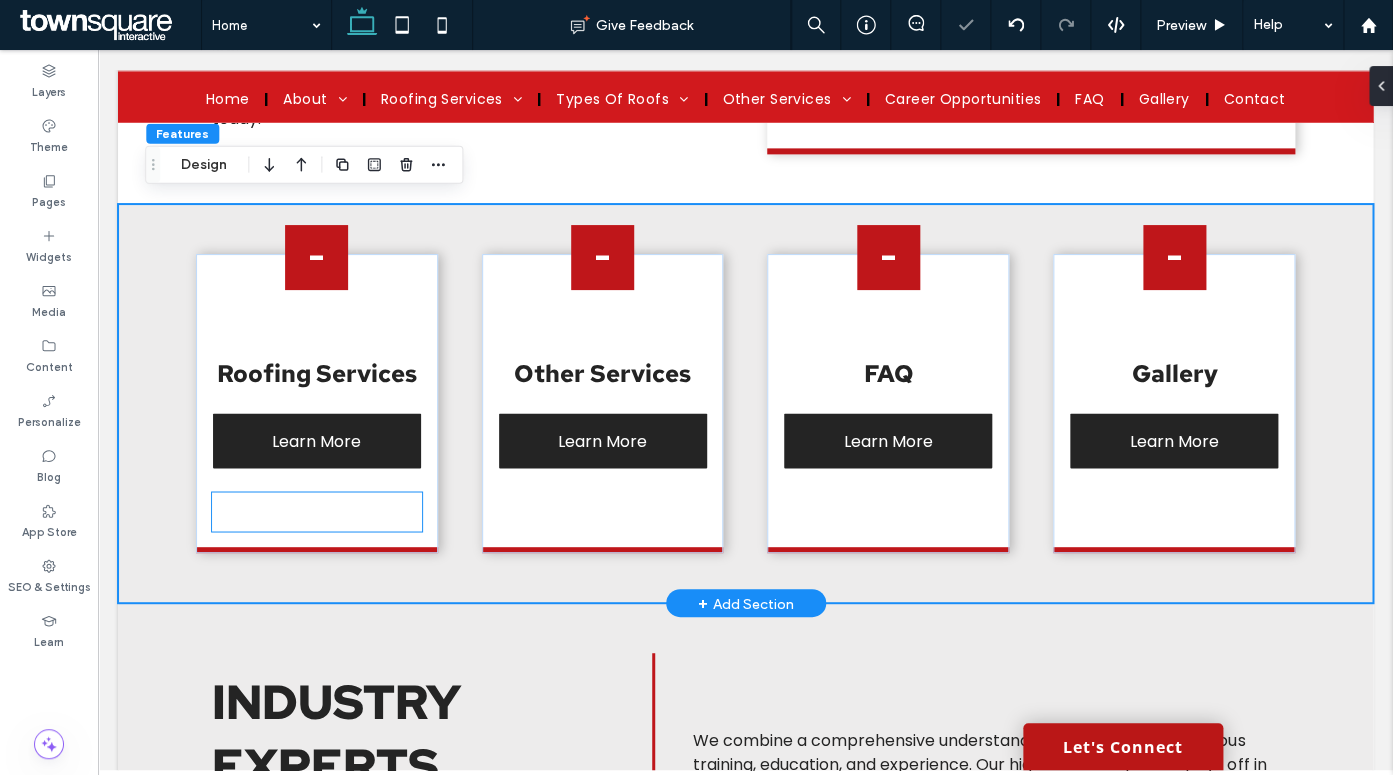 scroll, scrollTop: 977, scrollLeft: 0, axis: vertical 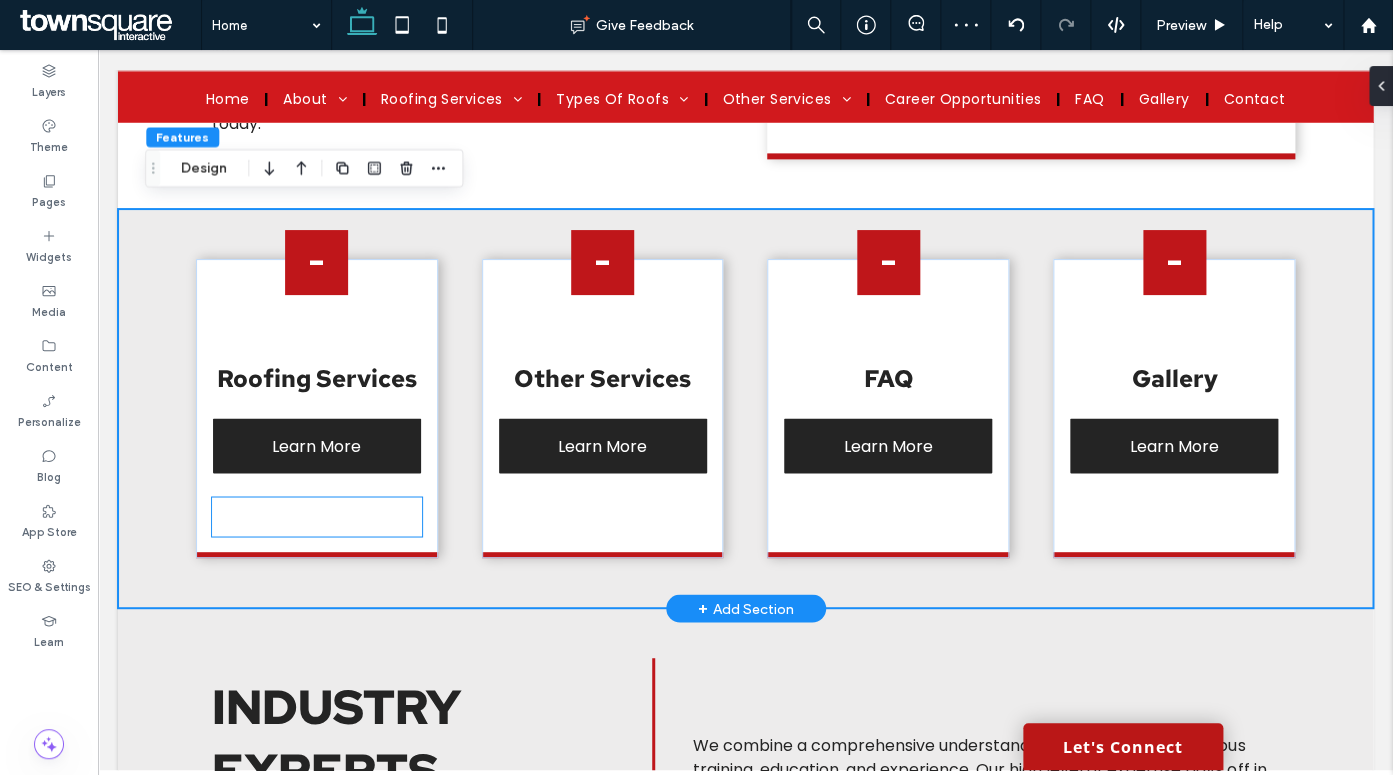 click at bounding box center [317, 516] 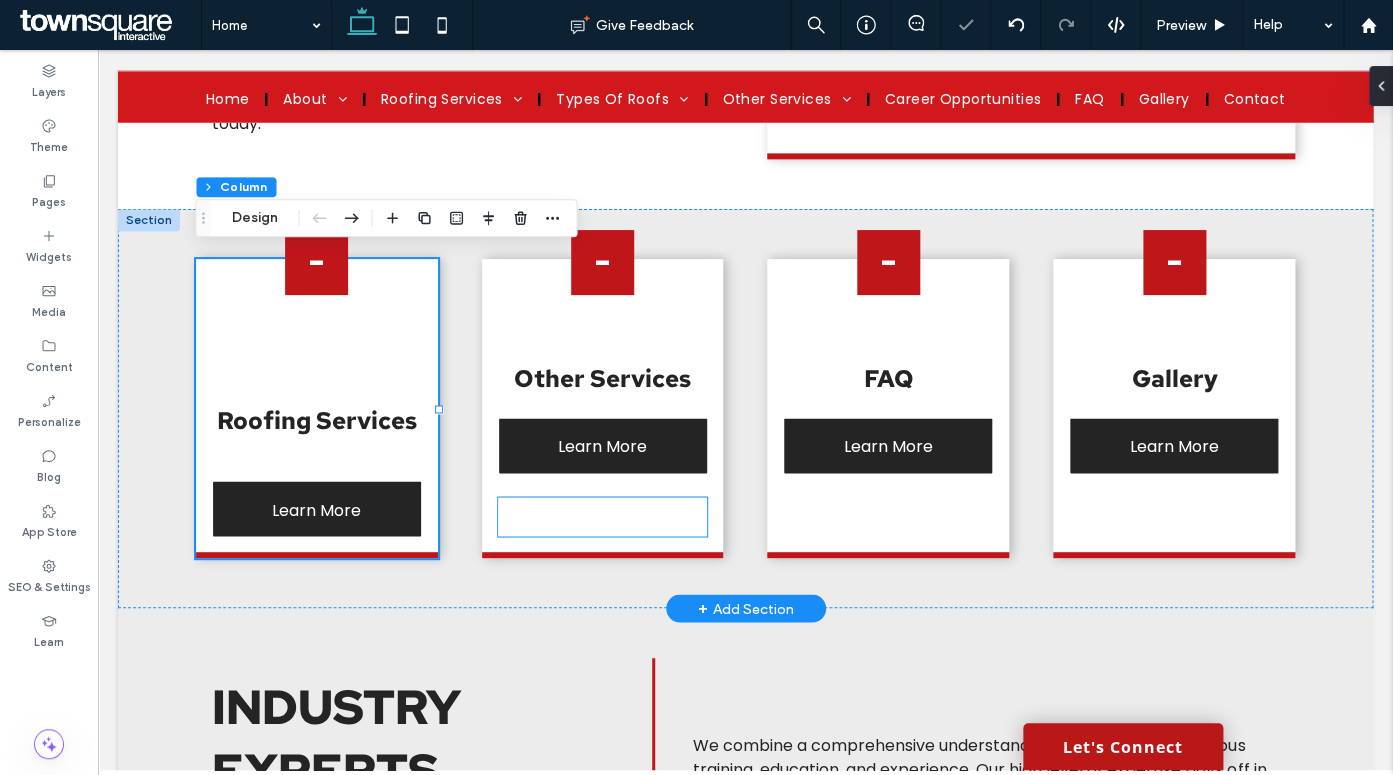 click at bounding box center (603, 516) 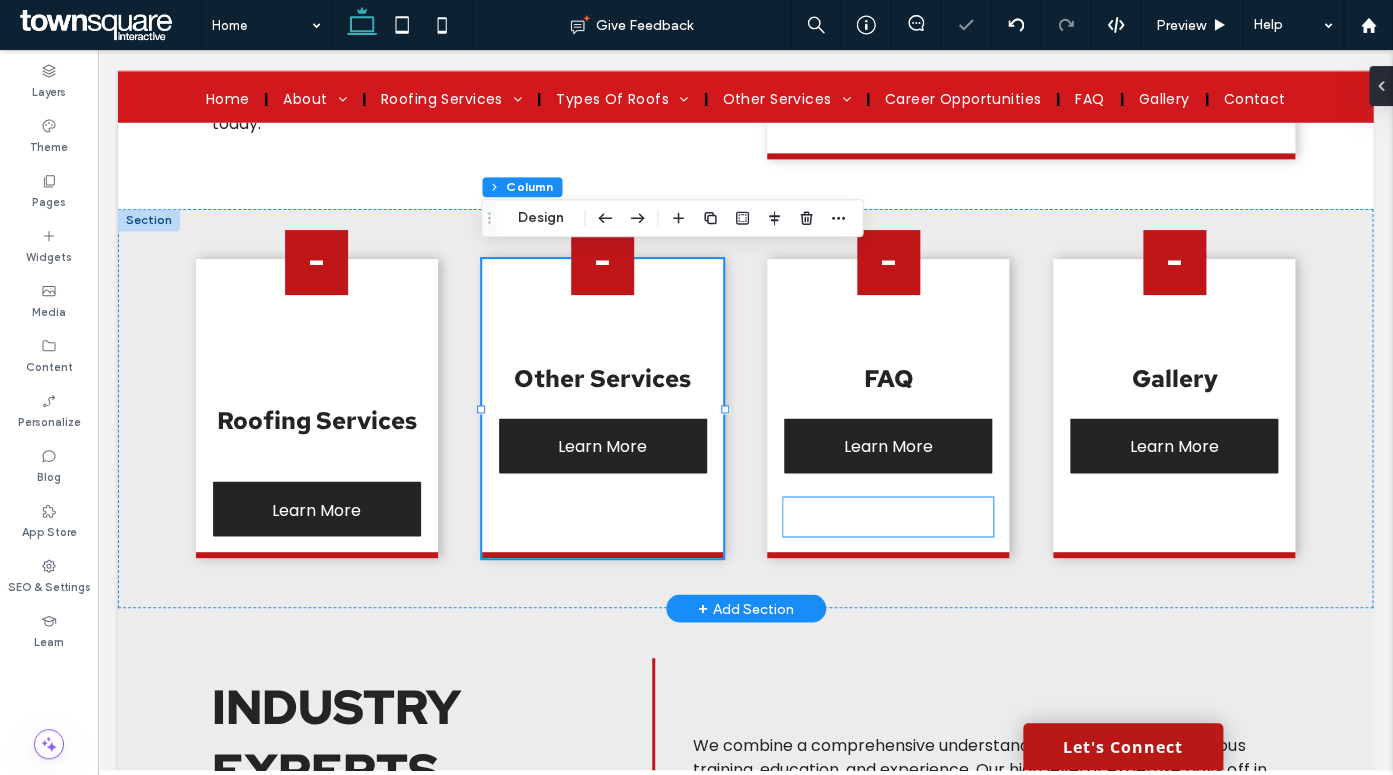 click at bounding box center (888, 516) 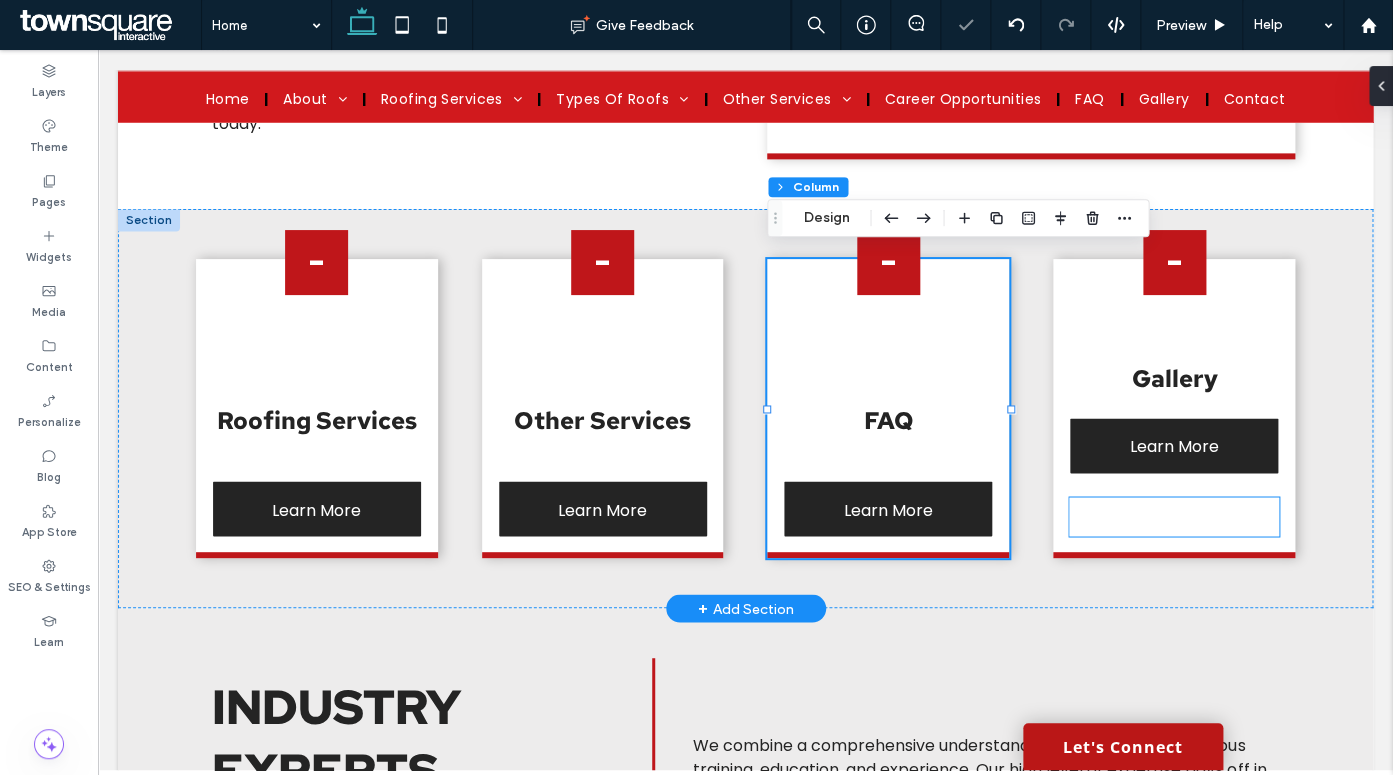 click at bounding box center (1174, 516) 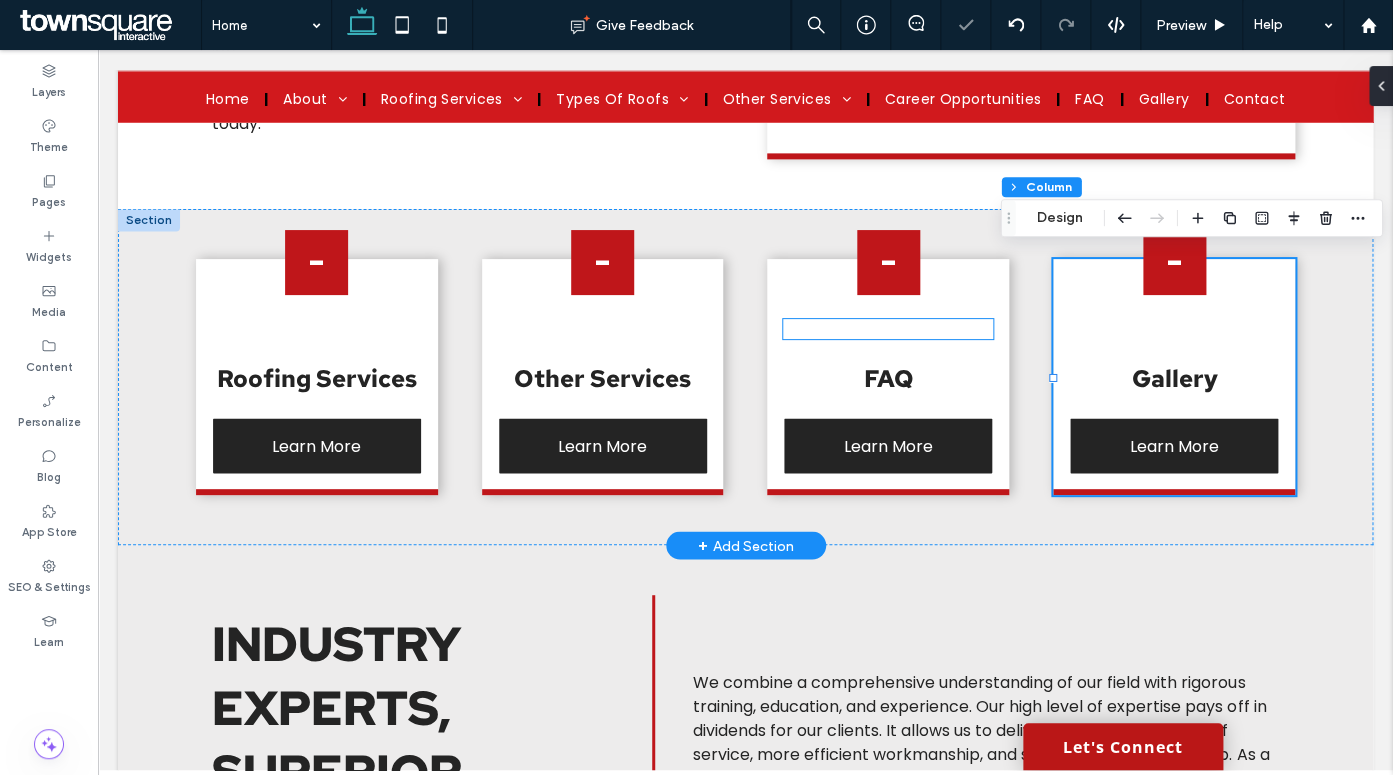 click at bounding box center (888, 329) 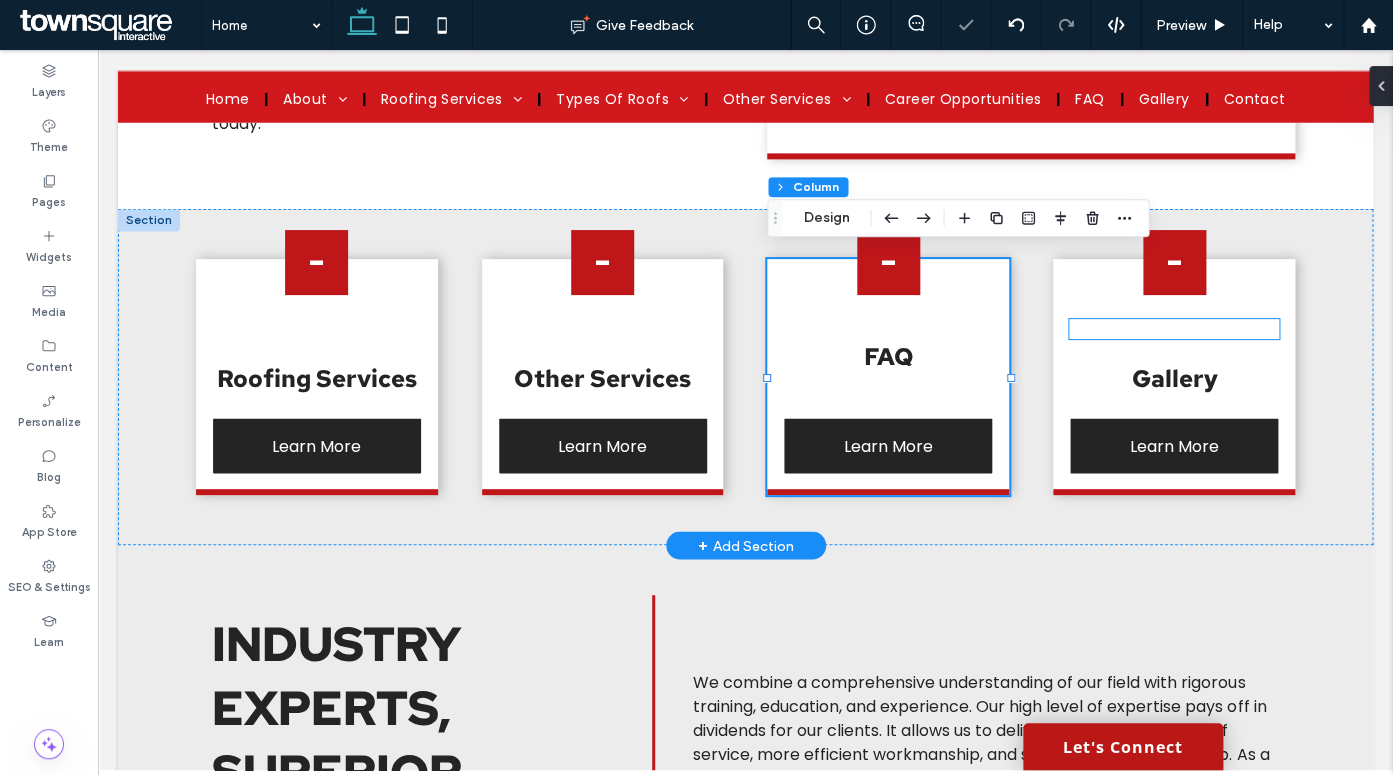click at bounding box center (1174, 329) 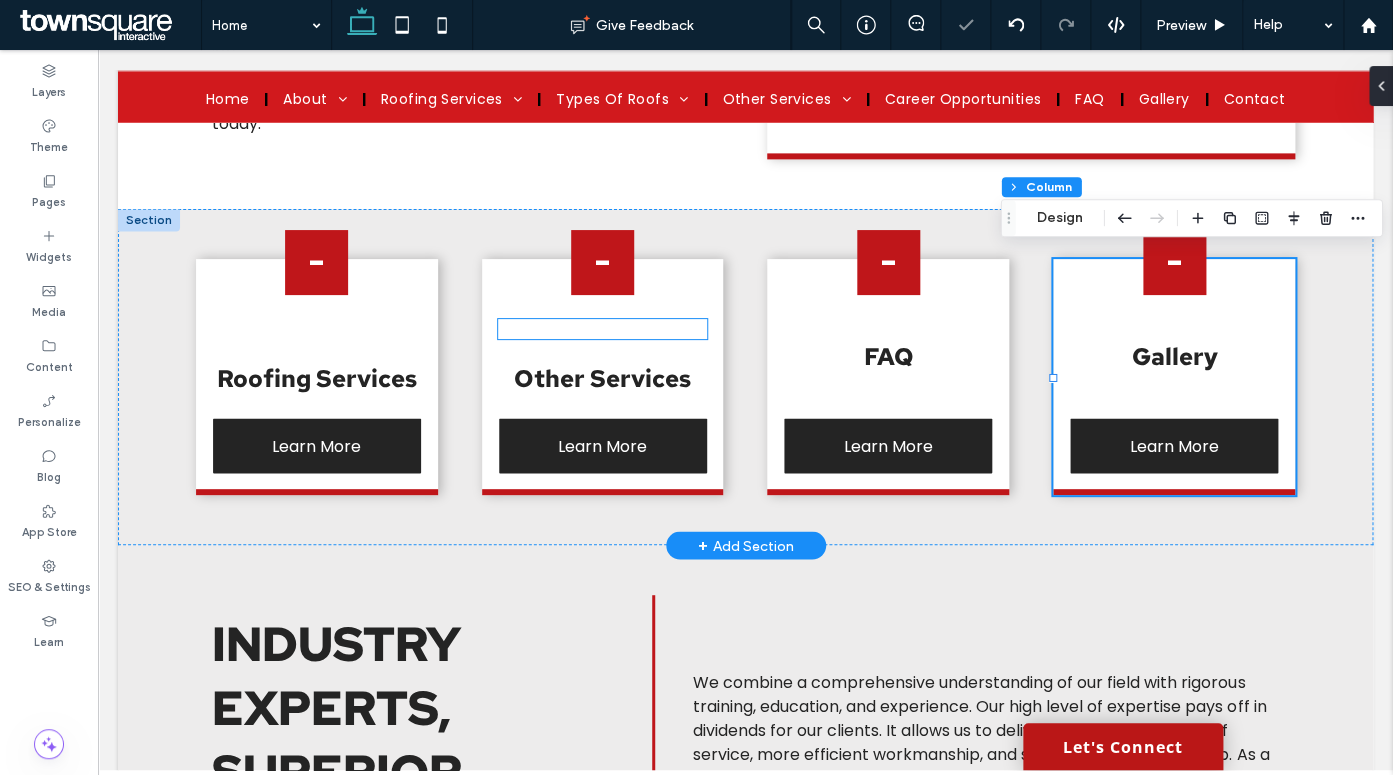 click at bounding box center (603, 329) 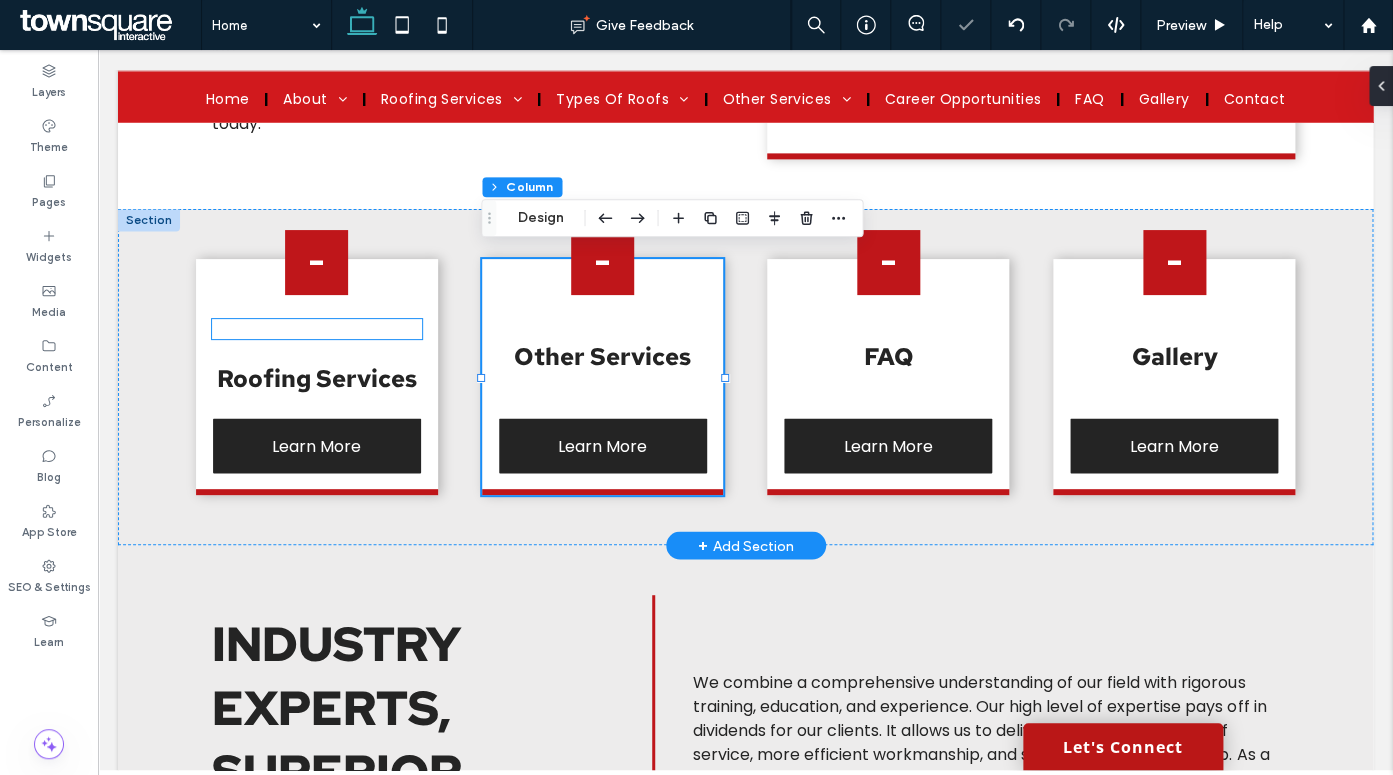 click at bounding box center [317, 329] 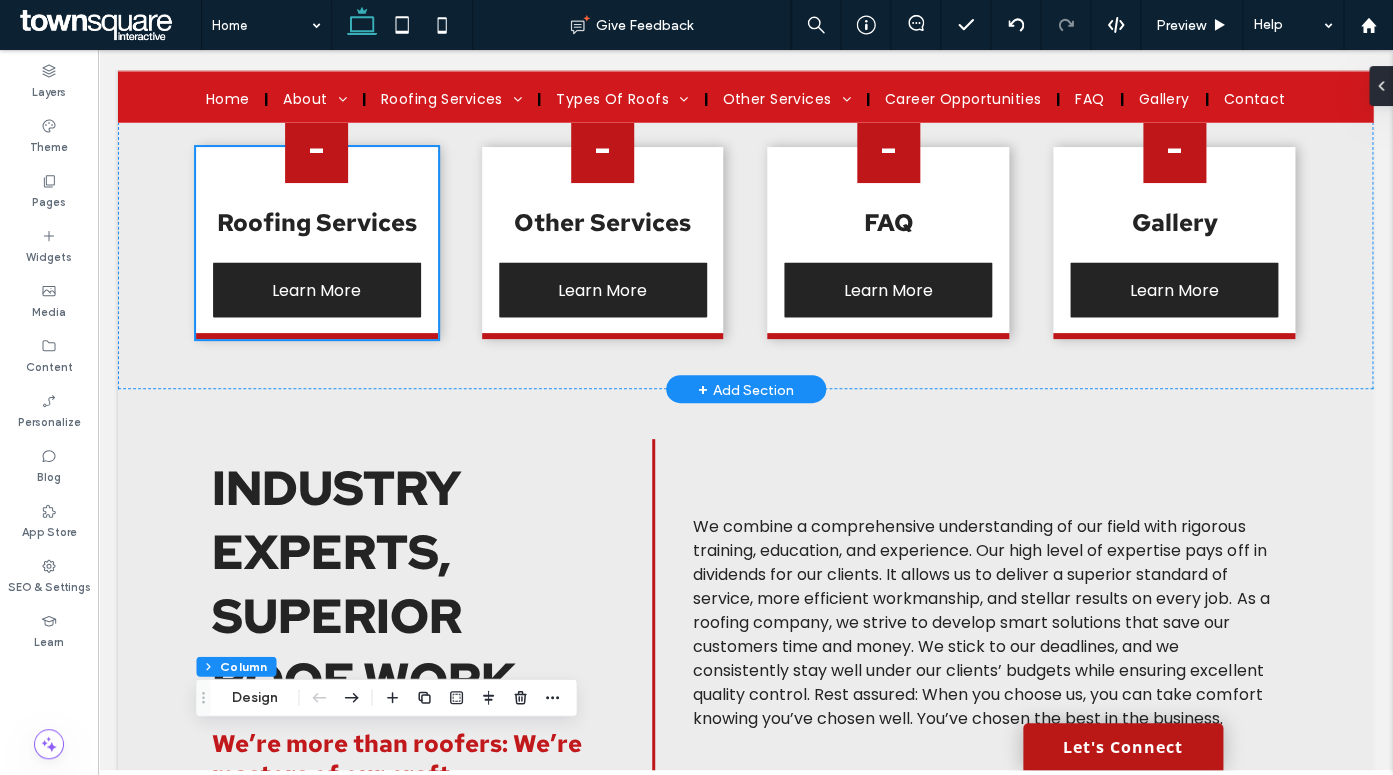 scroll, scrollTop: 0, scrollLeft: 0, axis: both 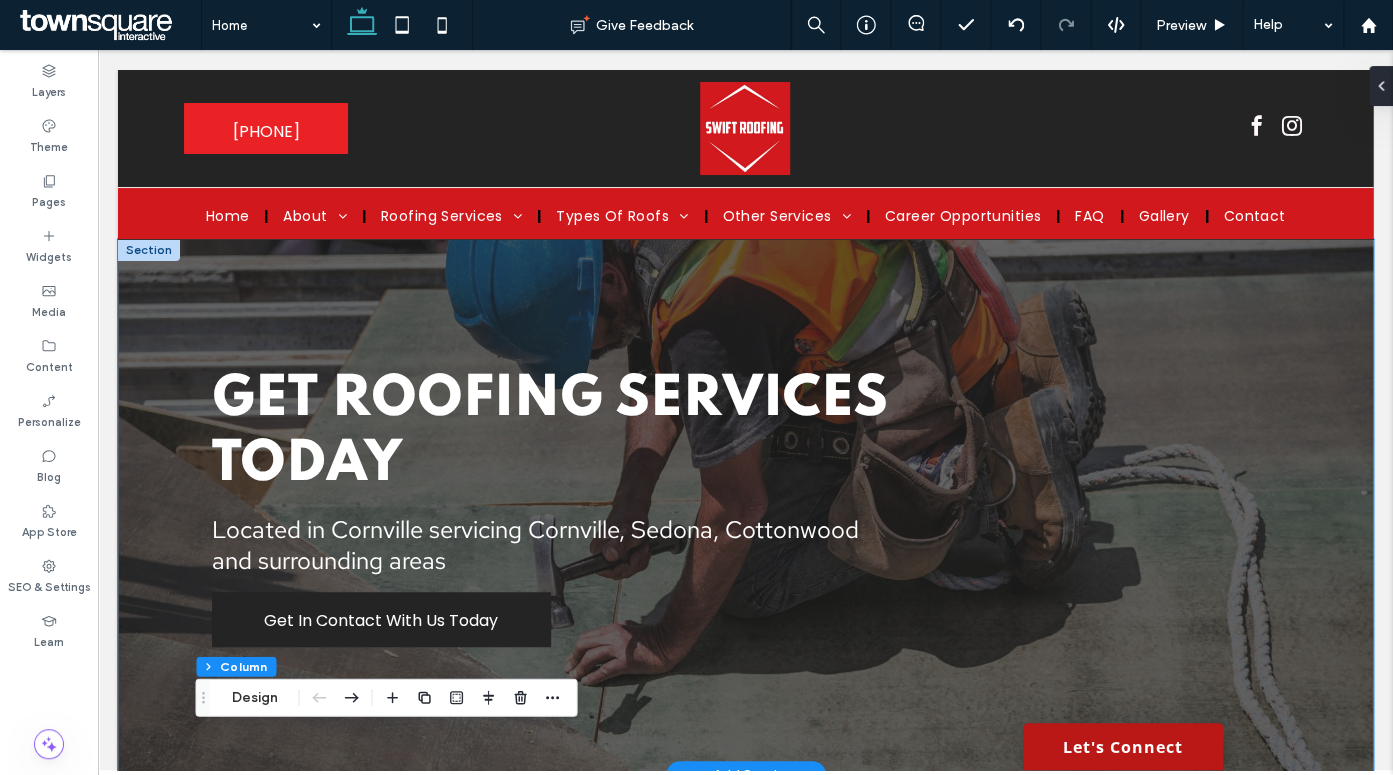 click on "Get roofing services today ﻿
Located in Cornville servicing Cornville, Sedona, Cottonwood and surrou nding areas
Get In Contact With Us Today" at bounding box center [746, 507] 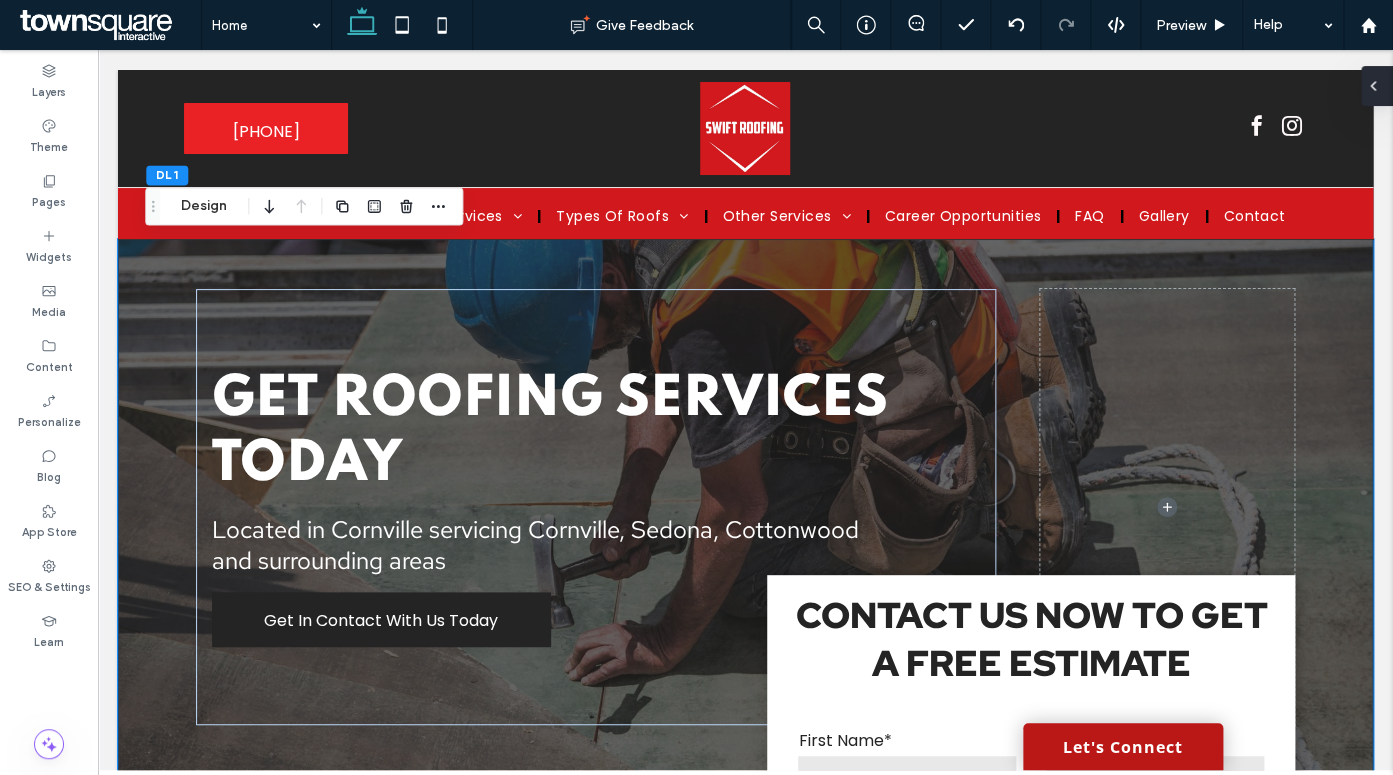 click 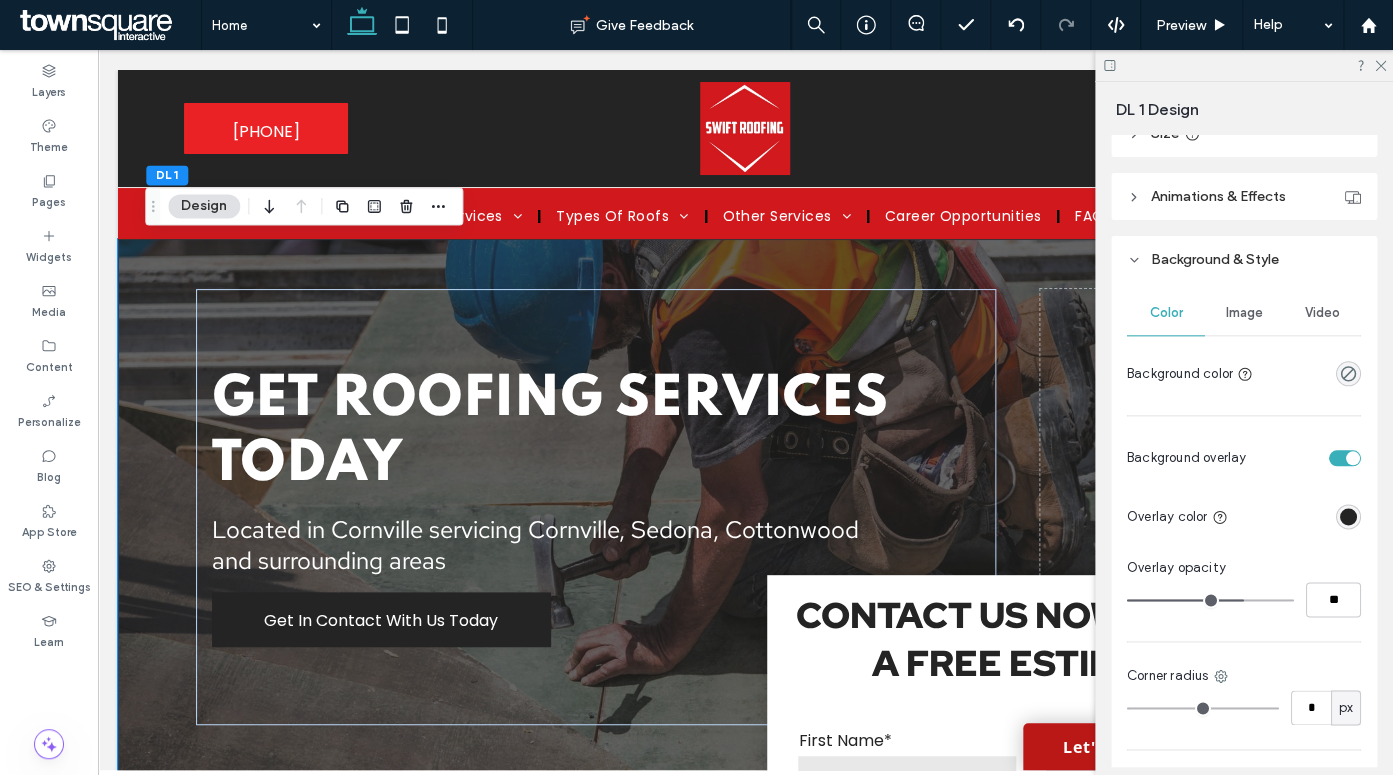 scroll, scrollTop: 961, scrollLeft: 0, axis: vertical 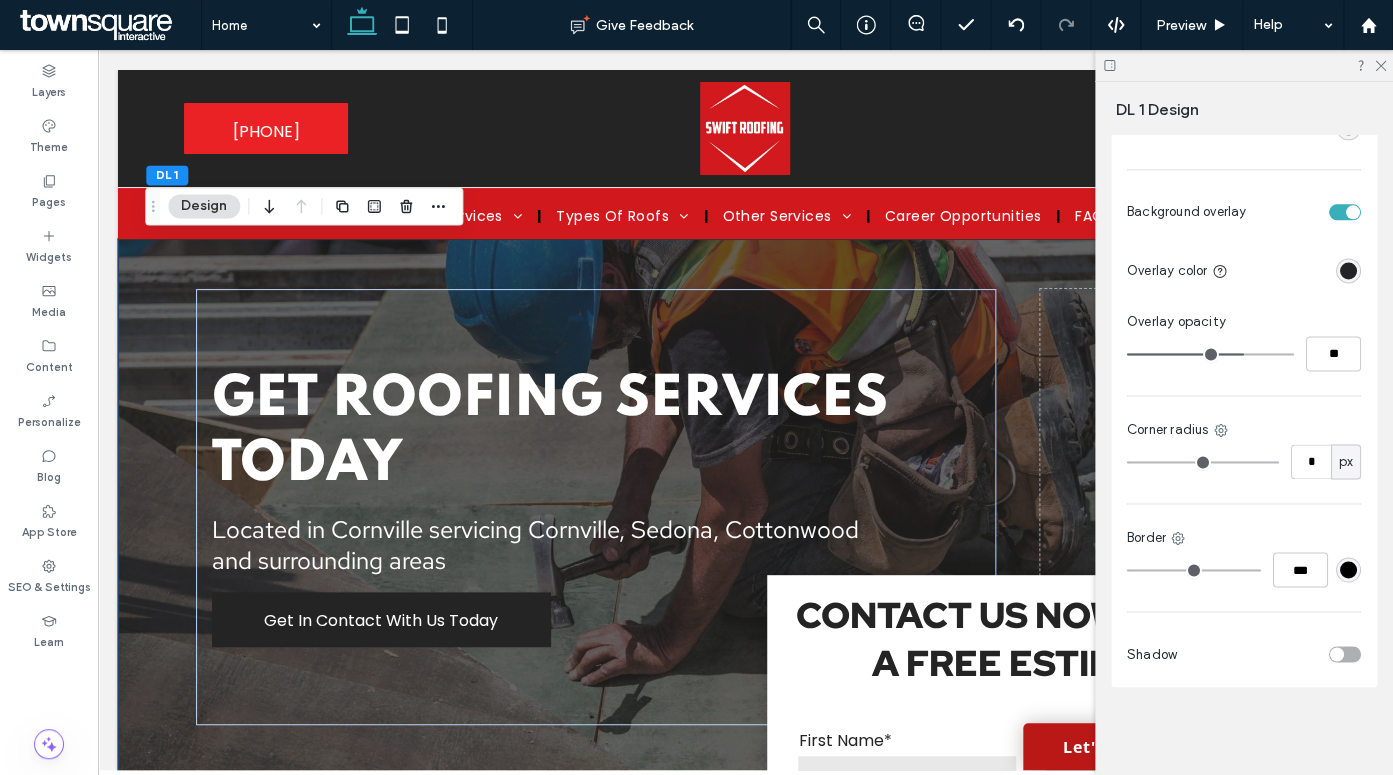 type on "**" 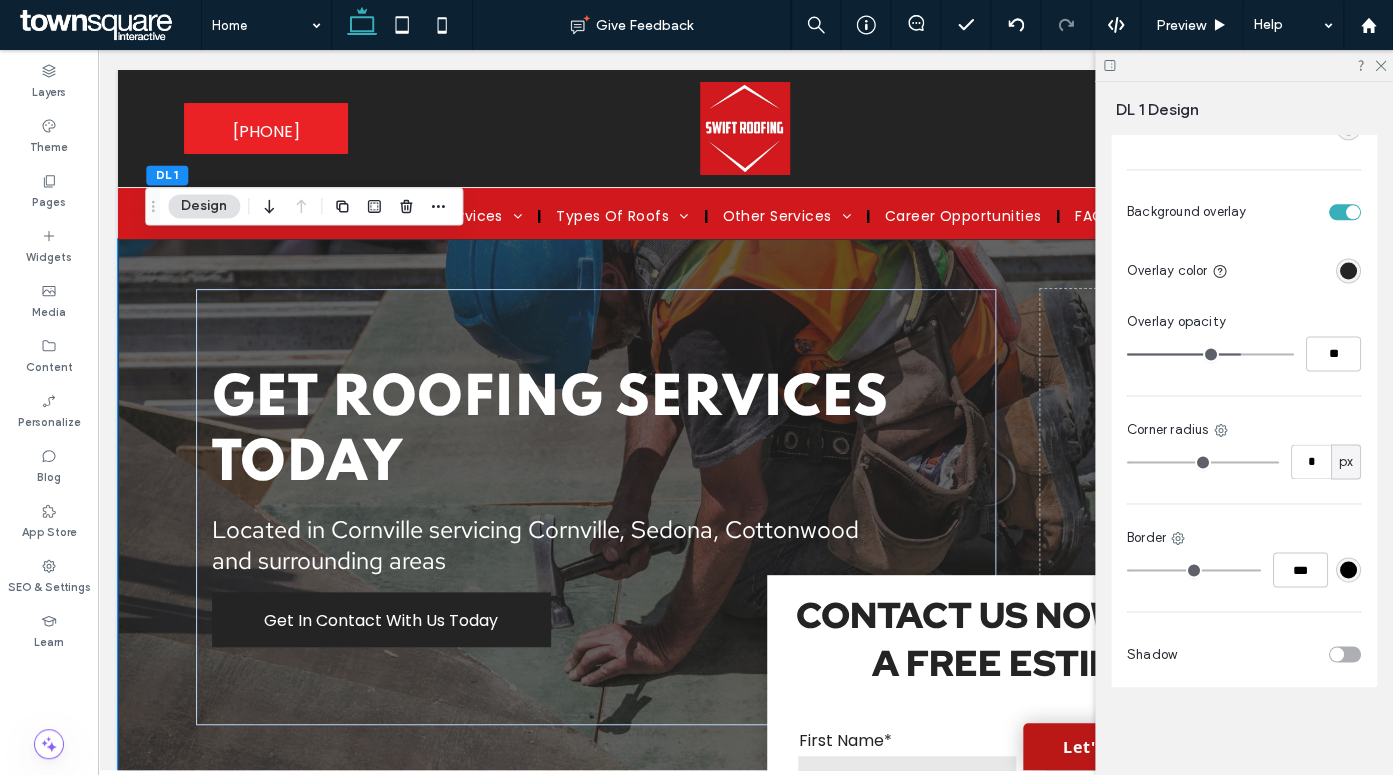 type on "**" 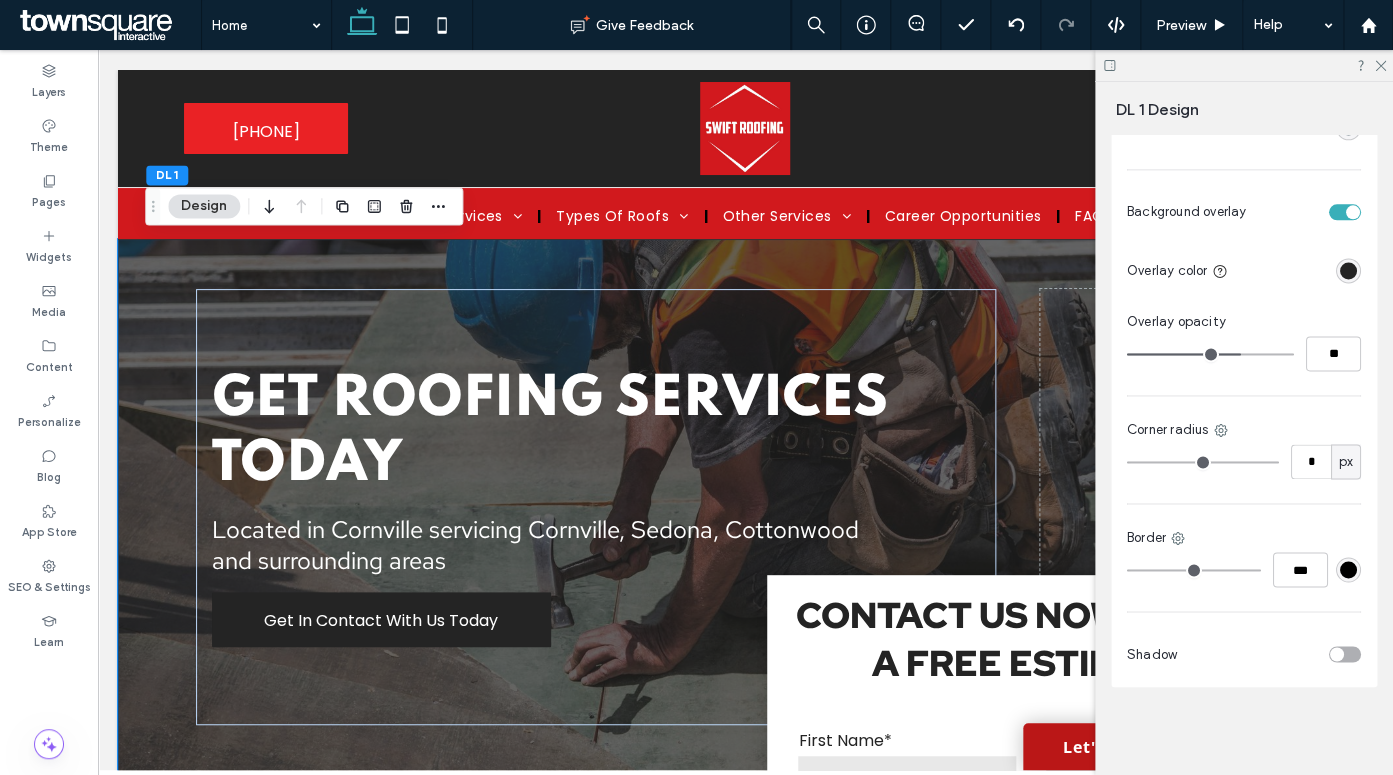 type on "**" 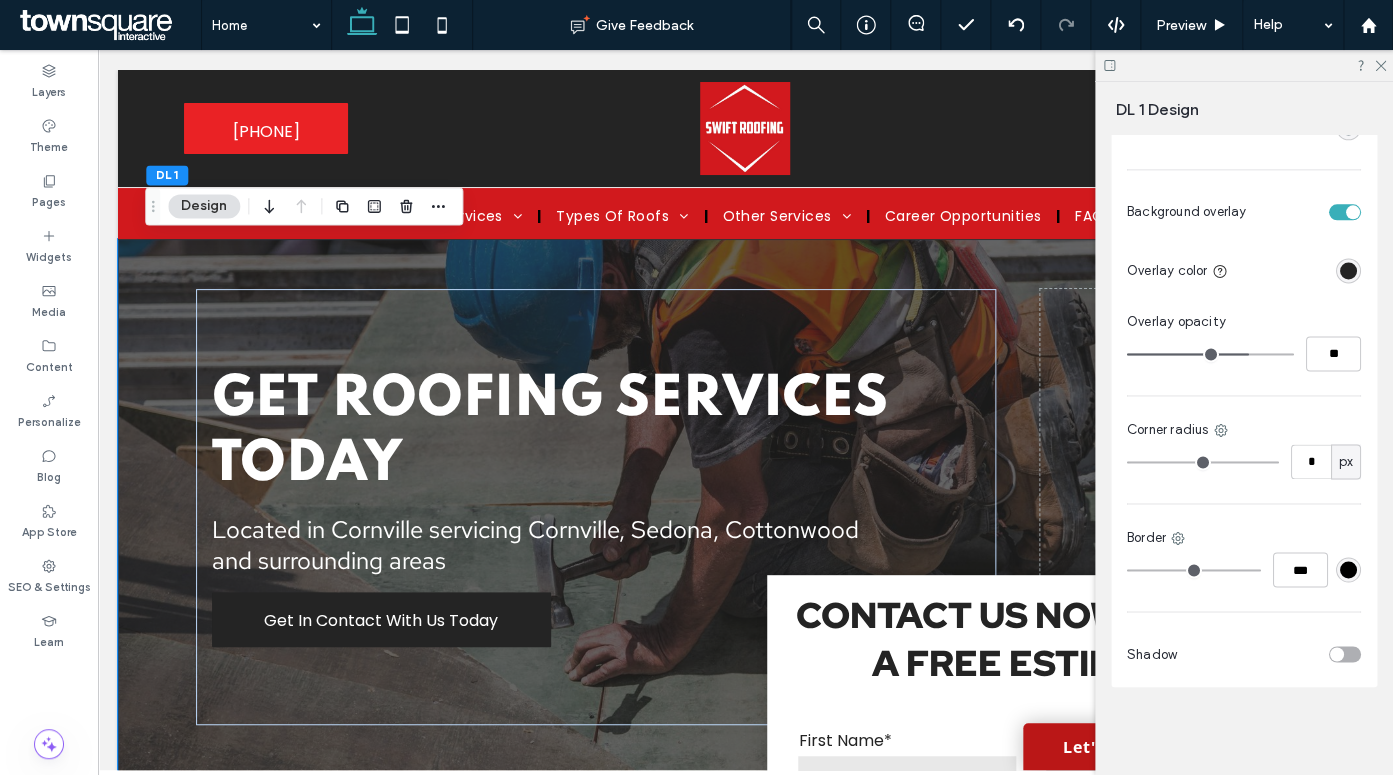 type on "**" 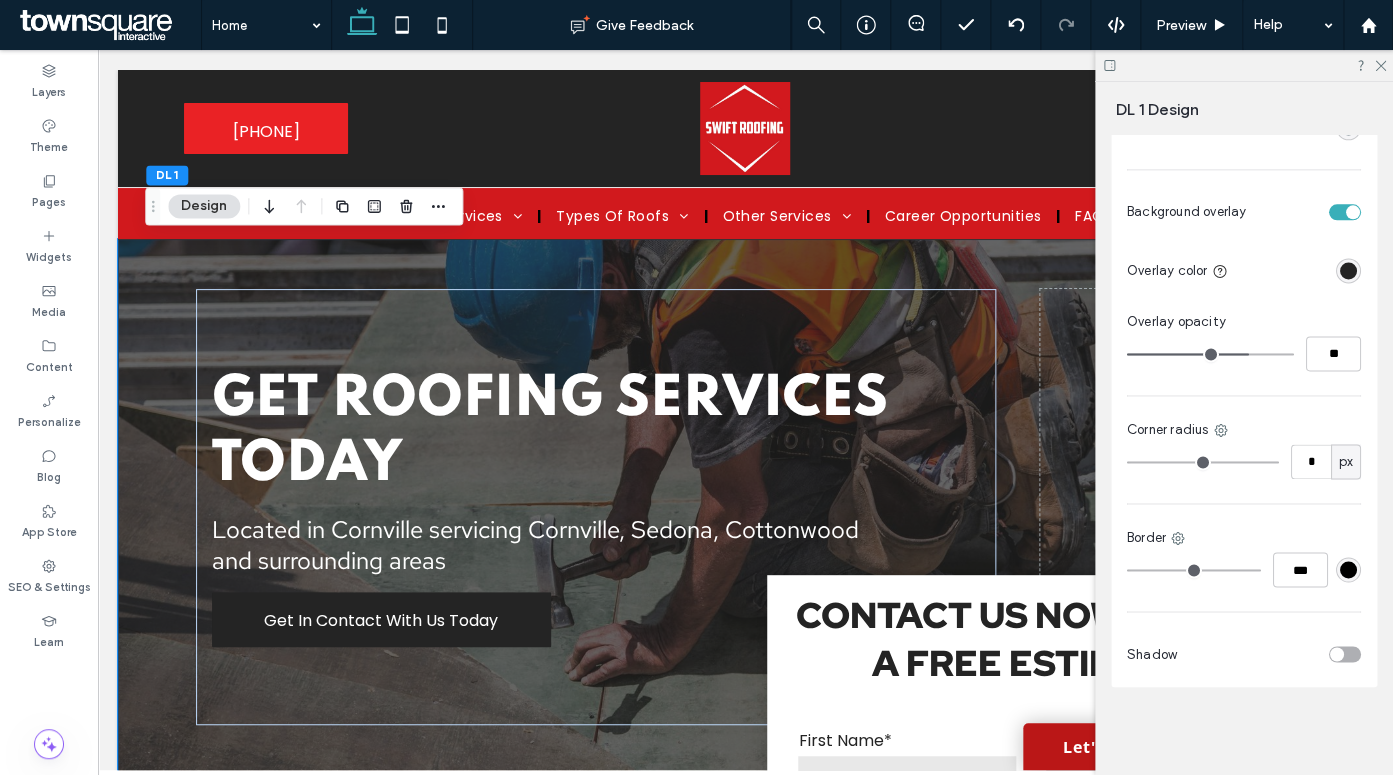 type on "**" 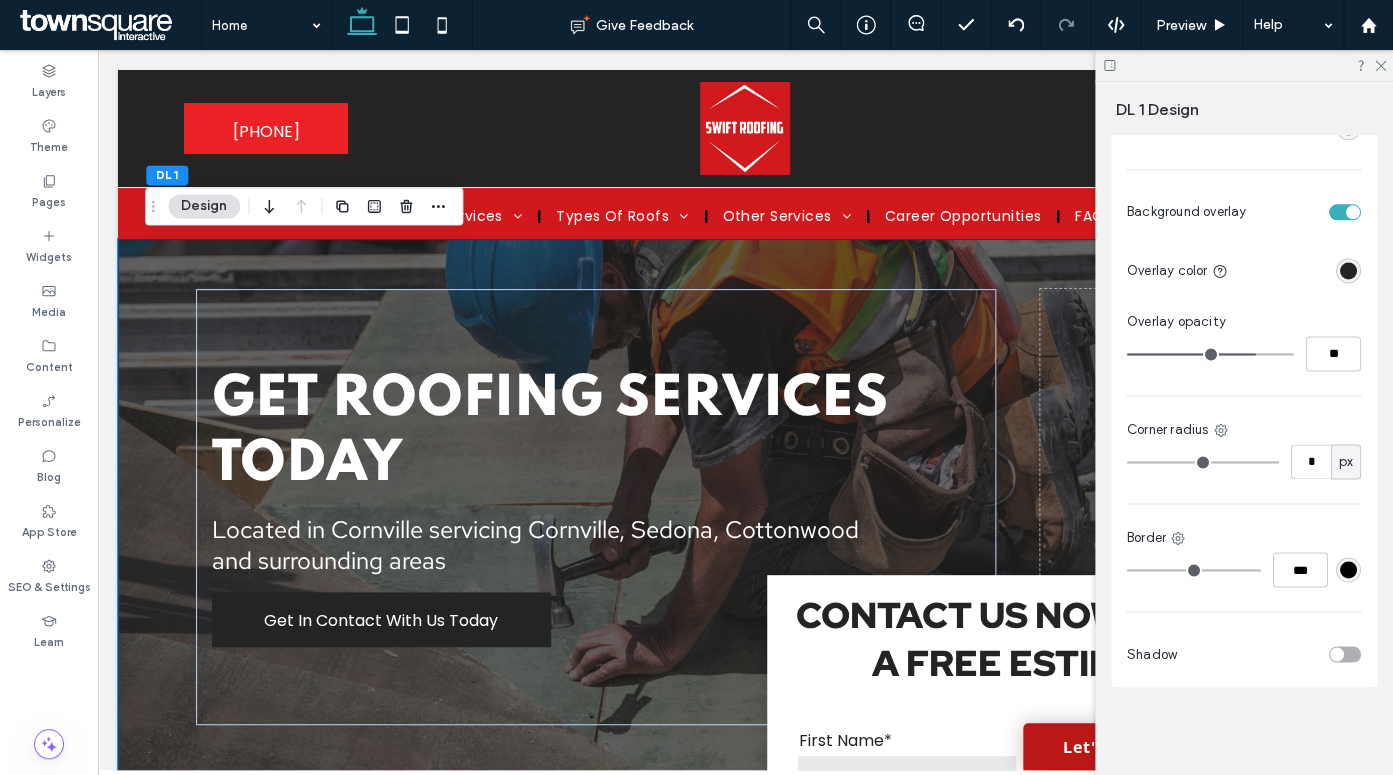 type on "**" 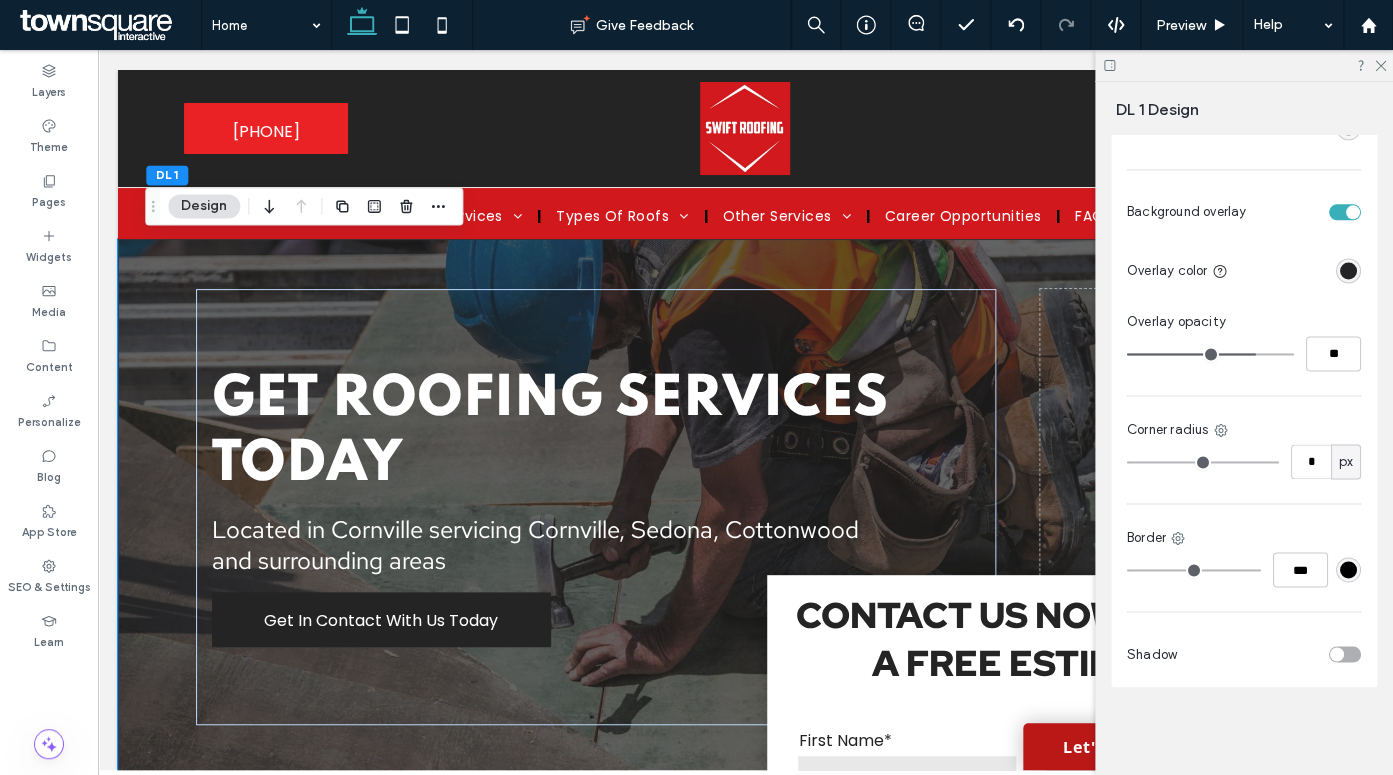 type on "**" 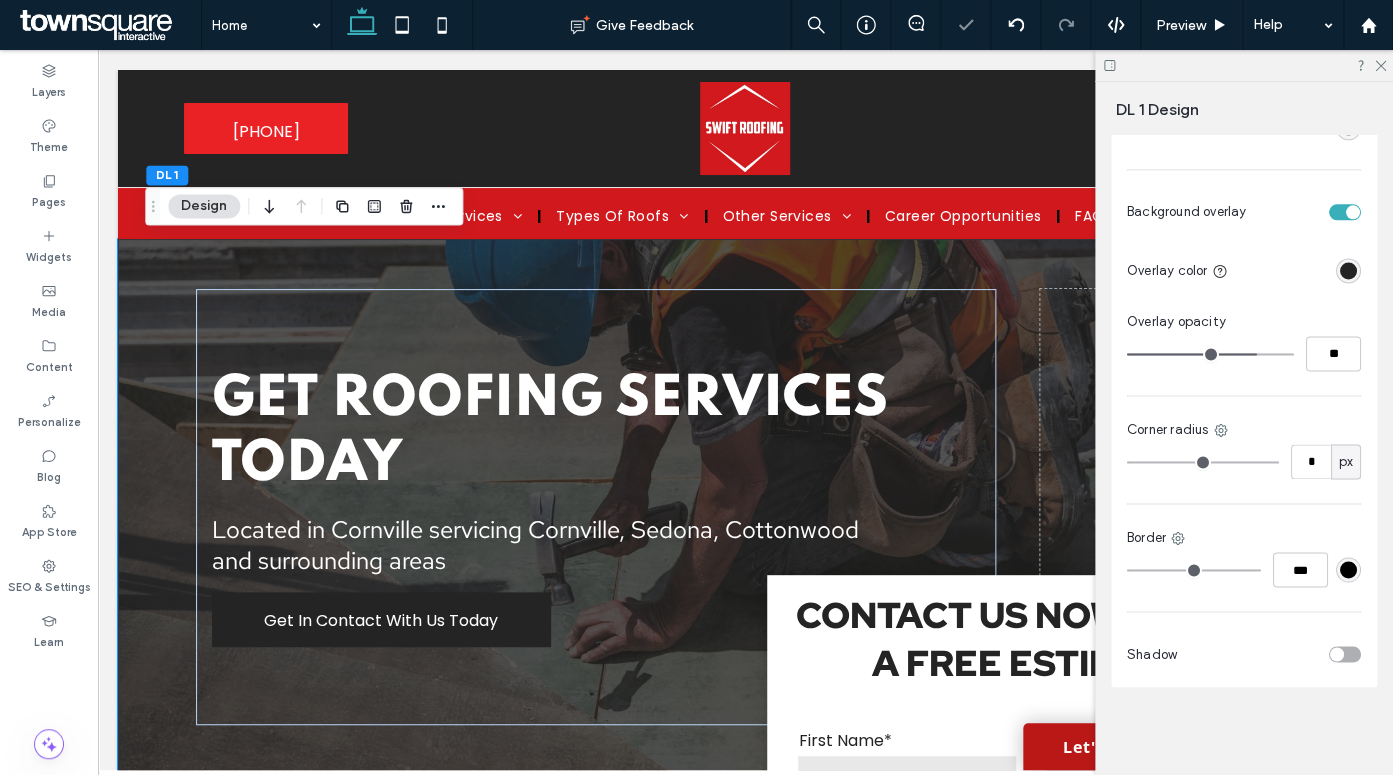 type on "**" 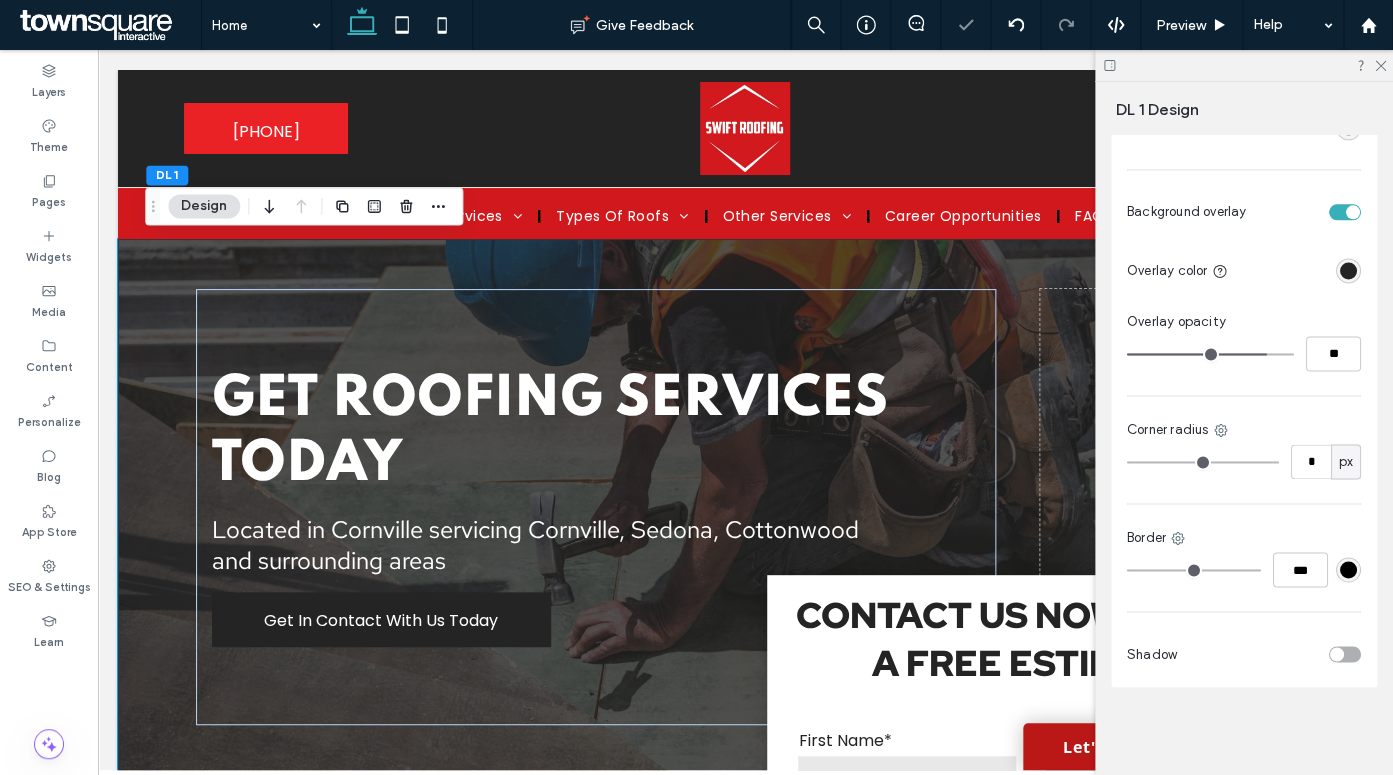 type on "**" 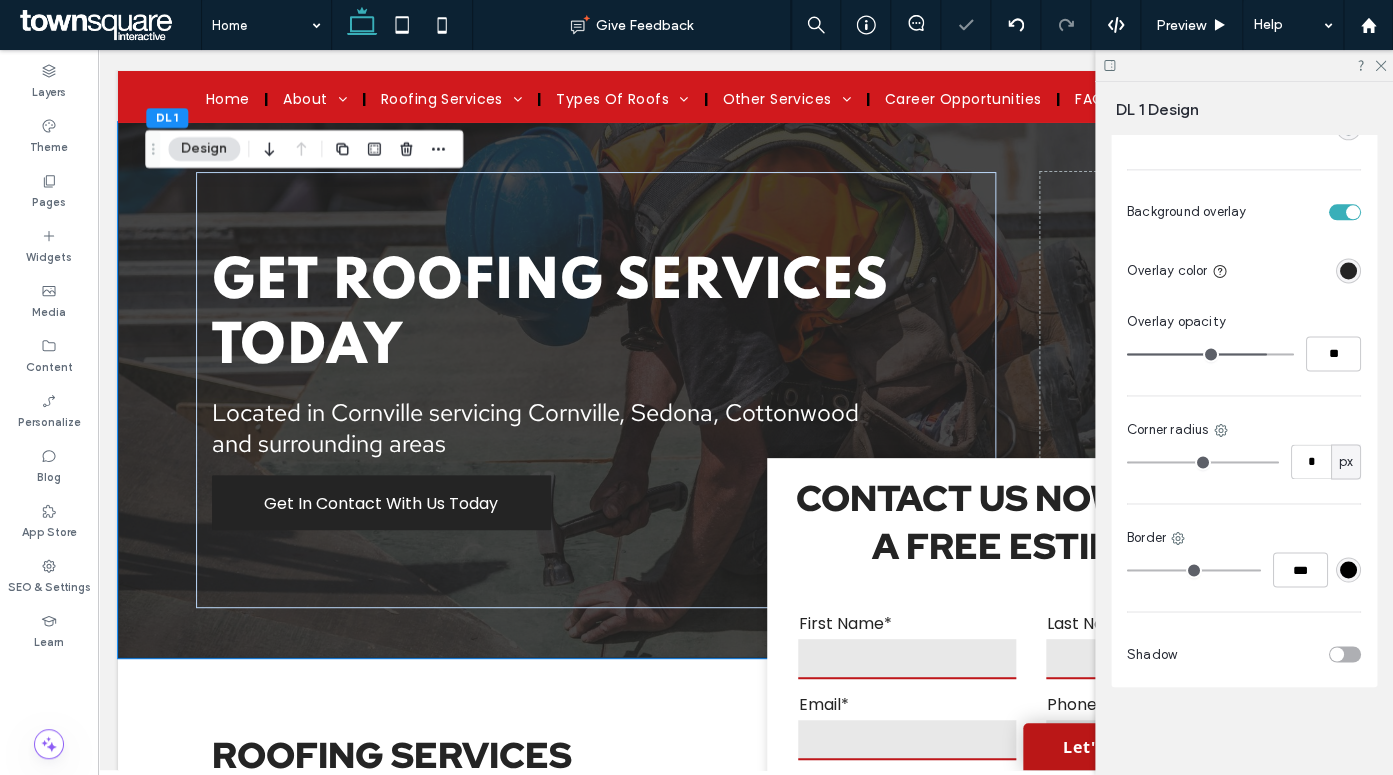scroll, scrollTop: 489, scrollLeft: 0, axis: vertical 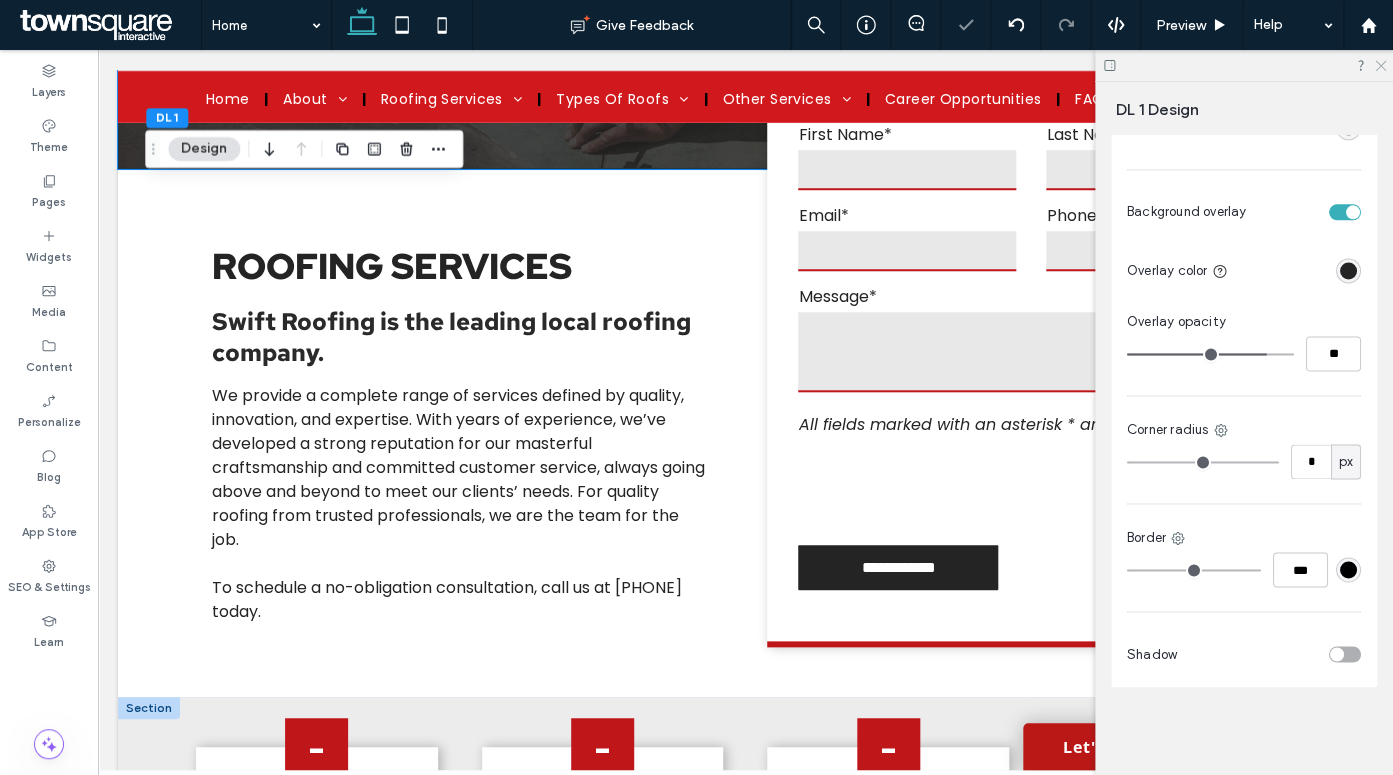 click 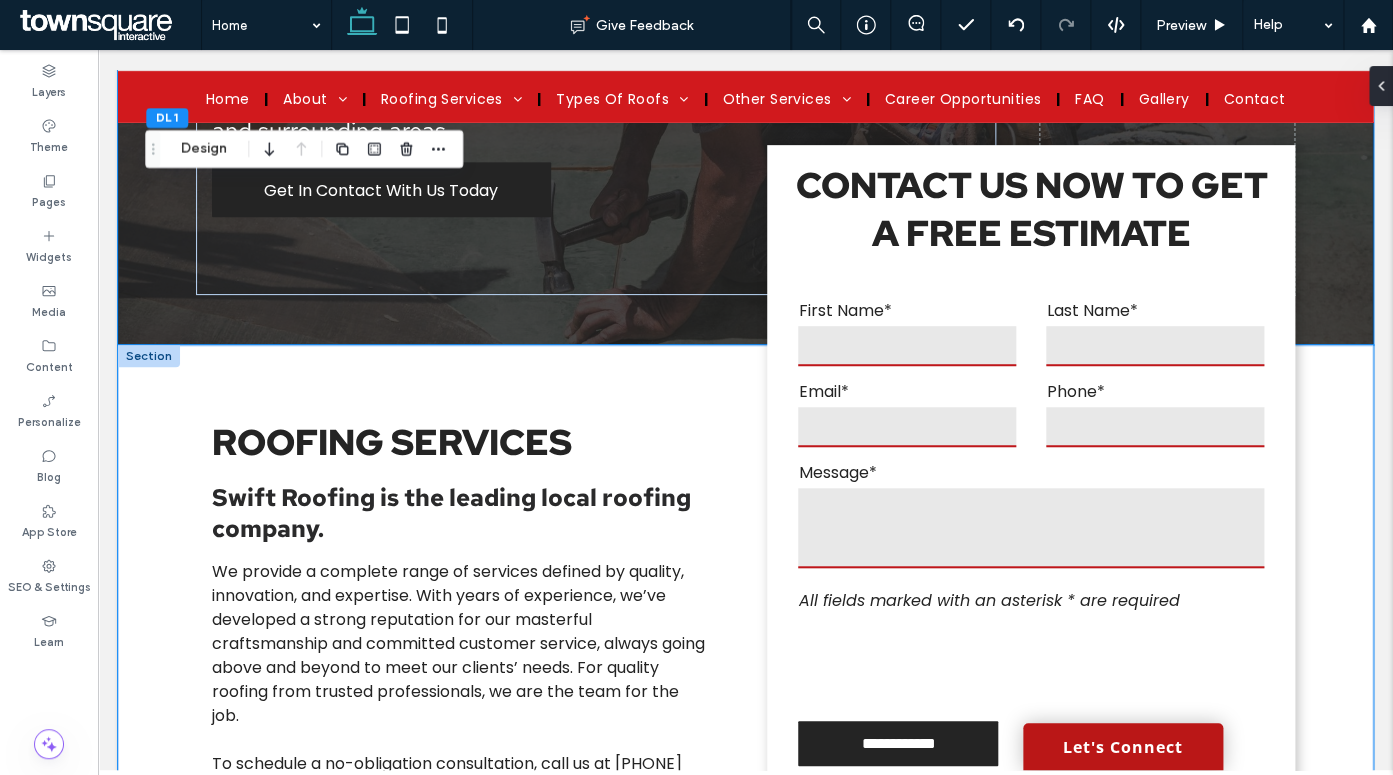 scroll, scrollTop: 0, scrollLeft: 0, axis: both 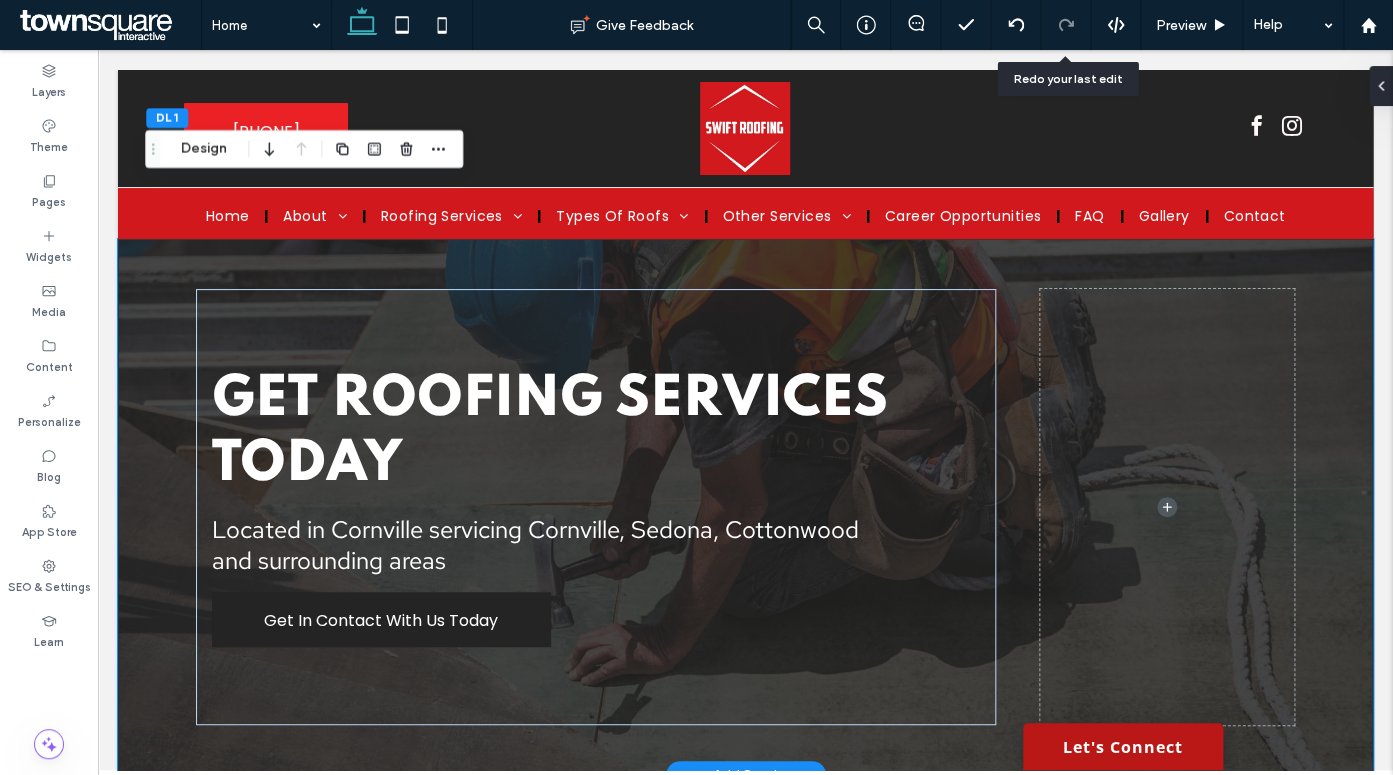 click on "Get roofing services today ﻿
Located in Cornville servicing Cornville, Sedona, Cottonwood and surrou nding areas
Get In Contact With Us Today" at bounding box center (746, 507) 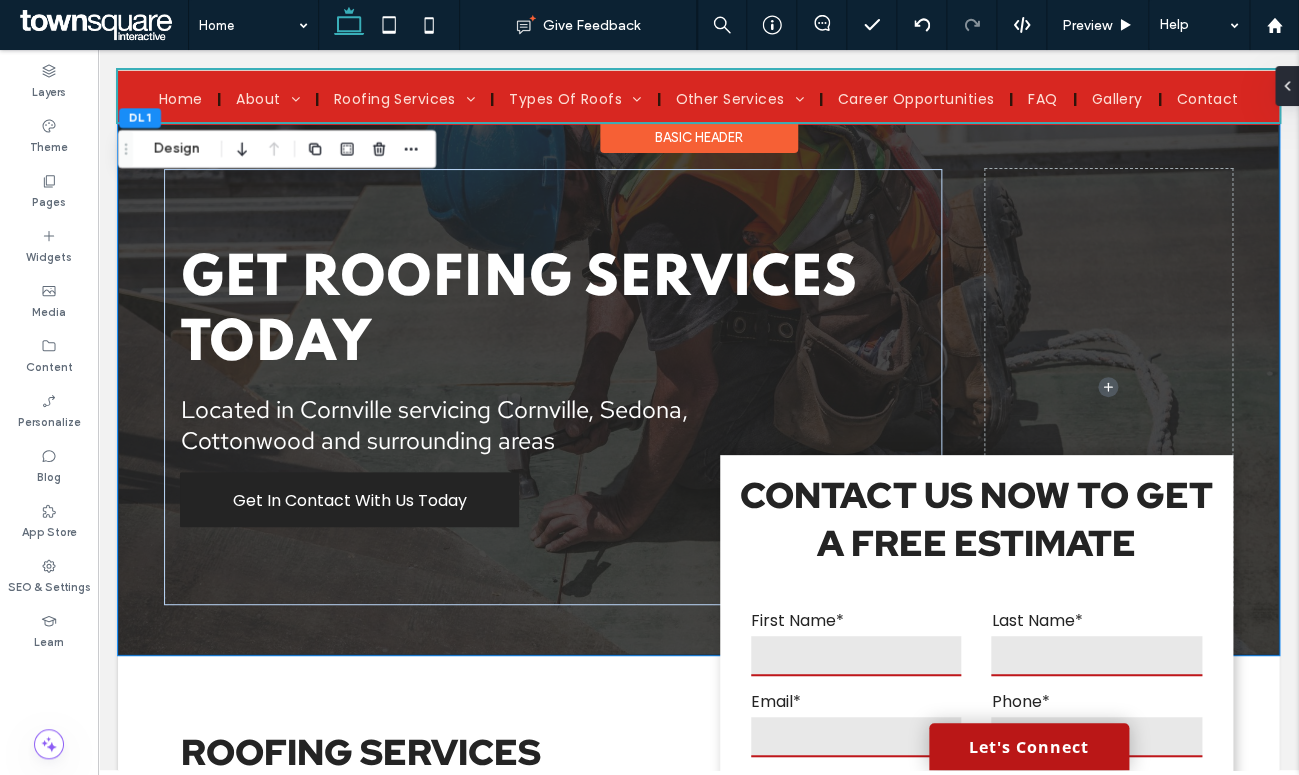 scroll, scrollTop: 0, scrollLeft: 0, axis: both 